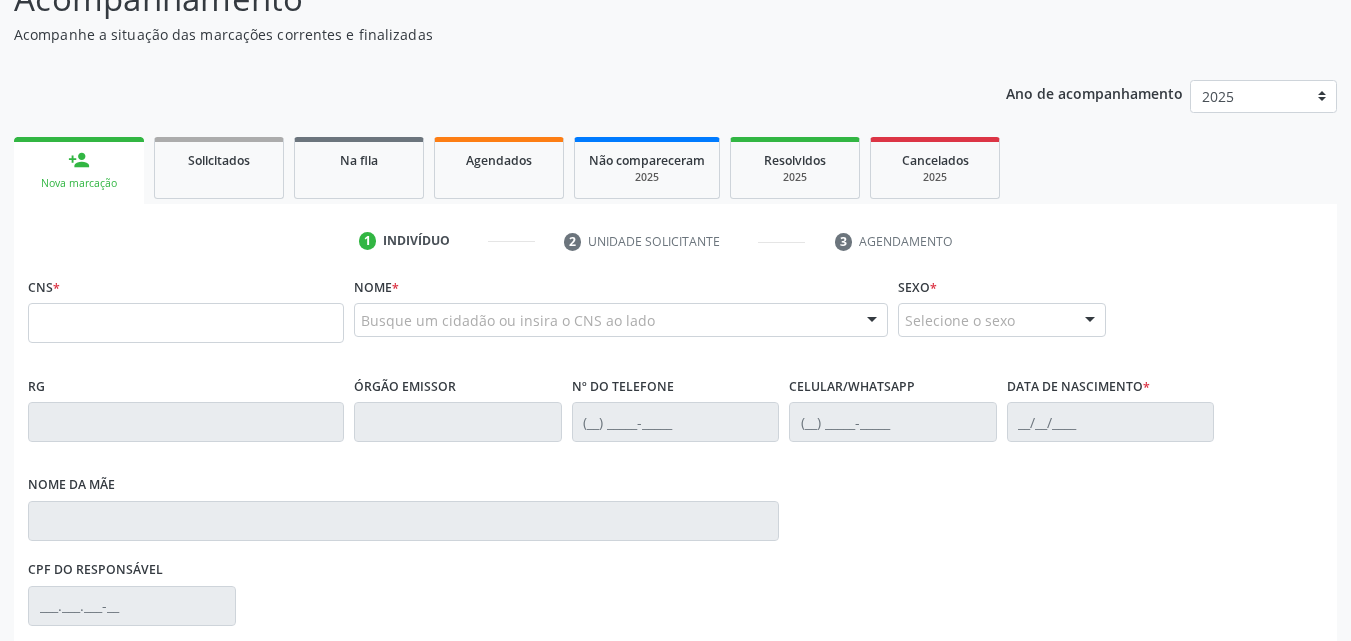 scroll, scrollTop: 200, scrollLeft: 0, axis: vertical 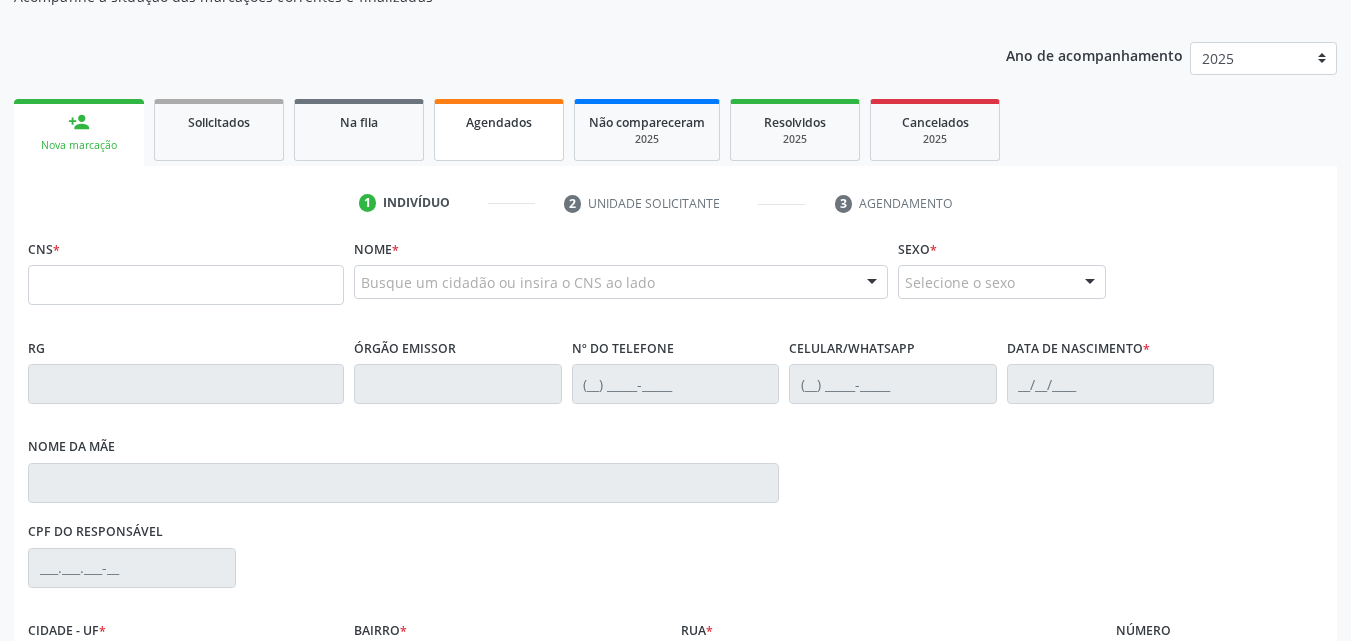 click on "Agendados" at bounding box center [499, 130] 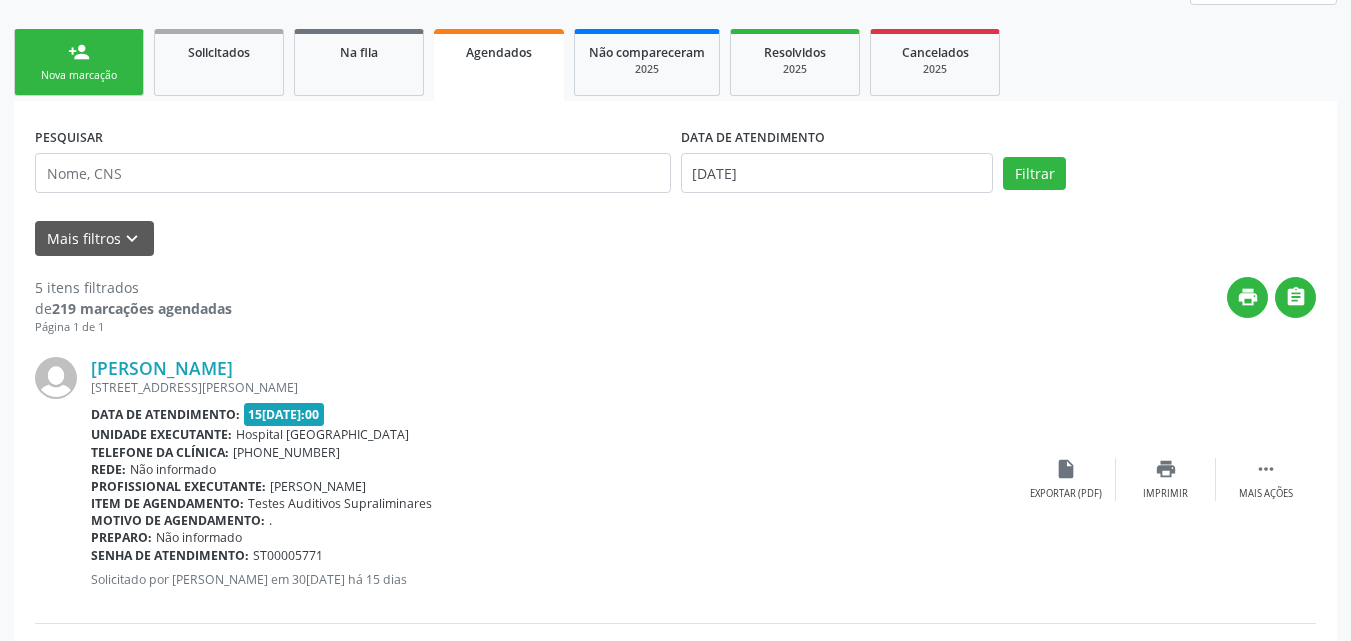 scroll, scrollTop: 300, scrollLeft: 0, axis: vertical 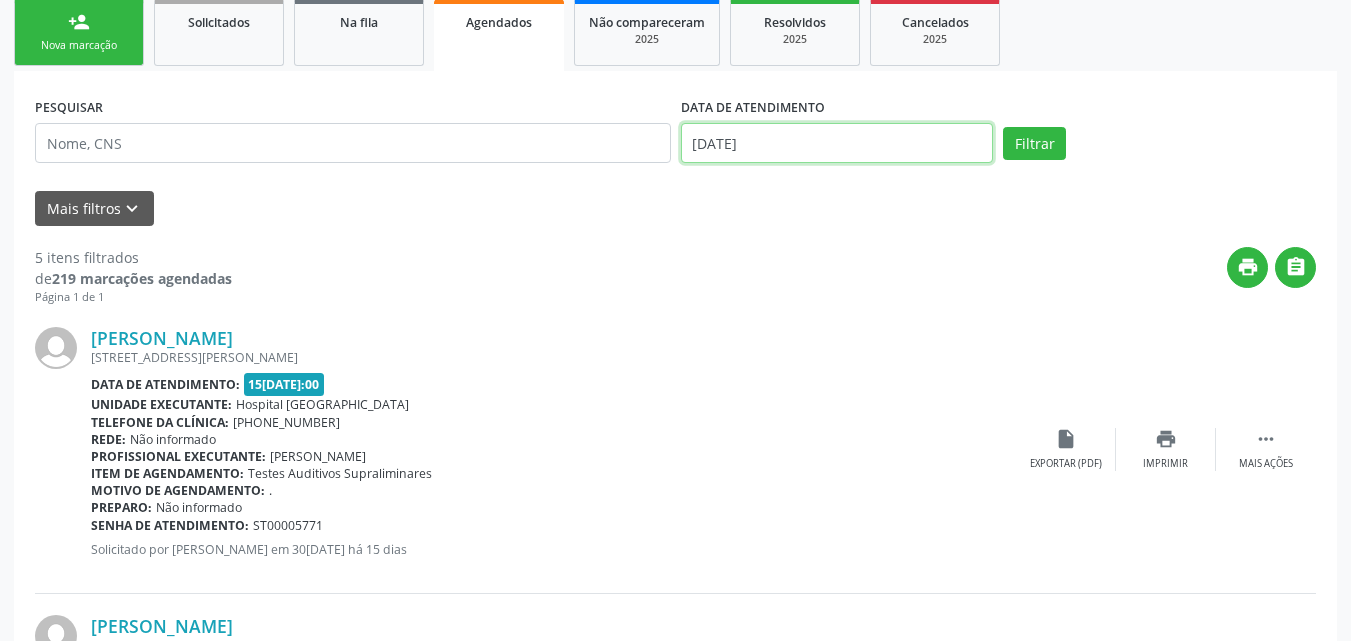 click on "Central de Marcação
notifications
[PERSON_NAME]
Recepcionista da UBS

Configurações
Sair
apps
Acompanhamento
Acompanhamento
Acompanhe a situação das marcações correntes e finalizadas
Relatórios
Ano de acompanhamento
2025 2024
person_add
Nova marcação
Solicitados   Na fila   Agendados   Não compareceram
2025
Resolvidos
2025
Cancelados
2025
PESQUISAR
DATA DE ATENDIMENTO
15[DATE]
Filtrar
UNIDADE EXECUTANTE
Selecione uma unidade
Todos as unidades   3 Grupamento de Bombeiros   [PERSON_NAME] Dental   Academia da Cidade [GEOGRAPHIC_DATA]   Academia da [GEOGRAPHIC_DATA]   Academia da [GEOGRAPHIC_DATA] I   Academia da Cidade [GEOGRAPHIC_DATA]" at bounding box center (675, 20) 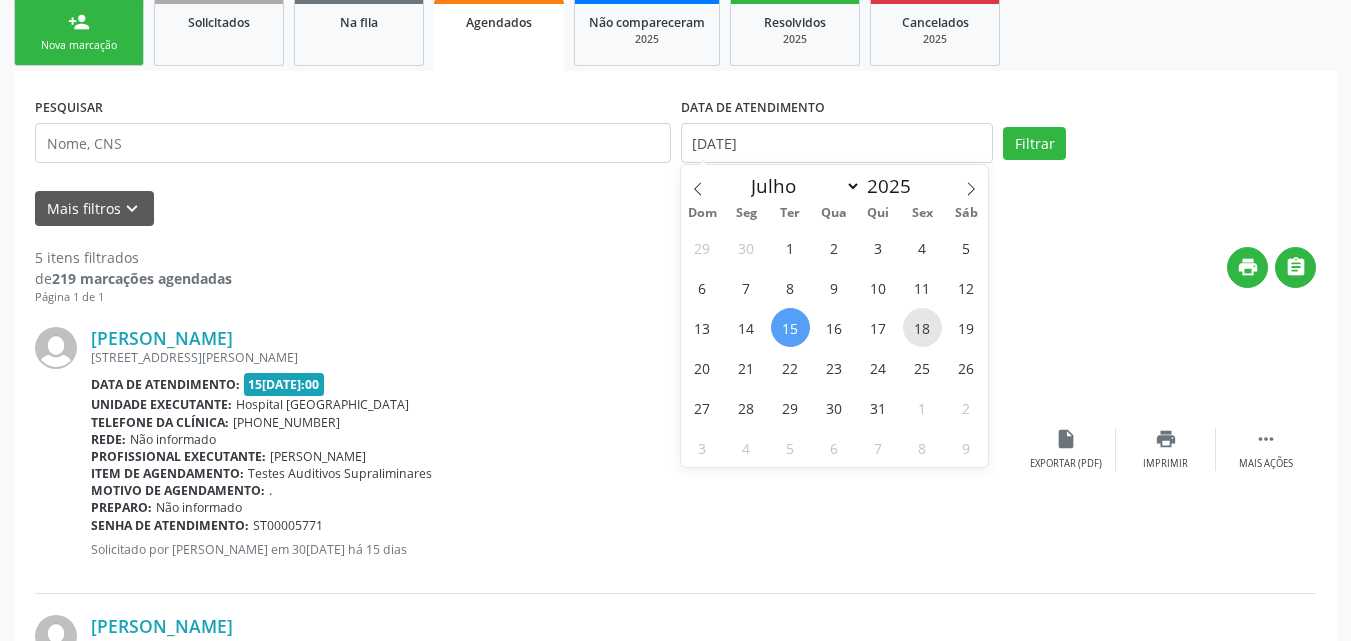 click on "18" at bounding box center [922, 327] 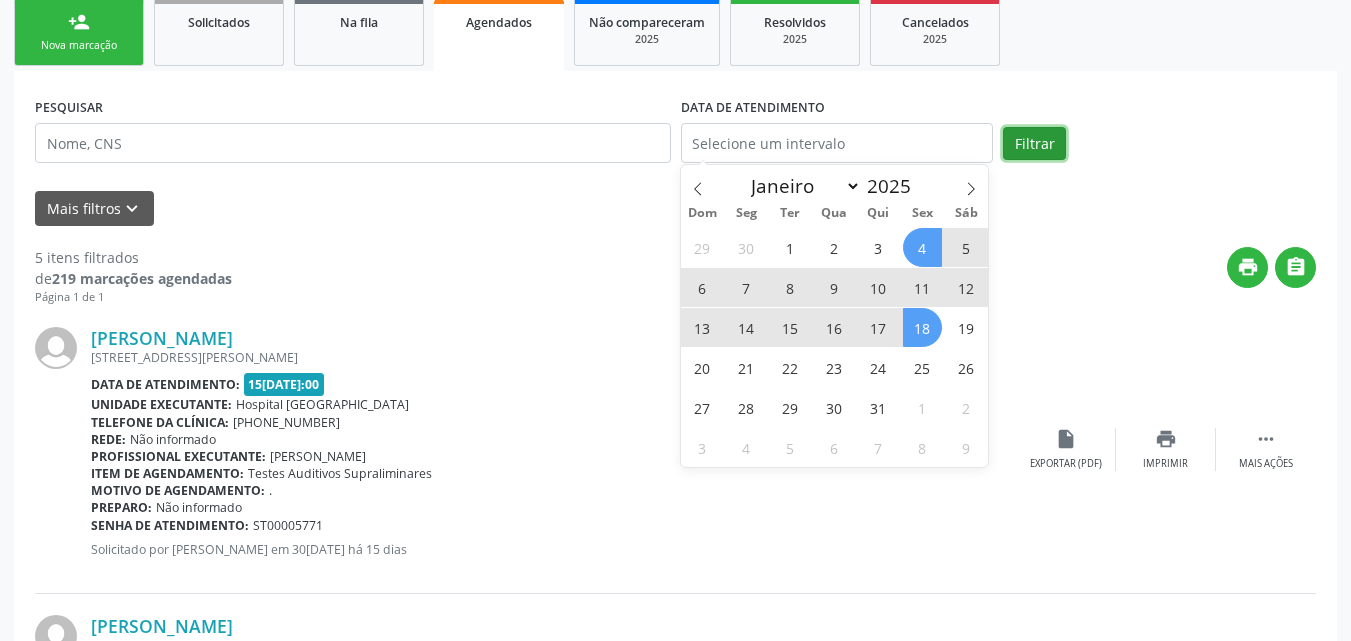 click on "Filtrar" at bounding box center [1034, 144] 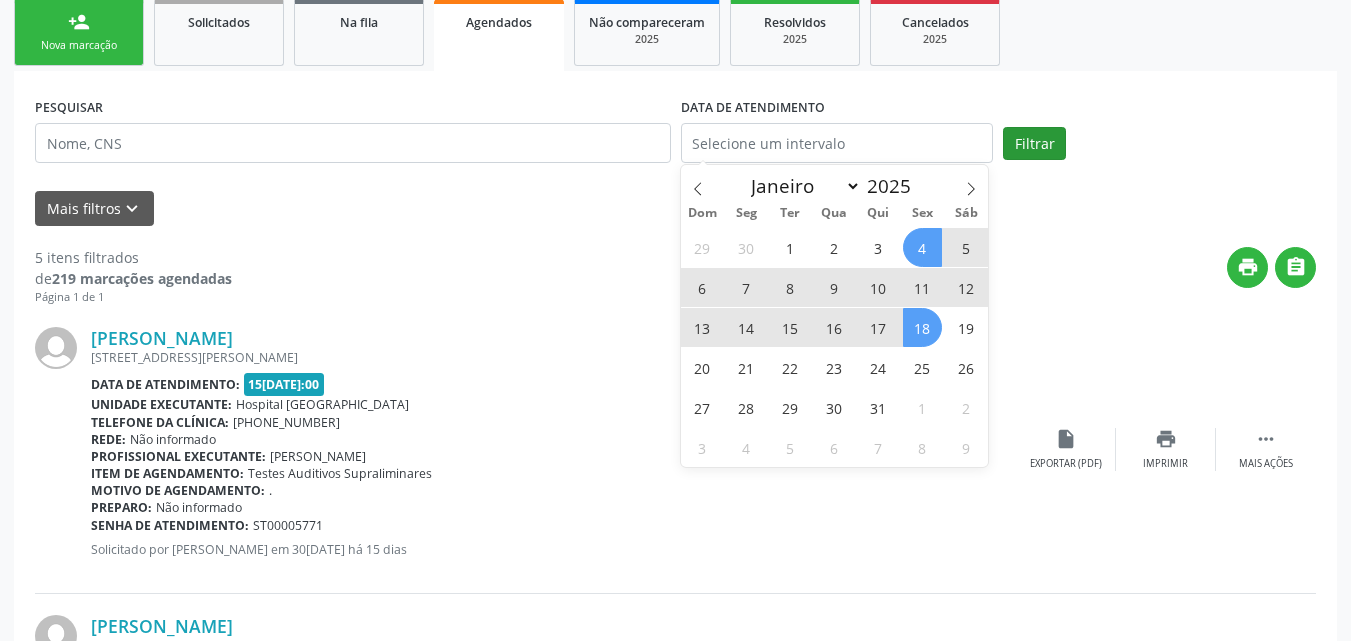 click on "Acompanhamento
Acompanhe a situação das marcações correntes e finalizadas
Relatórios" at bounding box center [675, -129] 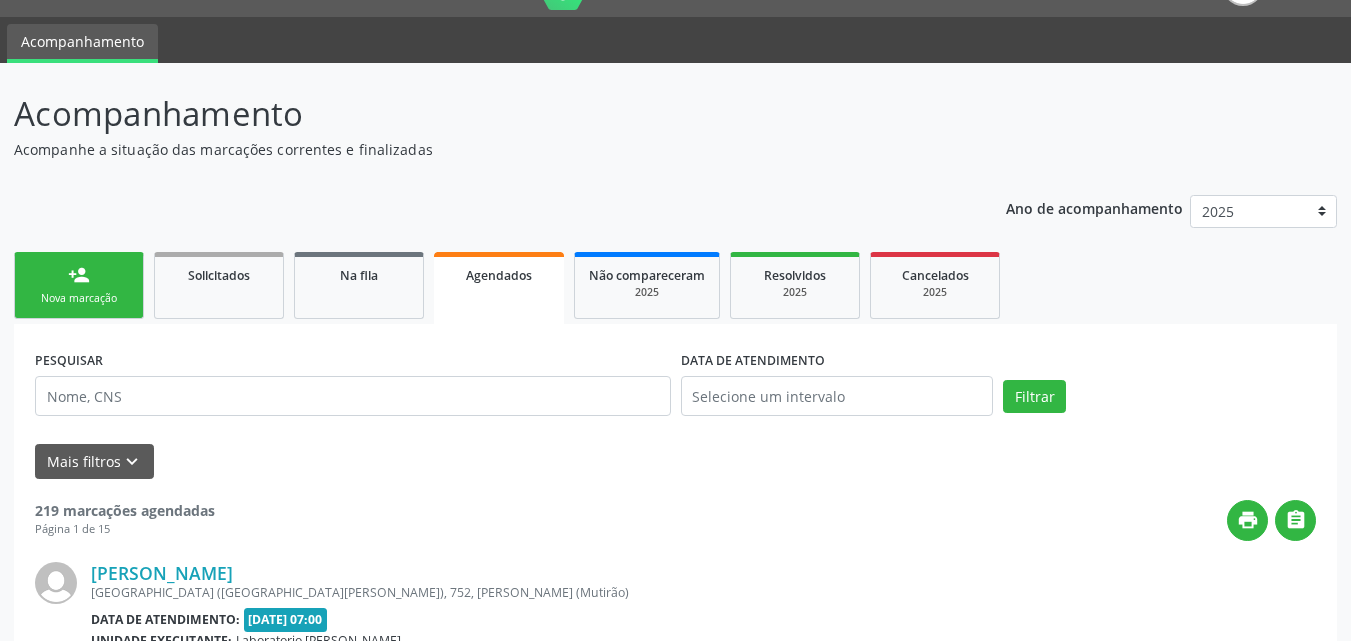 scroll, scrollTop: 300, scrollLeft: 0, axis: vertical 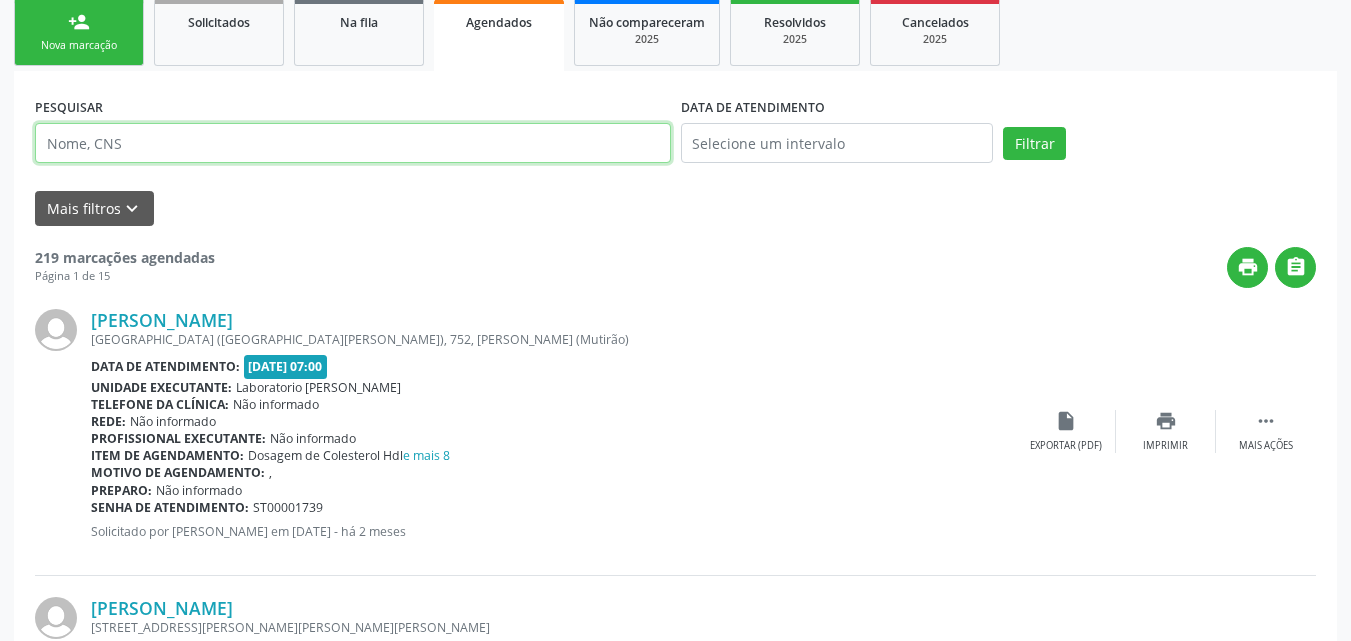 click at bounding box center (353, 143) 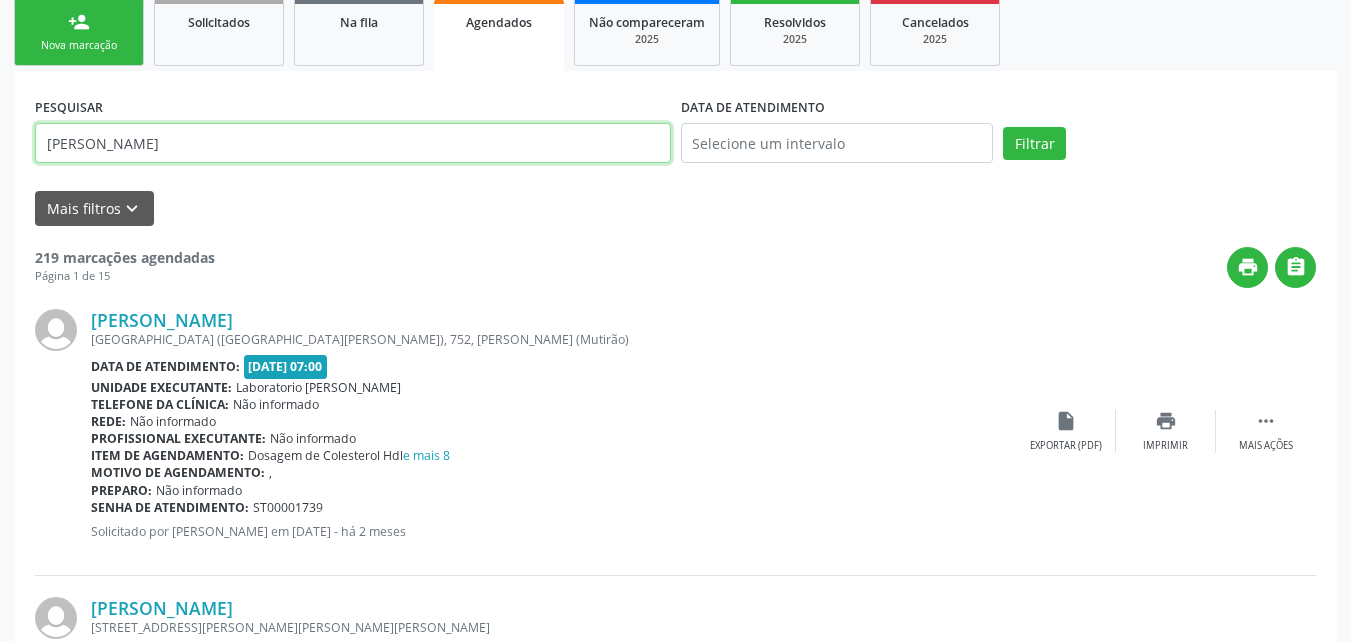type on "[PERSON_NAME]" 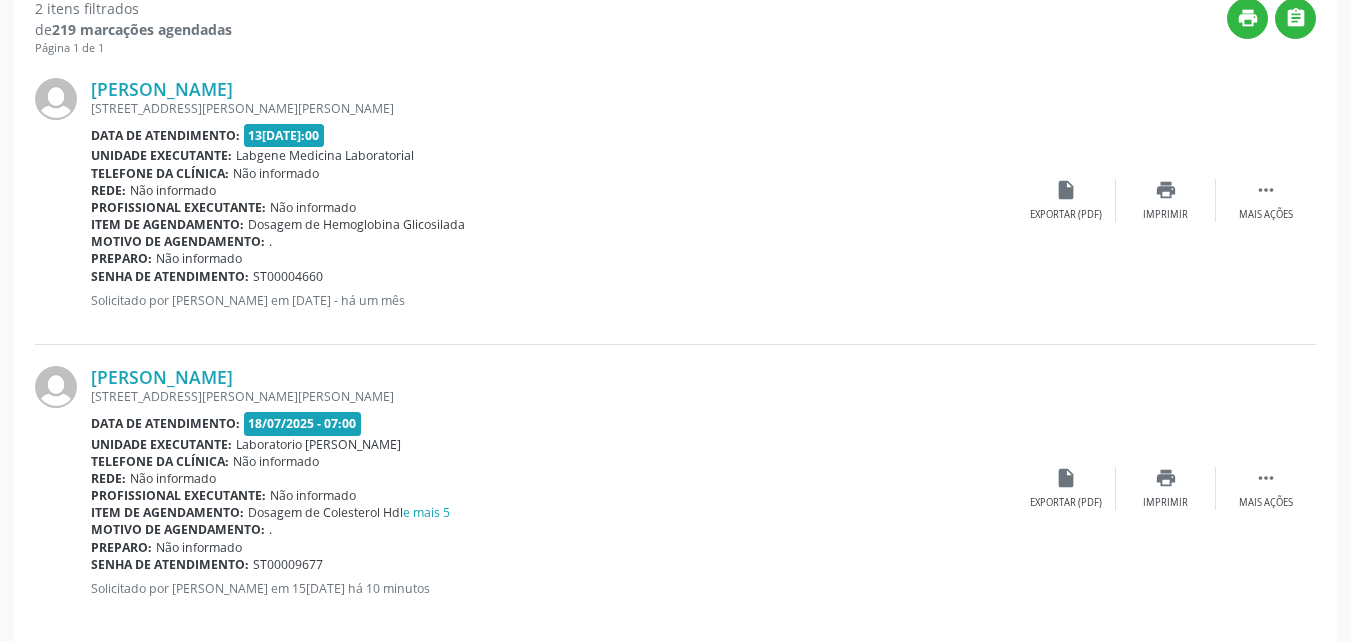 scroll, scrollTop: 575, scrollLeft: 0, axis: vertical 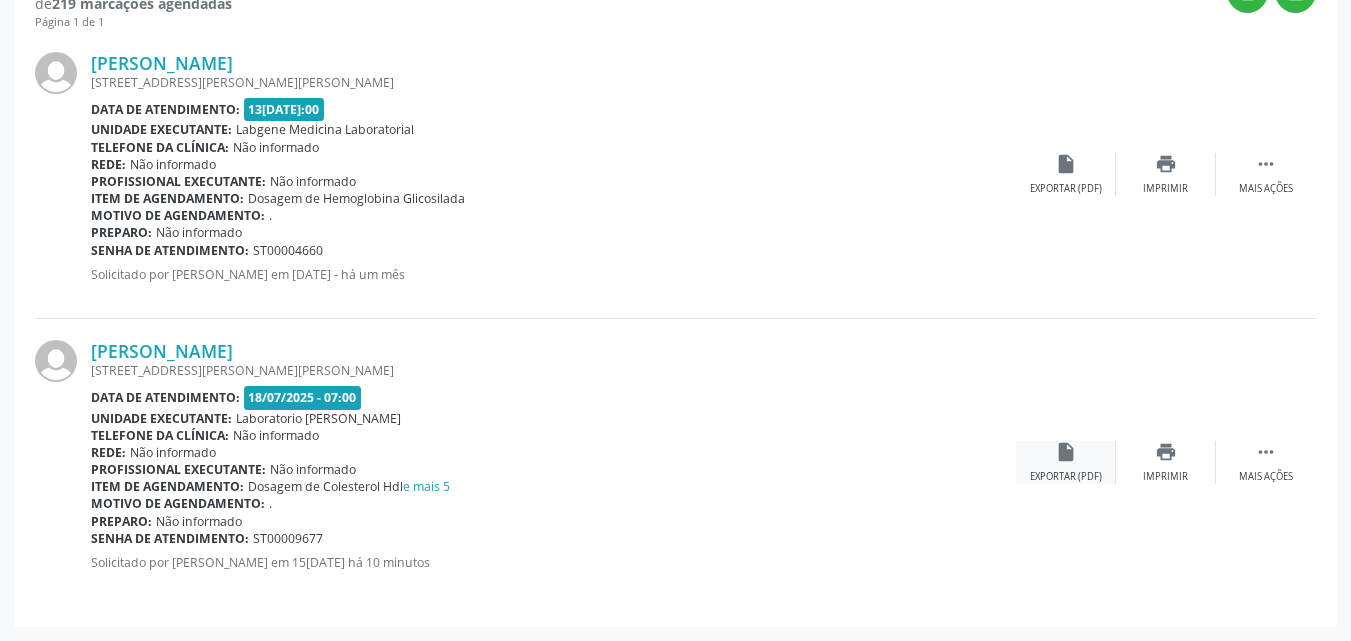 click on "Exportar (PDF)" at bounding box center (1066, 477) 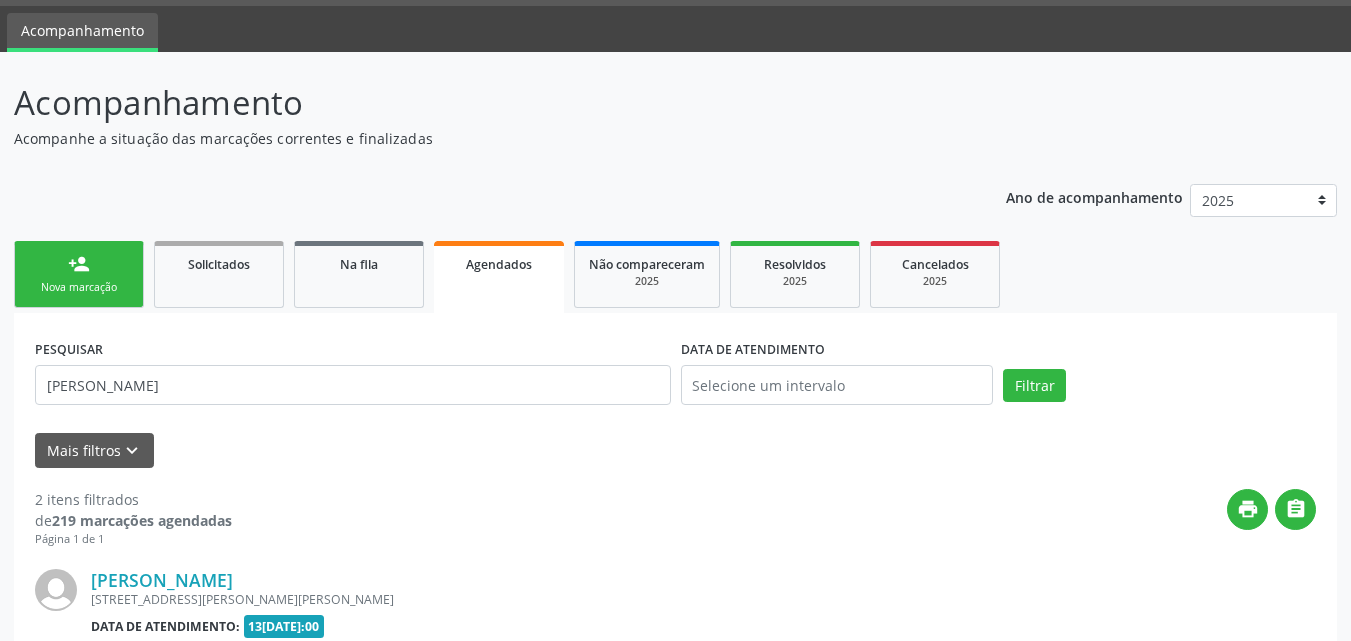scroll, scrollTop: 0, scrollLeft: 0, axis: both 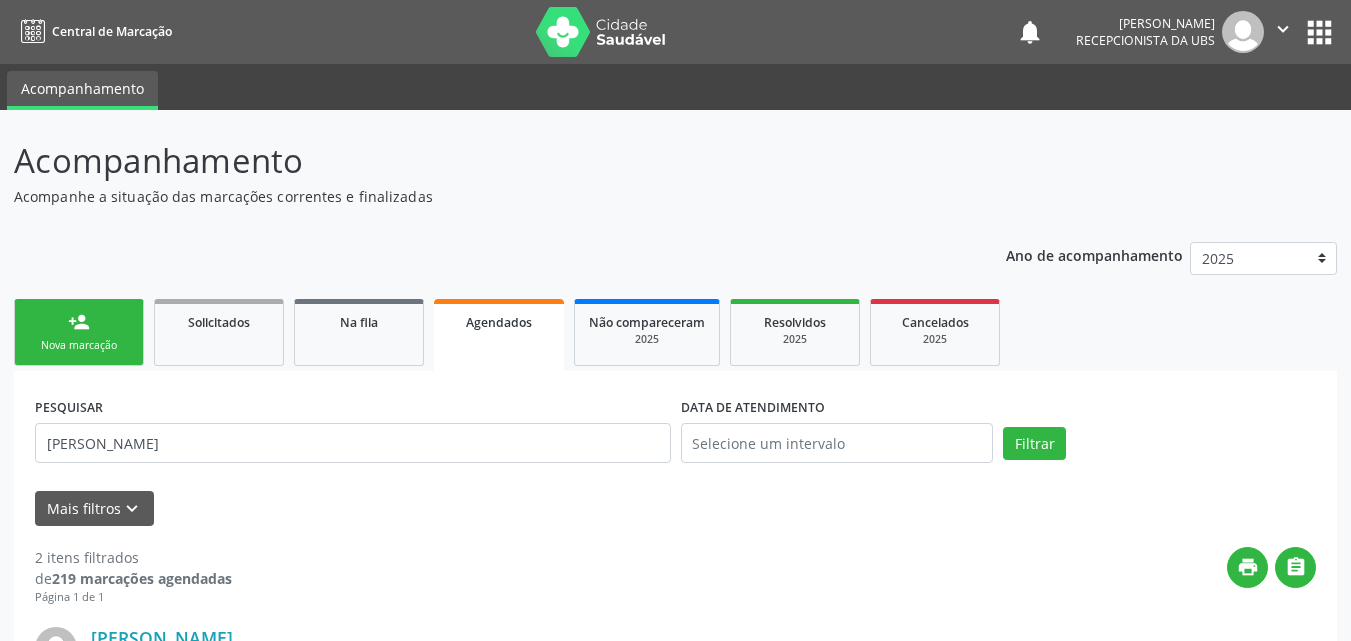 click on "Nova marcação" at bounding box center [79, 345] 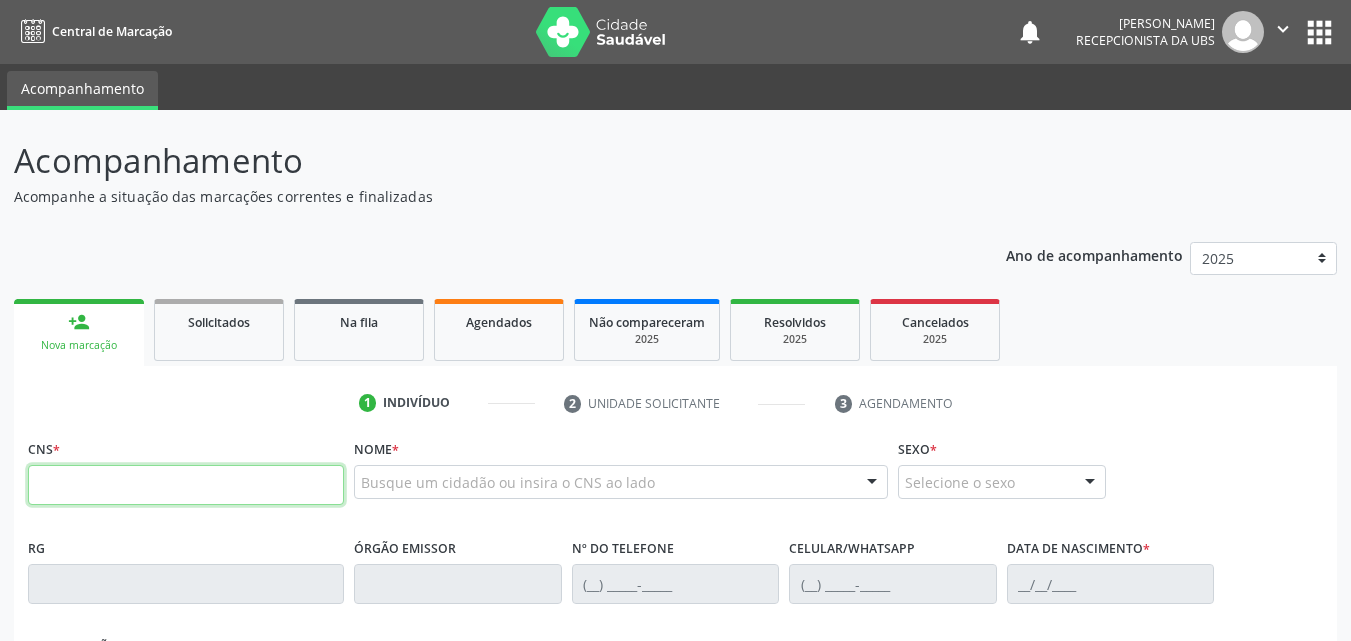 click at bounding box center [186, 485] 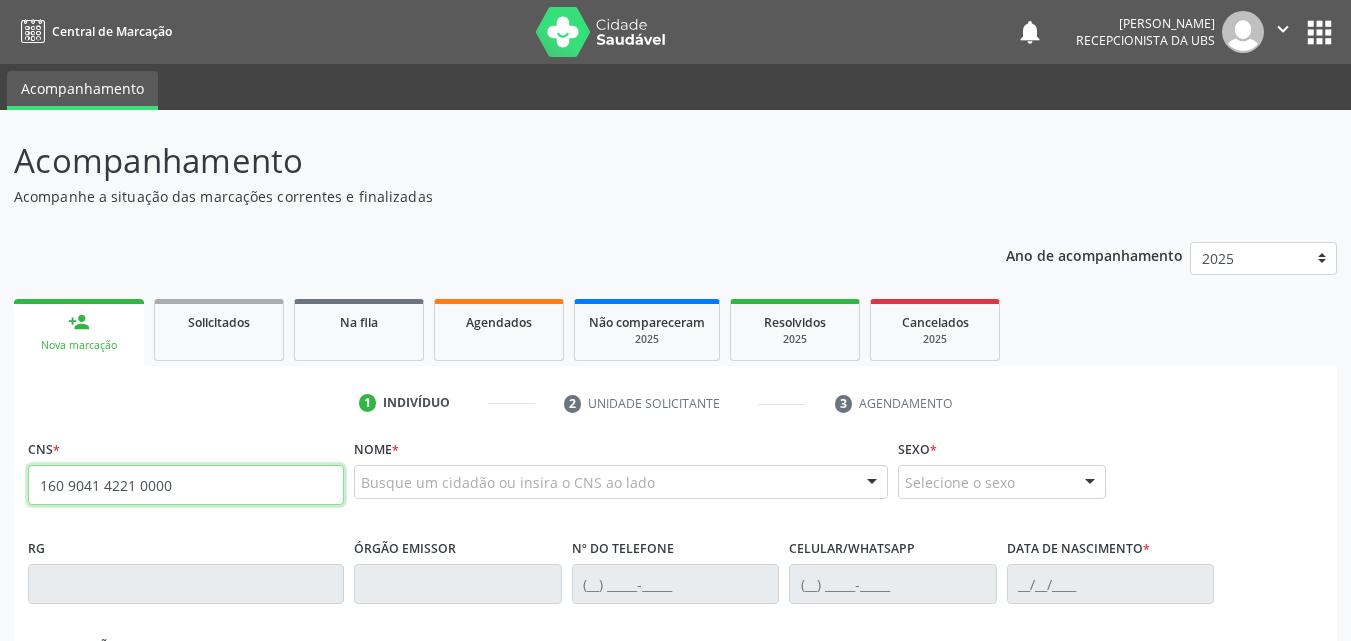 type on "160 9041 4221 0000" 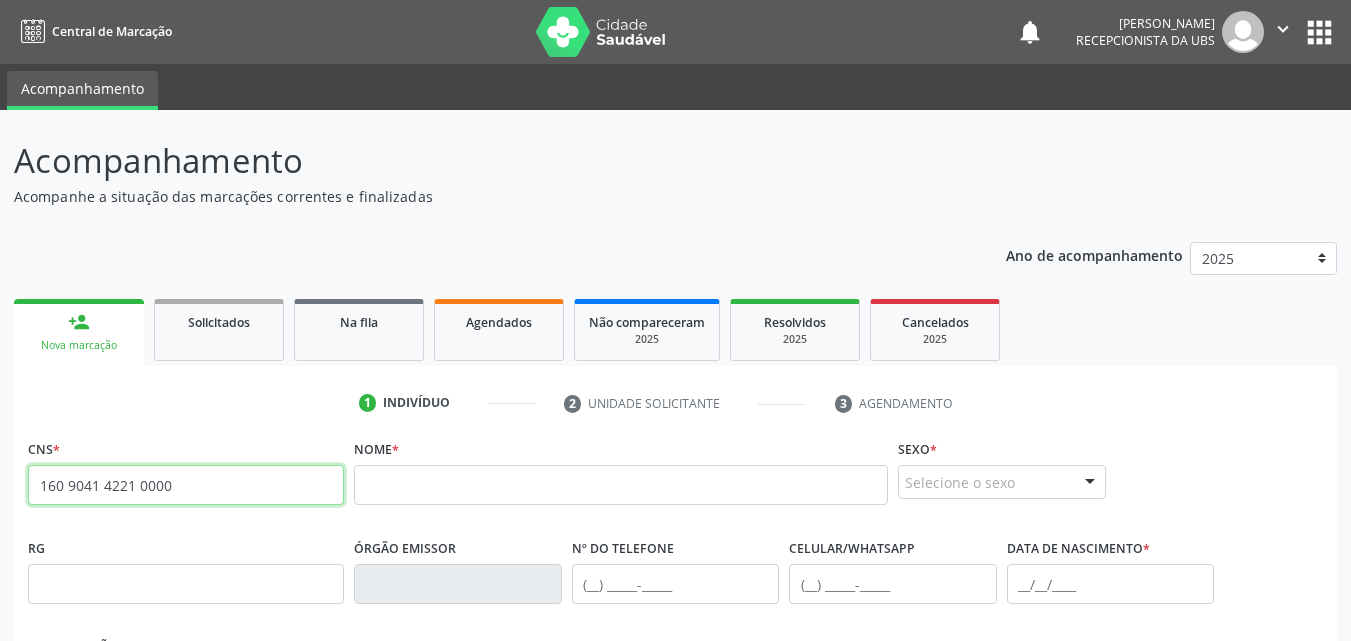 drag, startPoint x: 187, startPoint y: 483, endPoint x: 108, endPoint y: 491, distance: 79.40403 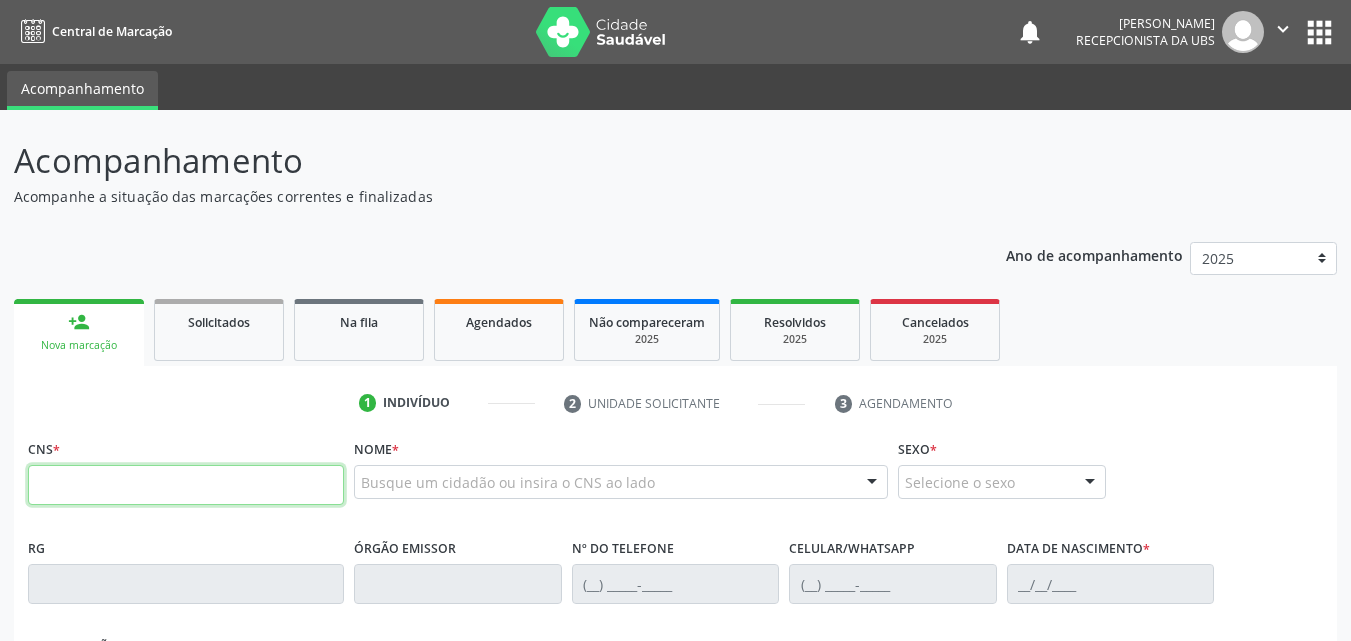 type 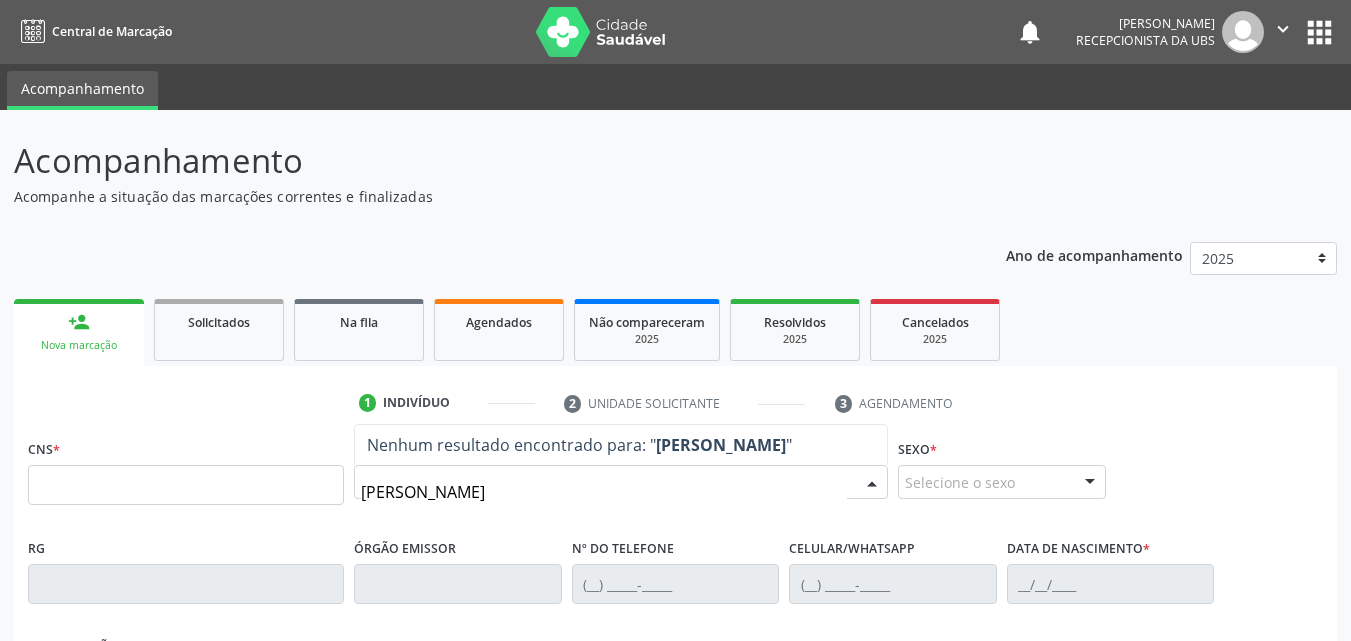 type on "[PERSON_NAME]" 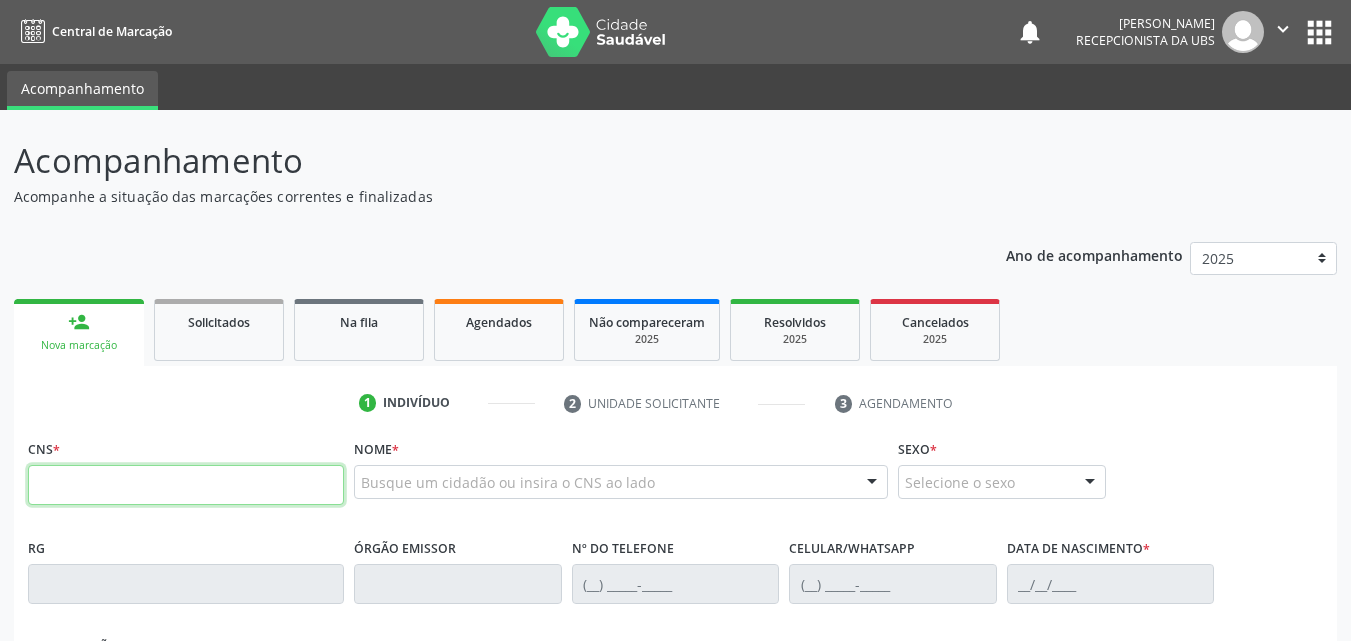 click at bounding box center [186, 485] 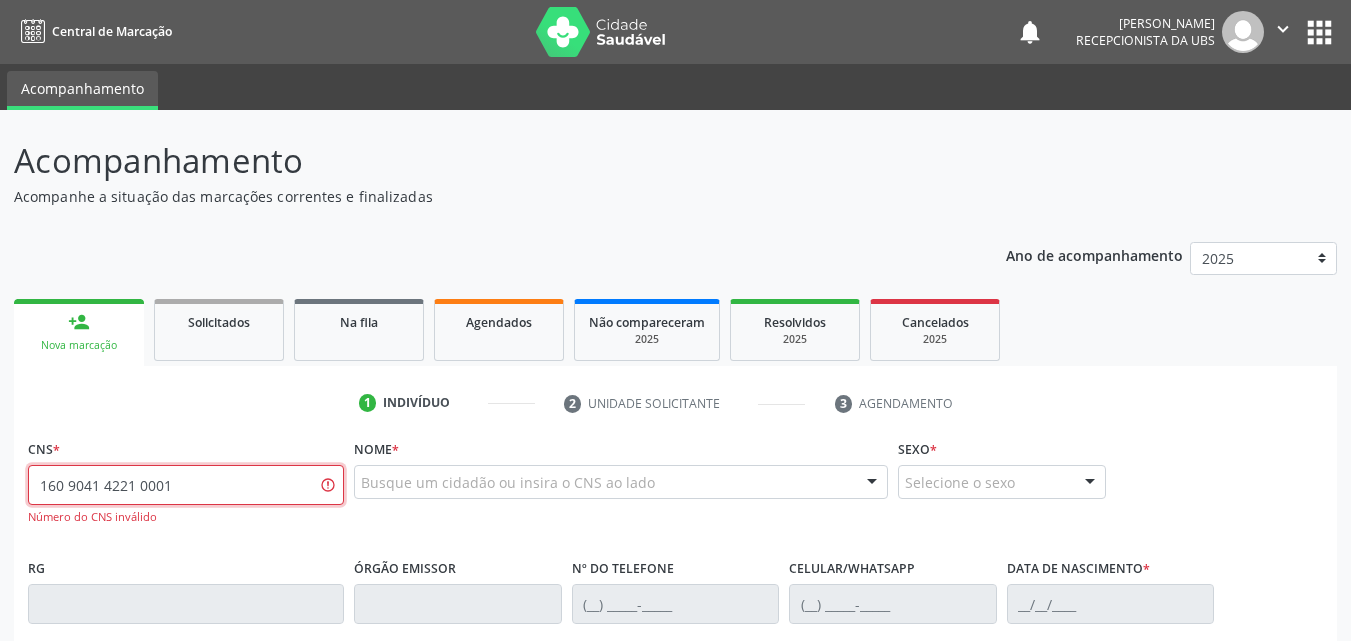 click on "160 9041 4221 0001" at bounding box center [186, 485] 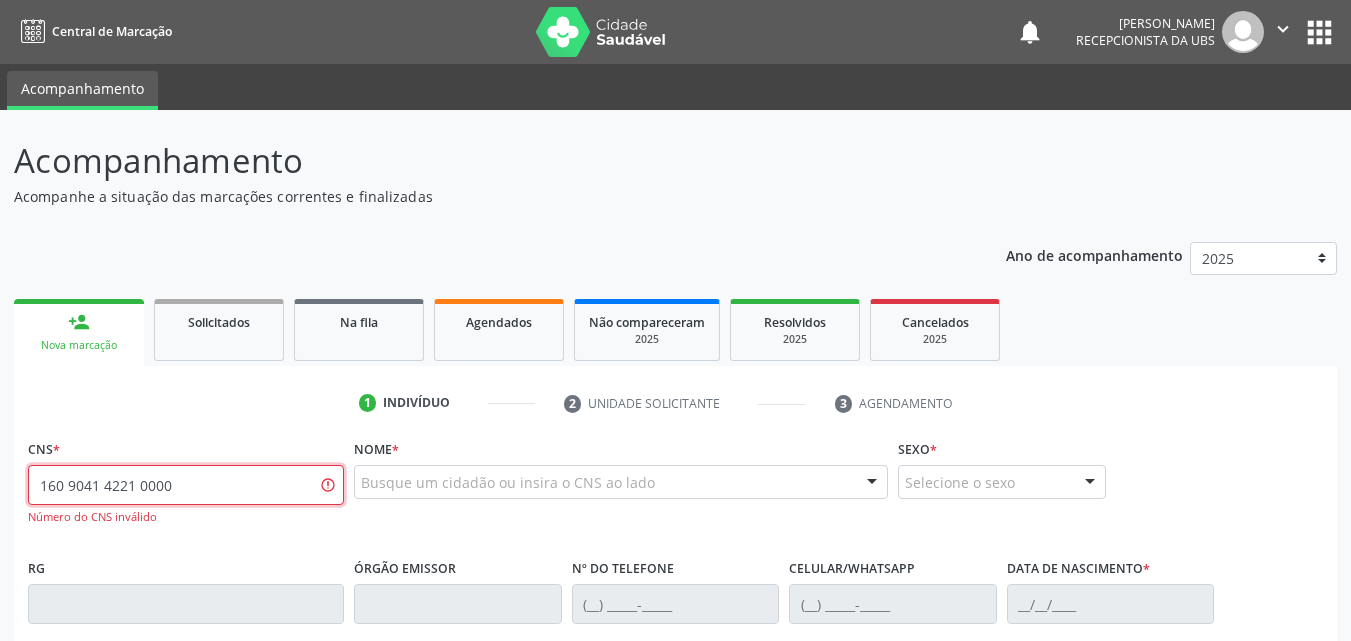 type on "160 9041 4221 0000" 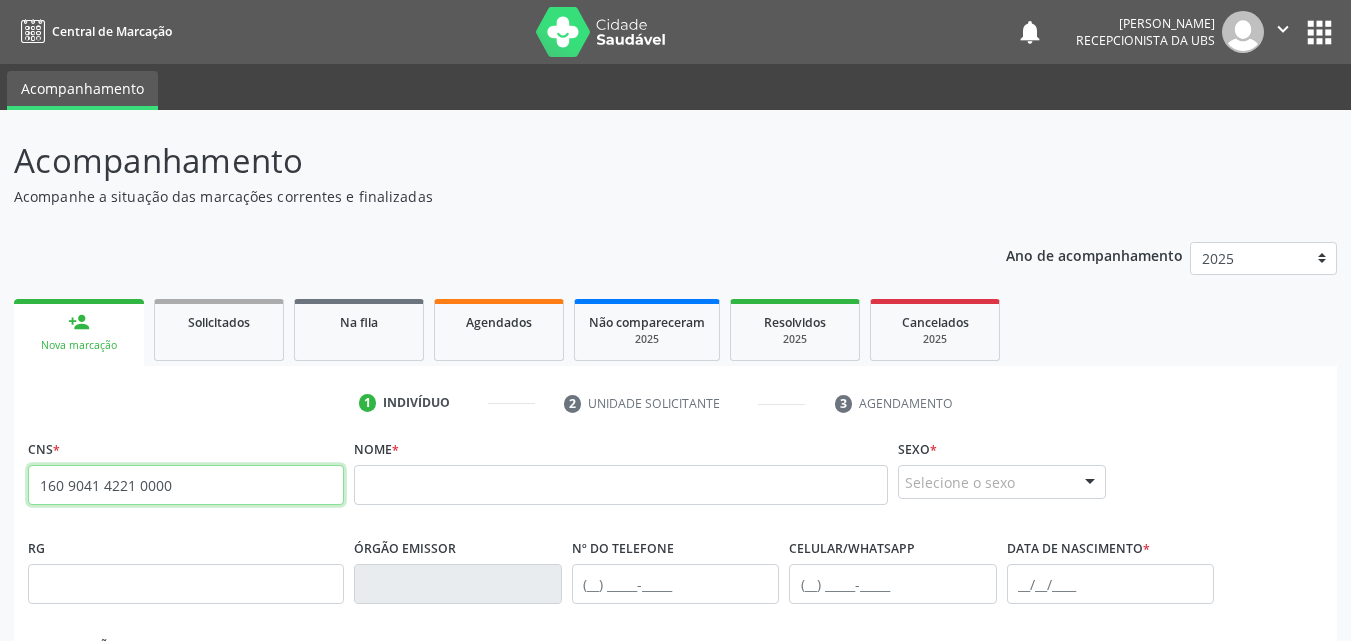 drag, startPoint x: 202, startPoint y: 484, endPoint x: 119, endPoint y: 499, distance: 84.34453 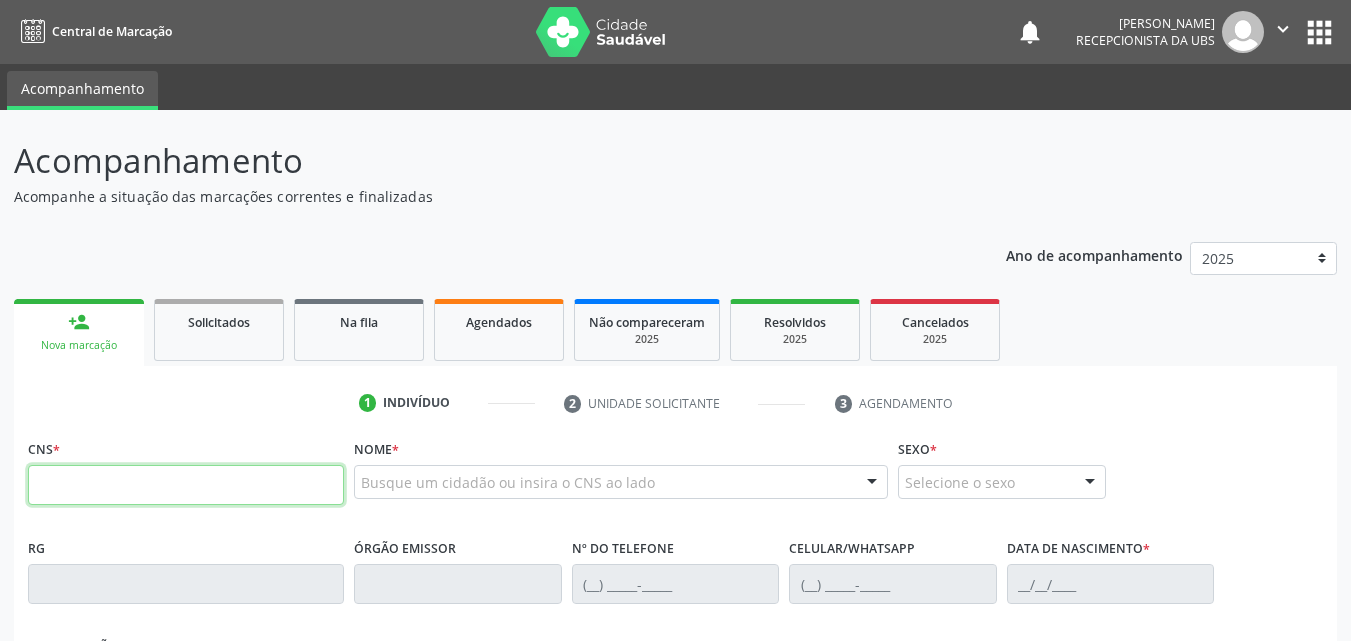 paste on "704 8060 9477 3748" 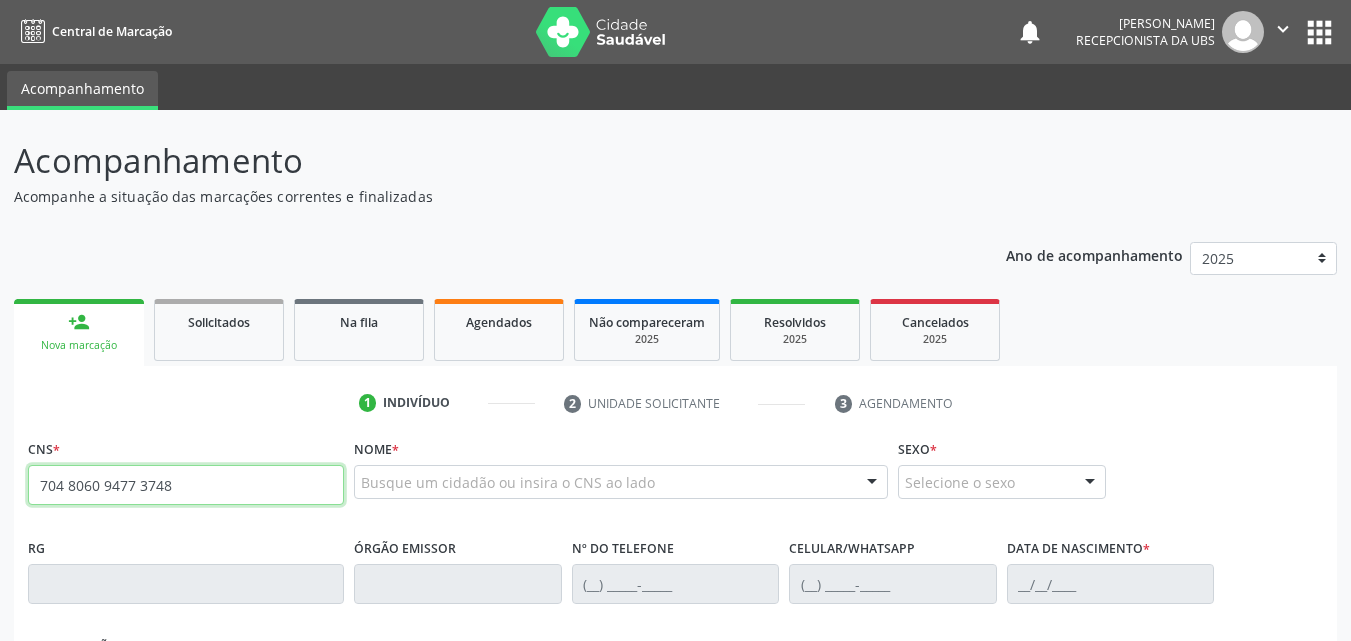 type on "704 8060 9477 3748" 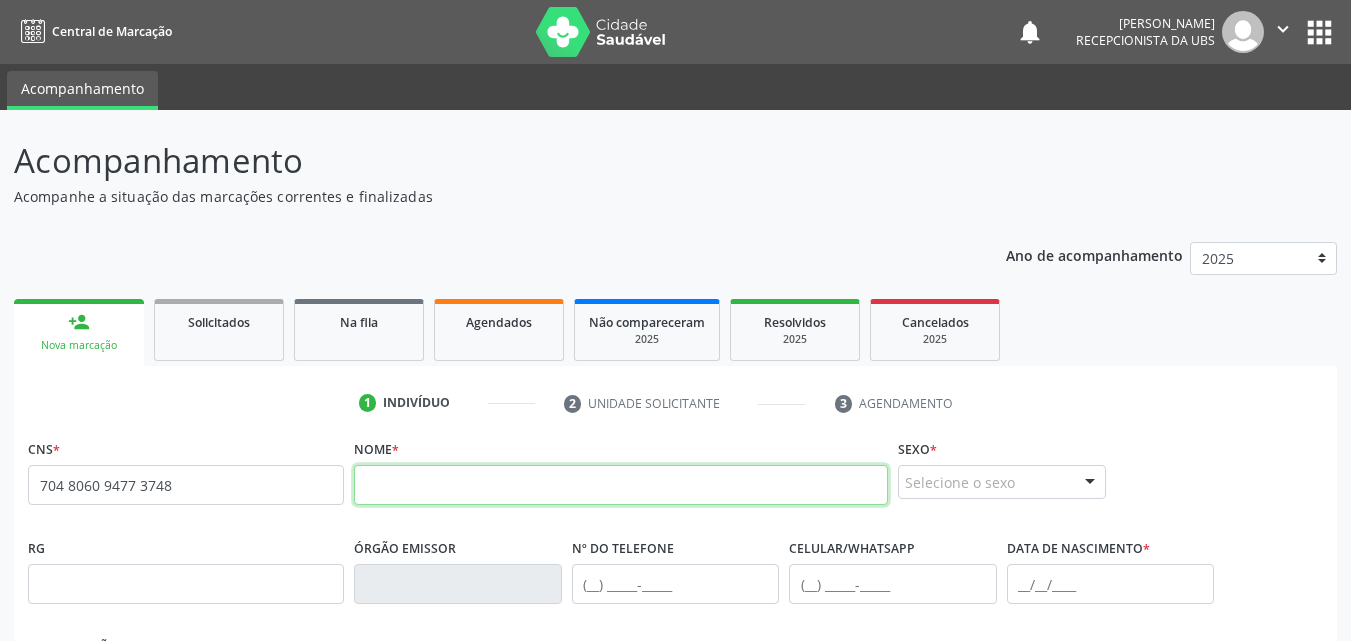 click at bounding box center [621, 485] 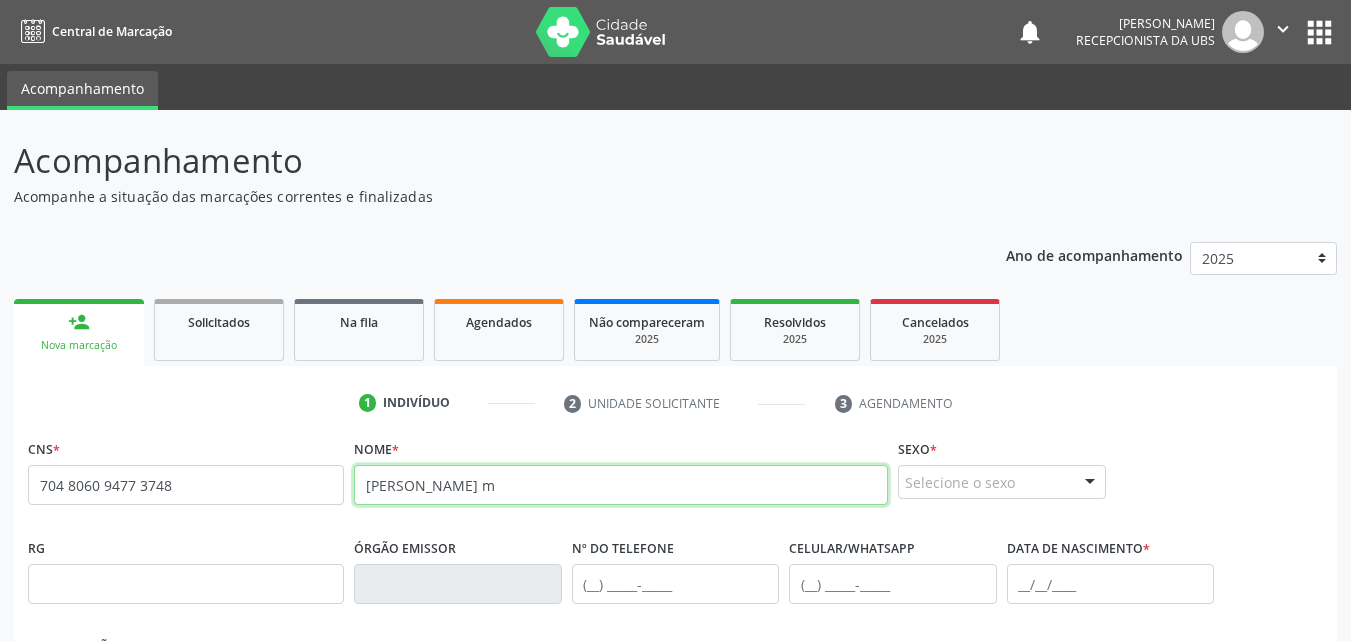 type on "[PERSON_NAME] me" 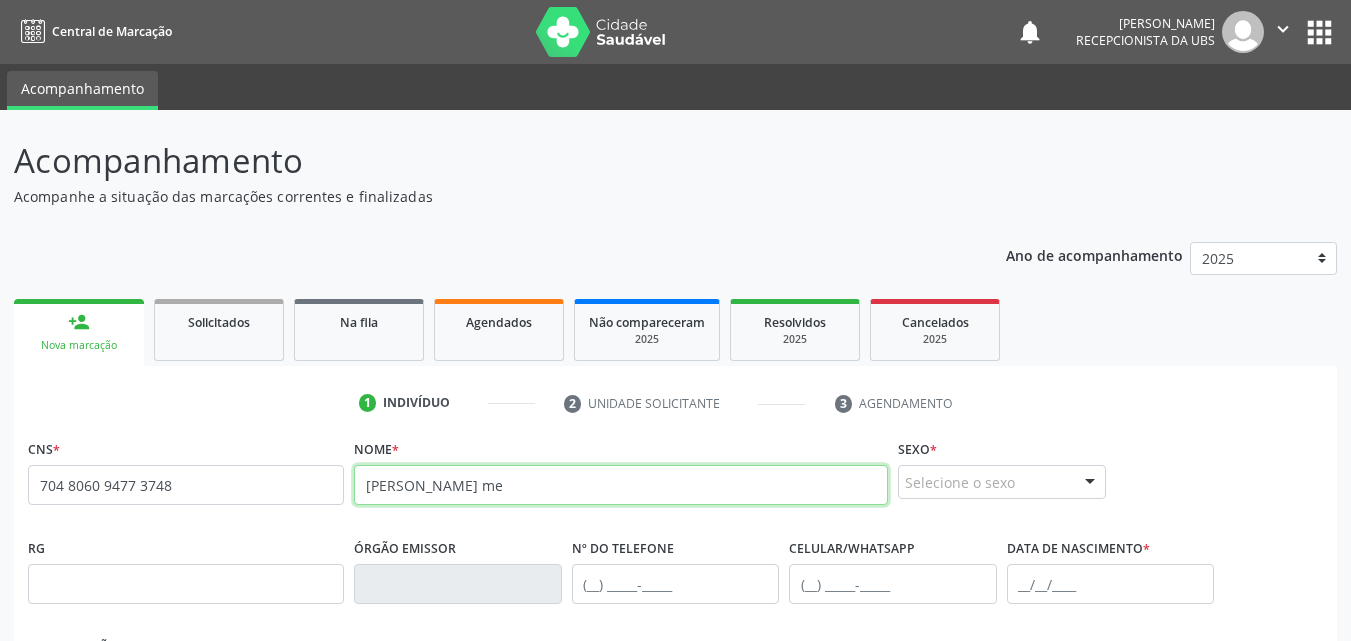 drag, startPoint x: 484, startPoint y: 486, endPoint x: 347, endPoint y: 497, distance: 137.4409 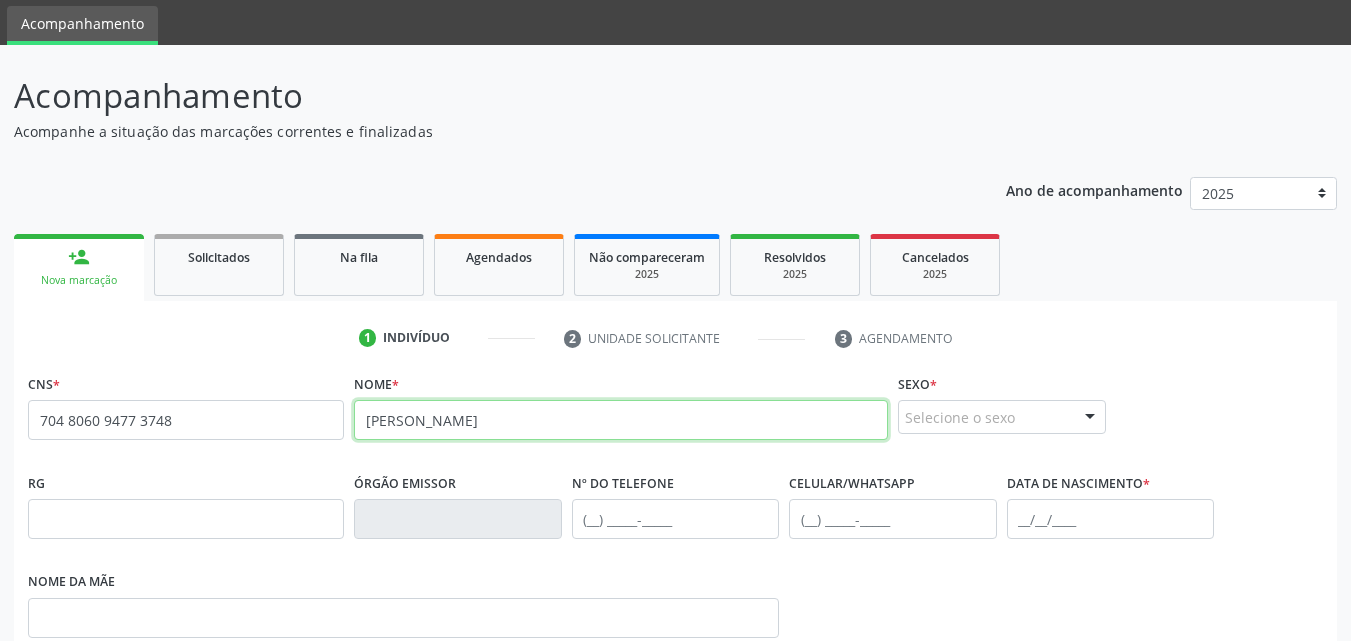 scroll, scrollTop: 100, scrollLeft: 0, axis: vertical 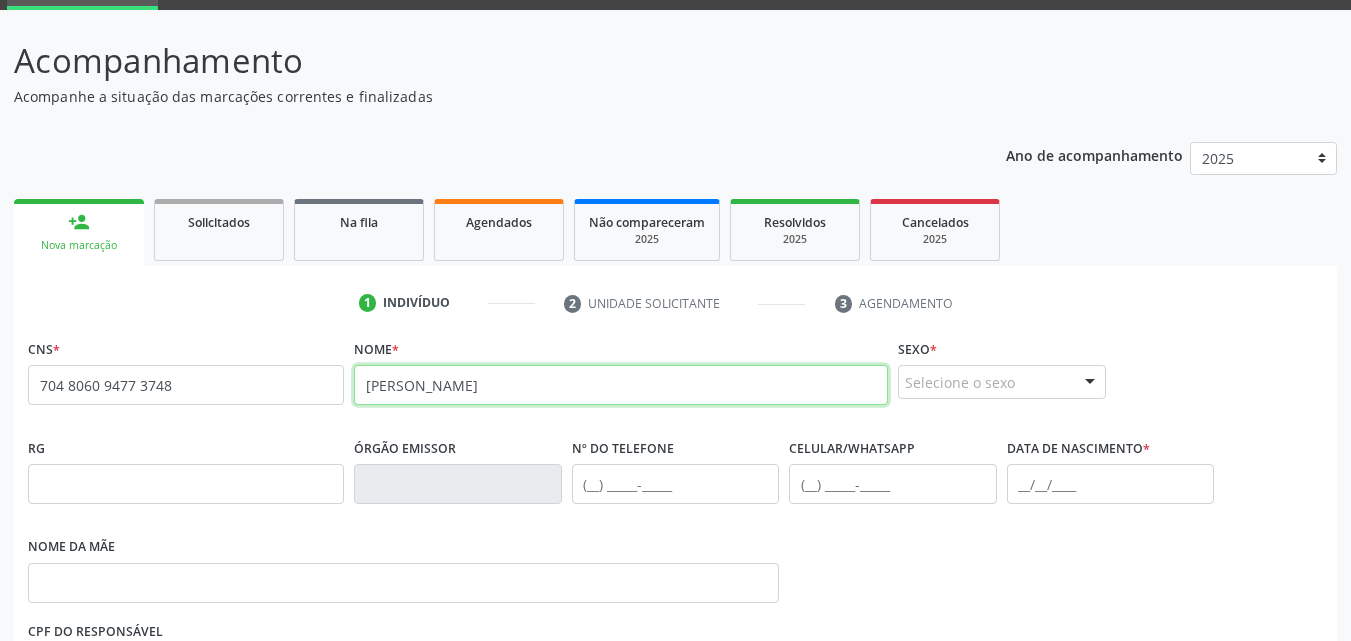 type on "[PERSON_NAME]" 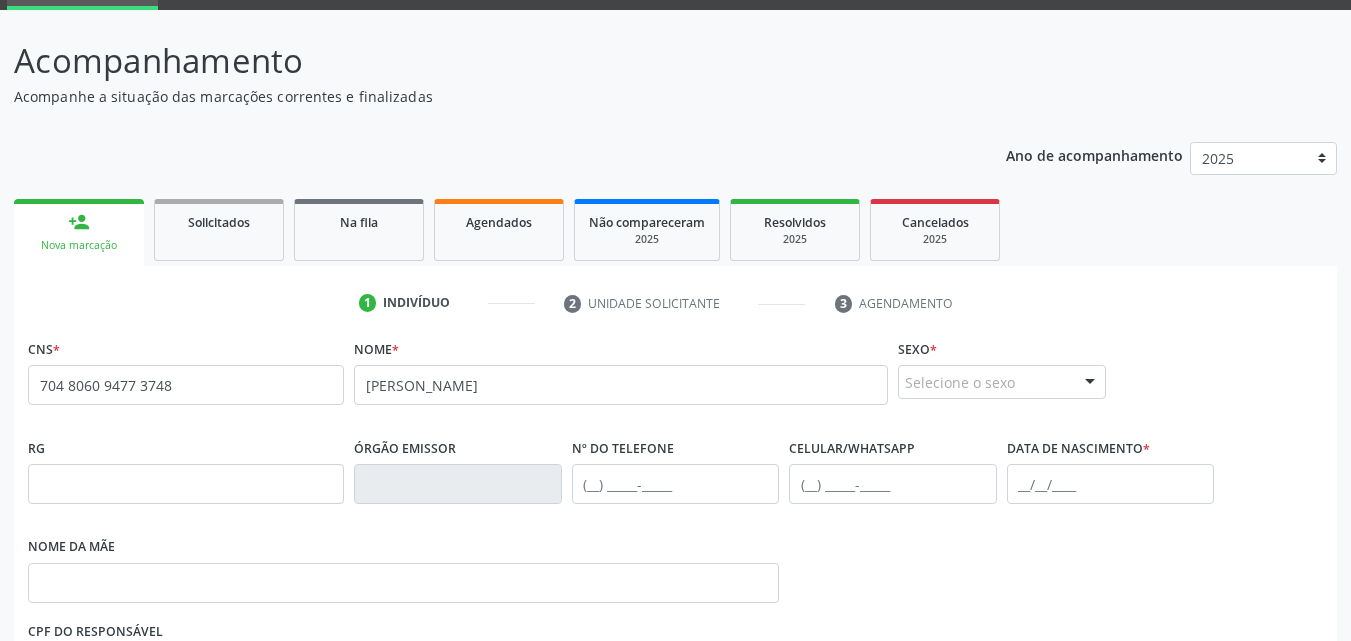 click on "Selecione o sexo" at bounding box center (1002, 382) 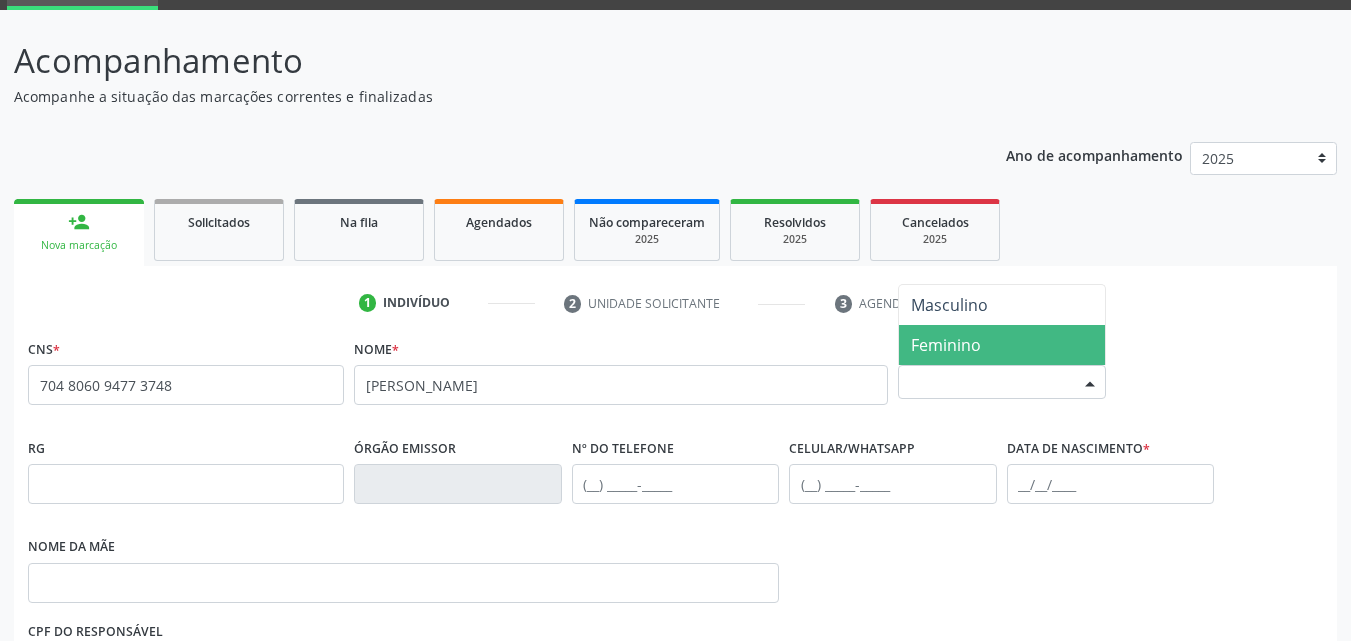 click on "Feminino" at bounding box center [946, 345] 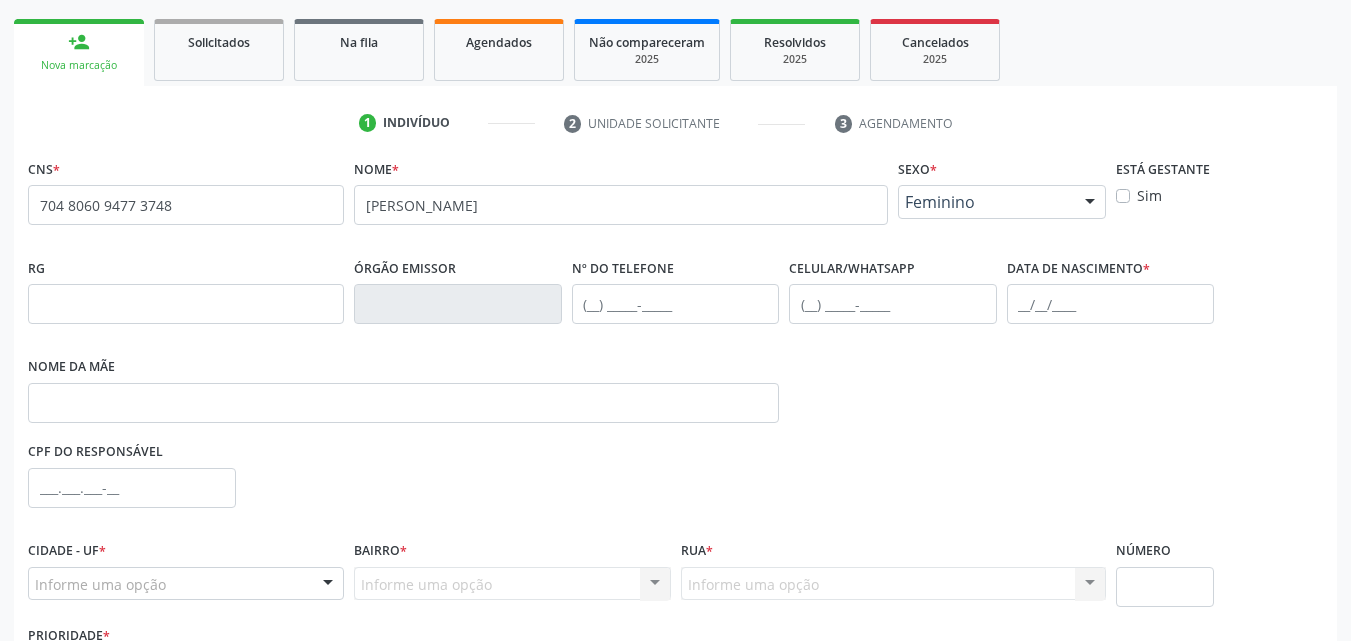 scroll, scrollTop: 300, scrollLeft: 0, axis: vertical 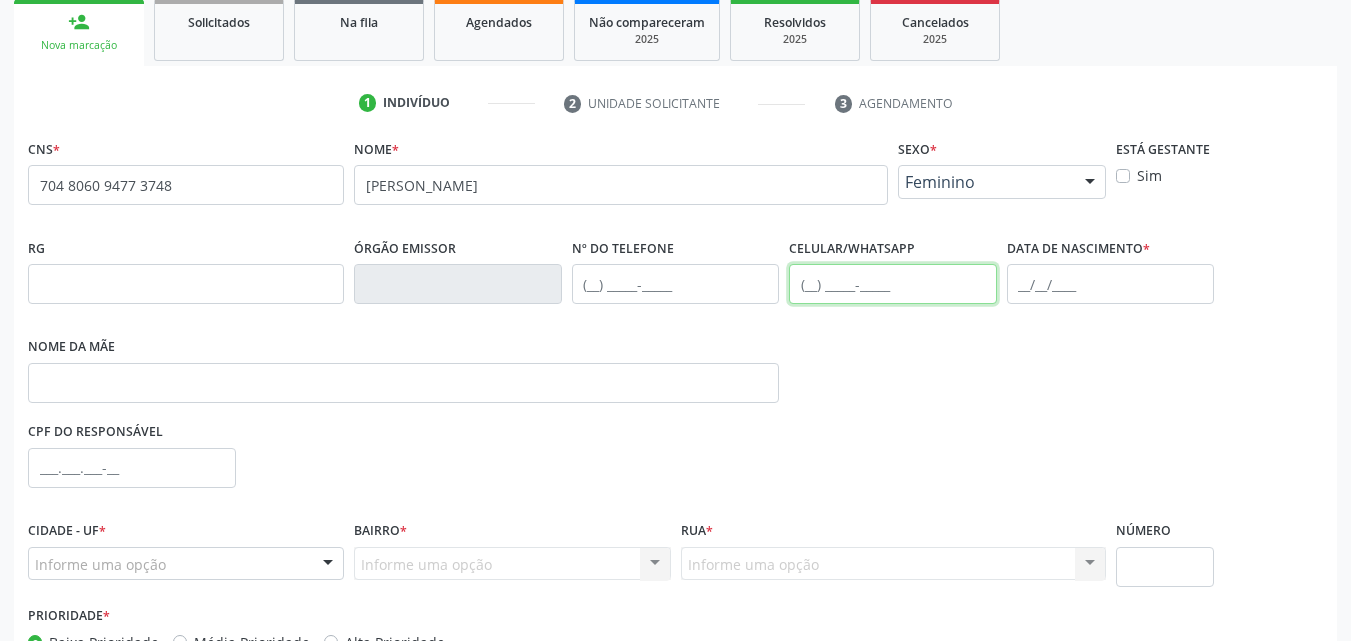 click at bounding box center [893, 284] 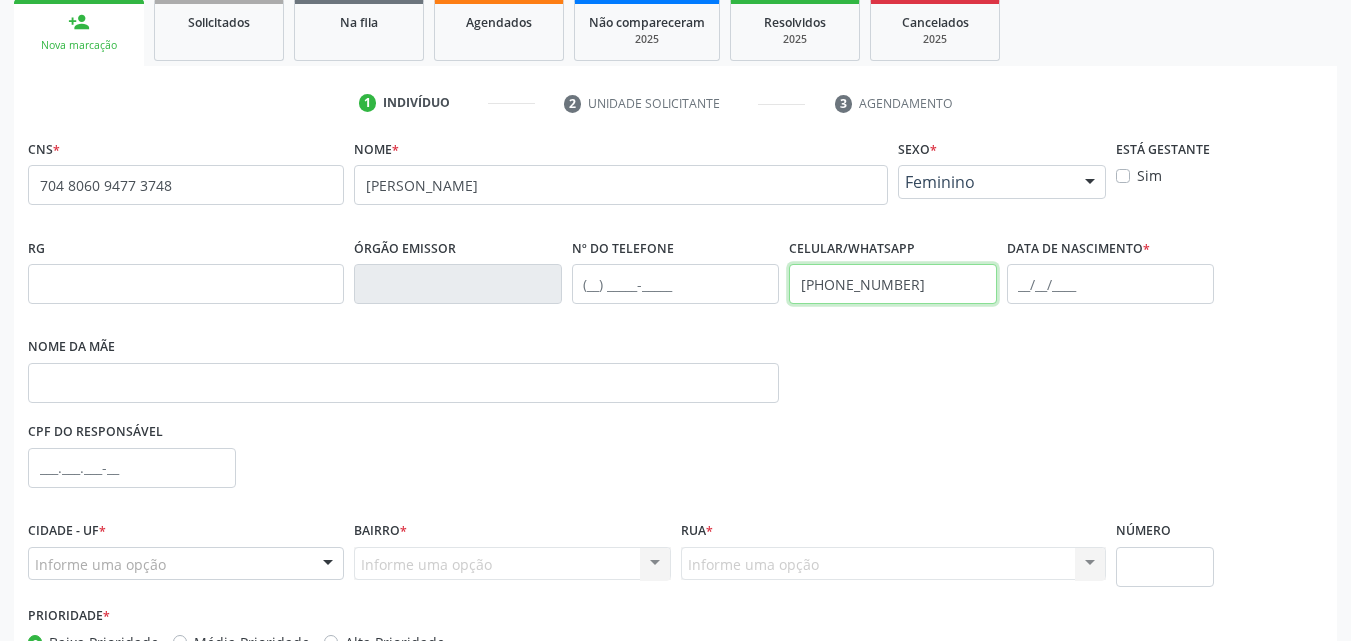 type on "[PHONE_NUMBER]" 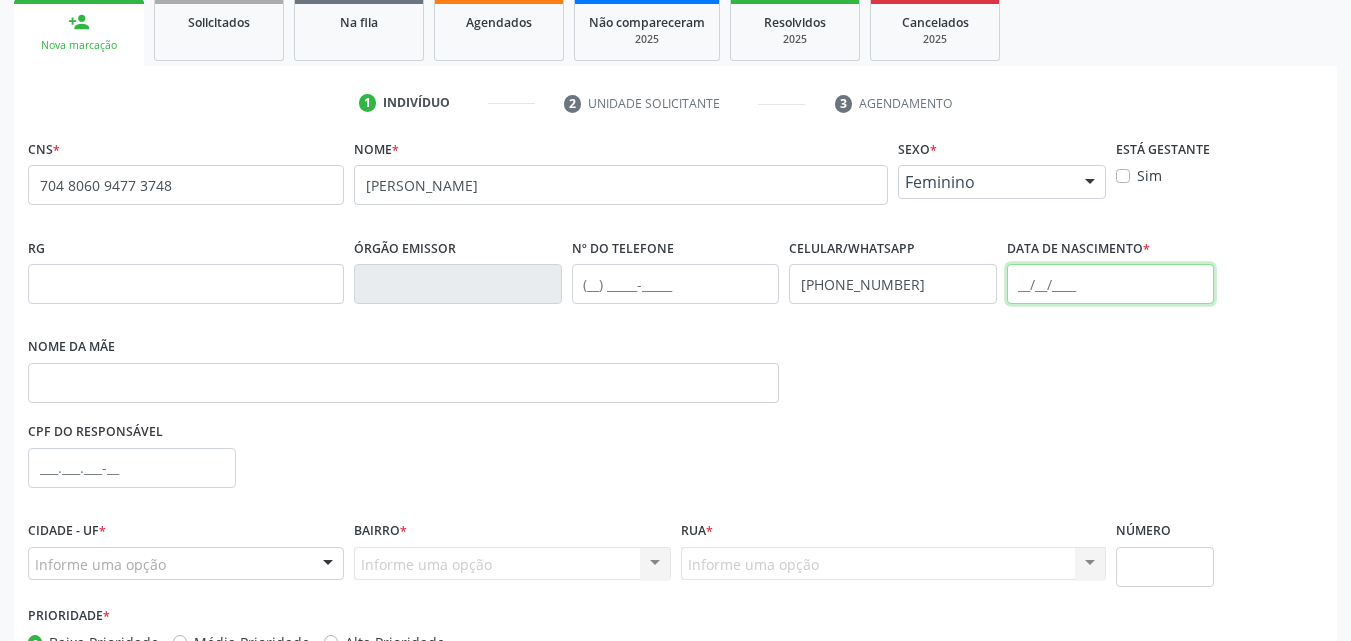 click at bounding box center (1111, 284) 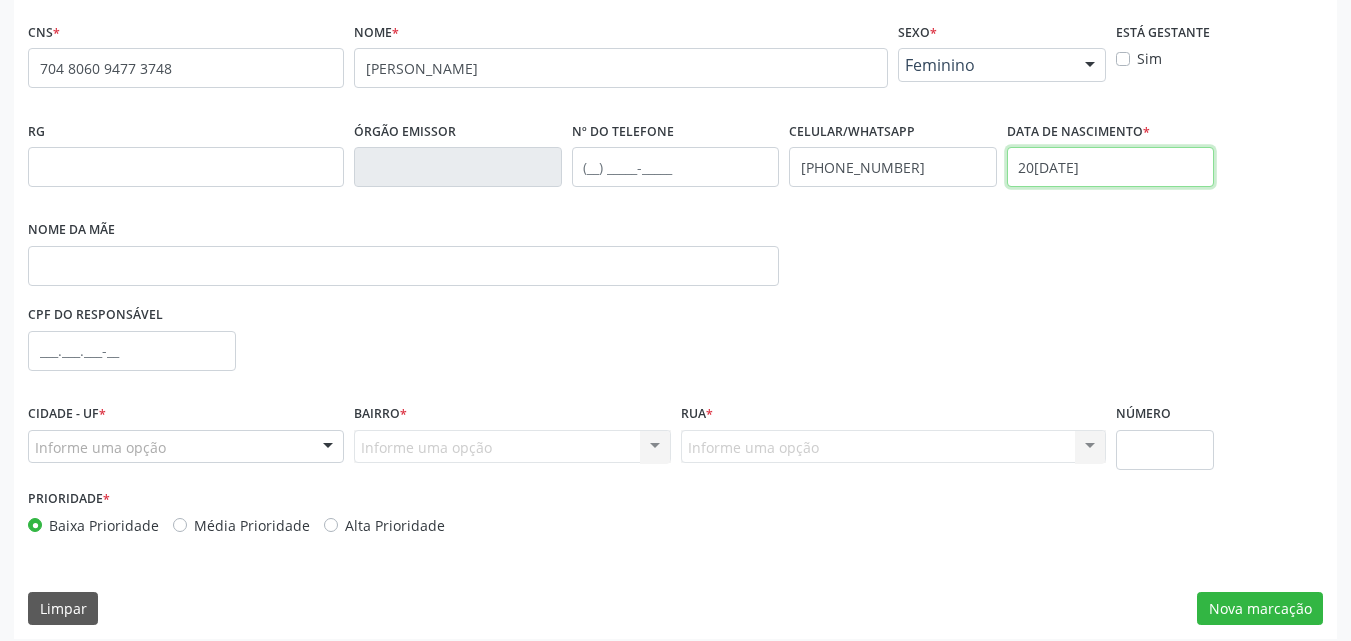 scroll, scrollTop: 429, scrollLeft: 0, axis: vertical 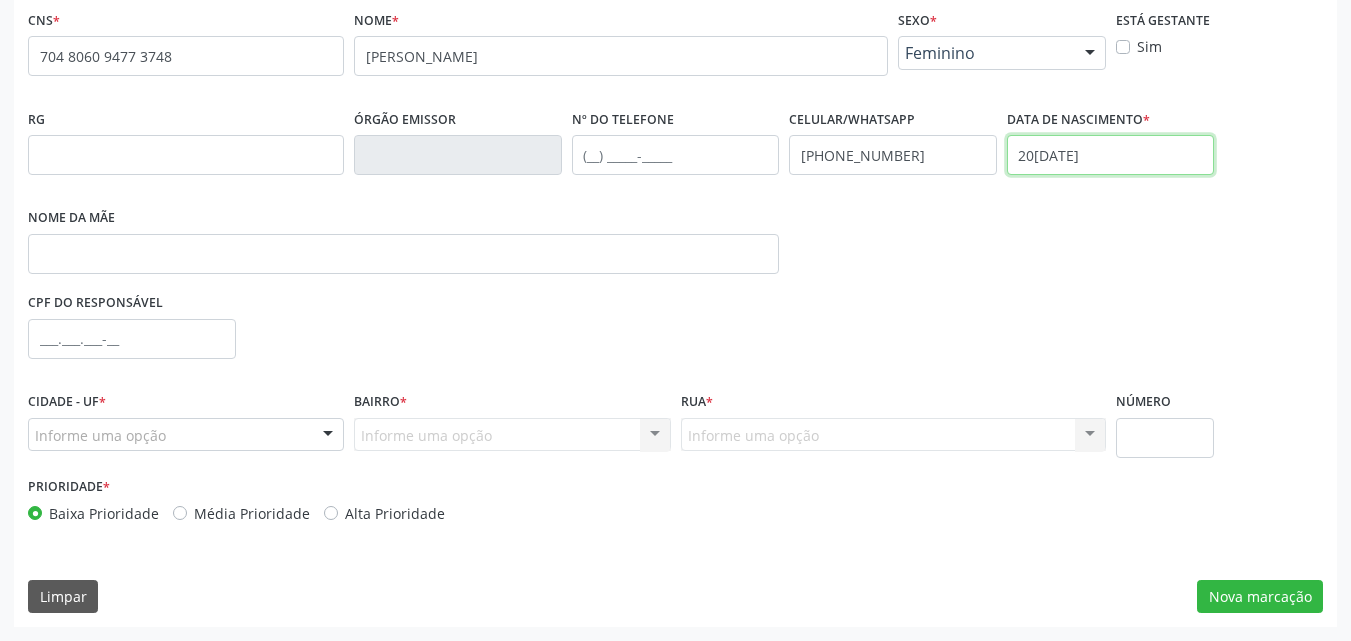 type on "20[DATE]" 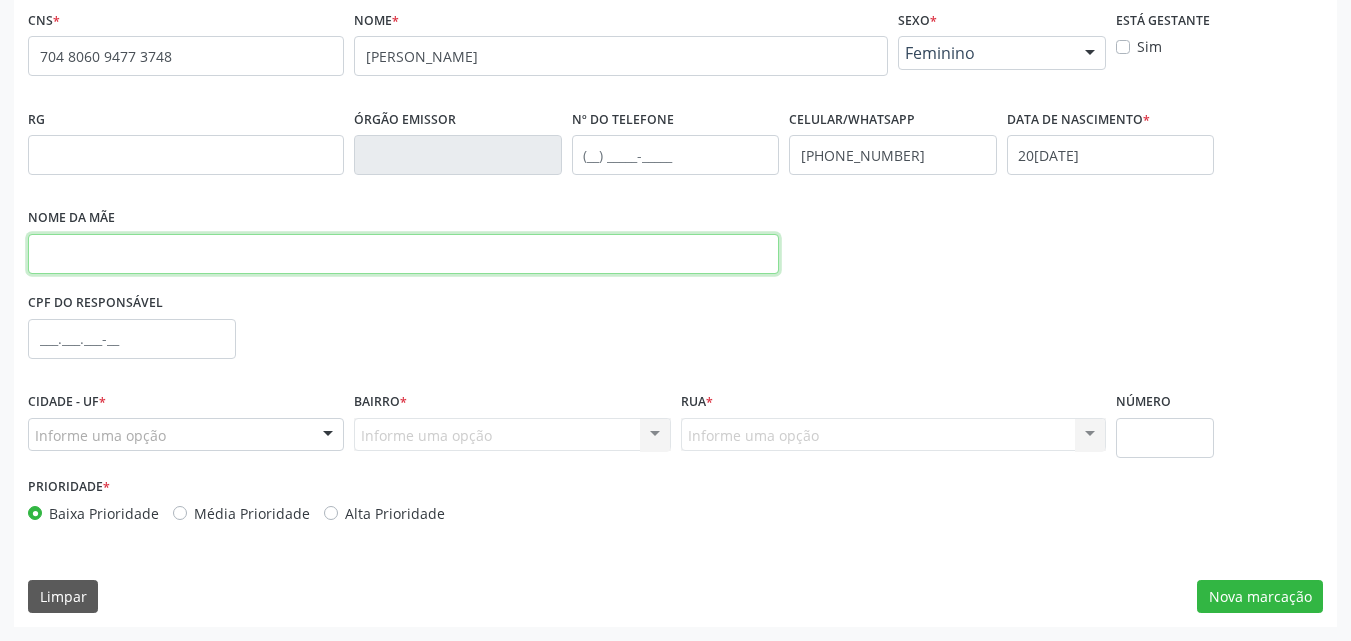 click at bounding box center [403, 254] 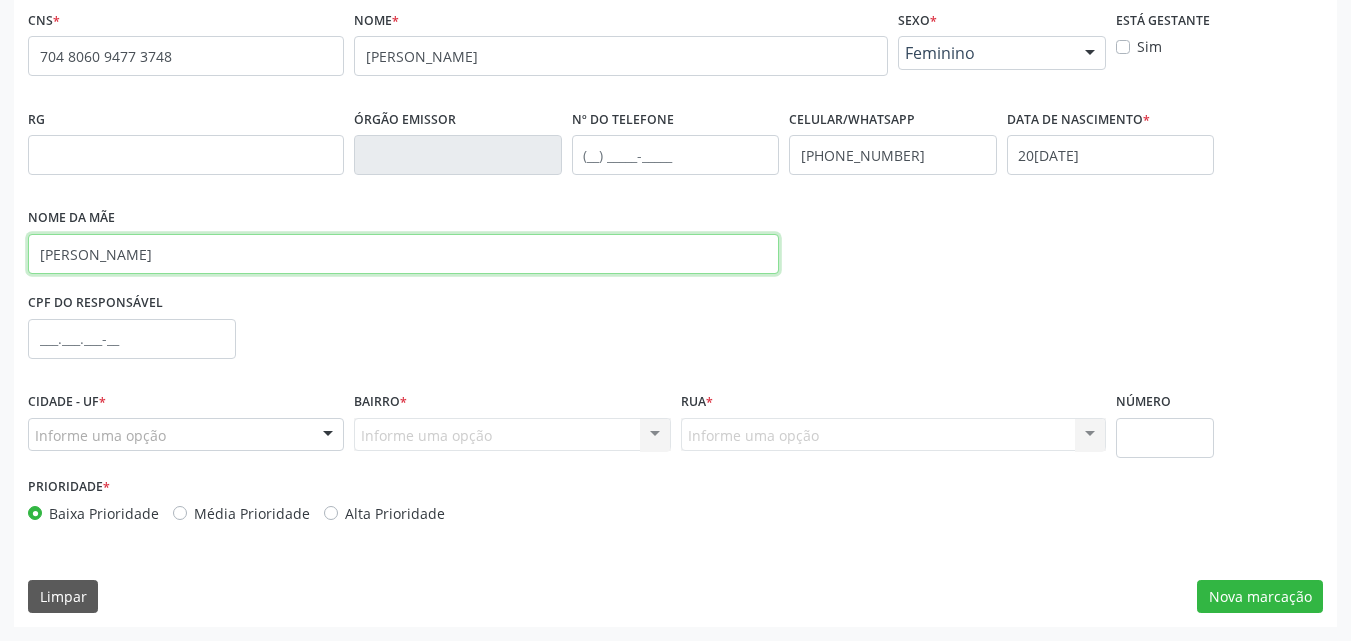 type on "[PERSON_NAME]" 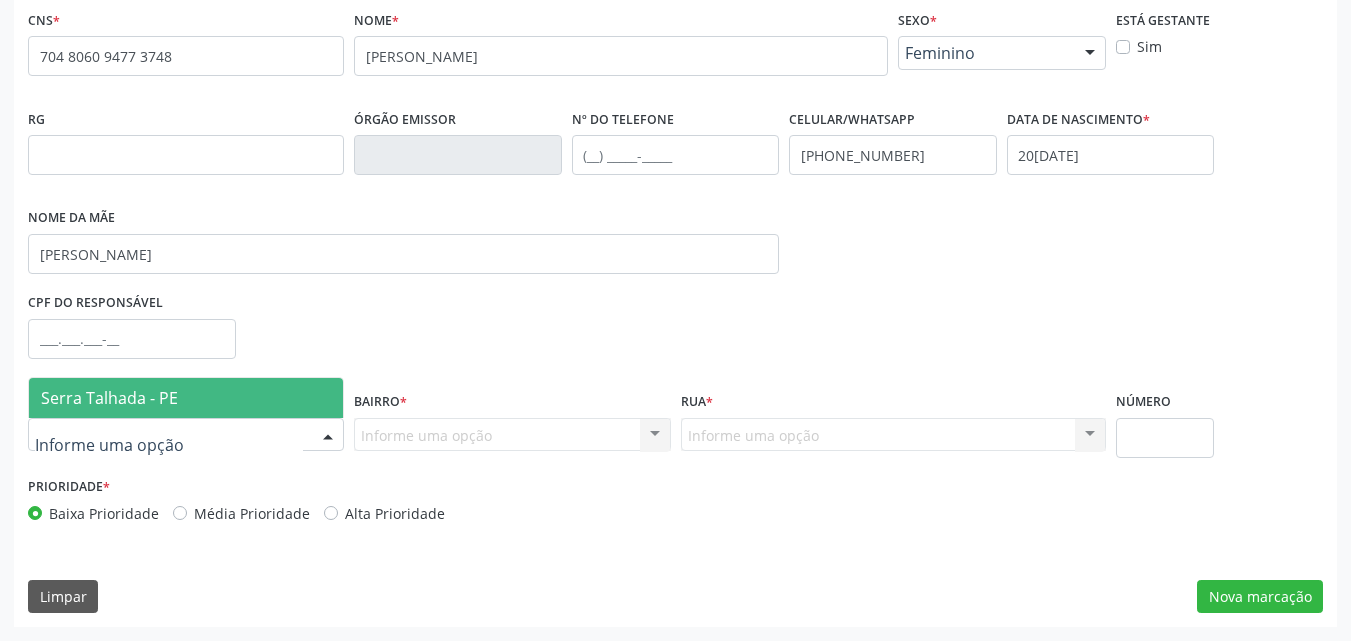click on "Serra Talhada - PE" at bounding box center [109, 398] 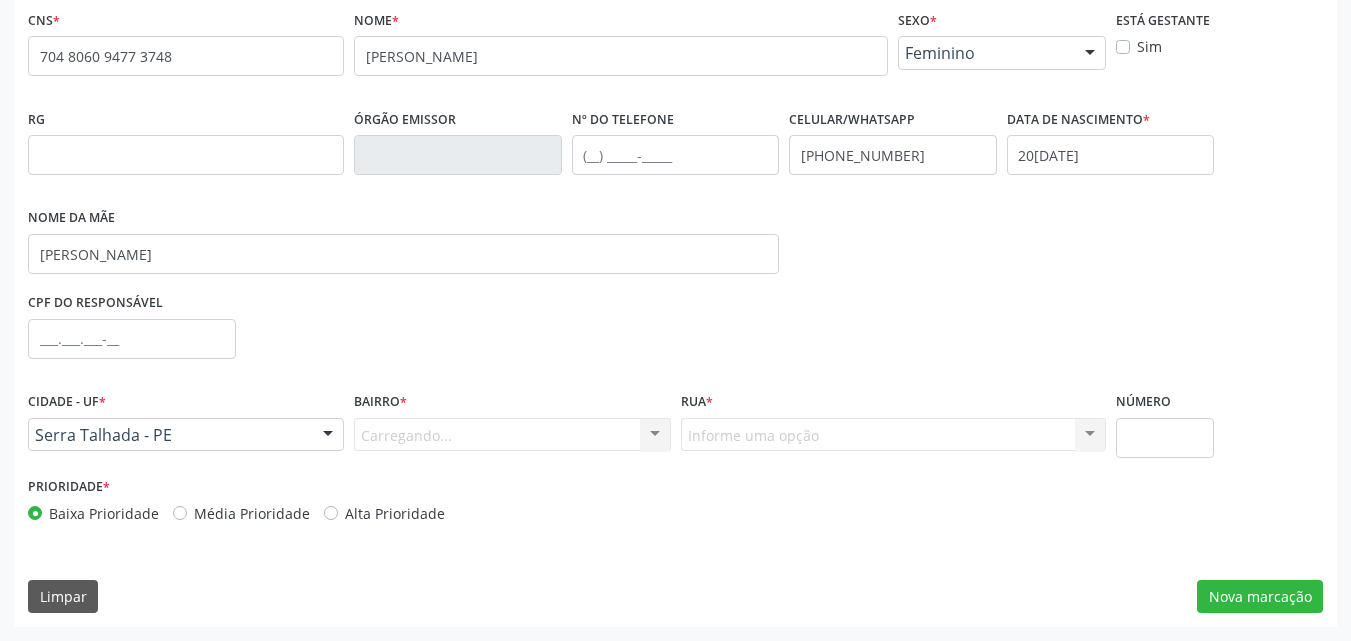 click on "Carregando...
Nenhum resultado encontrado para: "   "
Nenhuma opção encontrada. Digite para adicionar." at bounding box center (512, 435) 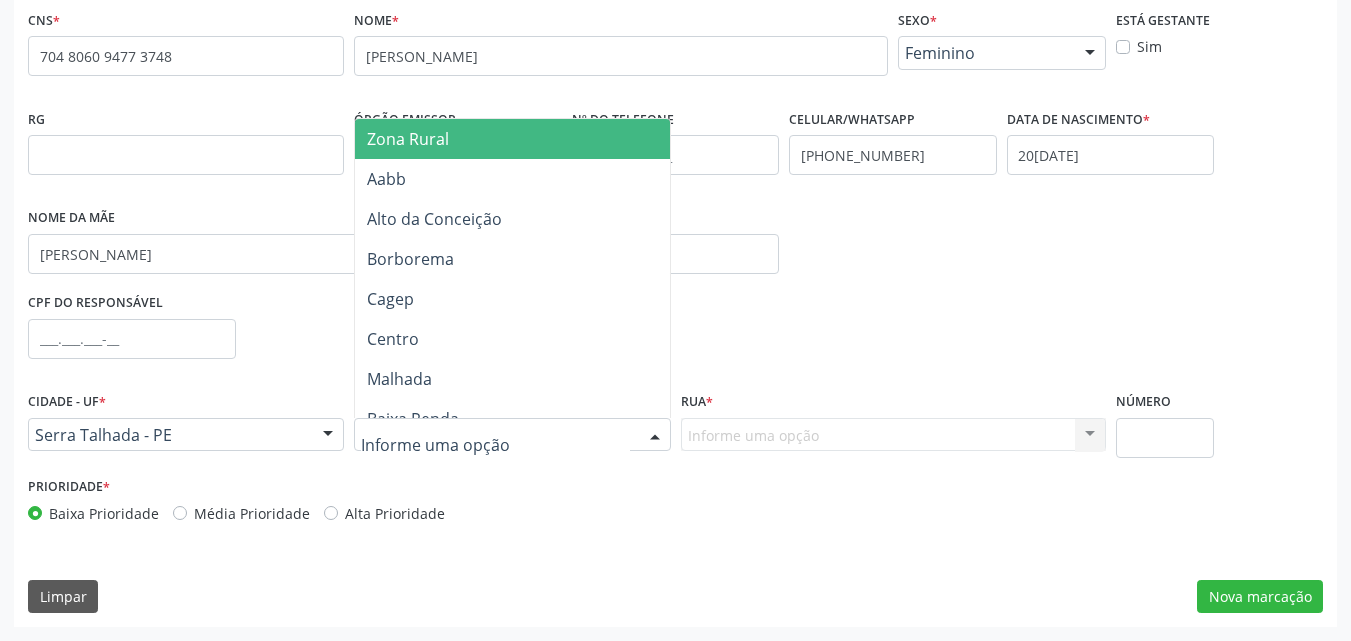 click at bounding box center (512, 435) 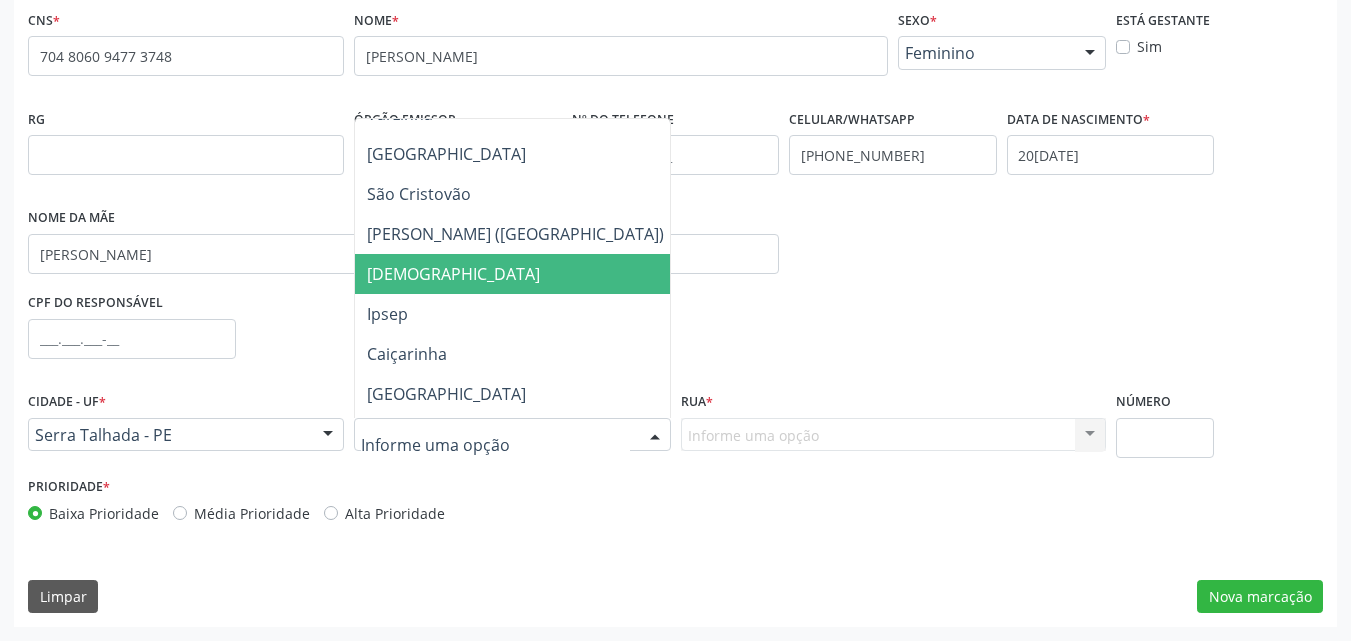 scroll, scrollTop: 500, scrollLeft: 0, axis: vertical 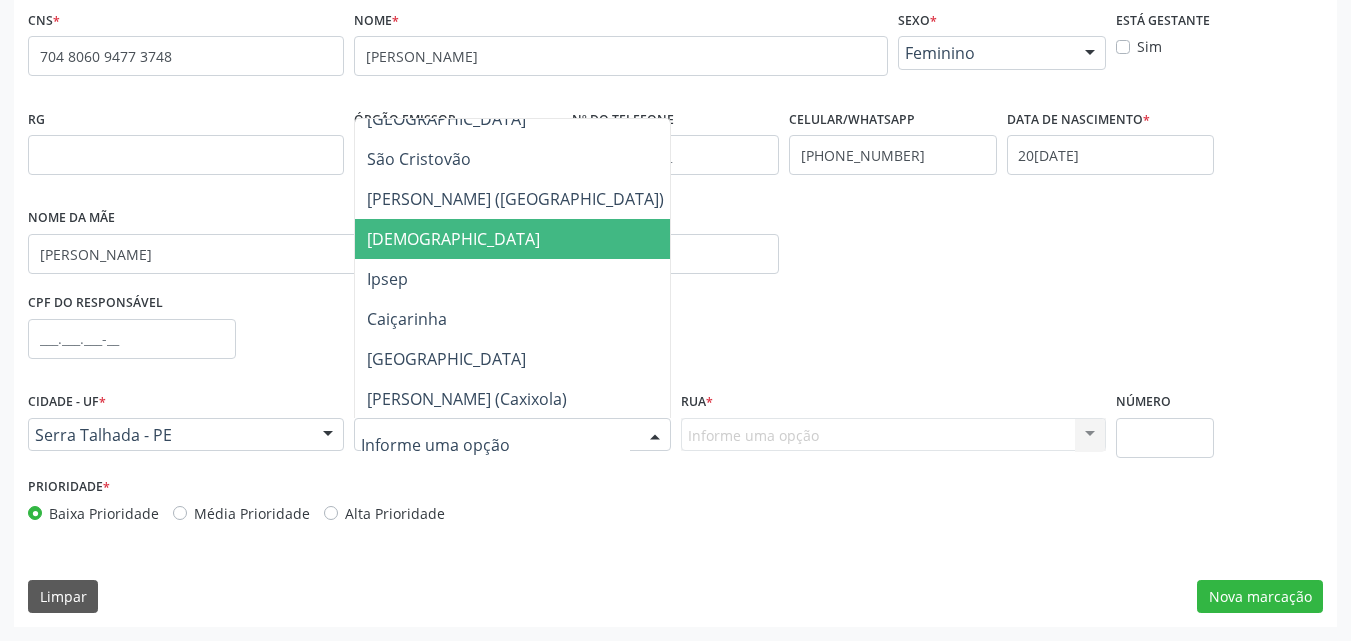 click on "[DEMOGRAPHIC_DATA]" at bounding box center (515, 239) 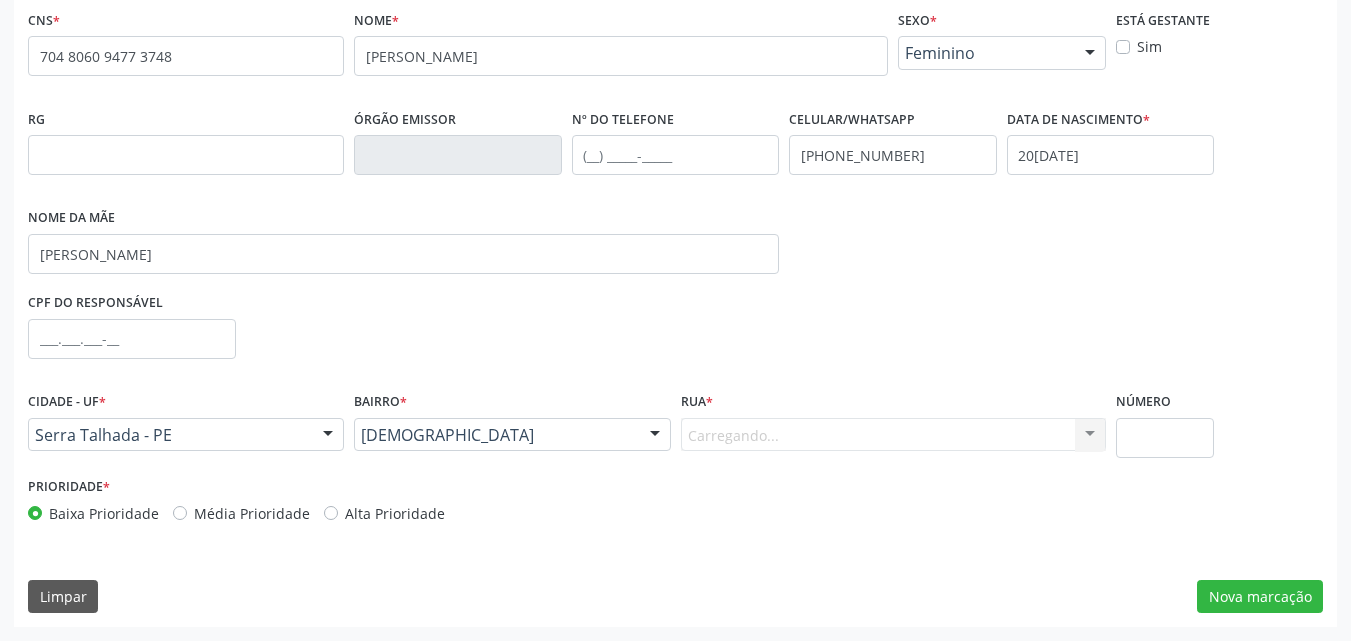 click on "CNS
*
704 8060 9477 3748       none
Nome
*
[PERSON_NAME]
Sexo
*
Feminino         Masculino   Feminino
Nenhum resultado encontrado para: "   "
Não há nenhuma opção para ser exibida.
Está gestante
Sim
RG
Órgão emissor
Nº do Telefone
Celular/WhatsApp
[PHONE_NUMBER]
Data de nascimento
*
20[DATE]
Nome da mãe
[PERSON_NAME]
CPF do responsável
Cidade - UF
*
[GEOGRAPHIC_DATA] - PE         [GEOGRAPHIC_DATA] - PE
Nenhum resultado encontrado para: "   "
Nenhuma opção encontrada
[GEOGRAPHIC_DATA]
*
[GEOGRAPHIC_DATA]         Zona Rural   Aabb   [GEOGRAPHIC_DATA]   Borborema   Cagep   [GEOGRAPHIC_DATA]" at bounding box center [675, 271] 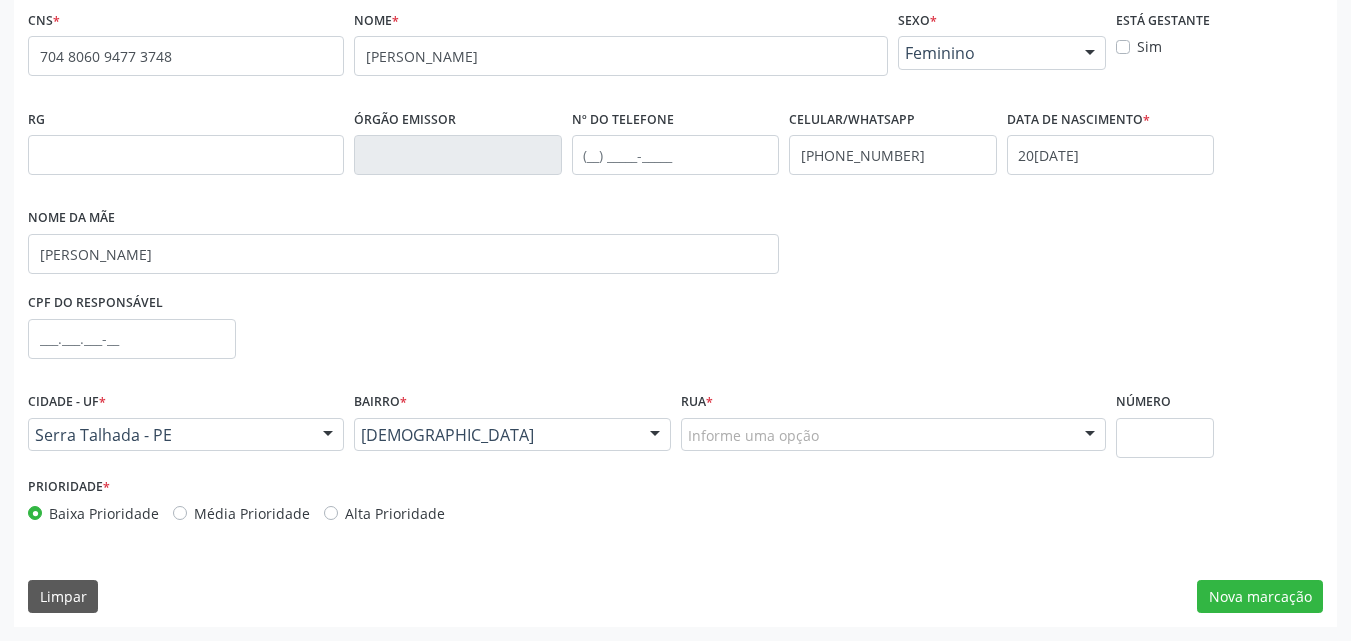 click on "Bom Jesus         Zona Rural   Aabb   Alto da Conceição   Borborema   Cagep   [GEOGRAPHIC_DATA] Renda   Dnocs (Br)   [PERSON_NAME]   Santa Rita   Varzinha   Vila Bela   São [PERSON_NAME] (Mutirão)   Bom Jesus   Ipsep   Caiçarinha   Luanda   [PERSON_NAME] (Caxixola)   Tancredo Neves (Cohab)   Varzea   Fazenda Nova   universitario   vilabela   borborema   BR
Nenhum resultado encontrado para: "   "
Nenhuma opção encontrada. Digite para adicionar." at bounding box center (512, 435) 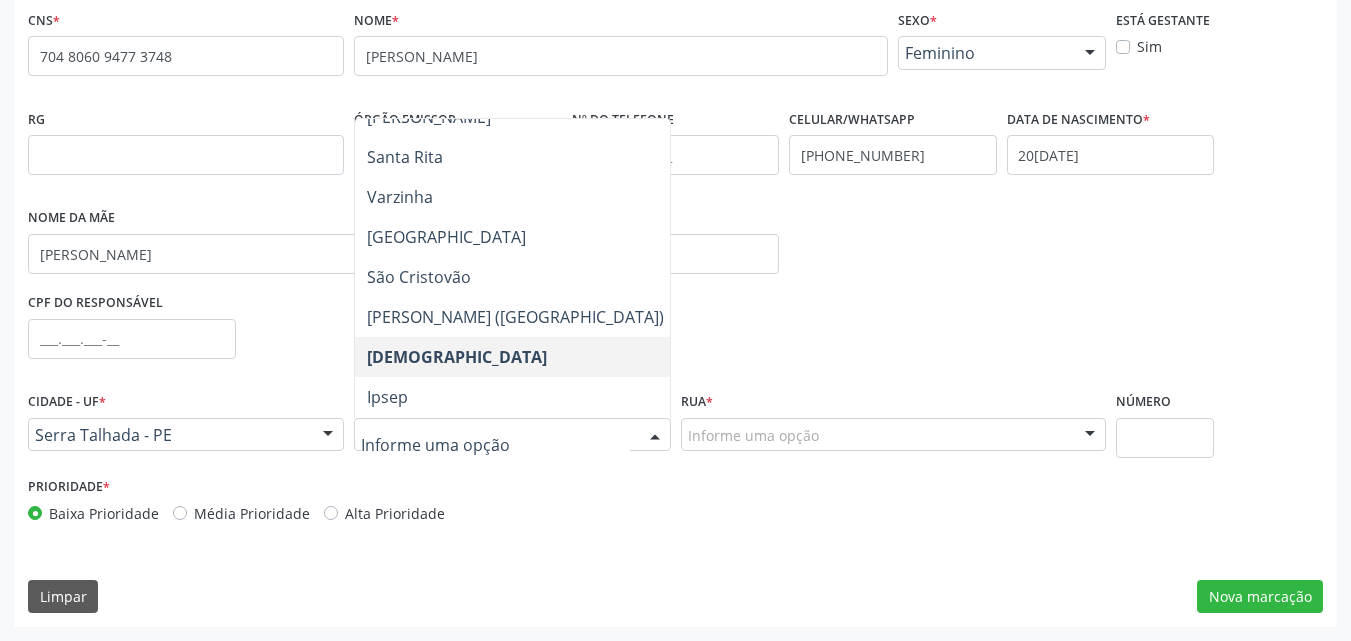 scroll, scrollTop: 381, scrollLeft: 0, axis: vertical 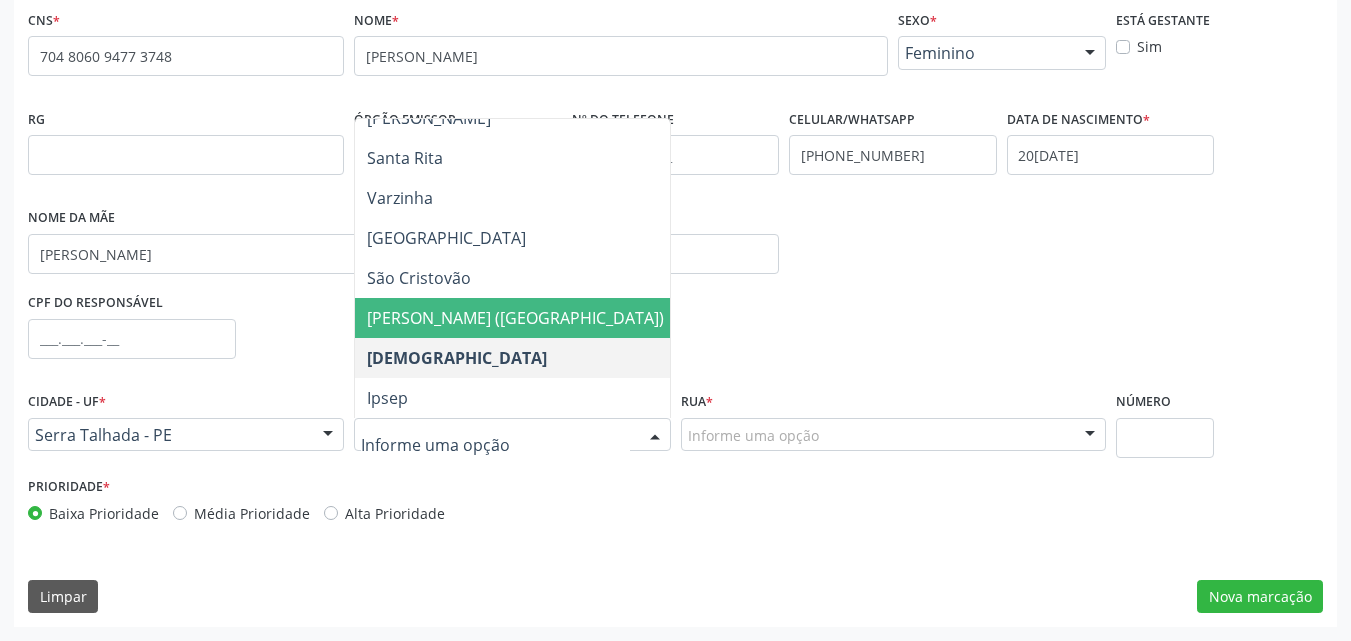 click on "[PERSON_NAME] ([GEOGRAPHIC_DATA])" at bounding box center [515, 318] 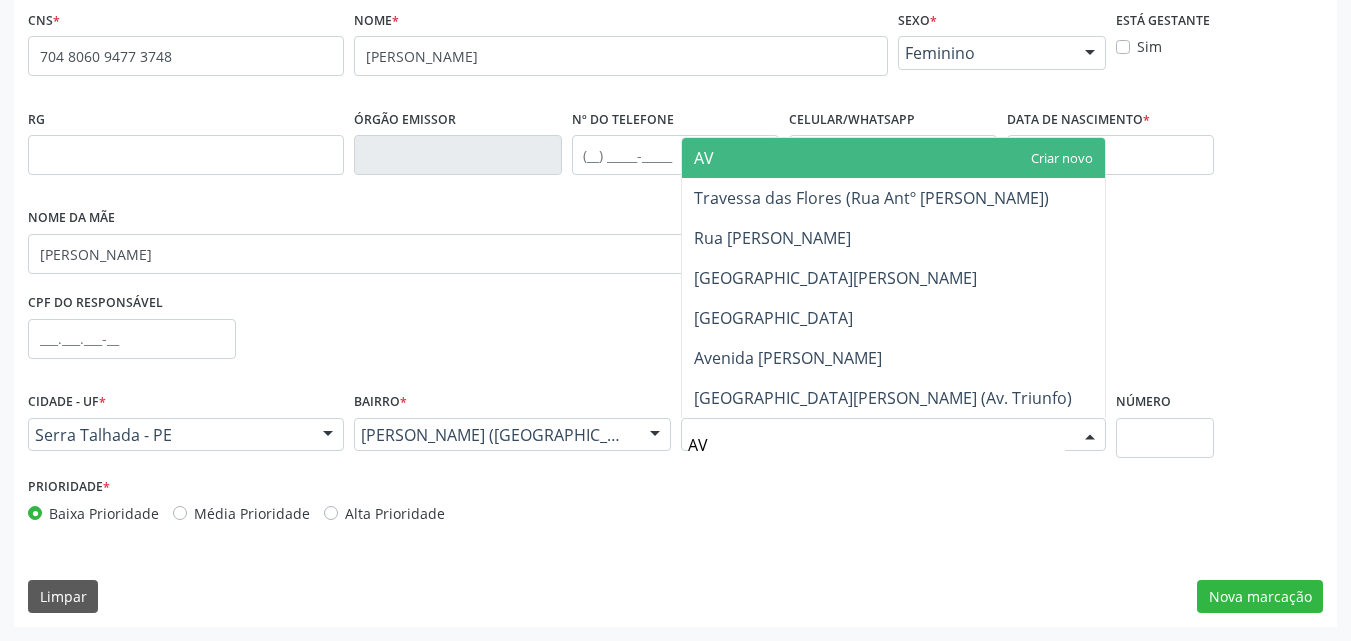 type on "AV" 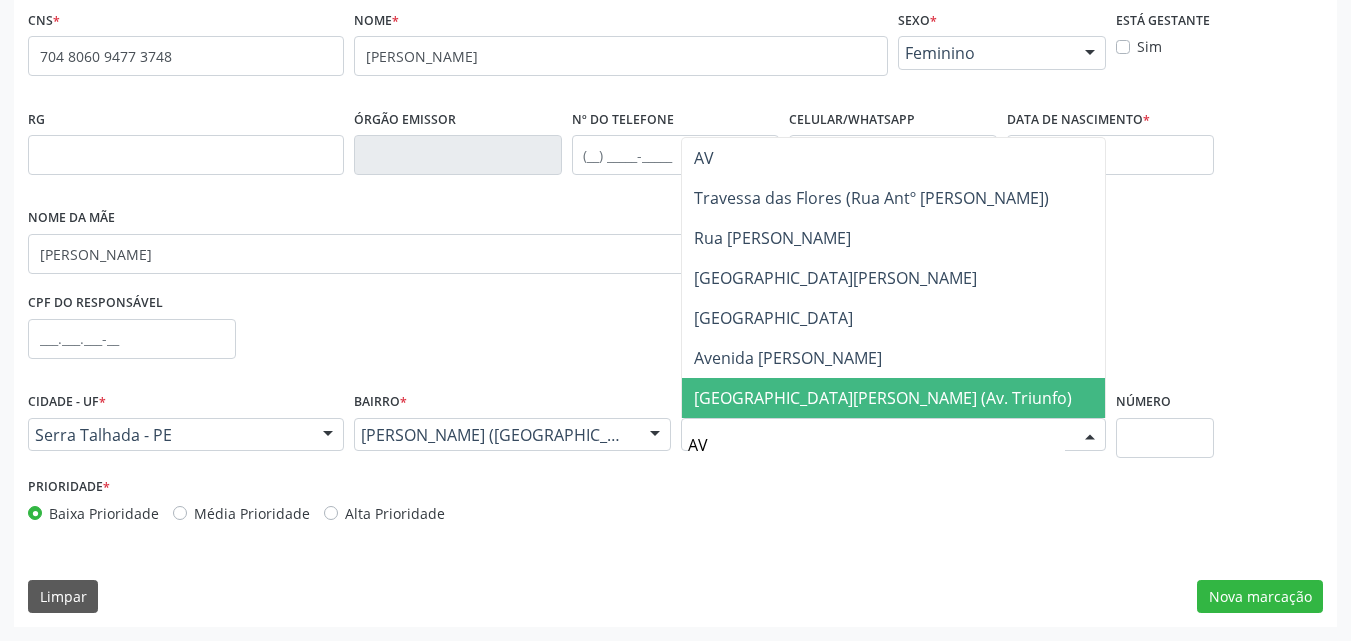 click on "[GEOGRAPHIC_DATA][PERSON_NAME] (Av. Triunfo)" at bounding box center (883, 398) 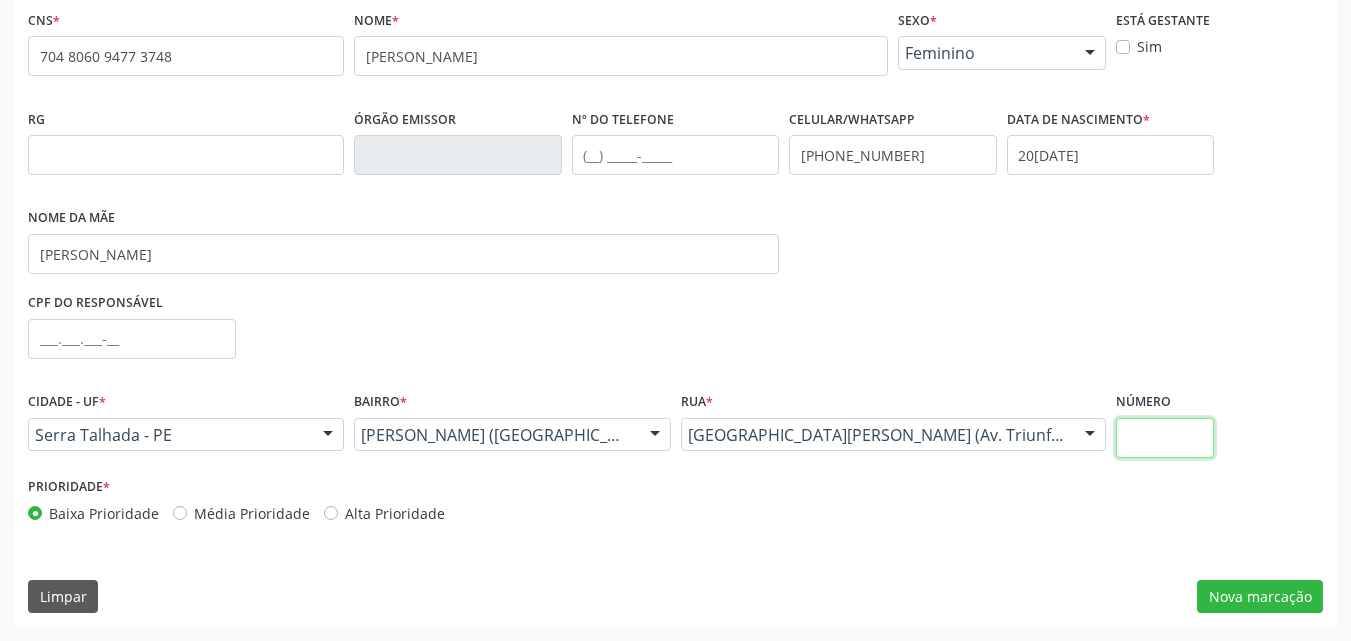 click at bounding box center (1165, 438) 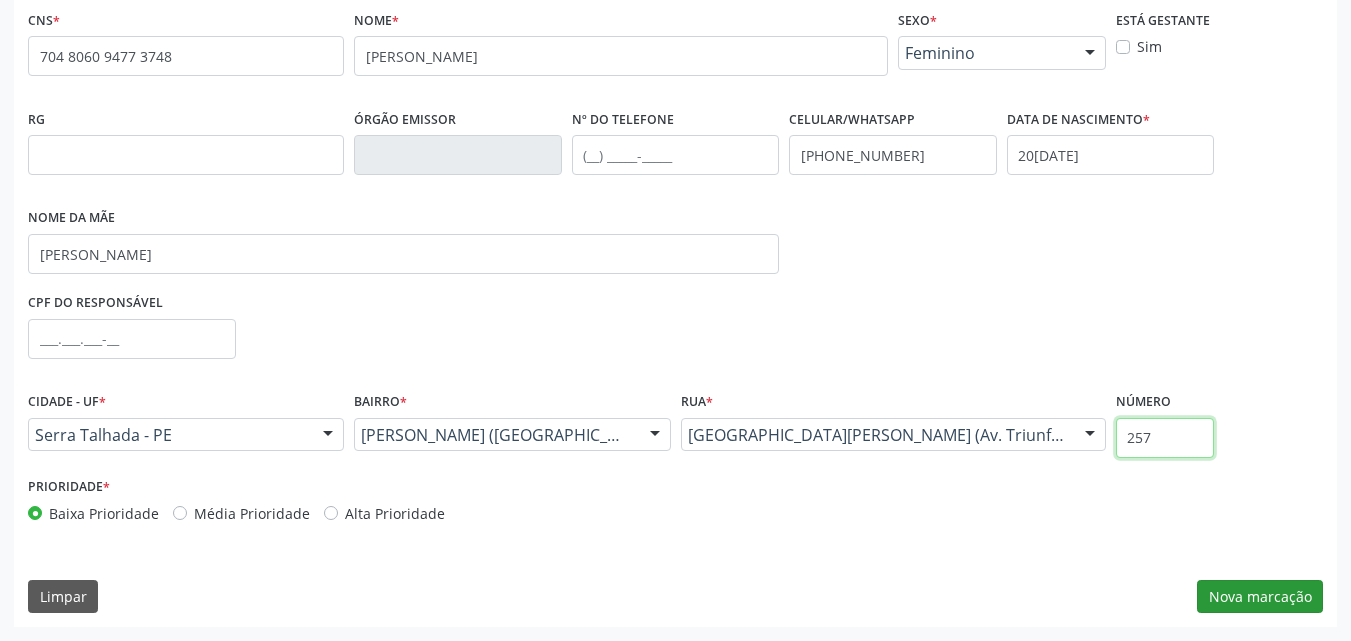 type on "257" 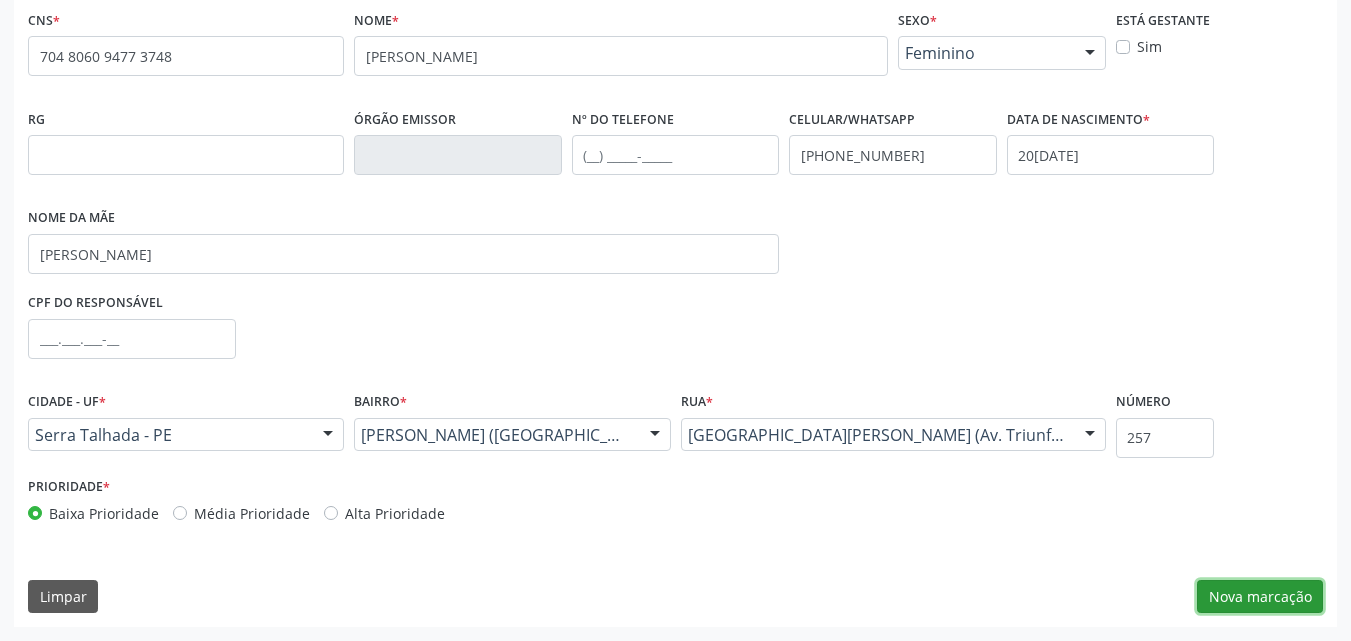 click on "Nova marcação" at bounding box center [1260, 597] 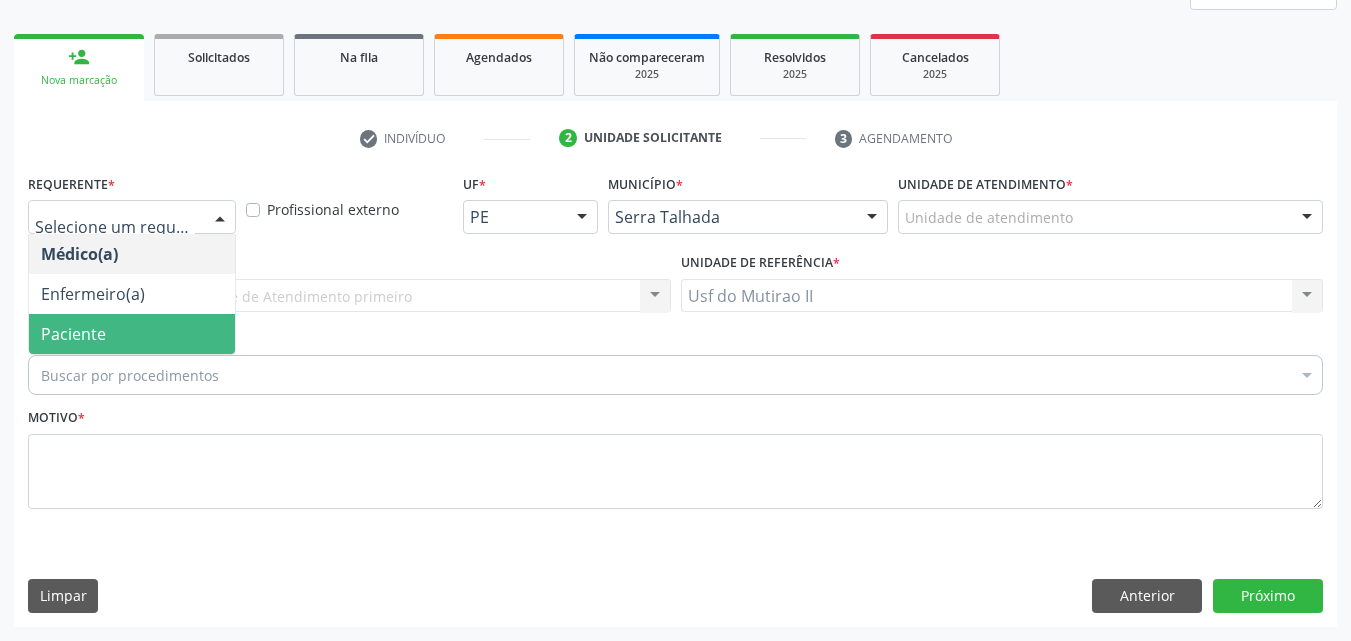 click on "Paciente" at bounding box center [132, 334] 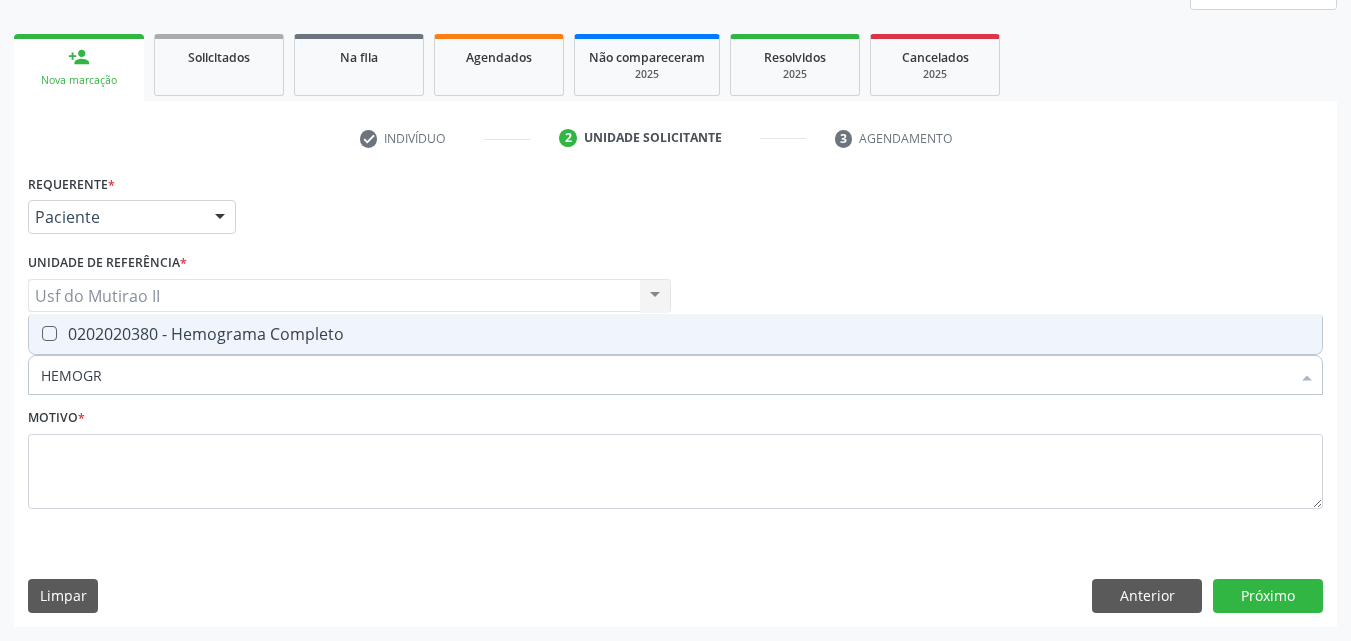type on "HEMOGRA" 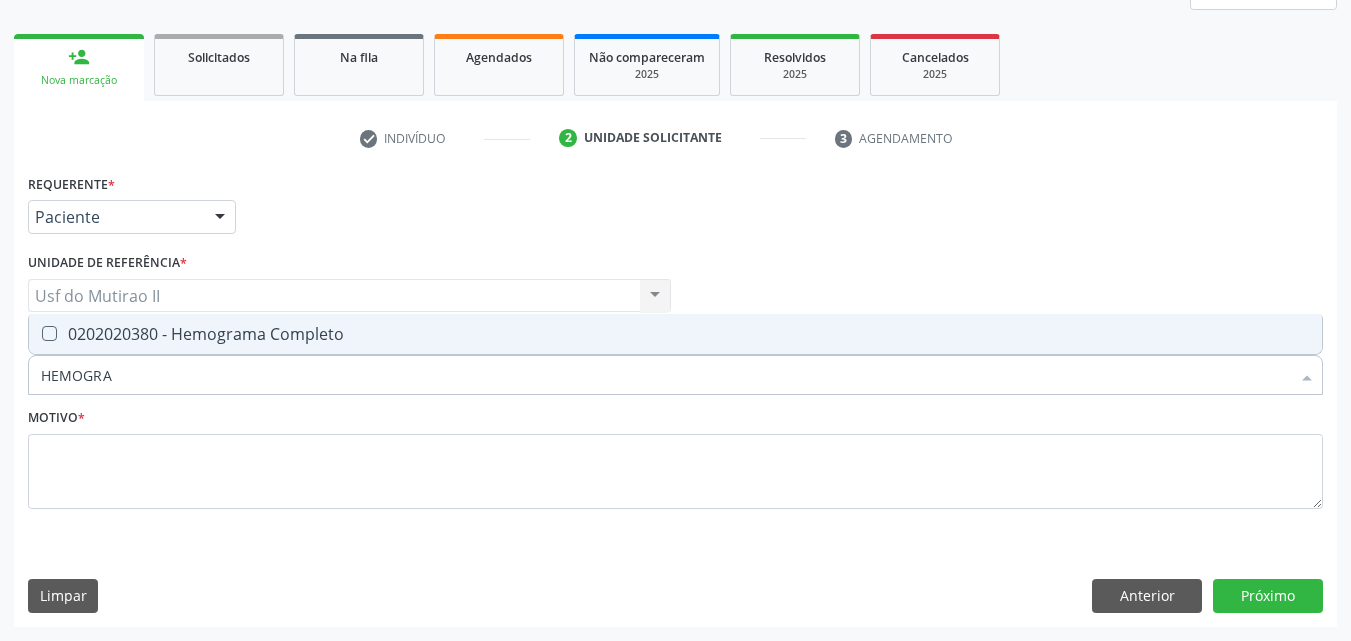 click on "0202020380 - Hemograma Completo" at bounding box center (675, 334) 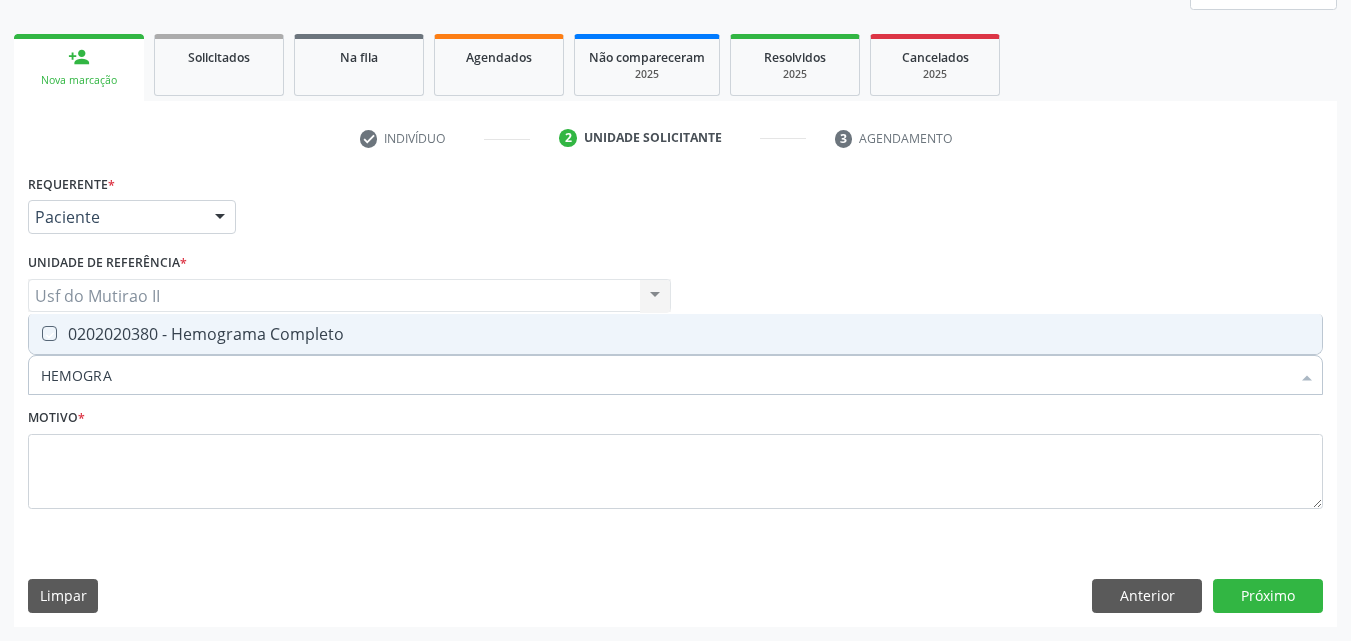 checkbox on "true" 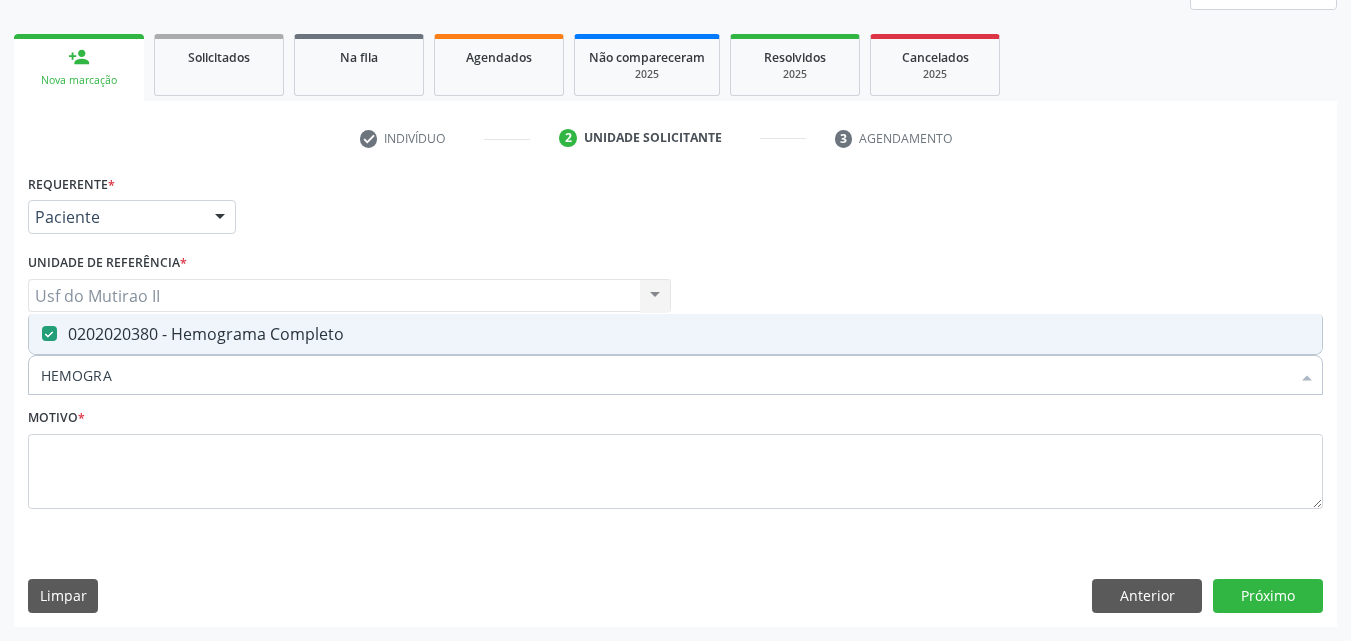 drag, startPoint x: 110, startPoint y: 388, endPoint x: 0, endPoint y: 381, distance: 110.2225 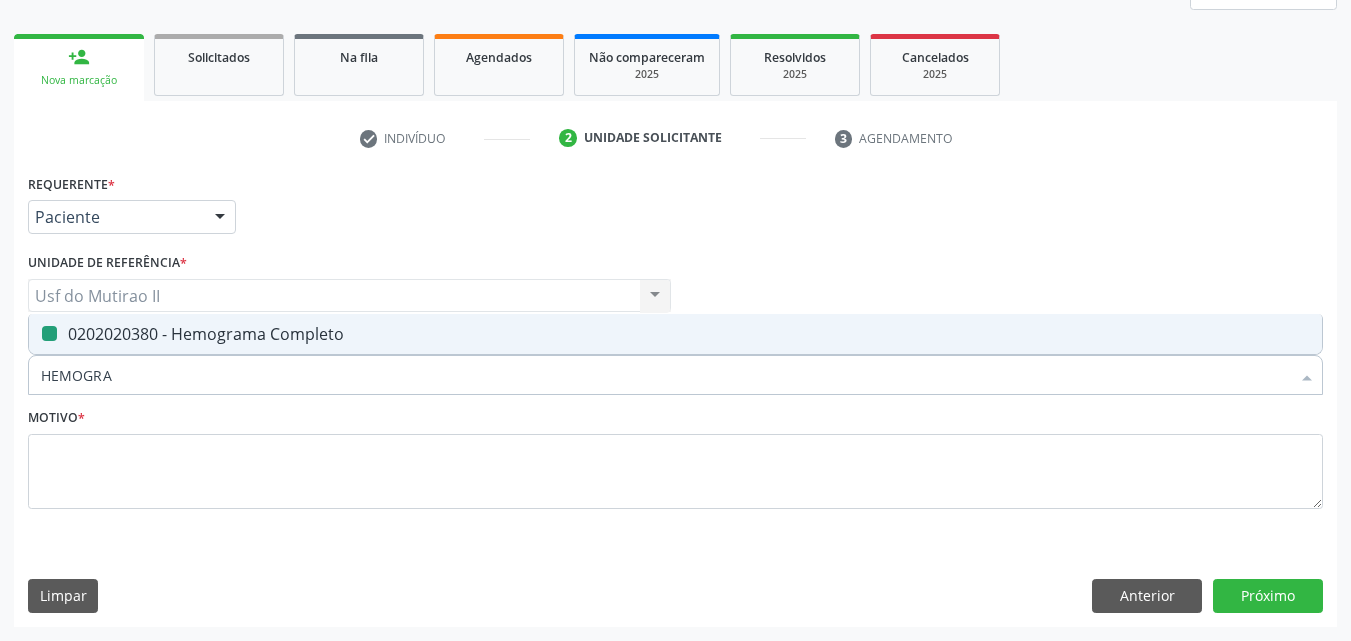 type 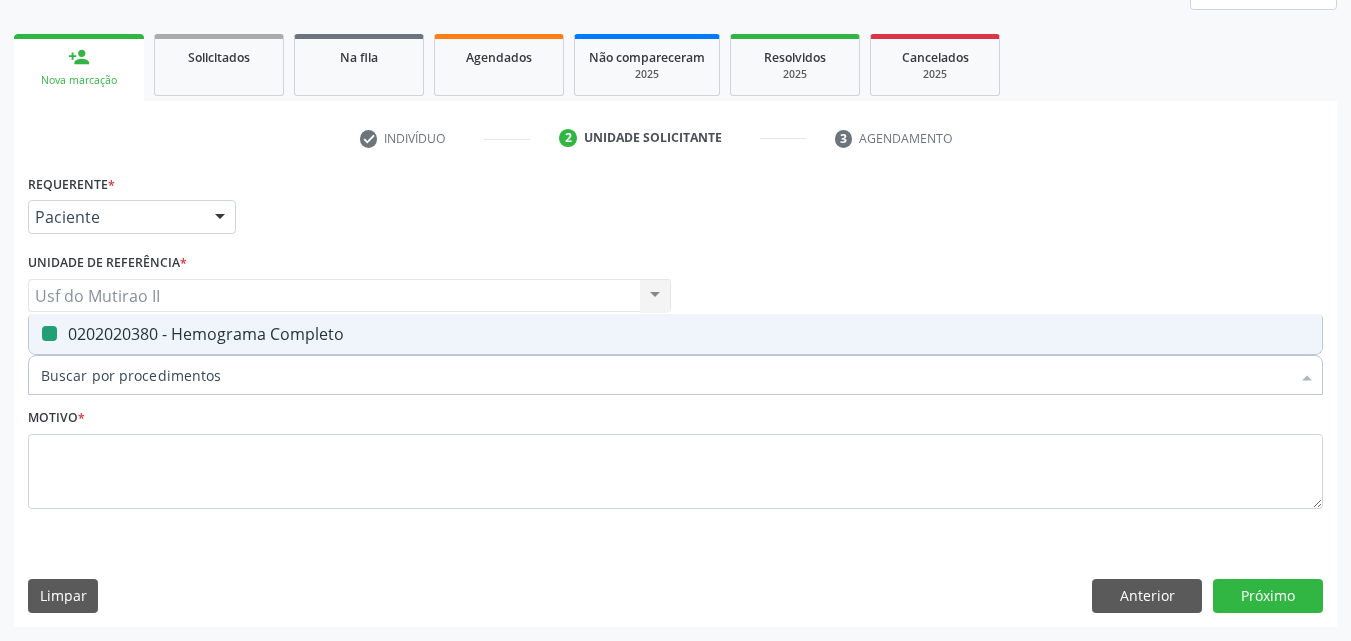 checkbox on "false" 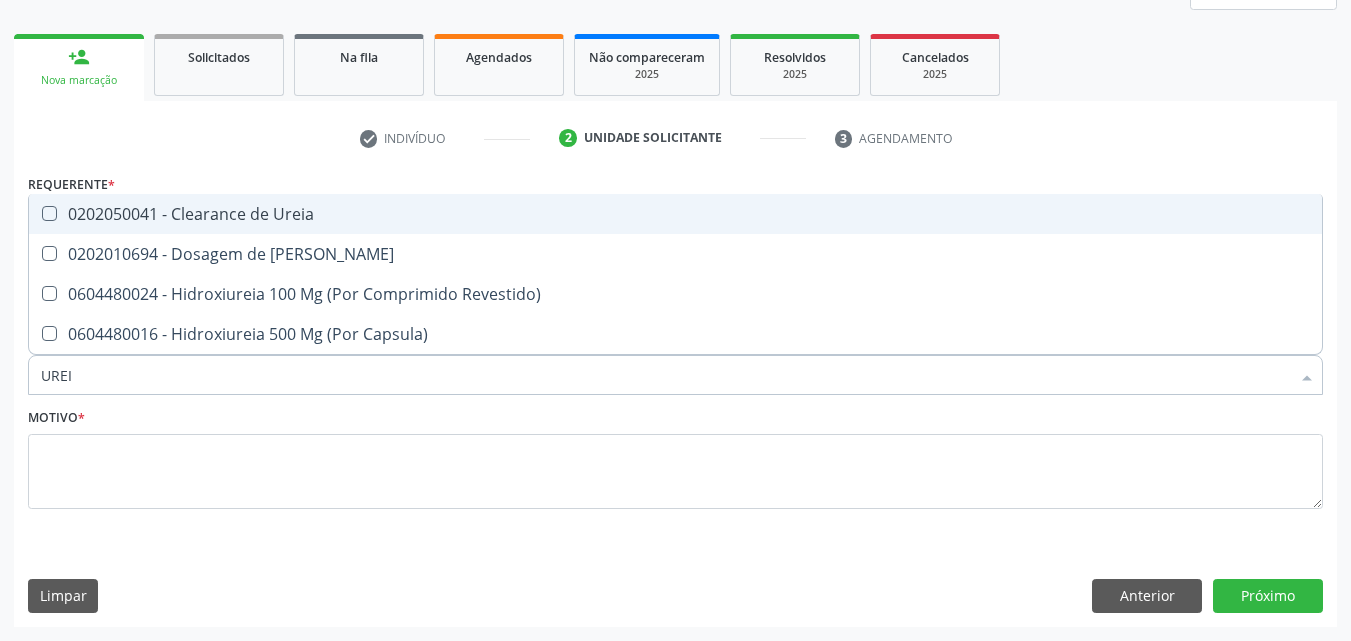 type on "UREIA" 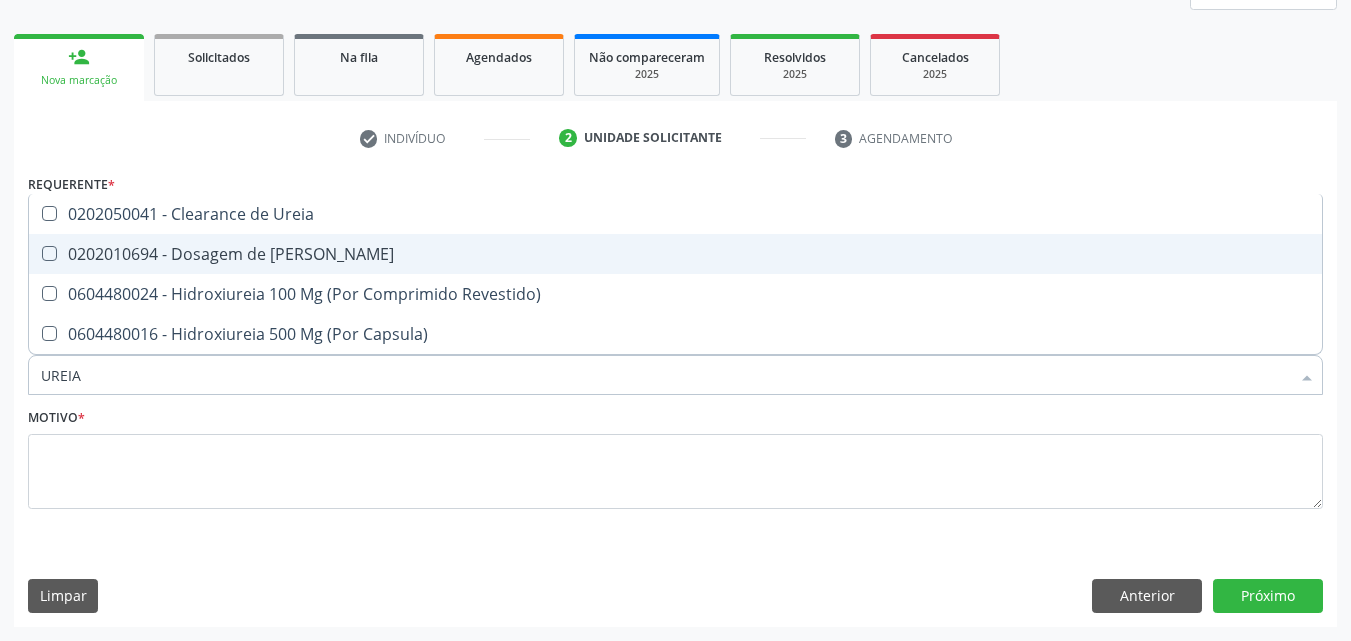 click on "0202010694 - Dosagem de [PERSON_NAME]" at bounding box center (675, 254) 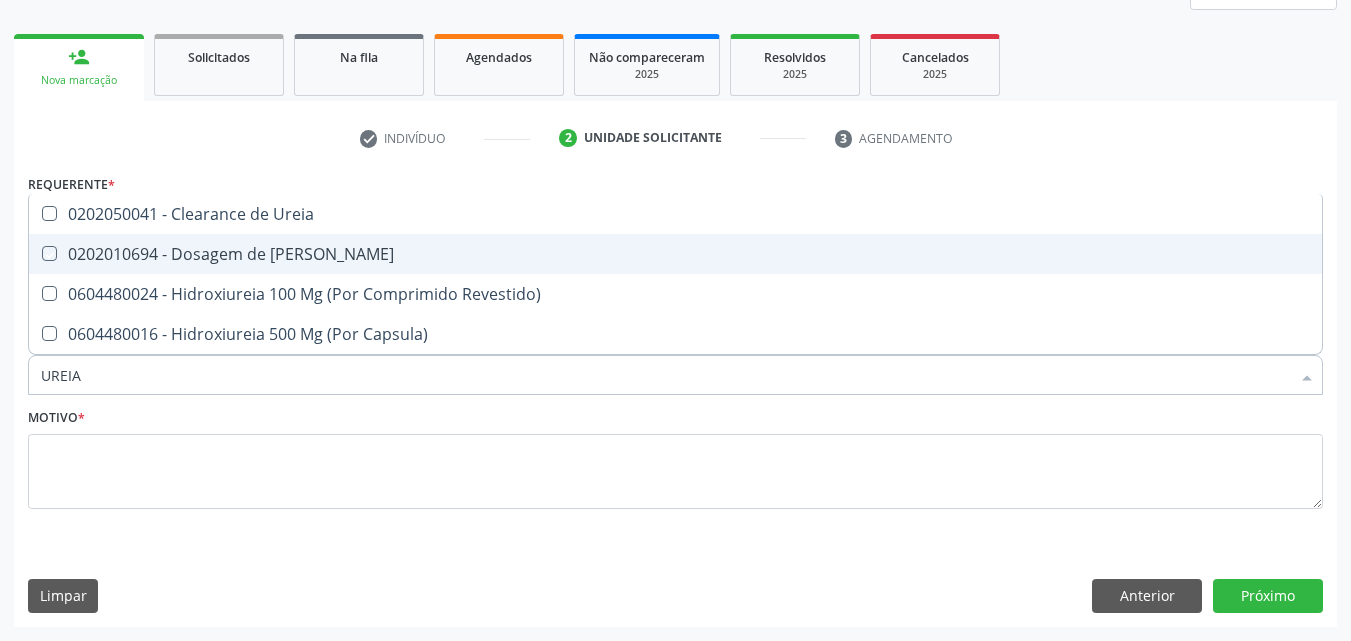 checkbox on "true" 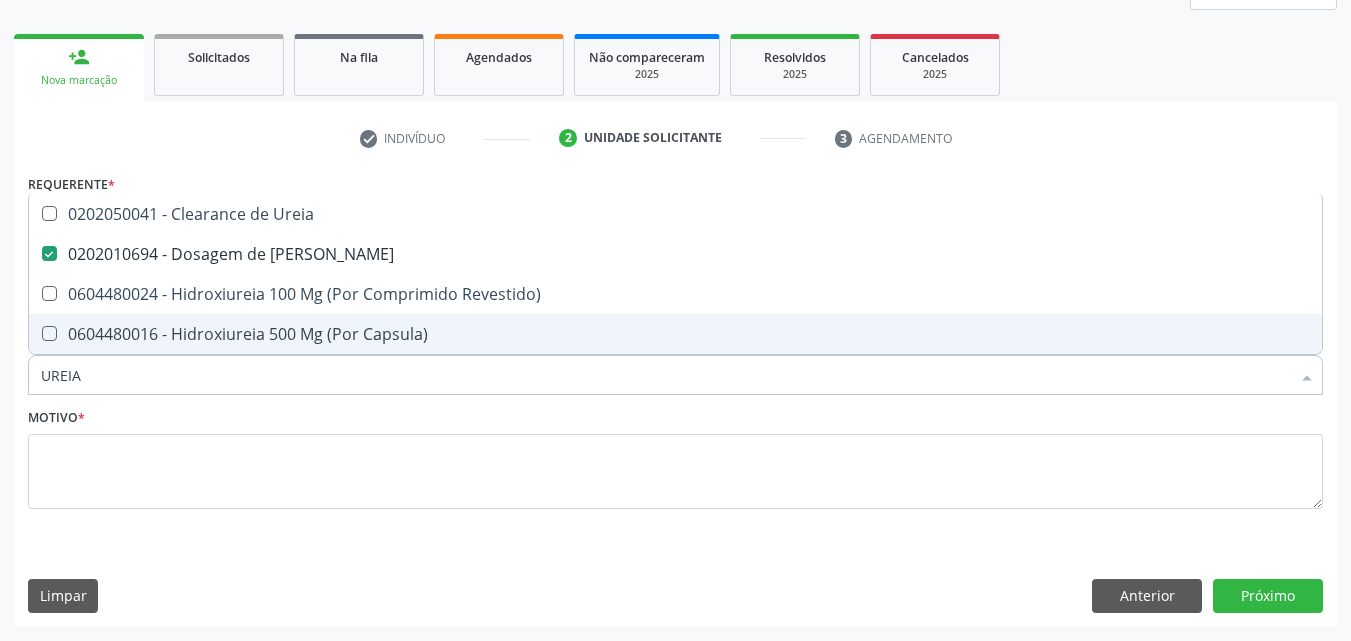 drag, startPoint x: 110, startPoint y: 390, endPoint x: 3, endPoint y: 381, distance: 107.37784 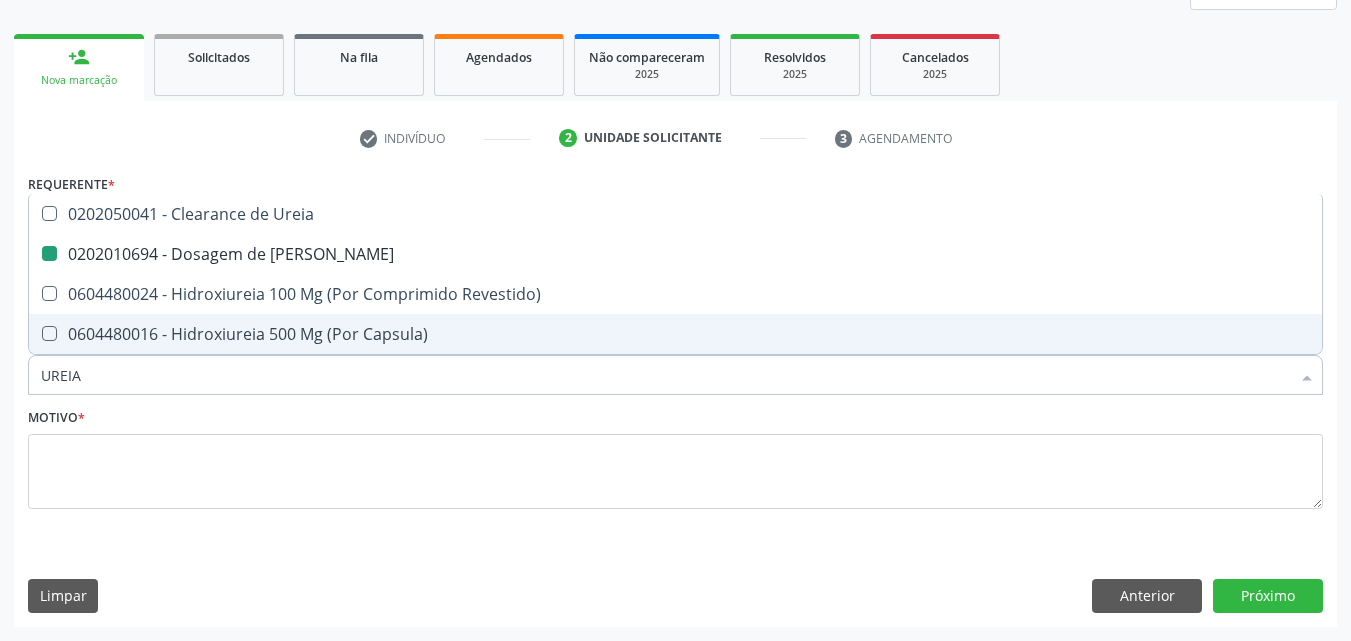 type 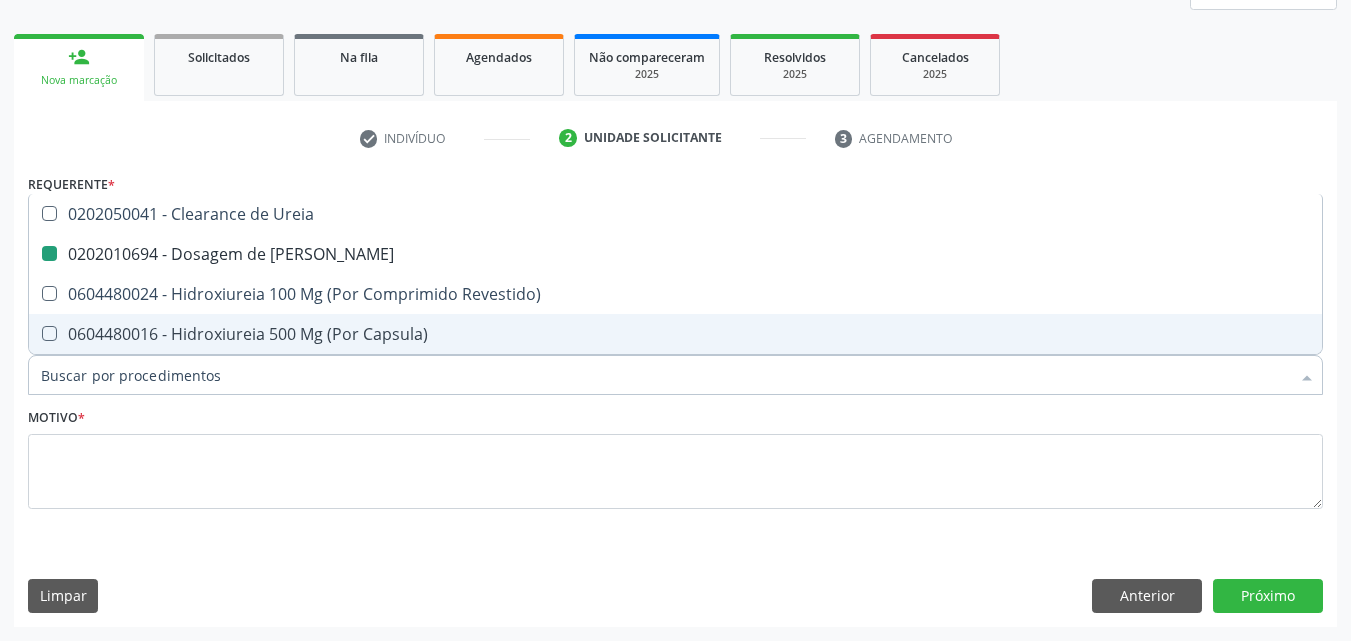 checkbox on "false" 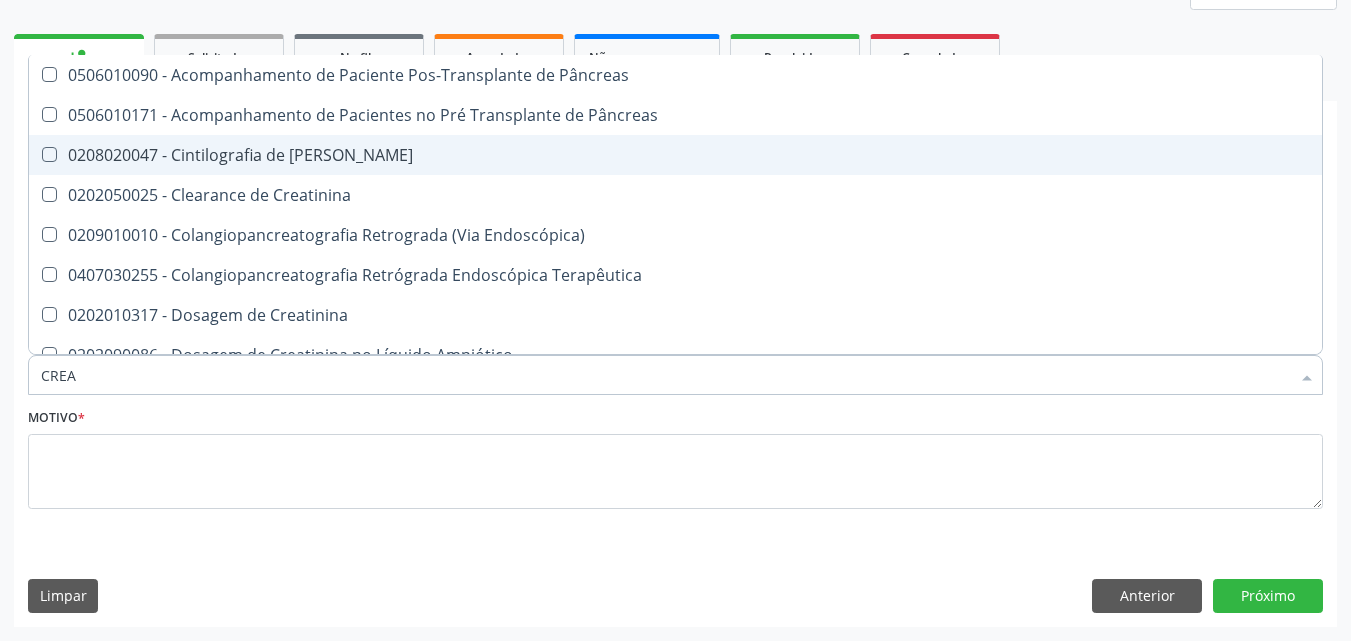 type on "CREAT" 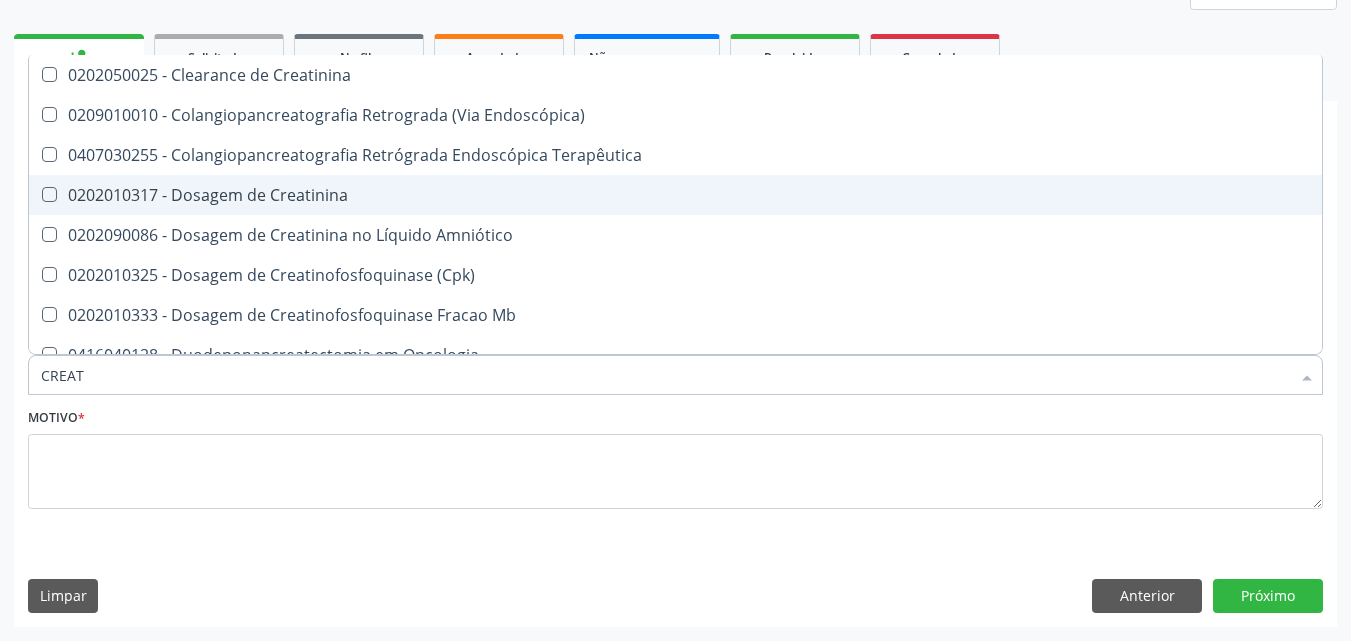 click on "0202010317 - Dosagem de Creatinina" at bounding box center [675, 195] 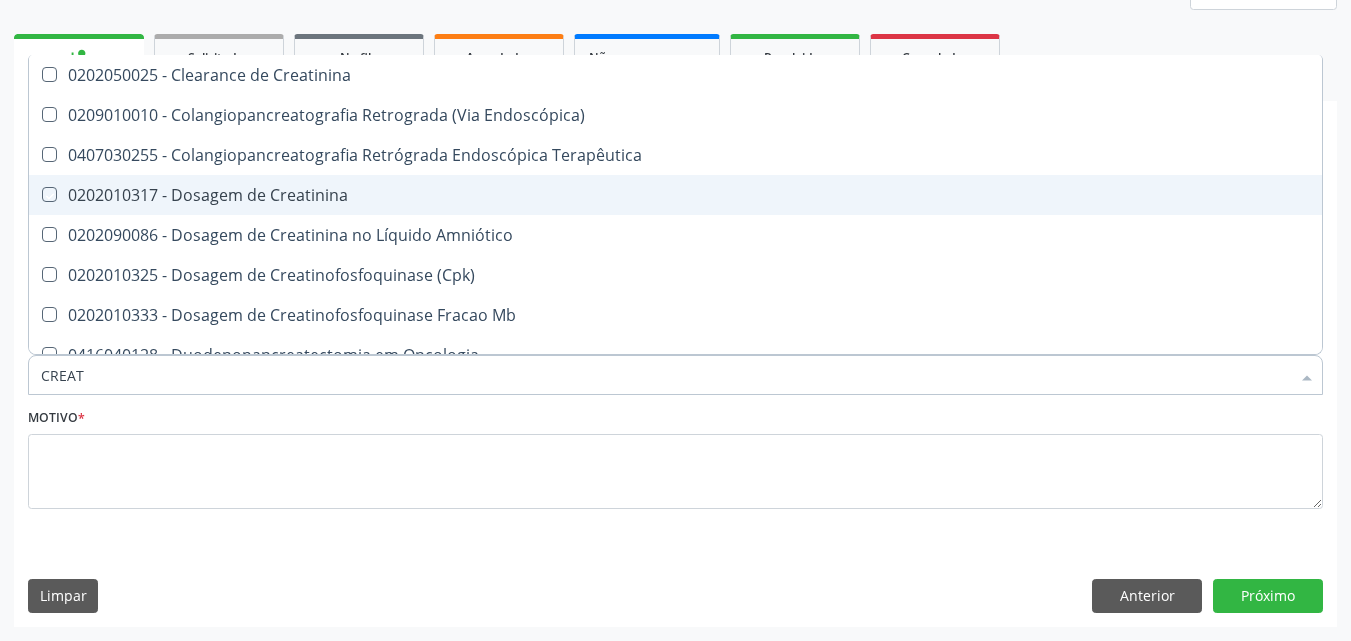 checkbox on "true" 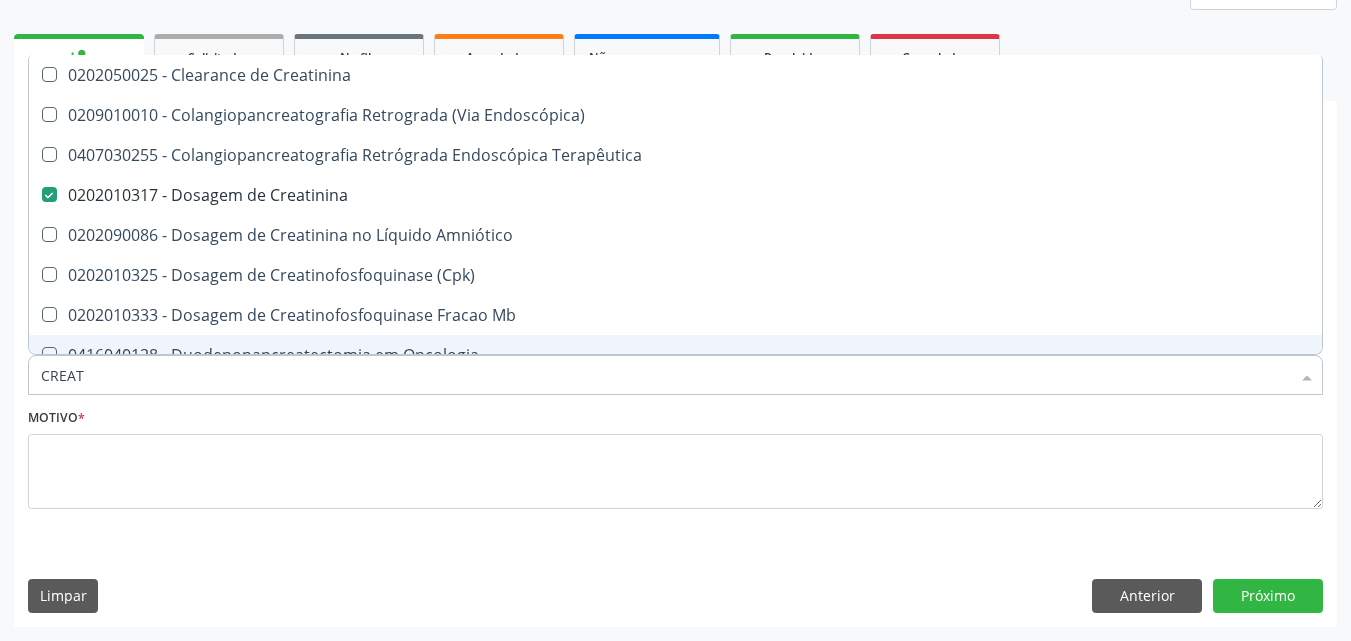 drag, startPoint x: 70, startPoint y: 380, endPoint x: 0, endPoint y: 369, distance: 70.85902 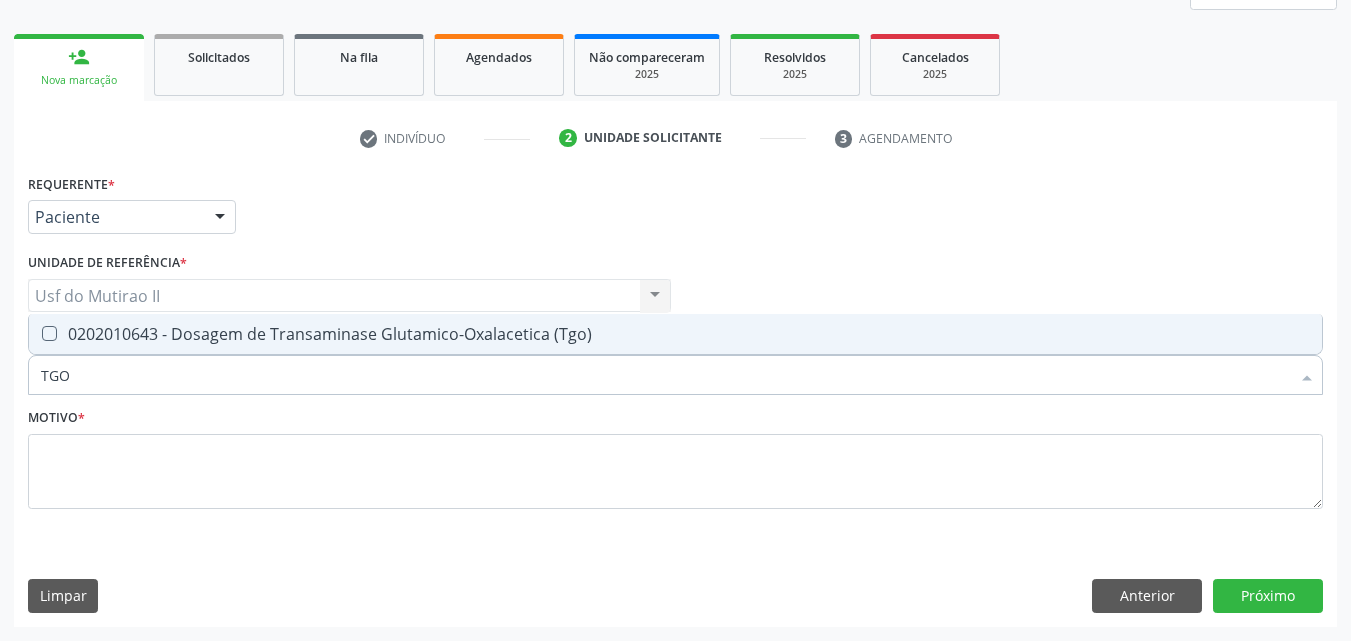 type on "TG" 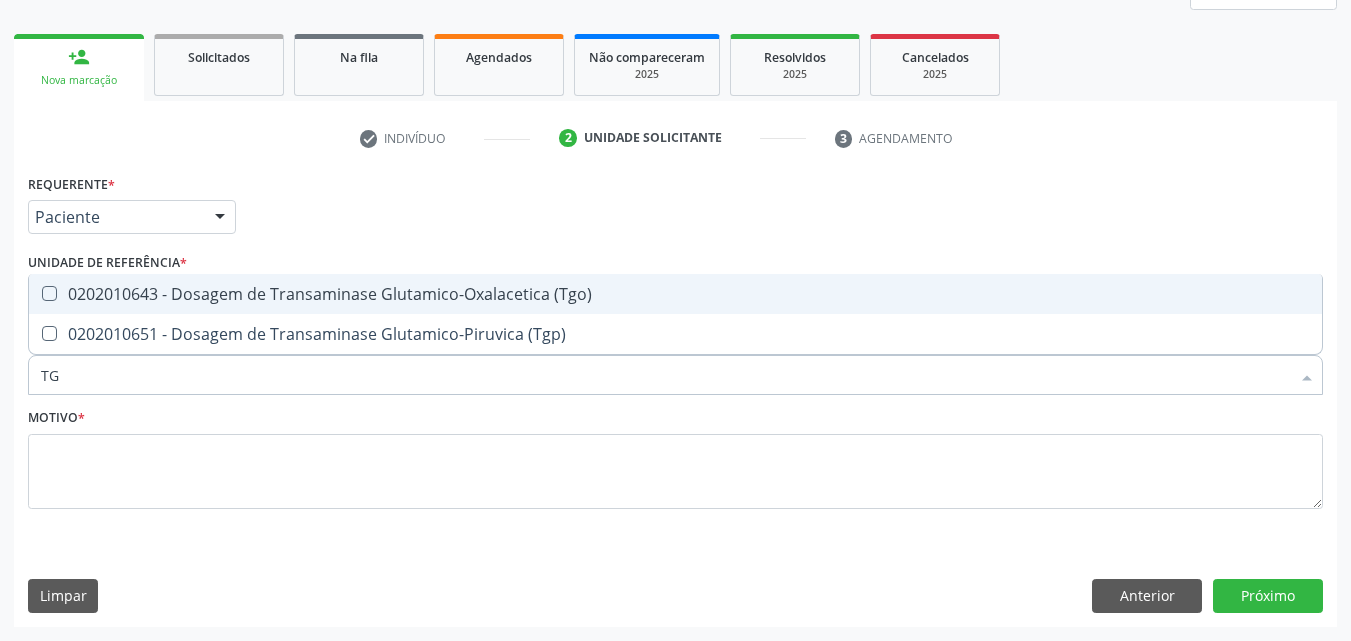 click at bounding box center (49, 293) 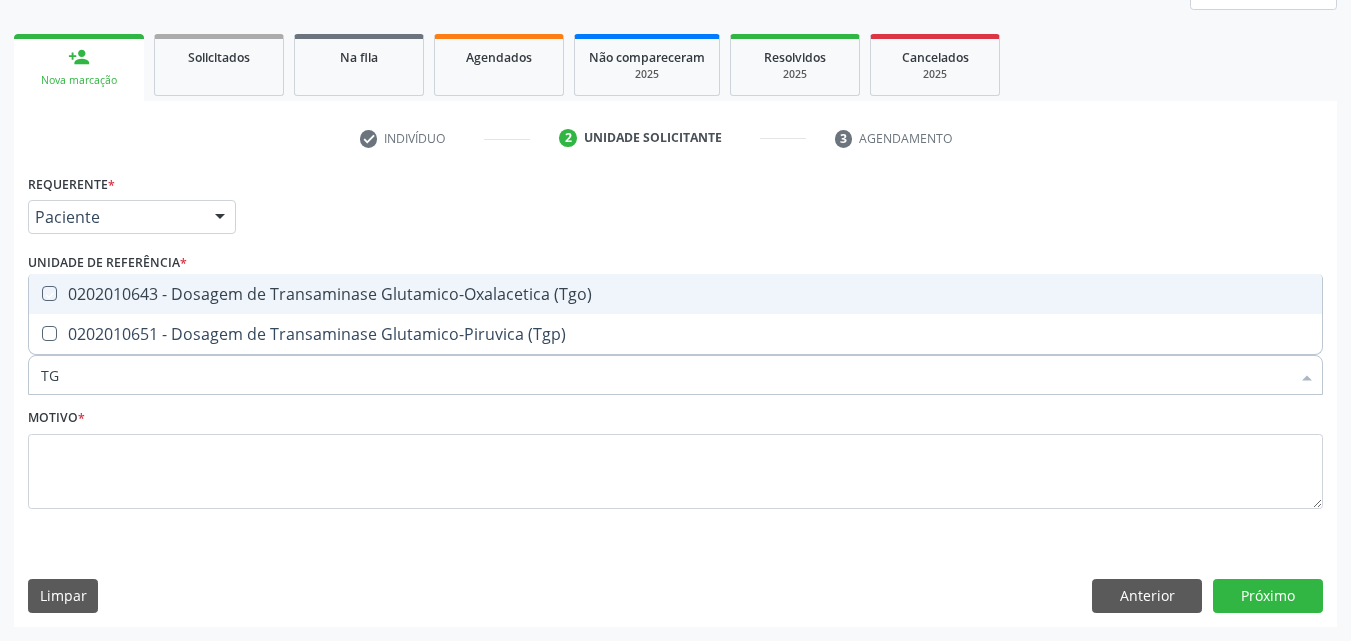 click at bounding box center [35, 293] 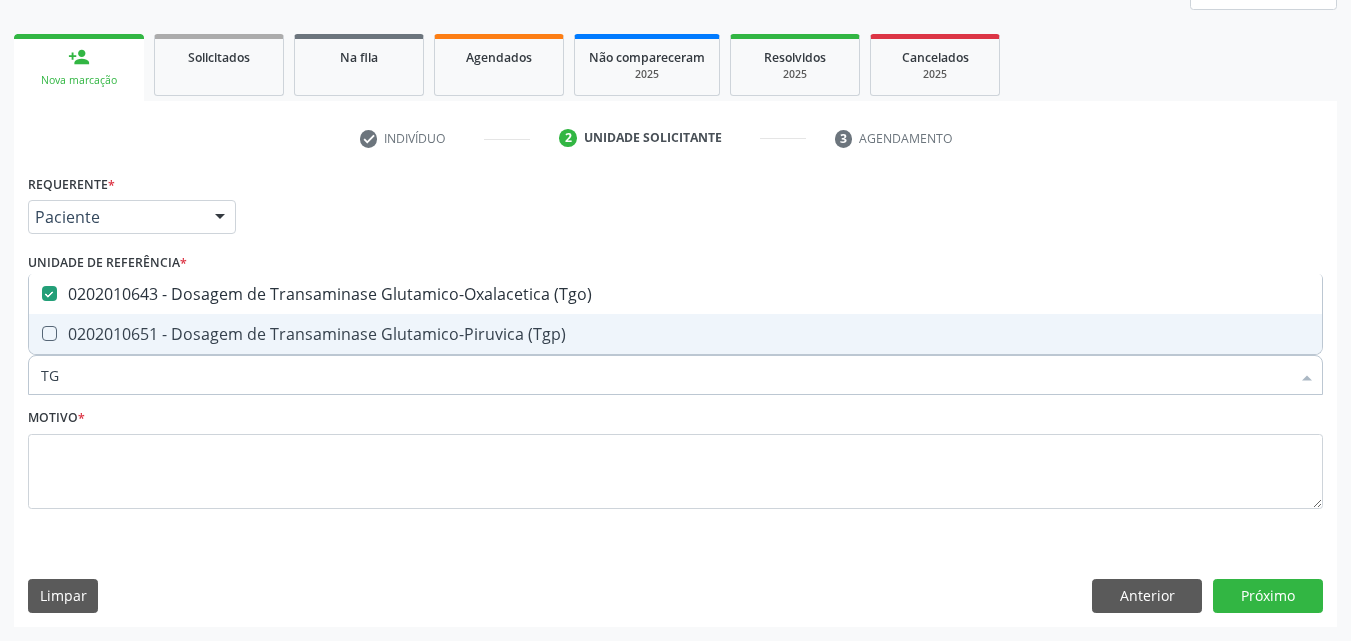 click on "0202010651 - Dosagem de Transaminase Glutamico-Piruvica (Tgp)" at bounding box center (675, 334) 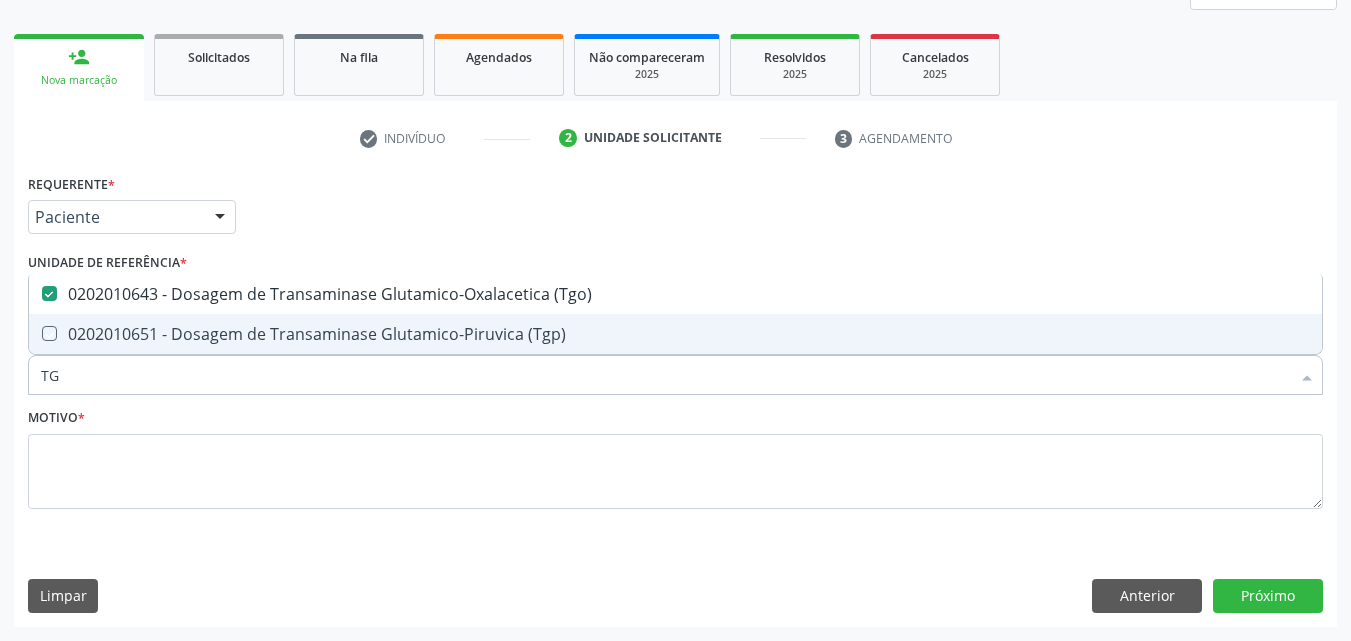 checkbox on "true" 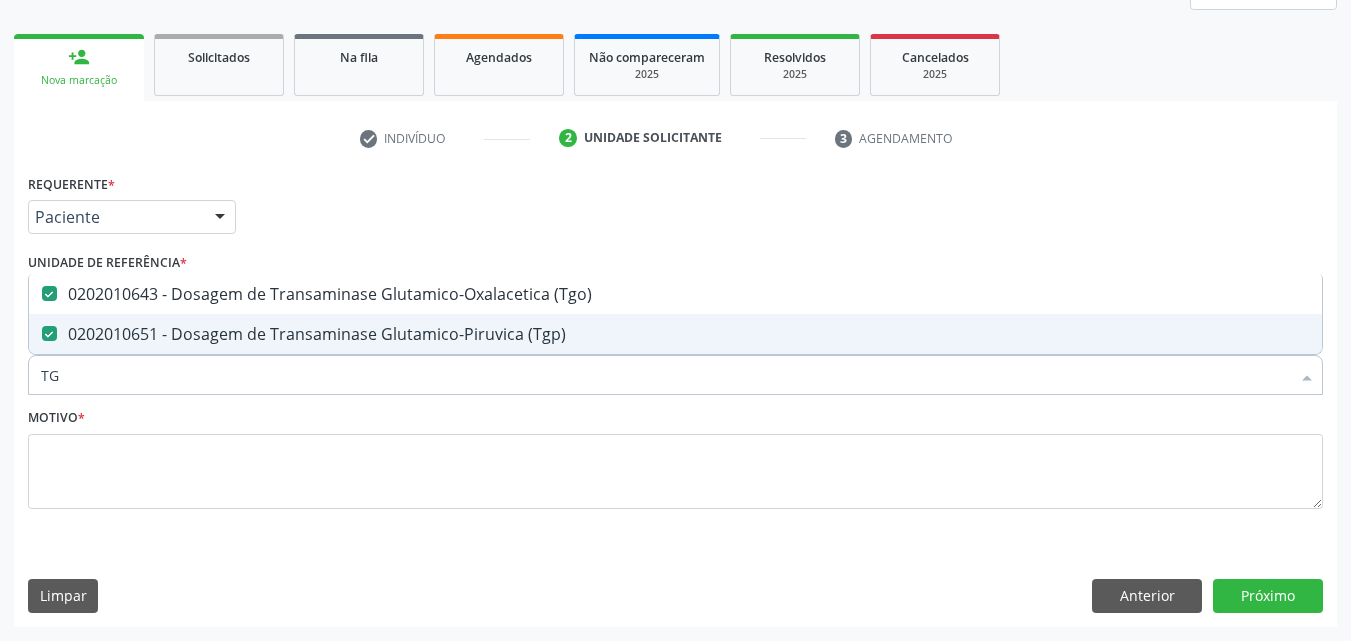 drag, startPoint x: 64, startPoint y: 381, endPoint x: 33, endPoint y: 380, distance: 31.016125 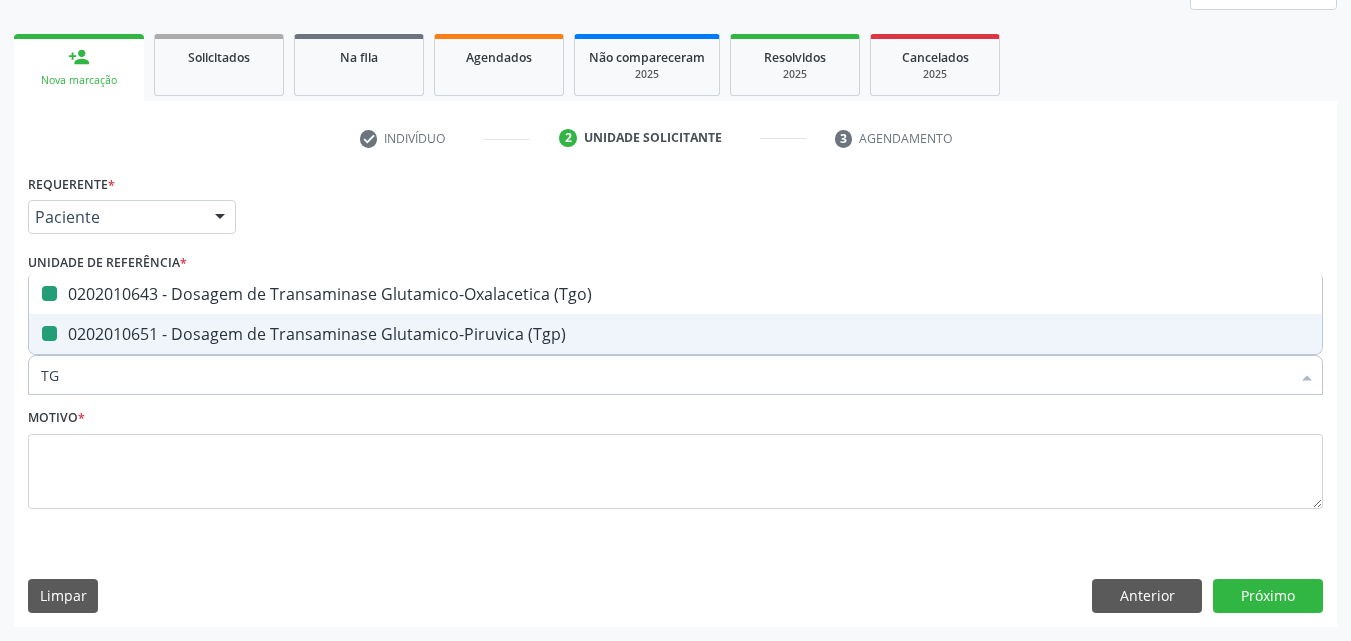 type 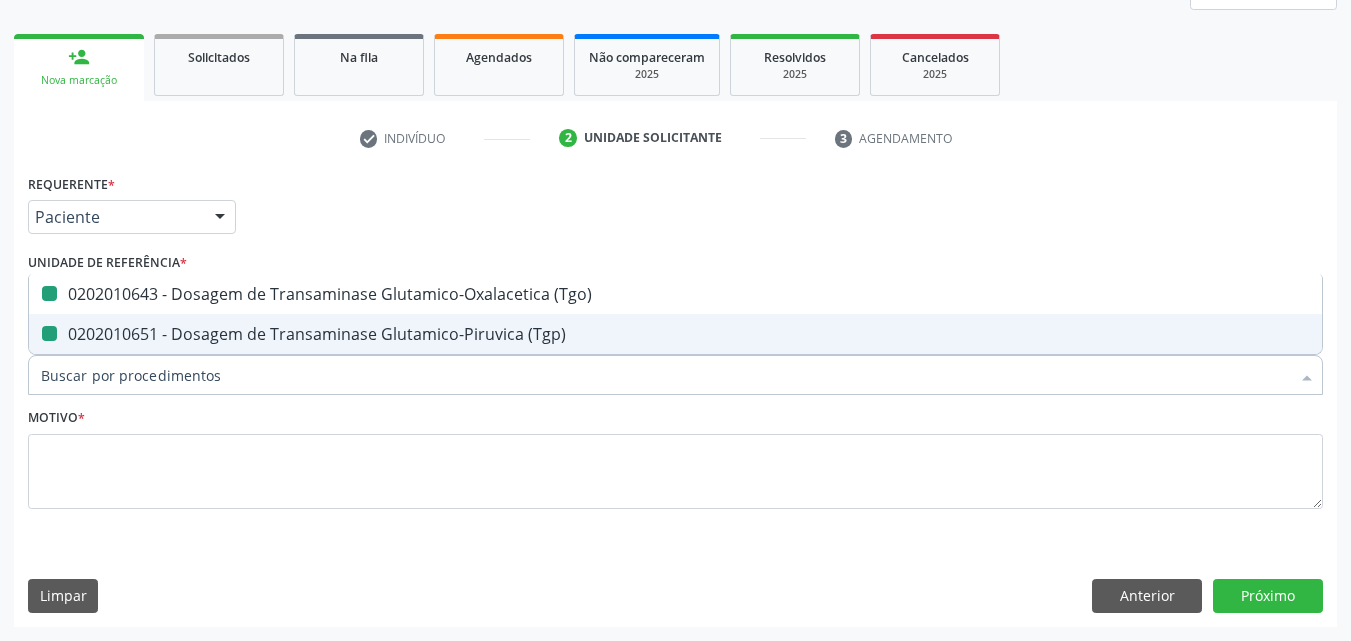 checkbox on "false" 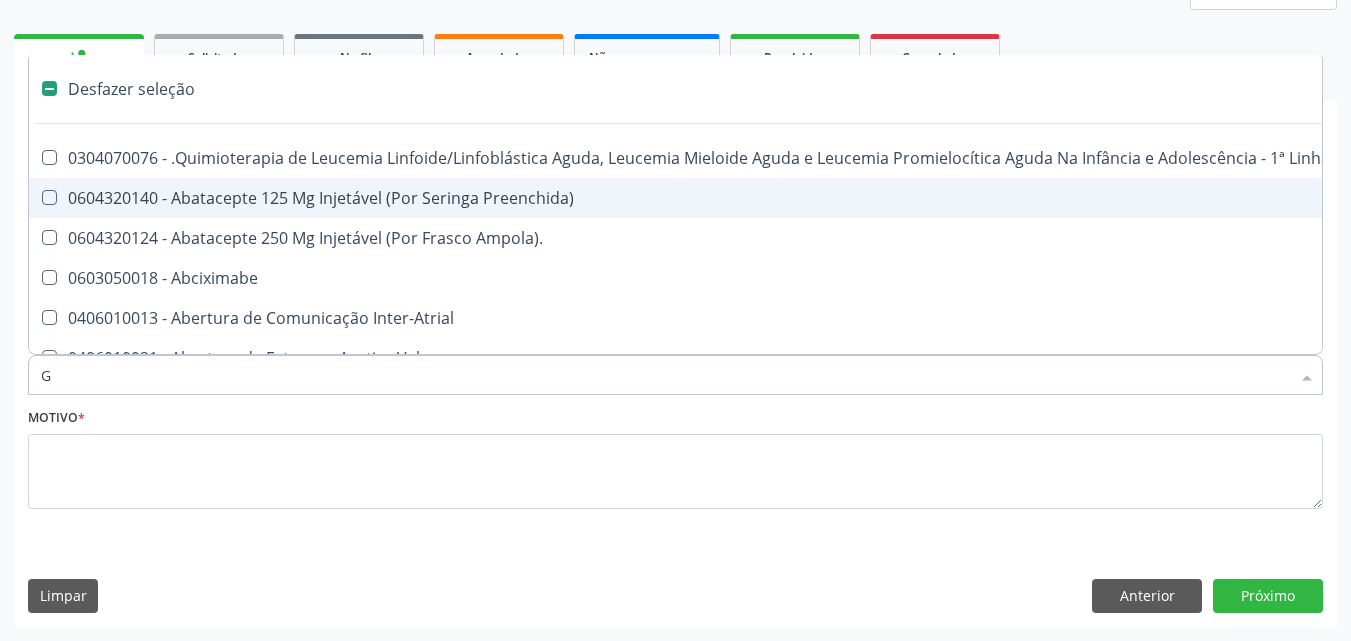 type on "GL" 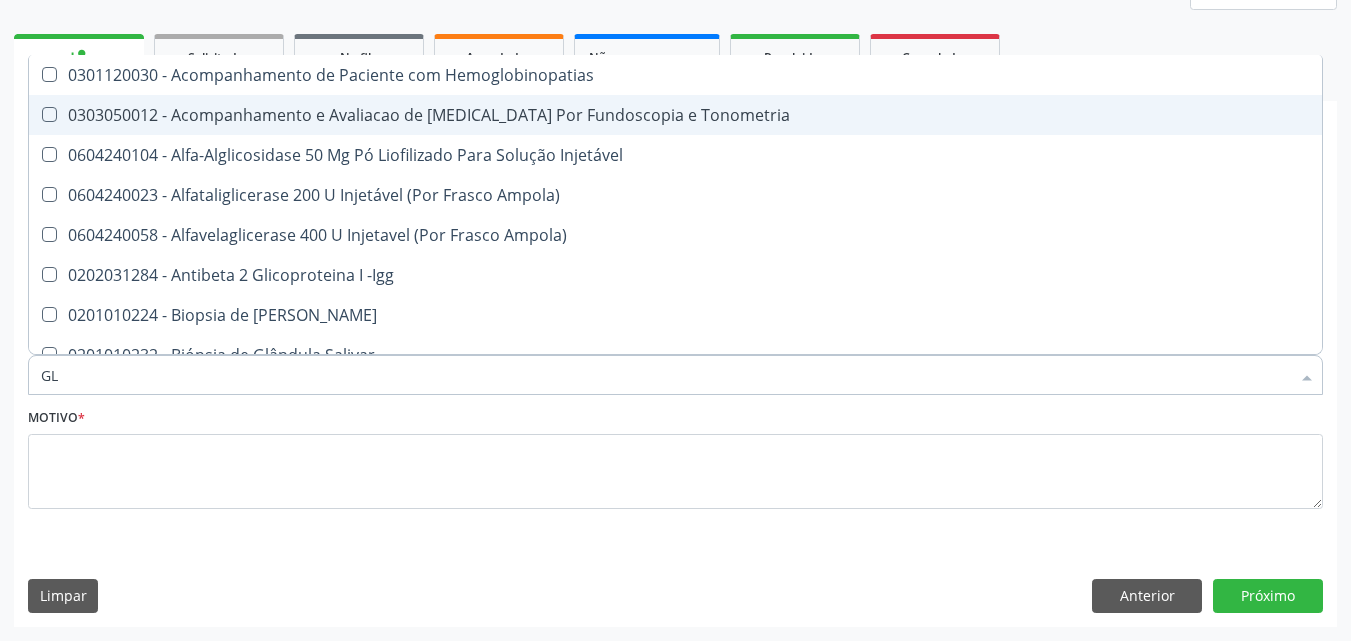 checkbox on "true" 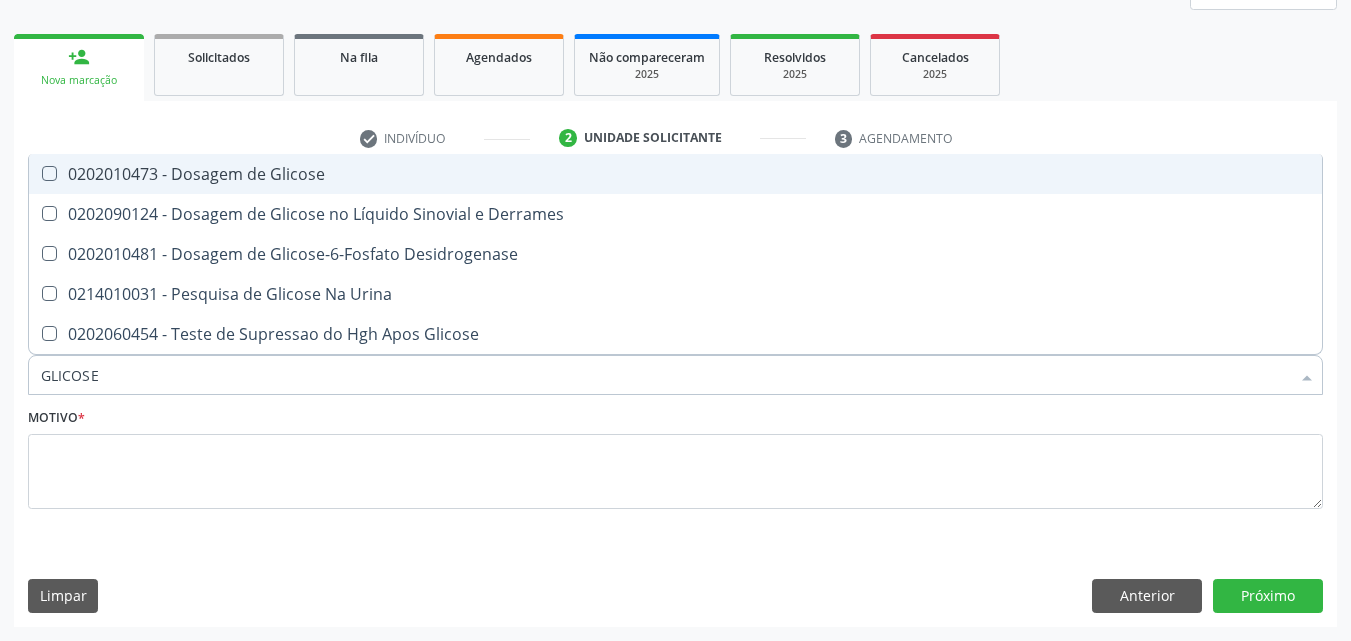 click on "check
Indivíduo
2
Unidade solicitante
3
Agendamento
CNS
*
704 8060 9477 3748       none
Nome
*
AMANDA SILVA MENDONÇA
Sexo
*
Feminino         Masculino   Feminino
Nenhum resultado encontrado para: "   "
Não há nenhuma opção para ser exibida.
Está gestante
Sim
RG
Órgão emissor
Nº do Telefone
Celular/WhatsApp
(87) 98158-8720
Data de nascimento
*
20/09/1992
Nome da mãe
MARIA LINDOMAR PEREIRA DA SILVA
CPF do responsável
Cidade - UF
*
Serra Talhada - PE         Serra Talhada - PE
Nenhum resultado encontrado para: "   "
Nenhuma opção encontrada
Bairro
*" at bounding box center [675, 374] 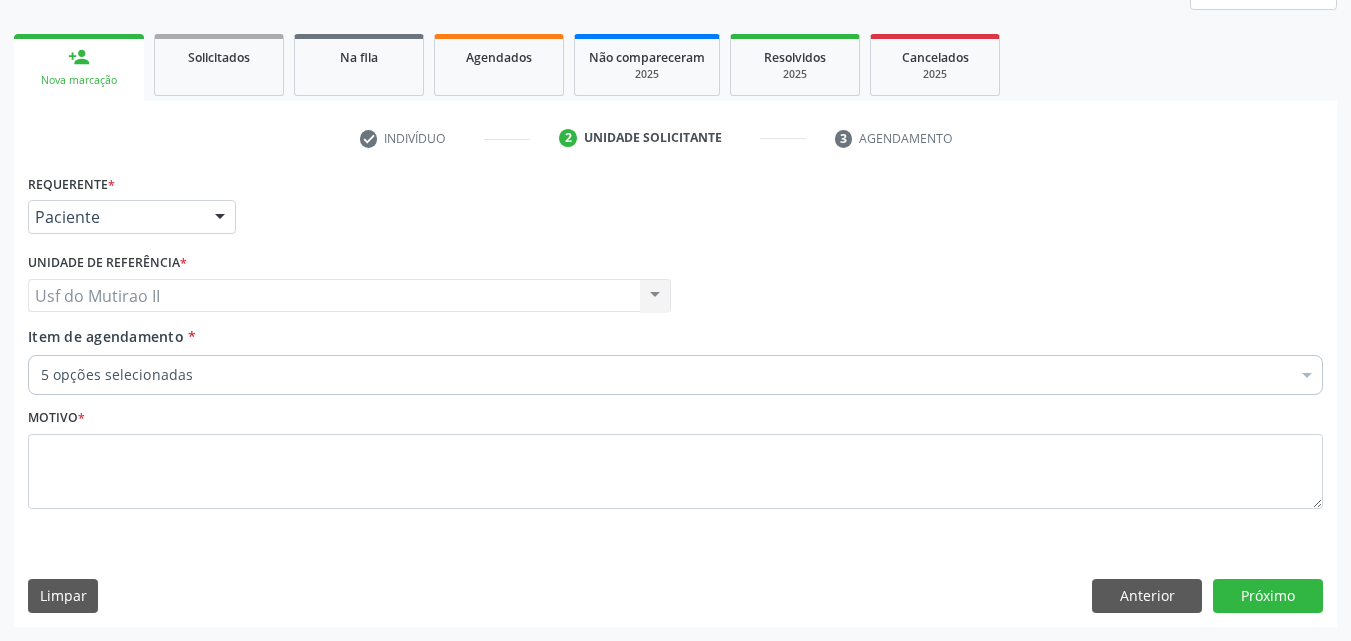 click on "Requerente
*
Paciente         Médico(a)   Enfermeiro(a)   Paciente
Nenhum resultado encontrado para: "   "
Não há nenhuma opção para ser exibida.
UF
PE         PE
Nenhum resultado encontrado para: "   "
Não há nenhuma opção para ser exibida.
Município
Serra Talhada         Serra Talhada
Nenhum resultado encontrado para: "   "
Não há nenhuma opção para ser exibida.
Médico Solicitante
Por favor, selecione a Unidade de Atendimento primeiro
Nenhum resultado encontrado para: "   "
Não há nenhuma opção para ser exibida.
Unidade de referência
*
Usf do Mutirao II         Usf do Mutirao II
Nenhum resultado encontrado para: "   "
Não há nenhuma opção para ser exibida.
Item de agendamento
*" at bounding box center [675, 353] 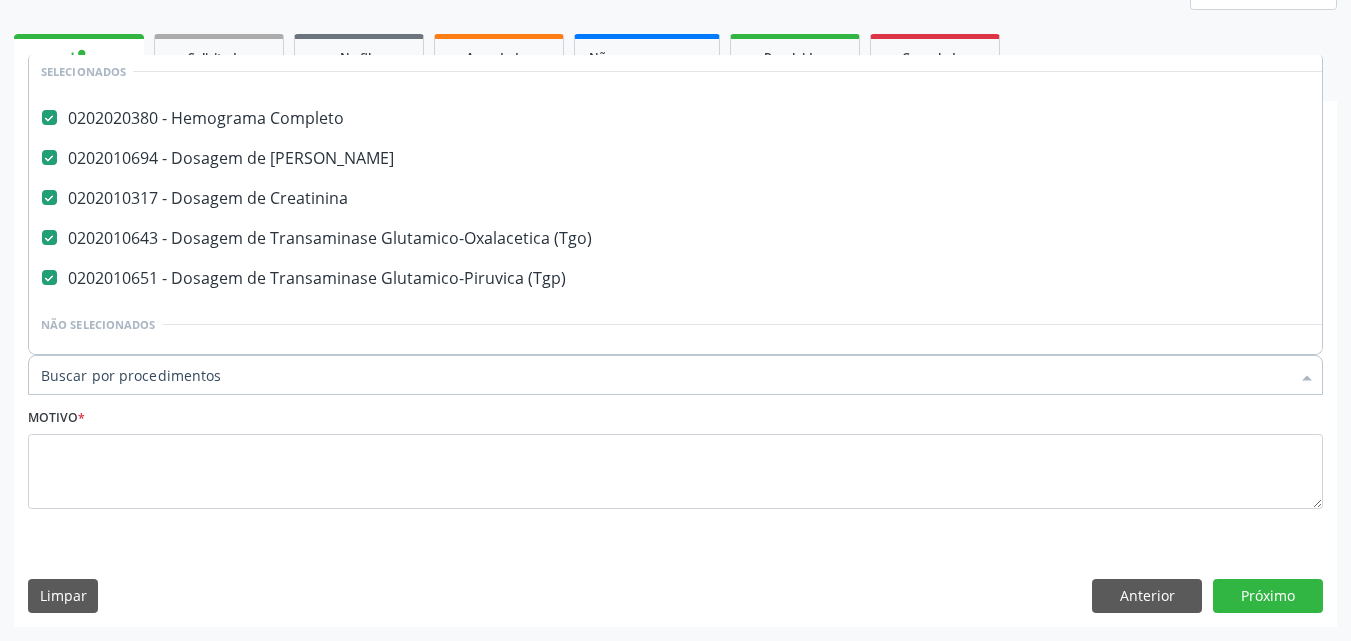 scroll, scrollTop: 300, scrollLeft: 0, axis: vertical 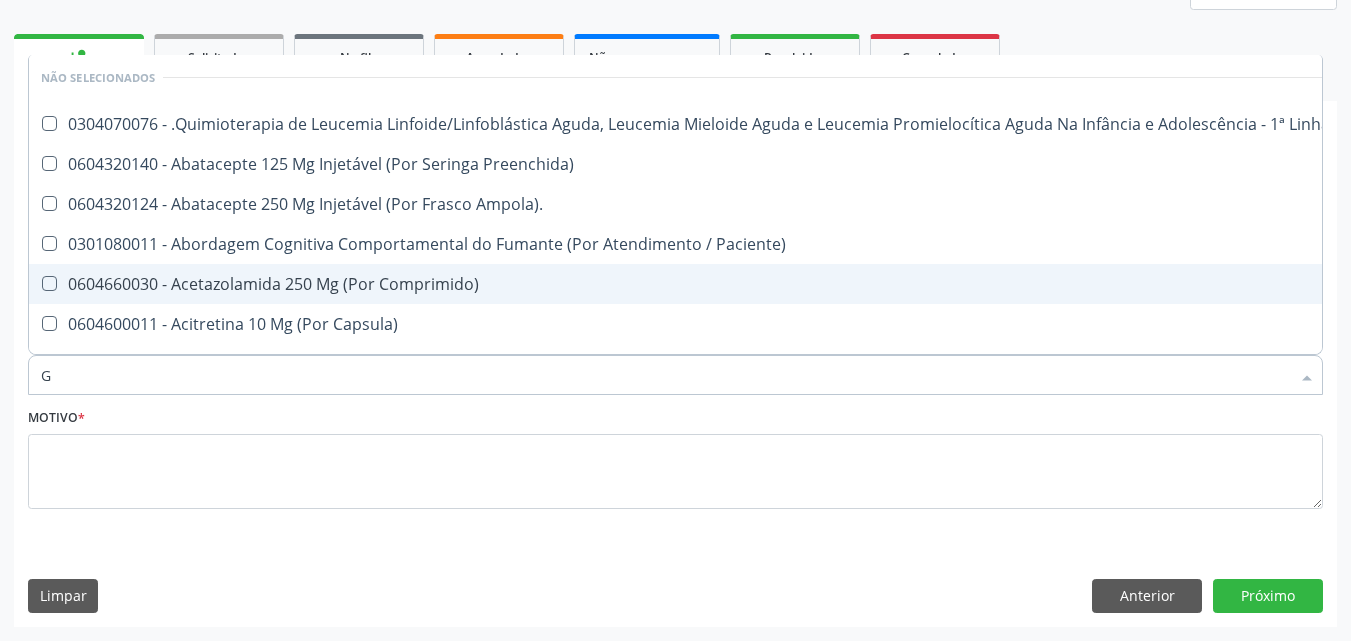 type on "GL" 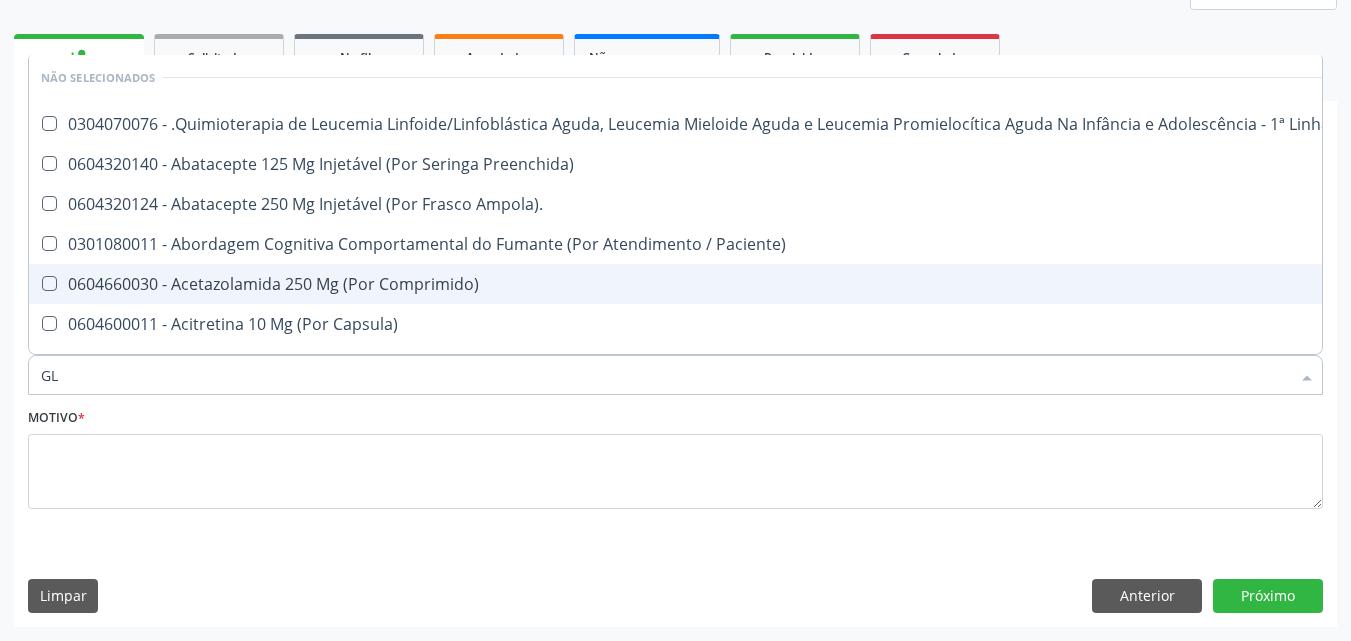 checkbox on "false" 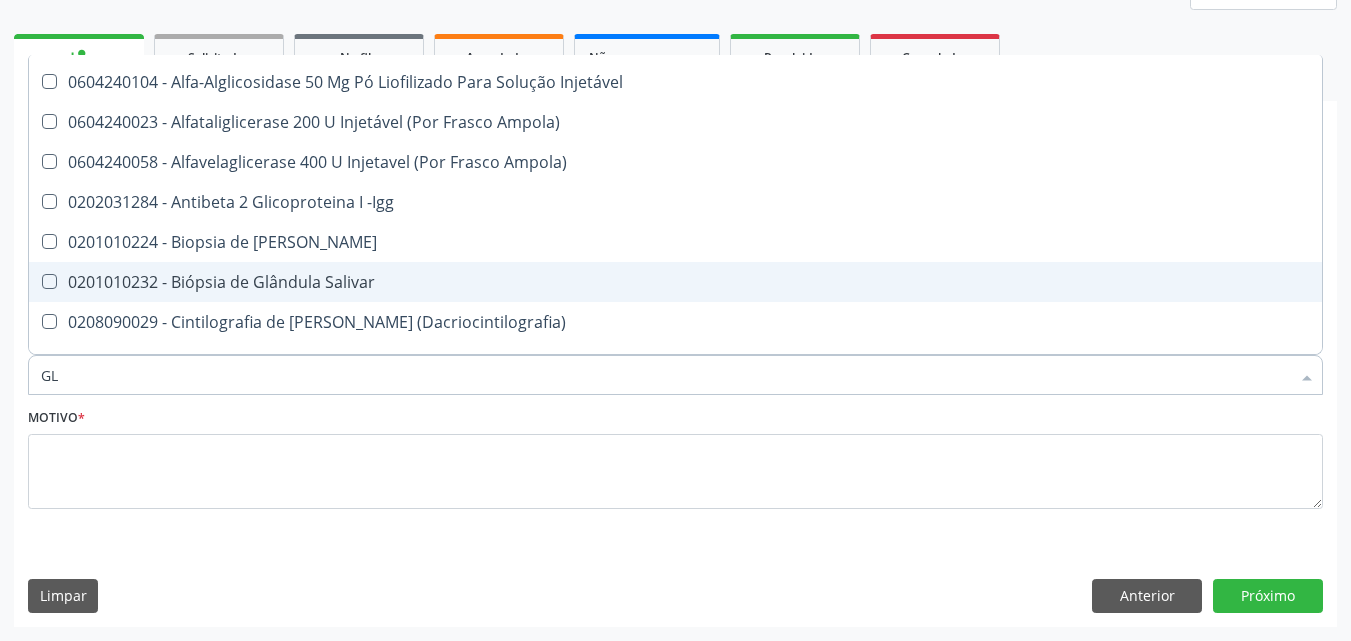 type on "GLI" 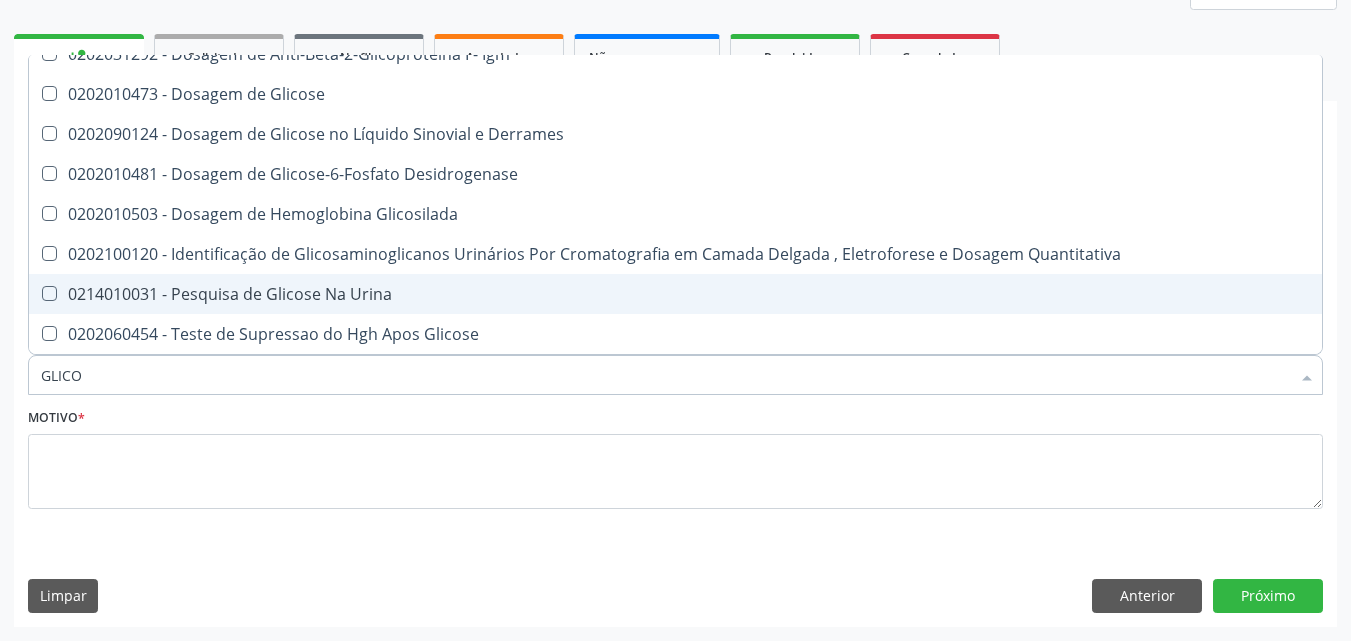 type on "GLICOS" 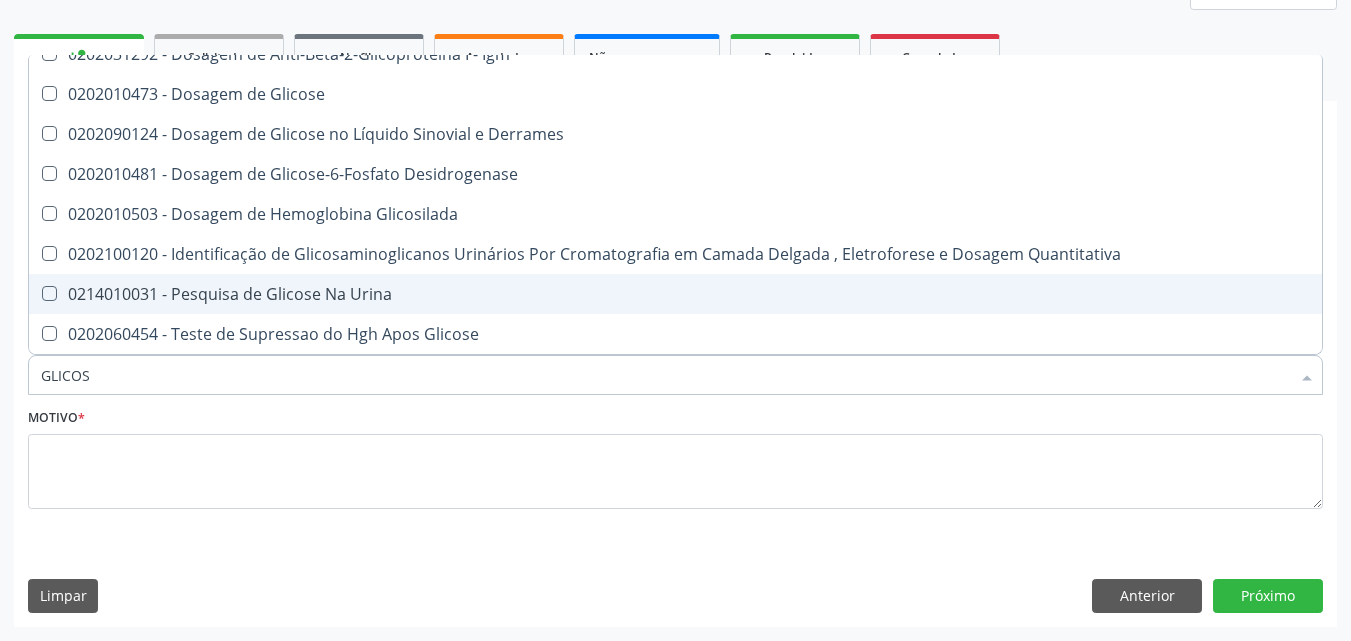 scroll, scrollTop: 114, scrollLeft: 0, axis: vertical 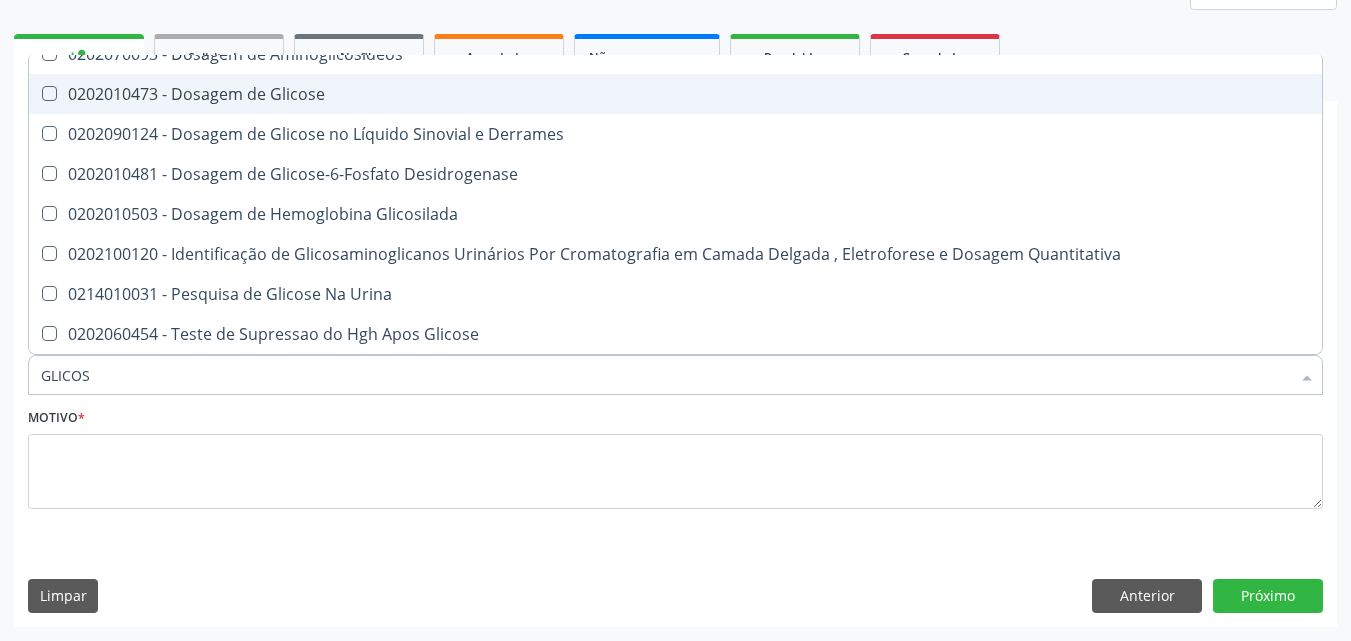 click on "0202010473 - Dosagem de Glicose" at bounding box center [675, 94] 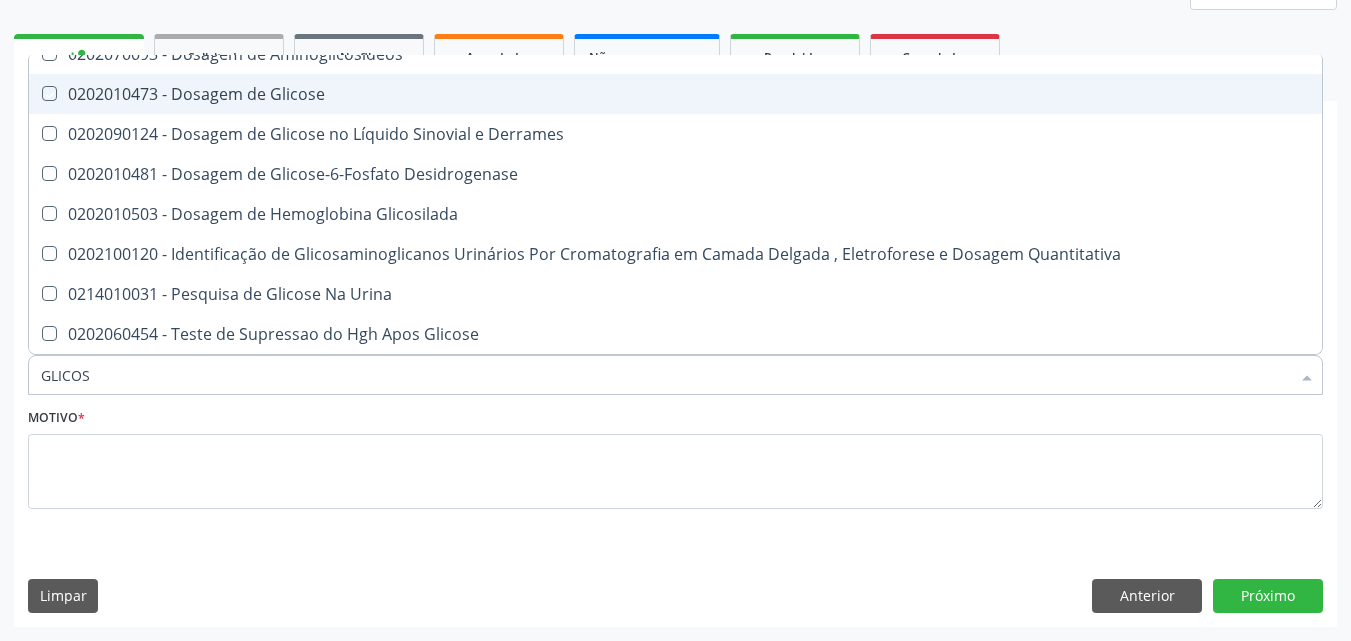 checkbox on "true" 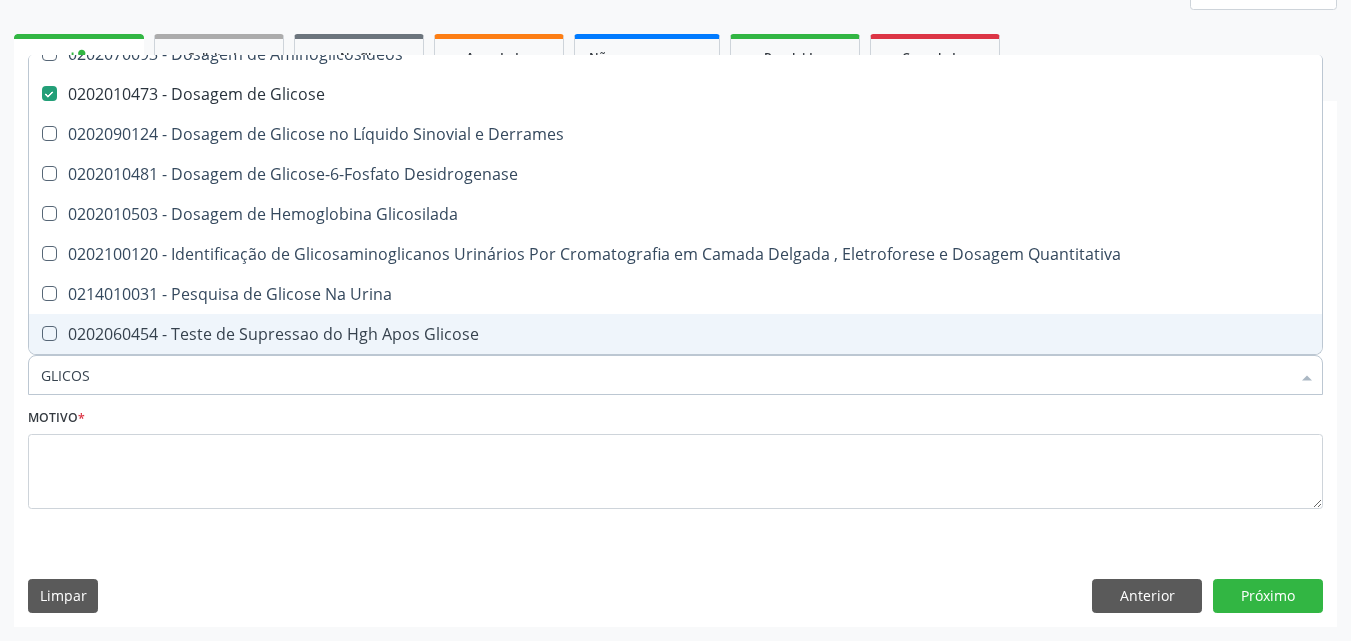 drag, startPoint x: 116, startPoint y: 366, endPoint x: 6, endPoint y: 366, distance: 110 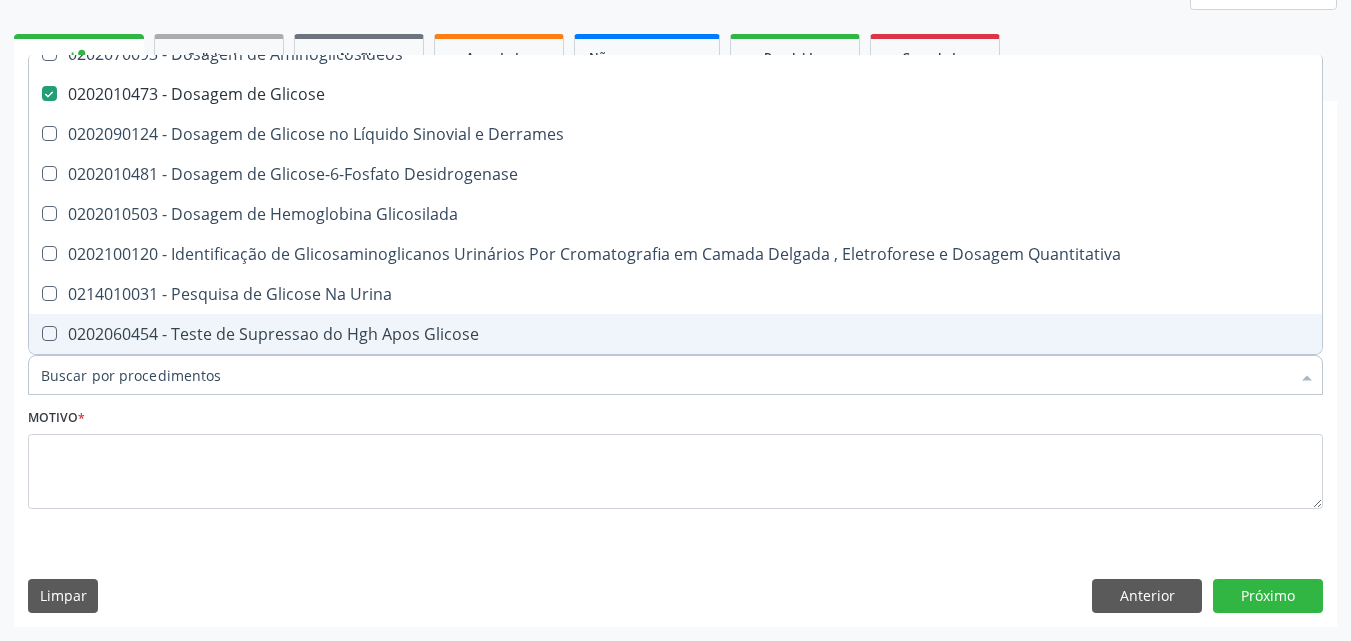 checkbox on "true" 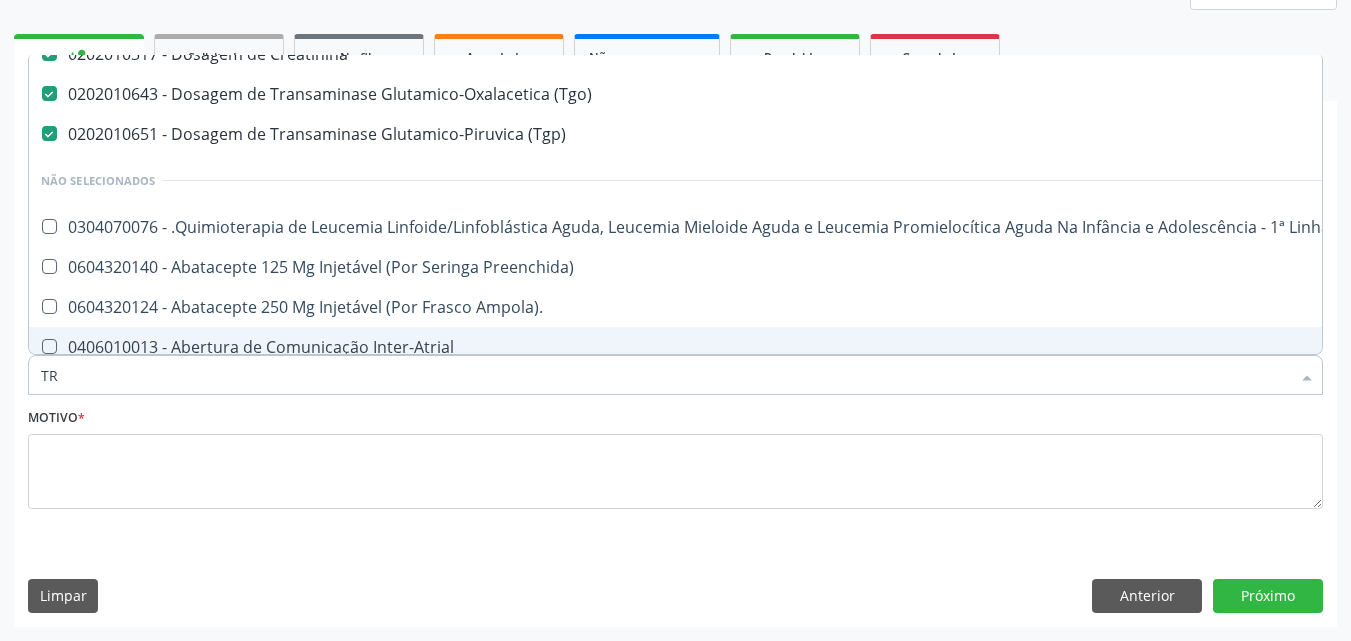 type on "TRI" 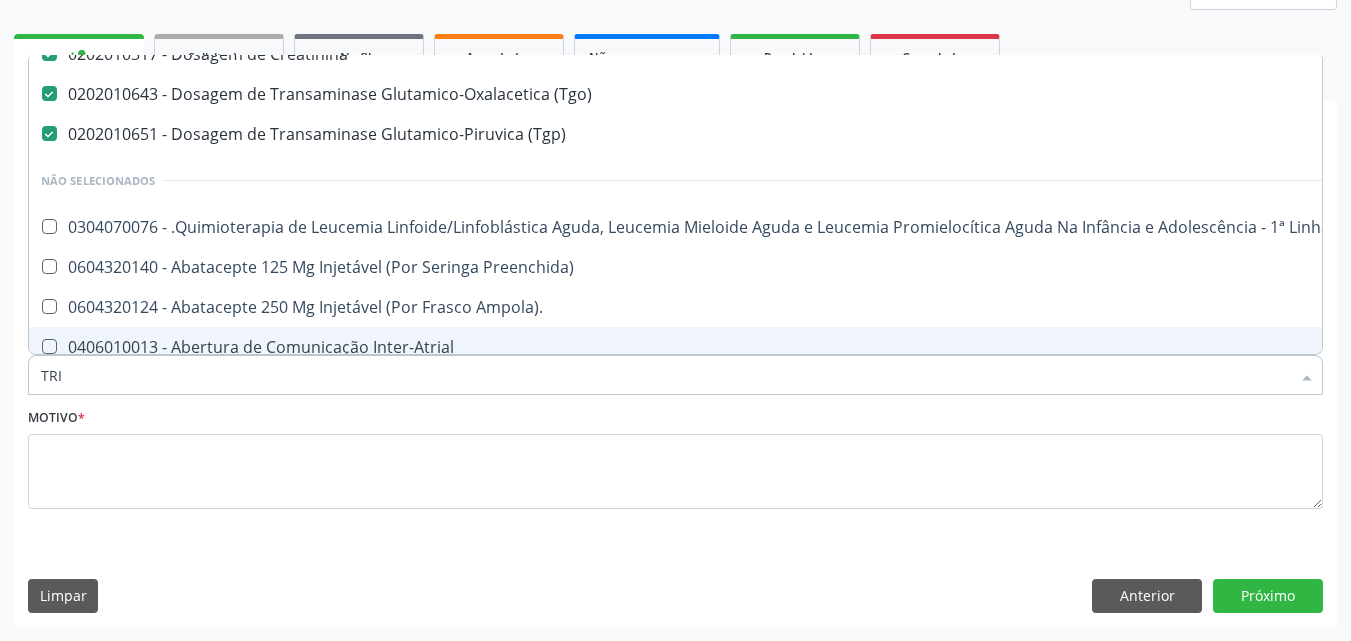 checkbox on "false" 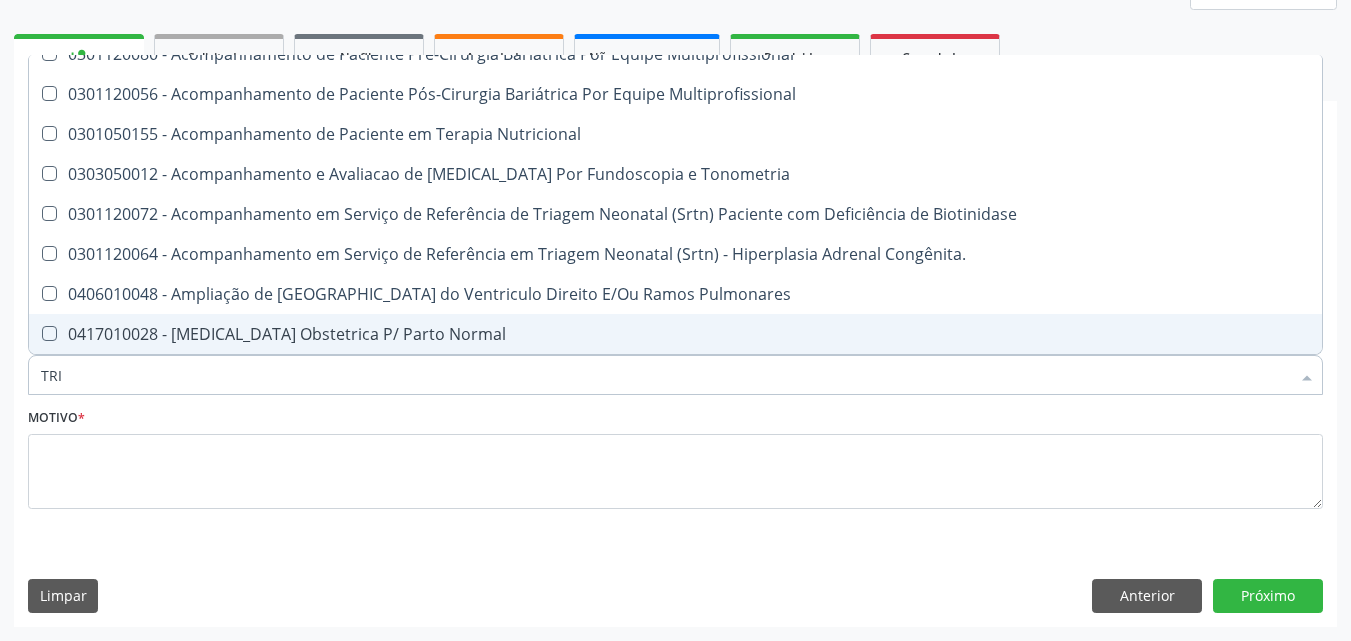 scroll, scrollTop: 34, scrollLeft: 0, axis: vertical 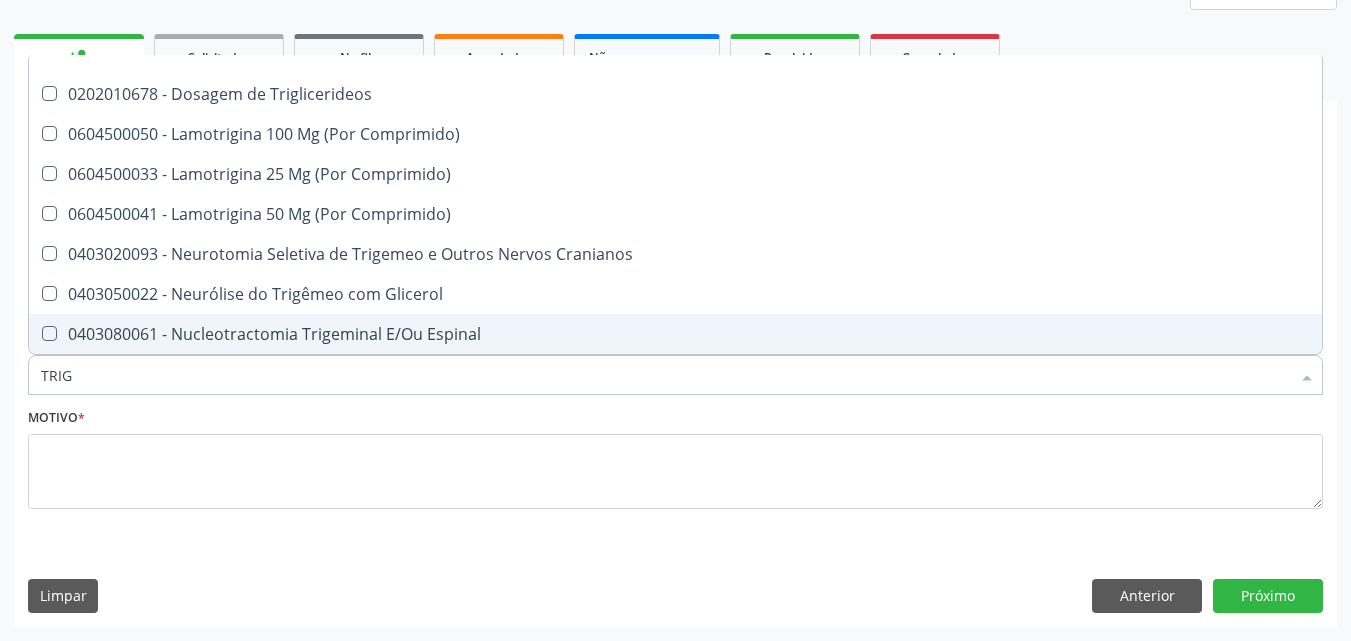 type on "TRIGL" 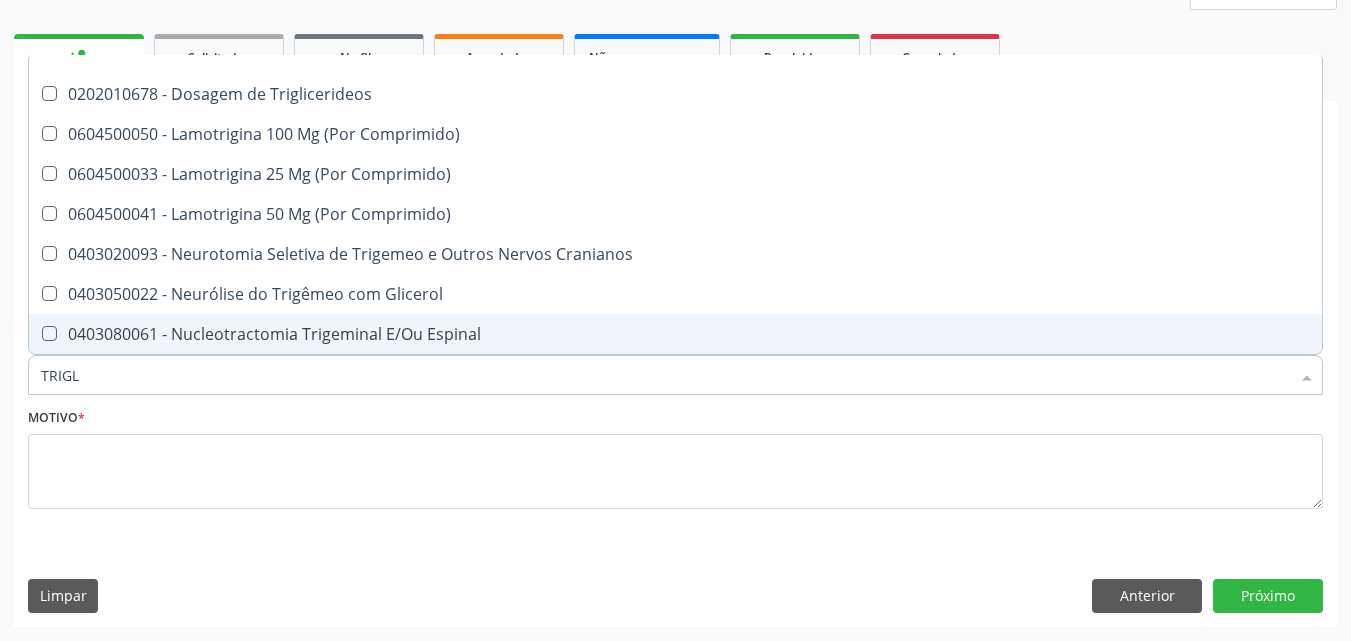 scroll, scrollTop: 0, scrollLeft: 0, axis: both 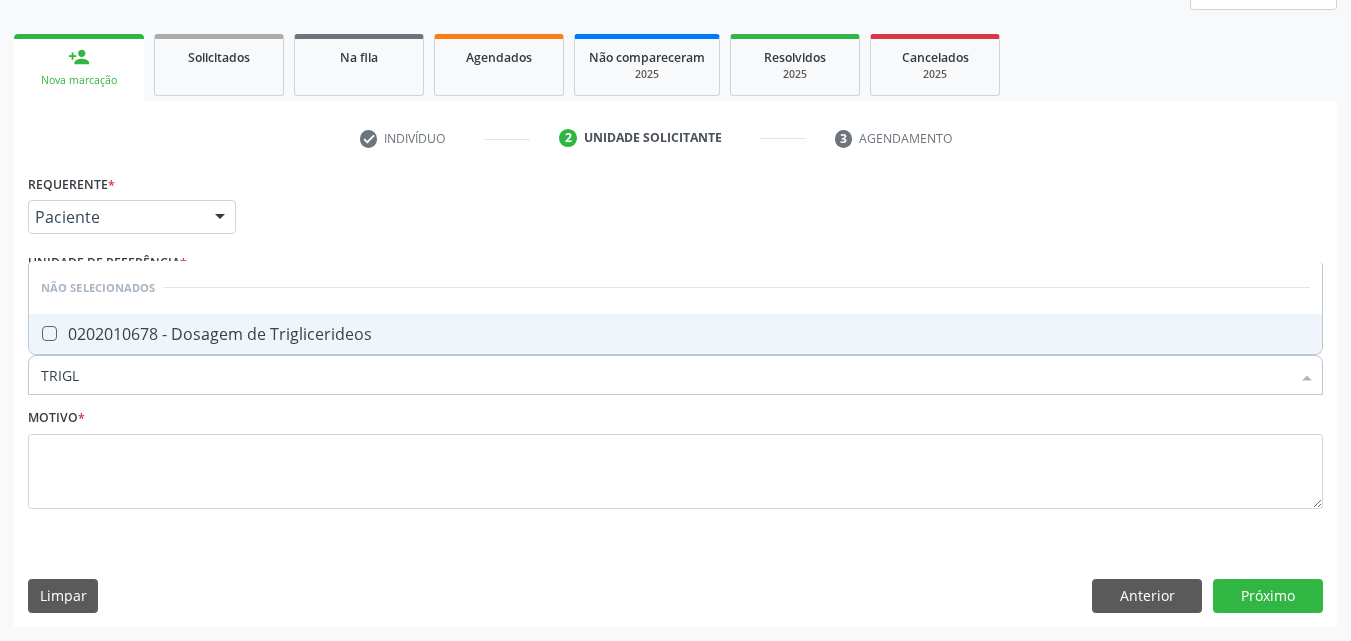 click on "0202010678 - Dosagem de Triglicerideos" at bounding box center [675, 334] 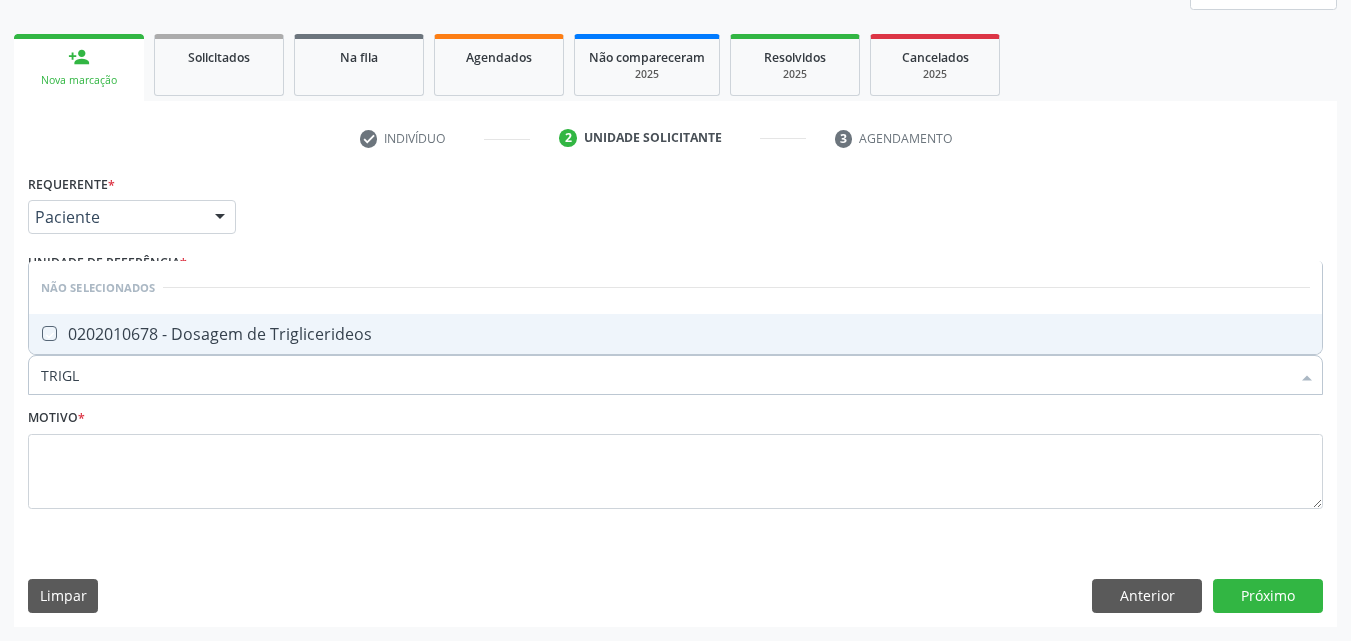 checkbox on "true" 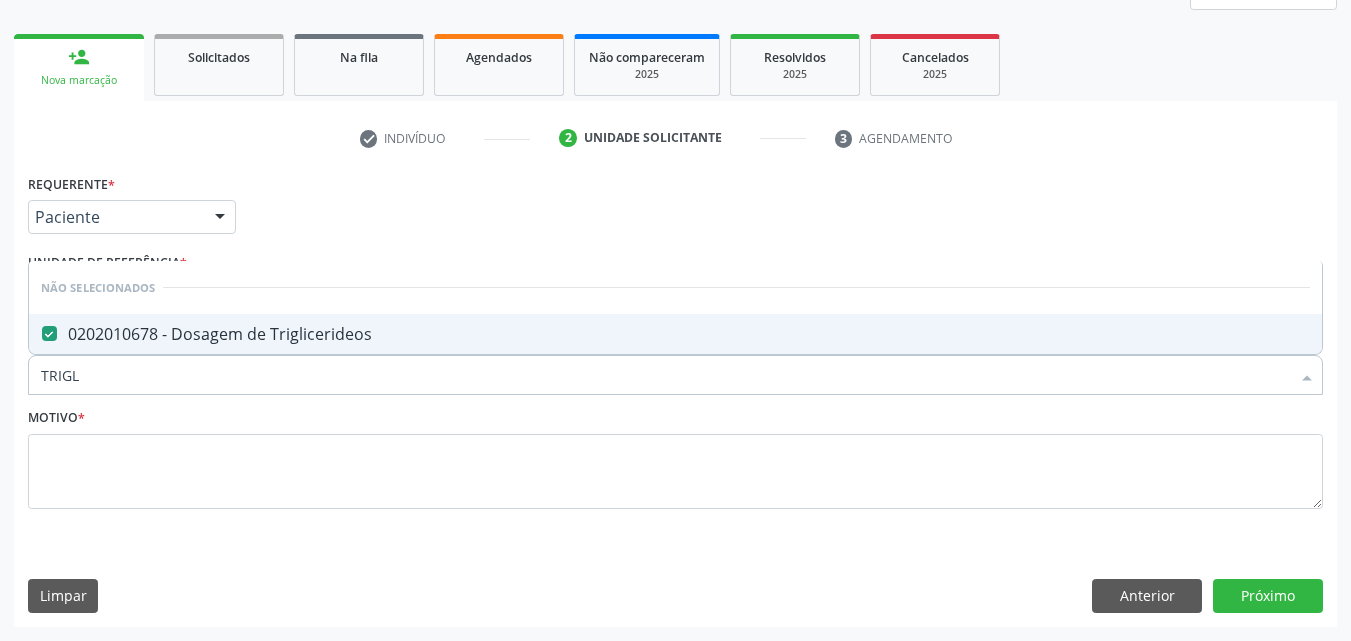 drag, startPoint x: 124, startPoint y: 373, endPoint x: 0, endPoint y: 376, distance: 124.036285 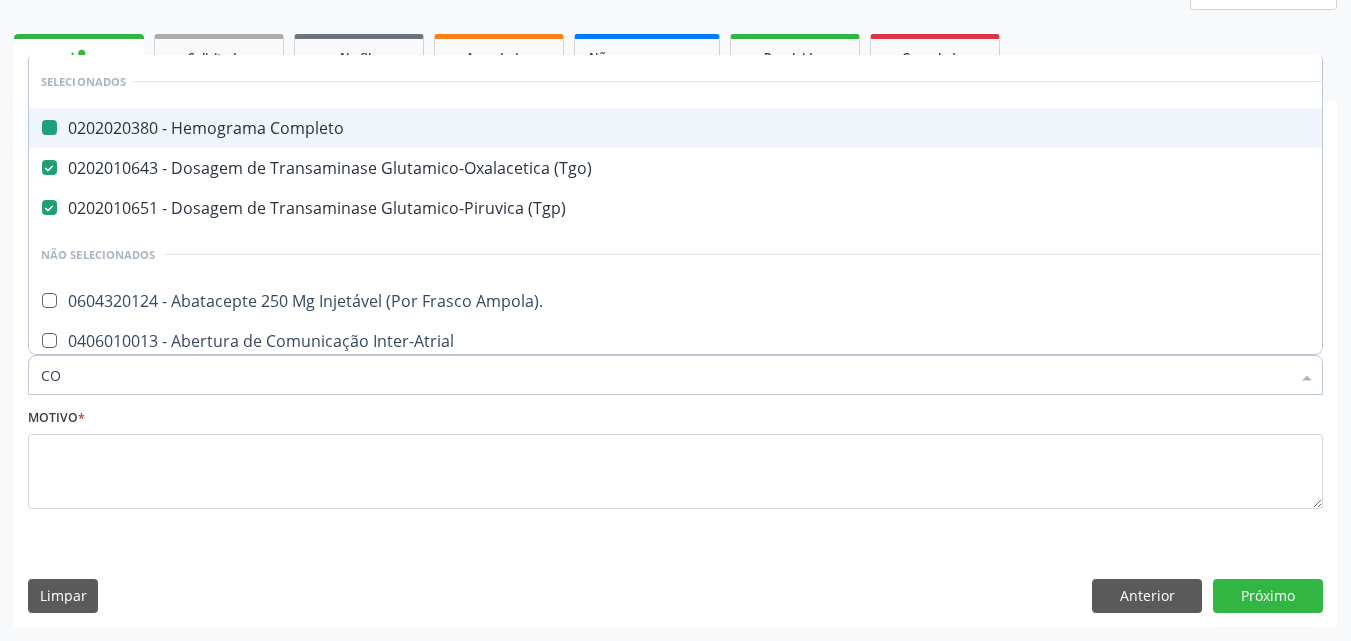 type on "COL" 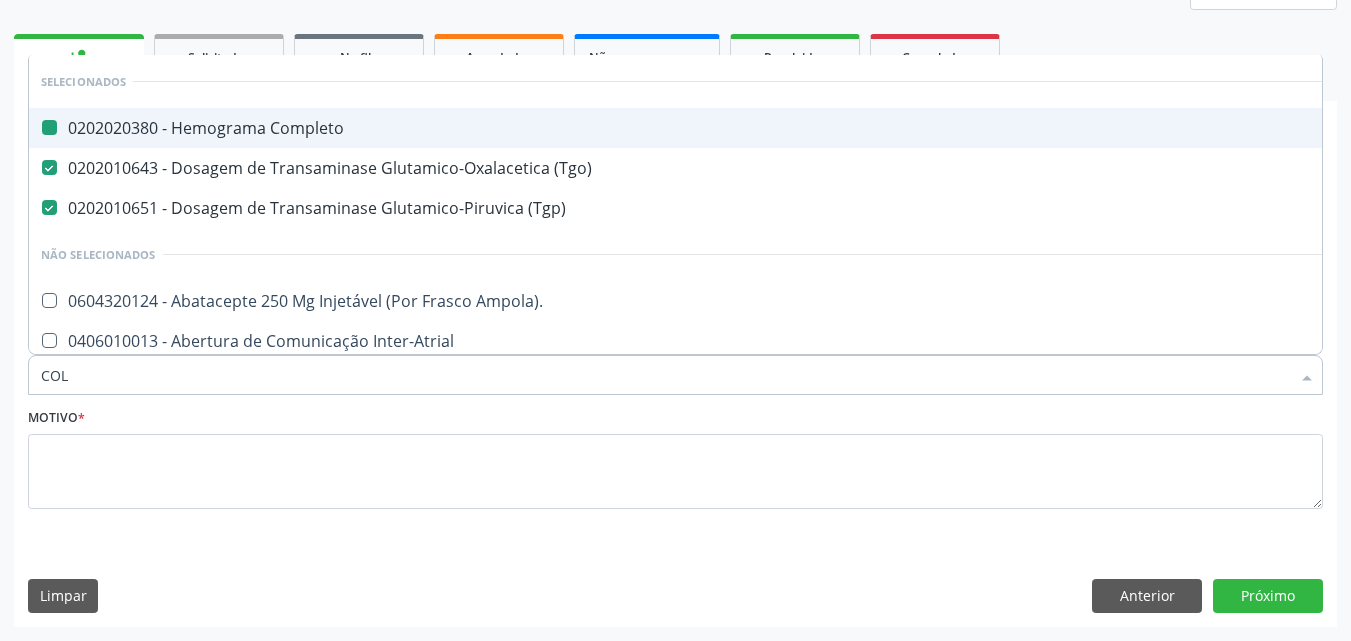 checkbox on "false" 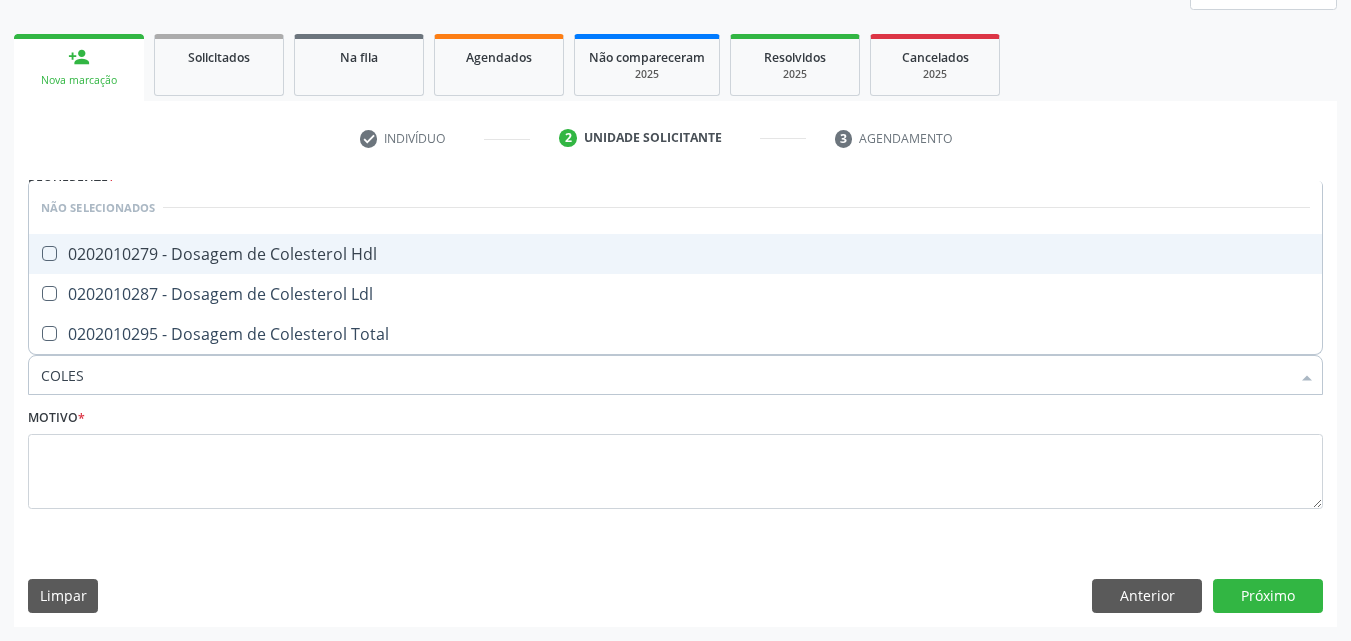 type on "COLEST" 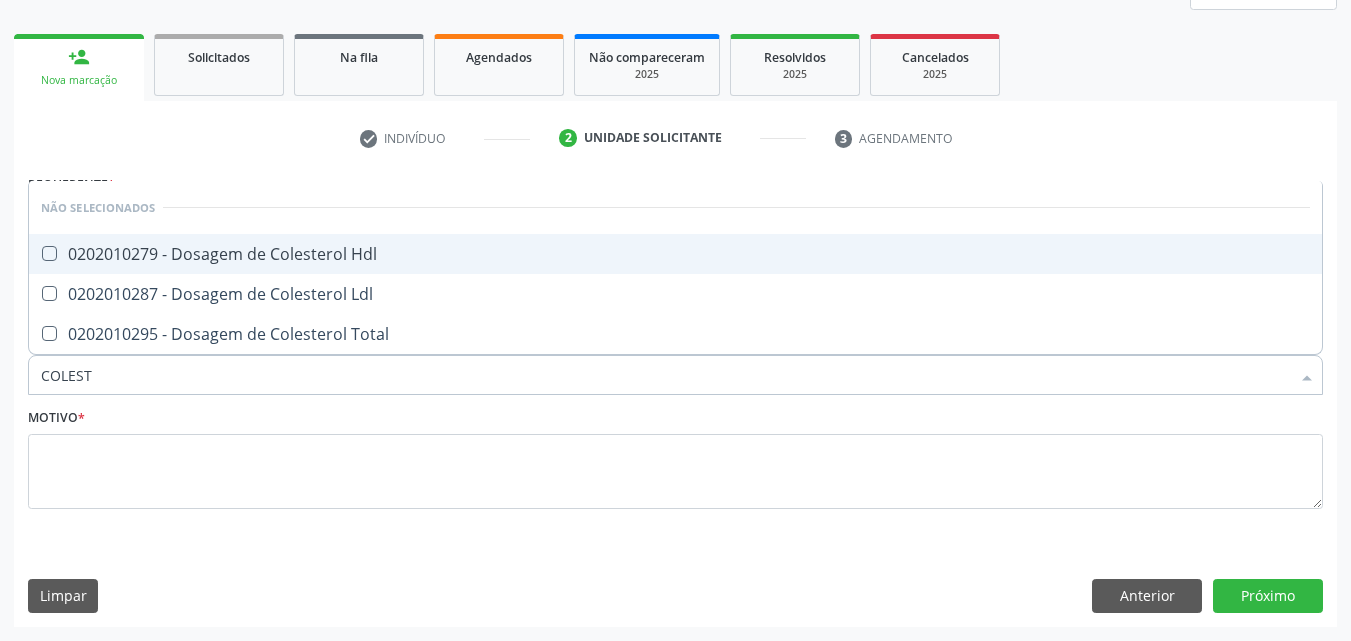 click on "0202010279 - Dosagem de Colesterol Hdl" at bounding box center [675, 254] 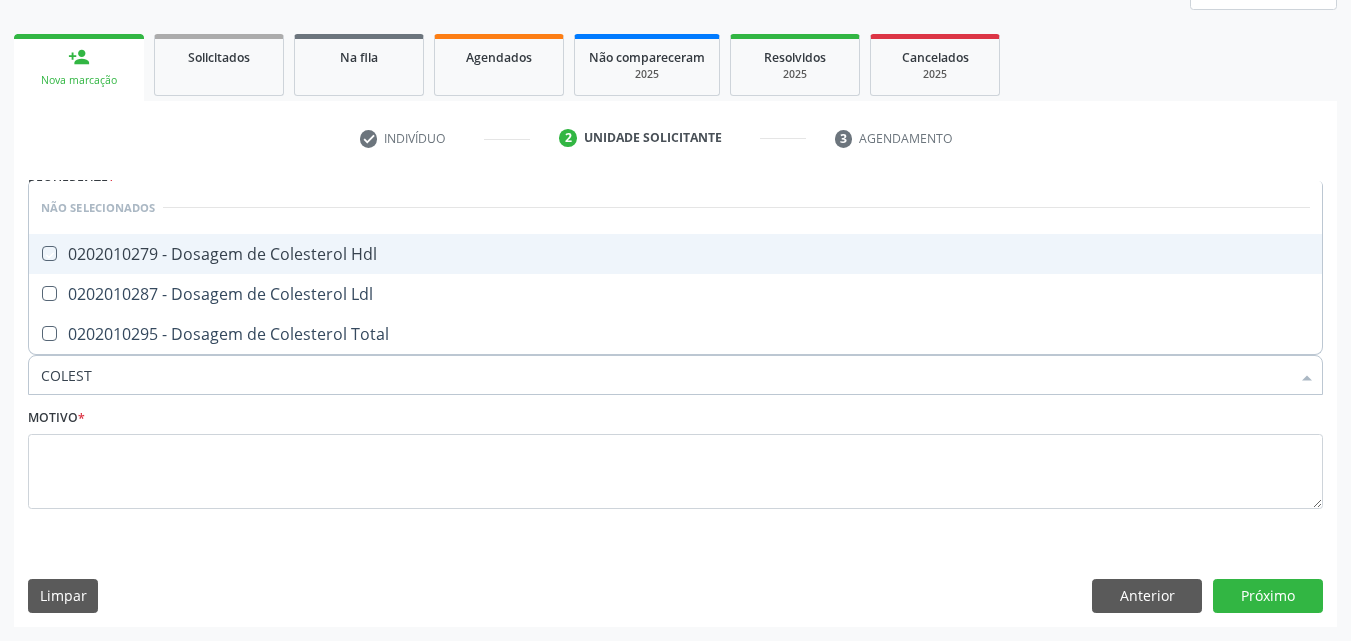 checkbox on "true" 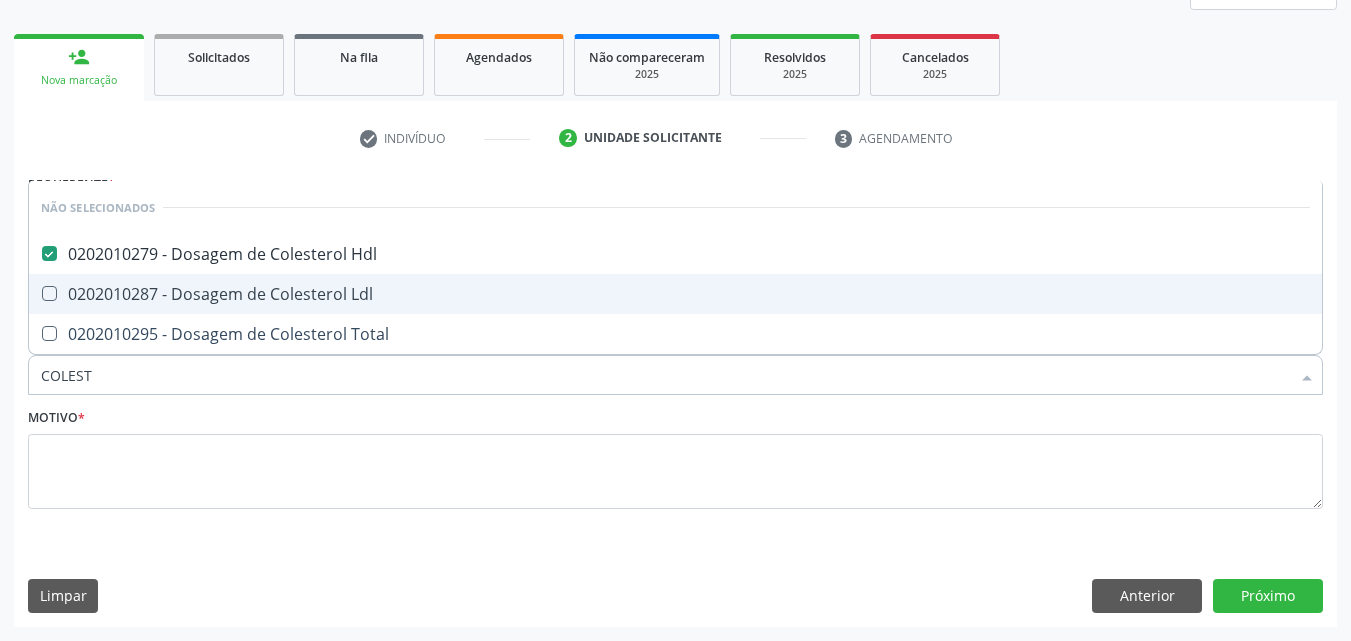 click on "0202010287 - Dosagem de Colesterol Ldl" at bounding box center (675, 294) 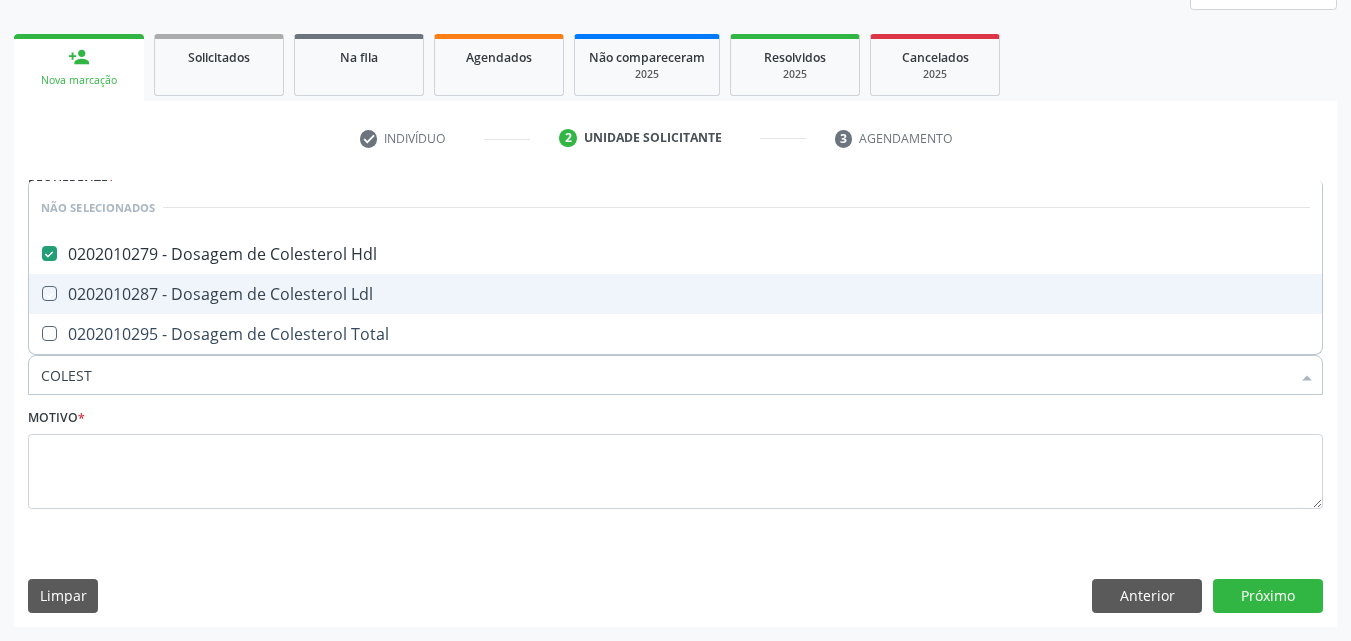 checkbox on "true" 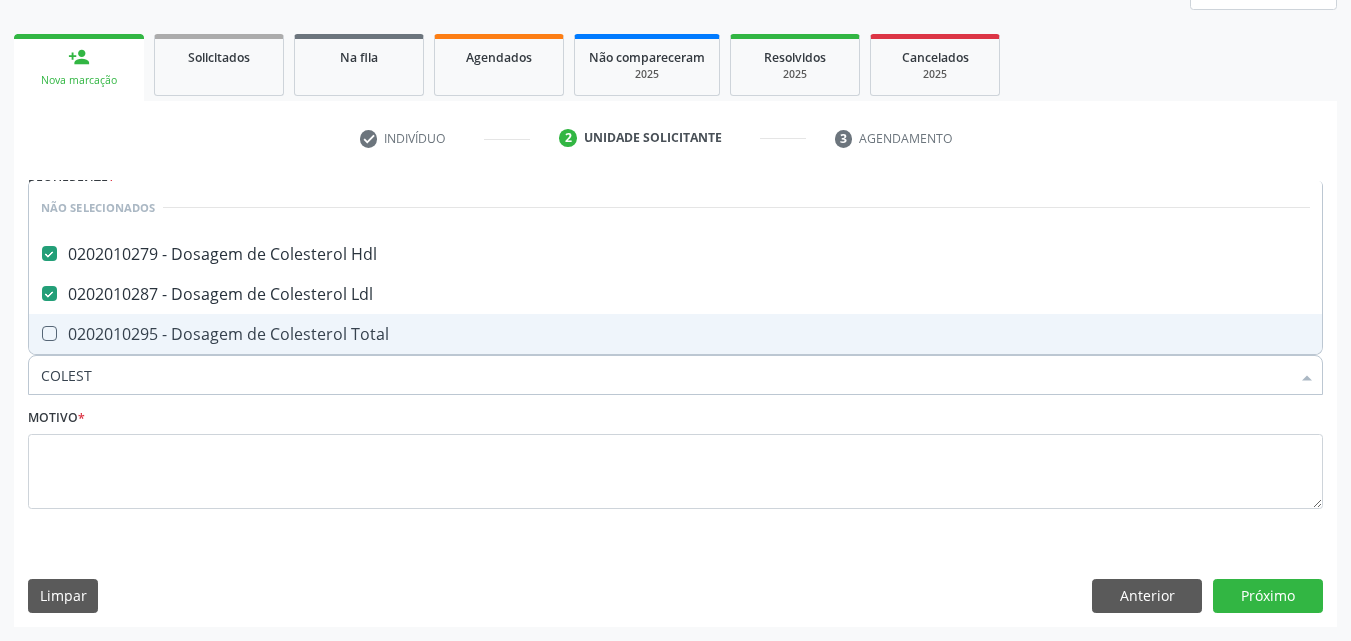 click on "0202010295 - Dosagem de Colesterol Total" at bounding box center (675, 334) 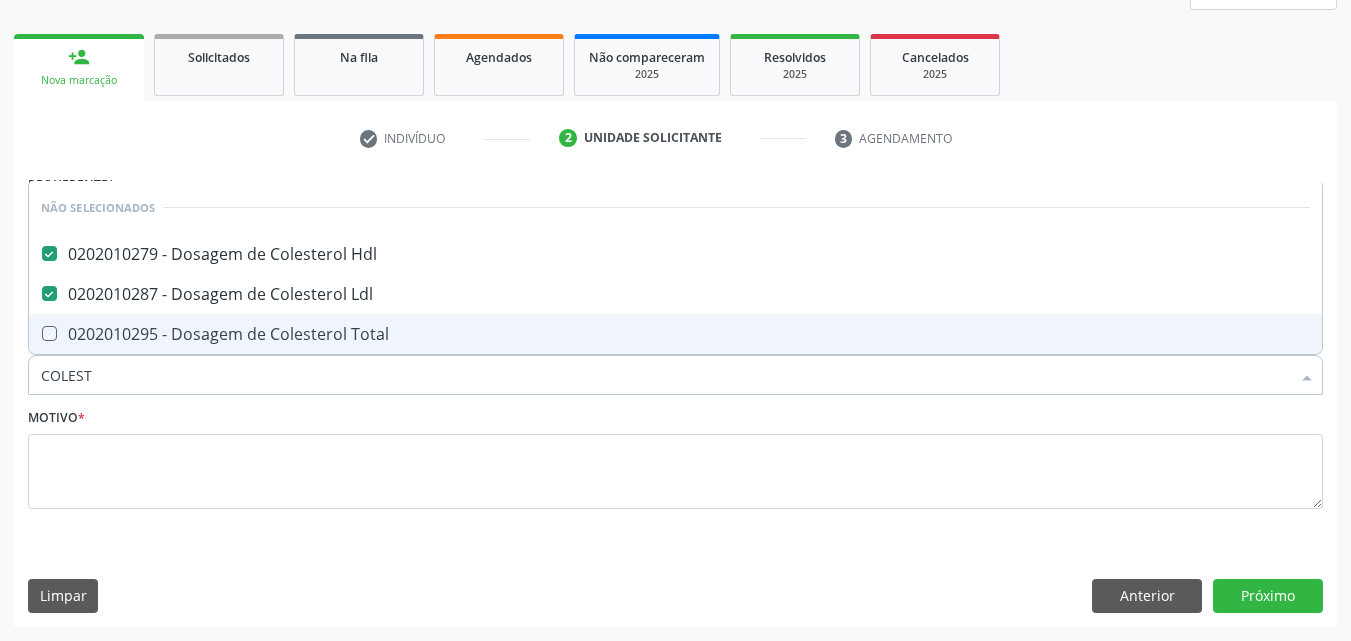 checkbox on "true" 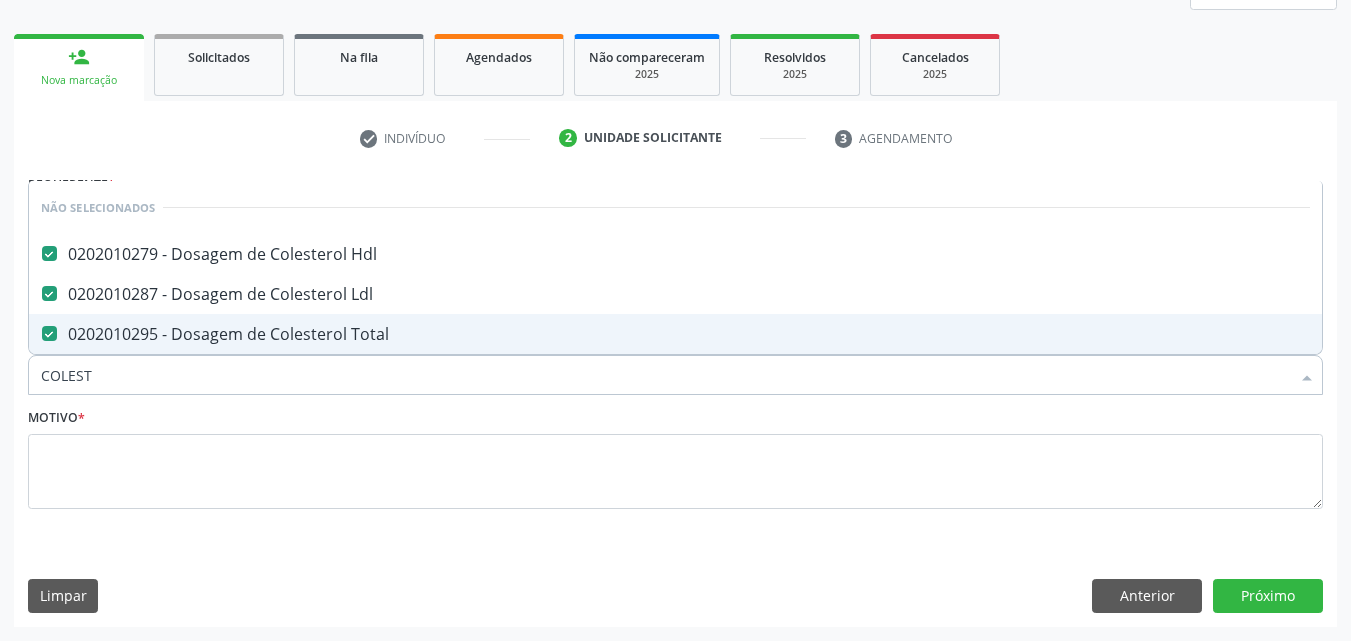 drag, startPoint x: 103, startPoint y: 382, endPoint x: 0, endPoint y: 371, distance: 103.58572 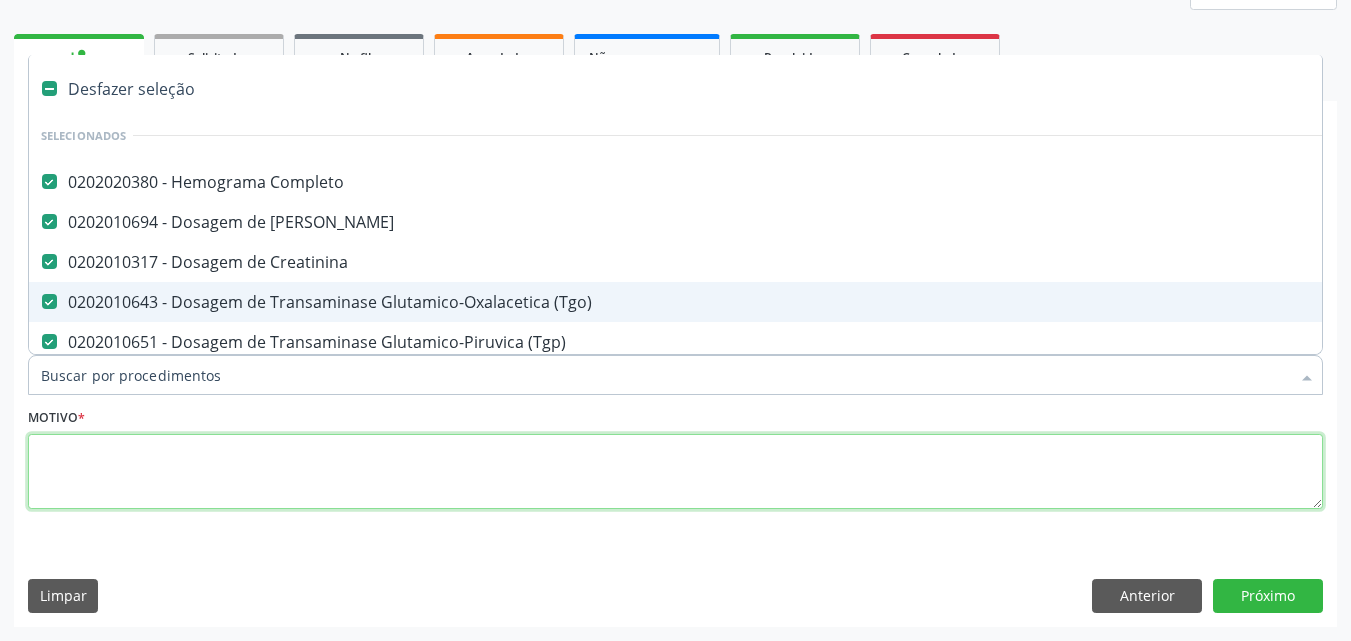 click at bounding box center [675, 472] 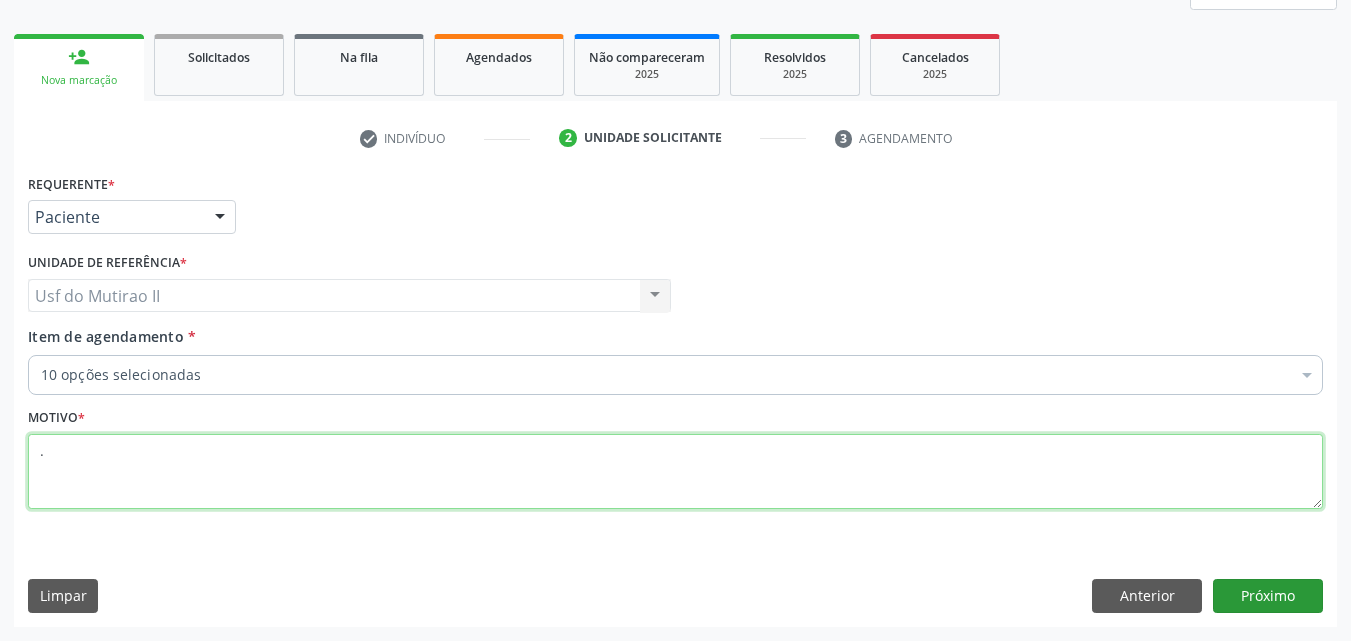 type on "." 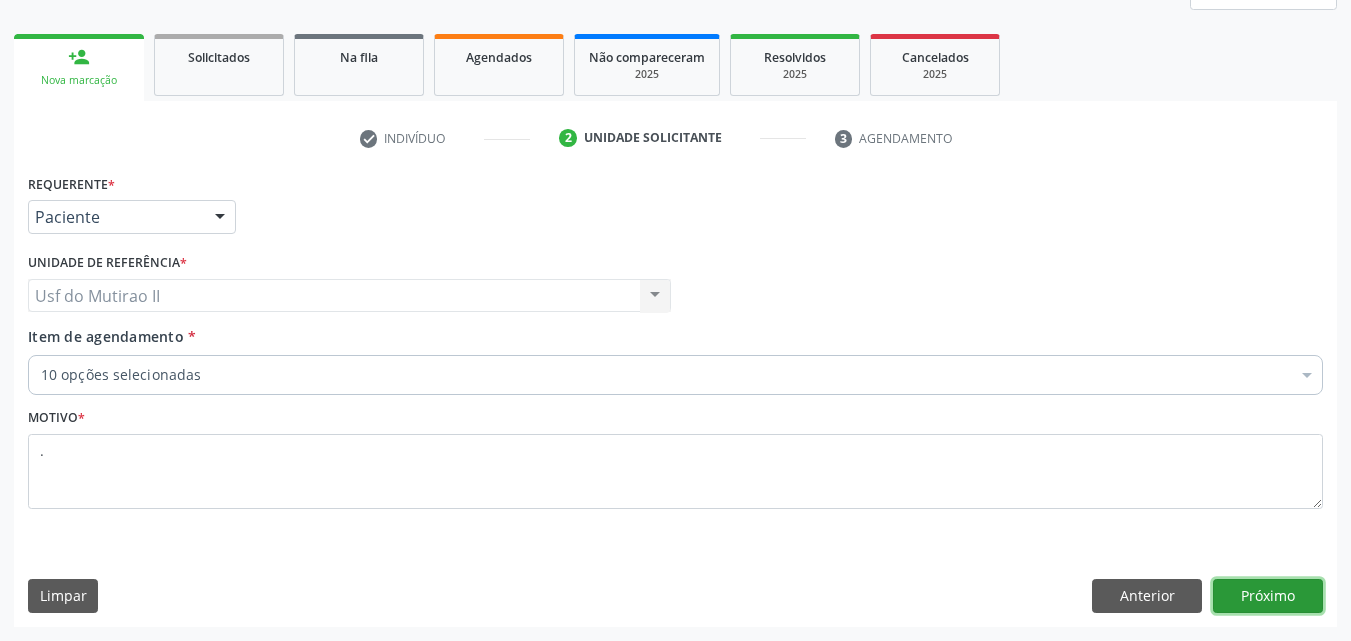 click on "Próximo" at bounding box center (1268, 596) 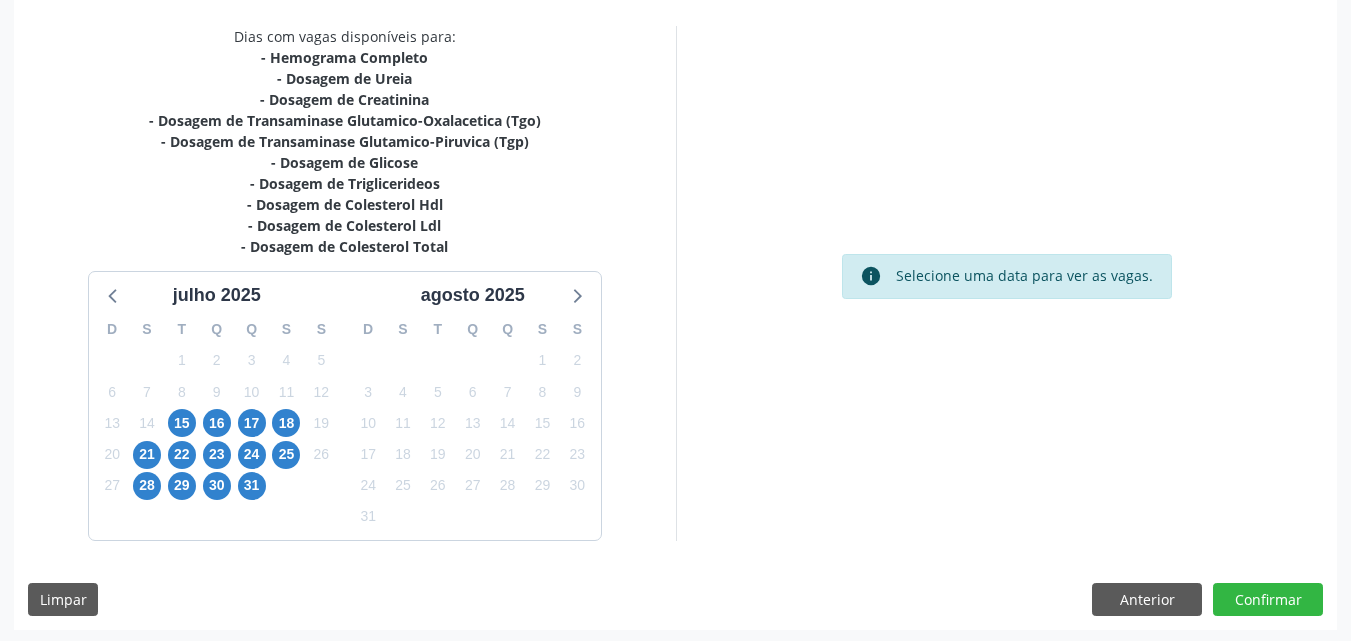 scroll, scrollTop: 418, scrollLeft: 0, axis: vertical 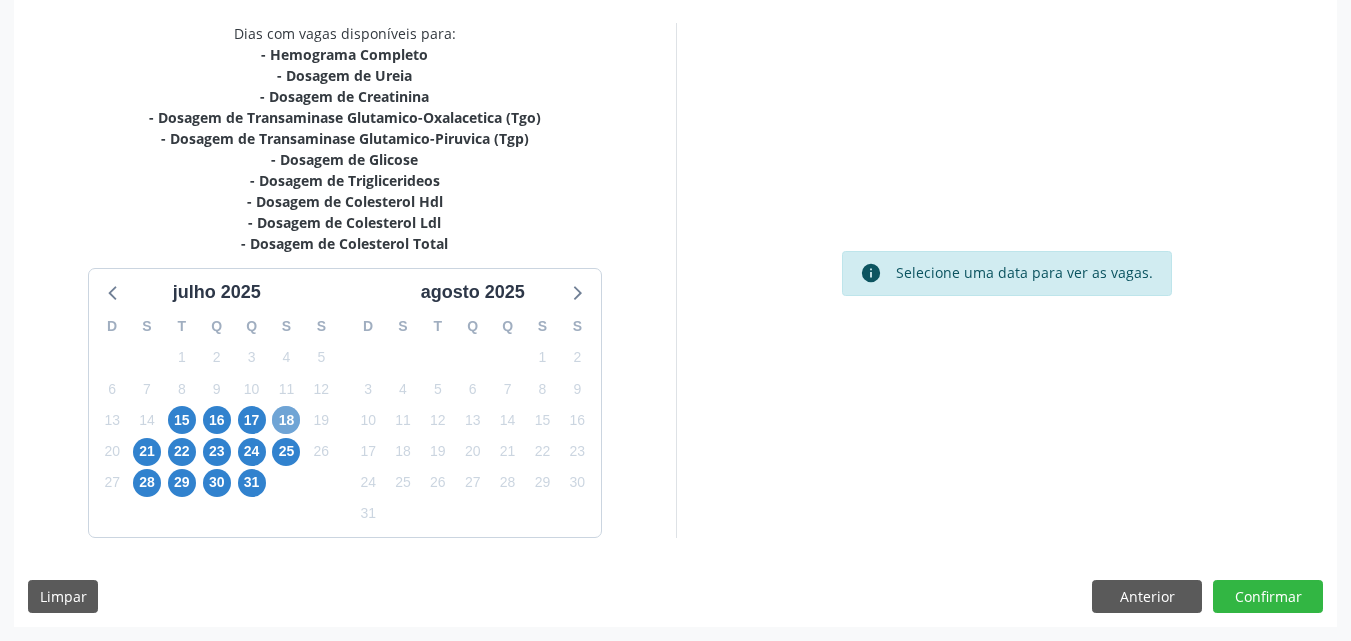 click on "18" at bounding box center [286, 420] 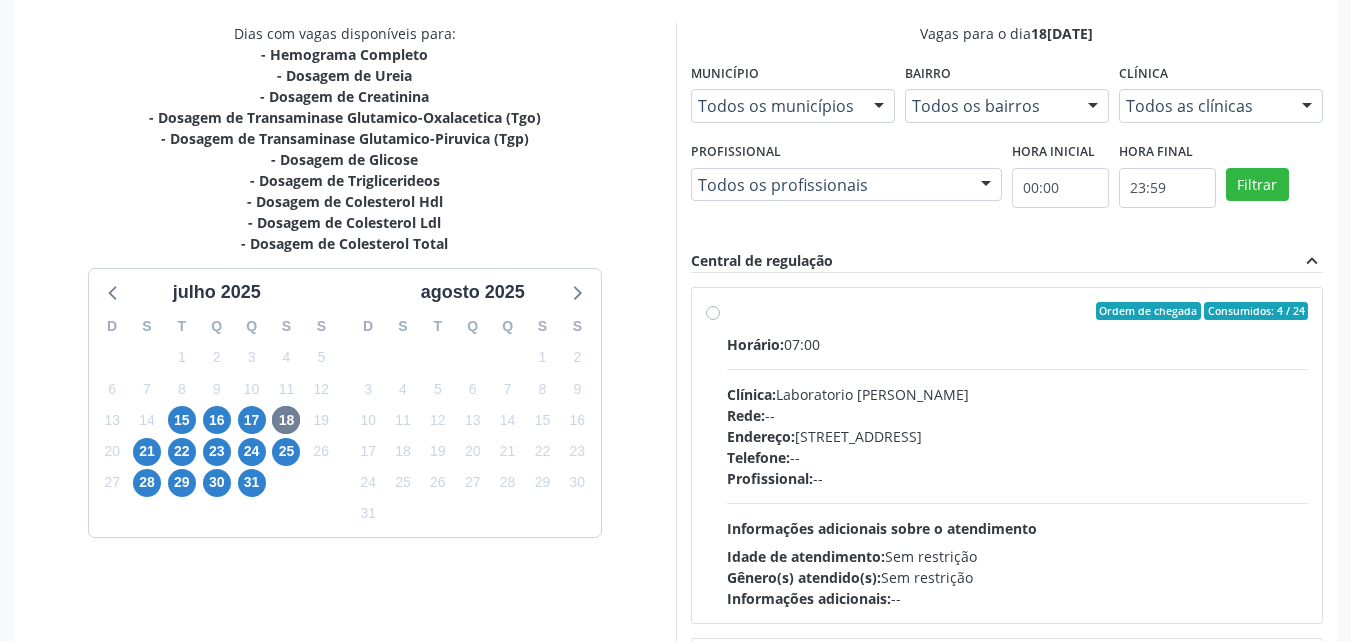 click on "Horário:   07:00
Clínica:  Laboratorio Jose Paulo Terto
Rede:
--
Endereço:   Casa, nº 409, N Senhora da Penha, Serra Talhada - PE
Telefone:   --
Profissional:
--
Informações adicionais sobre o atendimento
Idade de atendimento:
Sem restrição
Gênero(s) atendido(s):
Sem restrição
Informações adicionais:
--" at bounding box center [1018, 471] 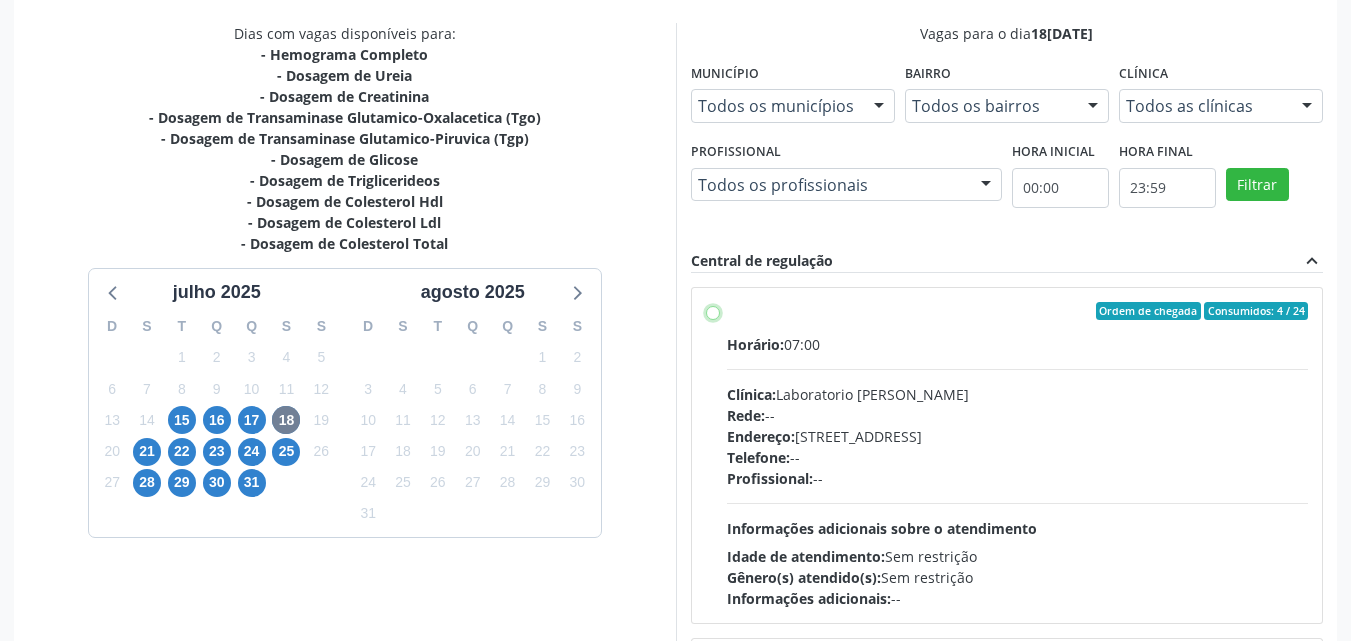 click on "Ordem de chegada
Consumidos: 4 / 24
Horário:   07:00
Clínica:  Laboratorio Jose Paulo Terto
Rede:
--
Endereço:   Casa, nº 409, N Senhora da Penha, Serra Talhada - PE
Telefone:   --
Profissional:
--
Informações adicionais sobre o atendimento
Idade de atendimento:
Sem restrição
Gênero(s) atendido(s):
Sem restrição
Informações adicionais:
--" at bounding box center (713, 311) 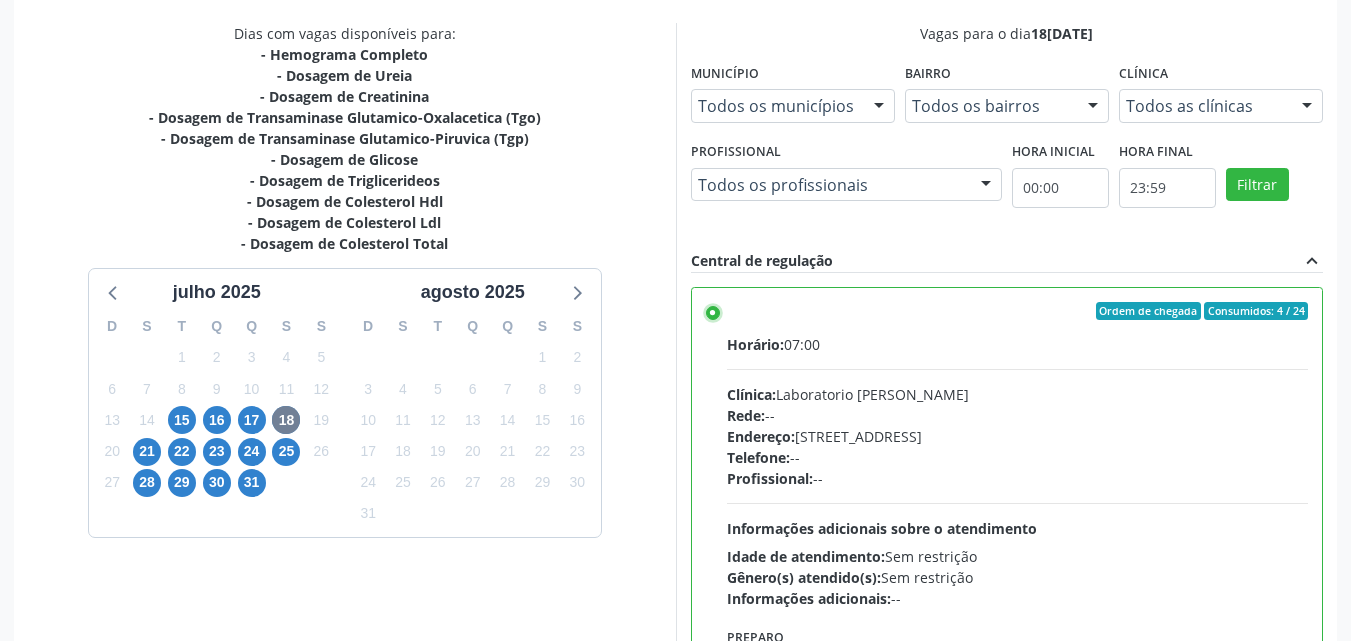 scroll, scrollTop: 554, scrollLeft: 0, axis: vertical 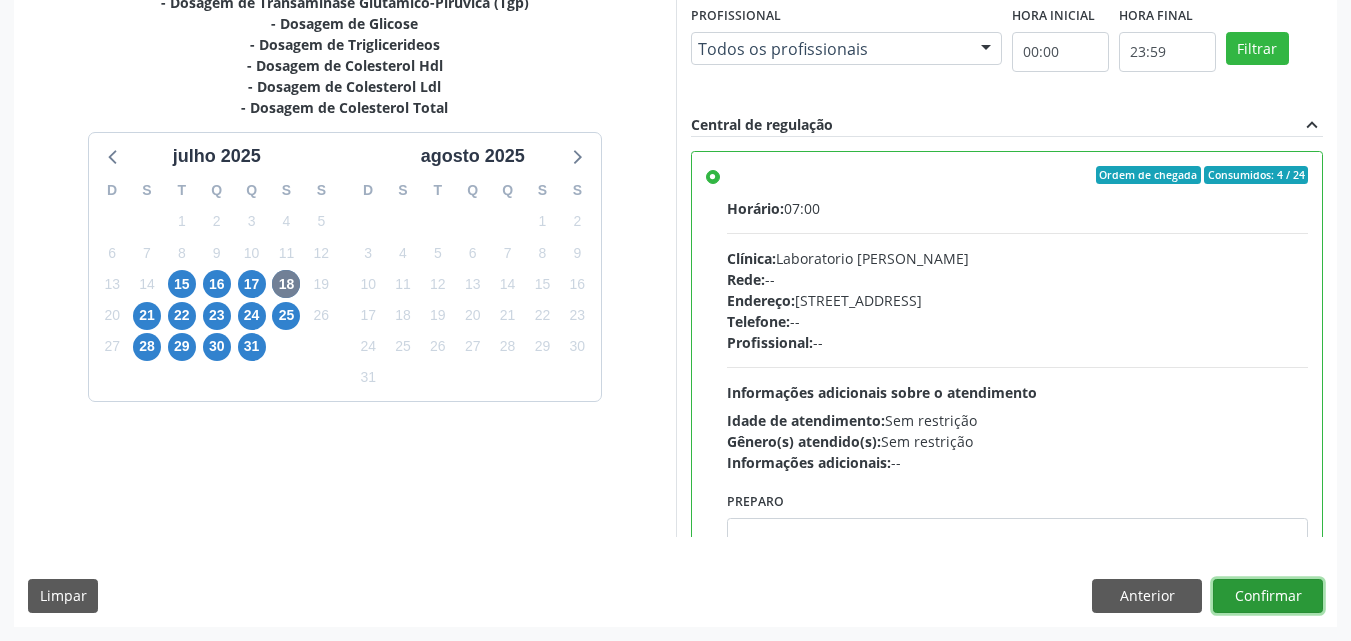 click on "Confirmar" at bounding box center [1268, 596] 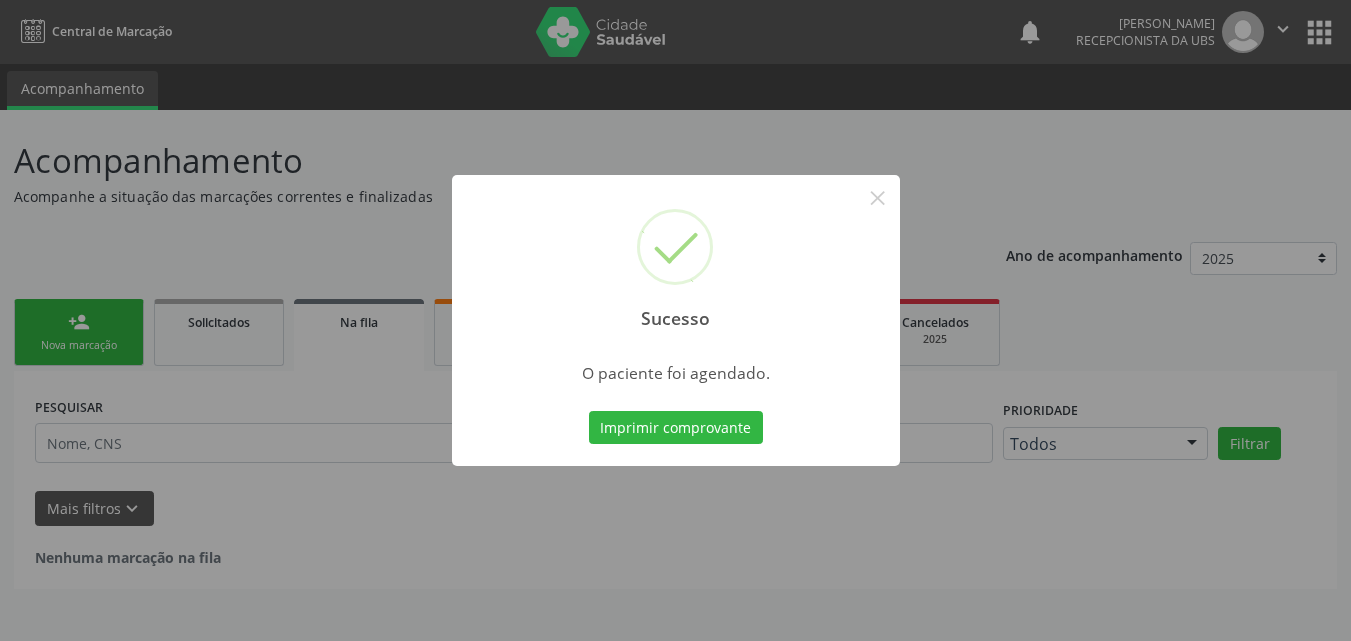 scroll, scrollTop: 0, scrollLeft: 0, axis: both 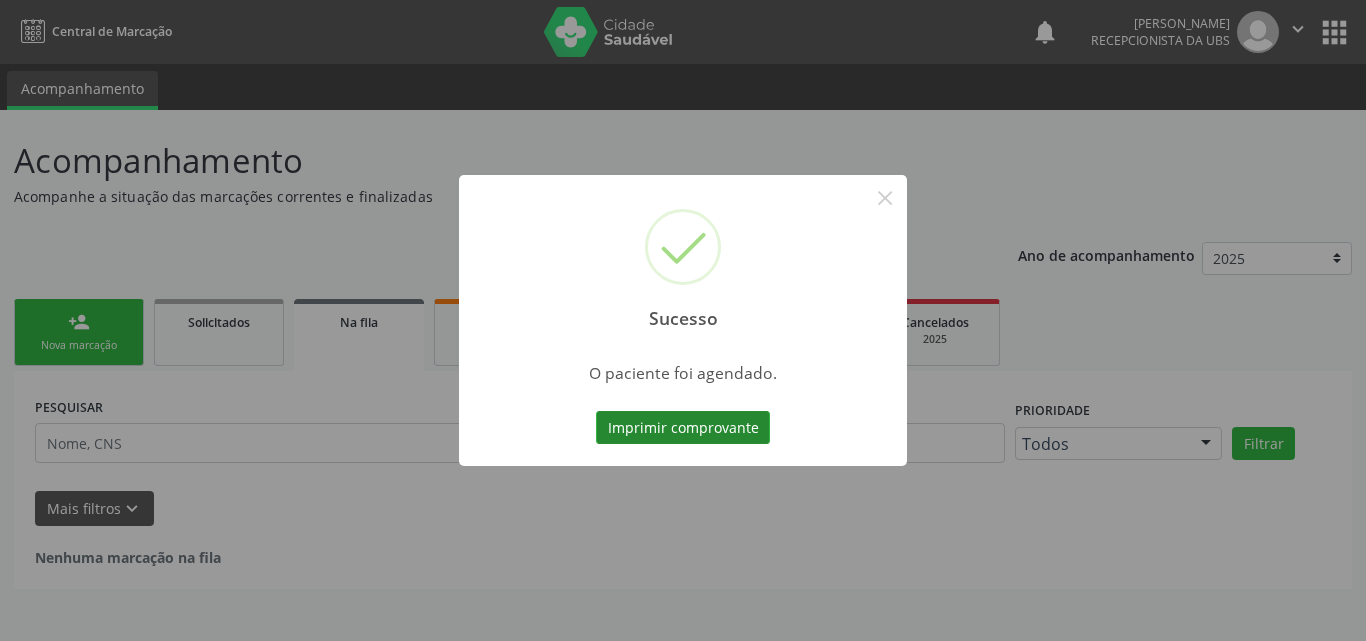 click on "Imprimir comprovante" at bounding box center [683, 428] 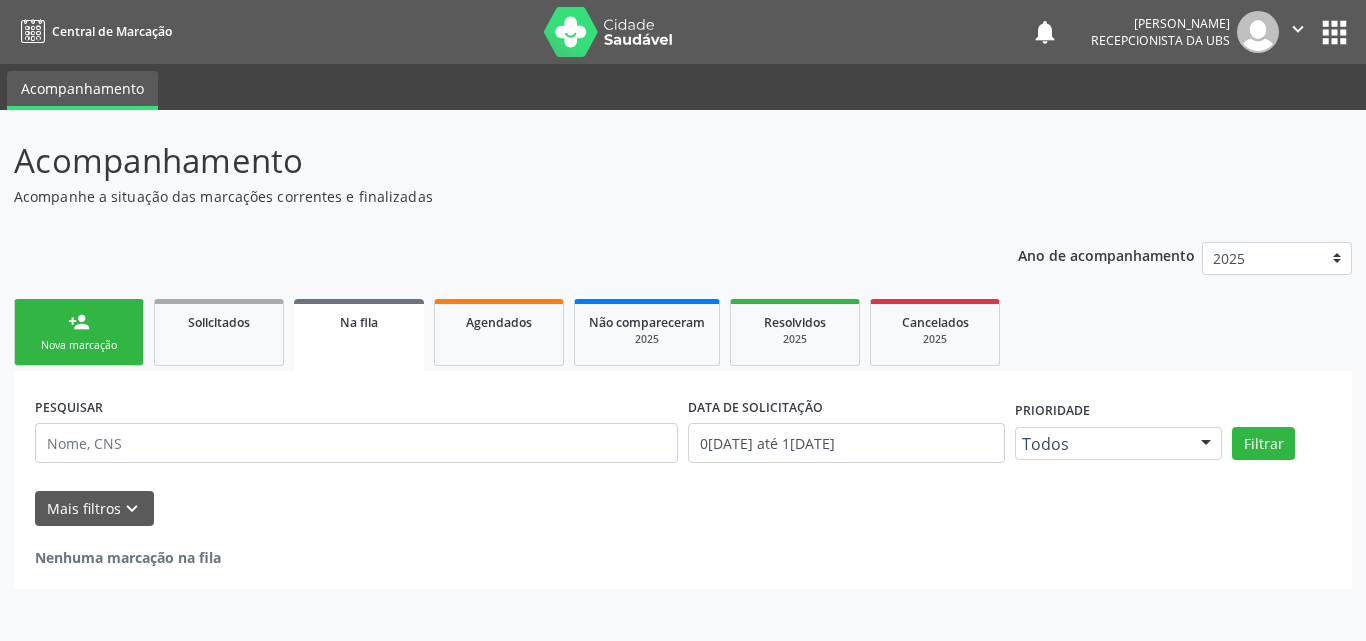 click on "person_add
Nova marcação" at bounding box center [79, 332] 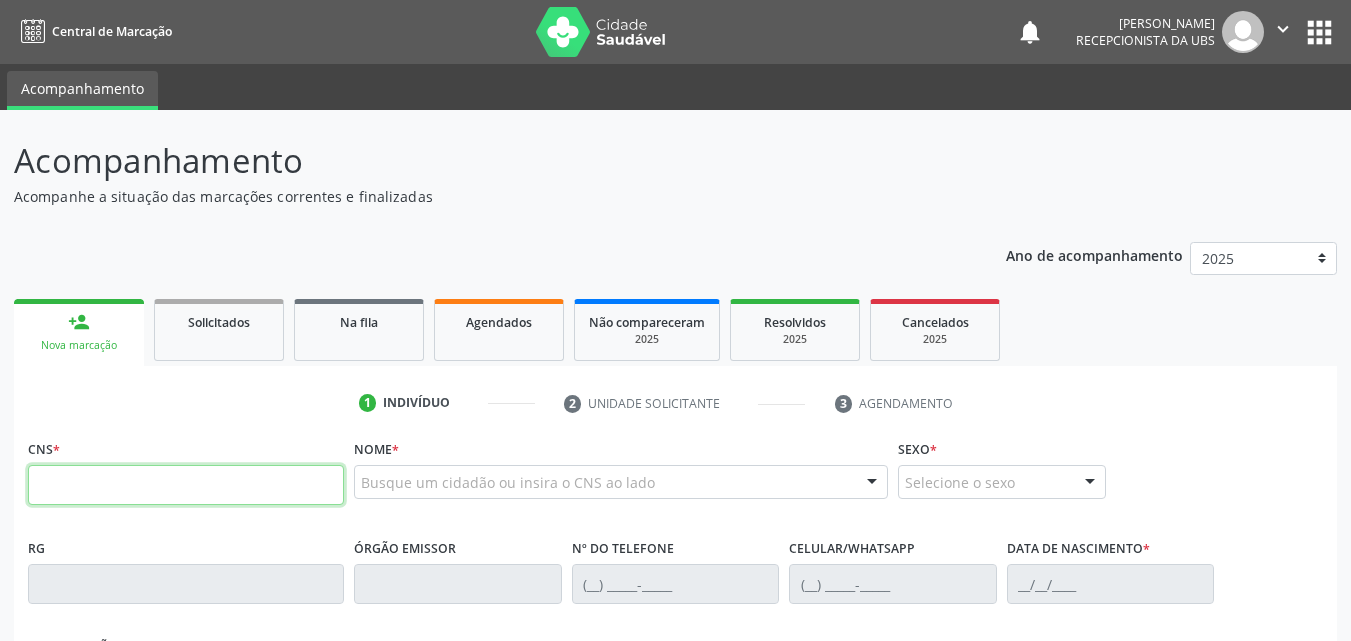 click at bounding box center (186, 485) 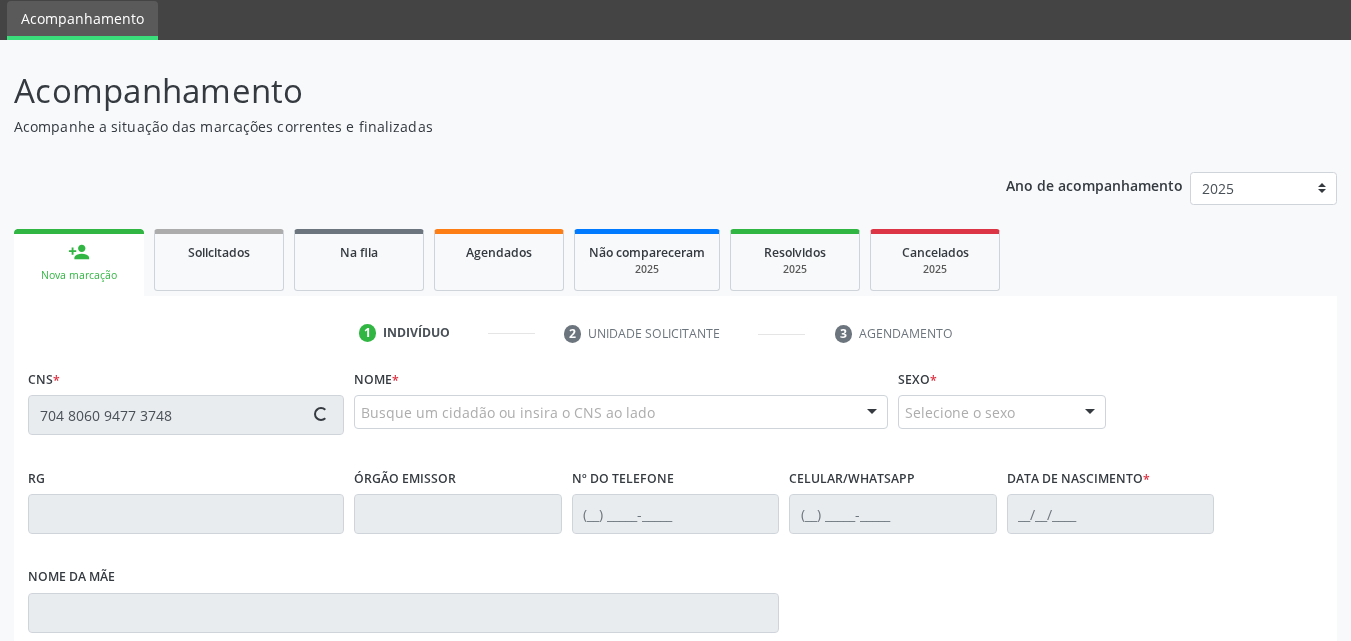 type on "704 8060 9477 3748" 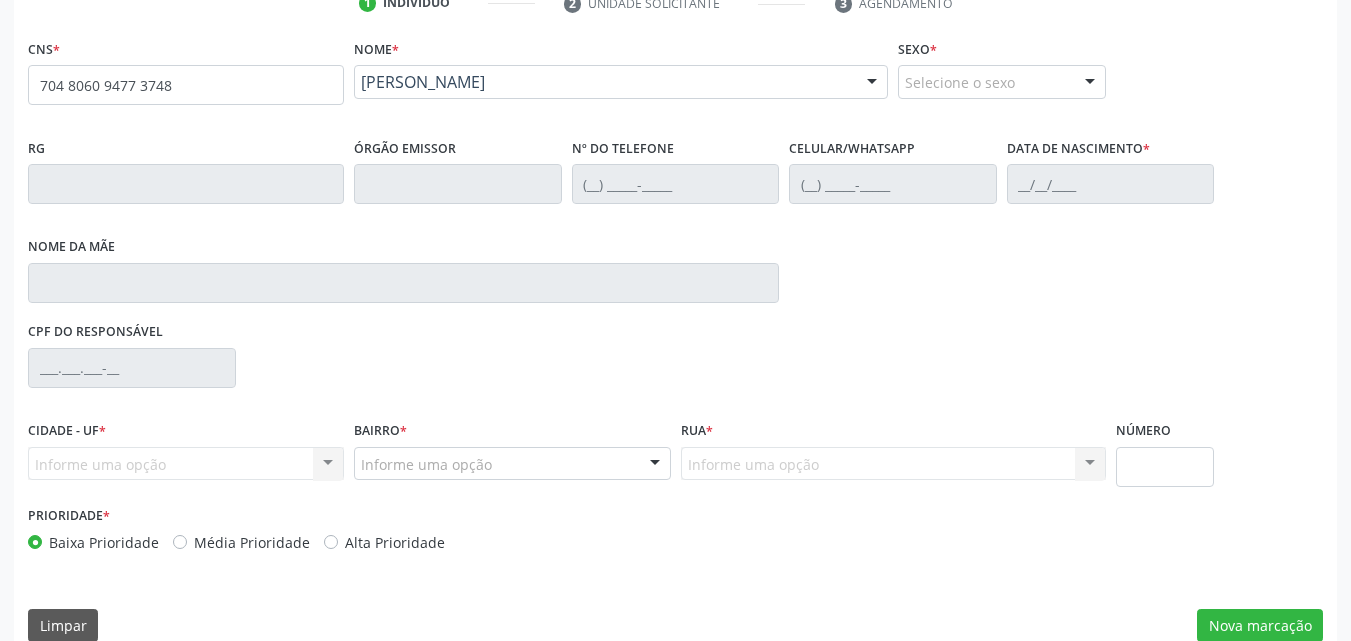 scroll, scrollTop: 429, scrollLeft: 0, axis: vertical 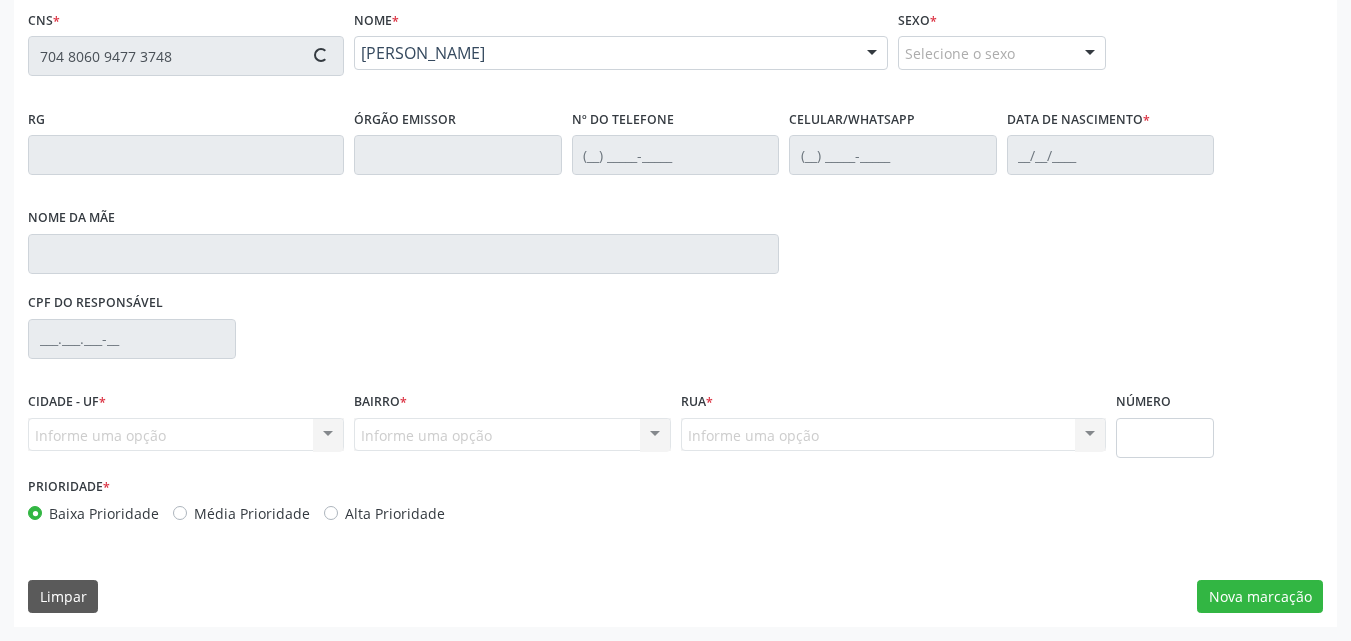 type on "(87) 98158-8720" 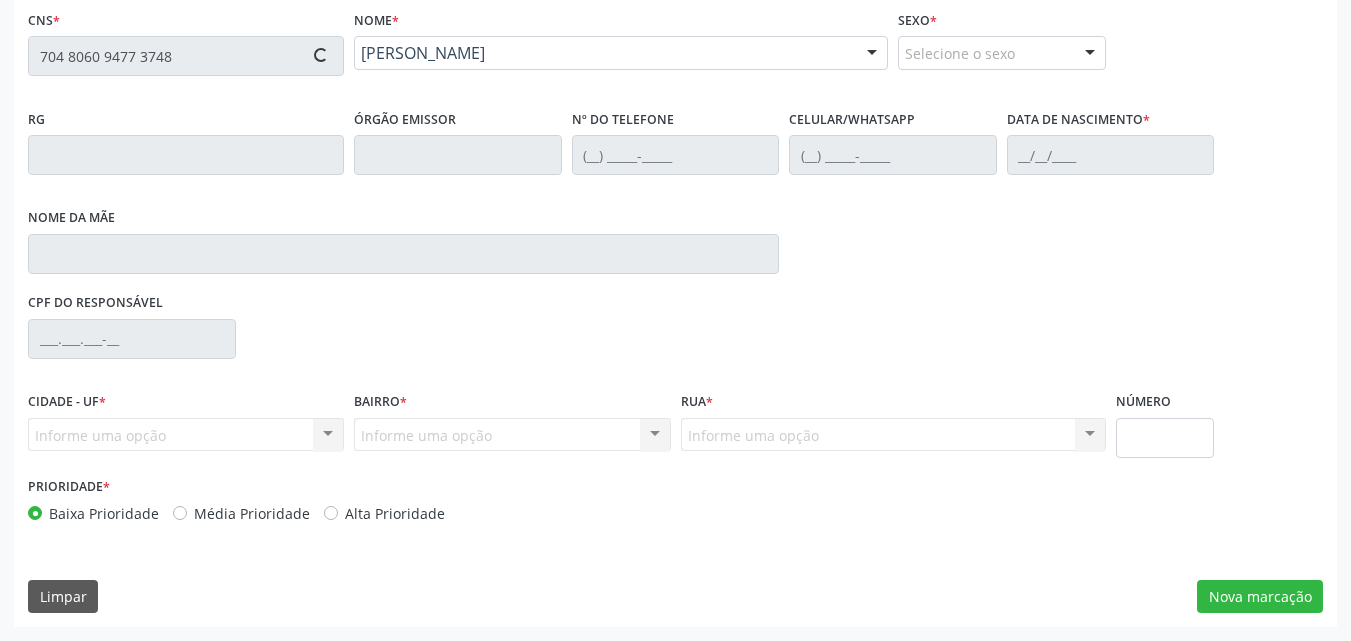 type on "20/09/1992" 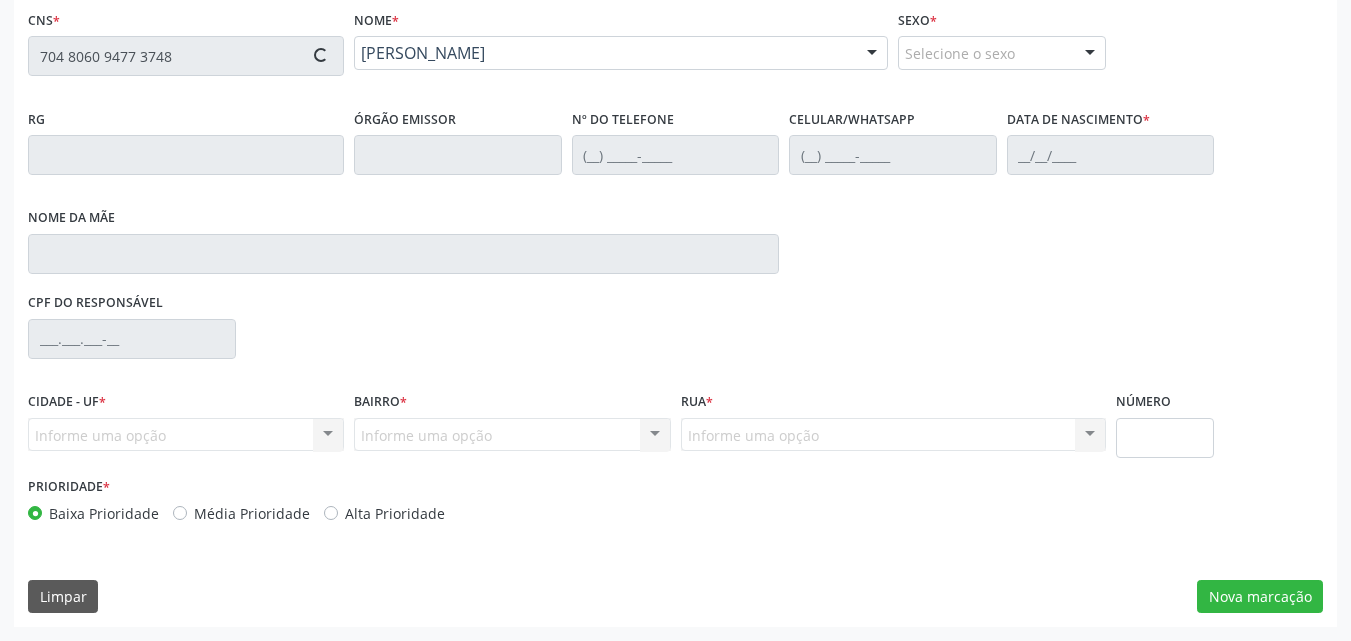 type on "257" 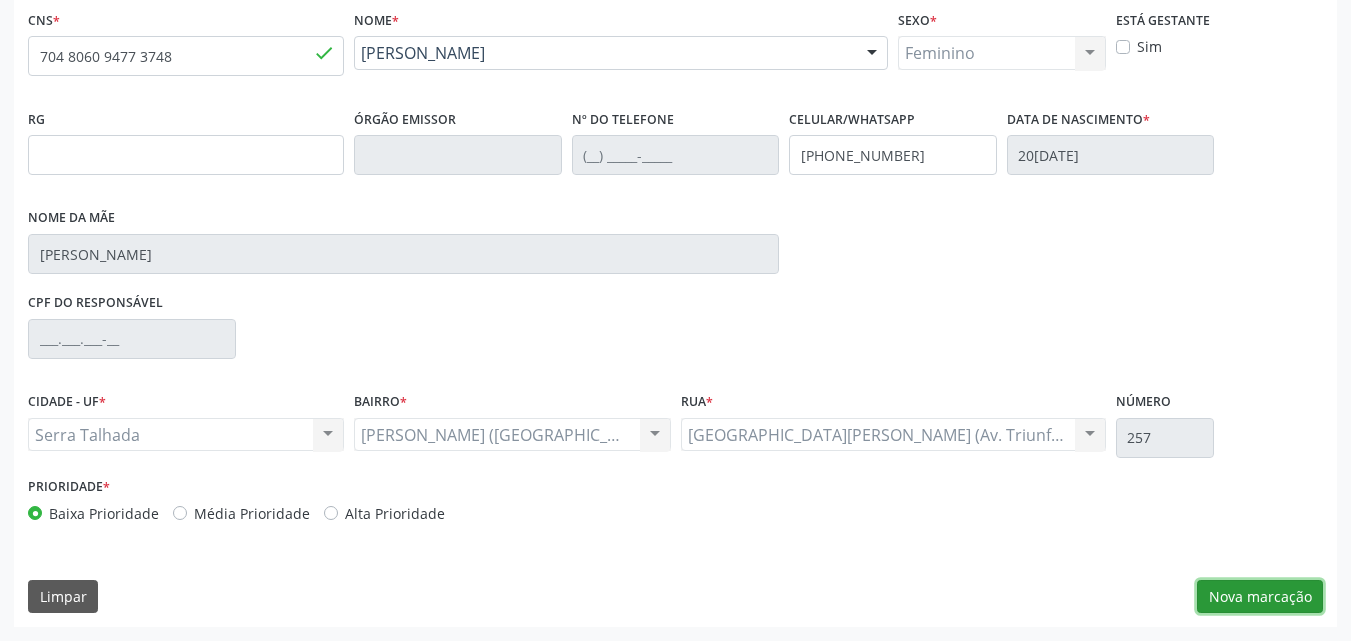click on "Nova marcação" at bounding box center [1260, 597] 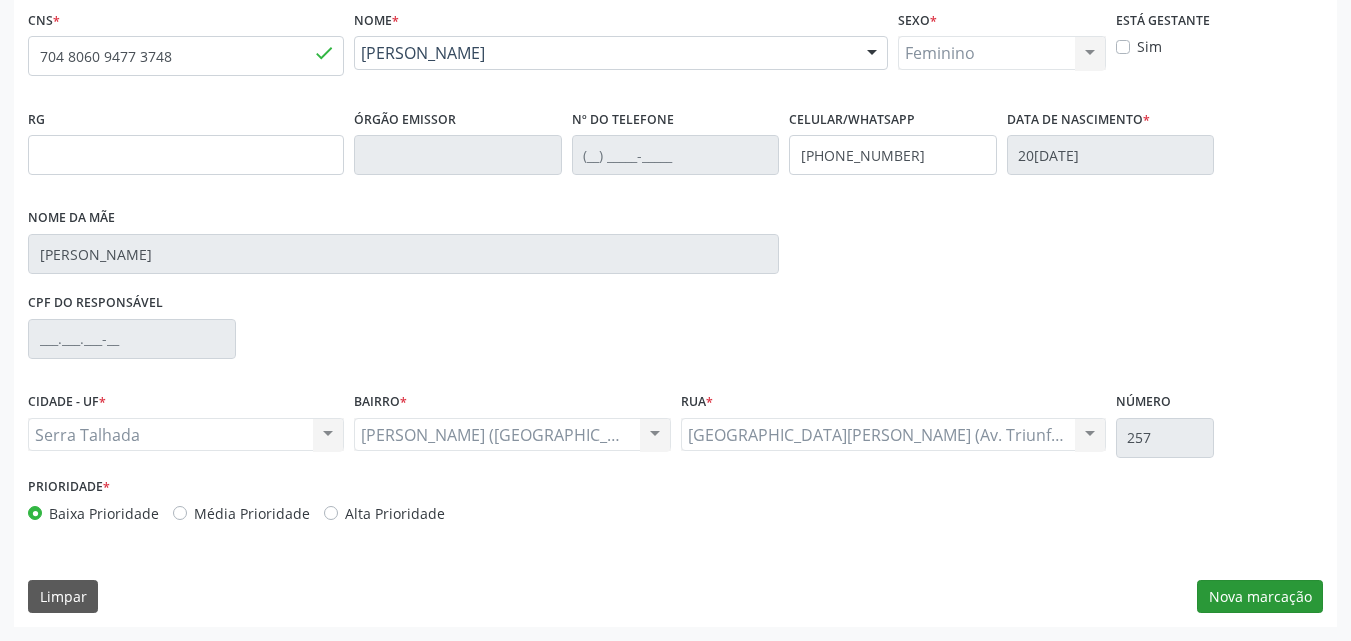 scroll, scrollTop: 265, scrollLeft: 0, axis: vertical 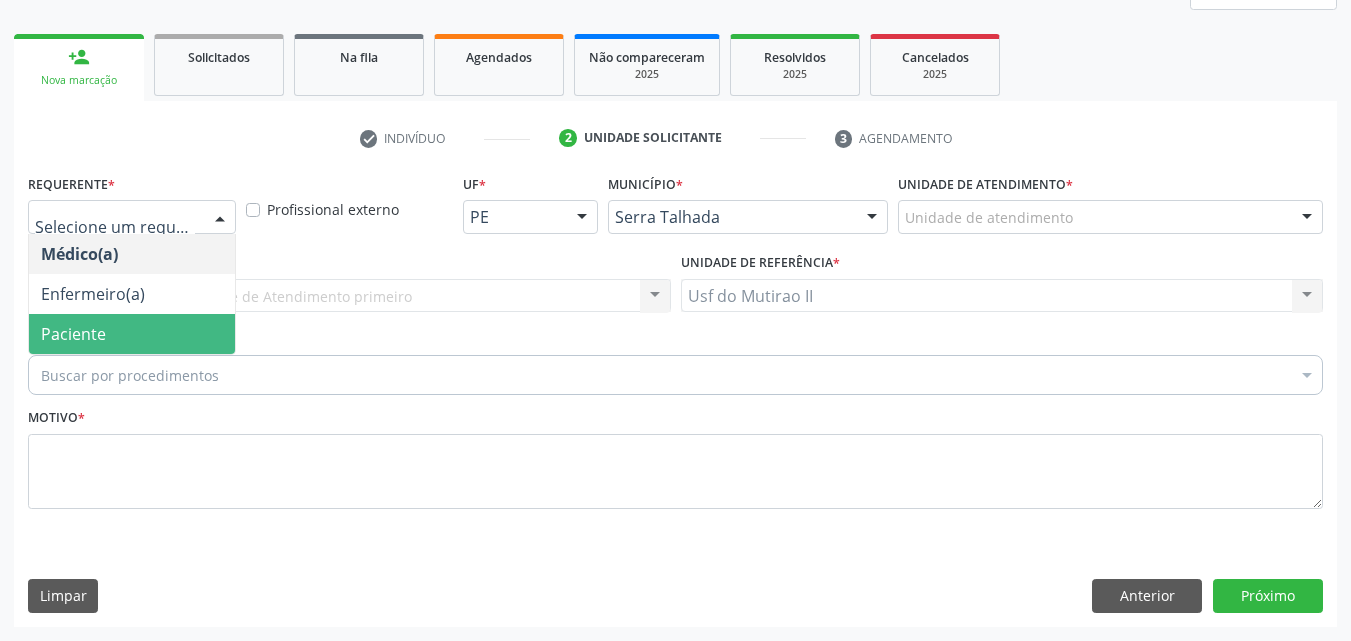 click on "Paciente" at bounding box center [132, 334] 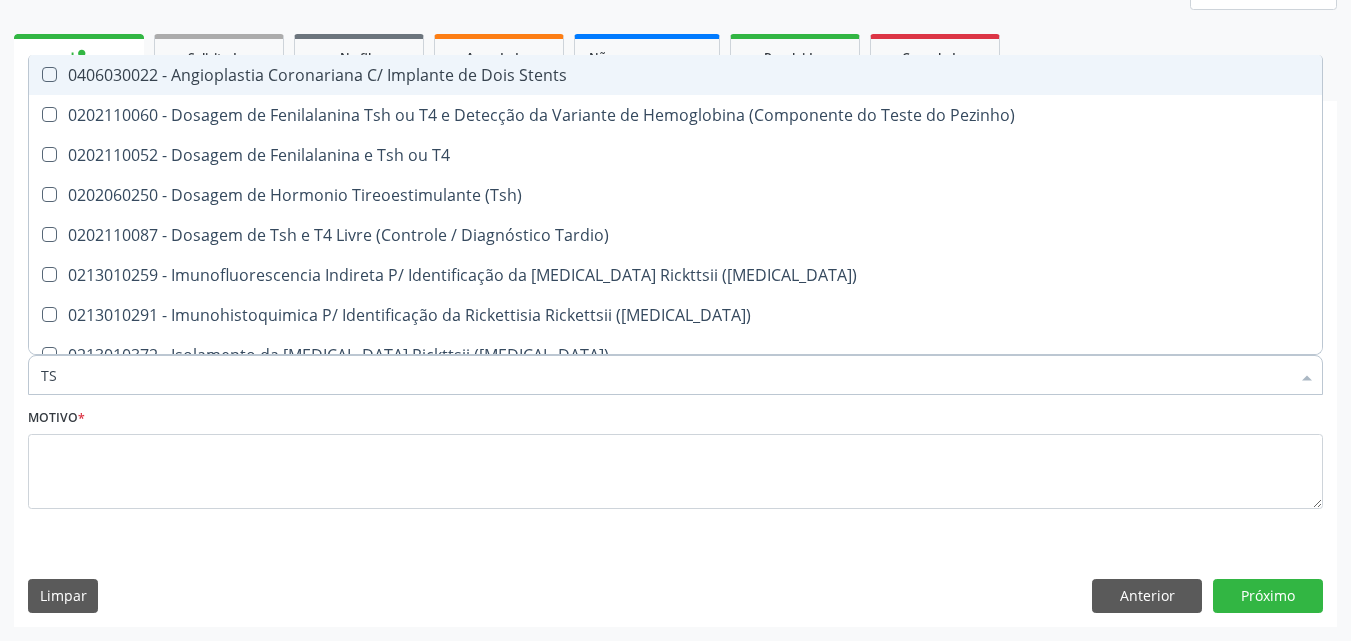 type on "TSH" 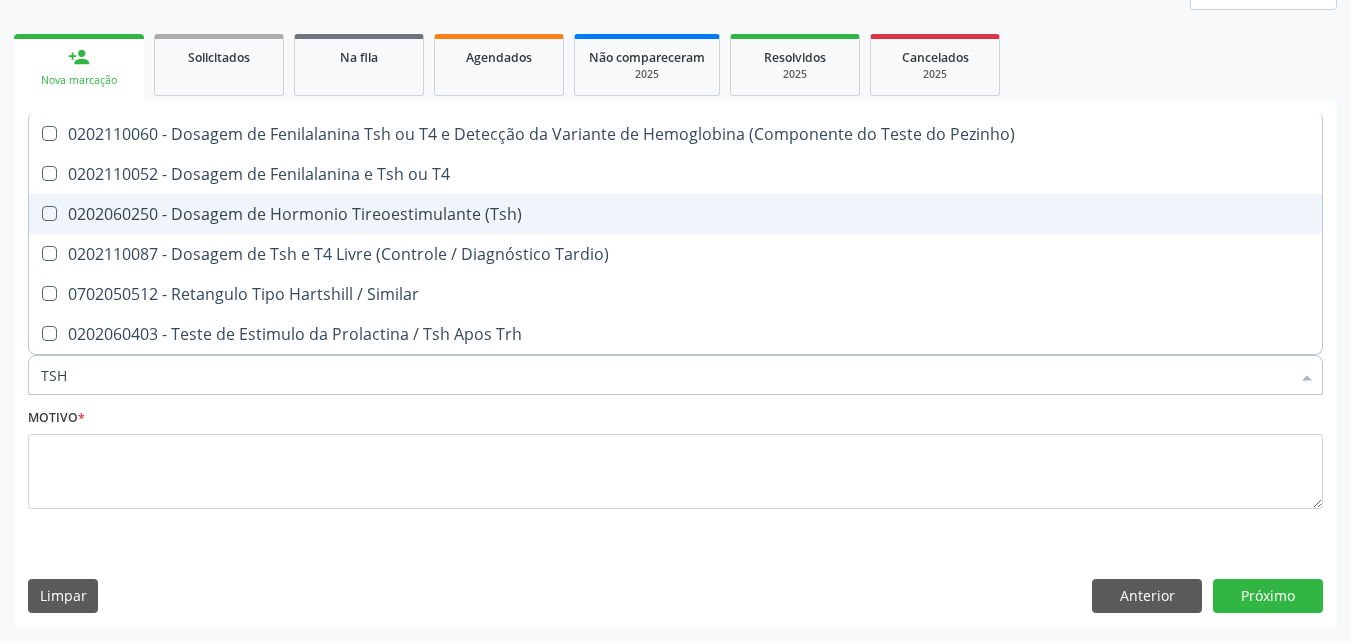 click on "0202060250 - Dosagem de Hormonio Tireoestimulante (Tsh)" at bounding box center (675, 214) 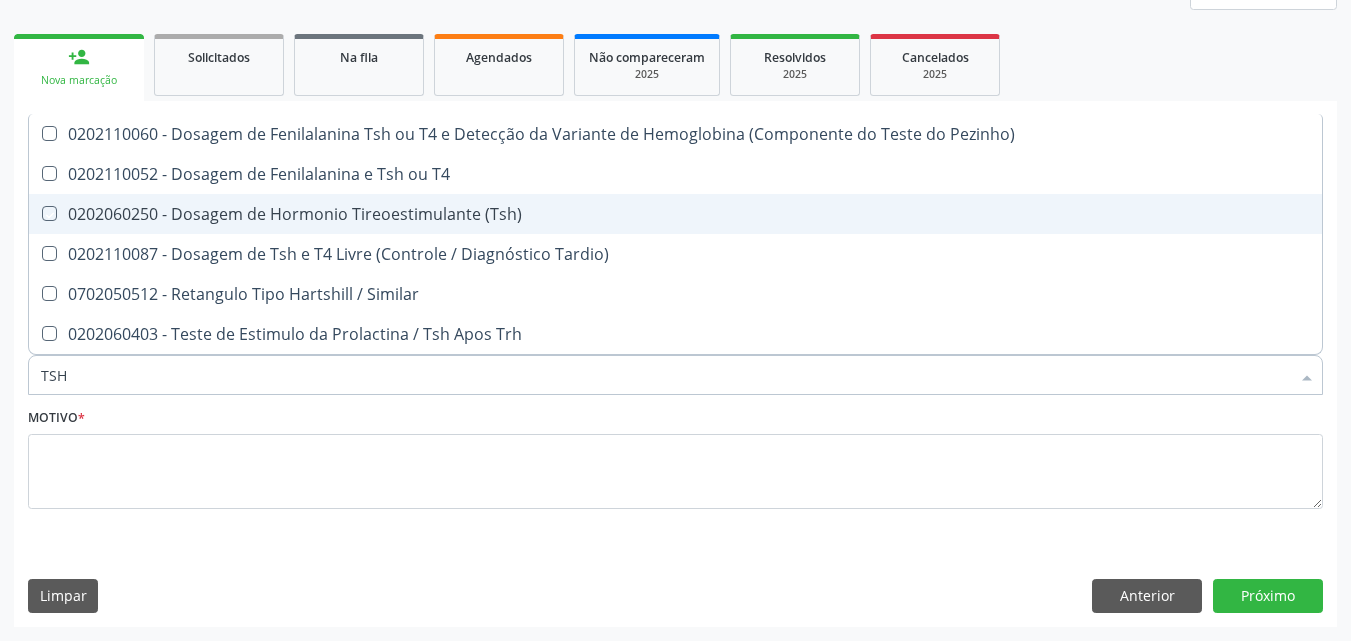 checkbox on "true" 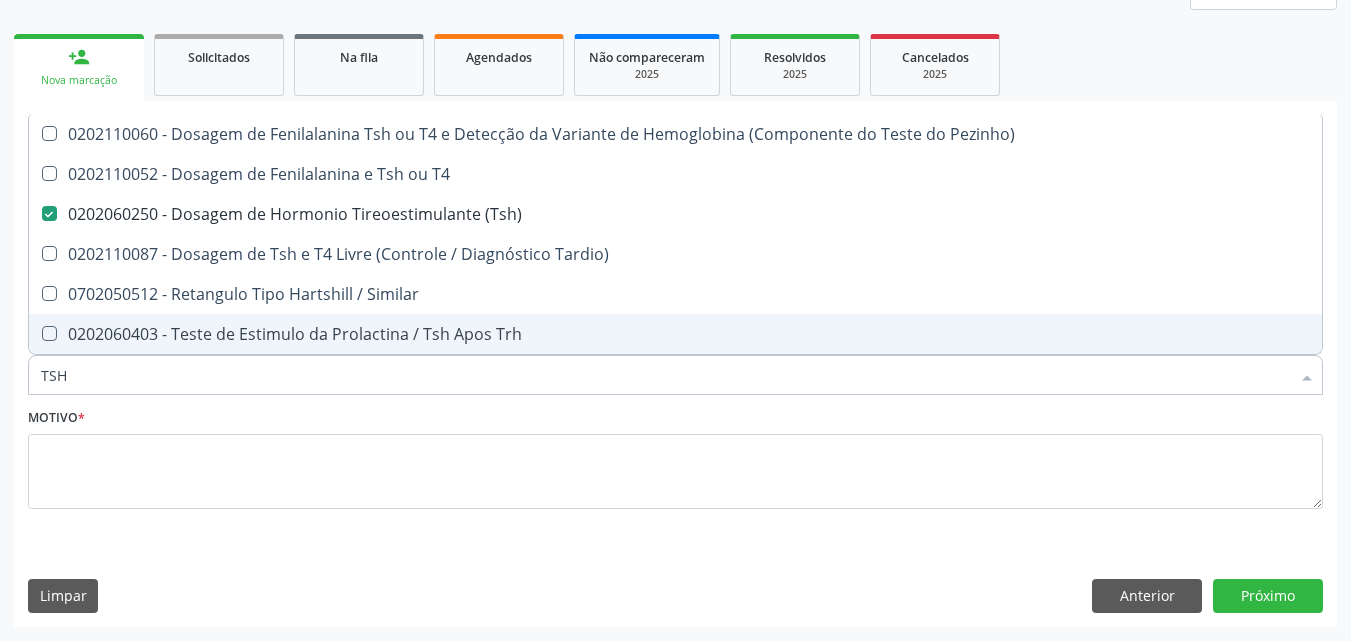 drag, startPoint x: 170, startPoint y: 371, endPoint x: 0, endPoint y: 369, distance: 170.01176 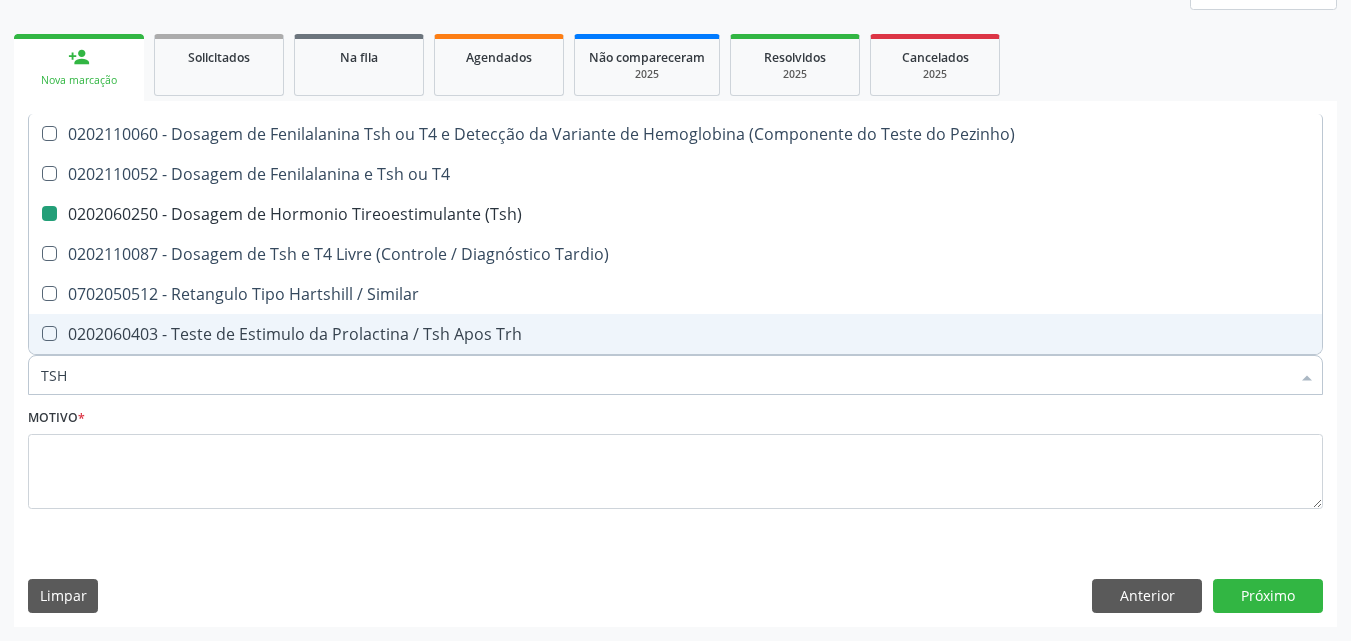 type 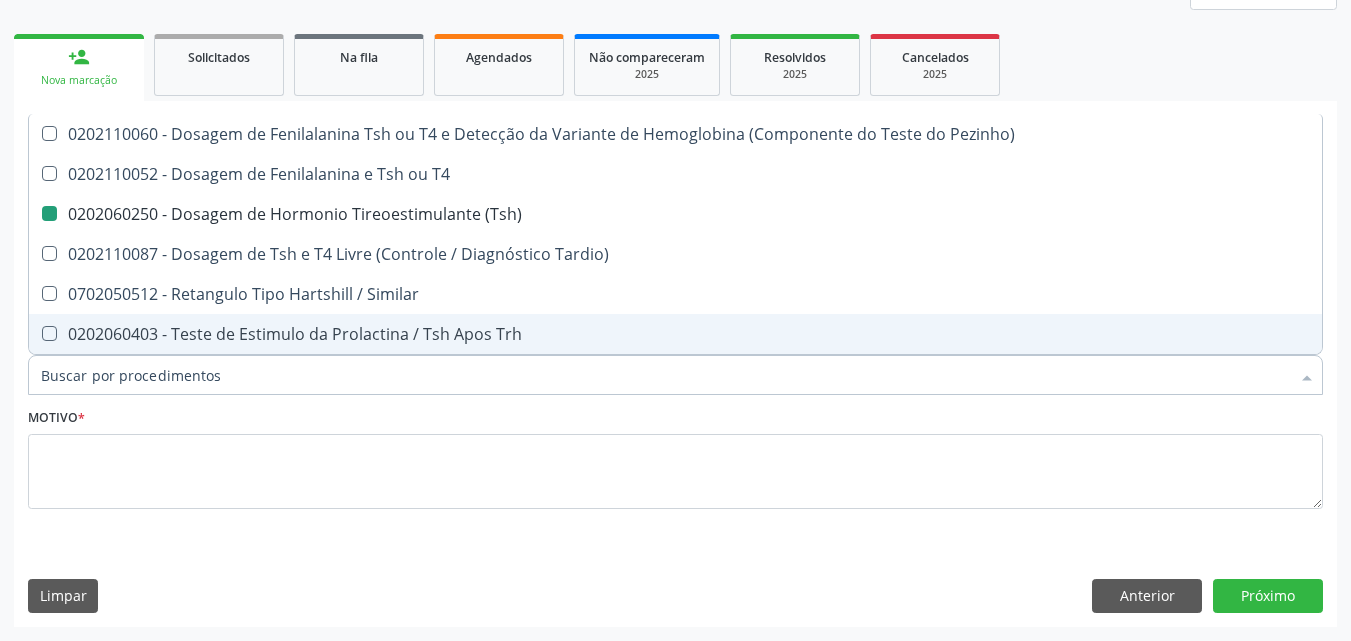 checkbox on "false" 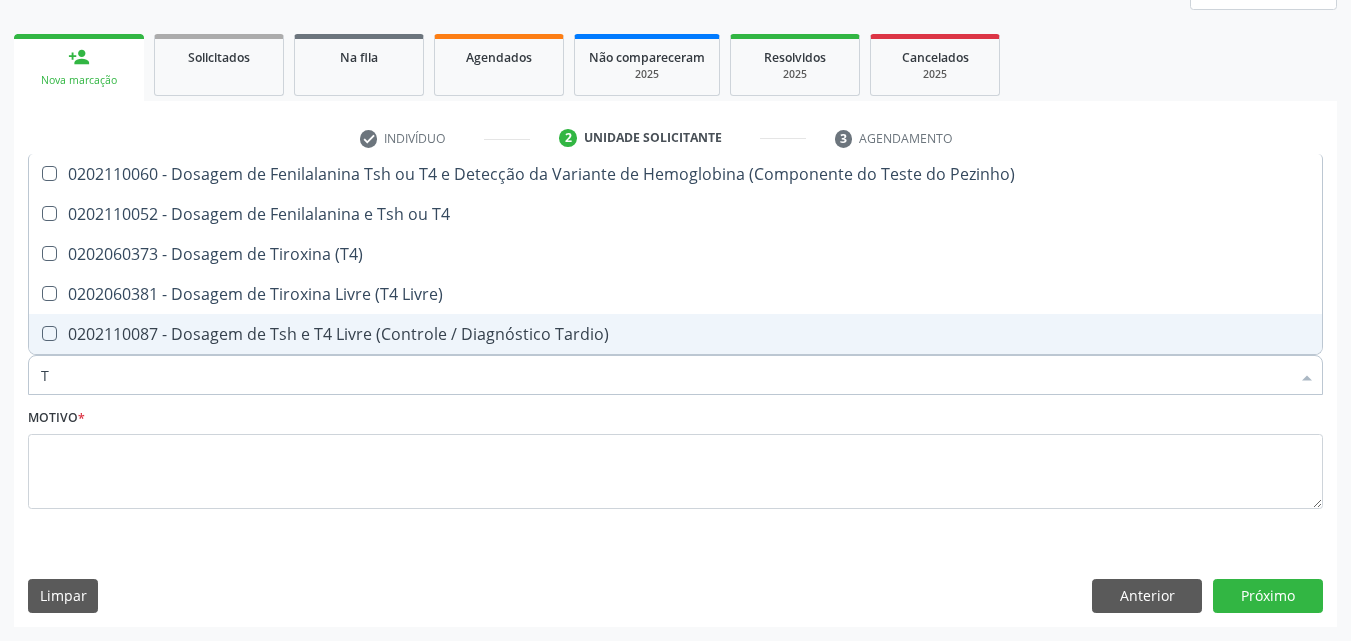 type on "T4" 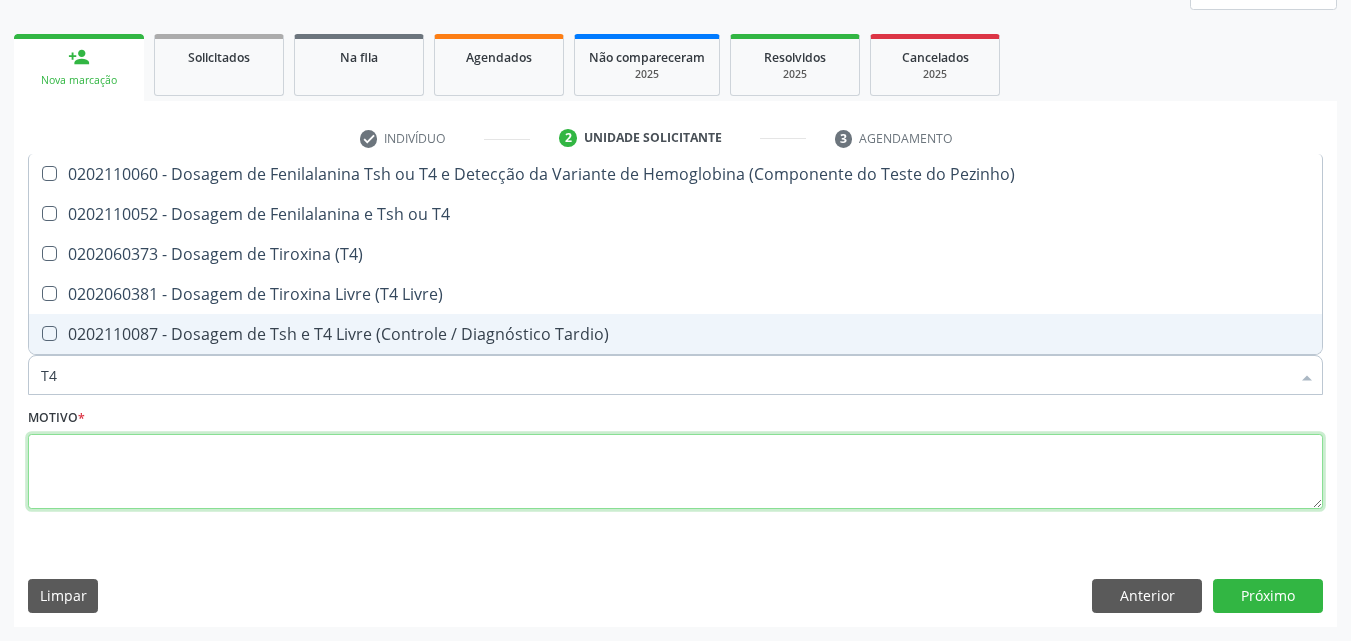 click at bounding box center [675, 472] 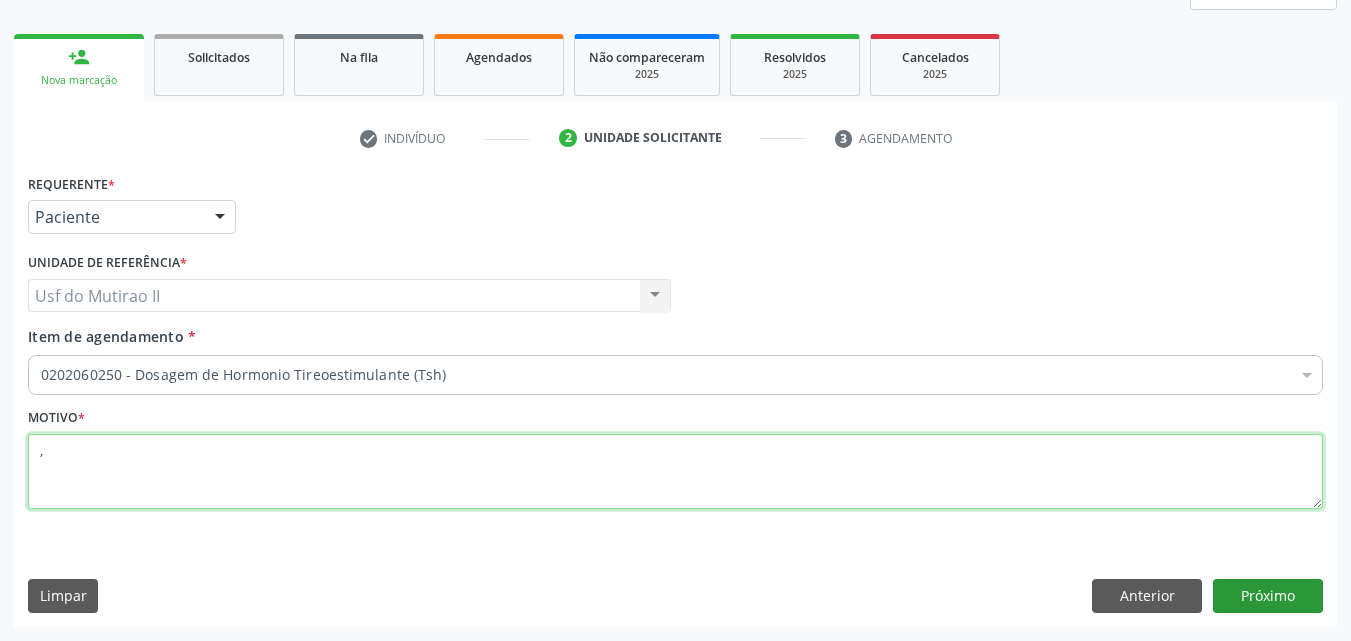 type on "," 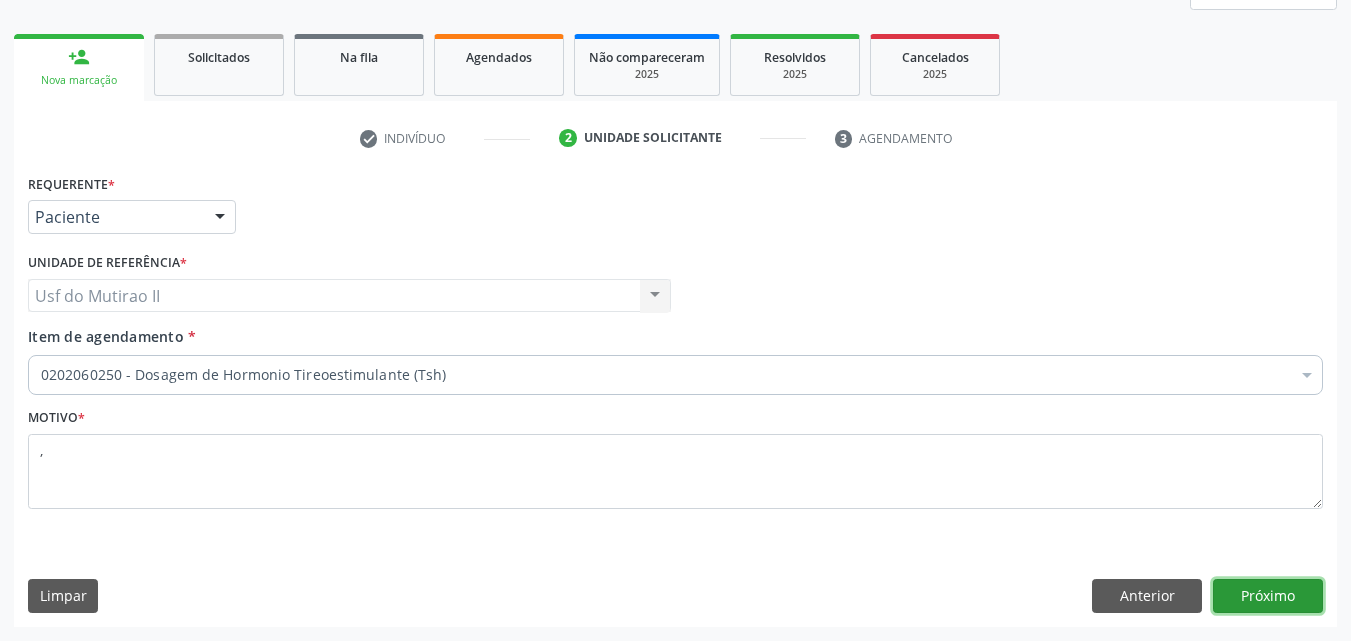 click on "Próximo" at bounding box center [1268, 596] 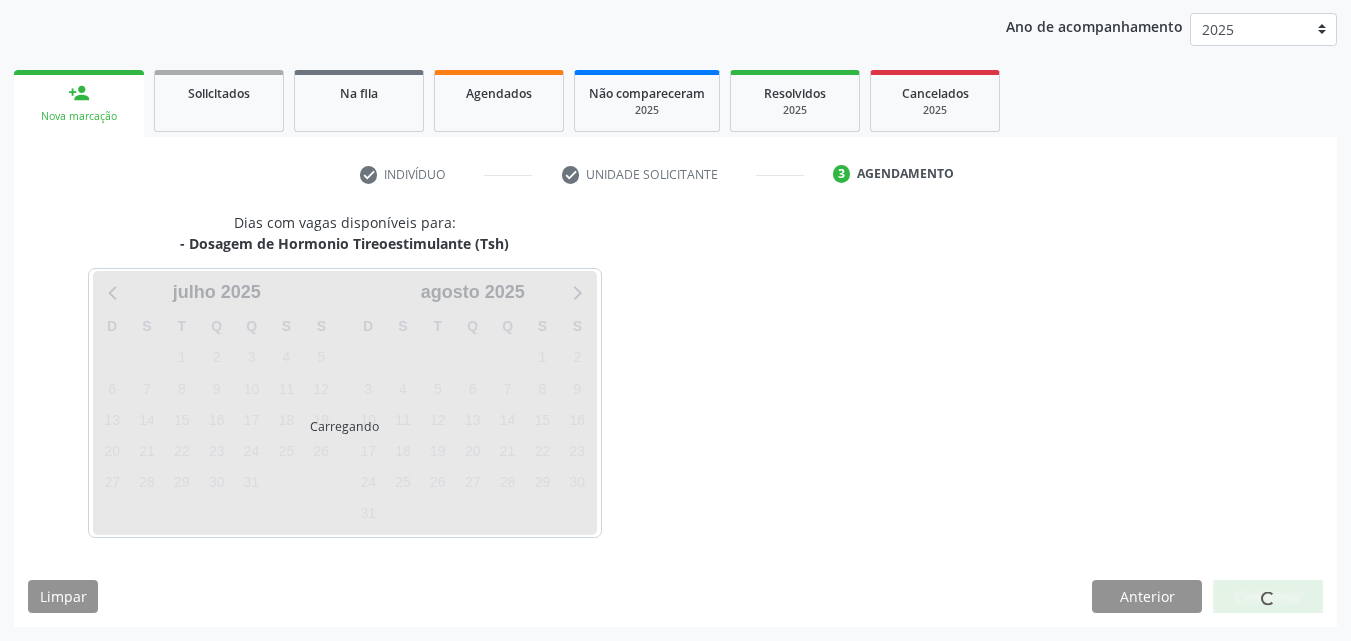 scroll, scrollTop: 229, scrollLeft: 0, axis: vertical 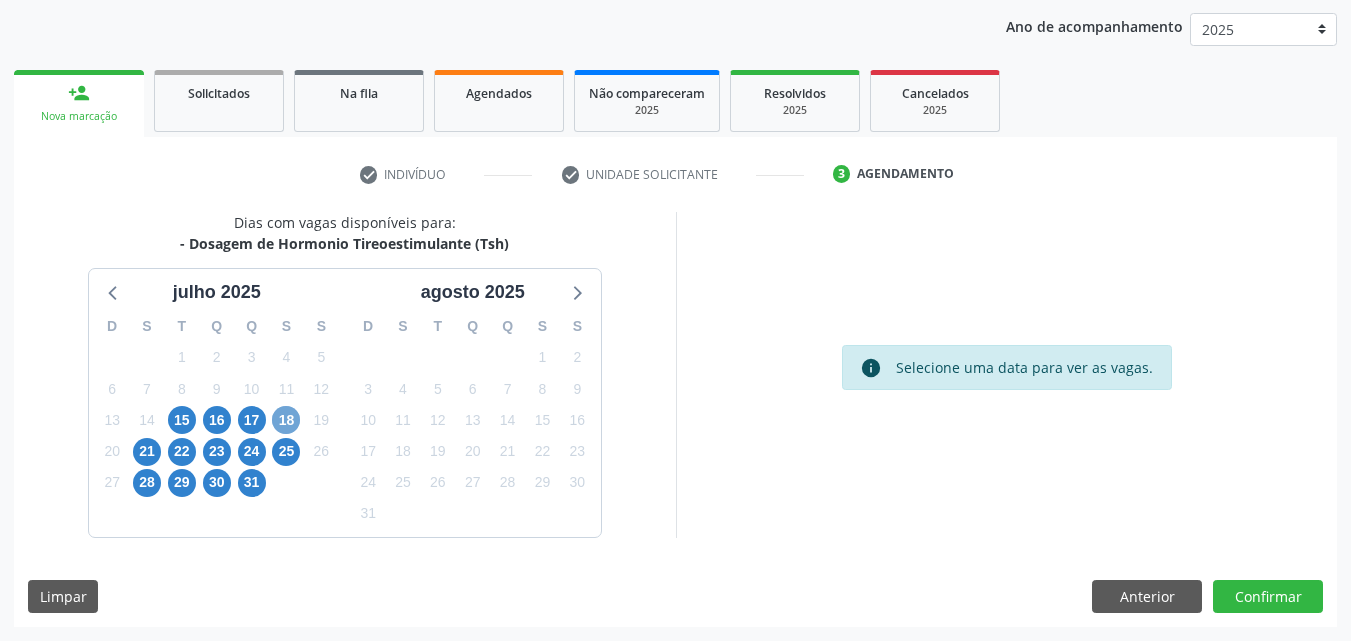 click on "18" at bounding box center (286, 420) 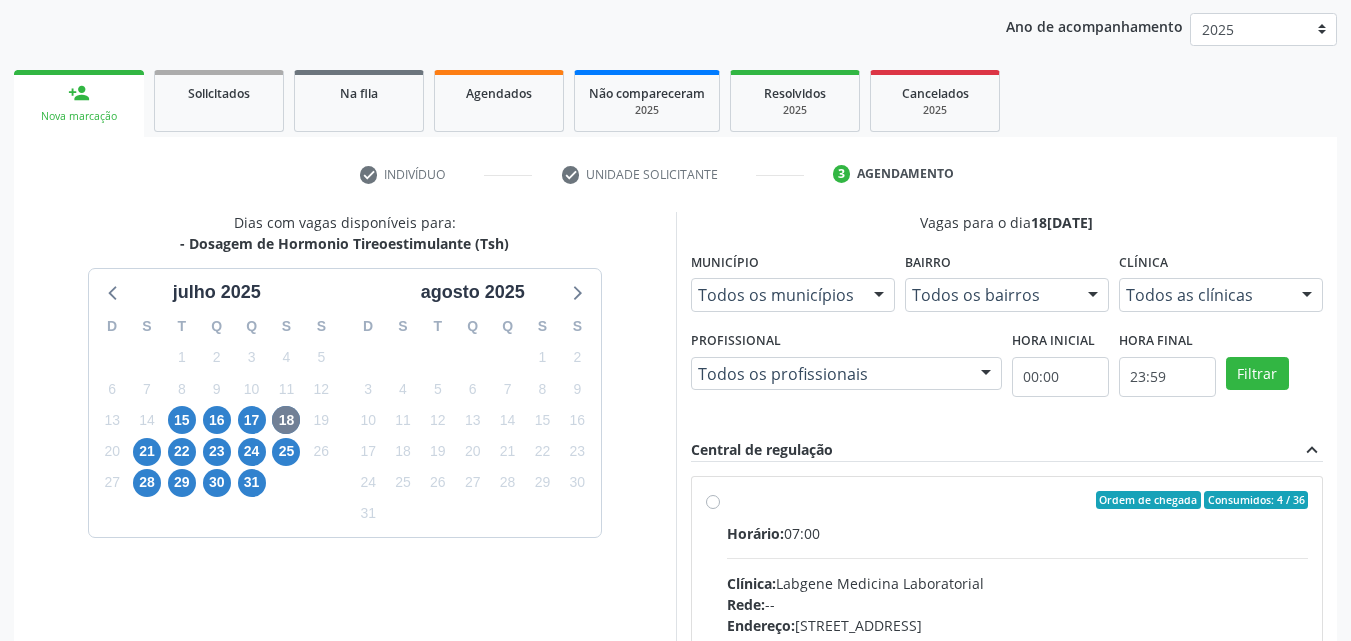 click on "Horário:" at bounding box center [755, 533] 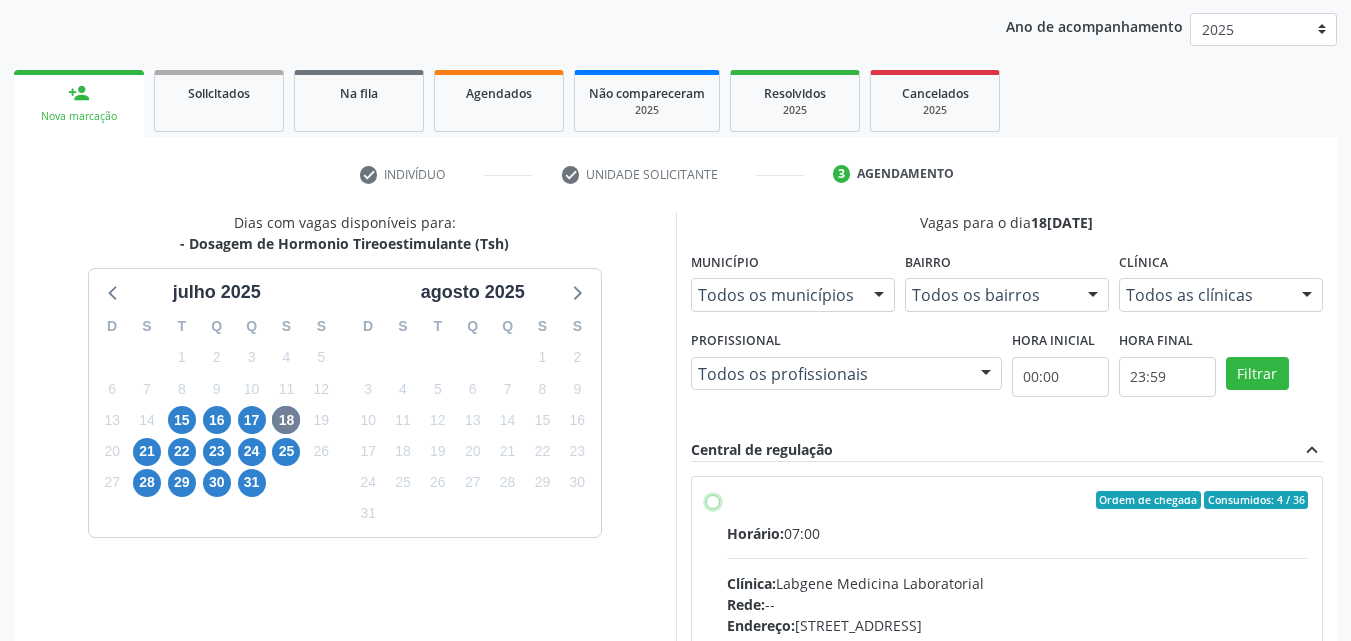 click on "Ordem de chegada
Consumidos: 4 / 36
Horário:   07:00
Clínica:  Labgene Medicina Laboratorial
Rede:
--
Endereço:   nº 531, Nossa Senhora da Pen, Serra Talhada - PE
Telefone:   --
Profissional:
--
Informações adicionais sobre o atendimento
Idade de atendimento:
Sem restrição
Gênero(s) atendido(s):
Sem restrição
Informações adicionais:
--" at bounding box center (713, 500) 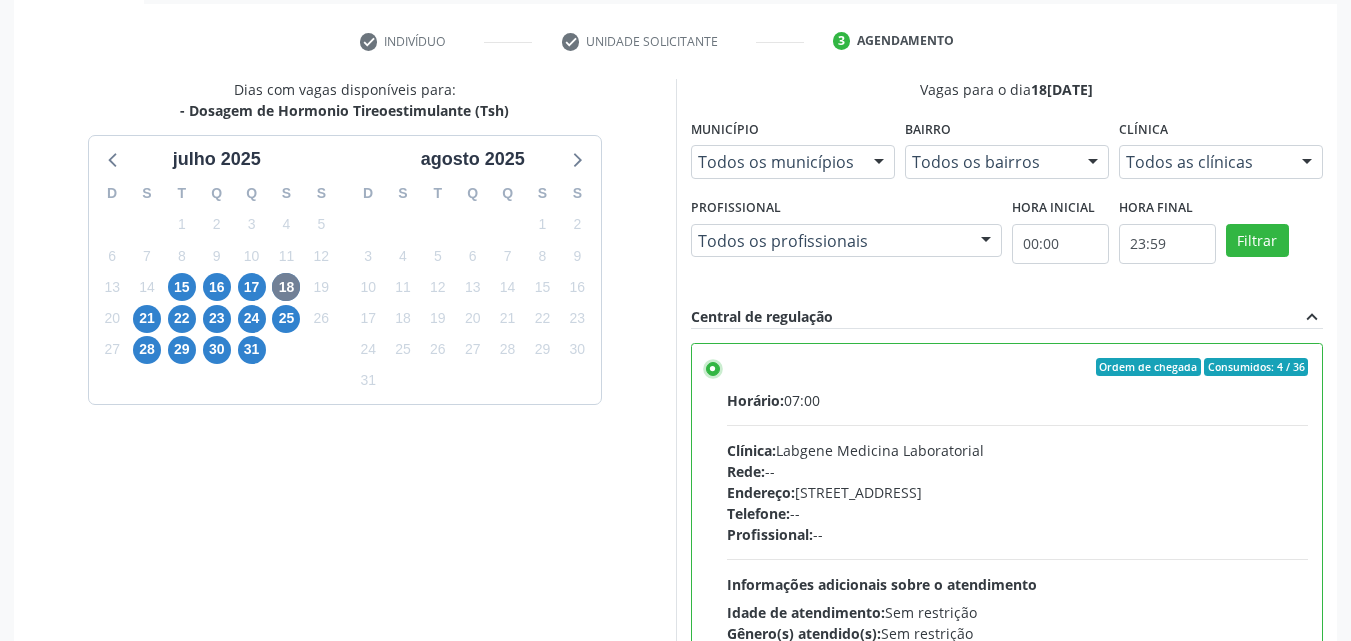 scroll, scrollTop: 554, scrollLeft: 0, axis: vertical 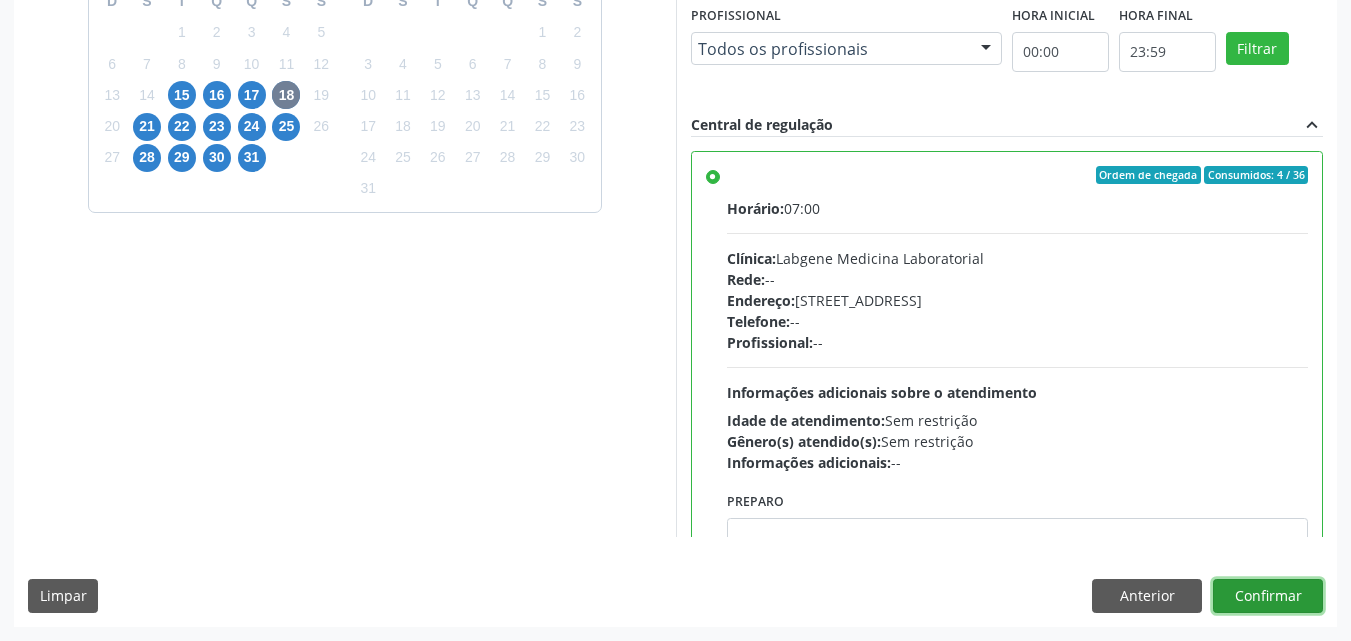 click on "Confirmar" at bounding box center (1268, 596) 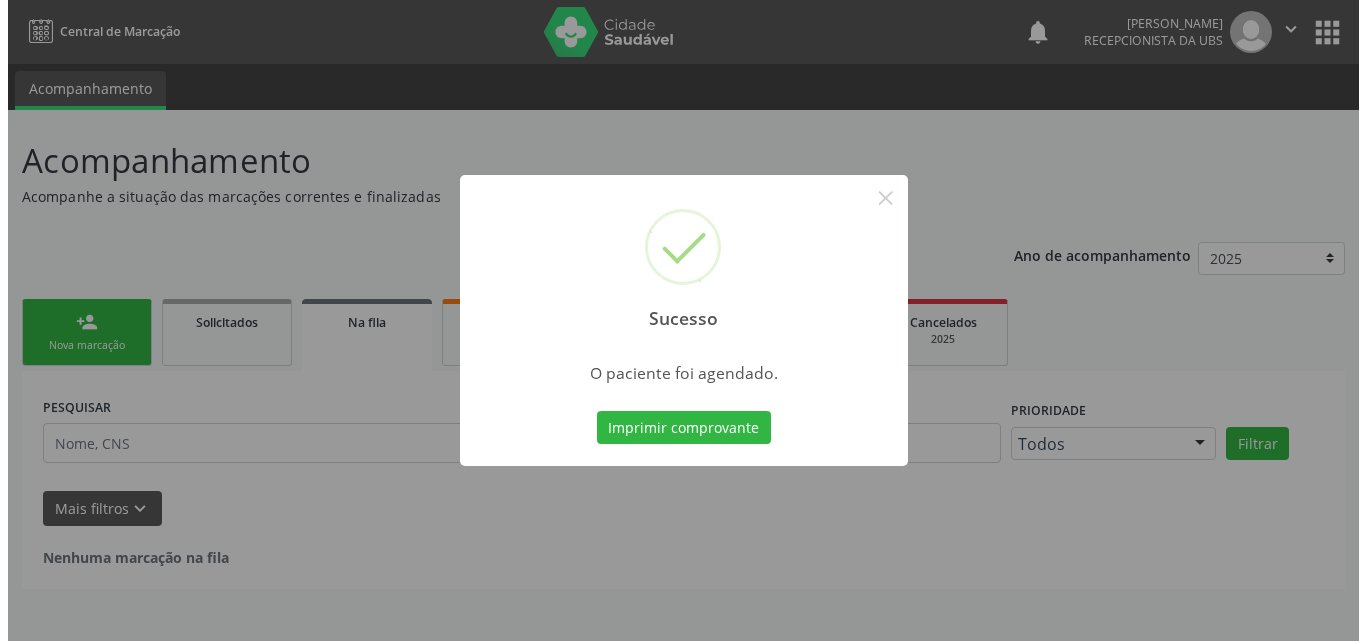 scroll, scrollTop: 0, scrollLeft: 0, axis: both 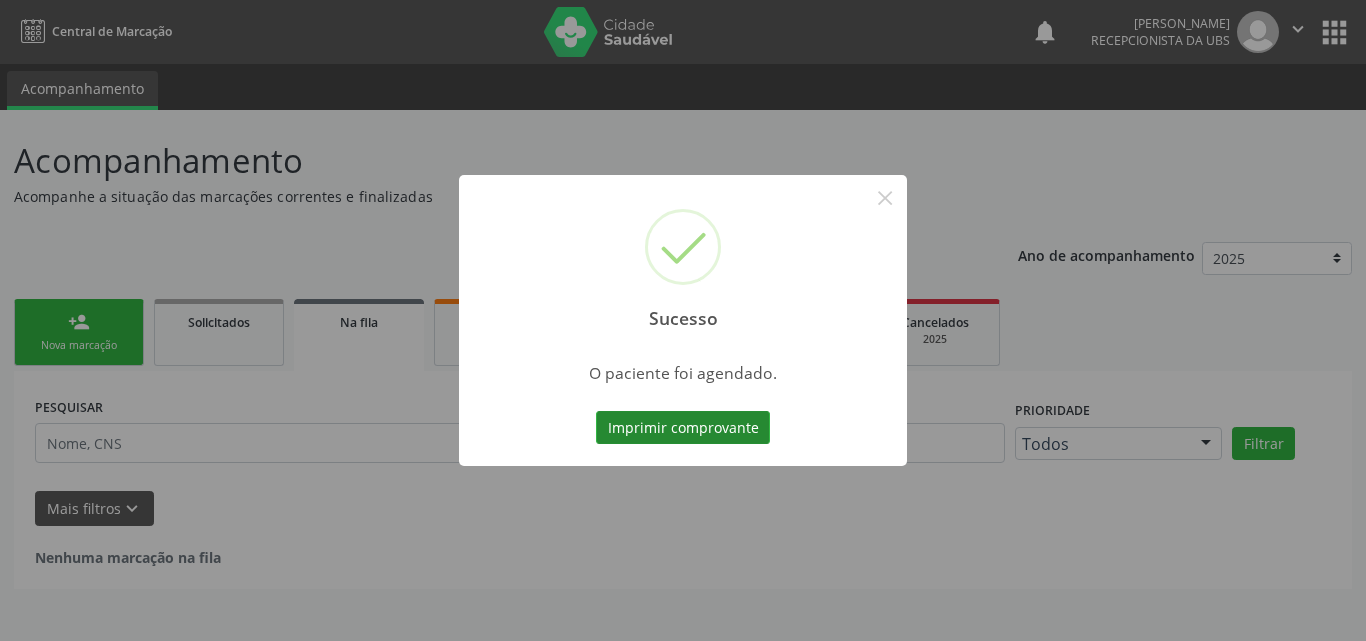 click on "Imprimir comprovante" at bounding box center (683, 428) 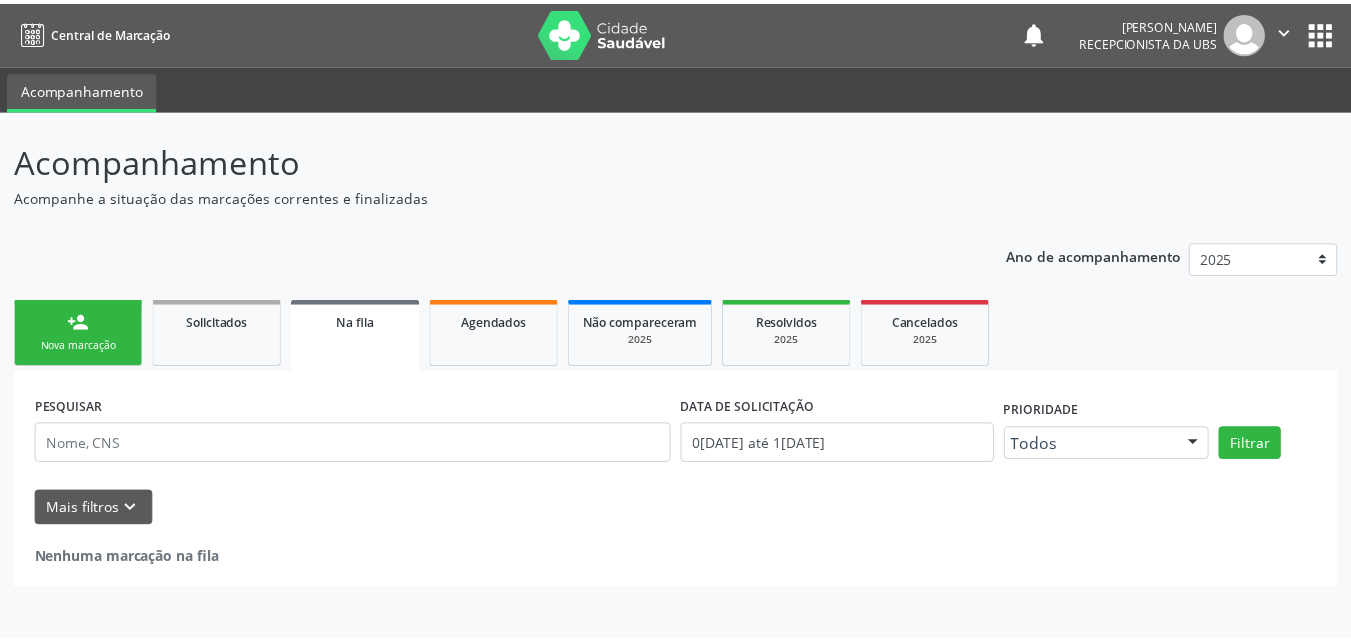 scroll, scrollTop: 0, scrollLeft: 0, axis: both 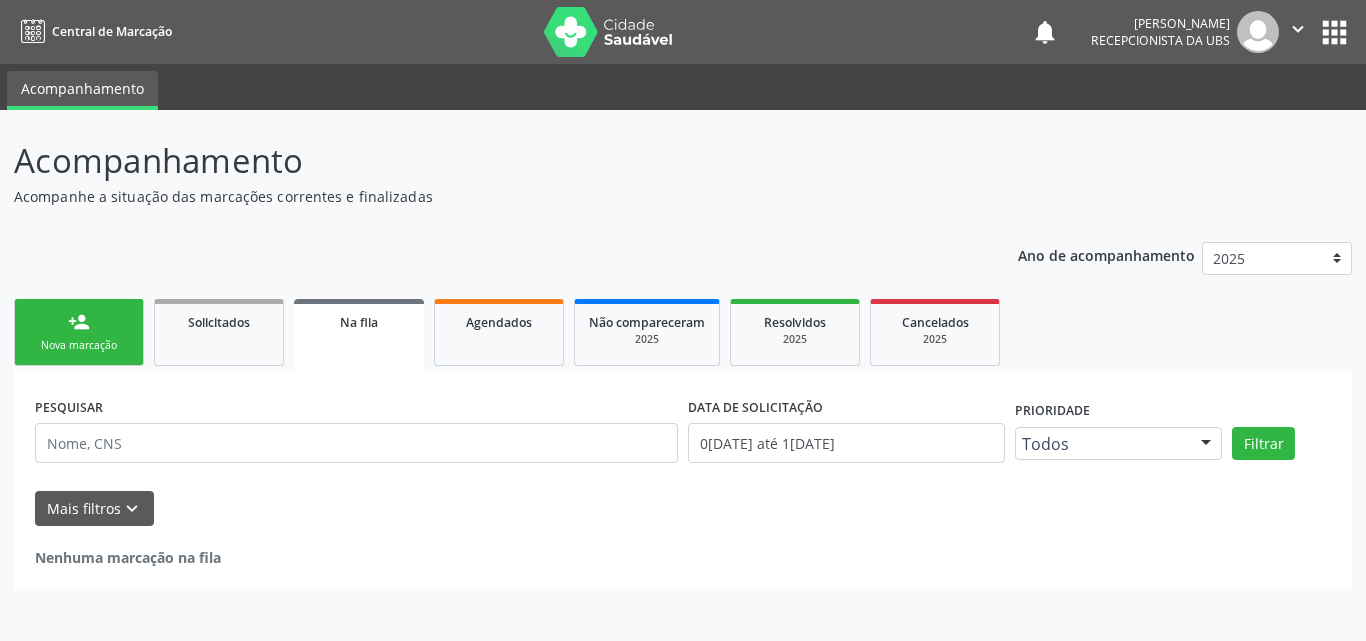 click on "person_add
Nova marcação" at bounding box center (79, 332) 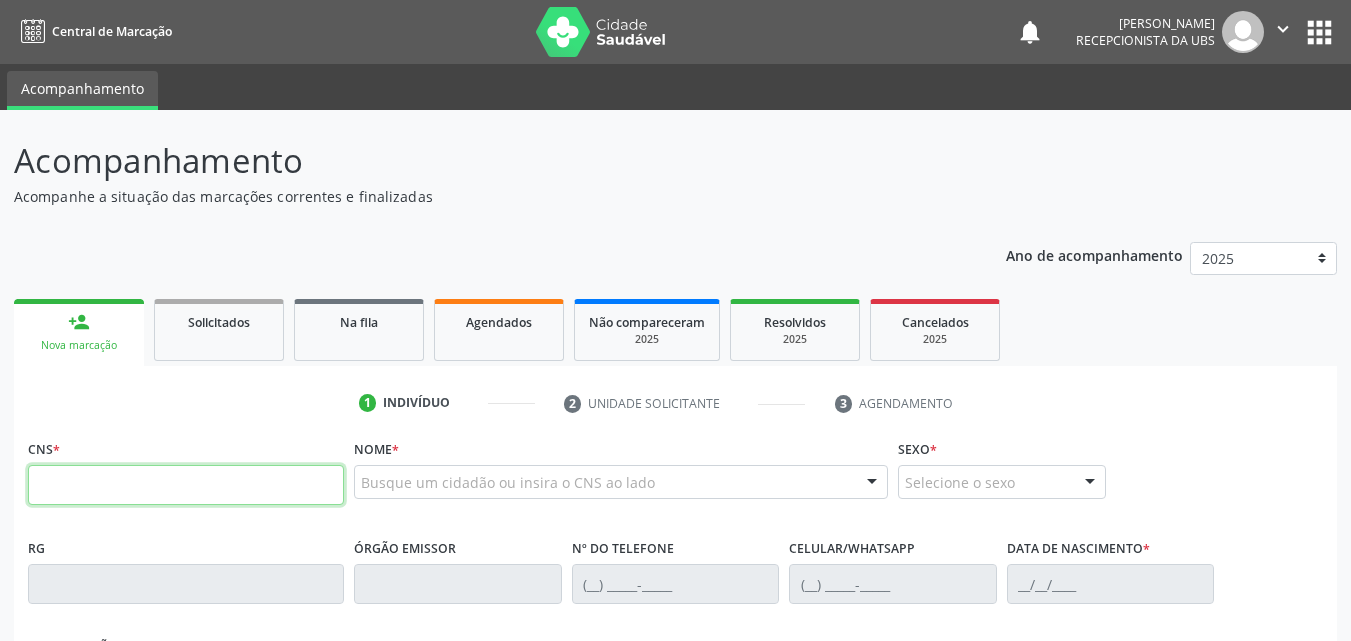 click at bounding box center [186, 485] 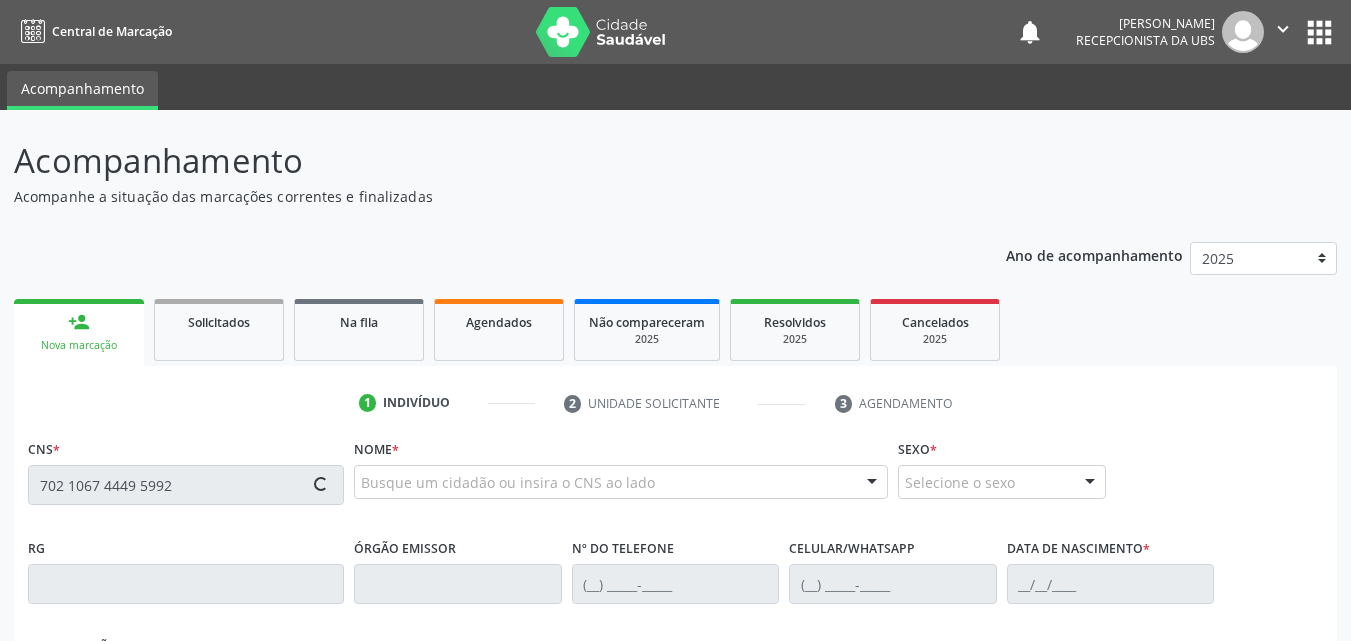 type on "702 1067 4449 5992" 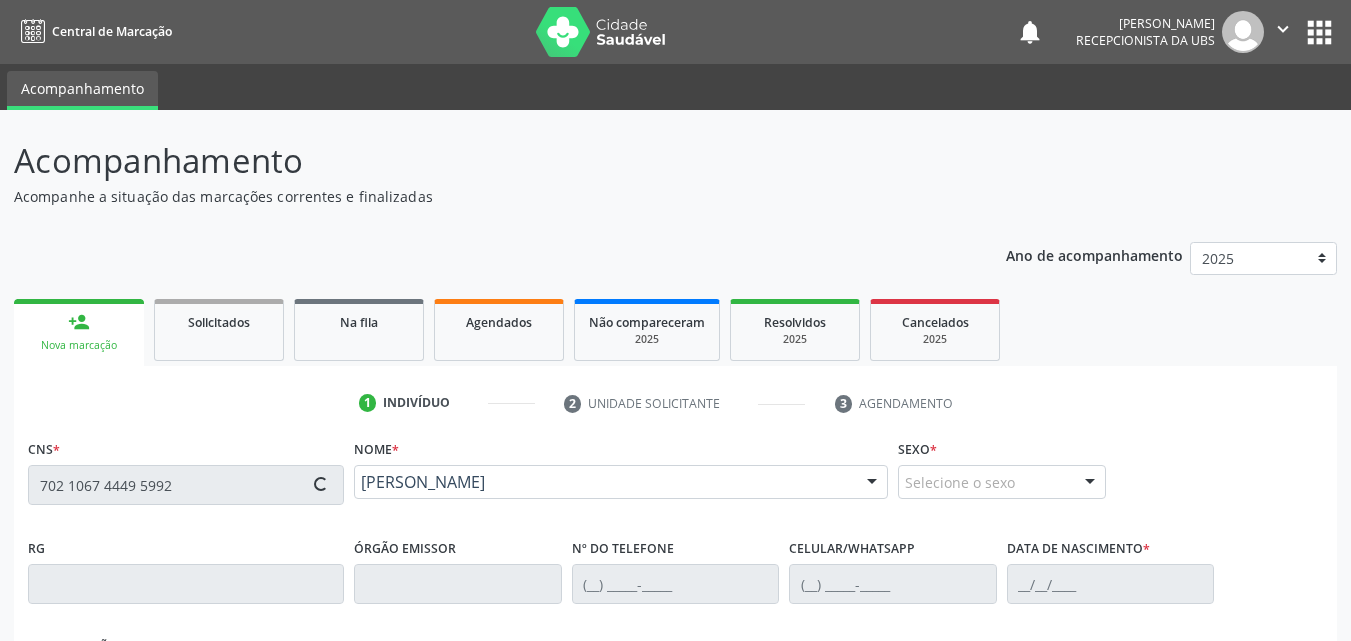 type on "(87) 99807-8156" 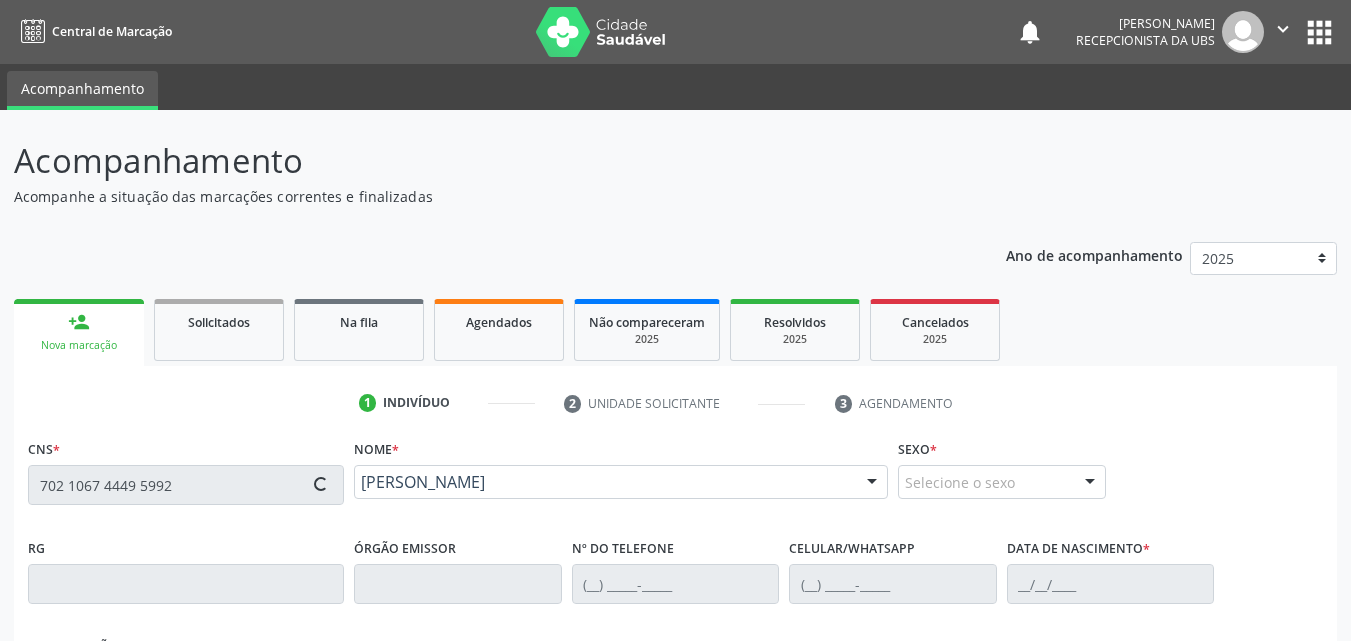 type on "09/10/1977" 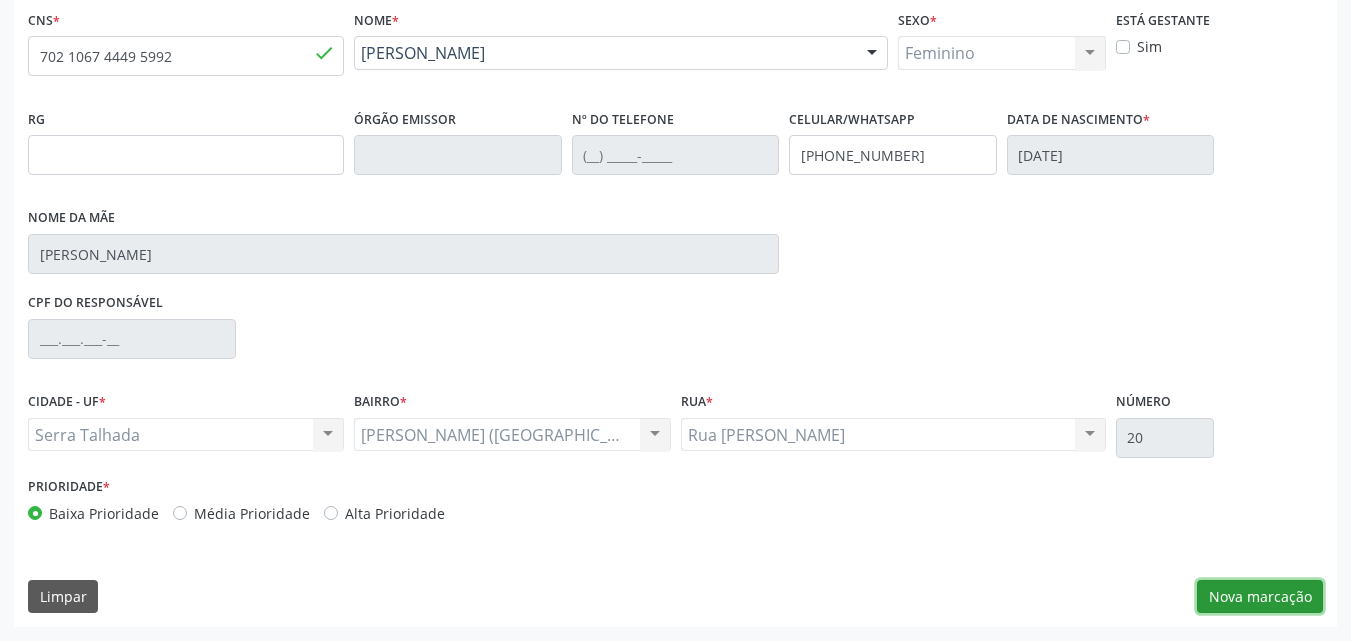 click on "Nova marcação" at bounding box center (1260, 597) 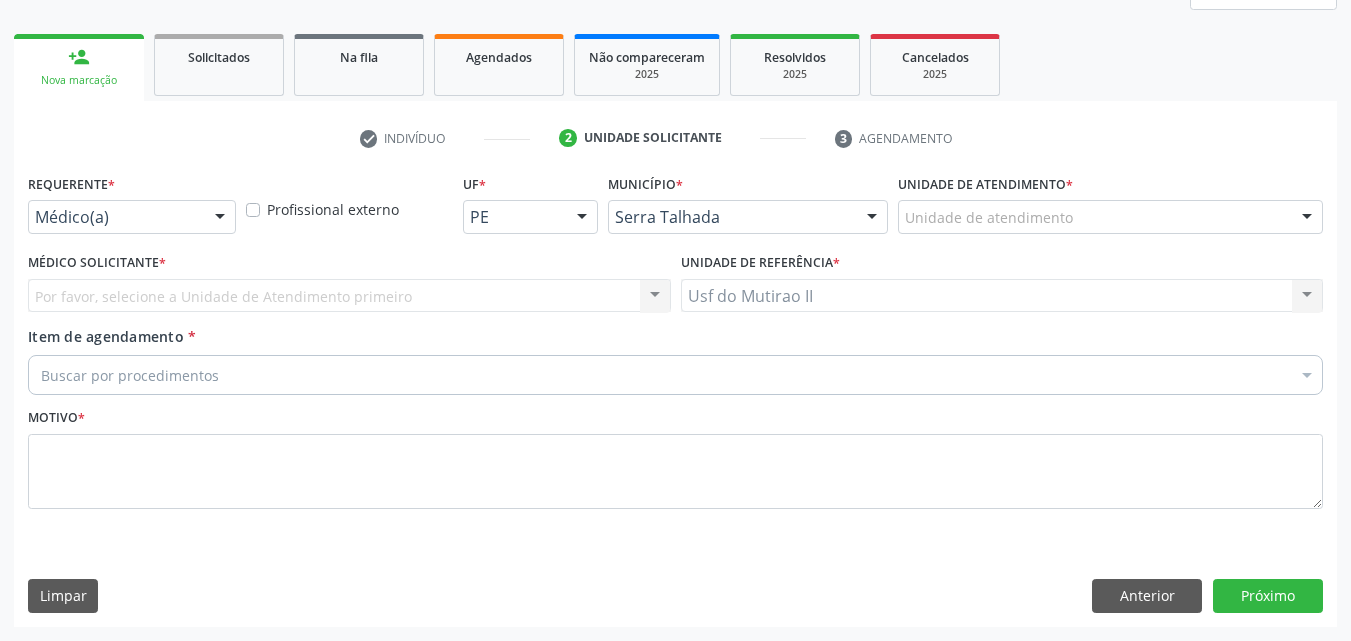 scroll, scrollTop: 265, scrollLeft: 0, axis: vertical 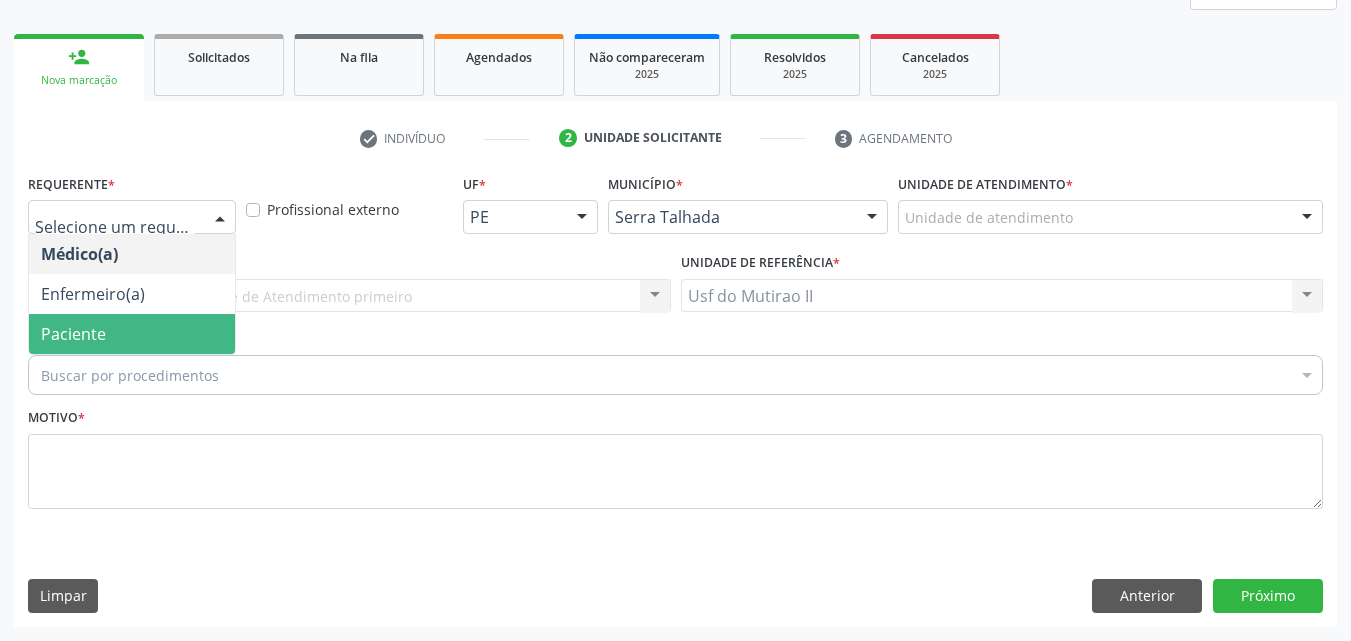 click on "Paciente" at bounding box center [132, 334] 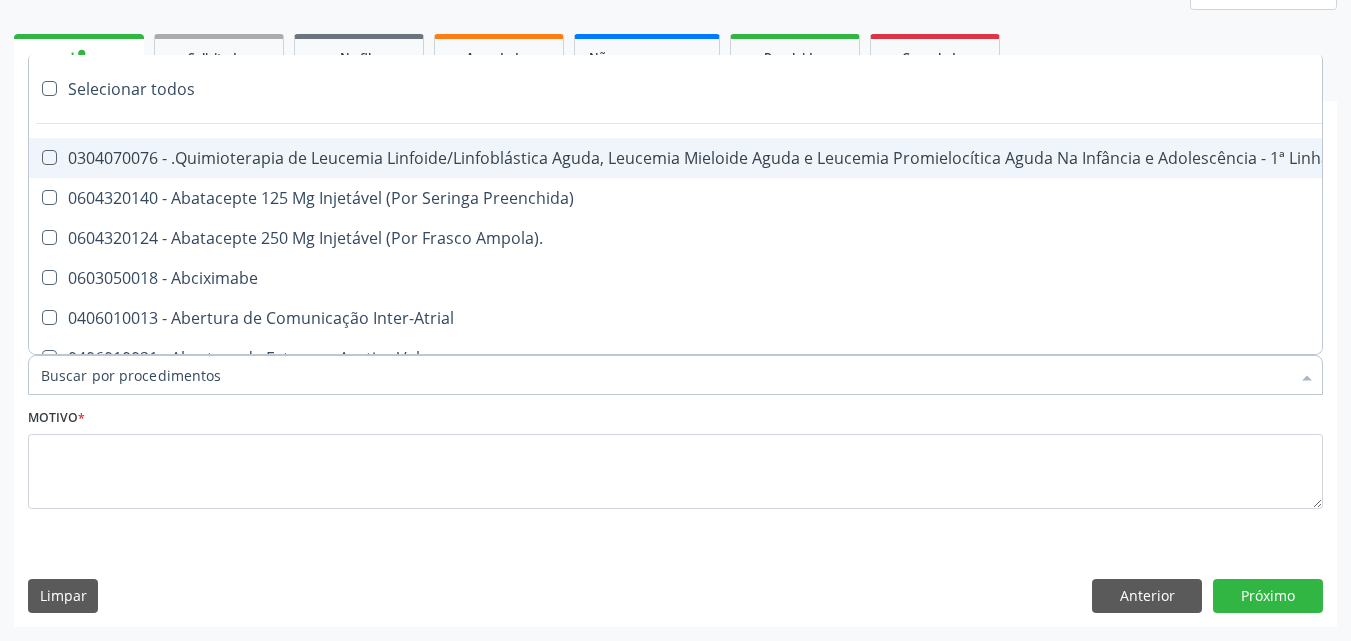 click on "Item de agendamento
*" at bounding box center (665, 375) 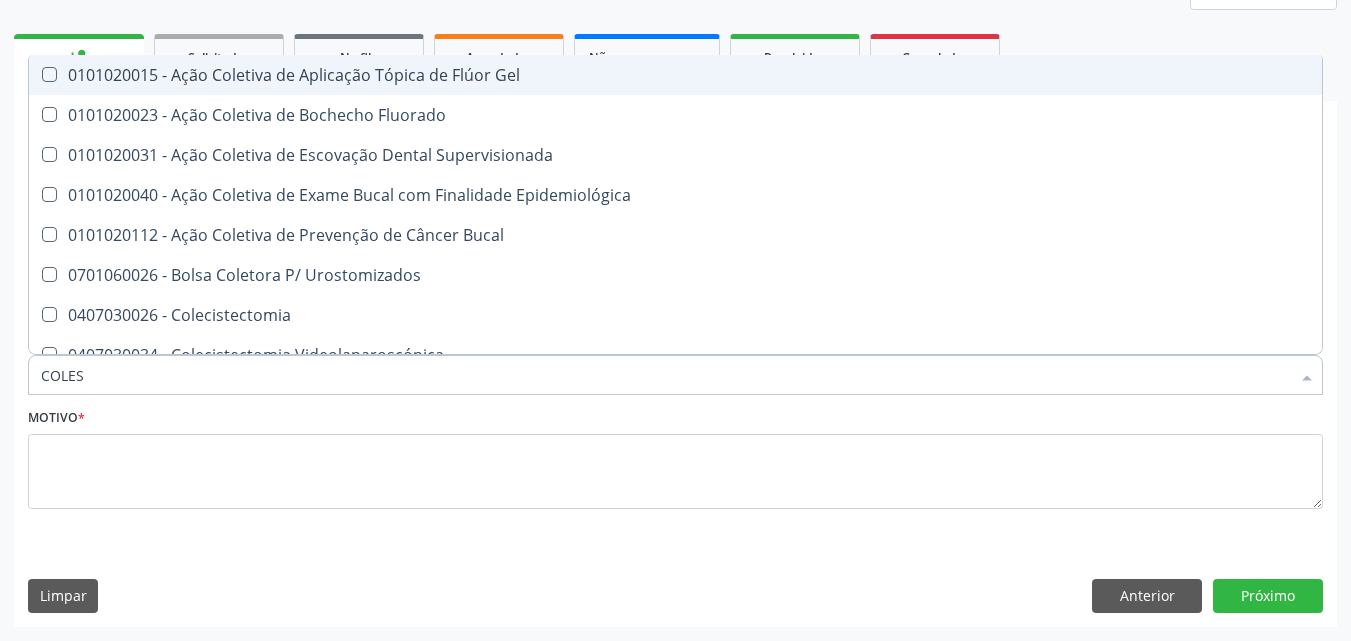 type on "COLEST" 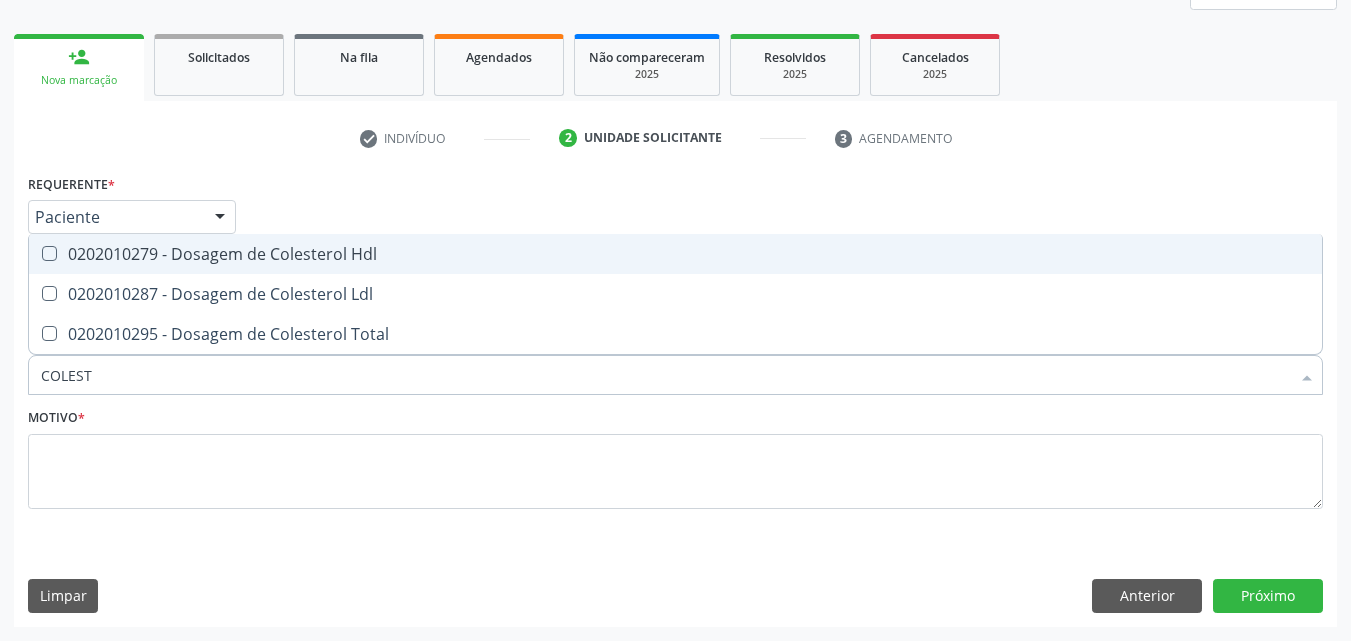click on "0202010279 - Dosagem de Colesterol Hdl" at bounding box center [675, 254] 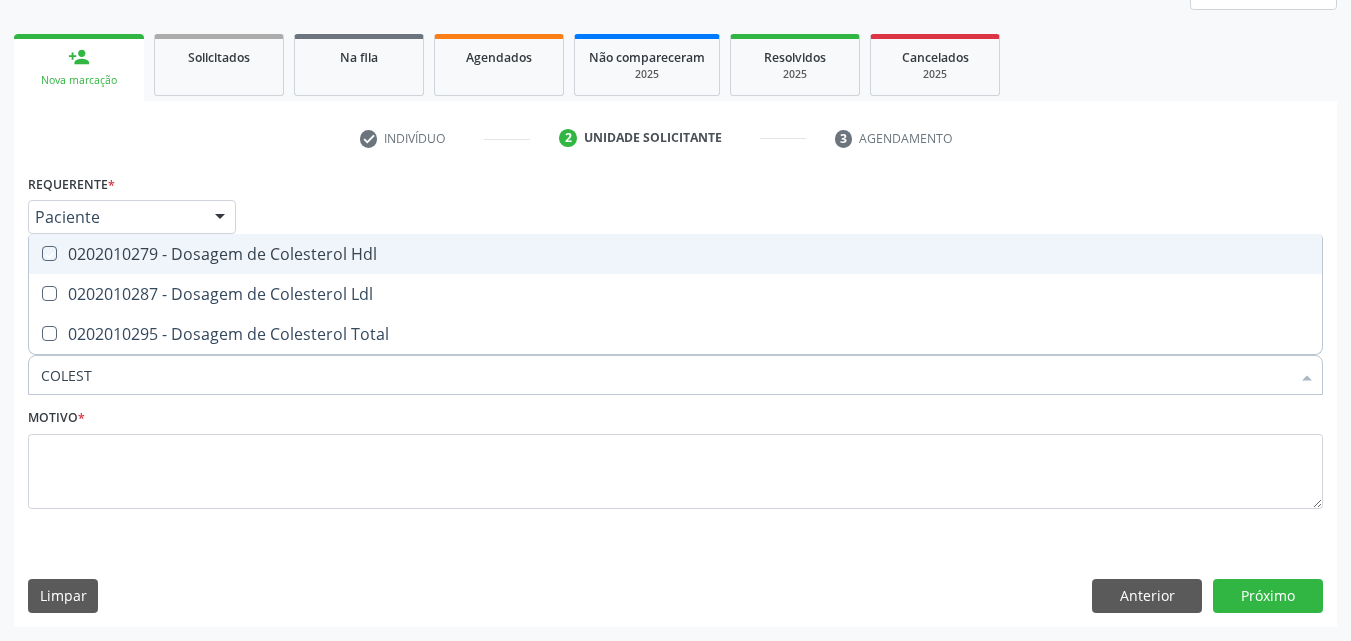 checkbox on "true" 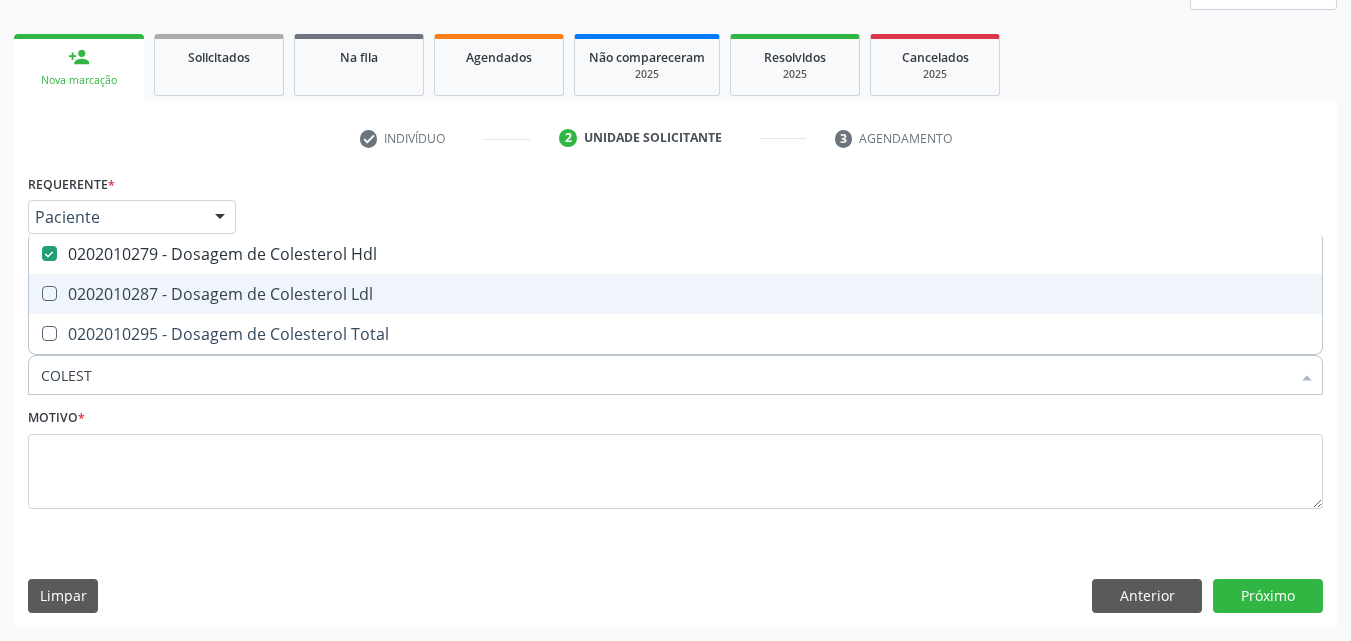 click on "0202010287 - Dosagem de Colesterol Ldl" at bounding box center [675, 294] 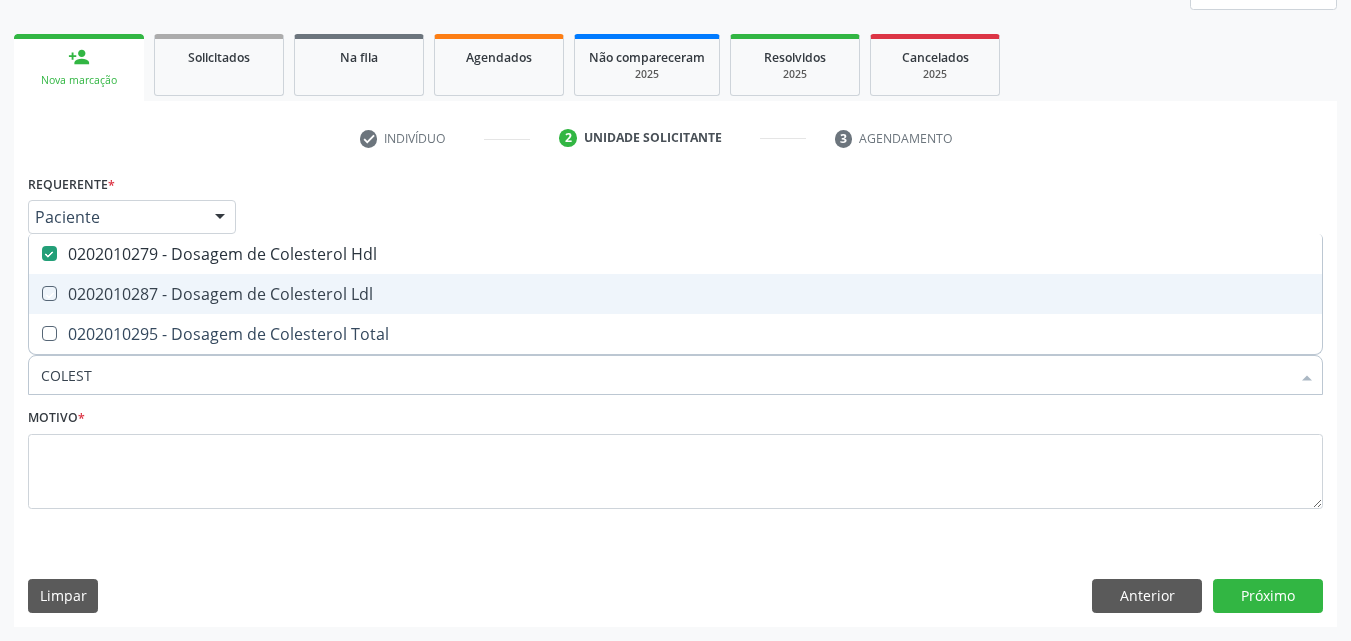 click on "0202010287 - Dosagem de Colesterol Ldl" at bounding box center (675, 294) 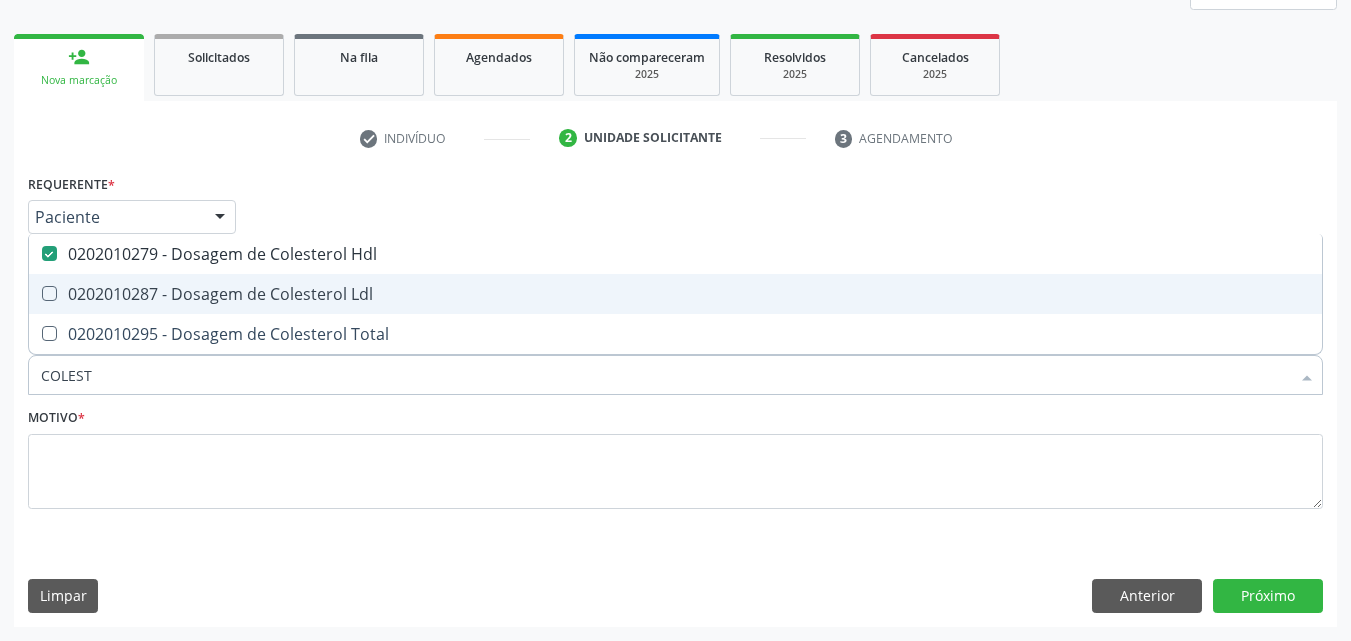 checkbox on "false" 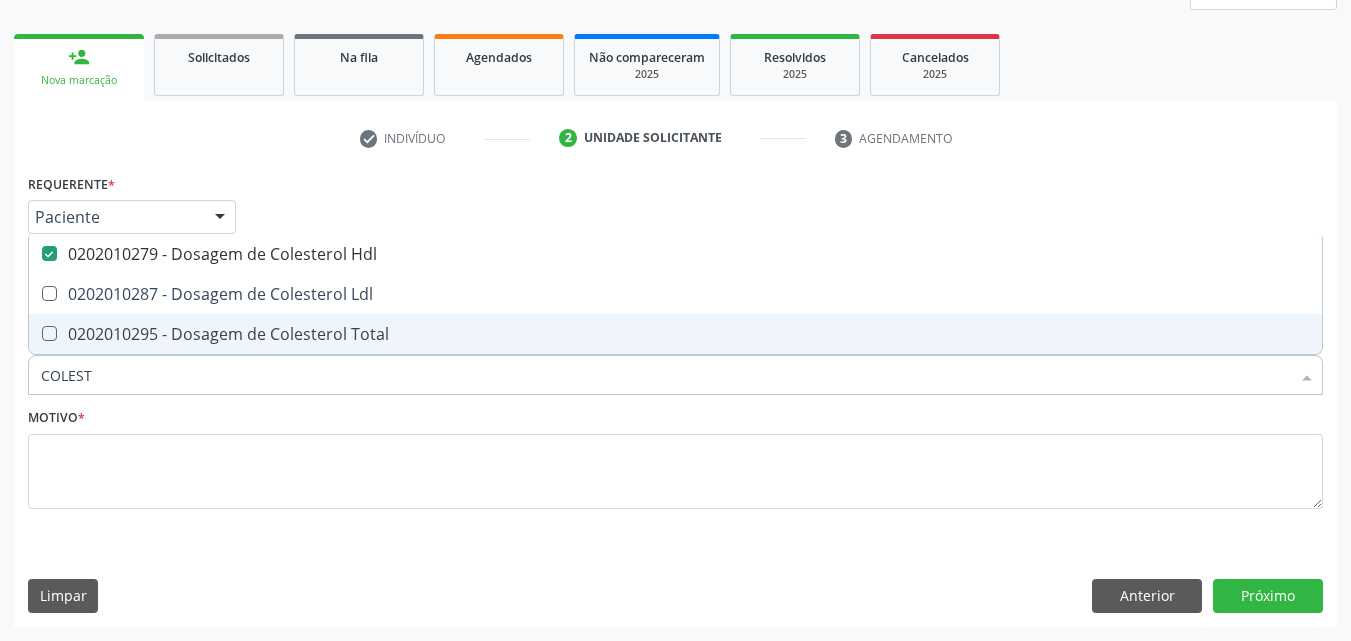 click on "0202010295 - Dosagem de Colesterol Total" at bounding box center [675, 334] 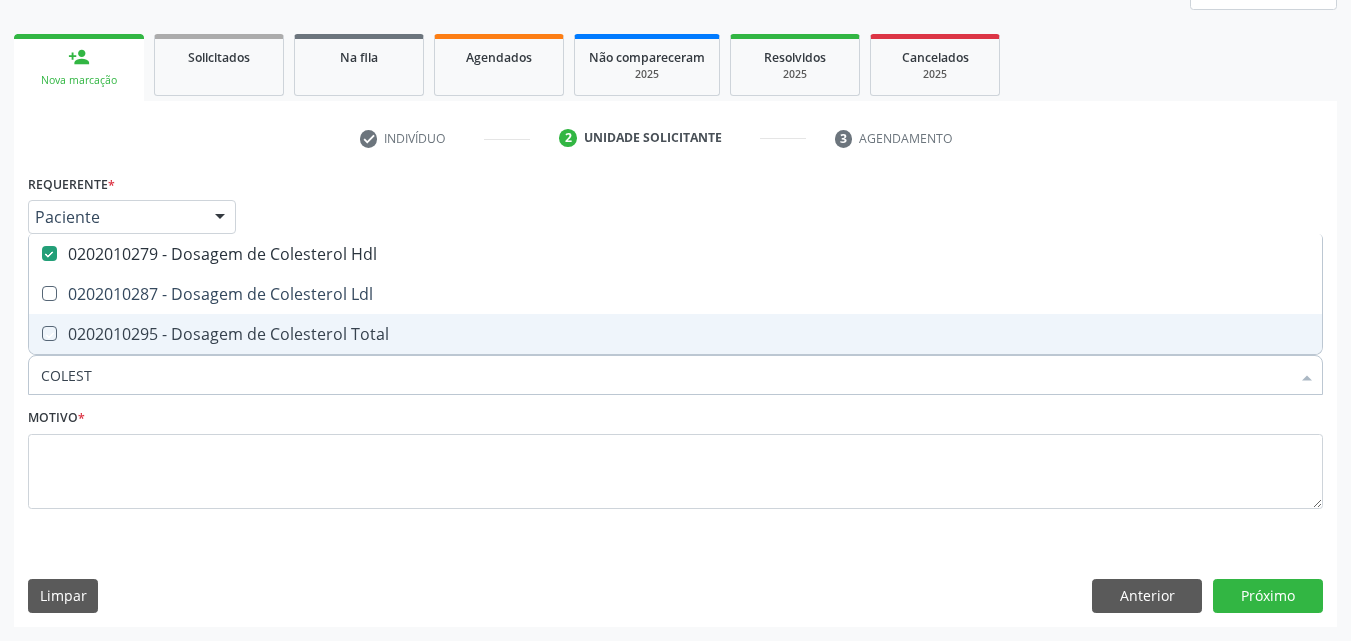 checkbox on "true" 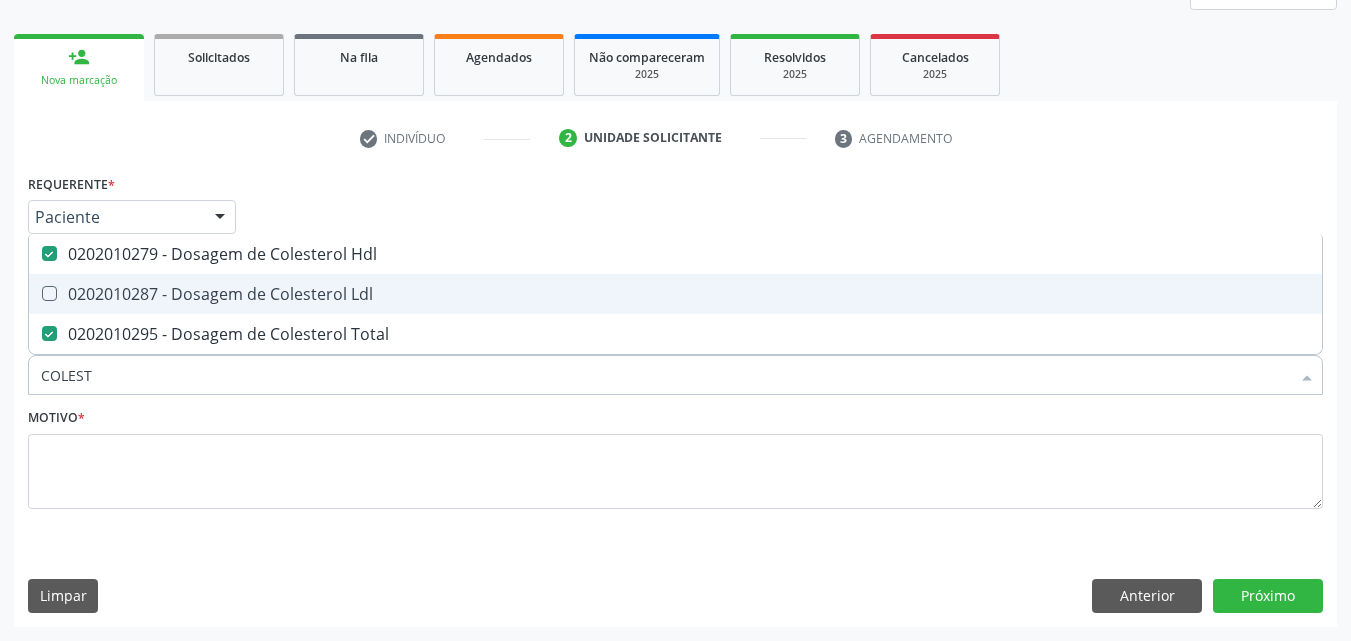 click on "0202010287 - Dosagem de Colesterol Ldl" at bounding box center [675, 294] 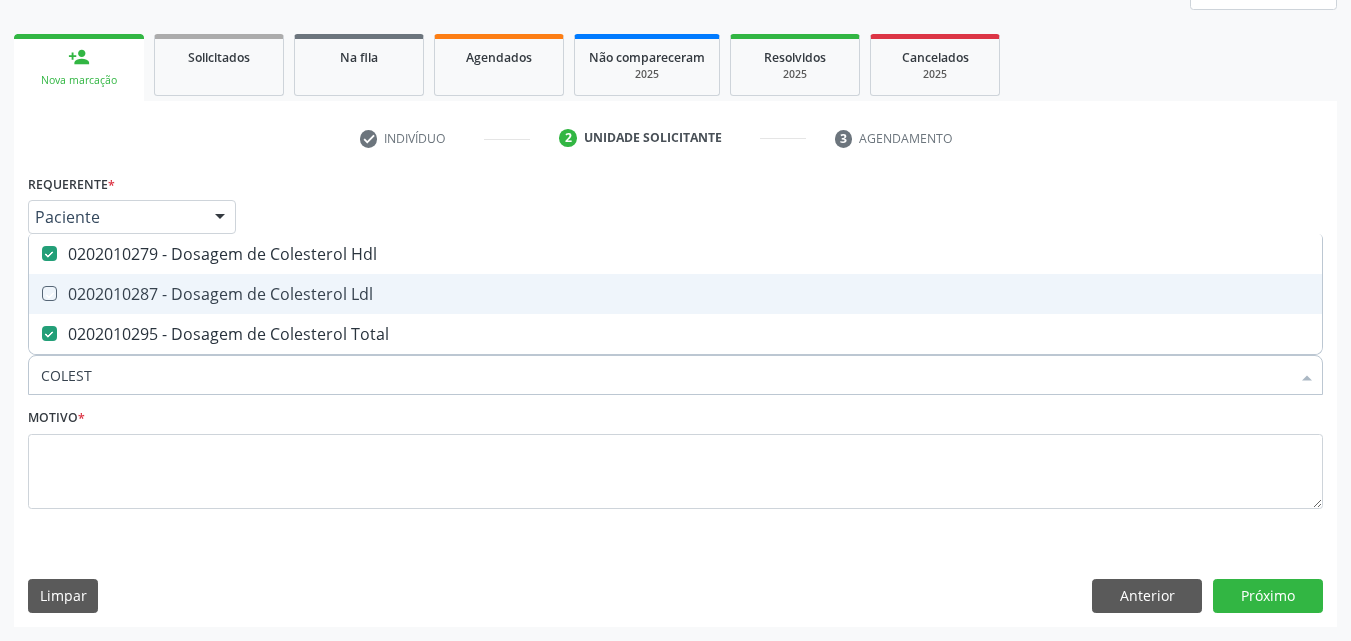checkbox on "true" 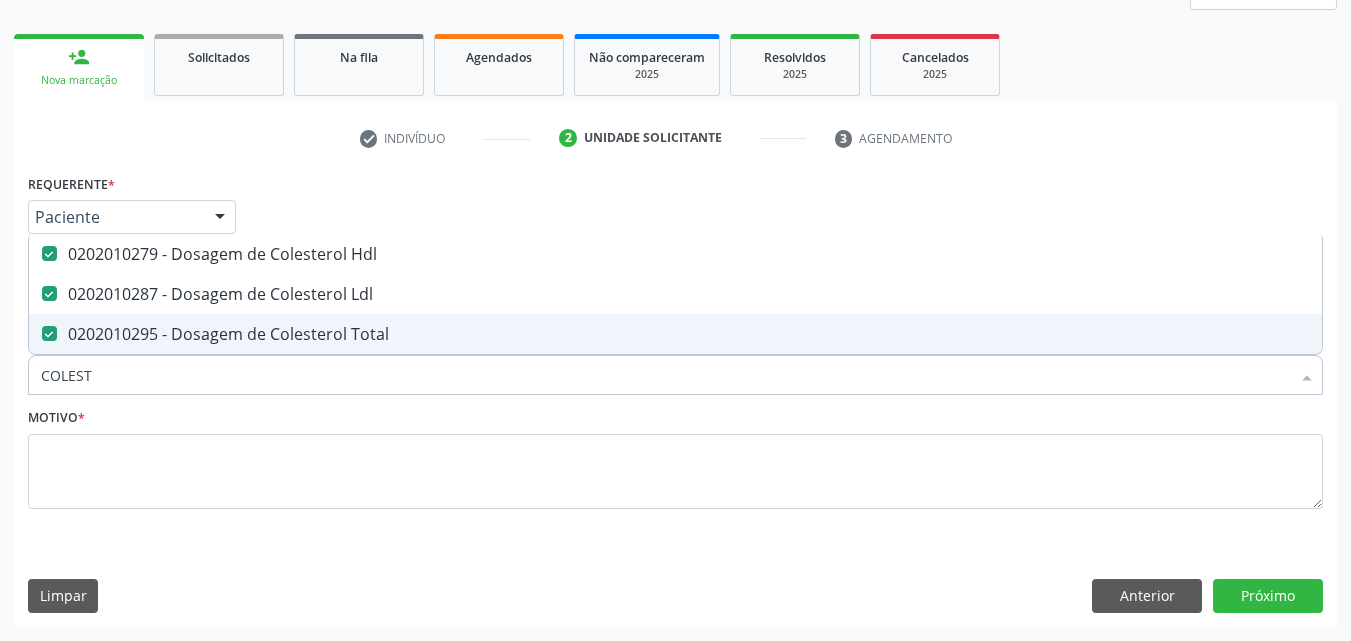 drag, startPoint x: 144, startPoint y: 378, endPoint x: 19, endPoint y: 369, distance: 125.32358 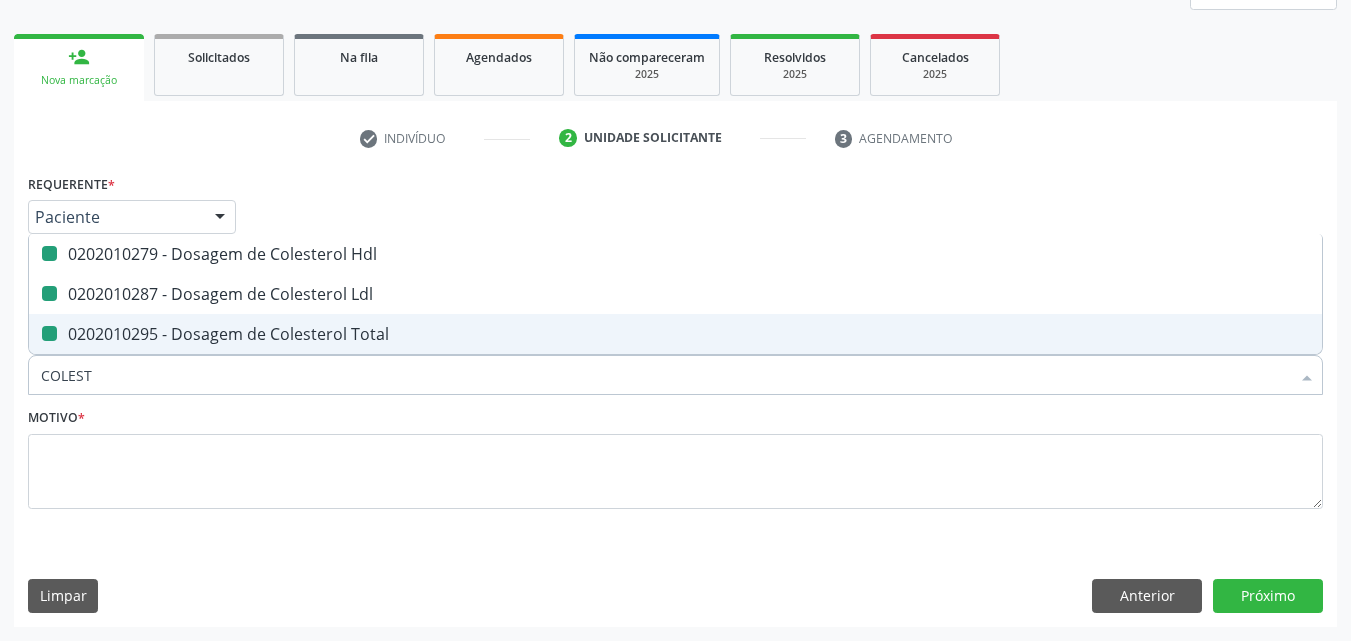 type 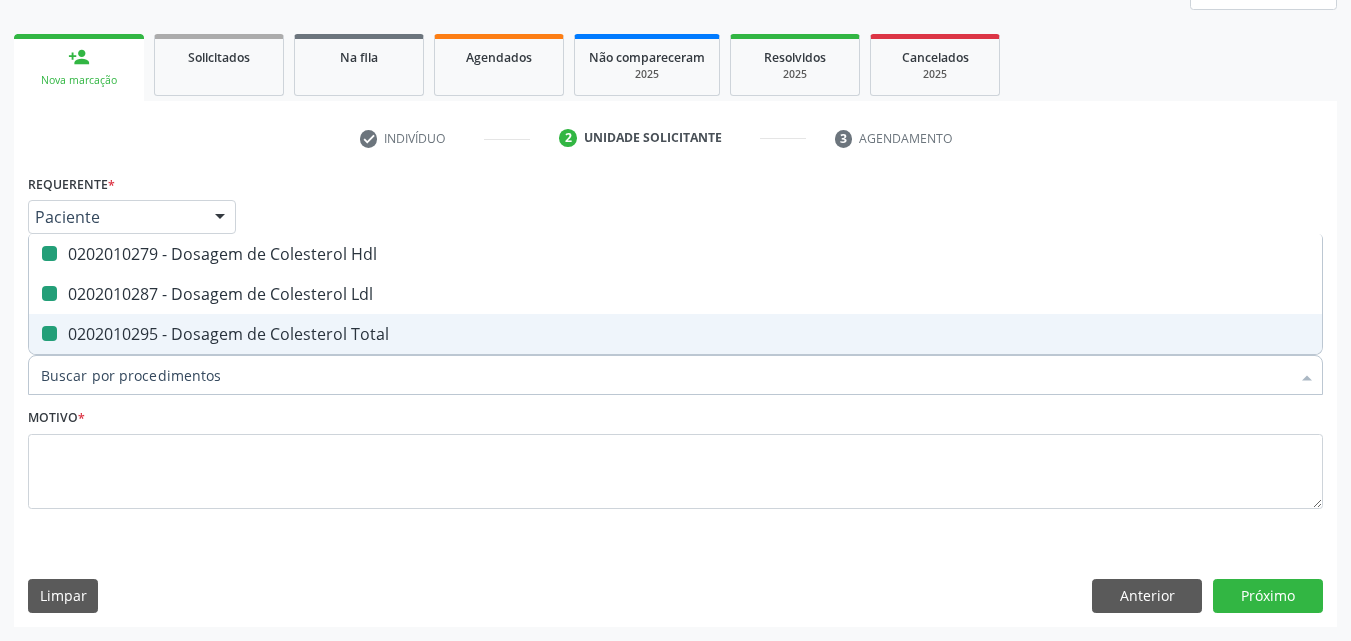 checkbox on "false" 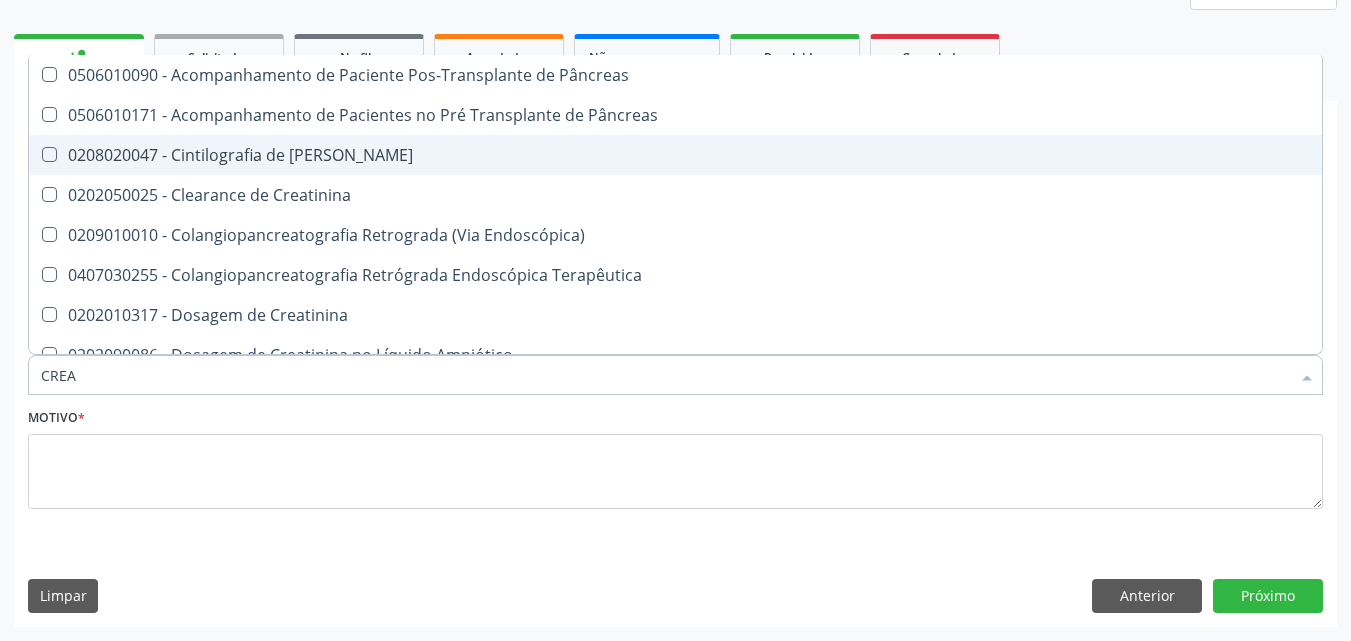 type on "CREAT" 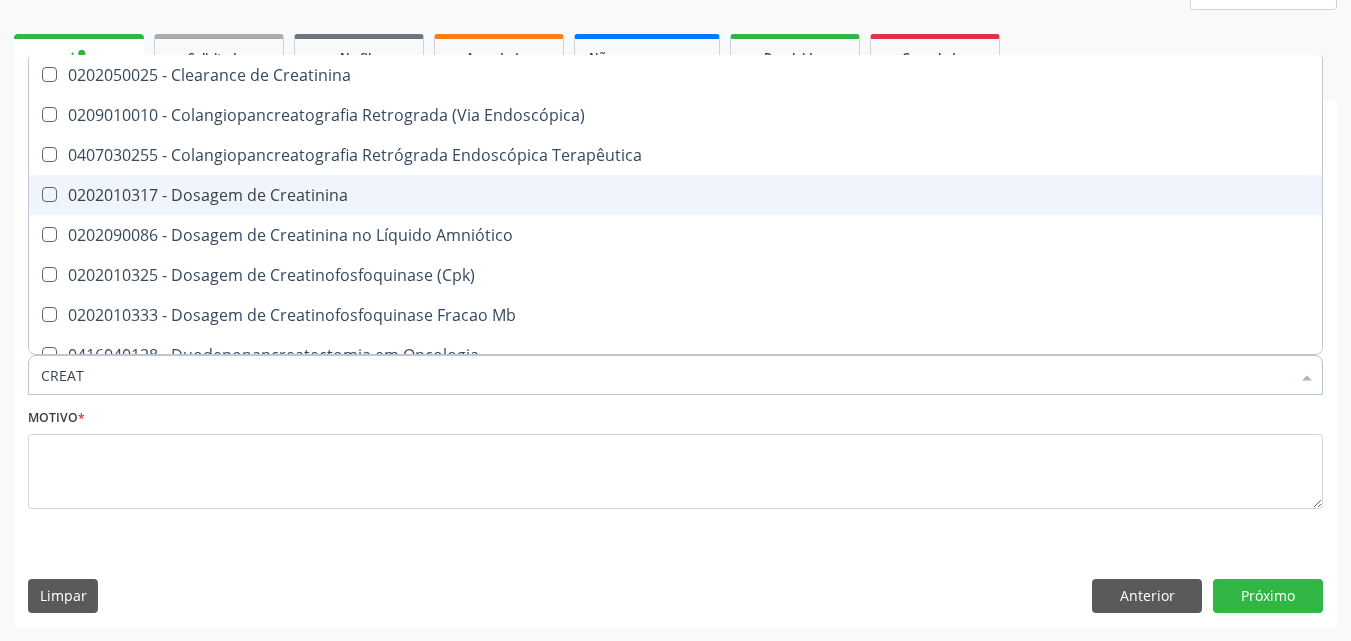 click on "0202010317 - Dosagem de Creatinina" at bounding box center (675, 195) 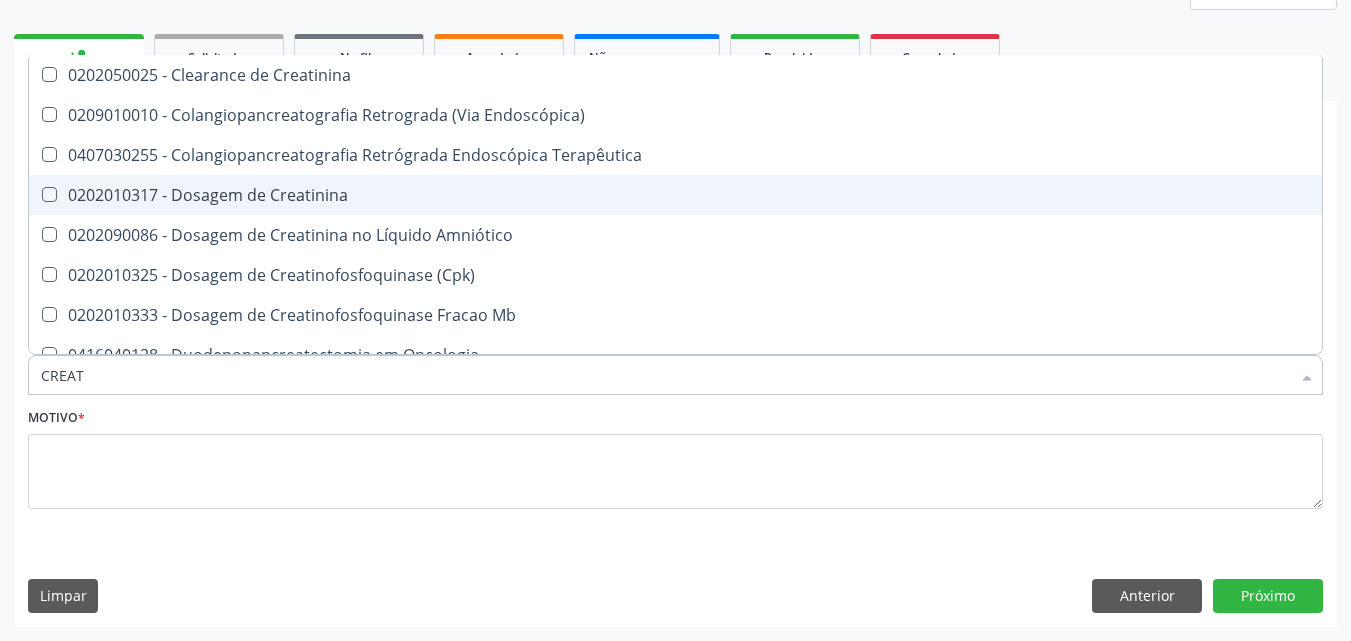 checkbox on "true" 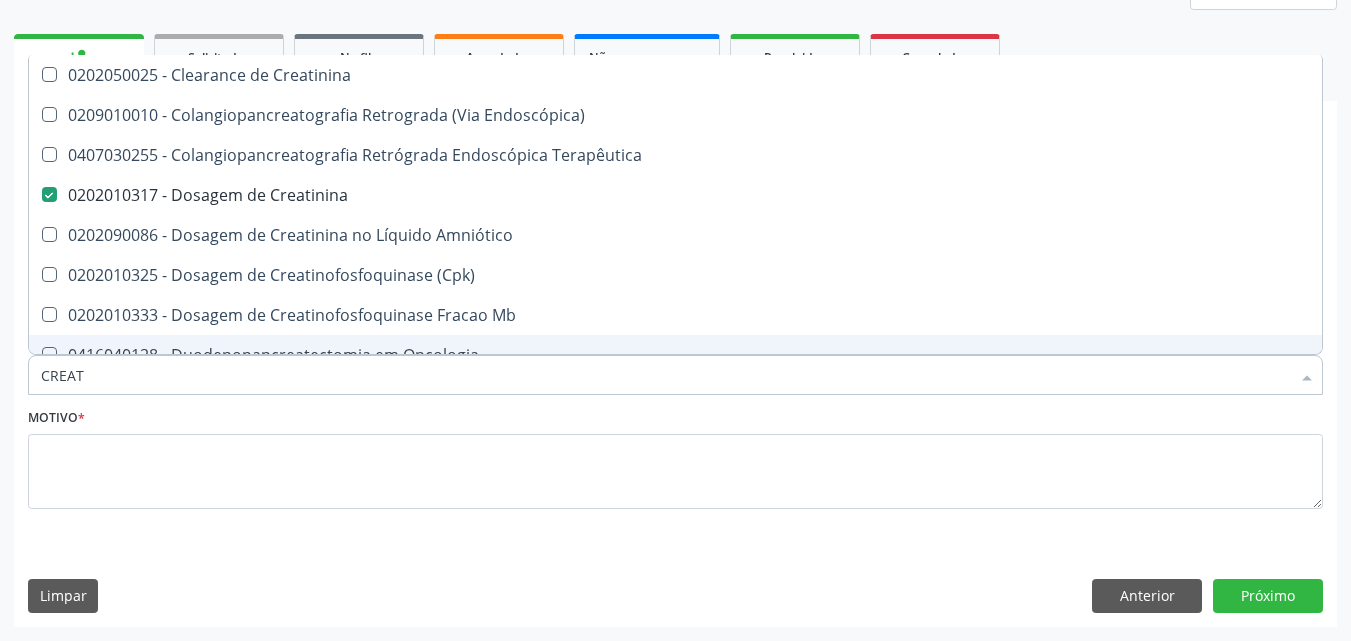 drag, startPoint x: 191, startPoint y: 373, endPoint x: 0, endPoint y: 370, distance: 191.02356 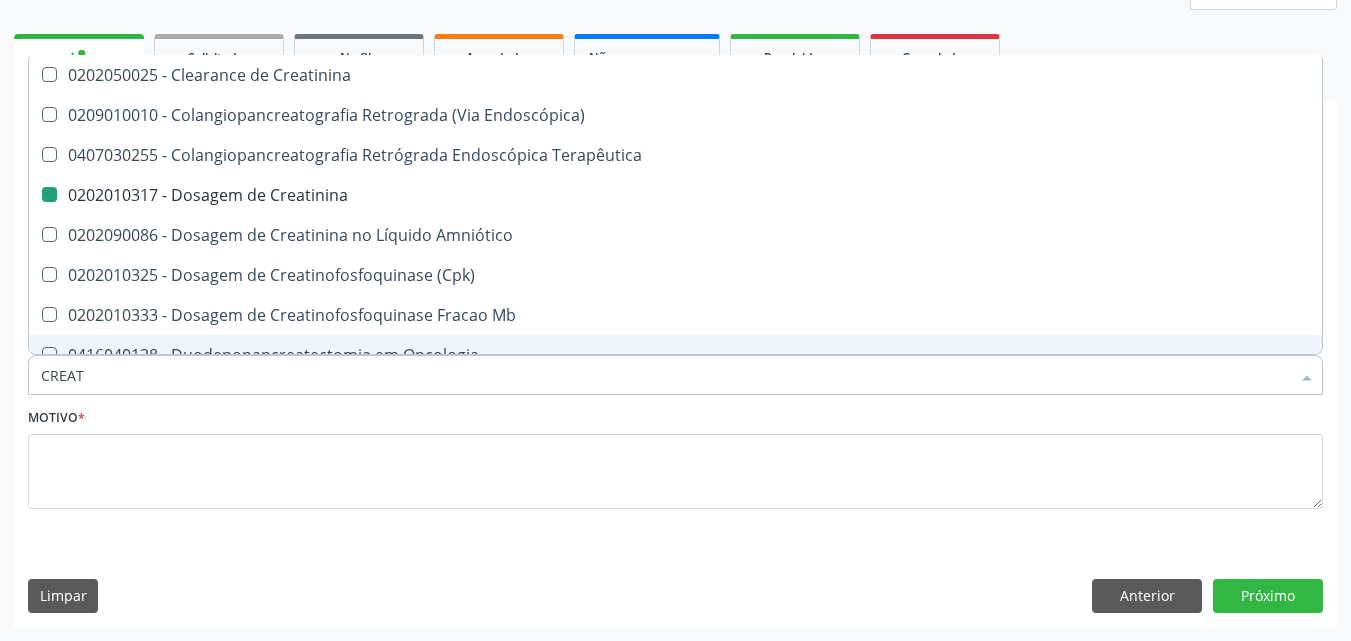 type 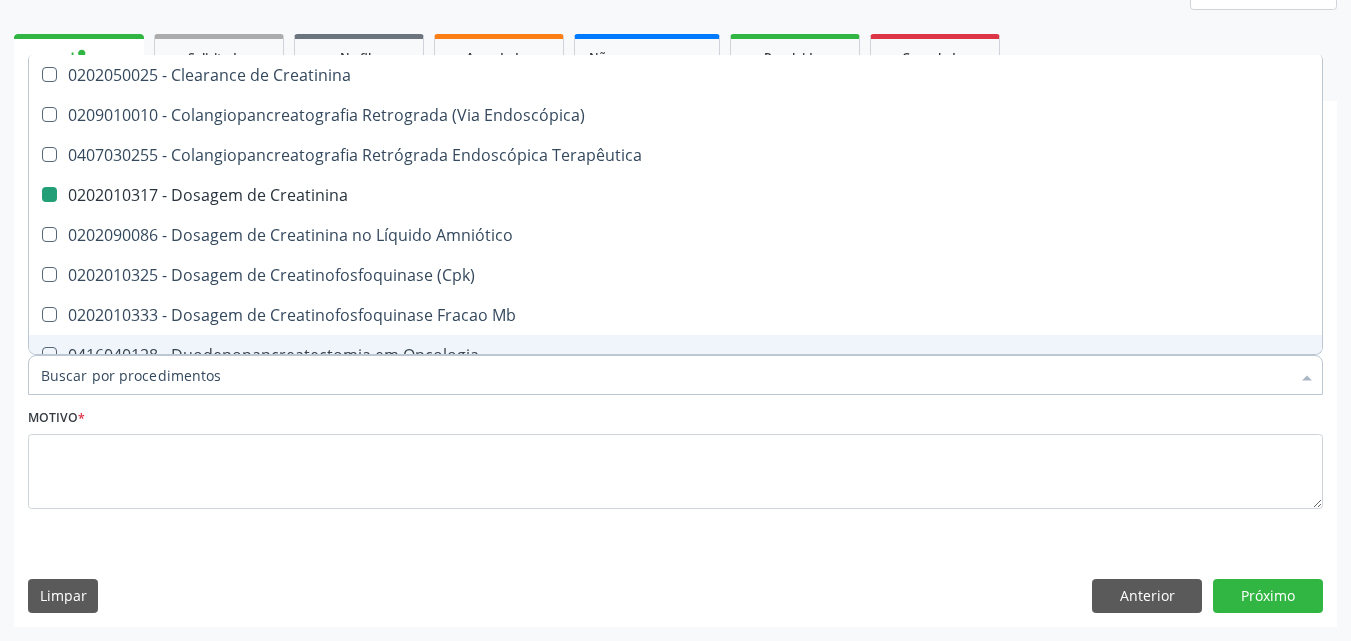 checkbox on "false" 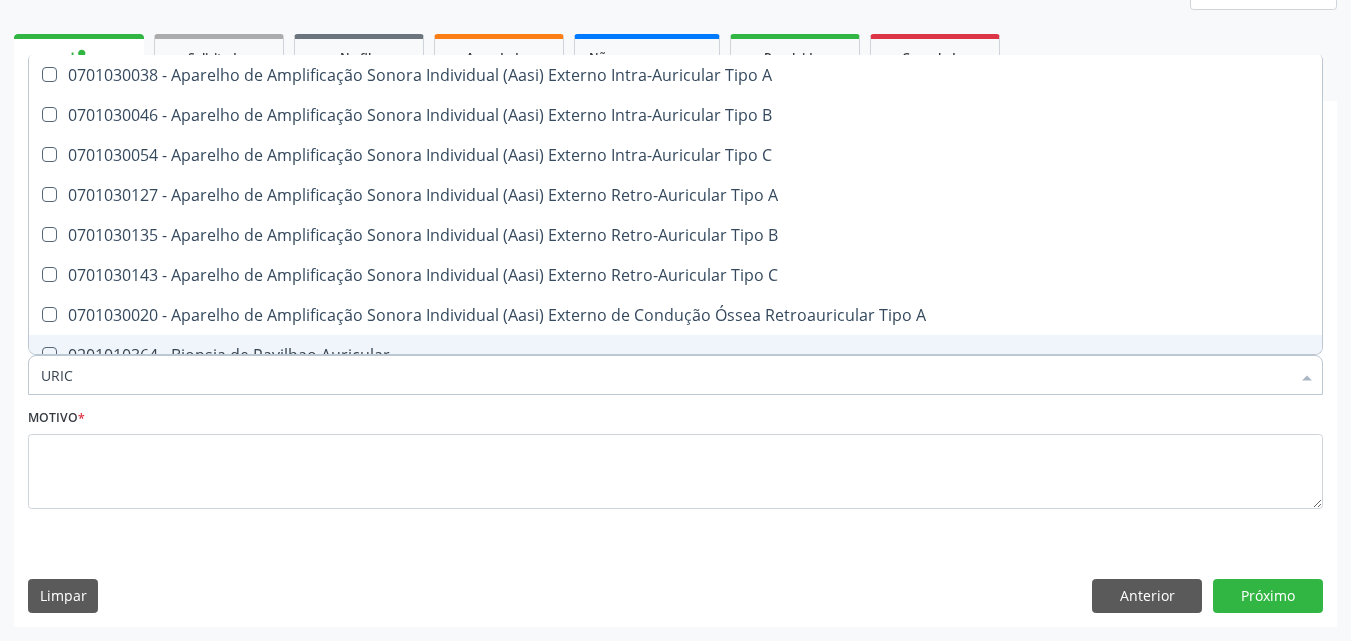 type on "URICO" 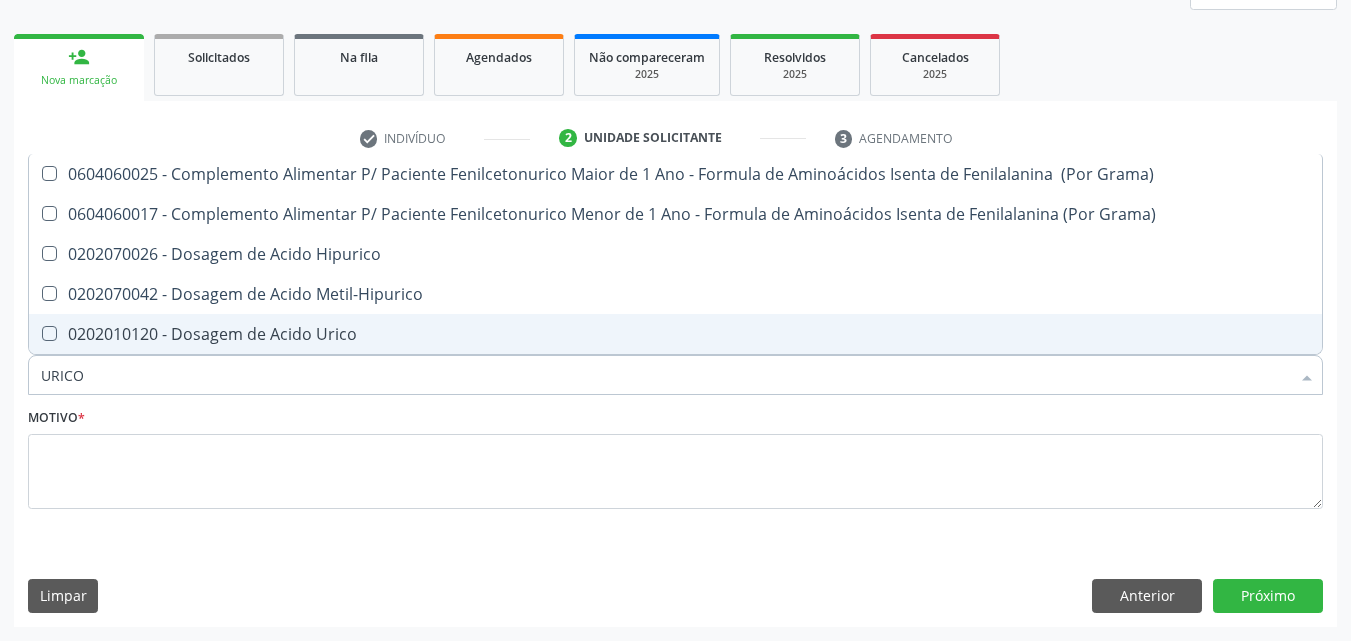 click on "0202010120 - Dosagem de Acido Urico" at bounding box center [675, 334] 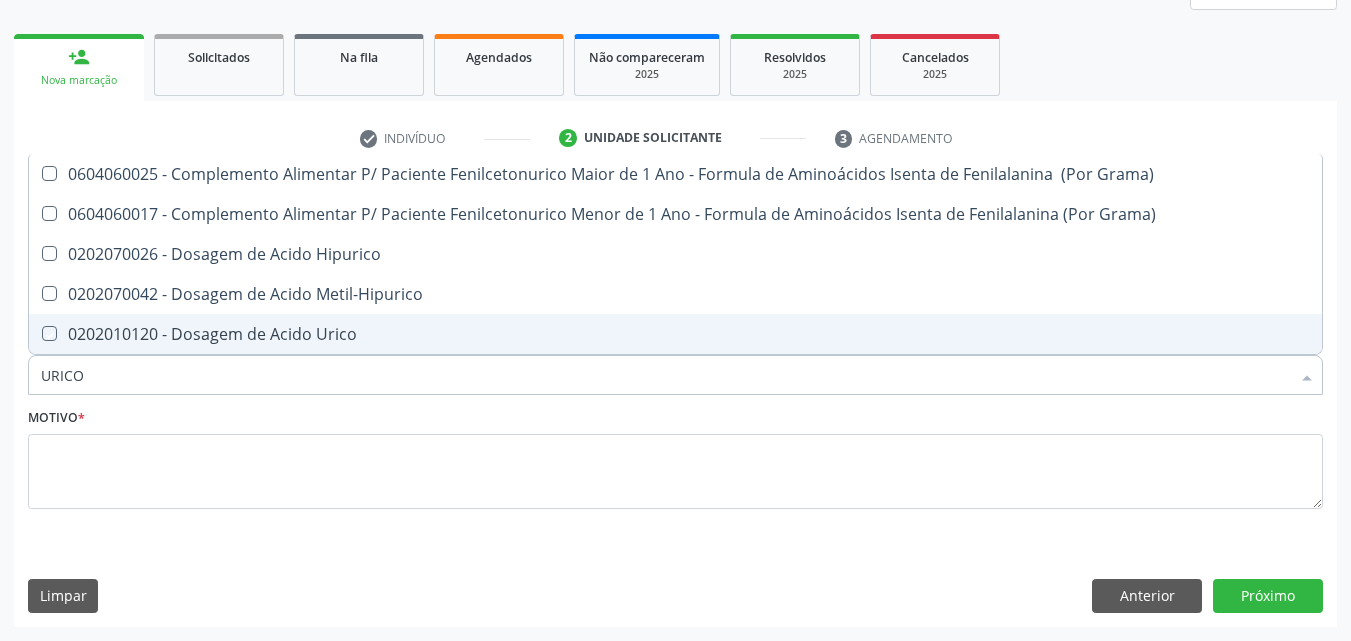 checkbox on "true" 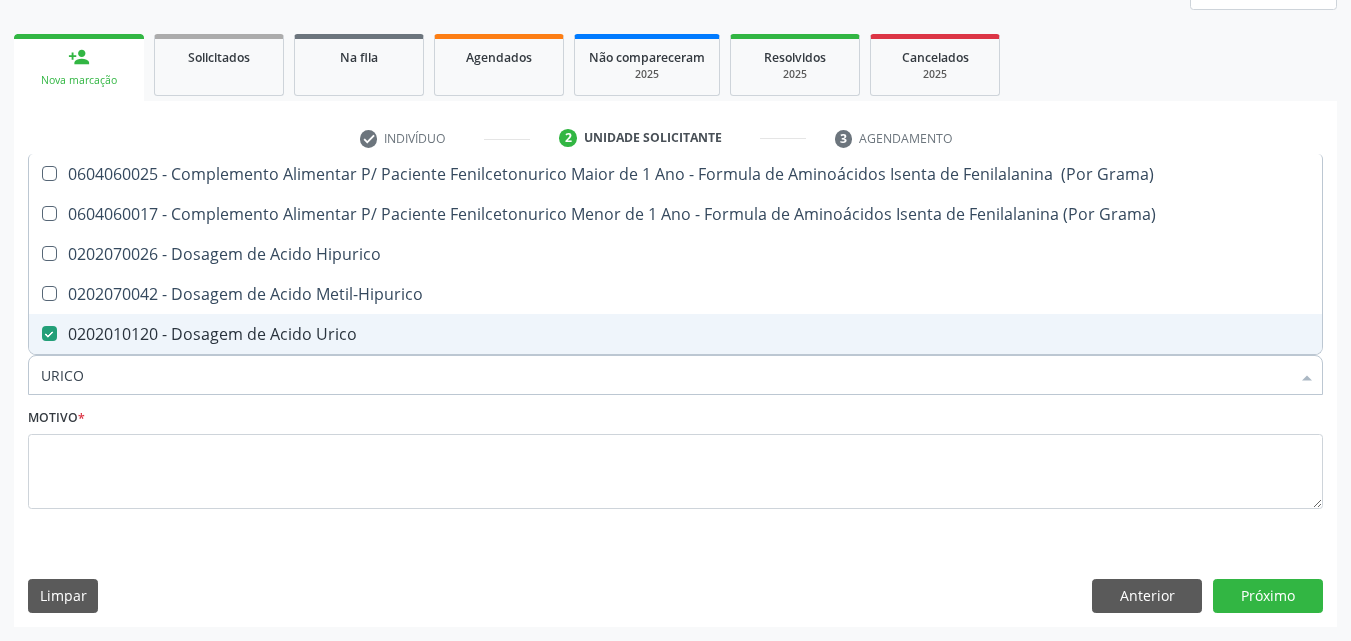 drag, startPoint x: 84, startPoint y: 363, endPoint x: 0, endPoint y: 366, distance: 84.05355 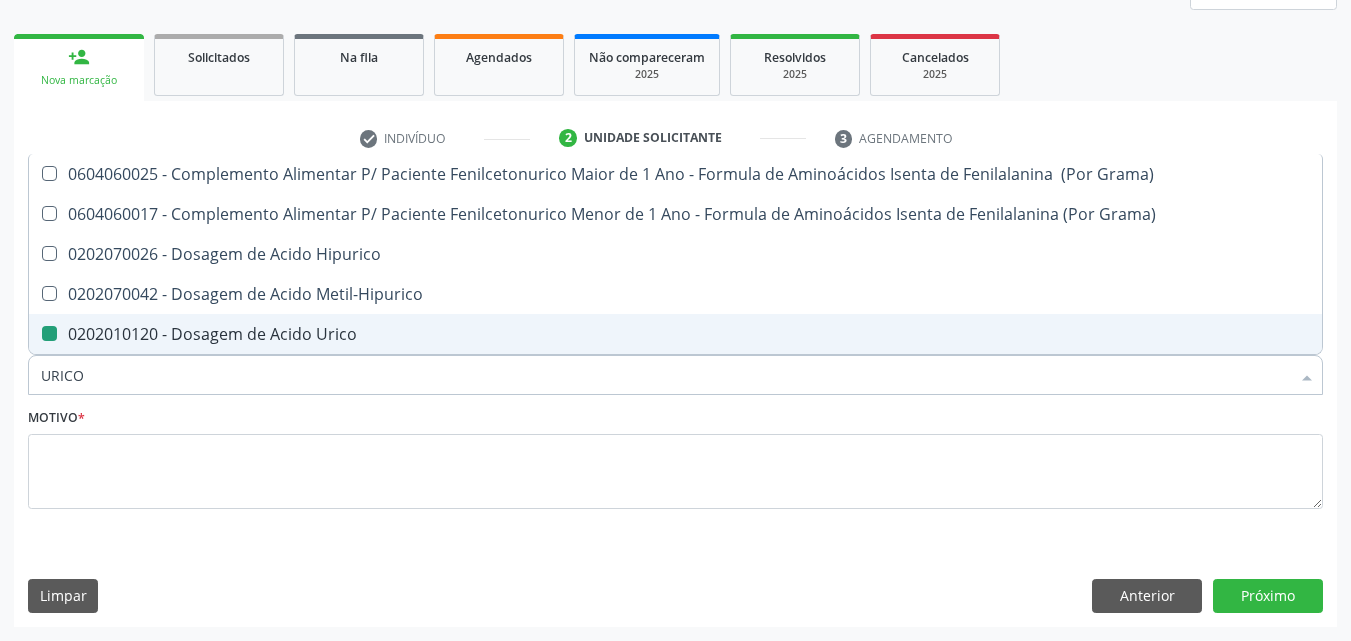 type 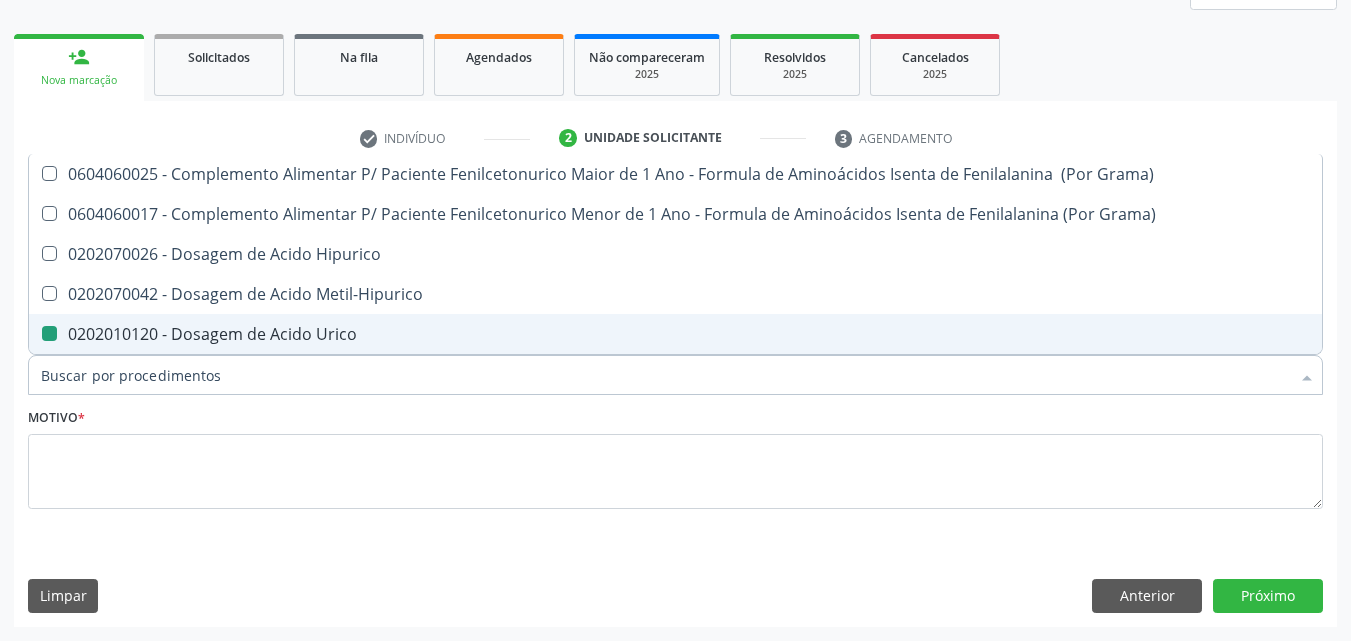 checkbox on "false" 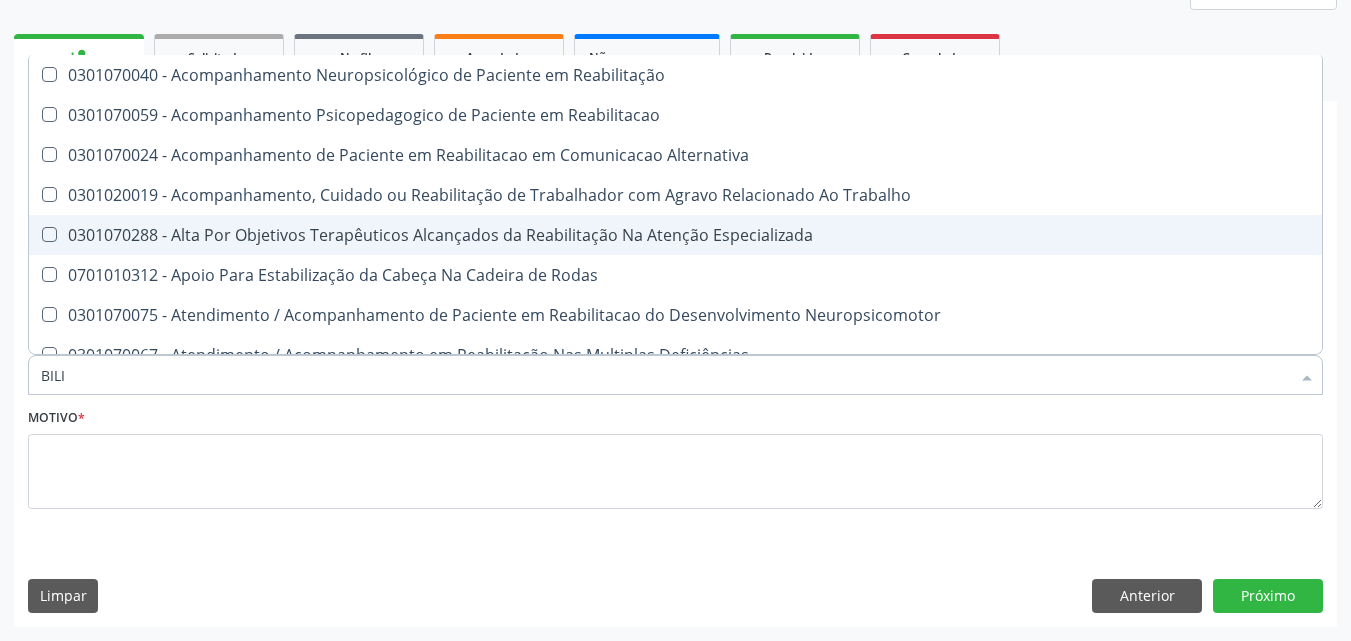 type on "BILIR" 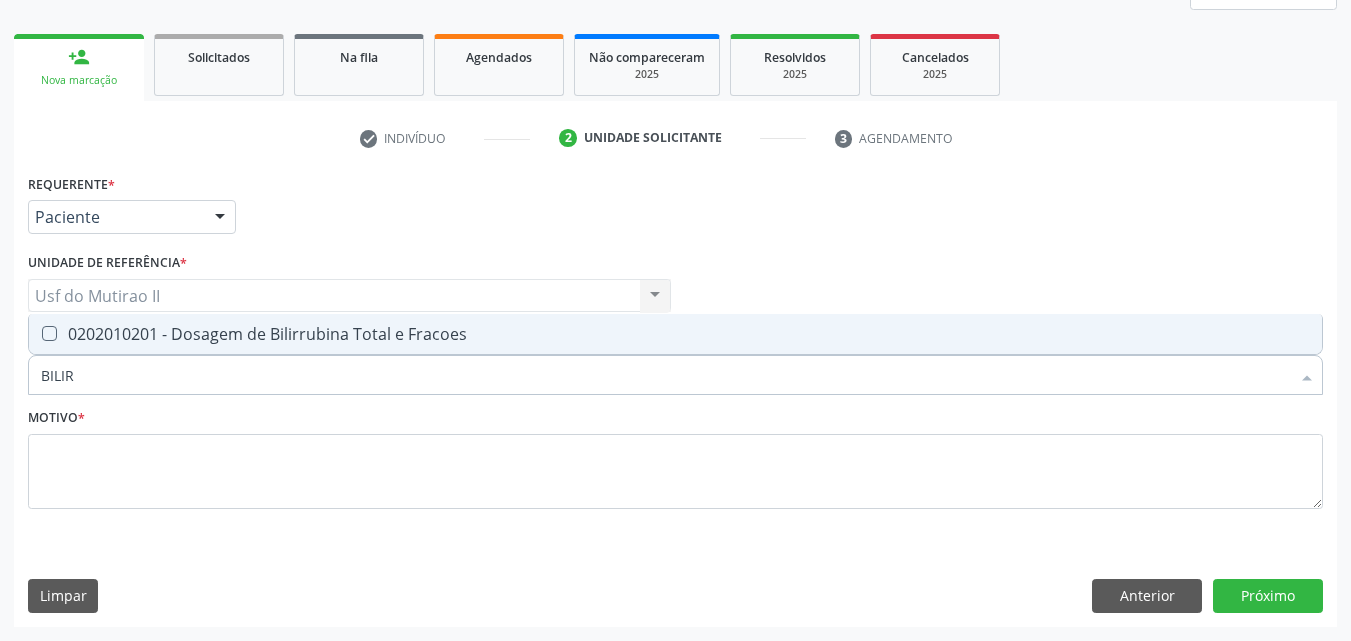 click on "0202010201 - Dosagem de Bilirrubina Total e Fracoes" at bounding box center [675, 334] 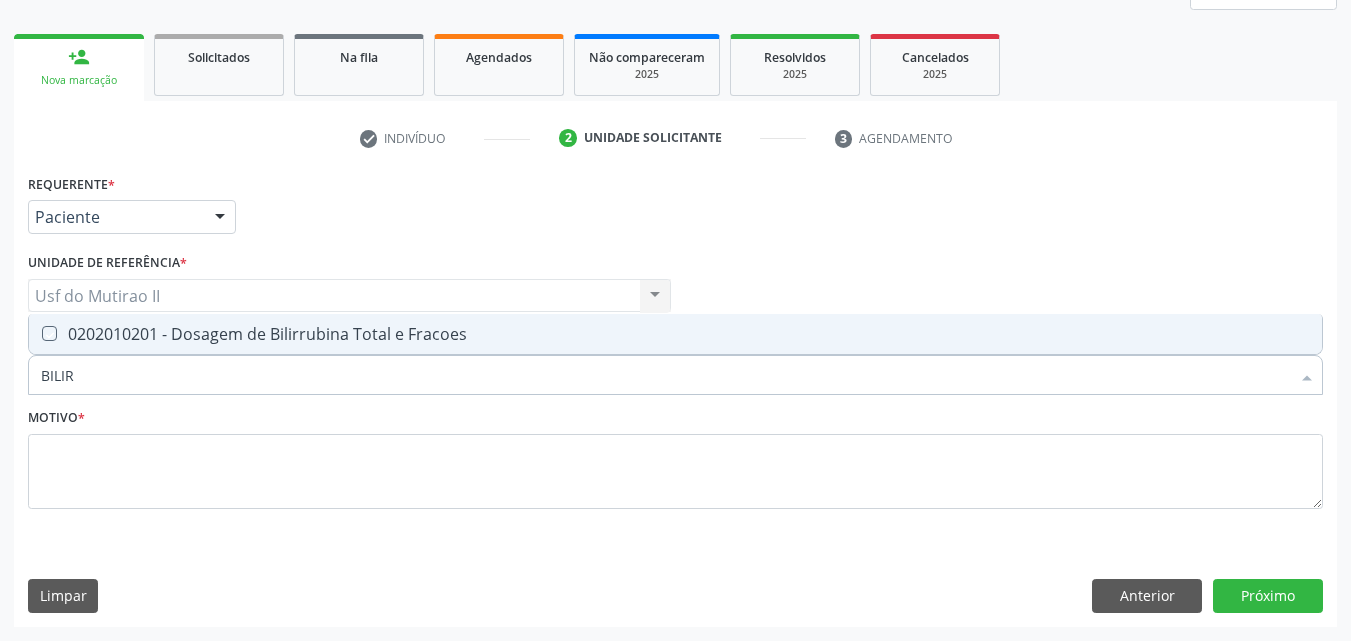 checkbox on "true" 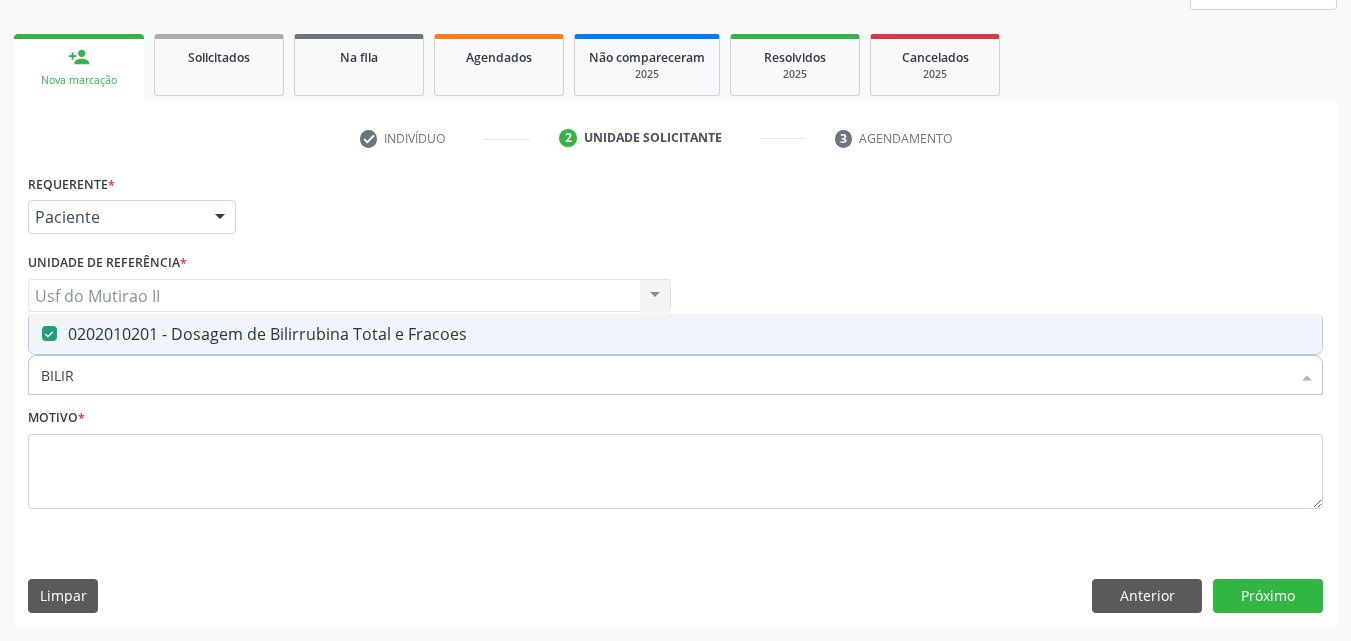 drag, startPoint x: 91, startPoint y: 371, endPoint x: 22, endPoint y: 385, distance: 70.40597 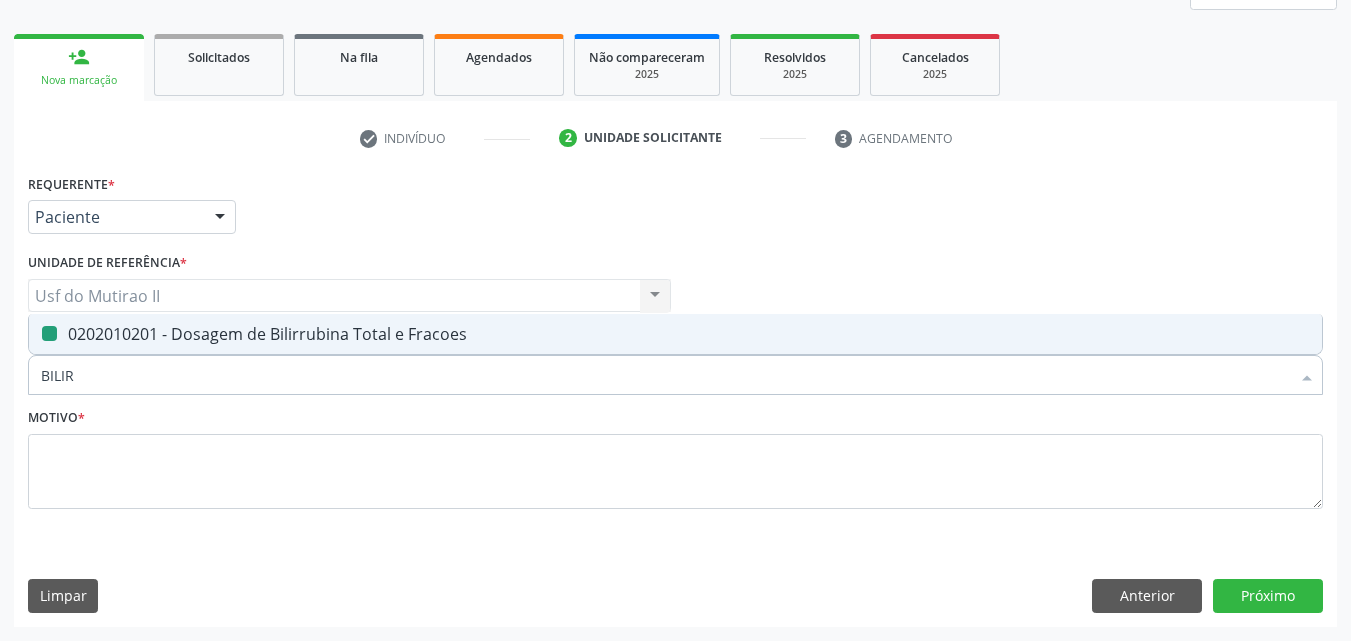 type 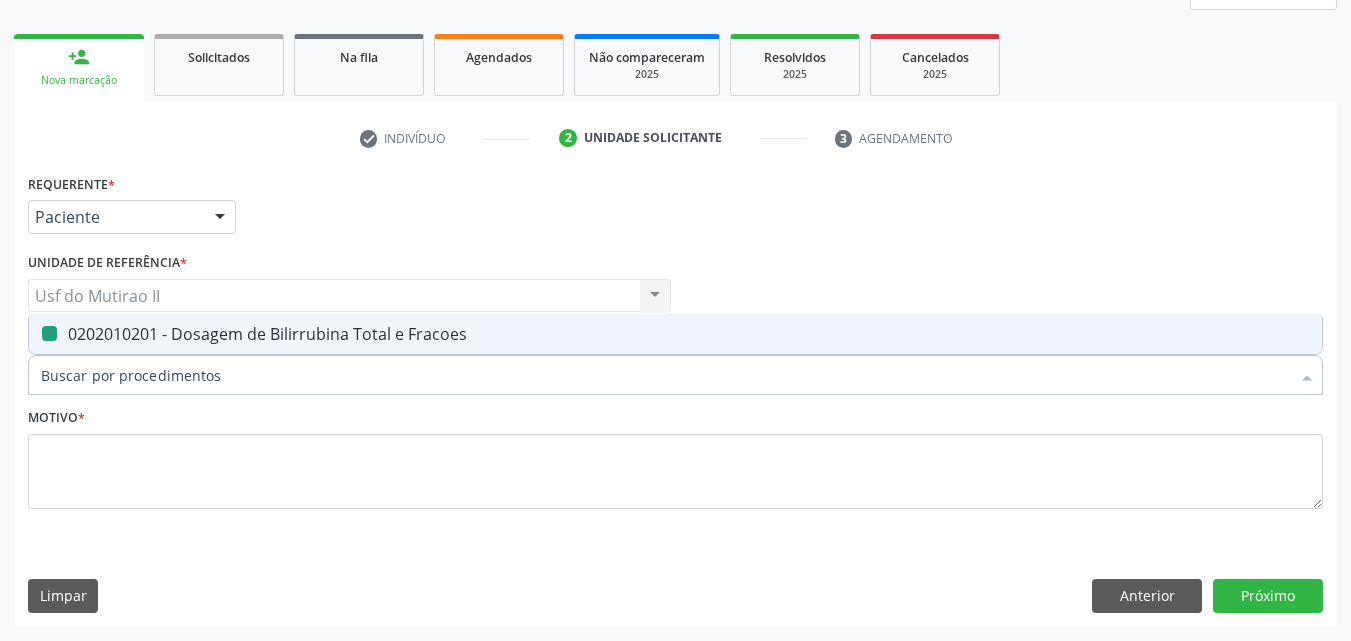 checkbox on "false" 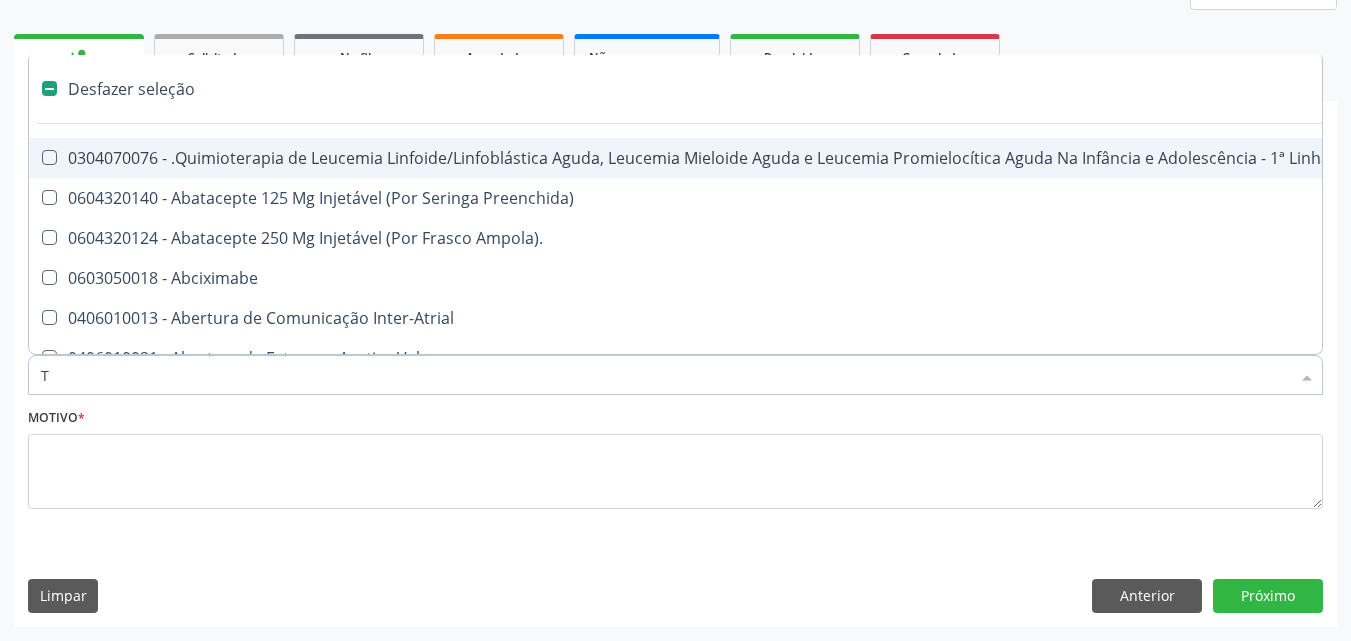 type on "TG" 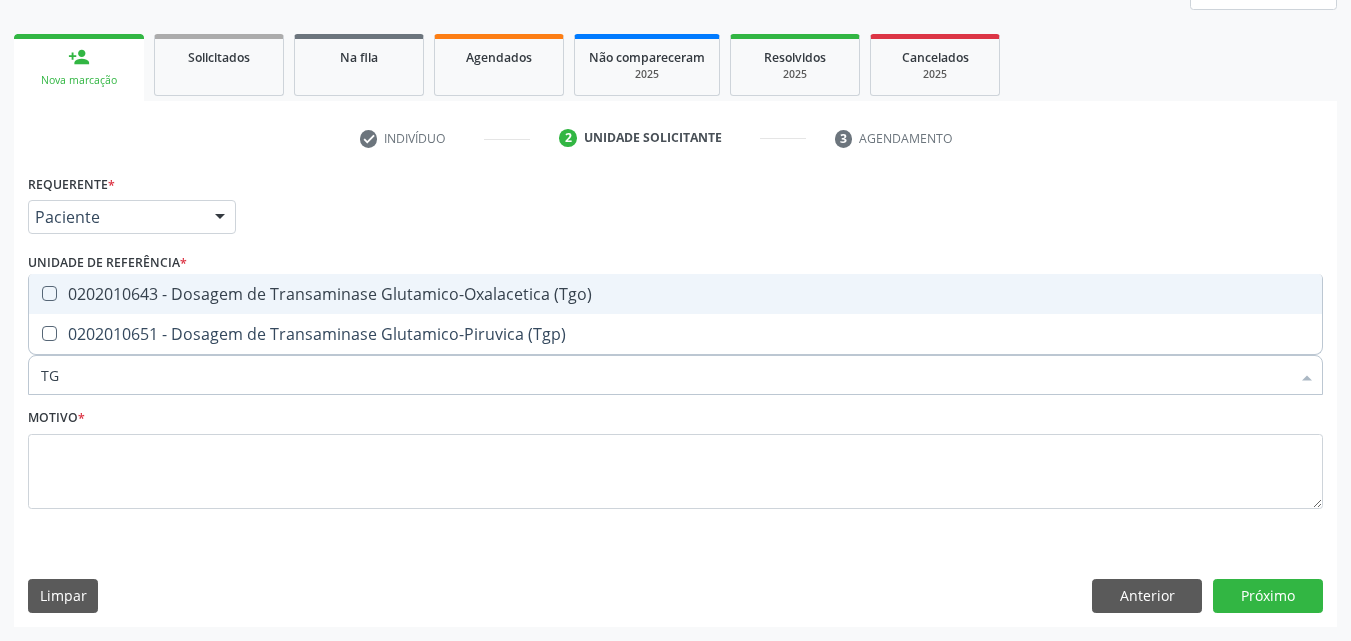 click on "0202010643 - Dosagem de Transaminase Glutamico-Oxalacetica (Tgo)" at bounding box center (675, 294) 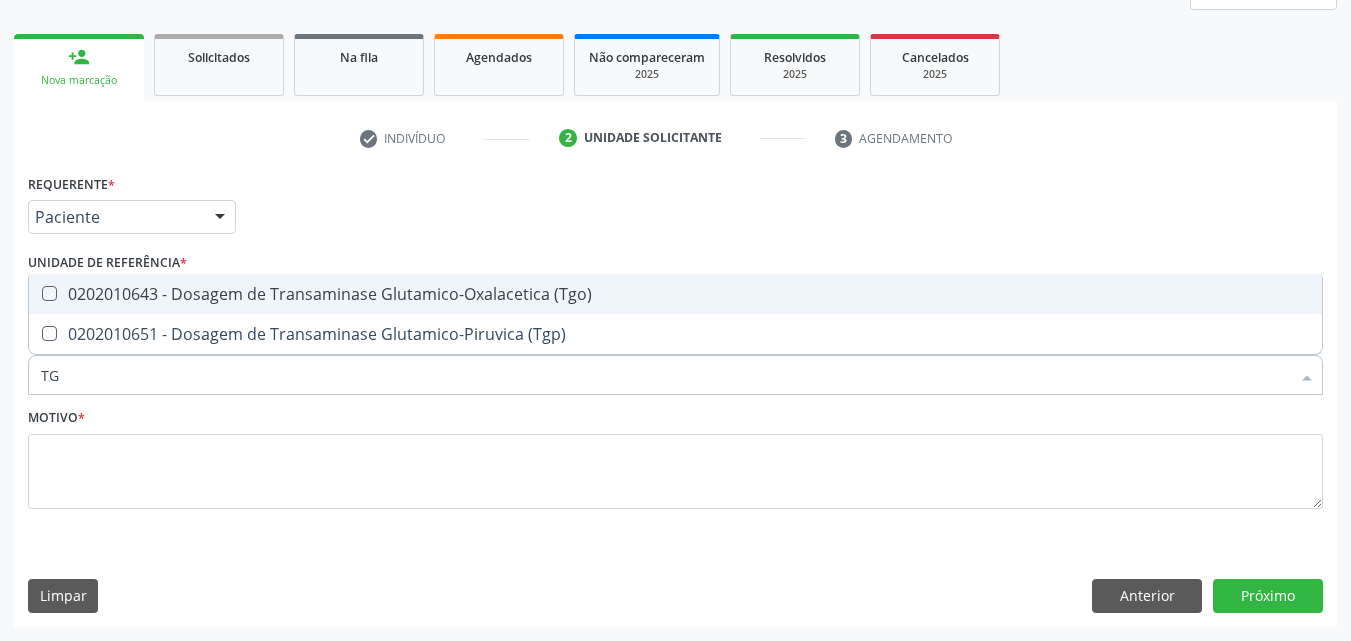 checkbox on "true" 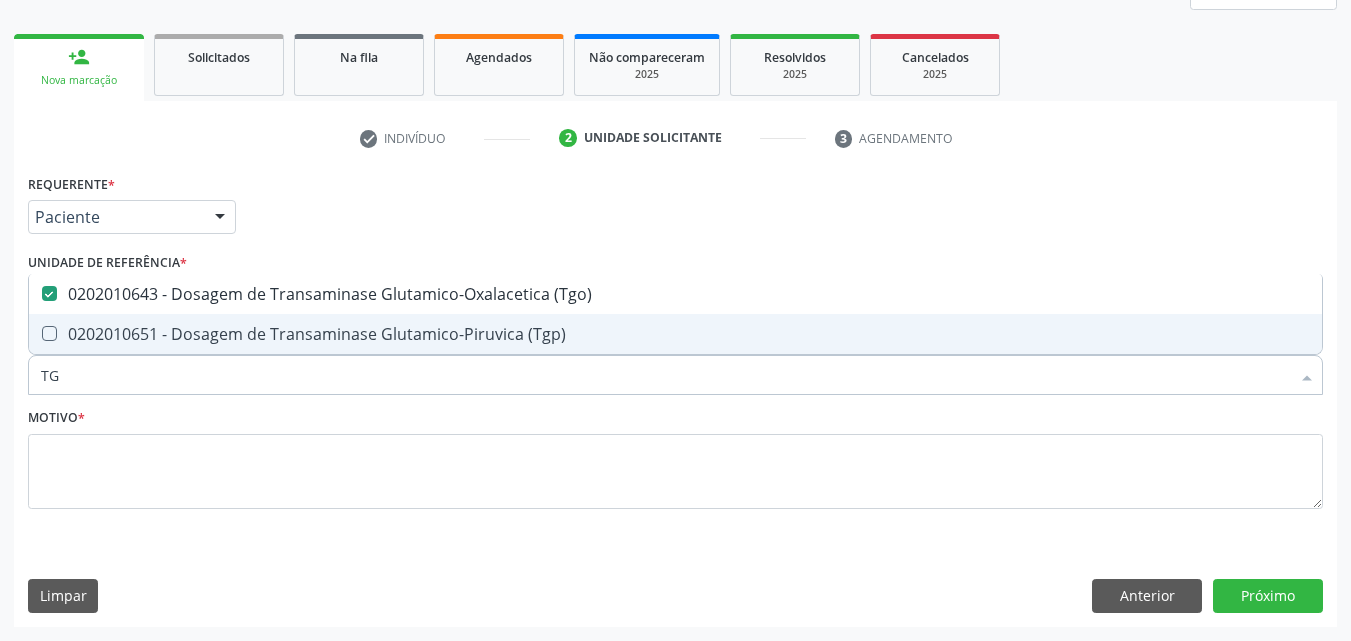 click on "0202010651 - Dosagem de Transaminase Glutamico-Piruvica (Tgp)" at bounding box center [675, 334] 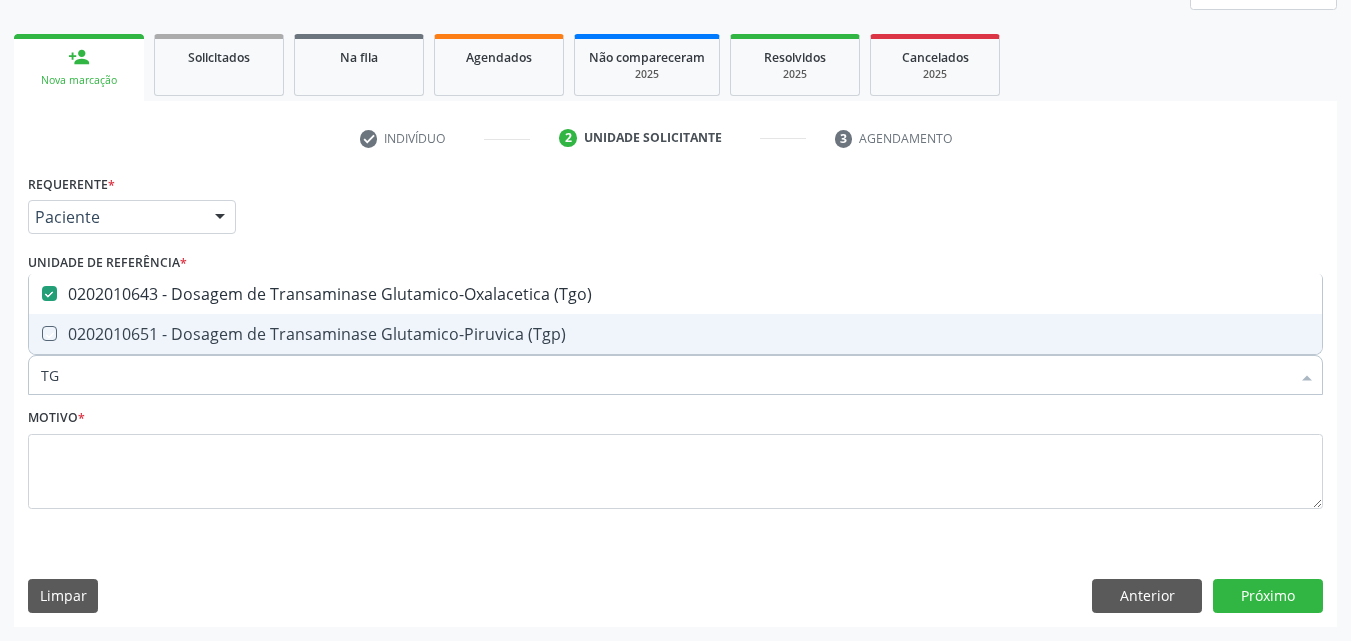 checkbox on "true" 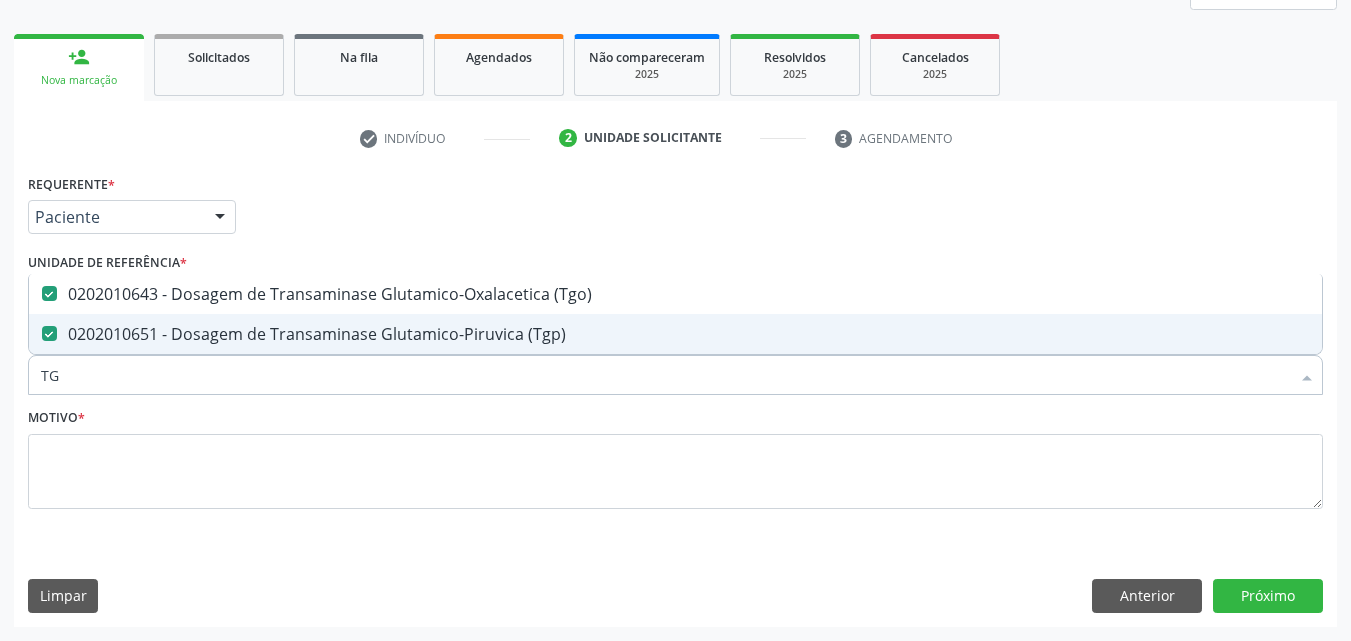 click on "TG" at bounding box center [665, 375] 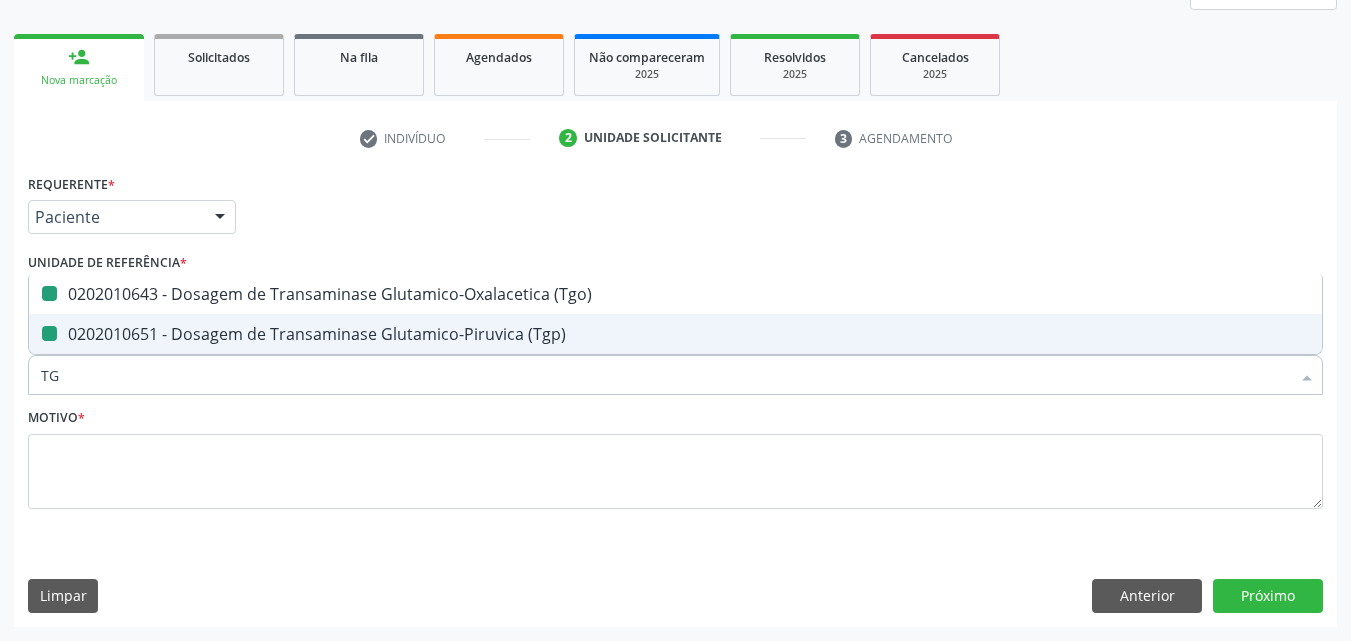 type on "T" 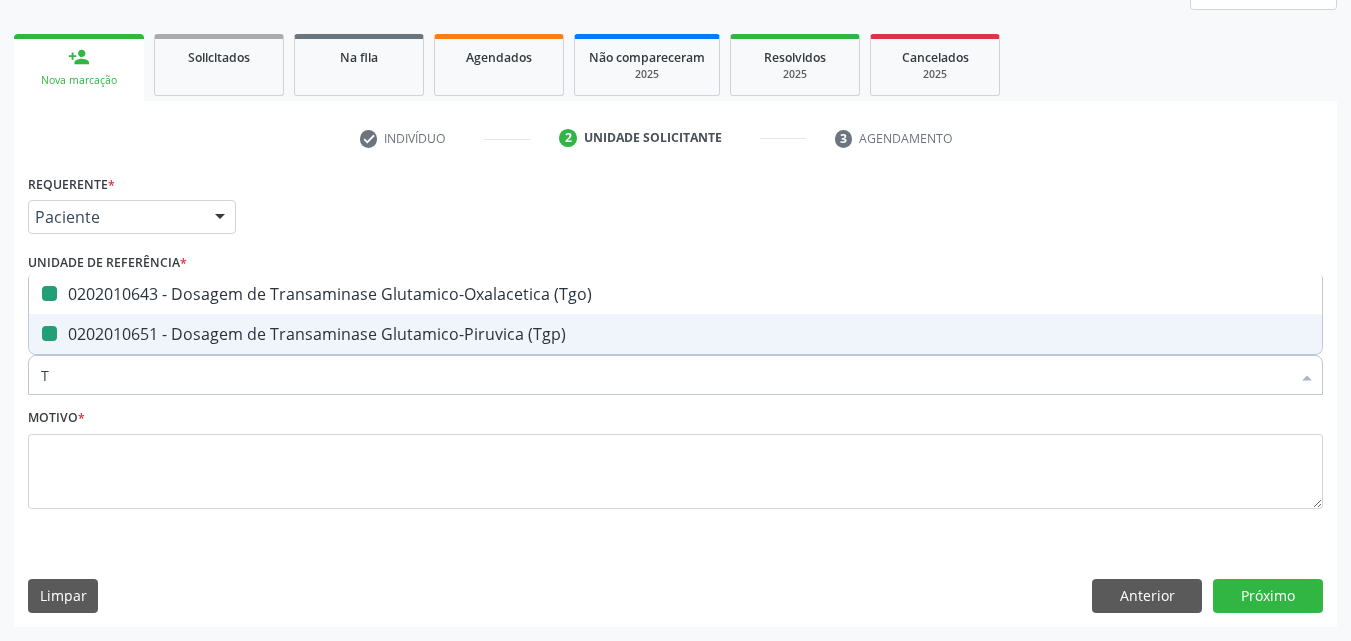 checkbox on "false" 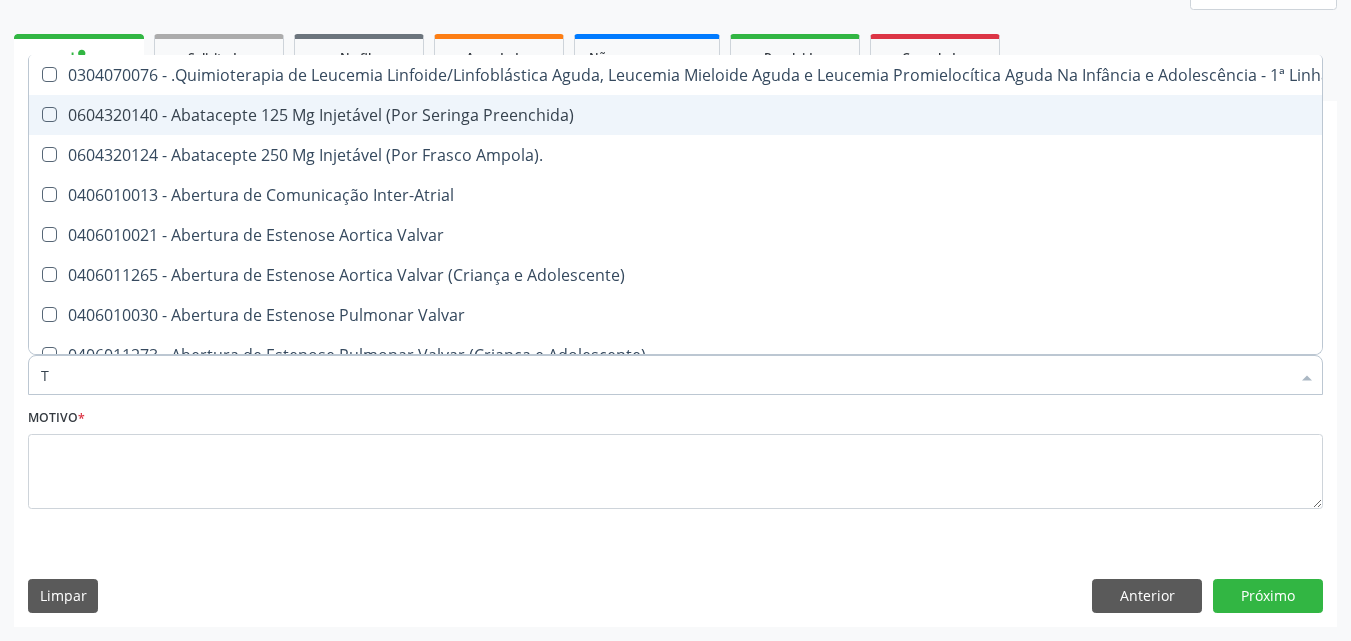 type on "TR" 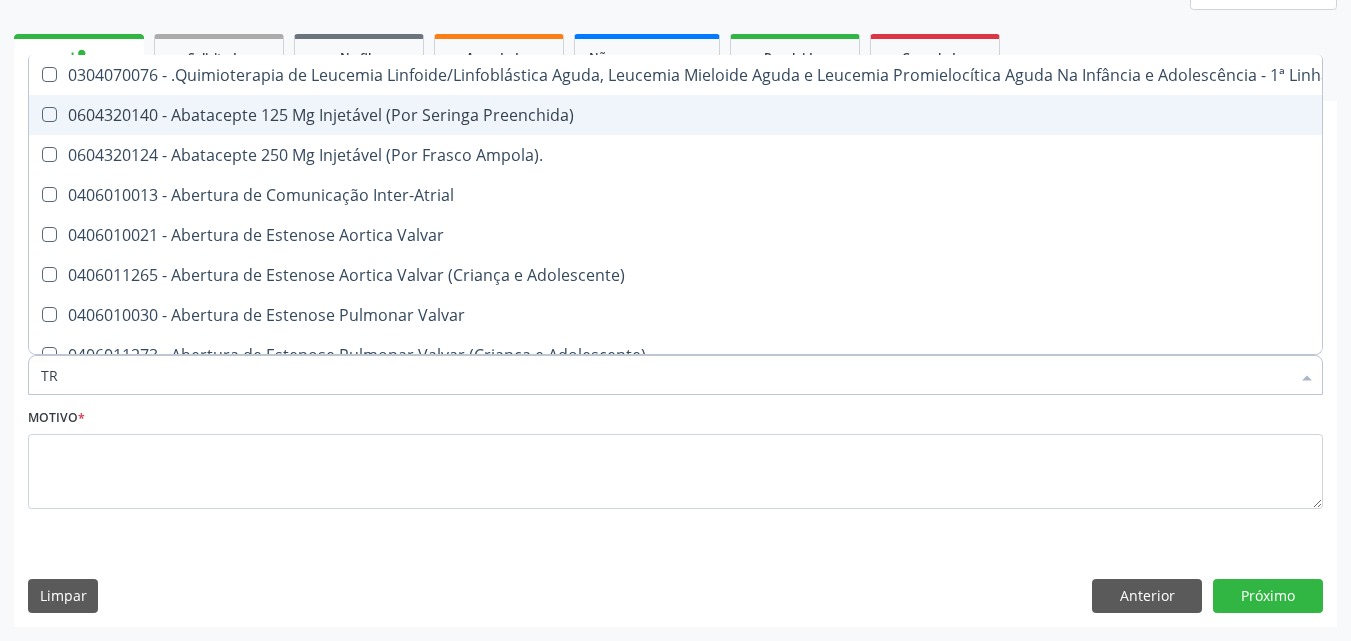 checkbox on "true" 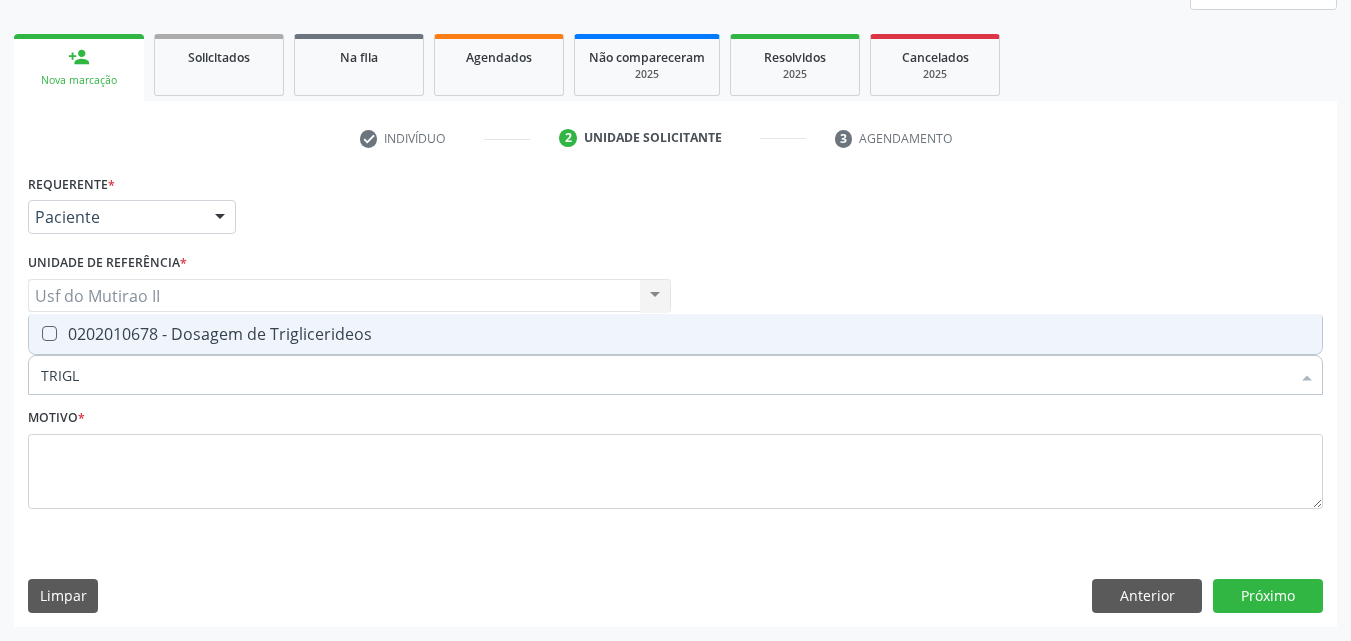 type on "TRIGLI" 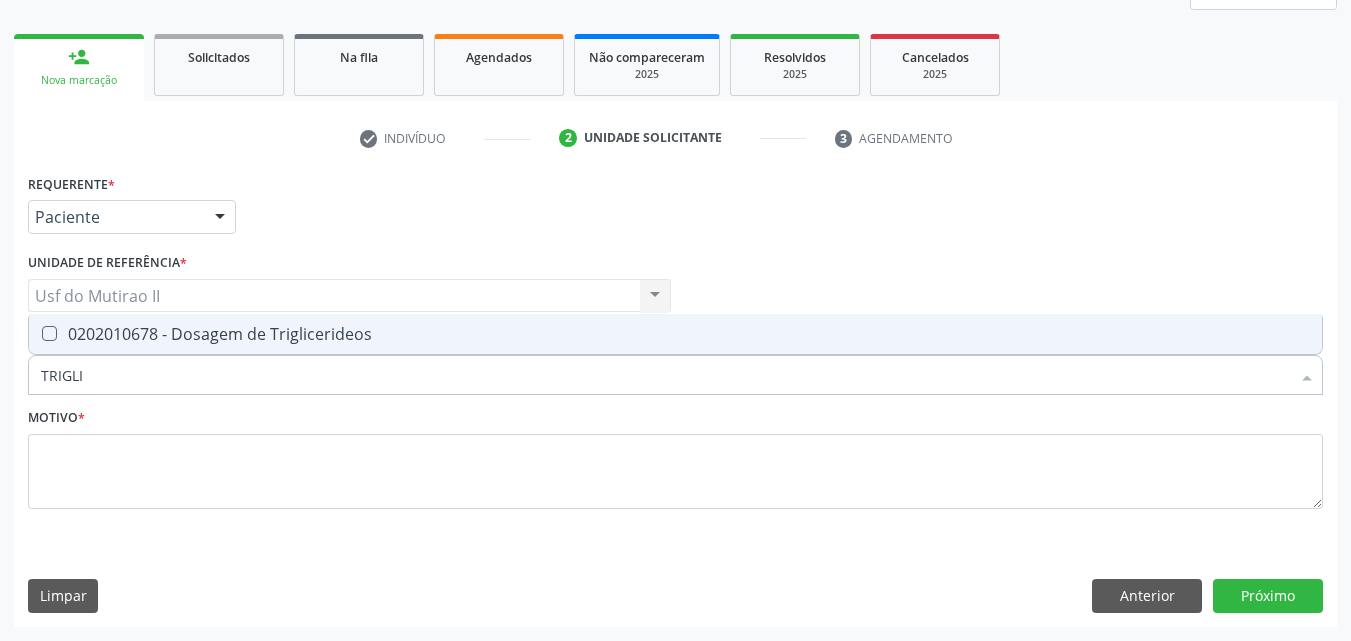 click on "0202010678 - Dosagem de Triglicerideos" at bounding box center (675, 334) 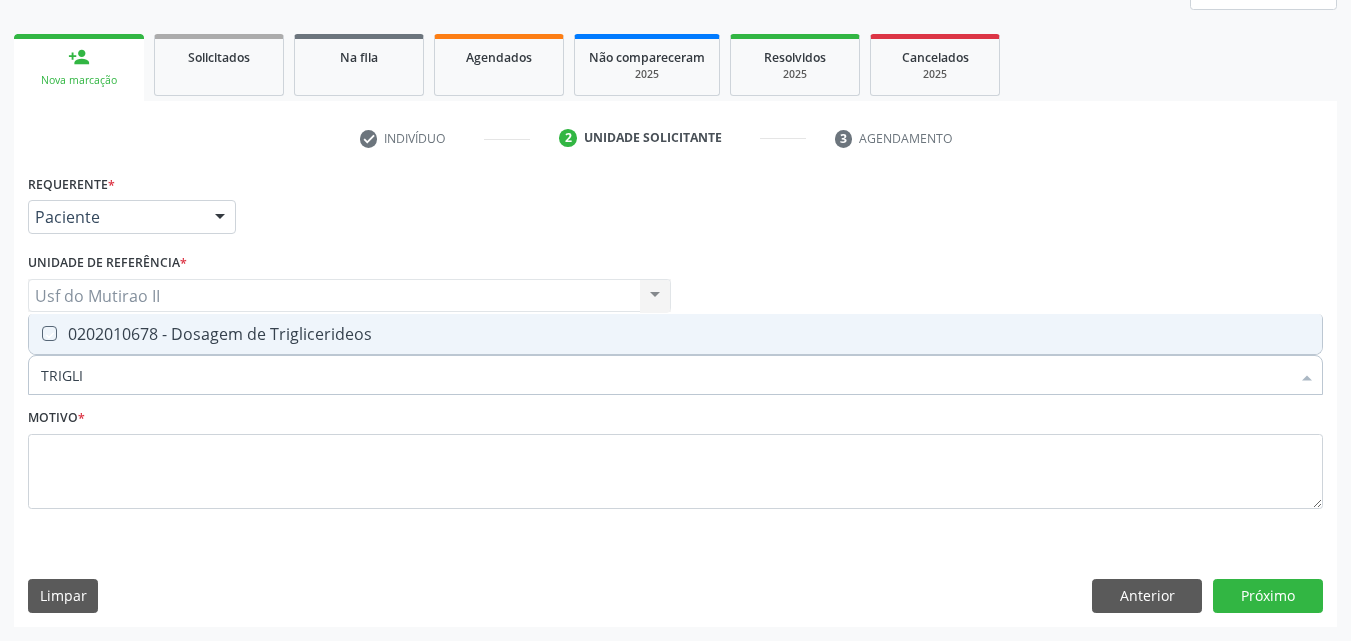 checkbox on "true" 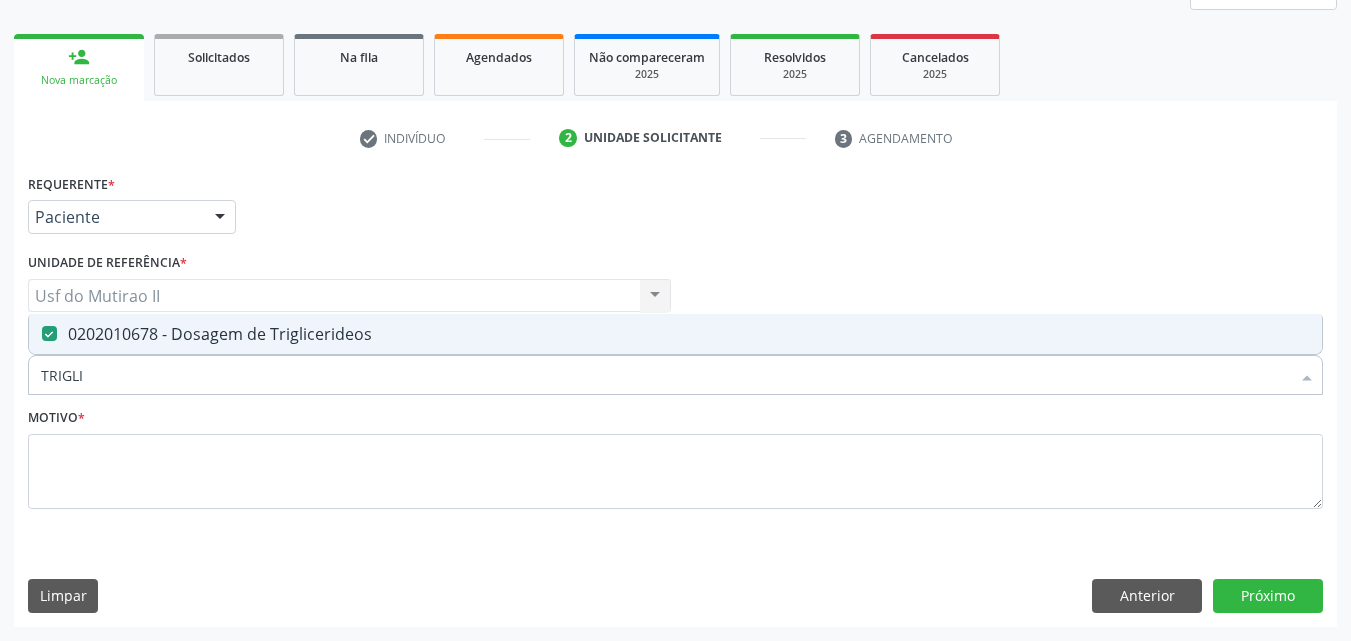 drag, startPoint x: 111, startPoint y: 382, endPoint x: 14, endPoint y: 379, distance: 97.04638 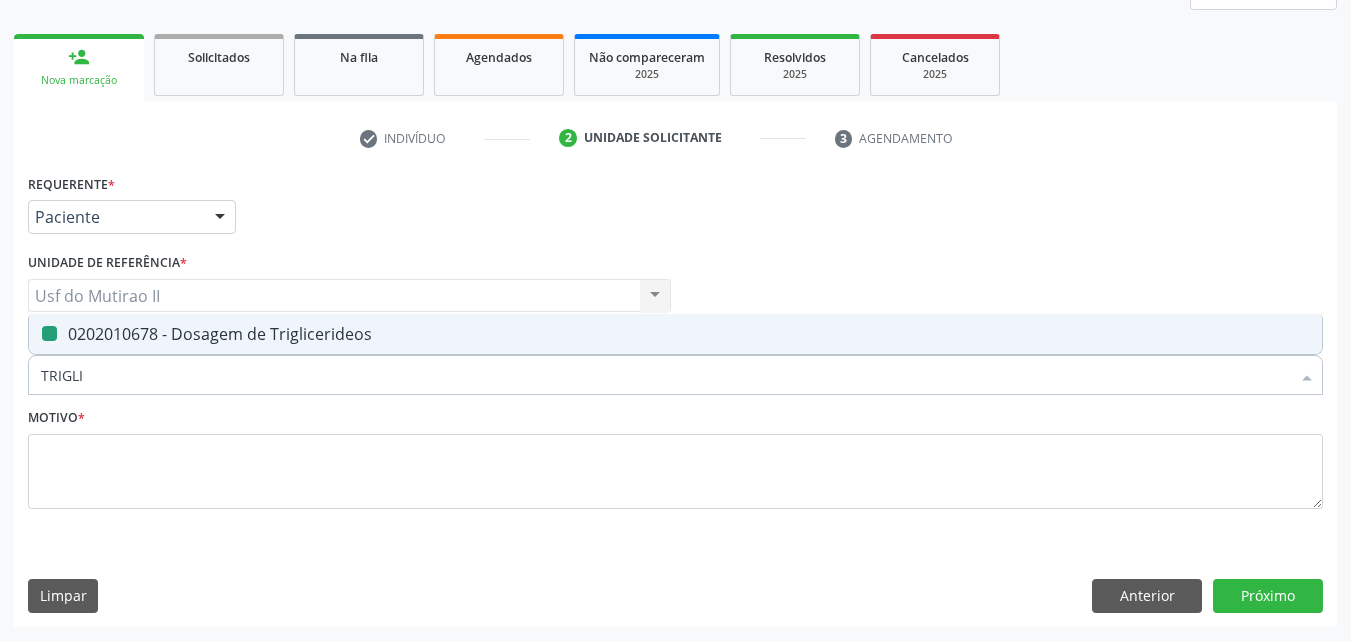 type 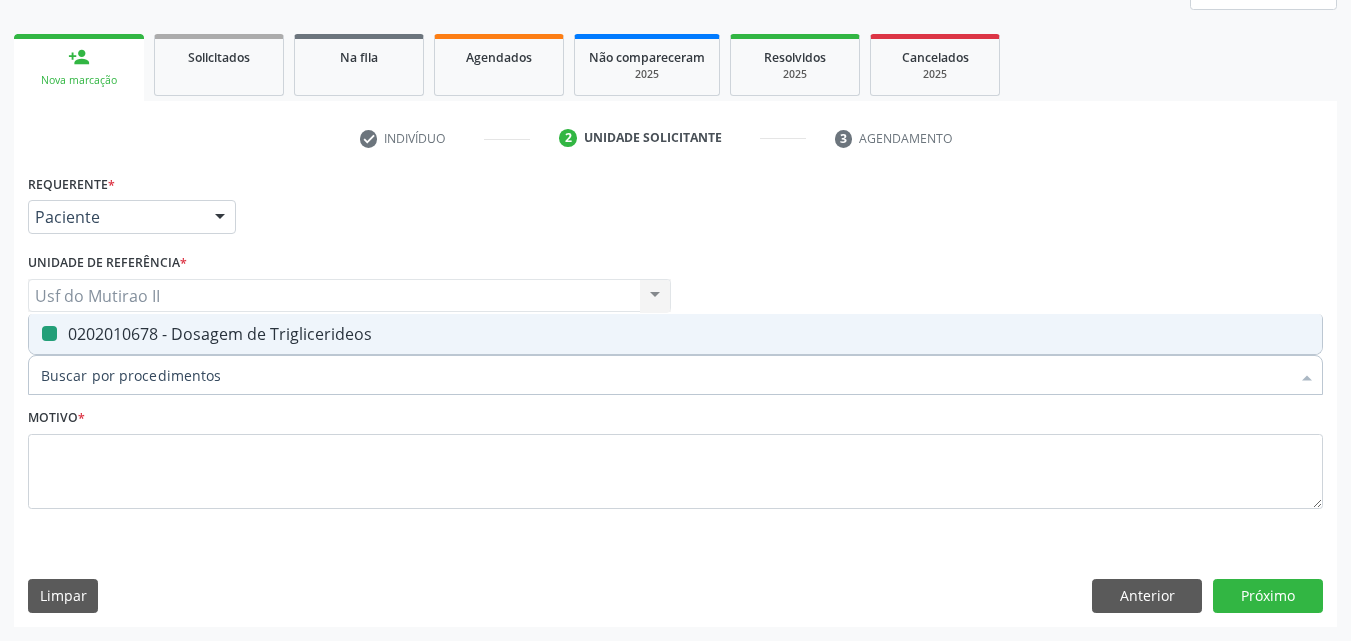 checkbox on "false" 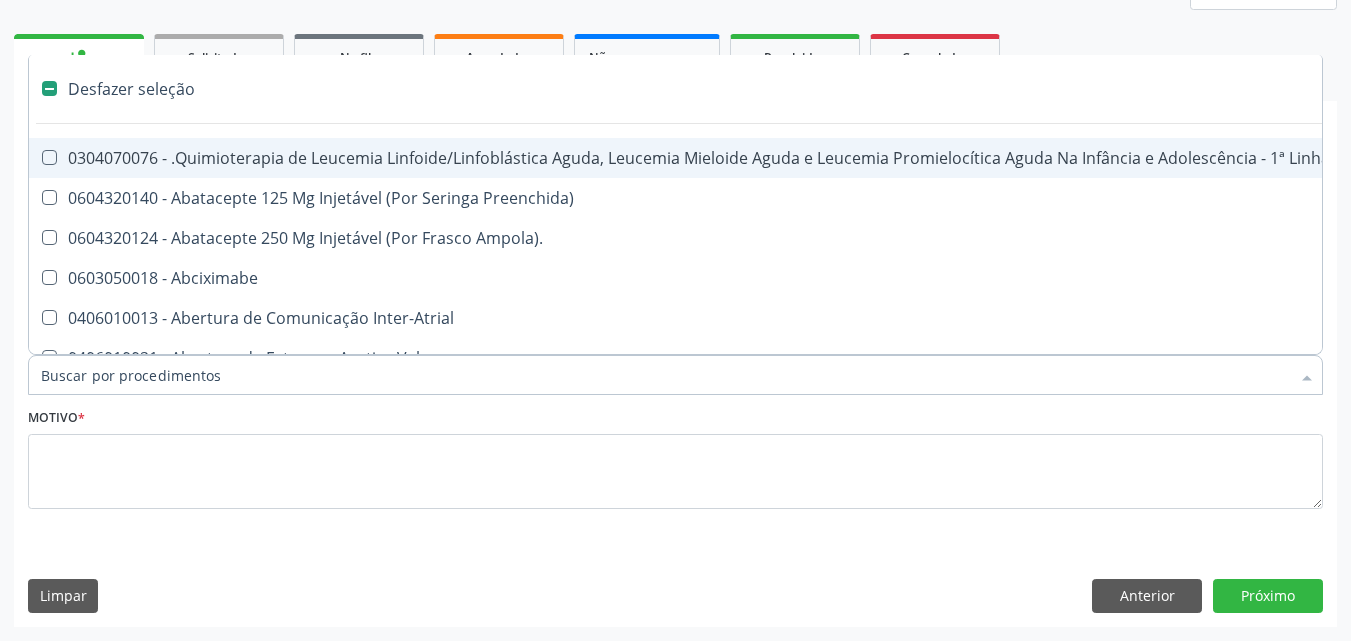 type on "U" 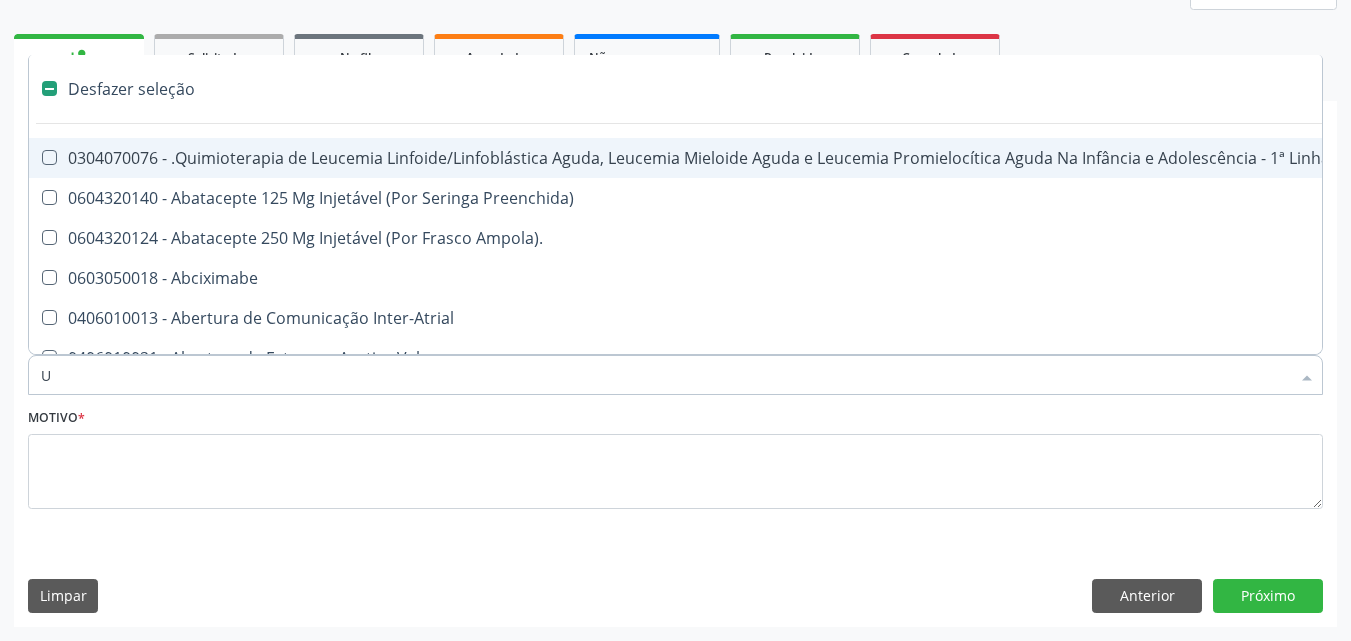checkbox on "true" 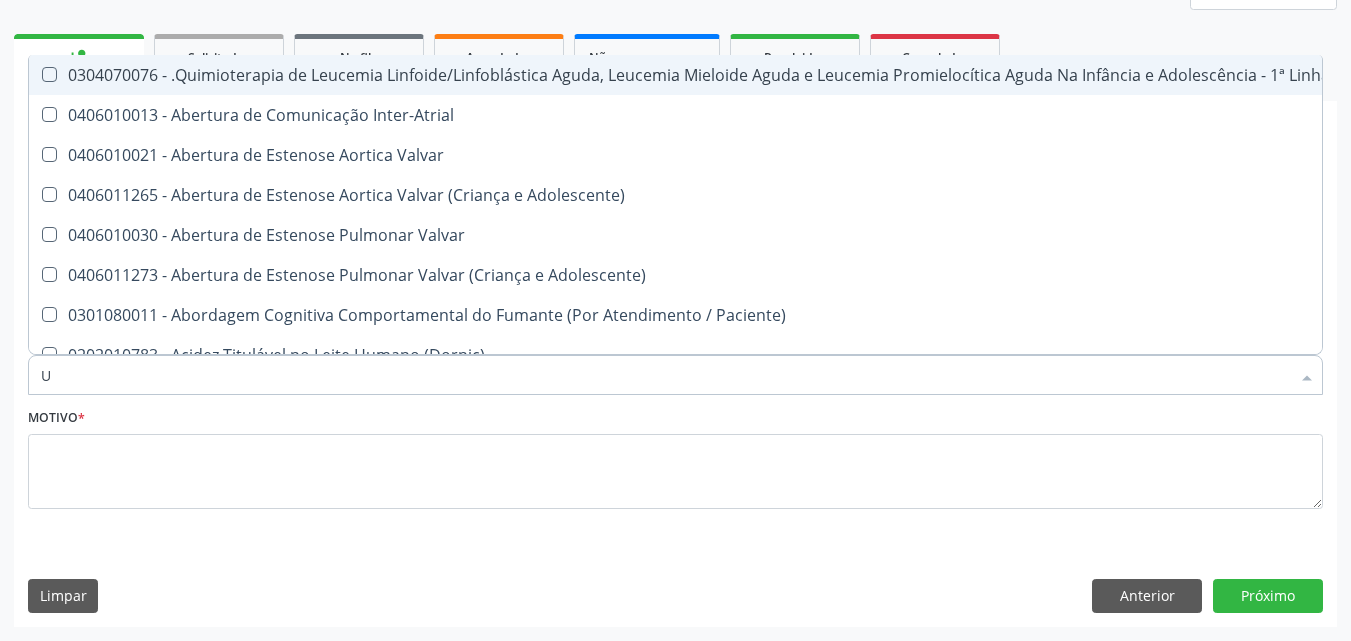 type on "UR" 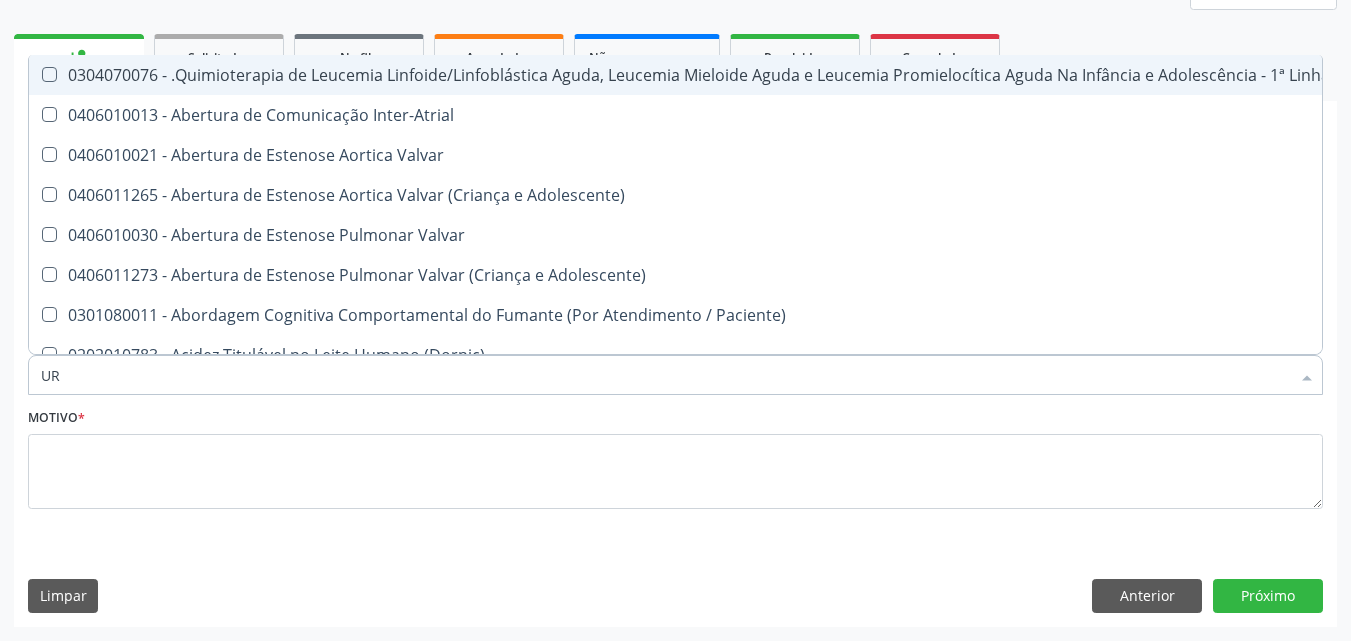 checkbox on "true" 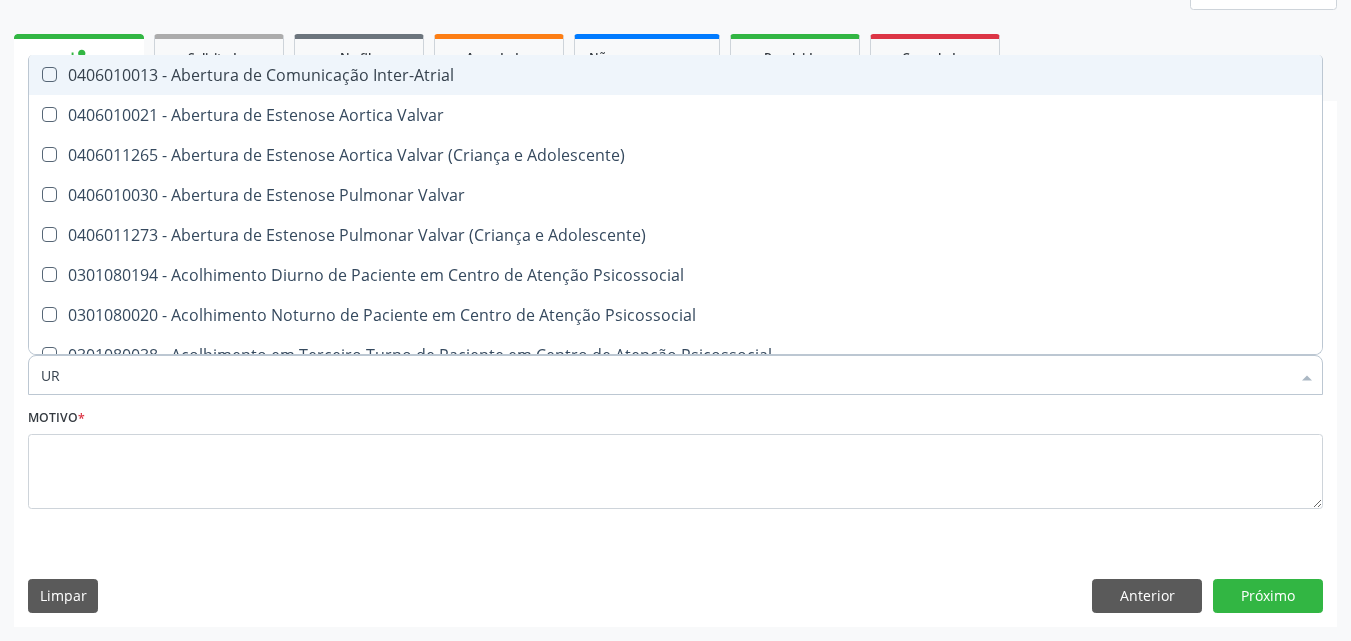 type on "URI" 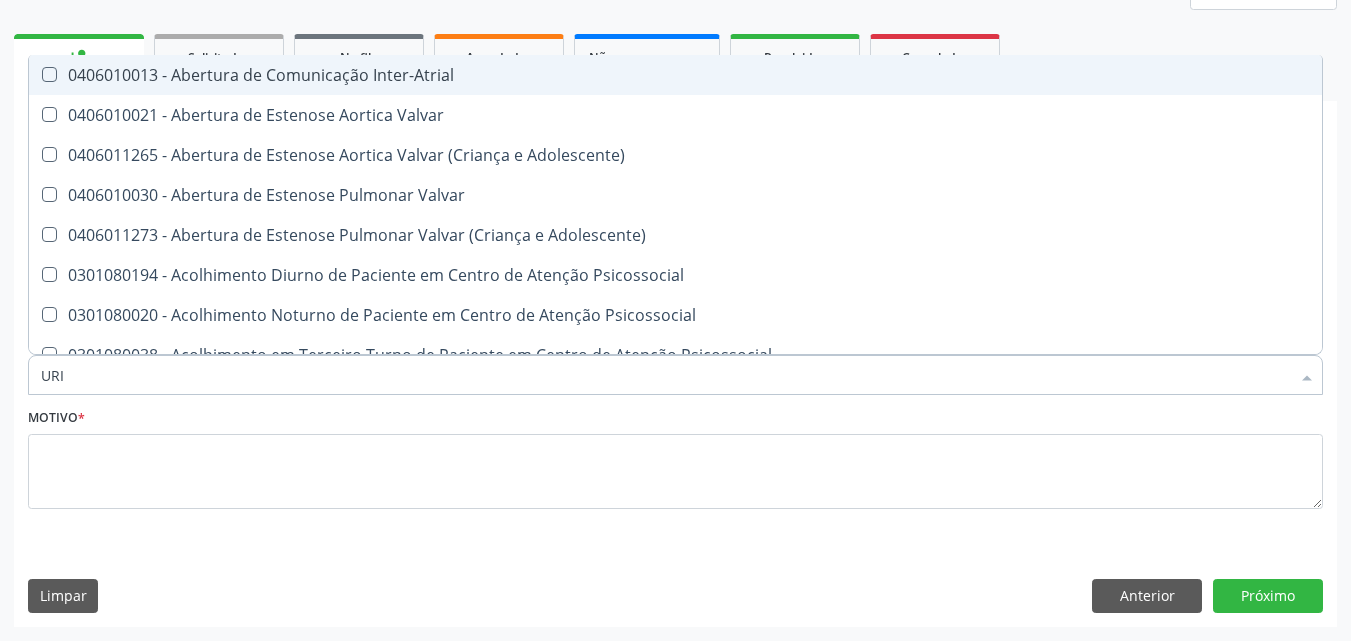 checkbox on "true" 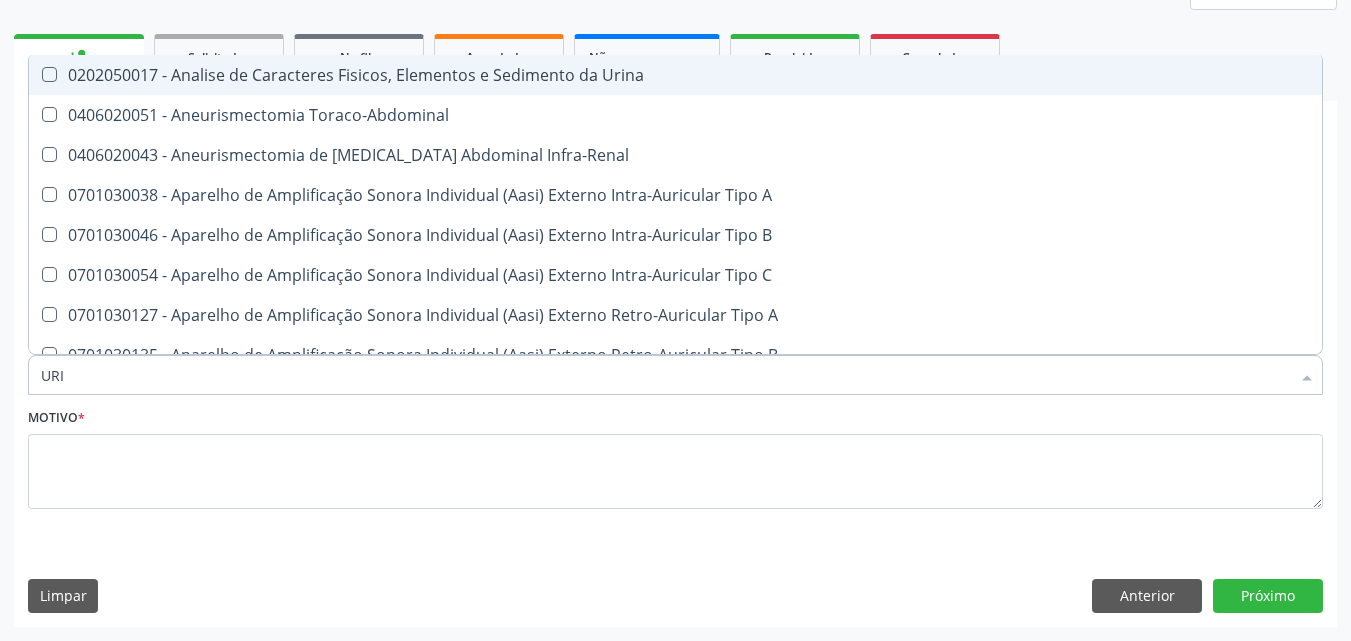 type on "URIN" 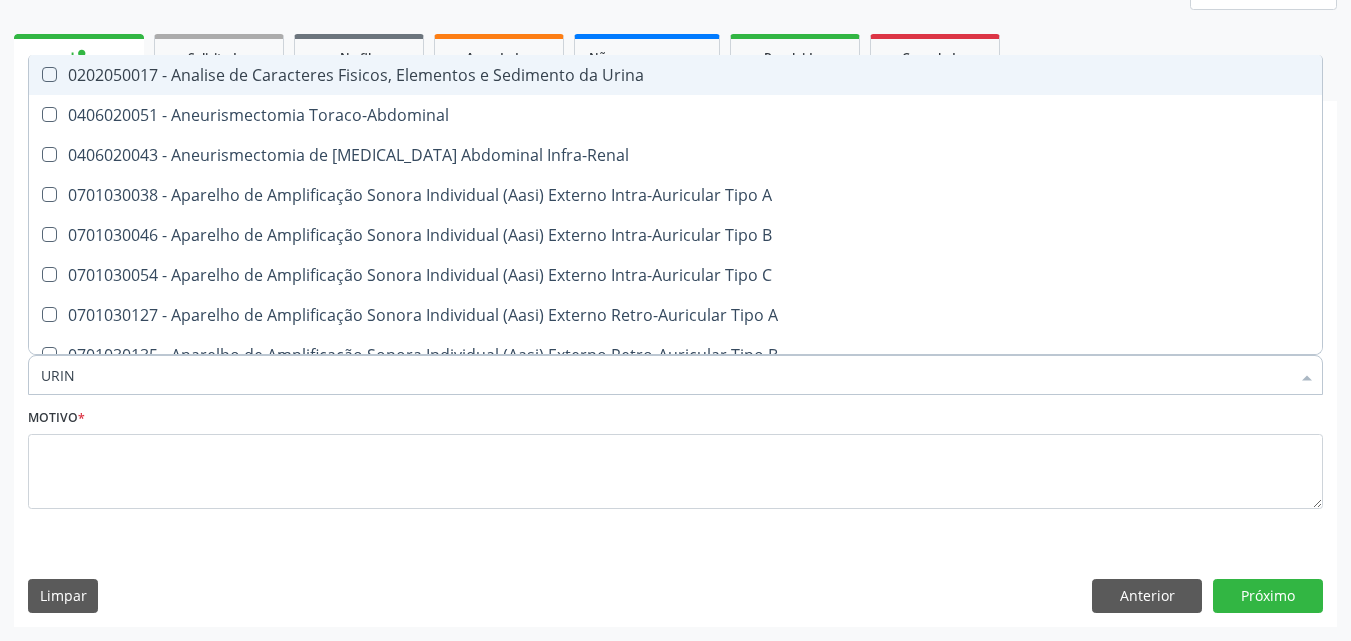 checkbox on "false" 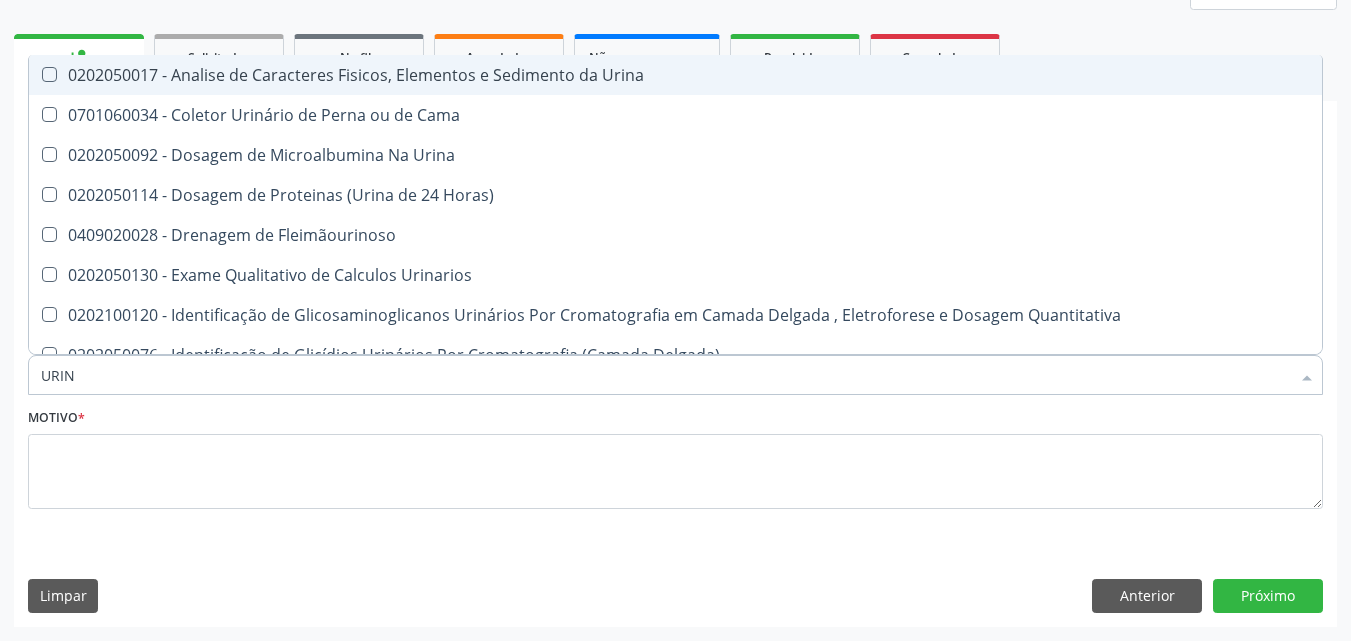 click on "0202050017 - Analise de Caracteres Fisicos, Elementos e Sedimento da Urina" at bounding box center (675, 75) 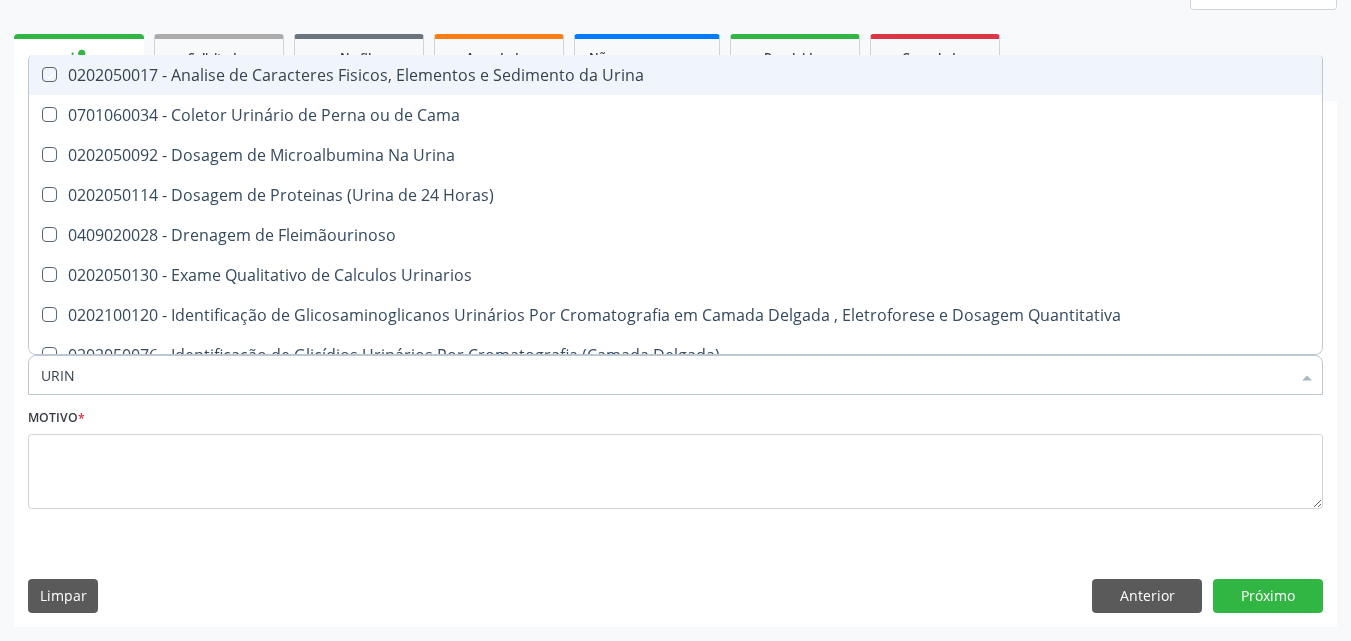 checkbox on "true" 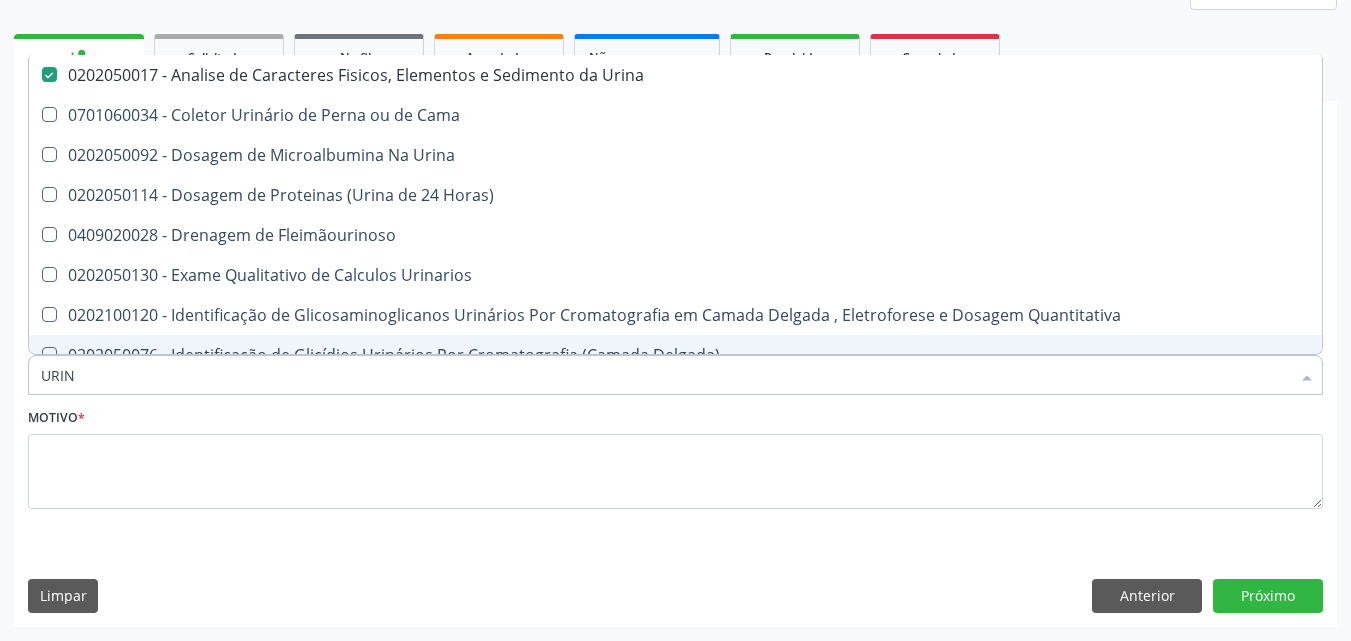 drag, startPoint x: 129, startPoint y: 366, endPoint x: 9, endPoint y: 381, distance: 120.93387 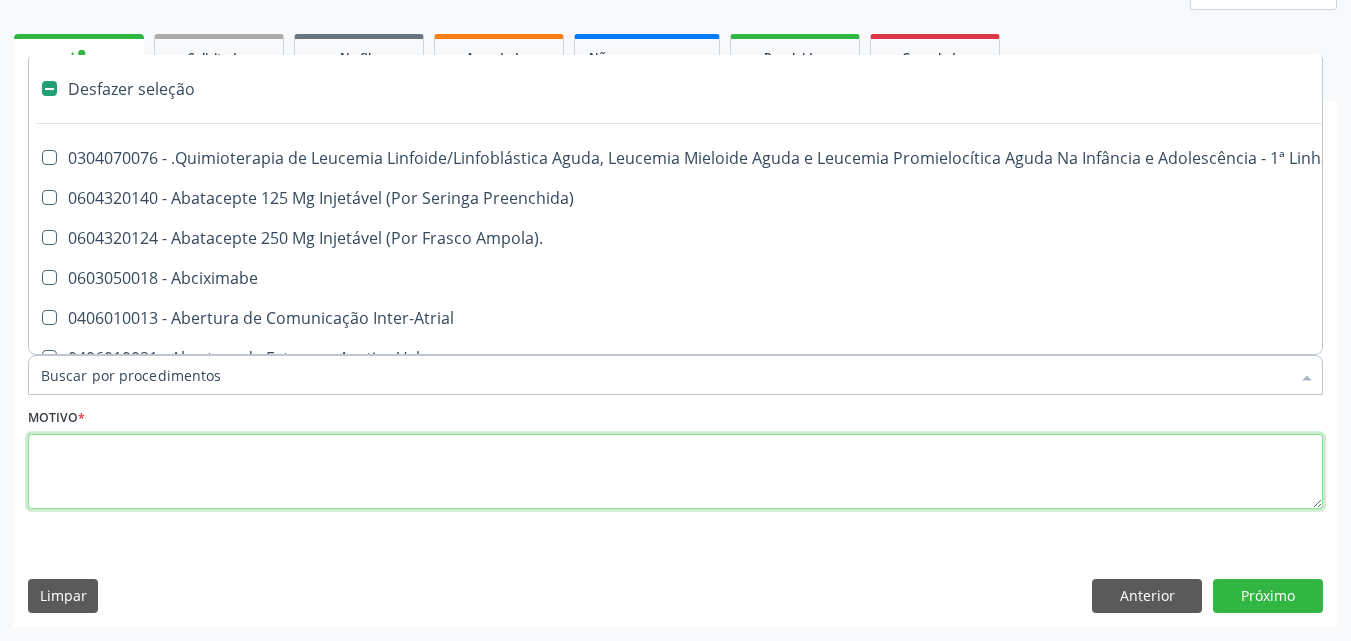 click at bounding box center (675, 472) 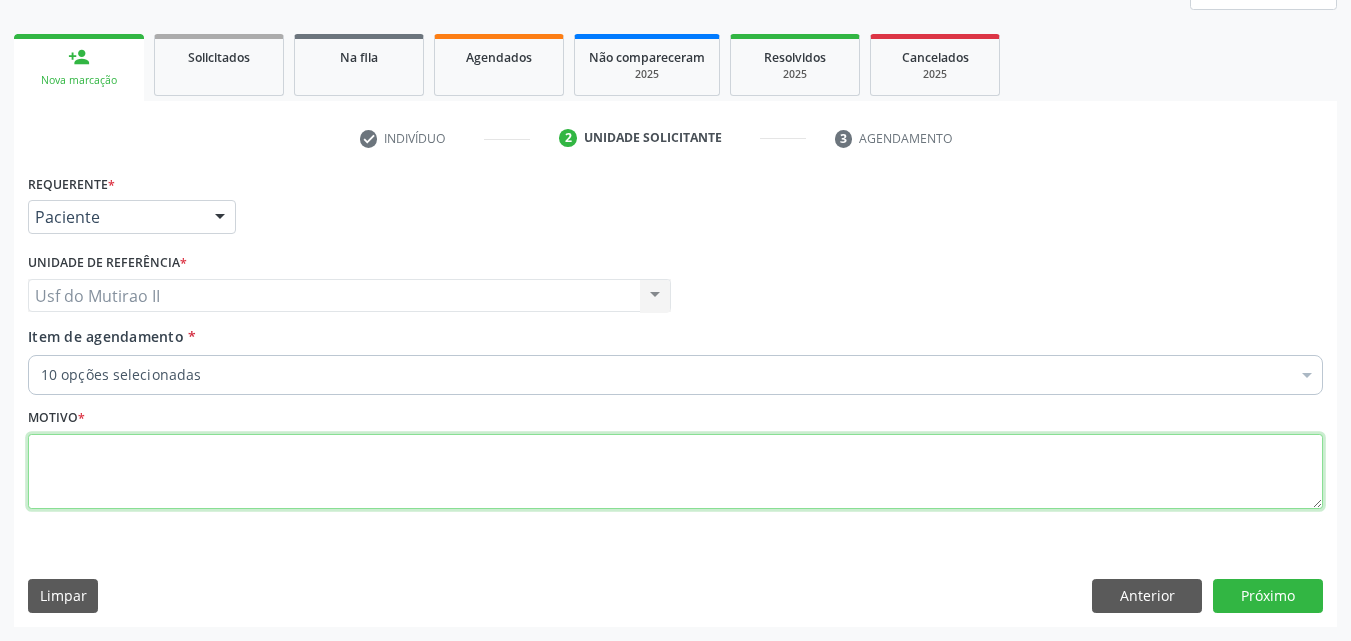 checkbox on "true" 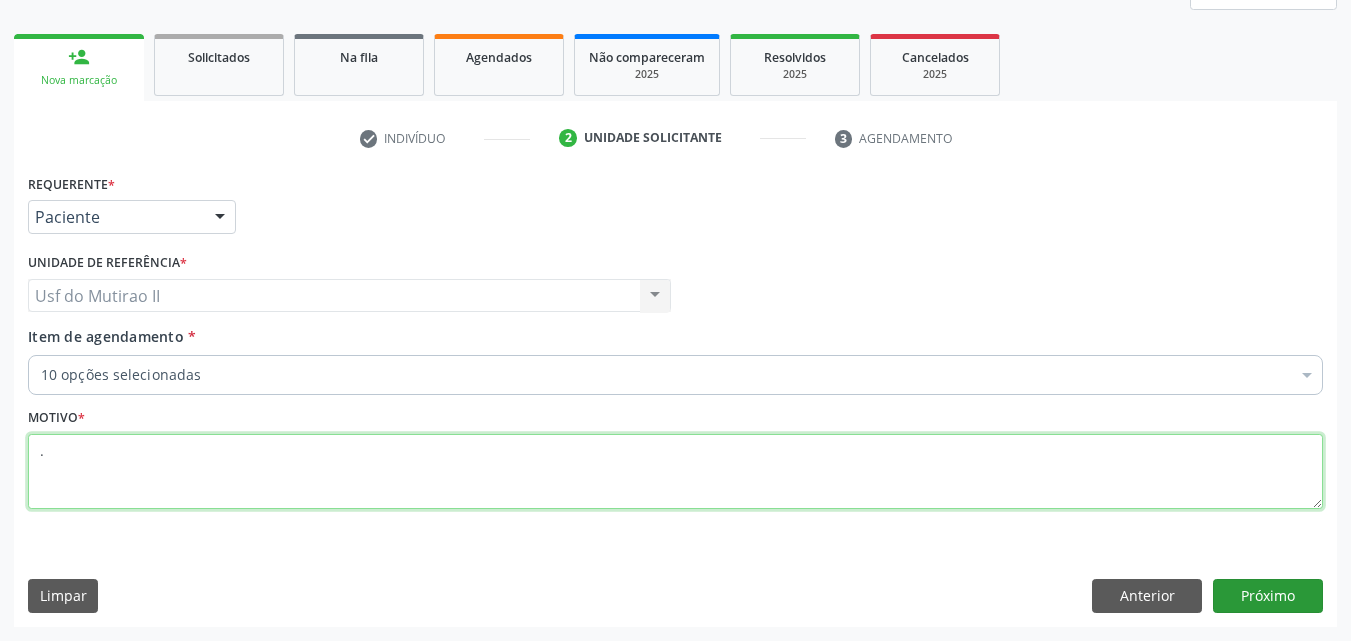 type on "." 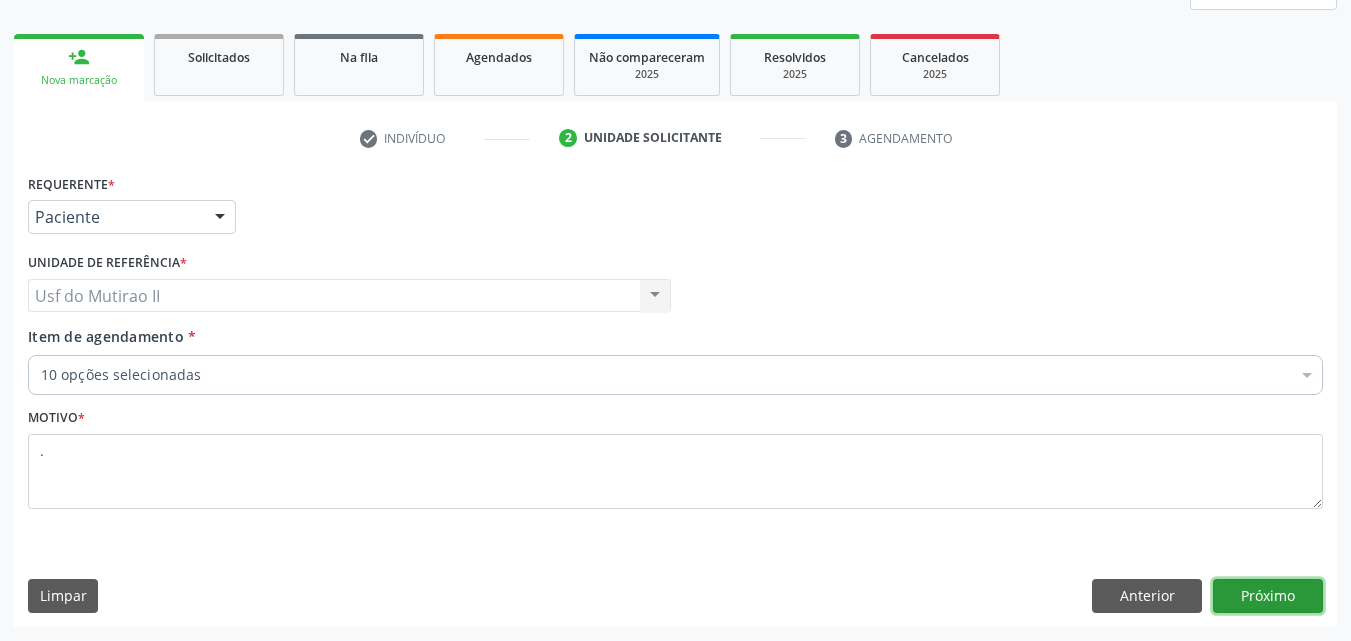 click on "Próximo" at bounding box center (1268, 596) 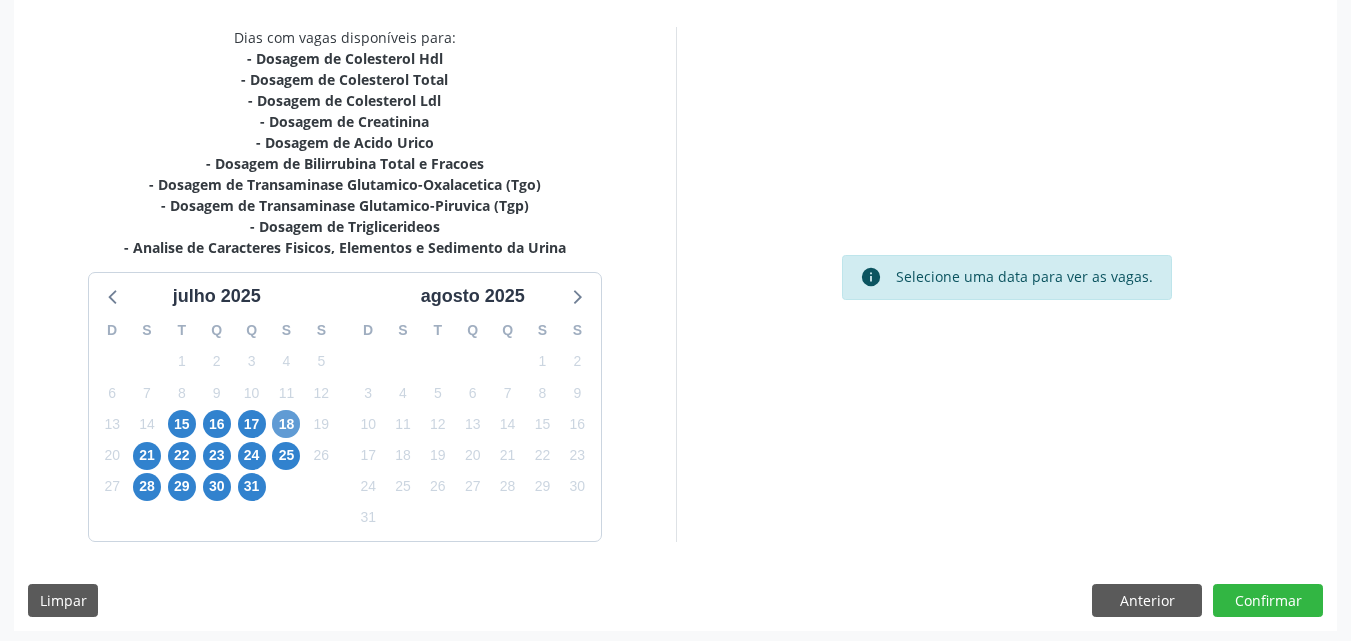 scroll, scrollTop: 418, scrollLeft: 0, axis: vertical 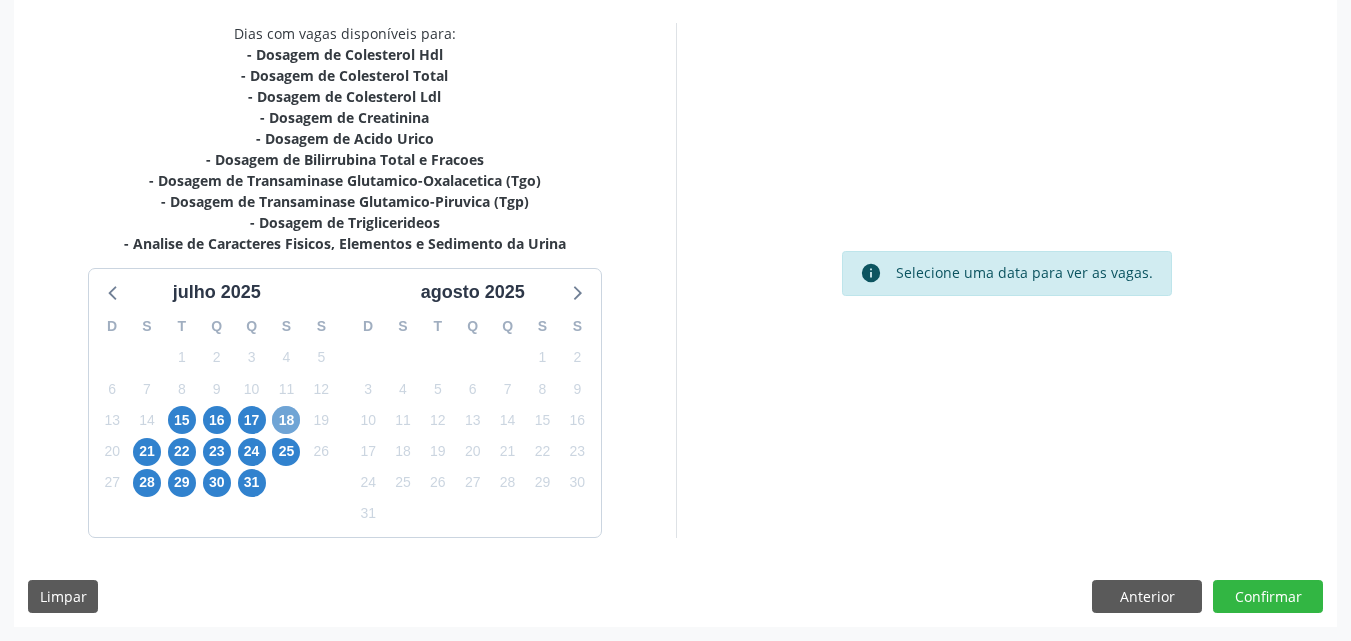 click on "18" at bounding box center [286, 420] 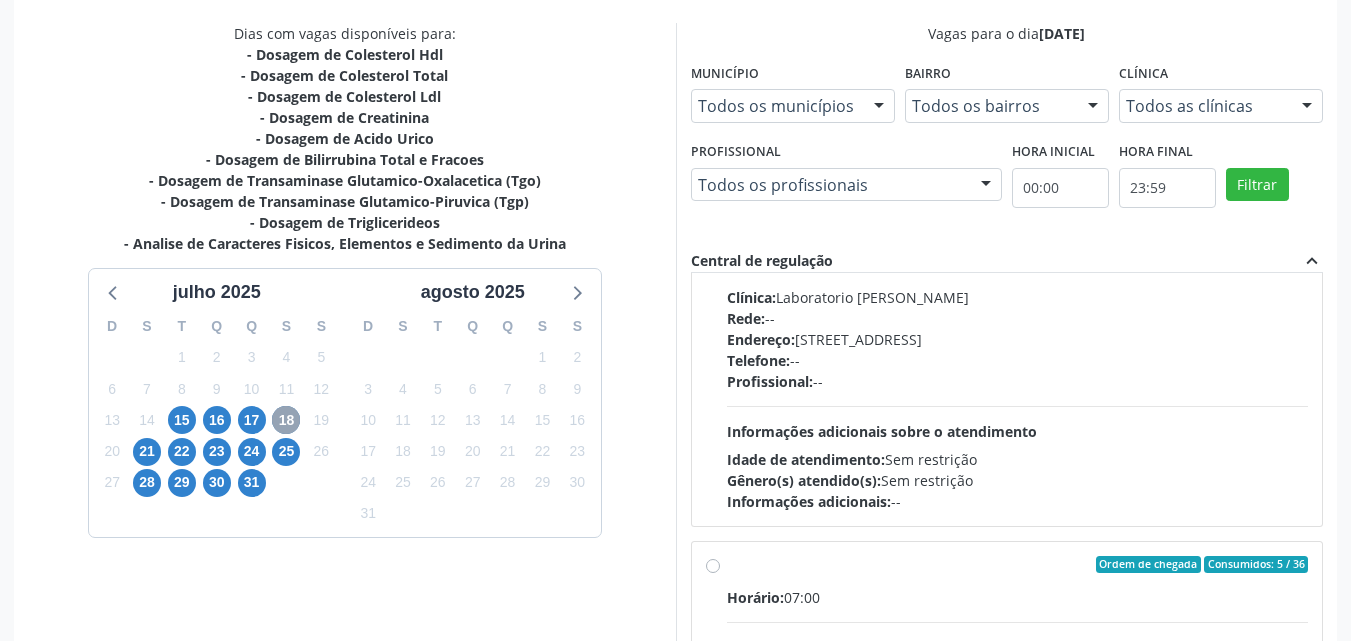 scroll, scrollTop: 0, scrollLeft: 0, axis: both 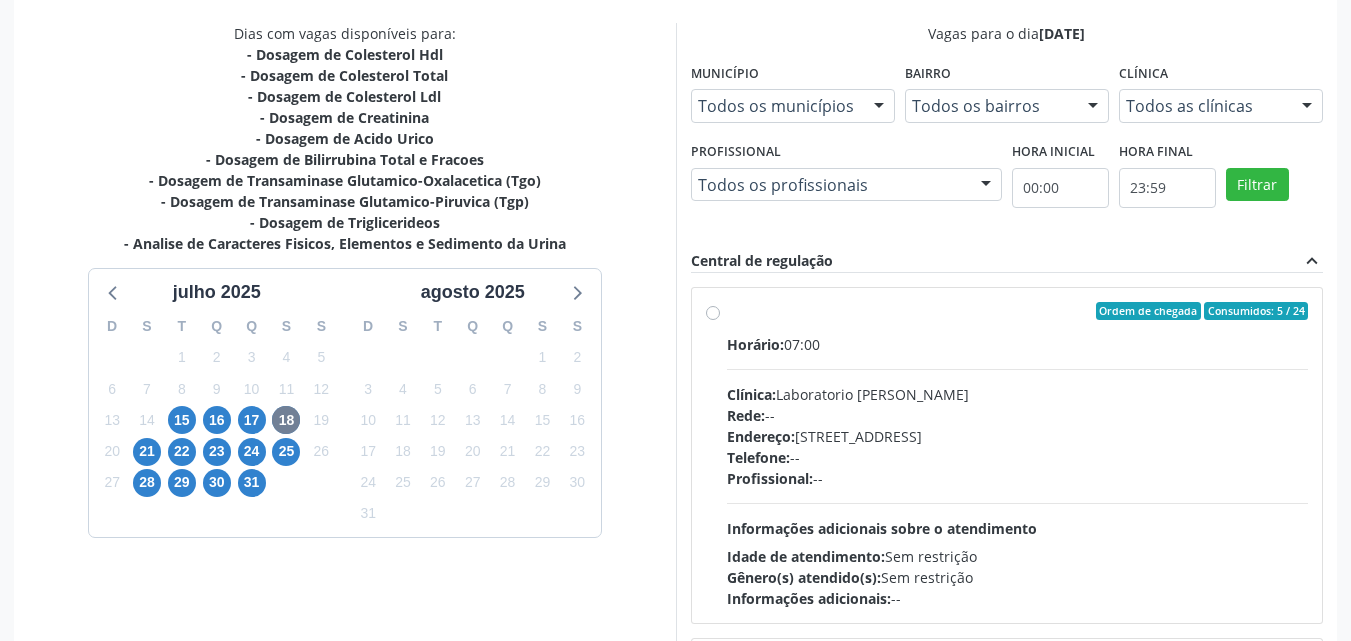 click on "Ordem de chegada
Consumidos: 5 / 24
Horário:   07:00
Clínica:  Laboratorio Jose Paulo Terto
Rede:
--
Endereço:   Casa, nº 409, N Senhora da Penha, Serra Talhada - PE
Telefone:   --
Profissional:
--
Informações adicionais sobre o atendimento
Idade de atendimento:
Sem restrição
Gênero(s) atendido(s):
Sem restrição
Informações adicionais:
--" at bounding box center (1018, 455) 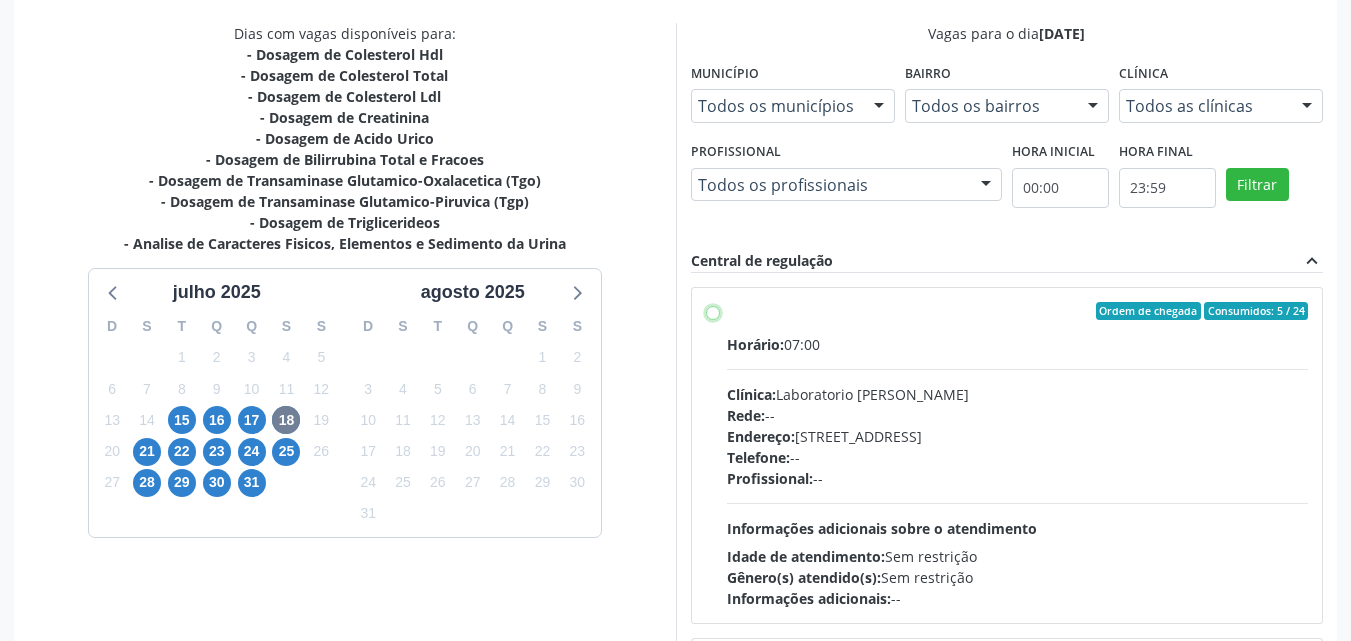 click on "Ordem de chegada
Consumidos: 5 / 24
Horário:   07:00
Clínica:  Laboratorio Jose Paulo Terto
Rede:
--
Endereço:   Casa, nº 409, N Senhora da Penha, Serra Talhada - PE
Telefone:   --
Profissional:
--
Informações adicionais sobre o atendimento
Idade de atendimento:
Sem restrição
Gênero(s) atendido(s):
Sem restrição
Informações adicionais:
--" at bounding box center (713, 311) 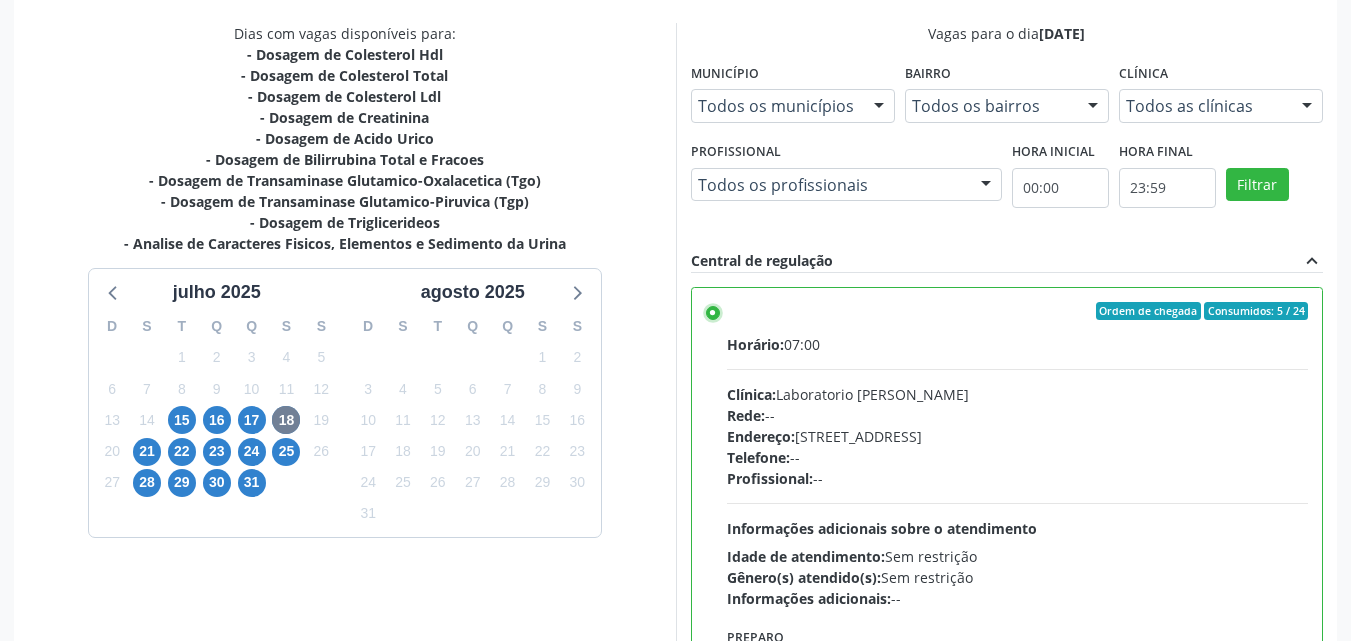 scroll, scrollTop: 554, scrollLeft: 0, axis: vertical 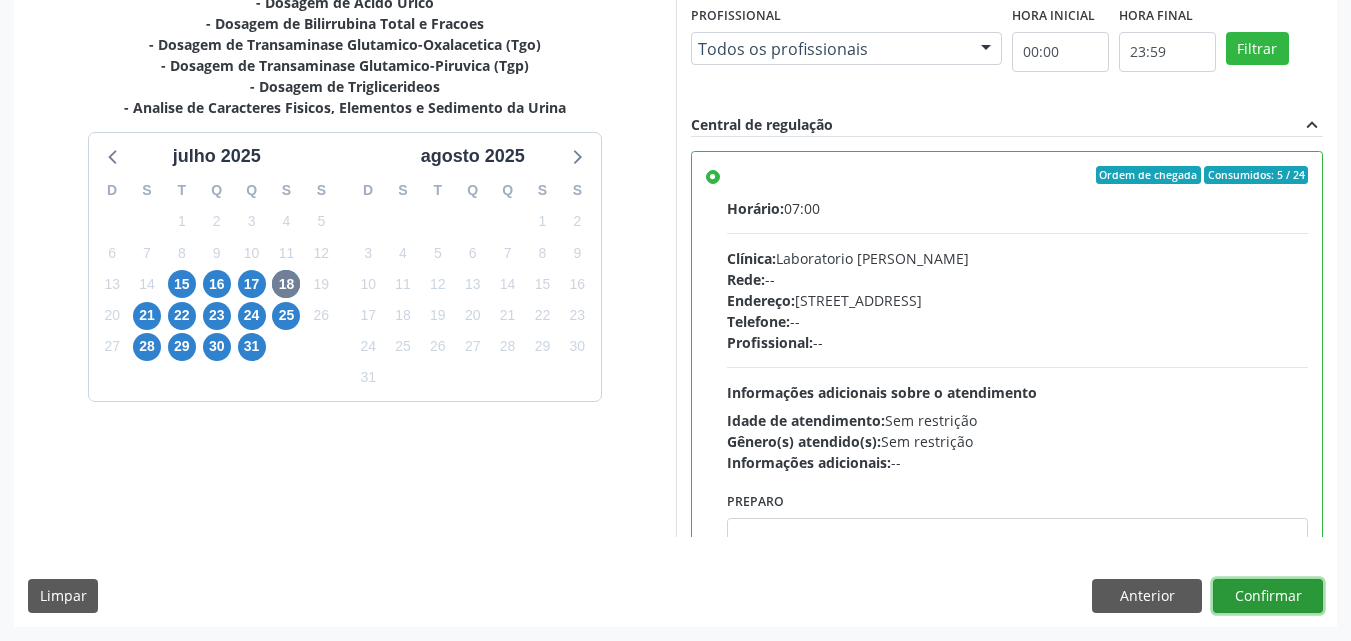drag, startPoint x: 1300, startPoint y: 595, endPoint x: 1179, endPoint y: 537, distance: 134.18271 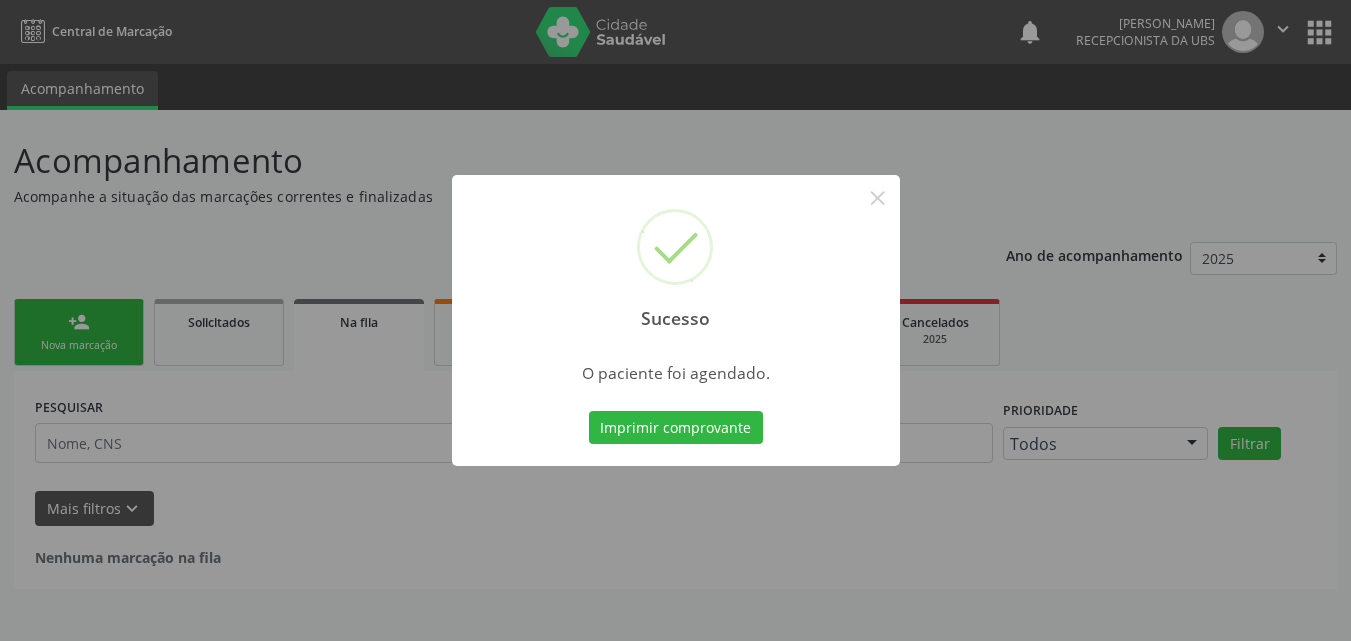 scroll, scrollTop: 0, scrollLeft: 0, axis: both 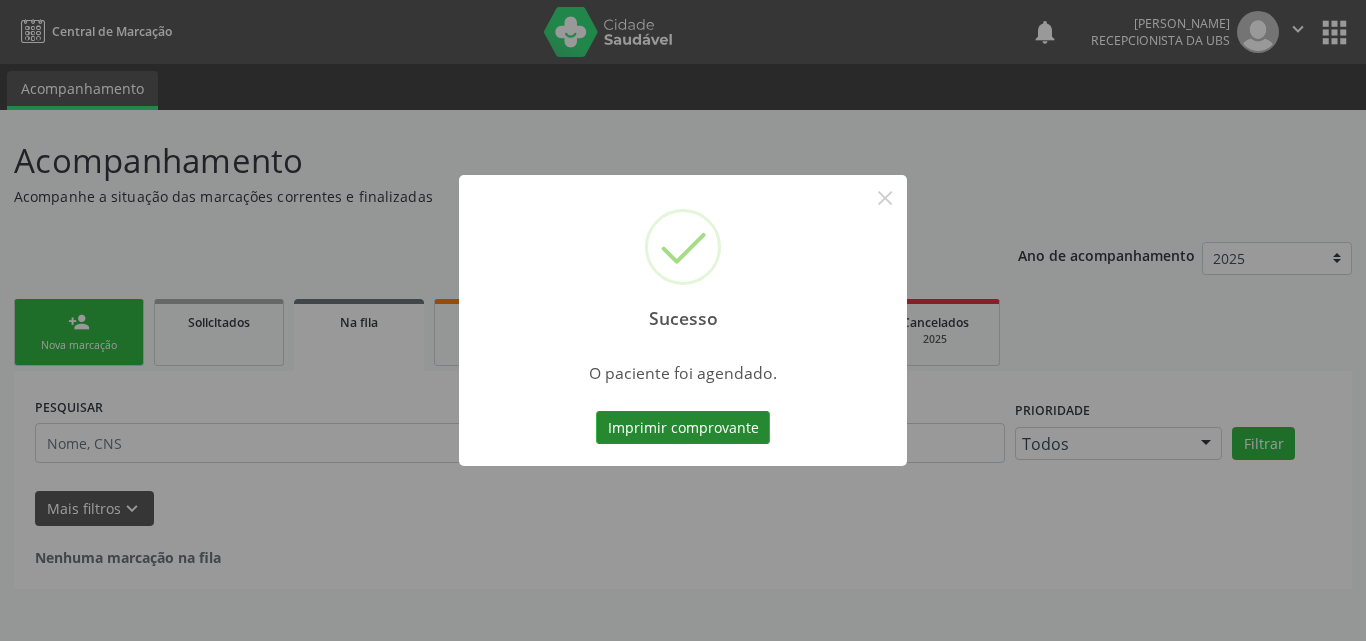 click on "Imprimir comprovante" at bounding box center [683, 428] 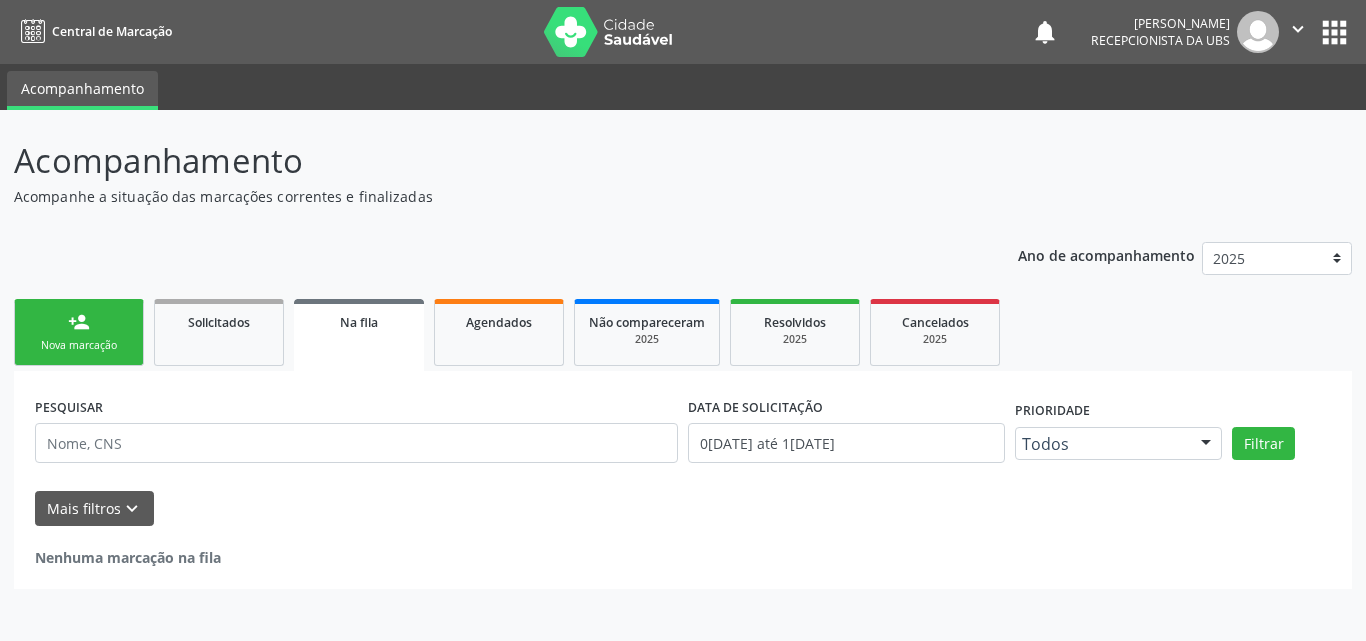 click on "person_add" at bounding box center [79, 322] 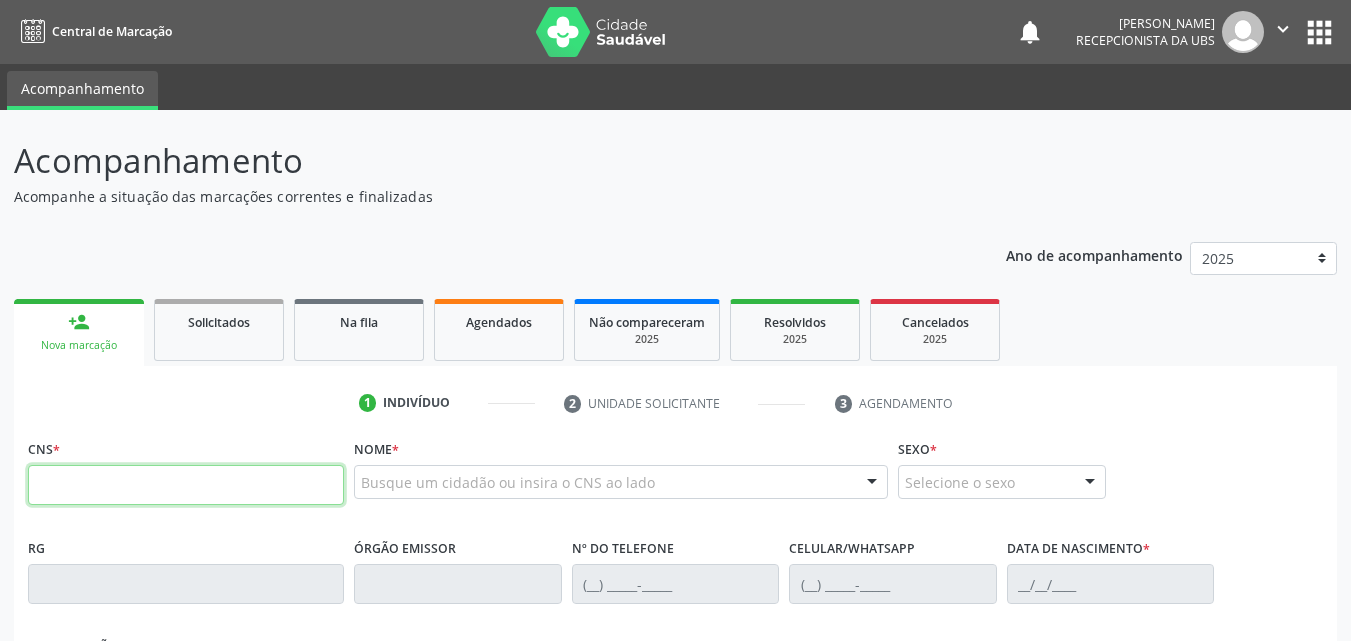click at bounding box center (186, 485) 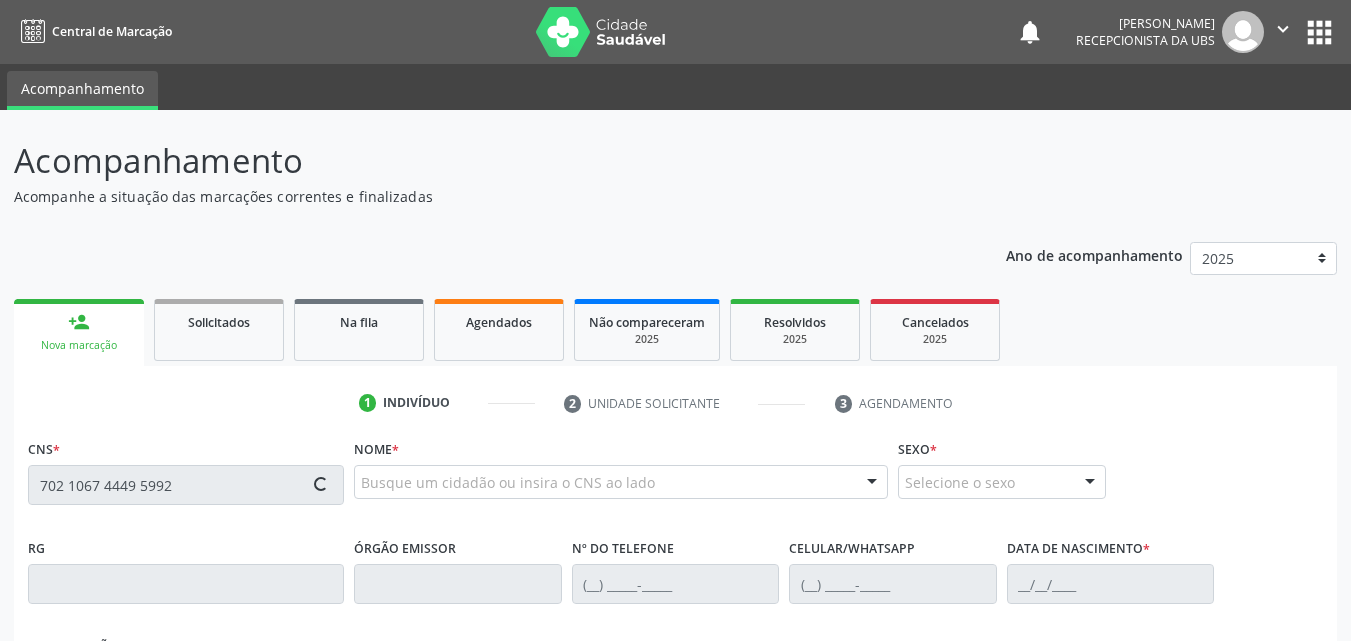type on "702 1067 4449 5992" 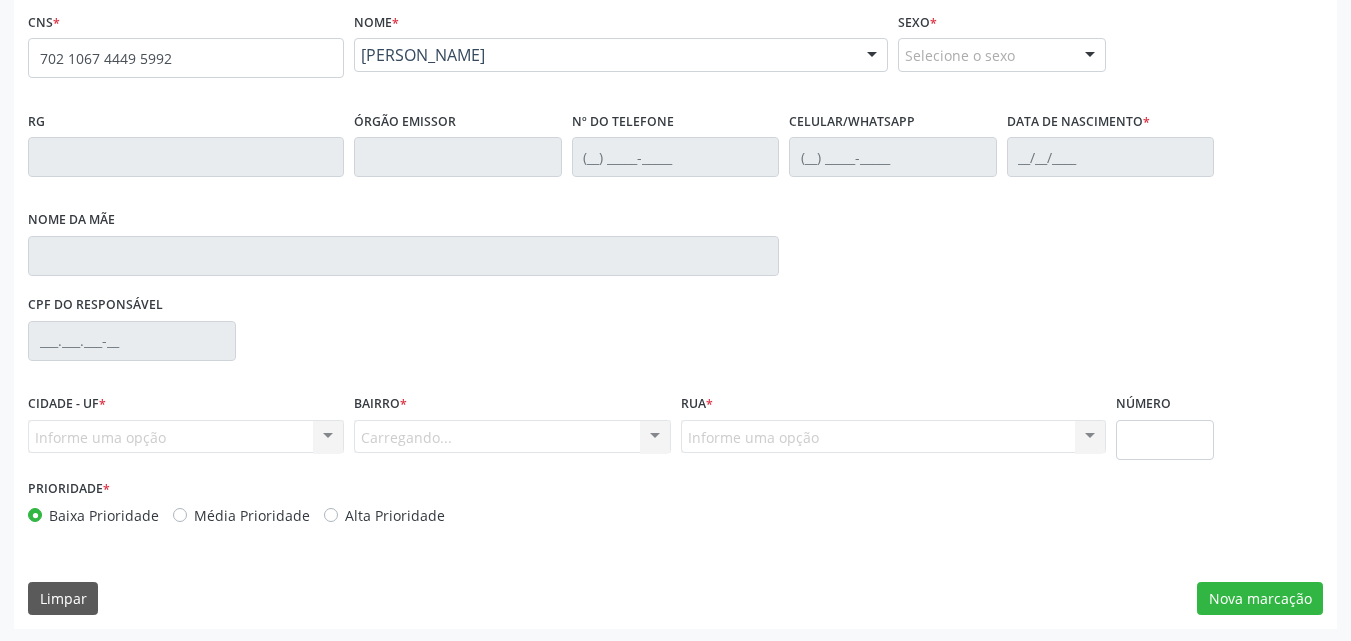 scroll, scrollTop: 429, scrollLeft: 0, axis: vertical 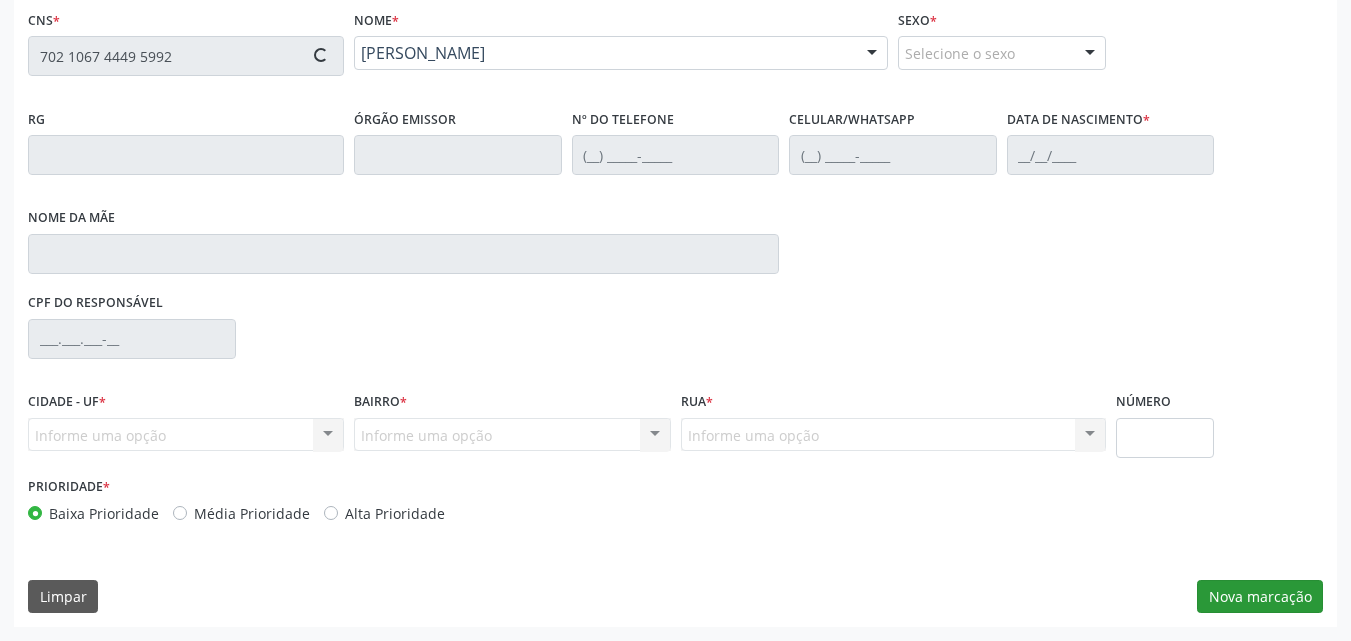 type on "(87) 99807-8156" 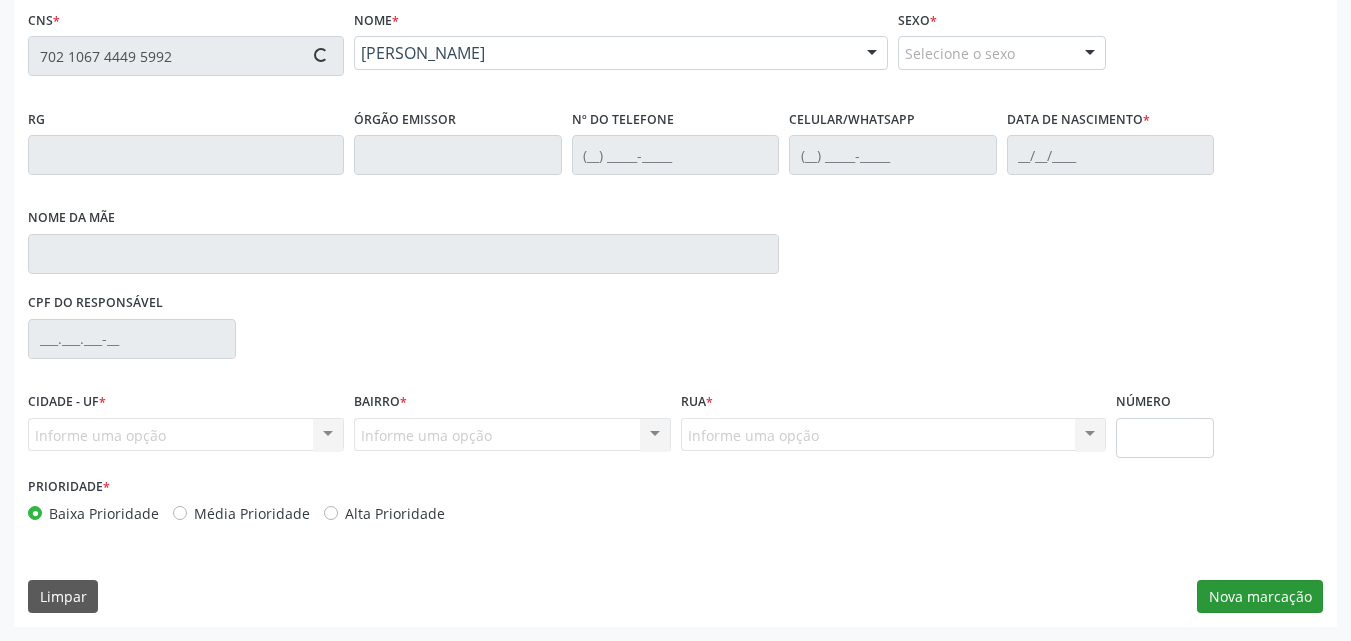 type on "(87) 99807-8156" 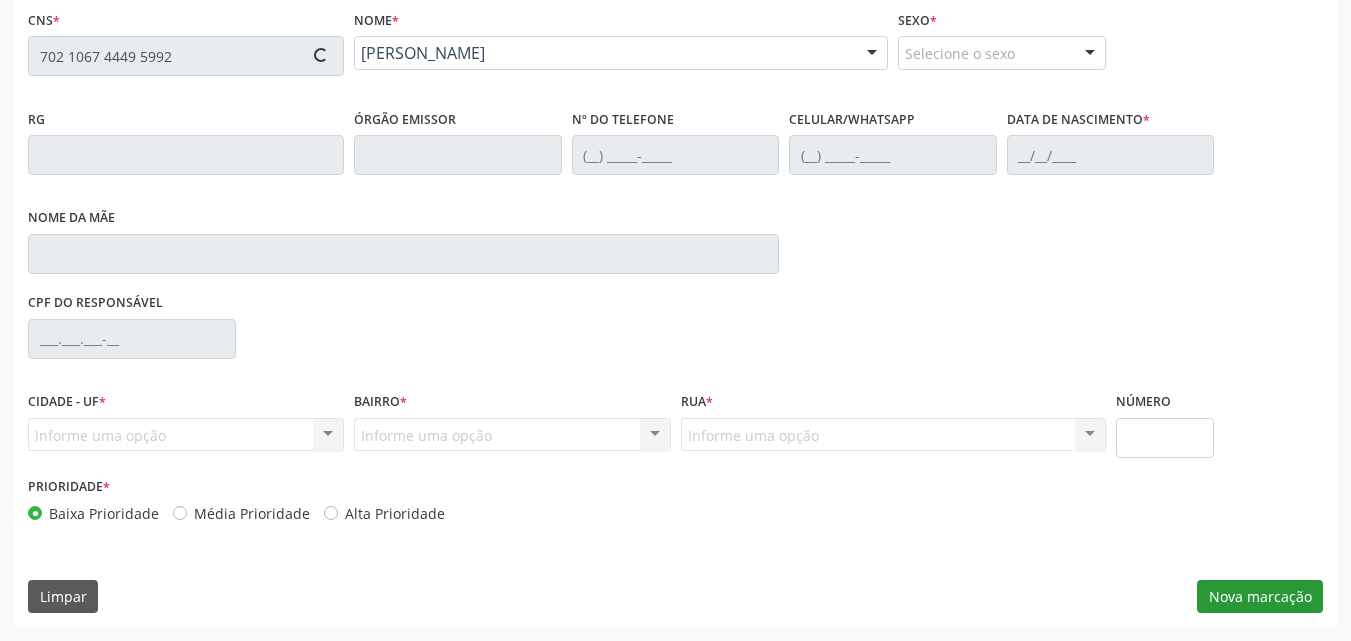 type on "09/10/1977" 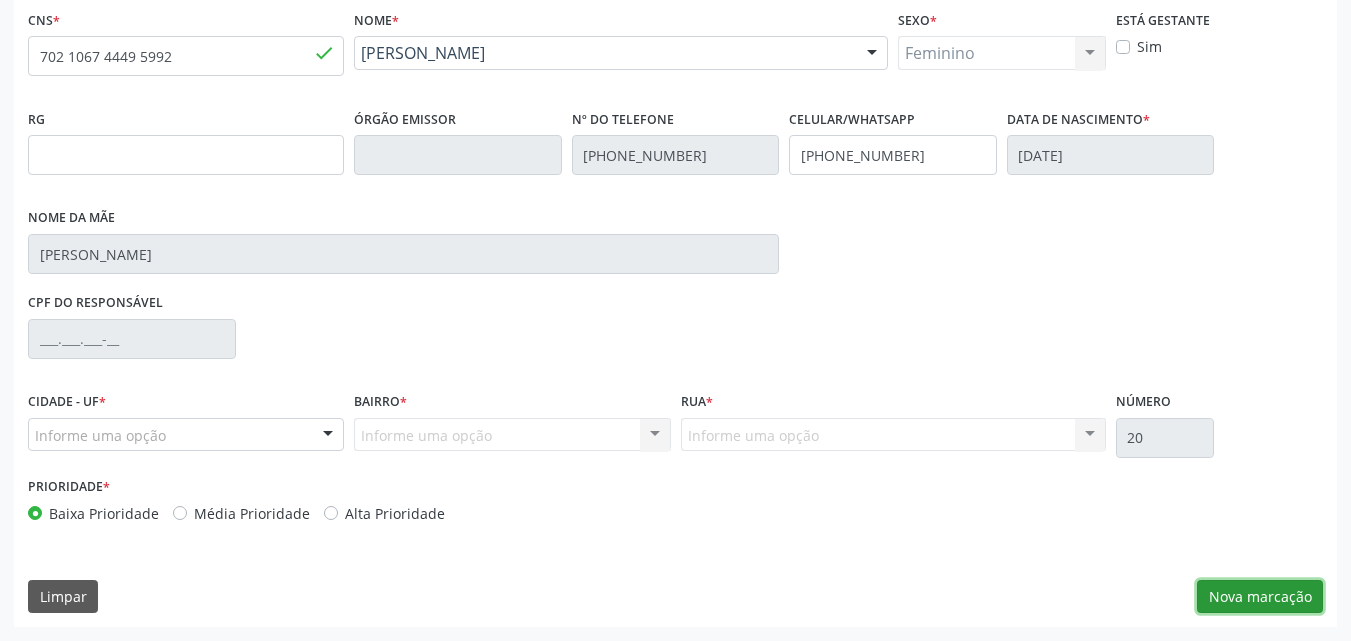 click on "Nova marcação" at bounding box center [1260, 597] 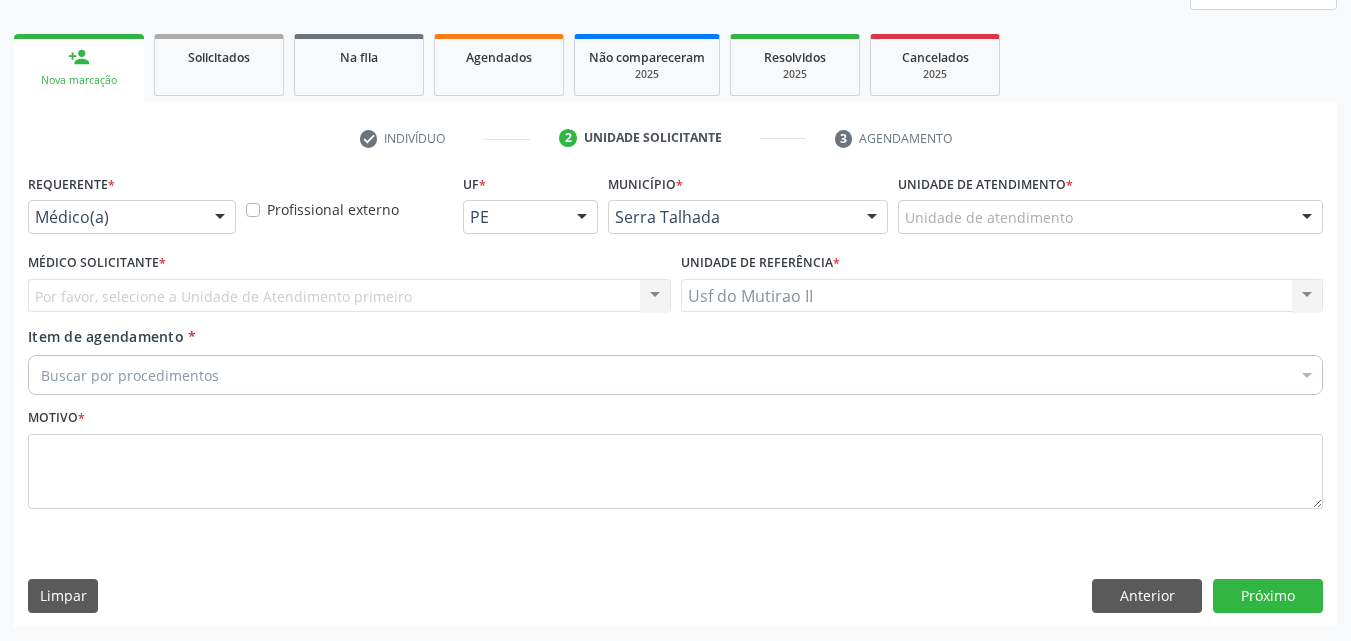 scroll, scrollTop: 265, scrollLeft: 0, axis: vertical 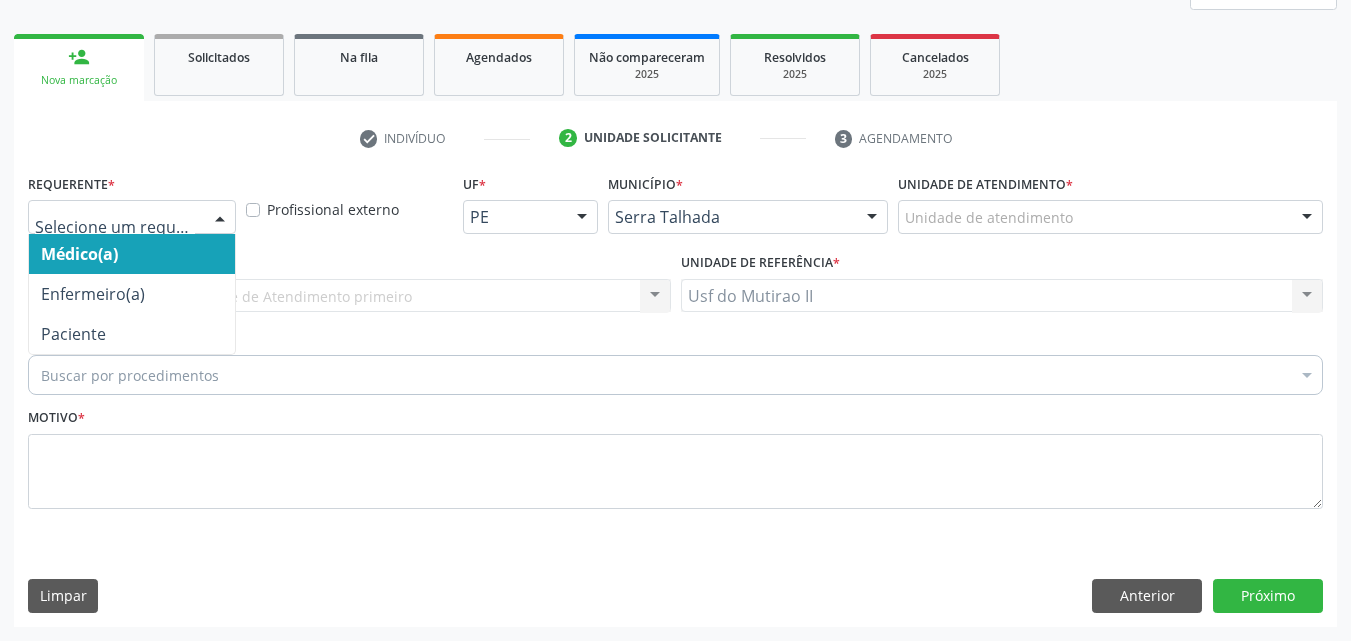 click on "Médico(a)   Enfermeiro(a)   Paciente
Nenhum resultado encontrado para: "   "
Não há nenhuma opção para ser exibida." at bounding box center (132, 217) 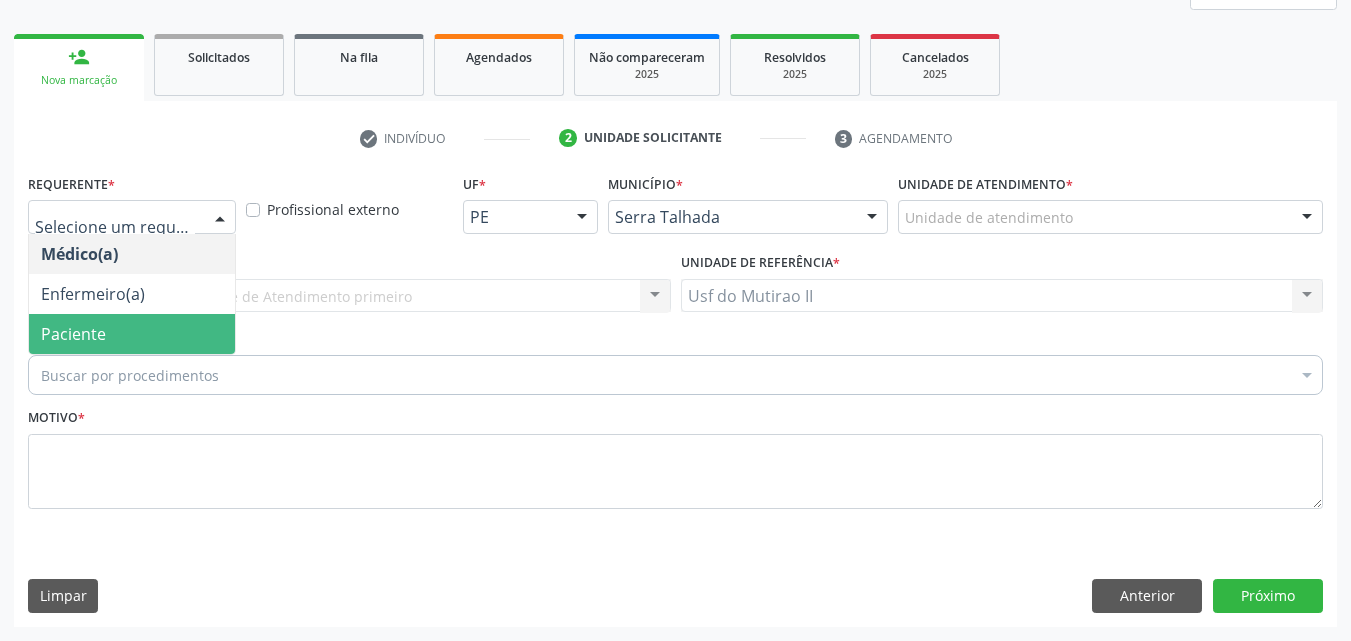 click on "Paciente" at bounding box center [132, 334] 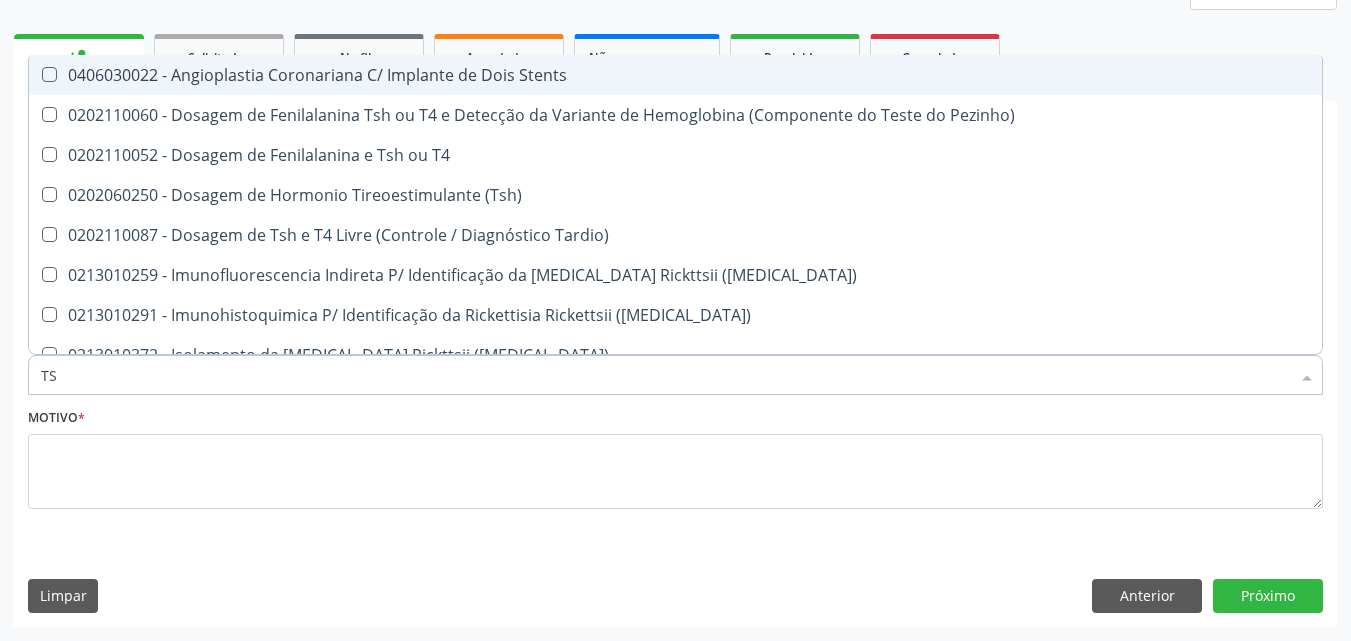 type on "TSH" 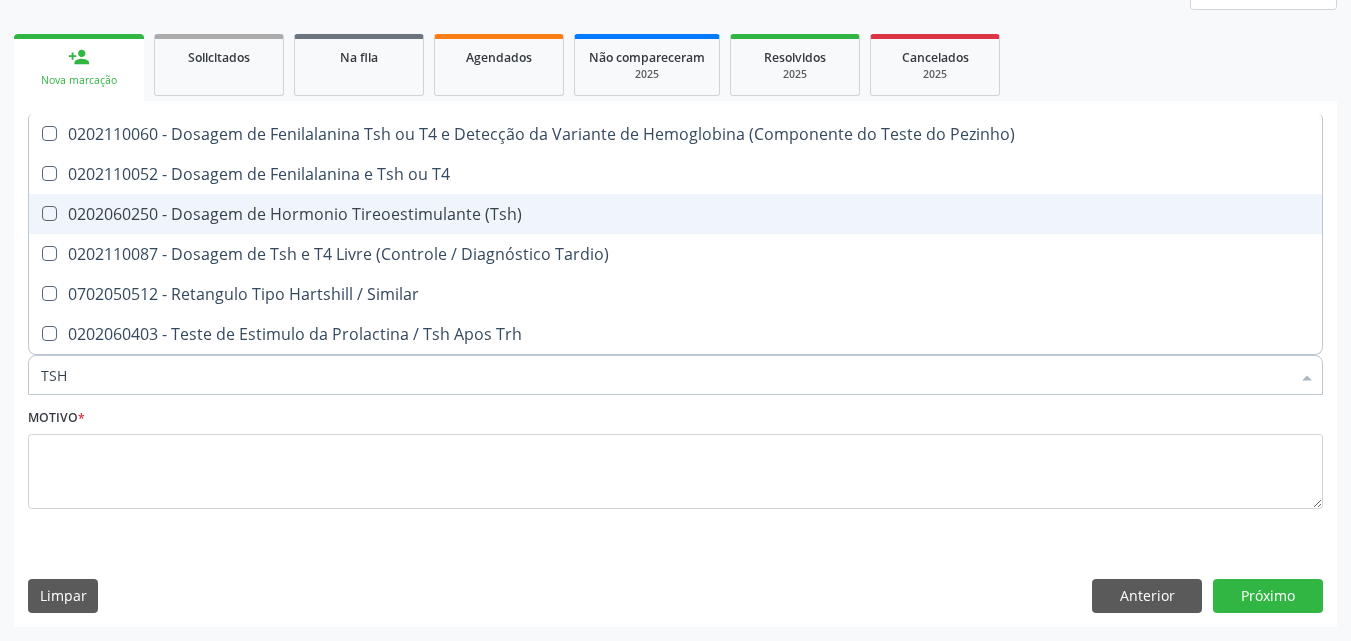 click on "0202060250 - Dosagem de Hormonio Tireoestimulante (Tsh)" at bounding box center [675, 214] 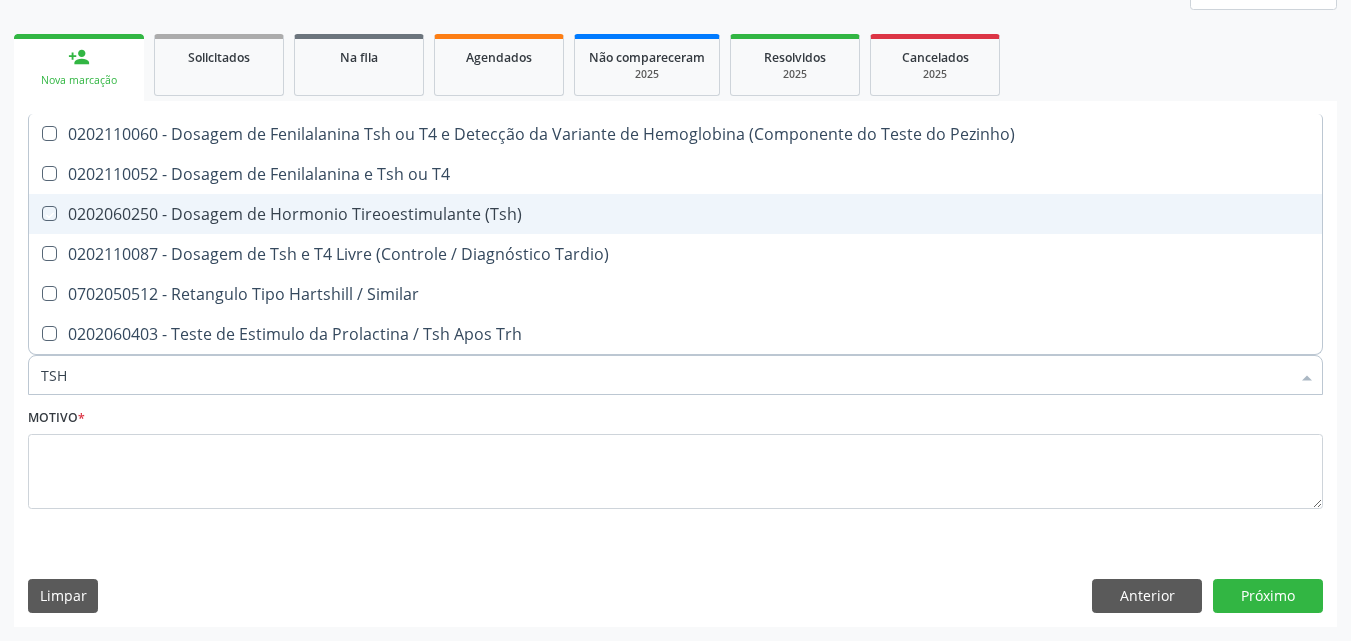 checkbox on "true" 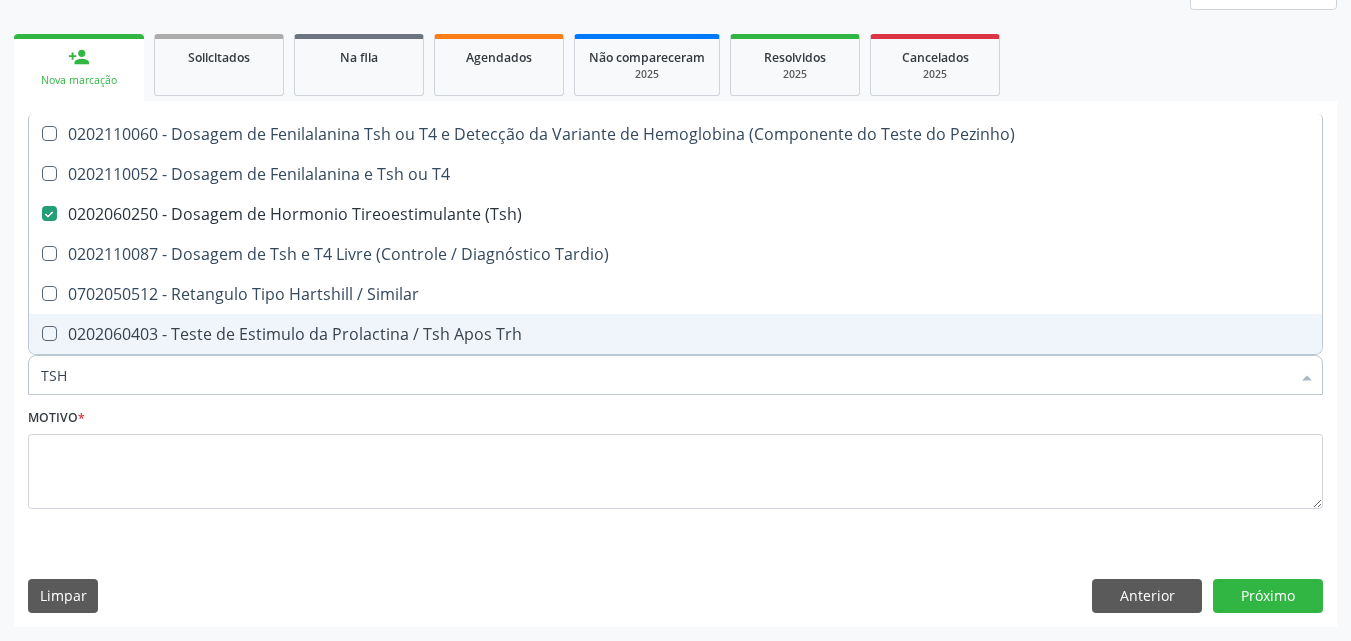 drag, startPoint x: 173, startPoint y: 375, endPoint x: 0, endPoint y: 367, distance: 173.18488 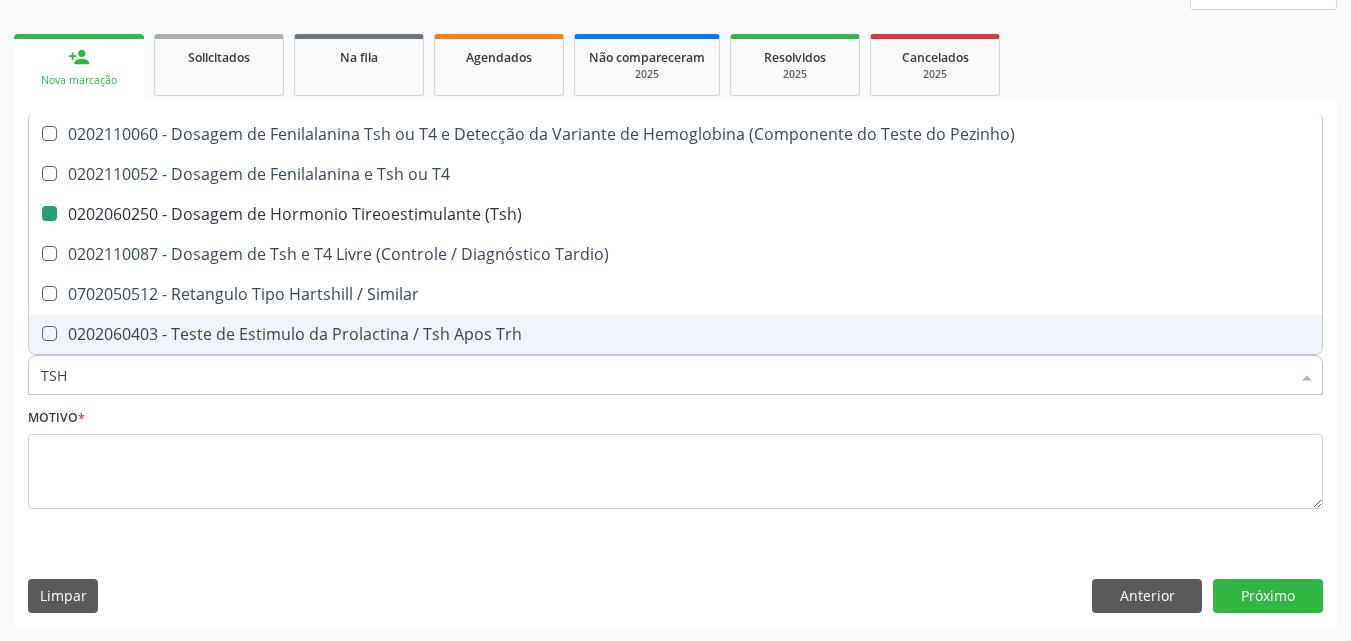 type 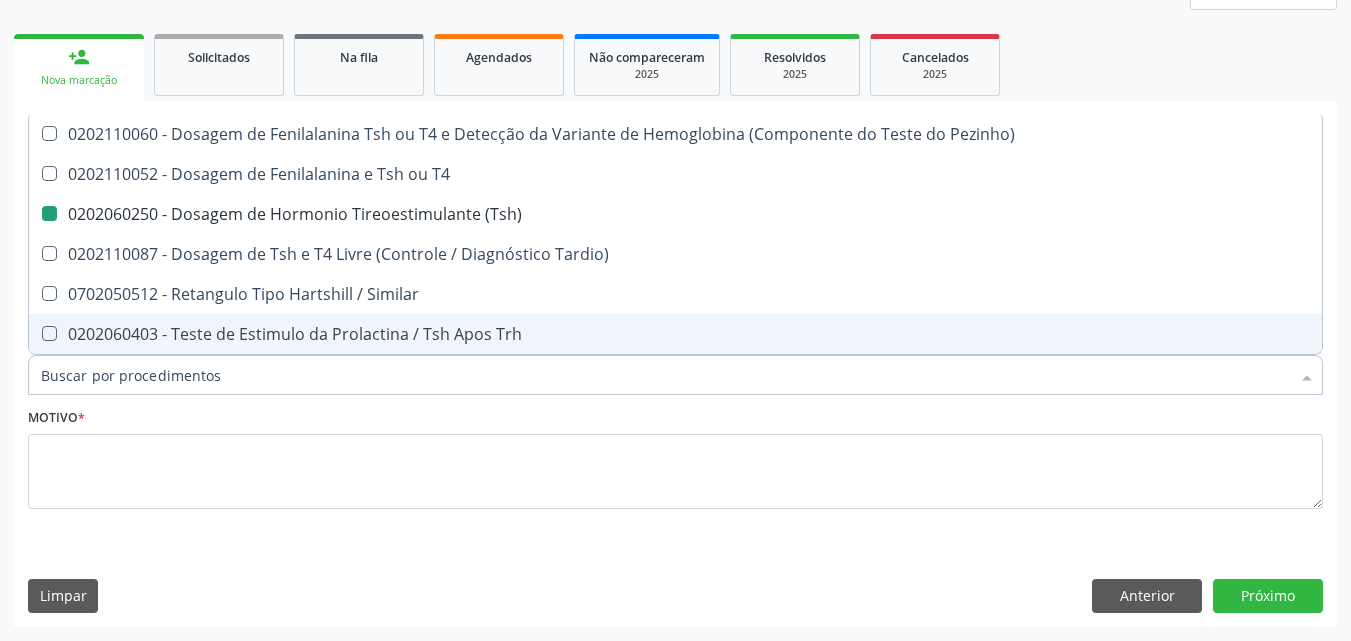 checkbox on "false" 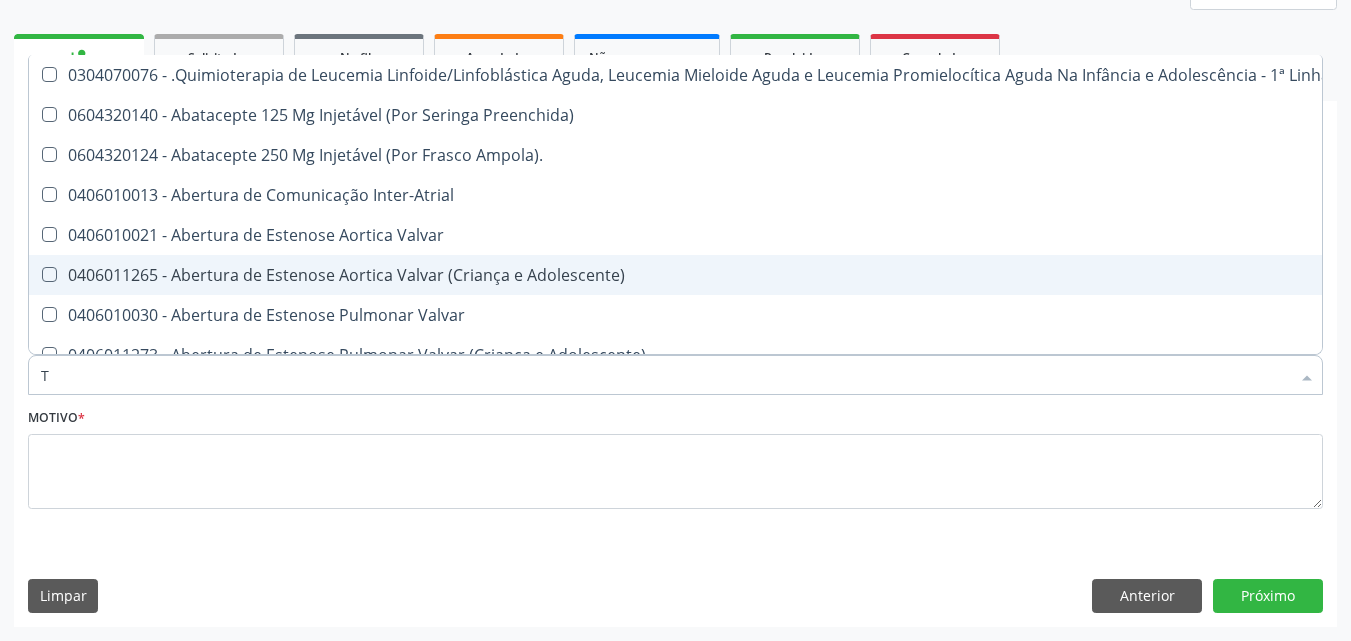 type on "T4" 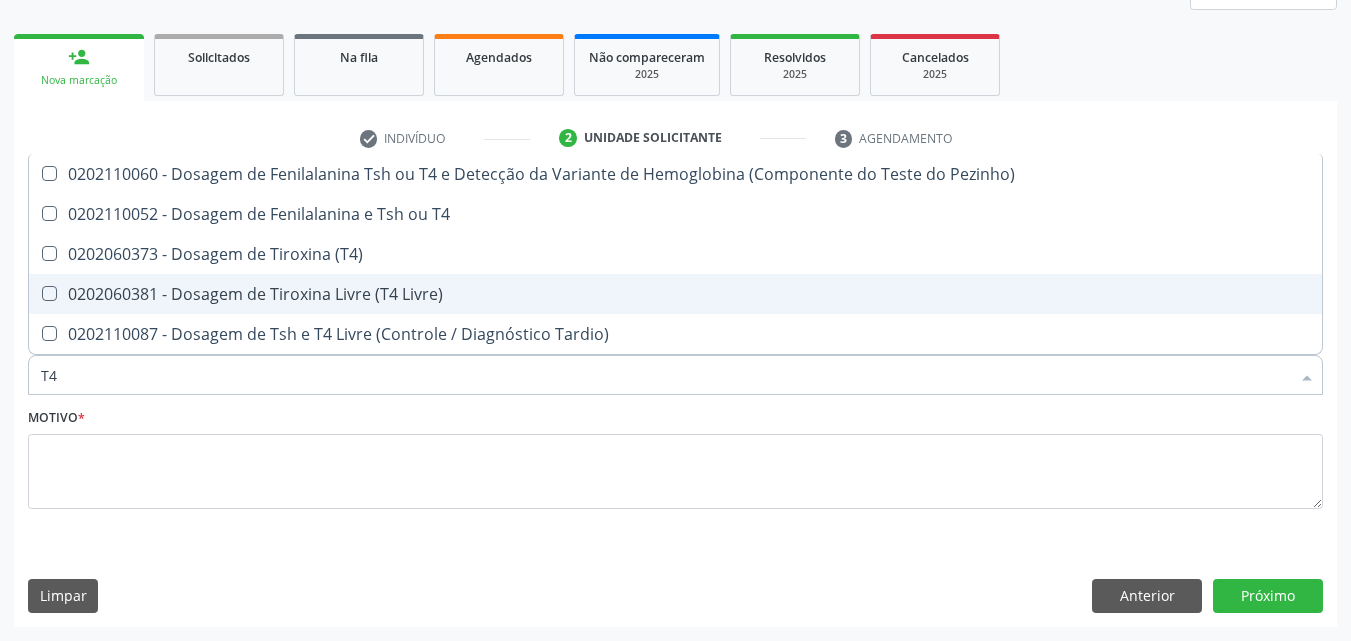 click on "0202060381 - Dosagem de Tiroxina Livre (T4 Livre)" at bounding box center (675, 294) 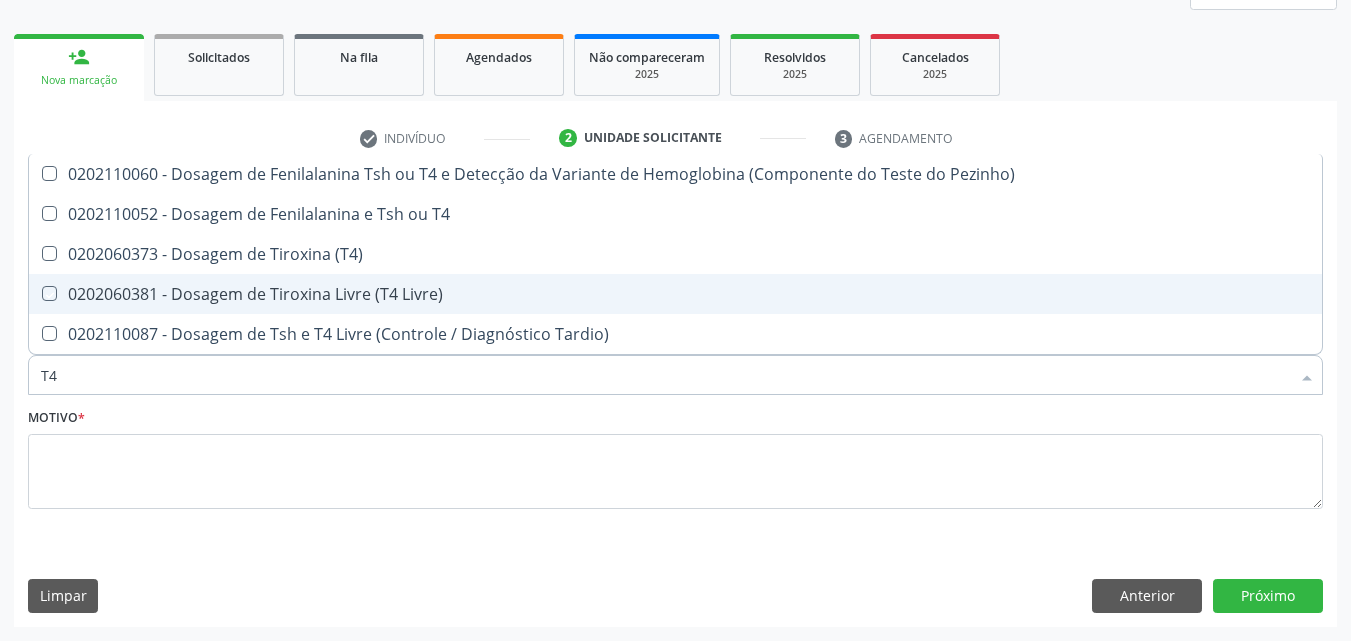 checkbox on "true" 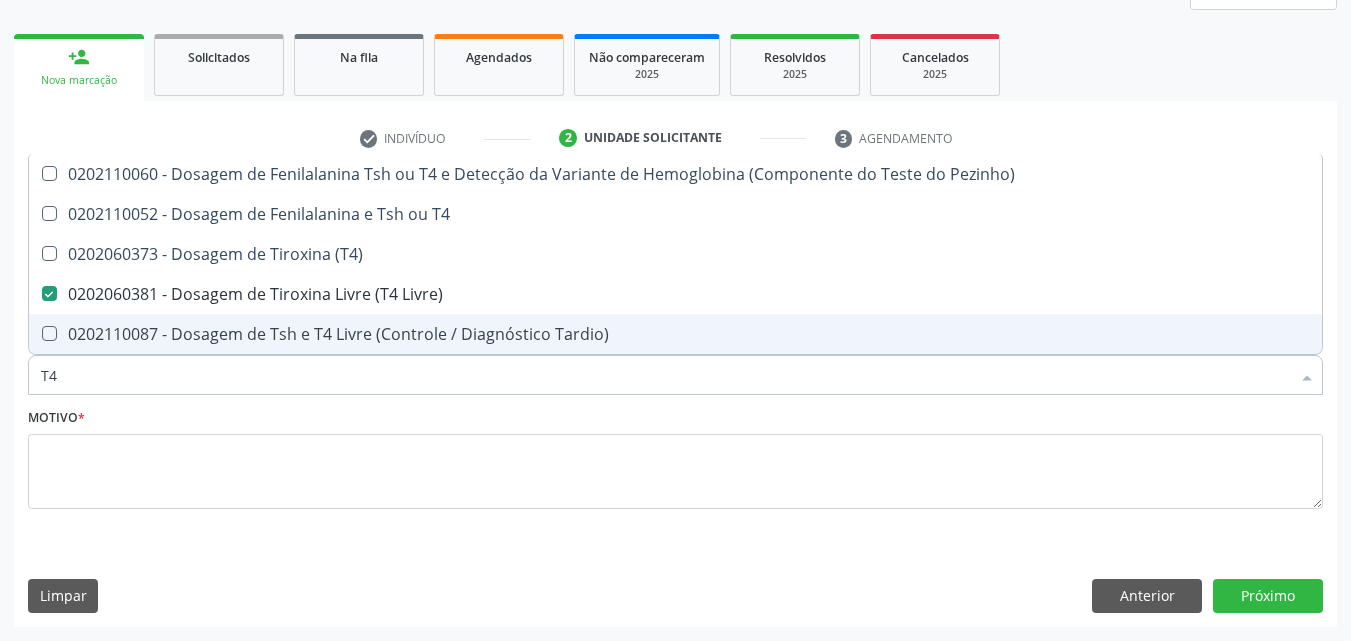 click on "T4" at bounding box center [665, 375] 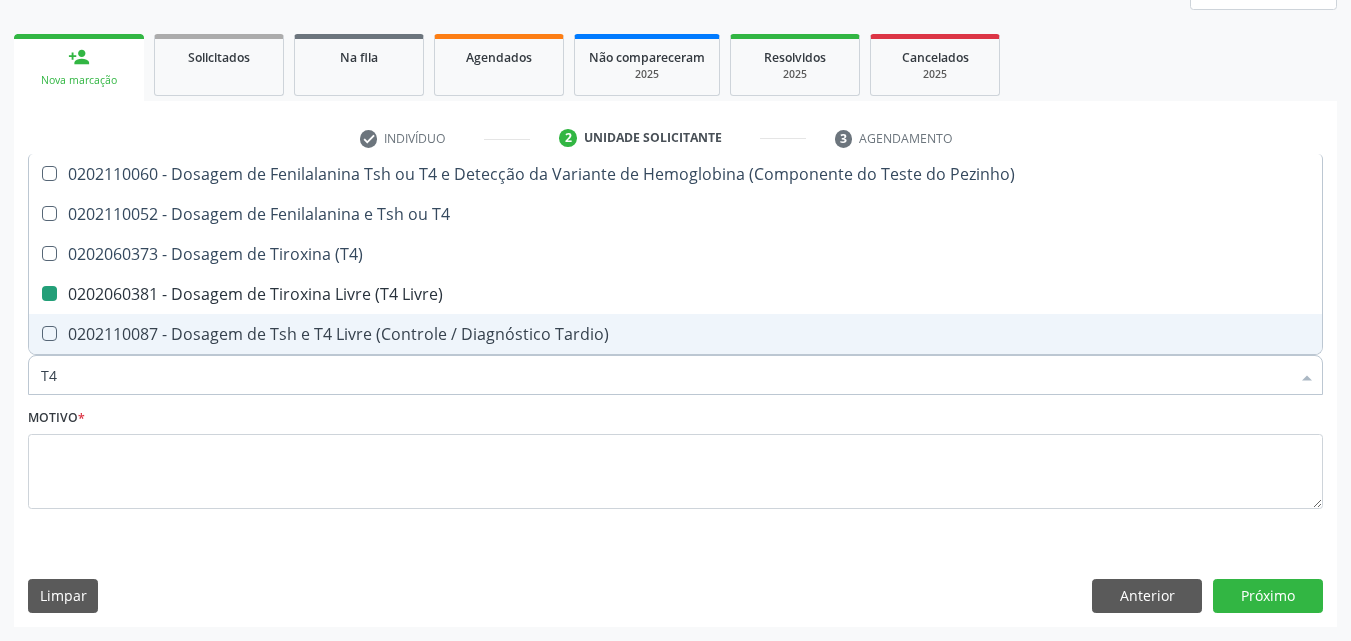 type on "T" 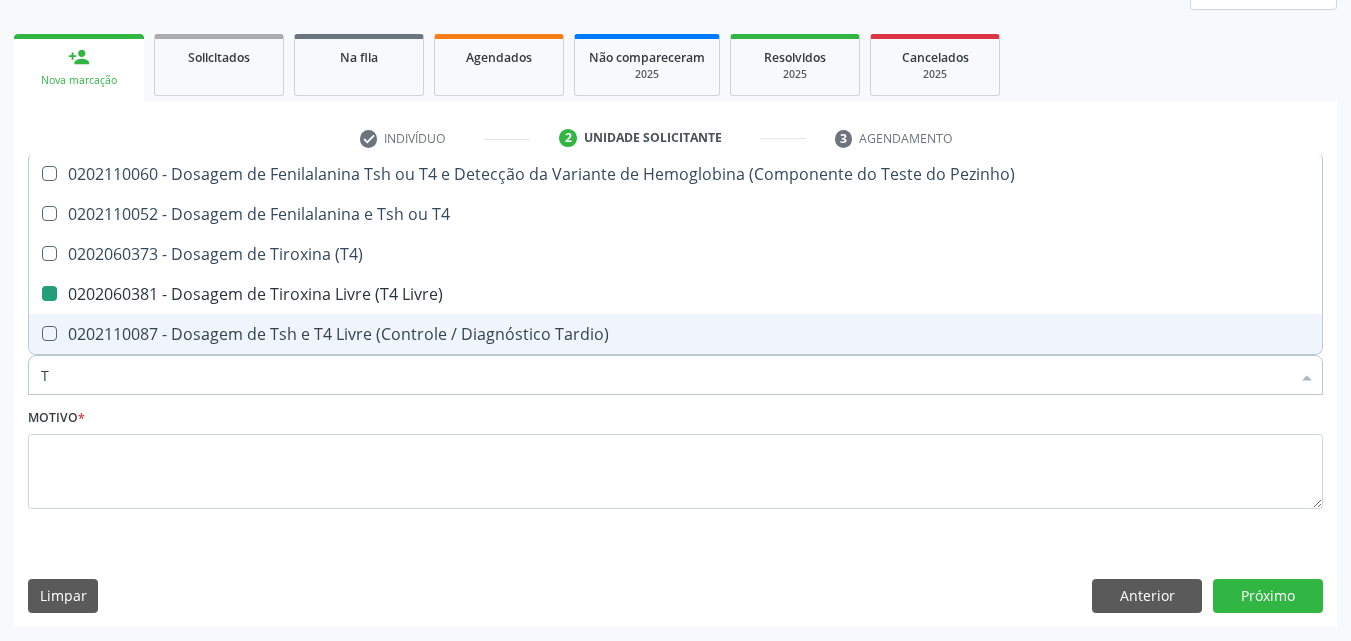 checkbox on "false" 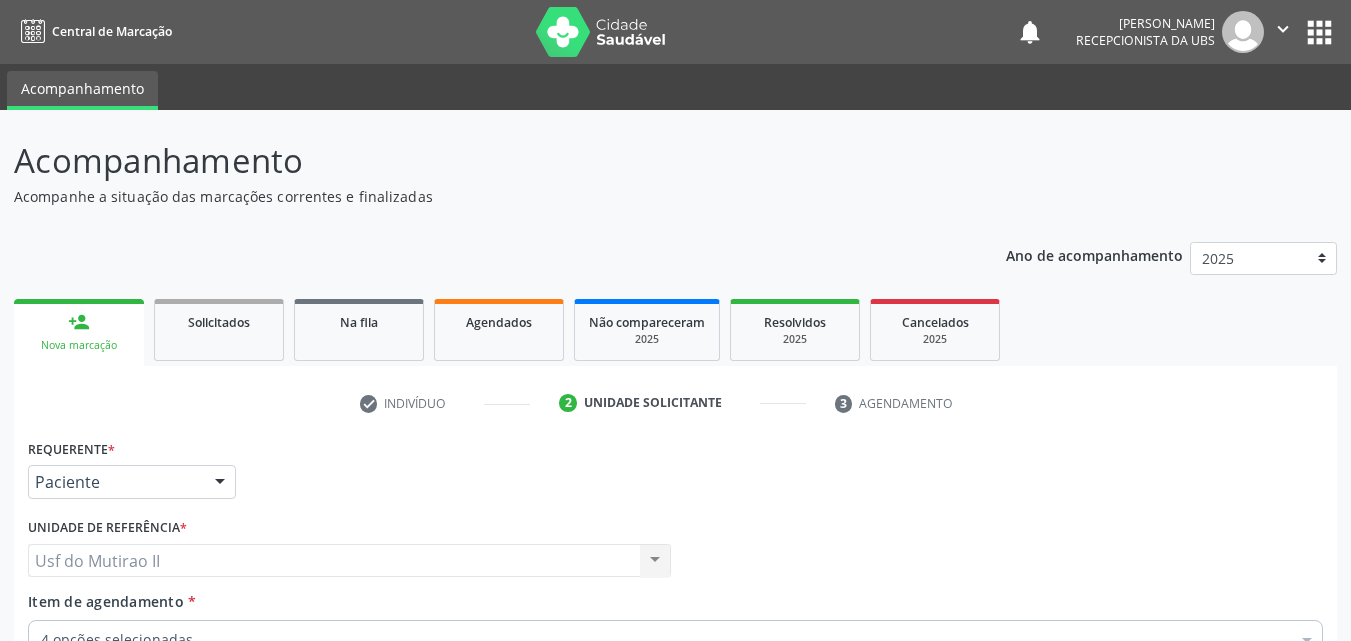 scroll, scrollTop: 265, scrollLeft: 0, axis: vertical 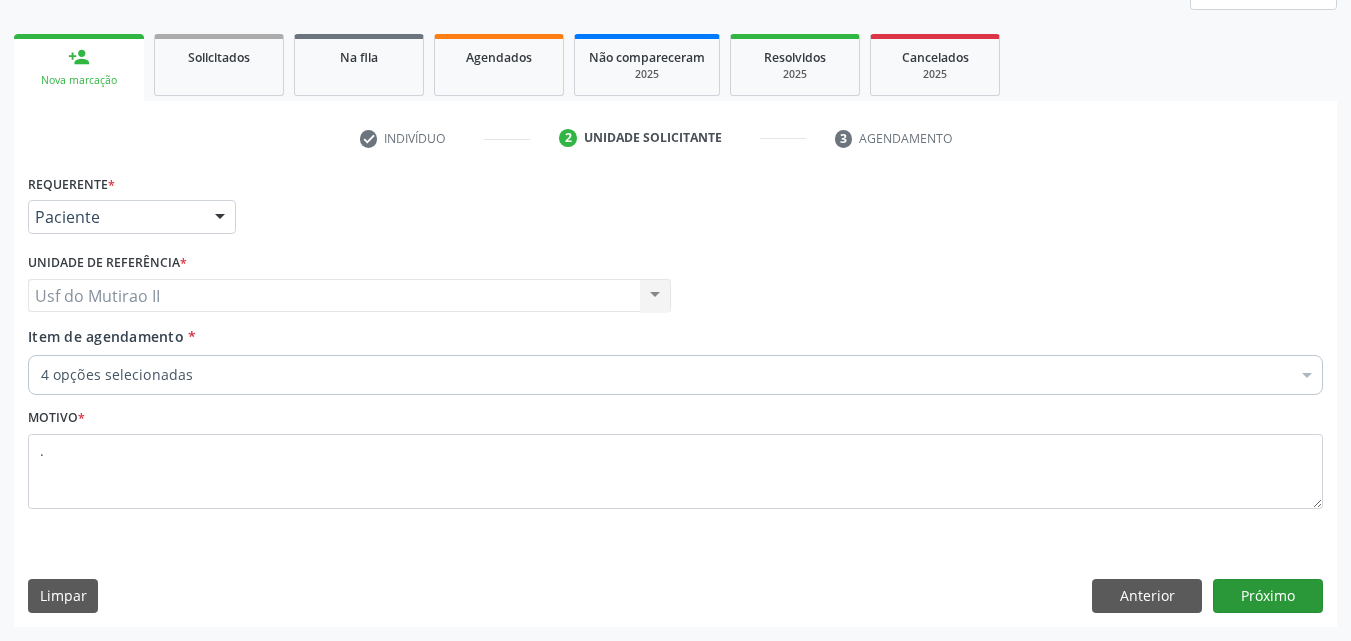 type on "." 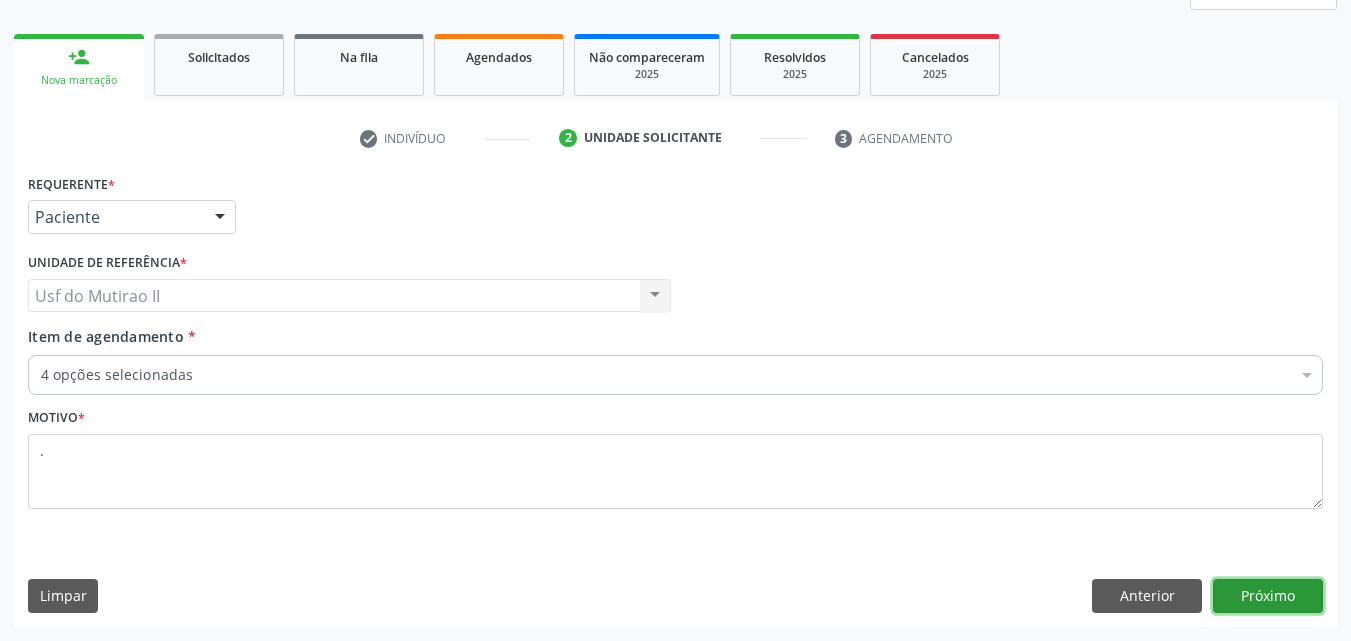 click on "Próximo" at bounding box center (1268, 596) 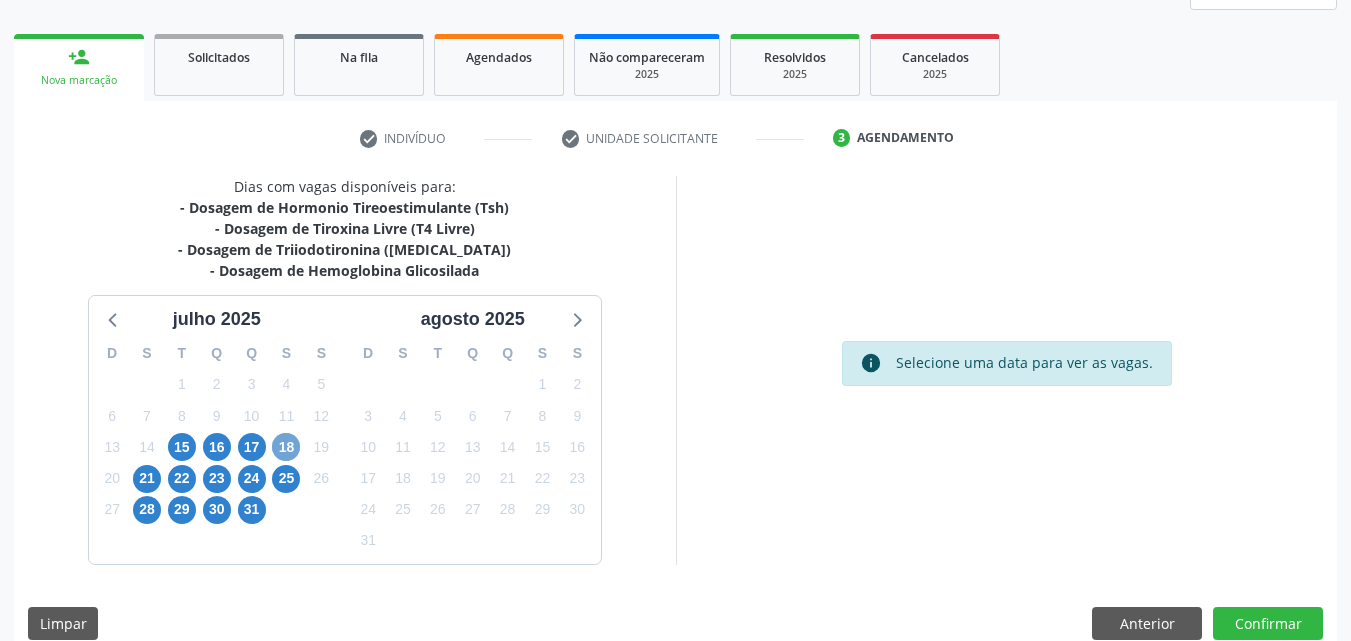 click on "18" at bounding box center (286, 447) 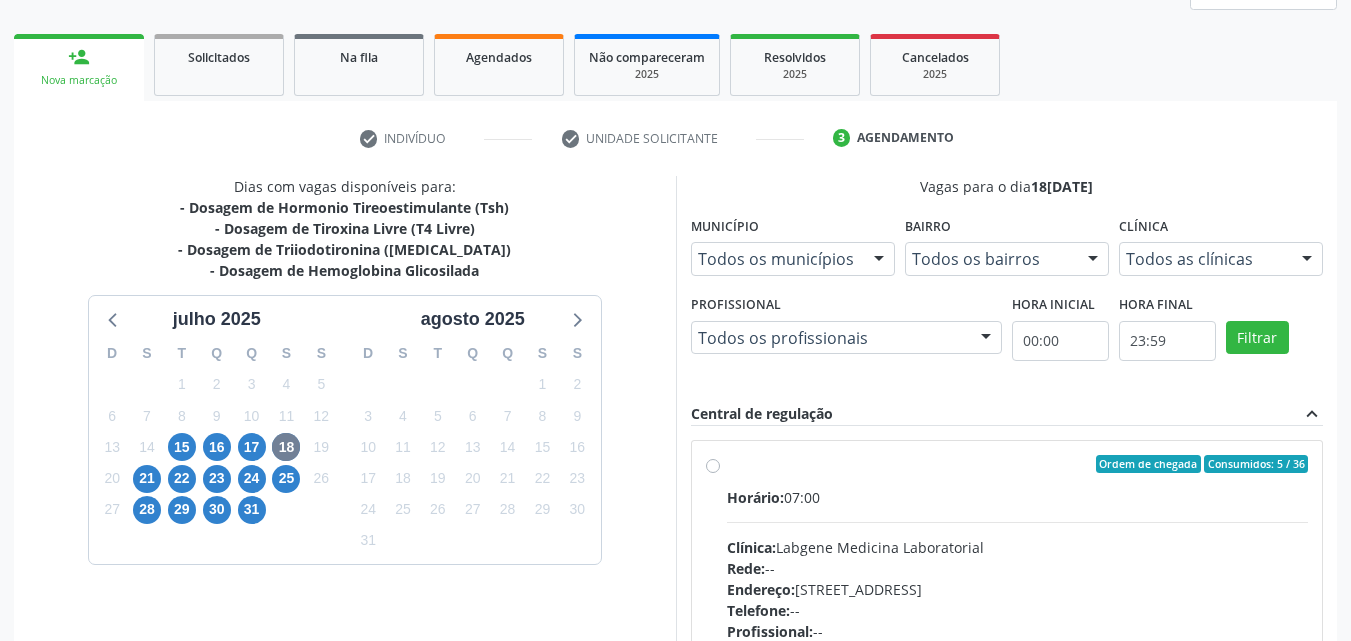 drag, startPoint x: 742, startPoint y: 506, endPoint x: 735, endPoint y: 486, distance: 21.189621 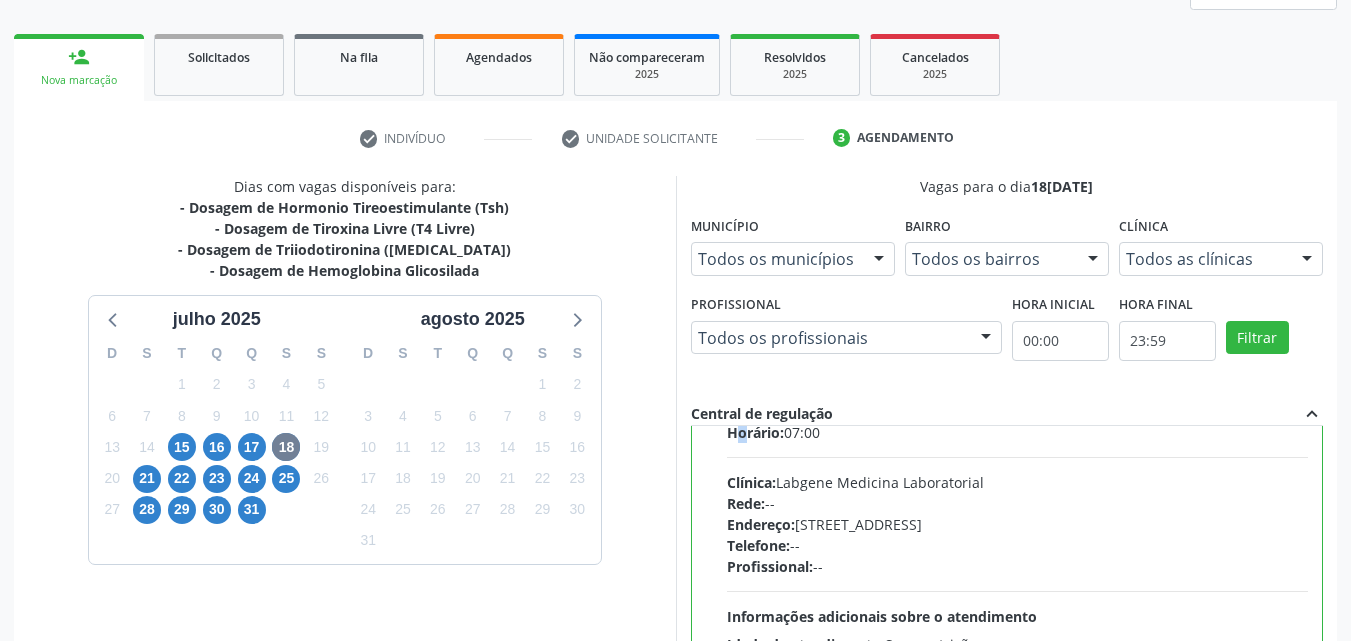 scroll, scrollTop: 99, scrollLeft: 0, axis: vertical 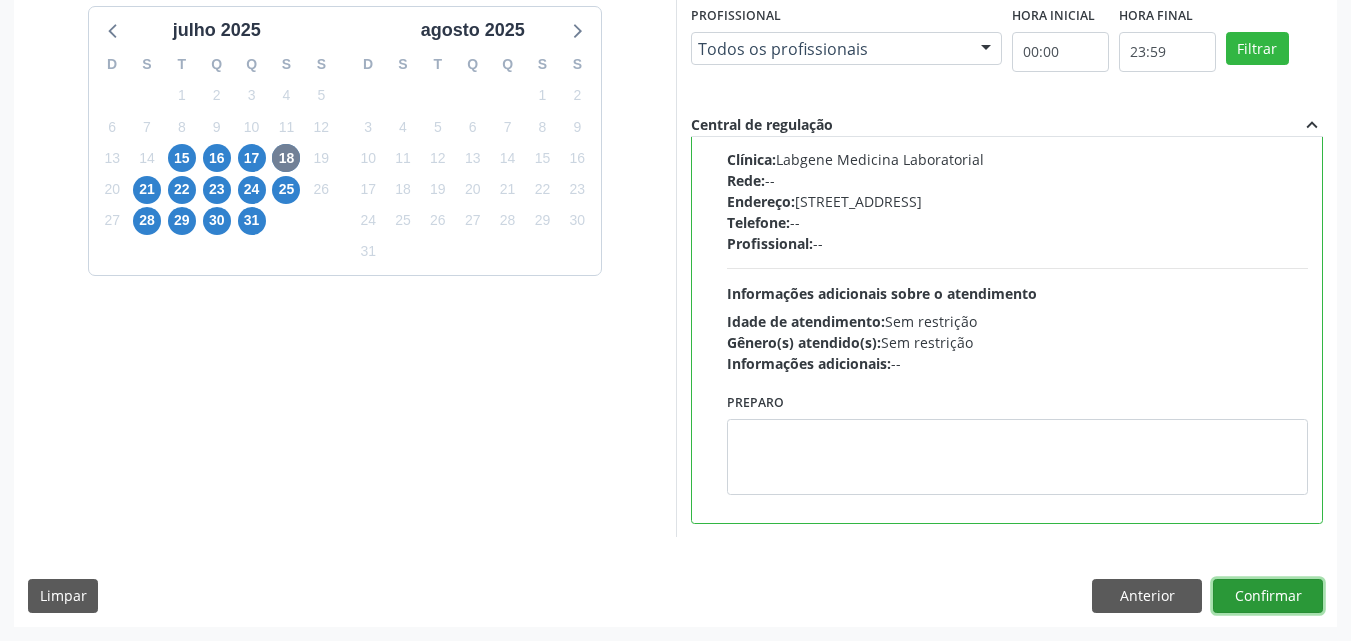 click on "Confirmar" at bounding box center (1268, 596) 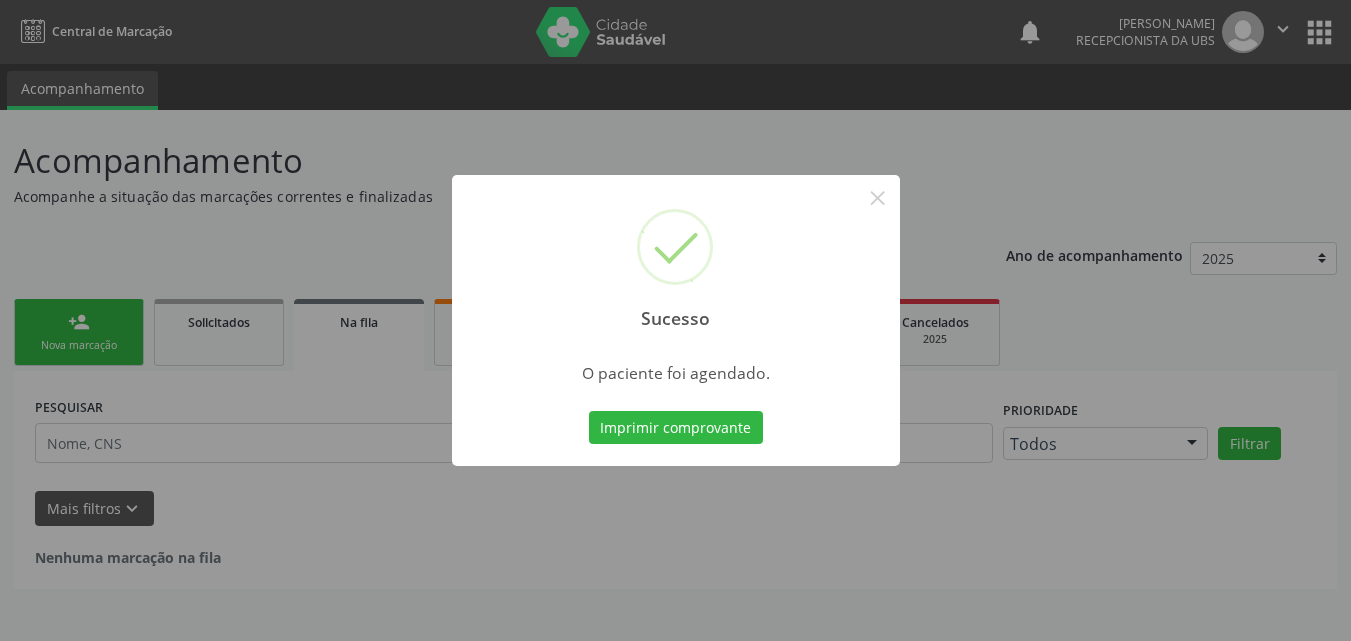 scroll, scrollTop: 0, scrollLeft: 0, axis: both 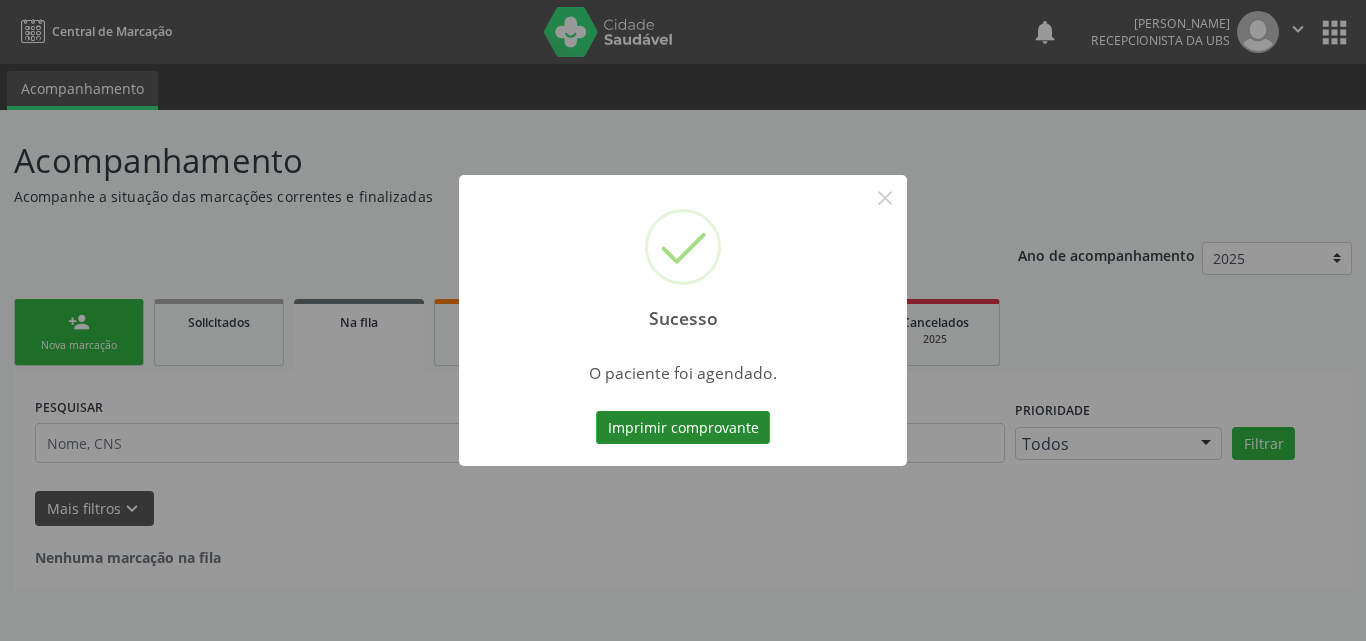 click on "Imprimir comprovante" at bounding box center (683, 428) 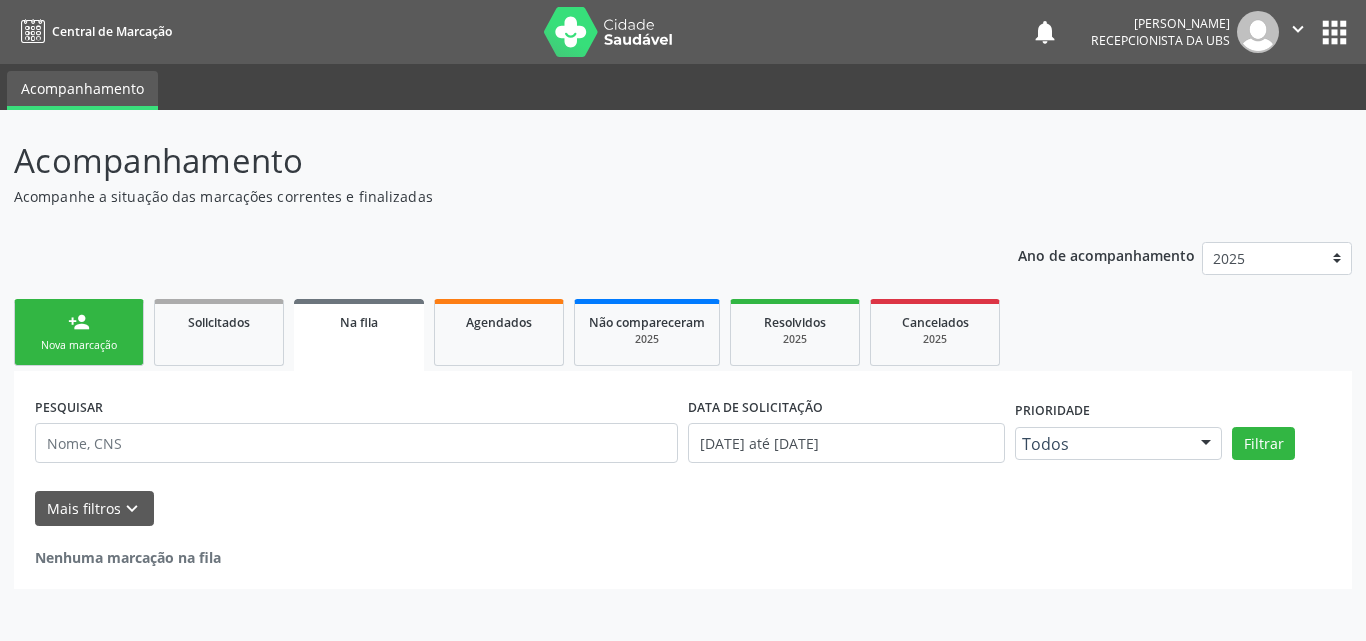 click on "person_add
Nova marcação" at bounding box center [79, 332] 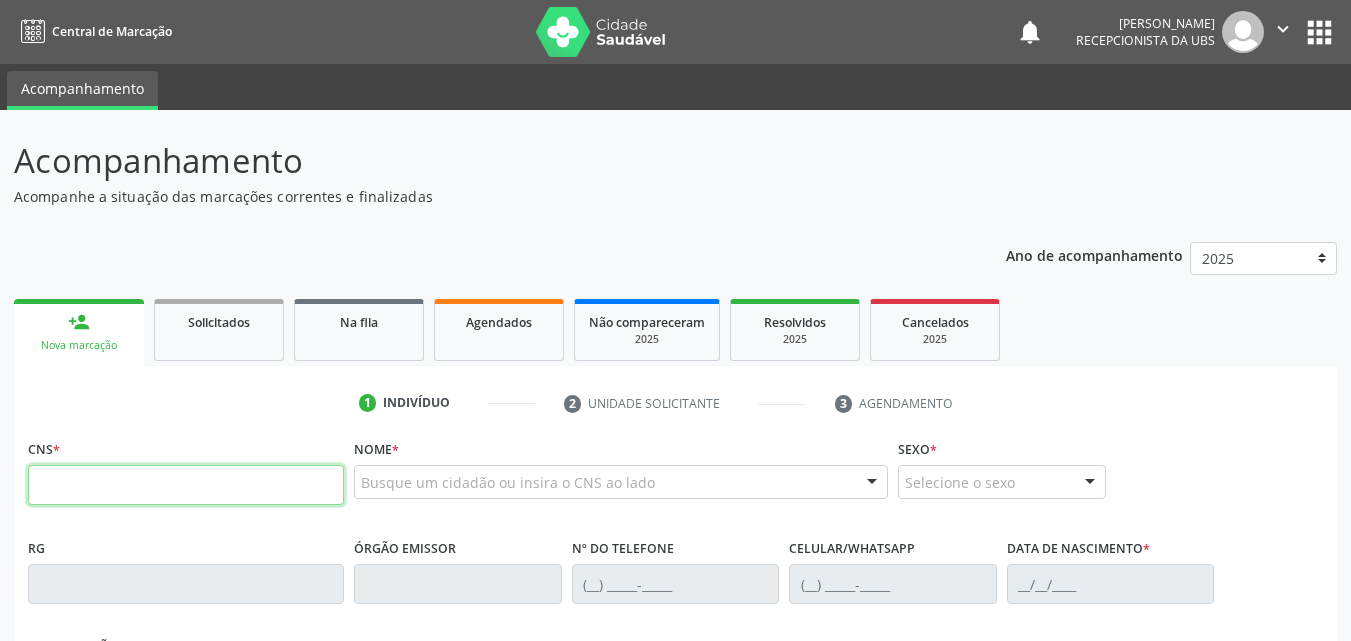 click at bounding box center (186, 485) 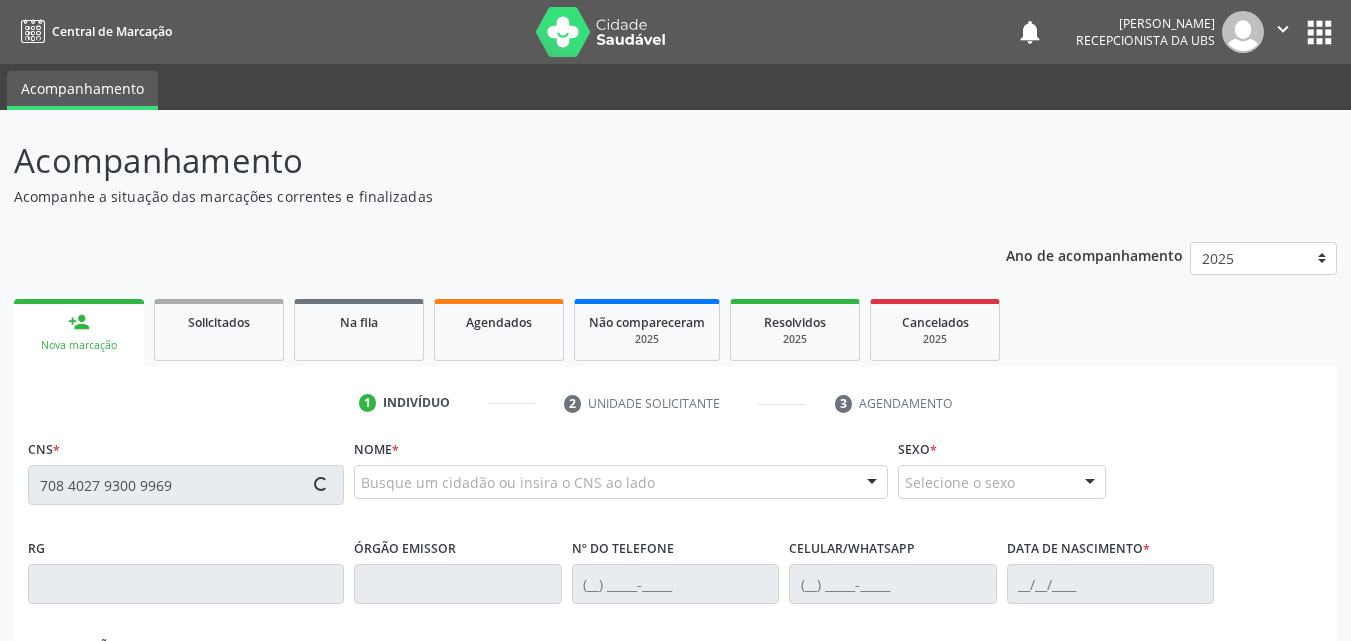 type on "708 4027 9300 9969" 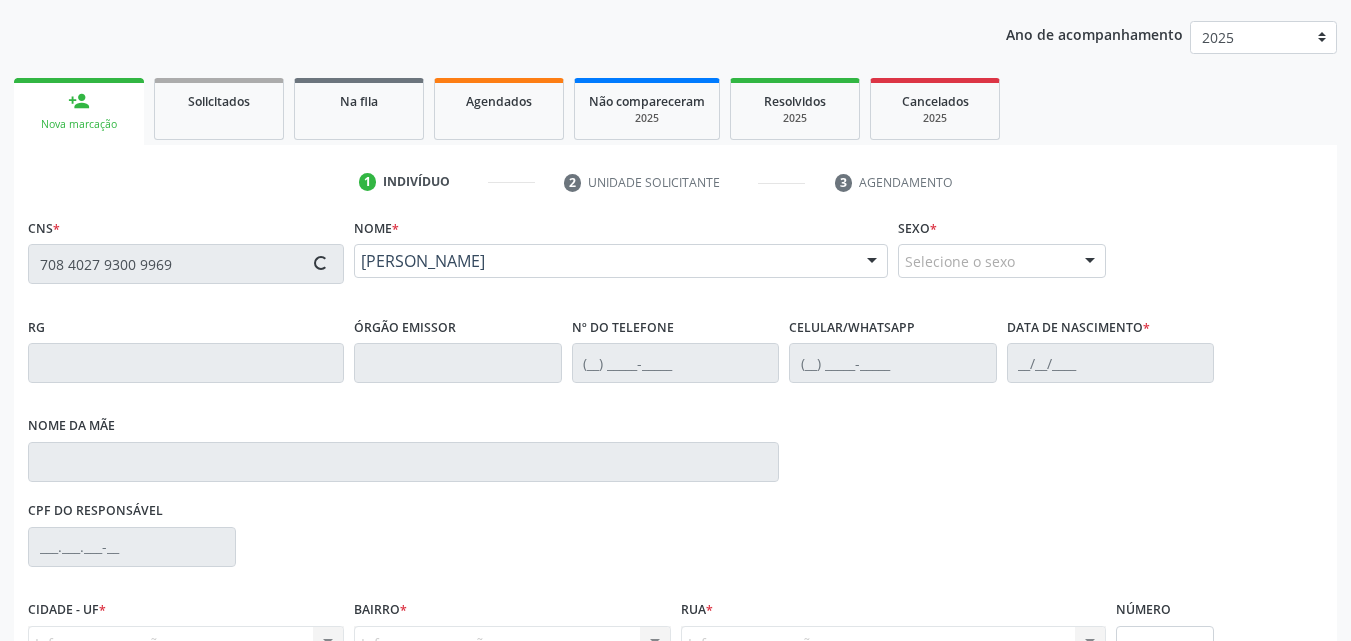 scroll, scrollTop: 429, scrollLeft: 0, axis: vertical 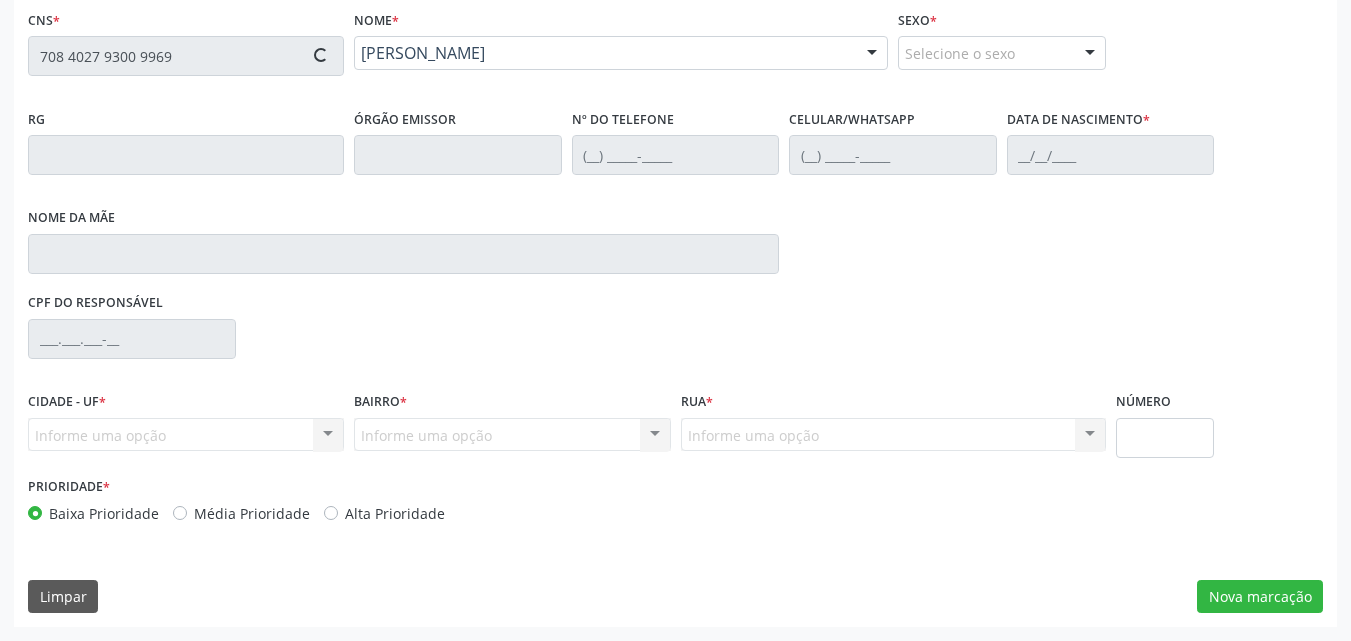 type on "(87) 99921-5763" 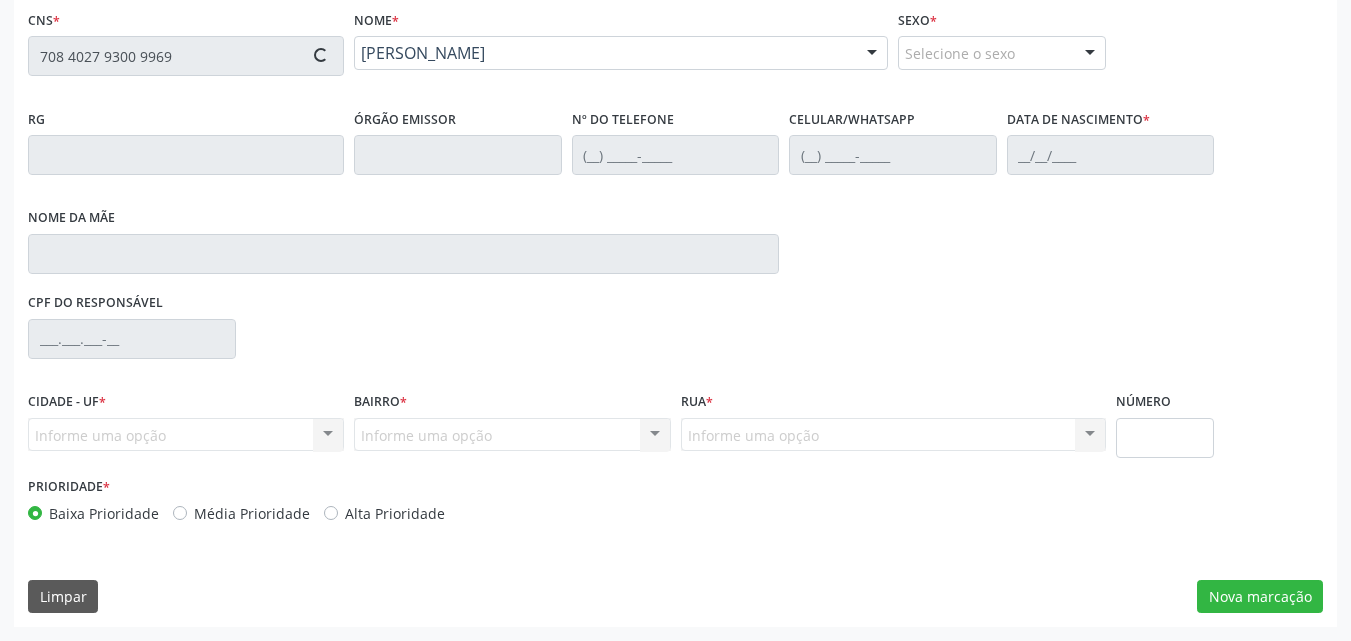 type on "(87) 99921-5763" 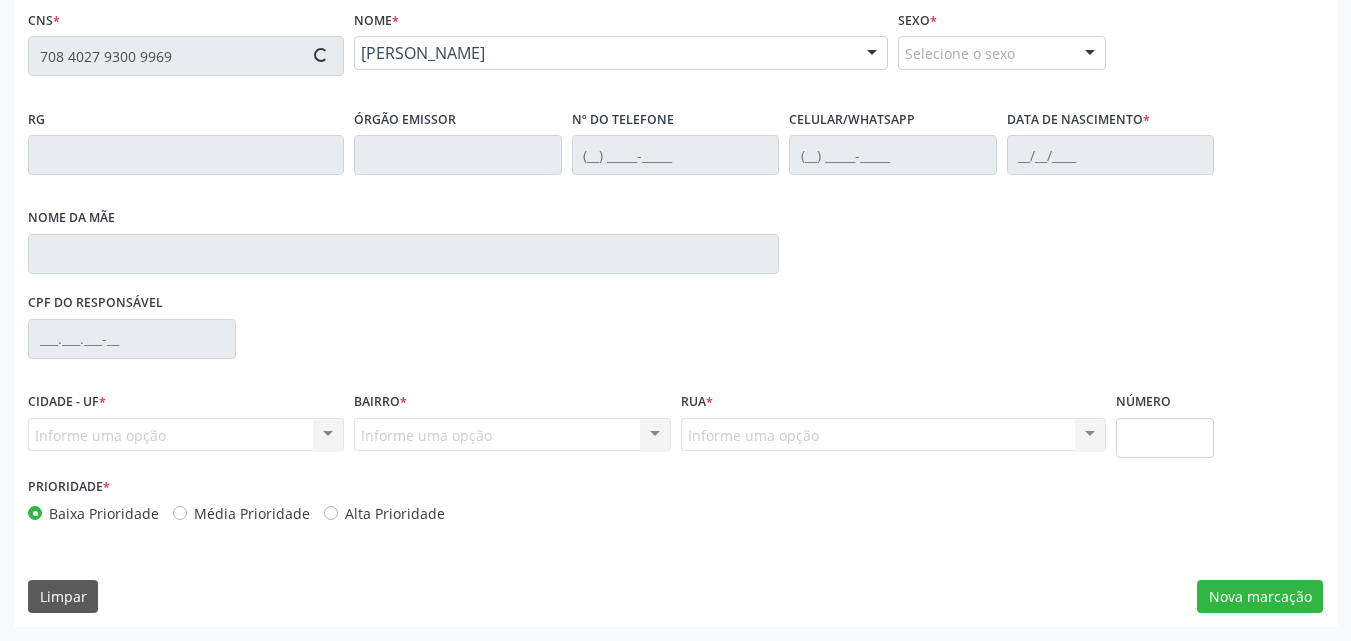 type on "Sebastiana Francisca da Silva" 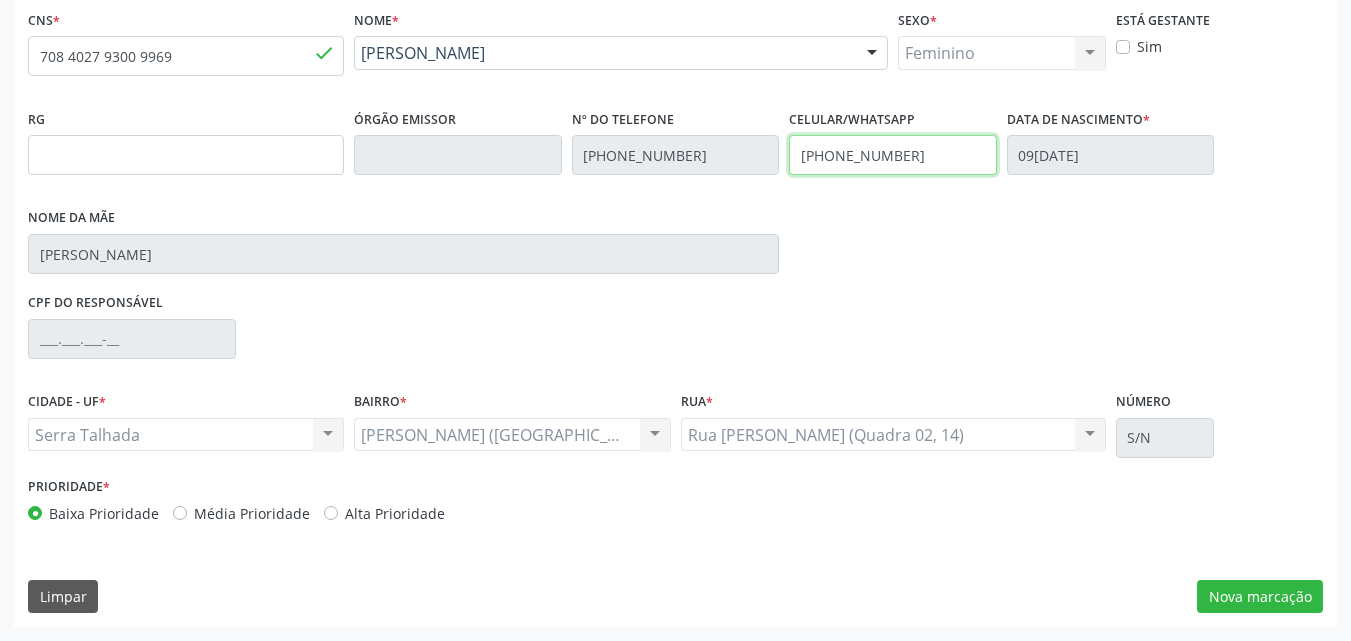 click on "RG
Órgão emissor
Nº do Telefone
(87) 99921-5763
Celular/WhatsApp
(87) 99921-5763
Data de nascimento
*
09/04/1967
Nome da mãe
Sebastiana Francisca da Silva" at bounding box center [675, 196] 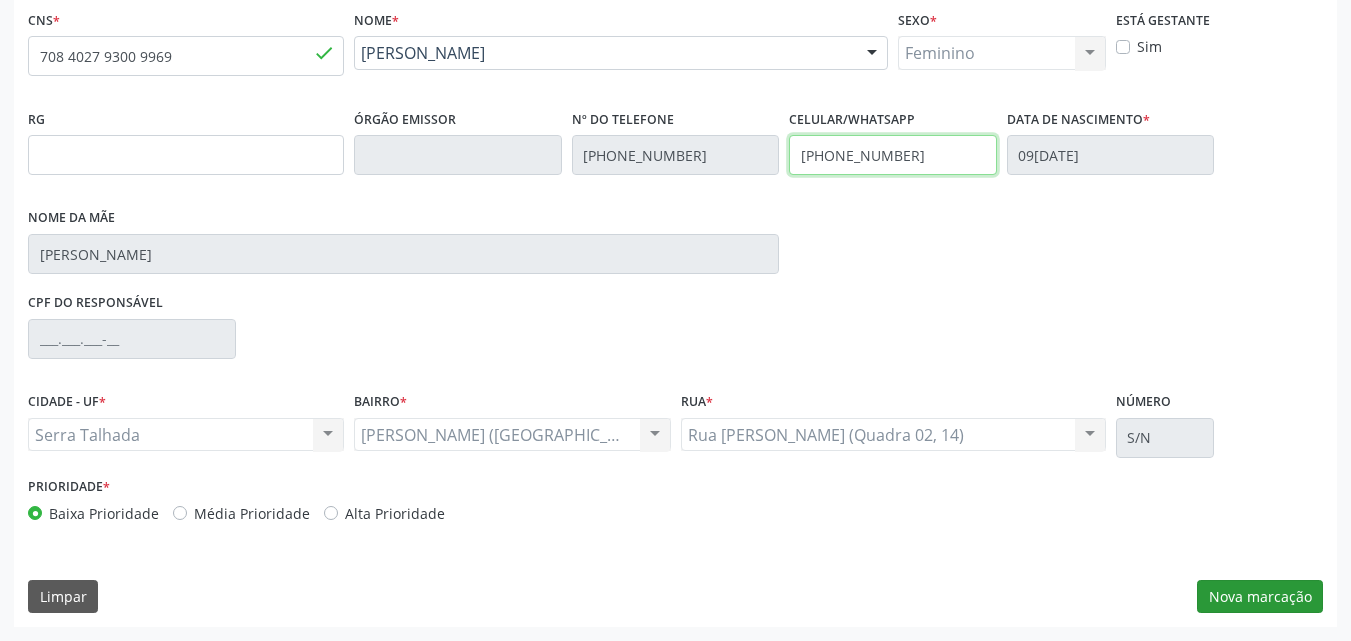 type on "(87) 9902-9550" 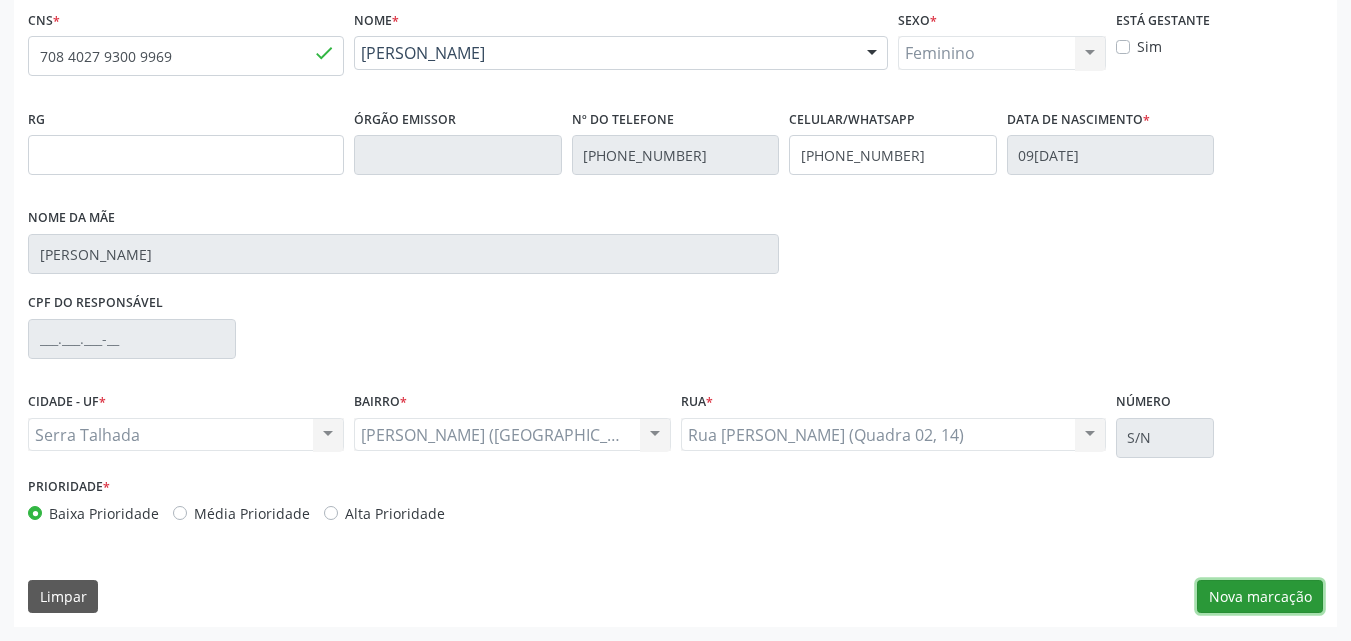 click on "Nova marcação" at bounding box center (1260, 597) 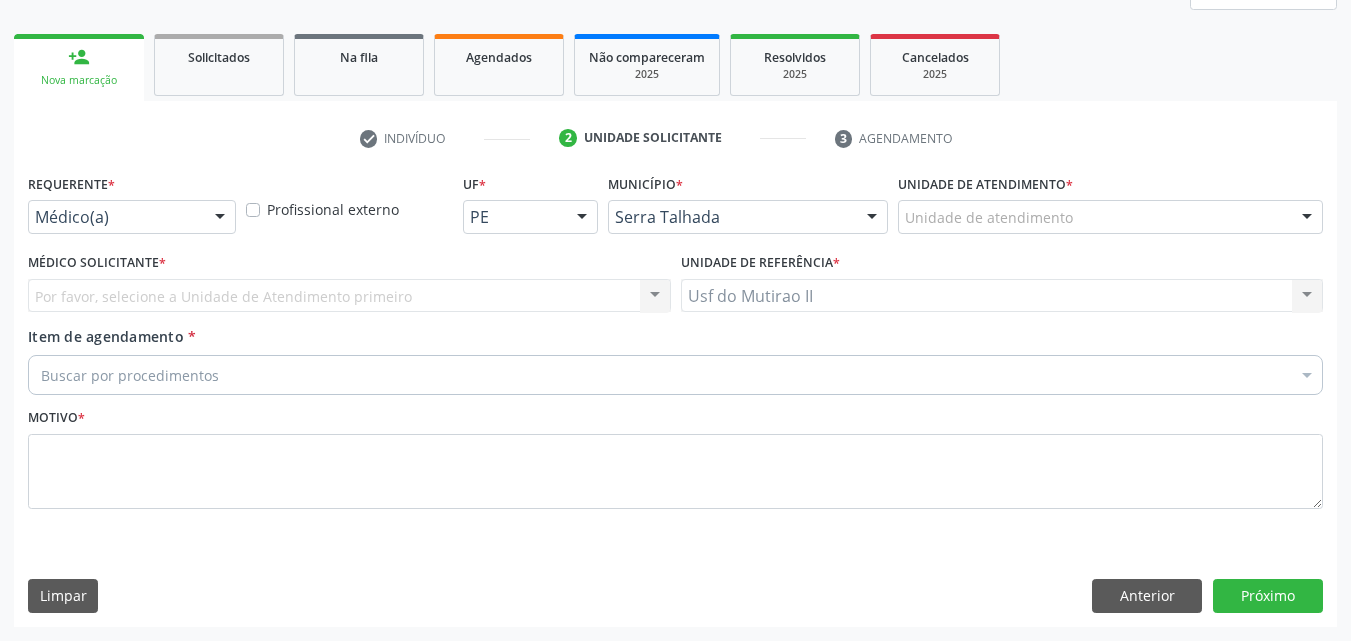 scroll, scrollTop: 265, scrollLeft: 0, axis: vertical 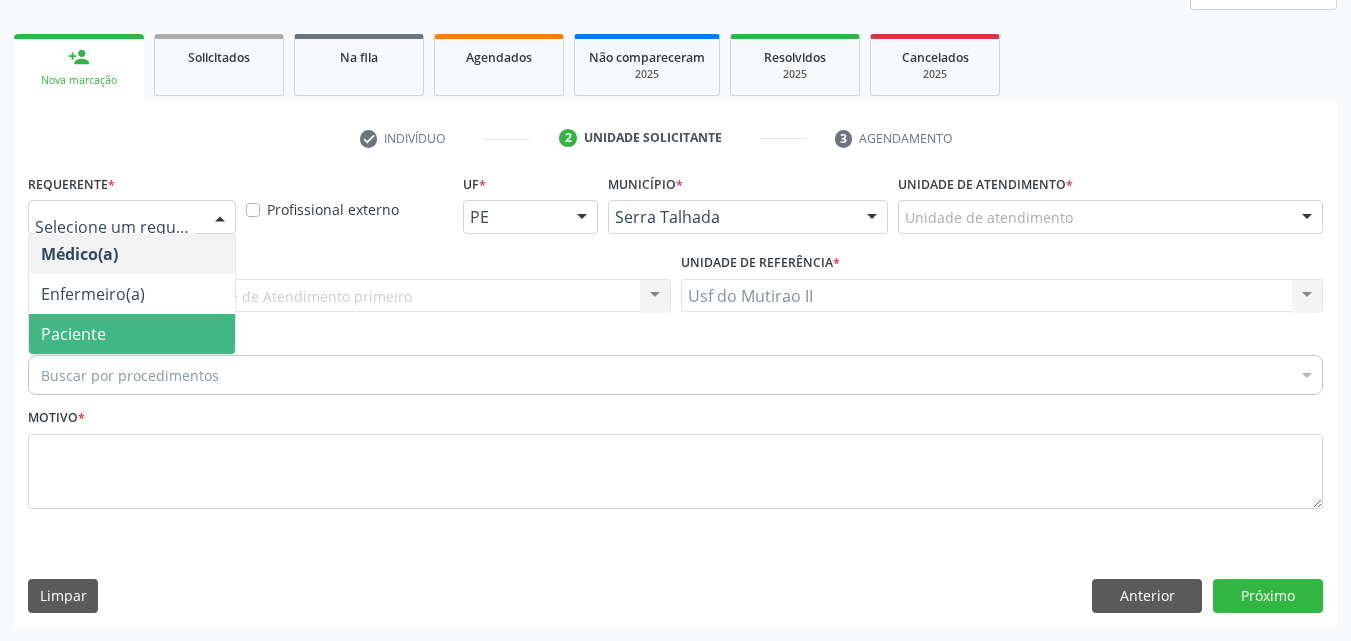 click on "Paciente" at bounding box center [132, 334] 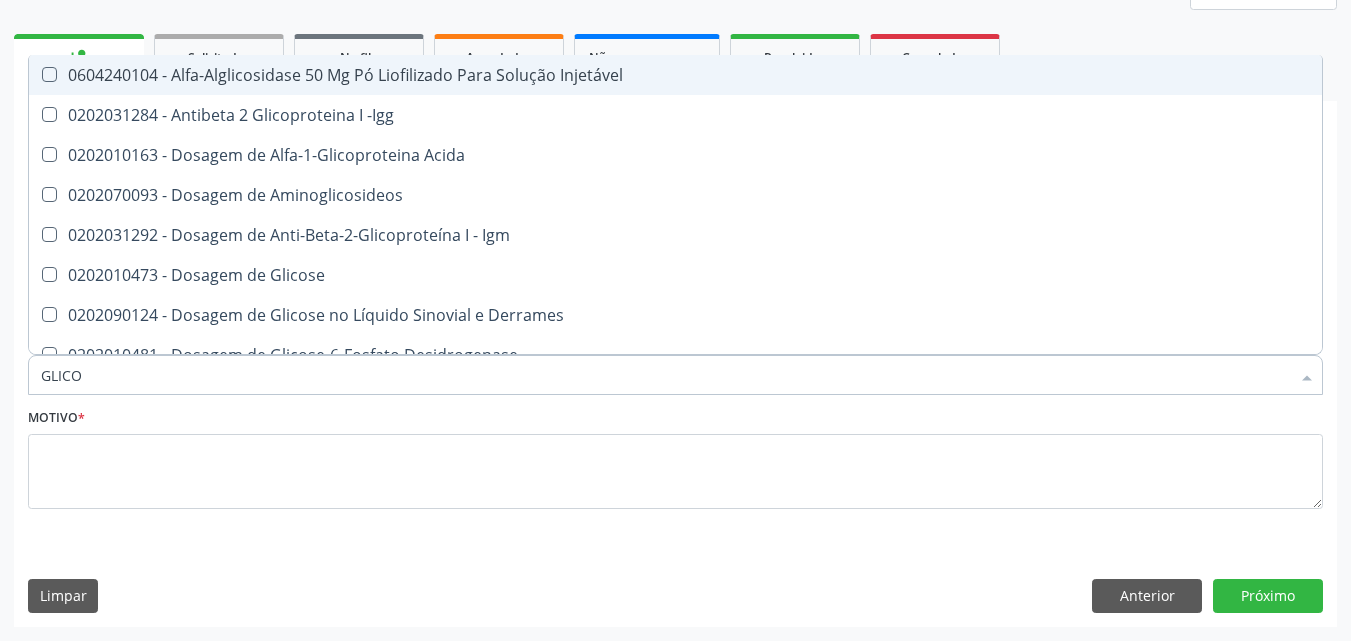 type on "GLICOS" 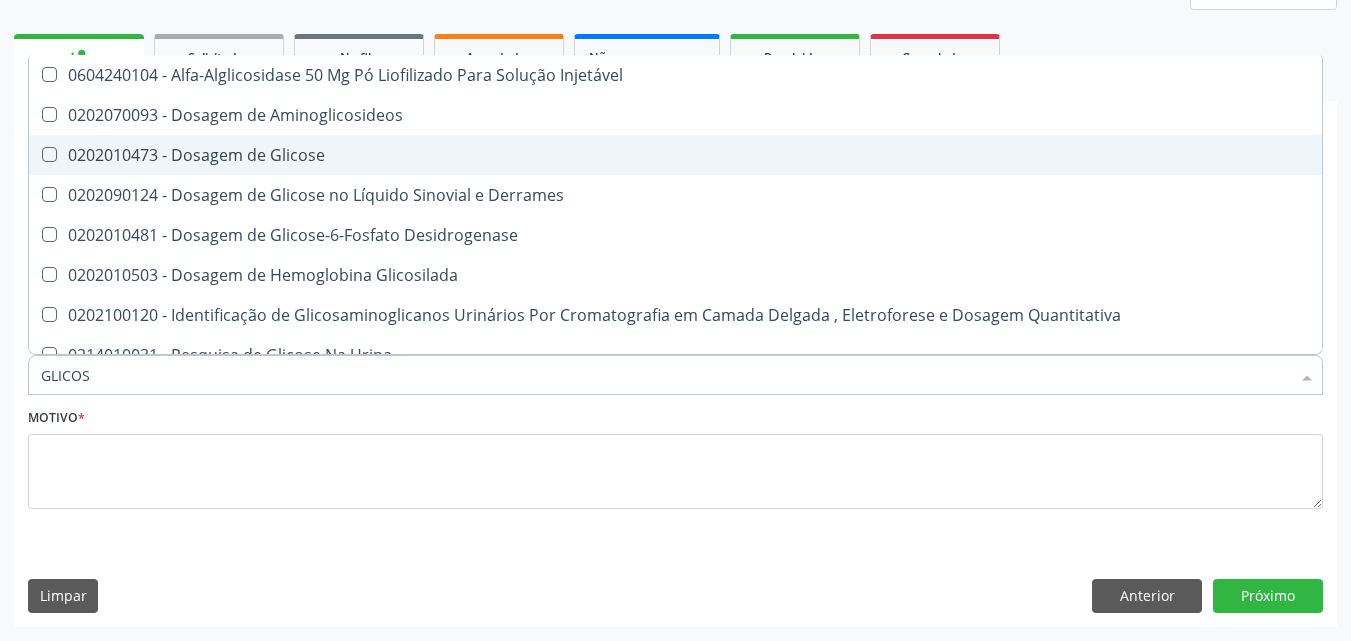 click on "0202010473 - Dosagem de Glicose" at bounding box center (675, 155) 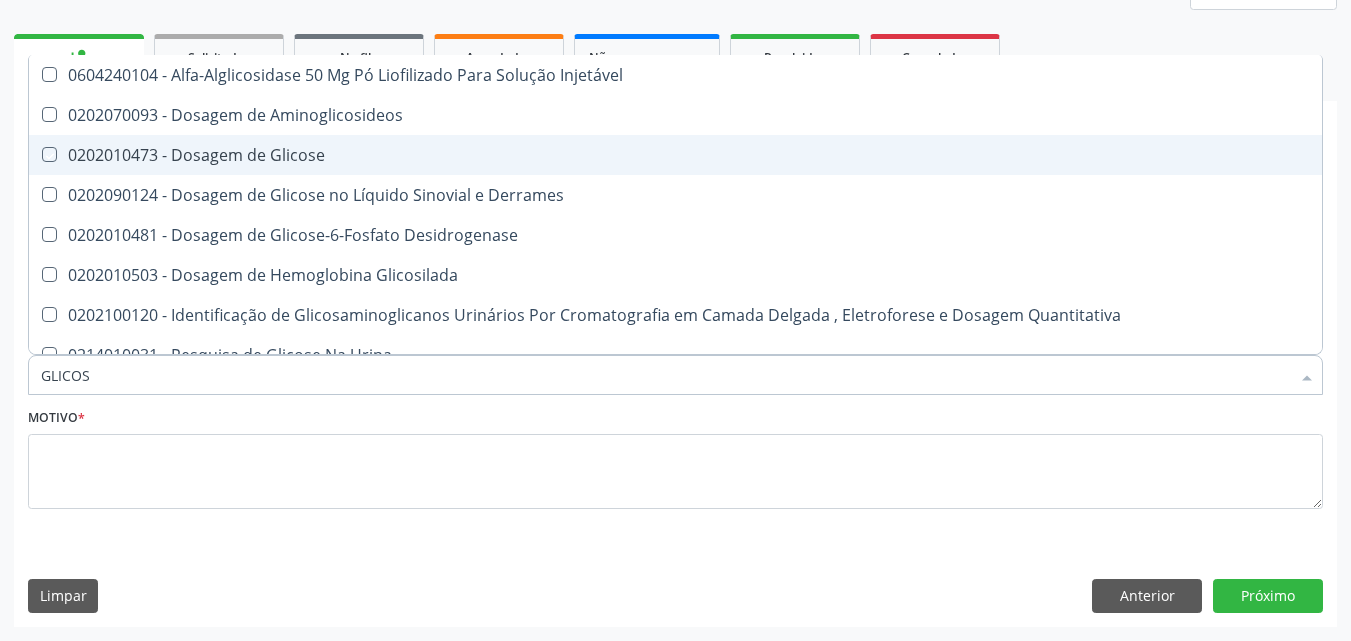 checkbox on "true" 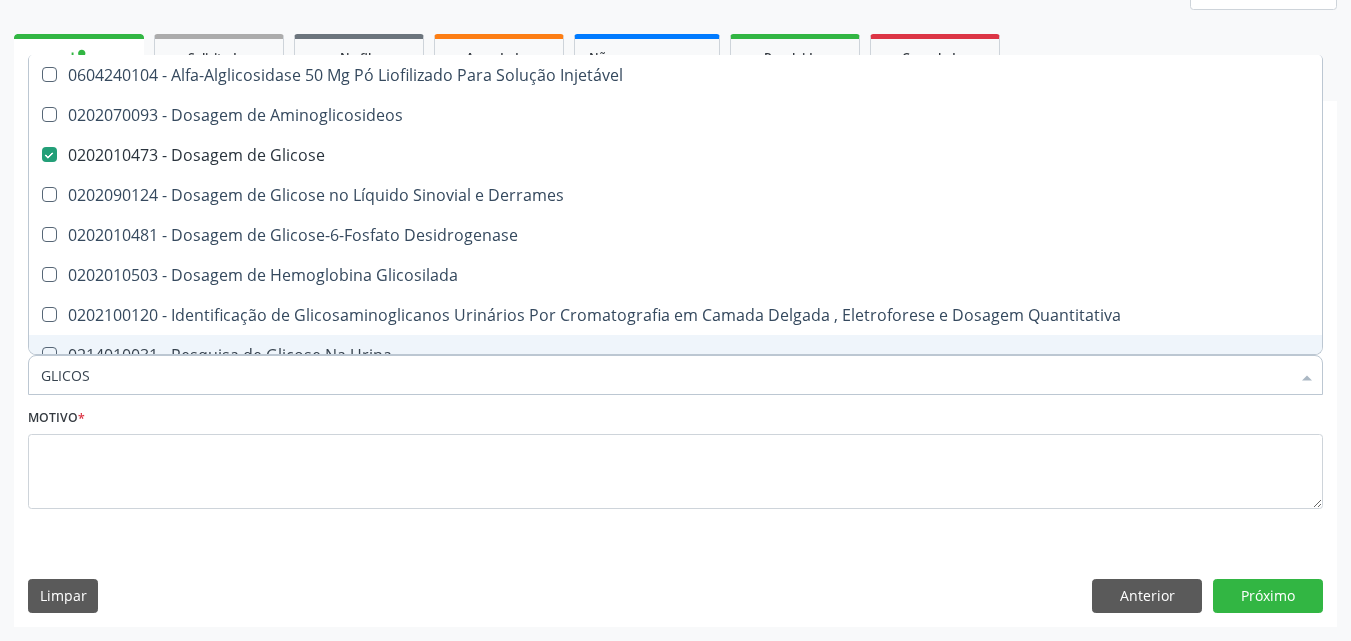 drag, startPoint x: 139, startPoint y: 375, endPoint x: 67, endPoint y: 418, distance: 83.86298 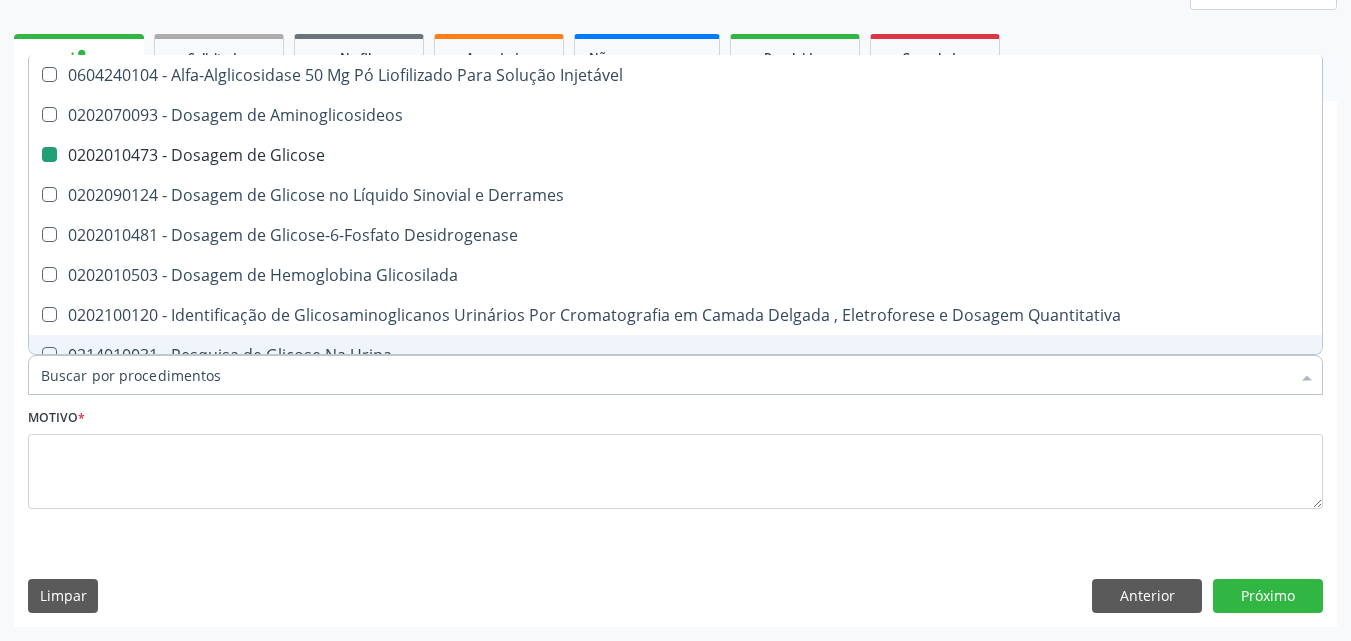 type on "C" 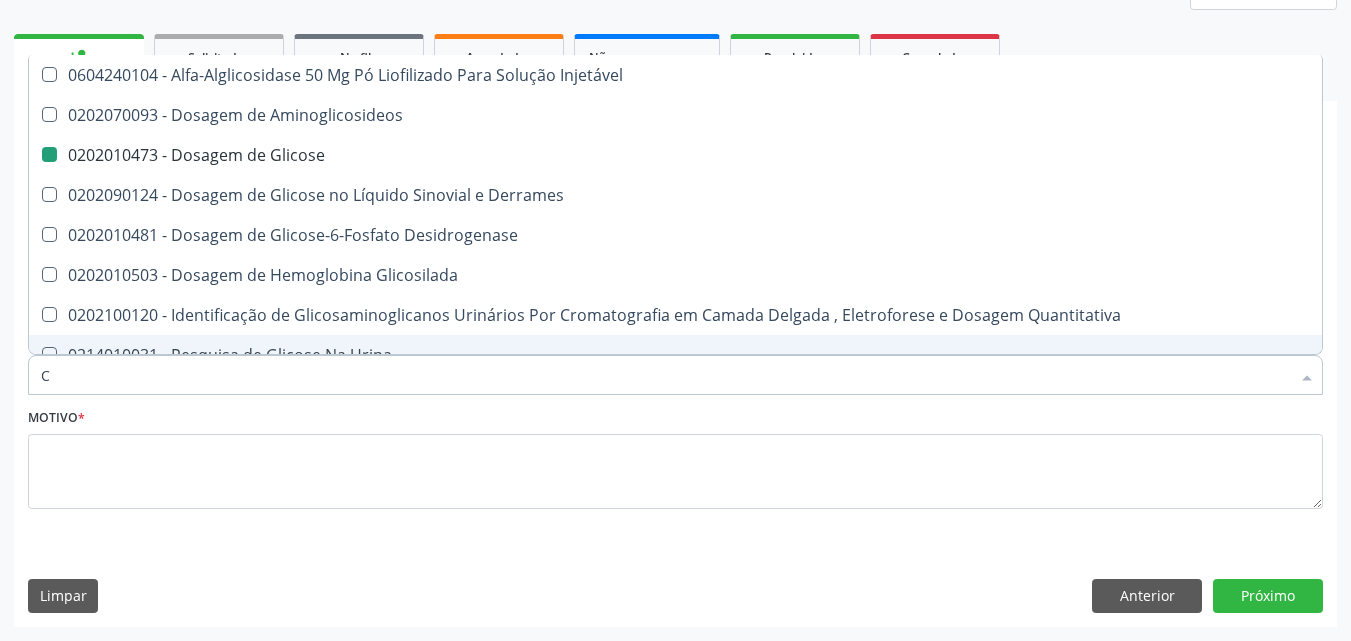 checkbox on "false" 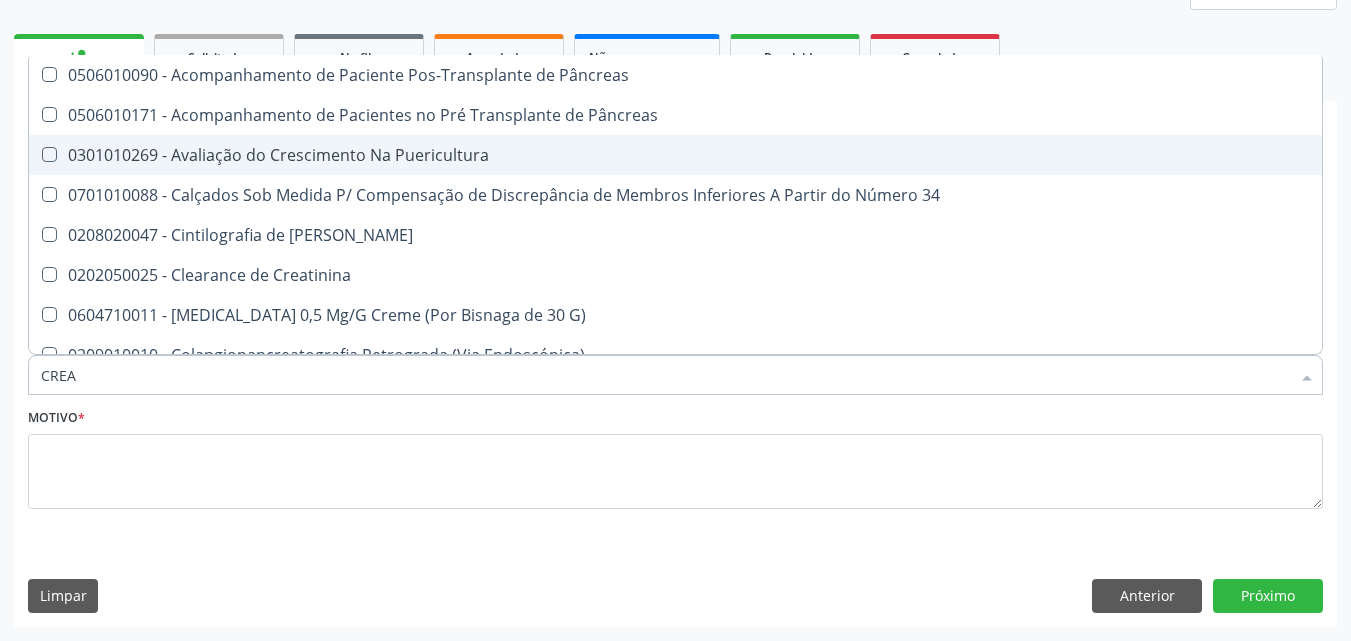 type on "CREAT" 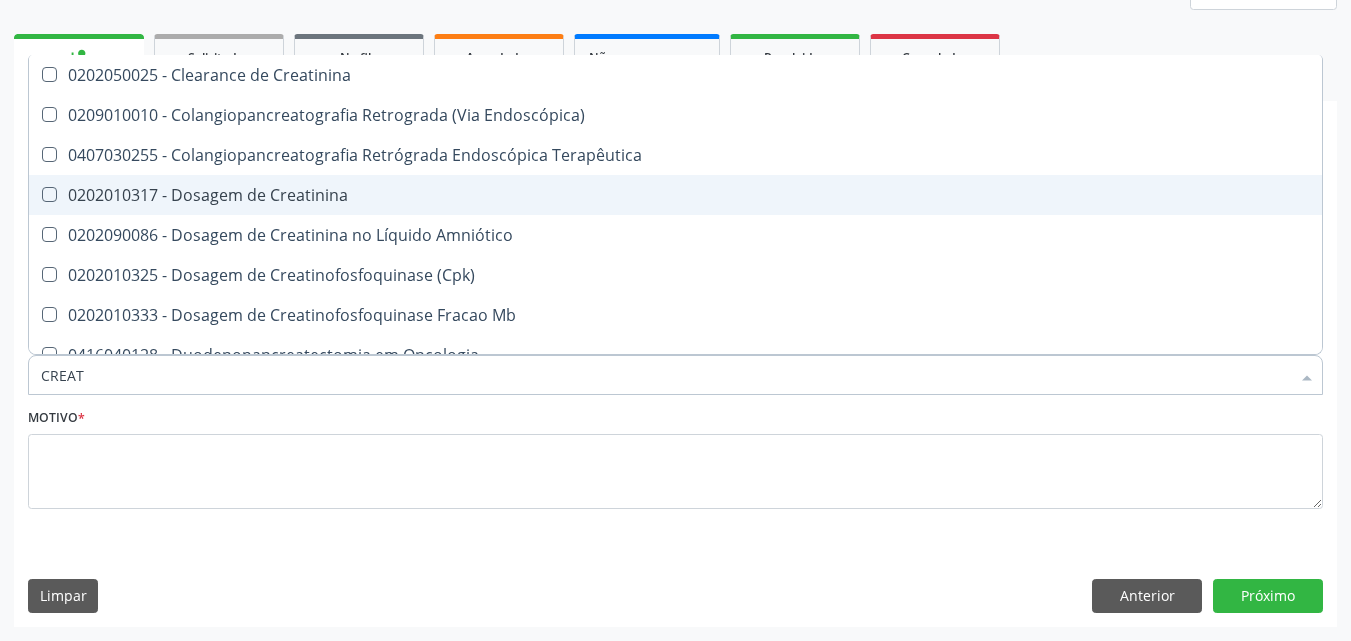 click on "0202010317 - Dosagem de Creatinina" at bounding box center (675, 195) 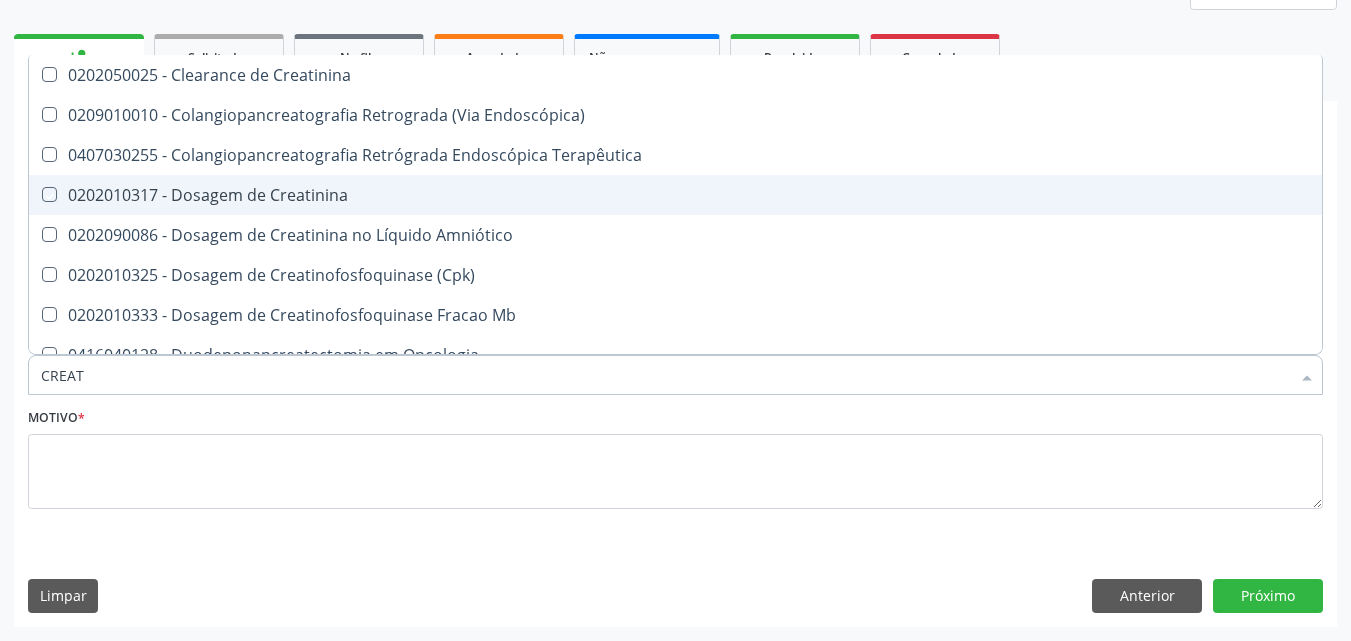 checkbox on "true" 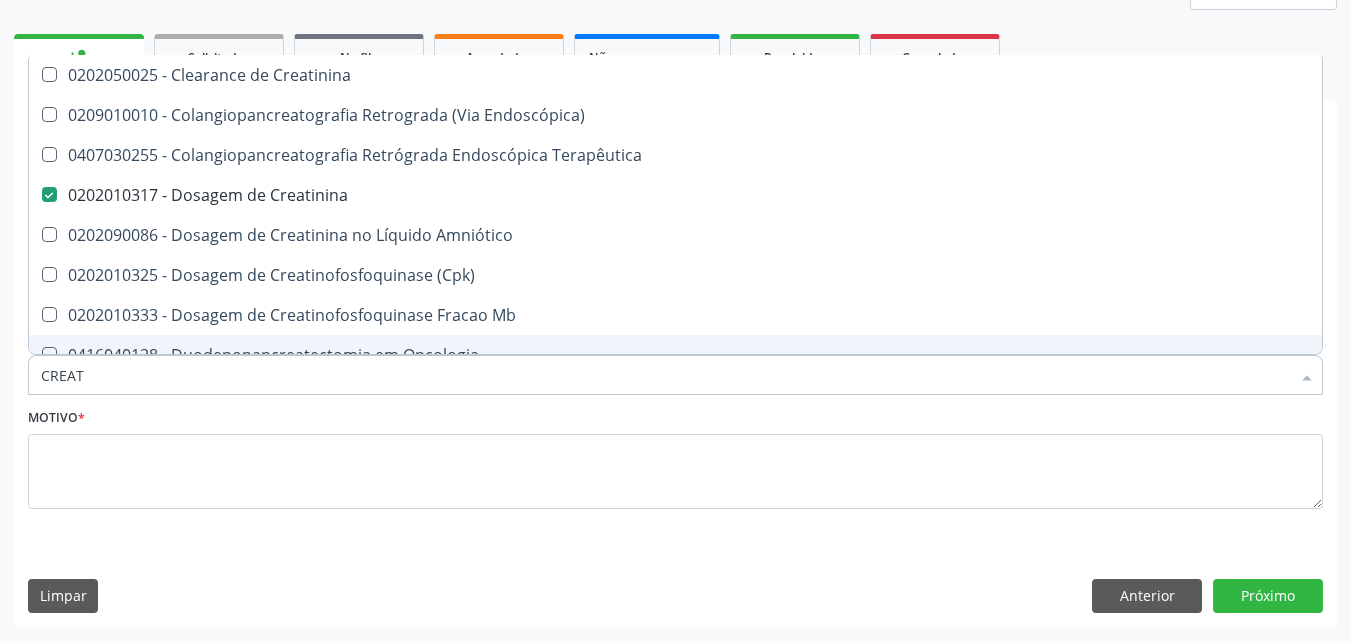 drag, startPoint x: 124, startPoint y: 392, endPoint x: 5, endPoint y: 398, distance: 119.15116 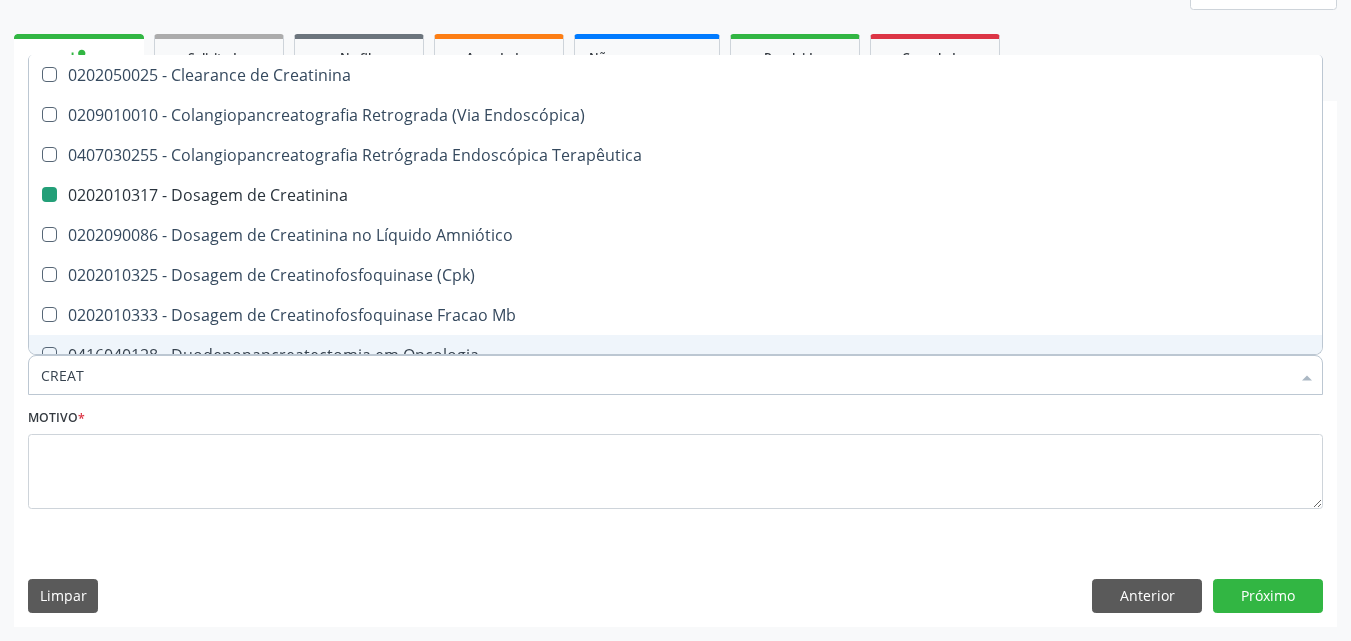 type 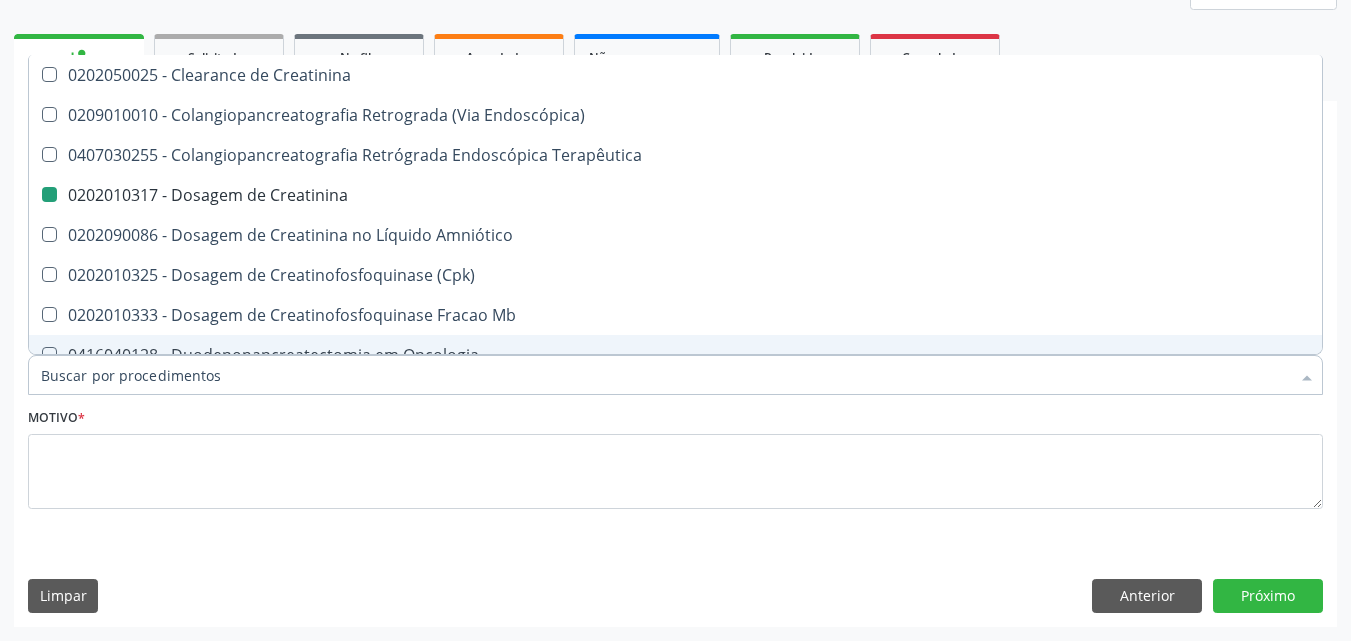checkbox on "false" 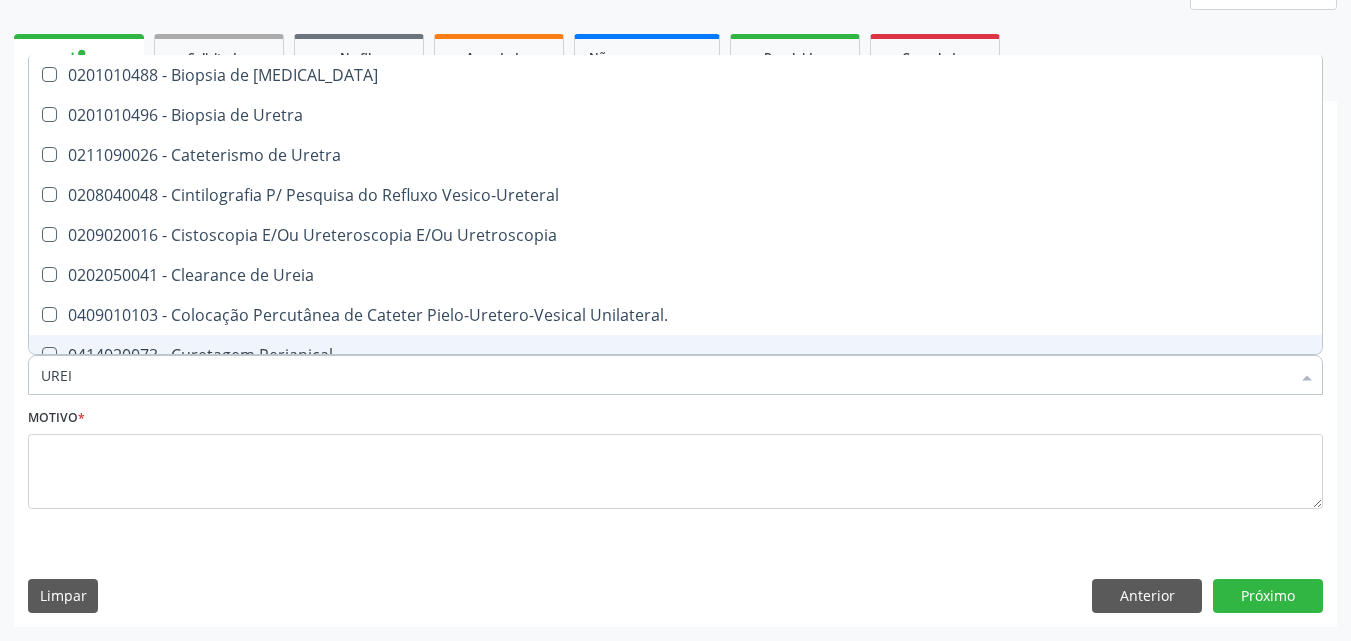 type on "UREIA" 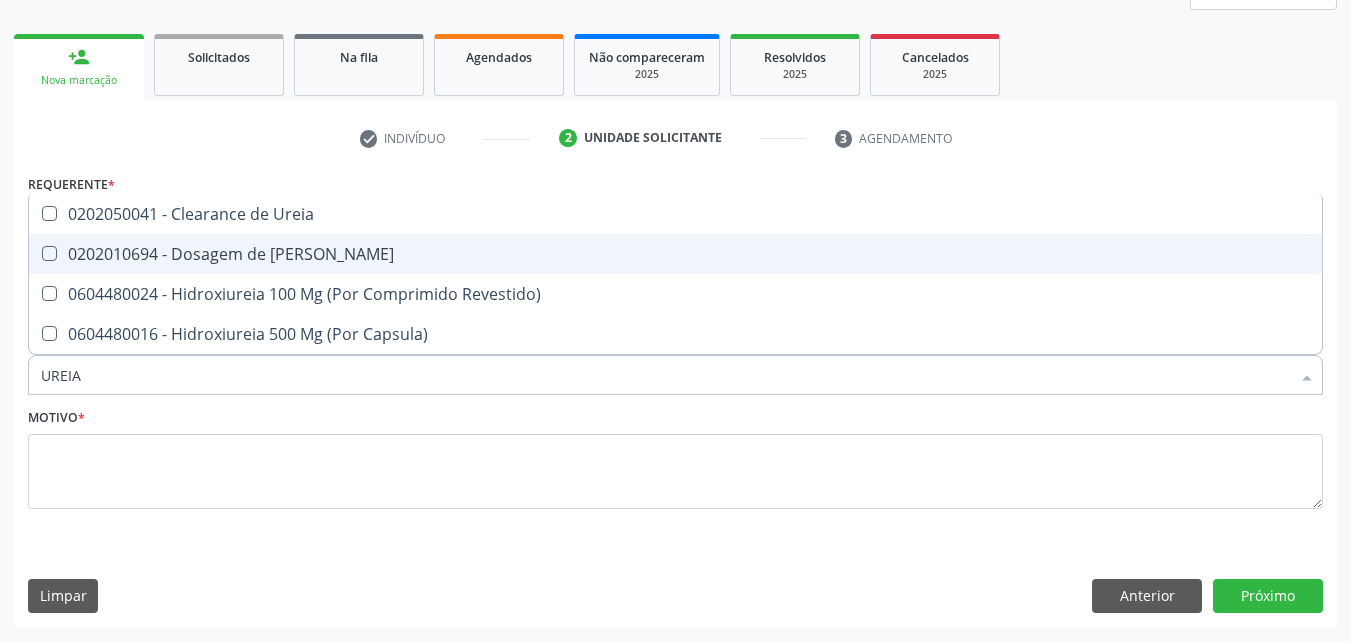 click on "0202010694 - Dosagem de [PERSON_NAME]" at bounding box center (675, 254) 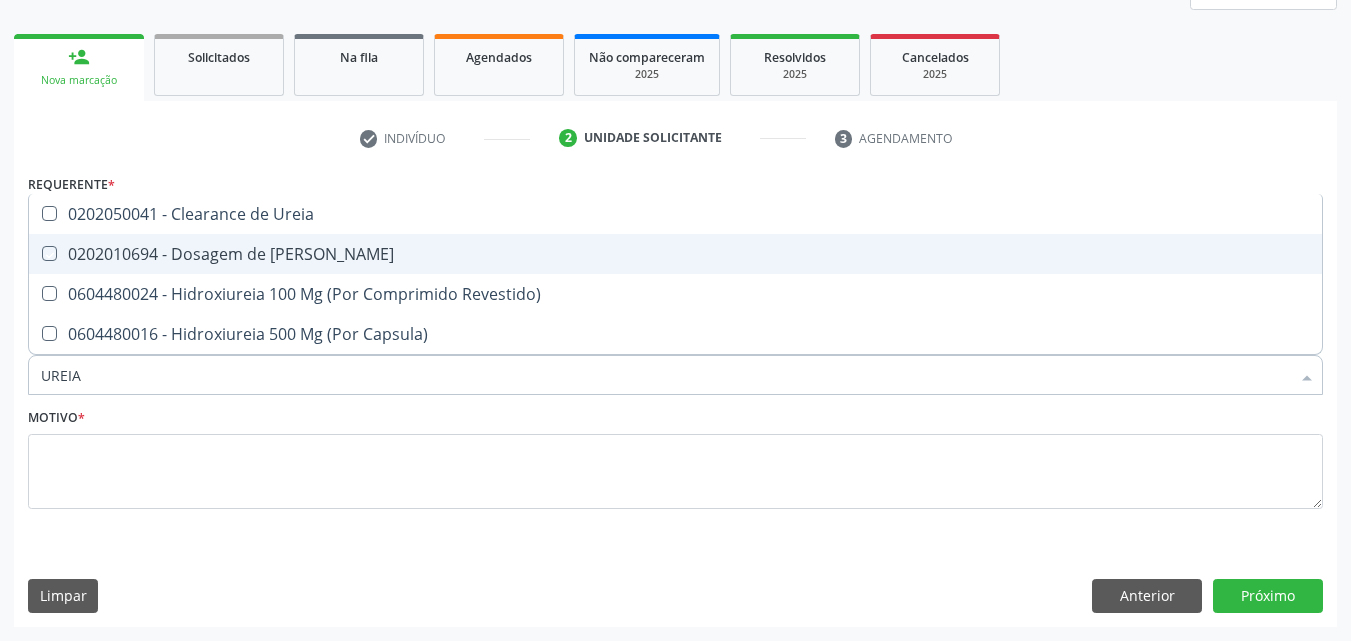 checkbox on "true" 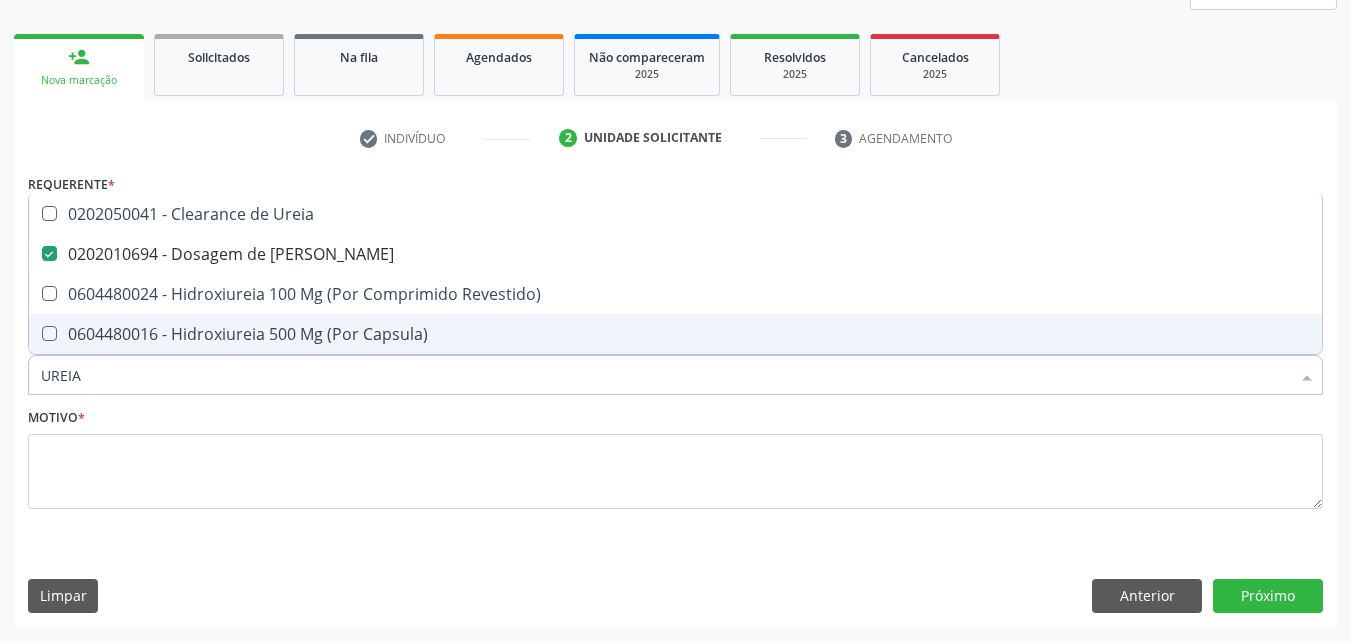 drag, startPoint x: 85, startPoint y: 380, endPoint x: 4, endPoint y: 425, distance: 92.660675 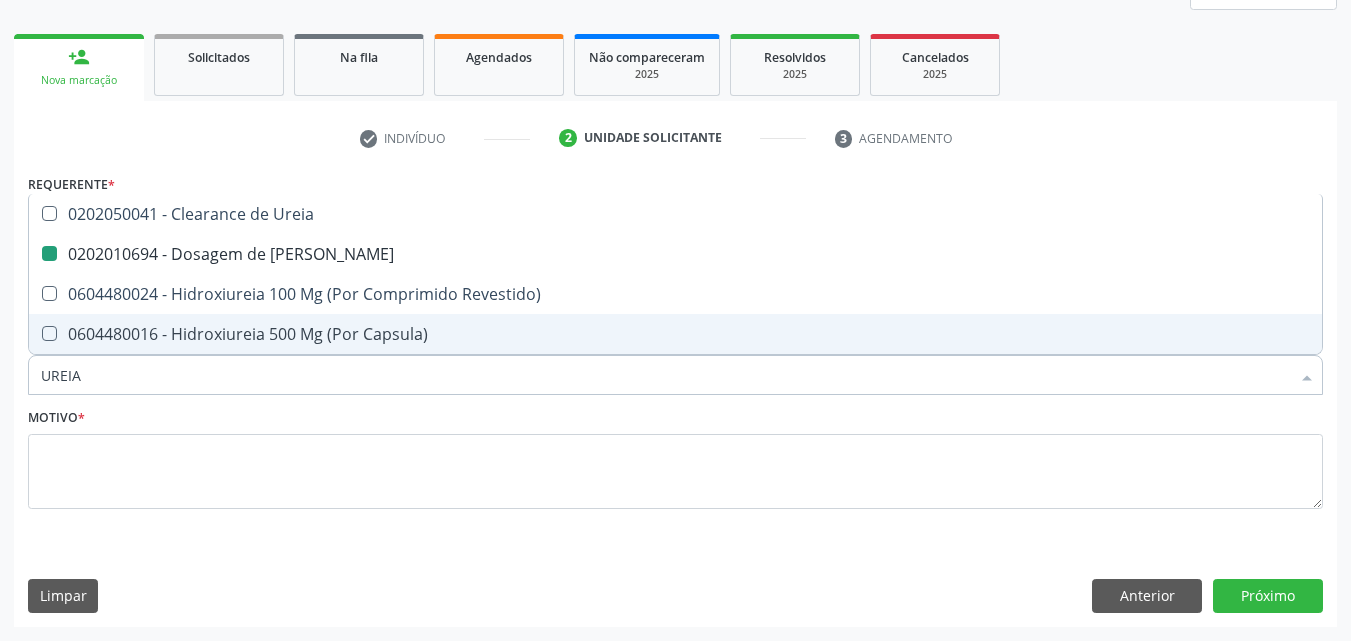 type 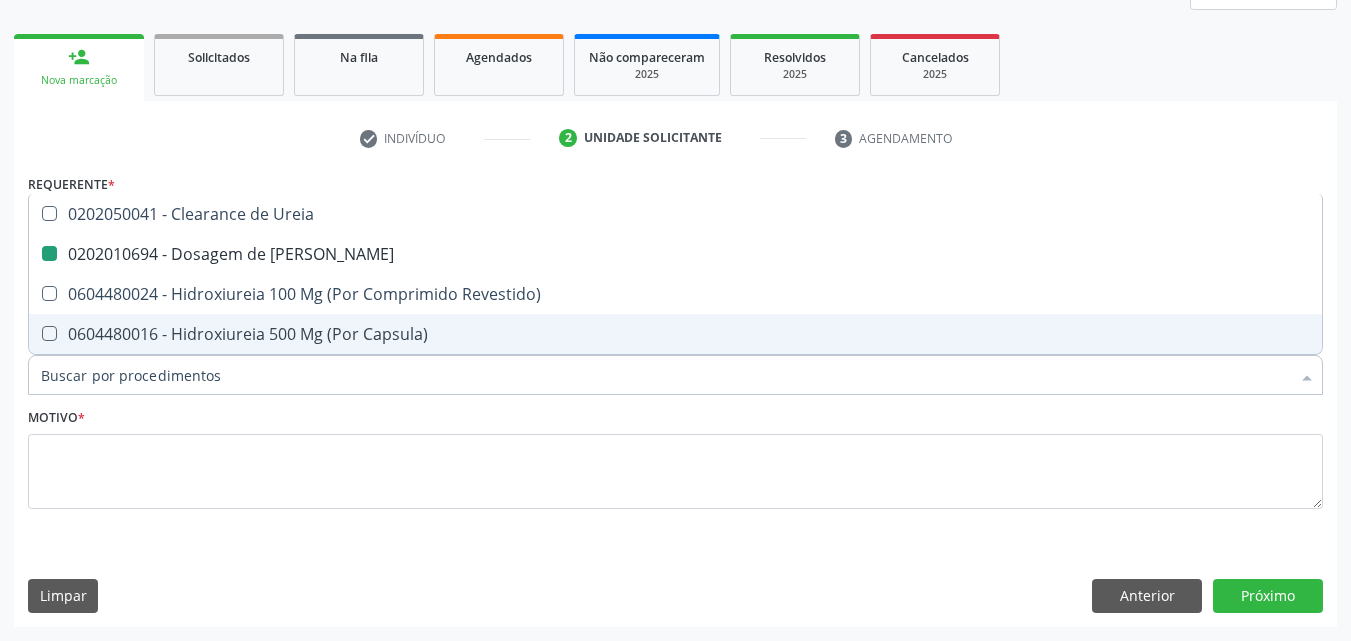 checkbox on "false" 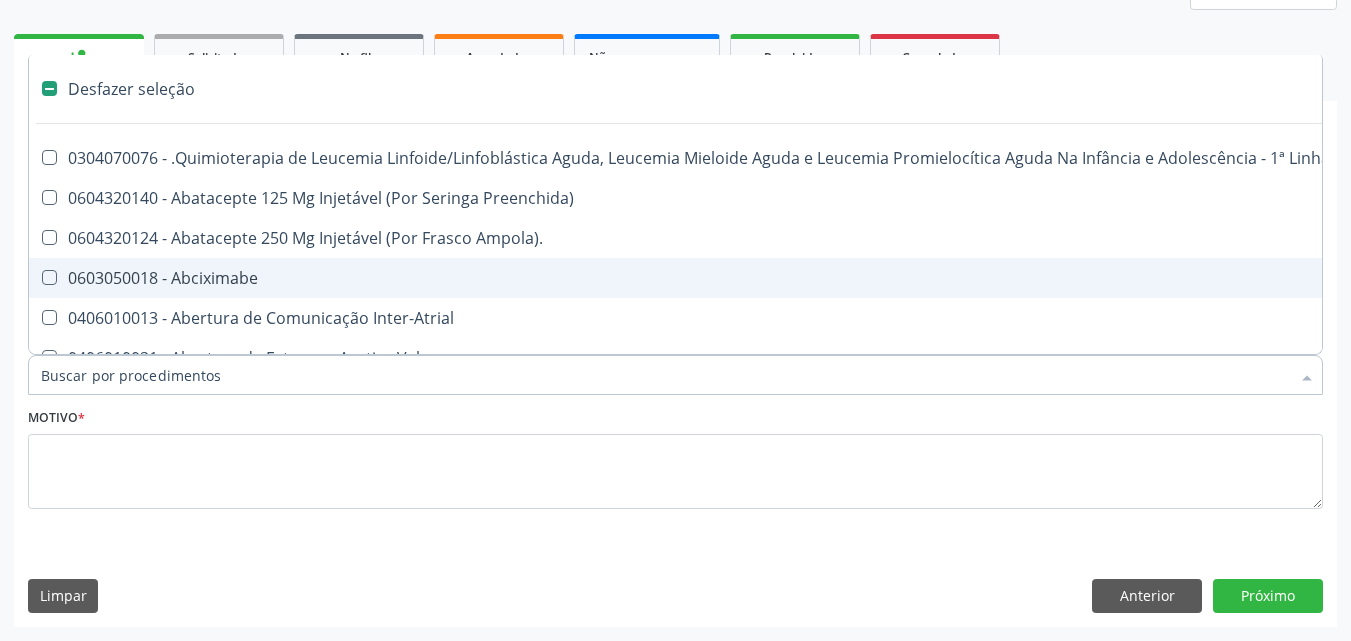 type on "U" 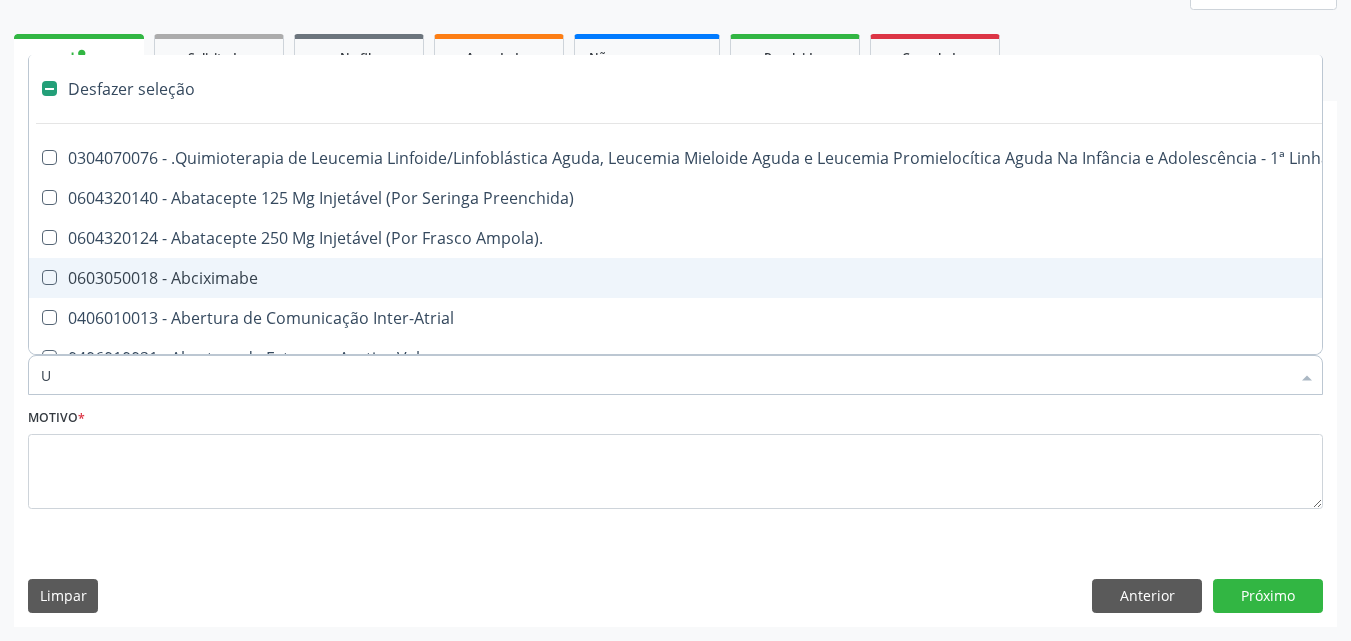checkbox on "true" 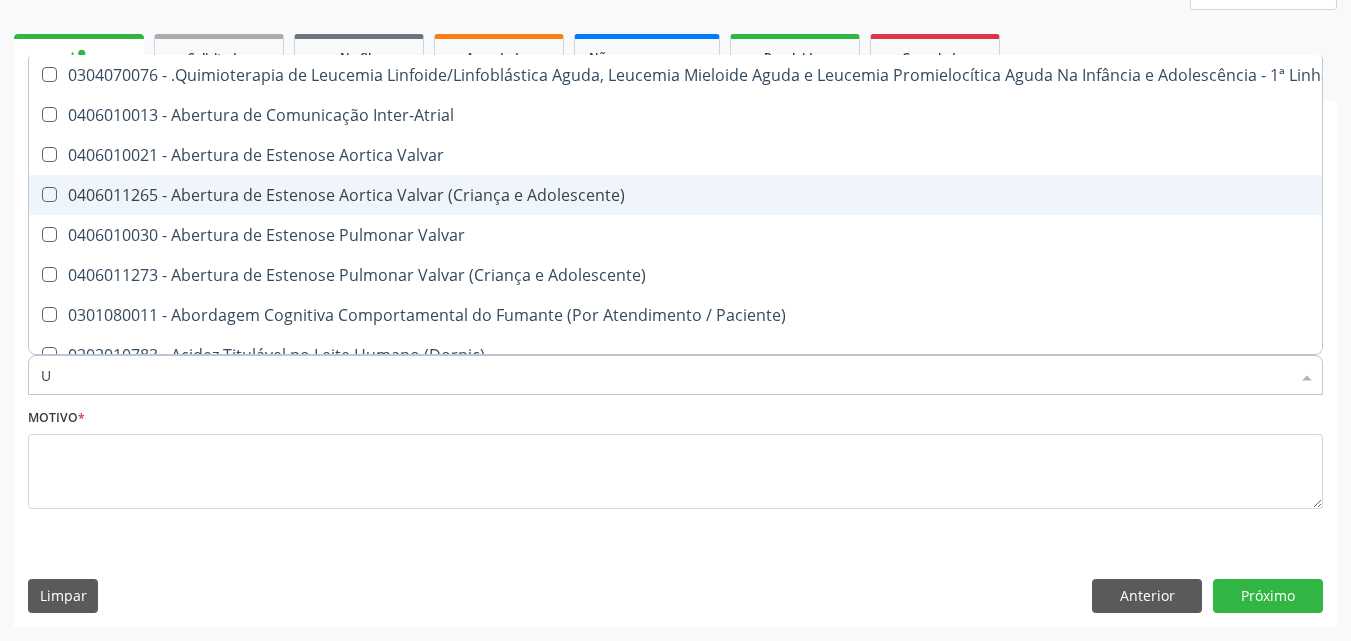 type on "UR" 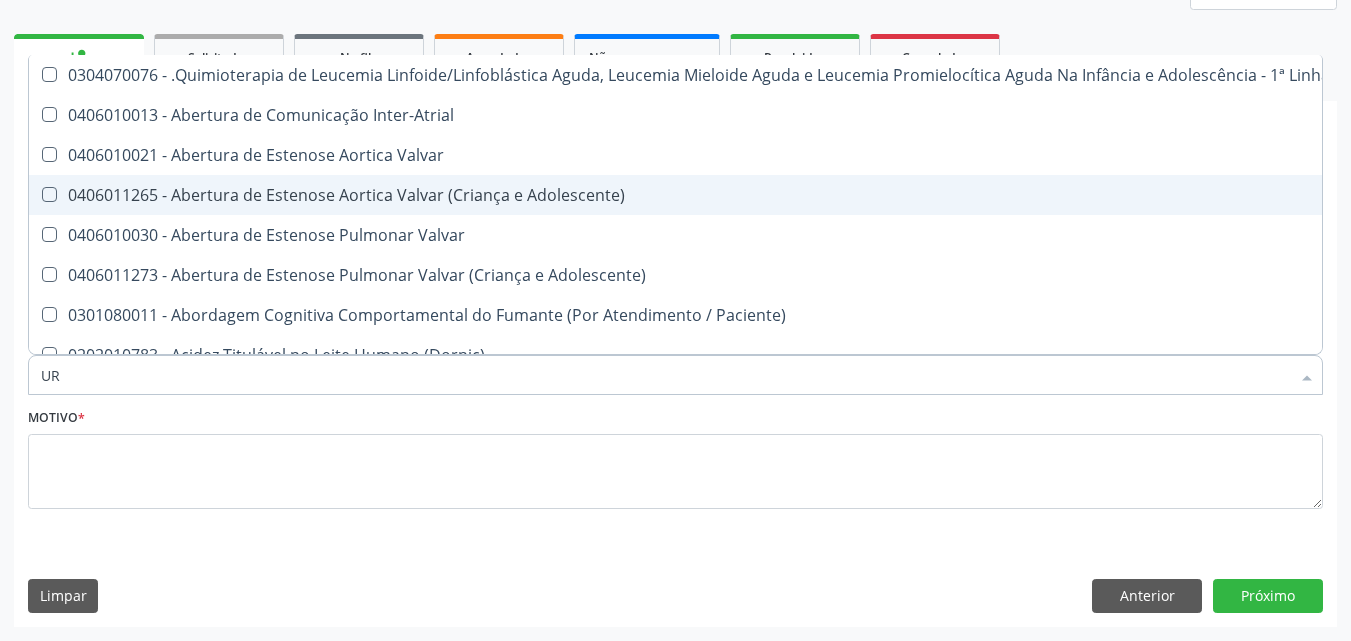 checkbox on "true" 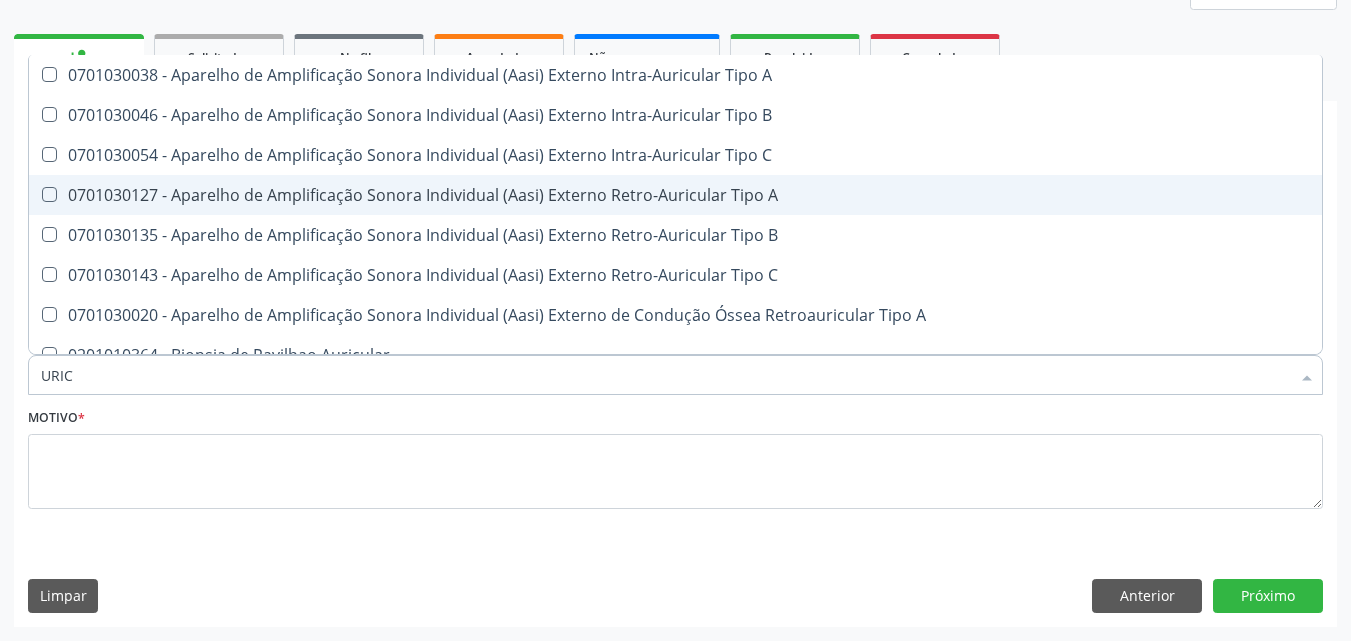 type on "URICO" 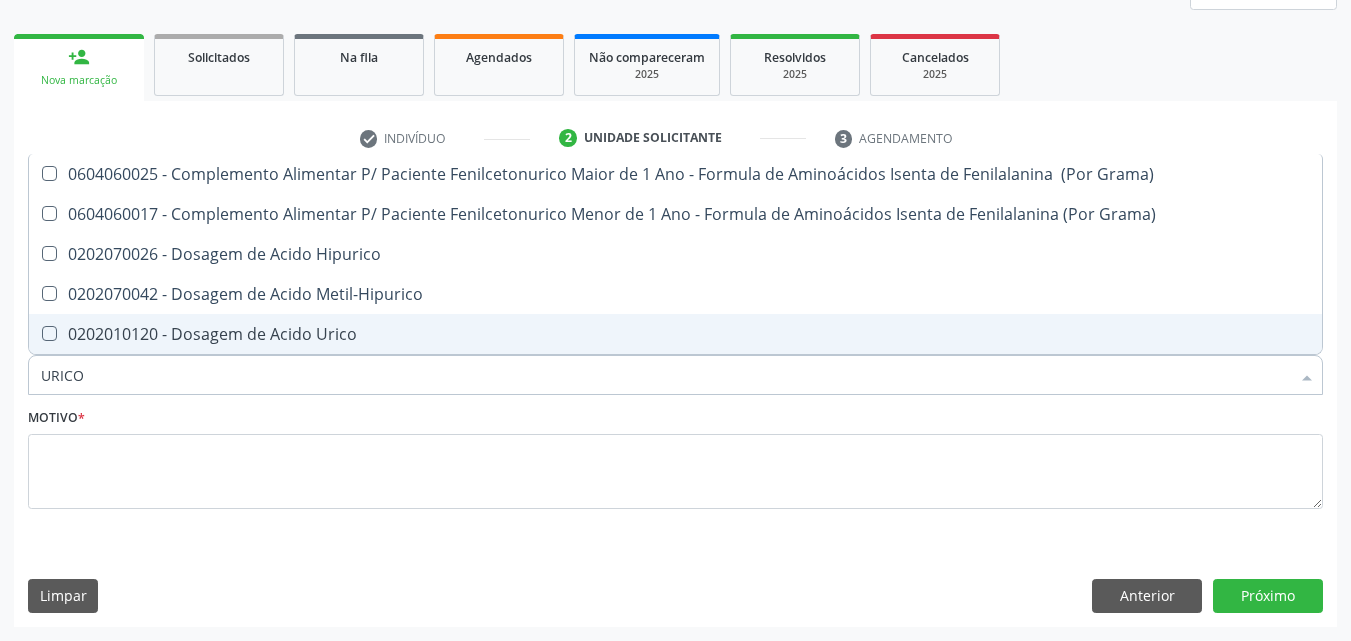 click on "0202010120 - Dosagem de Acido Urico" at bounding box center [675, 334] 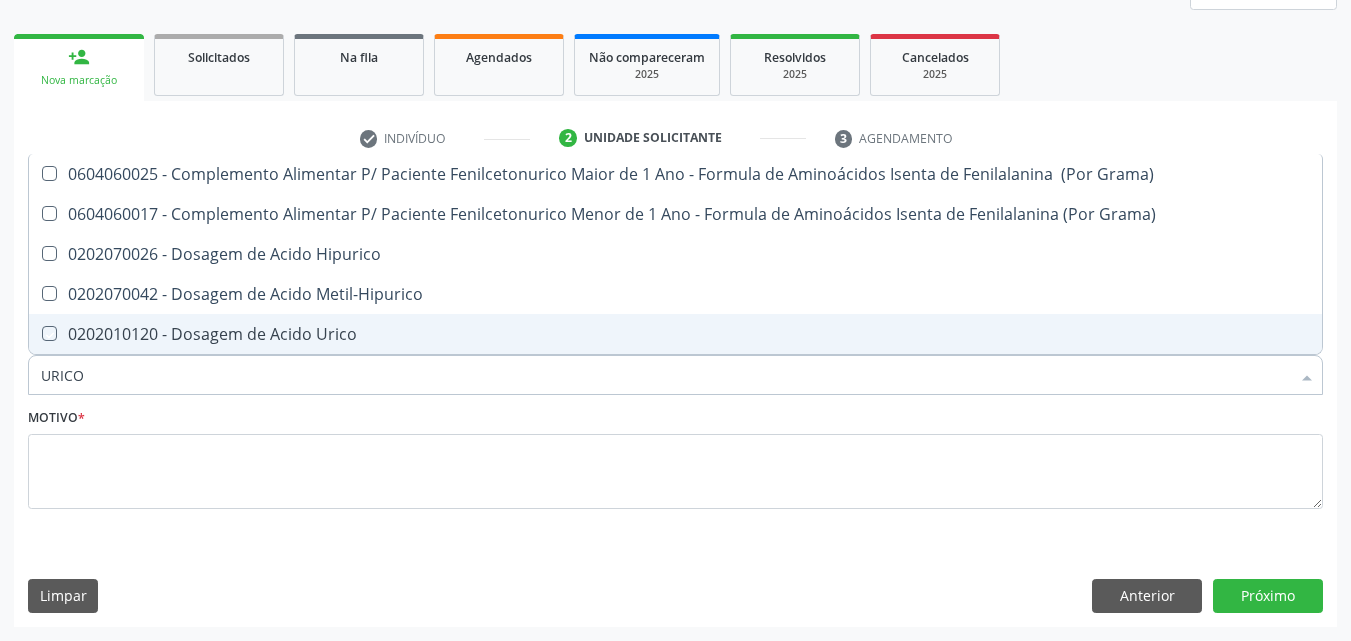 checkbox on "true" 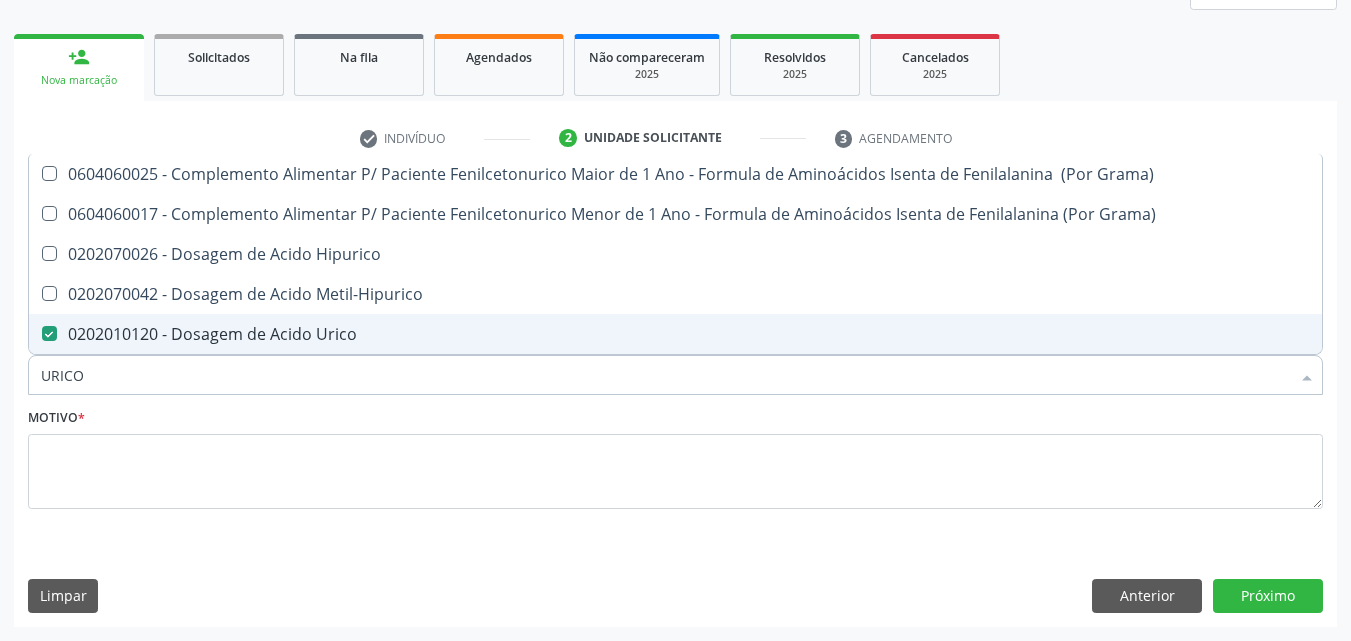 drag, startPoint x: 75, startPoint y: 378, endPoint x: 13, endPoint y: 379, distance: 62.008064 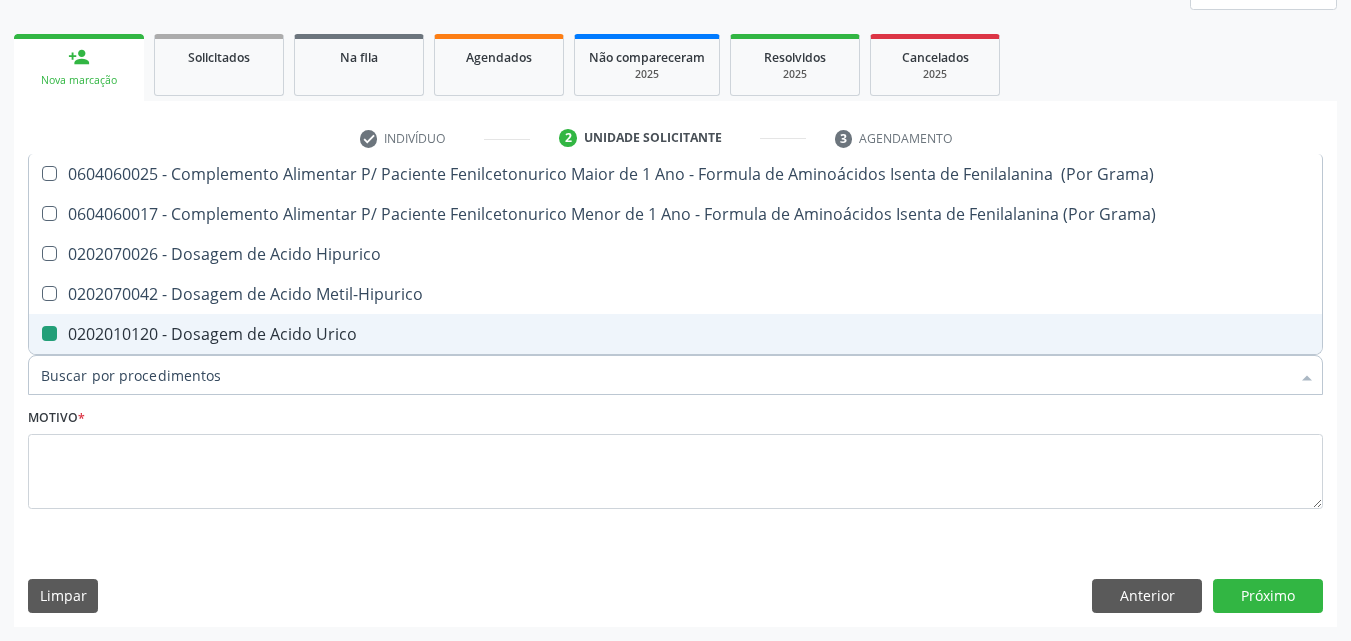 type on "C" 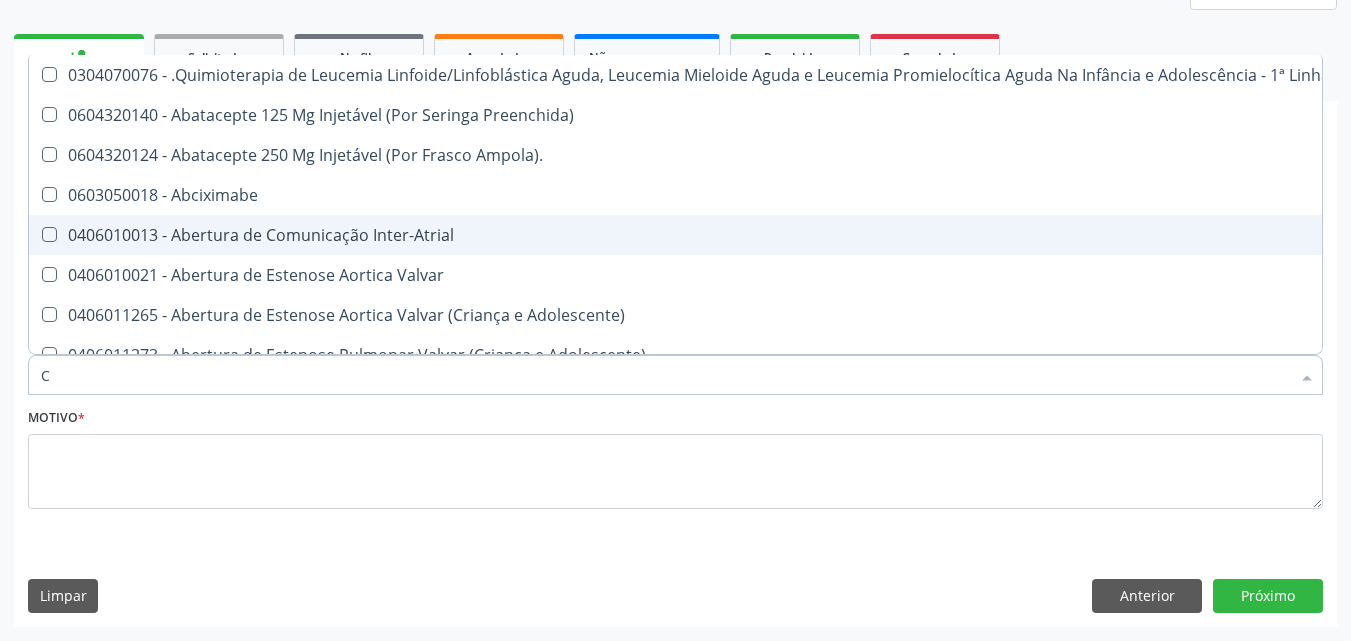 checkbox on "false" 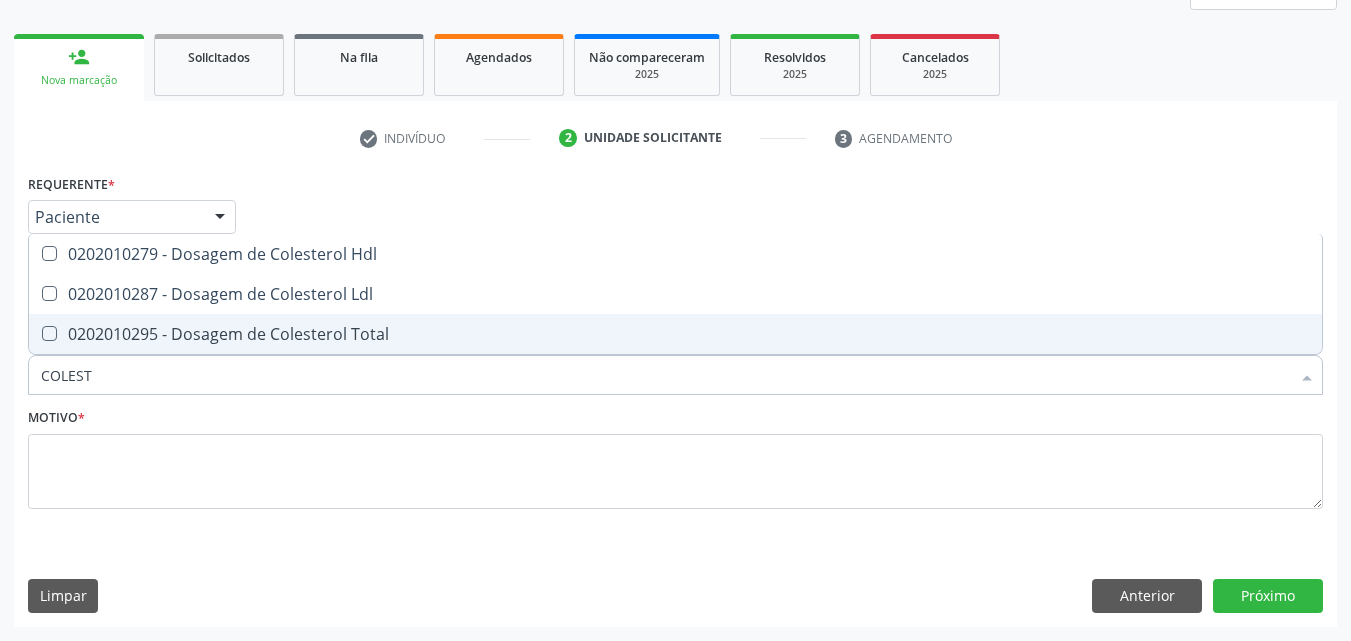 type on "COLESTE" 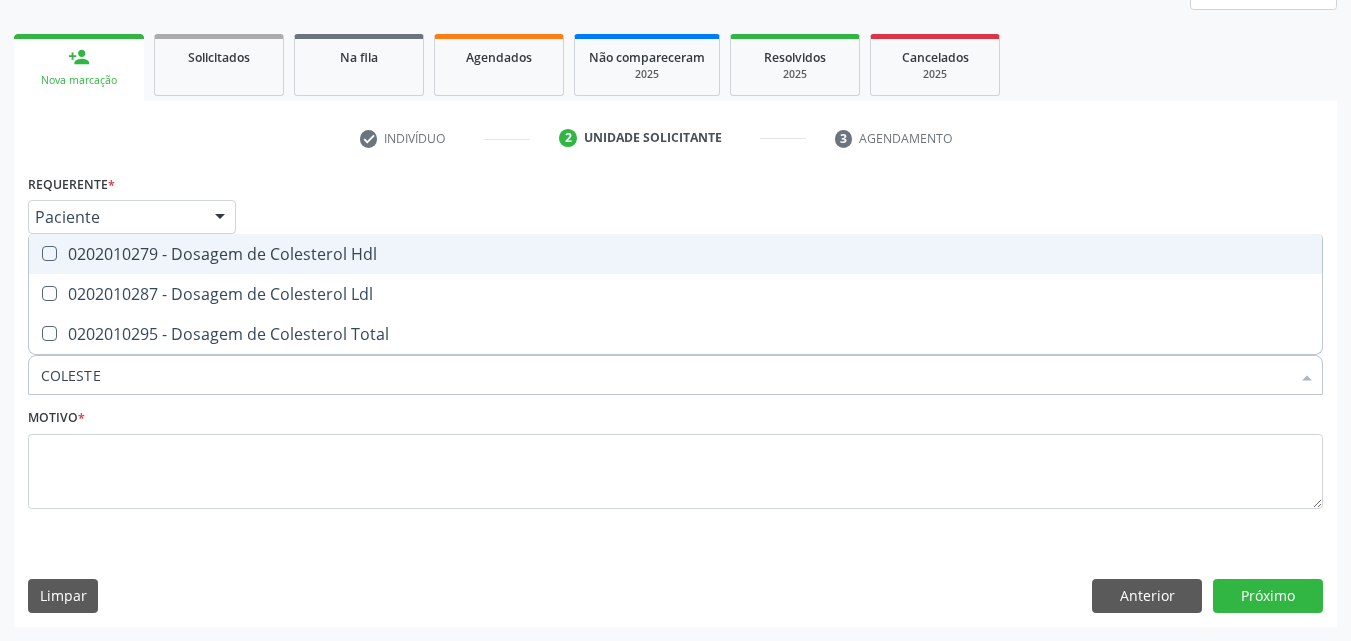 click on "0202010279 - Dosagem de Colesterol Hdl" at bounding box center [675, 254] 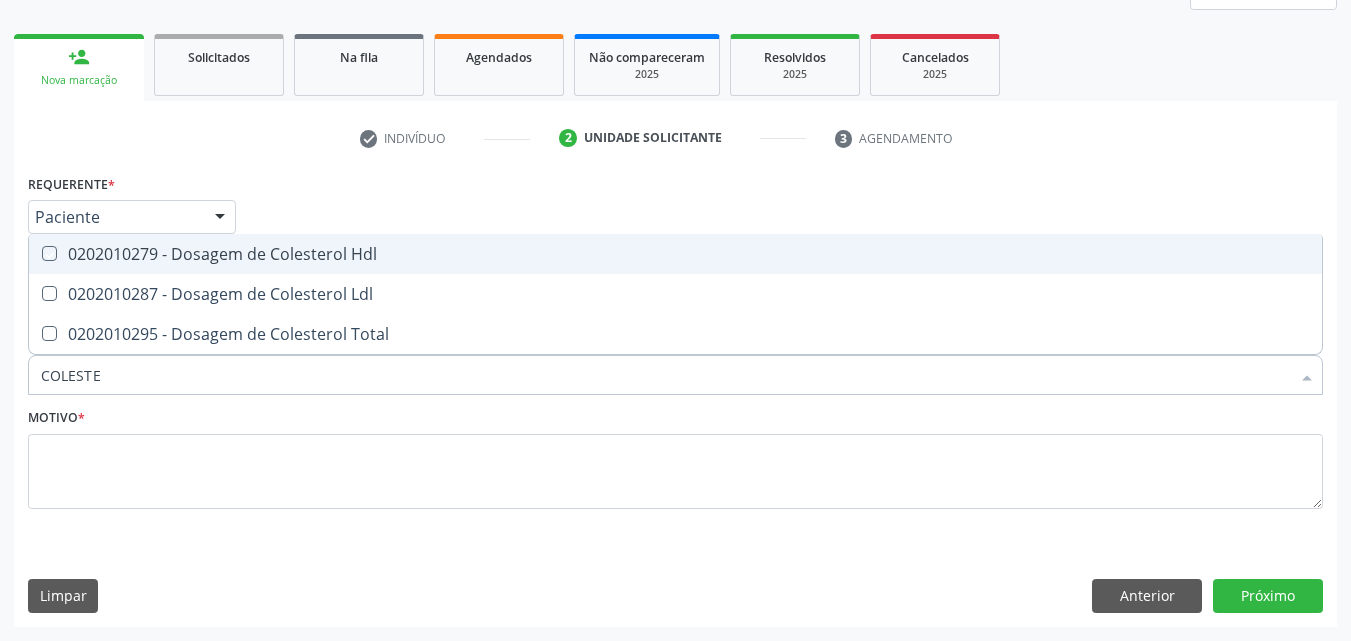 checkbox on "true" 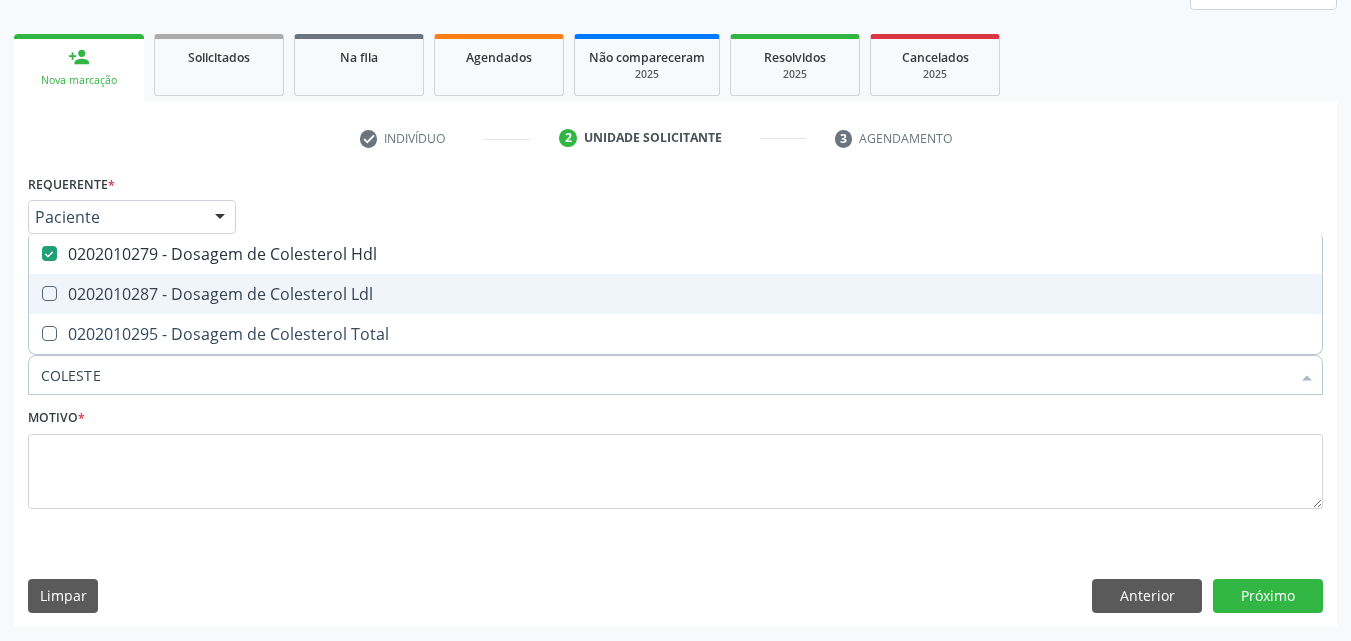 click on "0202010287 - Dosagem de Colesterol Ldl" at bounding box center (675, 294) 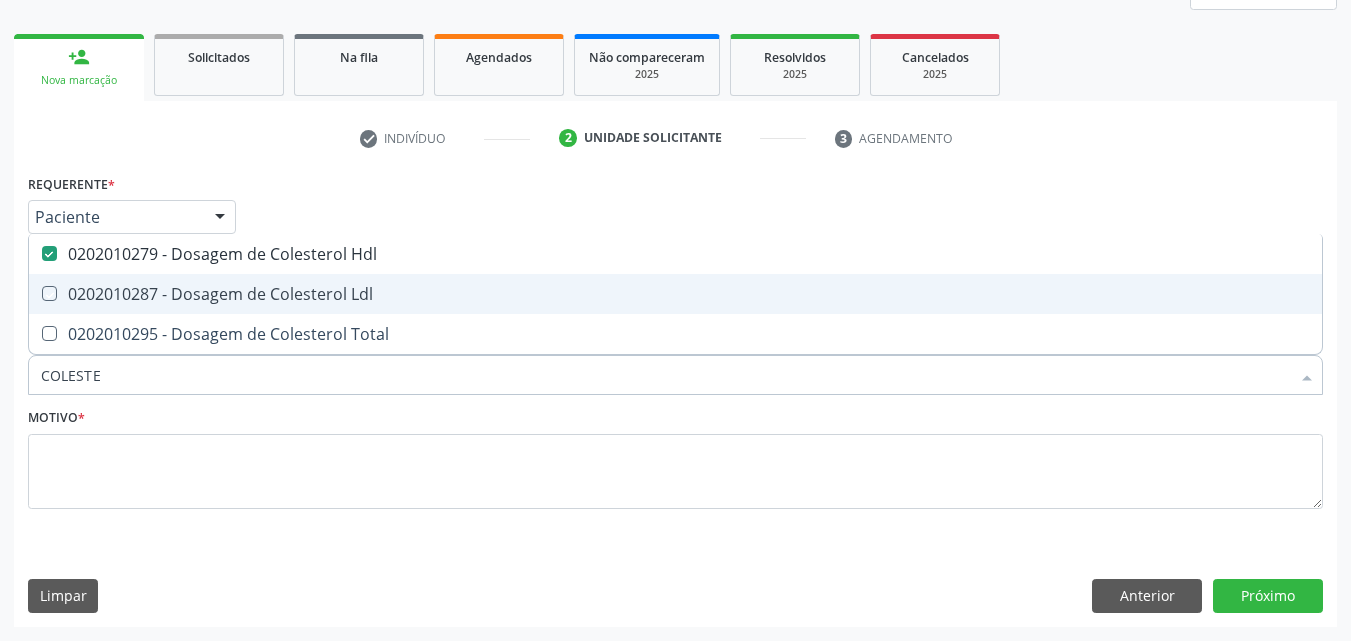 checkbox on "true" 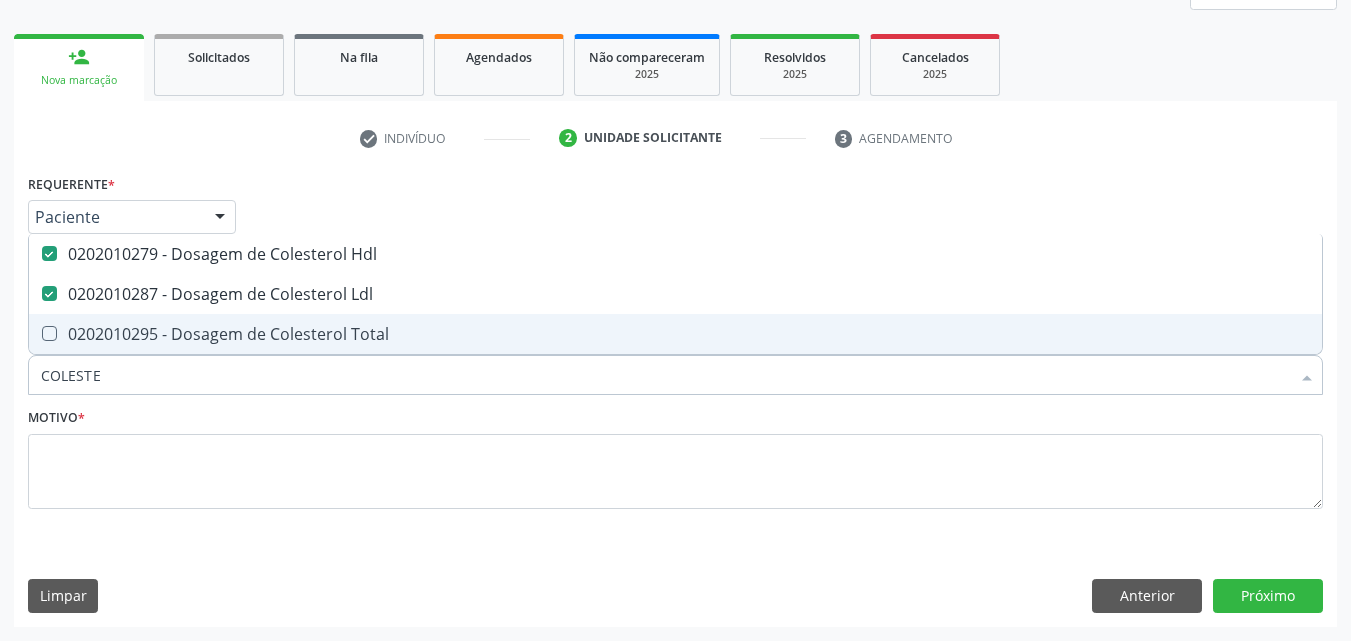 click on "0202010295 - Dosagem de Colesterol Total" at bounding box center (675, 334) 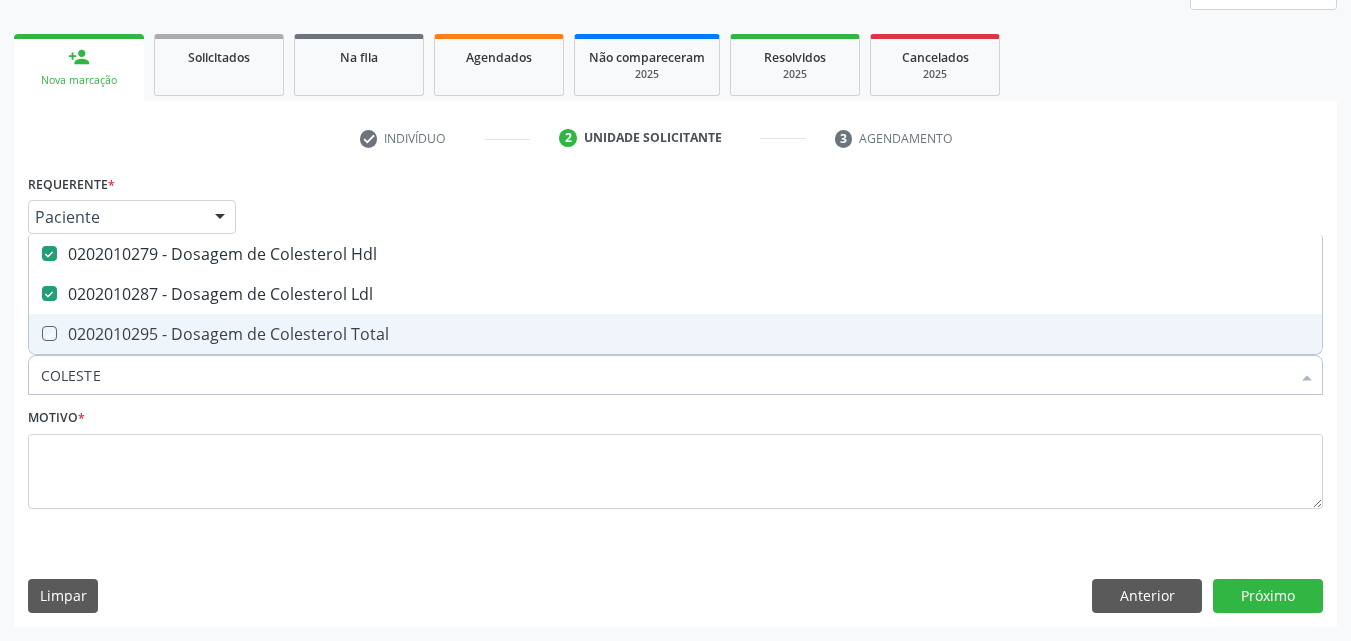 checkbox on "true" 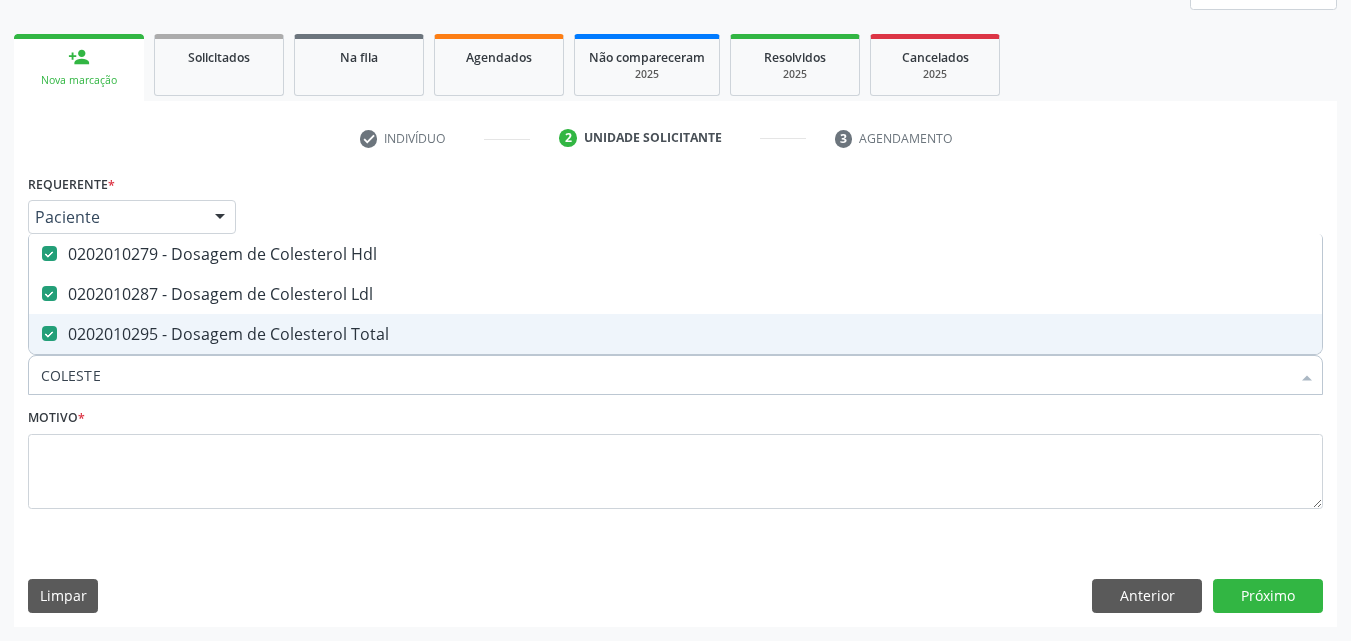 drag, startPoint x: 127, startPoint y: 376, endPoint x: 0, endPoint y: 373, distance: 127.03543 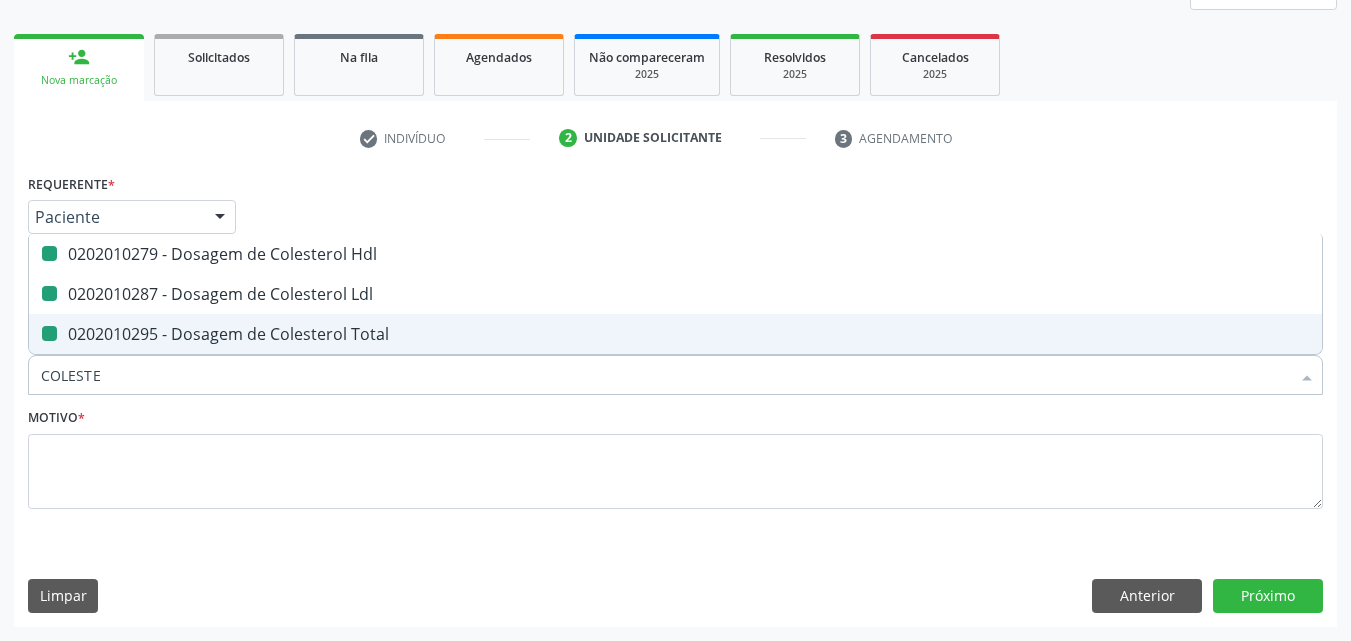 type 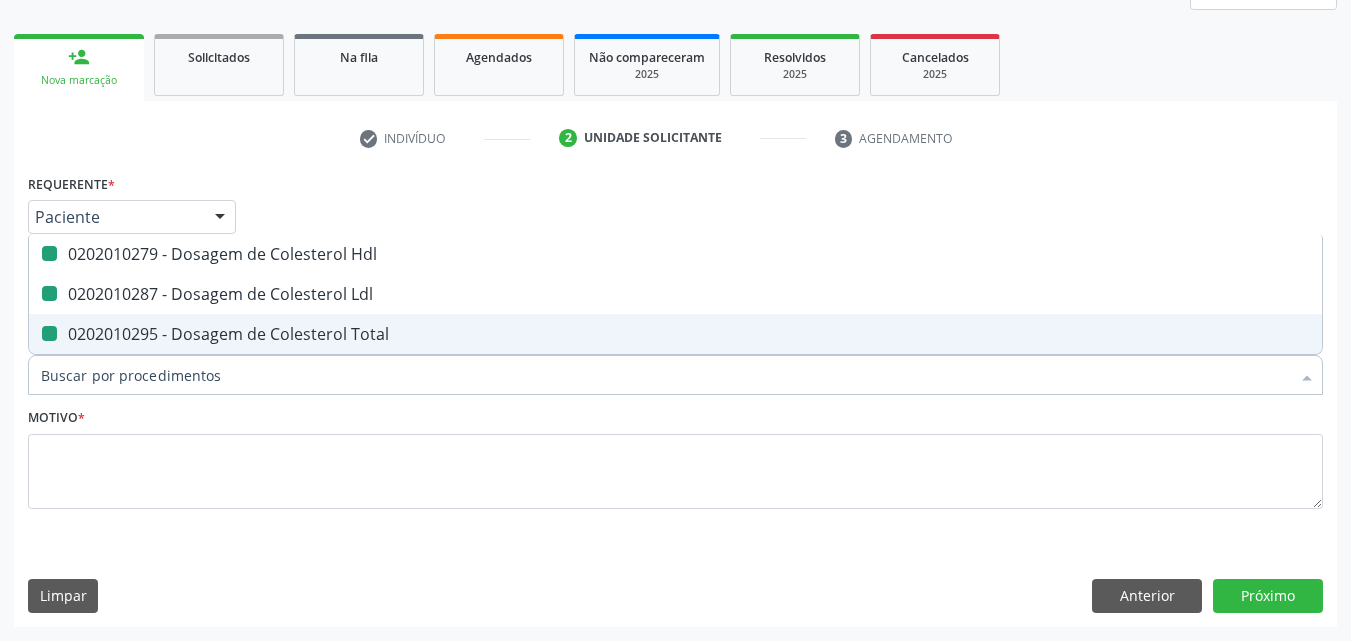 checkbox on "false" 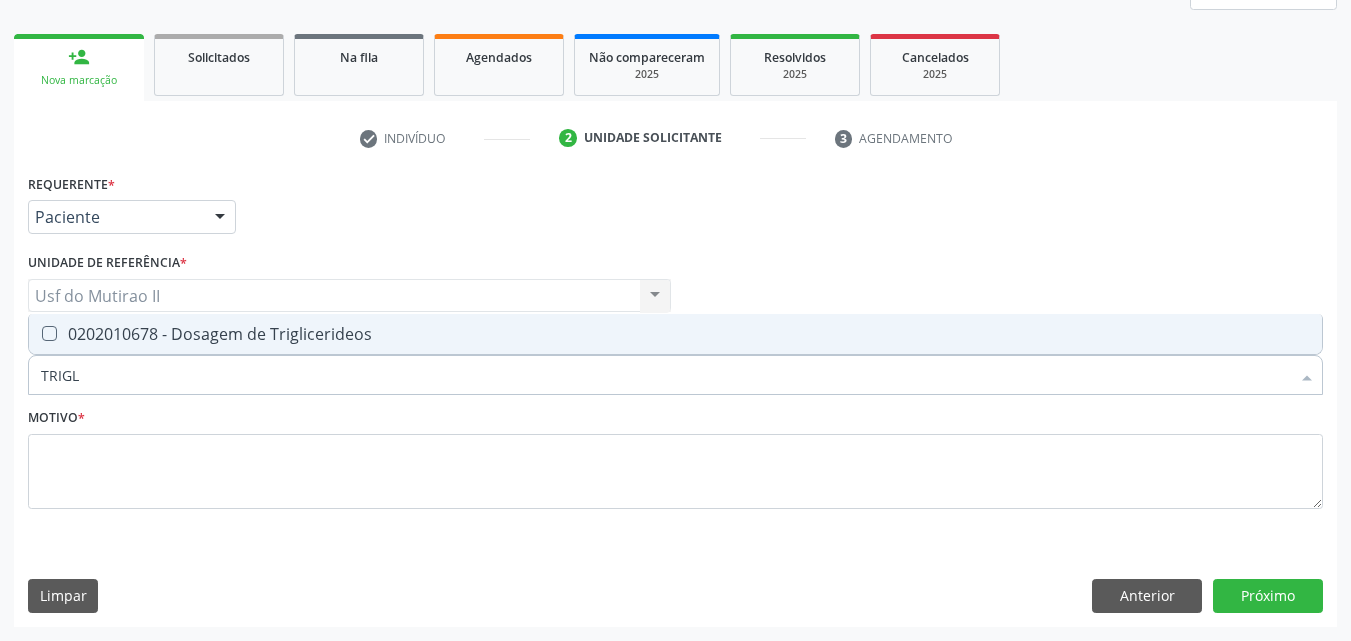 type on "TRIGLI" 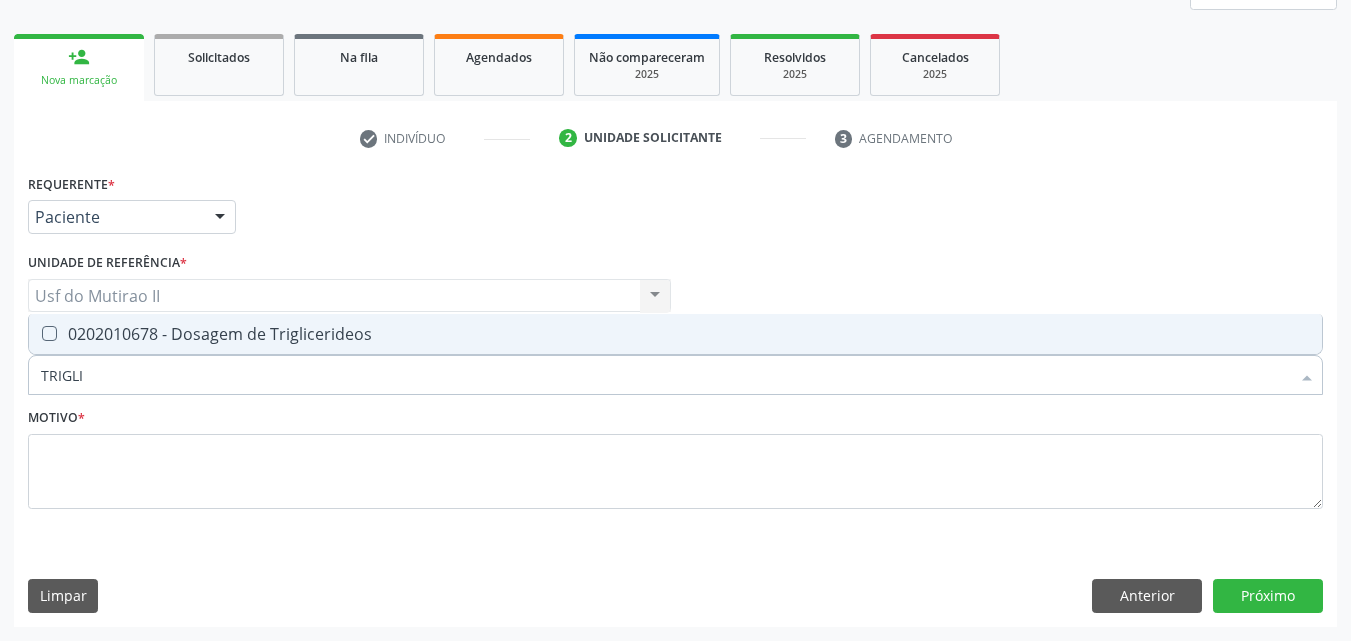 click on "0202010678 - Dosagem de Triglicerideos" at bounding box center [675, 334] 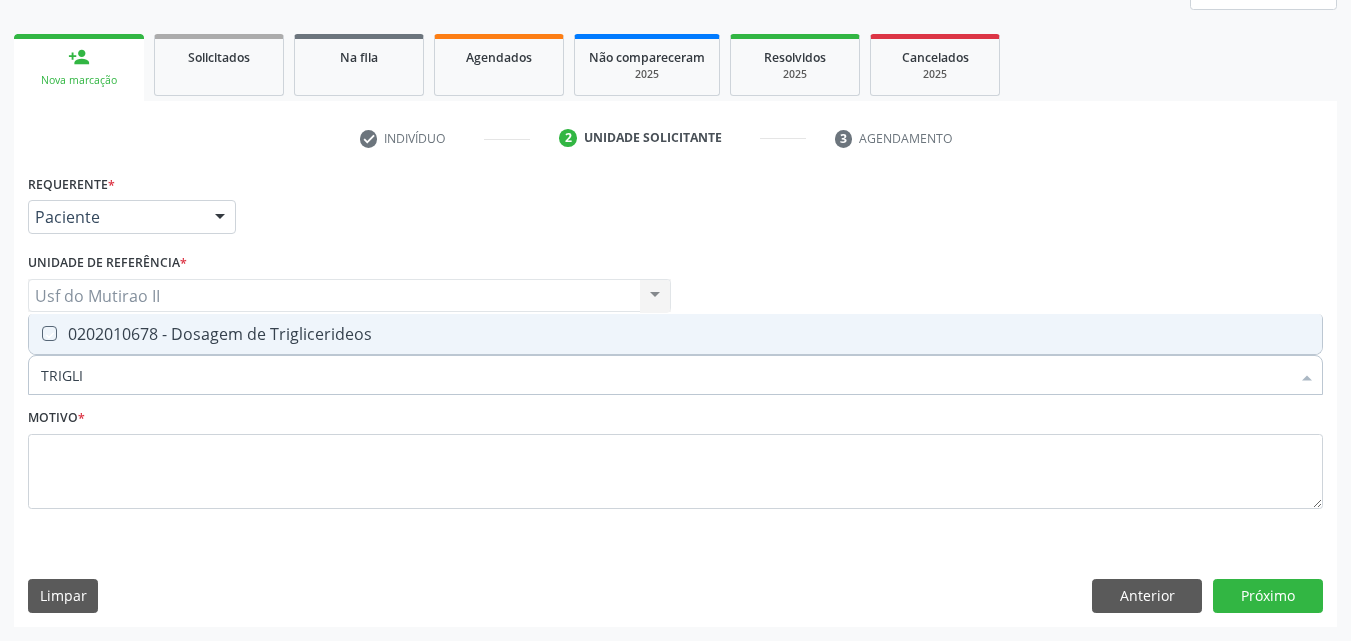 checkbox on "true" 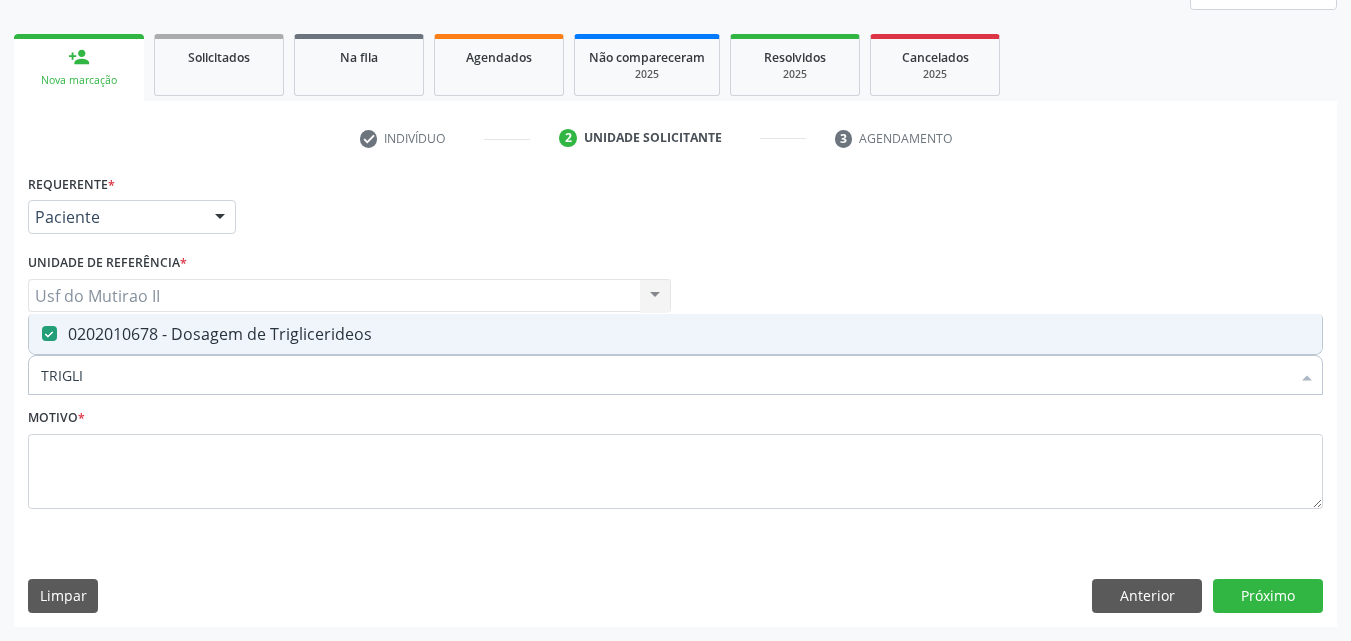 drag, startPoint x: 116, startPoint y: 377, endPoint x: 0, endPoint y: 377, distance: 116 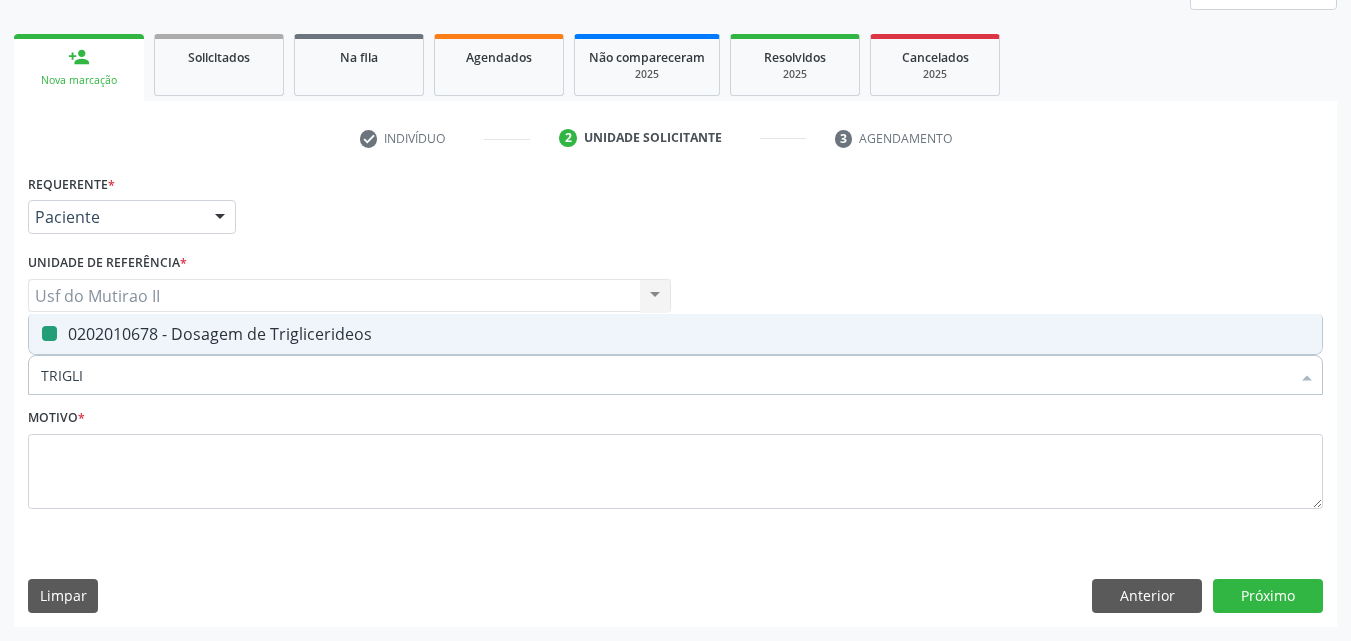 type 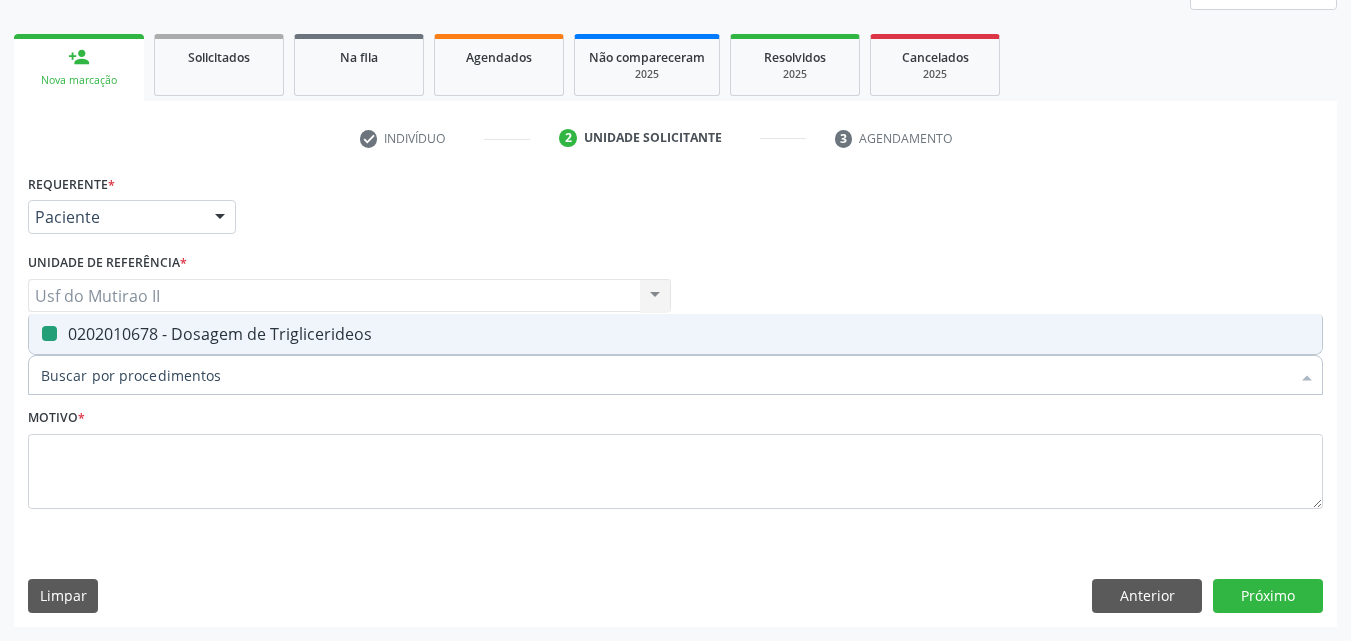 checkbox on "false" 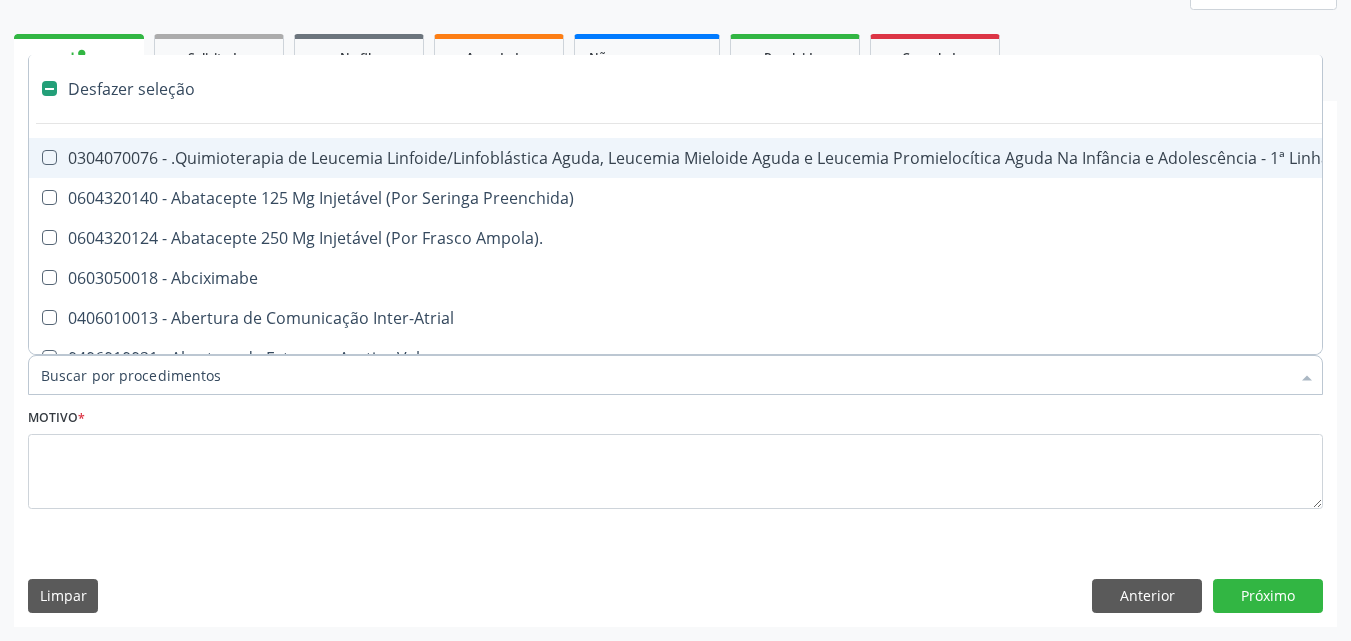 click on "Item de agendamento
*" at bounding box center (665, 375) 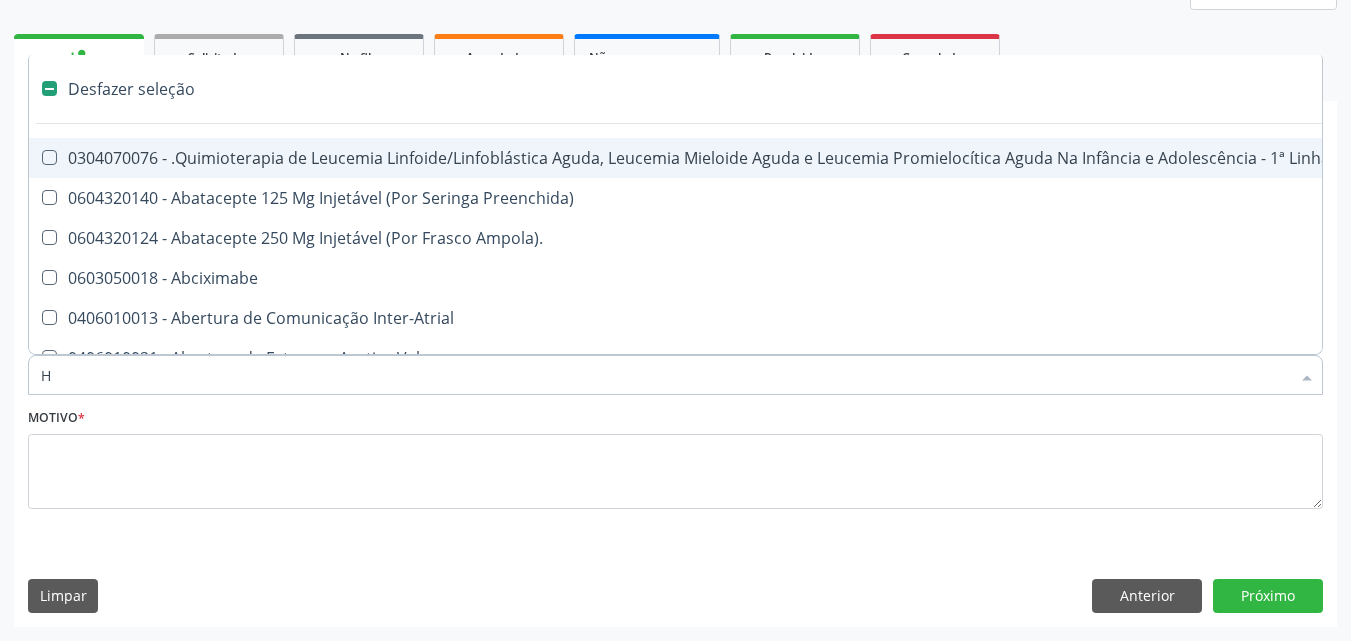checkbox on "true" 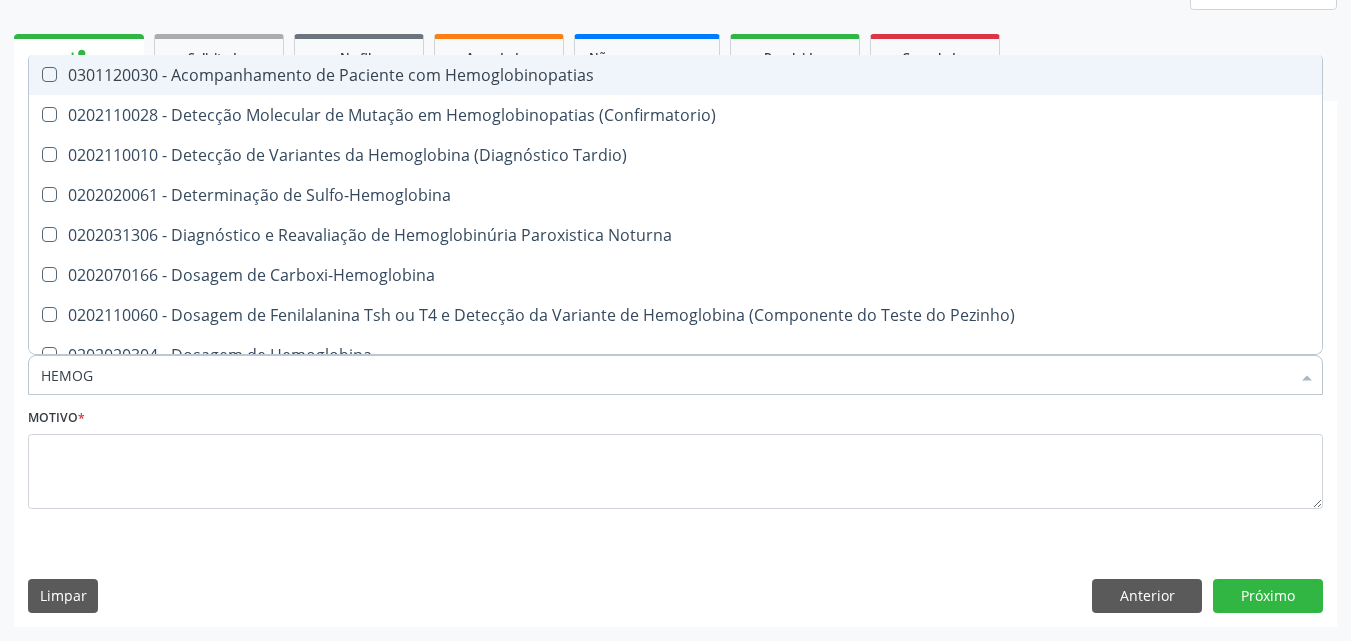 type on "HEMOGR" 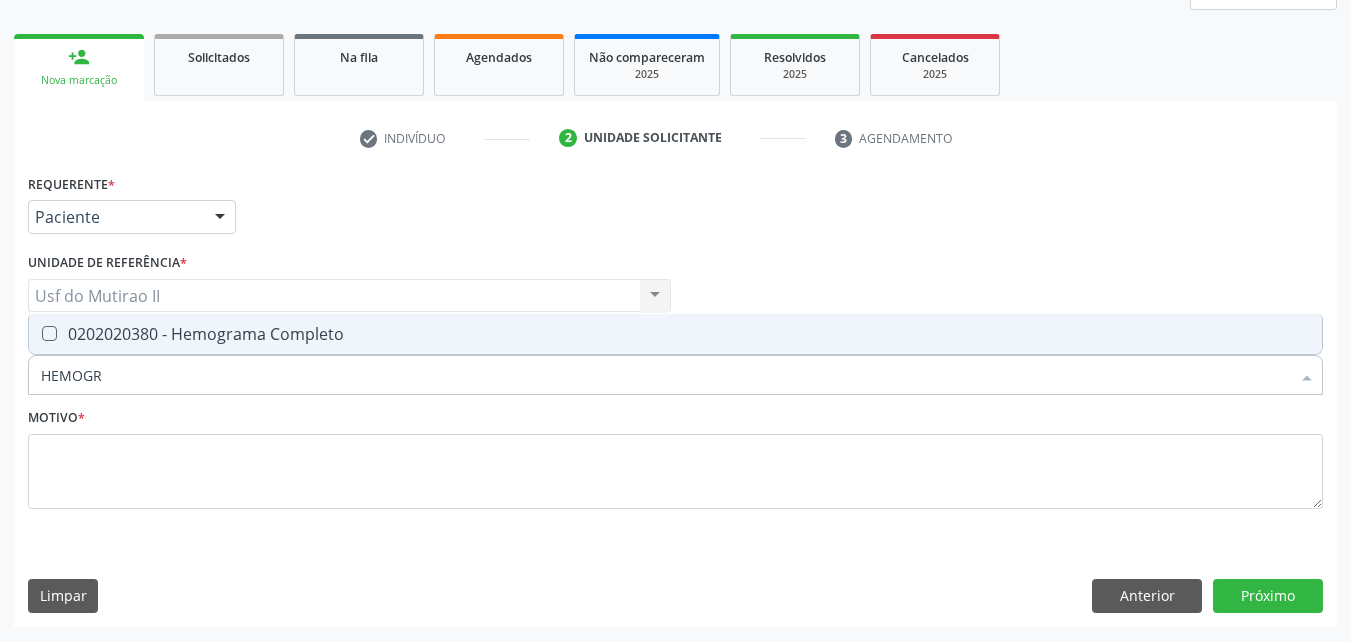 click on "0202020380 - Hemograma Completo" at bounding box center [675, 334] 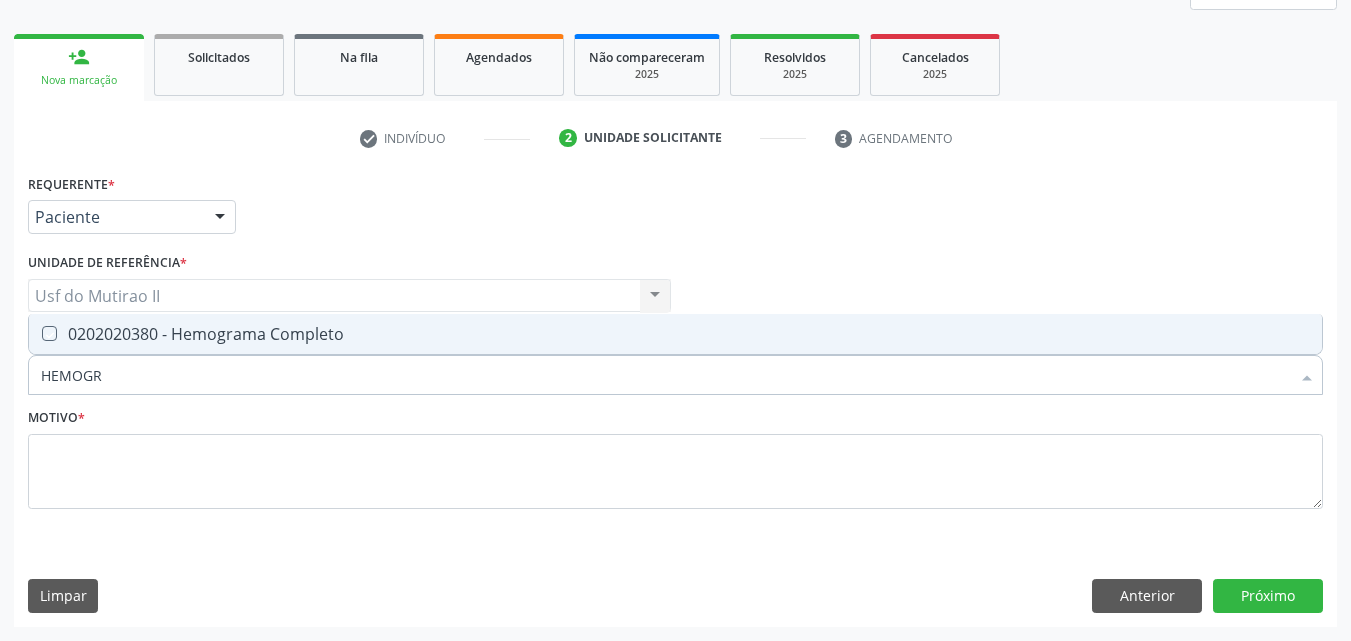 checkbox on "true" 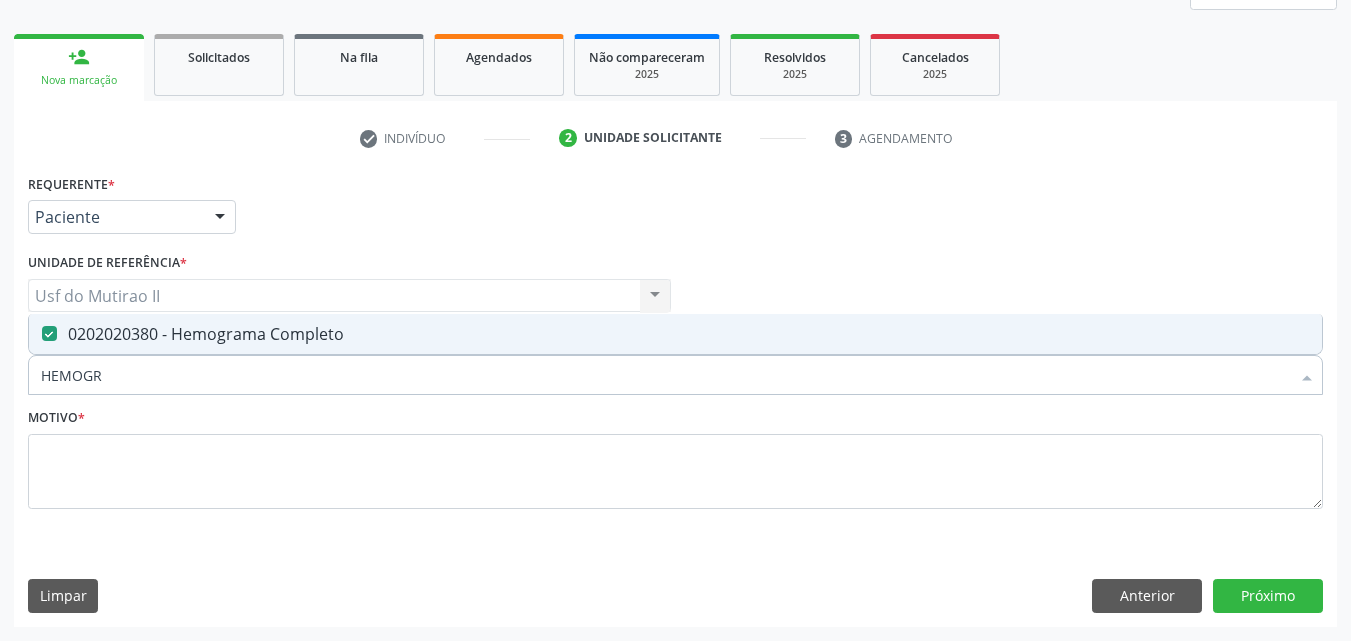 drag, startPoint x: 169, startPoint y: 385, endPoint x: 11, endPoint y: 379, distance: 158.11388 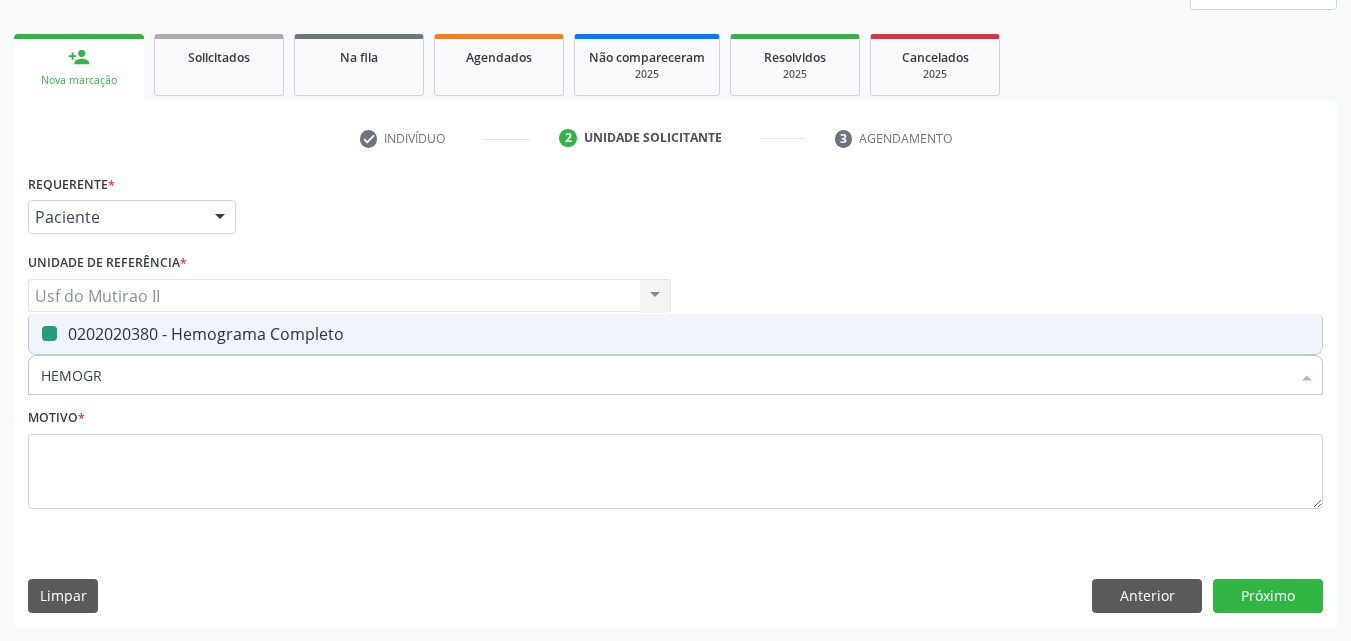 type 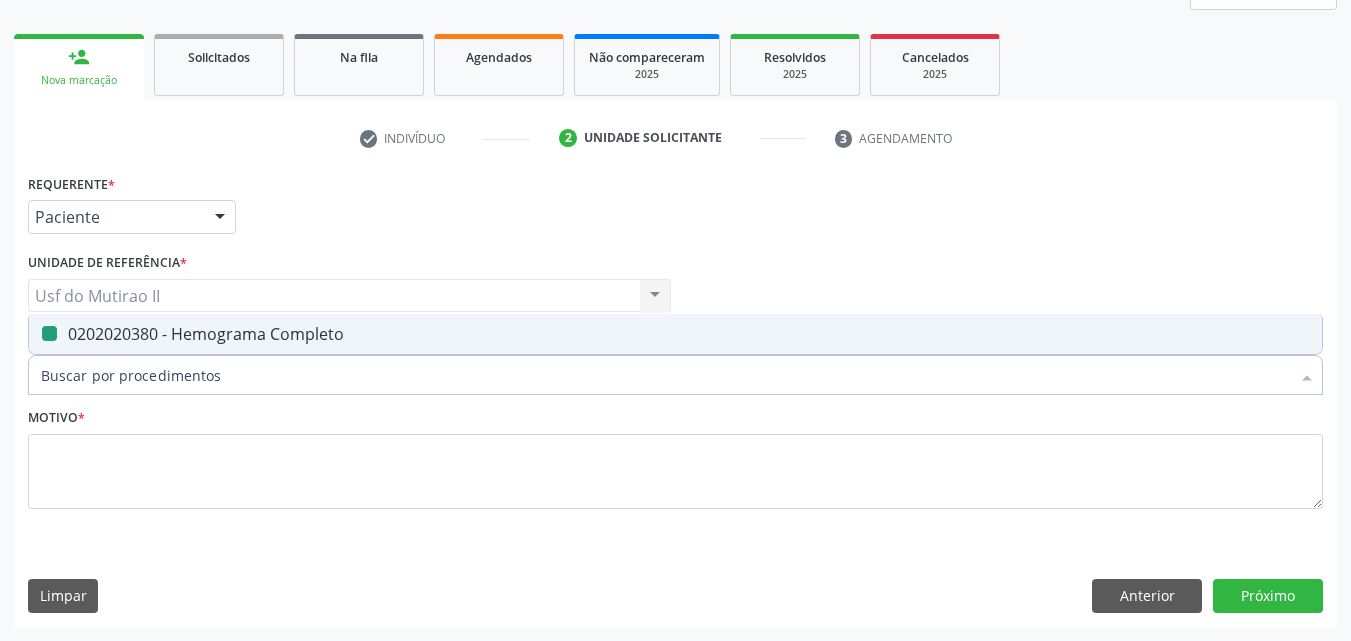 checkbox on "false" 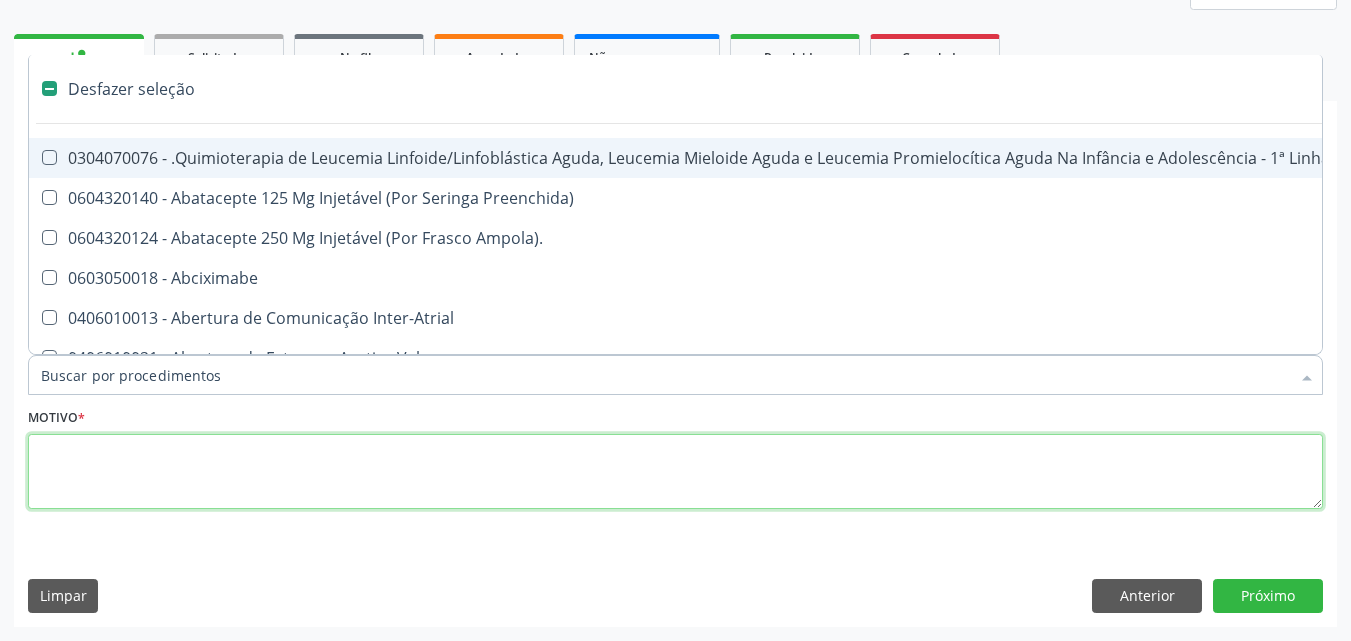 click at bounding box center (675, 472) 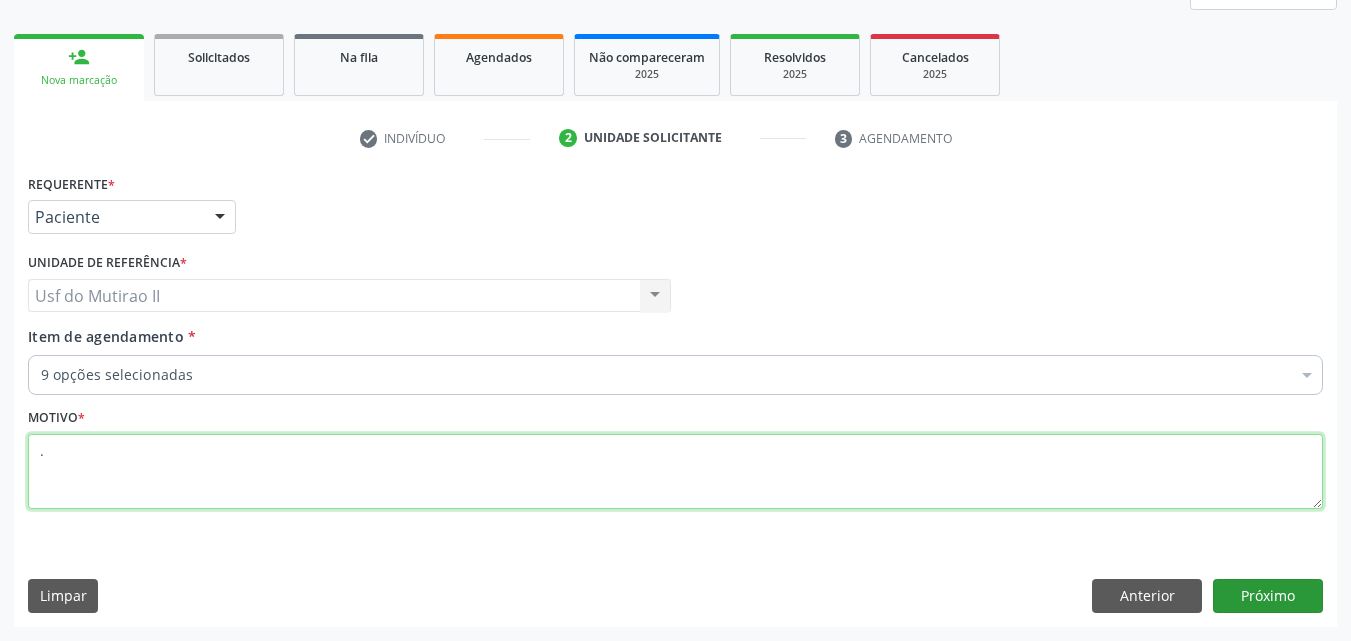 type on "." 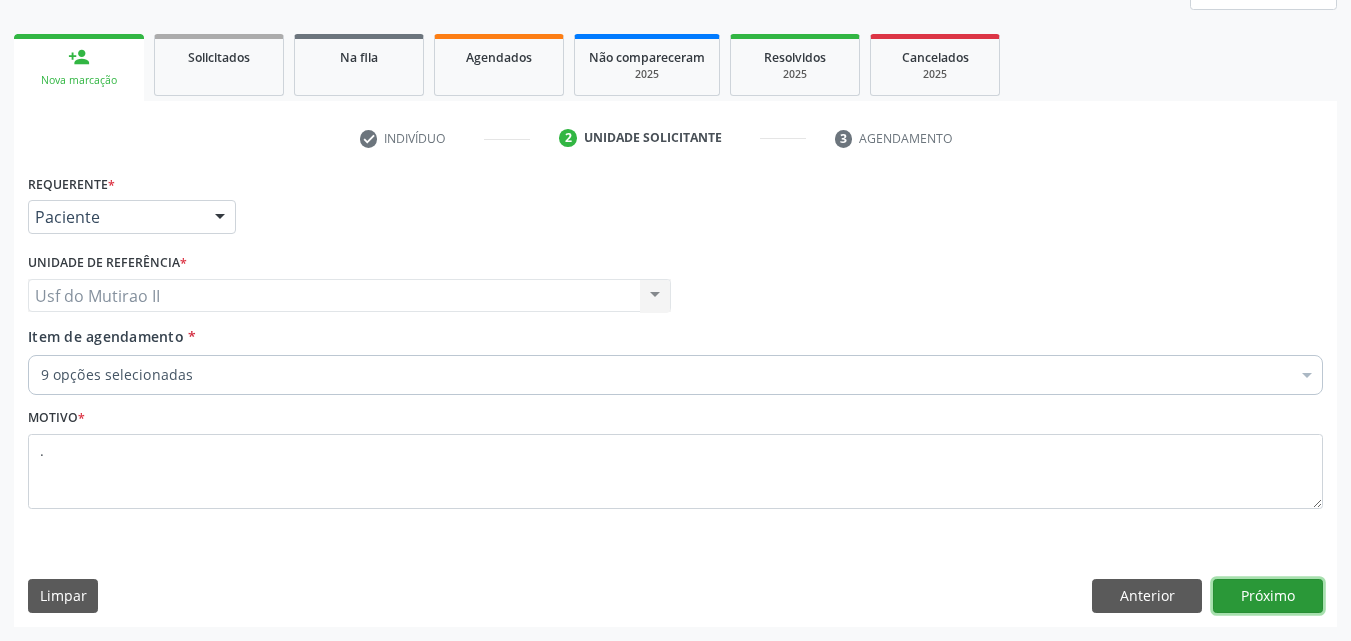 click on "Próximo" at bounding box center (1268, 596) 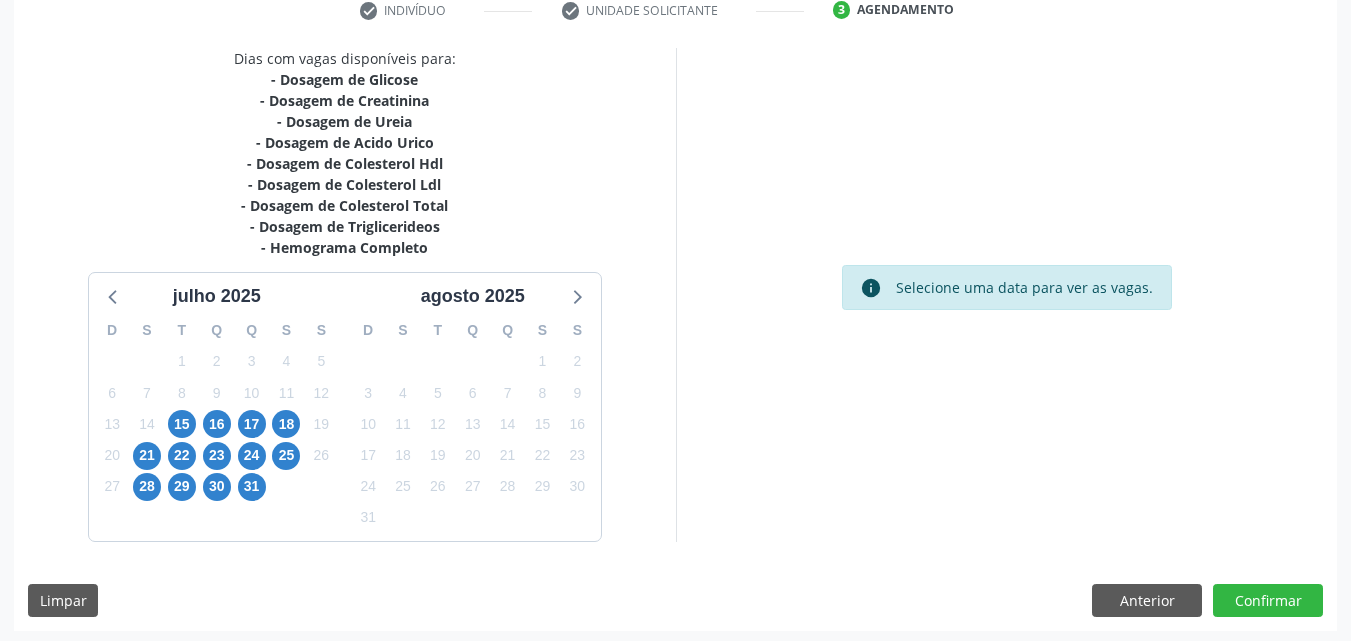 scroll, scrollTop: 397, scrollLeft: 0, axis: vertical 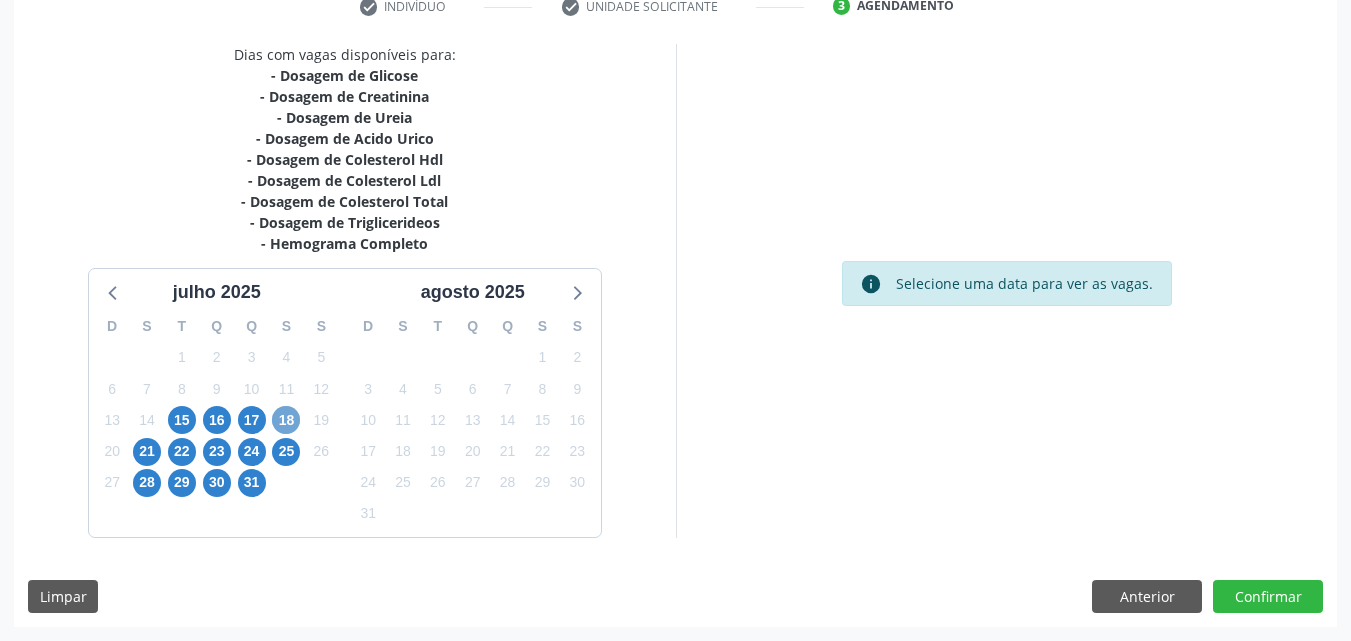 click on "18" at bounding box center (286, 420) 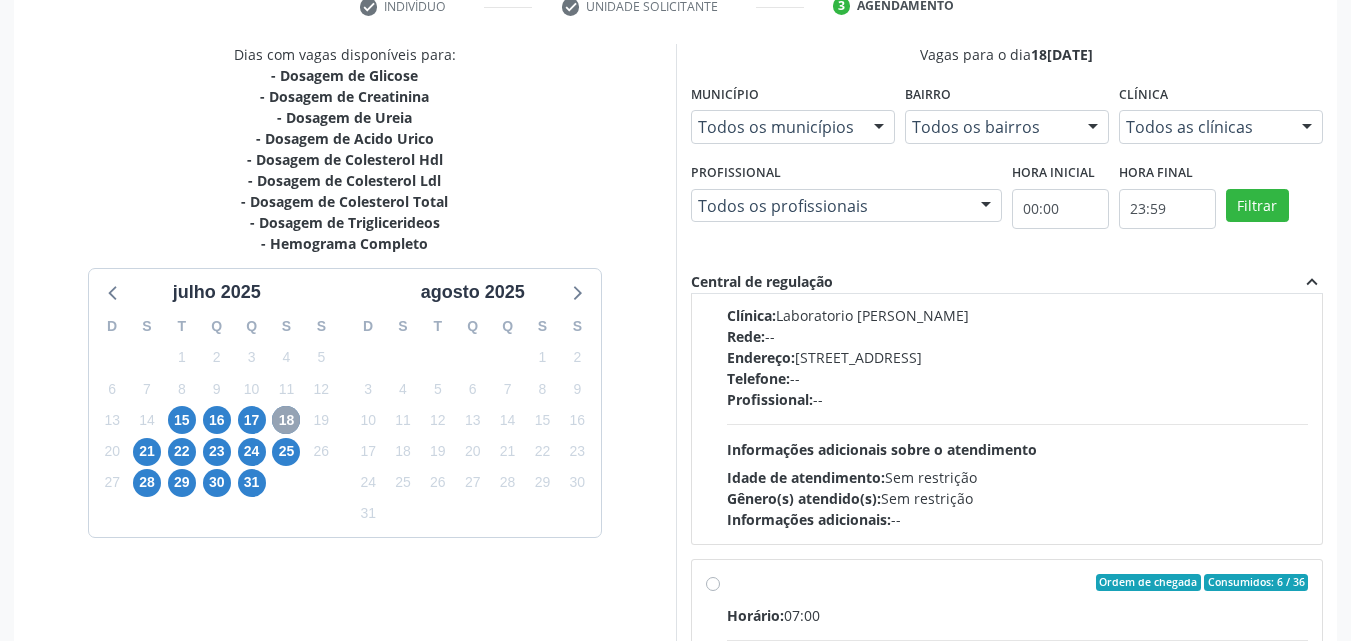 scroll, scrollTop: 0, scrollLeft: 0, axis: both 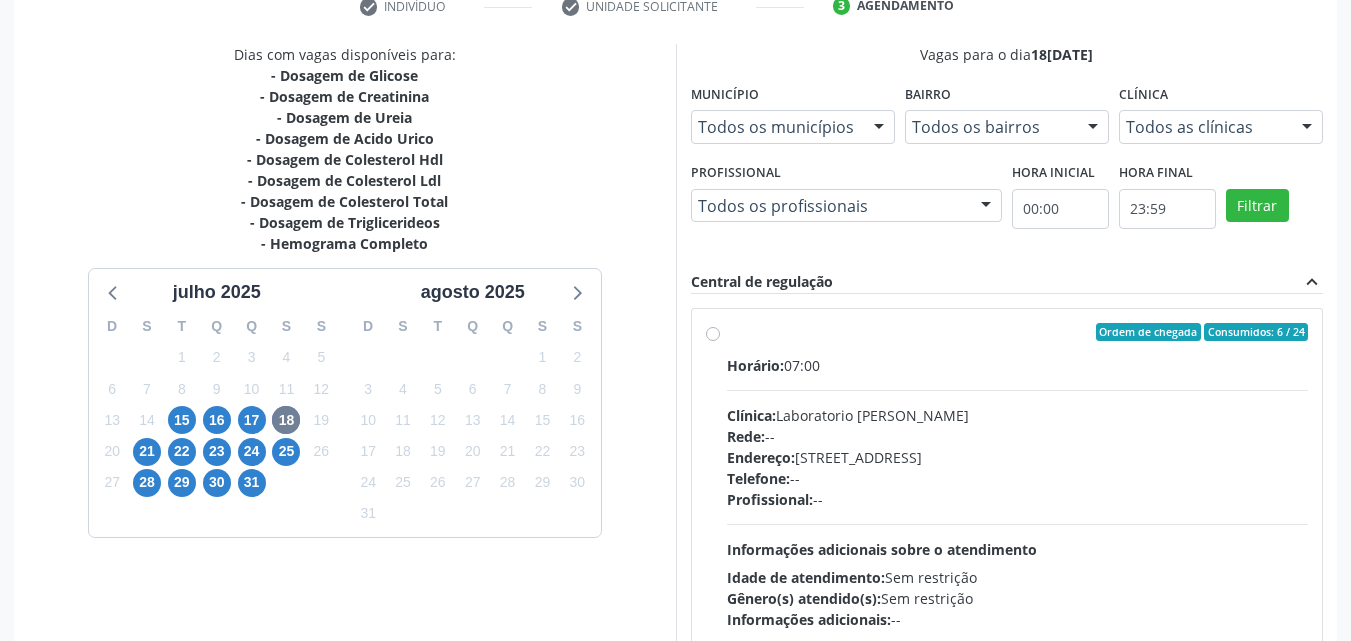 click on "Horário:" at bounding box center [755, 365] 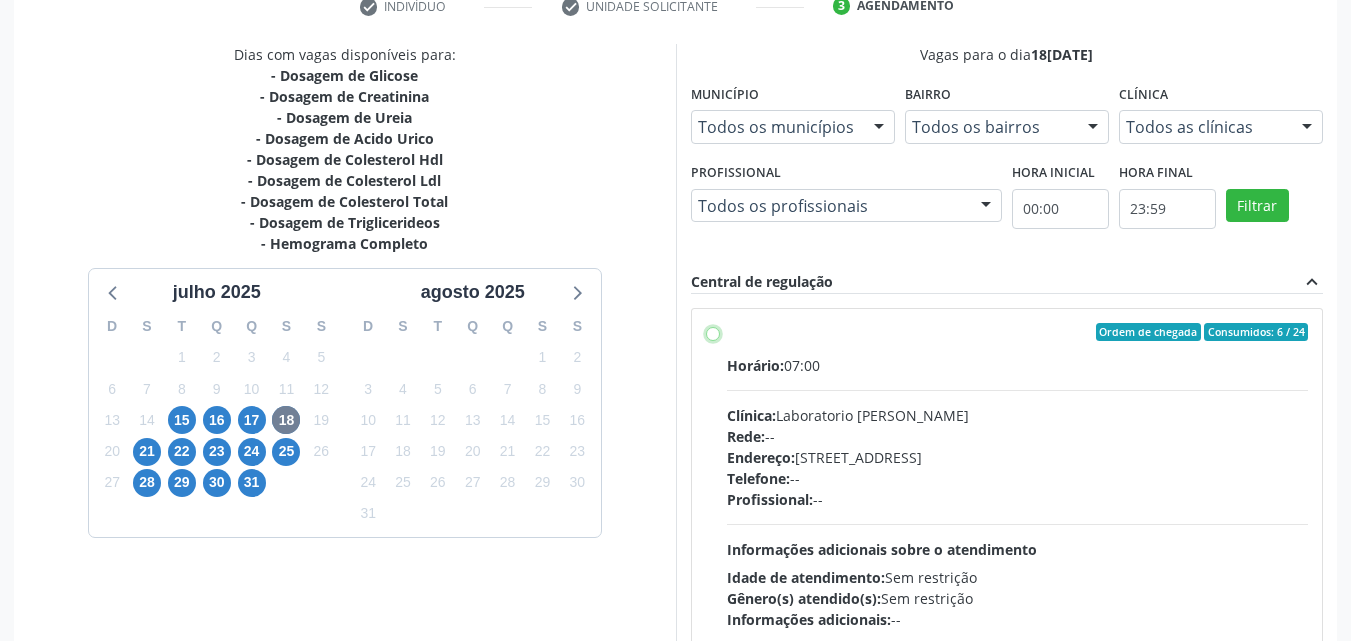 click on "Ordem de chegada
Consumidos: 6 / 24
Horário:   07:00
Clínica:  Laboratorio Jose Paulo Terto
Rede:
--
Endereço:   Casa, nº 409, N Senhora da Penha, Serra Talhada - PE
Telefone:   --
Profissional:
--
Informações adicionais sobre o atendimento
Idade de atendimento:
Sem restrição
Gênero(s) atendido(s):
Sem restrição
Informações adicionais:
--" at bounding box center [713, 332] 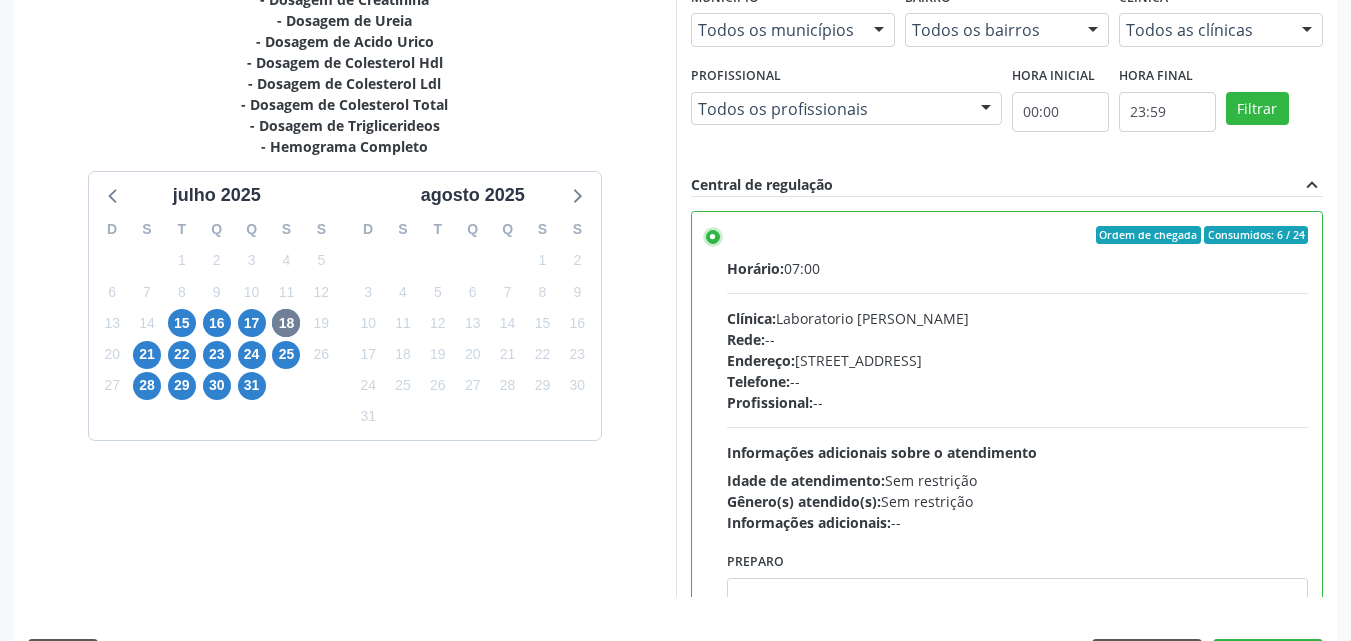 scroll, scrollTop: 554, scrollLeft: 0, axis: vertical 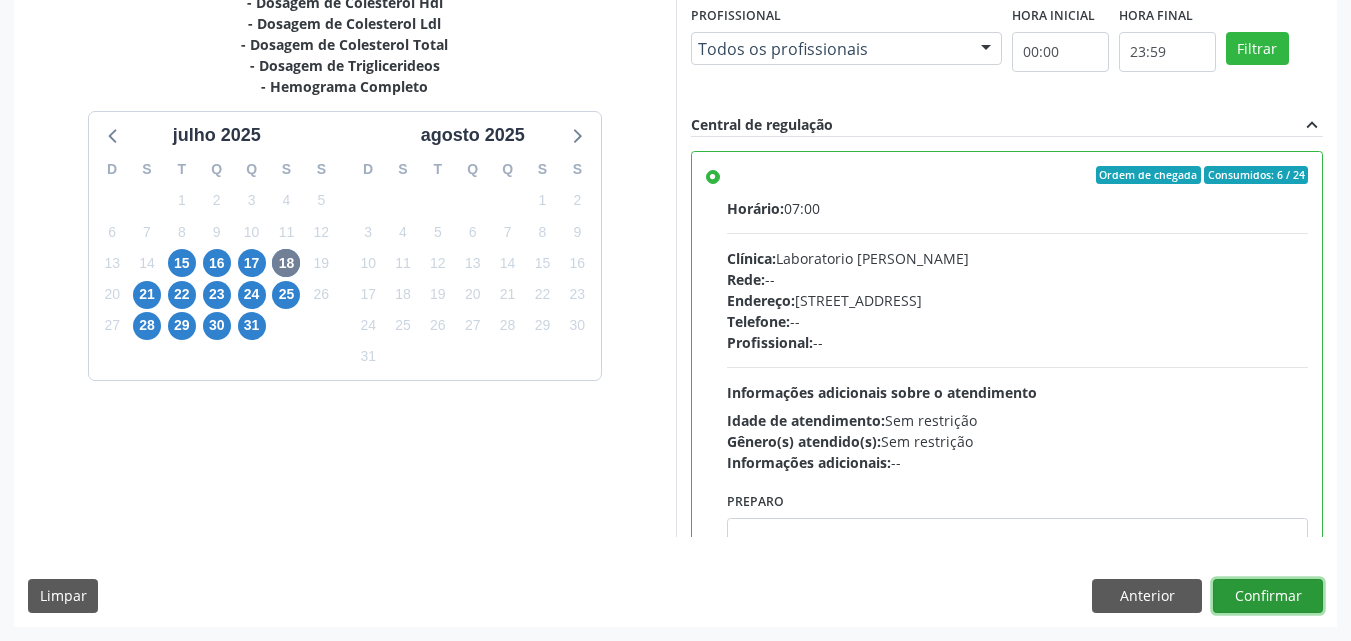 click on "Confirmar" at bounding box center [1268, 596] 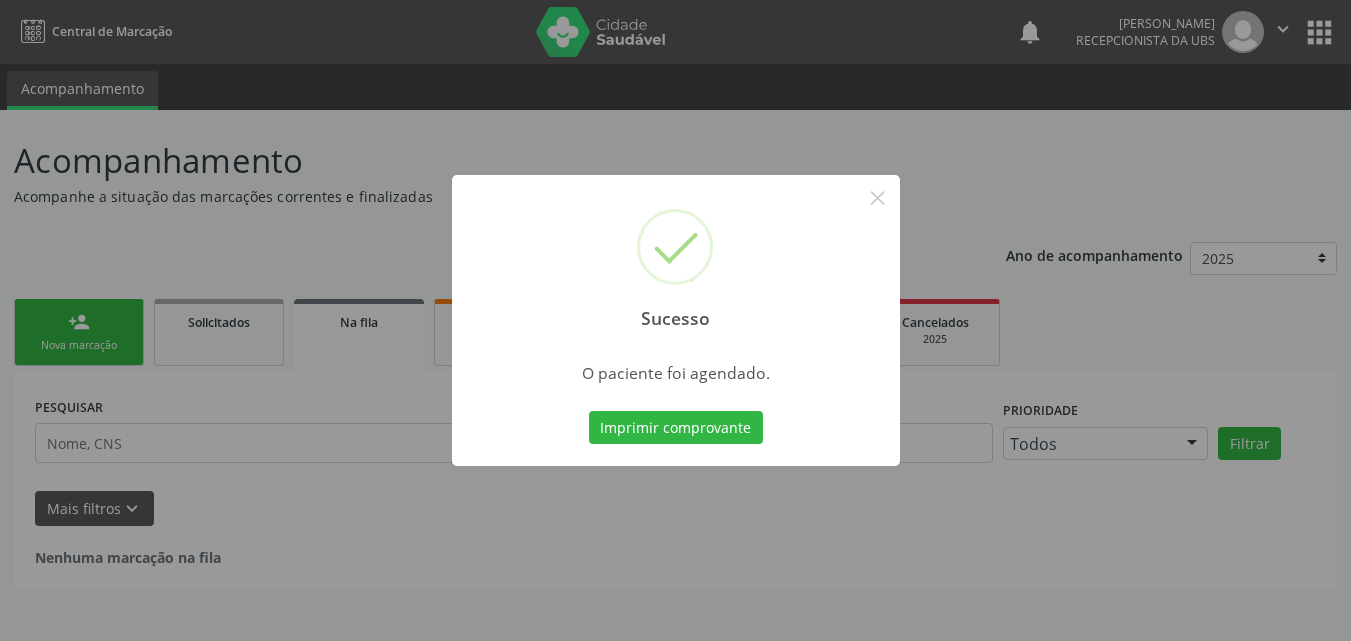 scroll, scrollTop: 0, scrollLeft: 0, axis: both 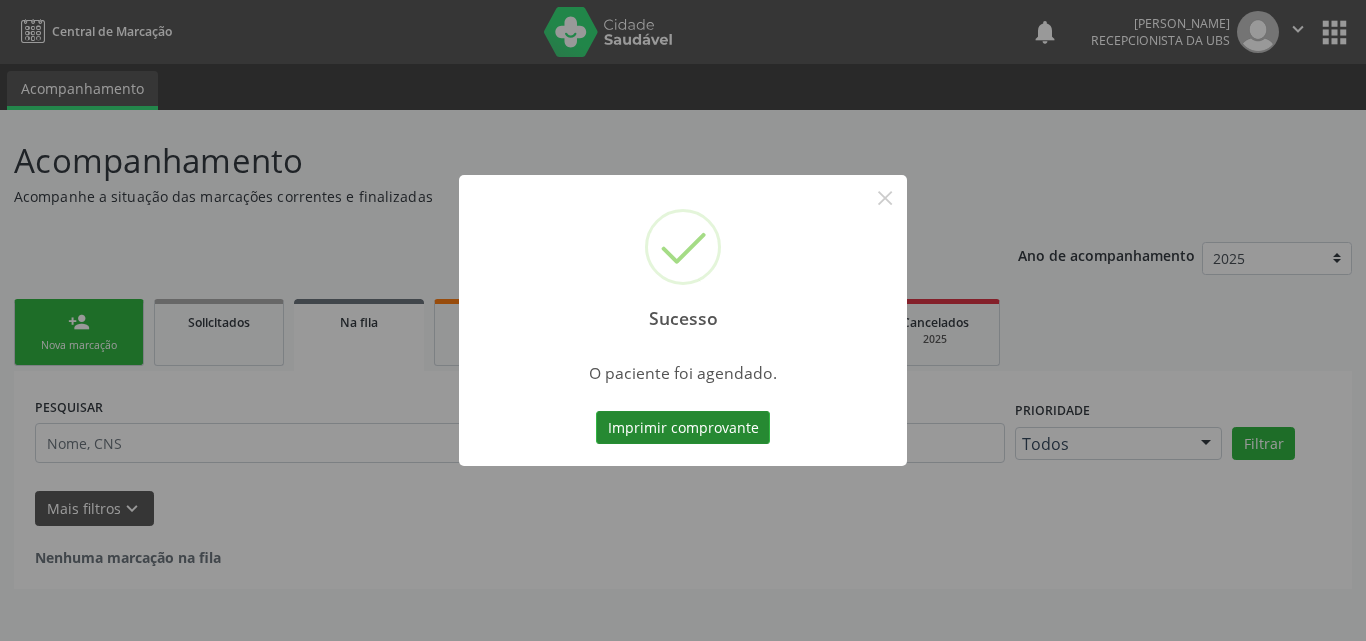 click on "Imprimir comprovante" at bounding box center [683, 428] 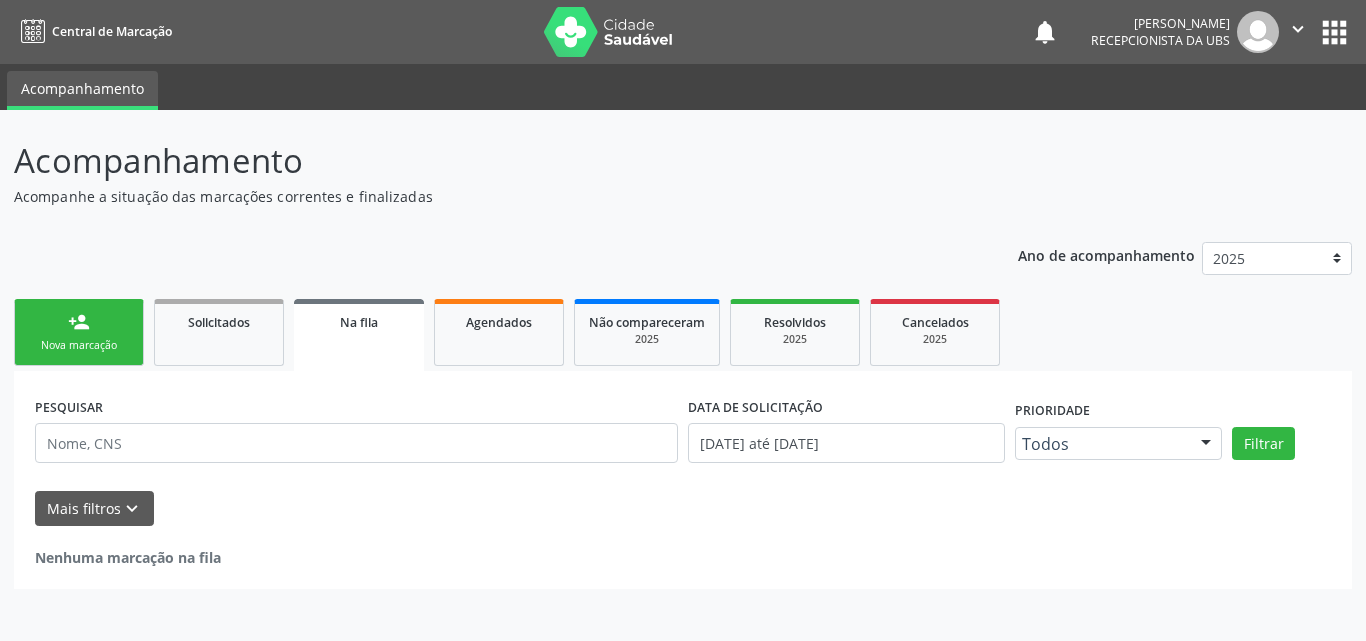 click on "person_add
Nova marcação" at bounding box center [79, 332] 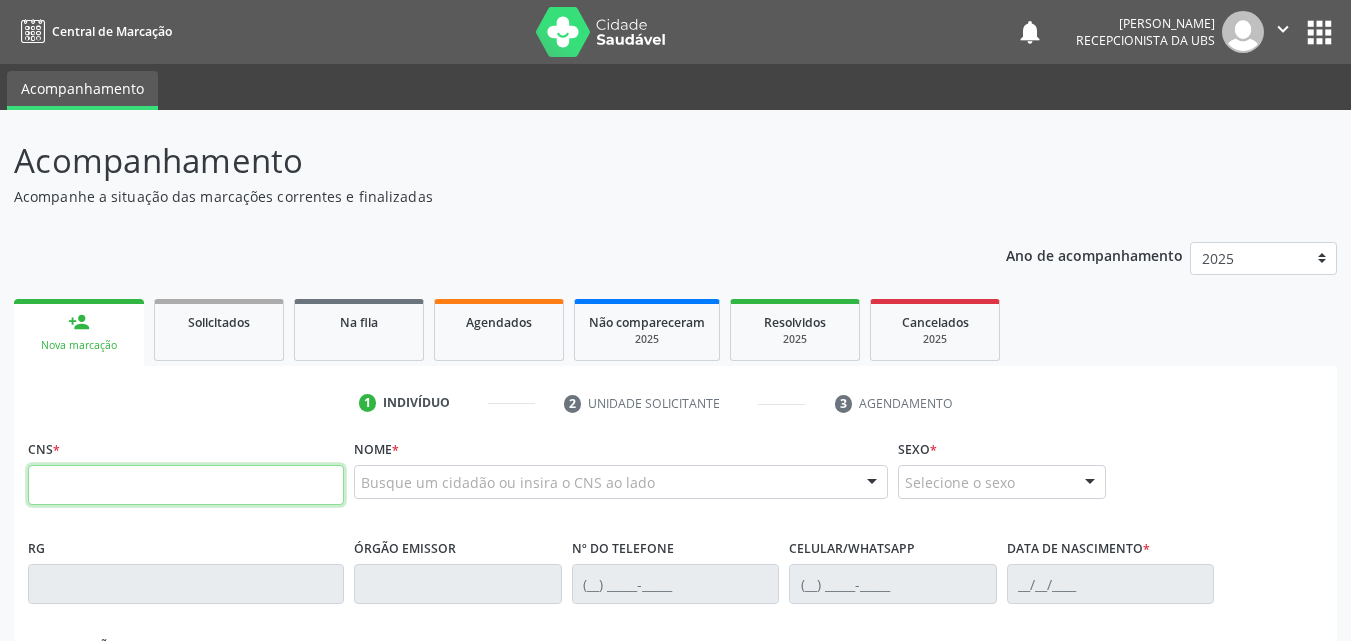 click at bounding box center [186, 485] 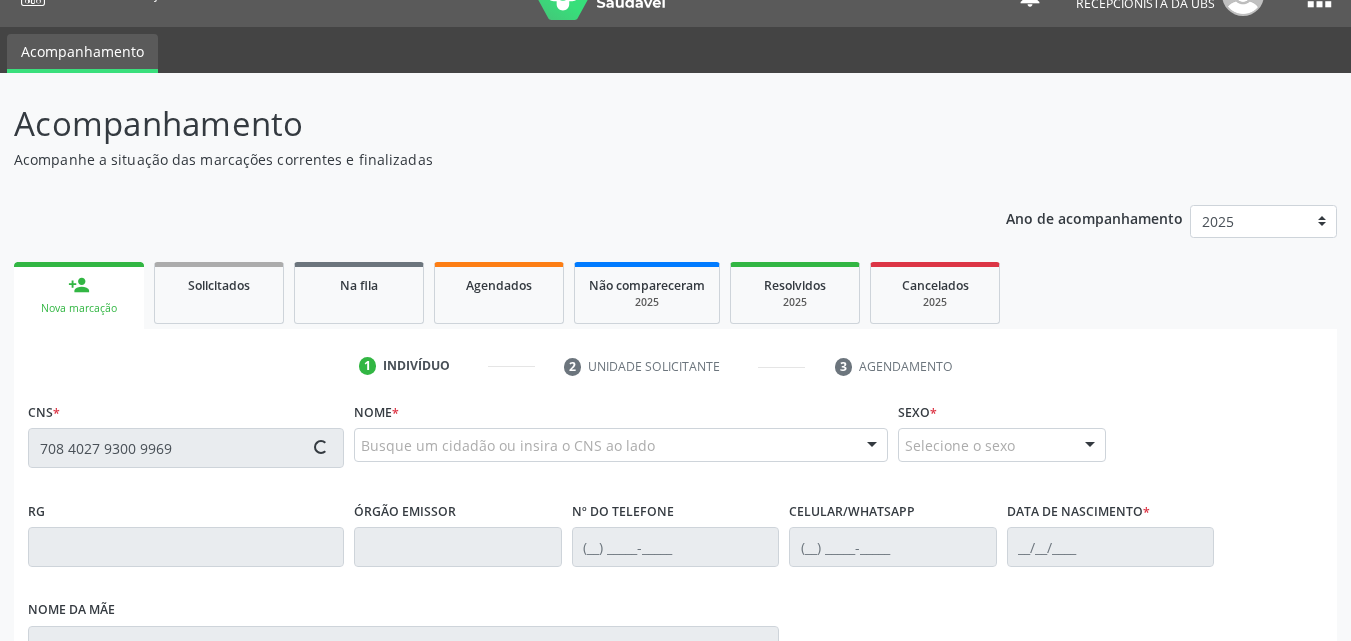 type on "708 4027 9300 9969" 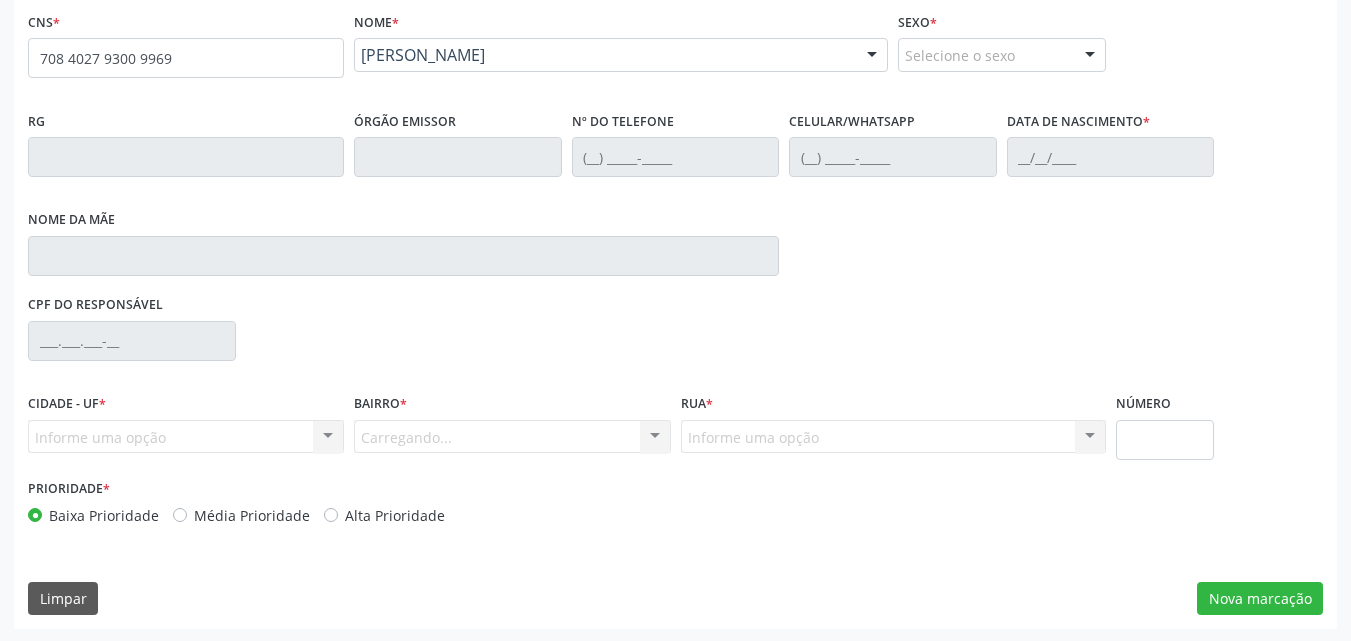 scroll, scrollTop: 429, scrollLeft: 0, axis: vertical 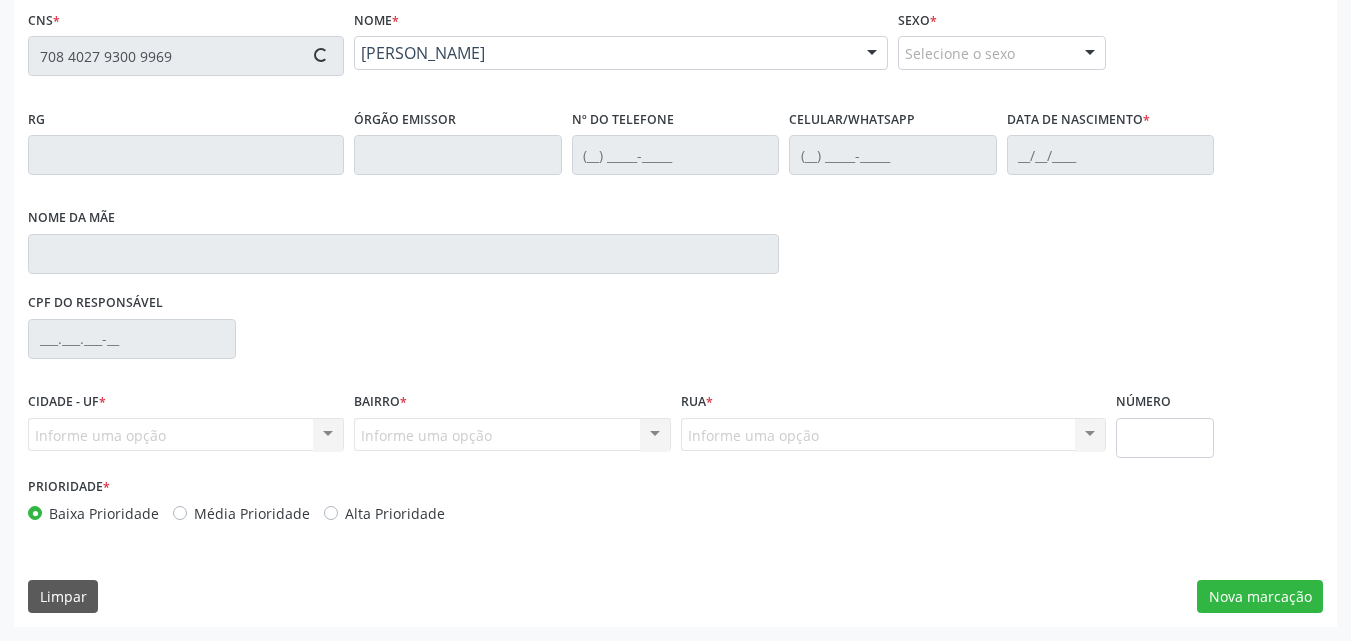 type on "(87) 99921-5763" 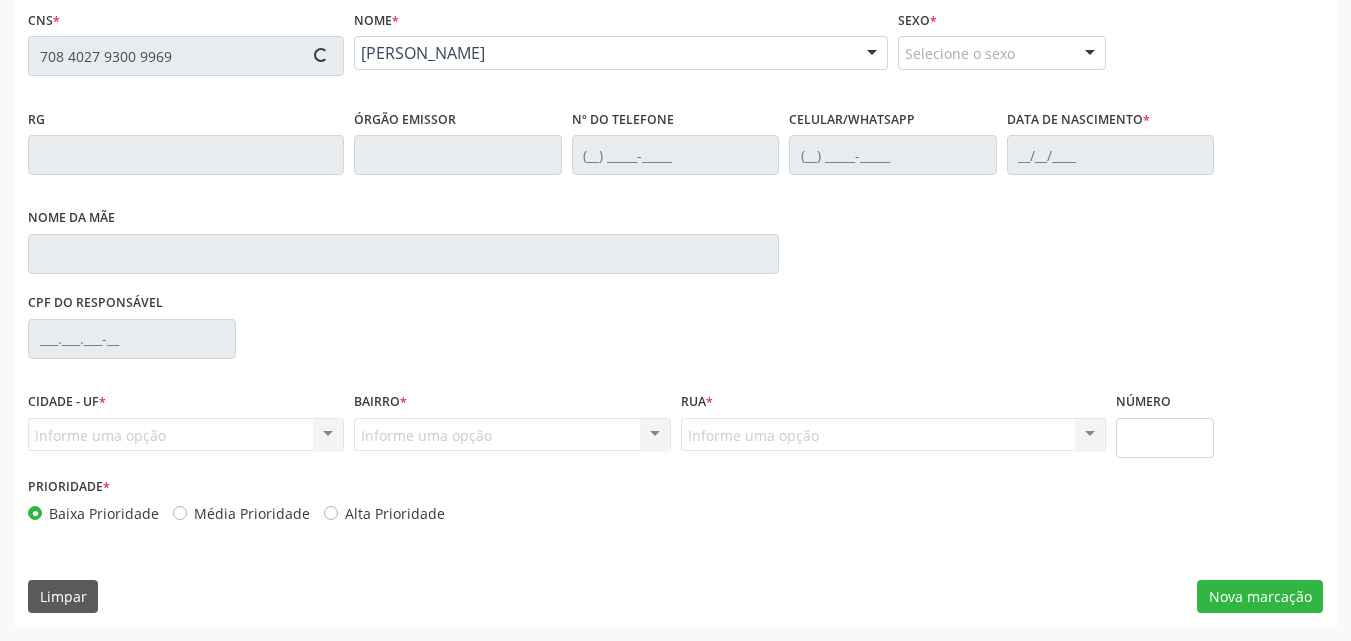 type on "(87) 9902-9550" 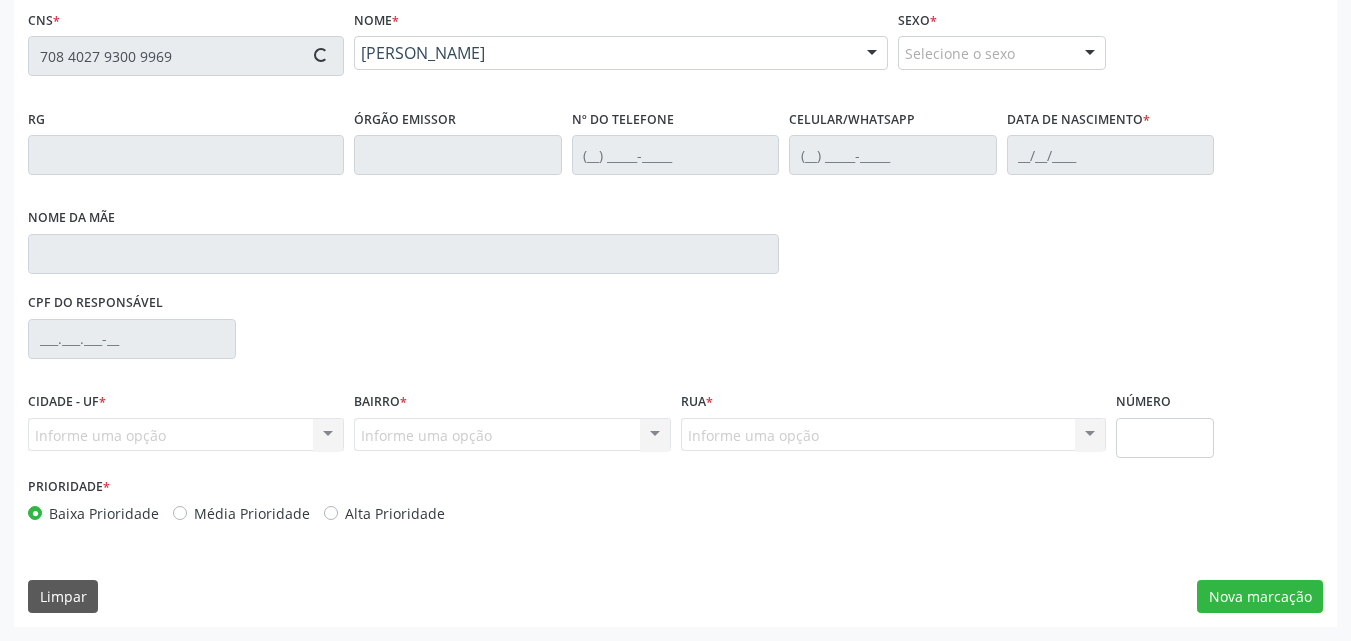 type on "Sebastiana Francisca da Silva" 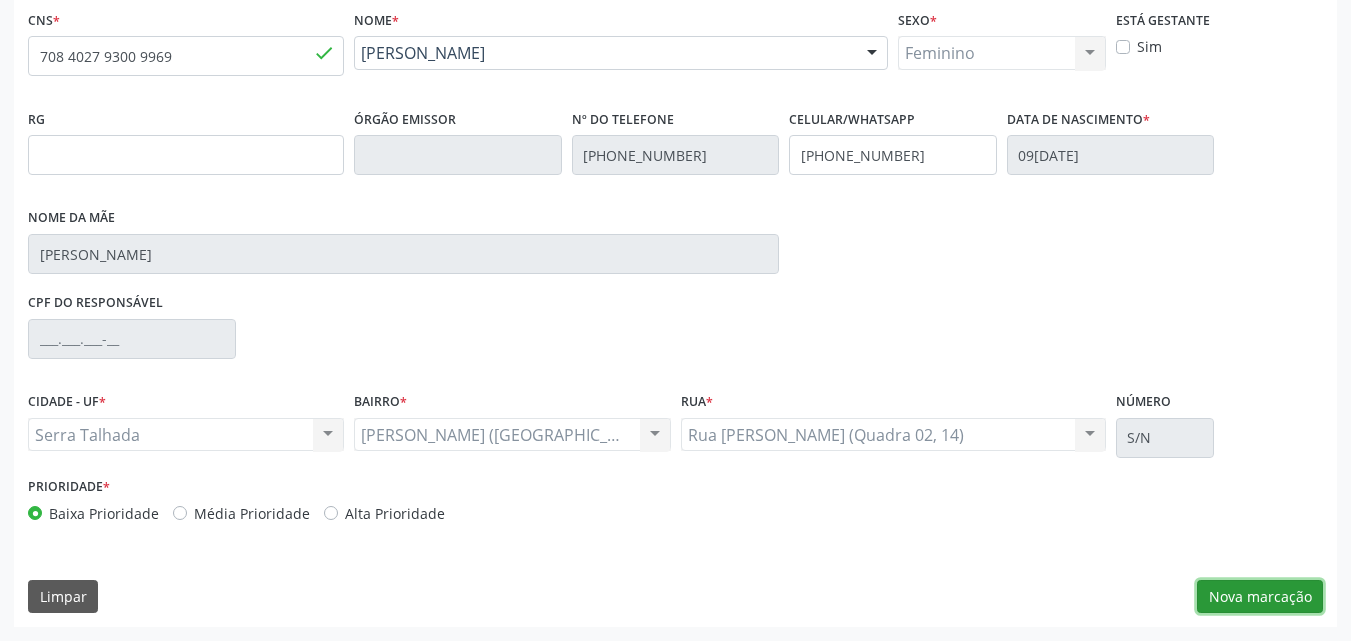 click on "Nova marcação" at bounding box center (1260, 597) 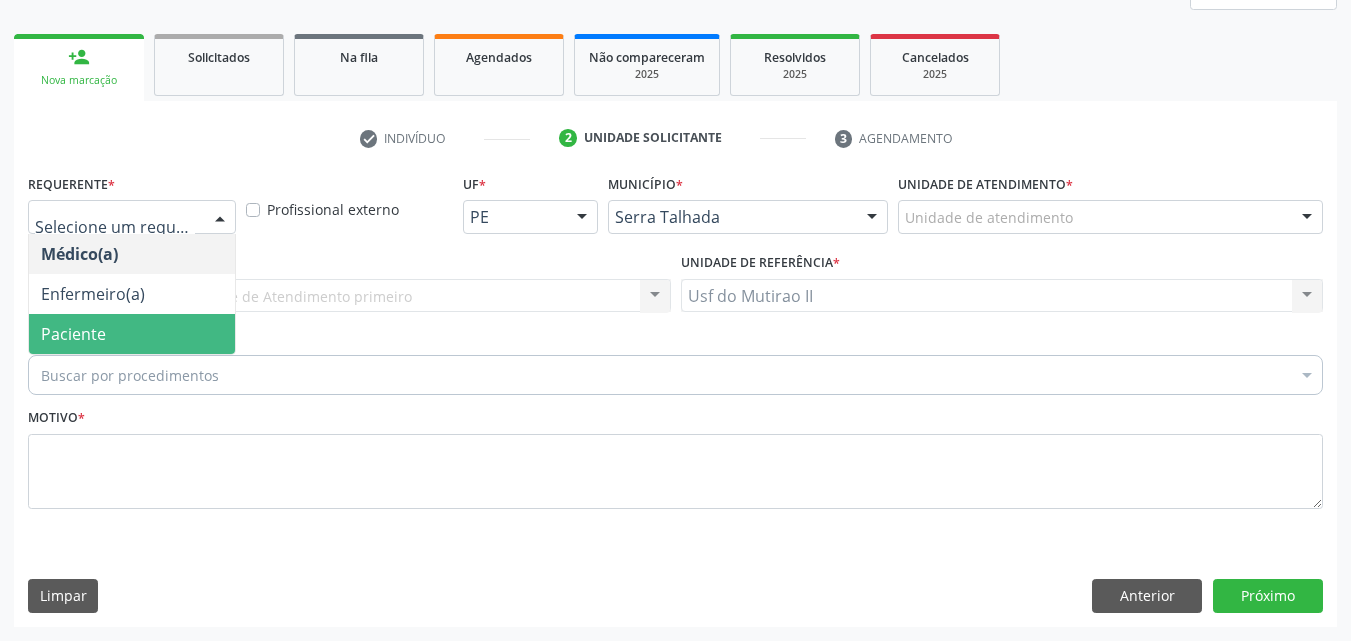 click on "Paciente" at bounding box center [132, 334] 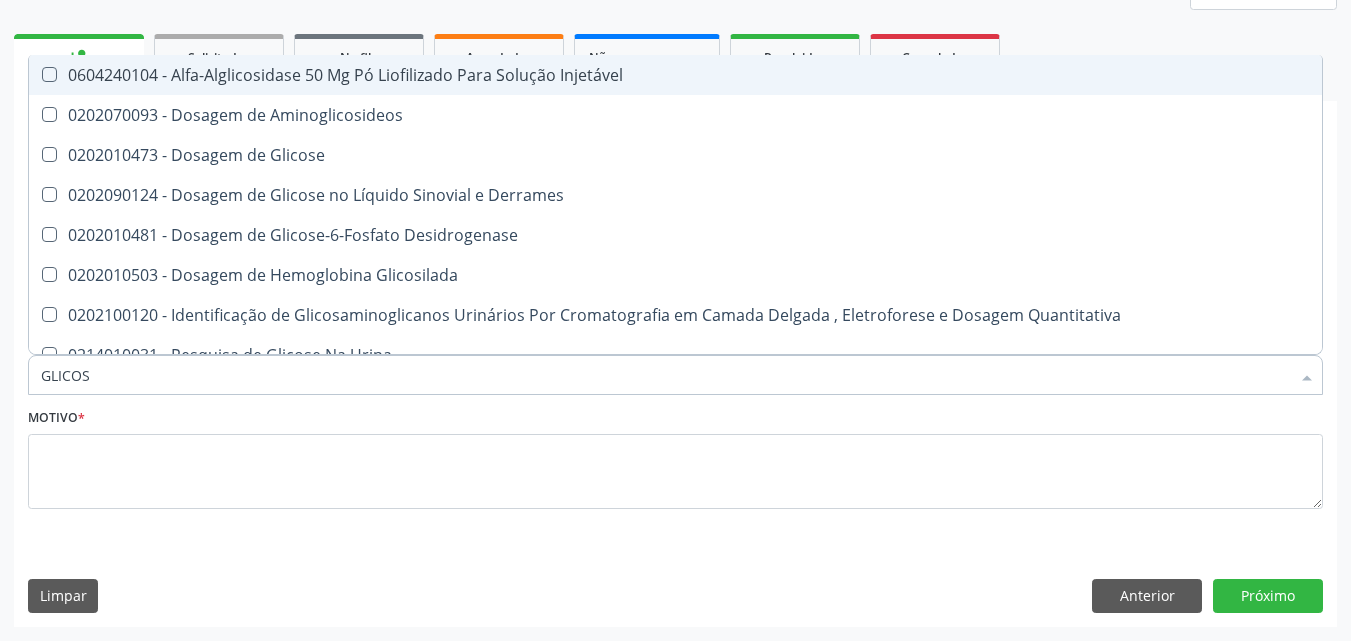 type on "GLICOSI" 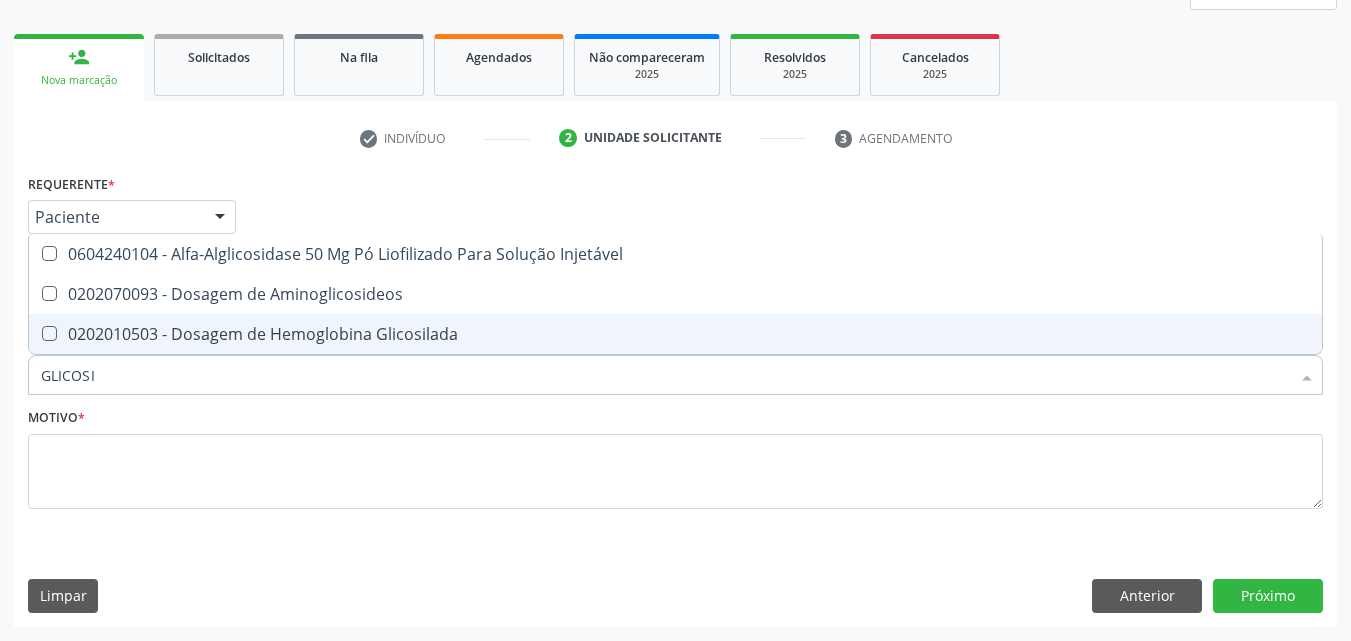 click on "0202010503 - Dosagem de Hemoglobina Glicosilada" at bounding box center [675, 334] 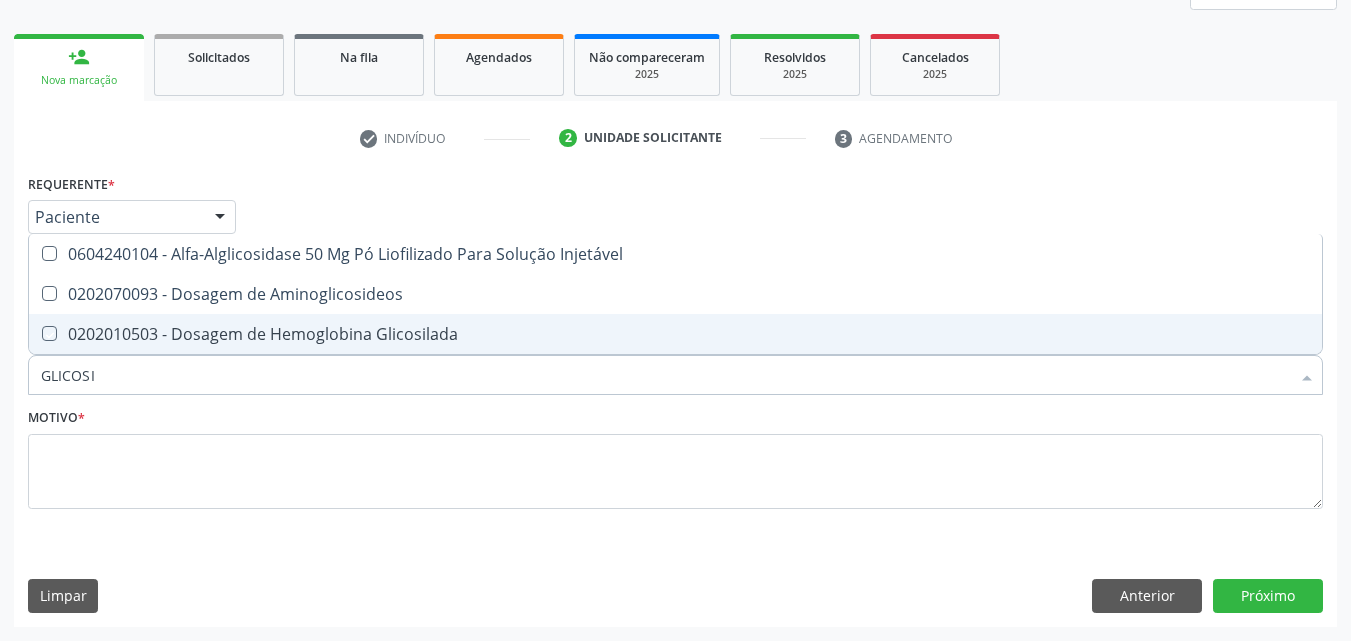 checkbox on "true" 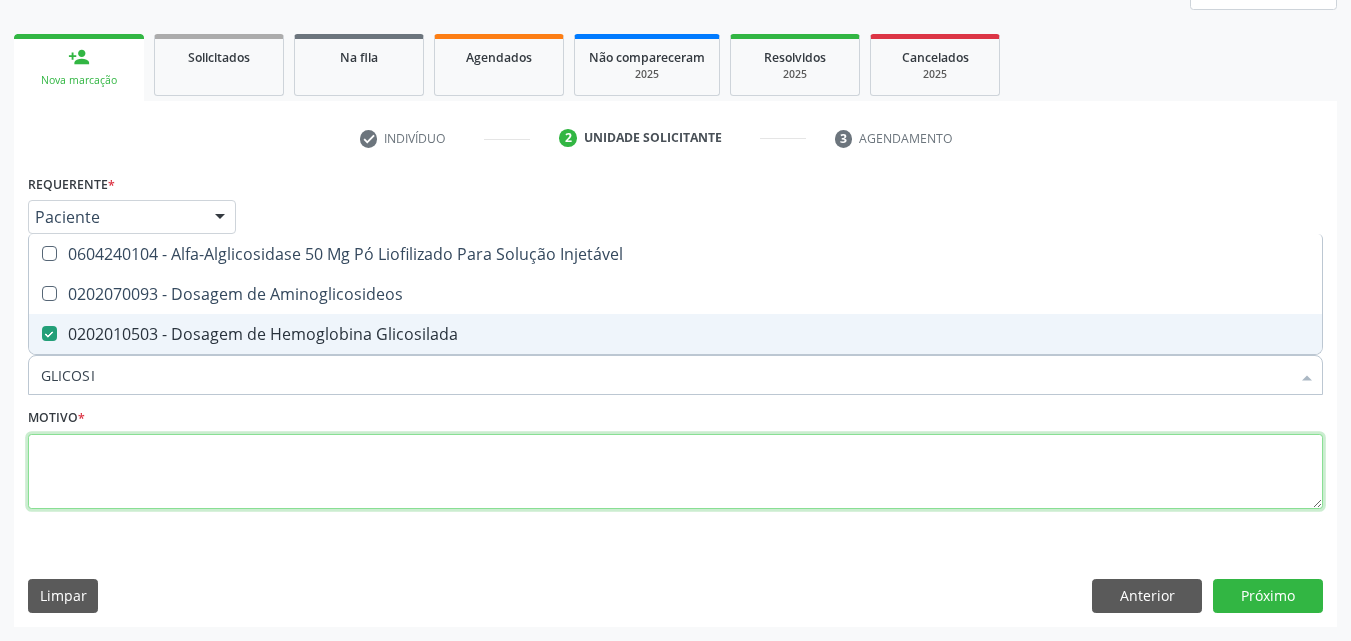 click at bounding box center [675, 472] 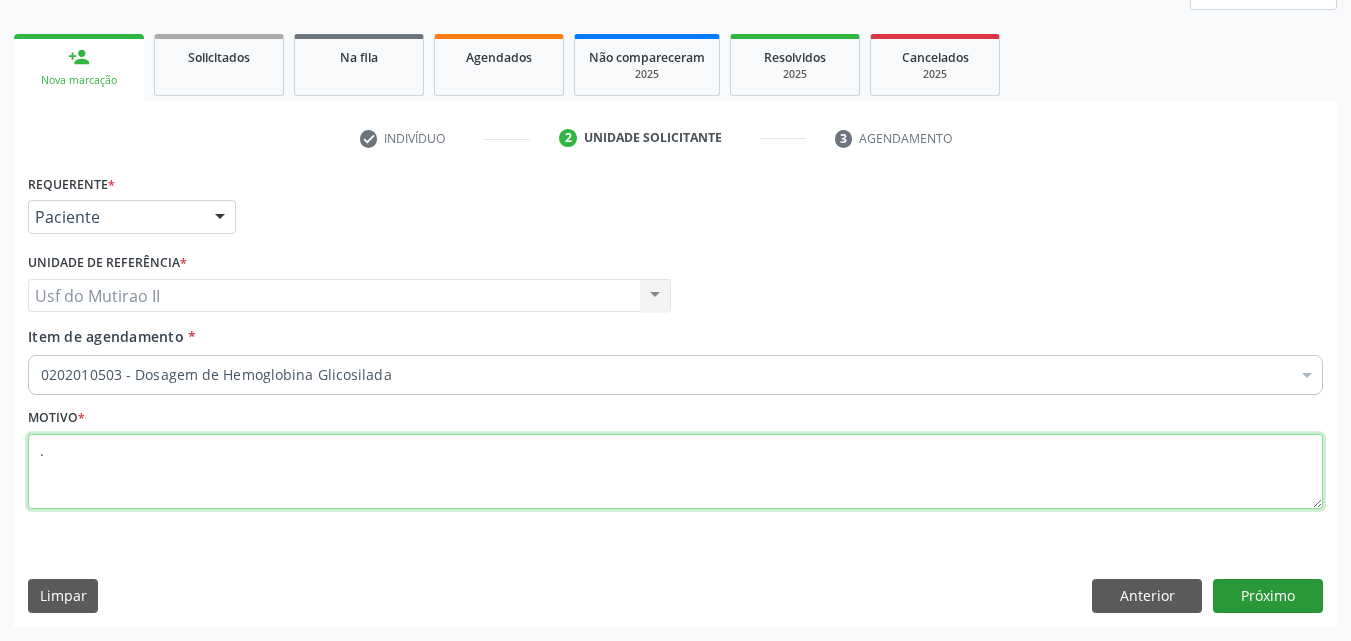 type on "." 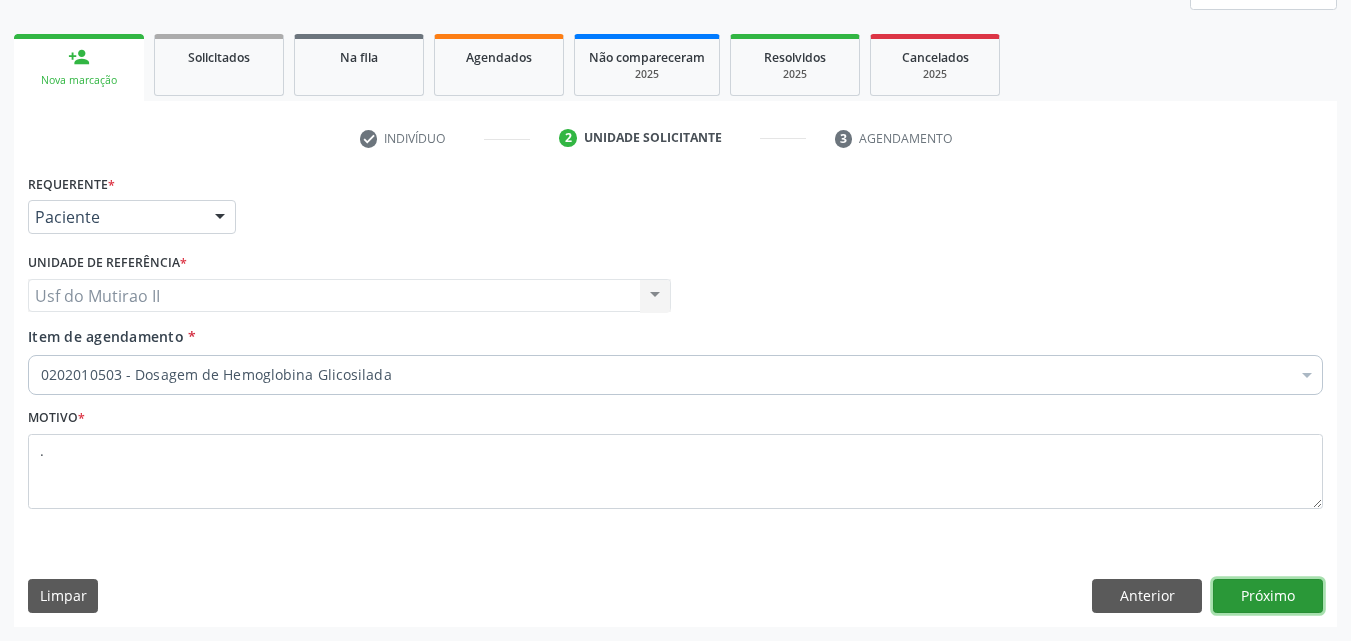click on "Próximo" at bounding box center (1268, 596) 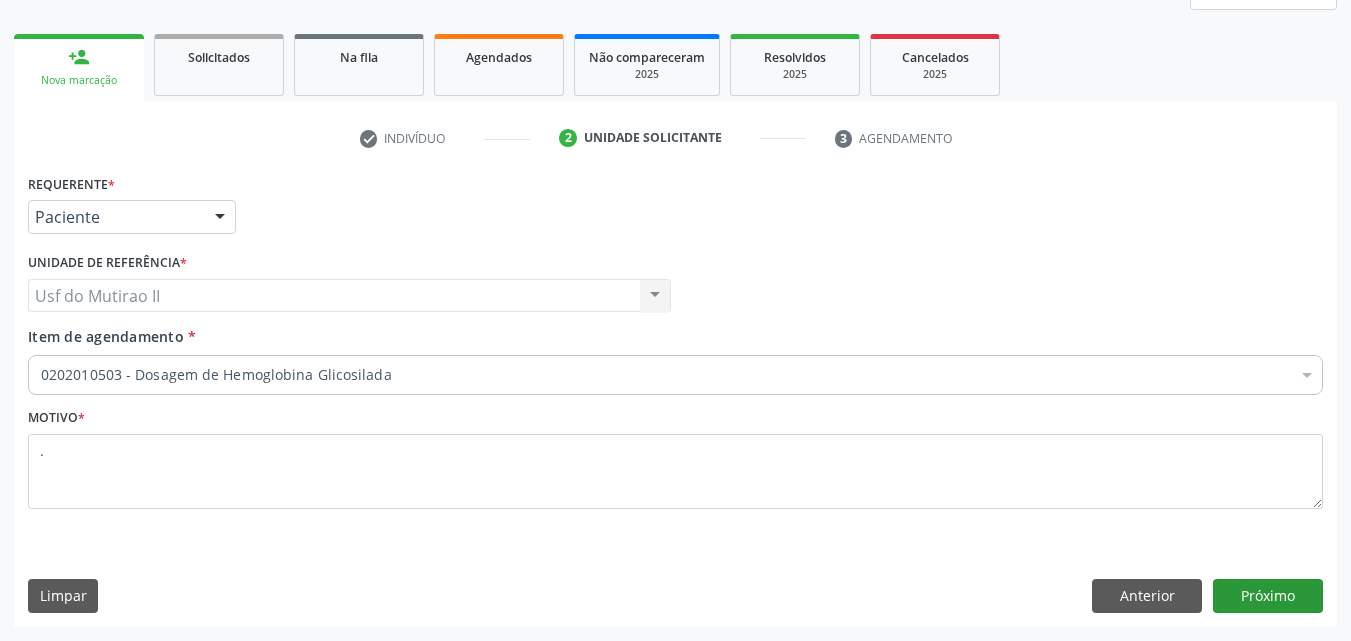 scroll, scrollTop: 229, scrollLeft: 0, axis: vertical 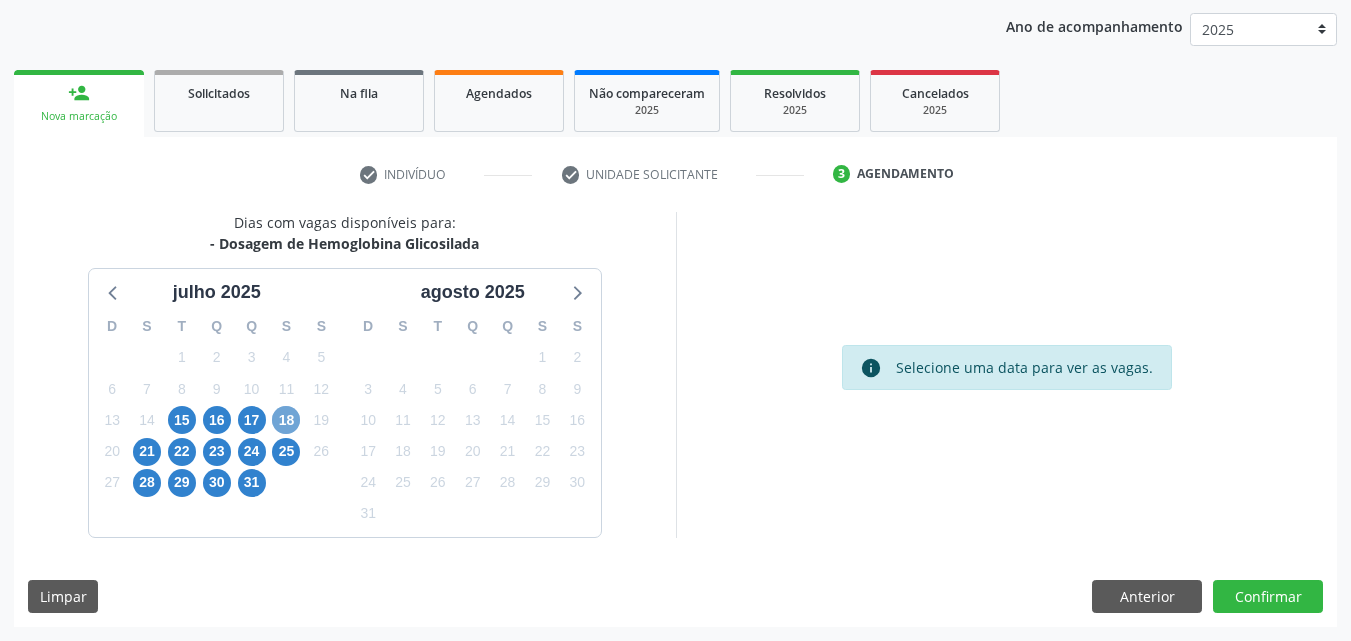click on "18" at bounding box center [286, 420] 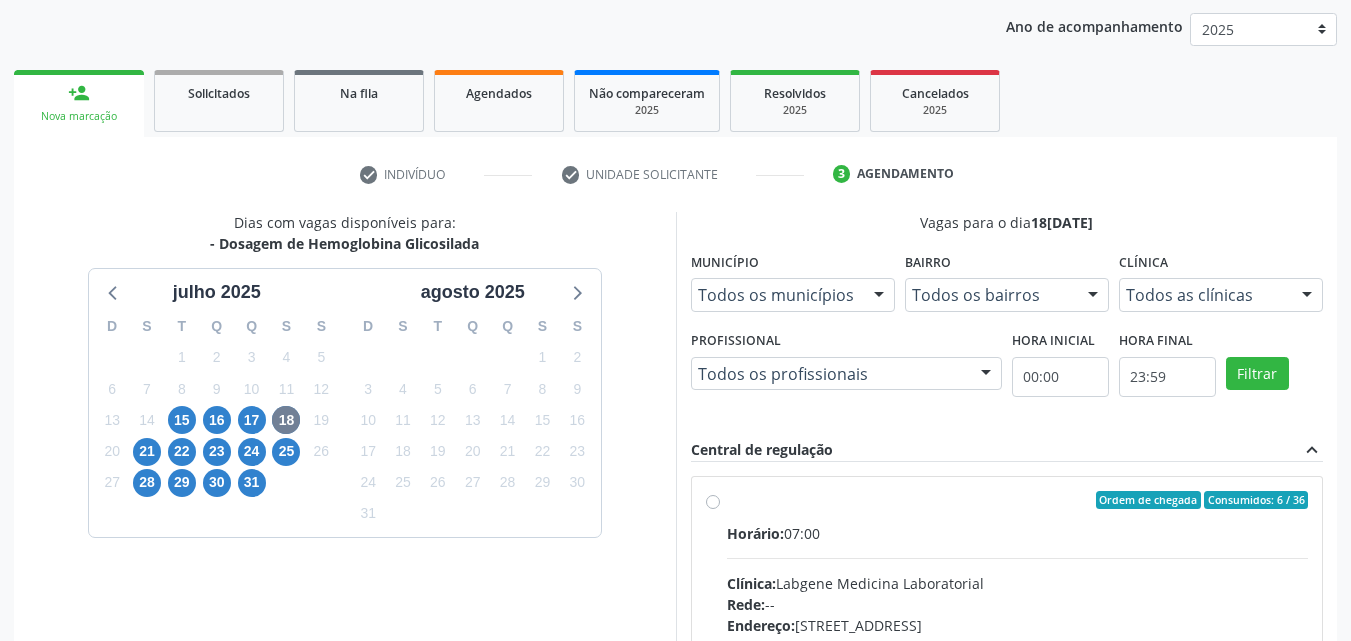 click on "Ordem de chegada
Consumidos: 6 / 36" at bounding box center [1018, 500] 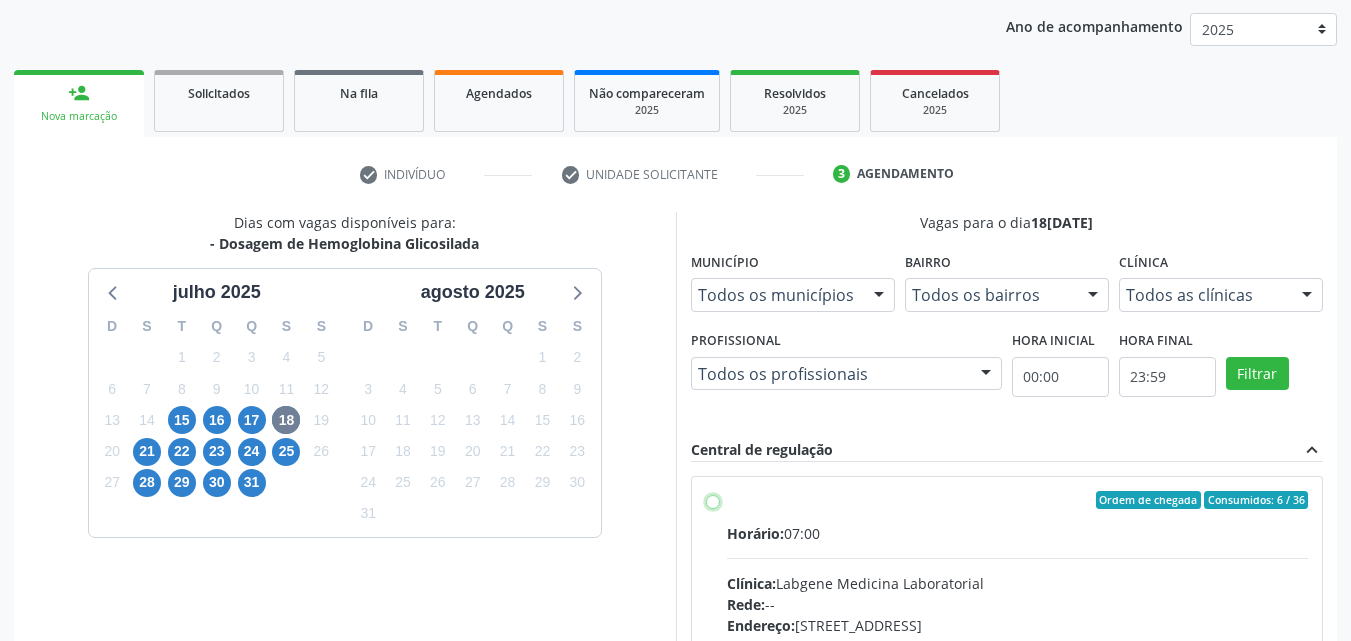 click on "Ordem de chegada
Consumidos: 6 / 36
Horário:   07:00
Clínica:  Labgene Medicina Laboratorial
Rede:
--
Endereço:   nº 531, Nossa Senhora da Pen, Serra Talhada - PE
Telefone:   --
Profissional:
--
Informações adicionais sobre o atendimento
Idade de atendimento:
Sem restrição
Gênero(s) atendido(s):
Sem restrição
Informações adicionais:
--" at bounding box center [713, 500] 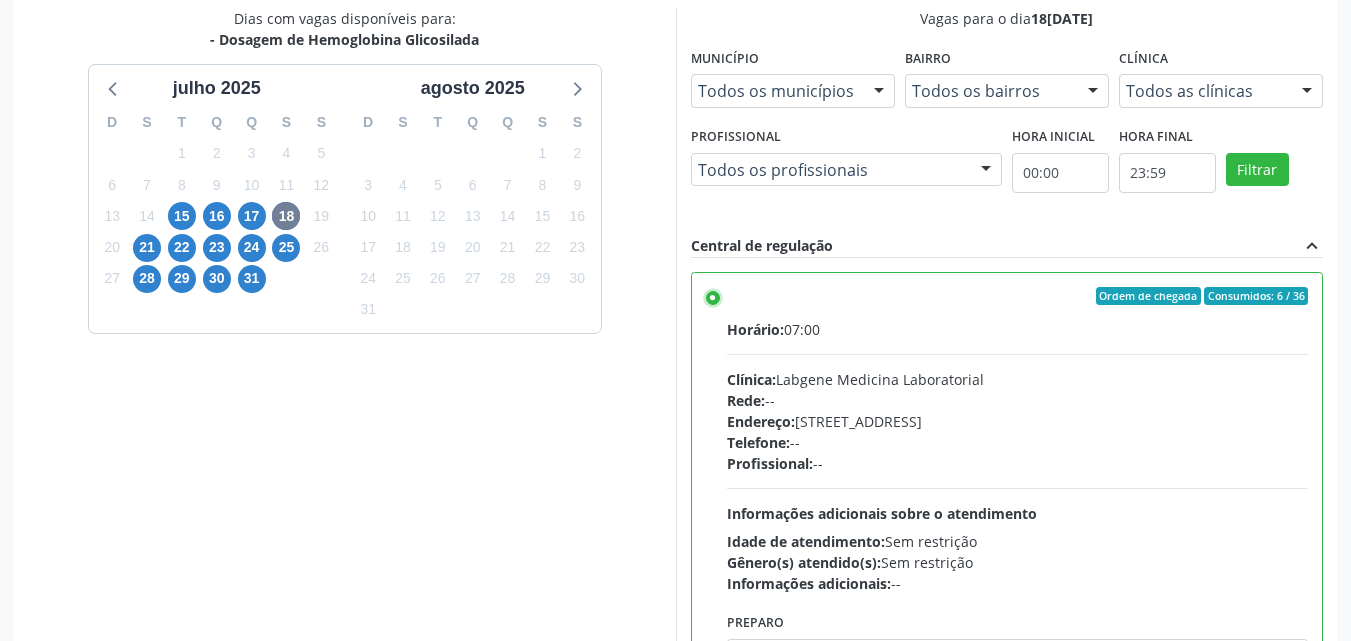 scroll, scrollTop: 554, scrollLeft: 0, axis: vertical 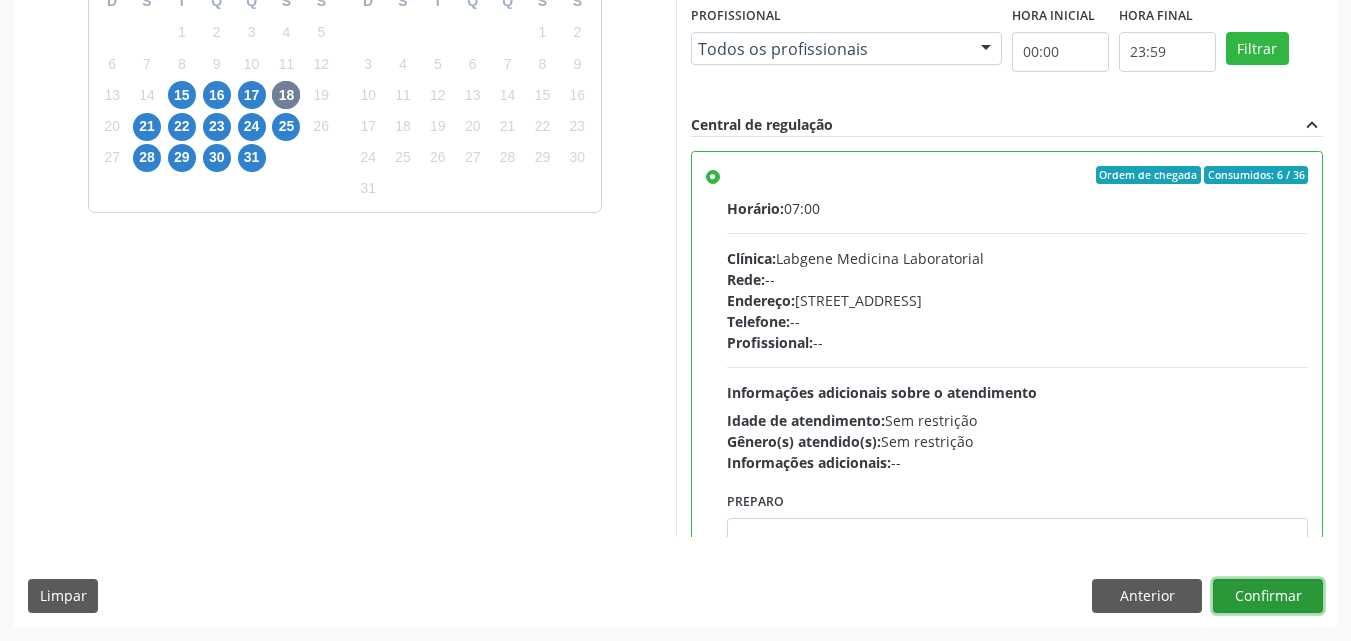 drag, startPoint x: 1293, startPoint y: 594, endPoint x: 1174, endPoint y: 505, distance: 148.60013 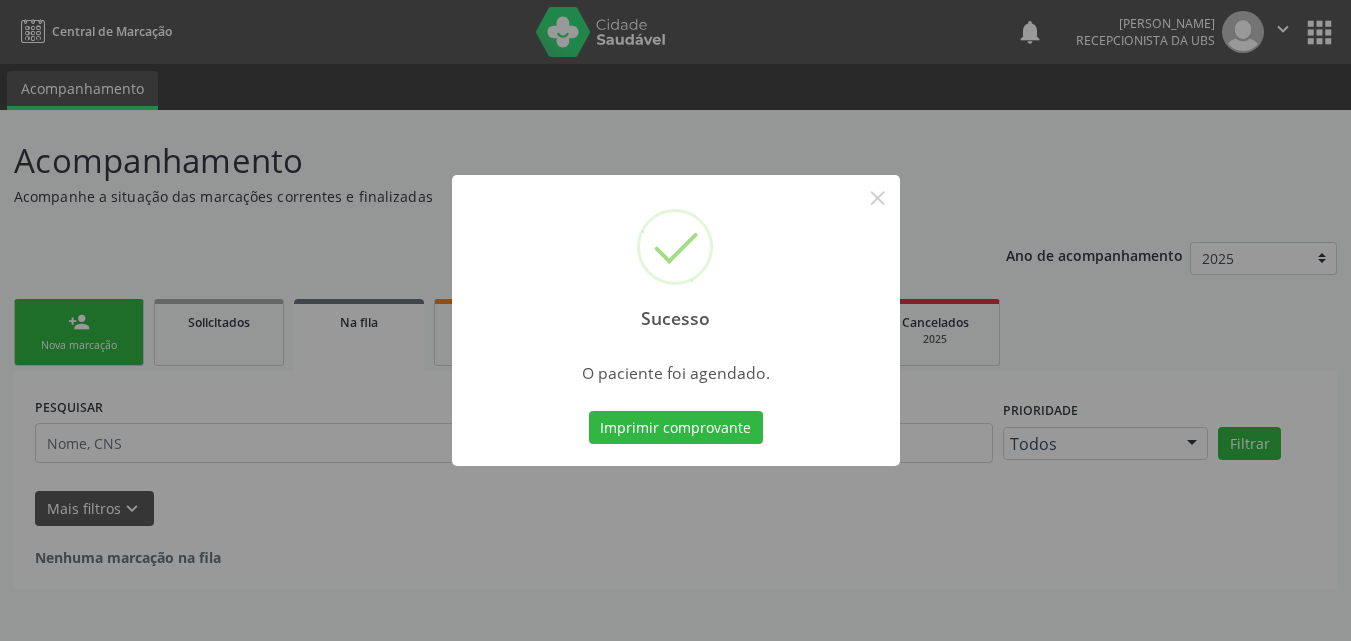 scroll, scrollTop: 0, scrollLeft: 0, axis: both 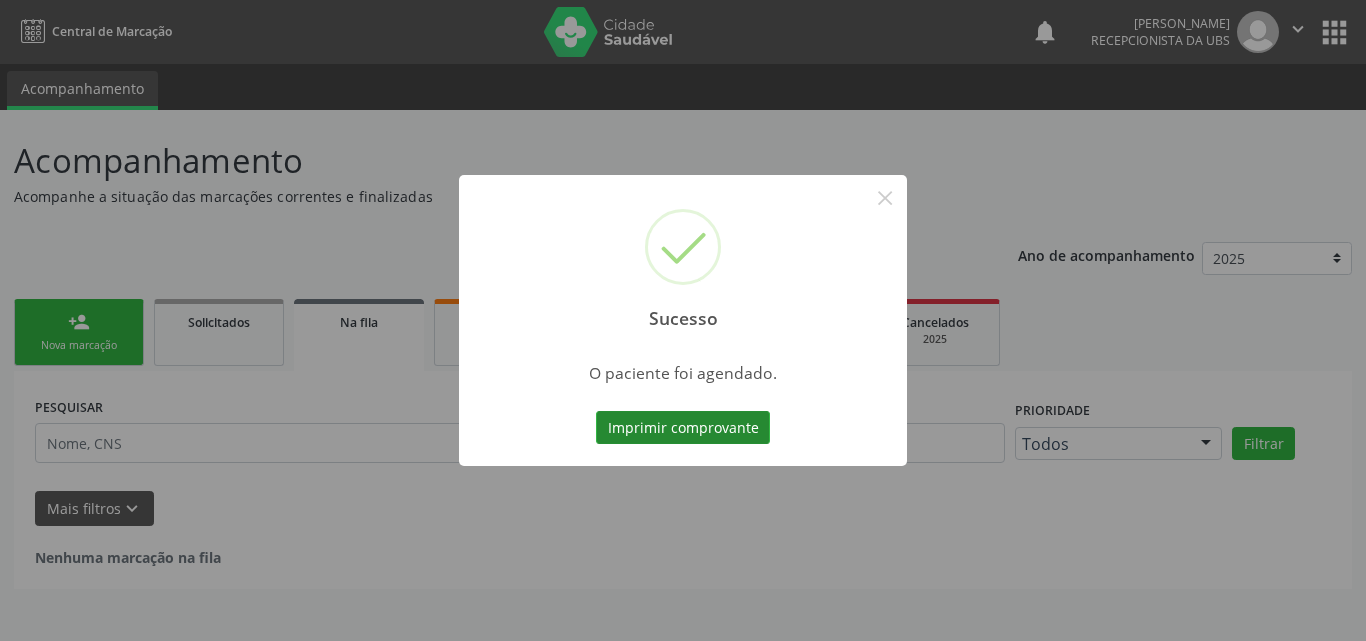 click on "Imprimir comprovante" at bounding box center (683, 428) 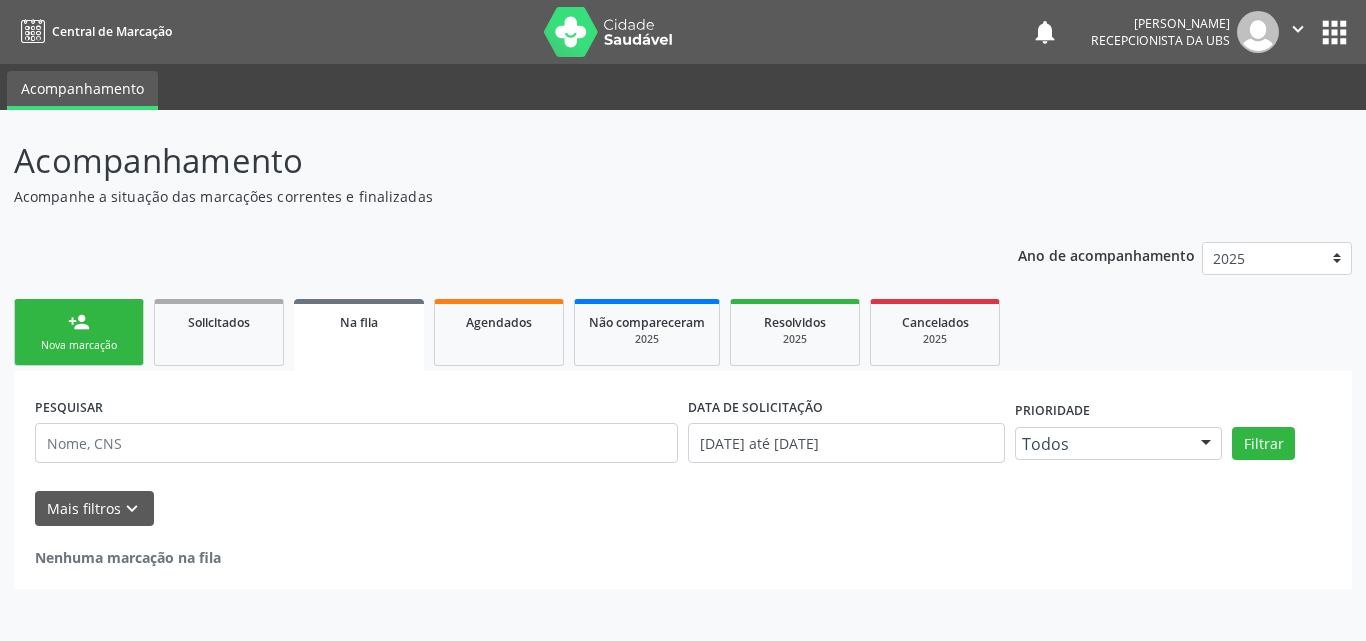 click on "Nova marcação" at bounding box center [79, 345] 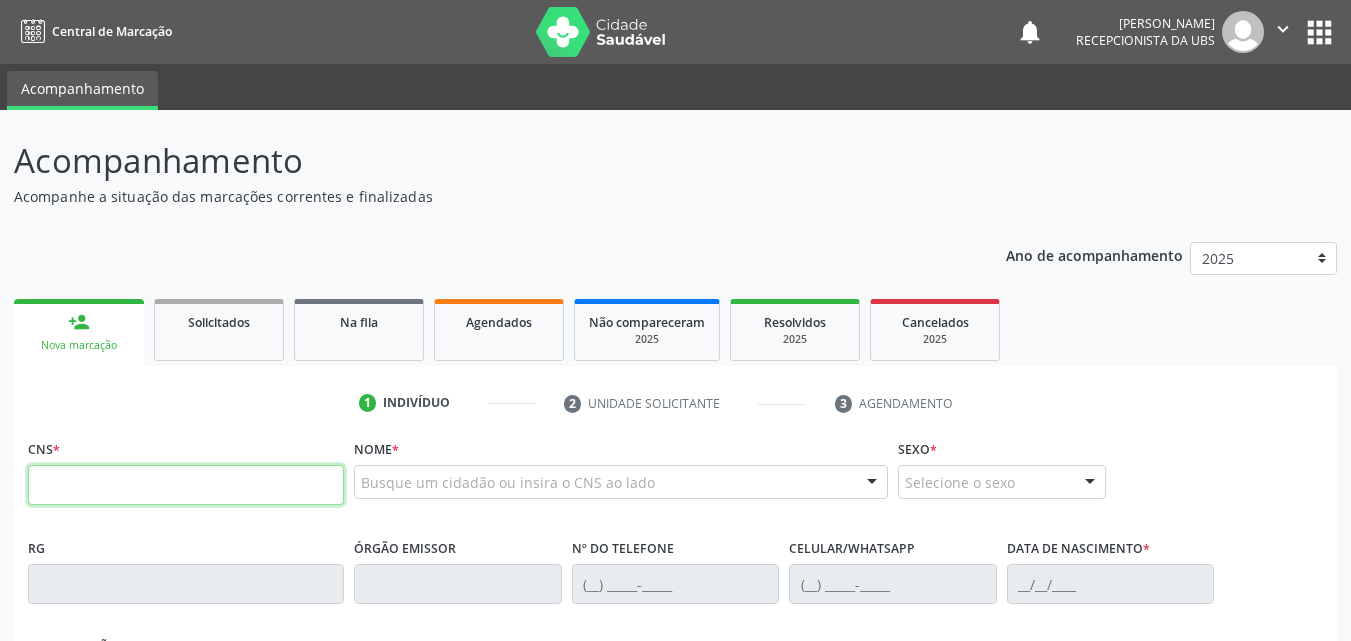 click at bounding box center [186, 485] 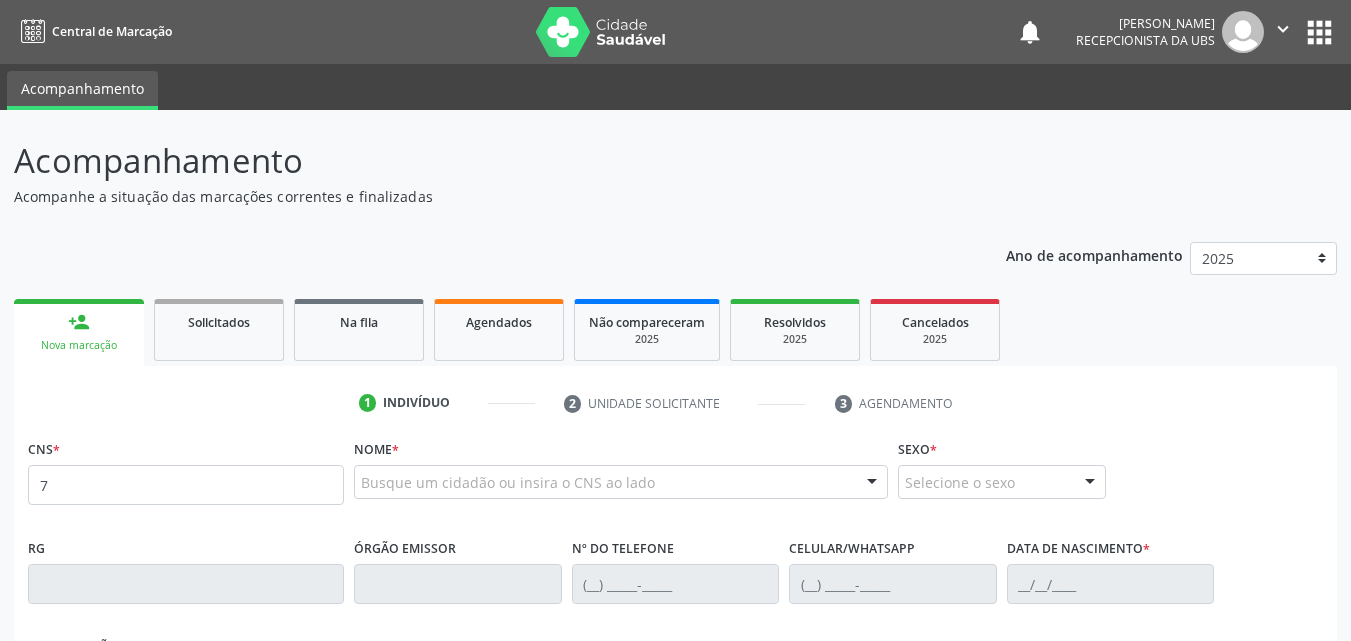 scroll, scrollTop: 0, scrollLeft: 0, axis: both 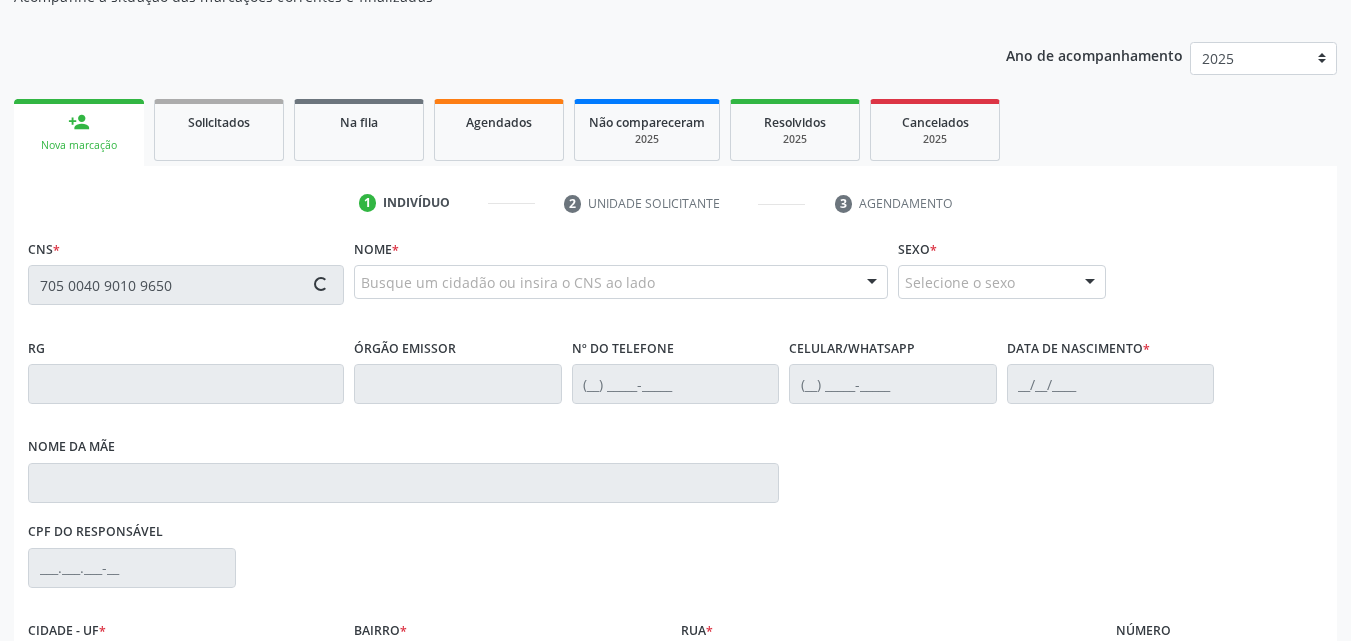 type on "705 0040 9010 9650" 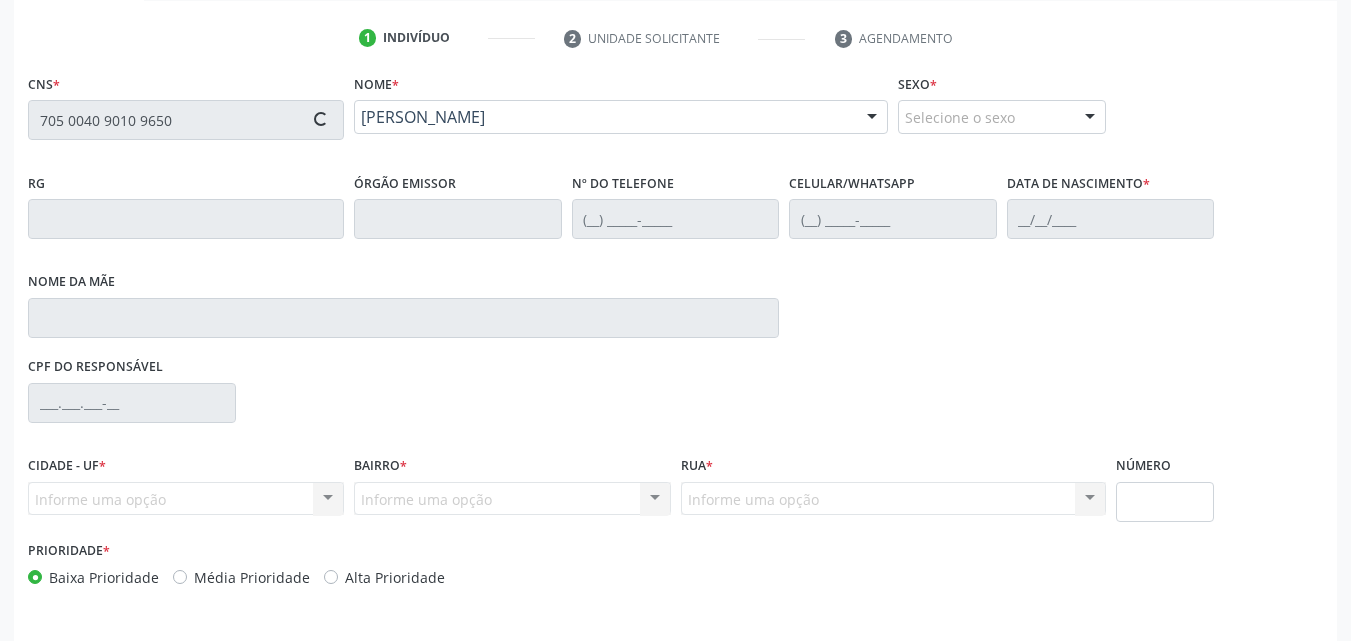 scroll, scrollTop: 400, scrollLeft: 0, axis: vertical 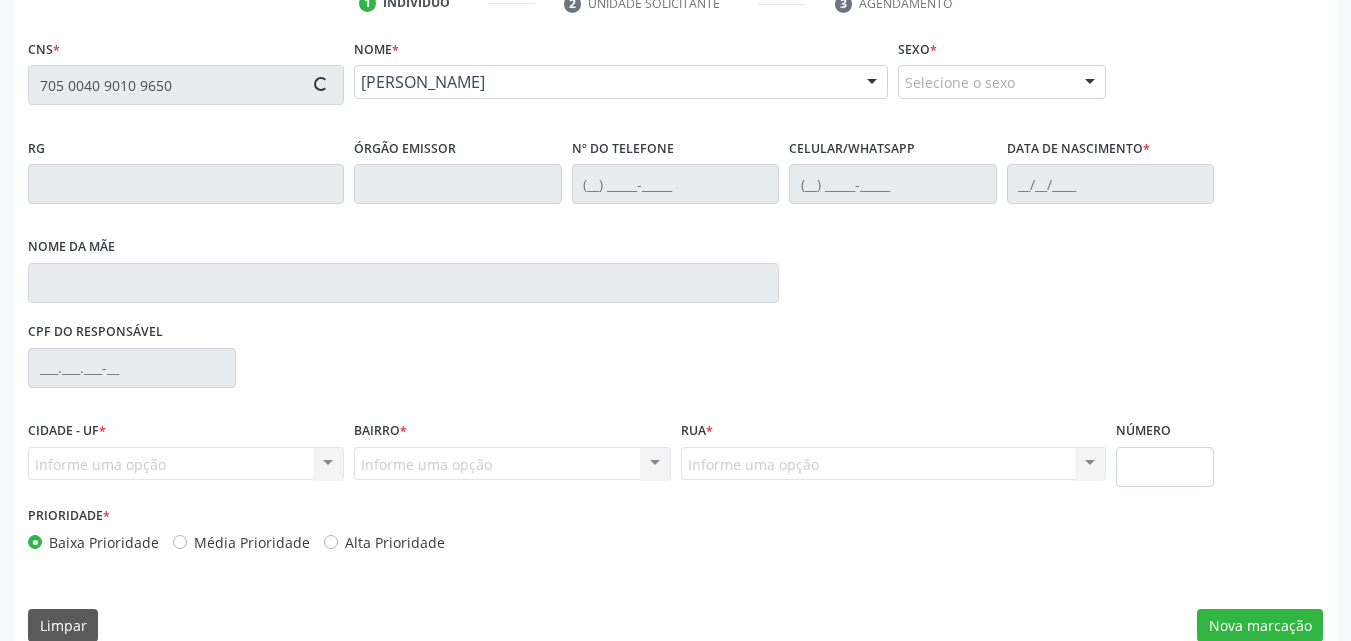 type on "(87) 99600-7639" 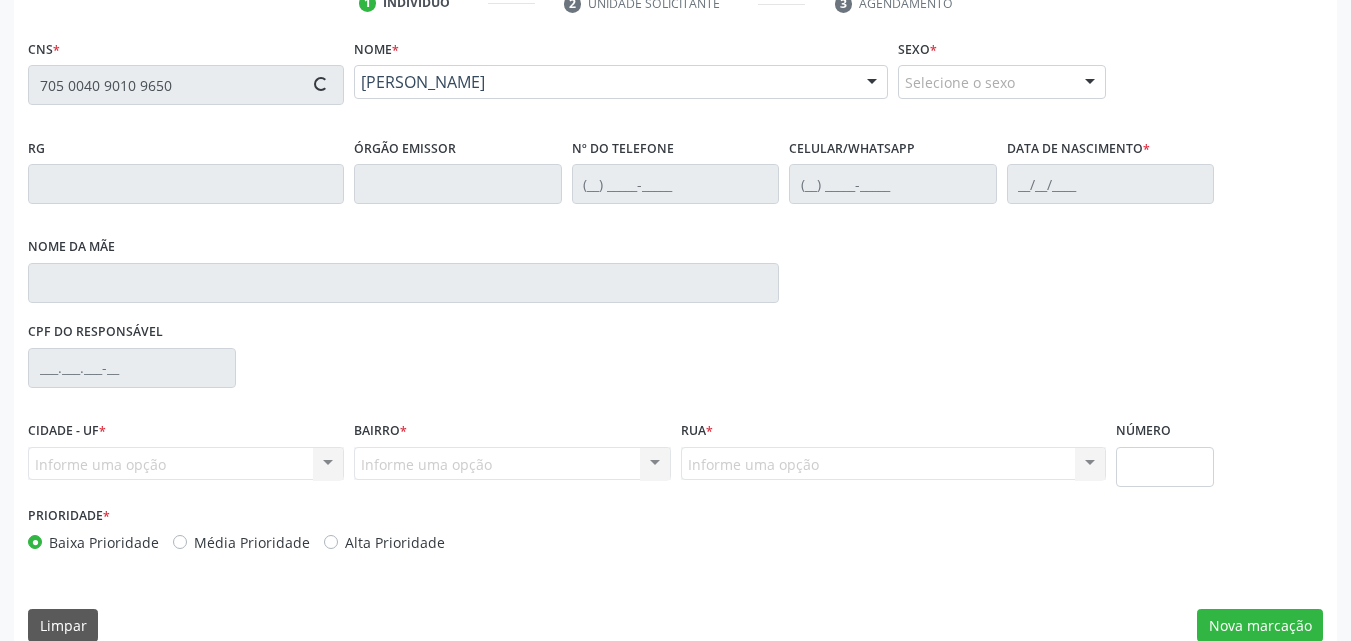 type on "10/06/1982" 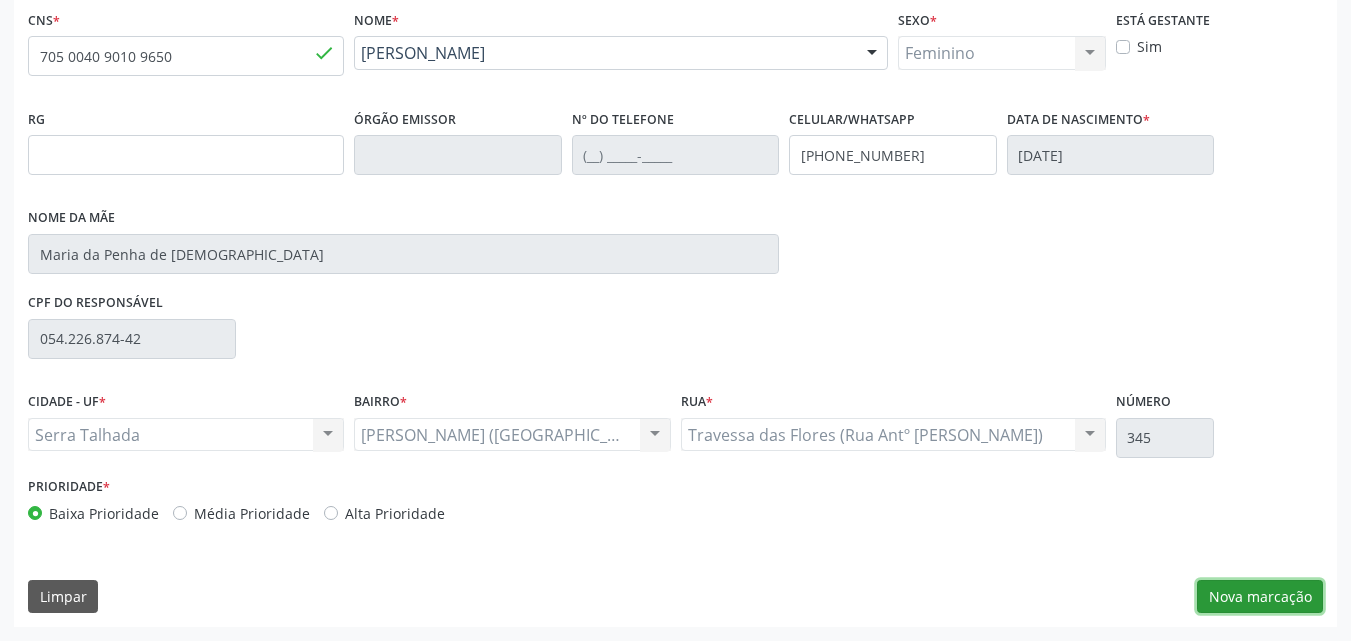 click on "Nova marcação" at bounding box center [1260, 597] 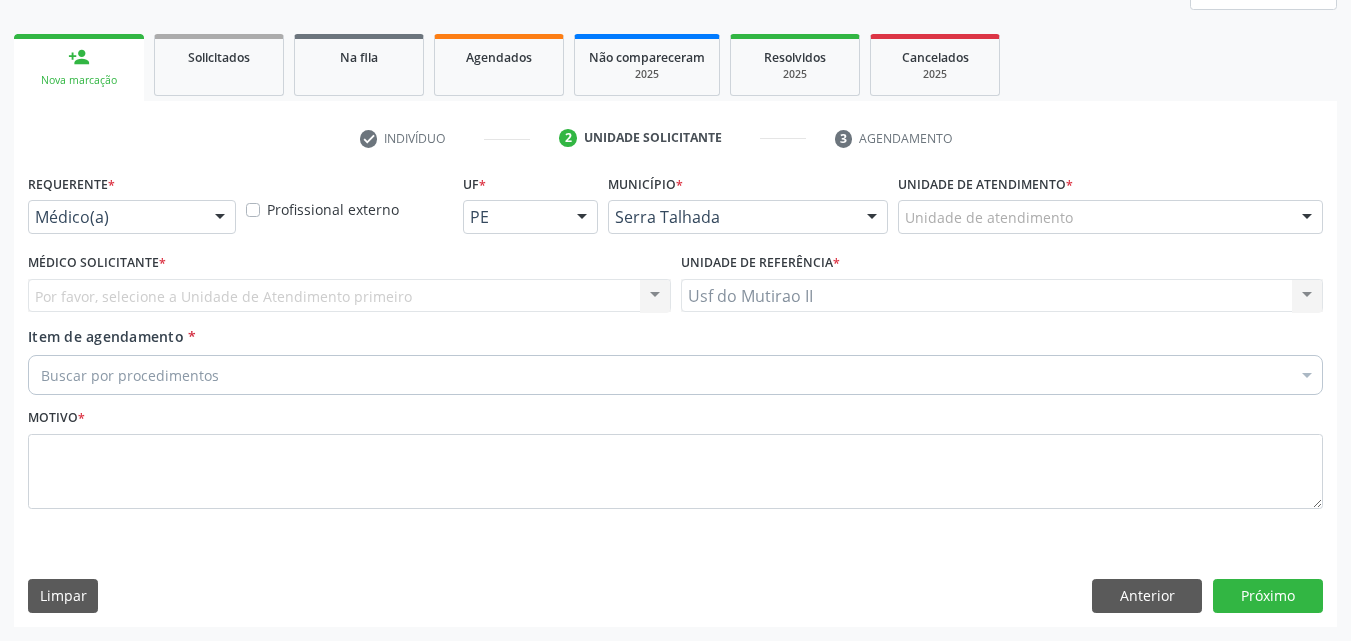 scroll, scrollTop: 265, scrollLeft: 0, axis: vertical 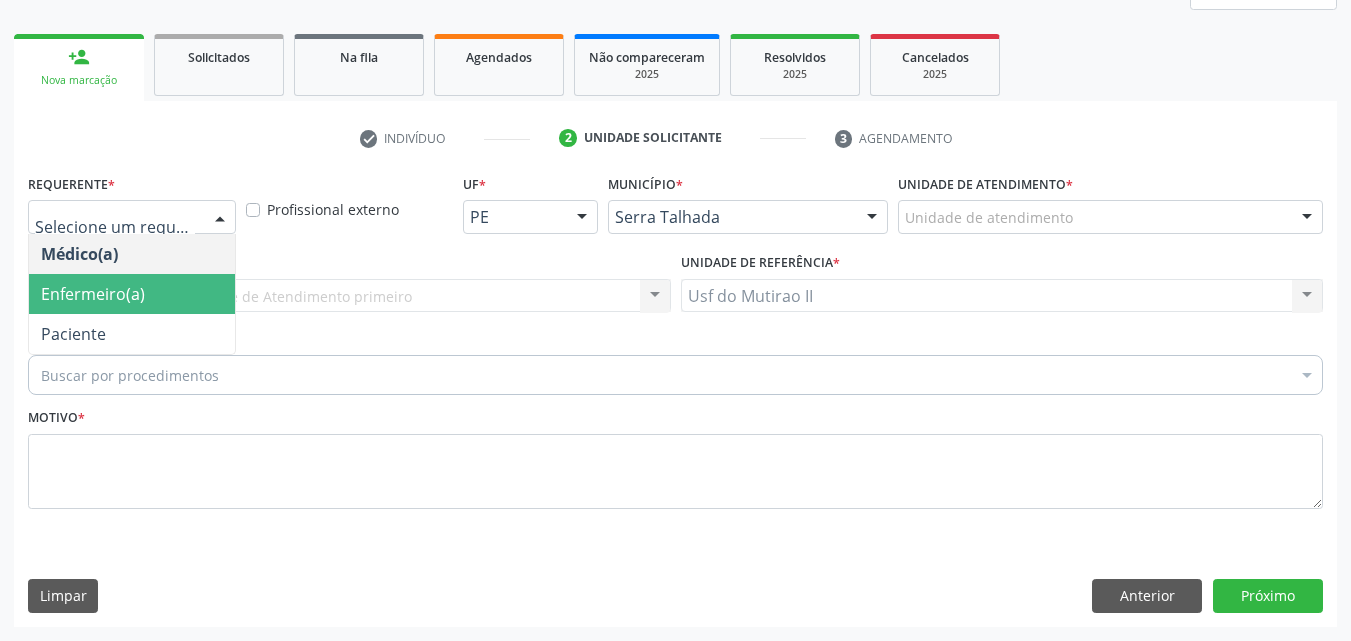 drag, startPoint x: 91, startPoint y: 312, endPoint x: 97, endPoint y: 339, distance: 27.658634 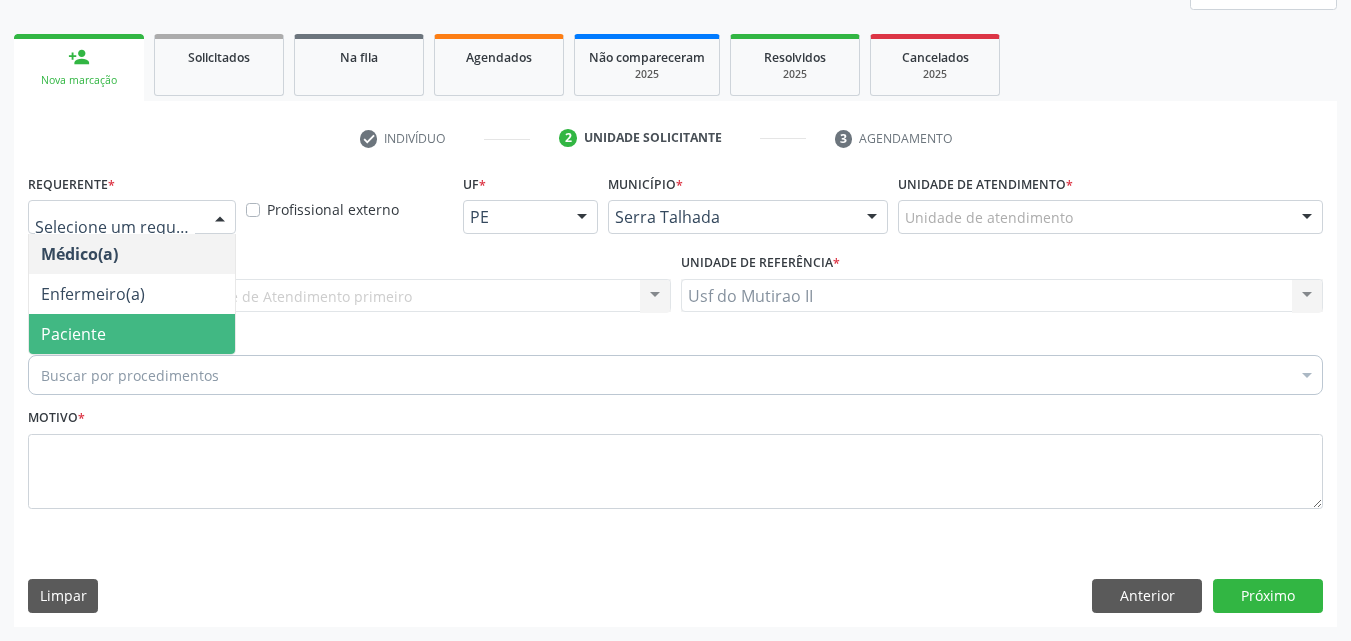 click on "Paciente" at bounding box center [73, 334] 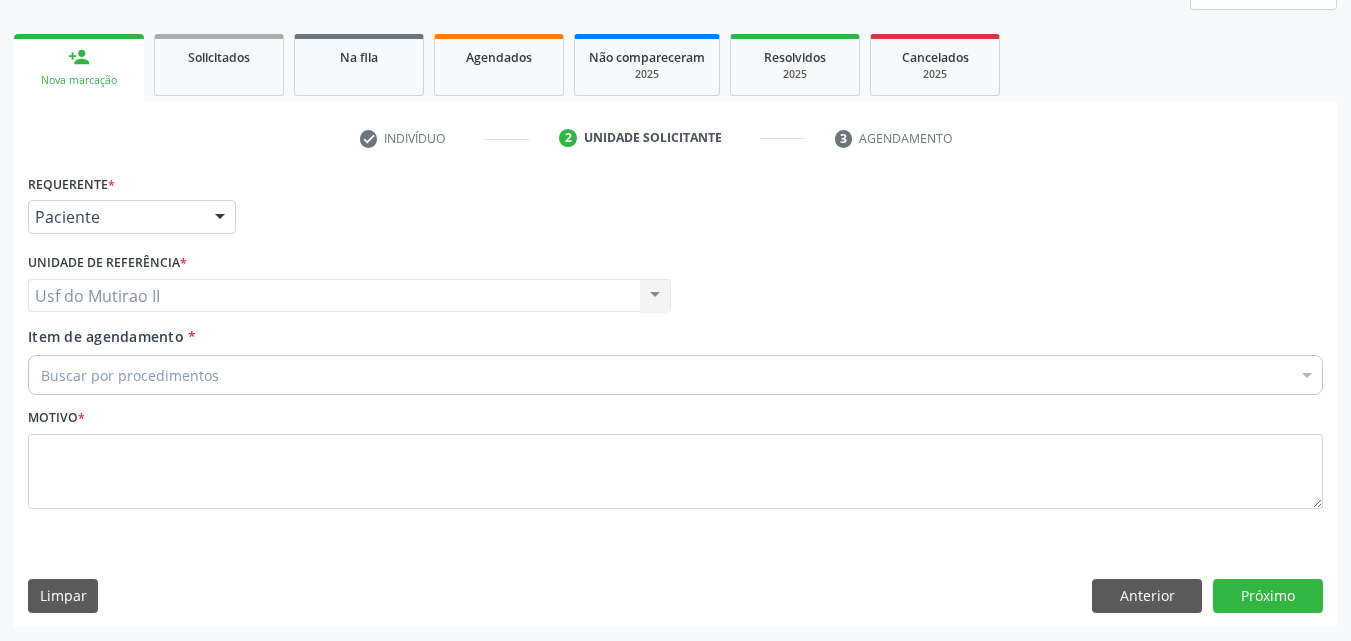 click on "Buscar por procedimentos" at bounding box center (675, 375) 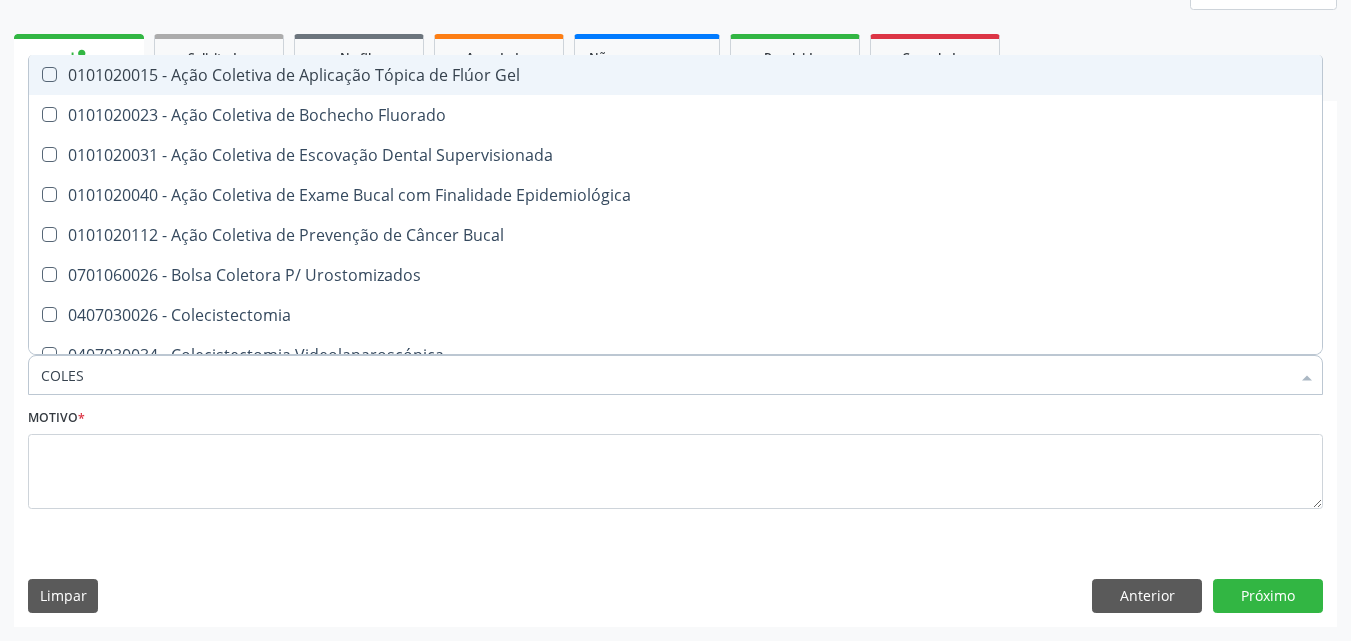 type on "COLEST" 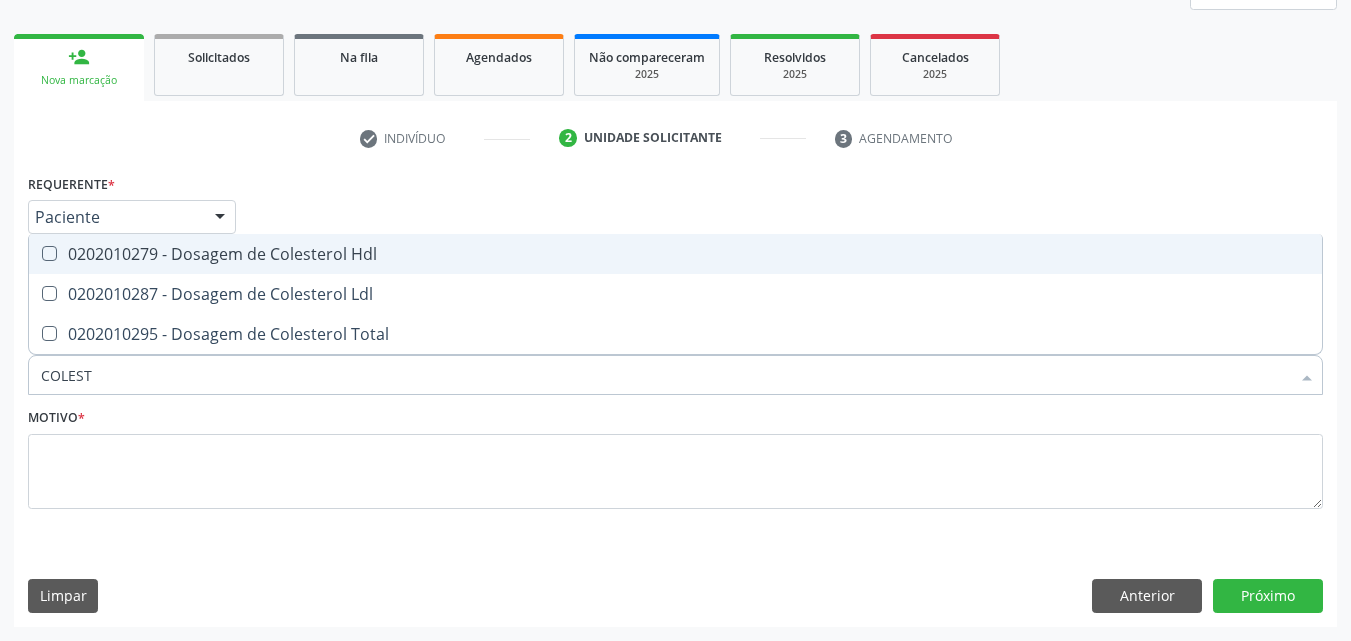 click on "0202010279 - Dosagem de Colesterol Hdl" at bounding box center [675, 254] 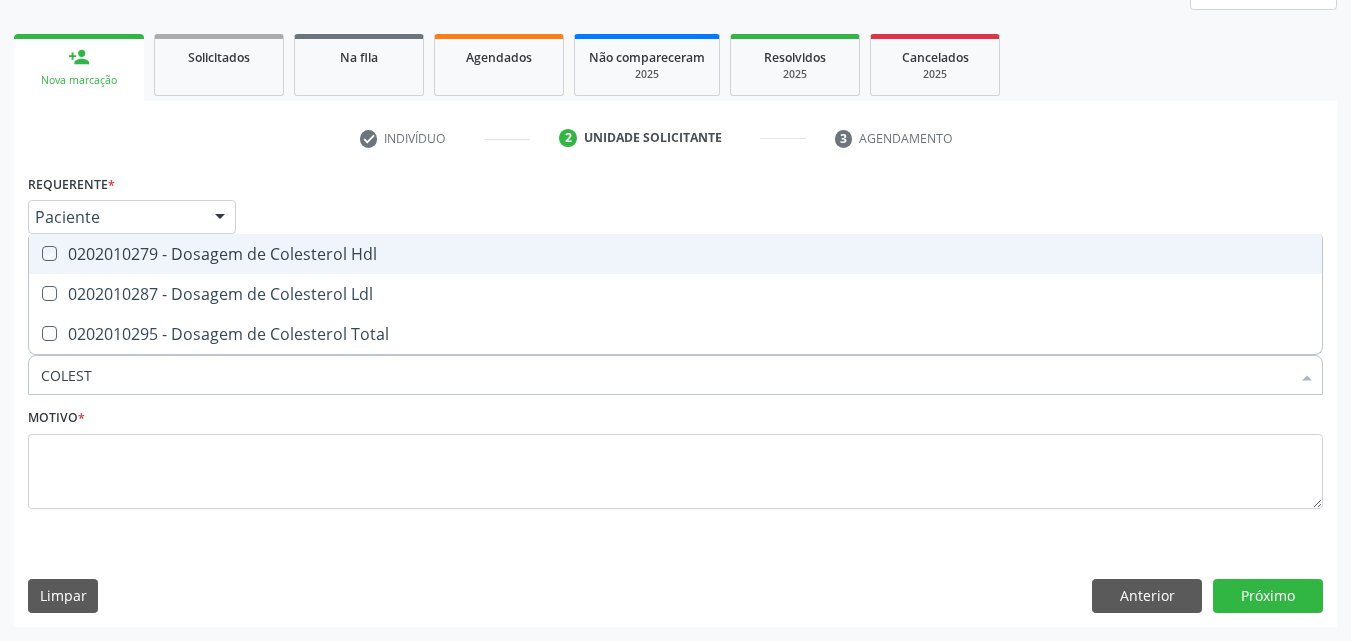 checkbox on "true" 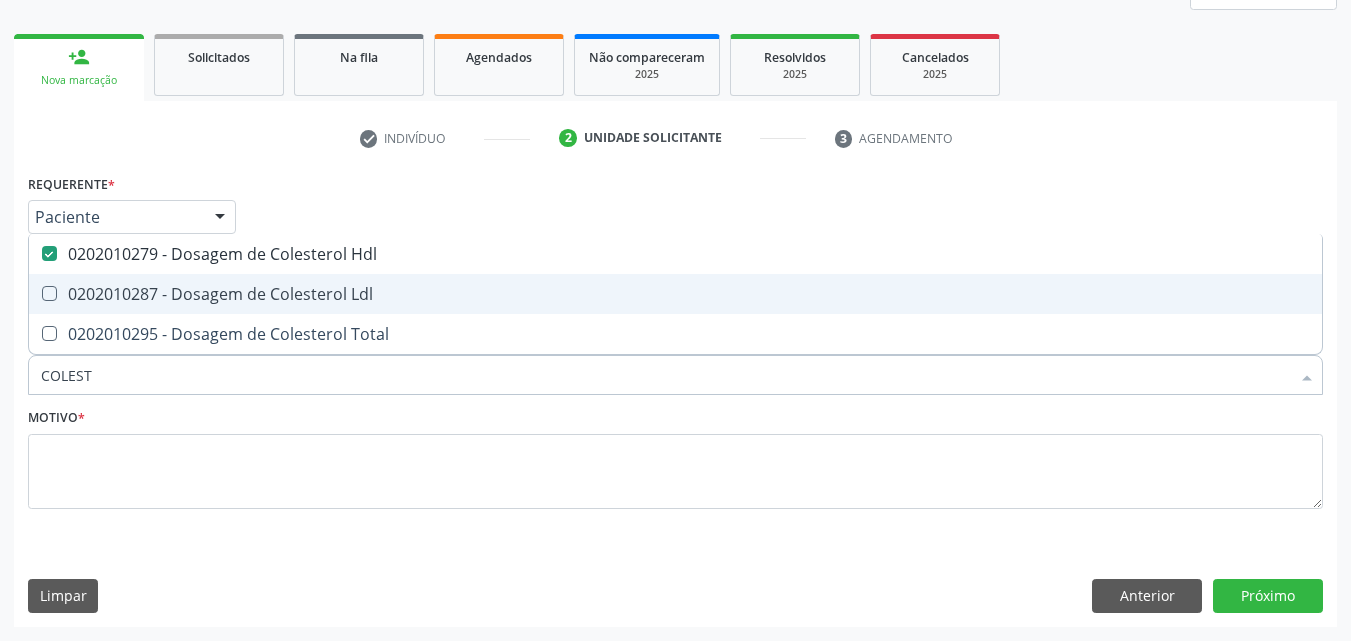 click on "0202010287 - Dosagem de Colesterol Ldl" at bounding box center [675, 294] 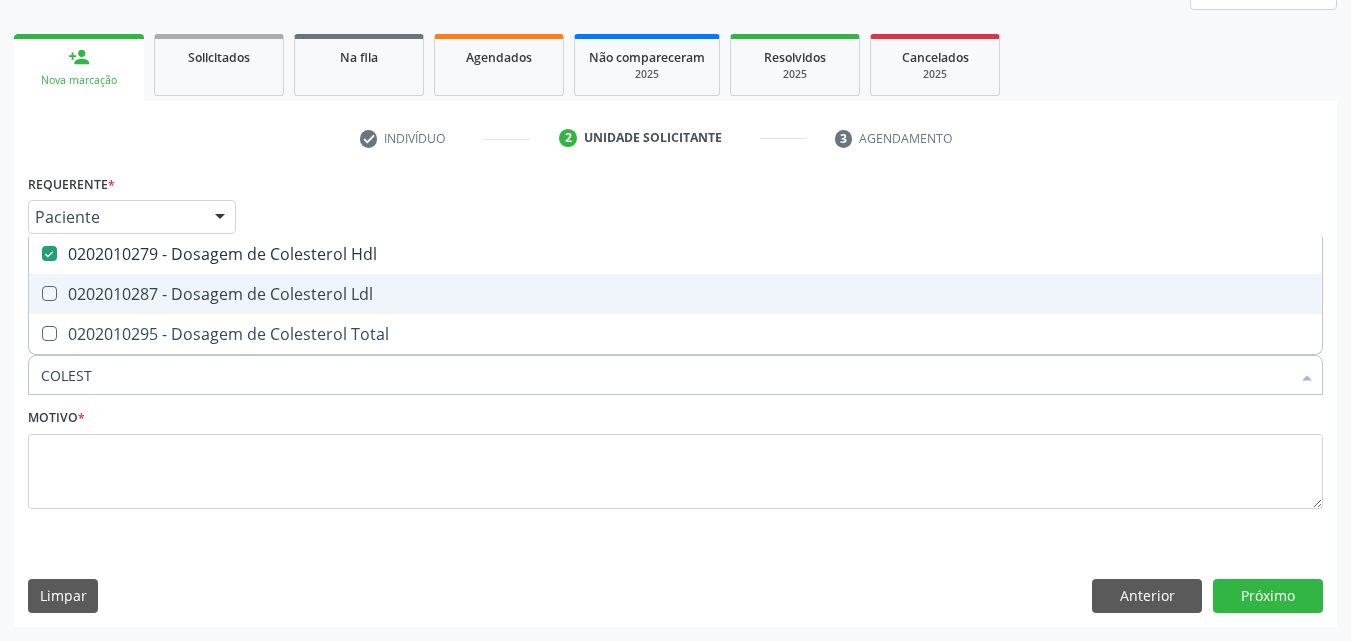 checkbox on "true" 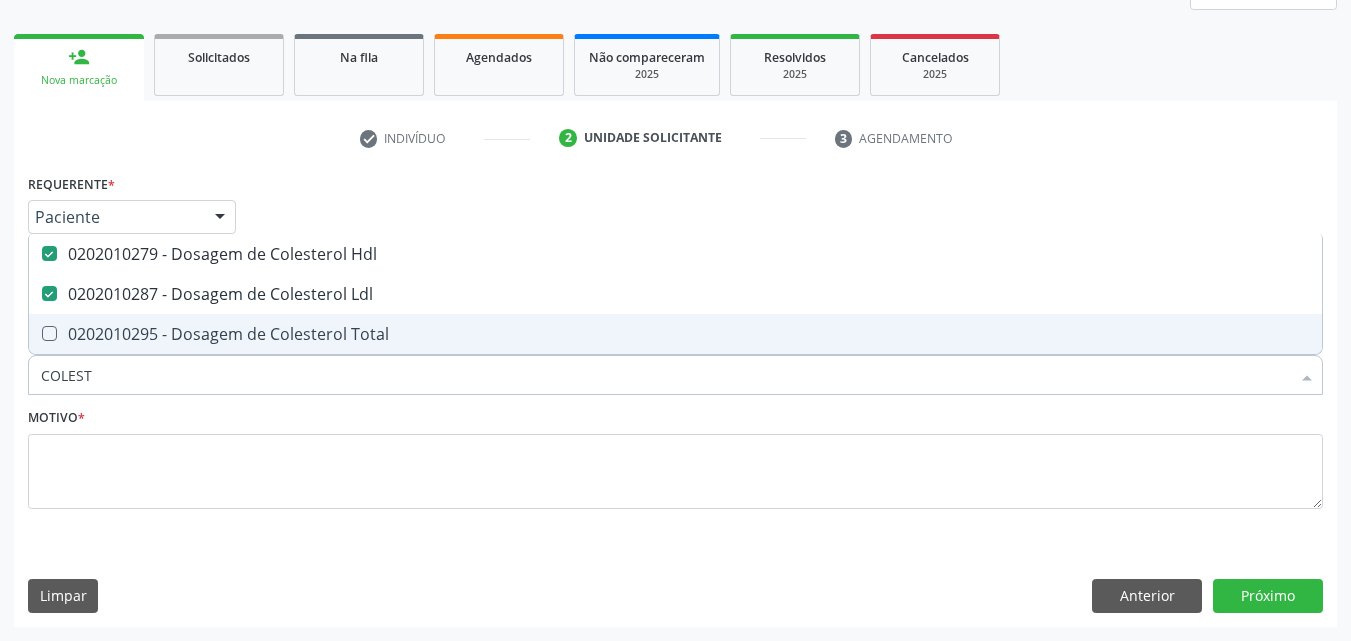 click on "0202010295 - Dosagem de Colesterol Total" at bounding box center (675, 334) 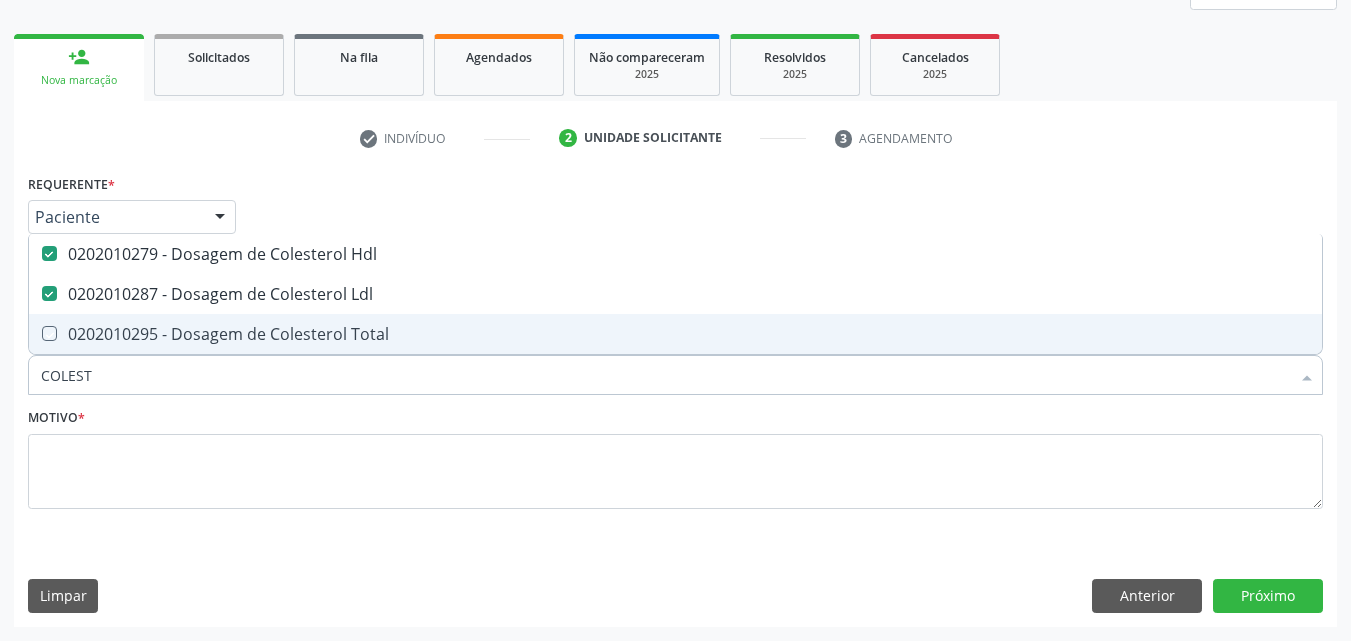 checkbox on "true" 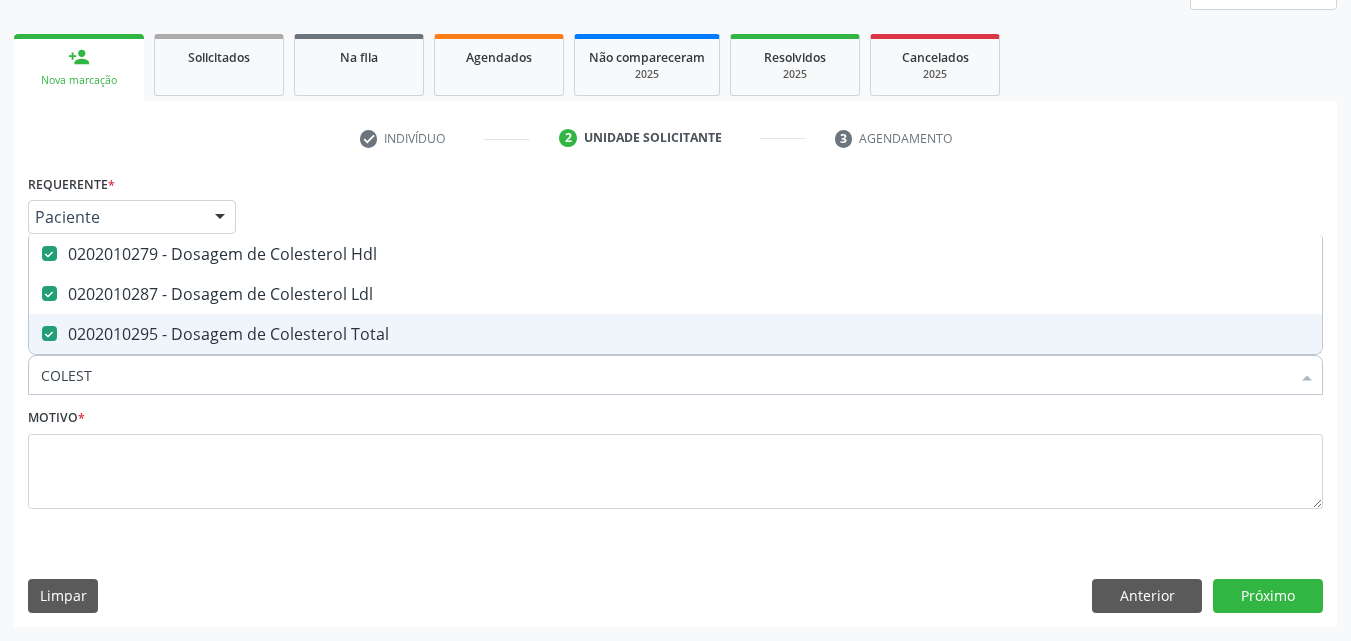 drag, startPoint x: 107, startPoint y: 373, endPoint x: 0, endPoint y: 375, distance: 107.01869 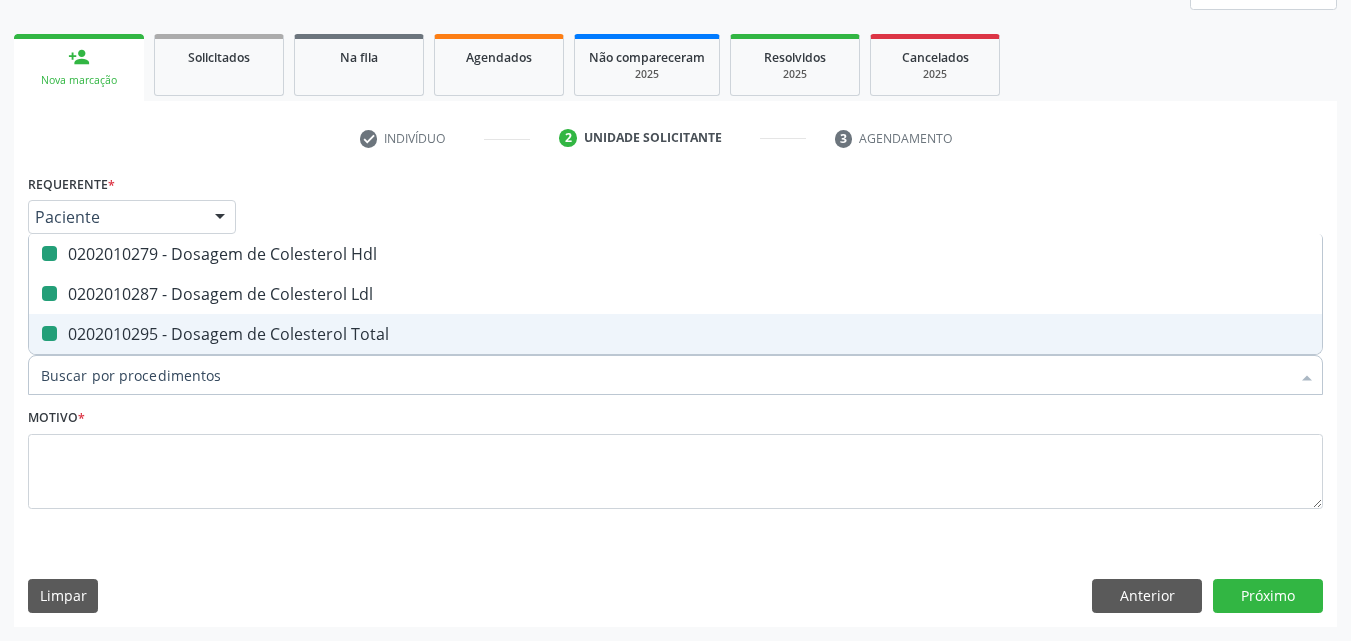 type on "C" 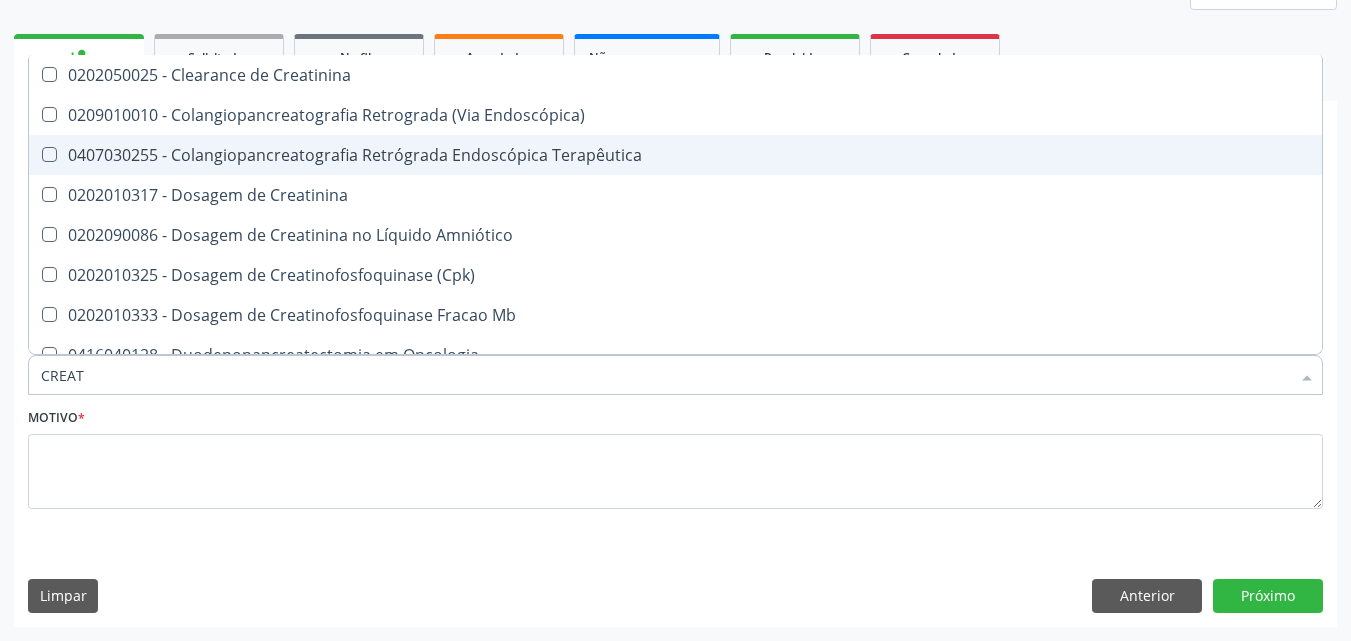 type on "CREATI" 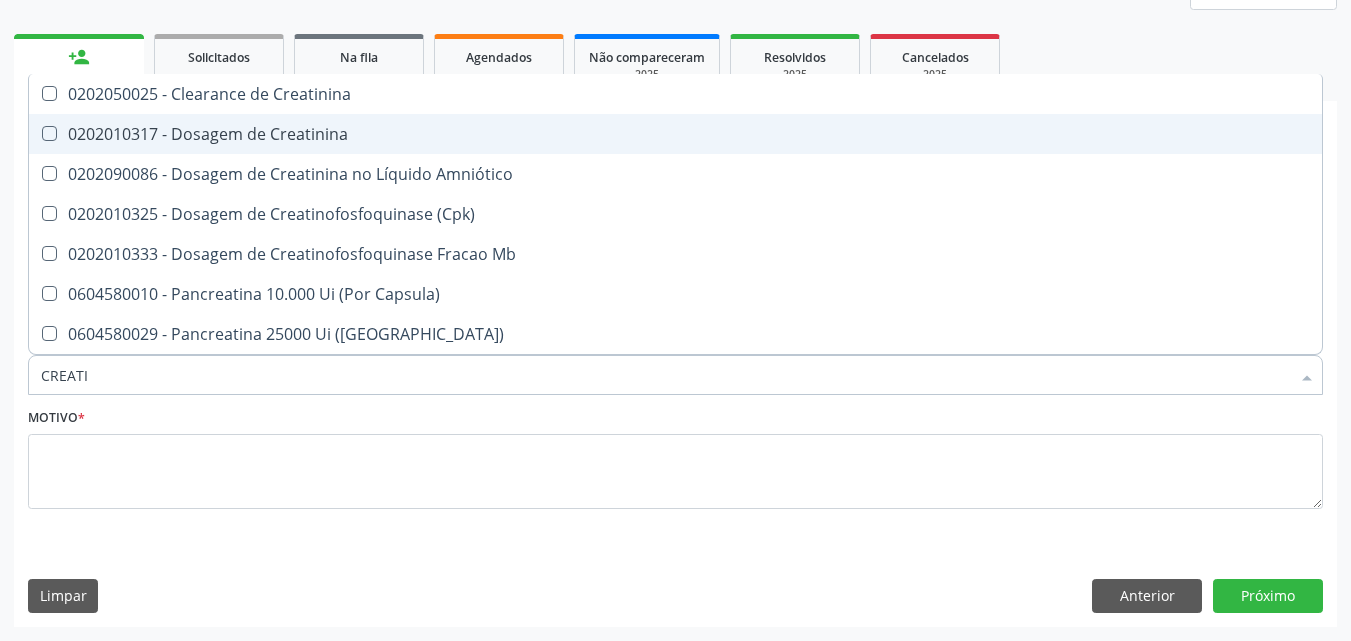 click on "0202010317 - Dosagem de Creatinina" at bounding box center (675, 134) 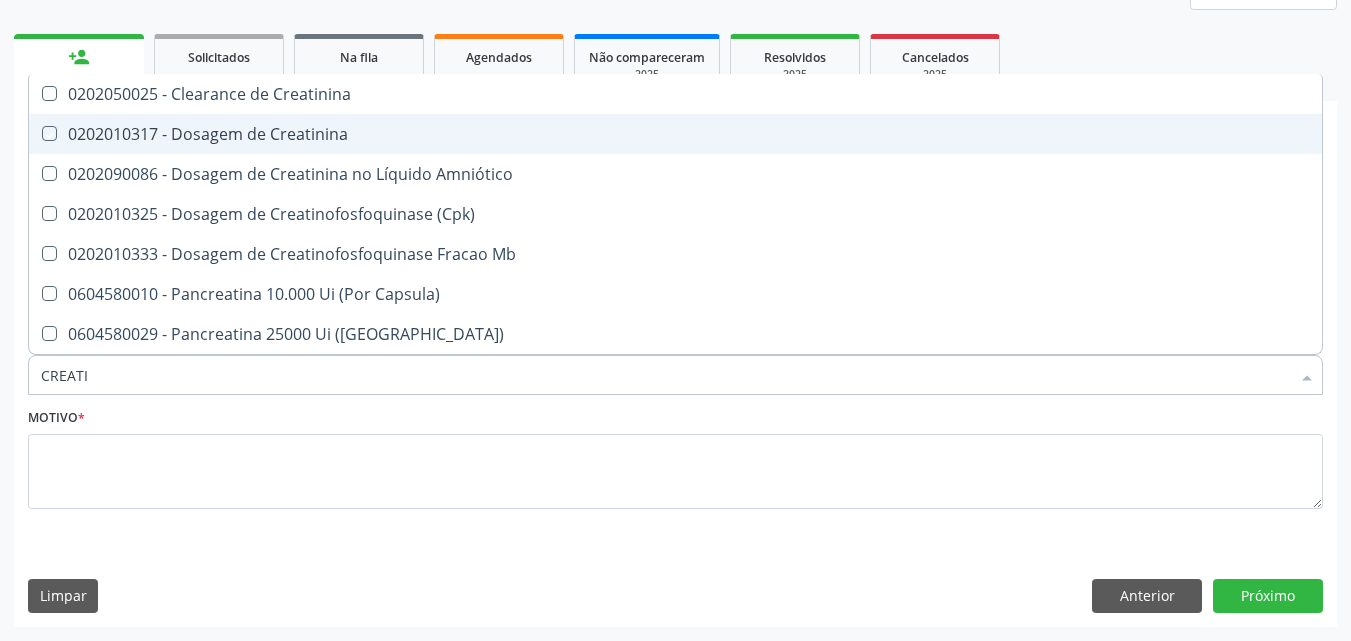 checkbox on "true" 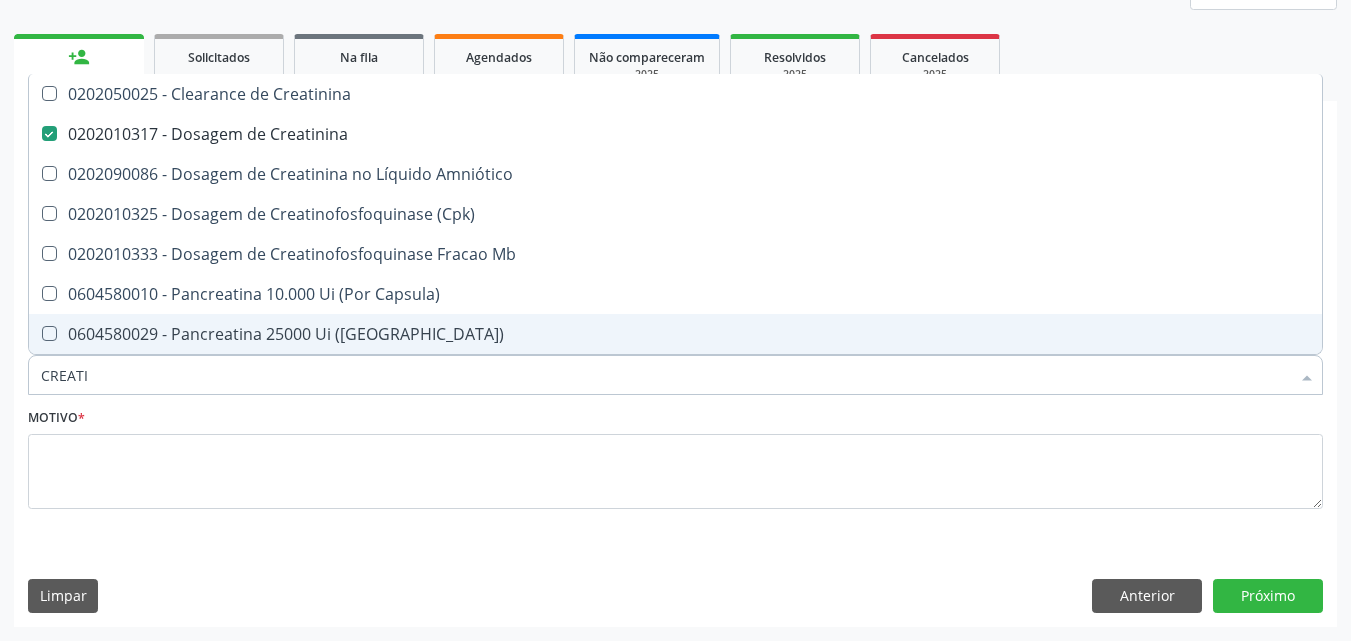 drag, startPoint x: 77, startPoint y: 375, endPoint x: 24, endPoint y: 382, distance: 53.460266 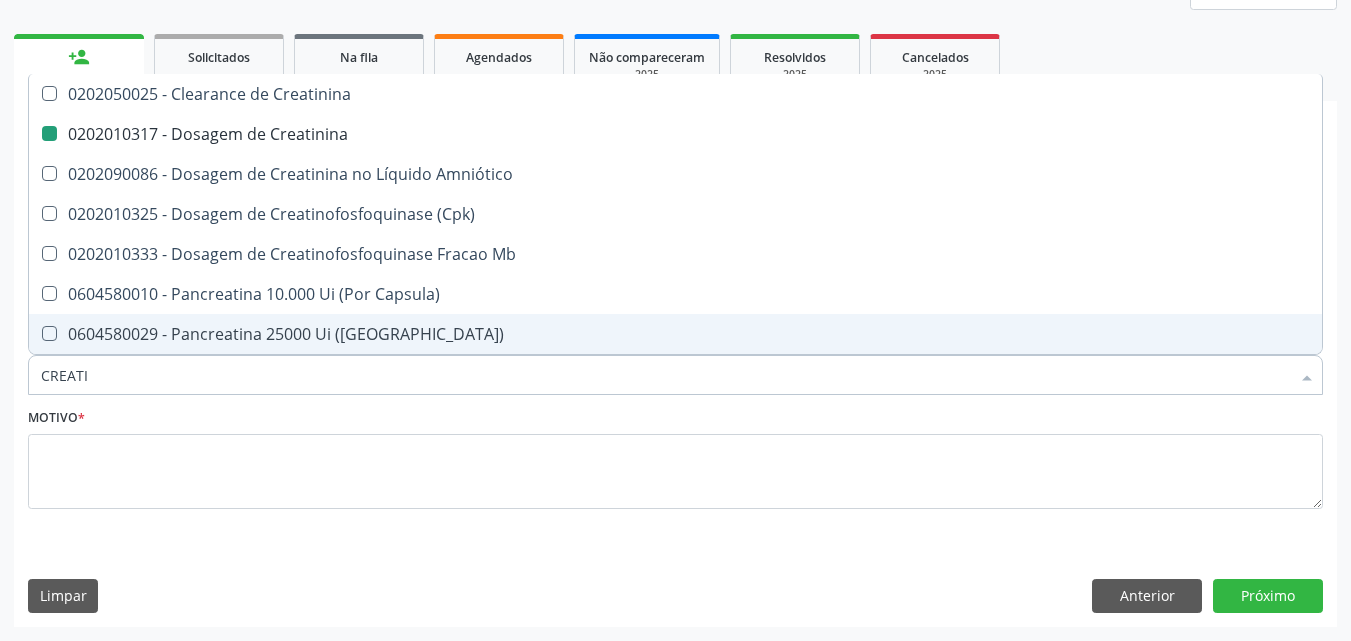 type 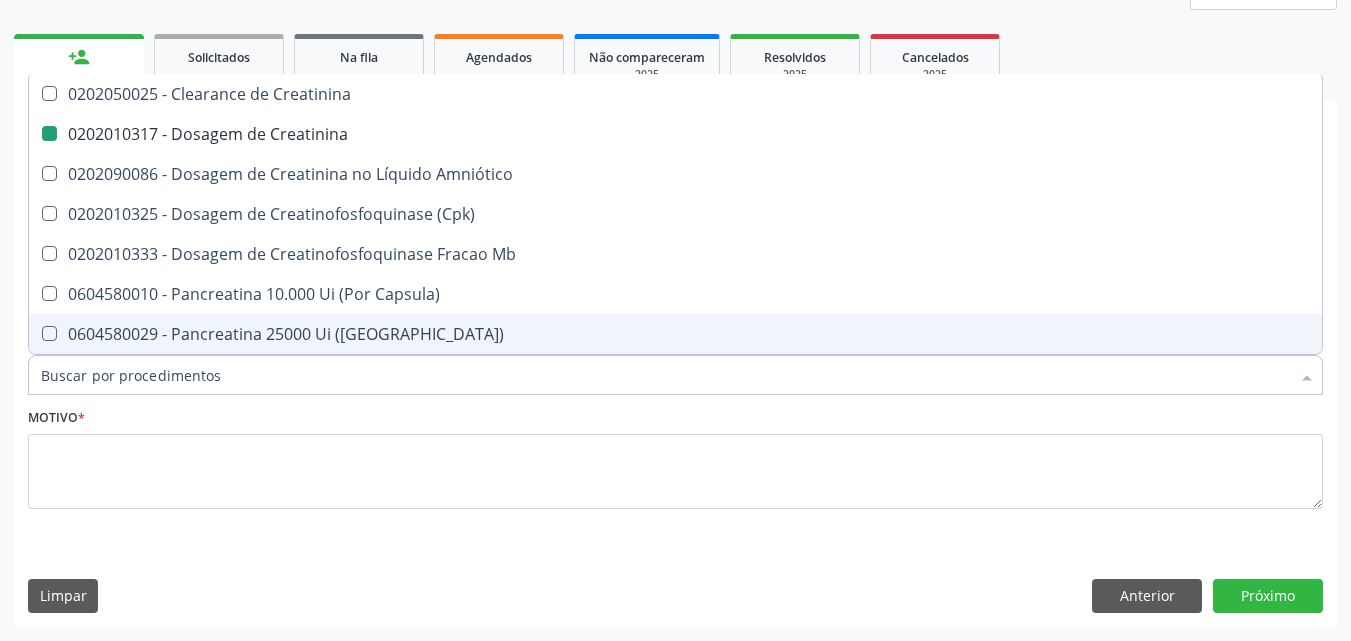 checkbox on "false" 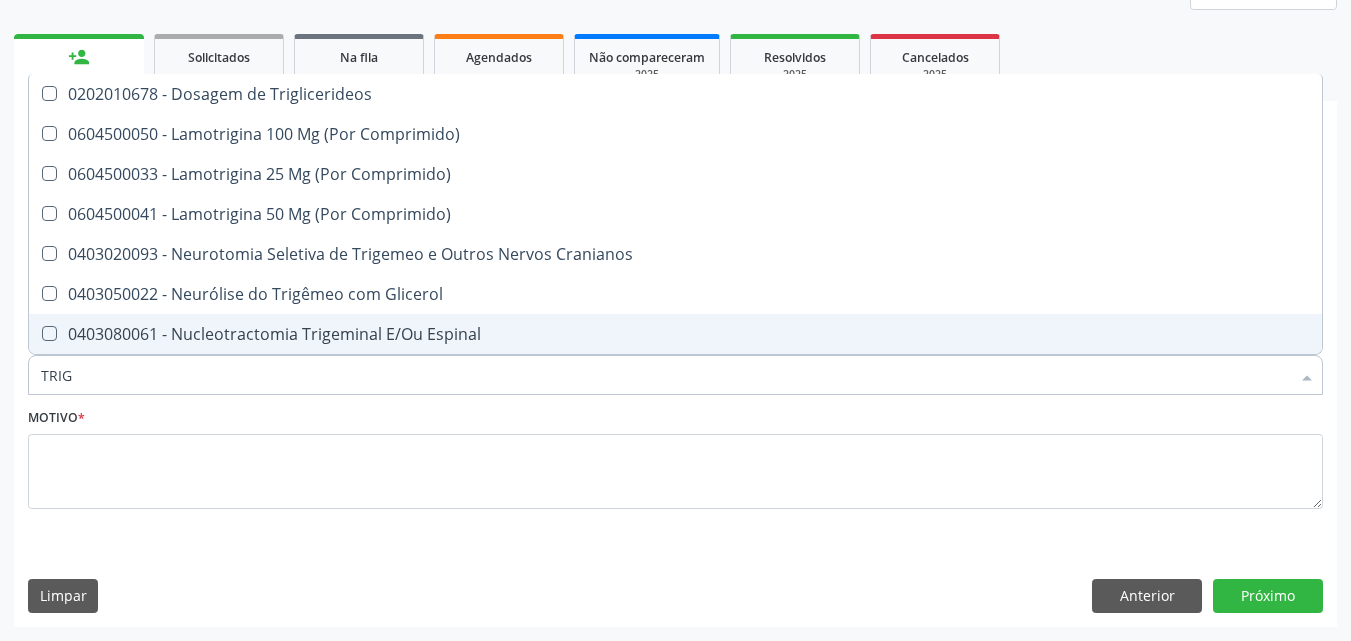 type on "TRIGL" 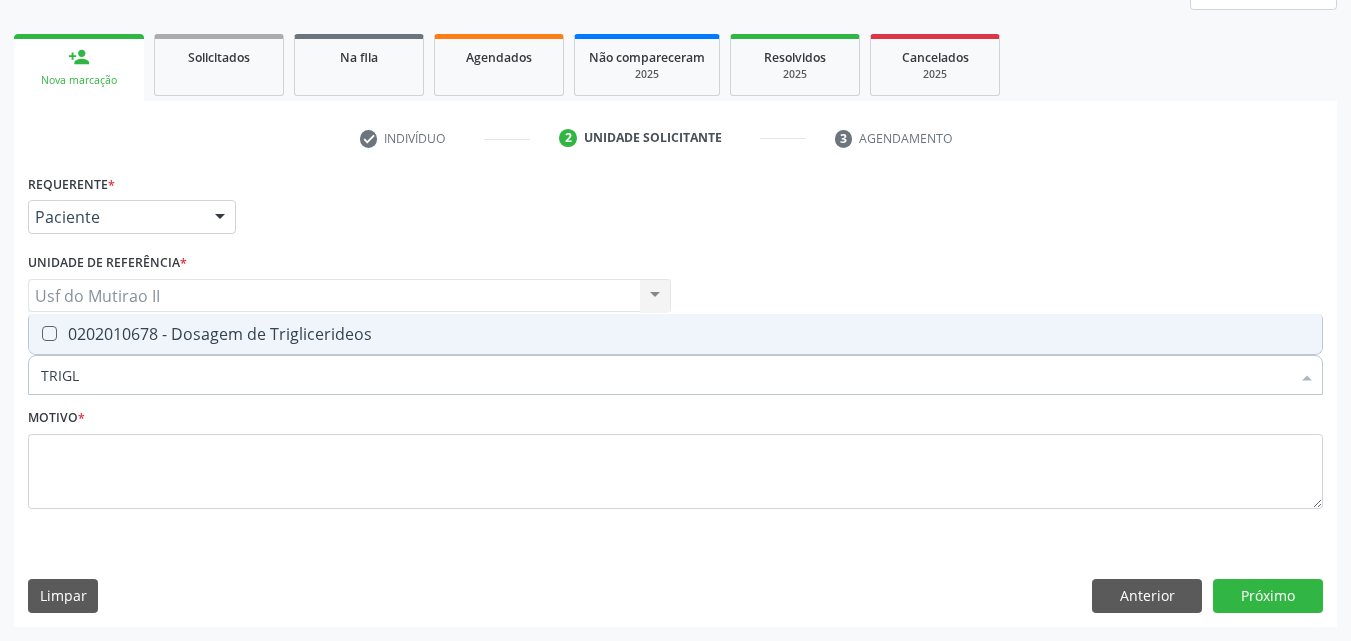 click on "0202010678 - Dosagem de Triglicerideos" at bounding box center (675, 334) 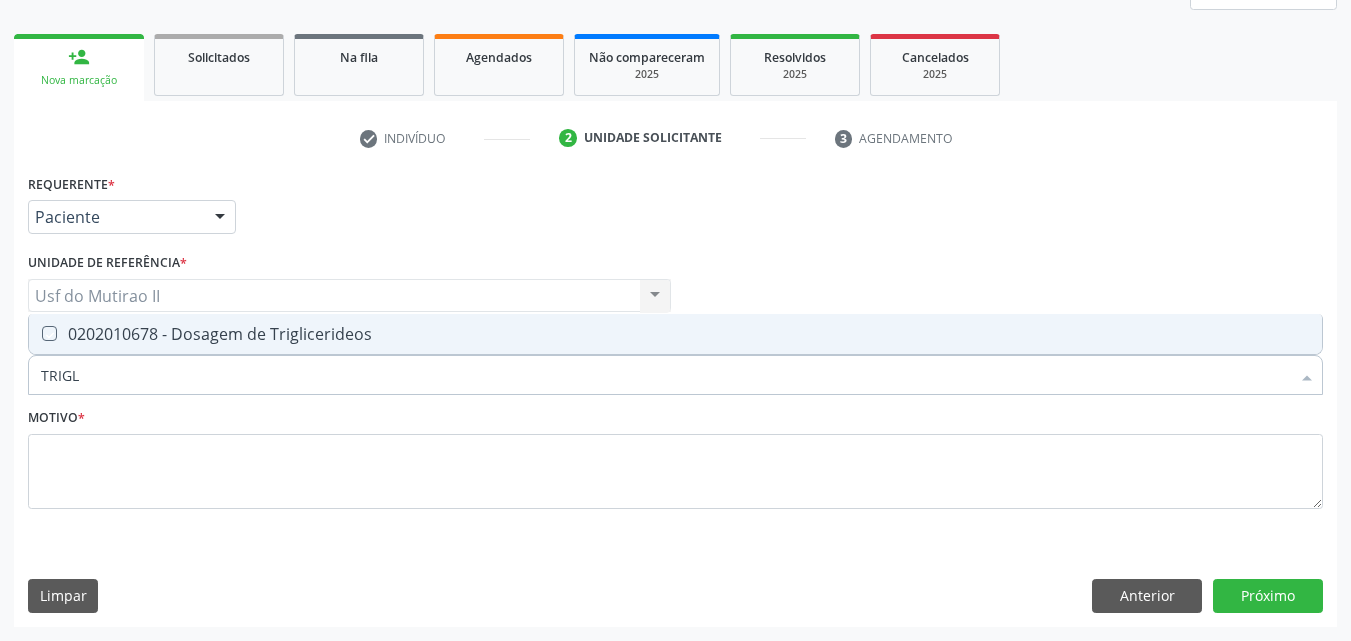 checkbox on "true" 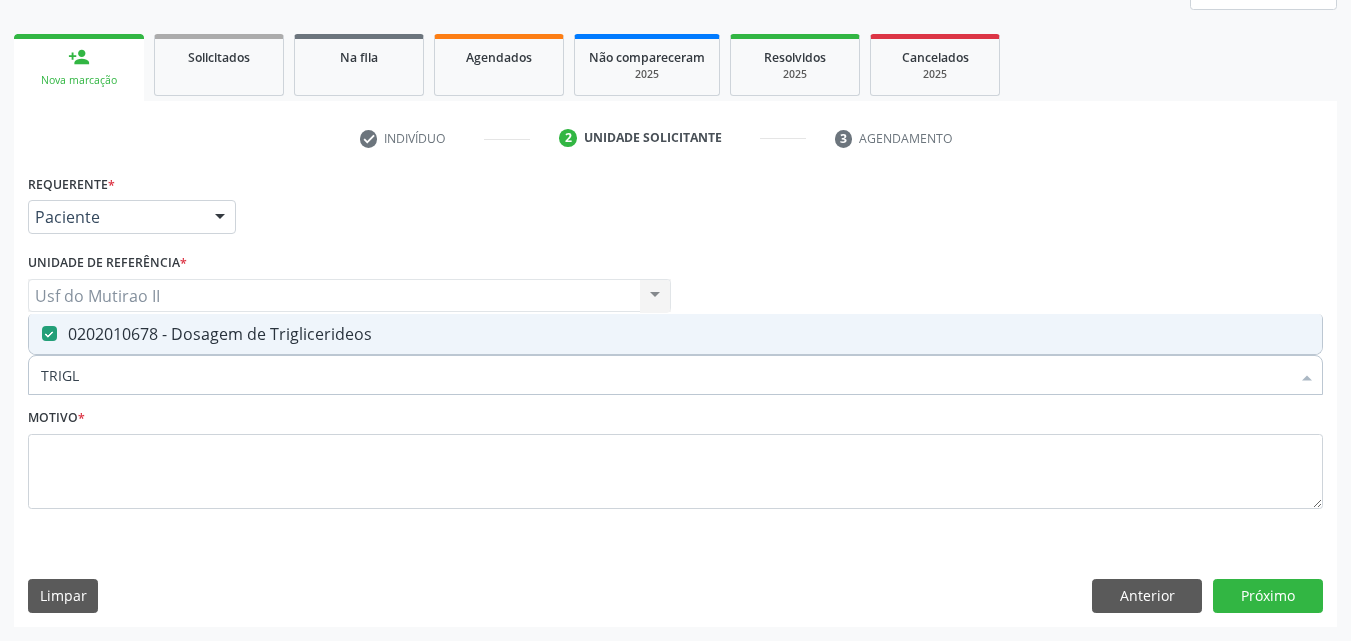 drag, startPoint x: 113, startPoint y: 379, endPoint x: 30, endPoint y: 370, distance: 83.48653 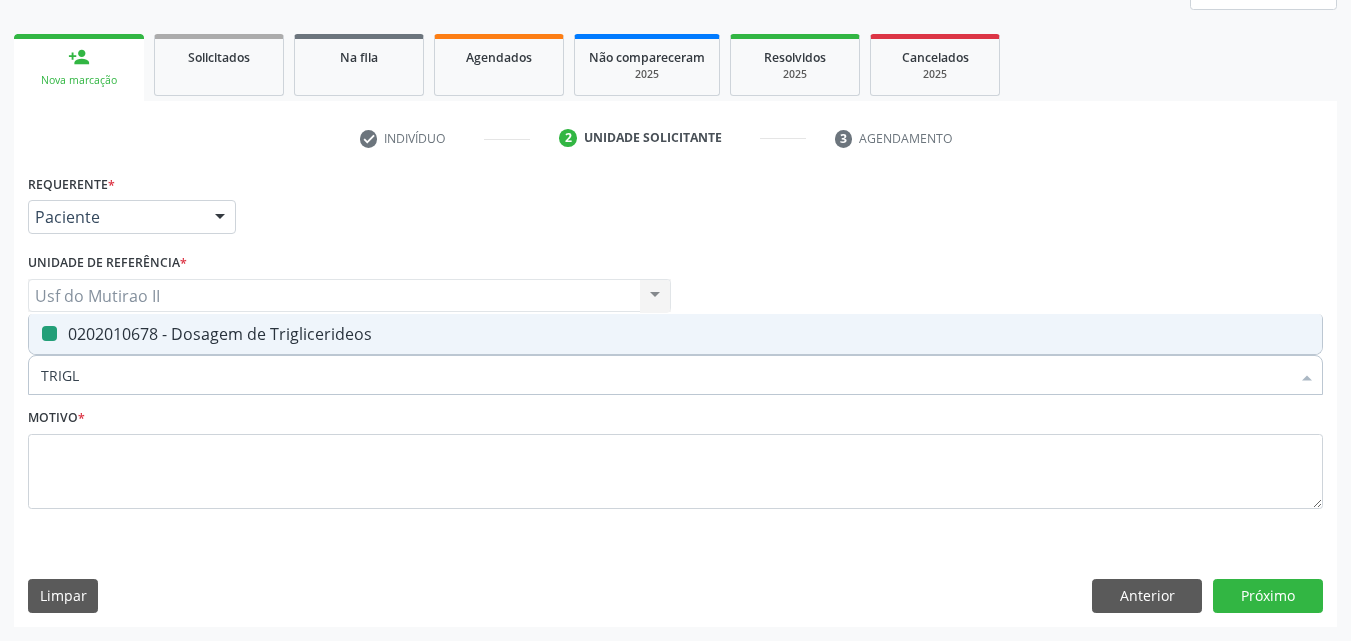 type 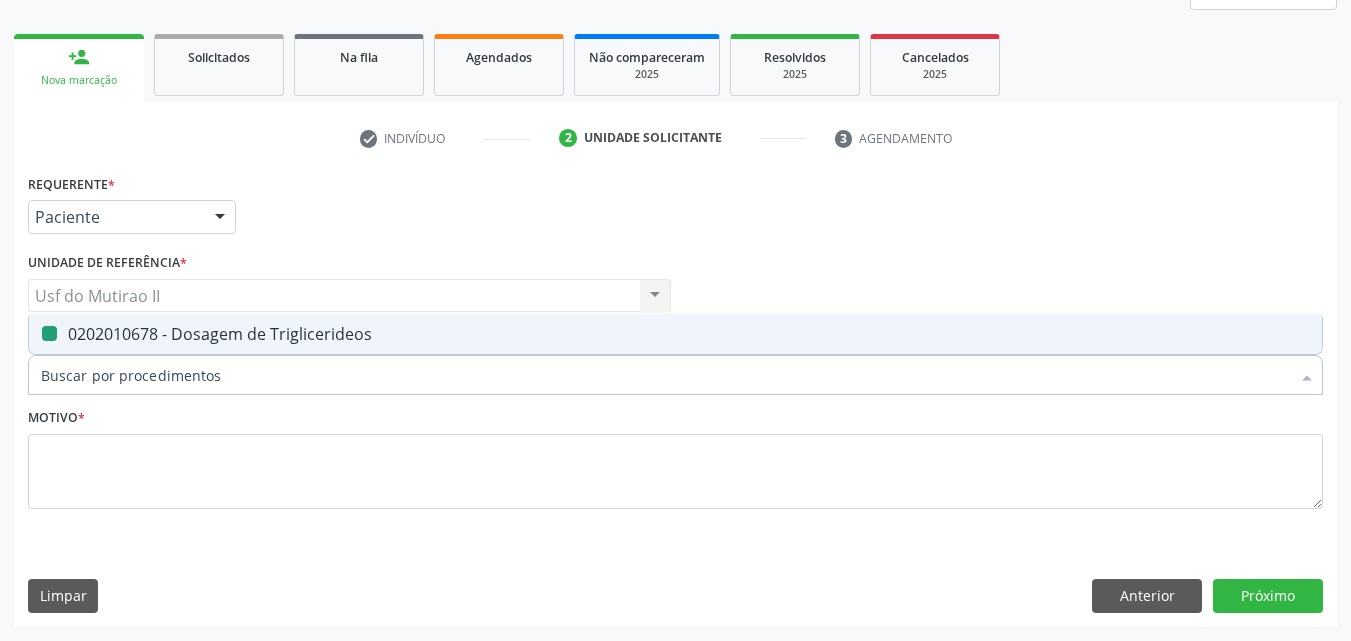 checkbox on "false" 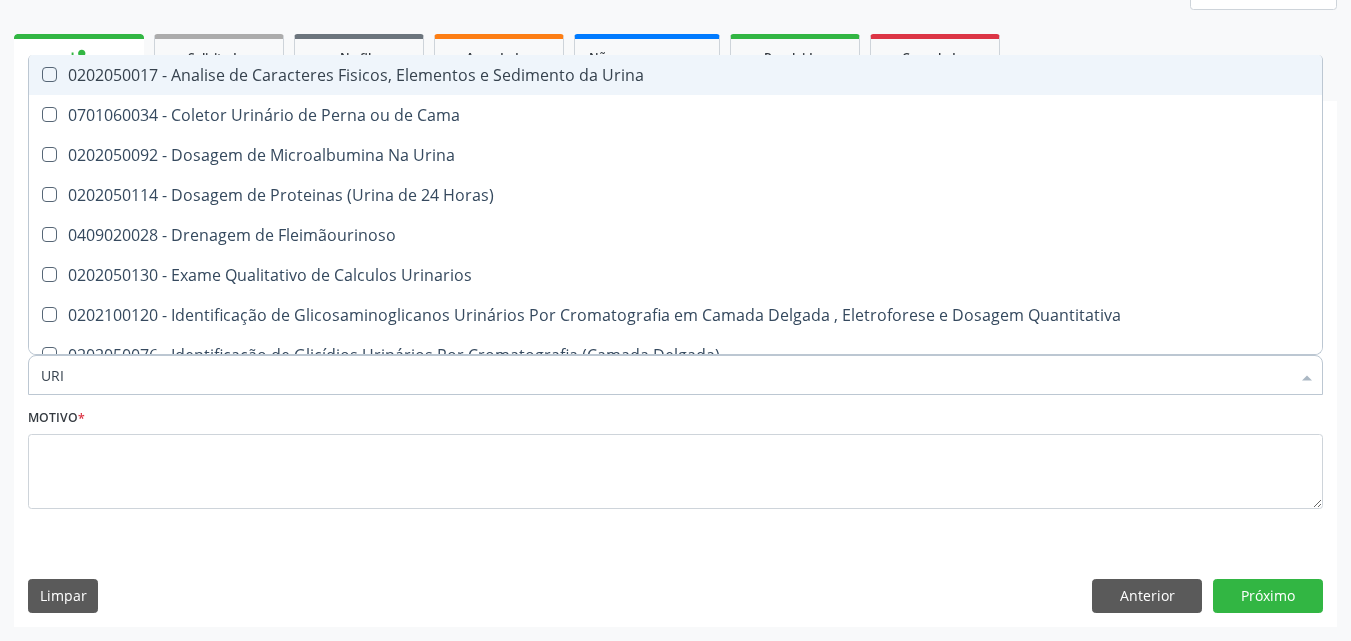 type on "URIN" 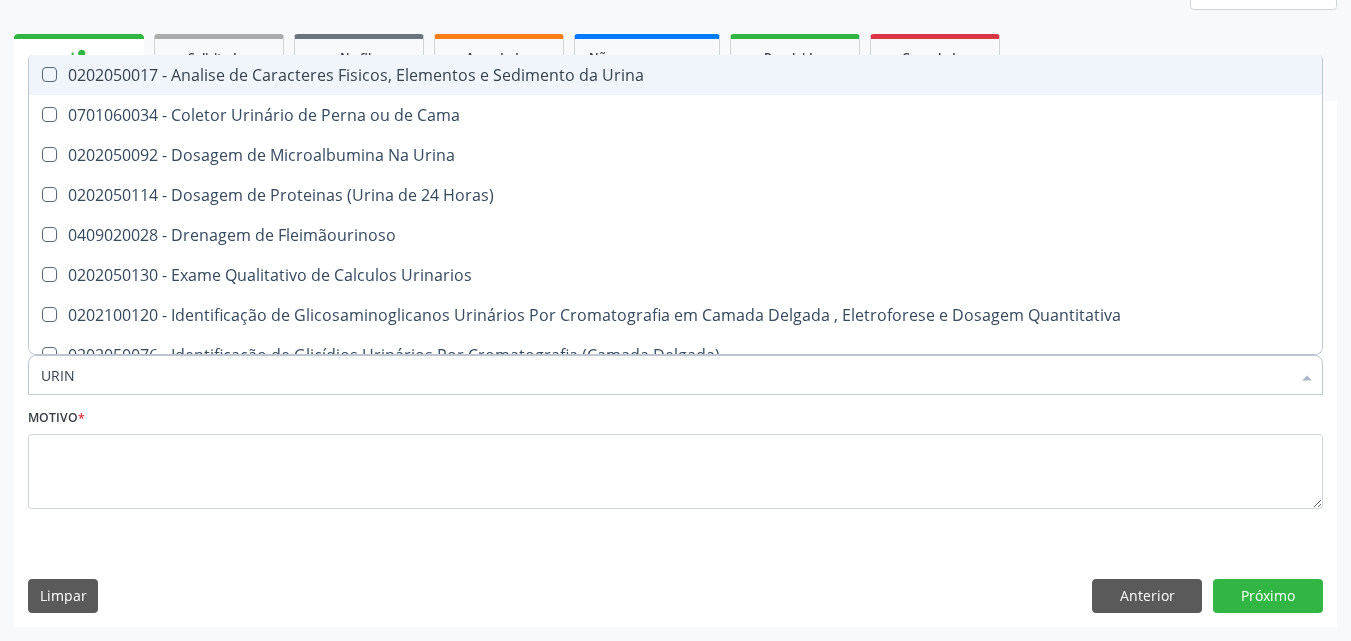 click on "0202050017 - Analise de Caracteres Fisicos, Elementos e Sedimento da Urina" at bounding box center (675, 75) 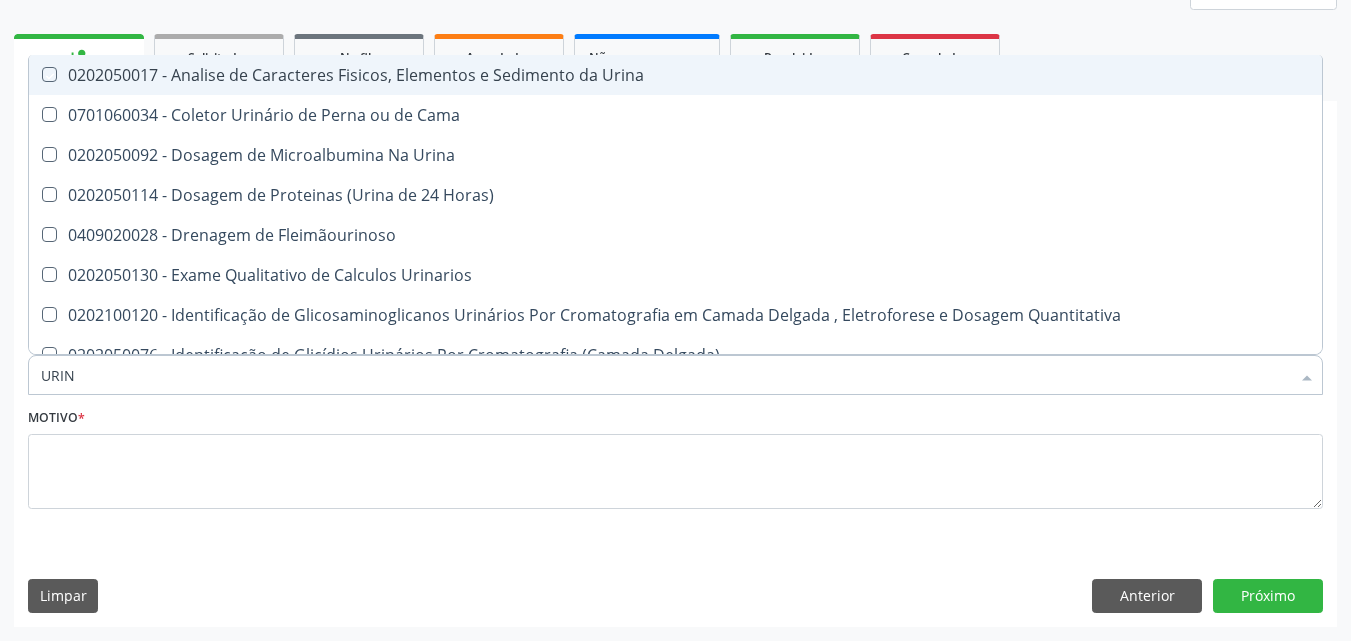 checkbox on "true" 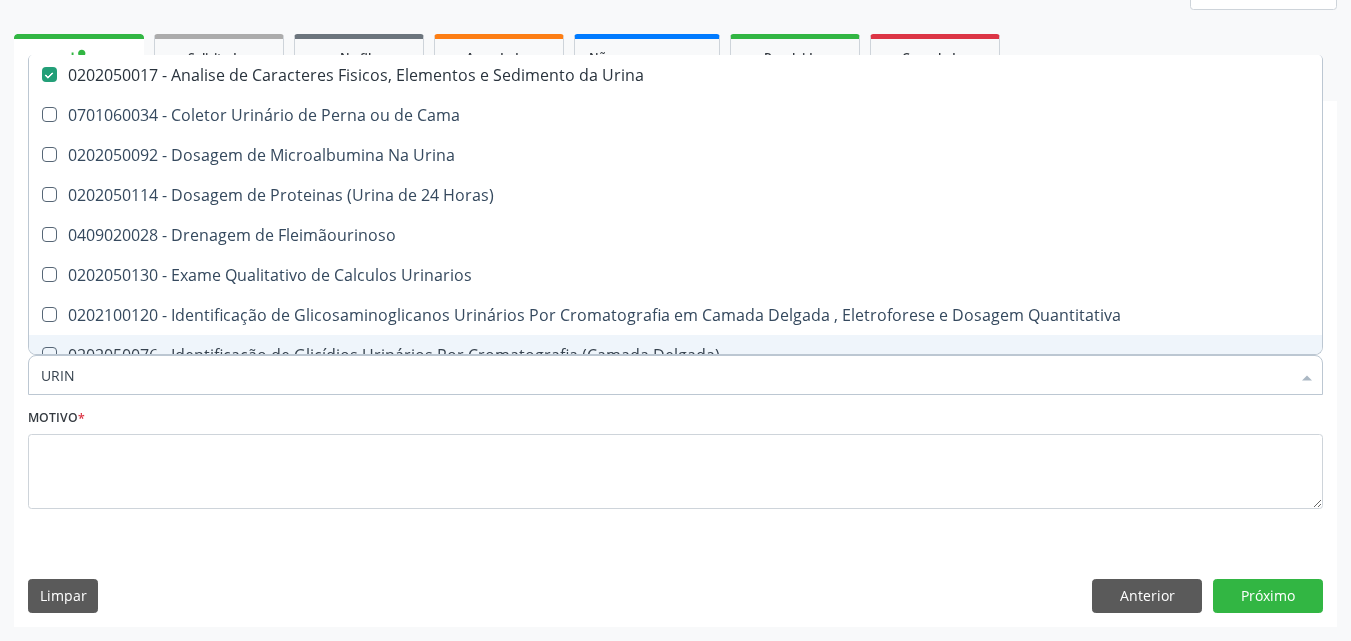 drag, startPoint x: 102, startPoint y: 369, endPoint x: 0, endPoint y: 380, distance: 102.59142 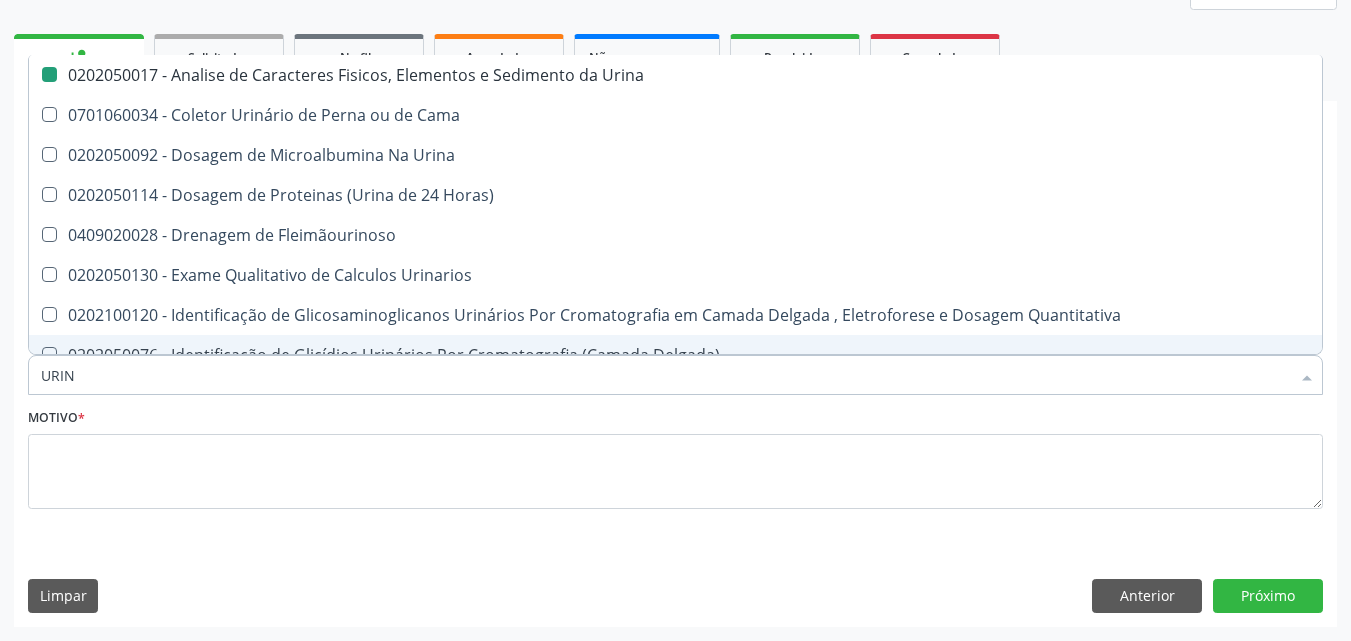 type 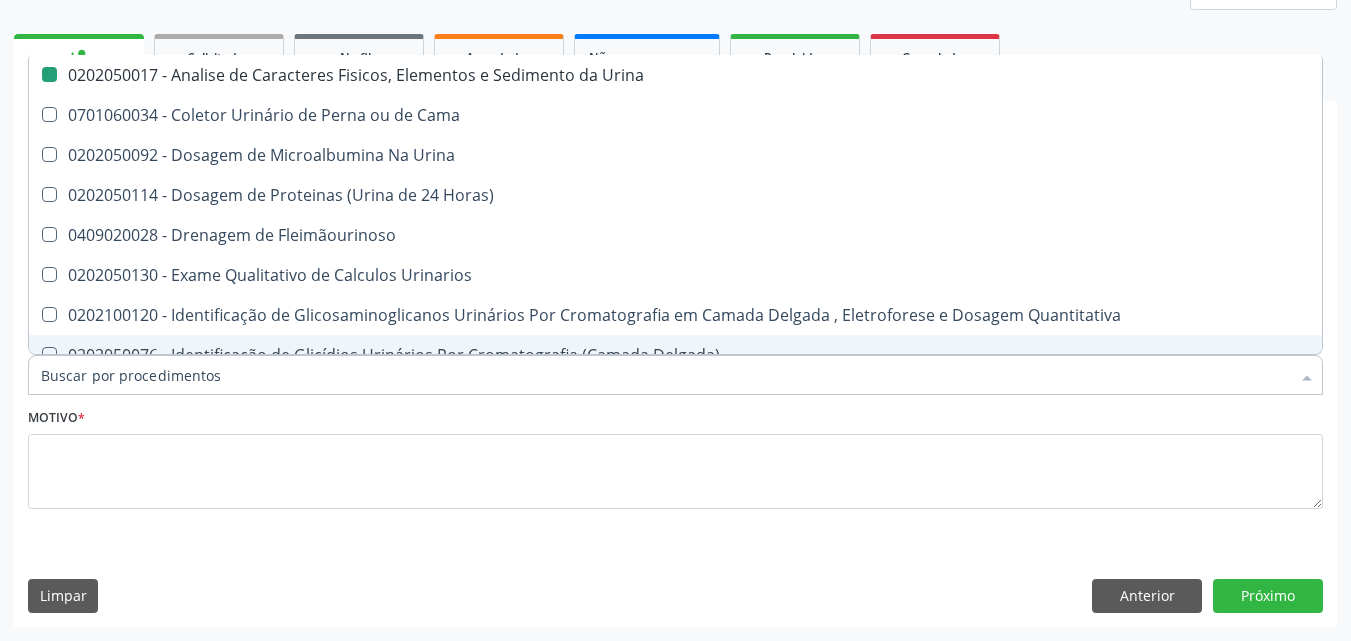 checkbox on "false" 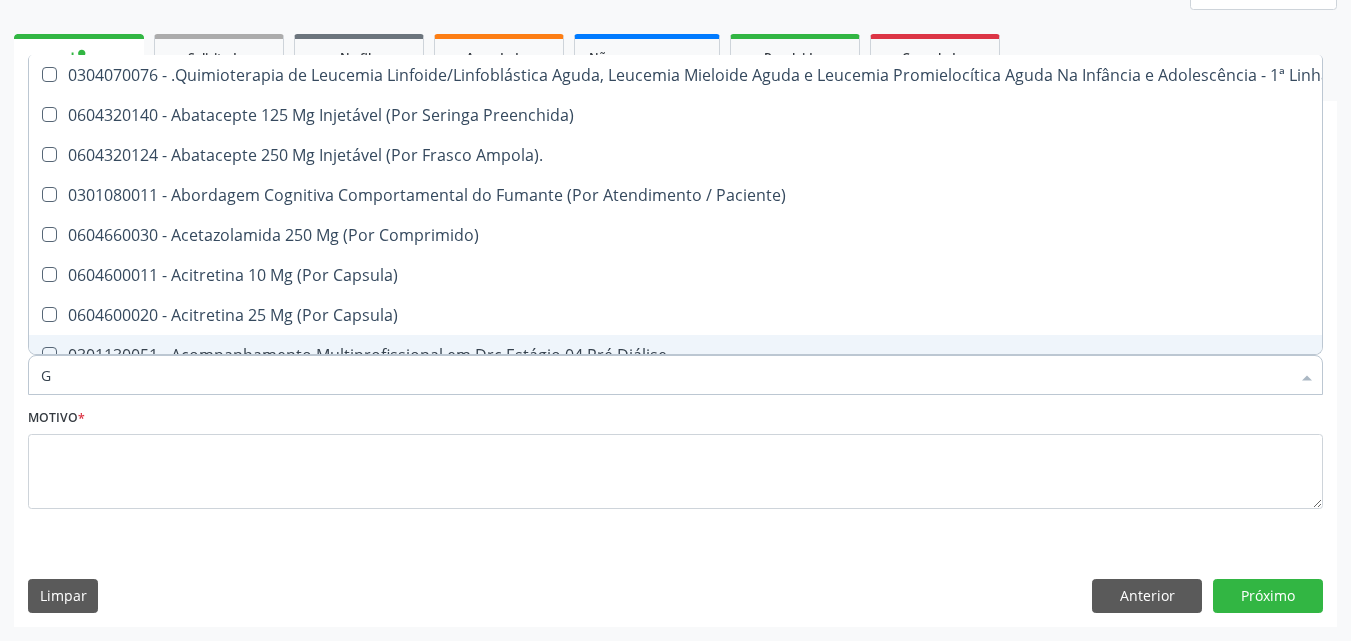 type on "GL" 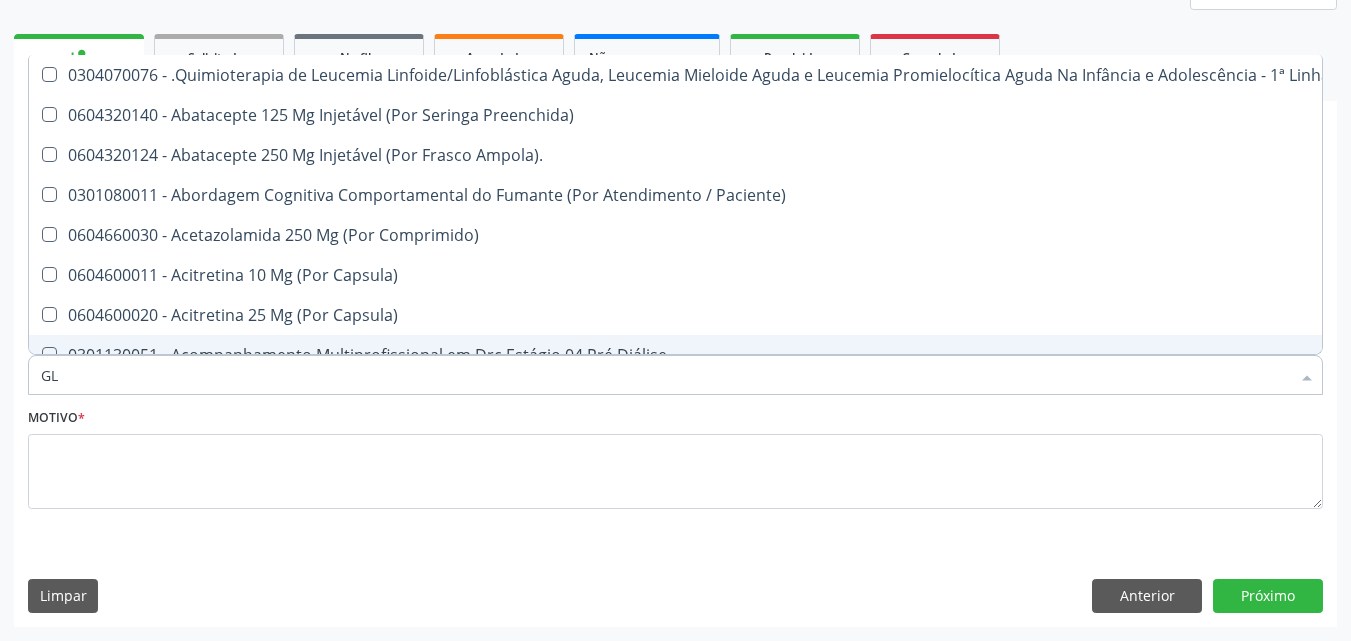 checkbox on "true" 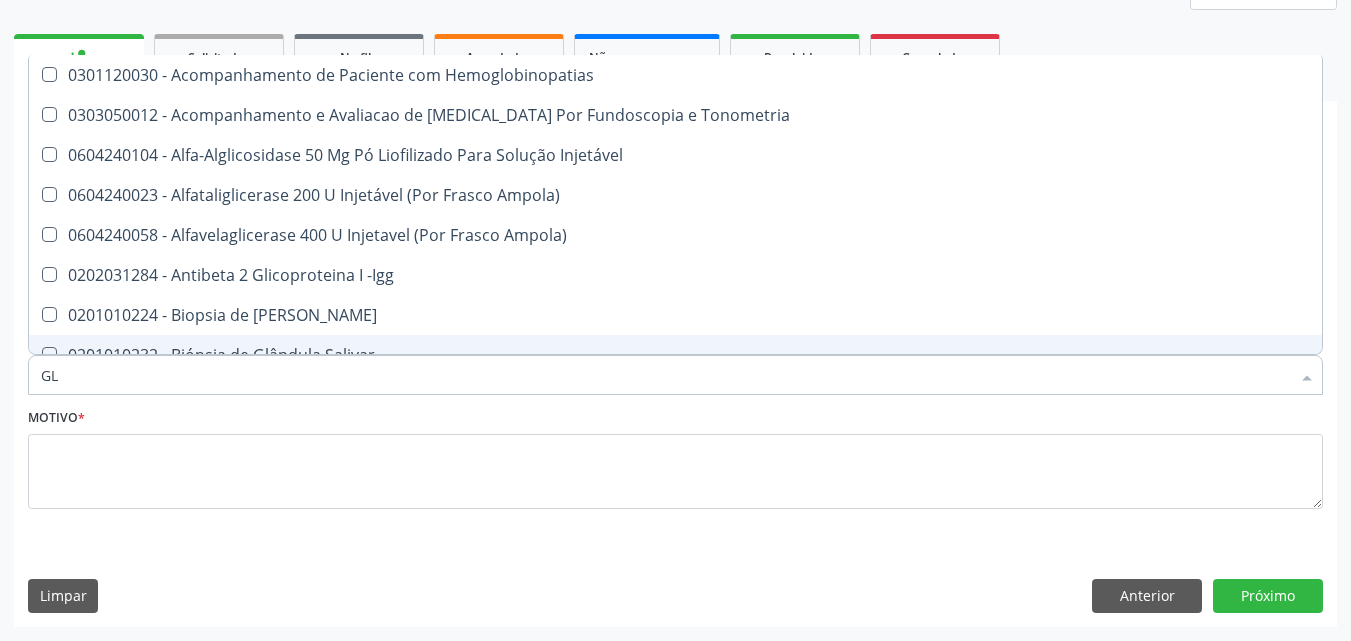 type on "GLI" 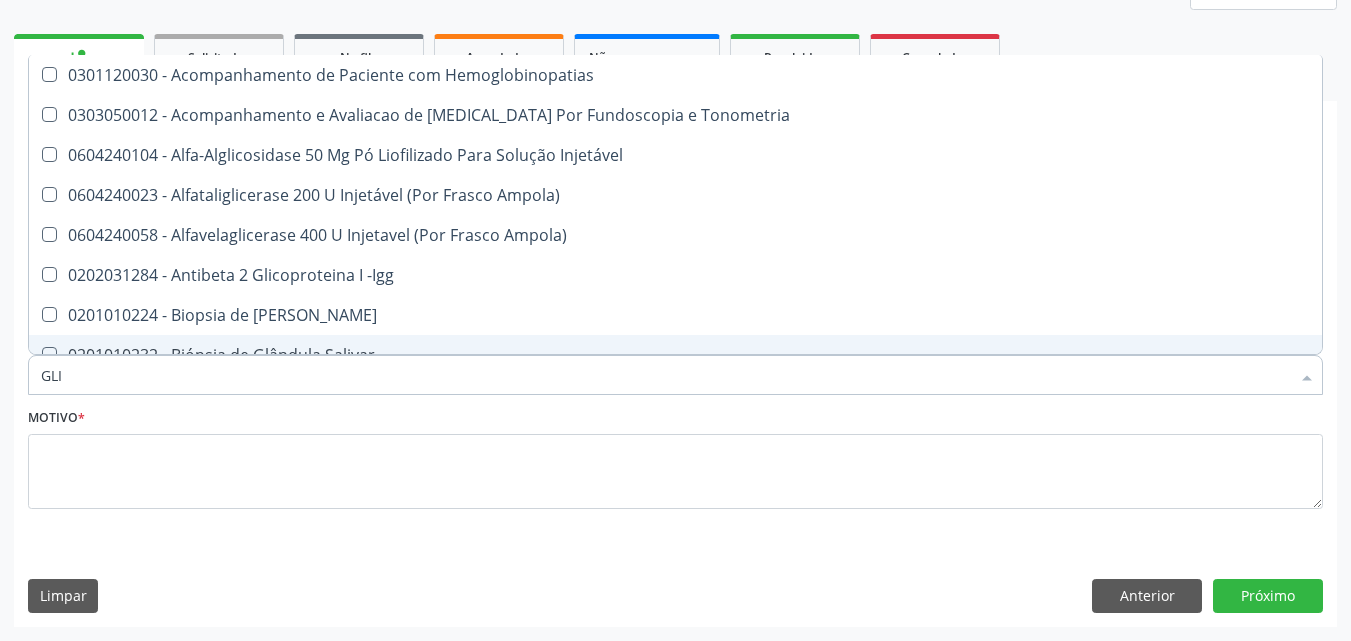 type on "GLIC" 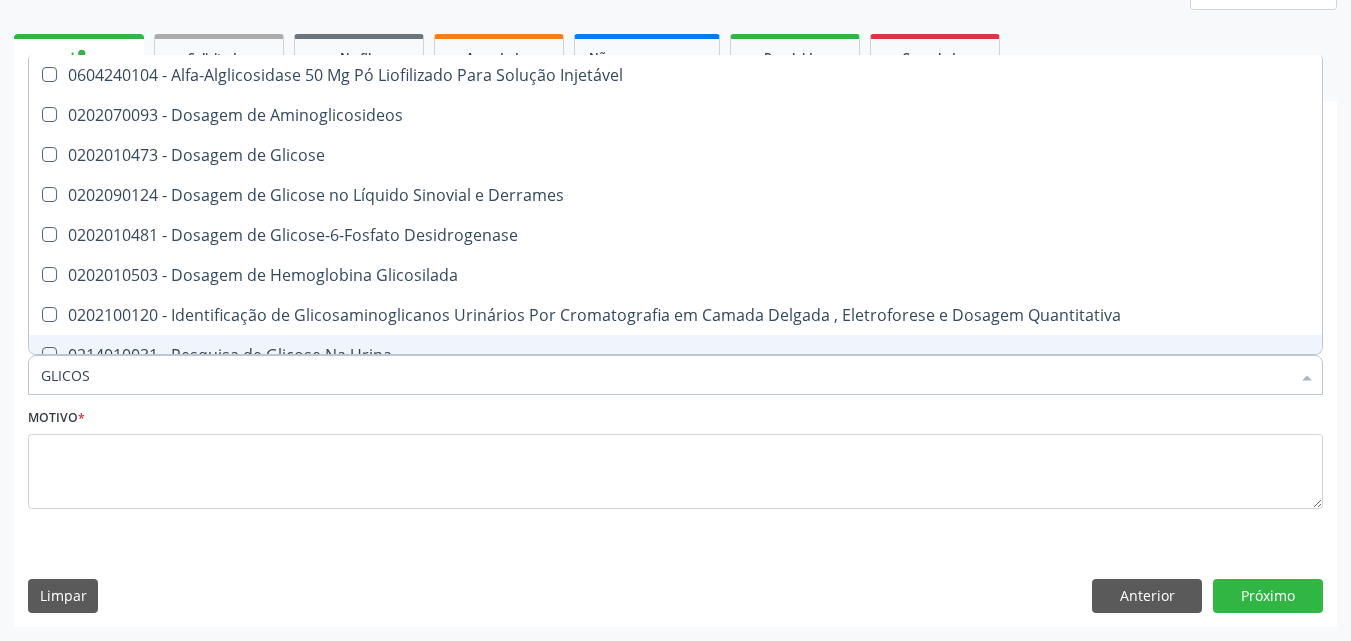 type on "GLICOSE" 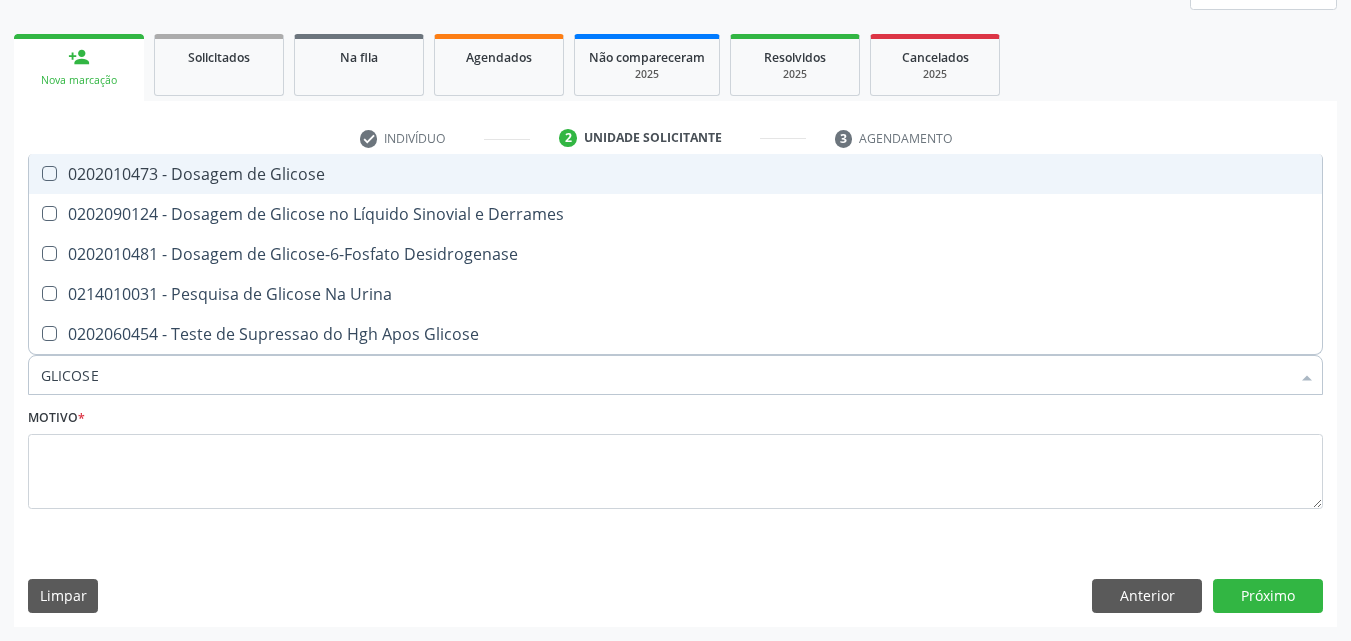 click on "0202010473 - Dosagem de Glicose" at bounding box center [675, 174] 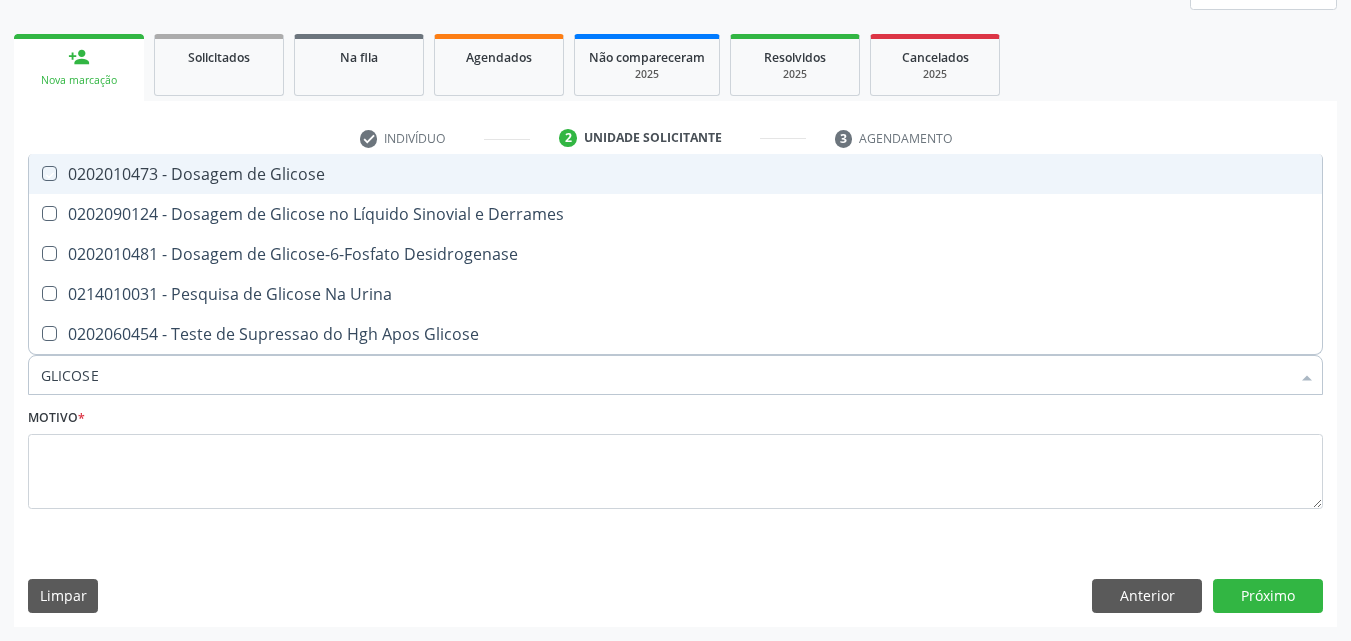 checkbox on "true" 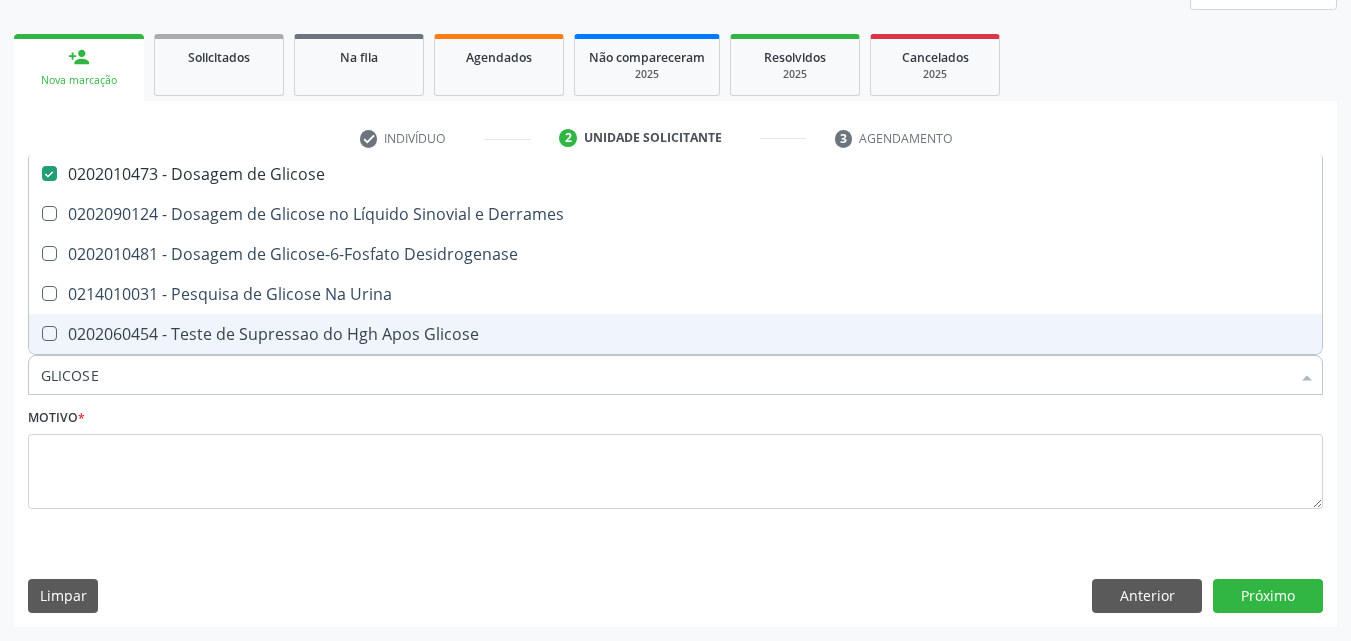 drag, startPoint x: 105, startPoint y: 366, endPoint x: 2, endPoint y: 368, distance: 103.01942 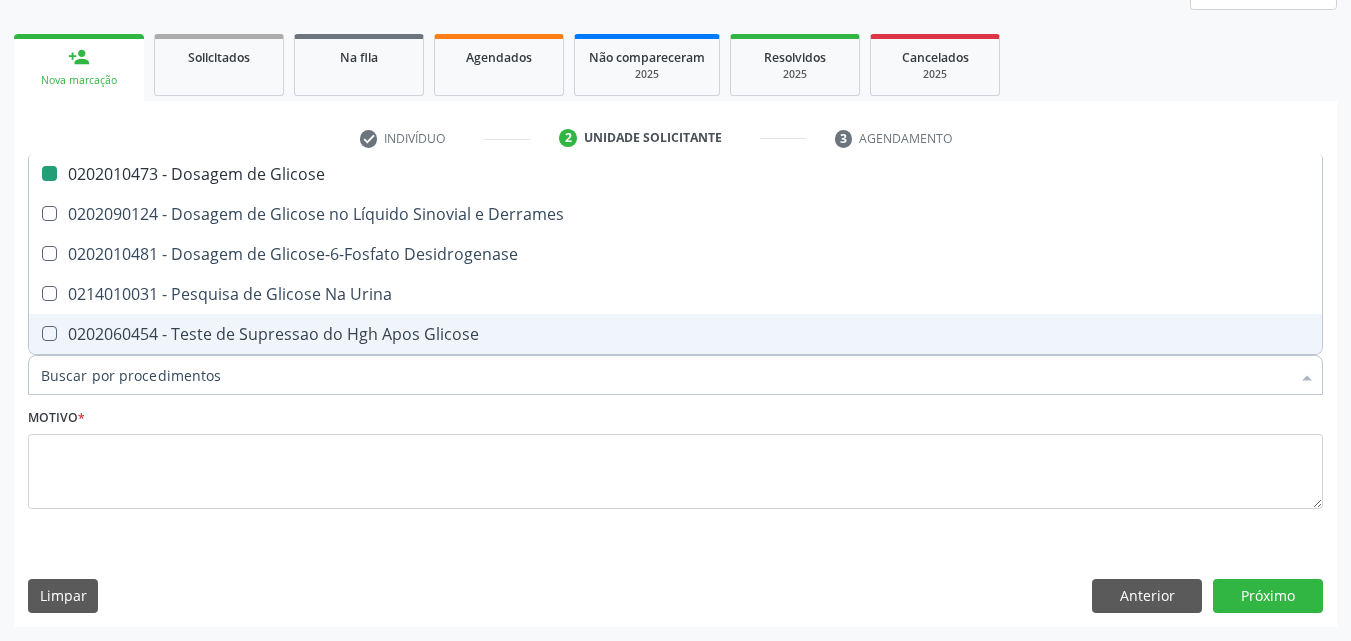 type on "T" 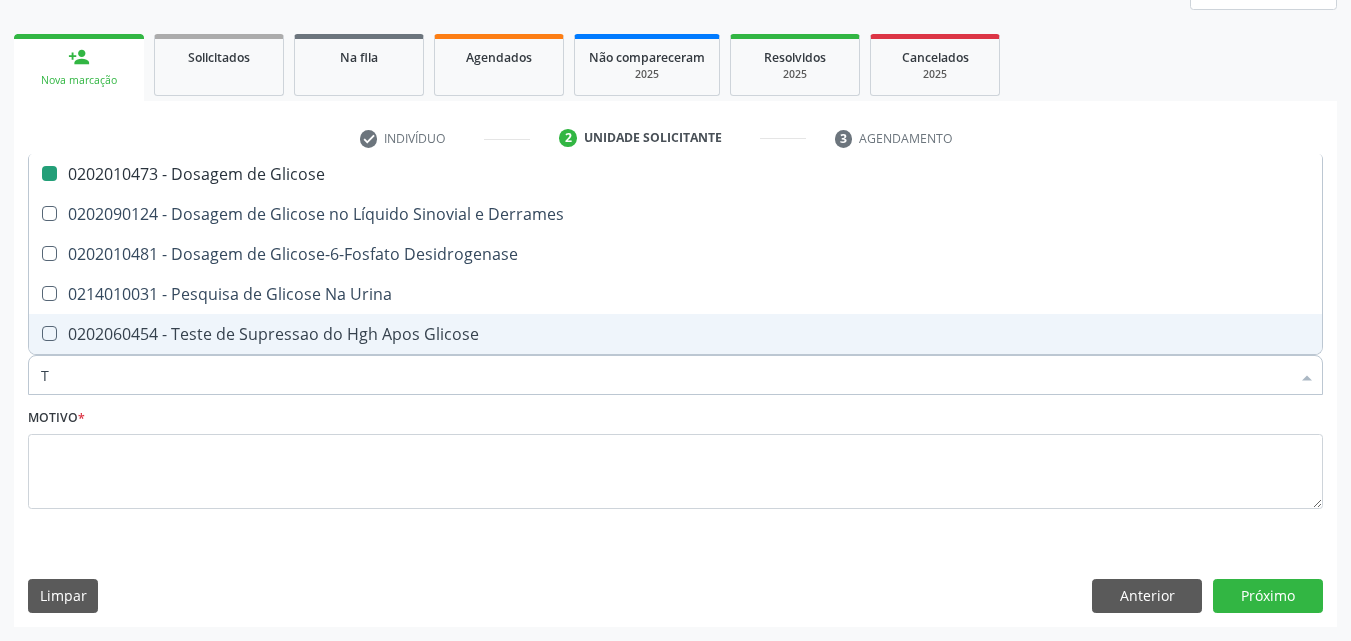 checkbox on "false" 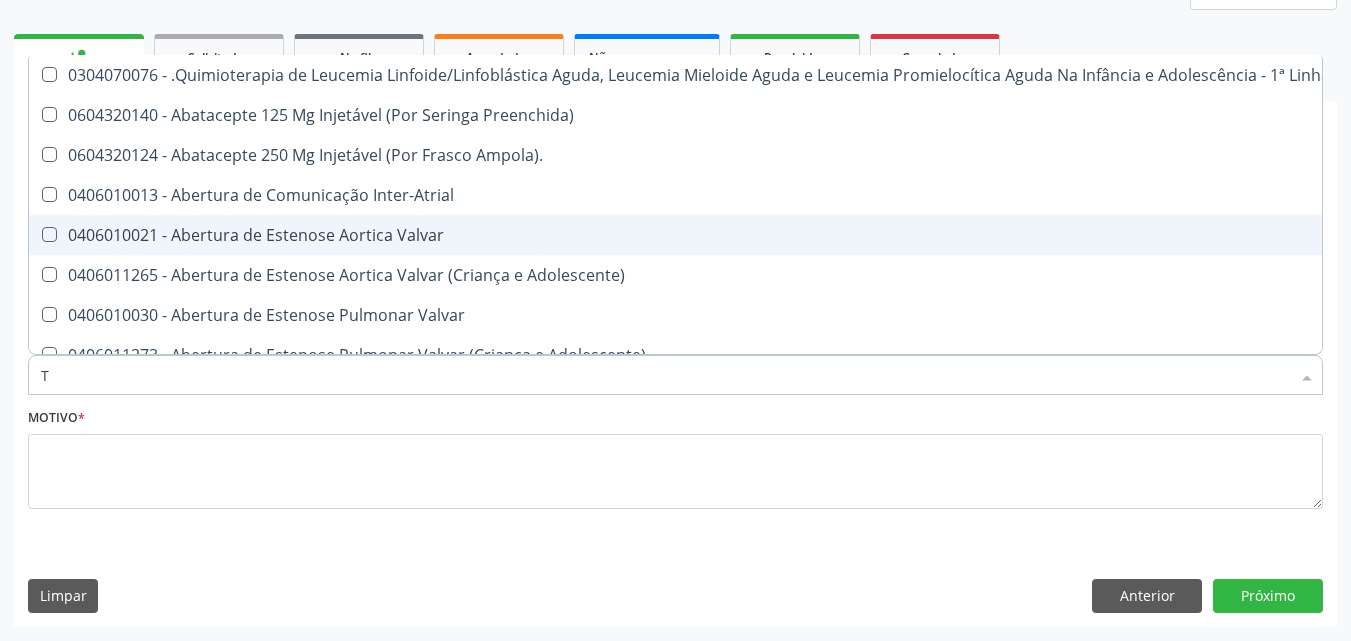 type on "TG" 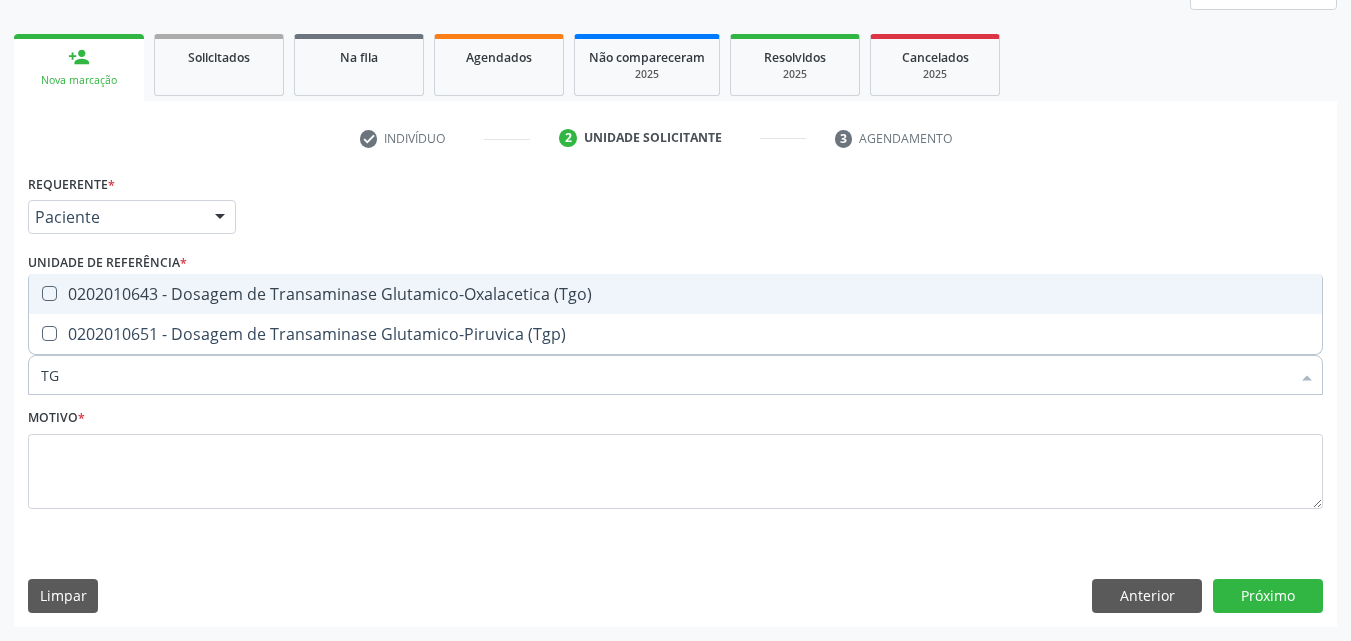 click on "0202010643 - Dosagem de Transaminase Glutamico-Oxalacetica (Tgo)" at bounding box center (675, 294) 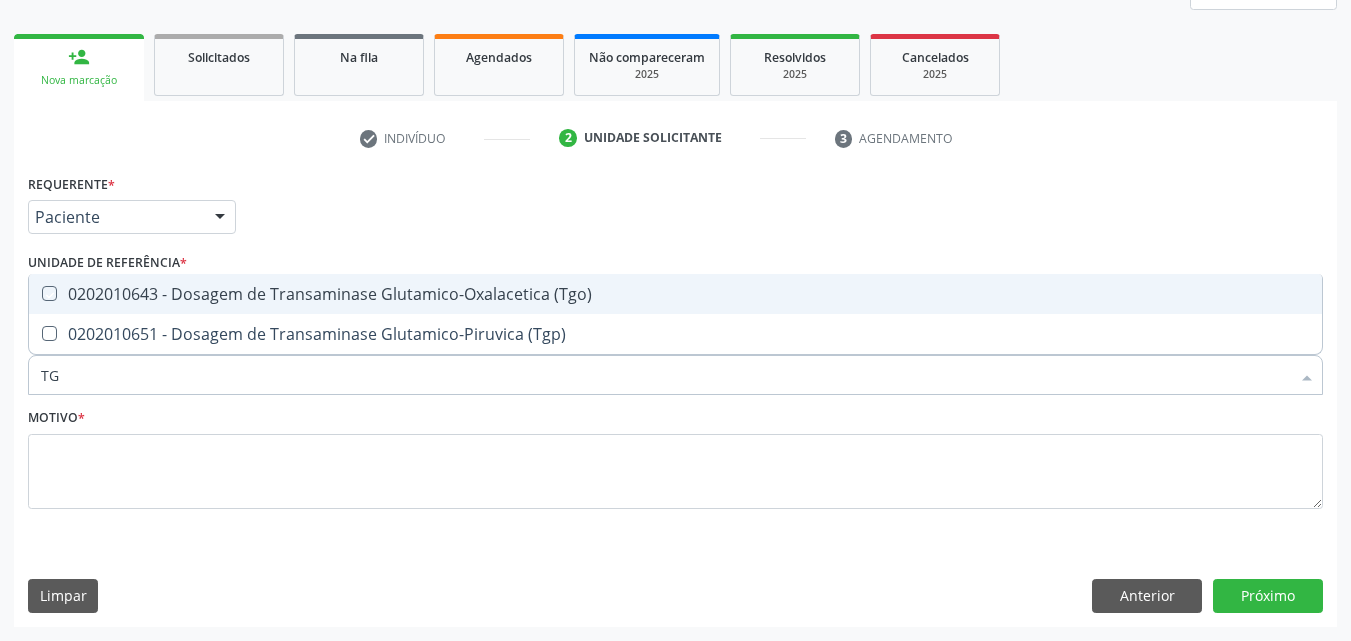 checkbox on "true" 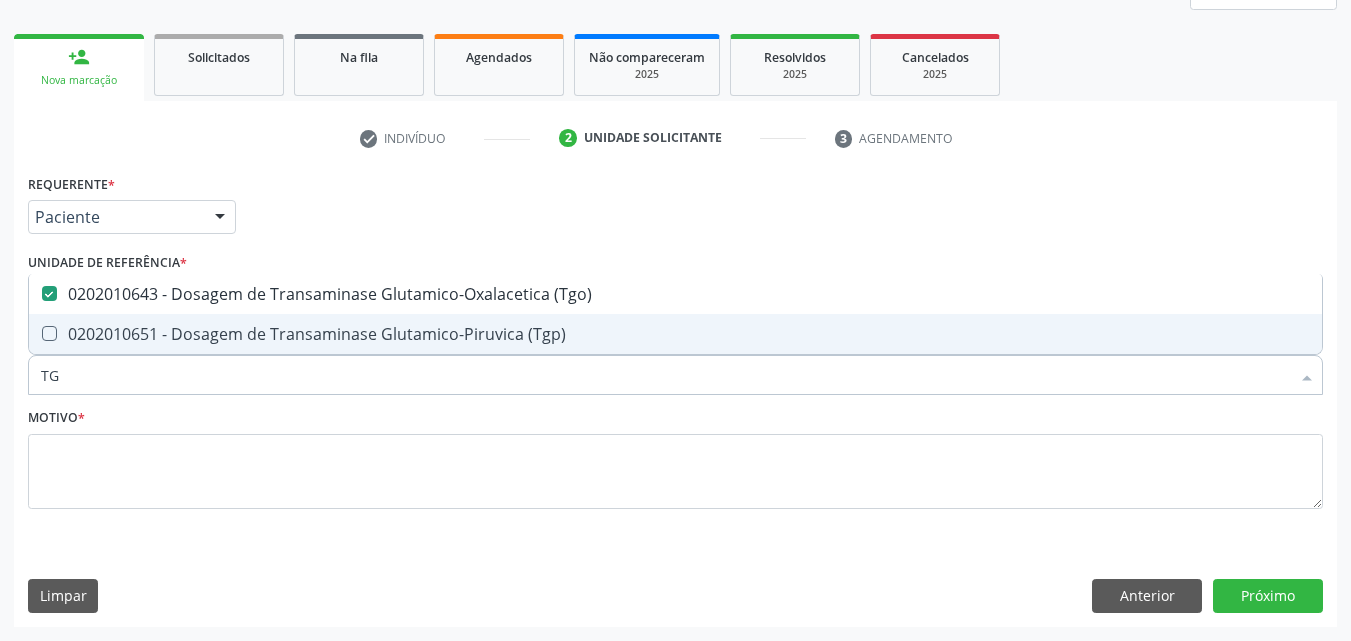 click on "0202010651 - Dosagem de Transaminase Glutamico-Piruvica (Tgp)" at bounding box center (675, 334) 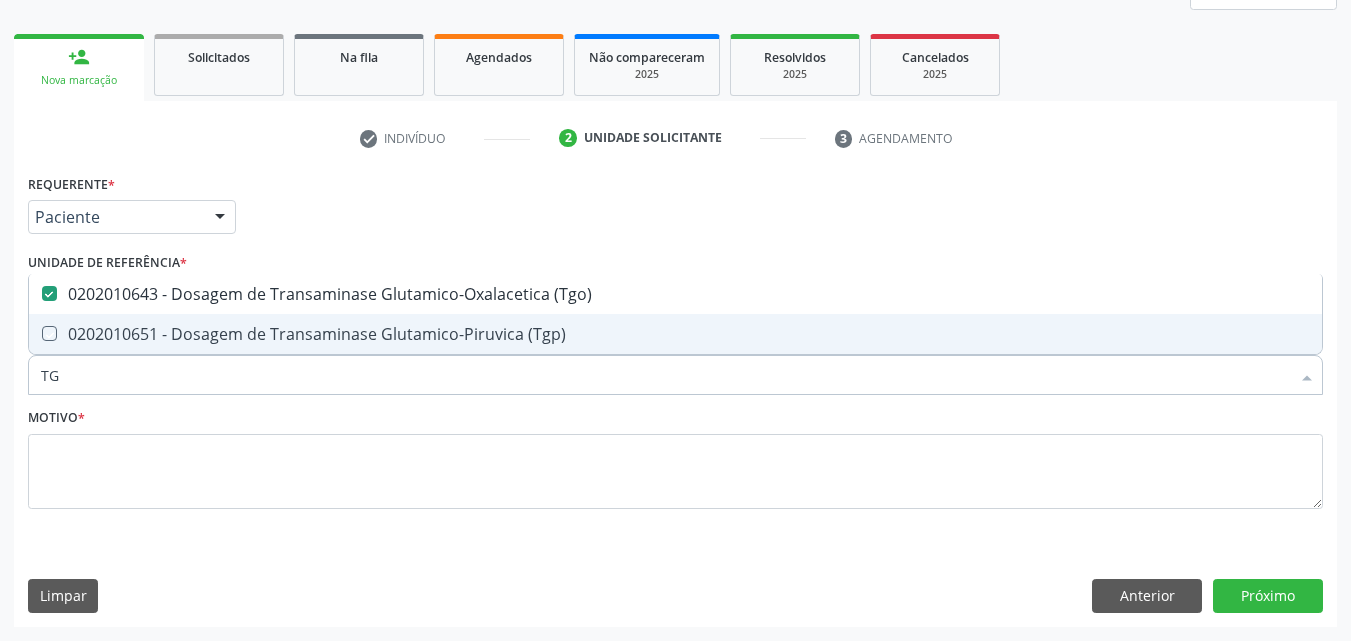 checkbox on "true" 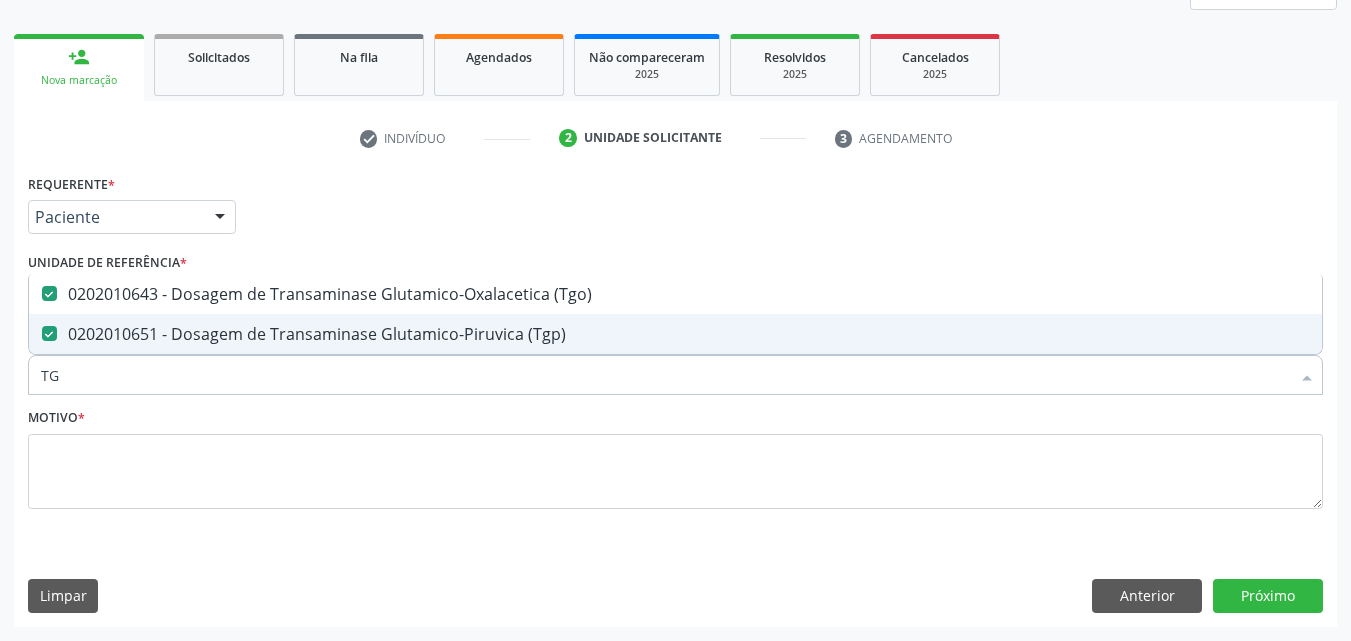 drag, startPoint x: 83, startPoint y: 380, endPoint x: 22, endPoint y: 382, distance: 61.03278 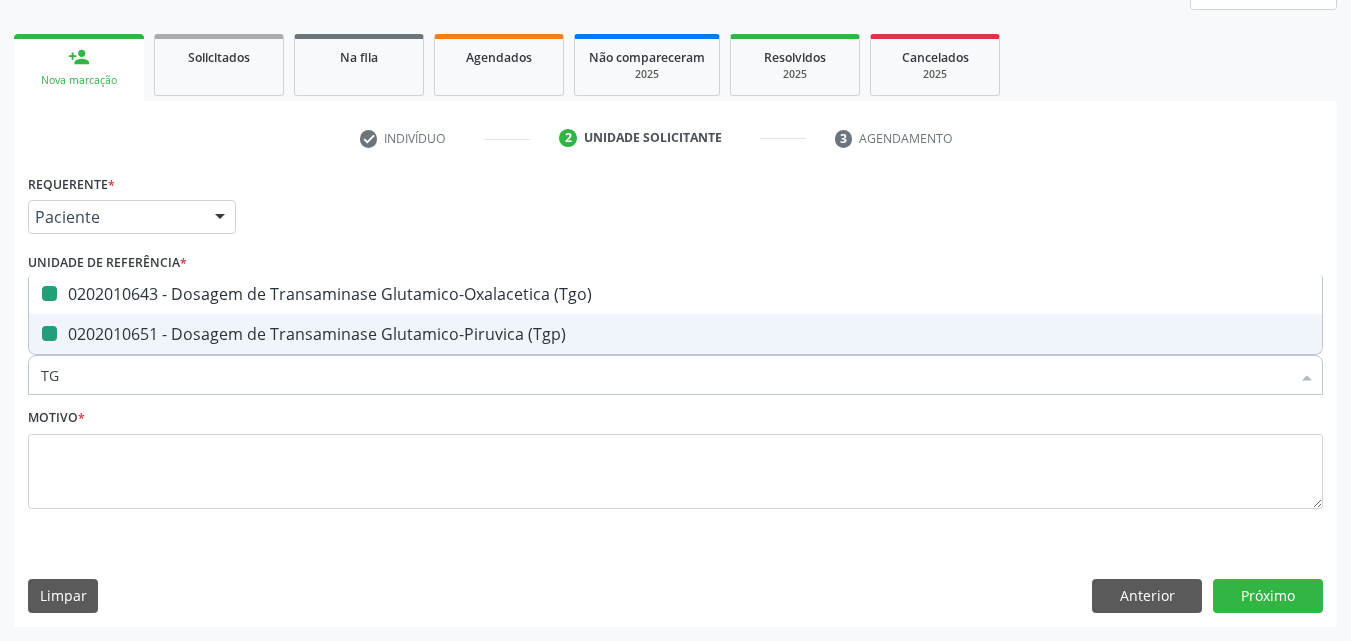 type 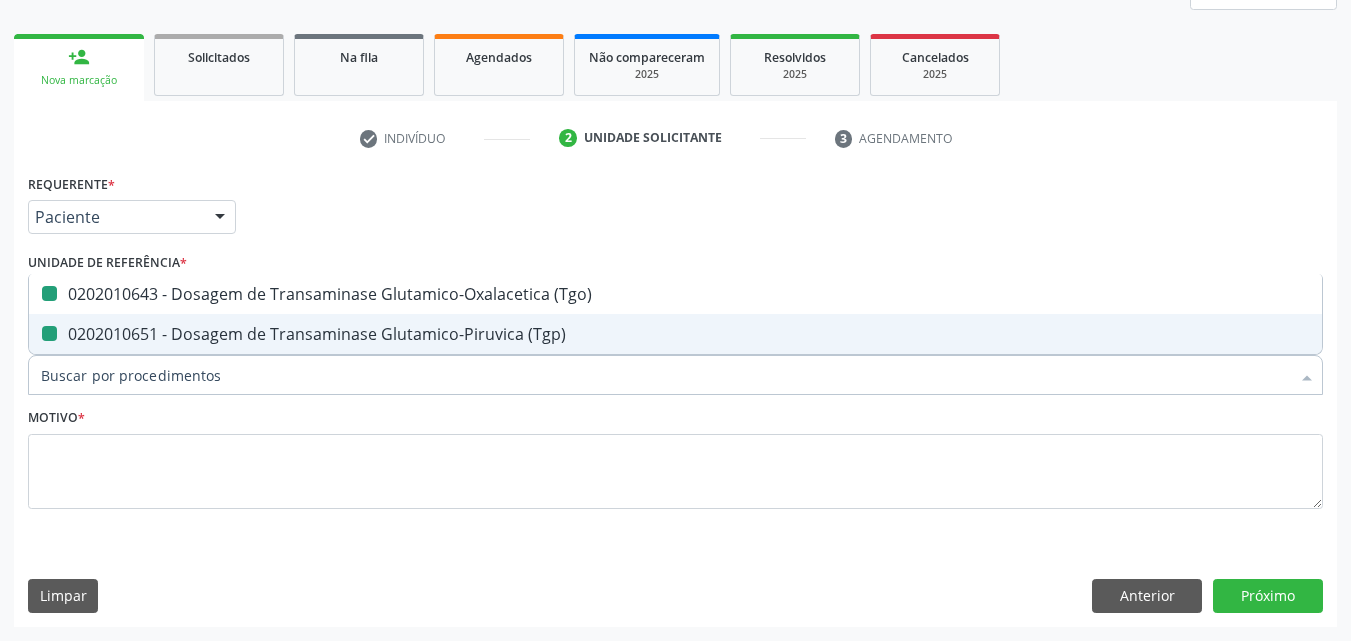 checkbox on "false" 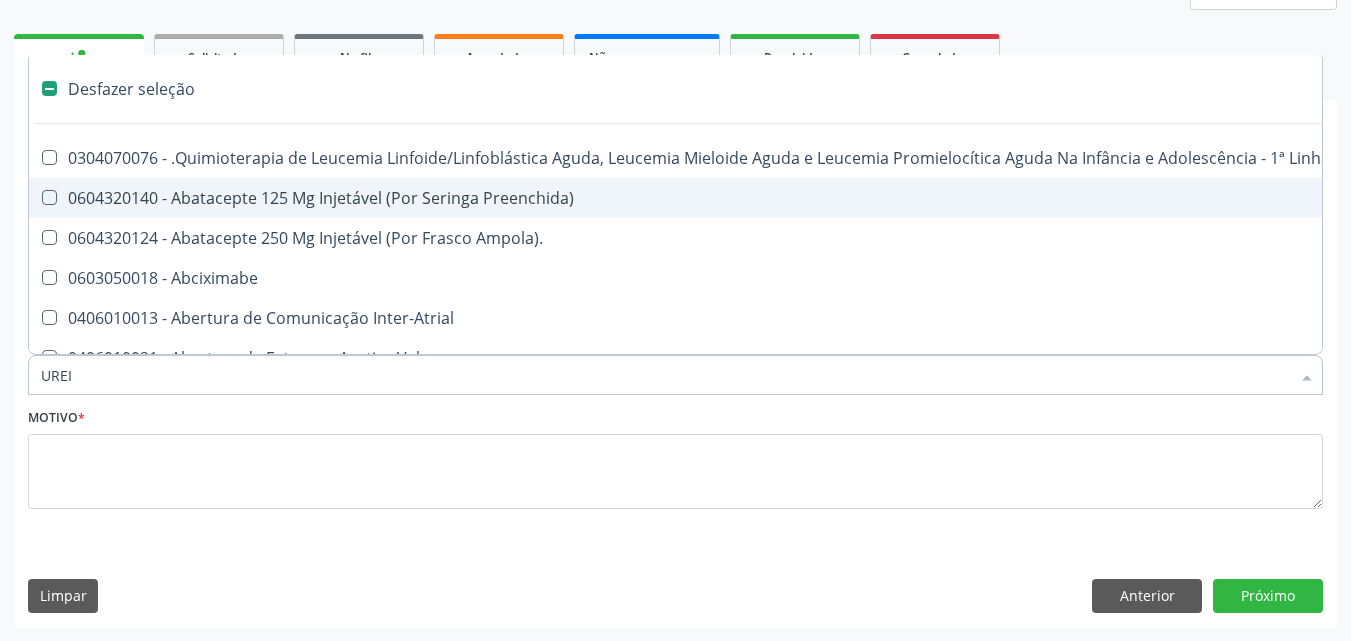 type on "UREIA" 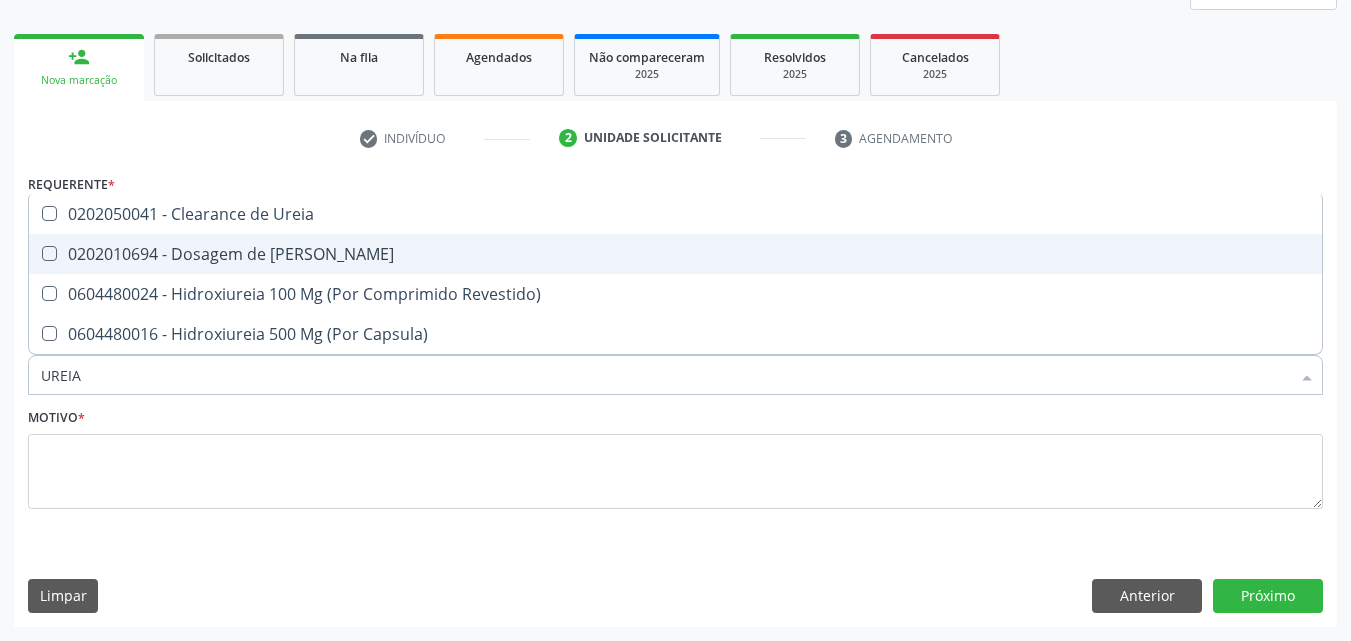 click on "0202010694 - Dosagem de [PERSON_NAME]" at bounding box center (675, 254) 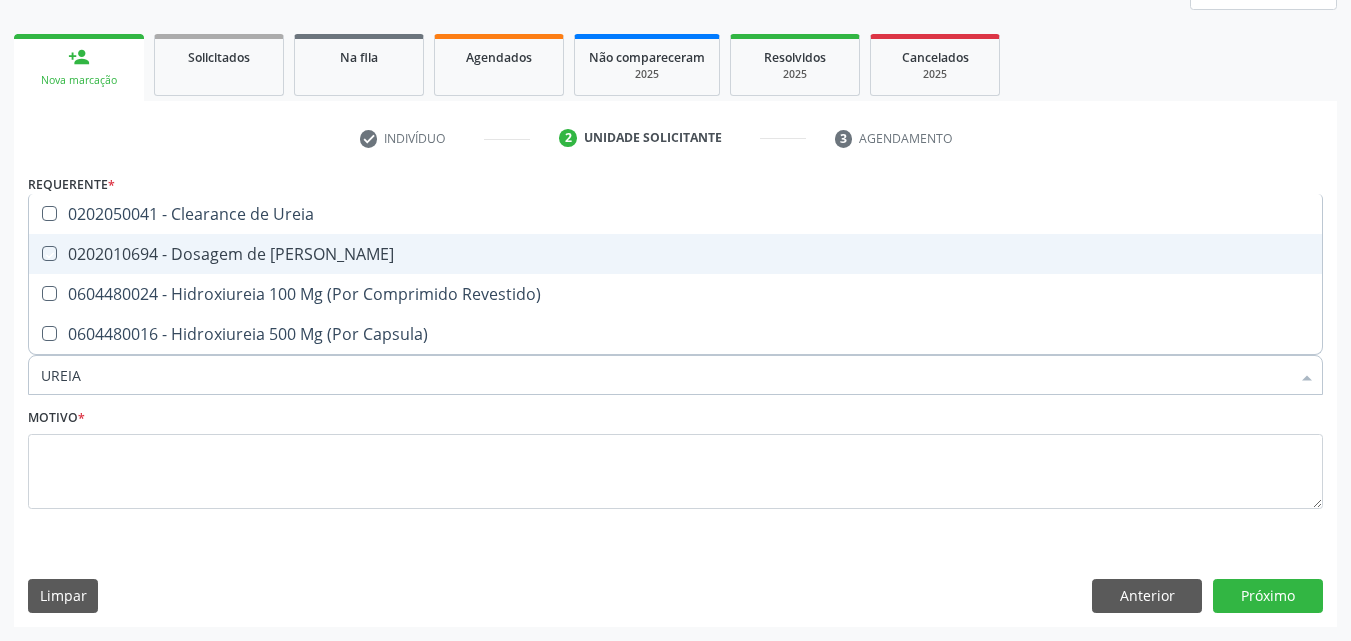 checkbox on "true" 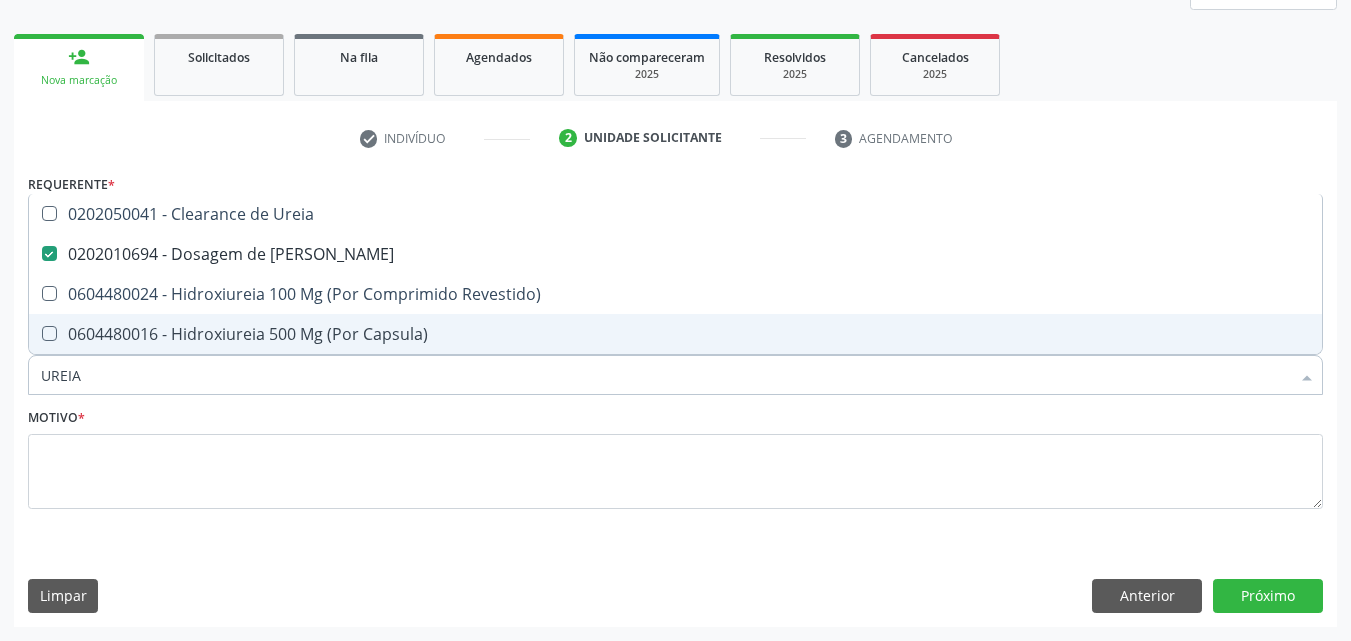 drag, startPoint x: 122, startPoint y: 388, endPoint x: 0, endPoint y: 377, distance: 122.494896 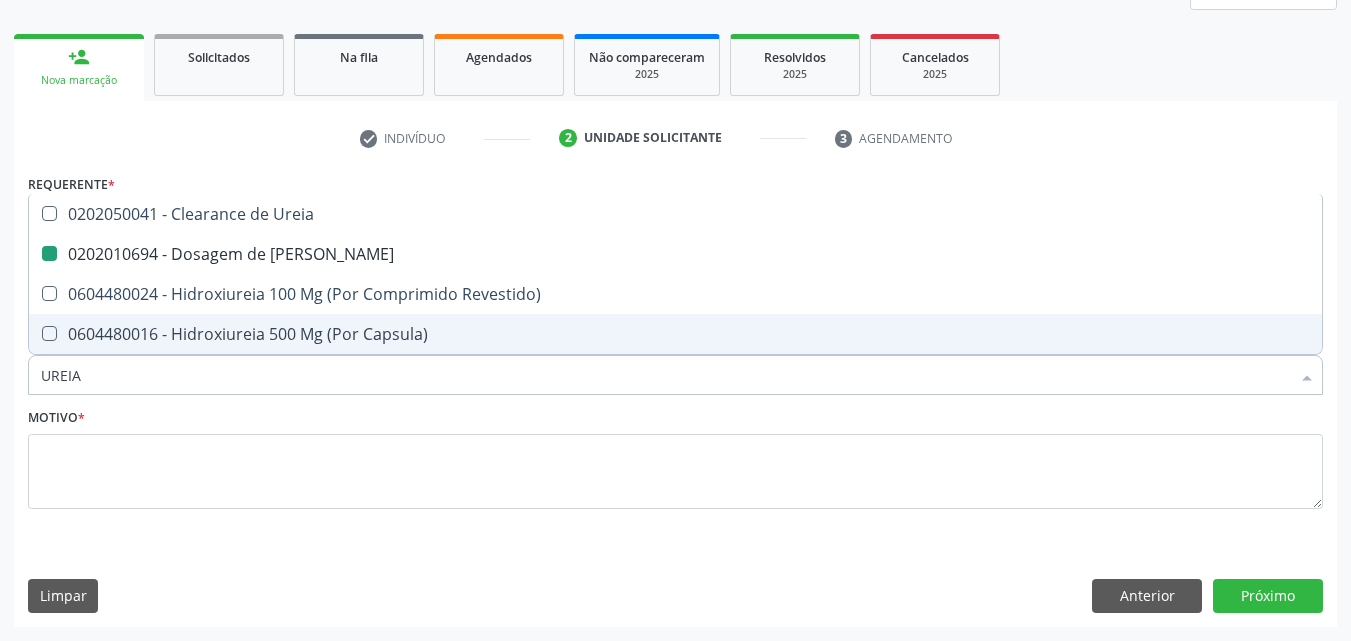 type 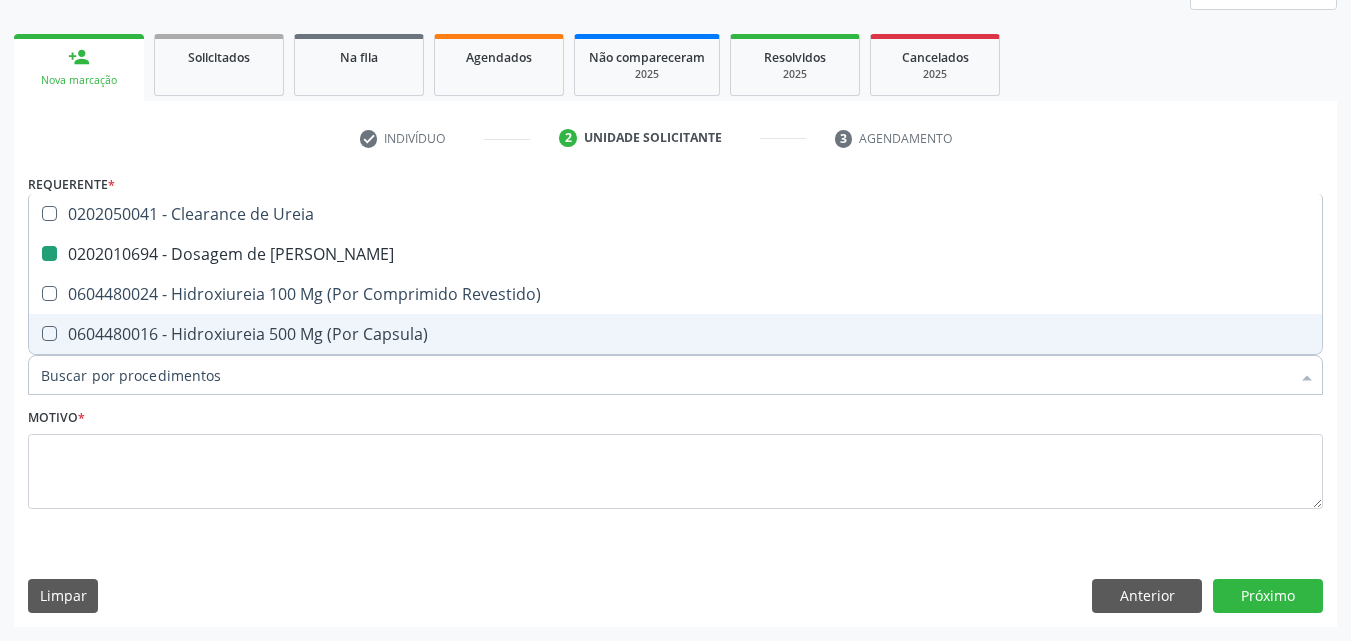 checkbox on "false" 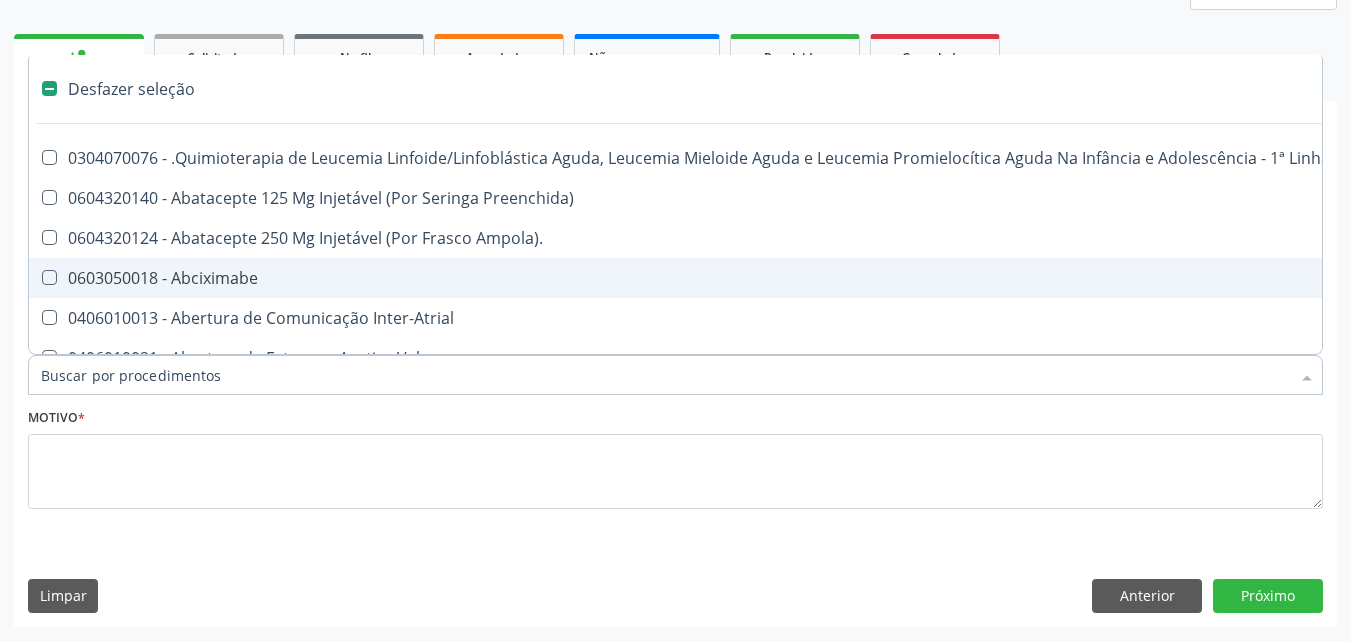 type on "B" 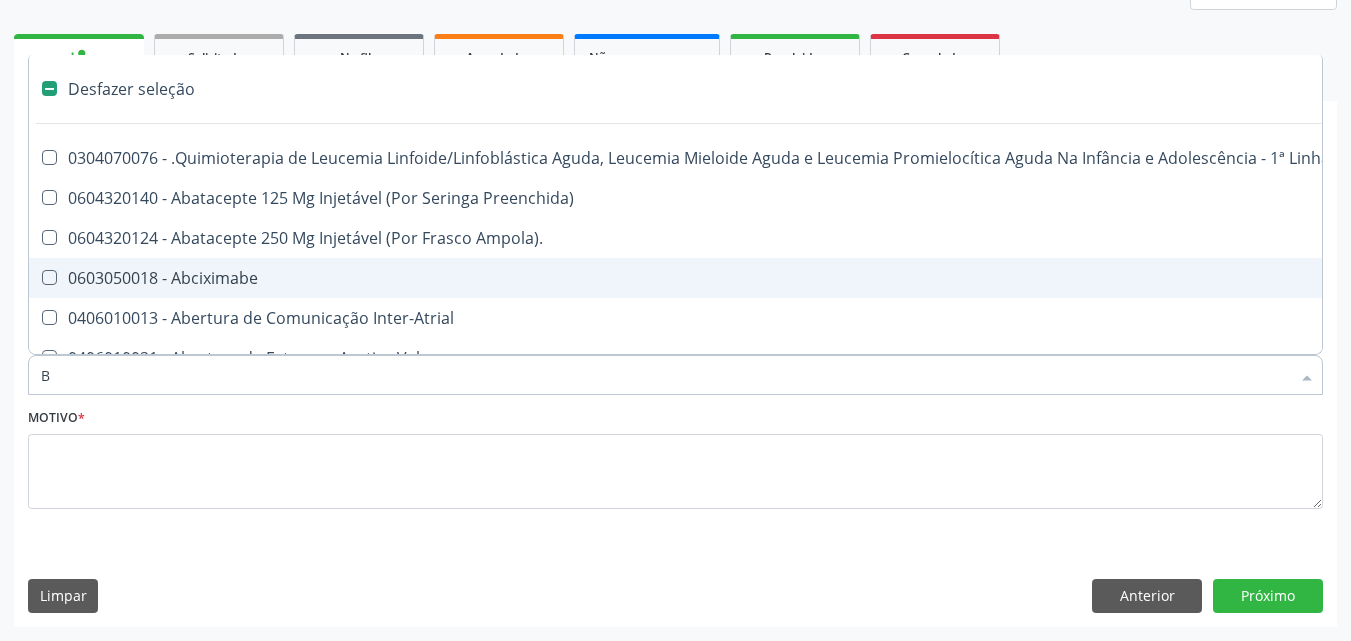 checkbox on "false" 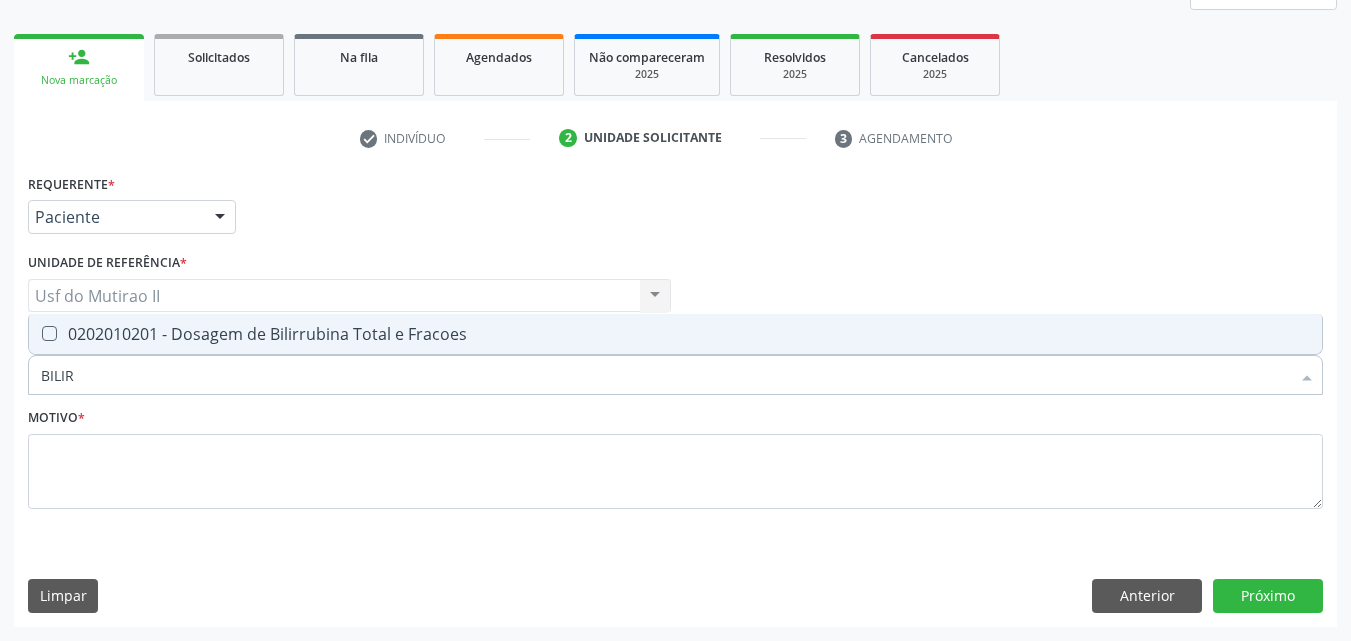 click on "Requerente
*
Paciente         Médico(a)   Enfermeiro(a)   Paciente
Nenhum resultado encontrado para: "   "
Não há nenhuma opção para ser exibida.
UF
PE         PE
Nenhum resultado encontrado para: "   "
Não há nenhuma opção para ser exibida.
Município
Serra Talhada         [GEOGRAPHIC_DATA] resultado encontrado para: "   "
Não há nenhuma opção para ser exibida.
Médico Solicitante
Por favor, selecione a Unidade de Atendimento primeiro
Nenhum resultado encontrado para: "   "
Não há nenhuma opção para ser exibida.
Unidade de referência
*
Usf do Mutirao II         Usf do Mutirao II
Nenhum resultado encontrado para: "   "
Não há nenhuma opção para ser exibida.
Item de agendamento
*" at bounding box center (675, 353) 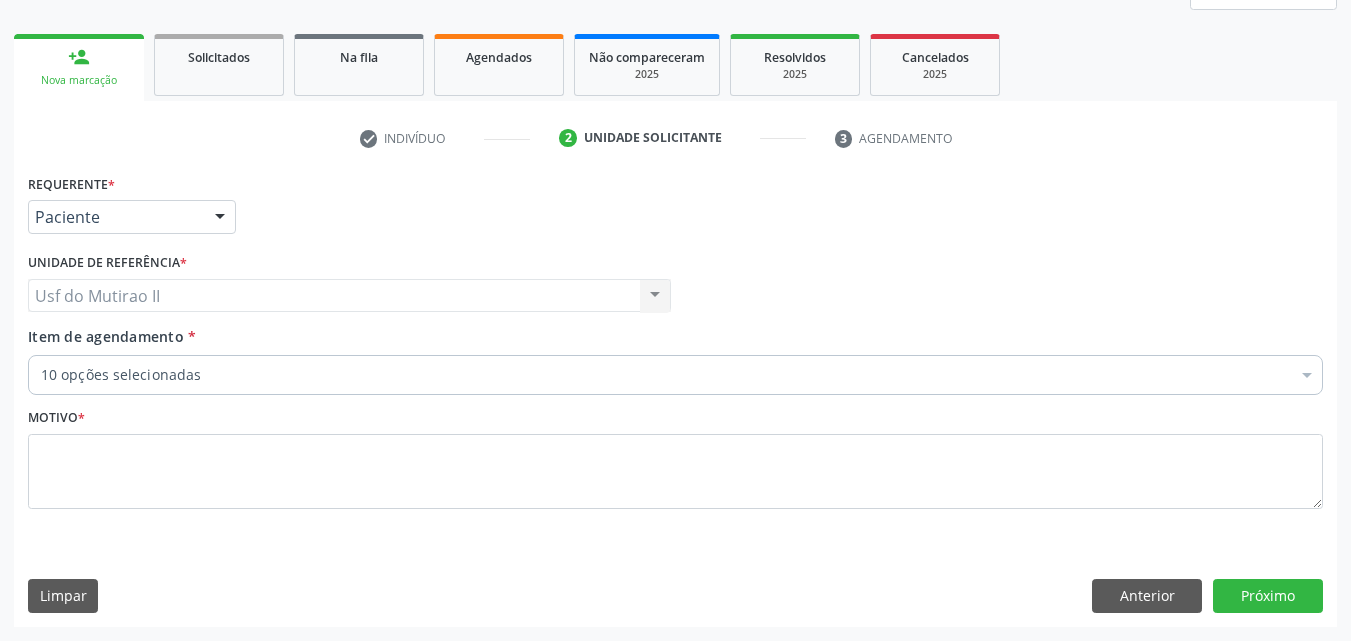 click on "0202010678 - Dosagem de Triglicerideos" at bounding box center (819, 342) 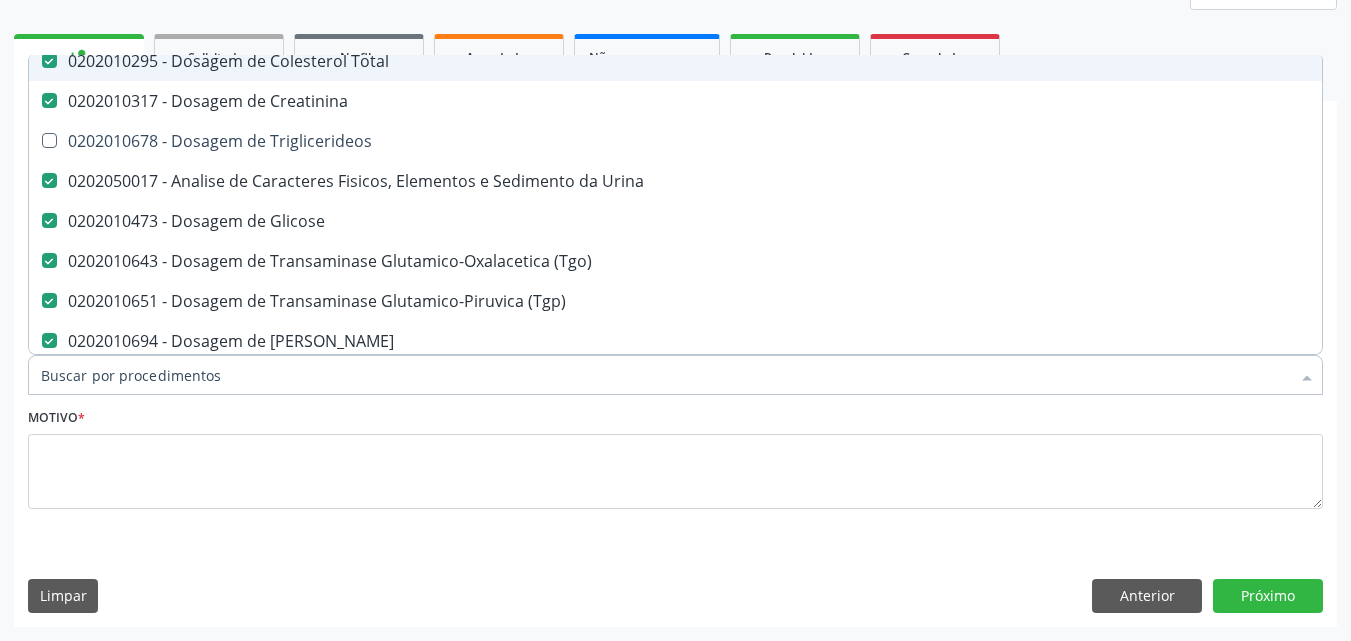 scroll, scrollTop: 200, scrollLeft: 0, axis: vertical 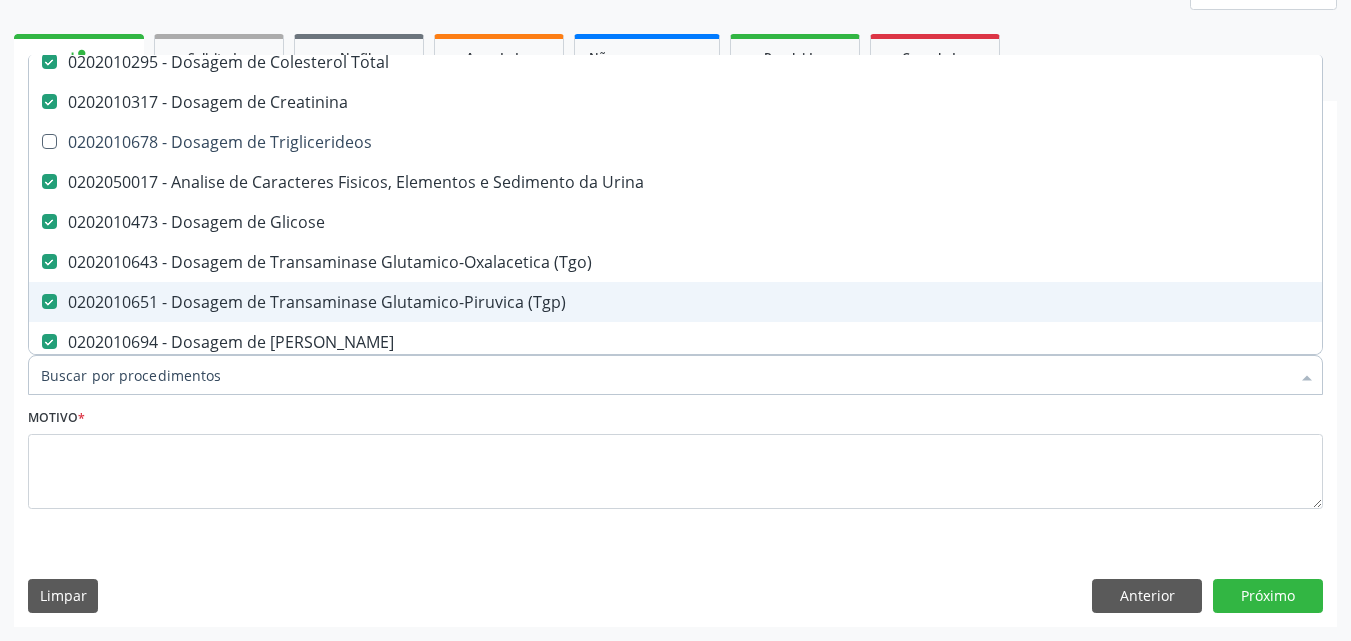 click on "Item de agendamento
*" at bounding box center [665, 375] 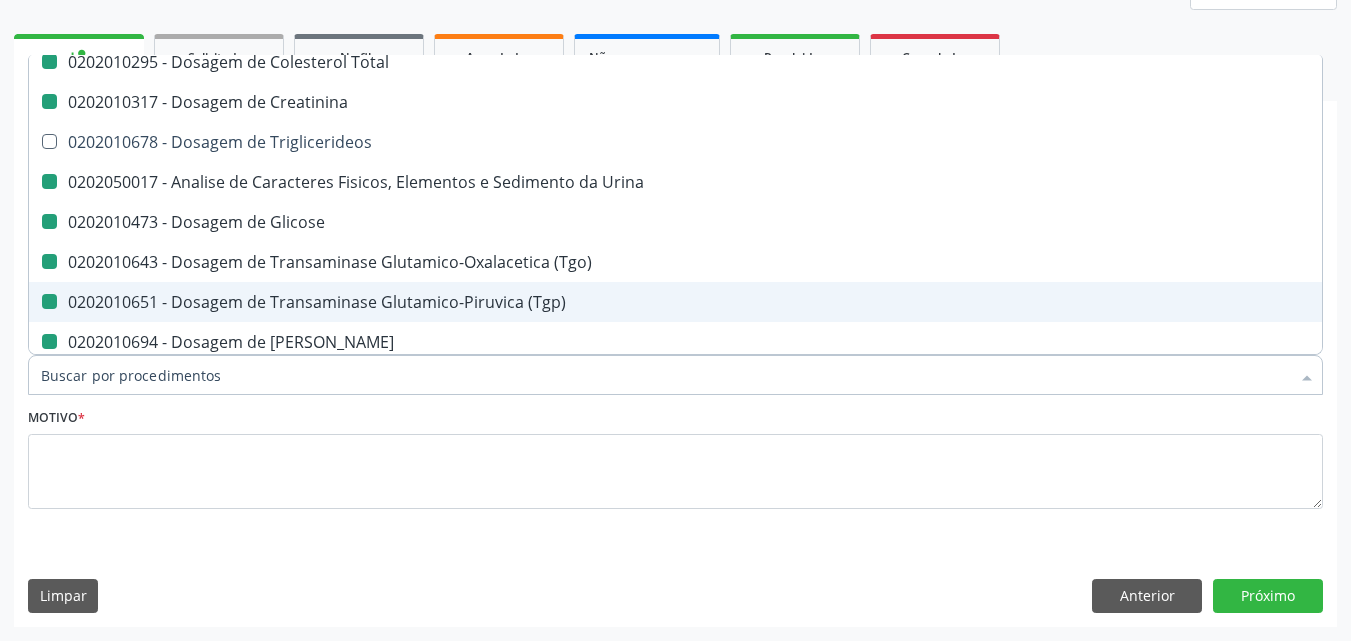 type on "B" 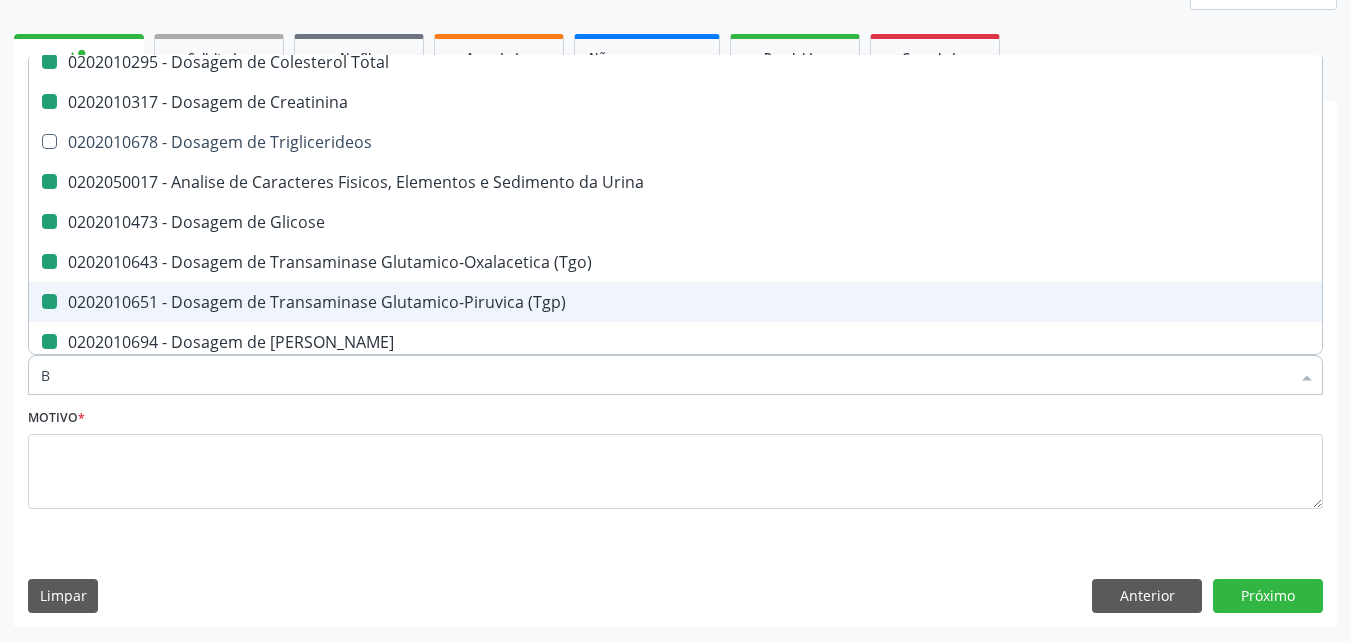 checkbox on "false" 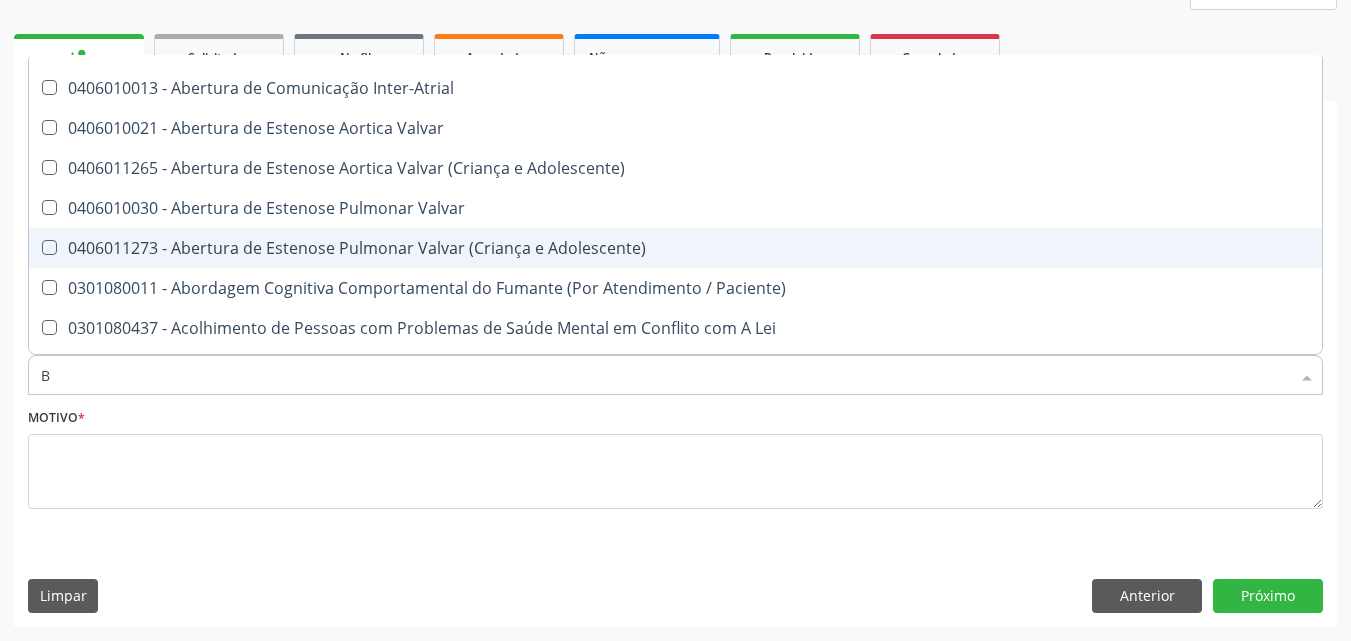 scroll, scrollTop: 146, scrollLeft: 0, axis: vertical 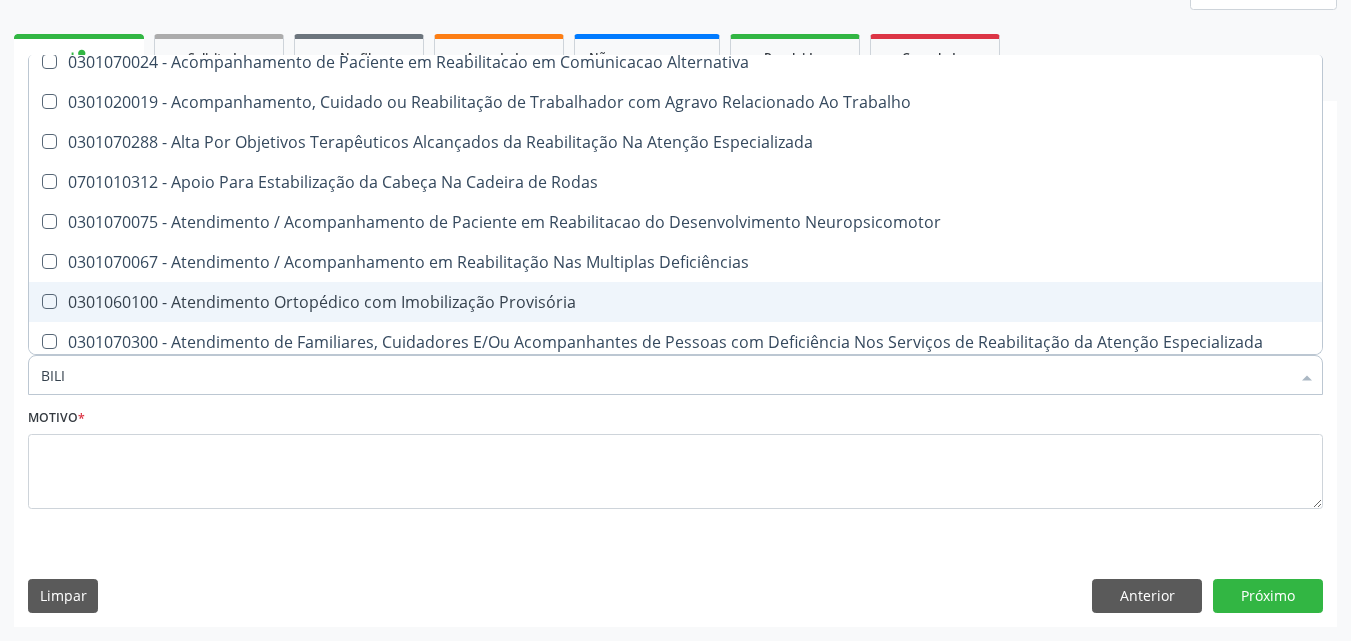 type on "BILIR" 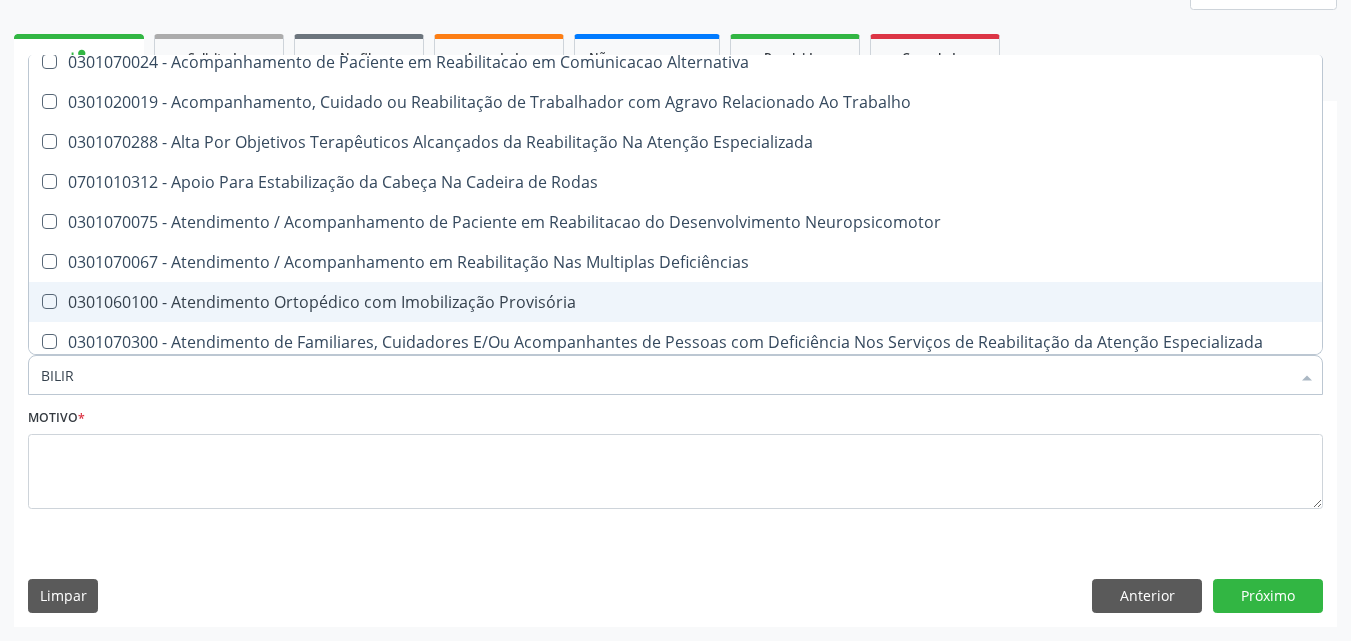 scroll, scrollTop: 0, scrollLeft: 0, axis: both 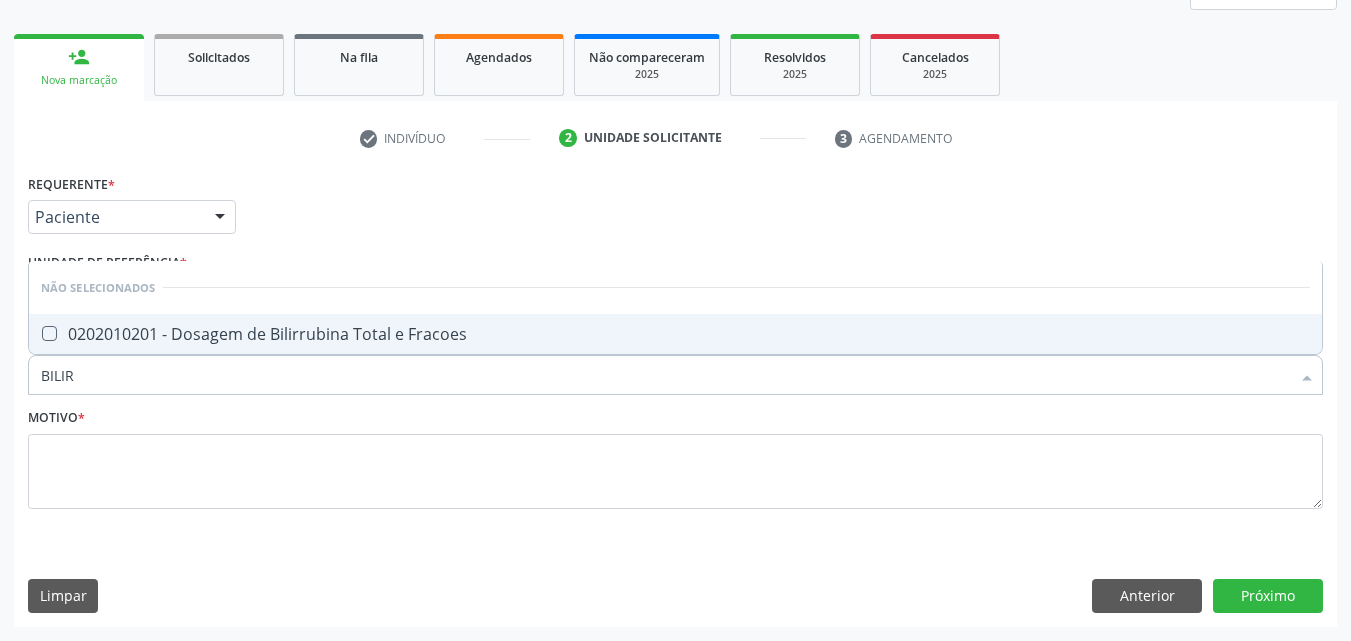 click on "0202010201 - Dosagem de Bilirrubina Total e Fracoes" at bounding box center (675, 334) 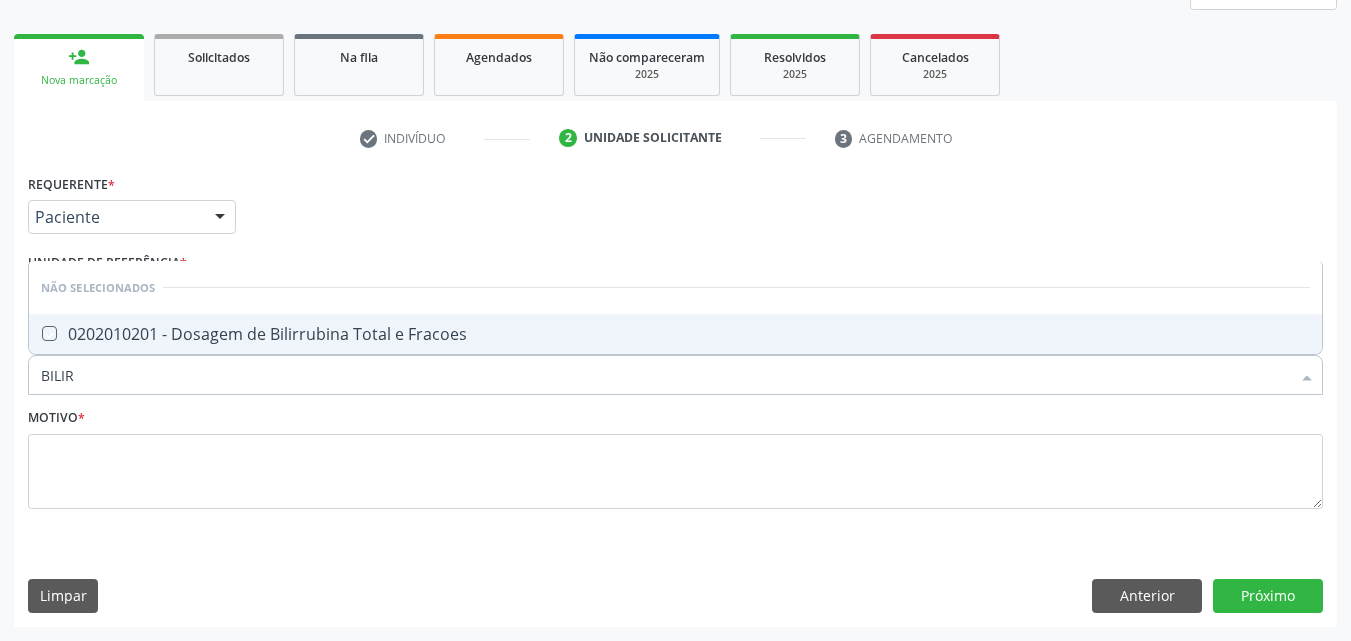 checkbox on "true" 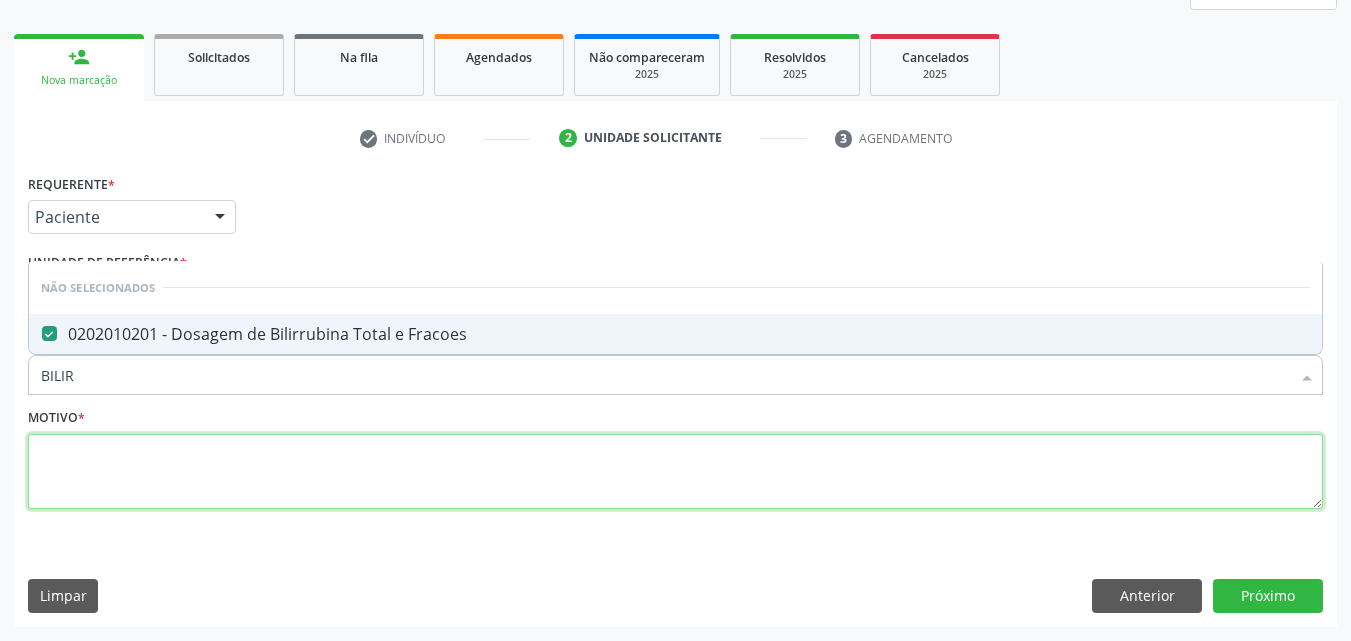 click at bounding box center [675, 472] 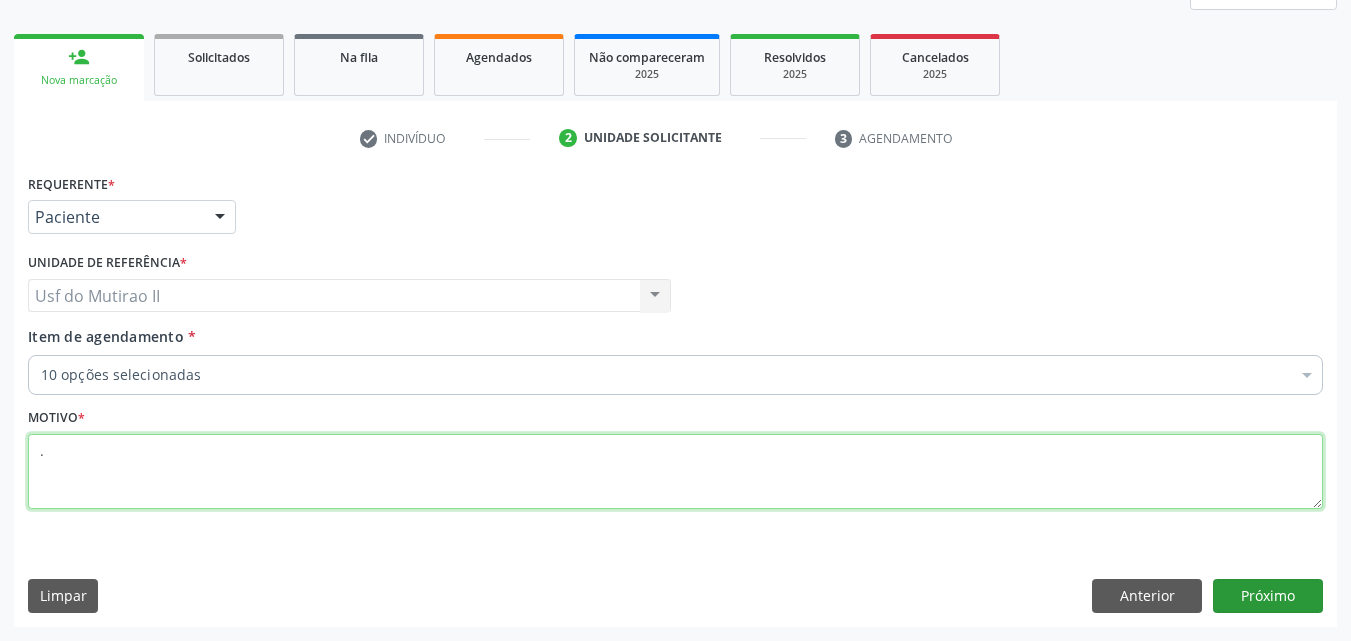type on "." 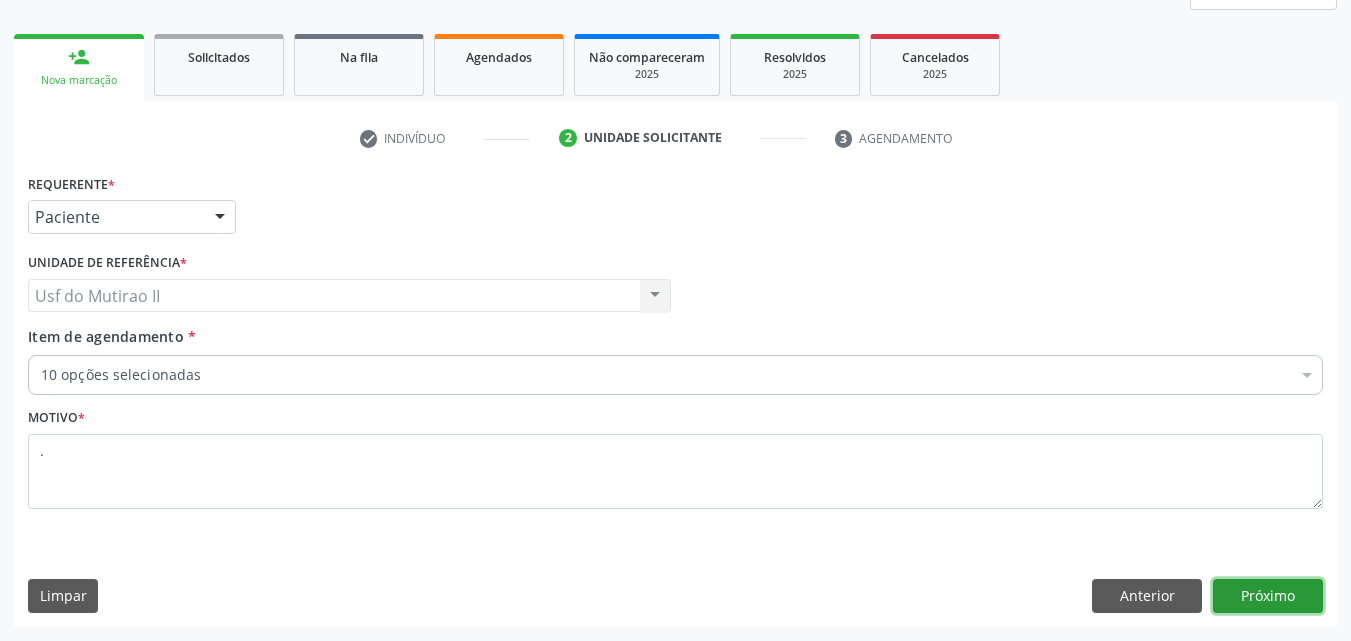 click on "Próximo" at bounding box center (1268, 596) 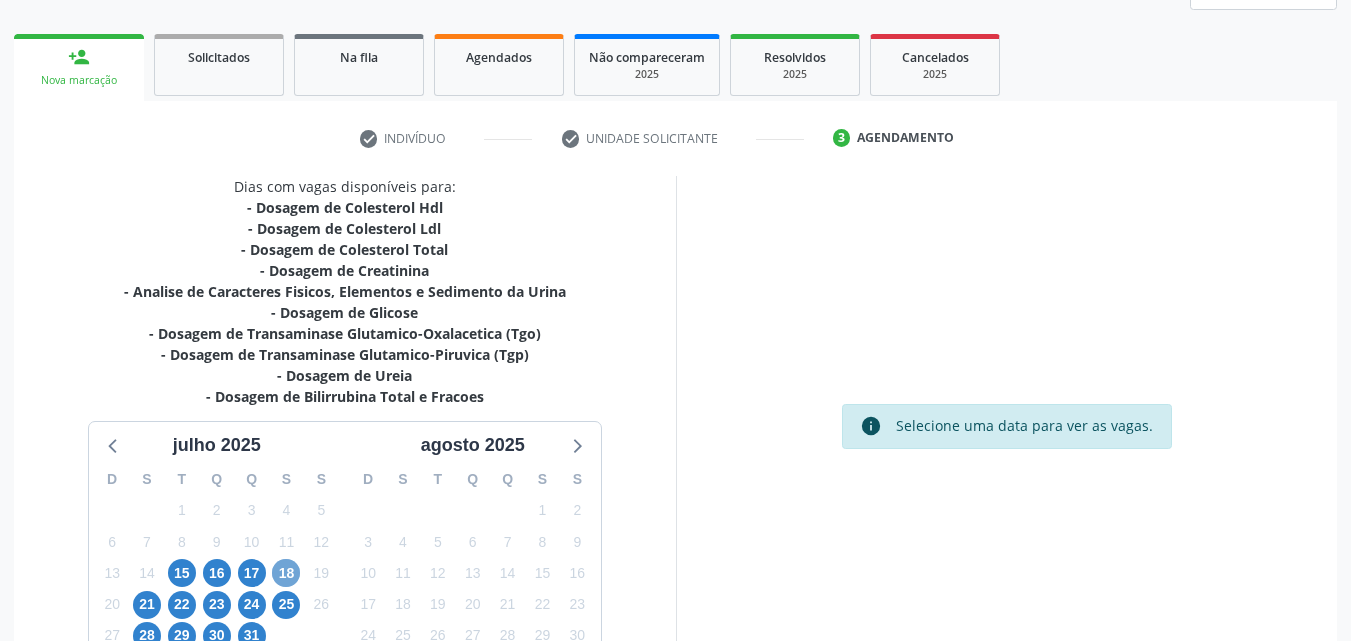 click on "18" at bounding box center [286, 573] 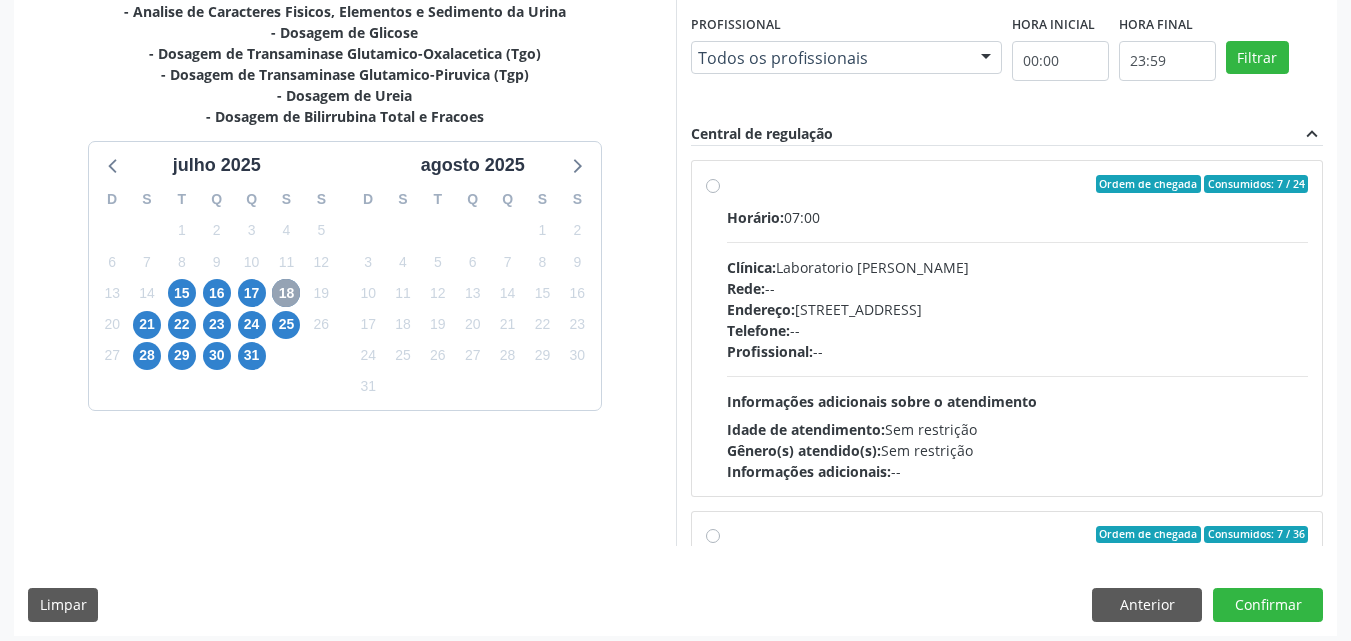 scroll, scrollTop: 554, scrollLeft: 0, axis: vertical 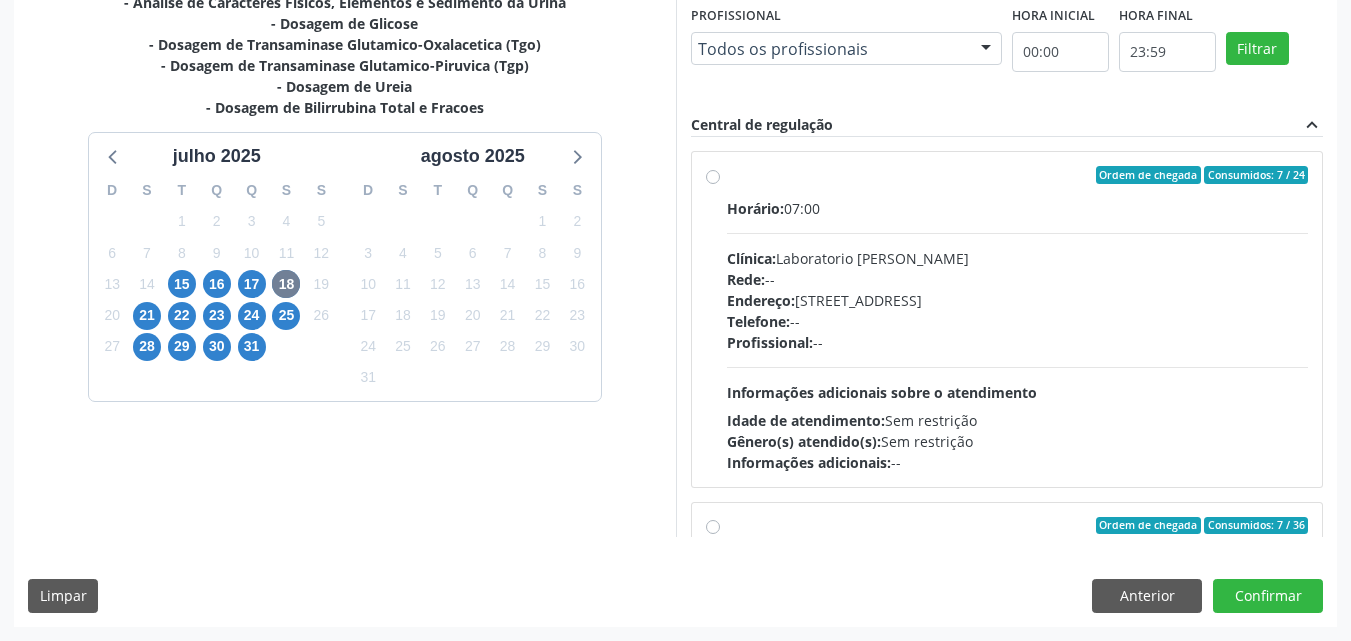 click on "Ordem de chegada
Consumidos: 7 / 24
Horário:   07:00
Clínica:  Laboratorio Jose Paulo Terto
Rede:
--
Endereço:   Casa, nº 409, N Senhora da Penha, Serra Talhada - PE
Telefone:   --
Profissional:
--
Informações adicionais sobre o atendimento
Idade de atendimento:
Sem restrição
Gênero(s) atendido(s):
Sem restrição
Informações adicionais:
--" at bounding box center [1018, 319] 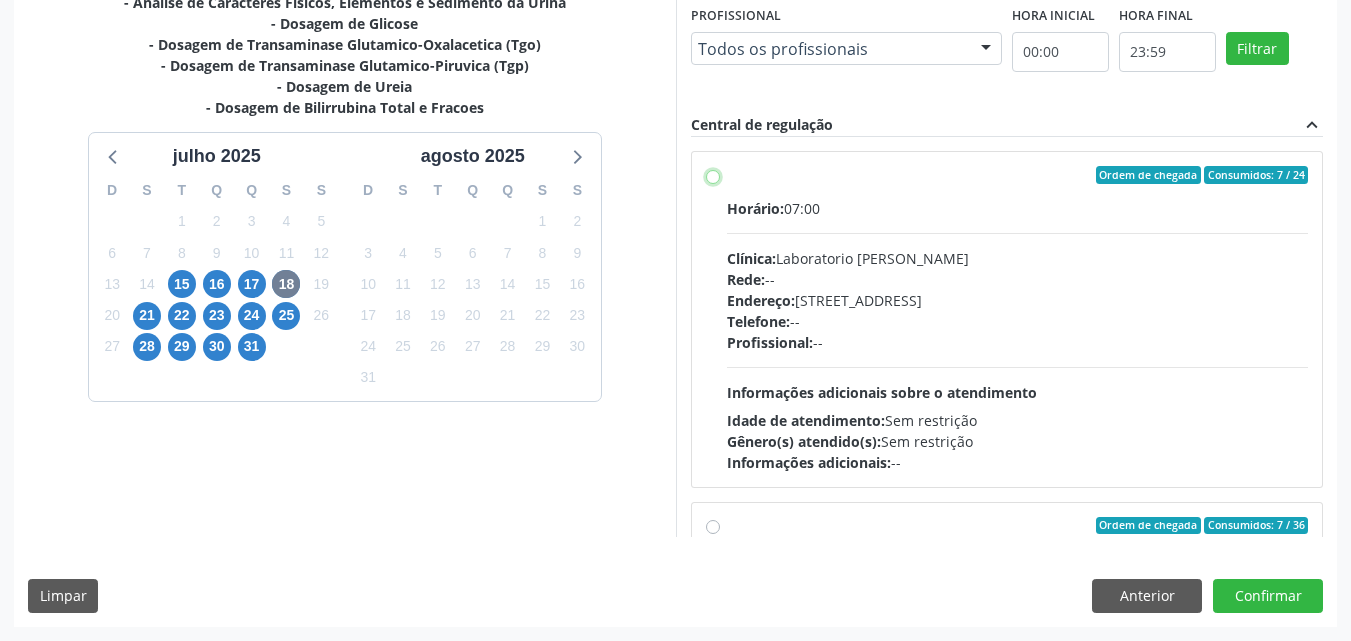 click on "Ordem de chegada
Consumidos: 7 / 24
Horário:   07:00
Clínica:  Laboratorio Jose Paulo Terto
Rede:
--
Endereço:   Casa, nº 409, N Senhora da Penha, Serra Talhada - PE
Telefone:   --
Profissional:
--
Informações adicionais sobre o atendimento
Idade de atendimento:
Sem restrição
Gênero(s) atendido(s):
Sem restrição
Informações adicionais:
--" at bounding box center [713, 175] 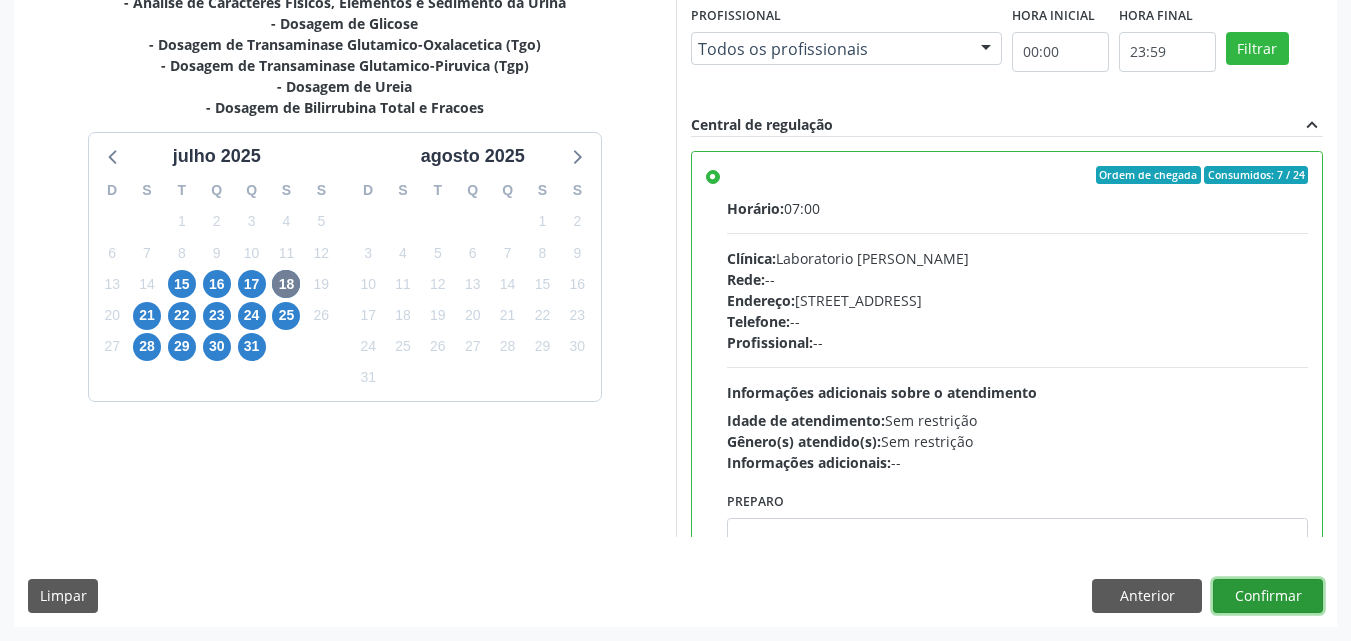 click on "Confirmar" at bounding box center (1268, 596) 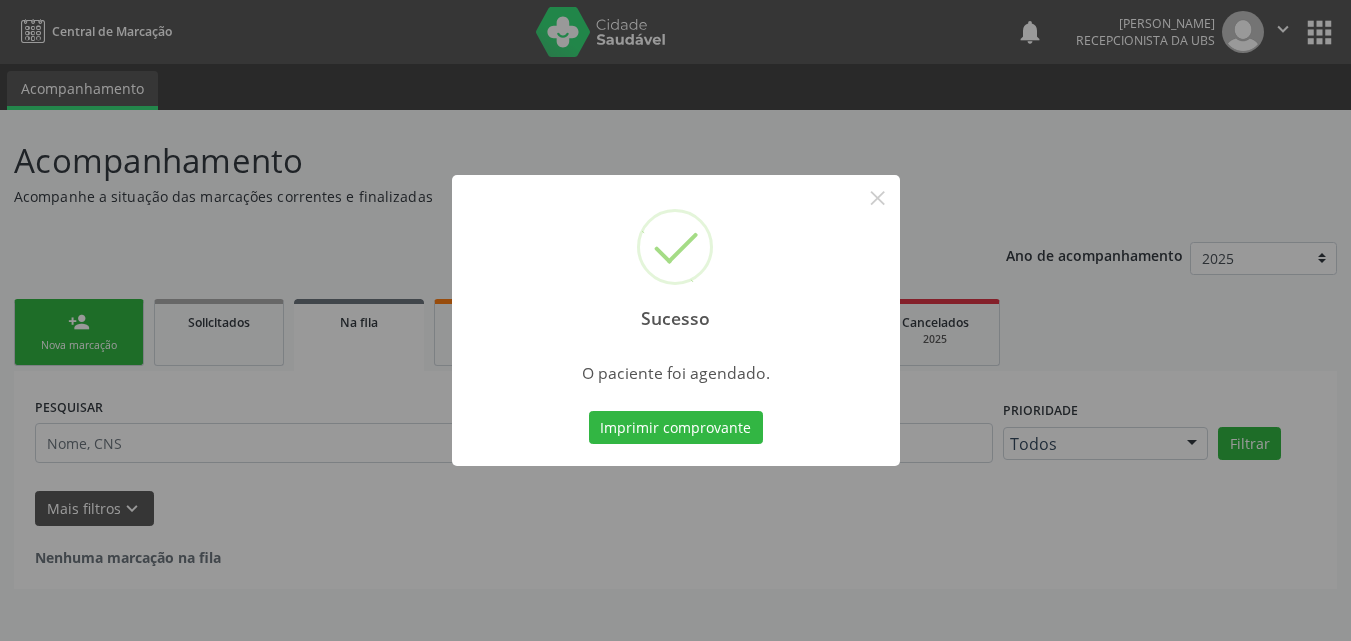 scroll, scrollTop: 0, scrollLeft: 0, axis: both 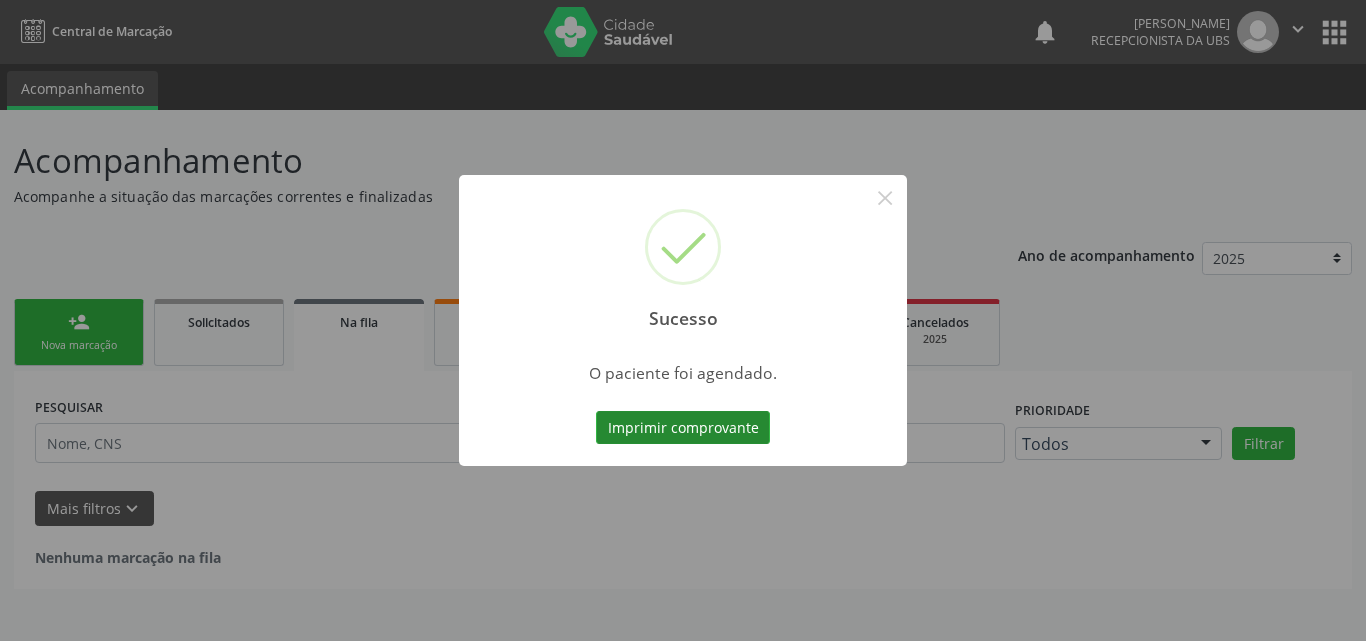 click on "Imprimir comprovante" at bounding box center (683, 428) 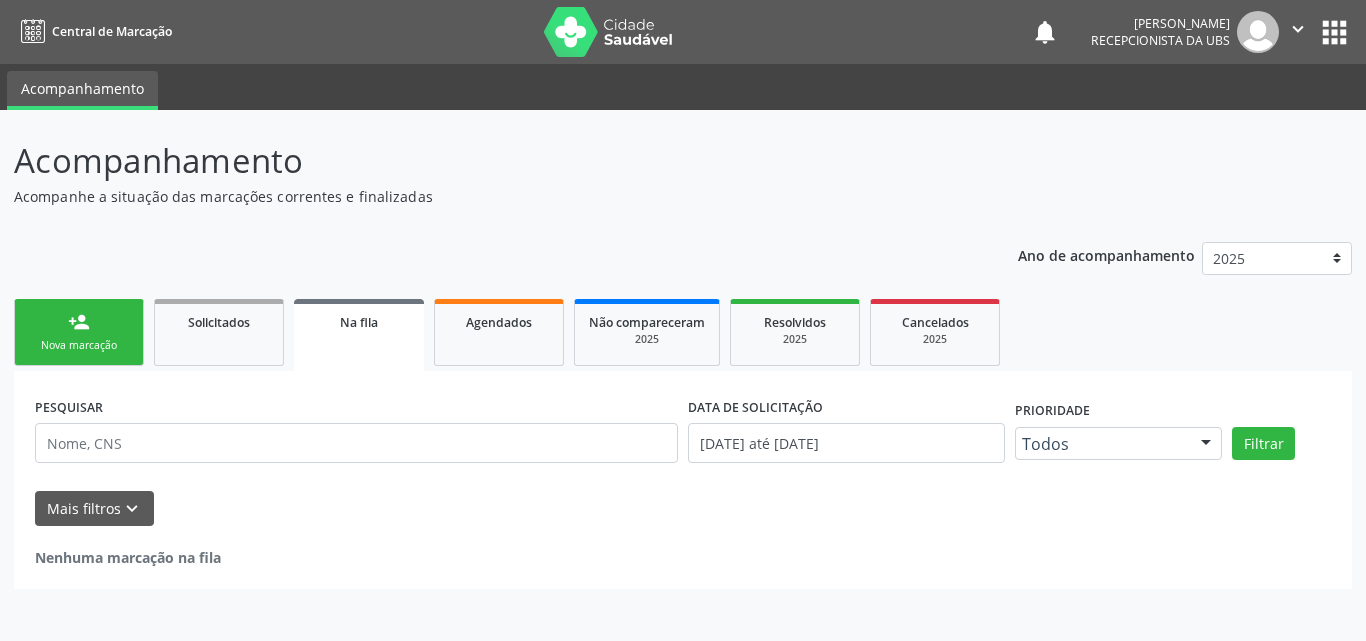 click on "person_add
Nova marcação" at bounding box center [79, 332] 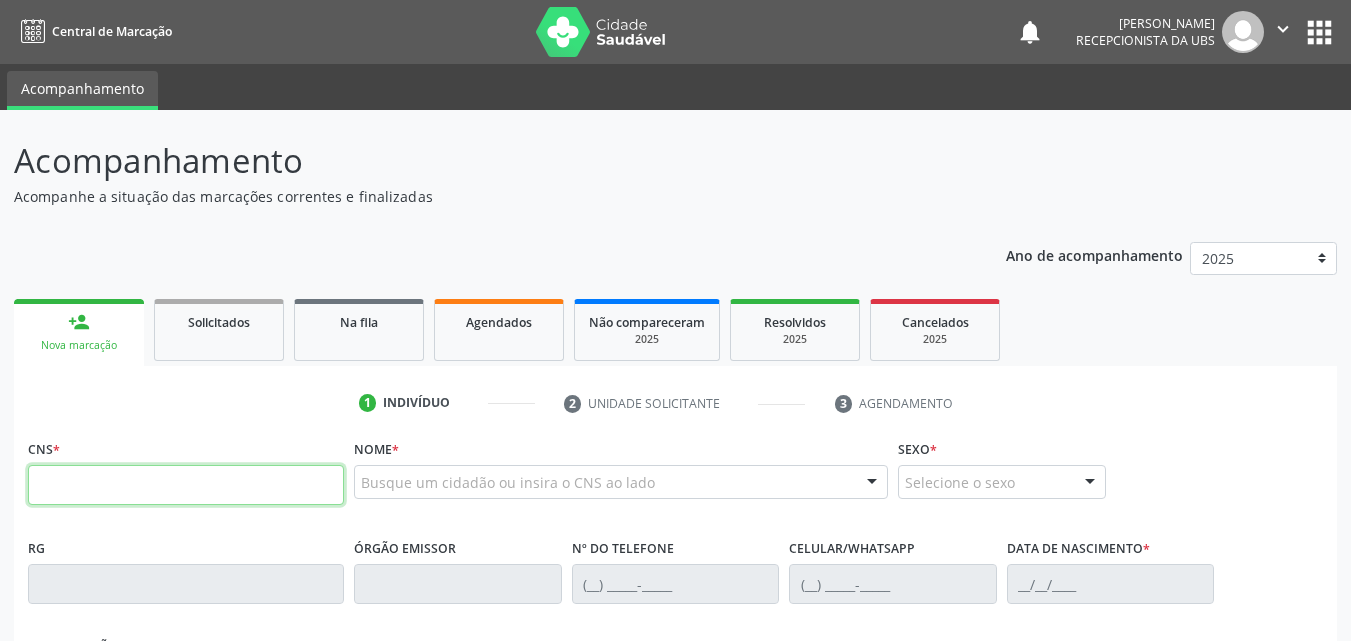 click at bounding box center [186, 485] 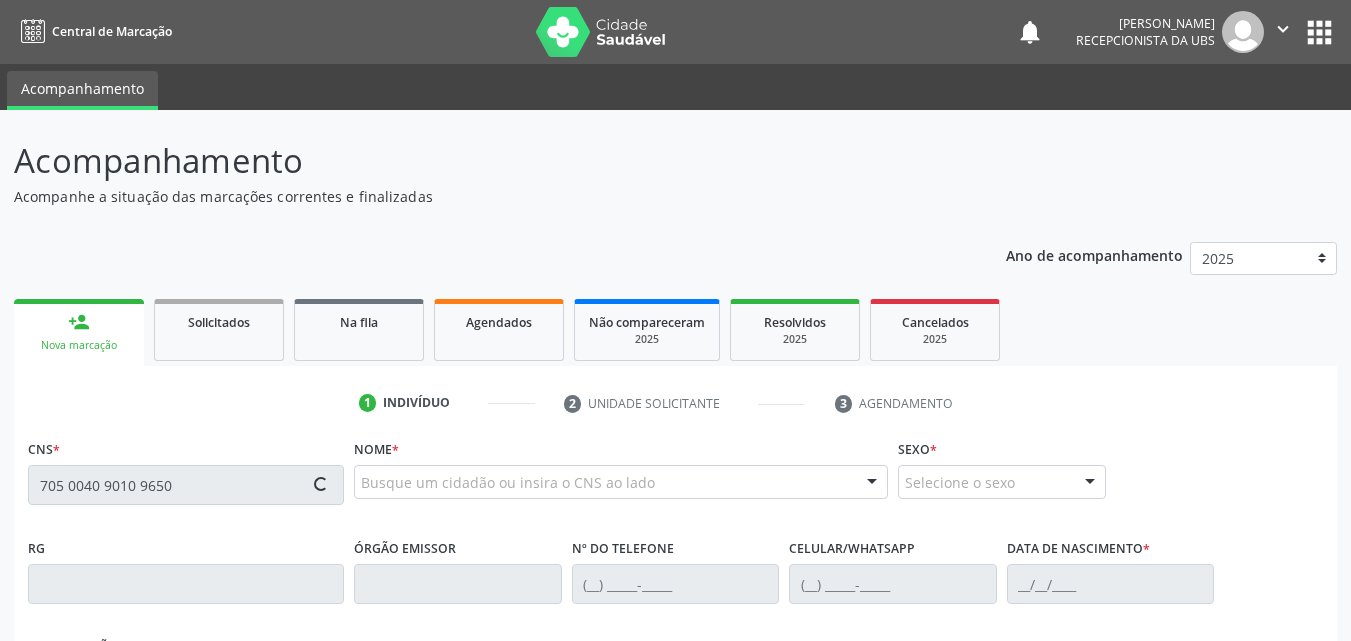 type on "705 0040 9010 9650" 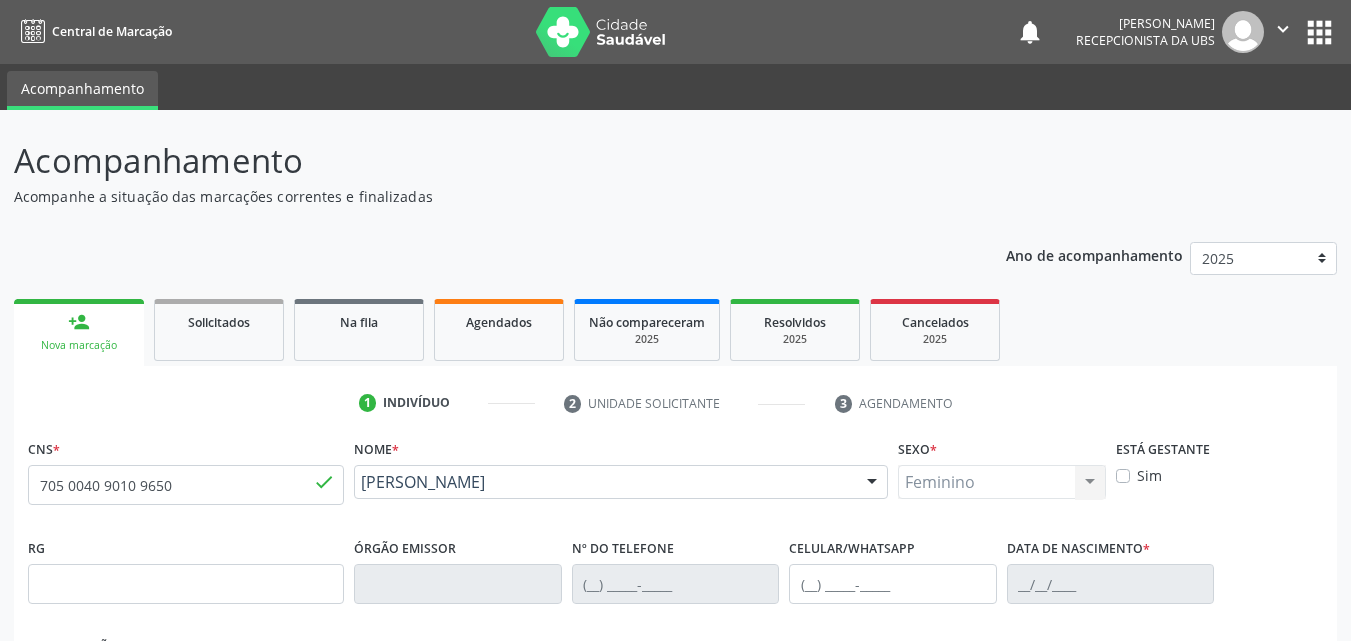 type on "(87) 99600-7639" 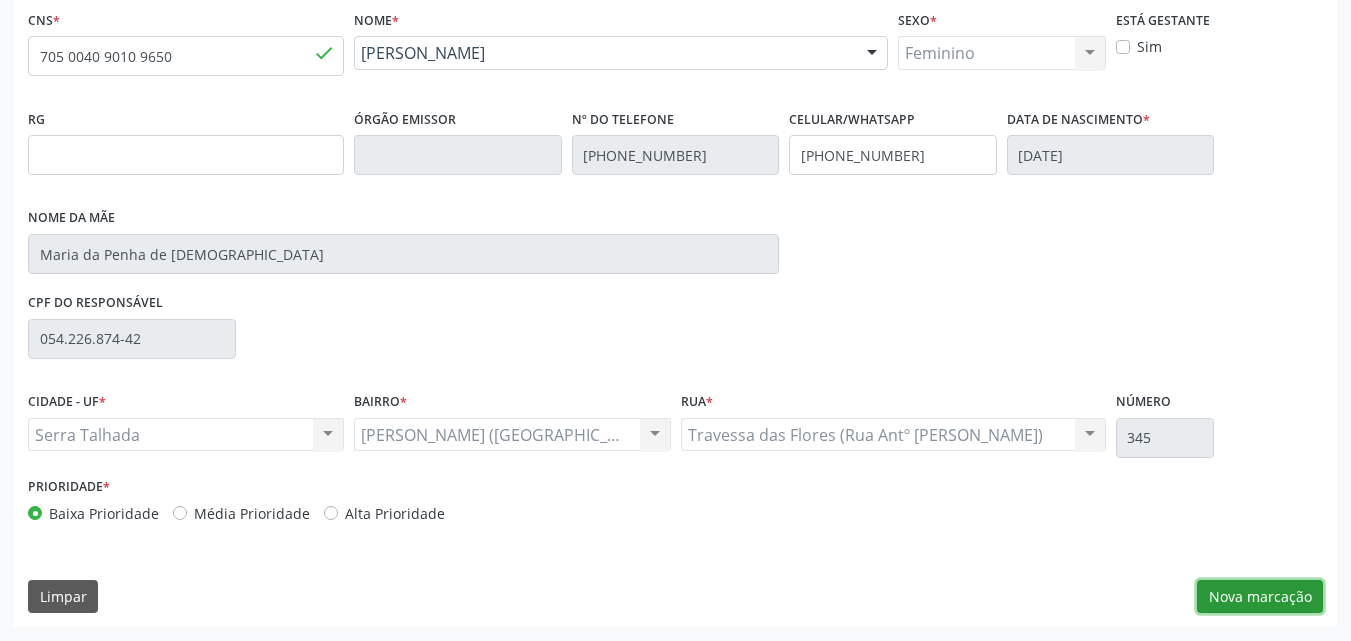 click on "Nova marcação" at bounding box center [1260, 597] 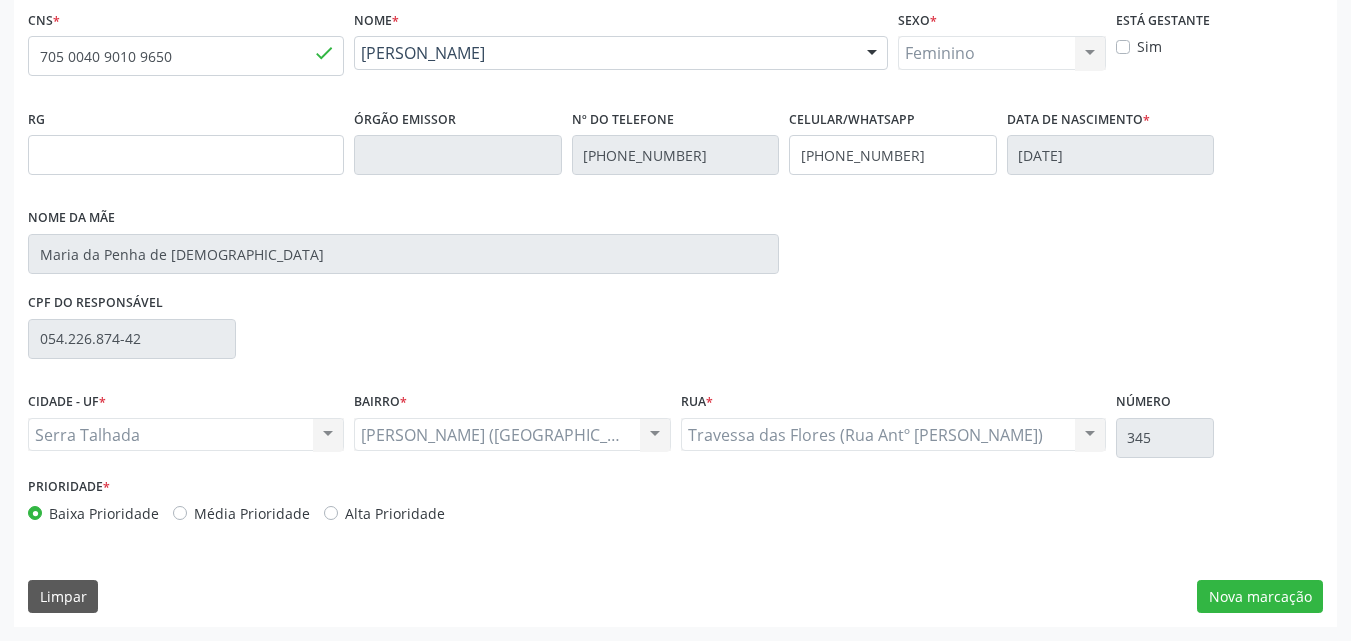 scroll, scrollTop: 265, scrollLeft: 0, axis: vertical 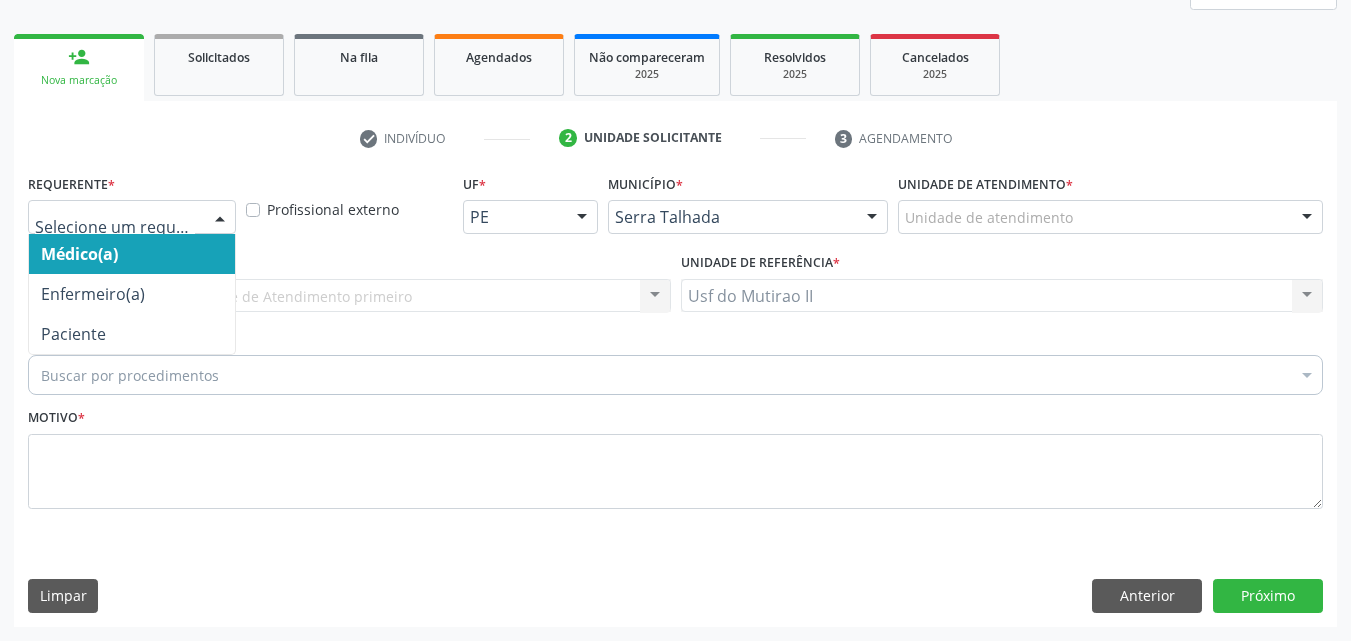 click at bounding box center [132, 217] 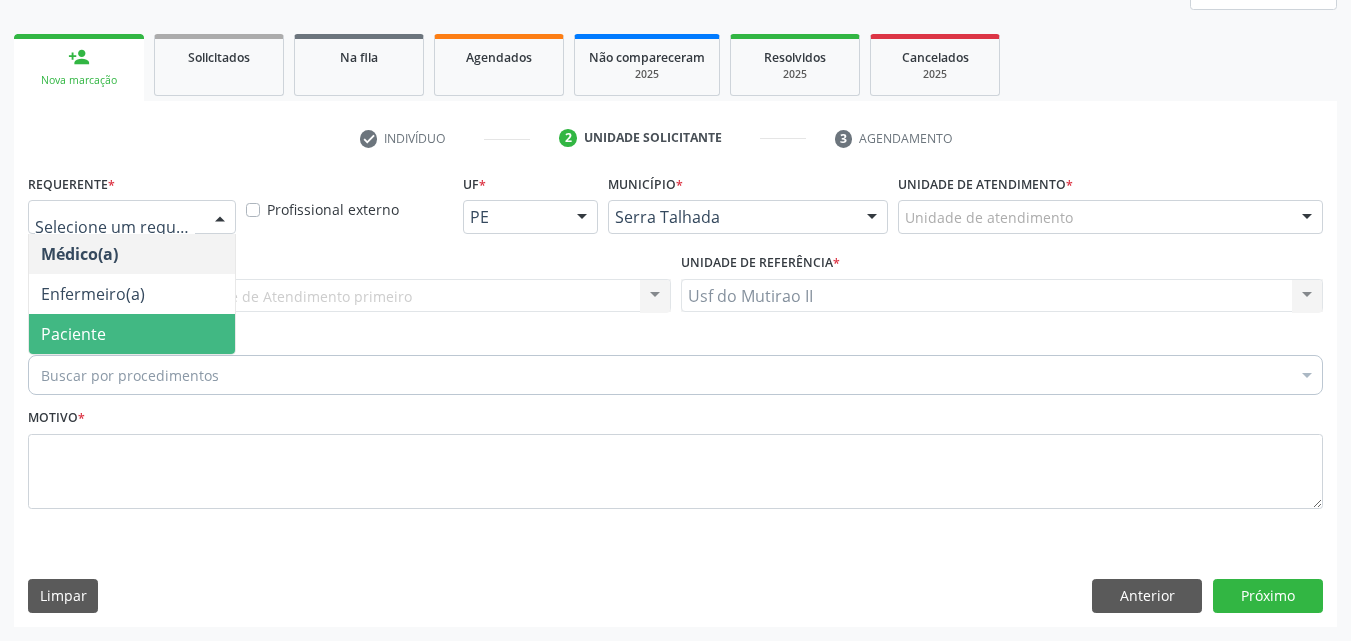 click on "Paciente" at bounding box center (132, 334) 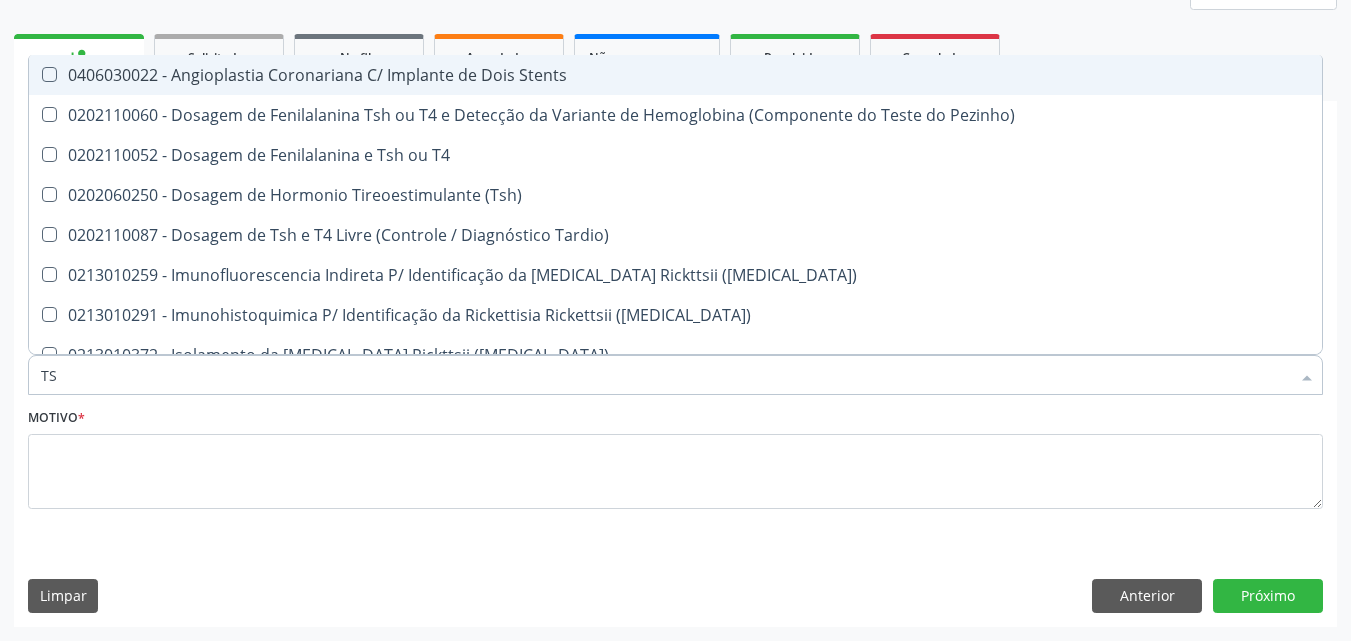 type on "TSH" 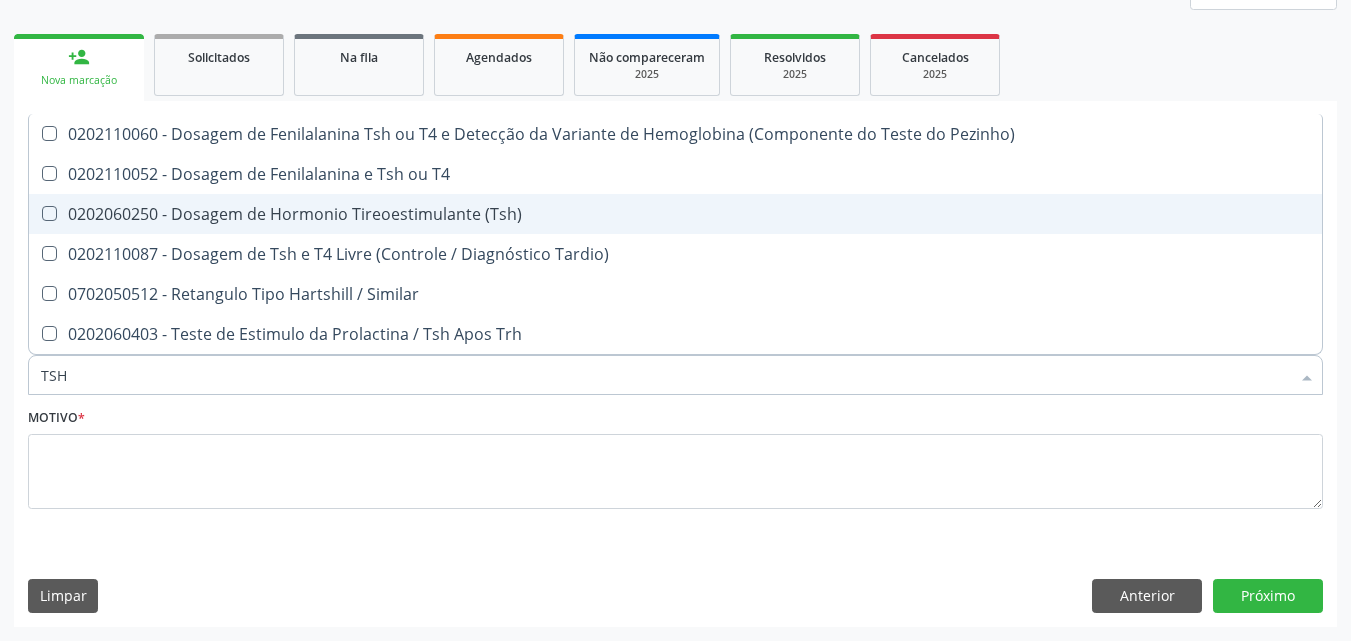 drag, startPoint x: 282, startPoint y: 204, endPoint x: 265, endPoint y: 235, distance: 35.35534 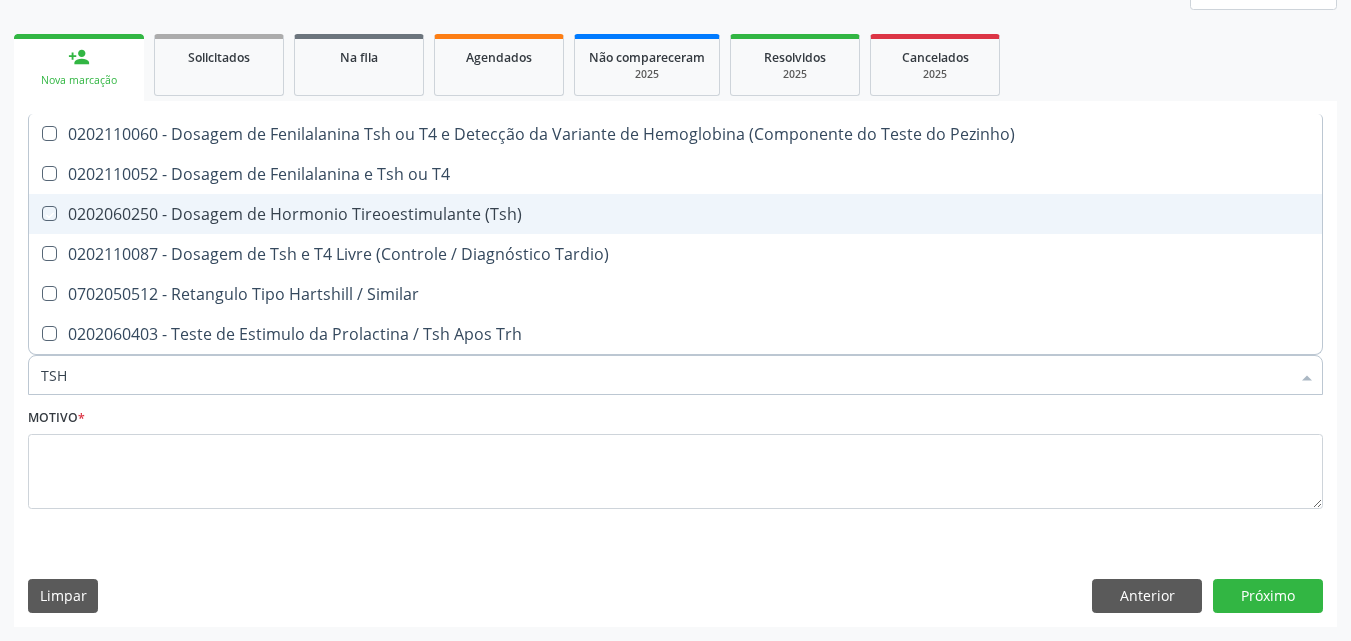 checkbox on "true" 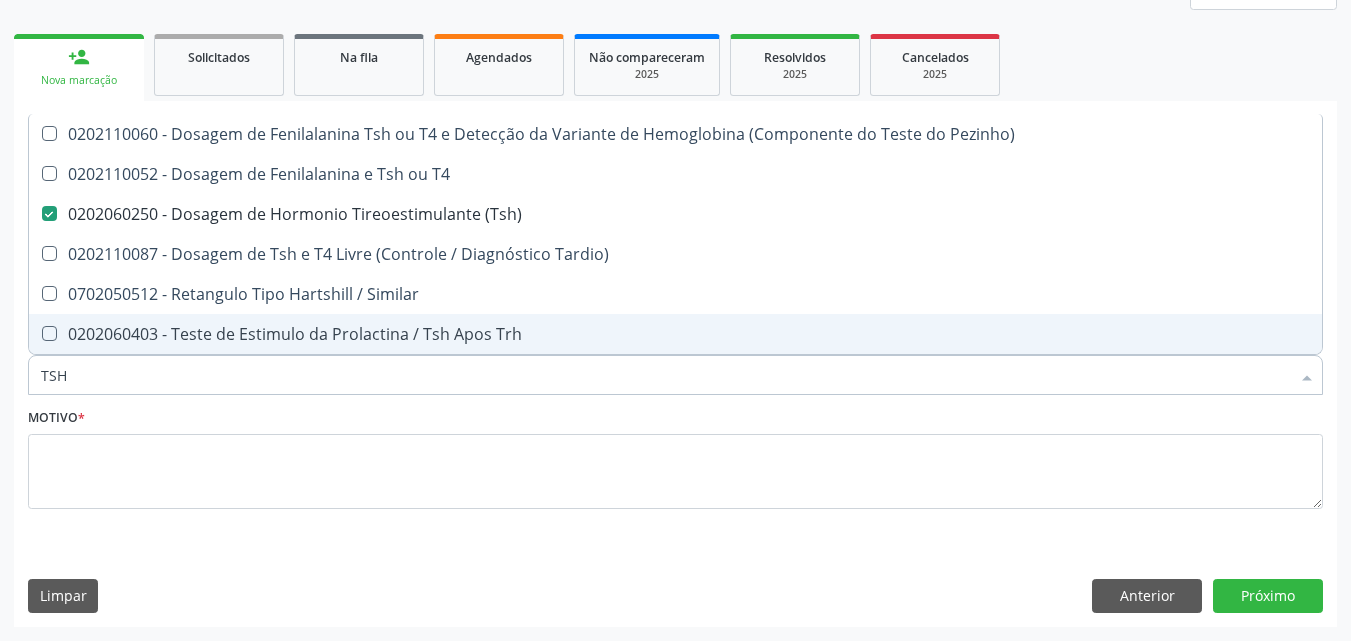 drag, startPoint x: 194, startPoint y: 371, endPoint x: 18, endPoint y: 406, distance: 179.44637 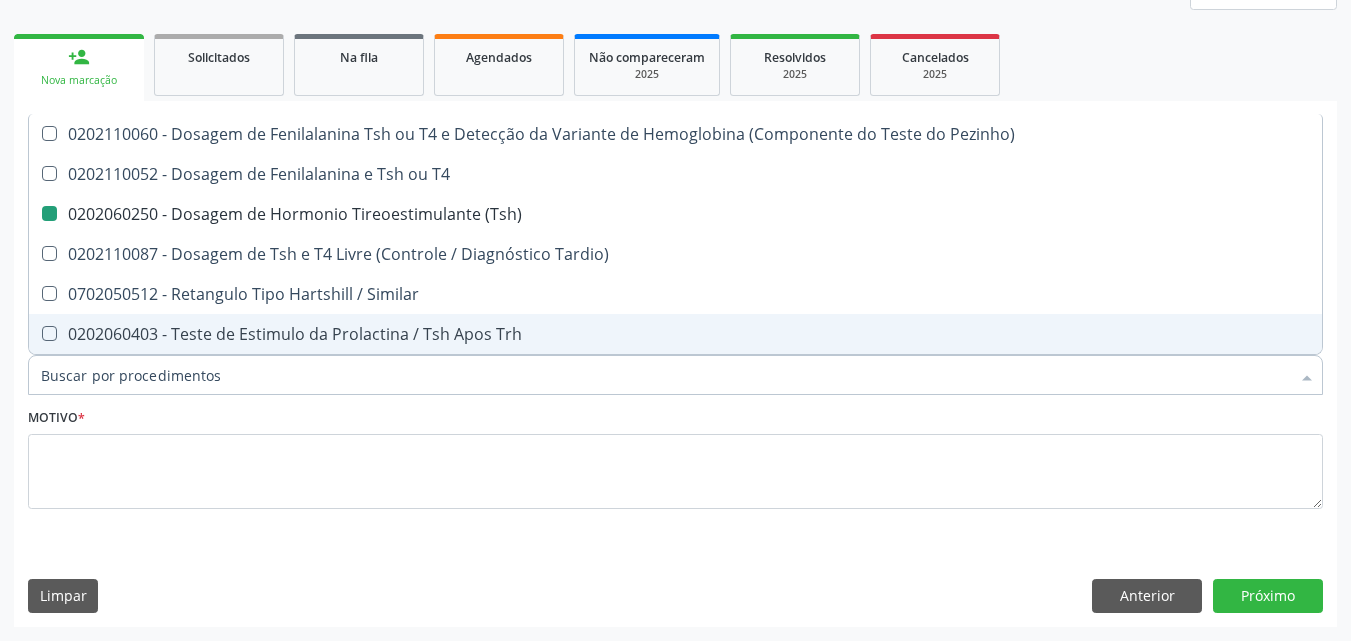 type on "T" 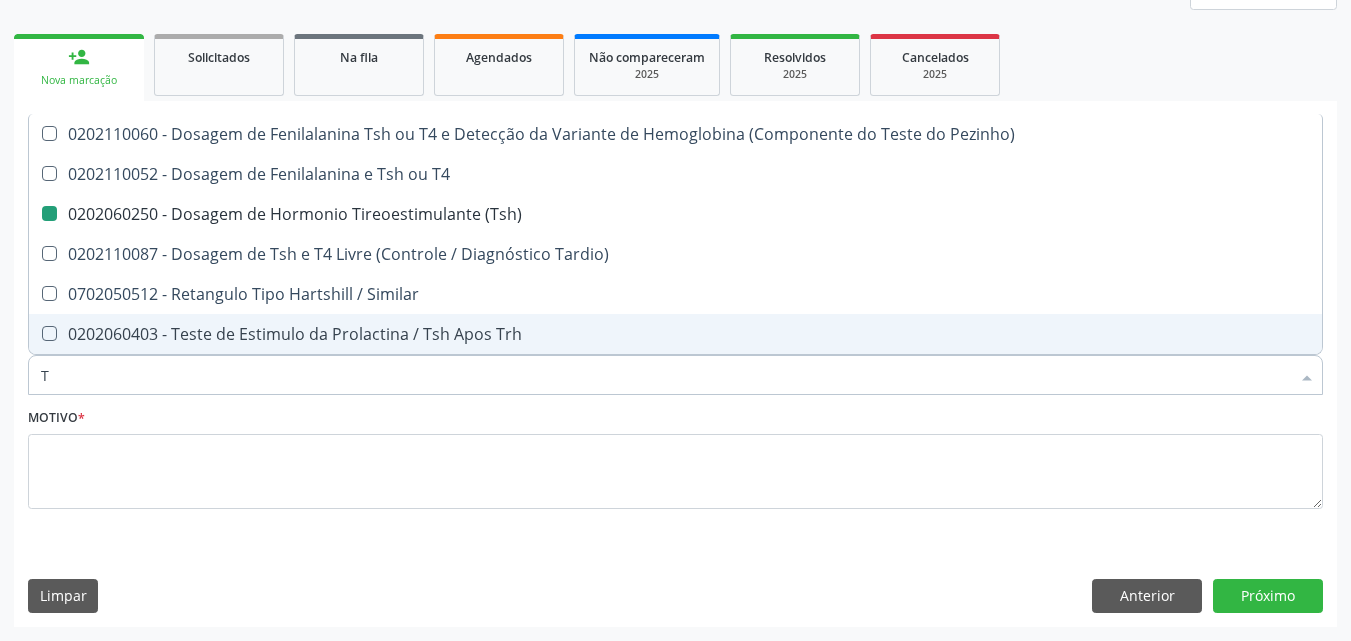 checkbox on "false" 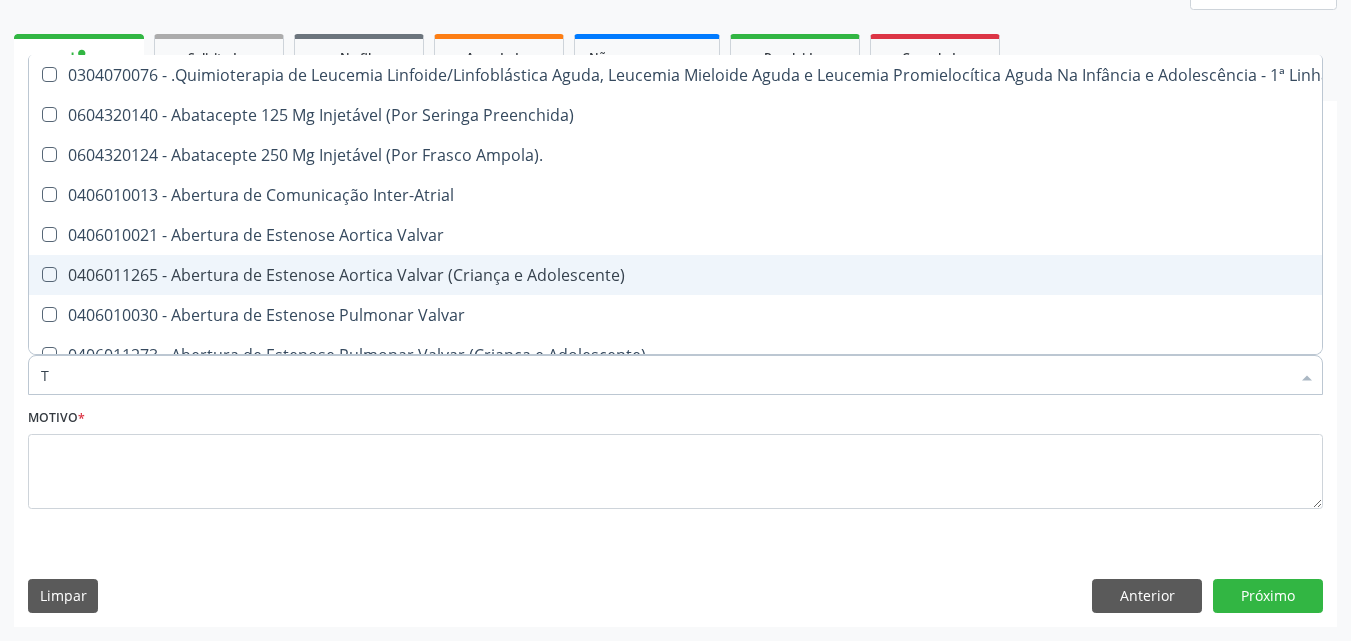 type on "T4" 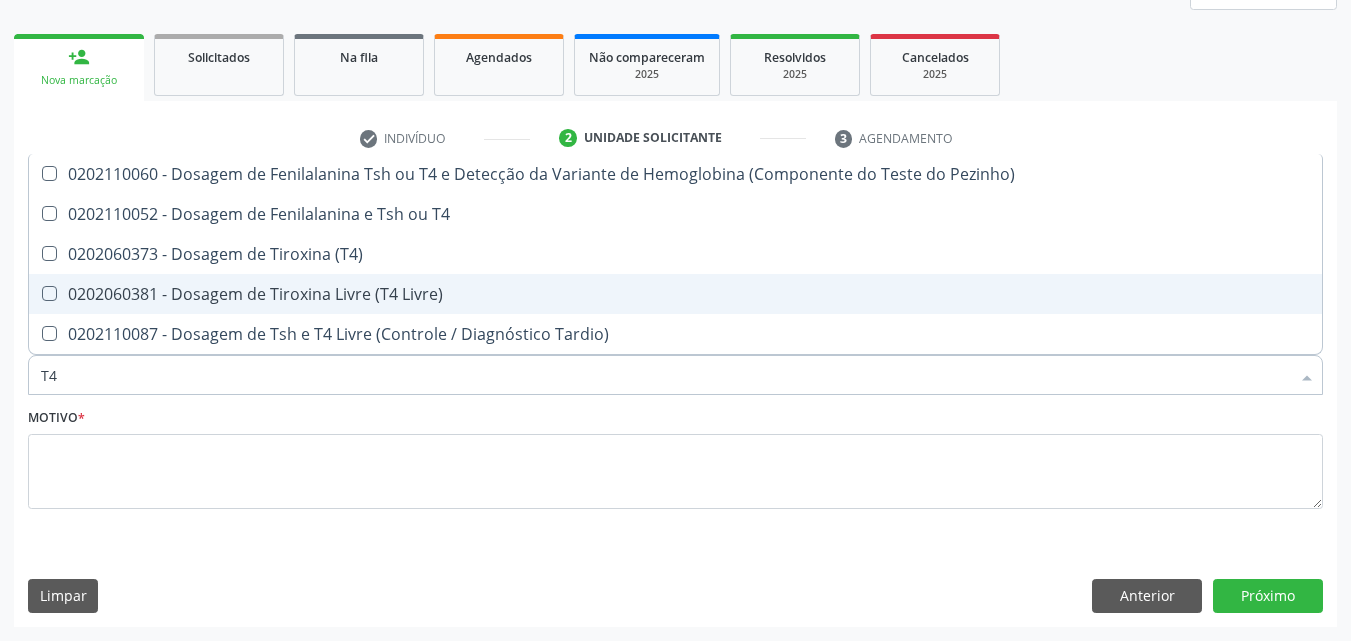 click on "0202060381 - Dosagem de Tiroxina Livre (T4 Livre)" at bounding box center (675, 294) 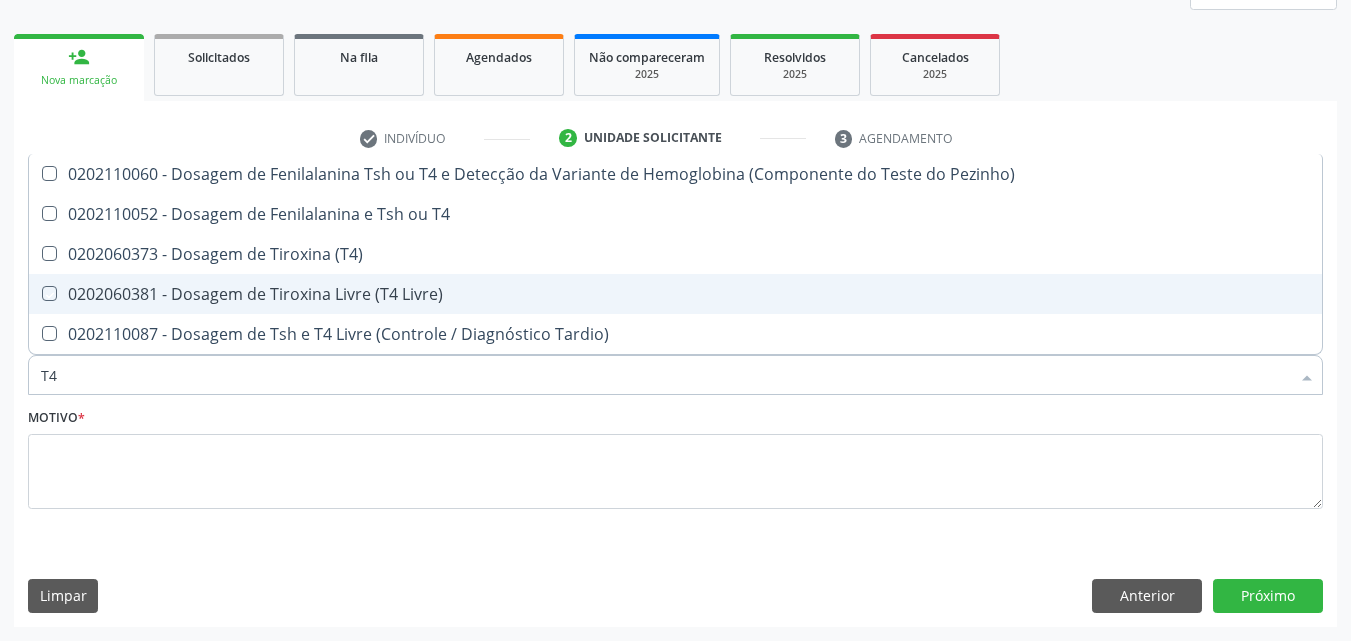 checkbox on "true" 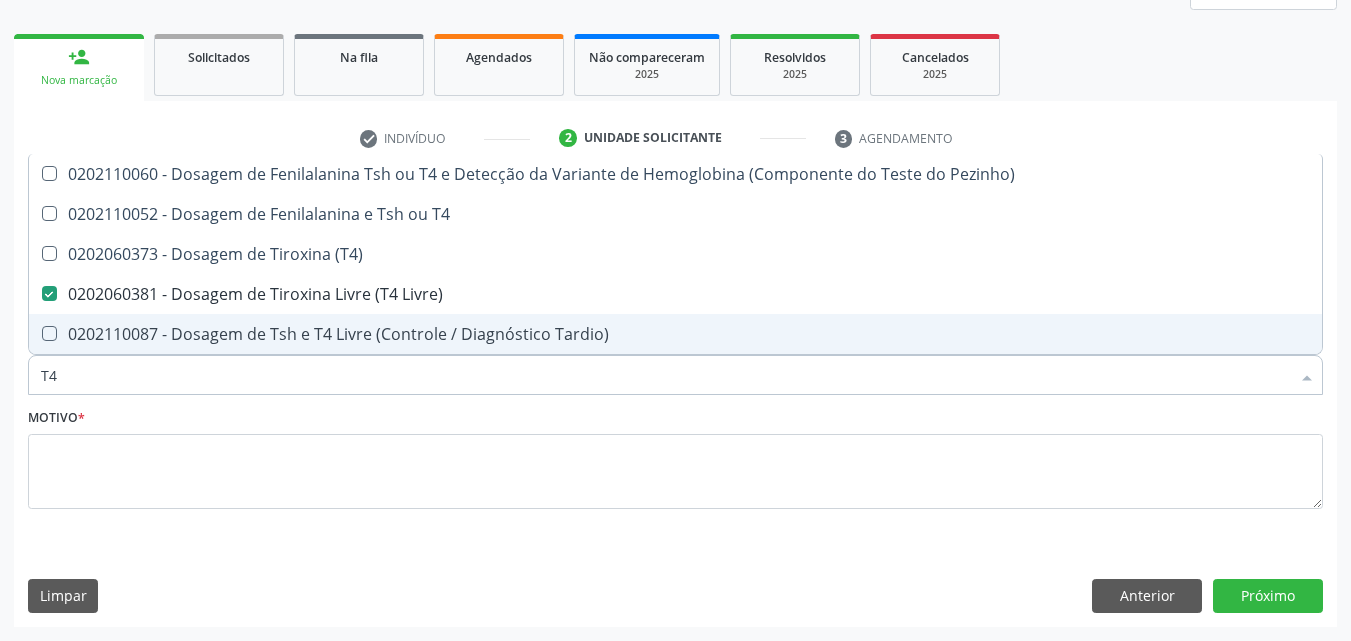drag, startPoint x: 144, startPoint y: 383, endPoint x: 26, endPoint y: 382, distance: 118.004234 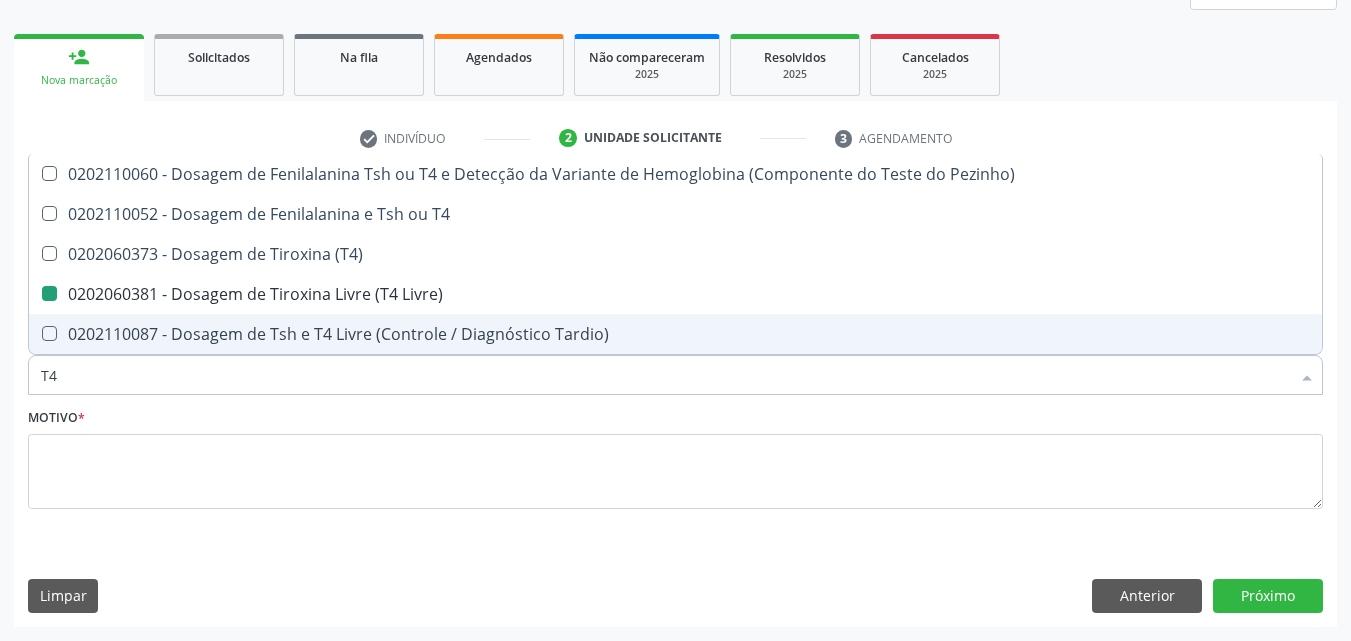 type 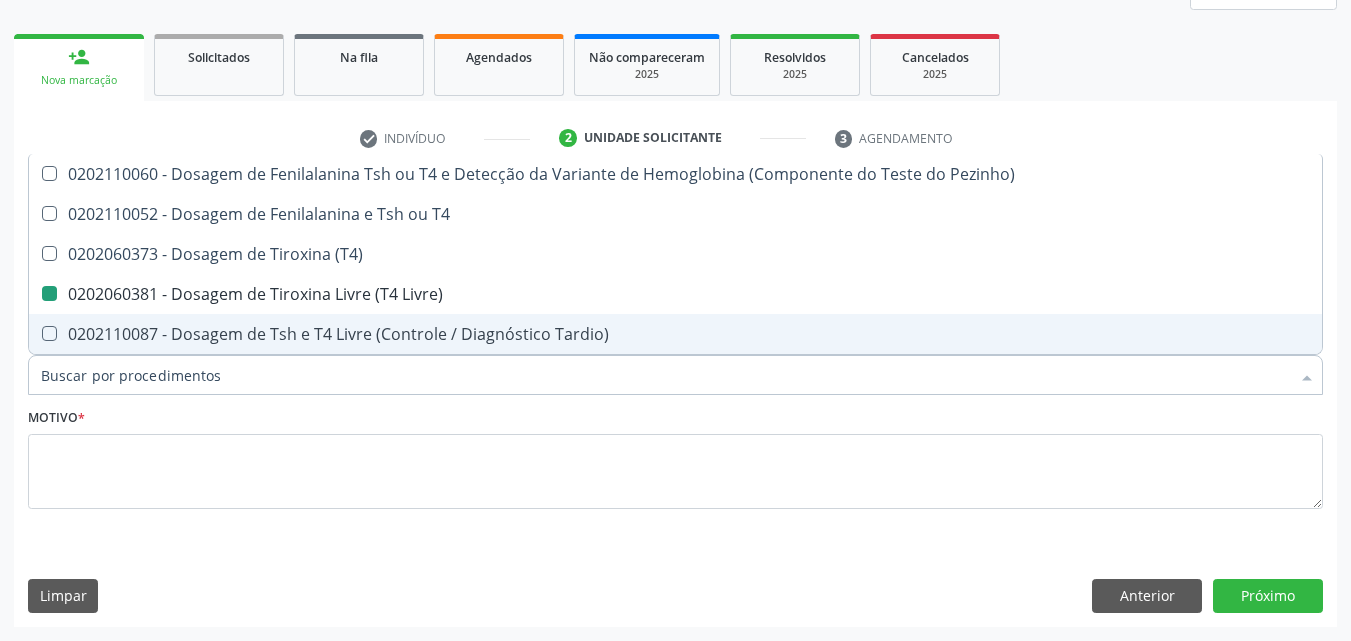 checkbox on "false" 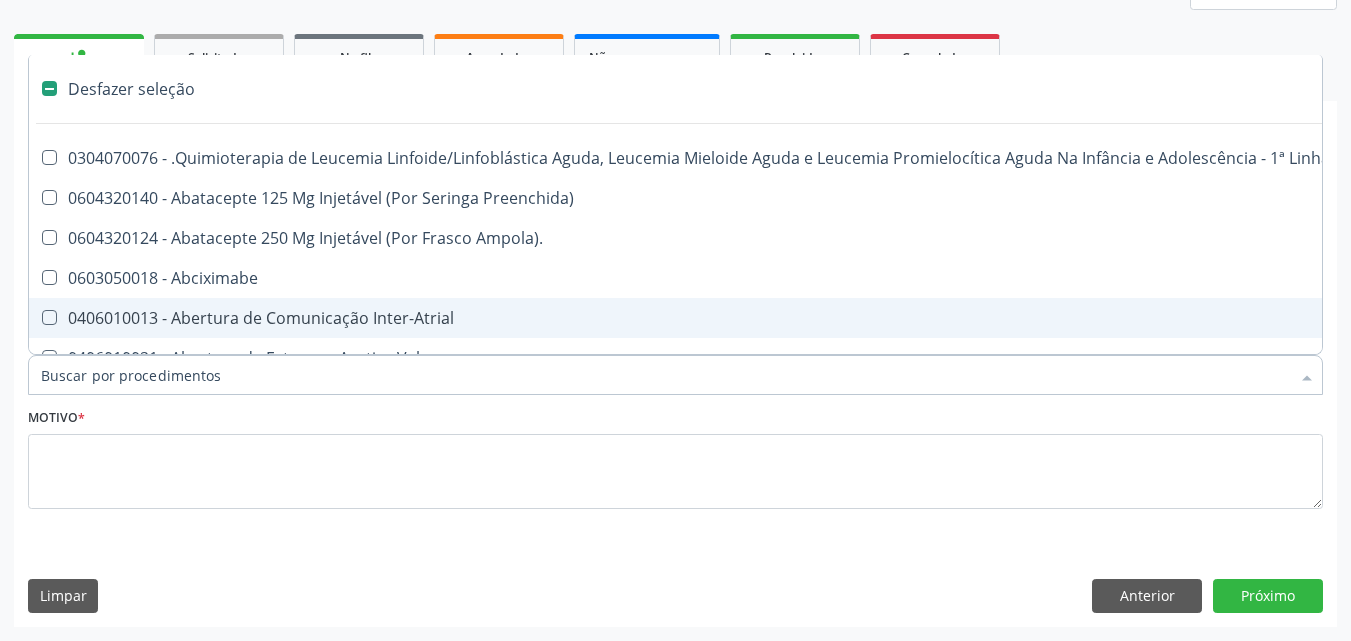 type on "G" 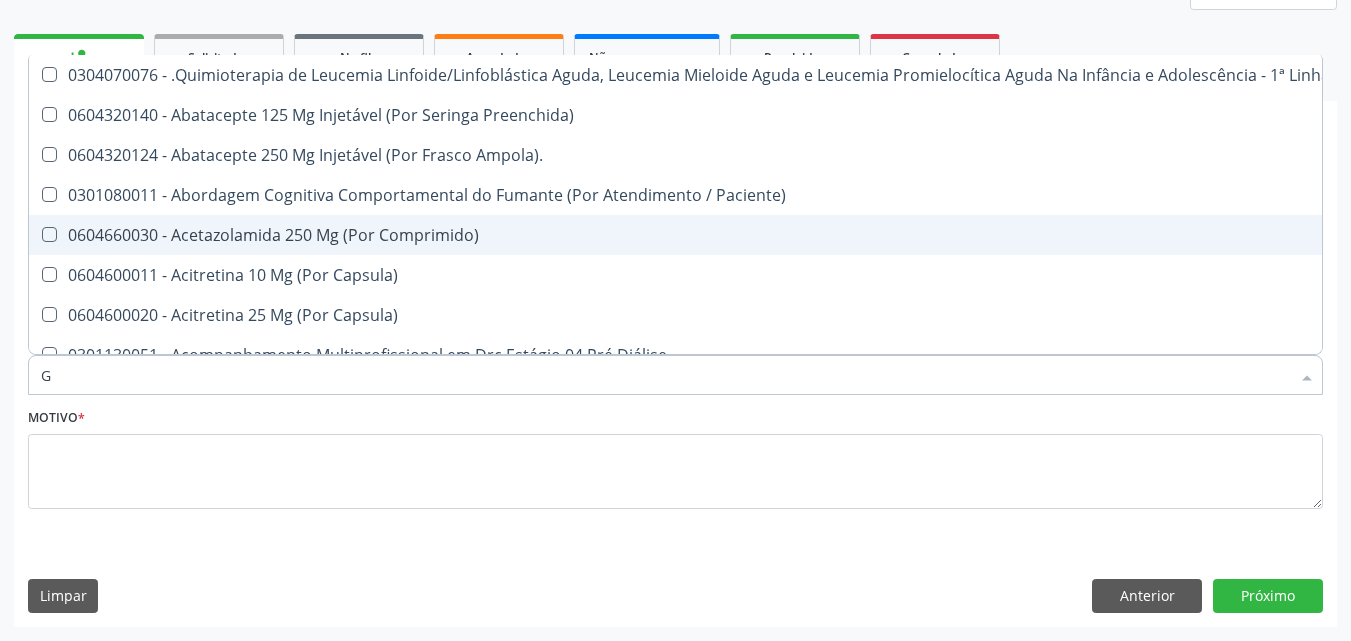 checkbox on "true" 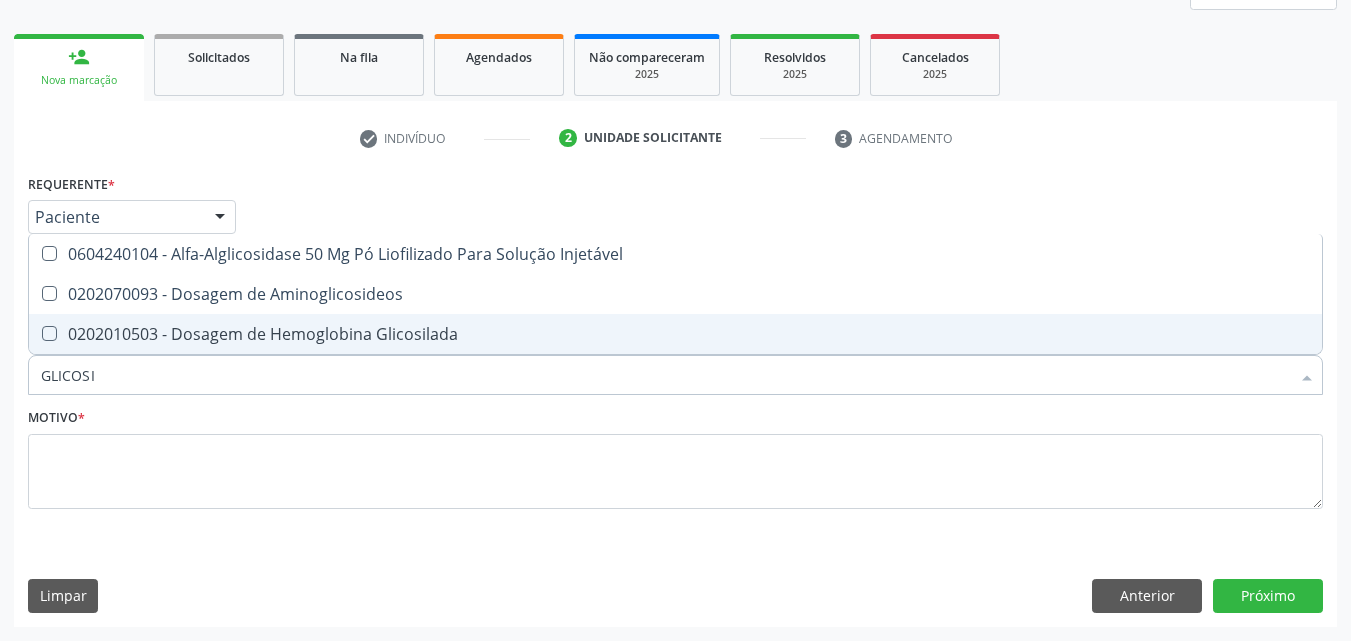 type on "GLICOSIL" 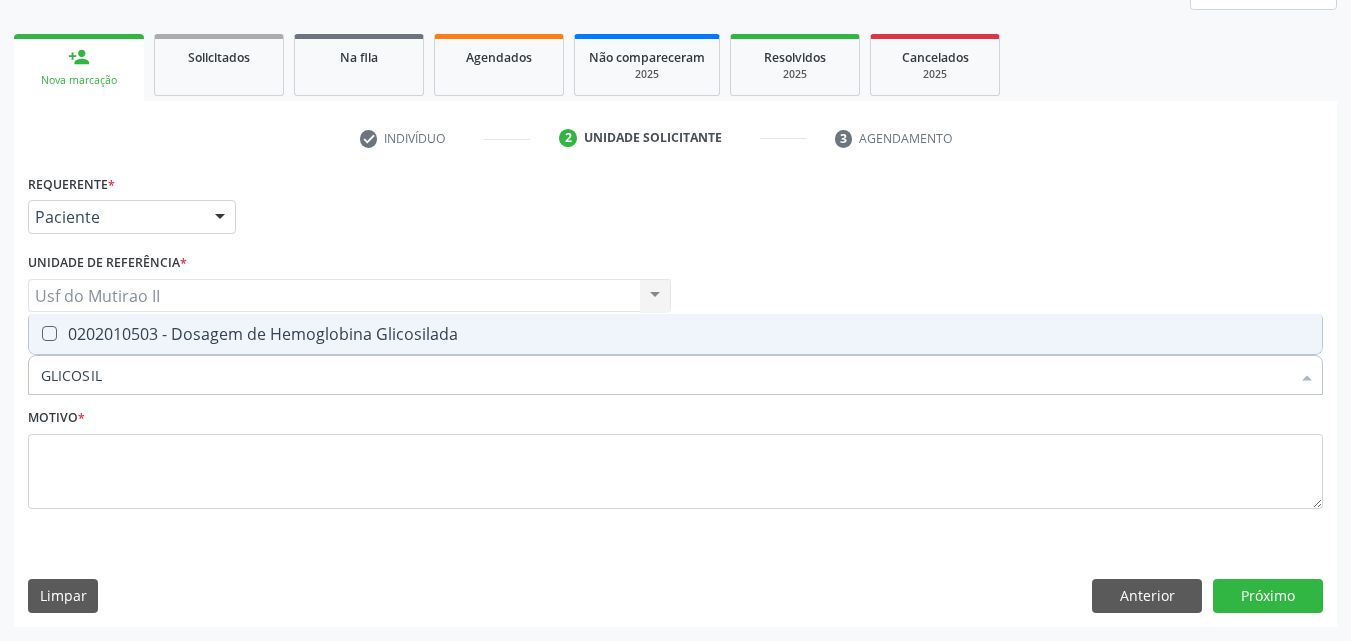 click on "0202010503 - Dosagem de Hemoglobina Glicosilada" at bounding box center [675, 334] 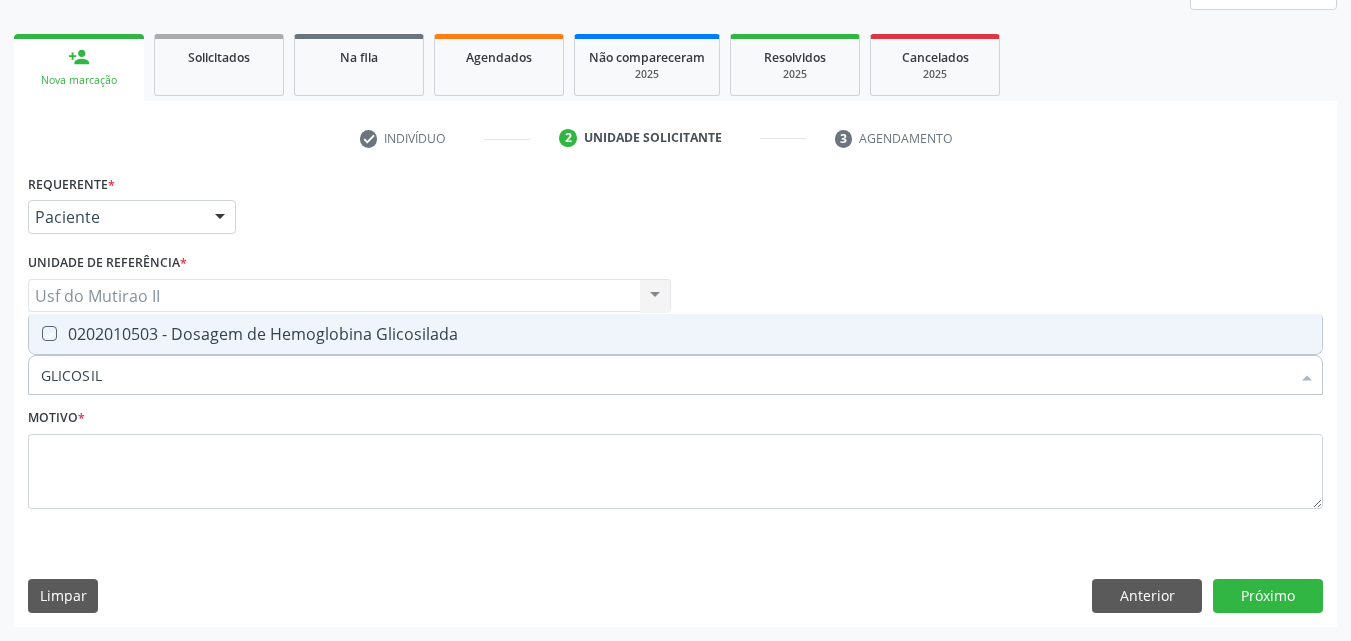checkbox on "true" 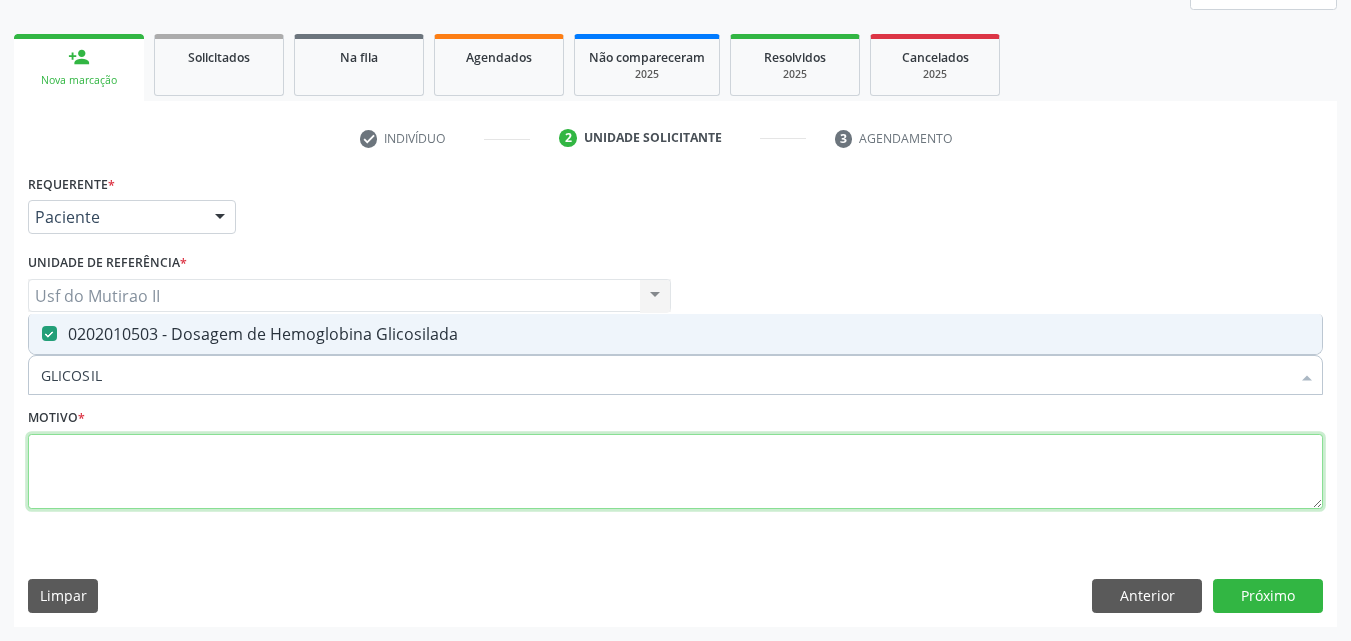 click at bounding box center [675, 472] 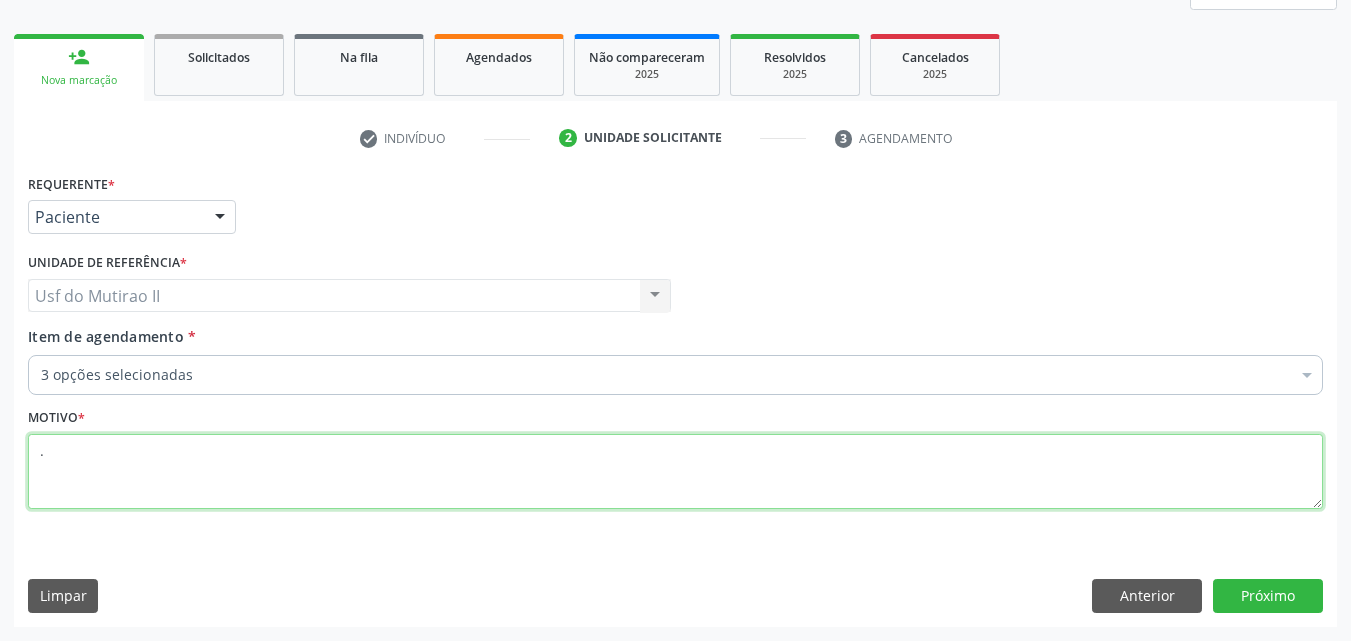 type on "." 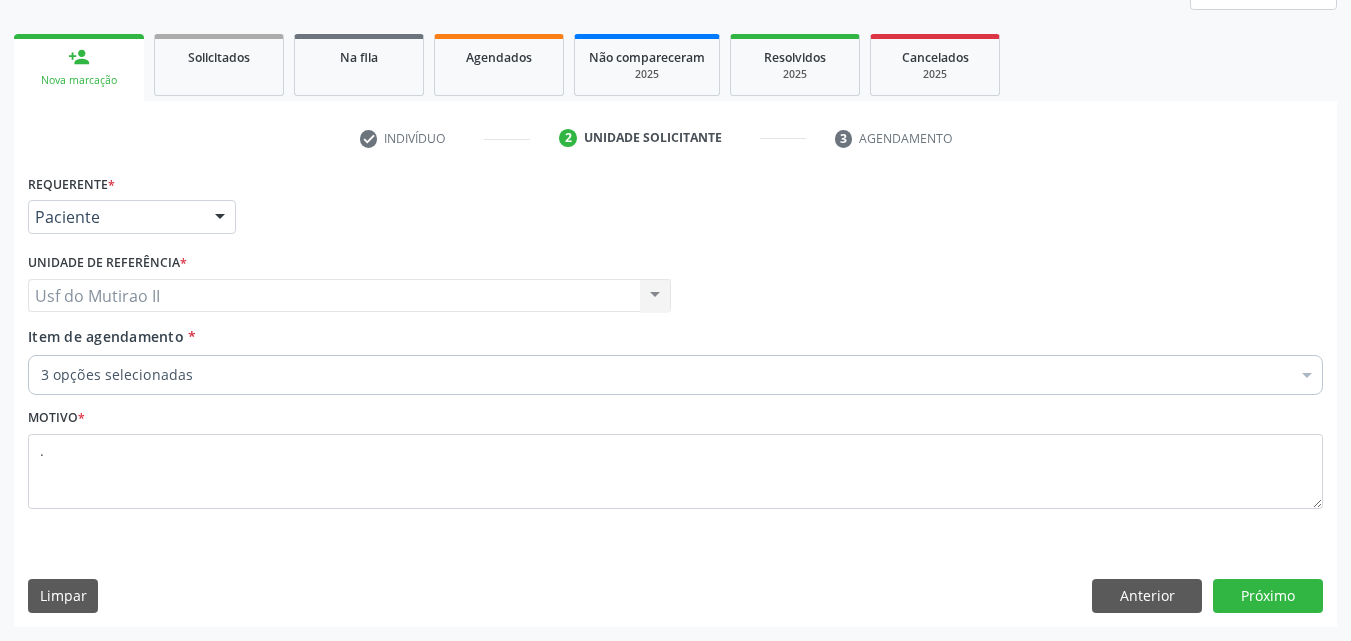 click on "Requerente
*
Paciente         Médico(a)   Enfermeiro(a)   Paciente
Nenhum resultado encontrado para: "   "
Não há nenhuma opção para ser exibida.
UF
PE         PE
Nenhum resultado encontrado para: "   "
Não há nenhuma opção para ser exibida.
Município
Serra Talhada         [GEOGRAPHIC_DATA] resultado encontrado para: "   "
Não há nenhuma opção para ser exibida.
Médico Solicitante
Por favor, selecione a Unidade de Atendimento primeiro
Nenhum resultado encontrado para: "   "
Não há nenhuma opção para ser exibida.
Unidade de referência
*
Usf do Mutirao II         Usf do Mutirao II
Nenhum resultado encontrado para: "   "
Não há nenhuma opção para ser exibida.
Item de agendamento
*" at bounding box center (675, 397) 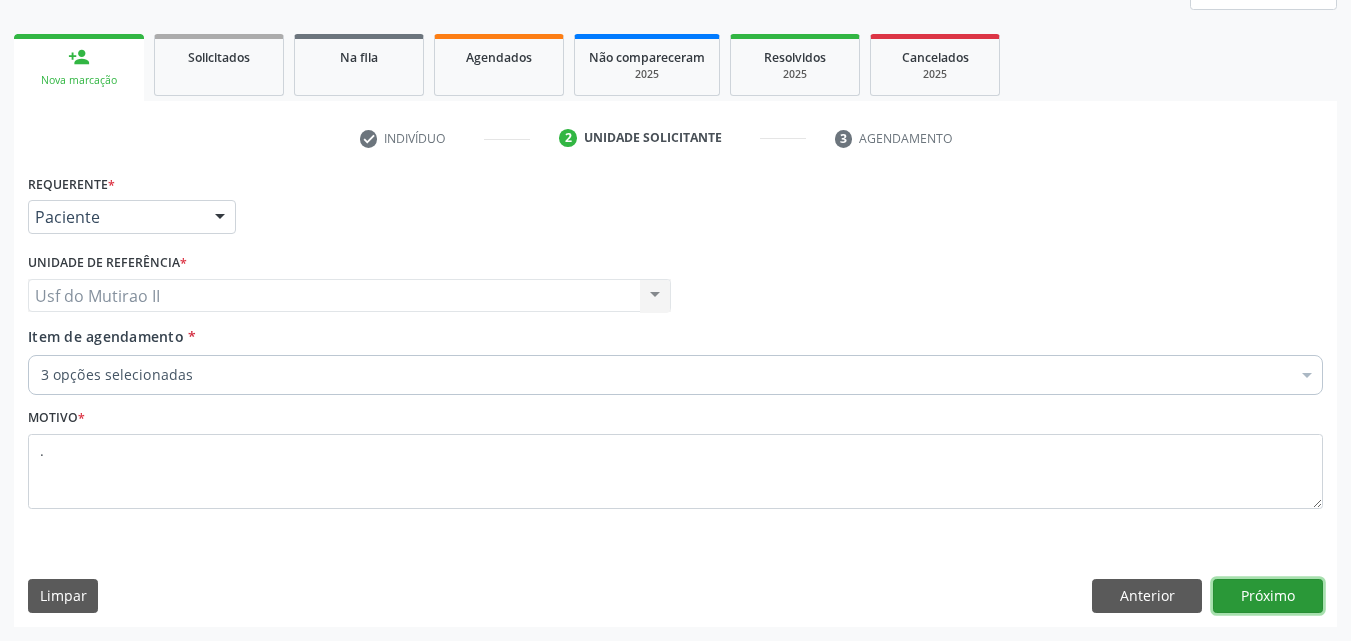click on "Próximo" at bounding box center [1268, 596] 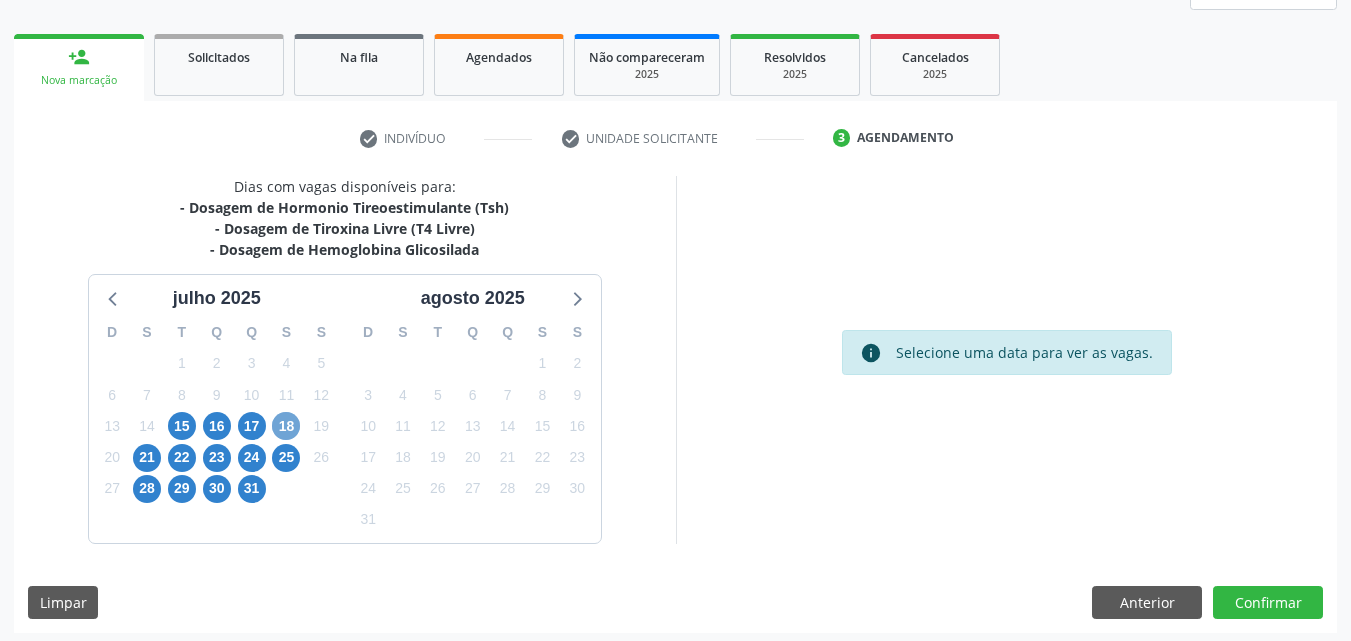 click on "18" at bounding box center [286, 426] 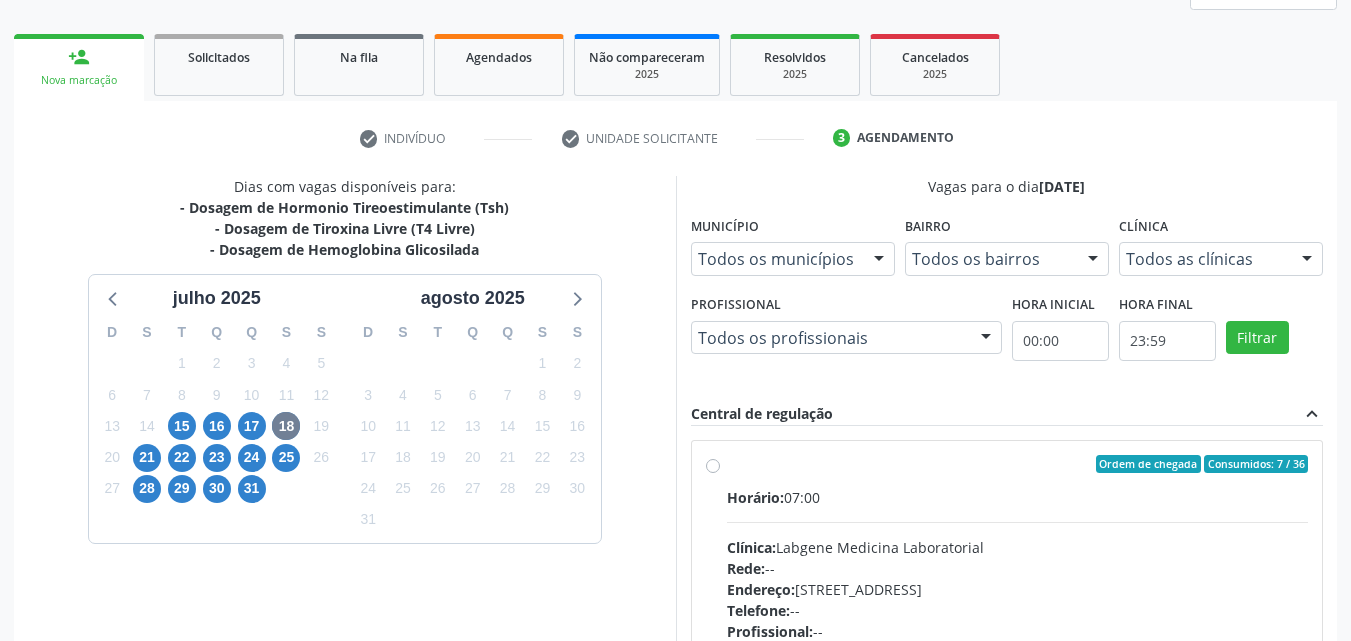 click on "Horário:   07:00
Clínica:  Labgene Medicina Laboratorial
Rede:
--
Endereço:   nº 531, Nossa Senhora da Pen, Serra Talhada - PE
Telefone:   --
Profissional:
--
Informações adicionais sobre o atendimento
Idade de atendimento:
Sem restrição
Gênero(s) atendido(s):
Sem restrição
Informações adicionais:
--" at bounding box center (1018, 624) 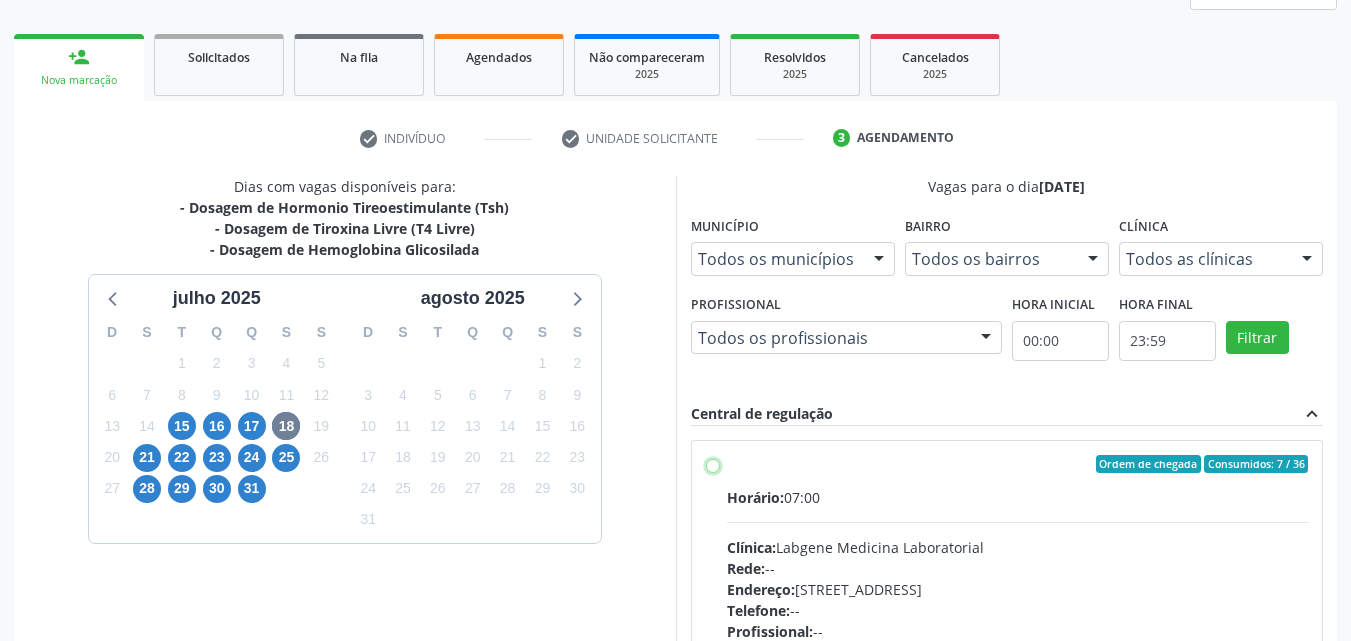 click on "Ordem de chegada
Consumidos: 7 / 36
Horário:   07:00
Clínica:  Labgene Medicina Laboratorial
Rede:
--
Endereço:   nº 531, Nossa Senhora da Pen, Serra Talhada - PE
Telefone:   --
Profissional:
--
Informações adicionais sobre o atendimento
Idade de atendimento:
Sem restrição
Gênero(s) atendido(s):
Sem restrição
Informações adicionais:
--" at bounding box center (713, 464) 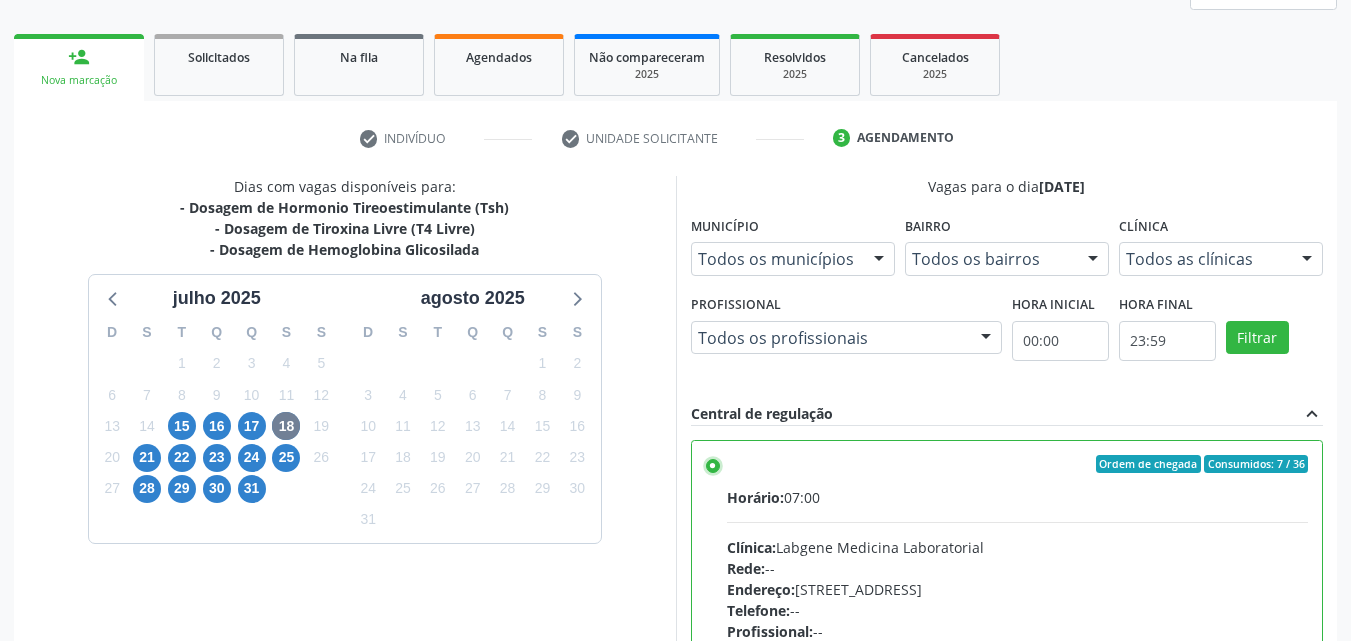 scroll, scrollTop: 554, scrollLeft: 0, axis: vertical 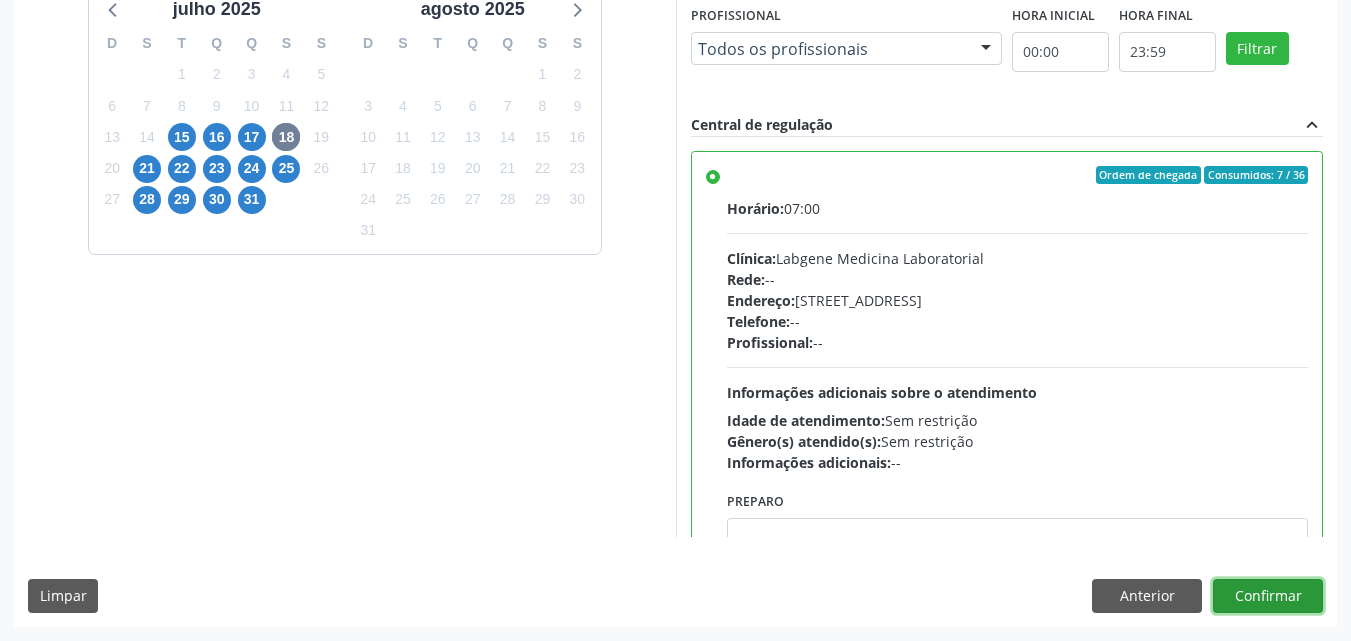 click on "Confirmar" at bounding box center (1268, 596) 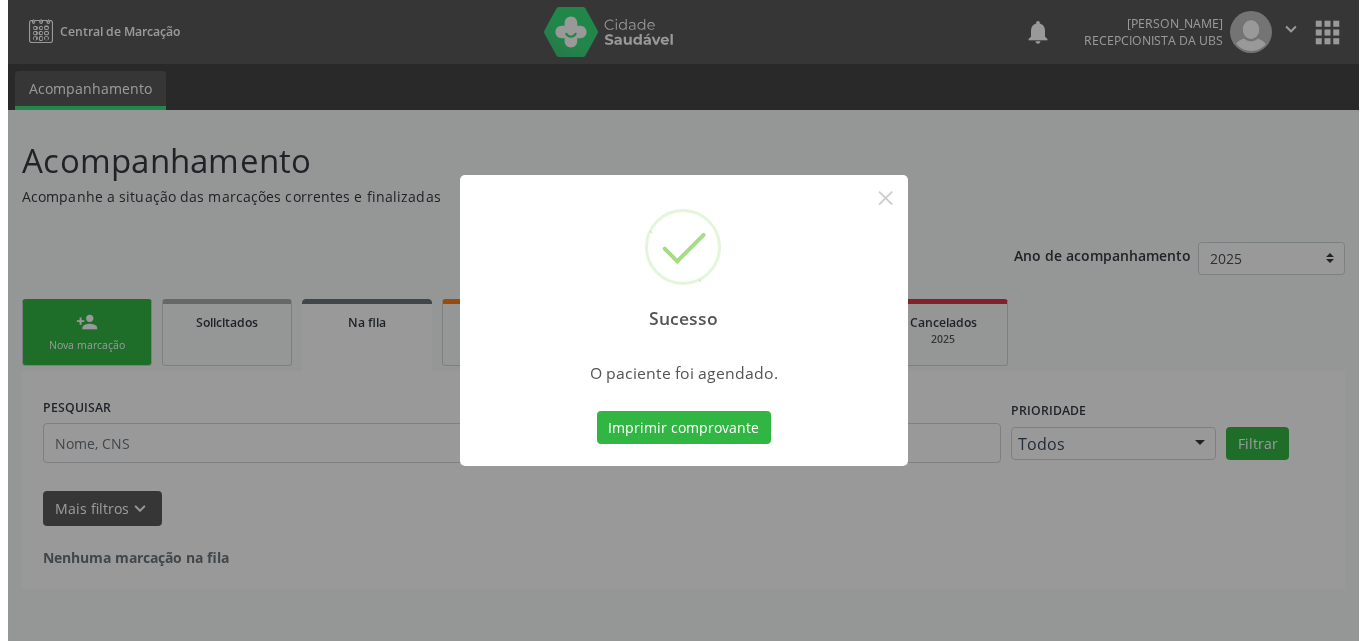 scroll, scrollTop: 0, scrollLeft: 0, axis: both 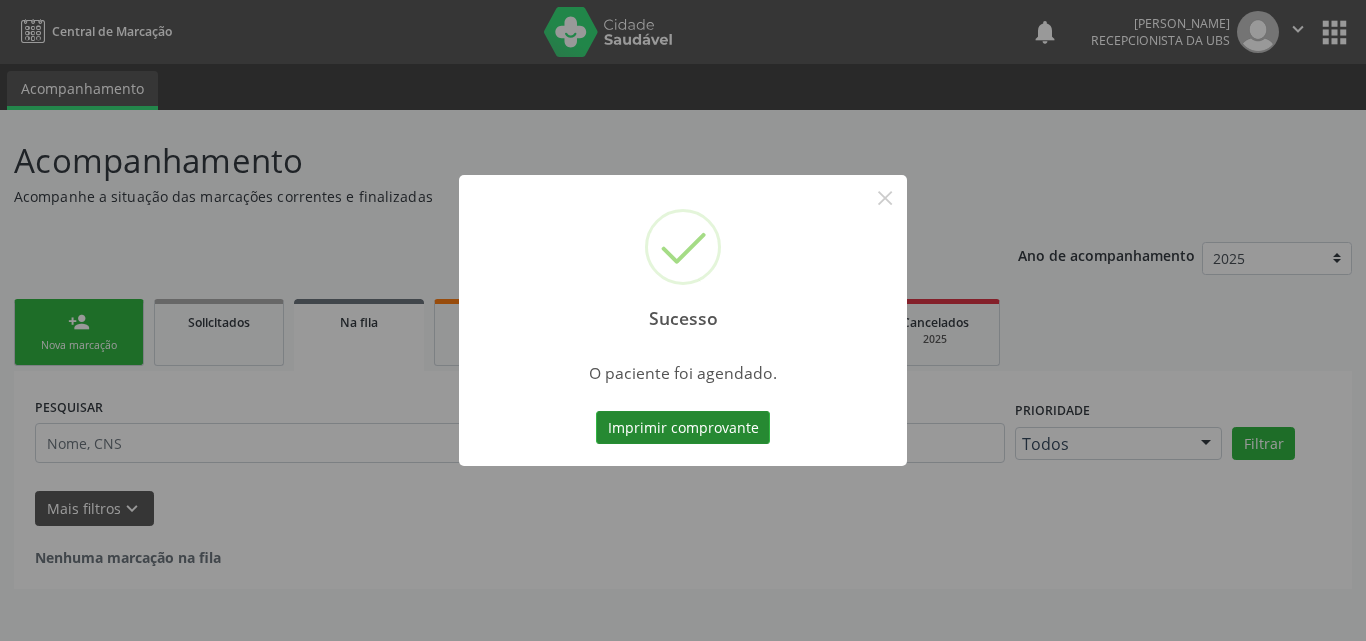 click on "Imprimir comprovante" at bounding box center [683, 428] 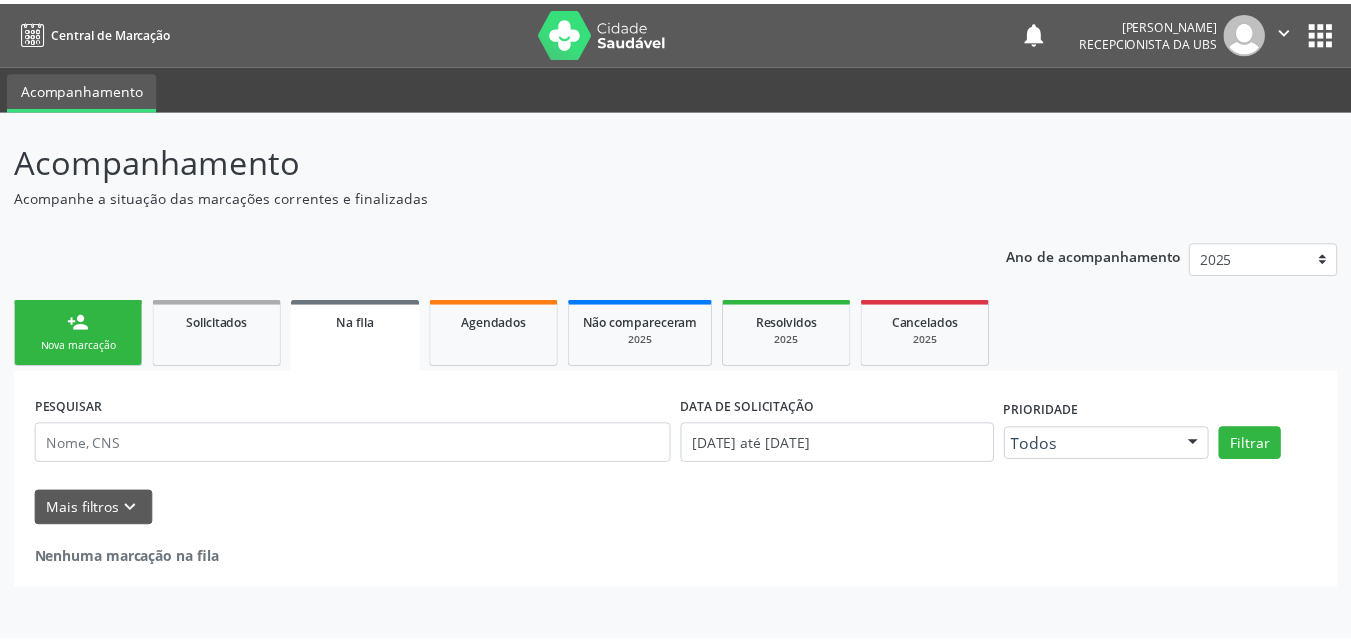 scroll, scrollTop: 0, scrollLeft: 0, axis: both 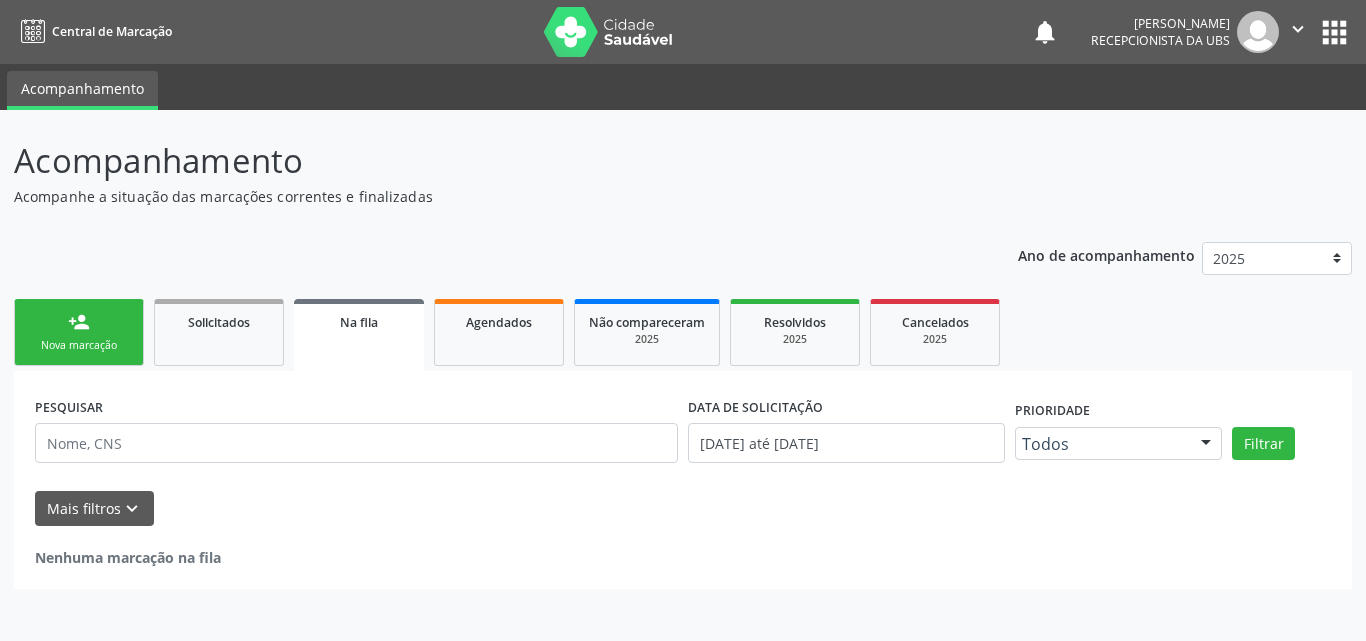 click on "person_add
Nova marcação" at bounding box center [79, 332] 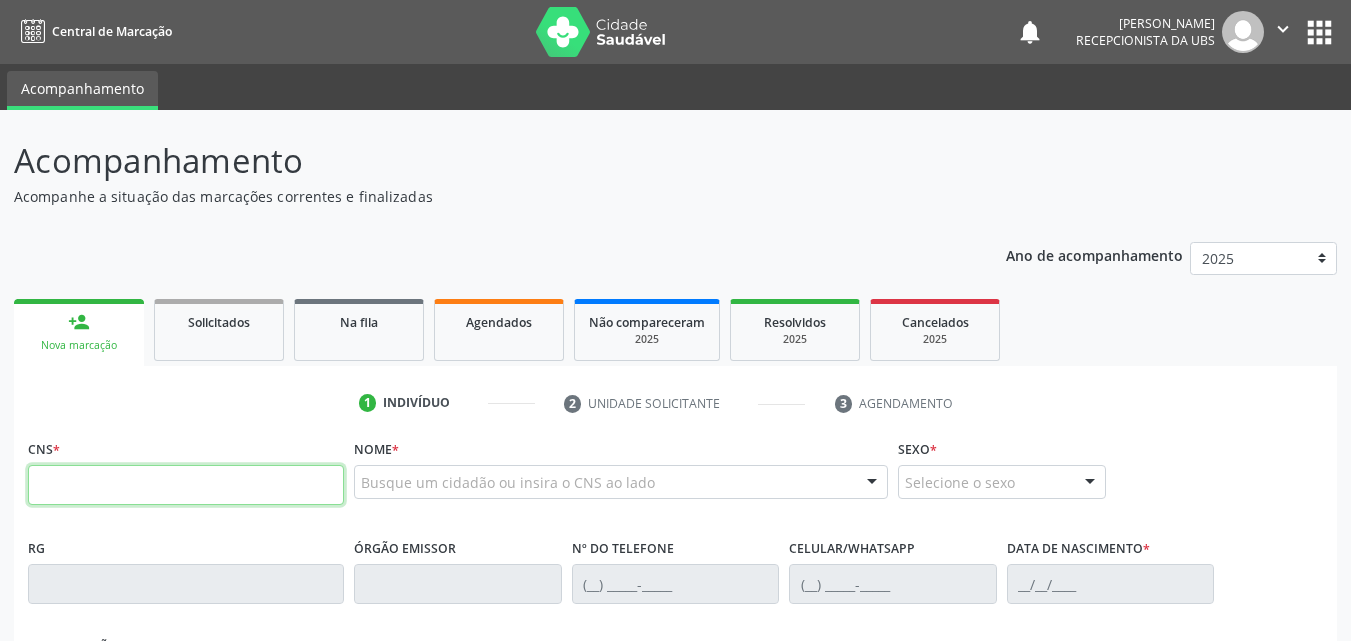 click at bounding box center (186, 485) 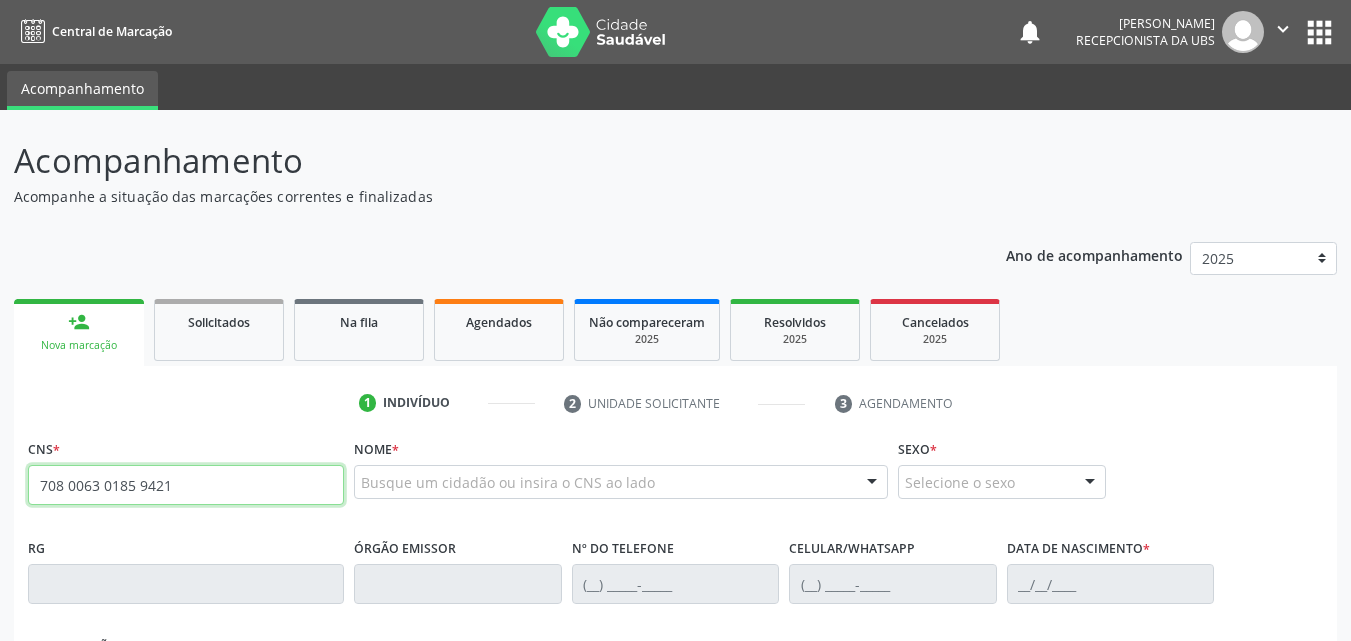 type on "708 0063 0185 9421" 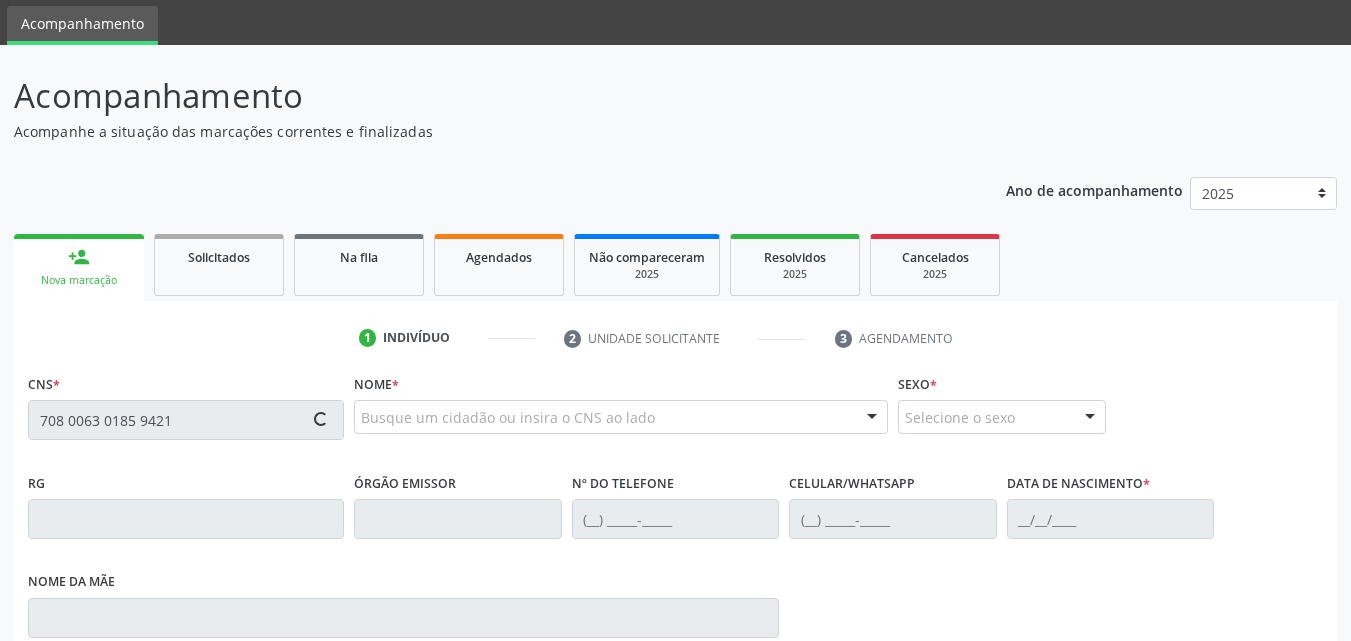 scroll, scrollTop: 100, scrollLeft: 0, axis: vertical 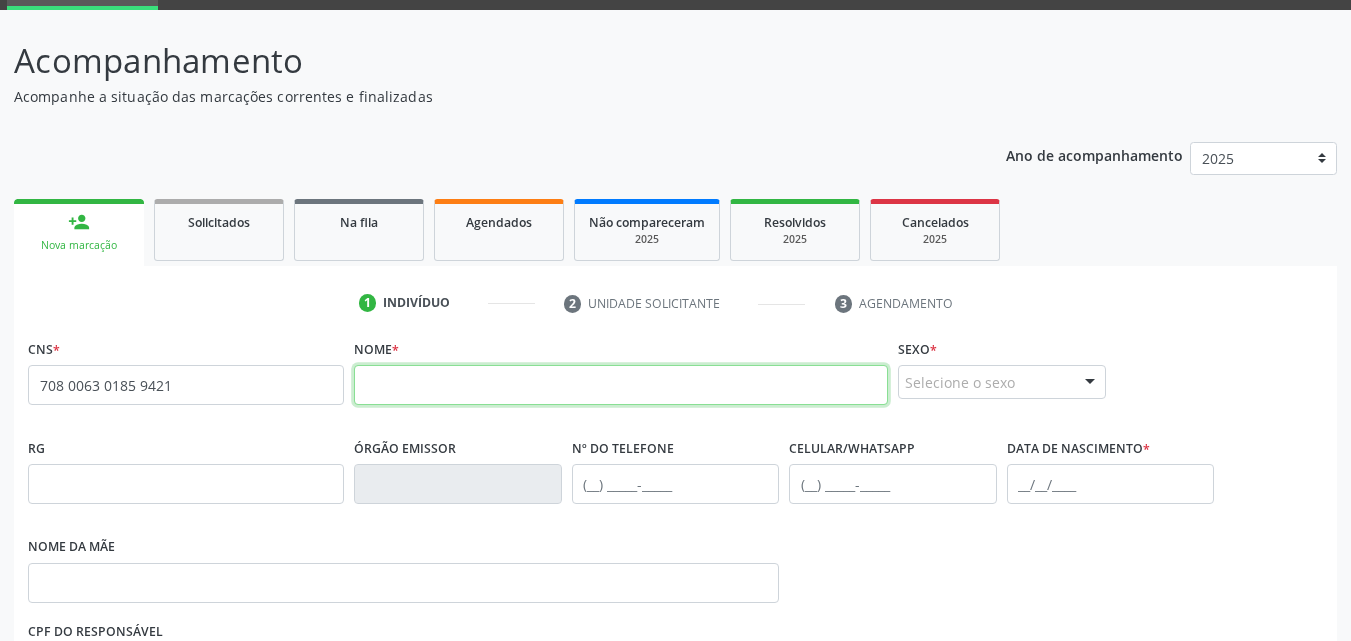 click at bounding box center [621, 385] 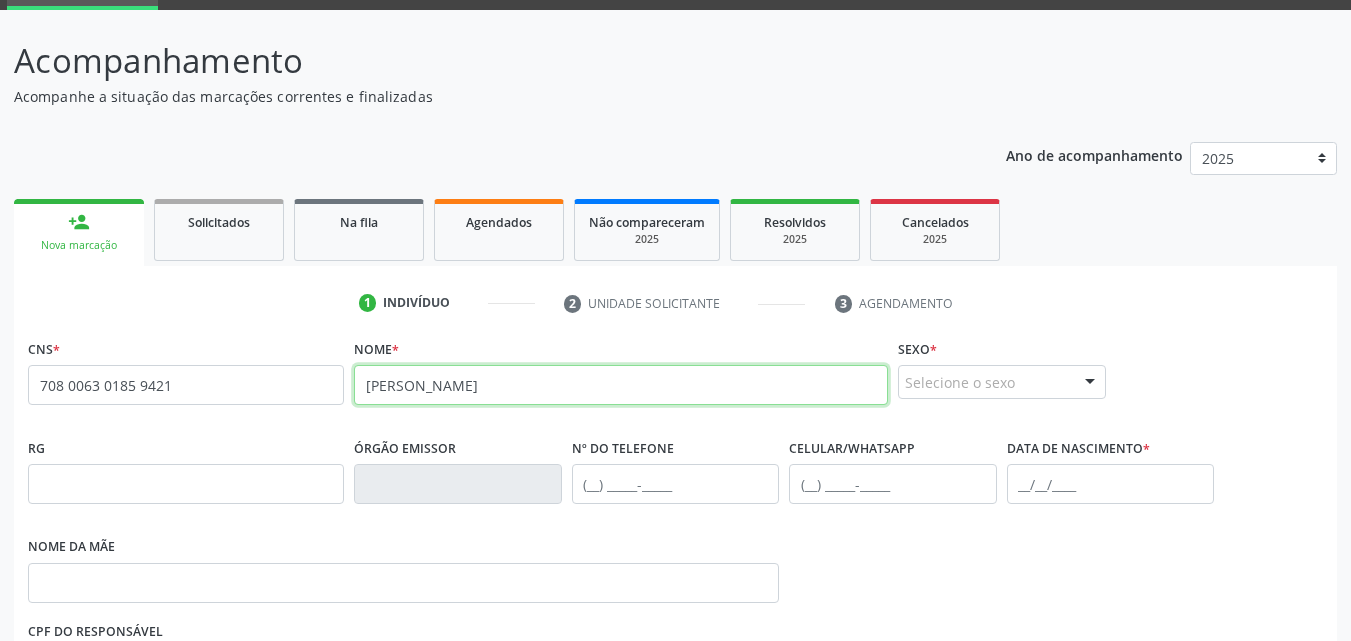 type on "EMMANUELLE MARINHO DE OLIVEIRA" 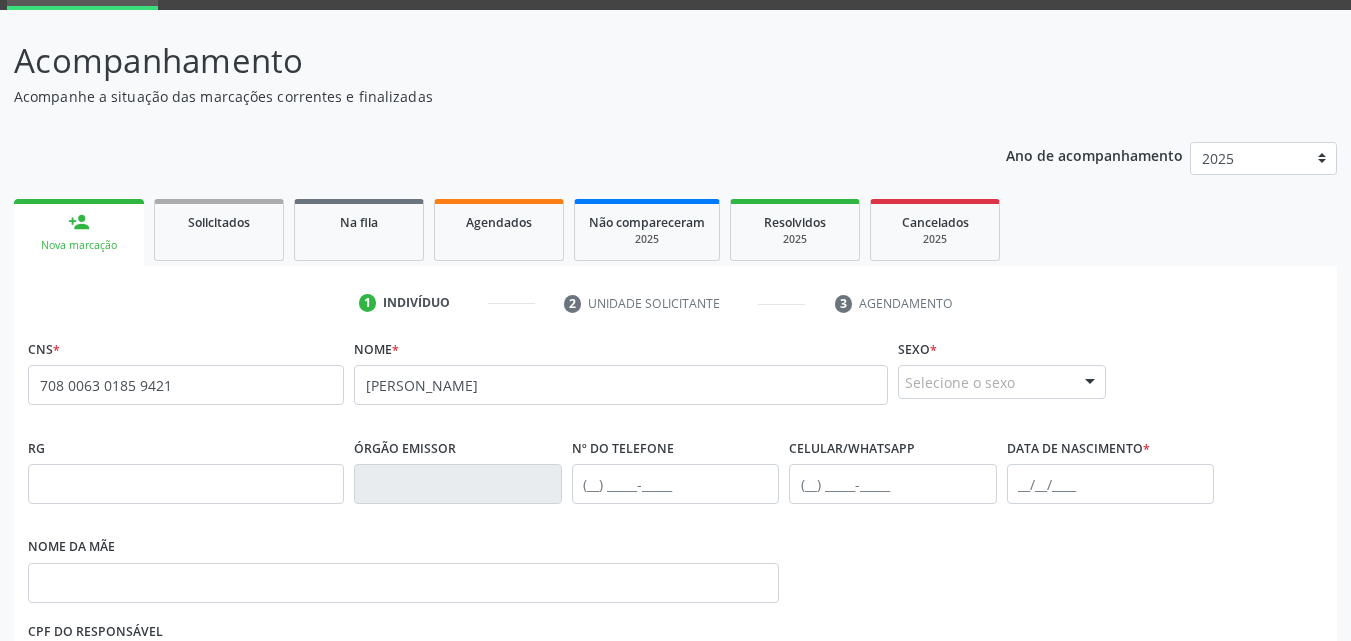 click on "Selecione o sexo" at bounding box center [1002, 382] 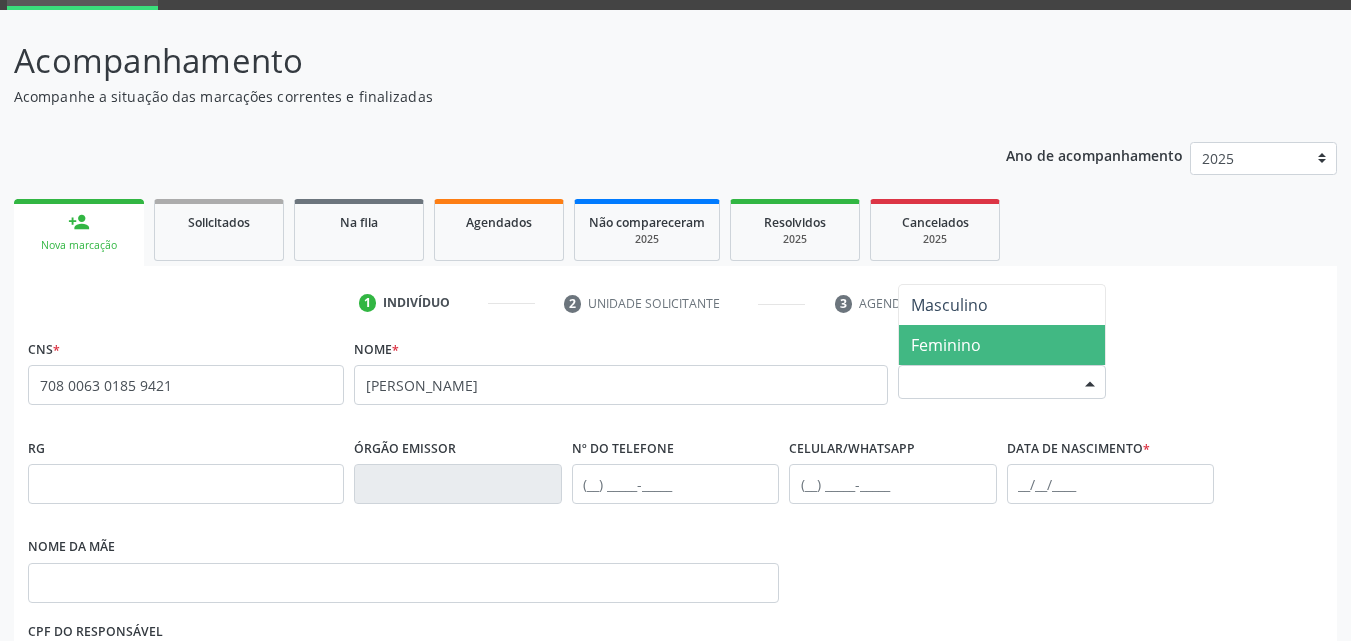 click on "Feminino" at bounding box center (946, 345) 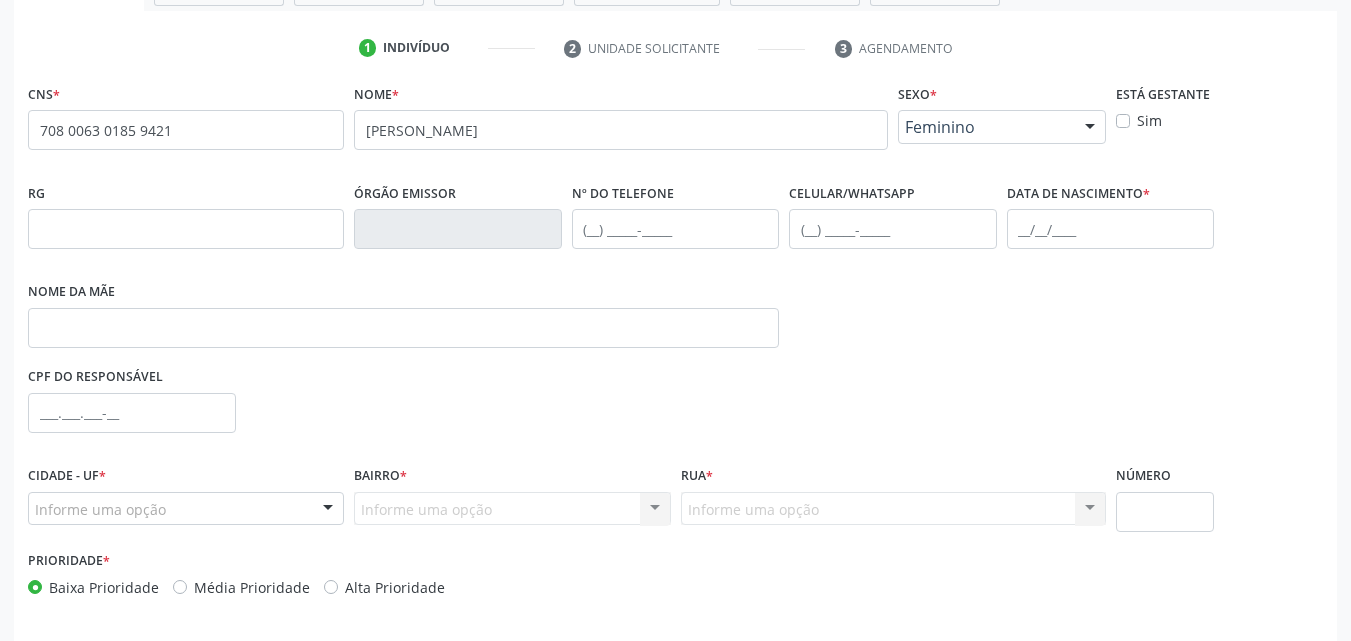 scroll, scrollTop: 400, scrollLeft: 0, axis: vertical 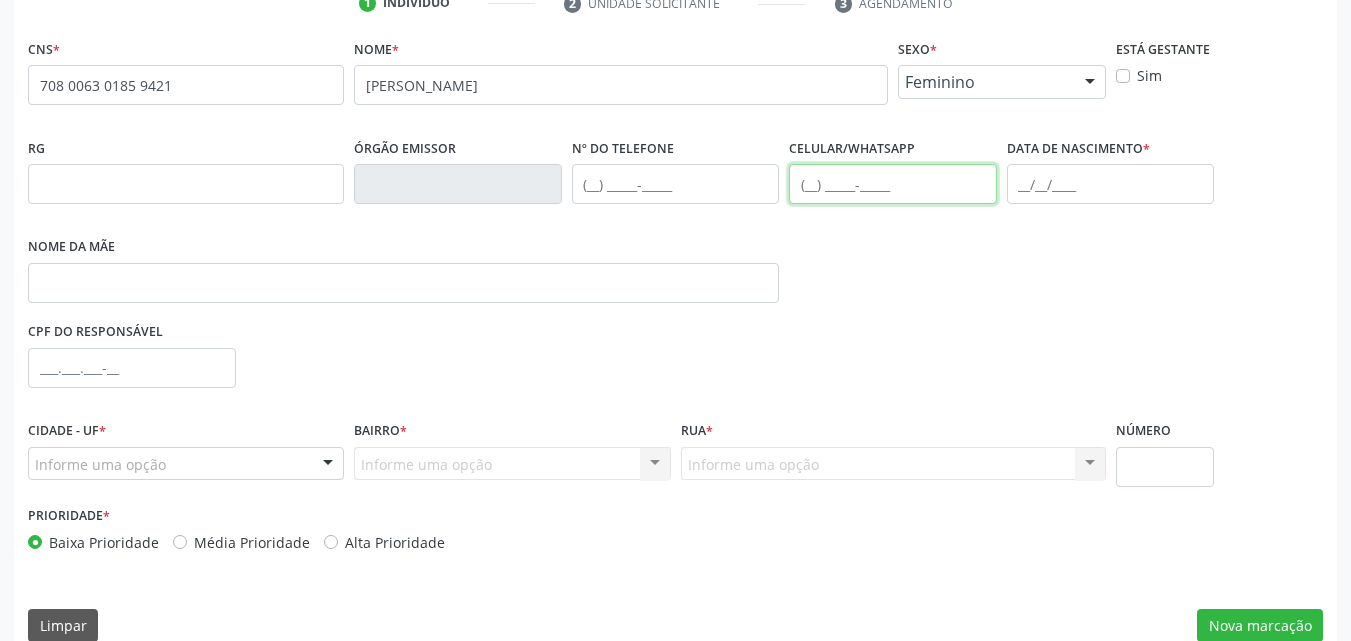 click at bounding box center [893, 184] 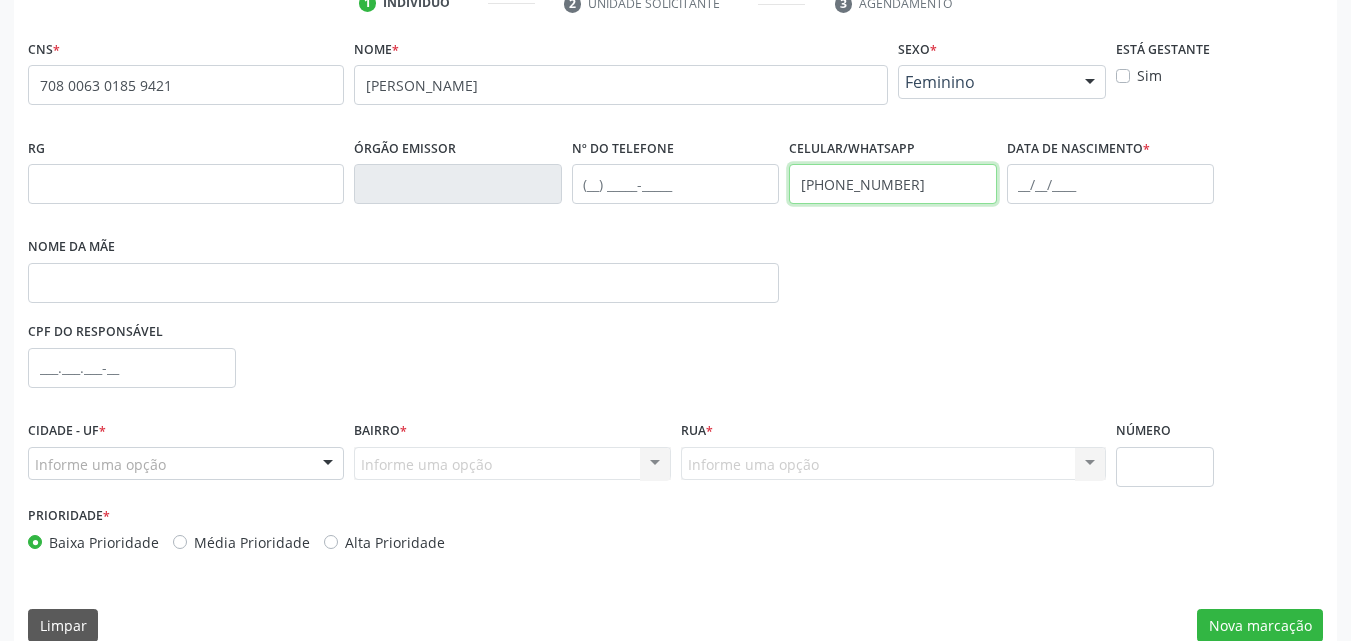type on "(81) 9864-3861" 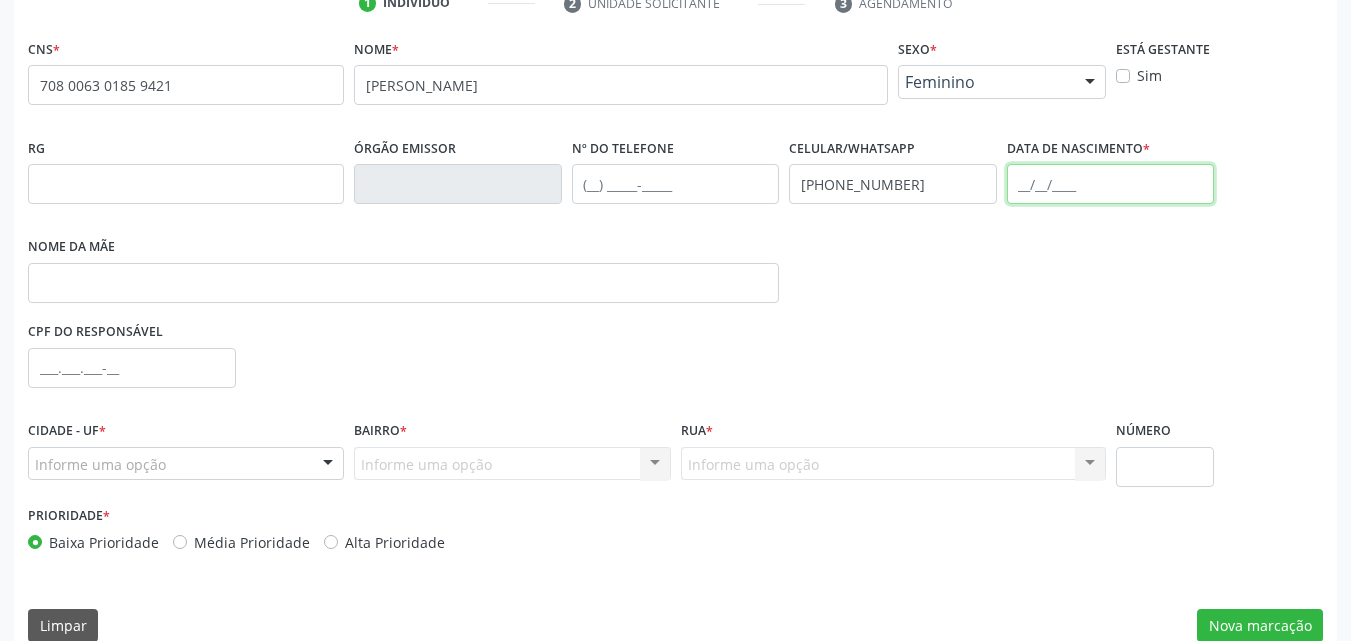 click at bounding box center (1111, 184) 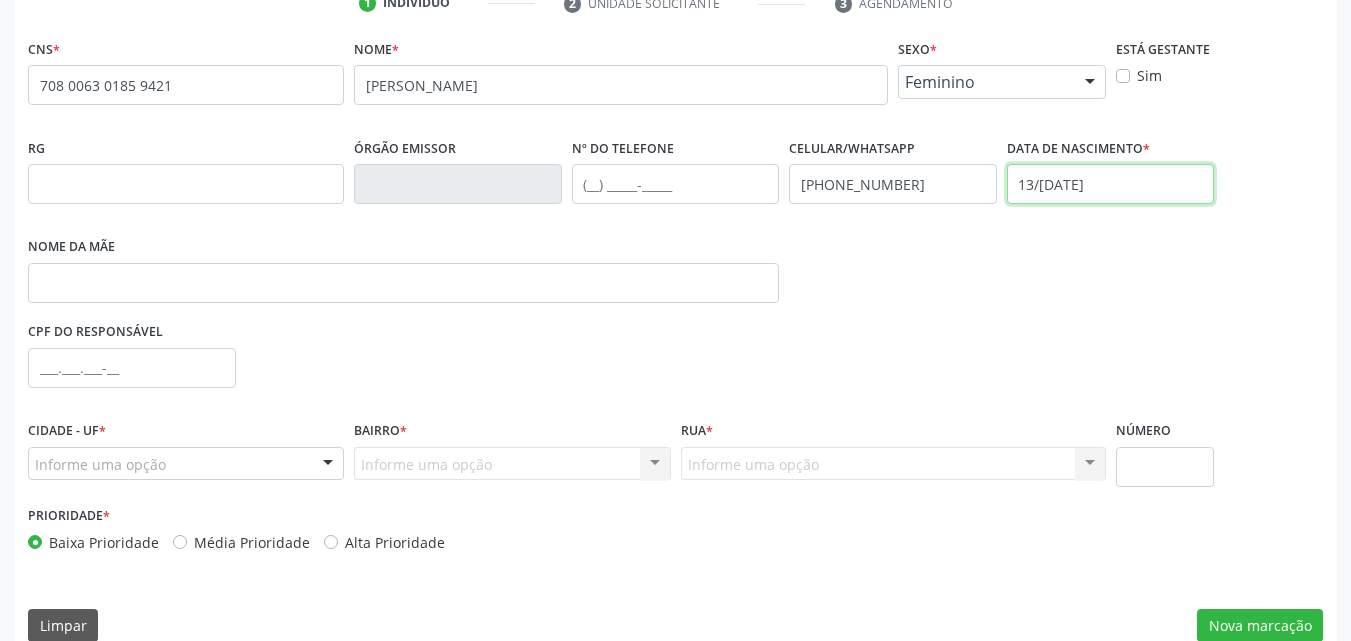type on "13/09/1980" 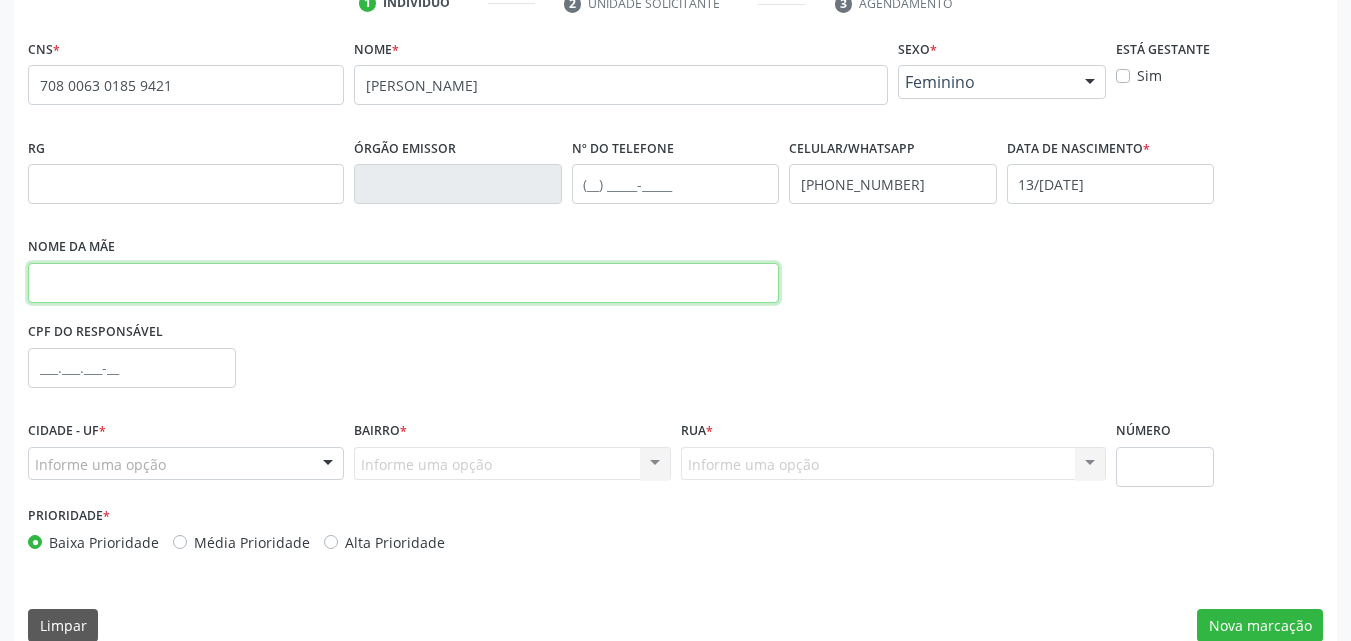 click at bounding box center [403, 283] 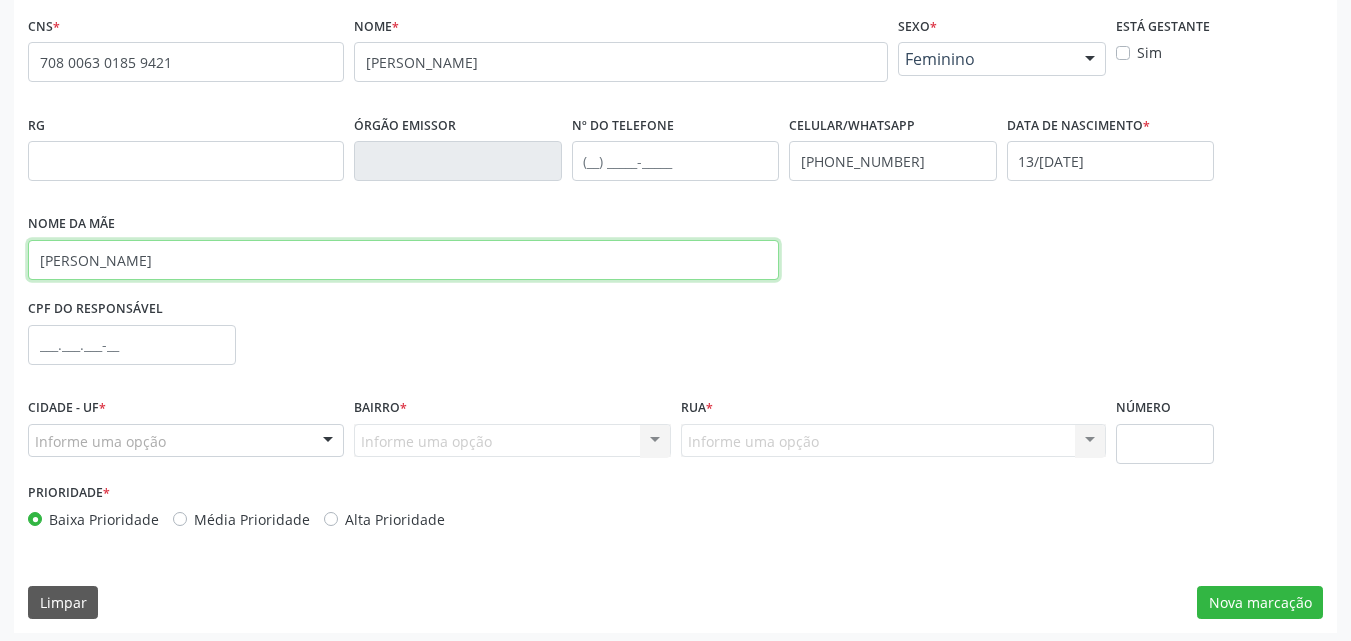 scroll, scrollTop: 429, scrollLeft: 0, axis: vertical 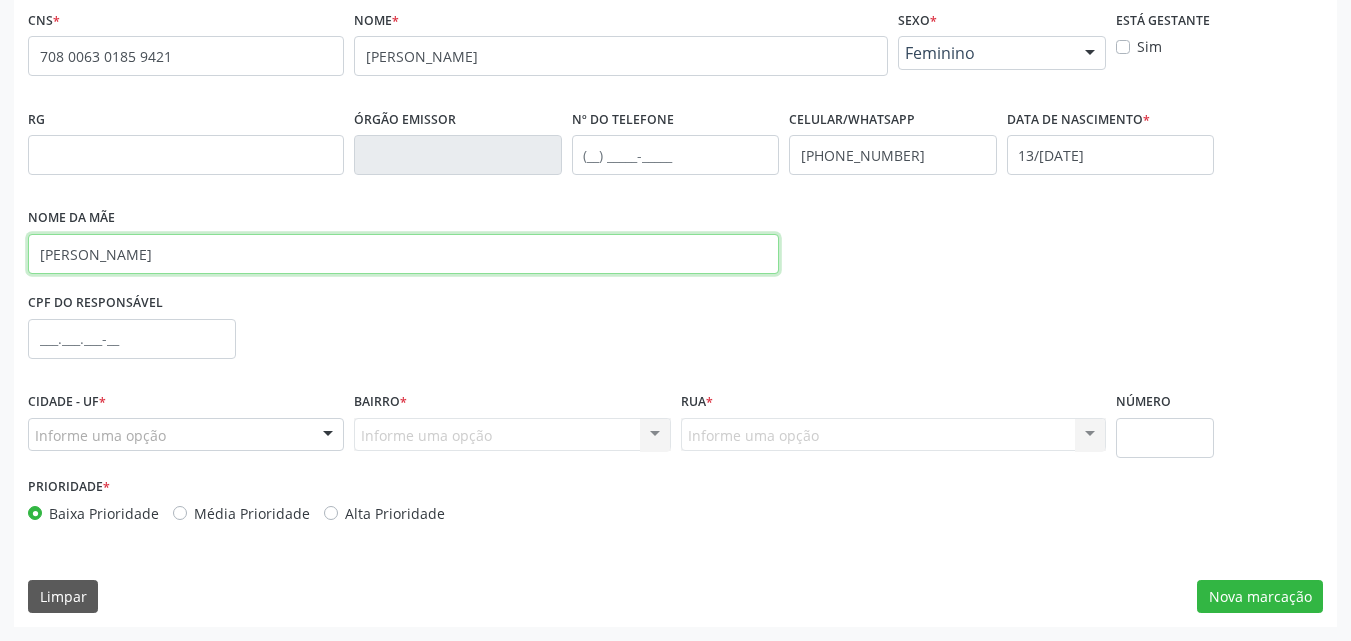 type on "ELIANA MARINHO DE OLIVEIRA" 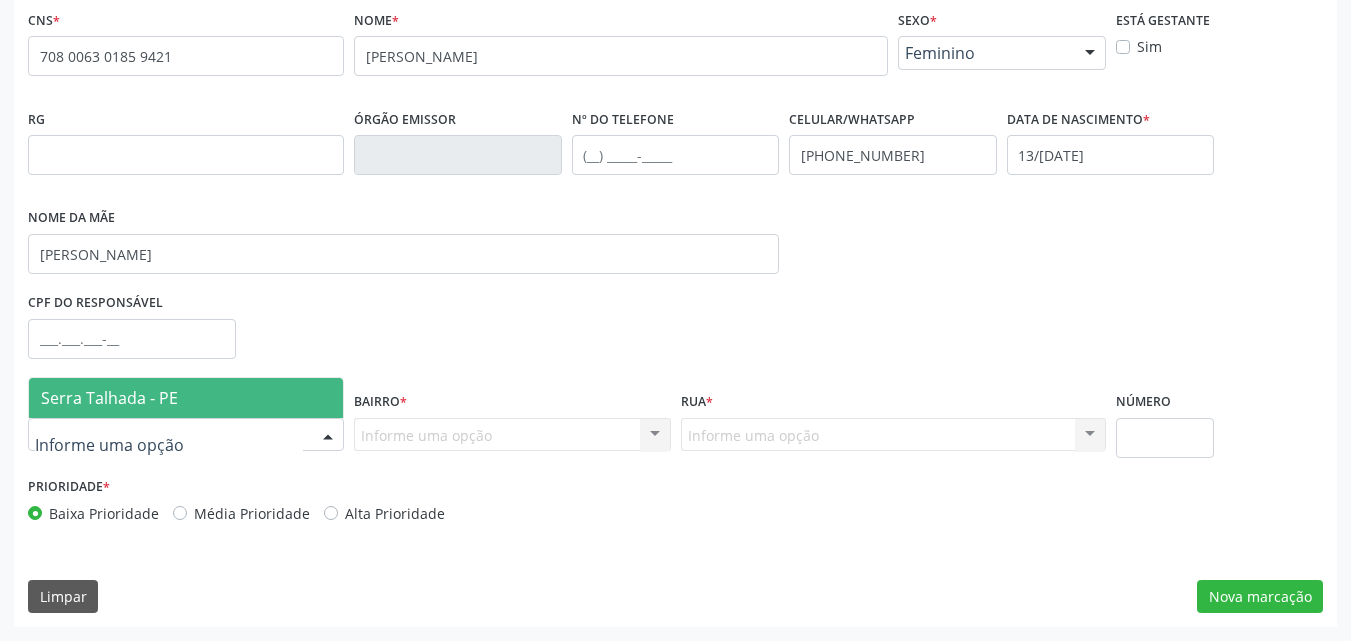 click at bounding box center (186, 435) 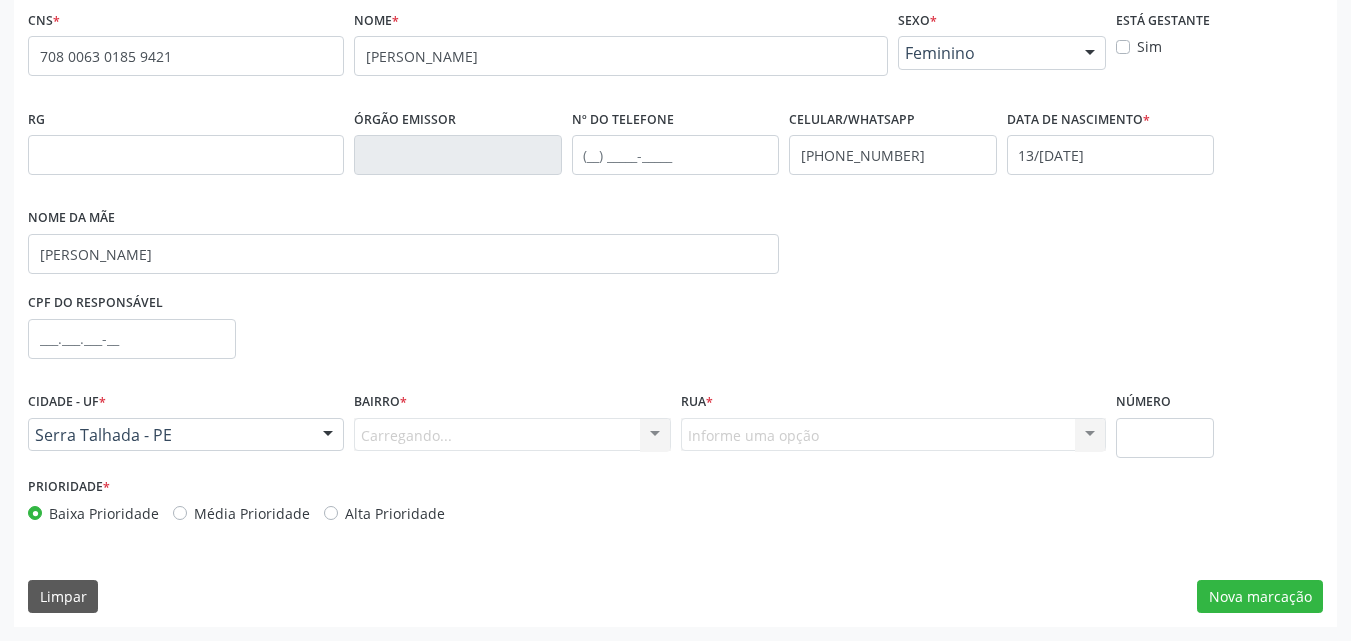 click on "Carregando...
Nenhum resultado encontrado para: "   "
Nenhuma opção encontrada. Digite para adicionar." at bounding box center [512, 435] 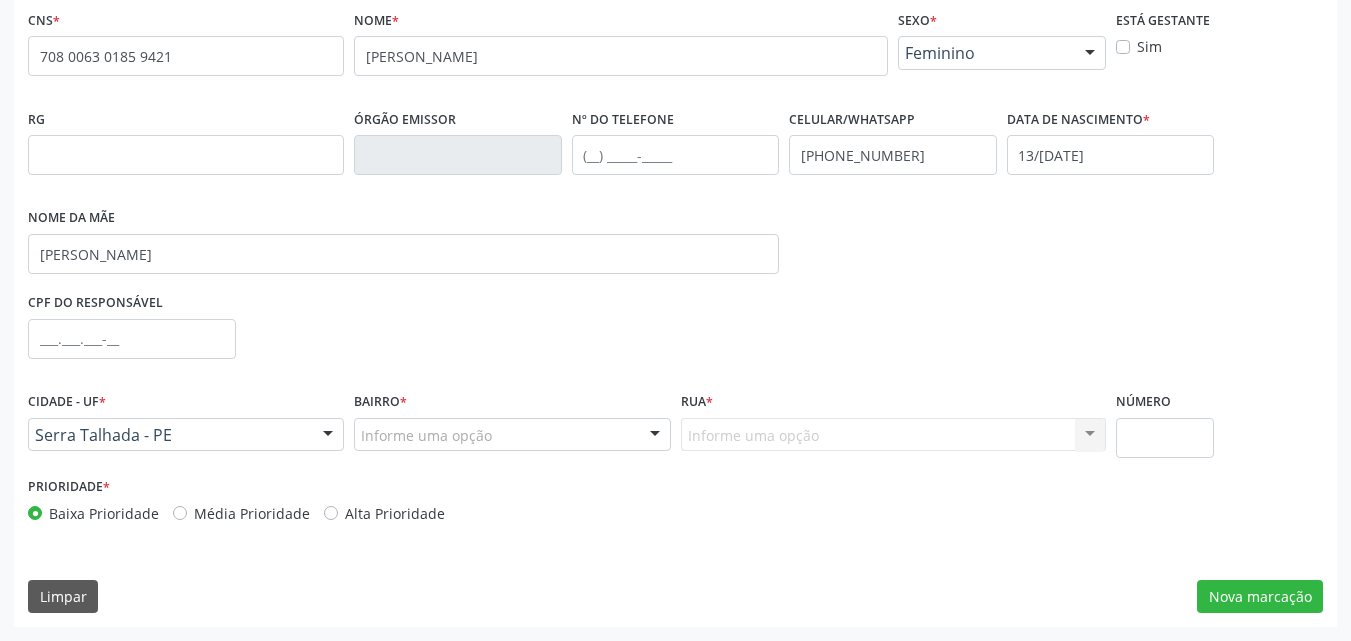 drag, startPoint x: 409, startPoint y: 460, endPoint x: 406, endPoint y: 444, distance: 16.27882 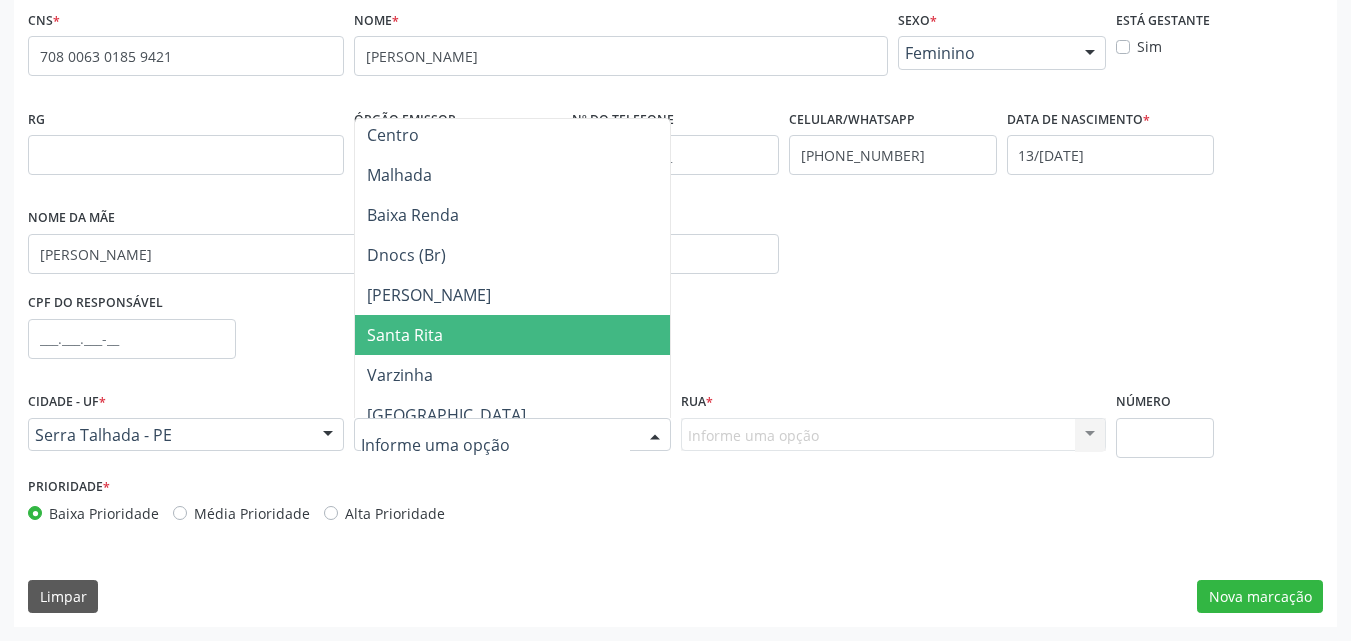 scroll, scrollTop: 300, scrollLeft: 0, axis: vertical 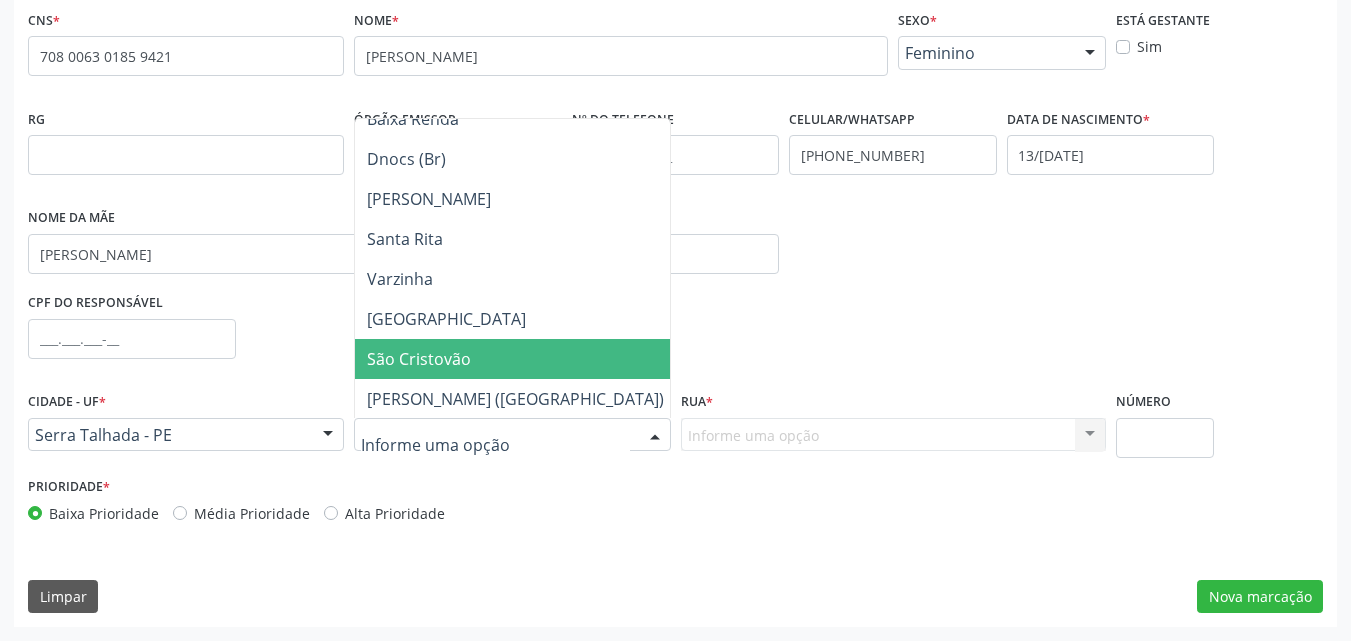 click on "São Cristovão" at bounding box center (515, 359) 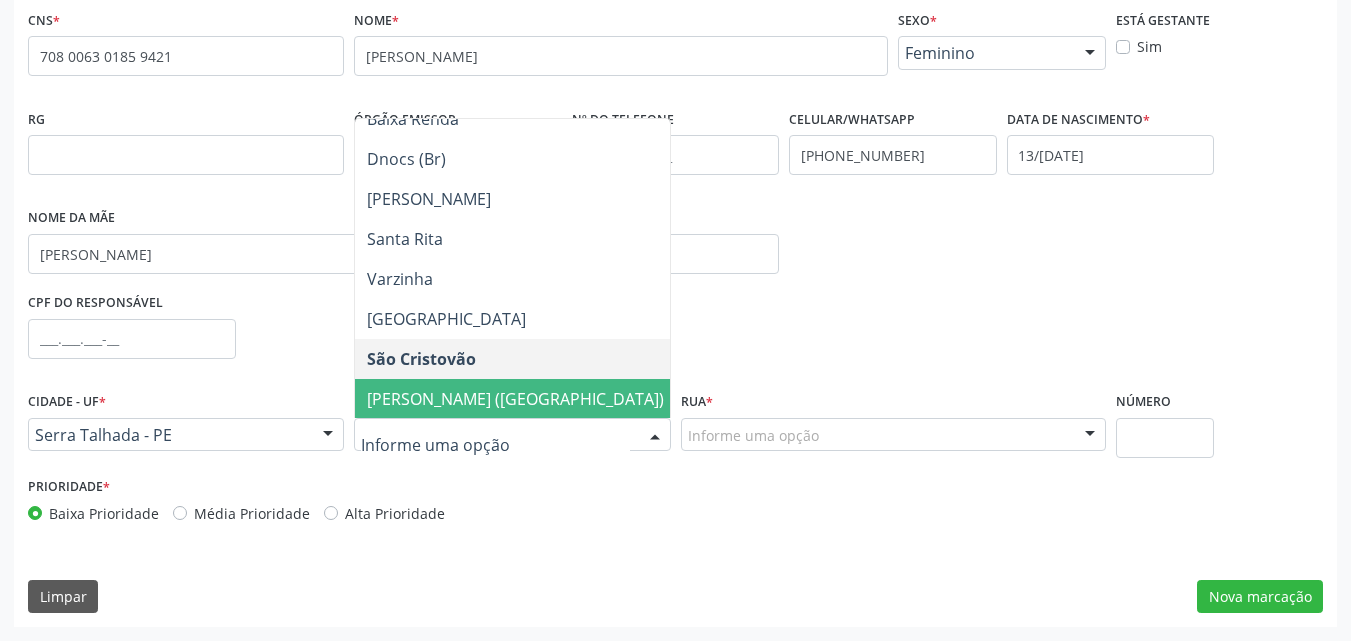 click on "[PERSON_NAME] ([GEOGRAPHIC_DATA])" at bounding box center [515, 399] 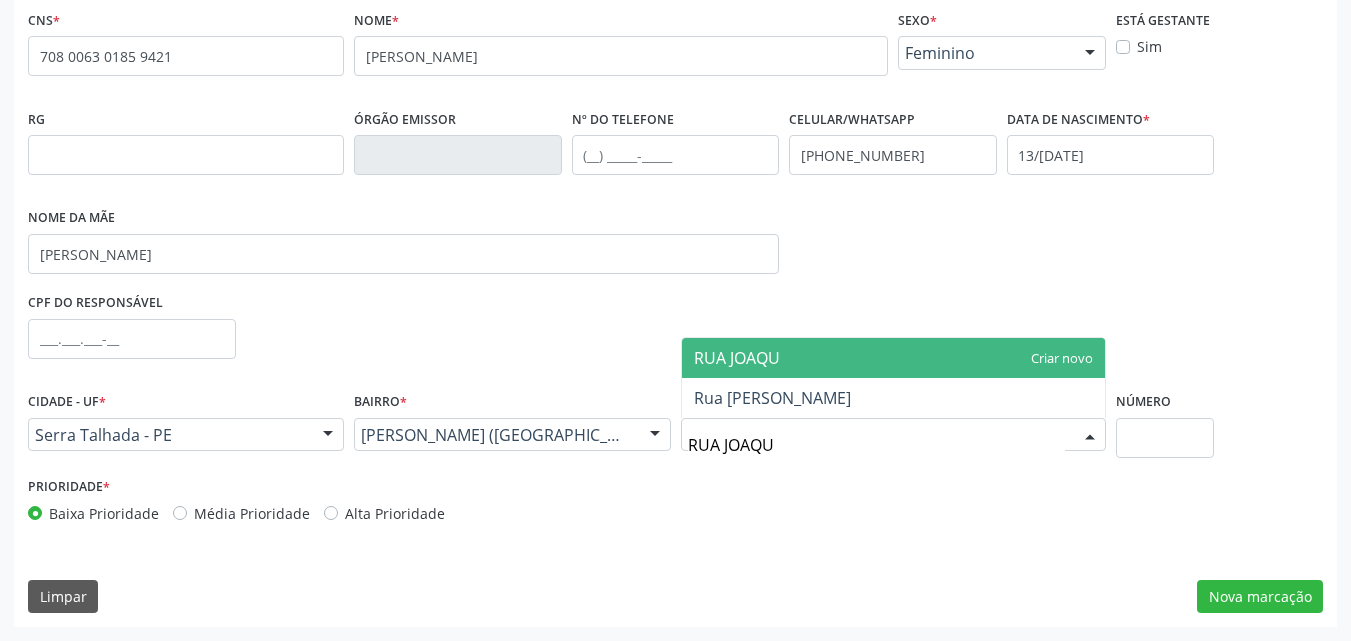 type on "RUA JOAQUI" 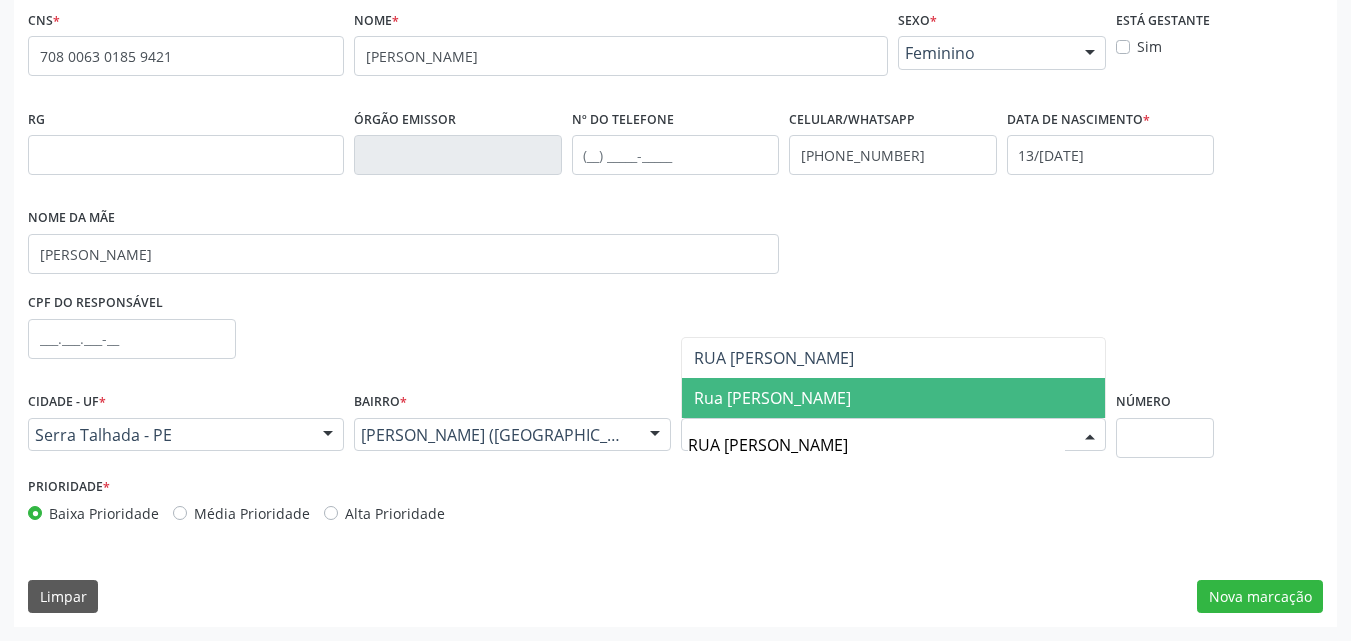 click on "Rua Joaquim Mariano de Souza" at bounding box center [772, 398] 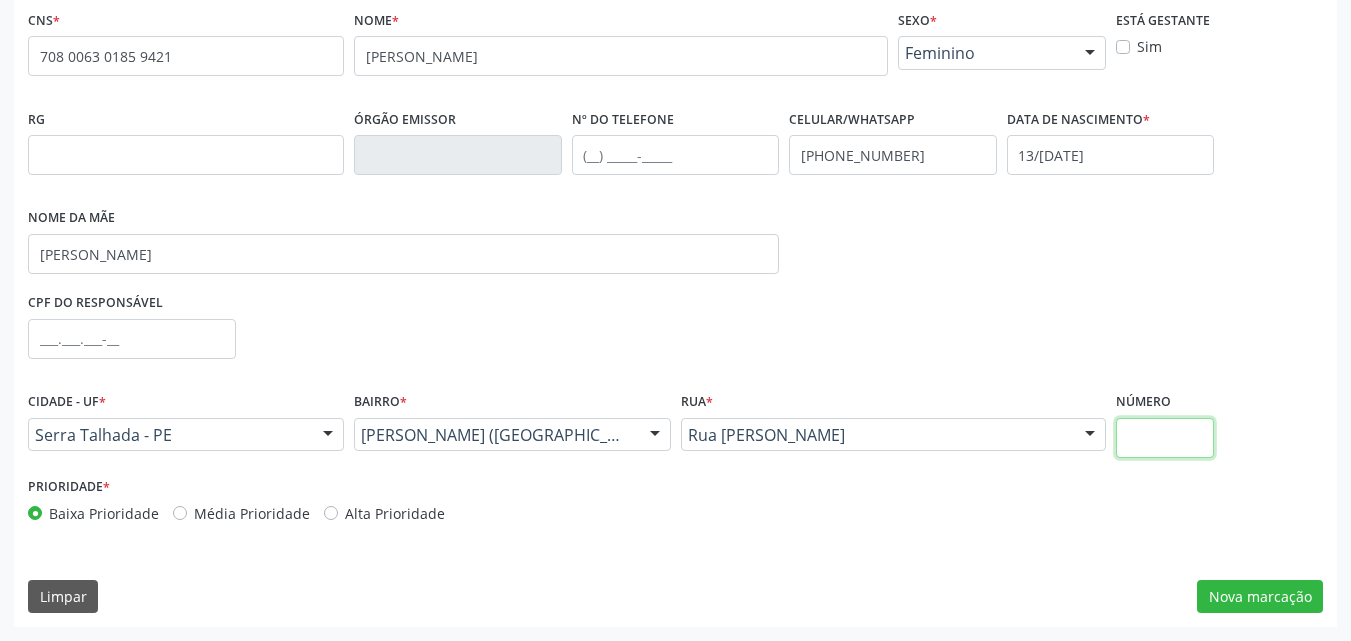 click at bounding box center [1165, 438] 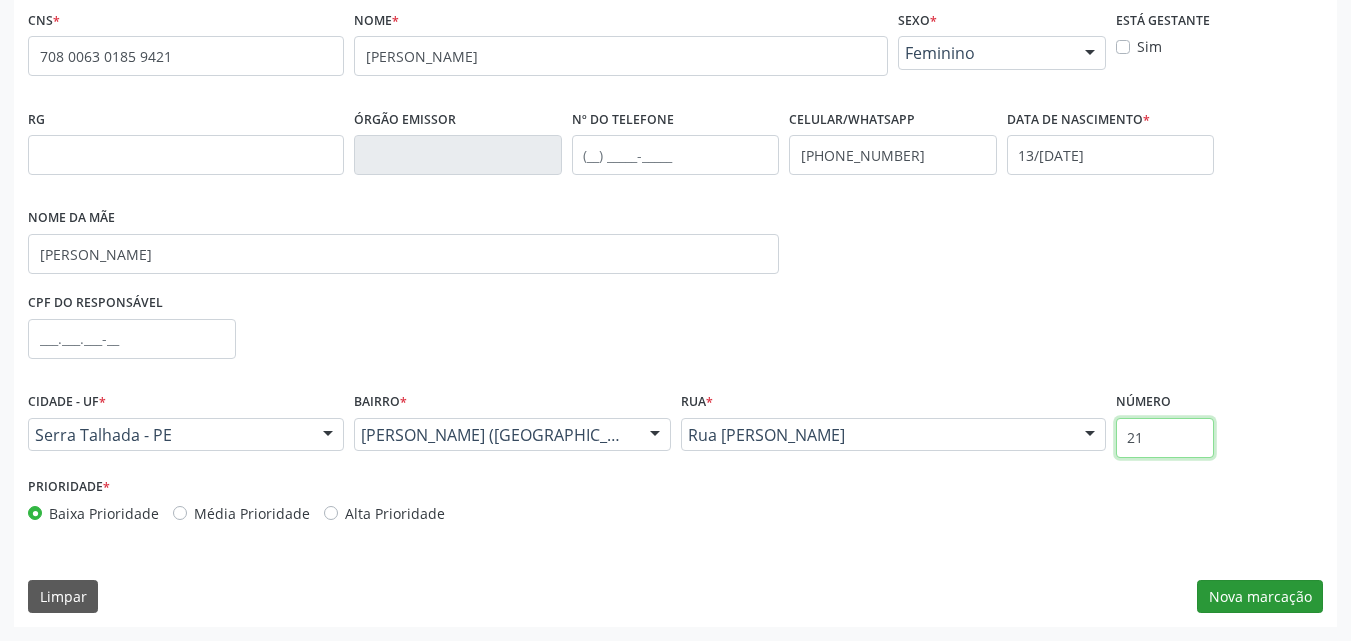 type on "21" 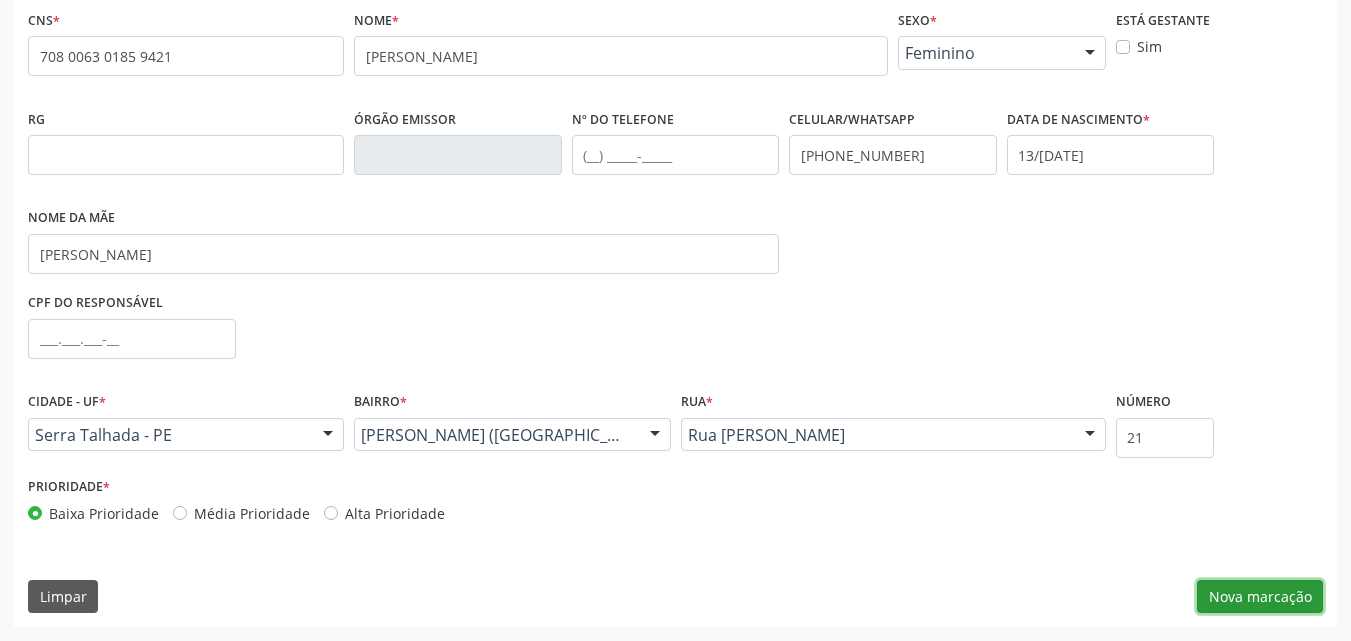 click on "Nova marcação" at bounding box center [1260, 597] 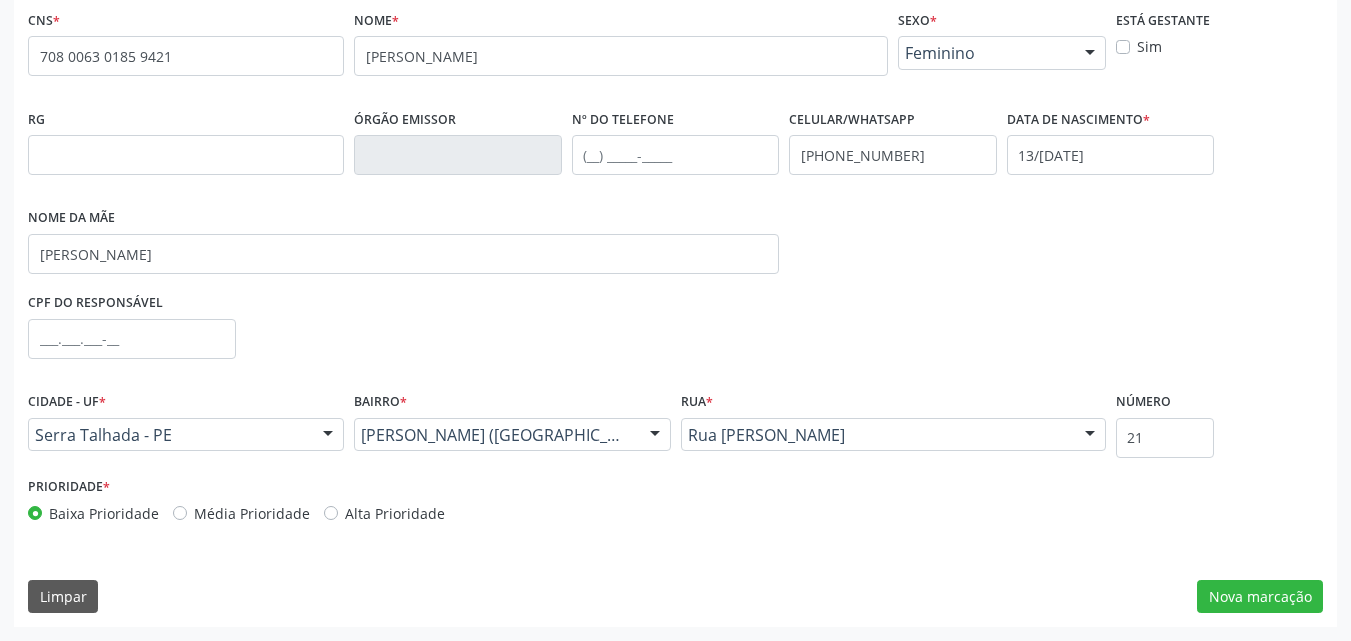 scroll, scrollTop: 265, scrollLeft: 0, axis: vertical 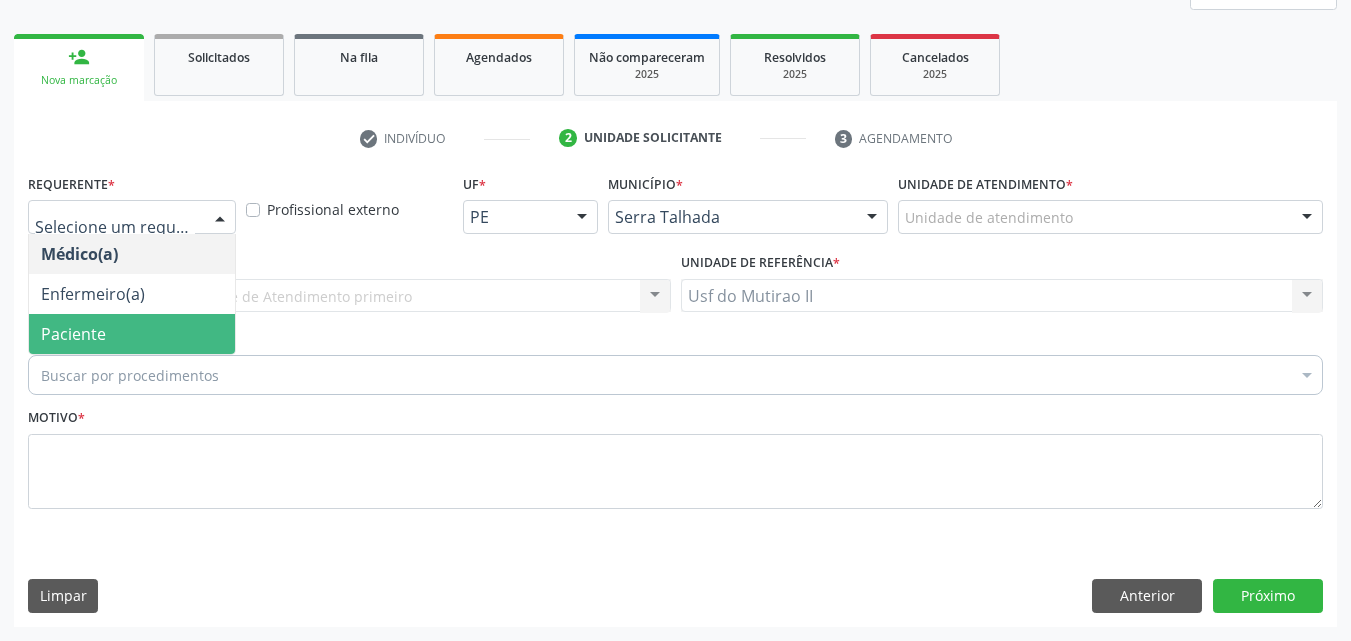 click on "Paciente" at bounding box center [132, 334] 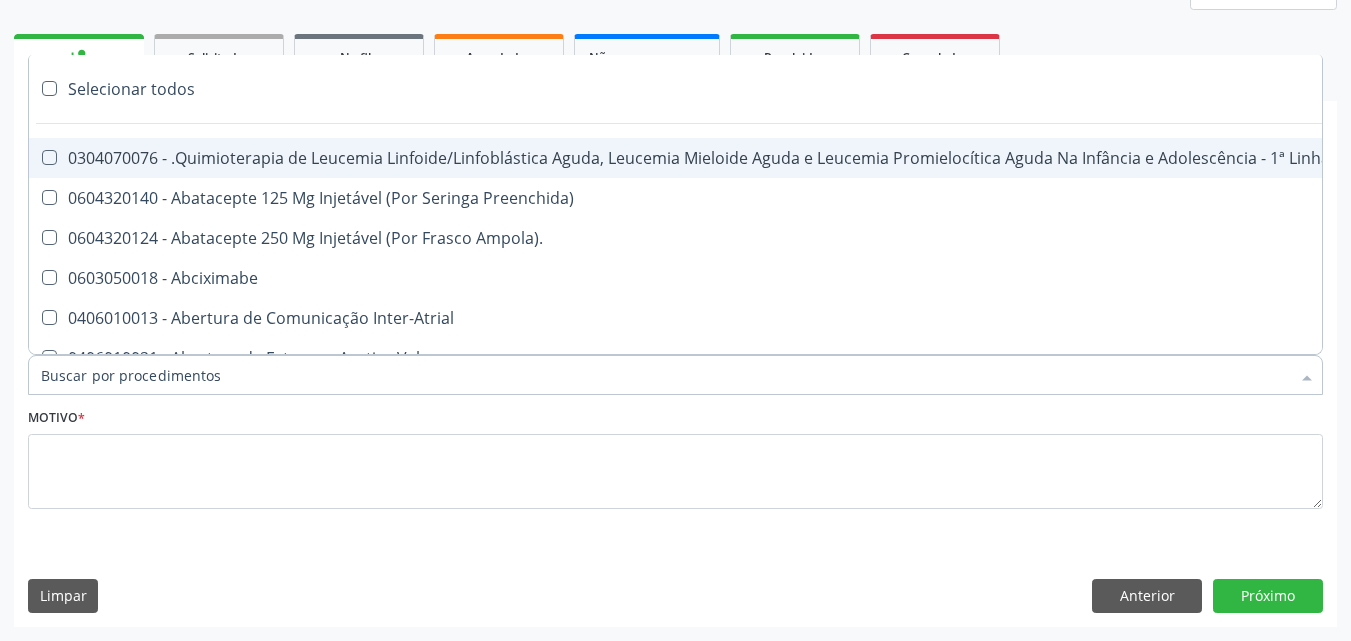 click on "Item de agendamento
*" at bounding box center (665, 375) 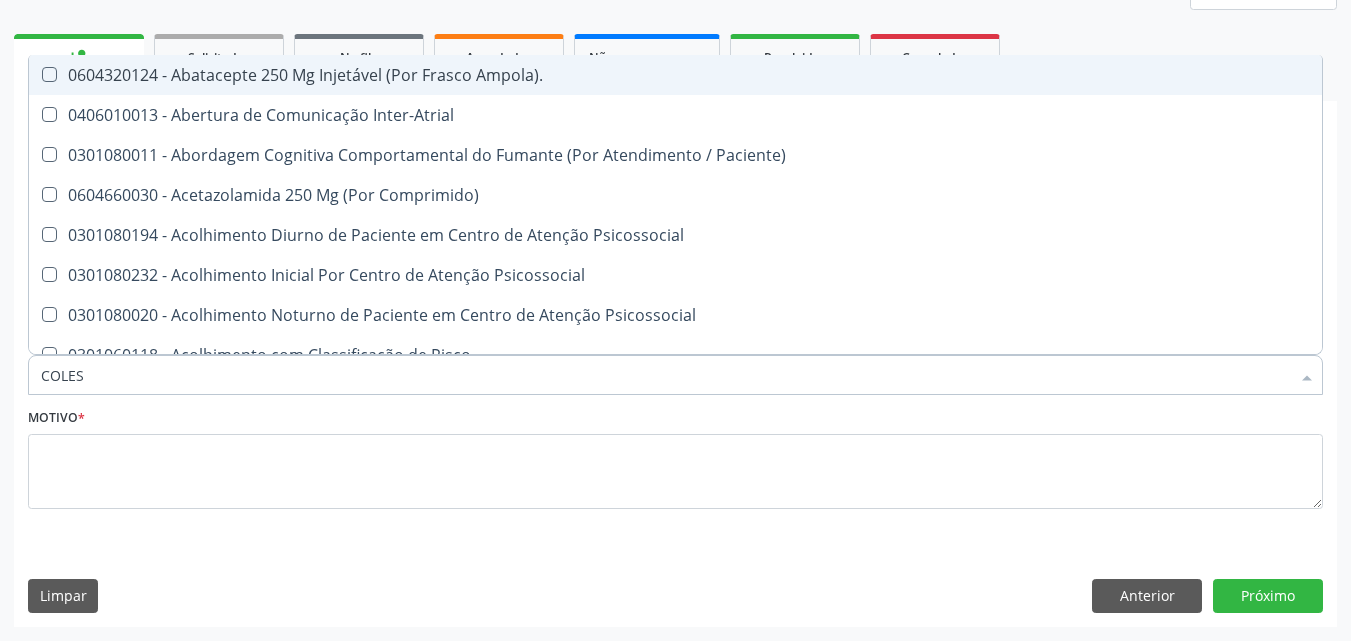 type on "COLEST" 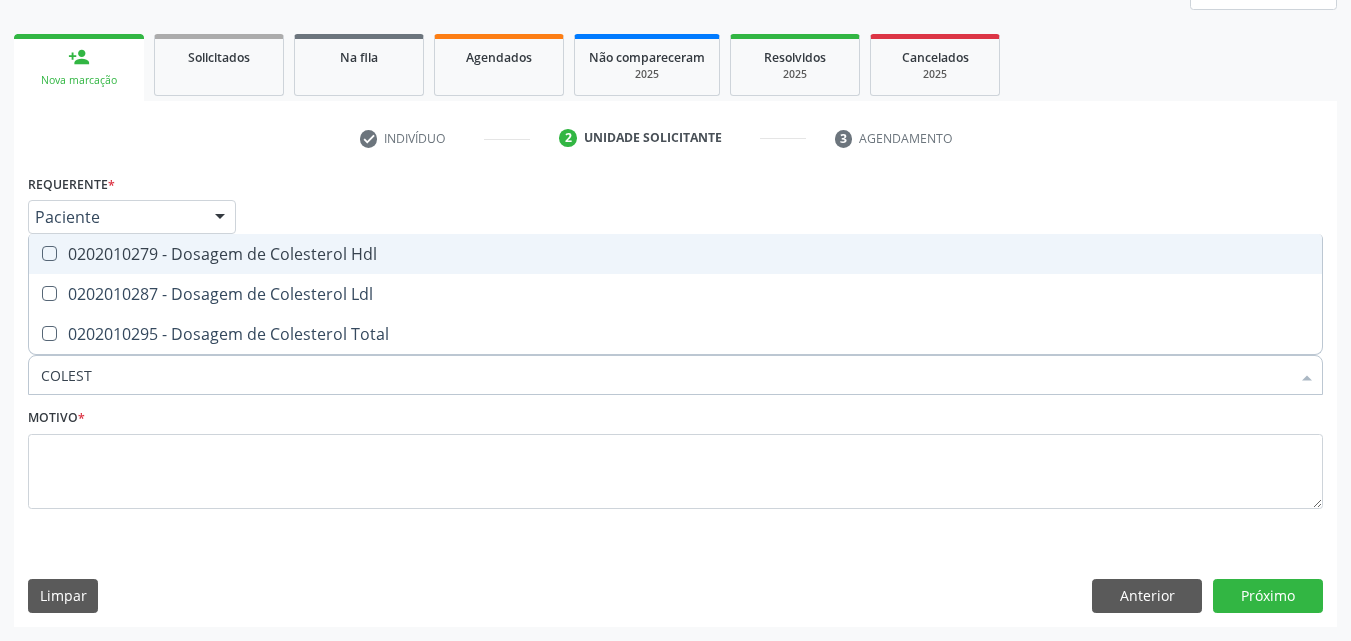 click on "0202010279 - Dosagem de Colesterol Hdl" at bounding box center (675, 254) 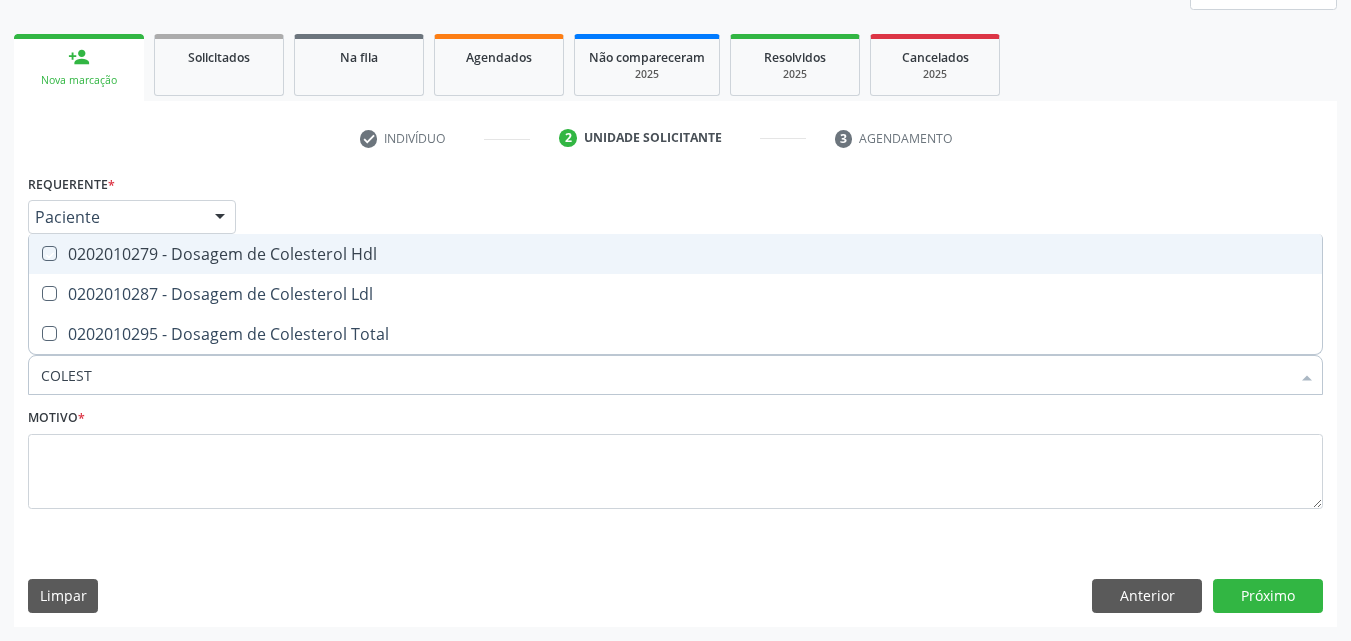 checkbox on "true" 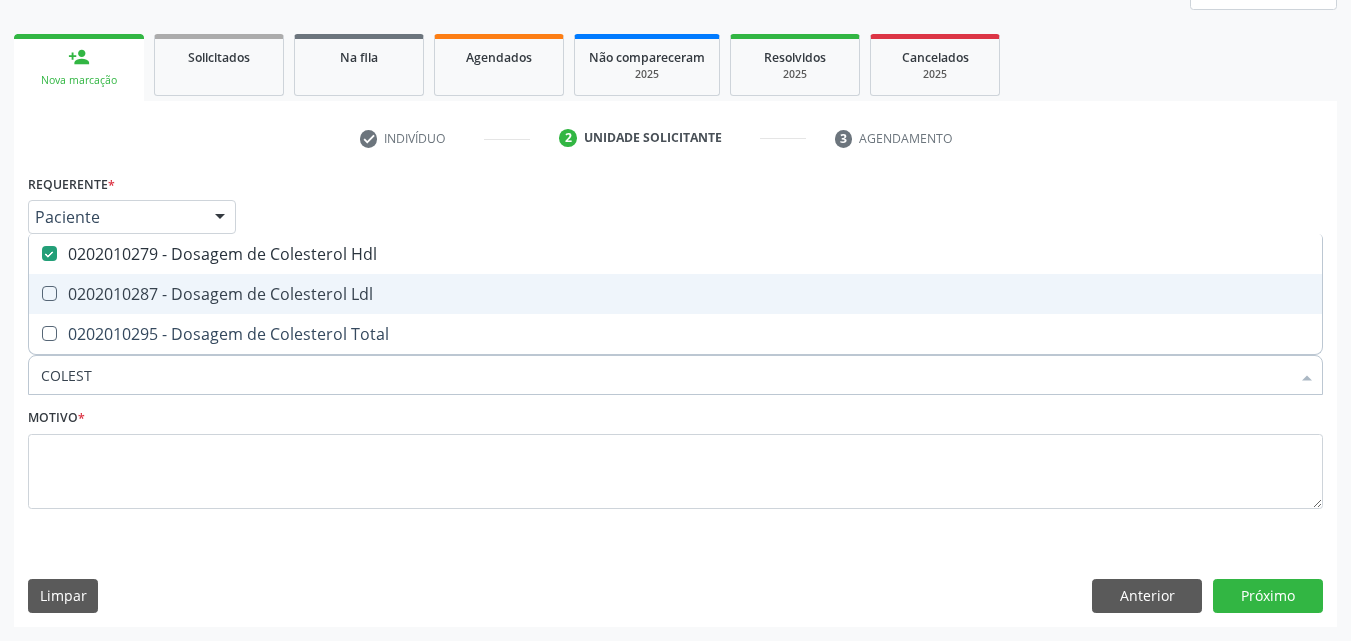 click on "0202010287 - Dosagem de Colesterol Ldl" at bounding box center (675, 294) 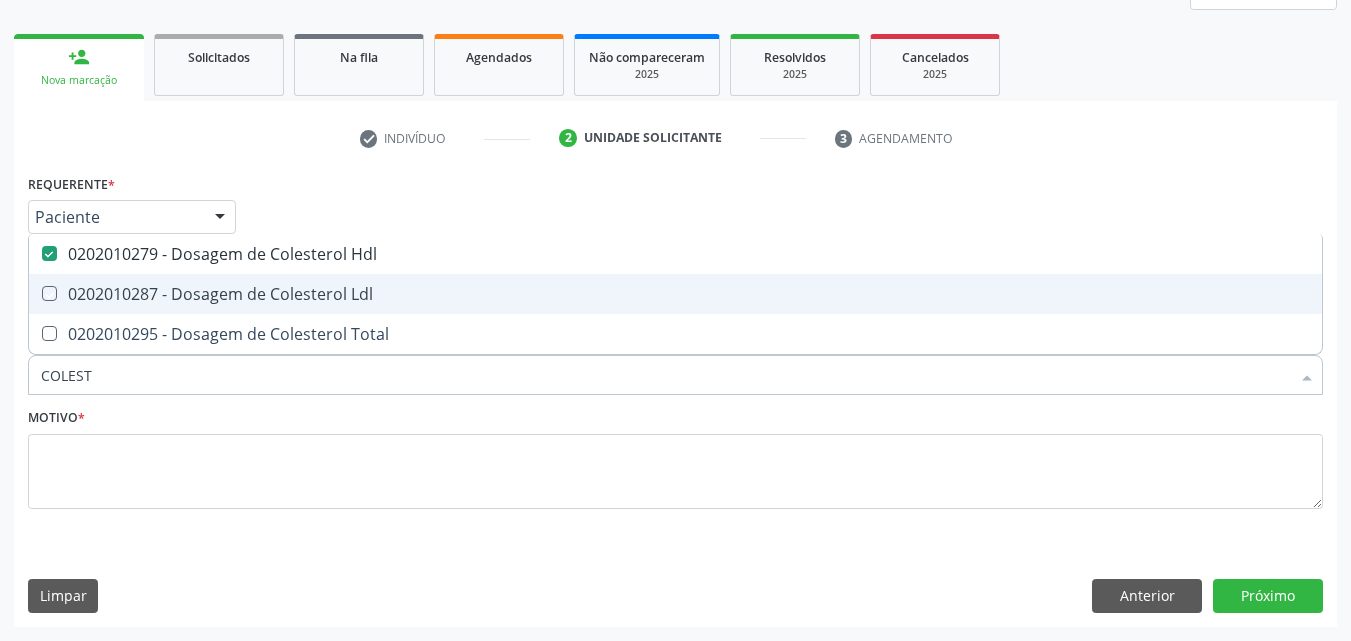 checkbox on "true" 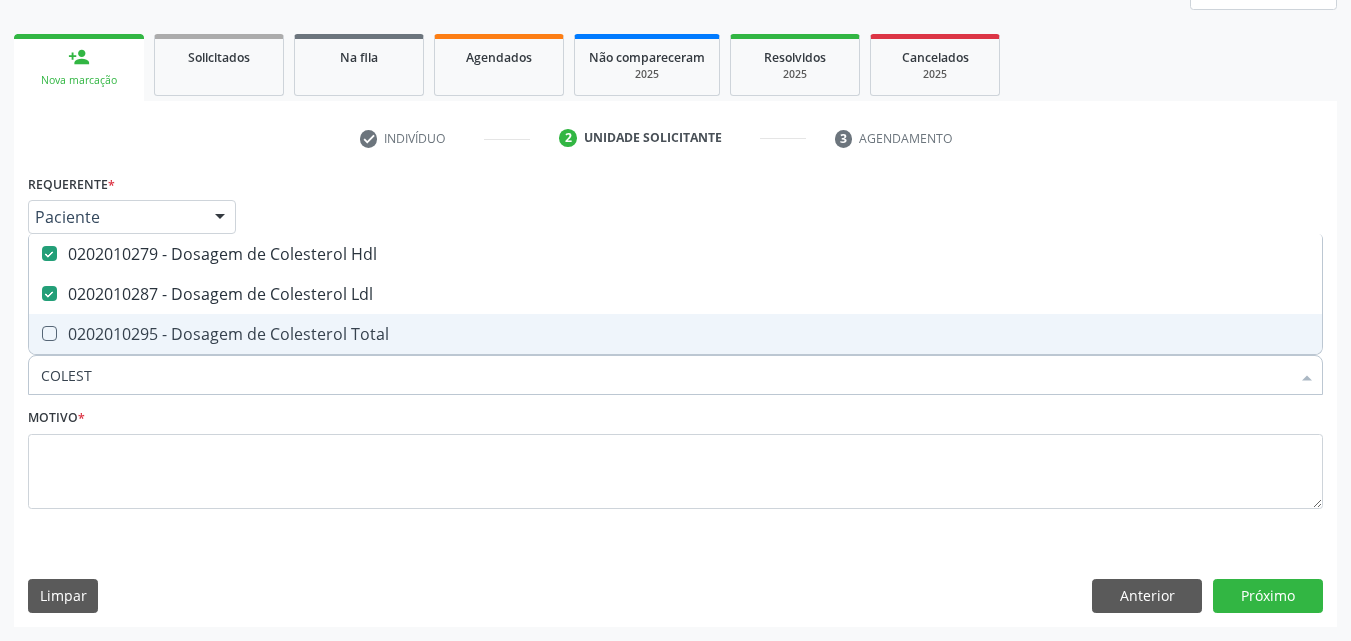 click on "0202010295 - Dosagem de Colesterol Total" at bounding box center [675, 334] 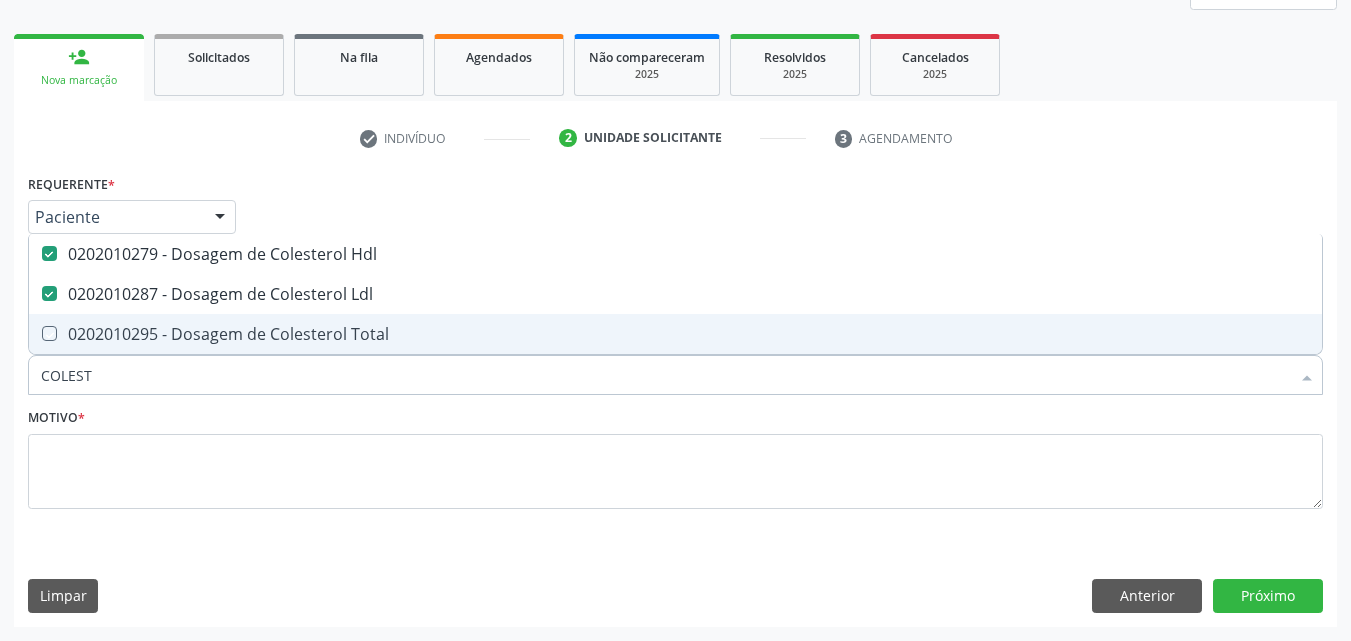 checkbox on "true" 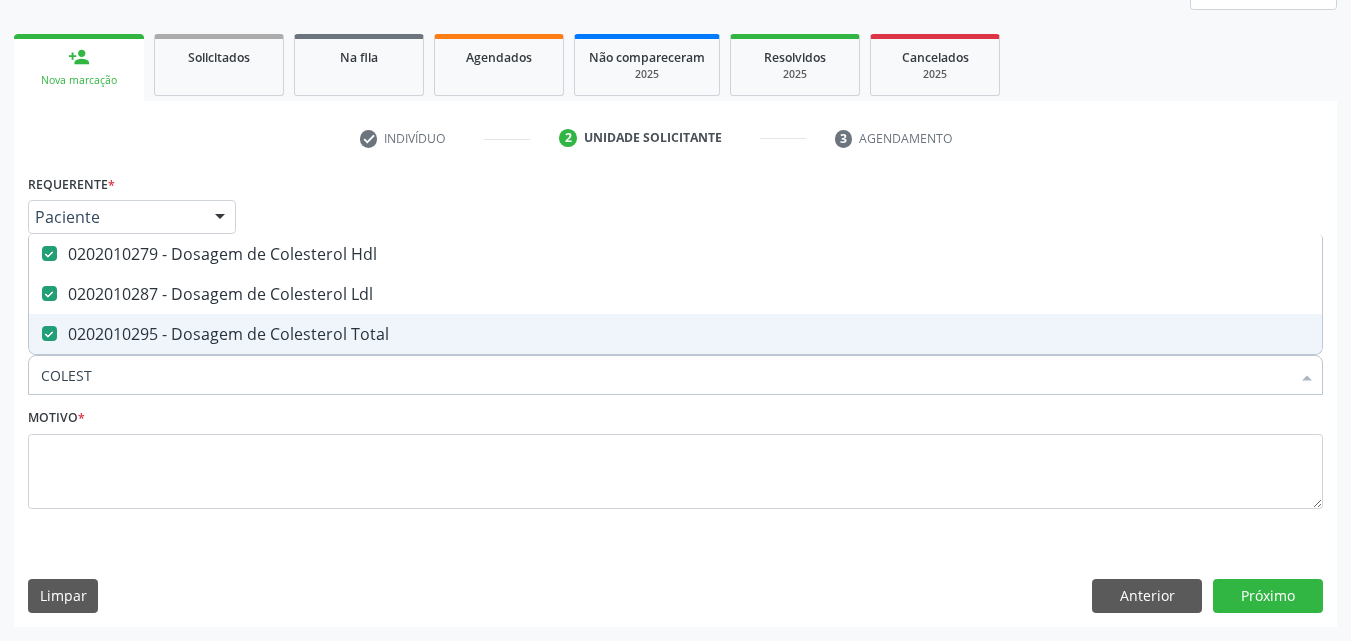 drag, startPoint x: 108, startPoint y: 384, endPoint x: 0, endPoint y: 365, distance: 109.65856 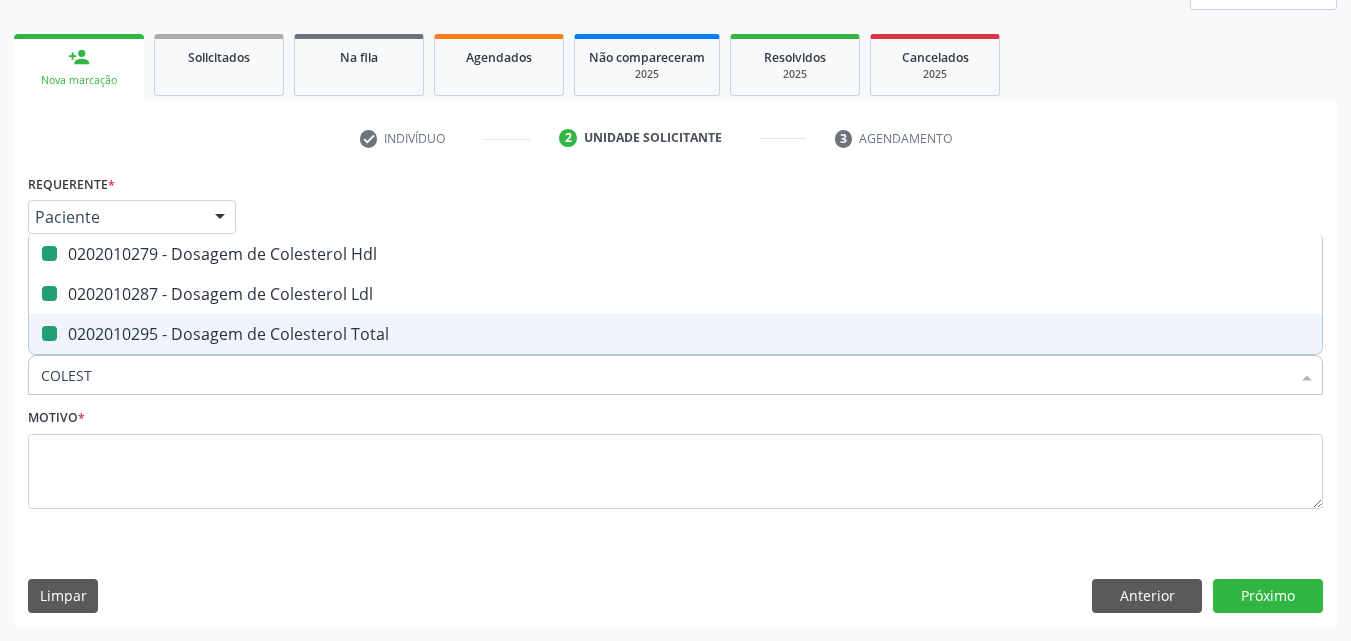 type 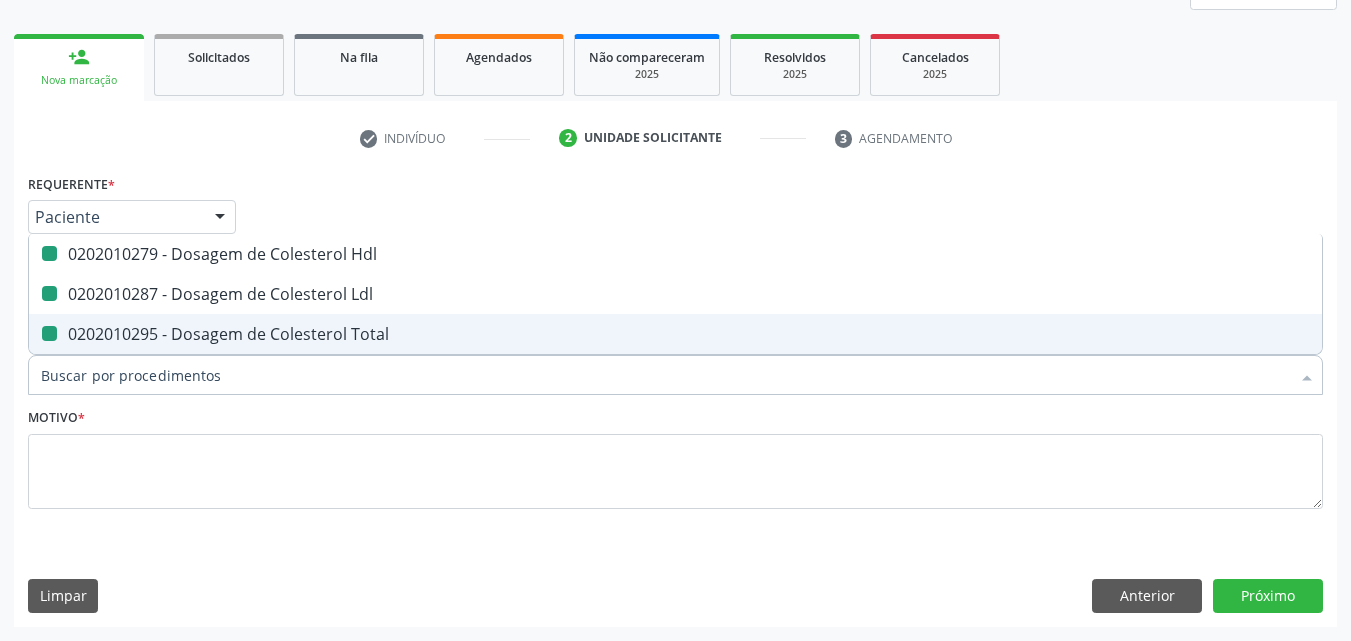 checkbox on "false" 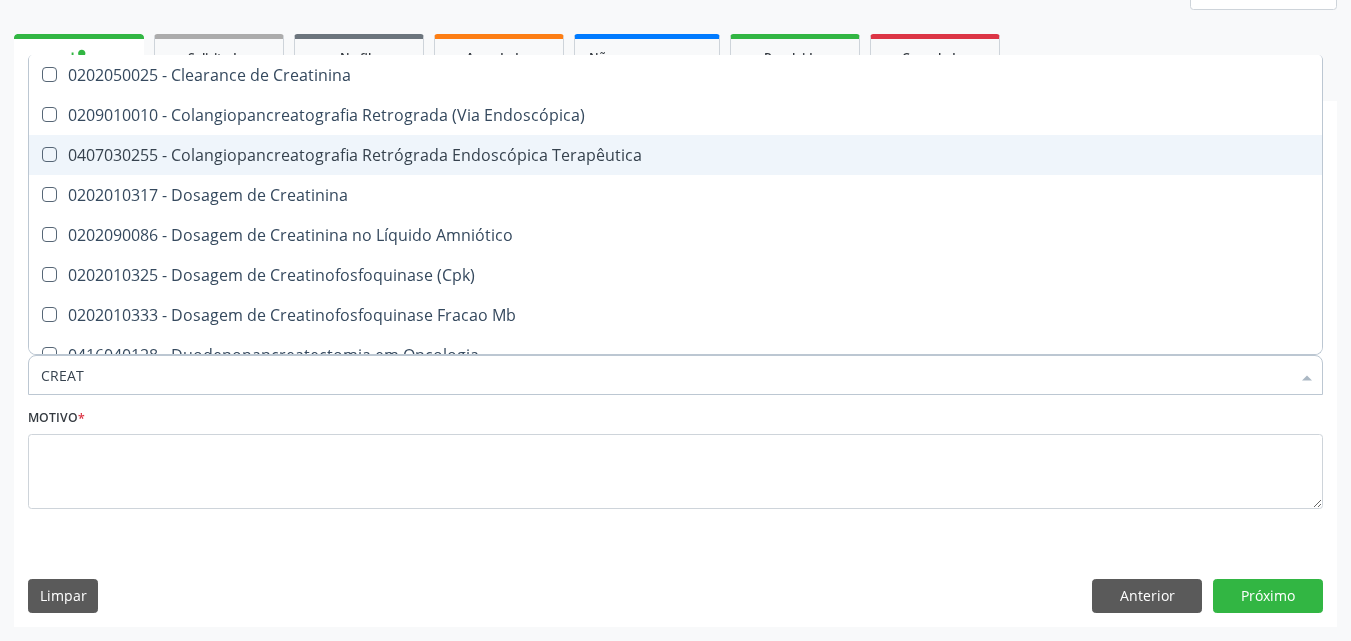 type on "CREATI" 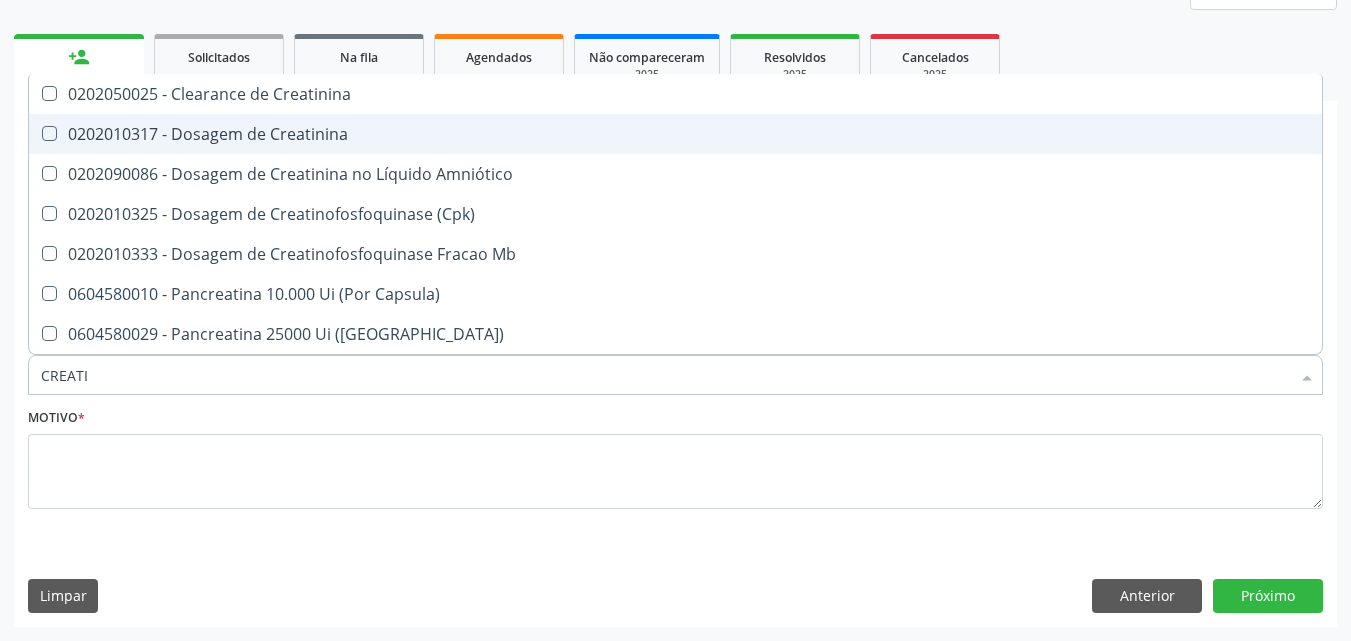 click on "0202010317 - Dosagem de Creatinina" at bounding box center (675, 134) 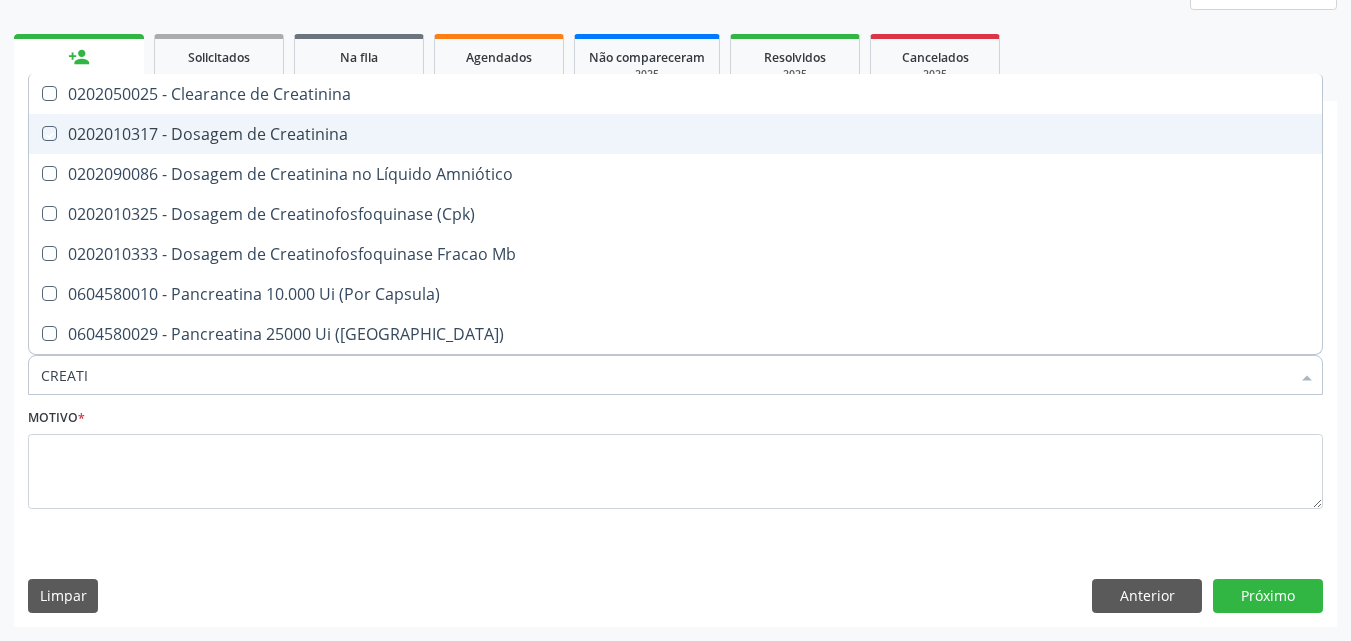 checkbox on "true" 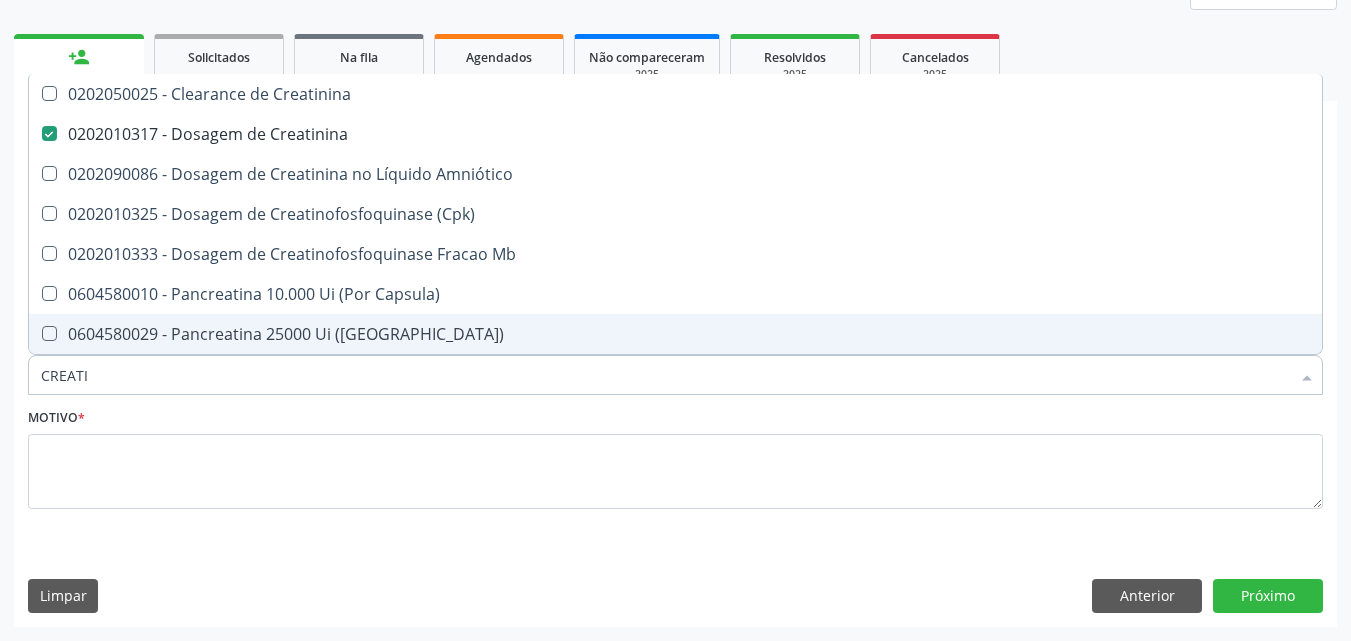 drag, startPoint x: 141, startPoint y: 379, endPoint x: 0, endPoint y: 379, distance: 141 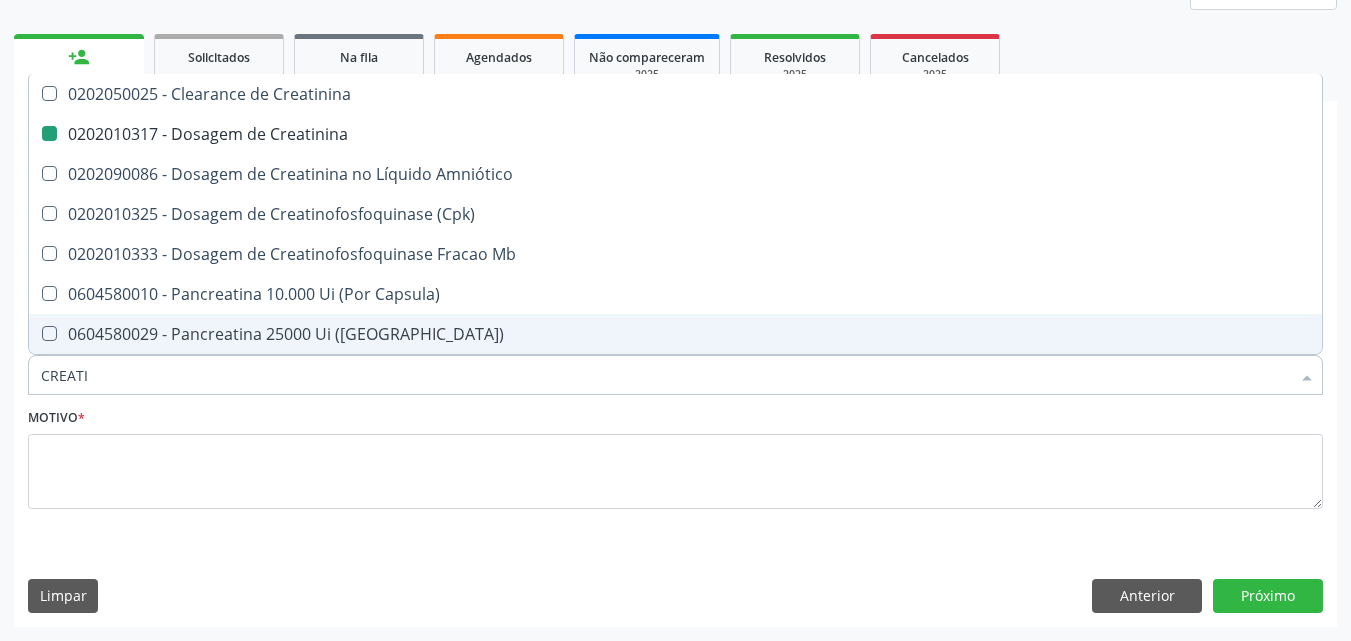 type 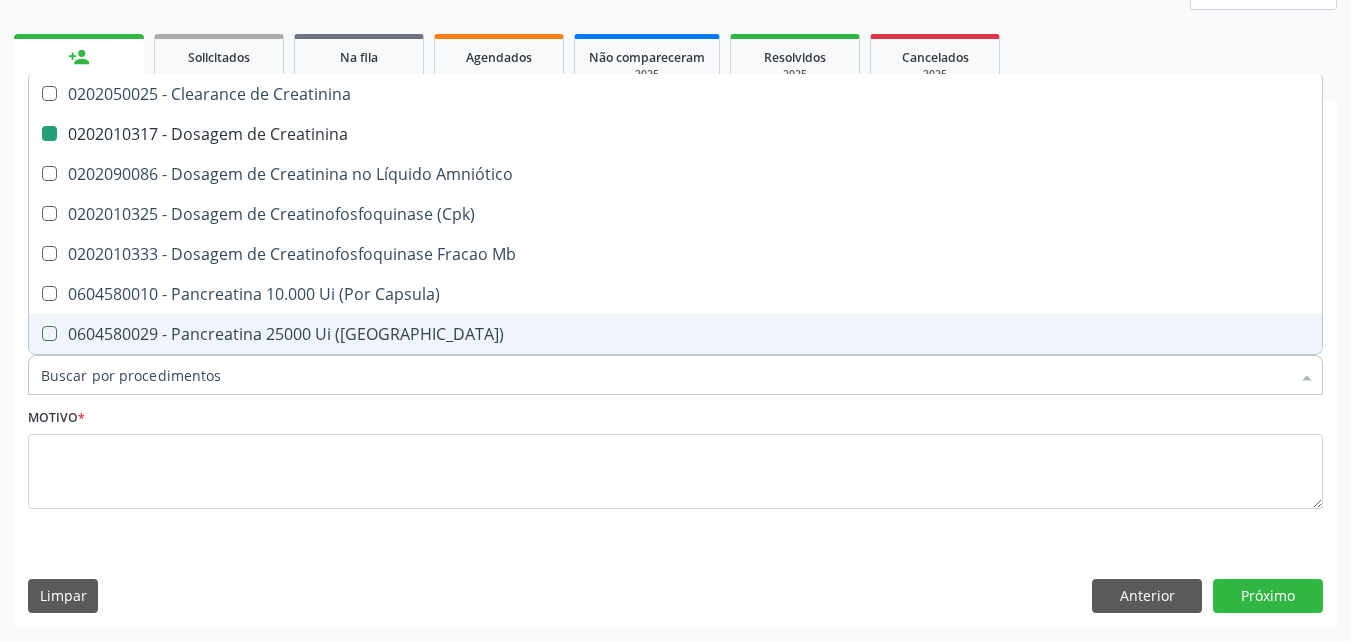 checkbox on "false" 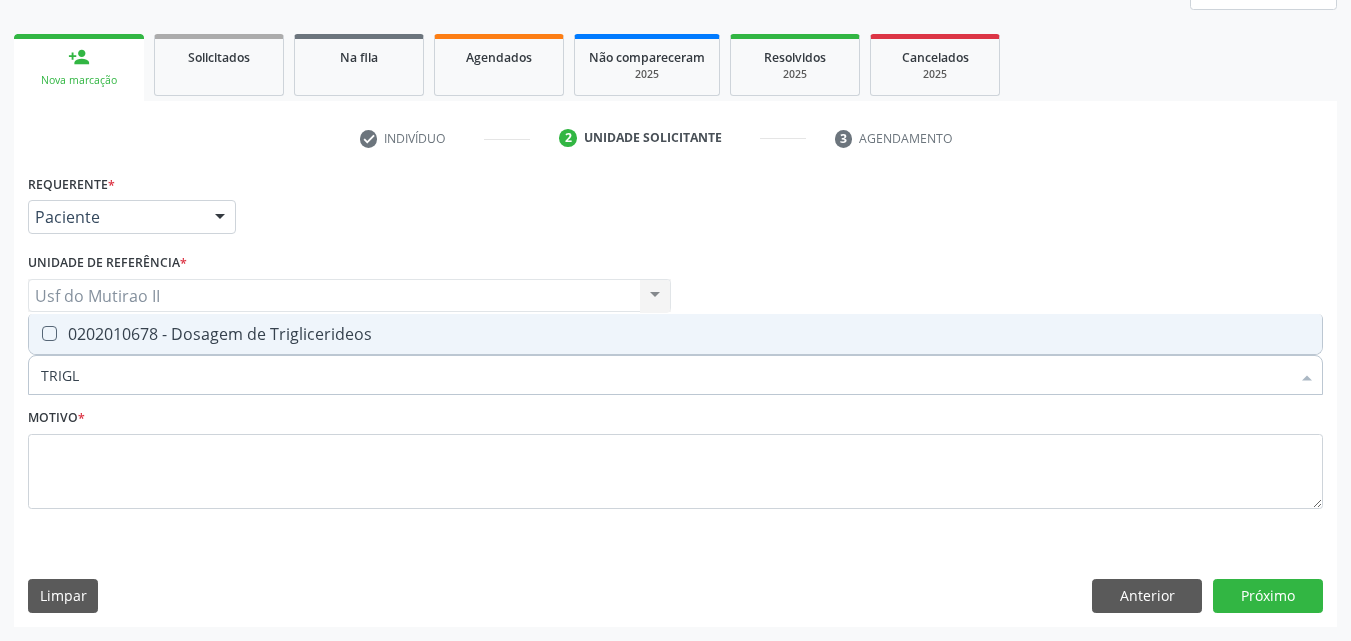 type on "TRIGLI" 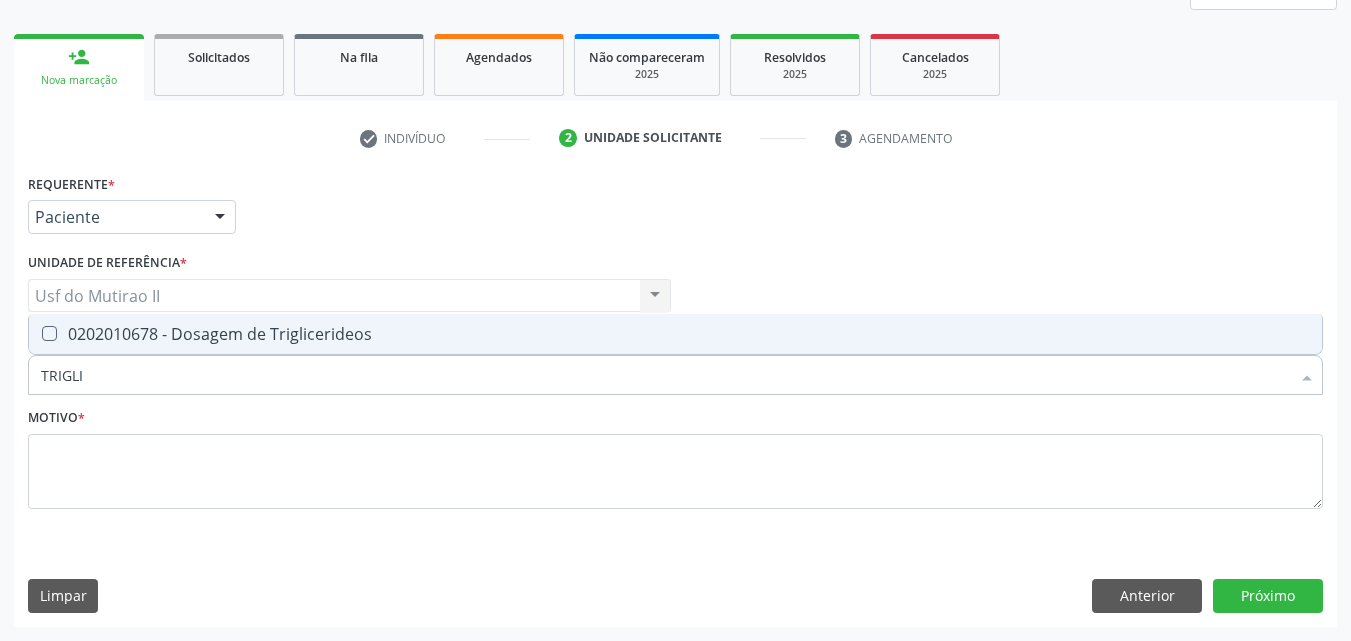 click on "0202010678 - Dosagem de Triglicerideos" at bounding box center (675, 334) 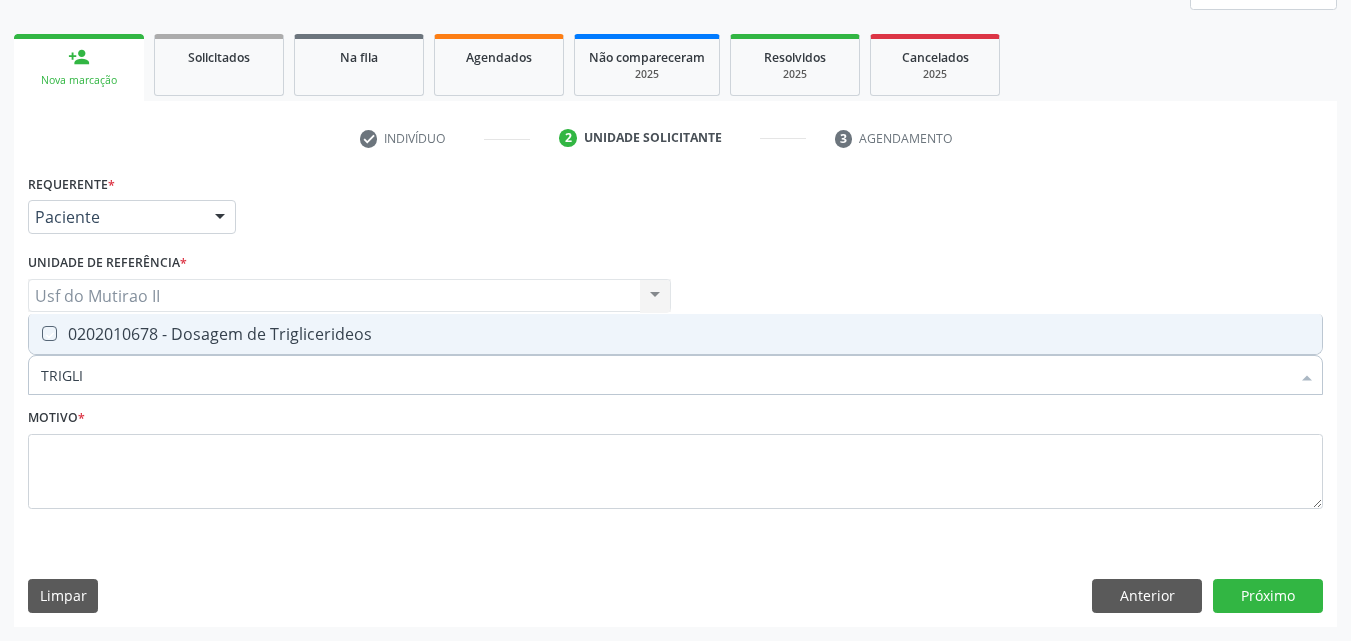 checkbox on "true" 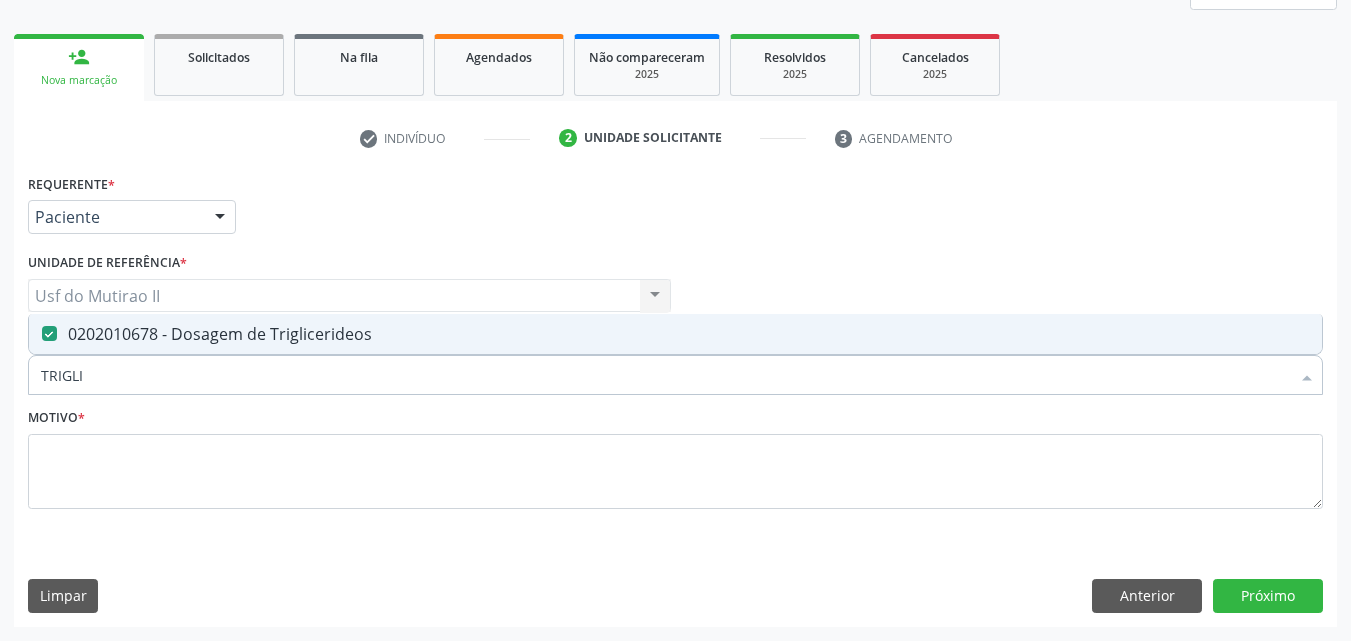 drag, startPoint x: 137, startPoint y: 383, endPoint x: 3, endPoint y: 367, distance: 134.95184 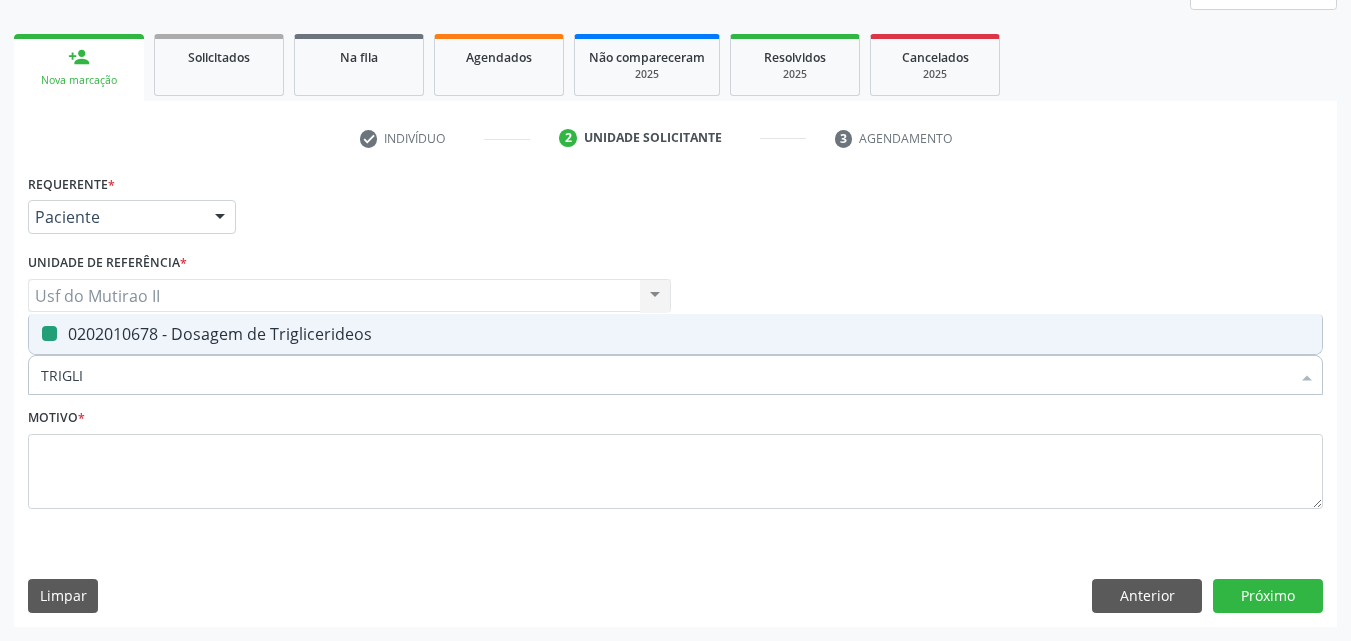 type 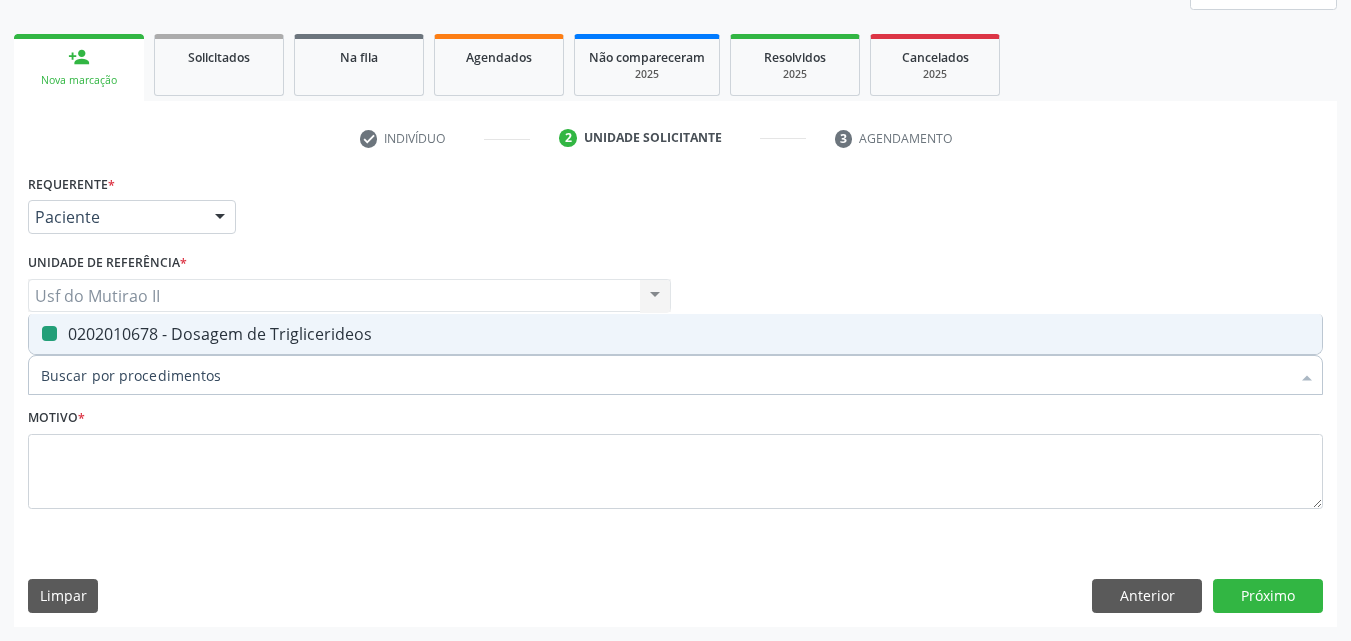 checkbox on "false" 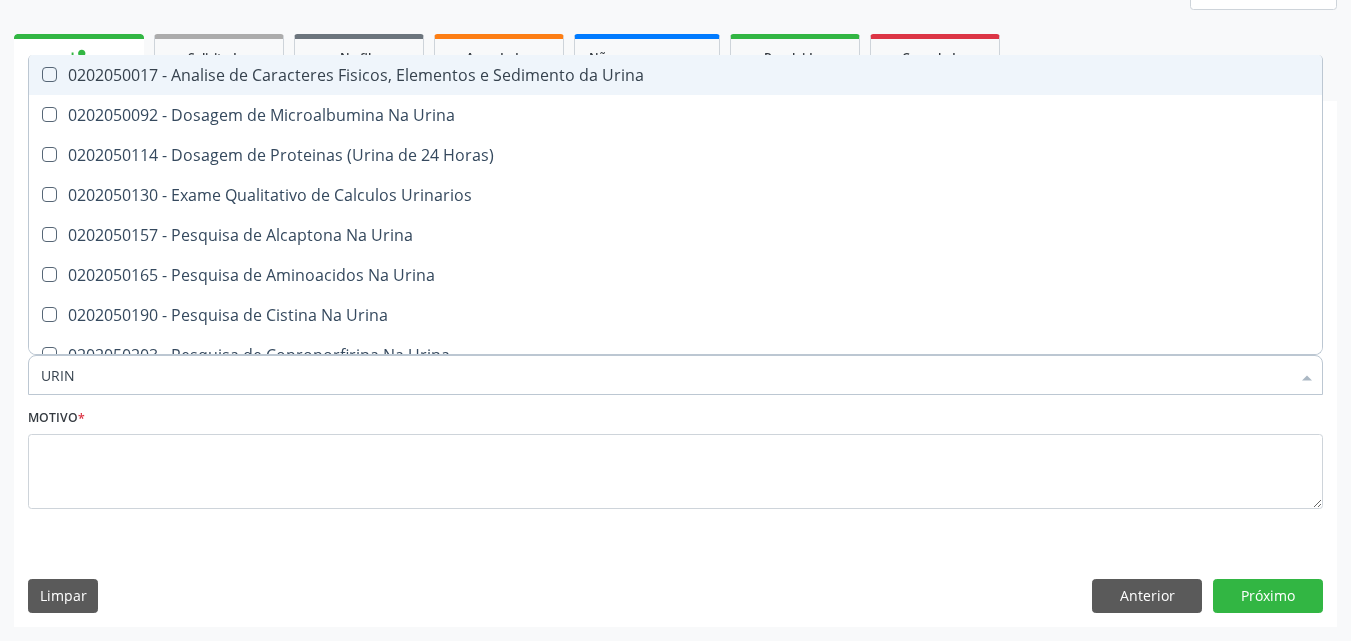type on "URINA" 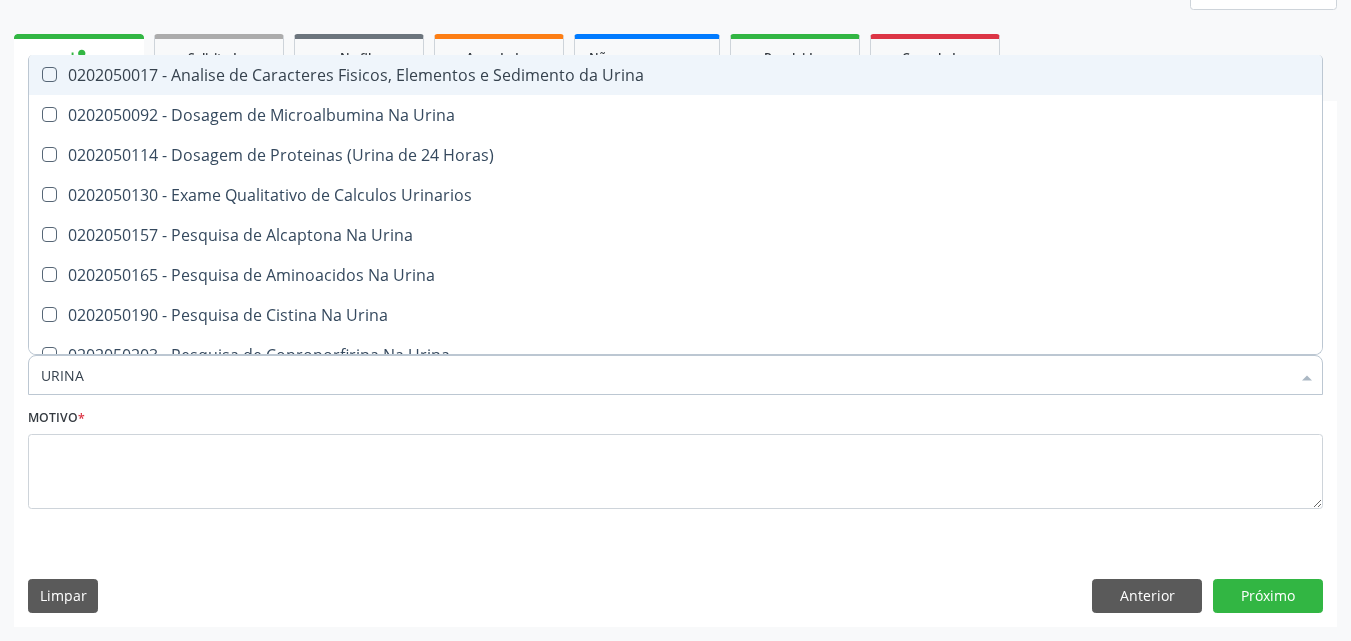click on "0202050017 - Analise de Caracteres Fisicos, Elementos e Sedimento da Urina" at bounding box center [675, 75] 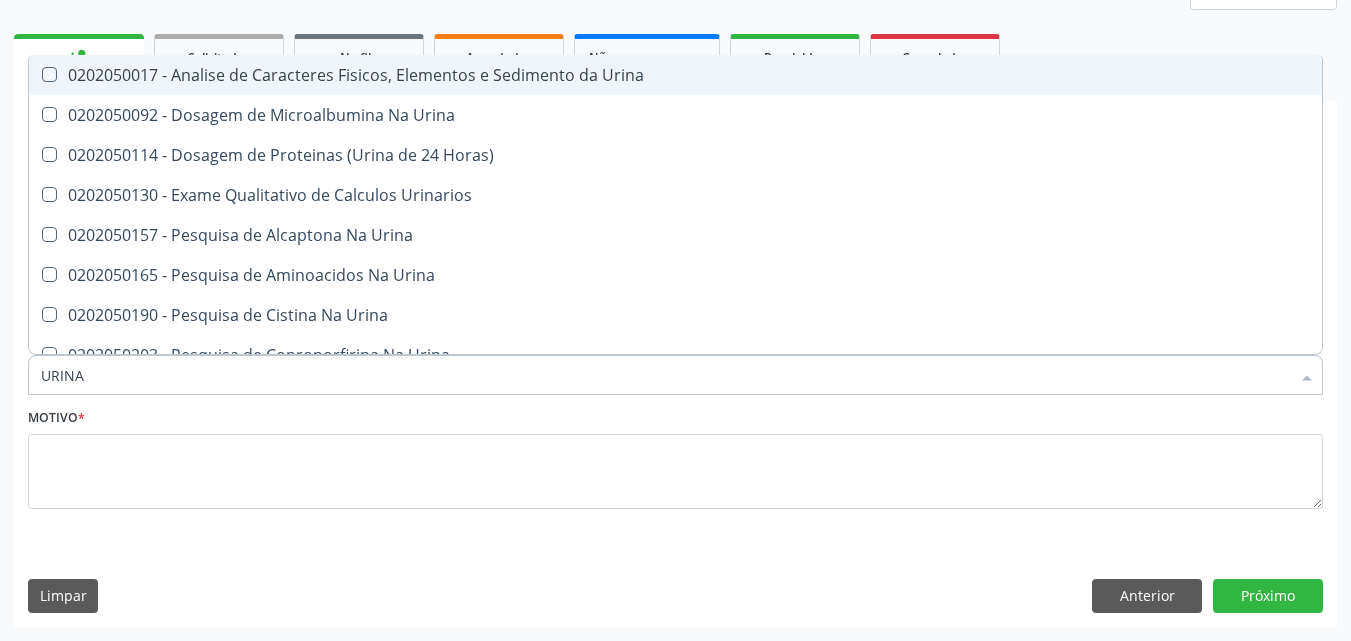 checkbox on "true" 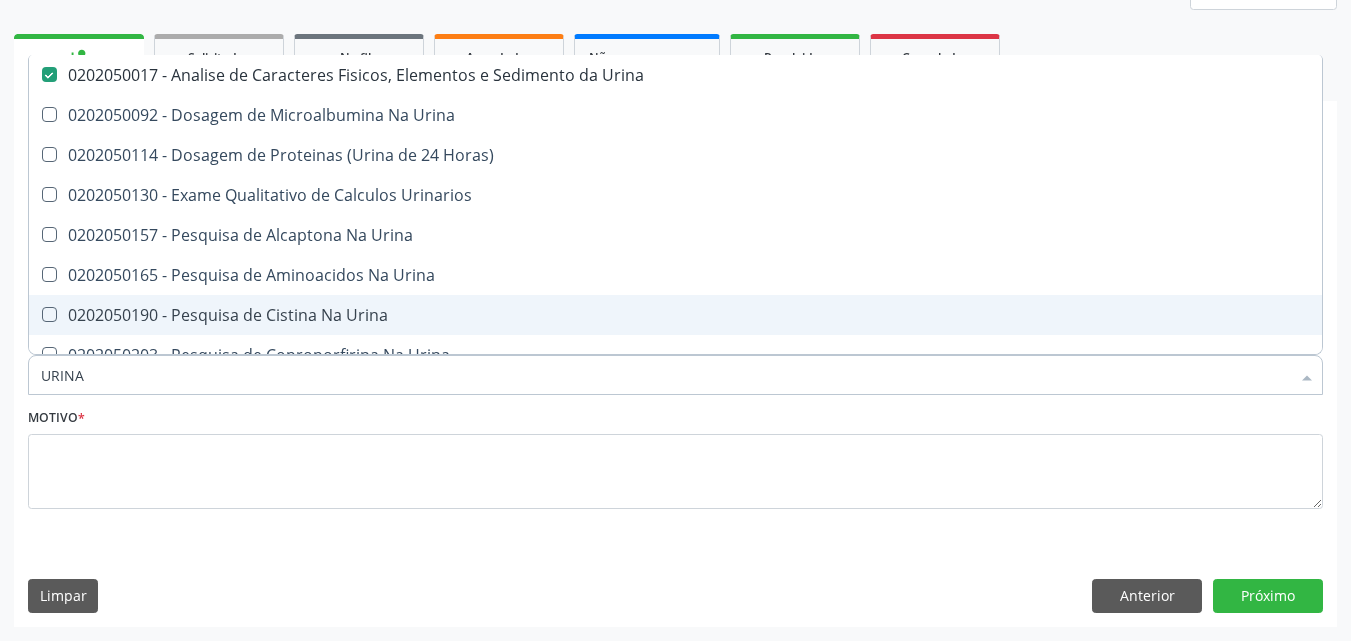 drag, startPoint x: 90, startPoint y: 392, endPoint x: 21, endPoint y: 382, distance: 69.72087 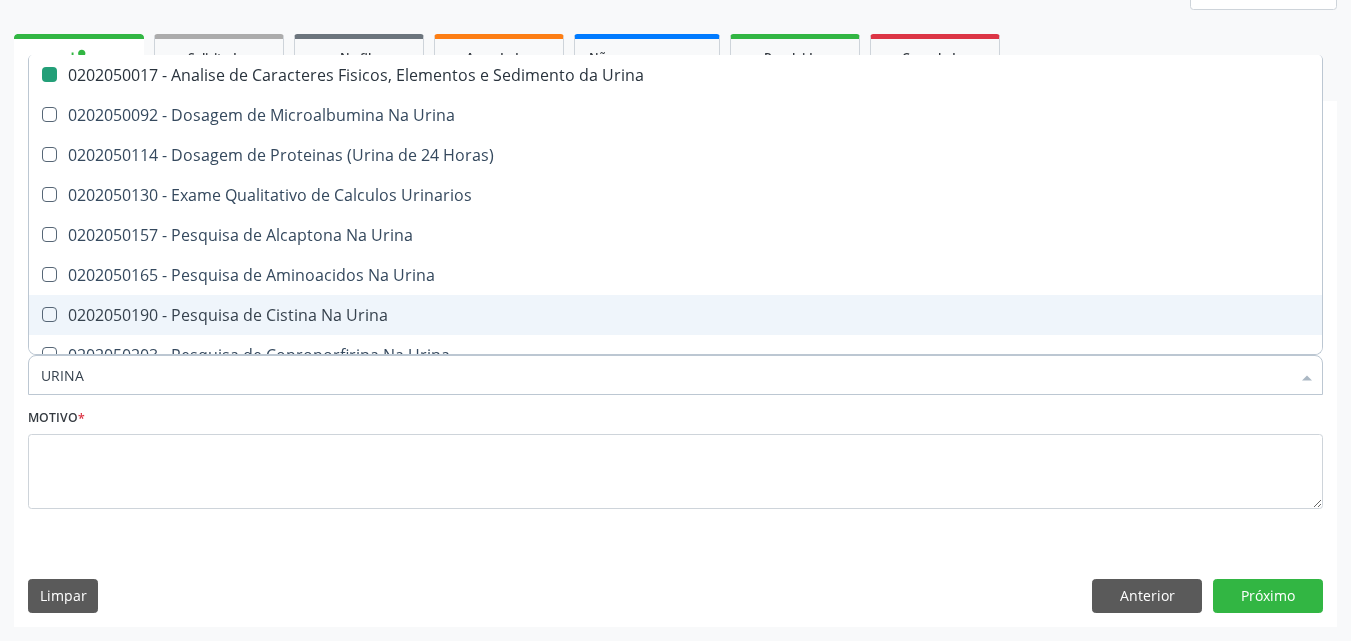 type 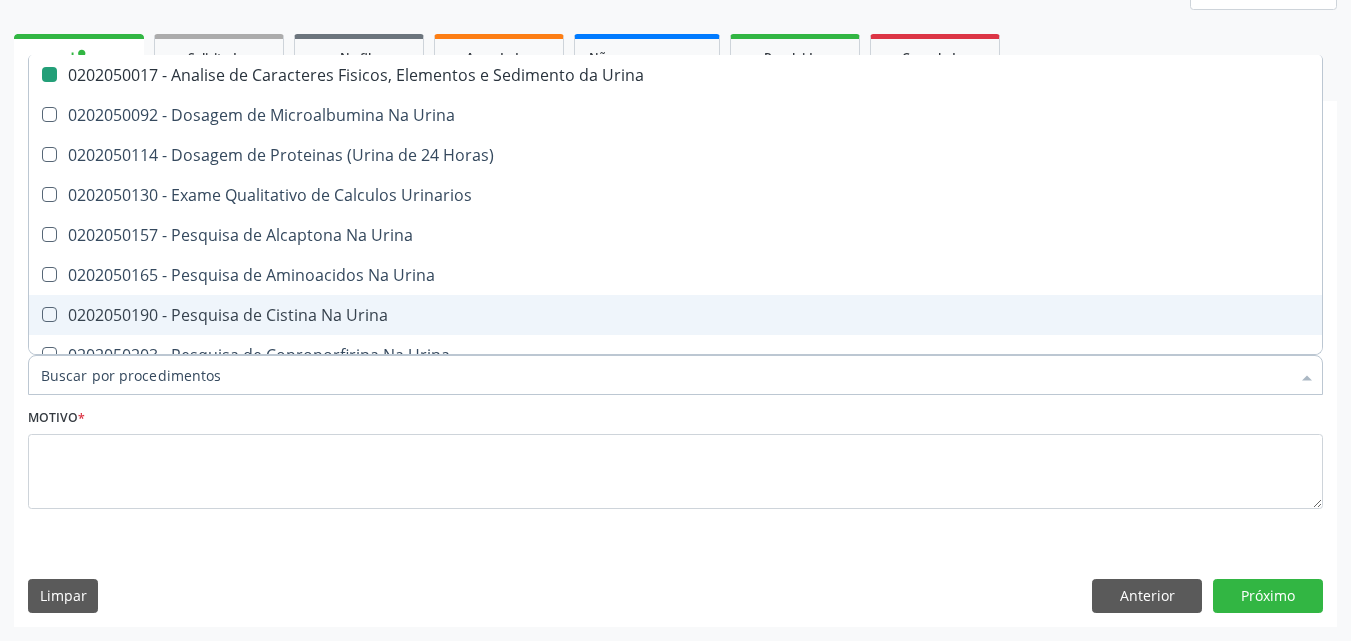 checkbox on "false" 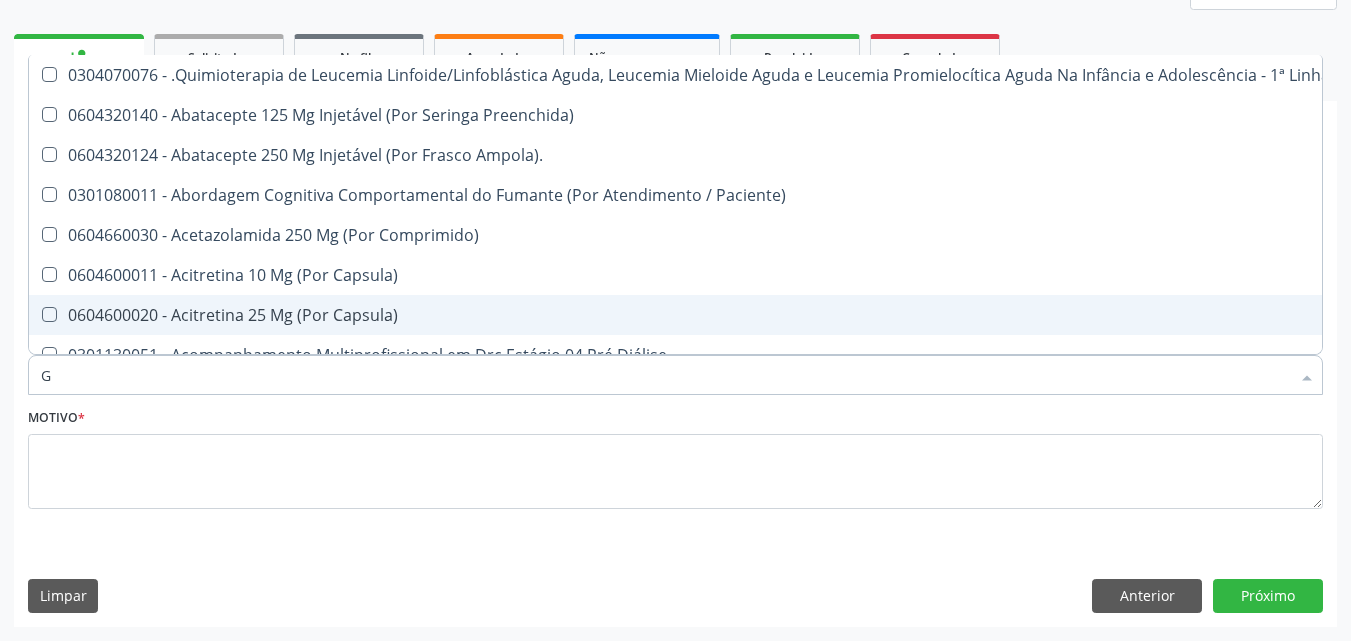 type on "GL" 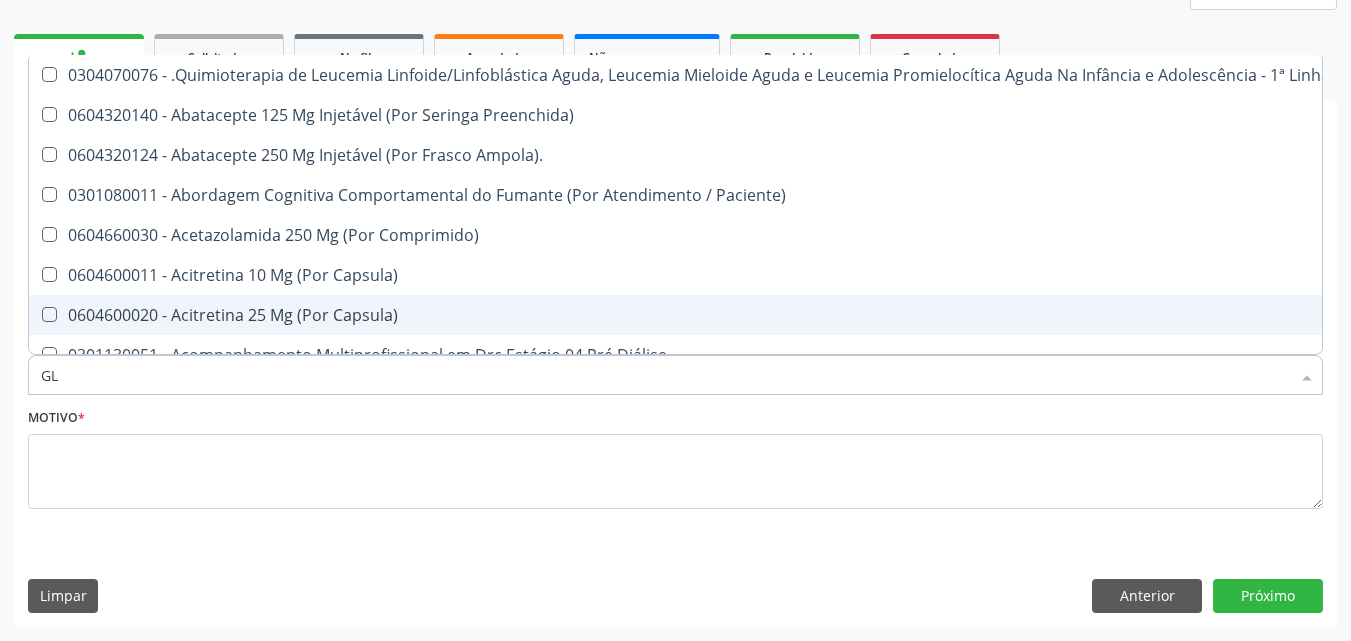 checkbox on "true" 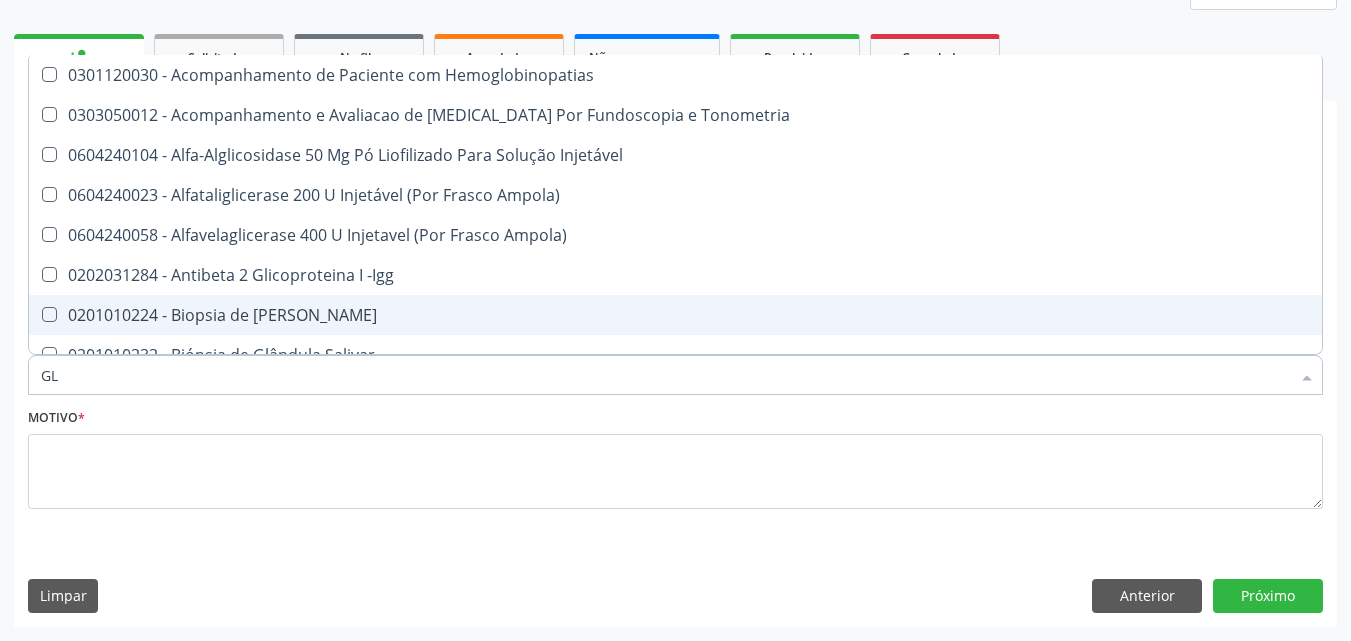 type on "GLI" 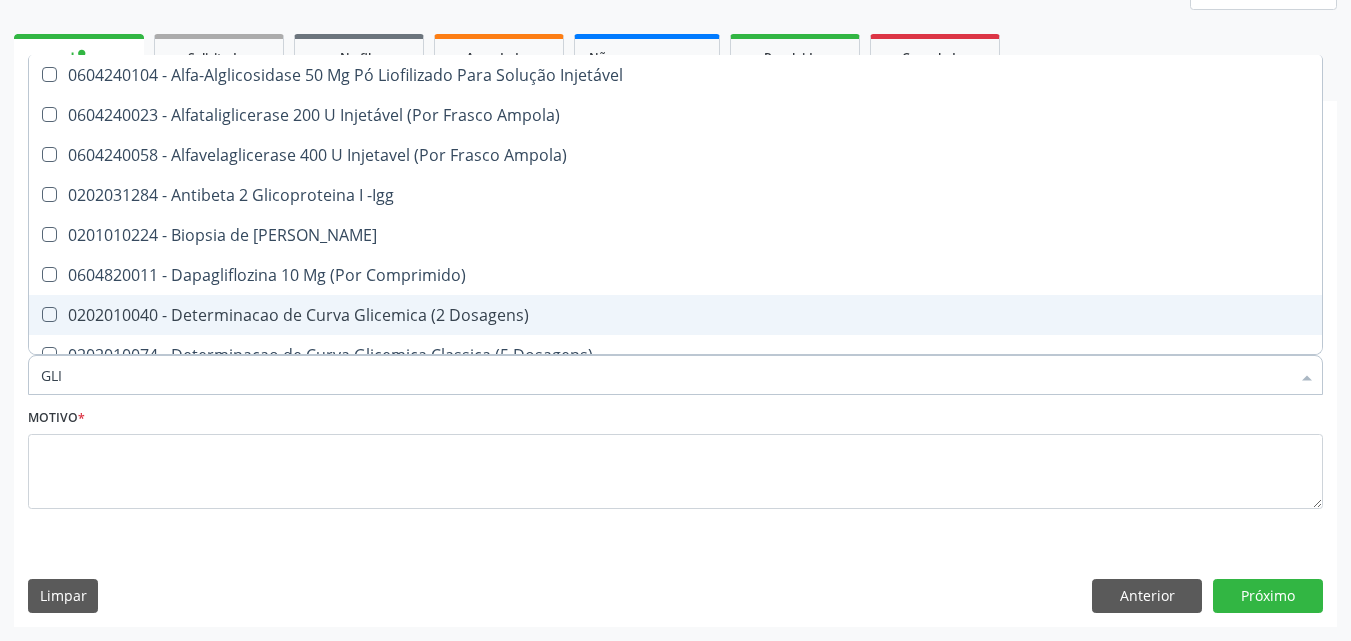 type on "GLIC" 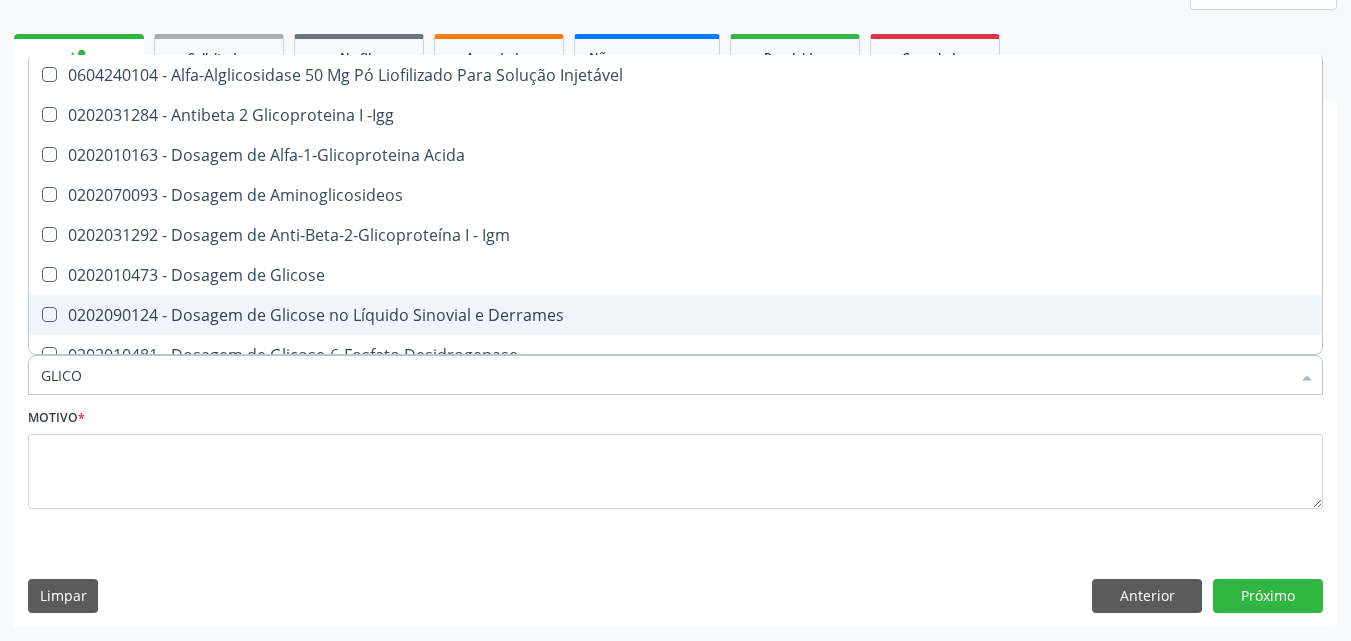 type on "GLICOS" 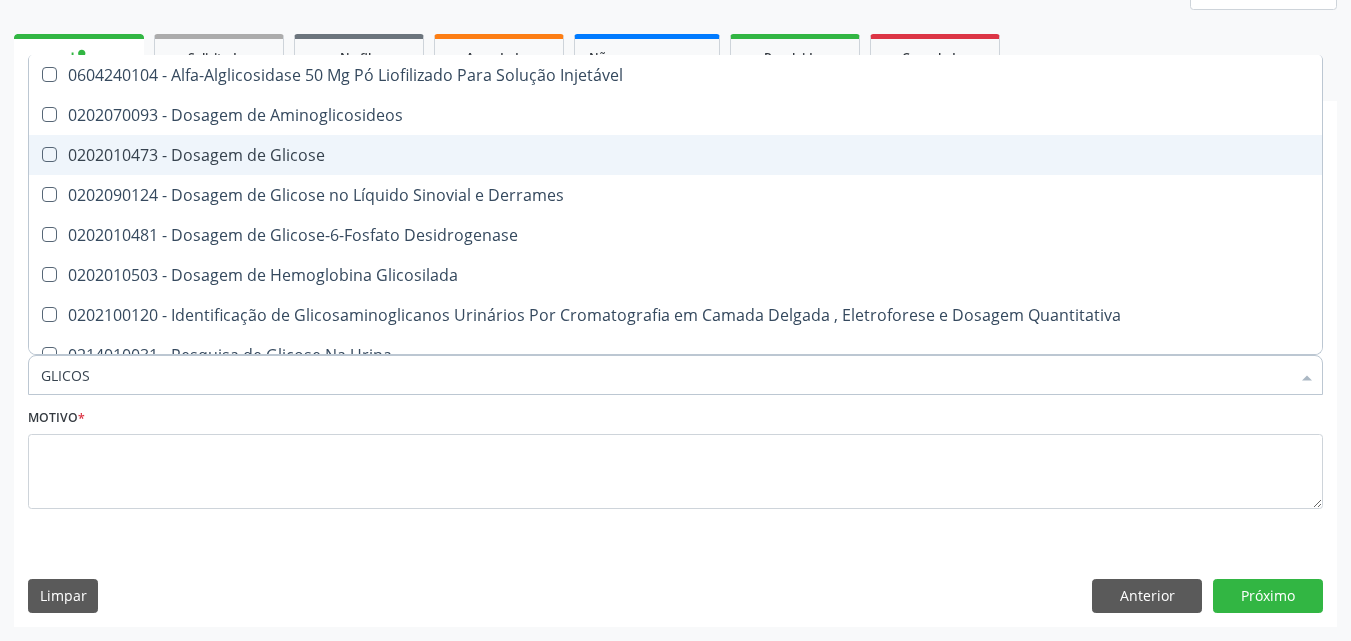 click on "0202010473 - Dosagem de Glicose" at bounding box center (675, 155) 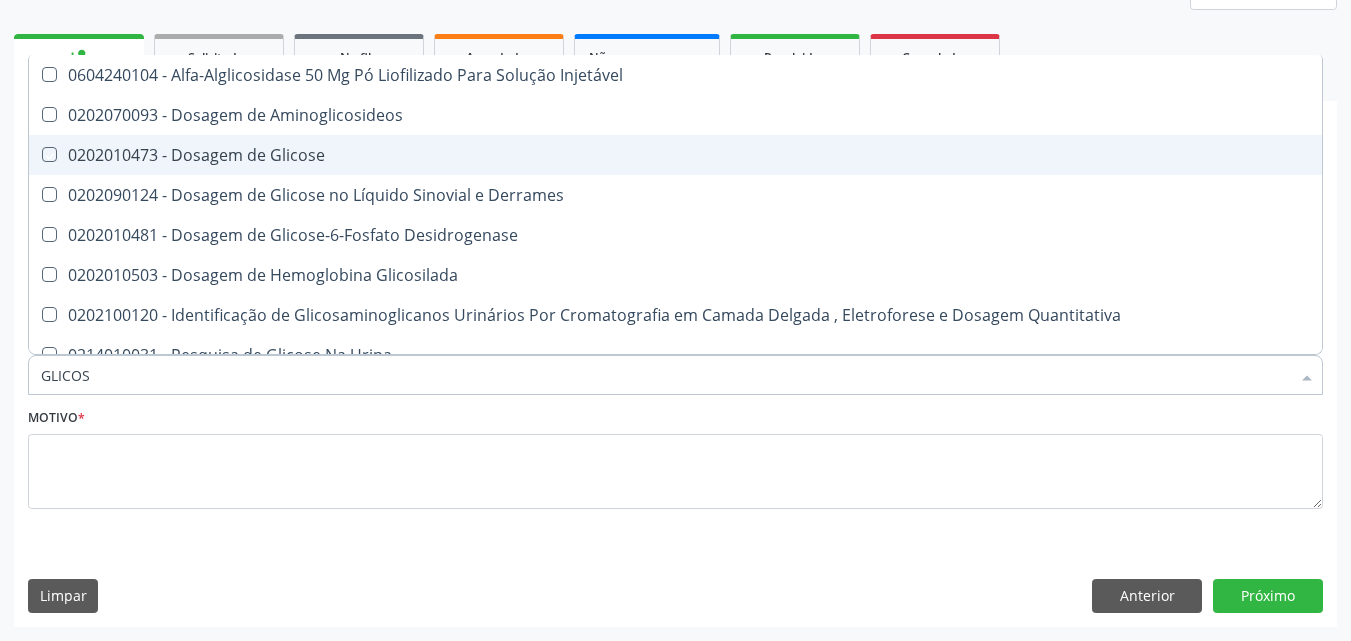 checkbox on "true" 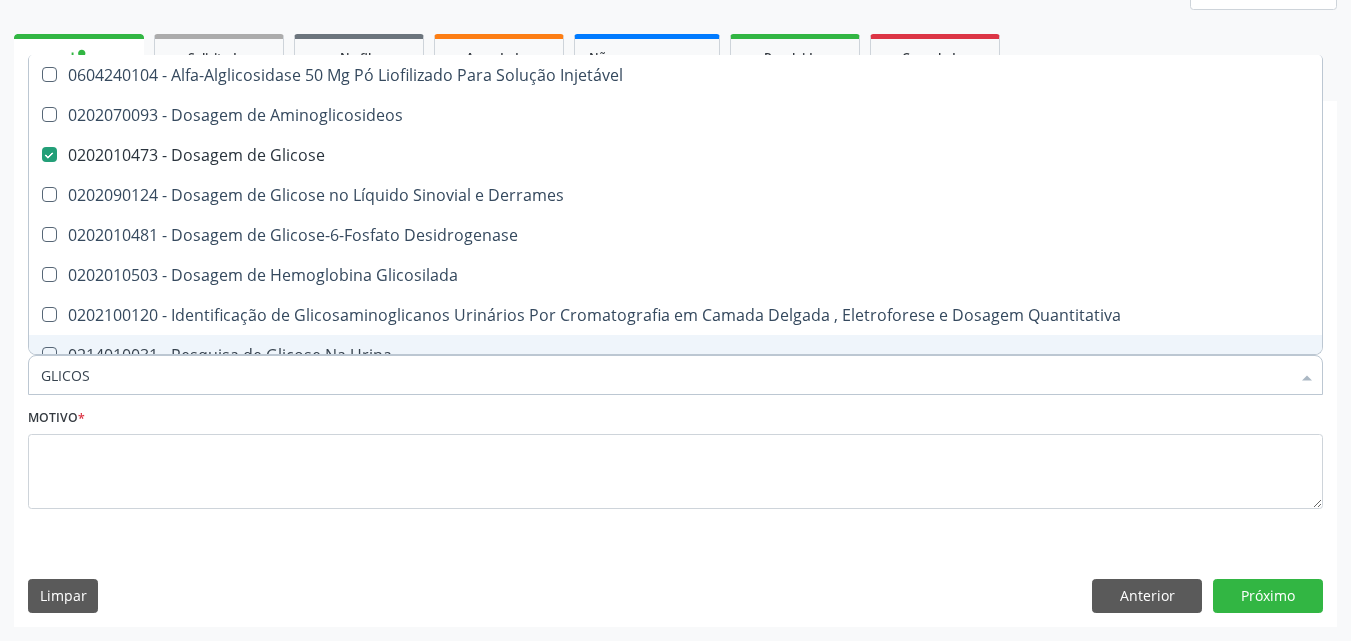 drag, startPoint x: 106, startPoint y: 367, endPoint x: 18, endPoint y: 374, distance: 88.27797 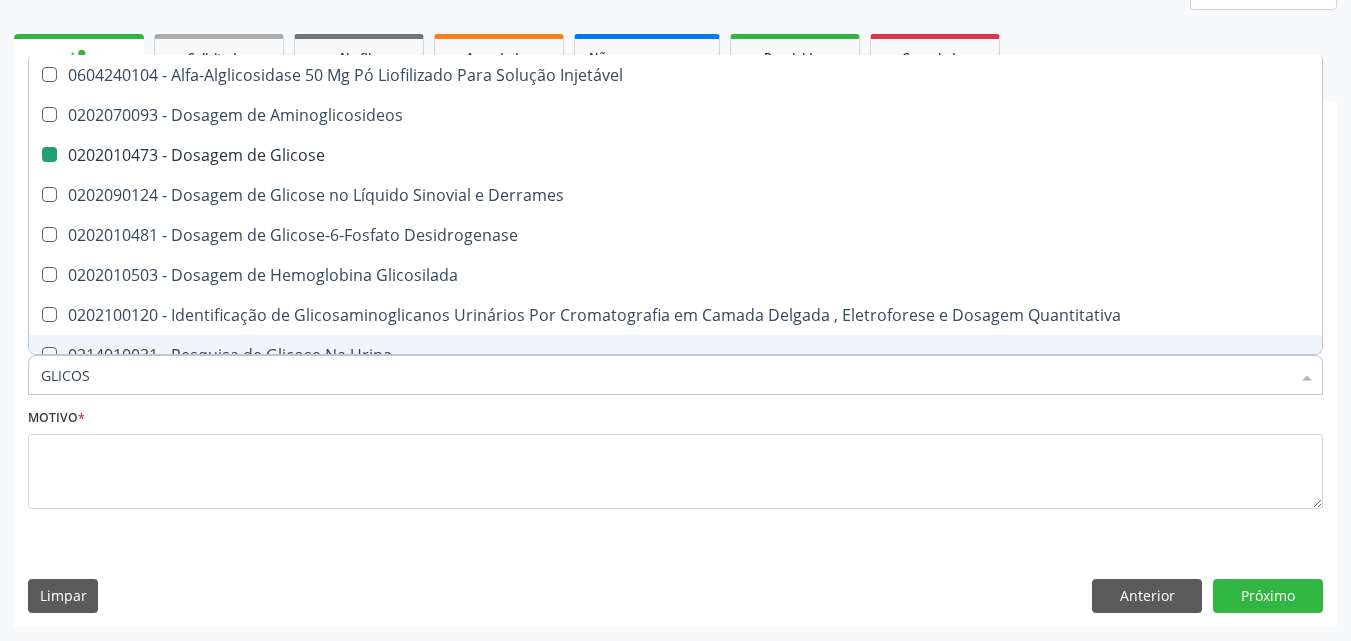 type 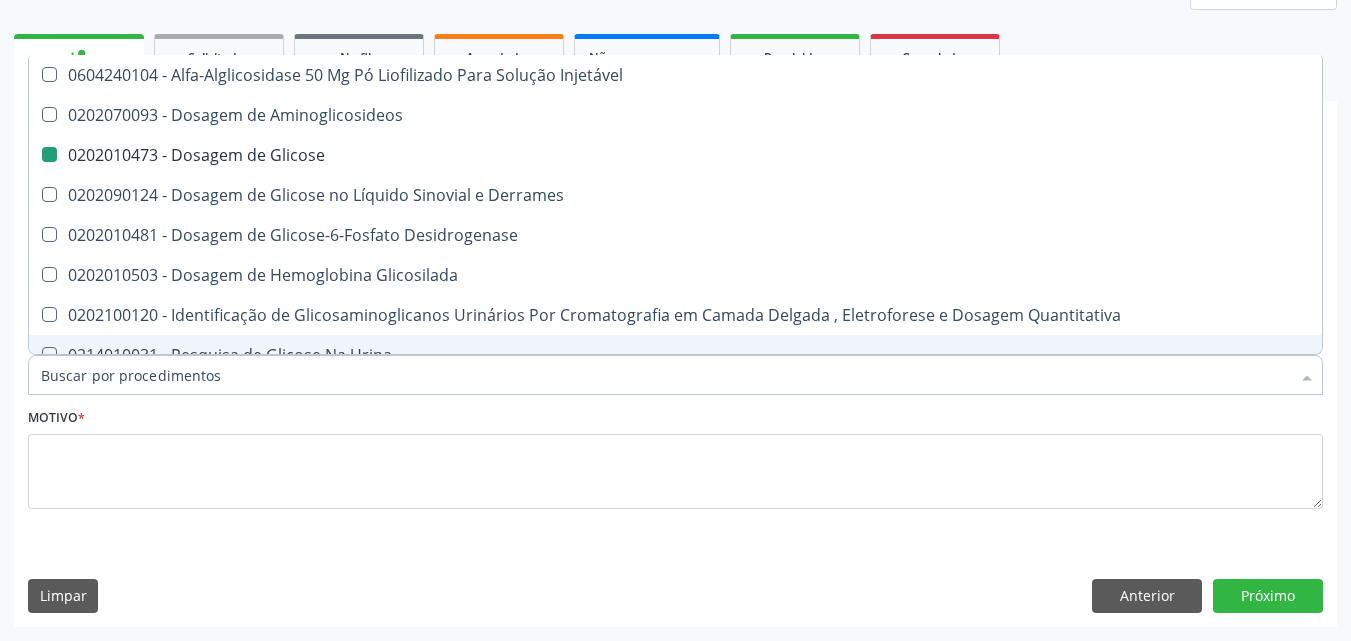 checkbox on "false" 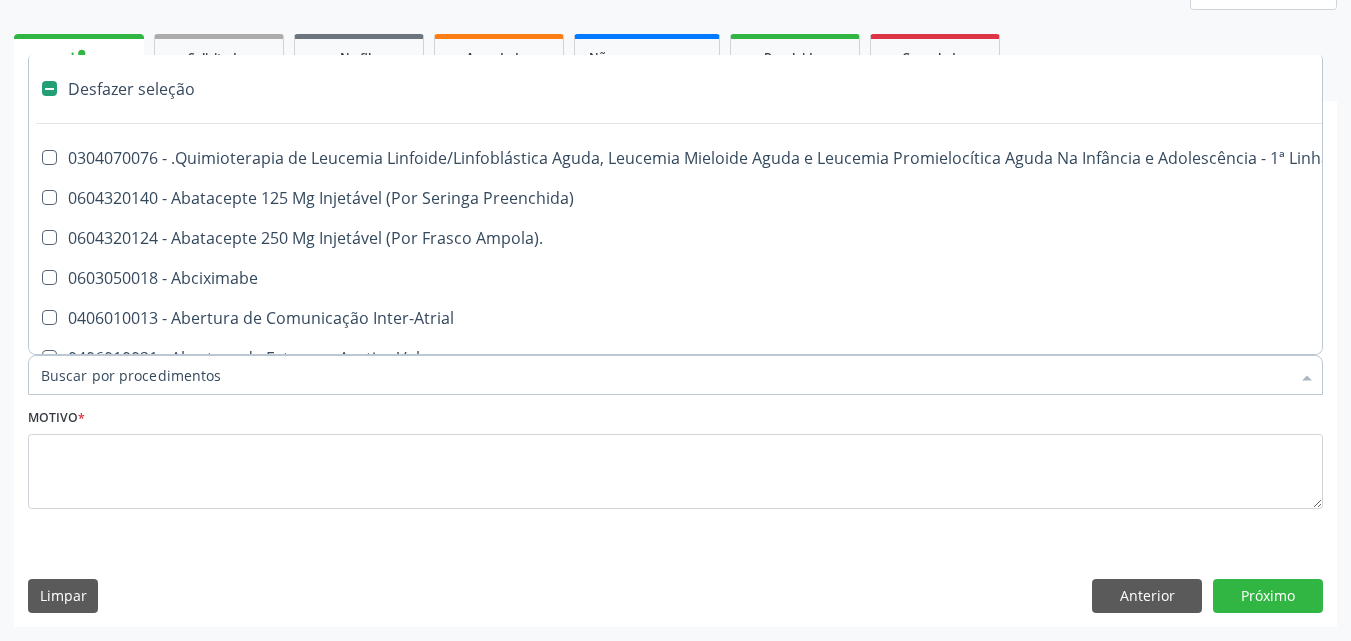 type on "H" 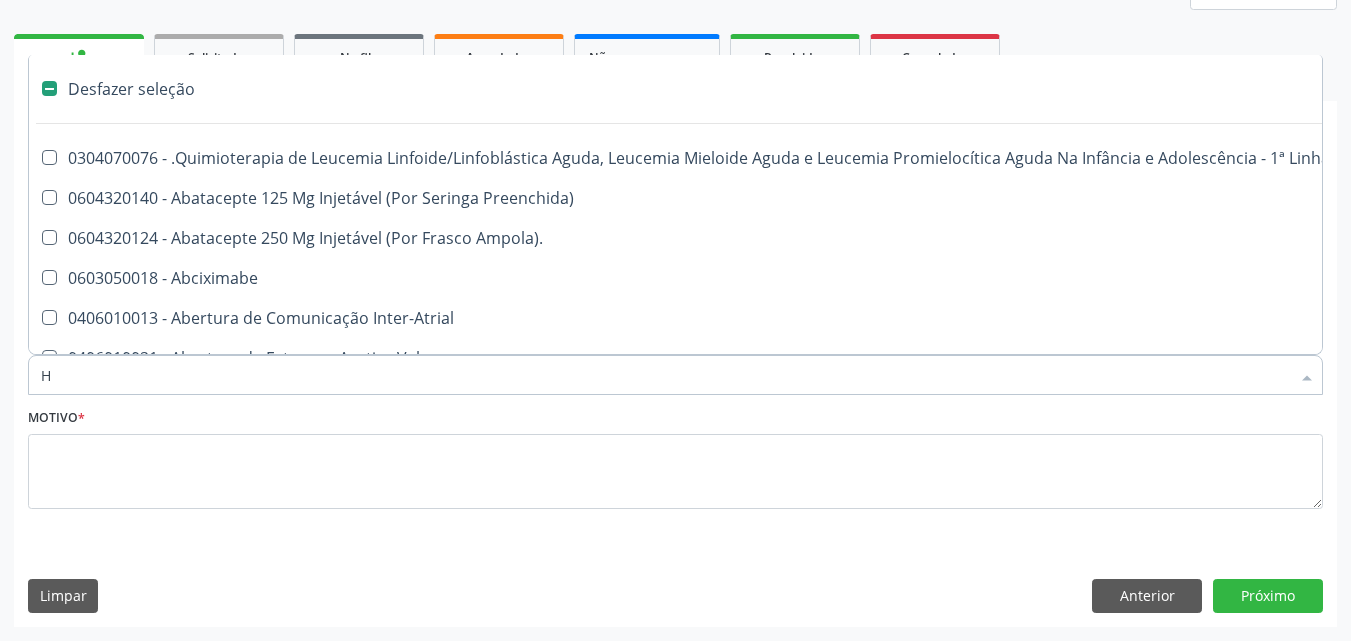 checkbox on "false" 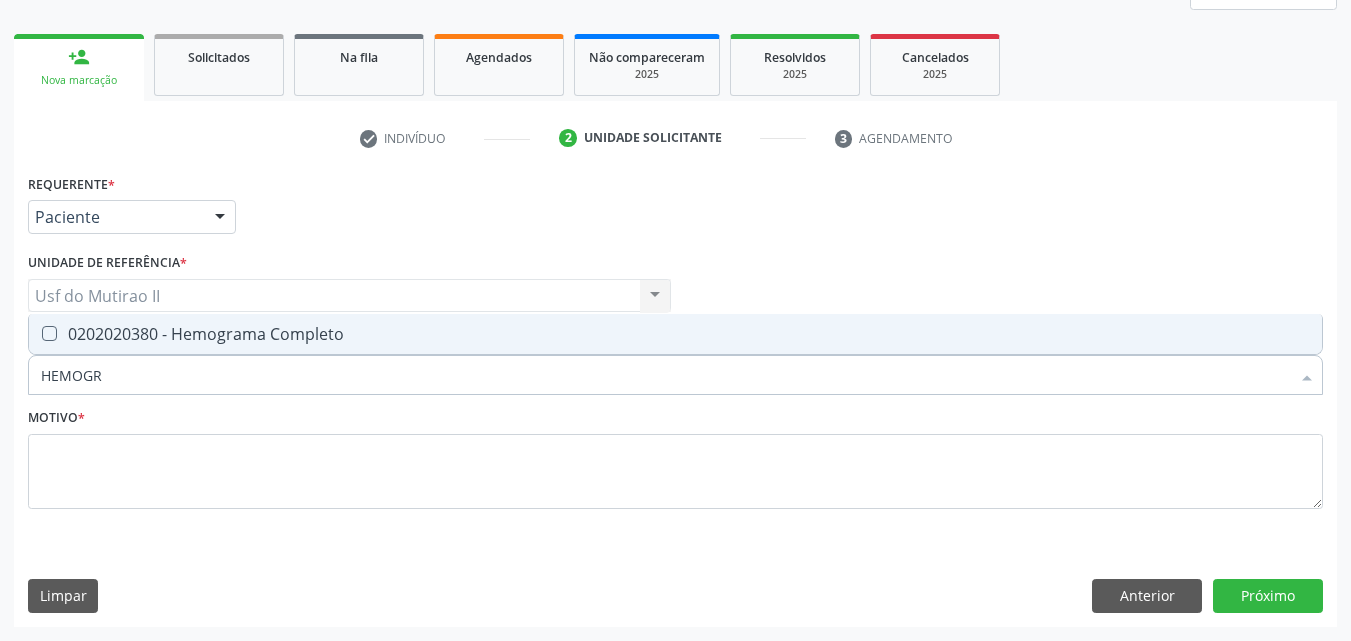 type on "HEMOGRA" 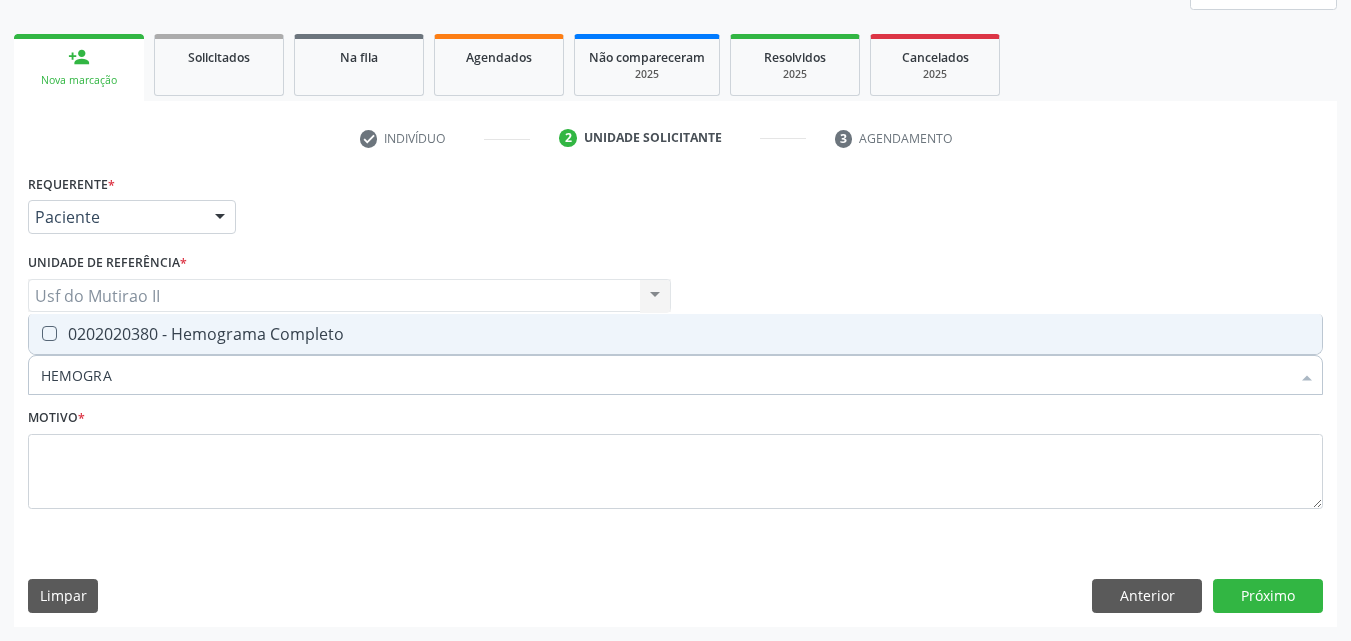 click on "0202020380 - Hemograma Completo" at bounding box center (675, 334) 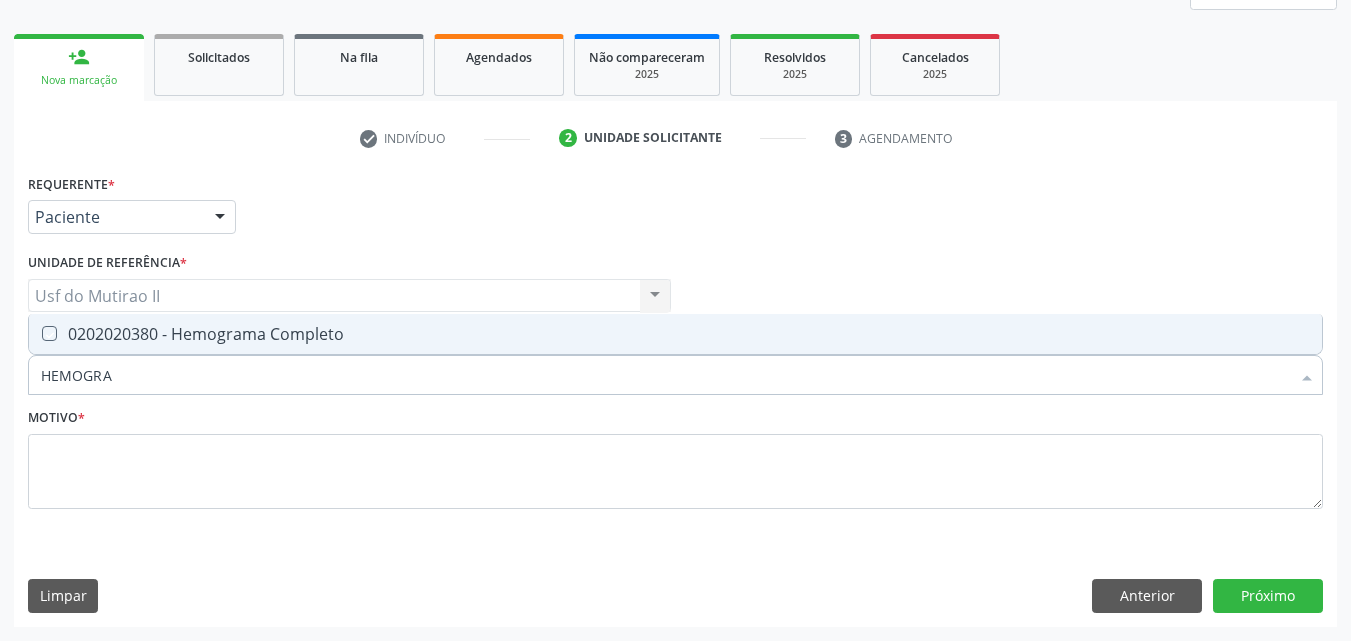 checkbox on "true" 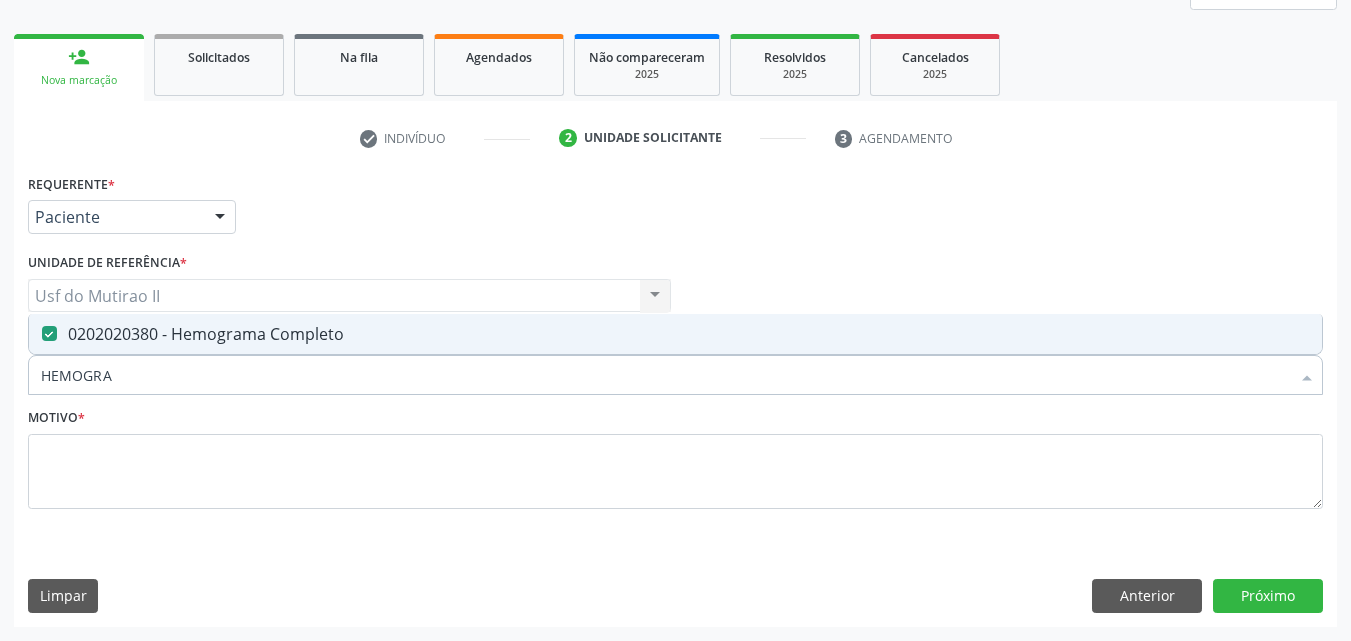 type on "HEMOGRA" 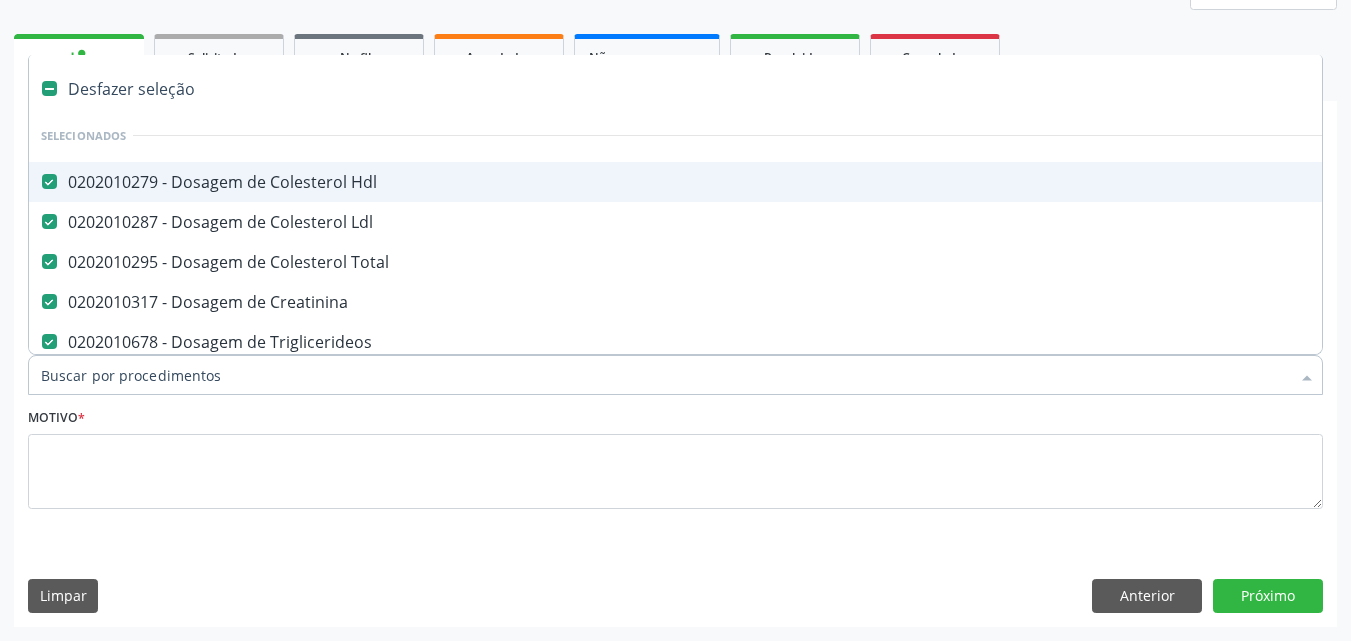 drag, startPoint x: 115, startPoint y: 375, endPoint x: 81, endPoint y: 381, distance: 34.525352 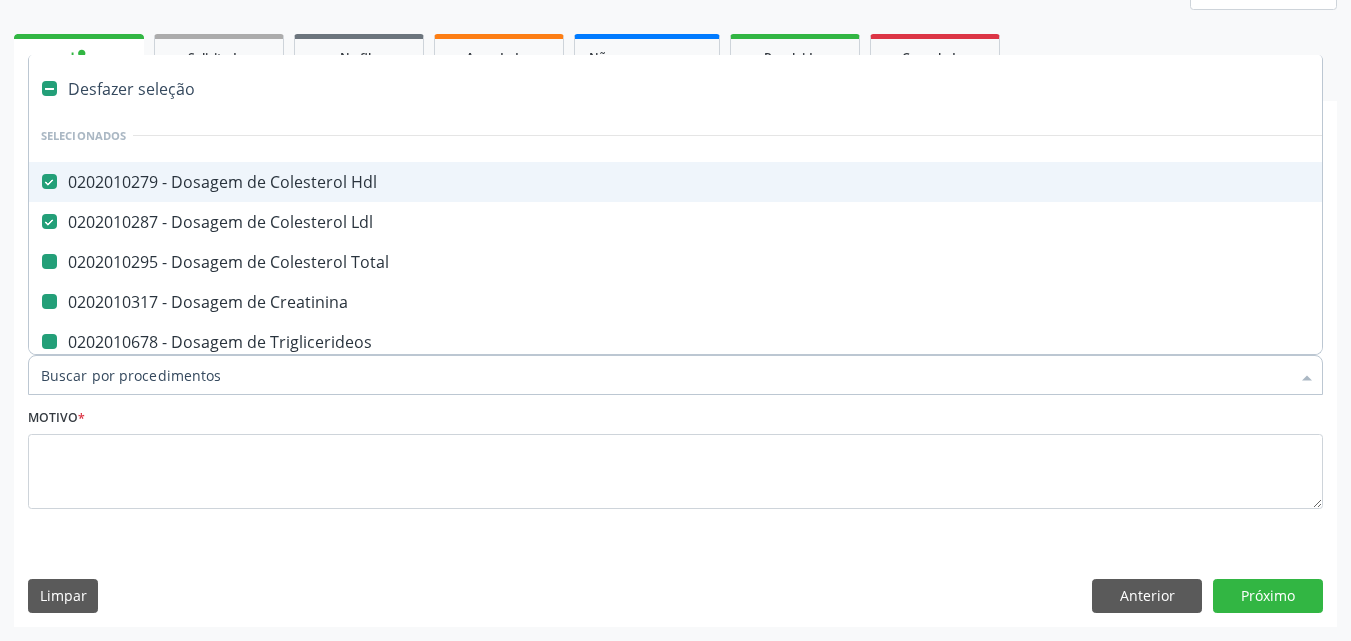type on "U" 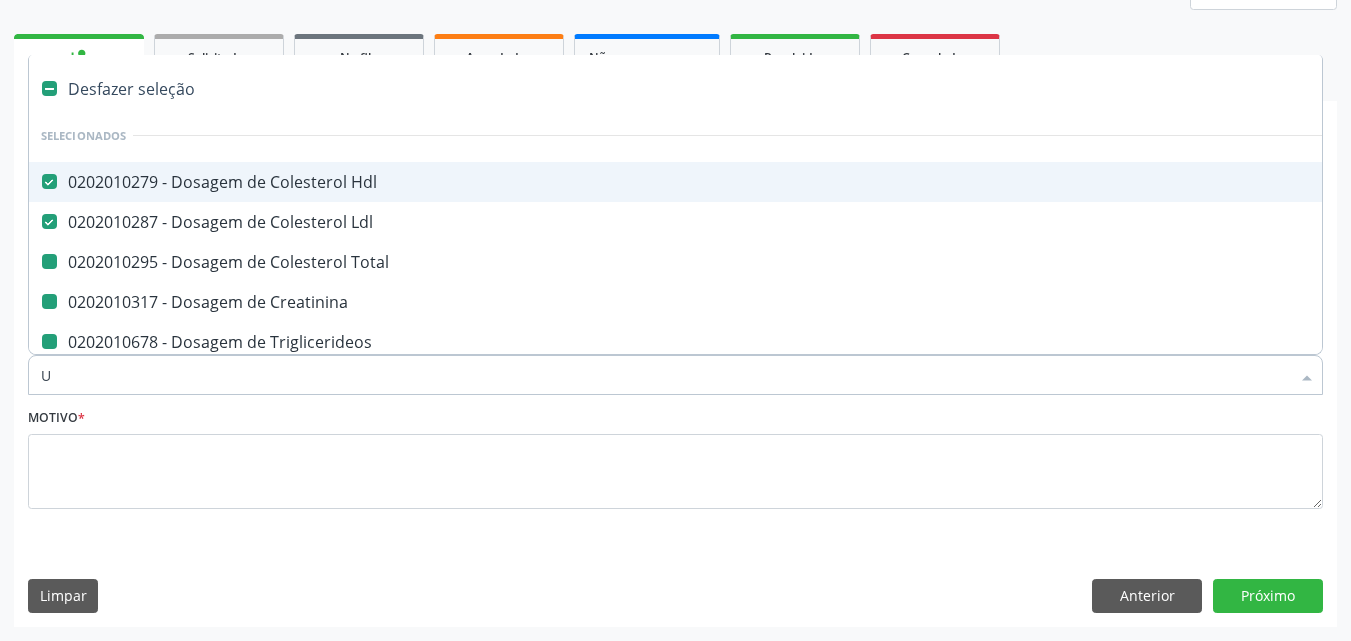 checkbox on "false" 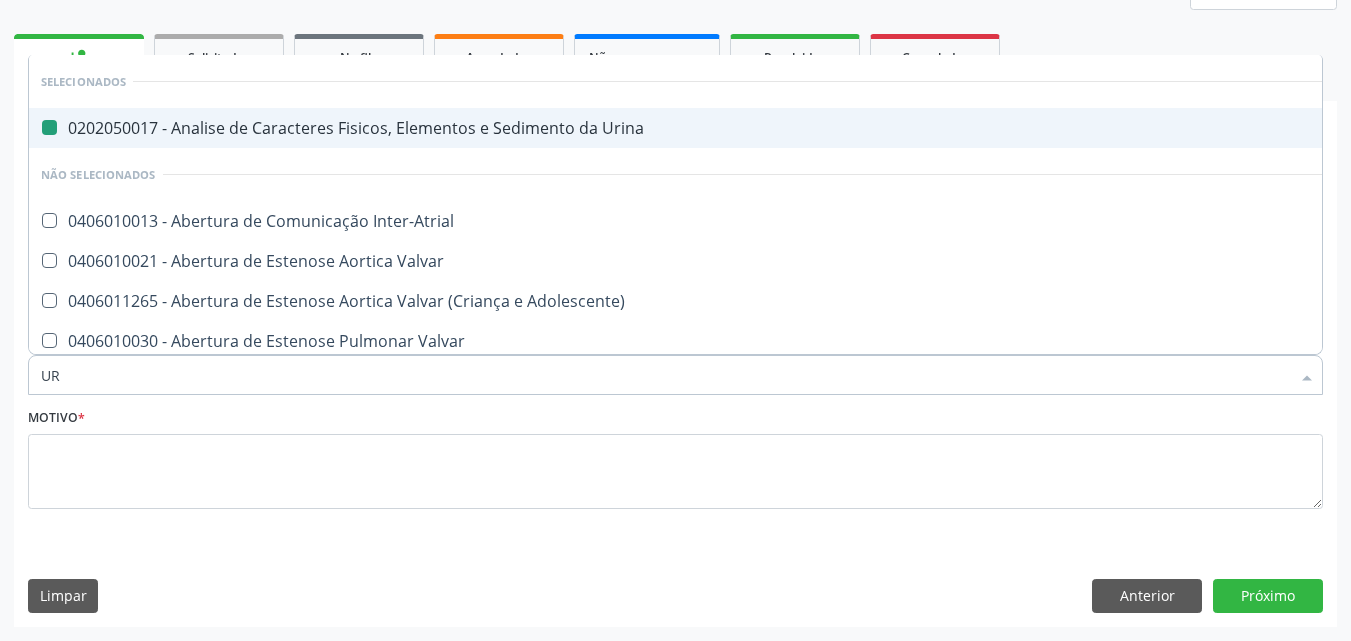 type on "URE" 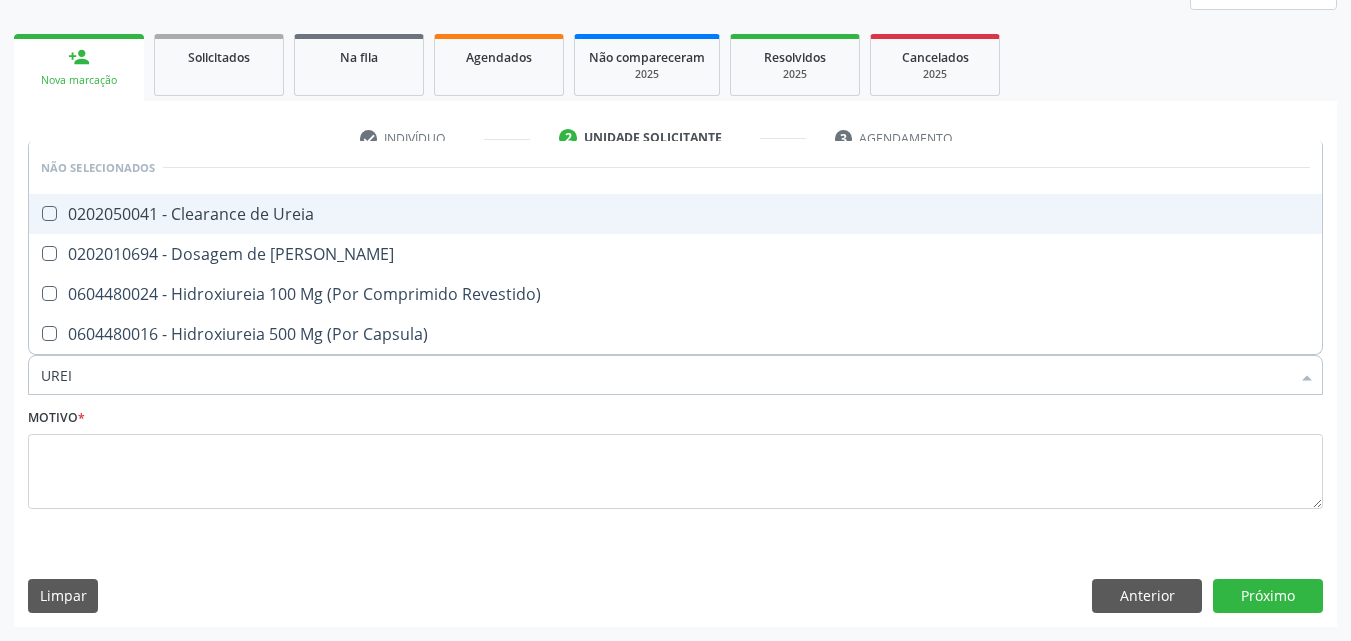 type on "UREIA" 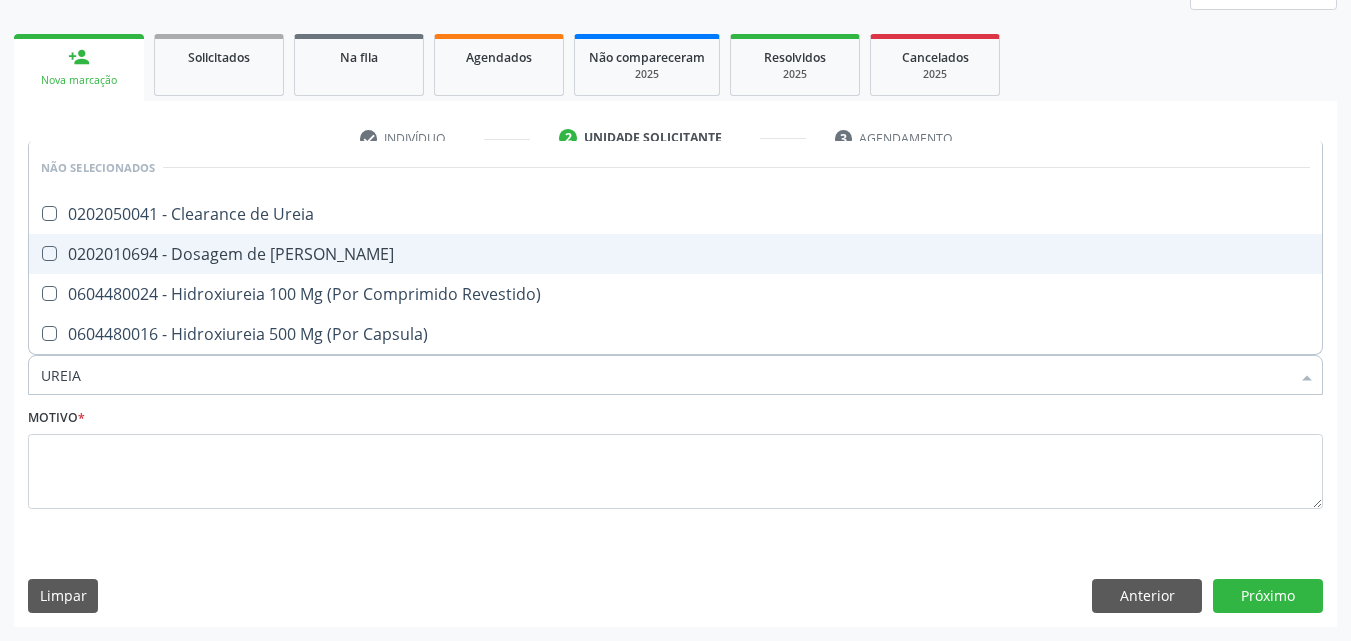 click on "0202010694 - Dosagem de [PERSON_NAME]" at bounding box center [675, 254] 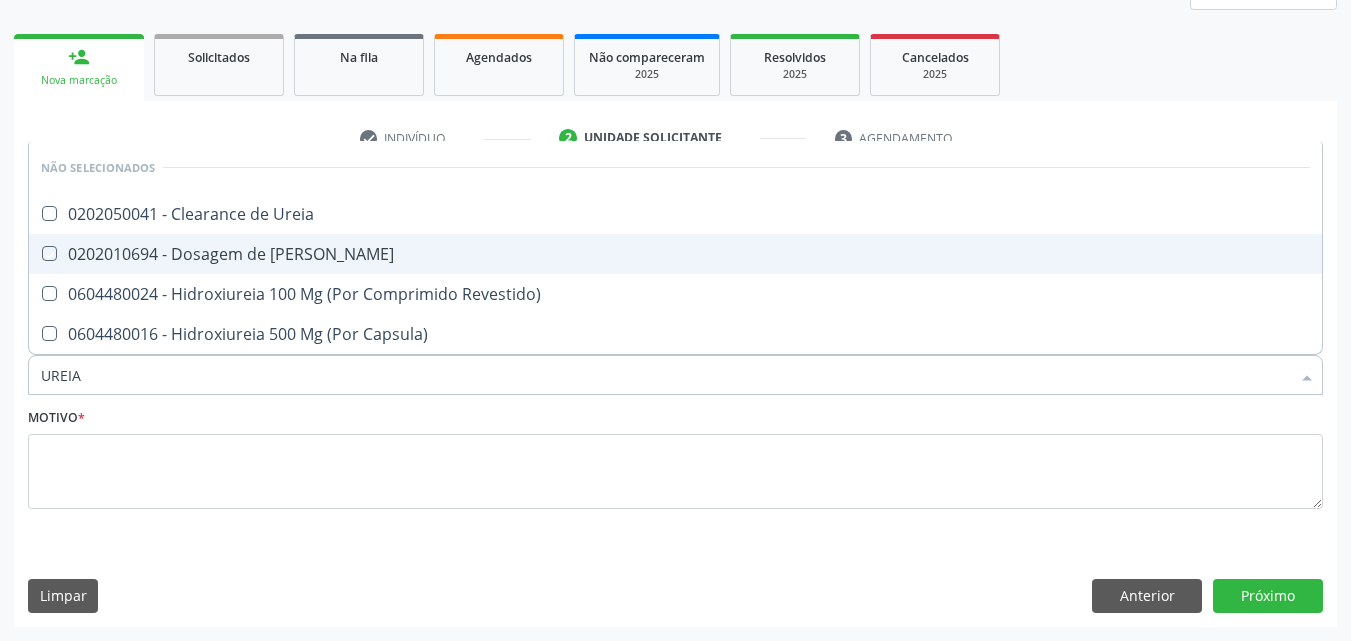 checkbox on "true" 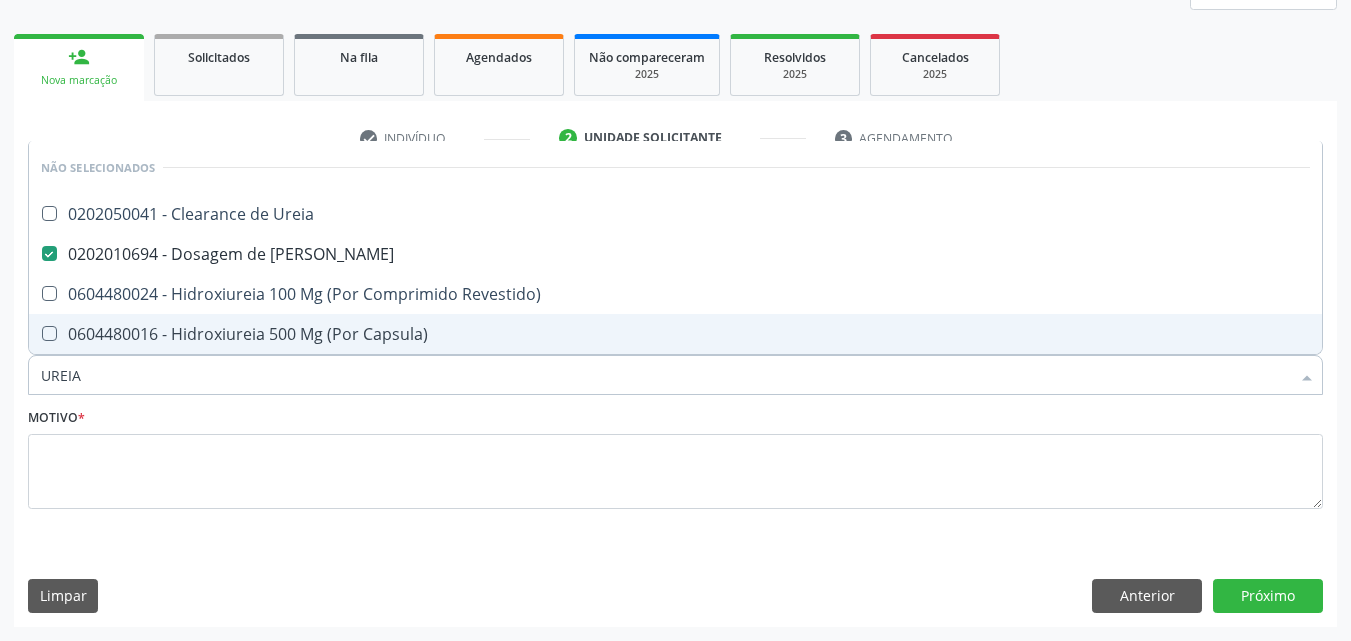 drag, startPoint x: 107, startPoint y: 389, endPoint x: 3, endPoint y: 367, distance: 106.30146 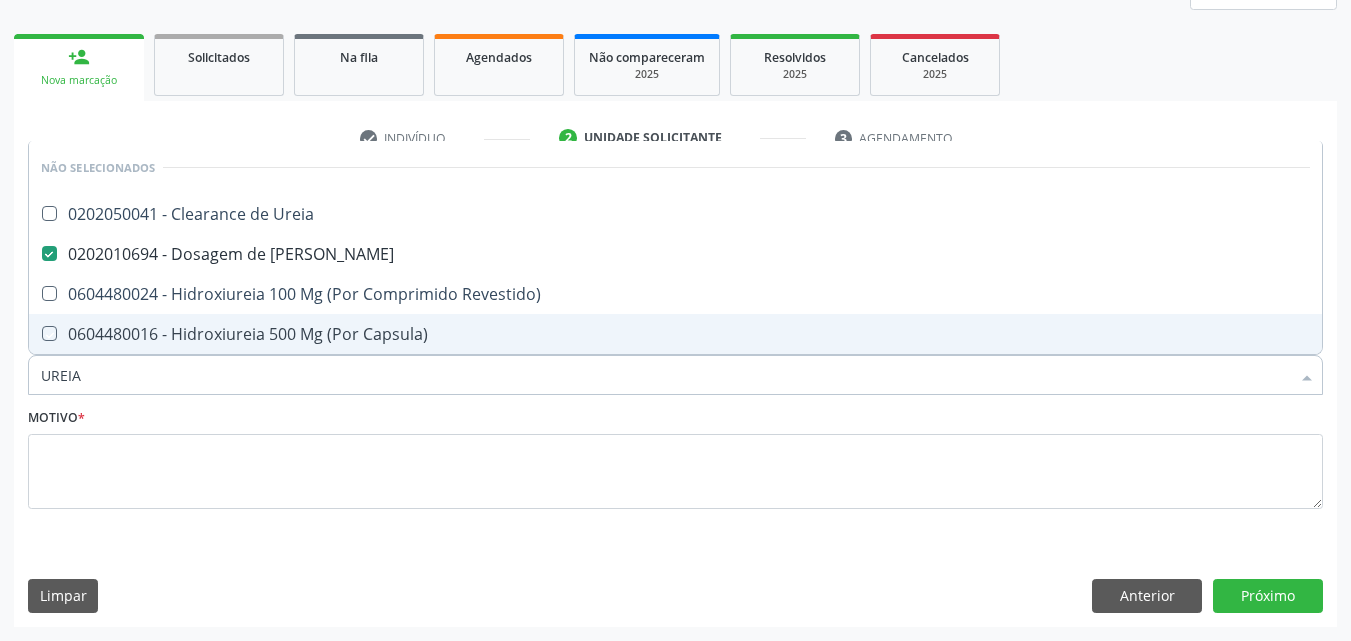 type 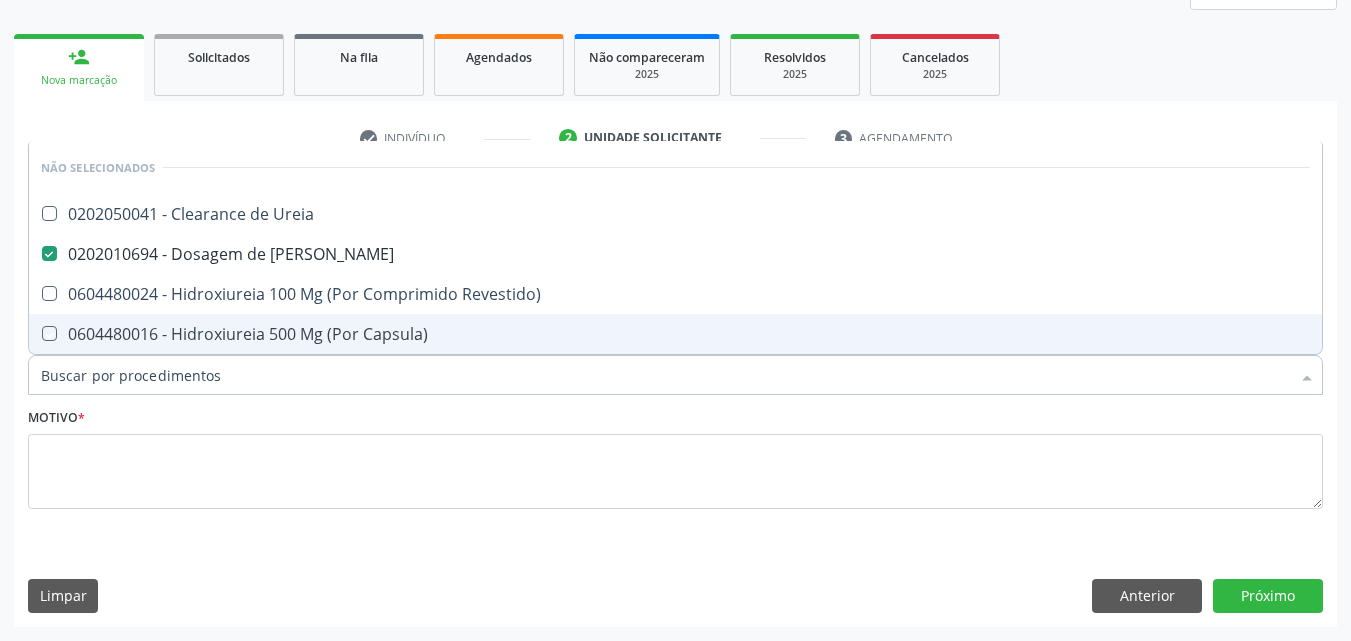 checkbox on "true" 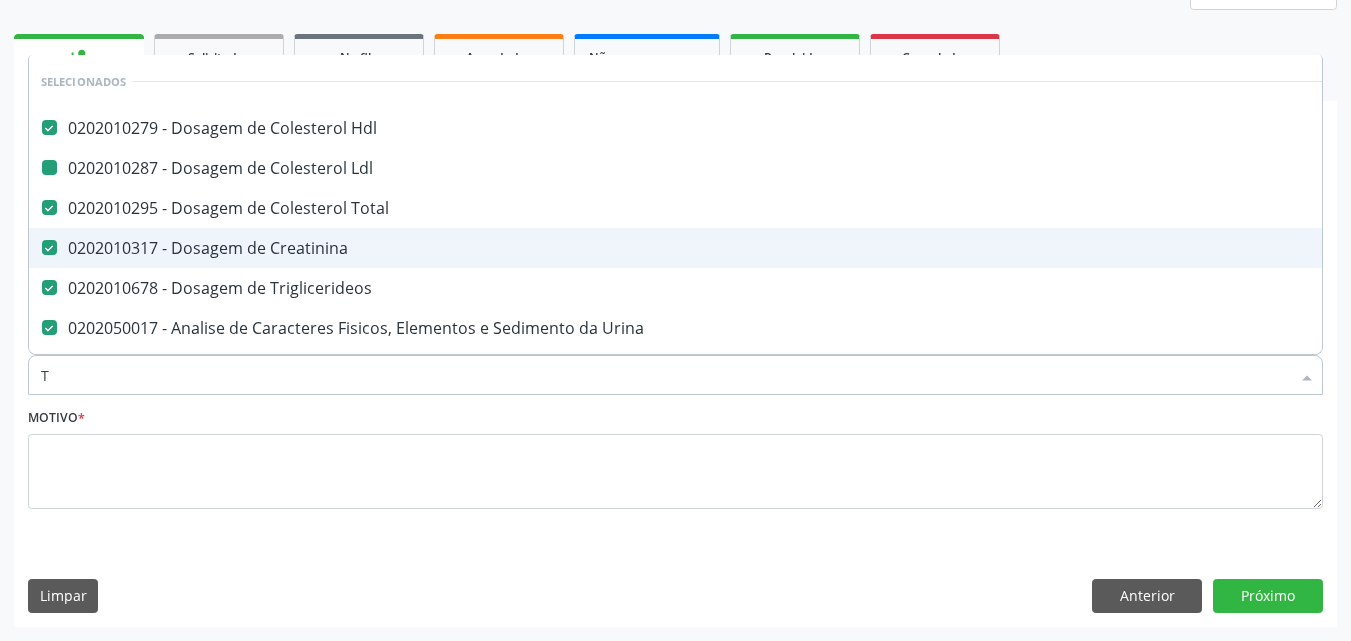 type on "TG" 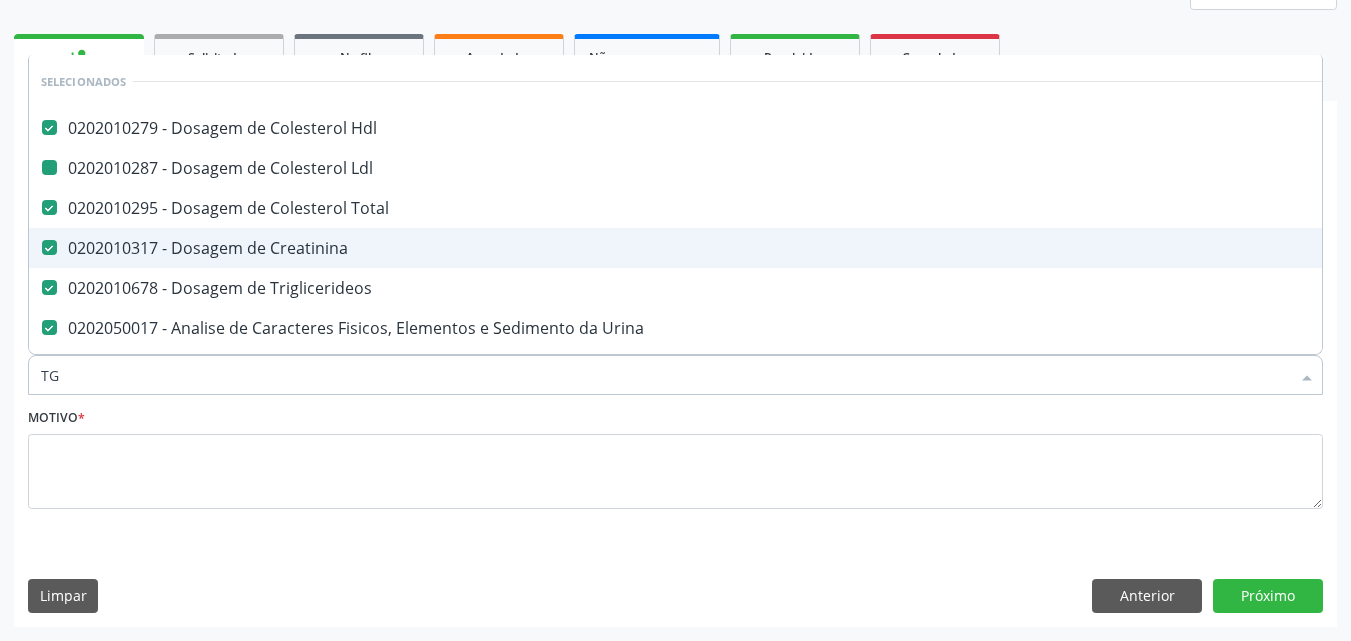 checkbox on "false" 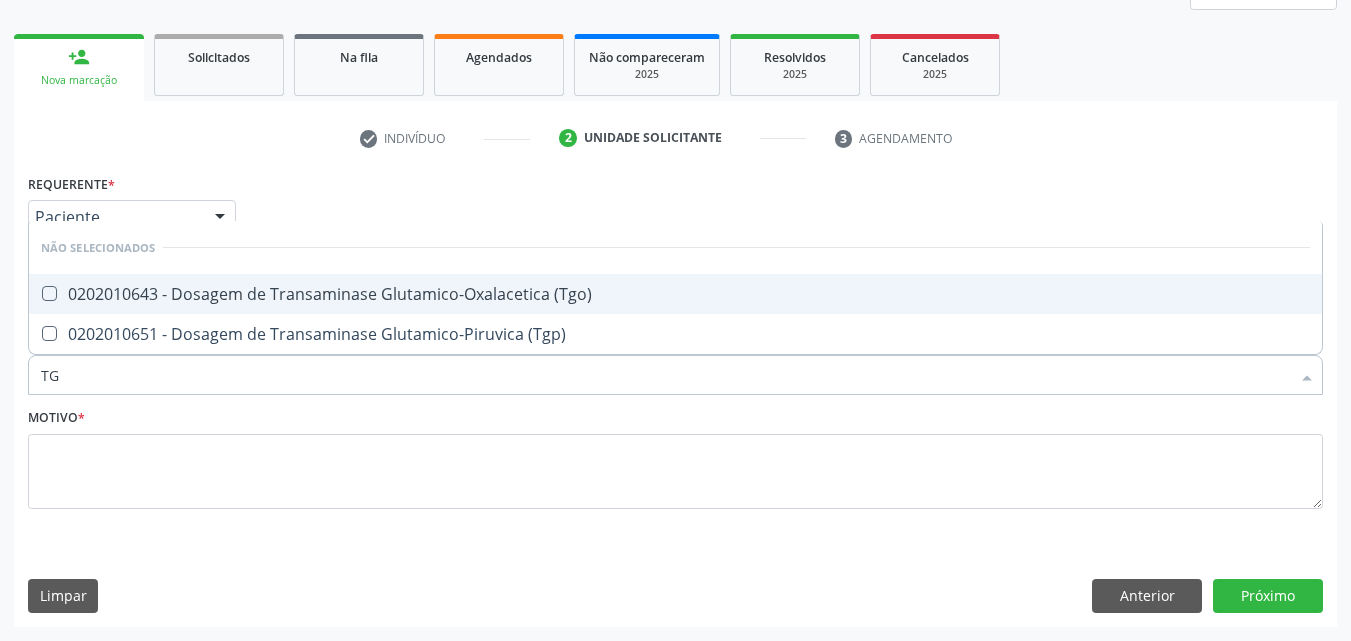 click on "0202010643 - Dosagem de Transaminase Glutamico-Oxalacetica (Tgo)" at bounding box center (675, 294) 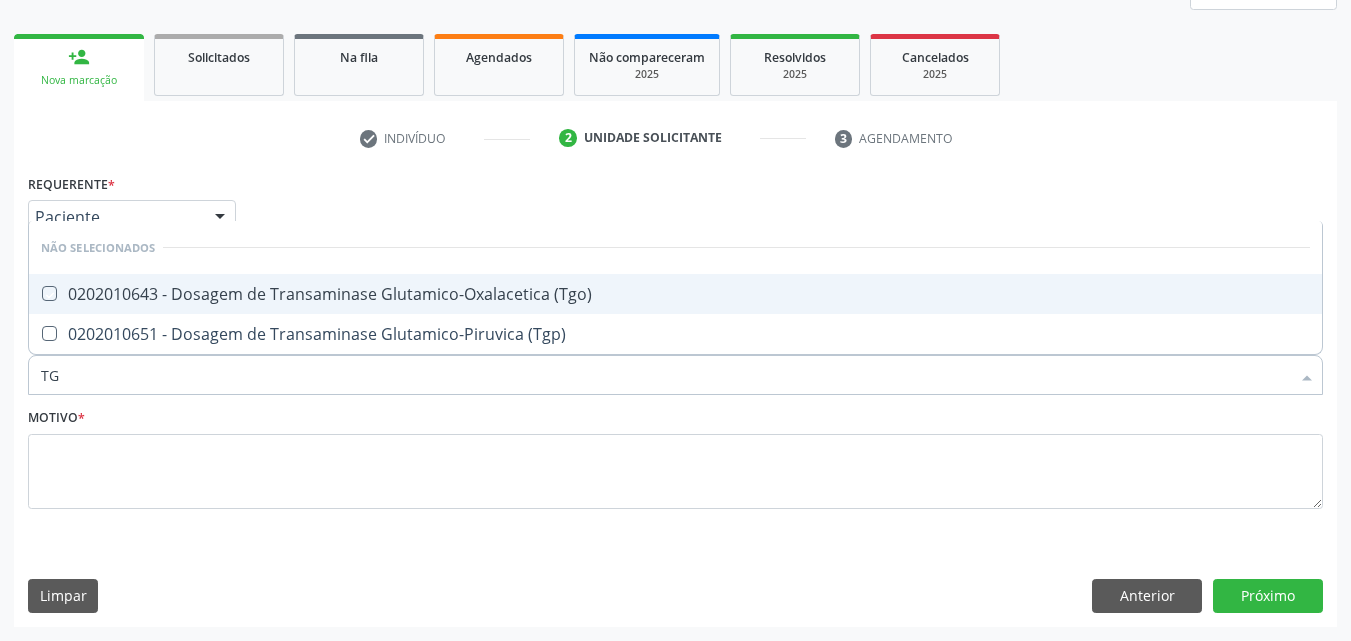 checkbox on "true" 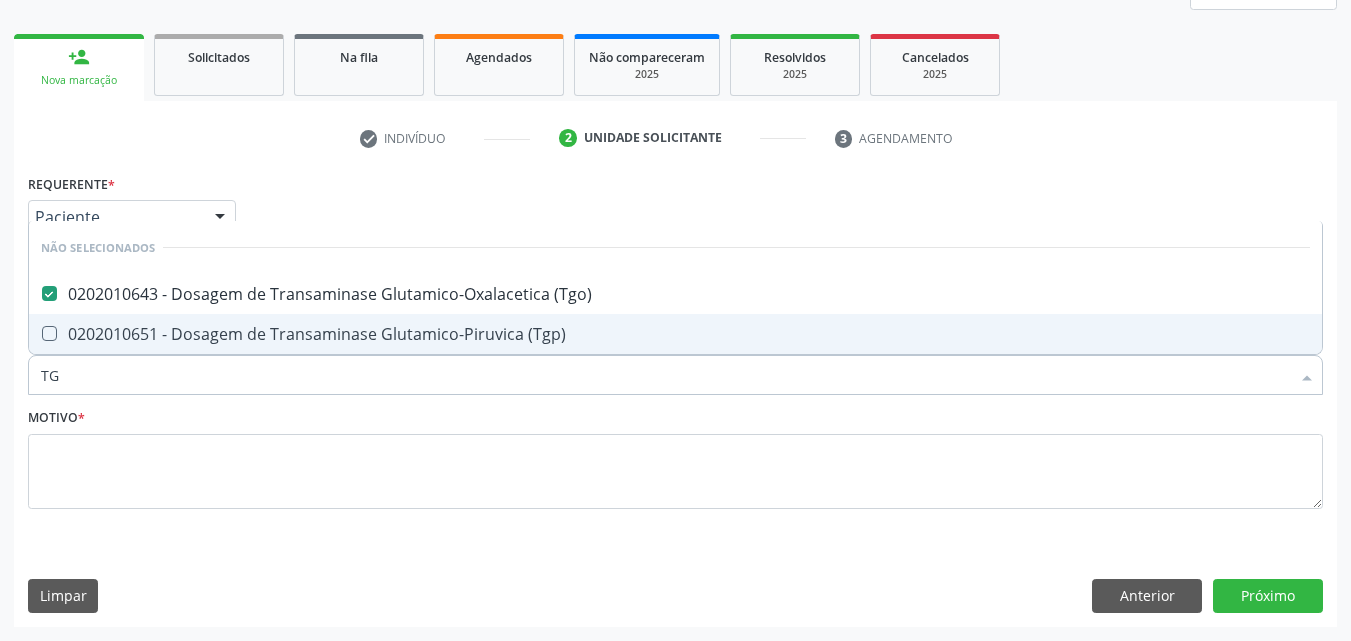 click on "0202010651 - Dosagem de Transaminase Glutamico-Piruvica (Tgp)" at bounding box center [675, 334] 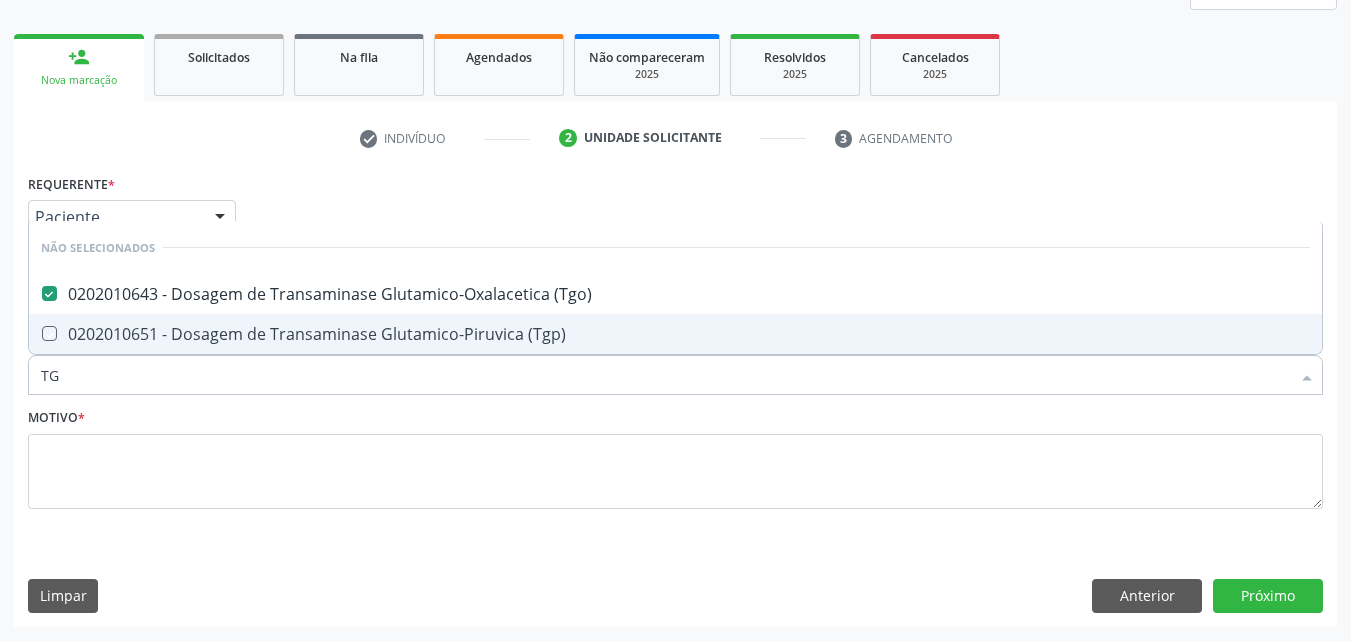 checkbox on "true" 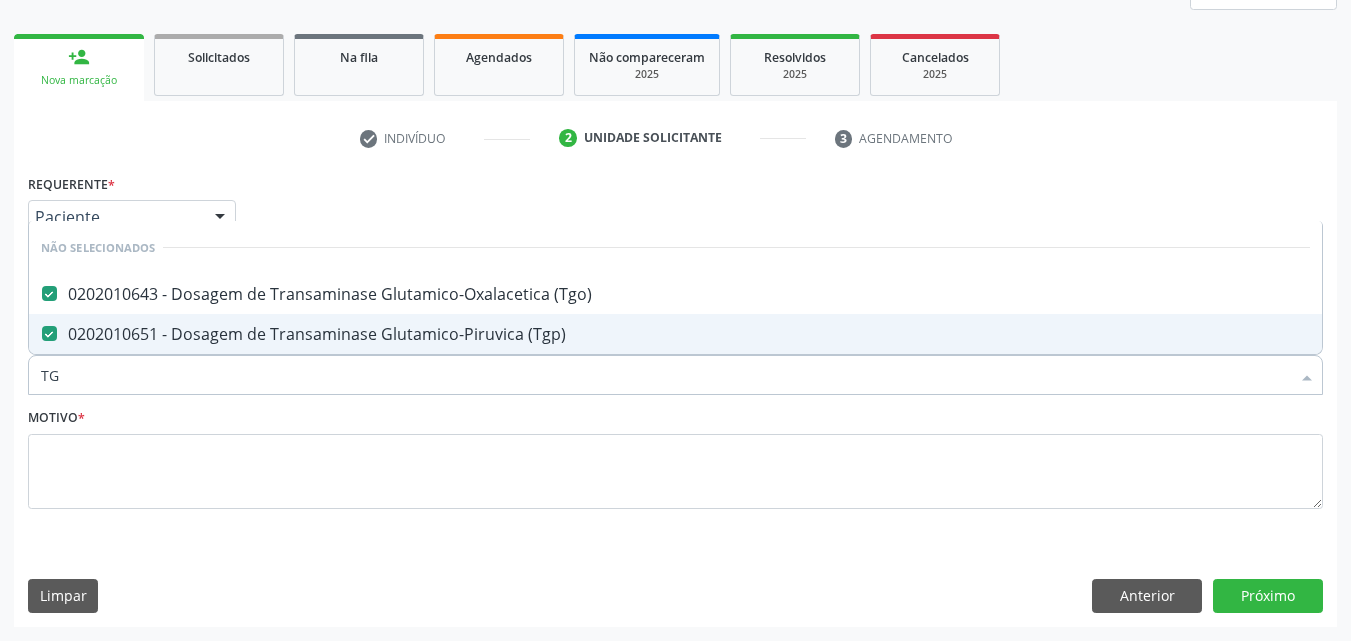 drag, startPoint x: 118, startPoint y: 390, endPoint x: 0, endPoint y: 371, distance: 119.519875 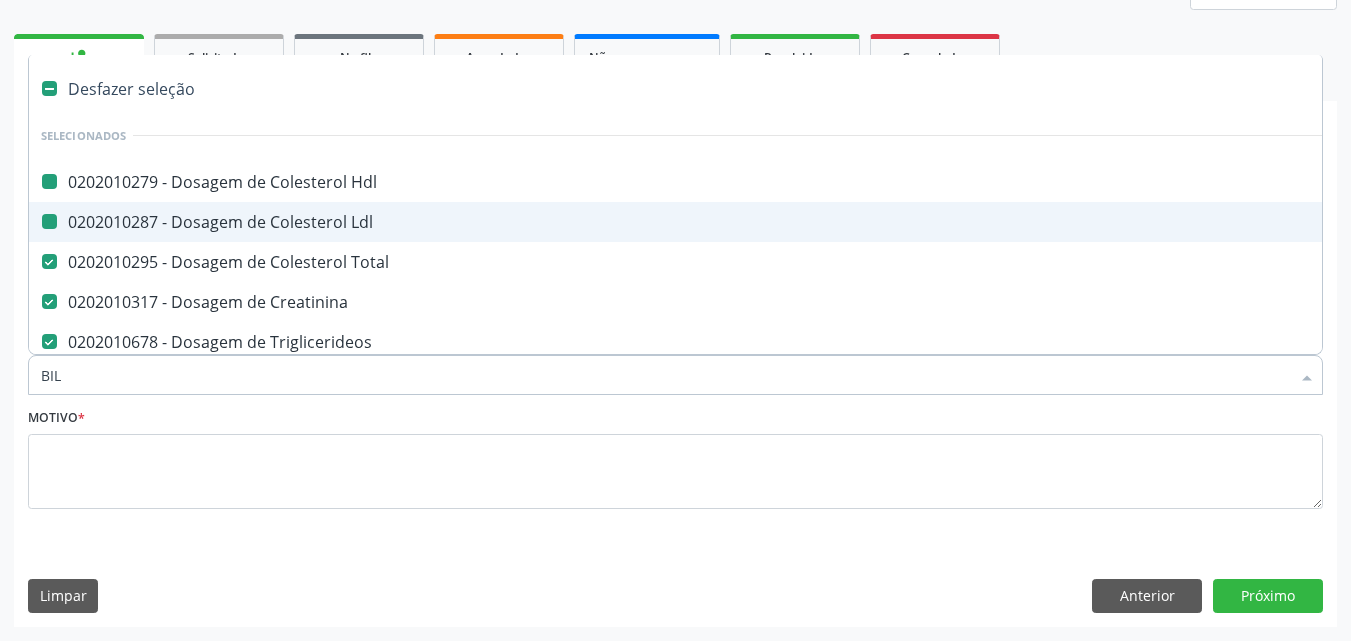 type on "BILI" 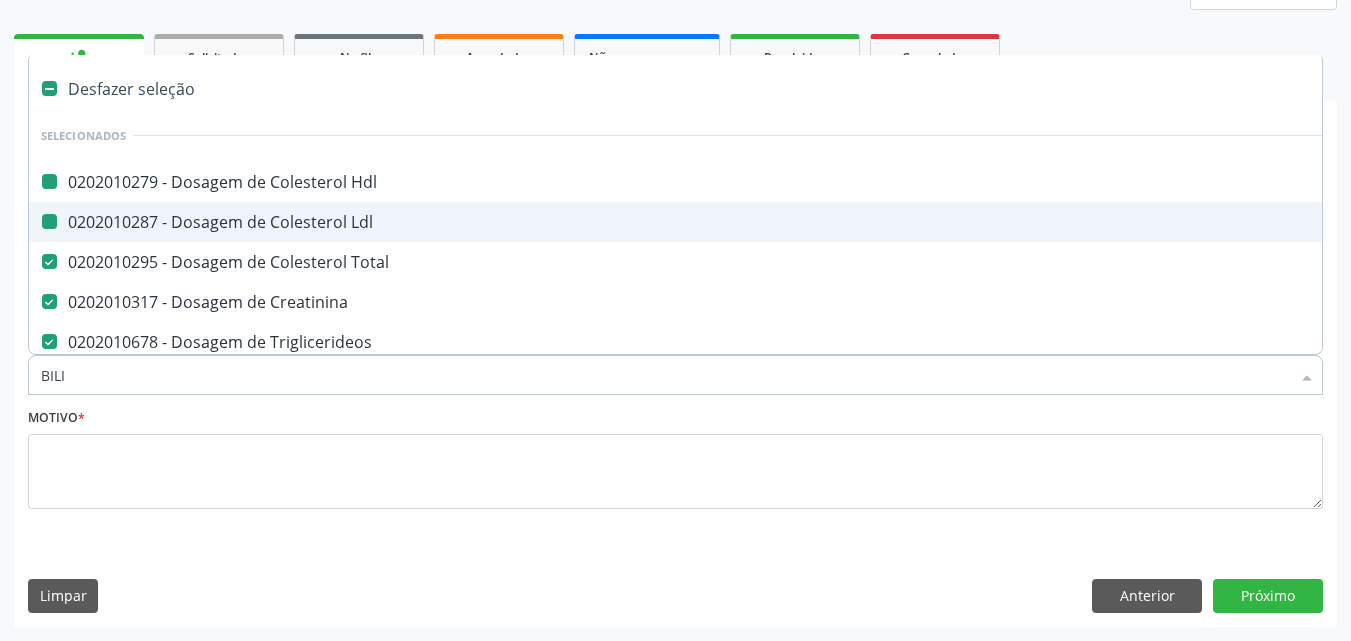 checkbox on "false" 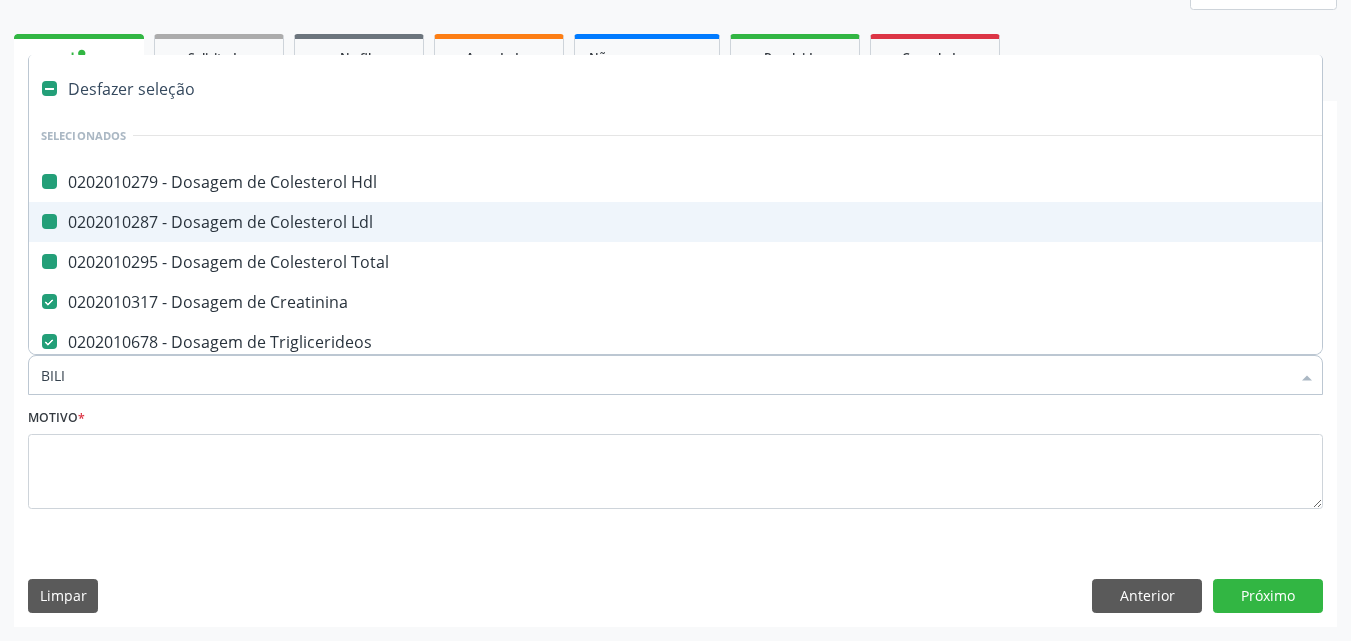 checkbox on "false" 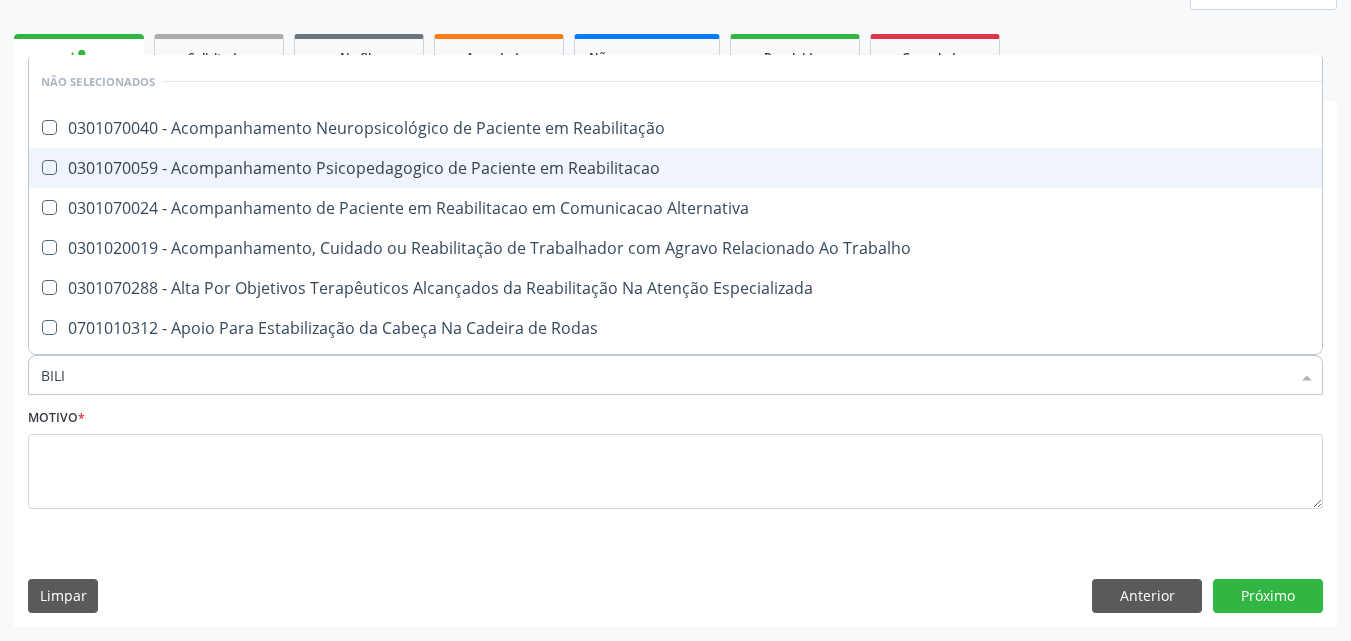 type on "BILIR" 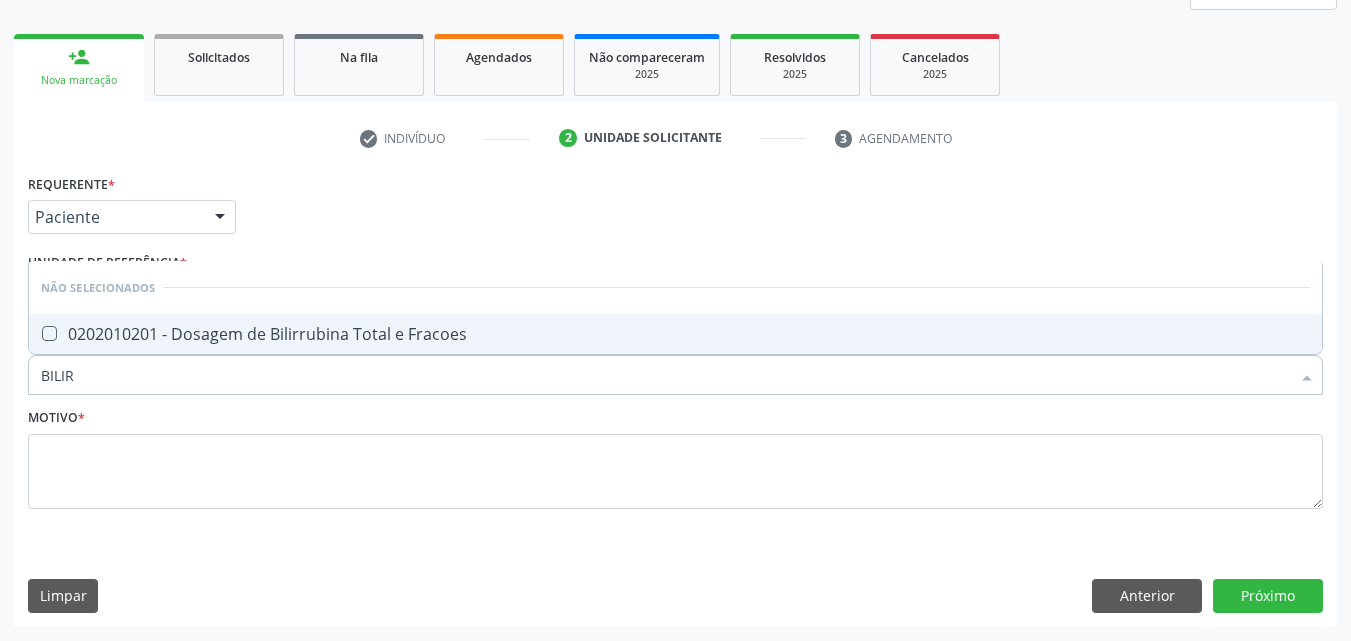 click on "0202010201 - Dosagem de Bilirrubina Total e Fracoes" at bounding box center (675, 334) 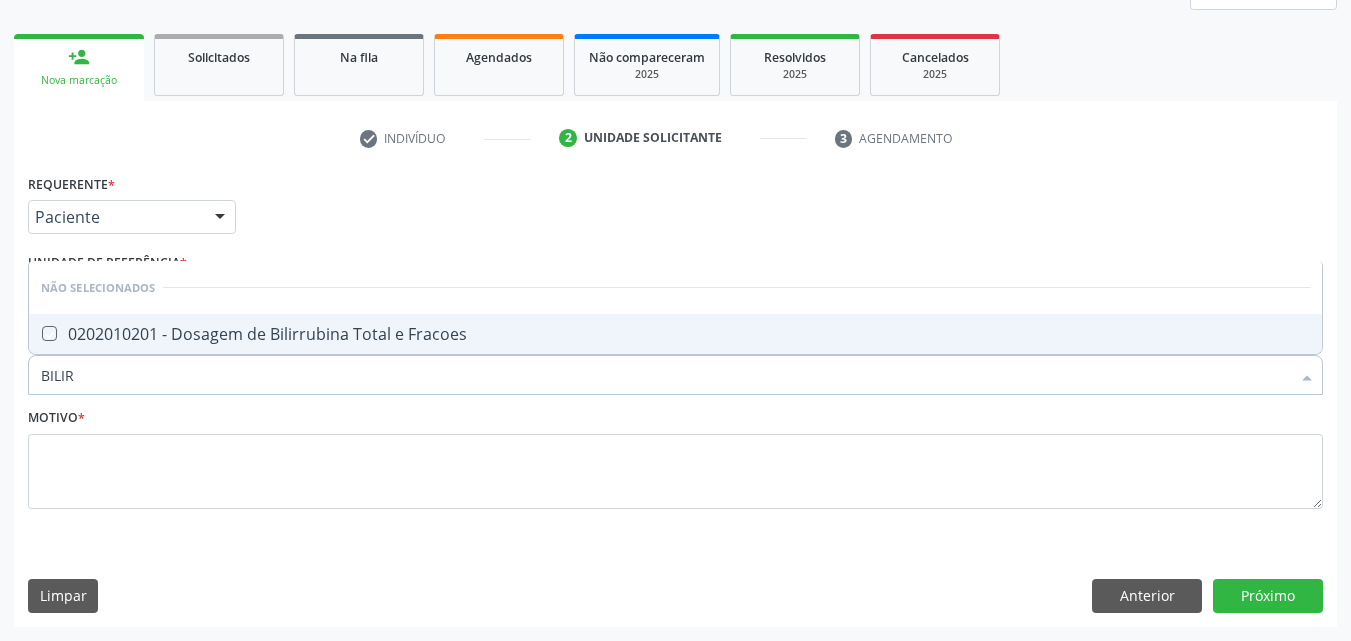 checkbox on "true" 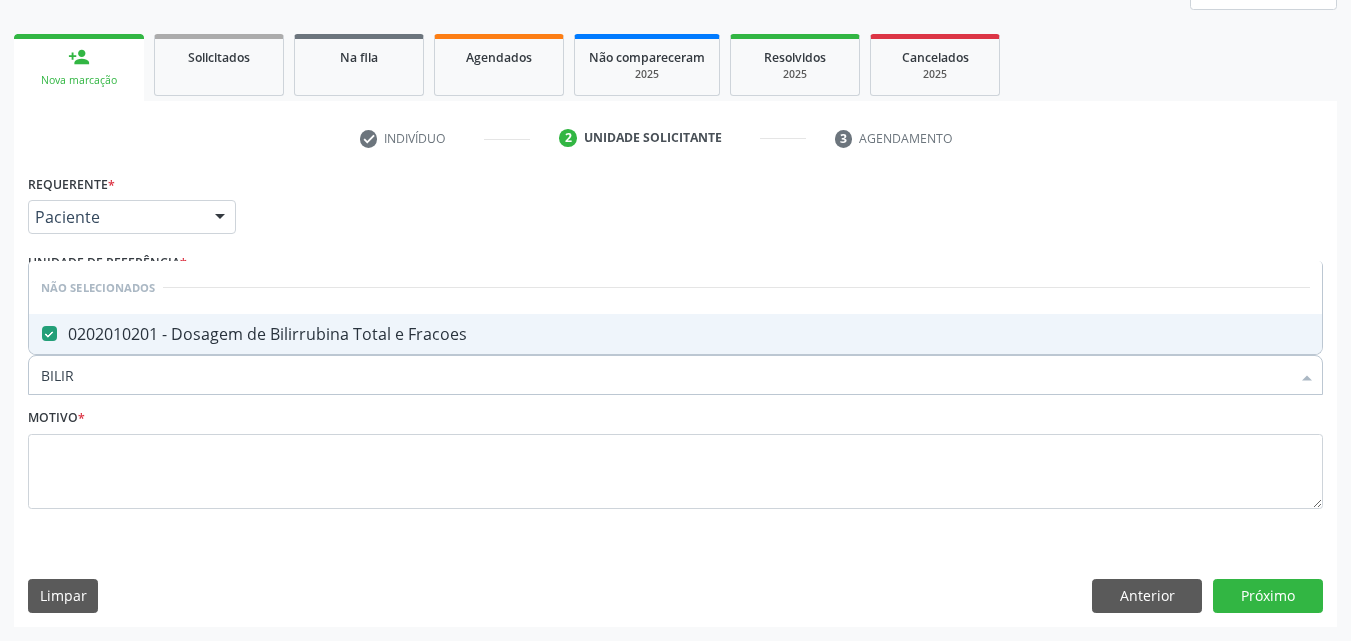 drag, startPoint x: 120, startPoint y: 381, endPoint x: 0, endPoint y: 378, distance: 120.03749 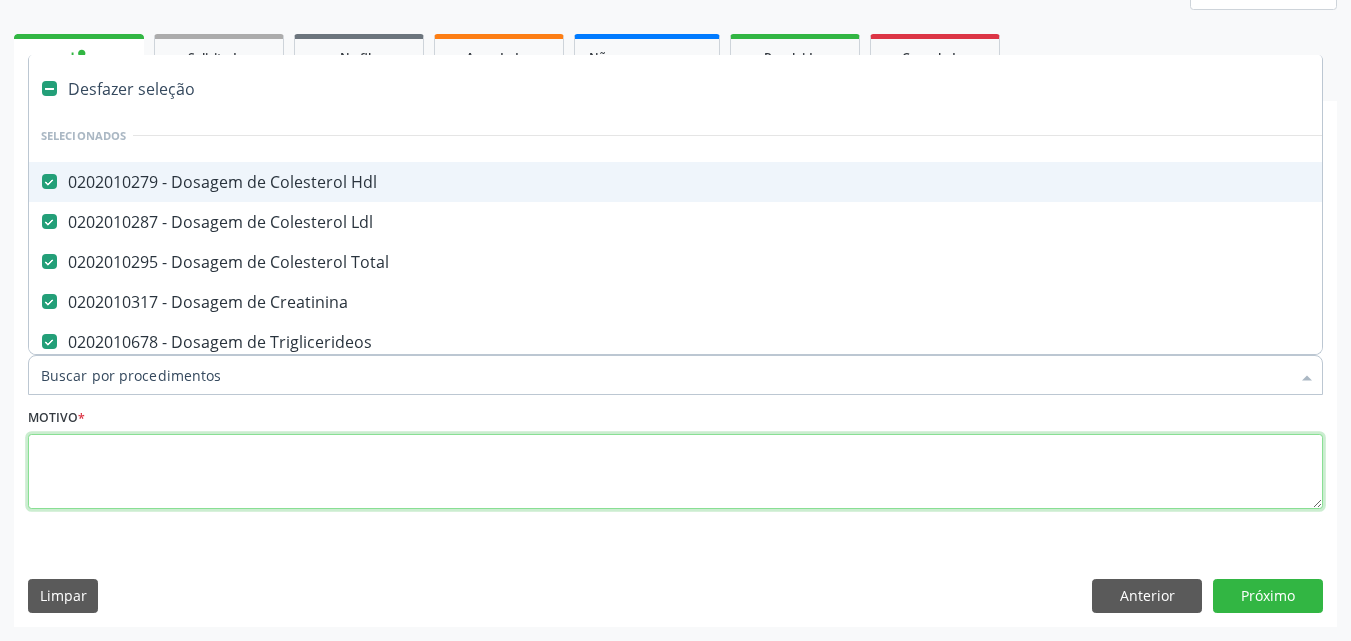 click at bounding box center [675, 472] 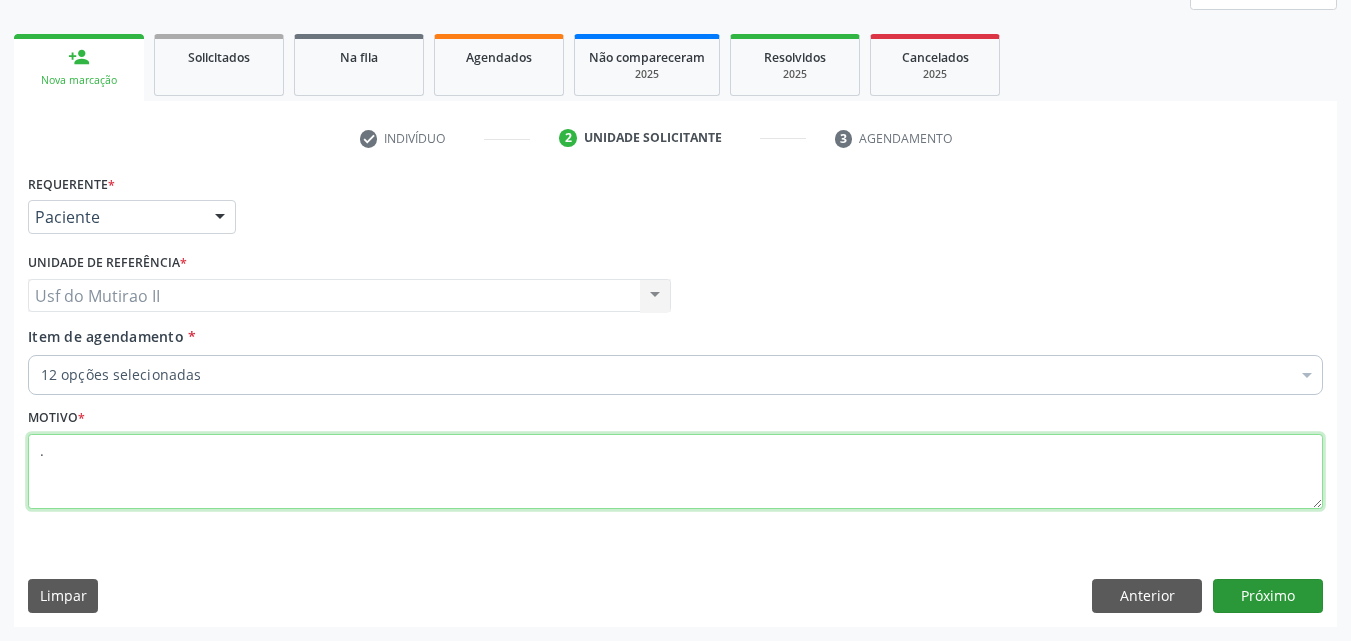 type on "." 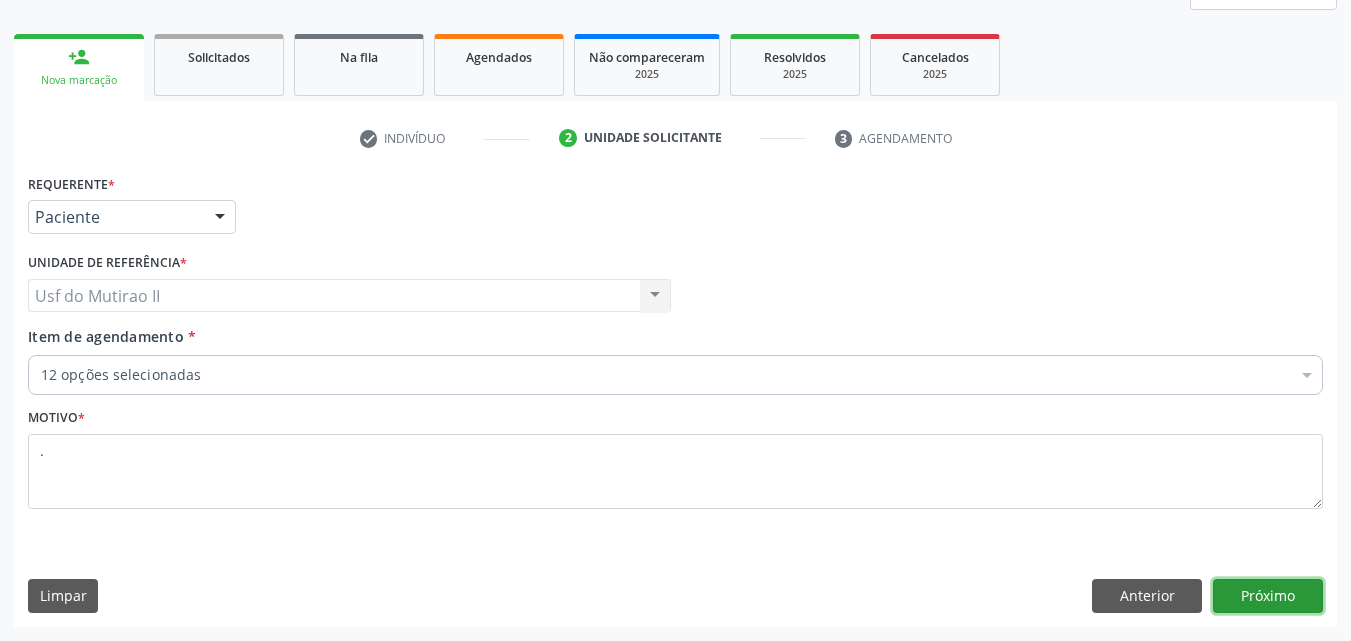 click on "Próximo" at bounding box center (1268, 596) 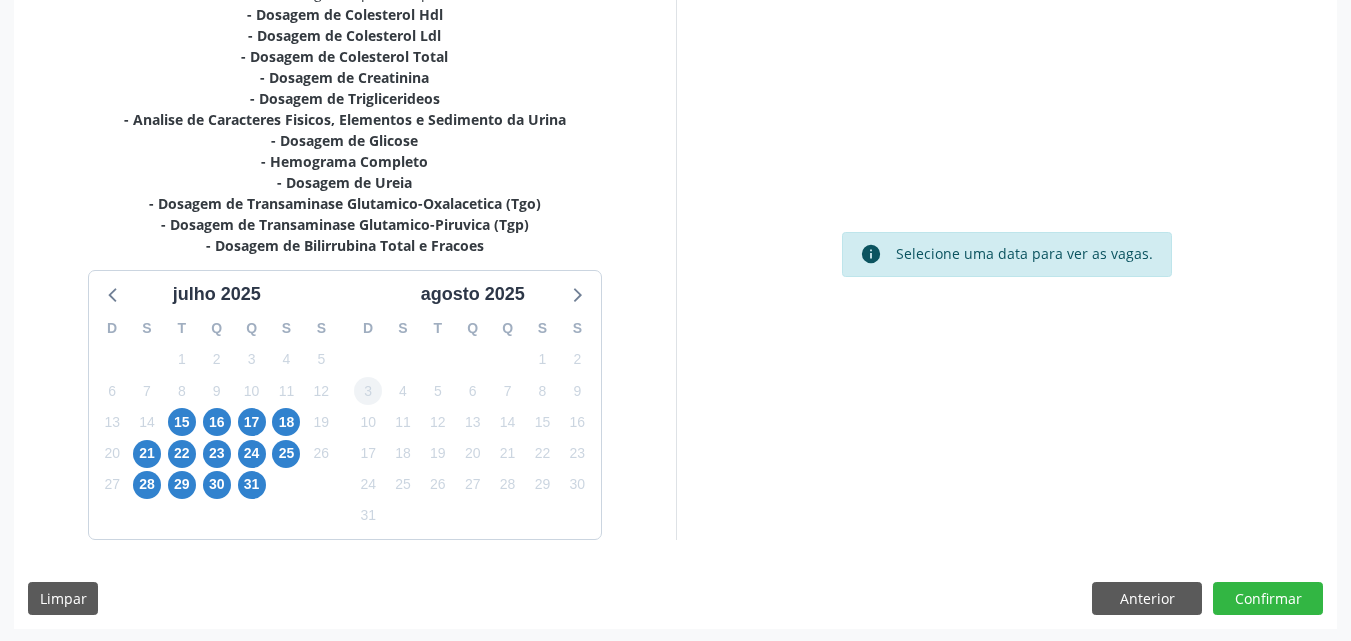 scroll, scrollTop: 460, scrollLeft: 0, axis: vertical 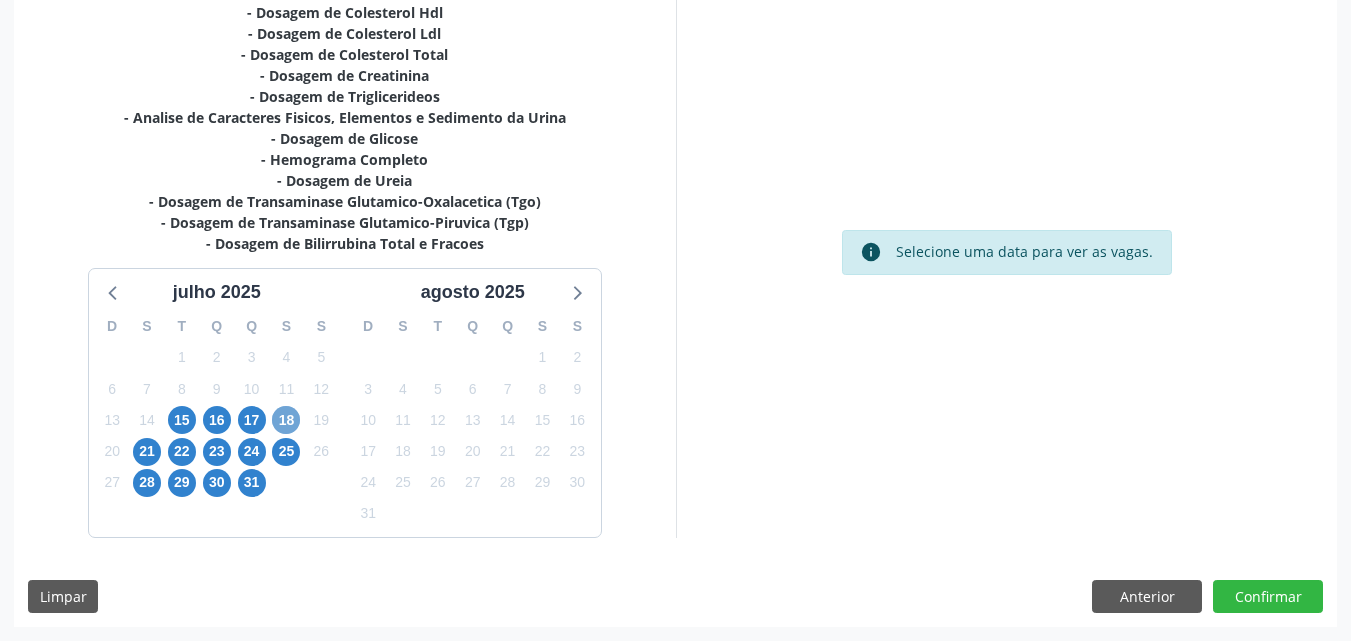click on "18" at bounding box center (286, 420) 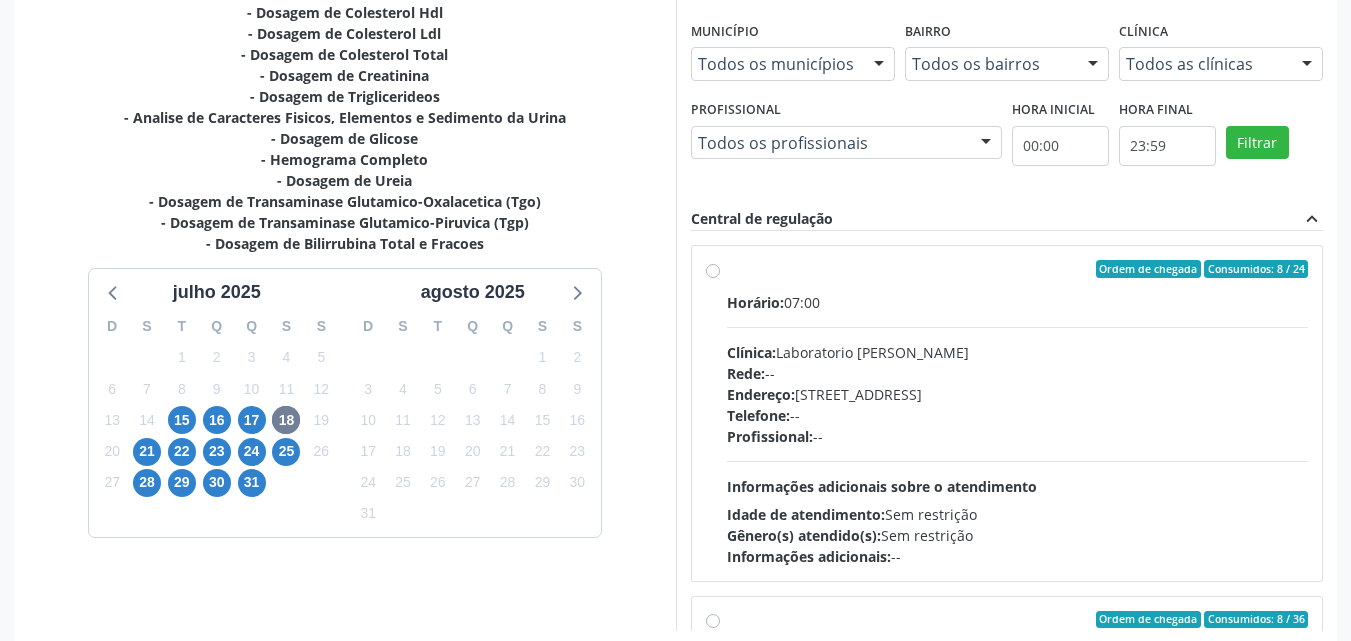 click on "Horário:" at bounding box center [755, 302] 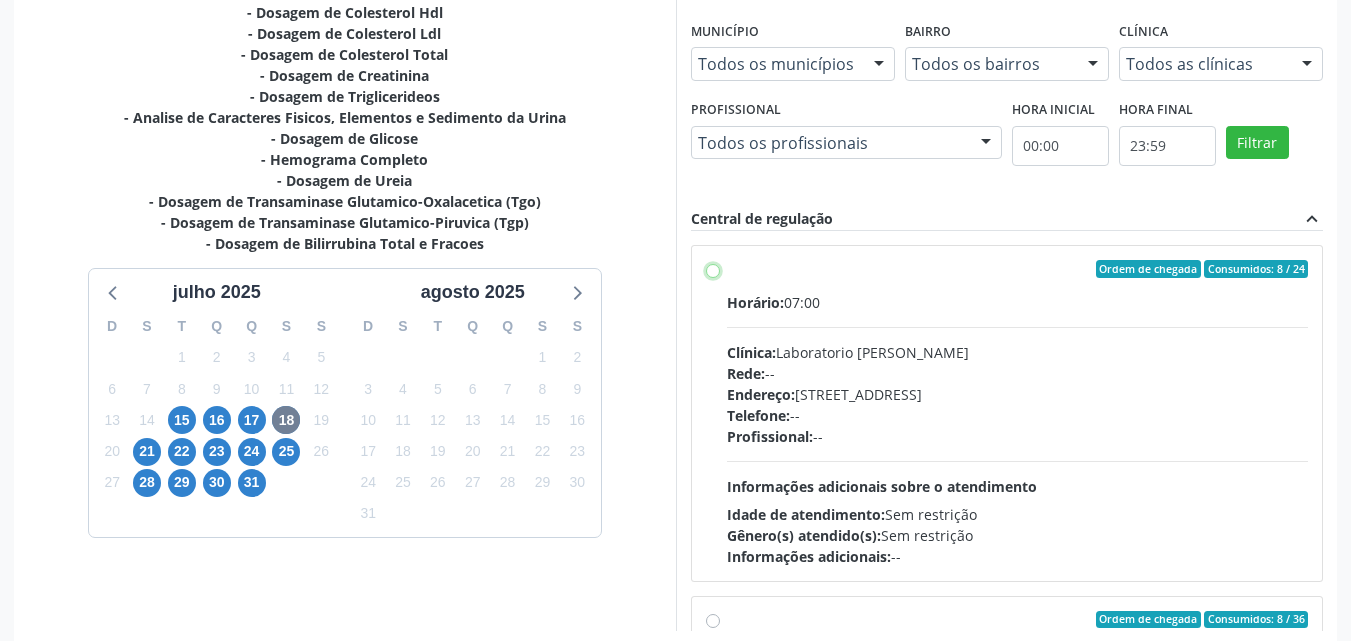 click on "Ordem de chegada
Consumidos: 8 / 24
Horário:   07:00
Clínica:  Laboratorio Jose Paulo Terto
Rede:
--
Endereço:   Casa, nº 409, N Senhora da Penha, Serra Talhada - PE
Telefone:   --
Profissional:
--
Informações adicionais sobre o atendimento
Idade de atendimento:
Sem restrição
Gênero(s) atendido(s):
Sem restrição
Informações adicionais:
--" at bounding box center [713, 269] 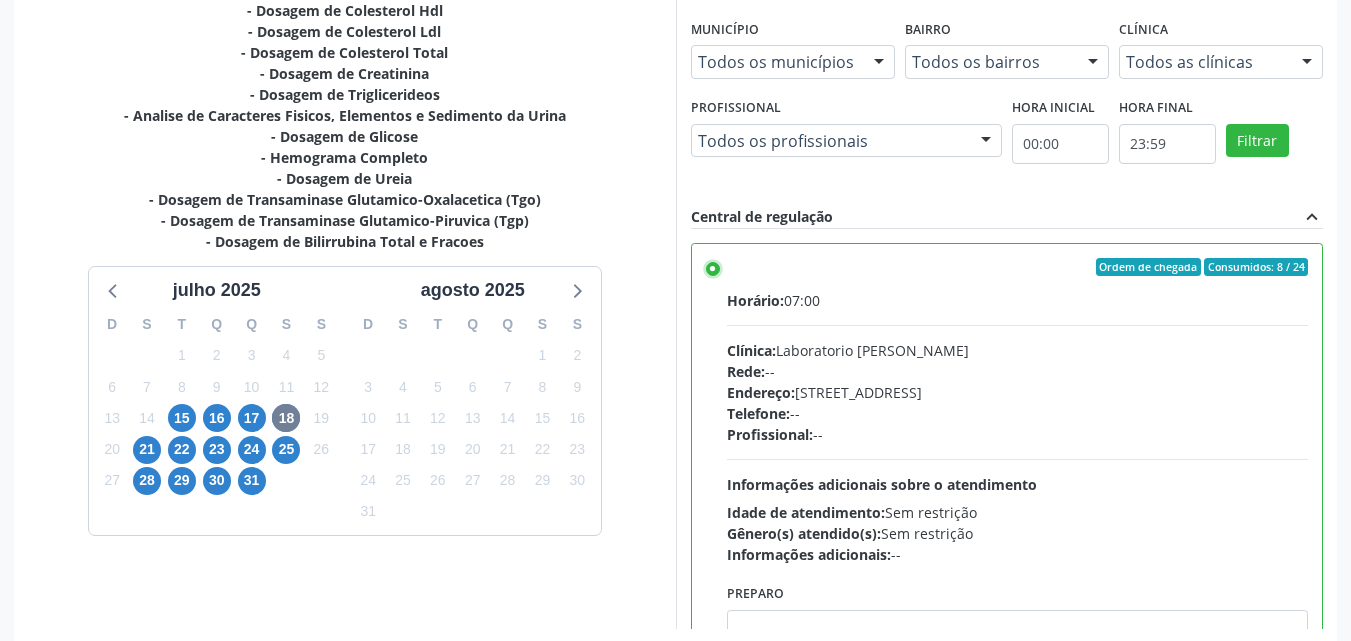 scroll, scrollTop: 554, scrollLeft: 0, axis: vertical 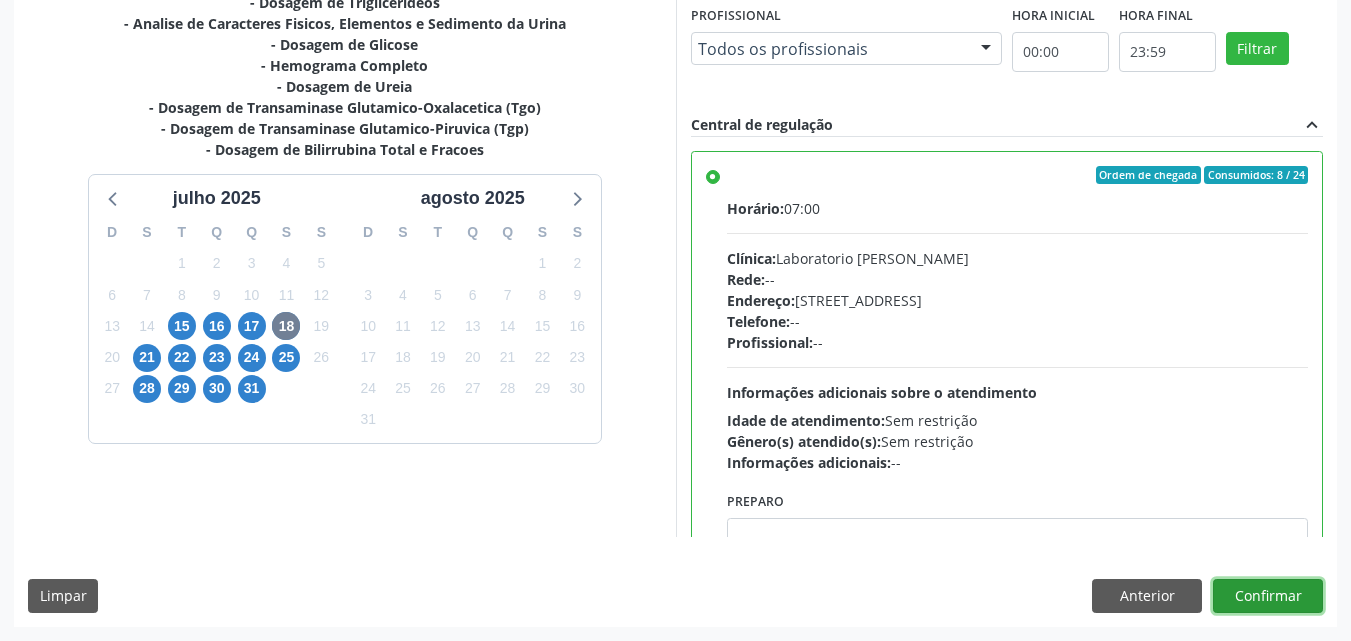click on "Confirmar" at bounding box center [1268, 596] 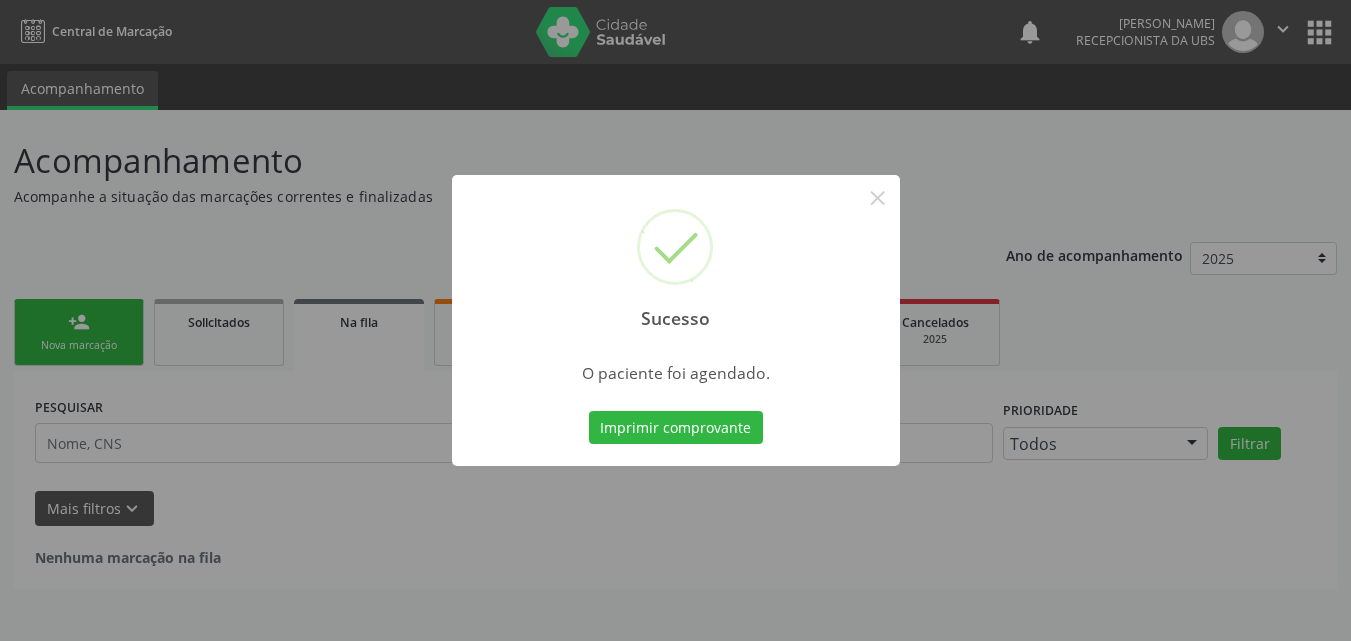 scroll, scrollTop: 0, scrollLeft: 0, axis: both 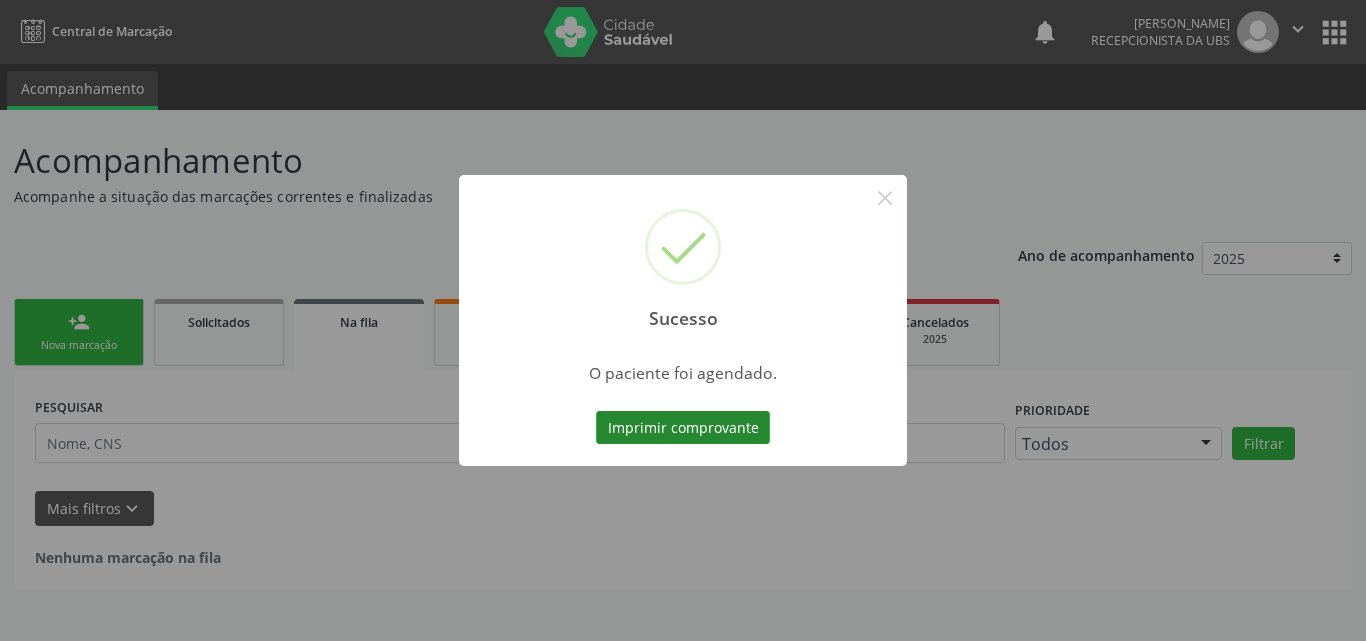 click on "Imprimir comprovante" at bounding box center (683, 428) 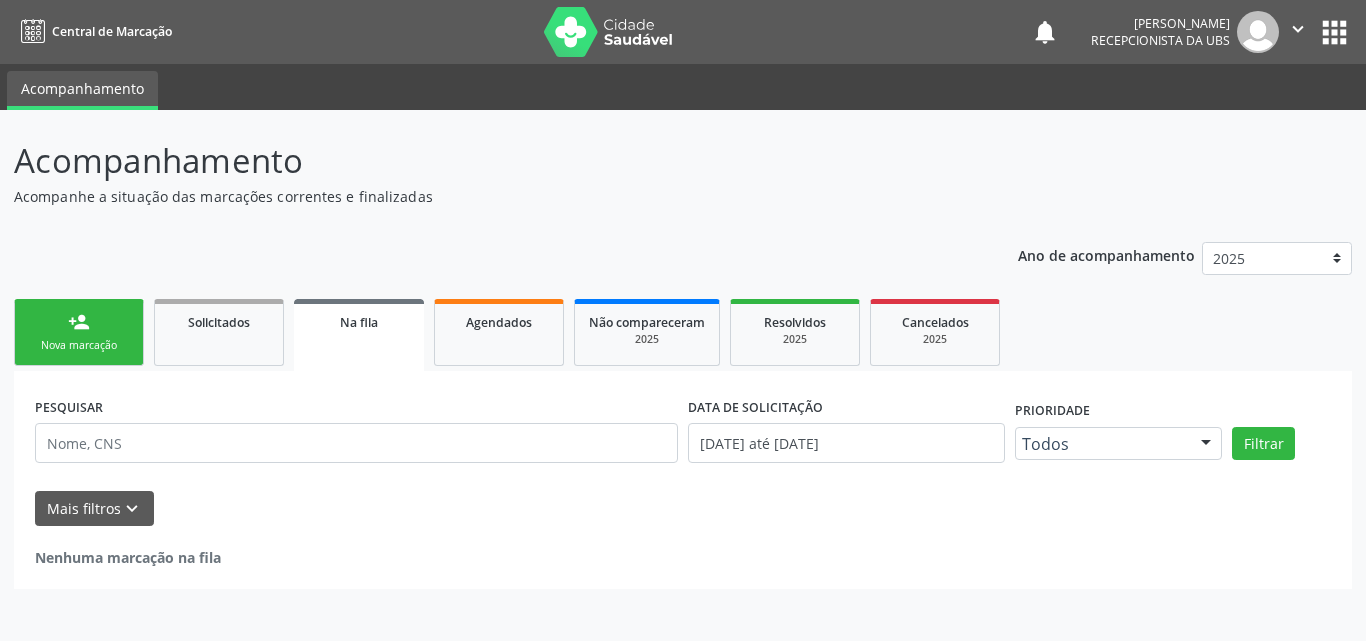 click on "Nova marcação" at bounding box center [79, 345] 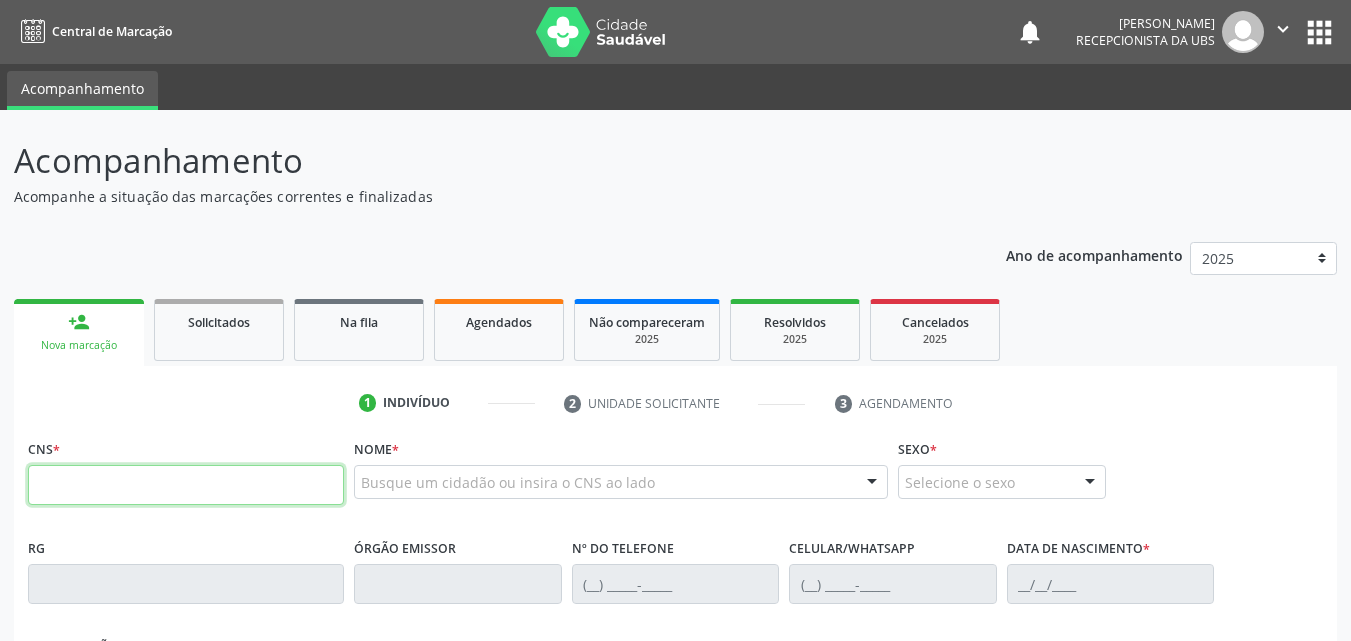click at bounding box center [186, 485] 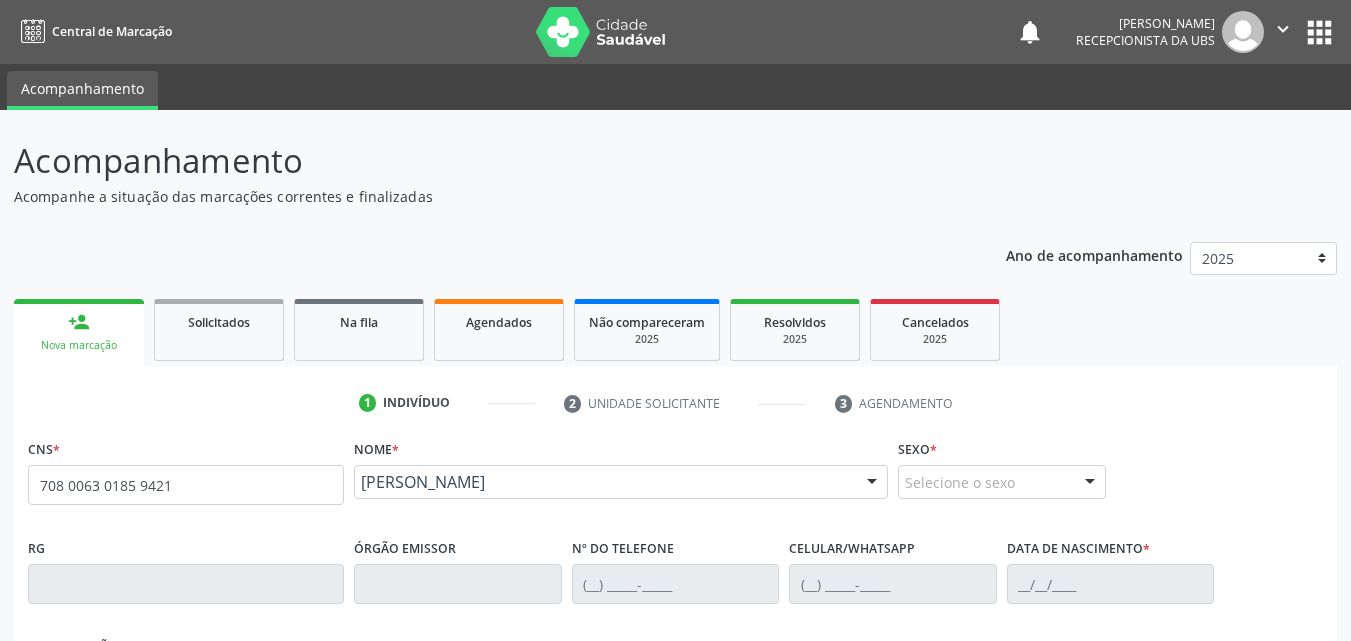 type on "708 0063 0185 9421" 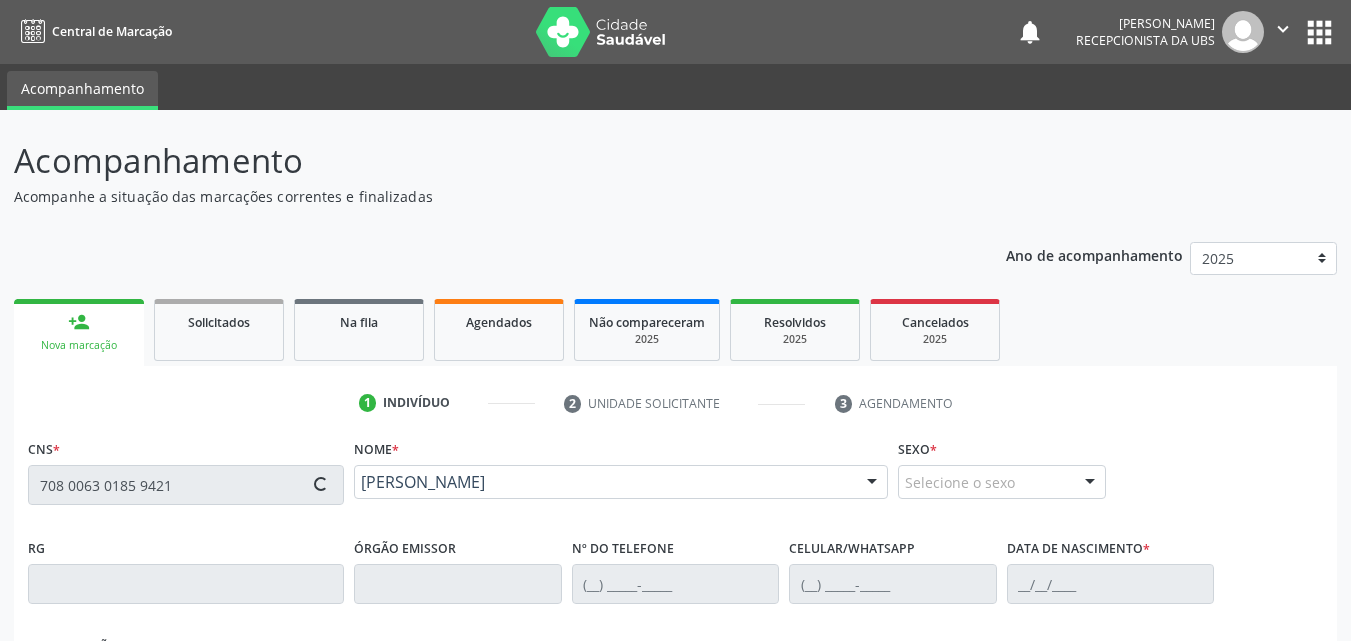 scroll, scrollTop: 429, scrollLeft: 0, axis: vertical 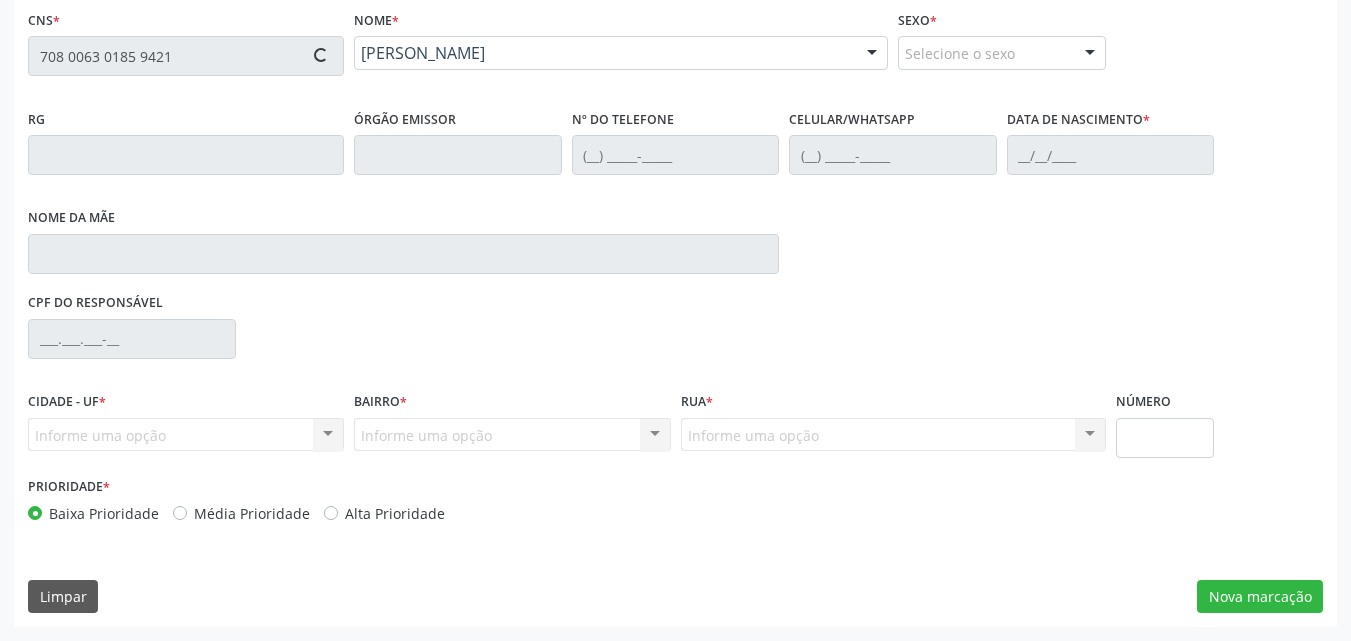 type on "(81) 9864-3861" 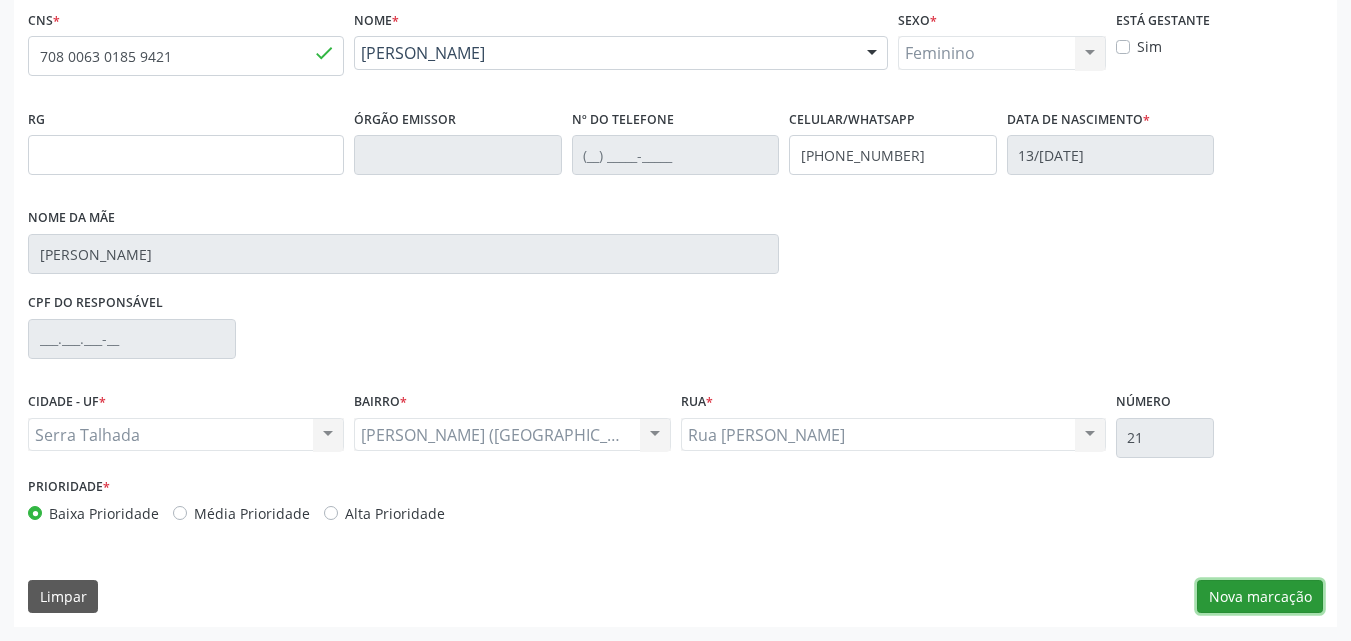 click on "Nova marcação" at bounding box center [1260, 597] 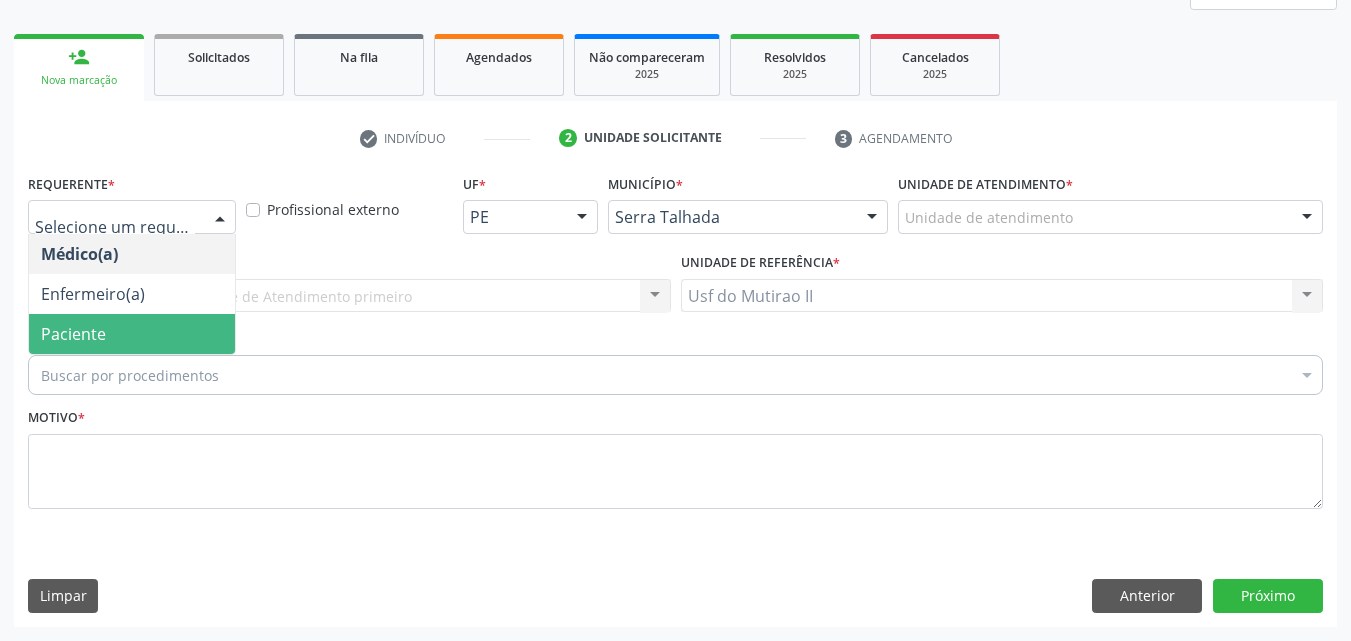 click on "Paciente" at bounding box center [132, 334] 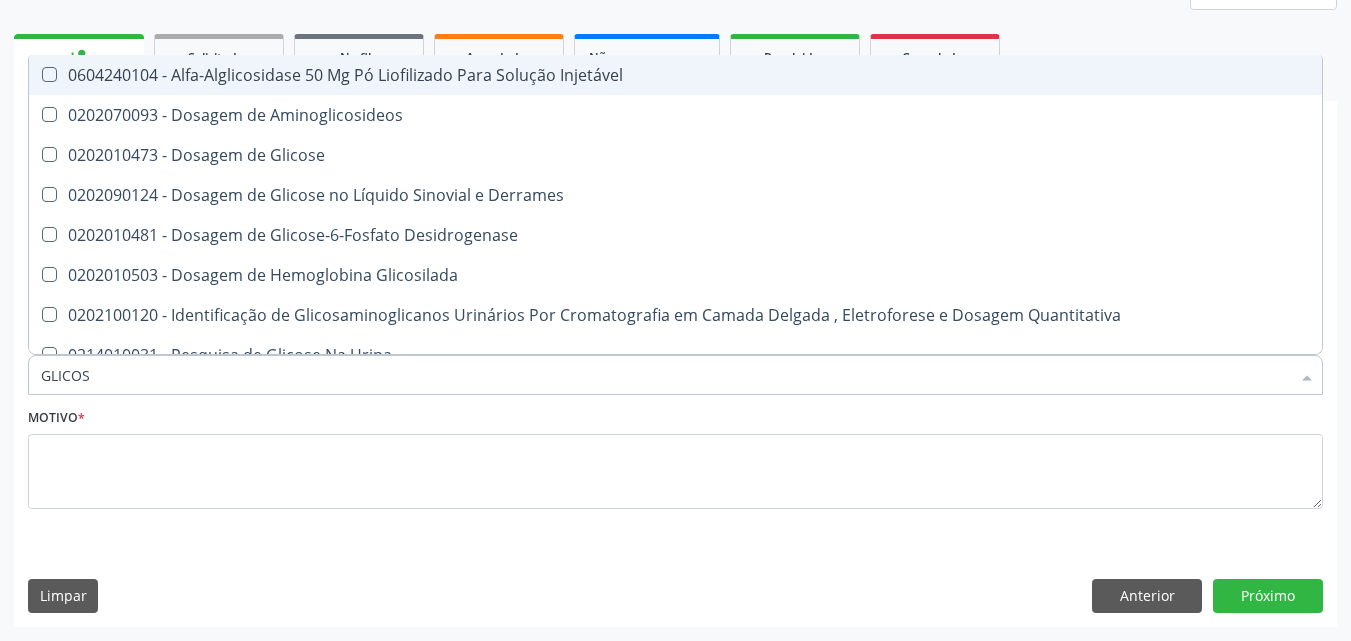 type on "GLICOSI" 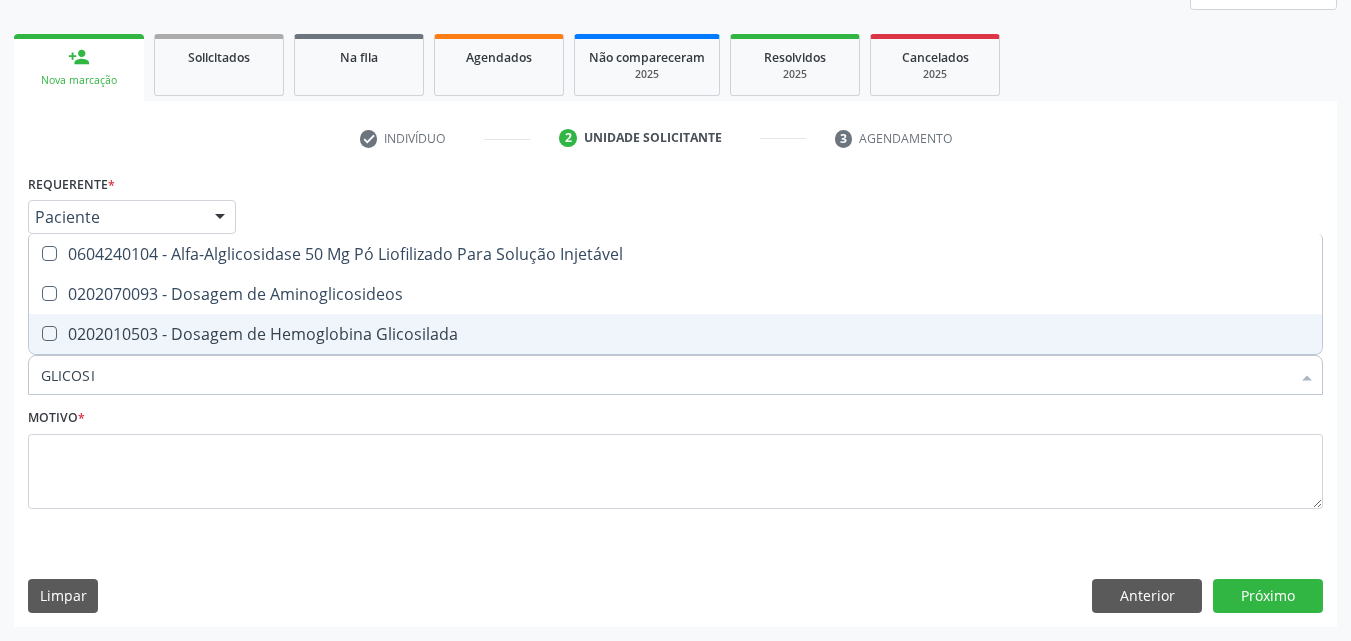 click on "0202010503 - Dosagem de Hemoglobina Glicosilada" at bounding box center [675, 334] 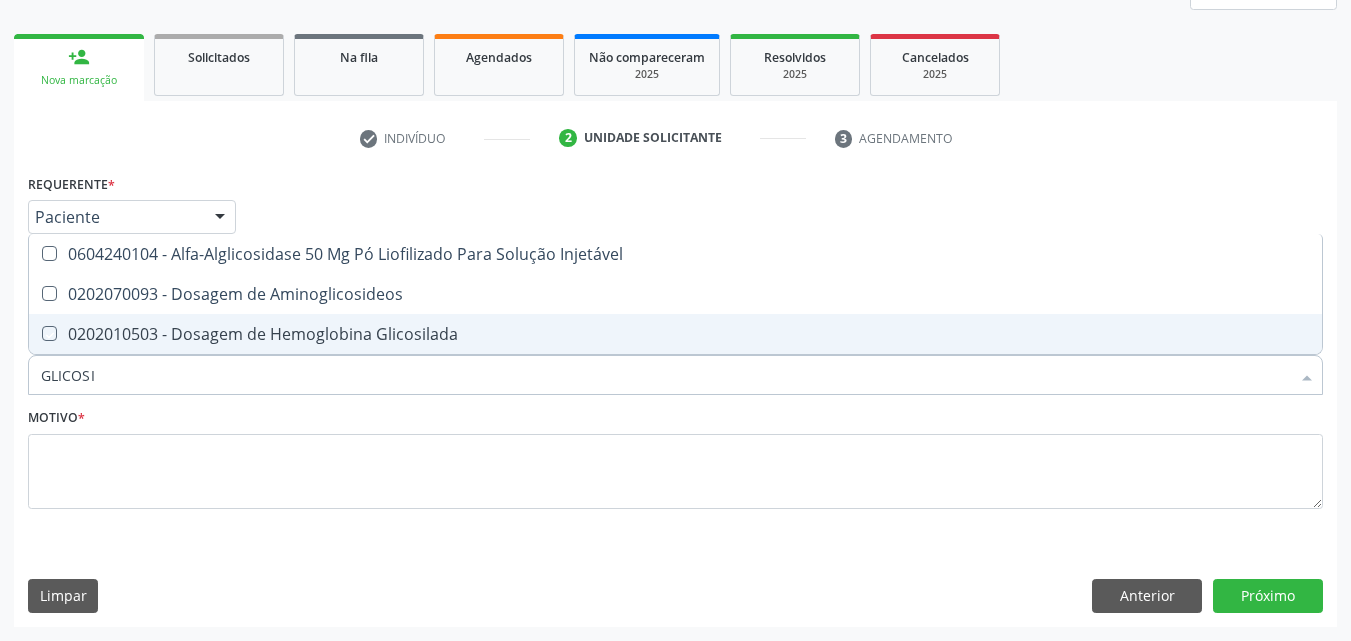 click on "0202010503 - Dosagem de Hemoglobina Glicosilada" at bounding box center [675, 334] 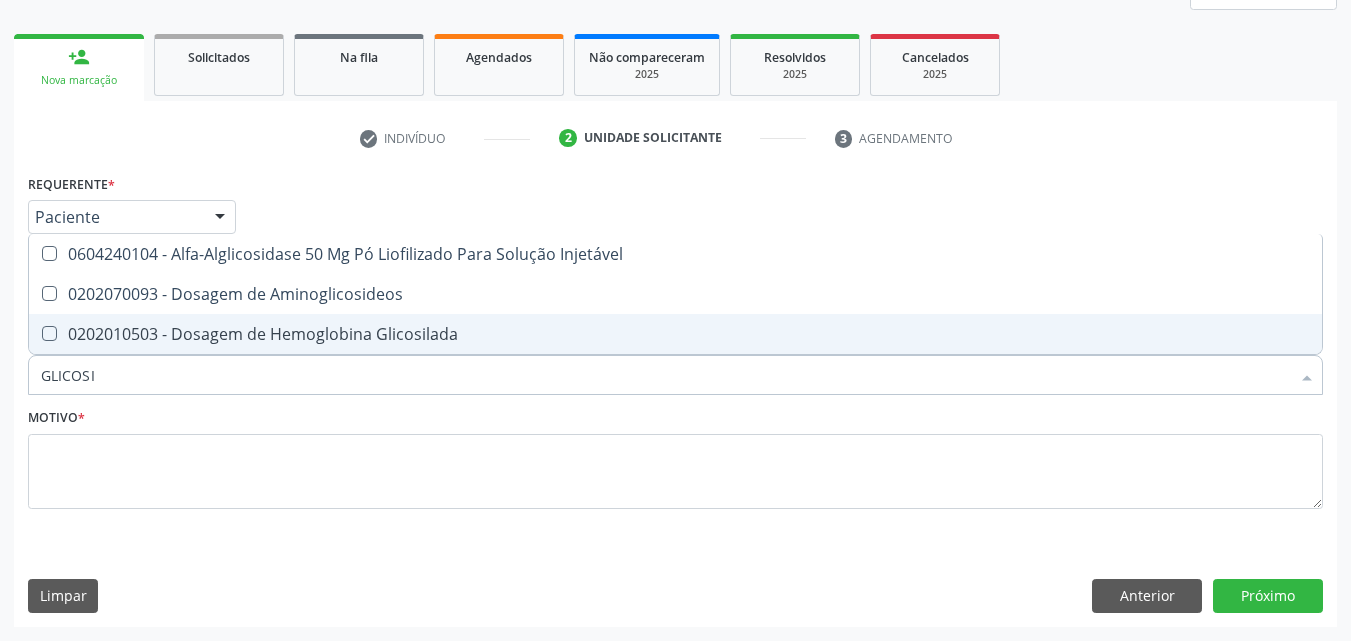 click on "0202010503 - Dosagem de Hemoglobina Glicosilada" at bounding box center [675, 334] 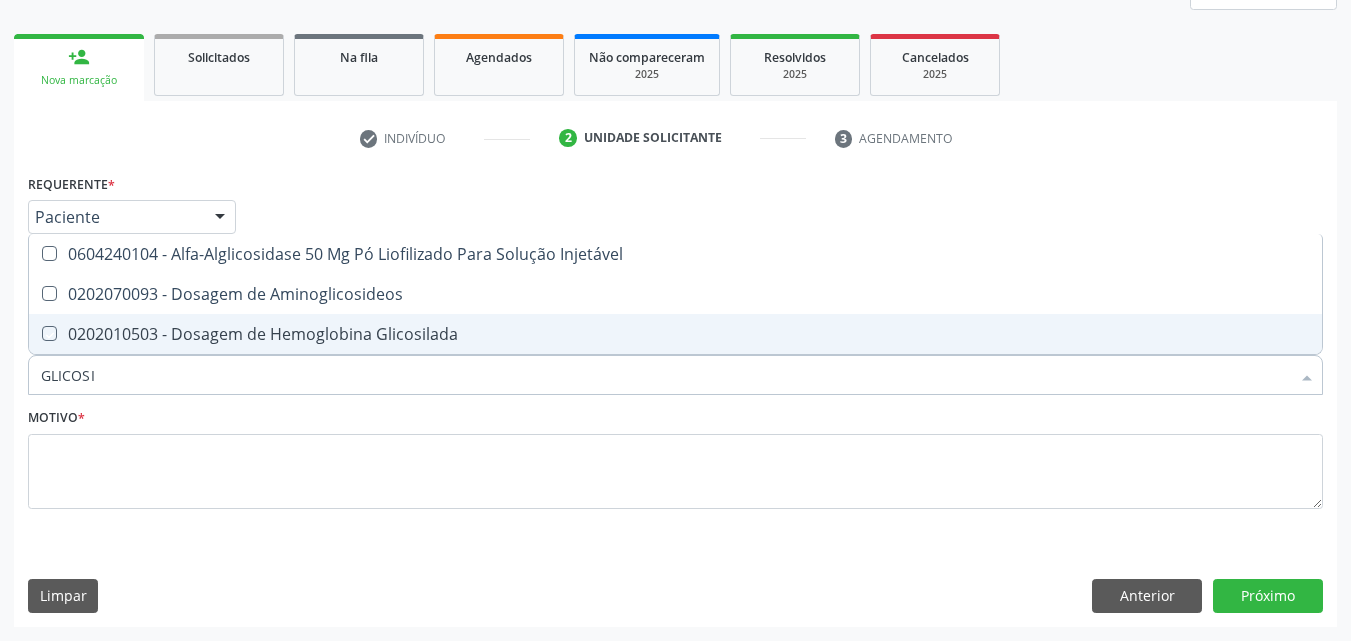 checkbox on "true" 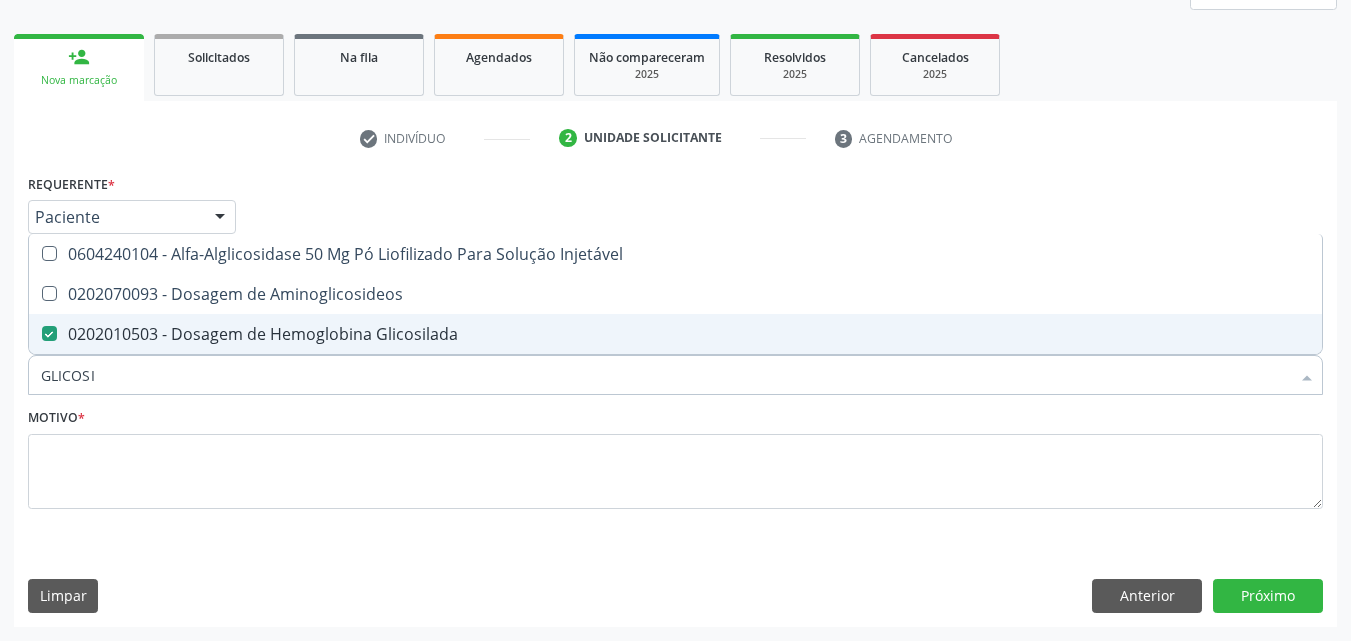 drag, startPoint x: 65, startPoint y: 384, endPoint x: 0, endPoint y: 383, distance: 65.00769 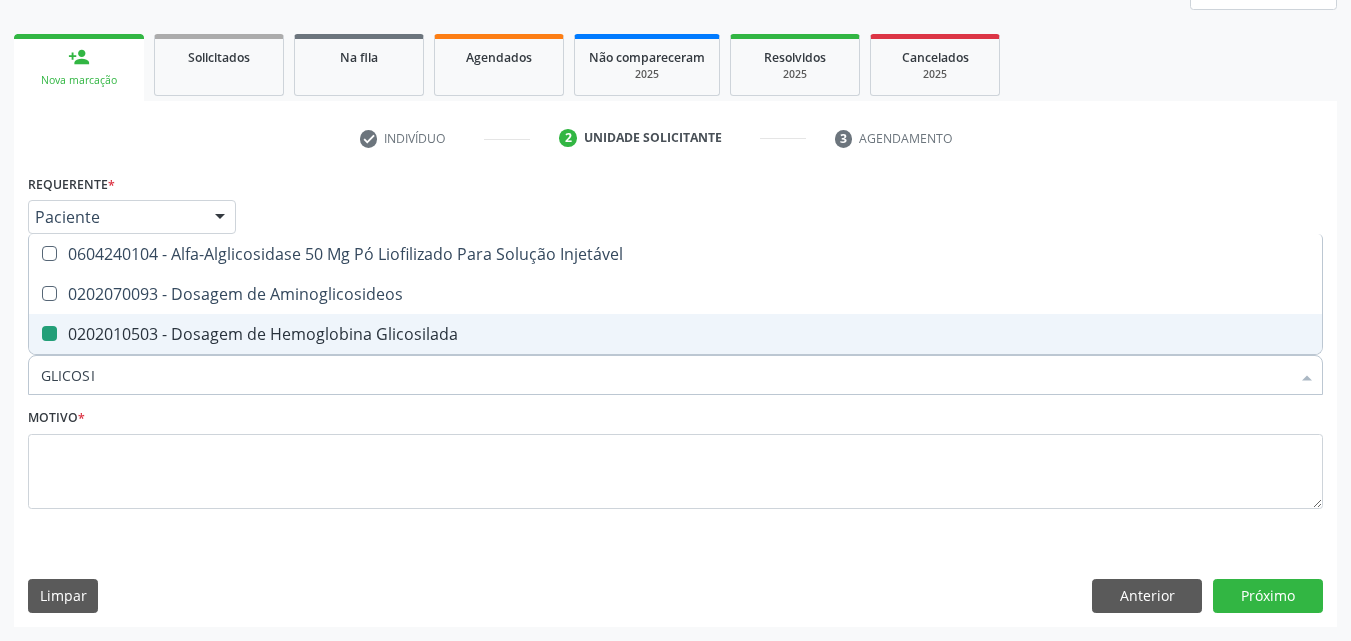 type 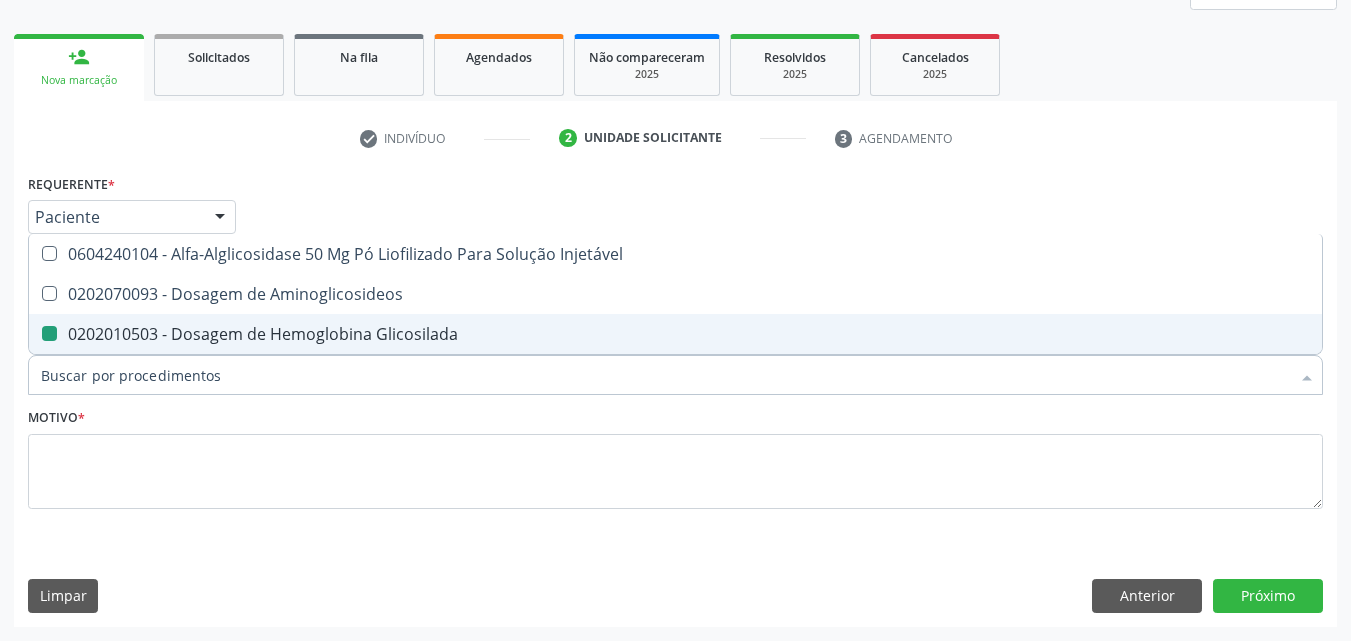 checkbox on "false" 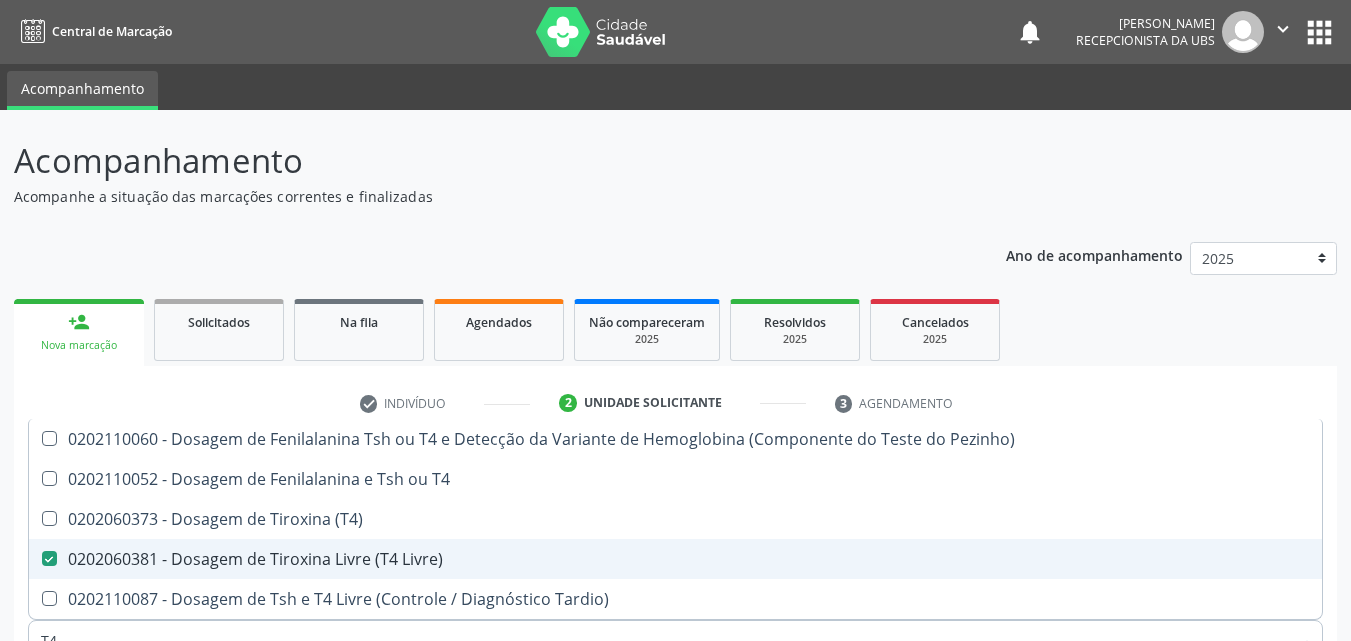 scroll, scrollTop: 265, scrollLeft: 0, axis: vertical 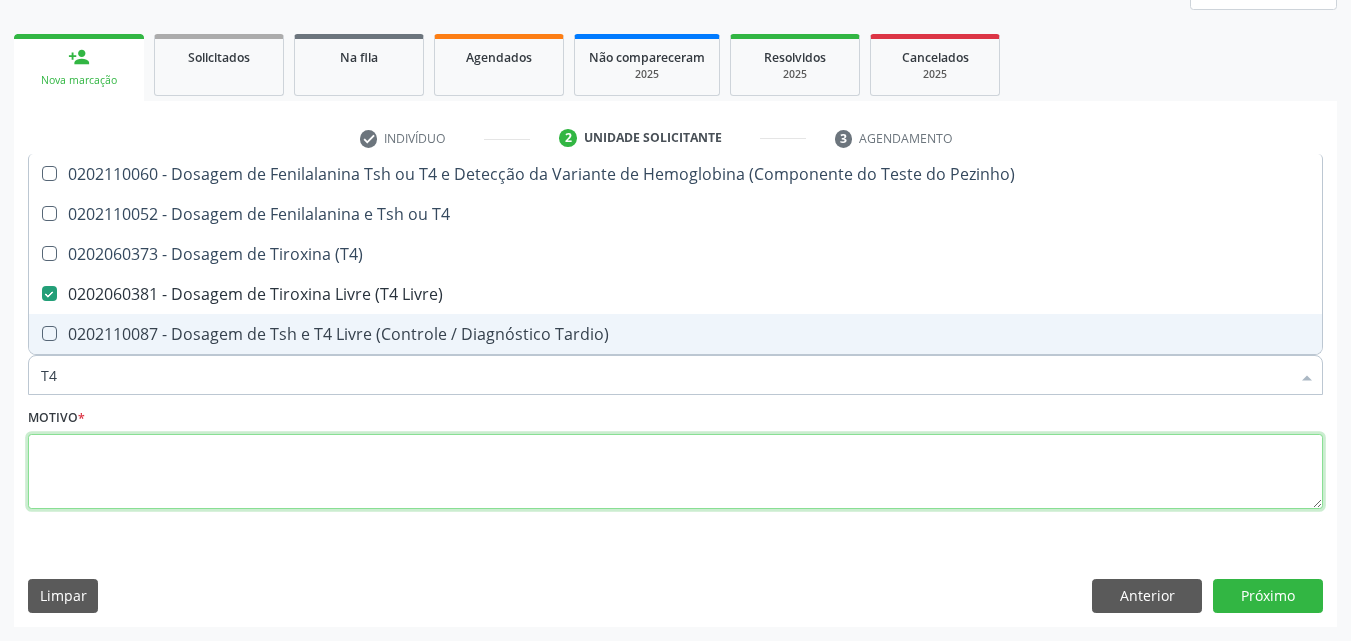 click at bounding box center [675, 472] 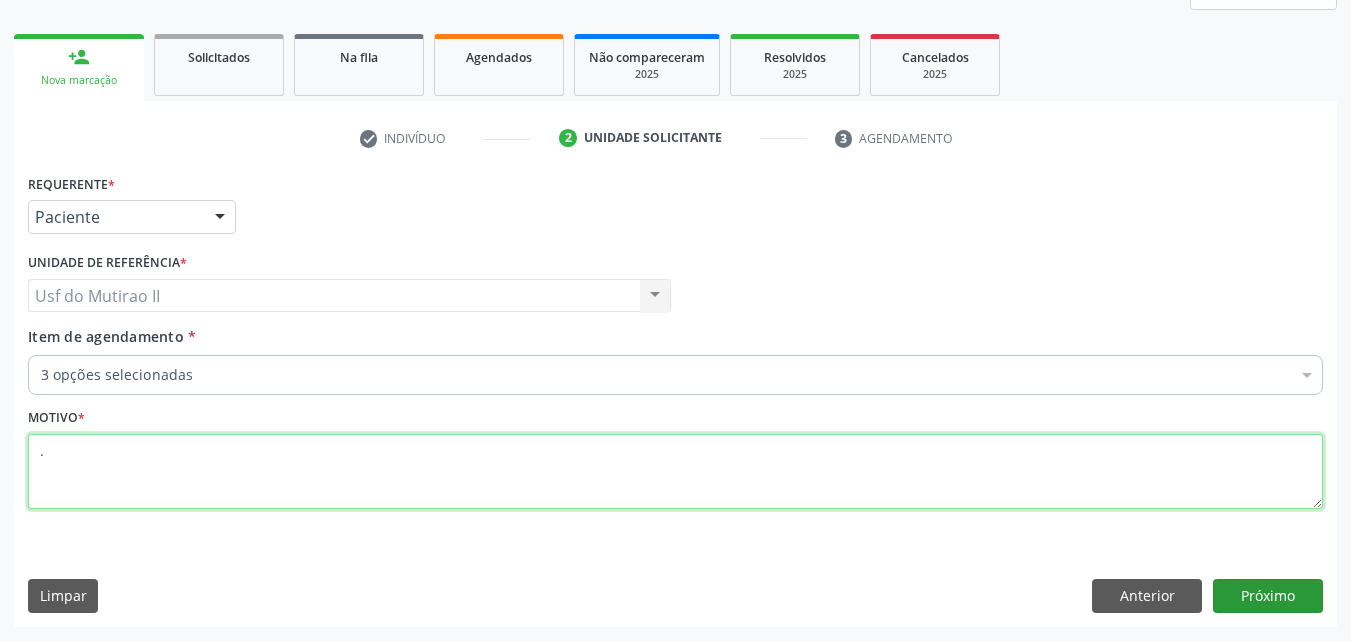 type on "." 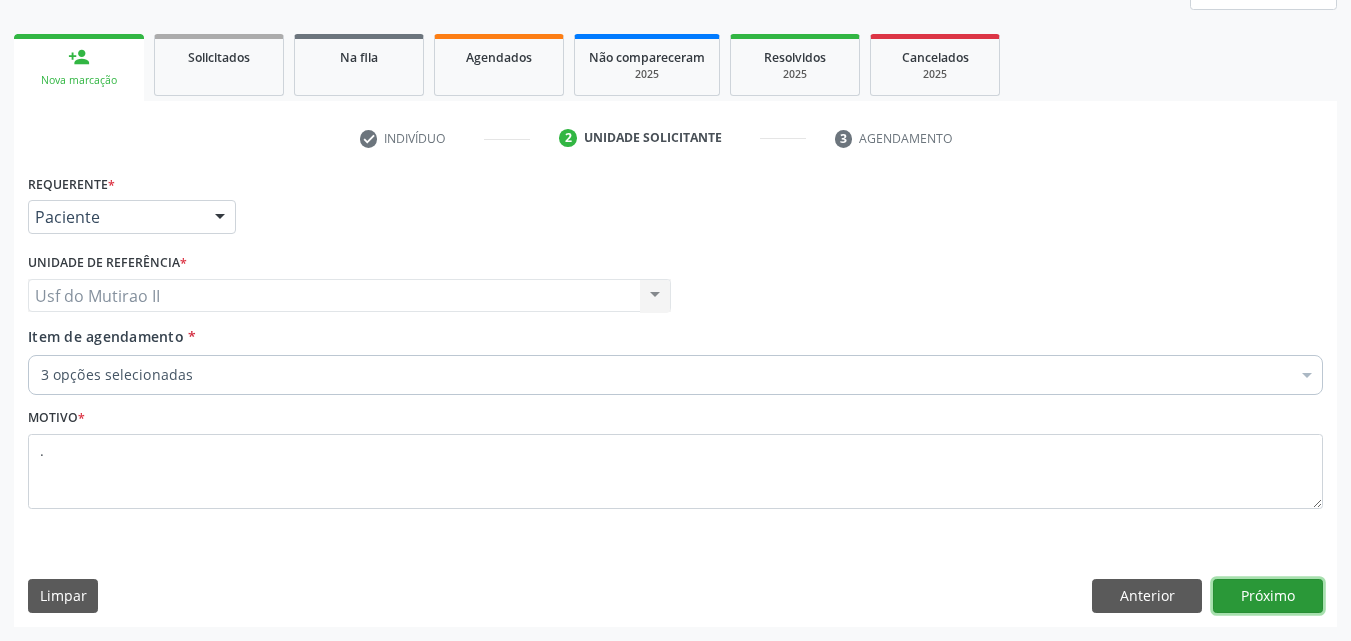 click on "Próximo" at bounding box center (1268, 596) 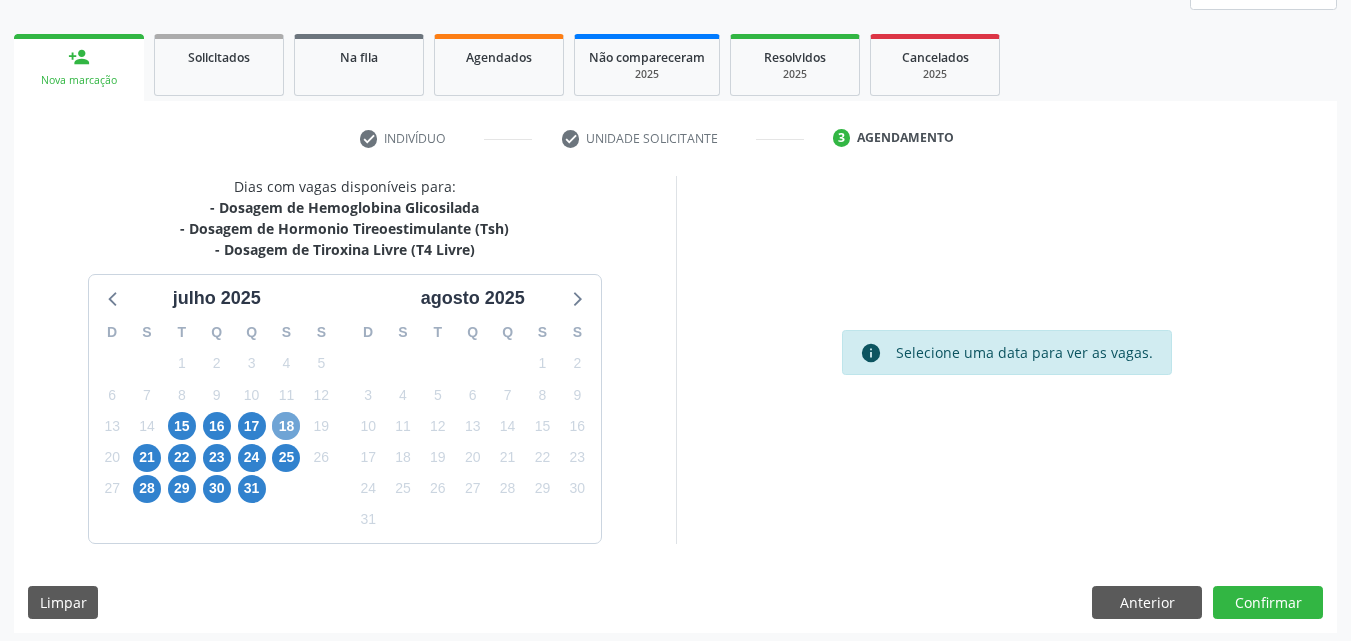 click on "18" at bounding box center (286, 426) 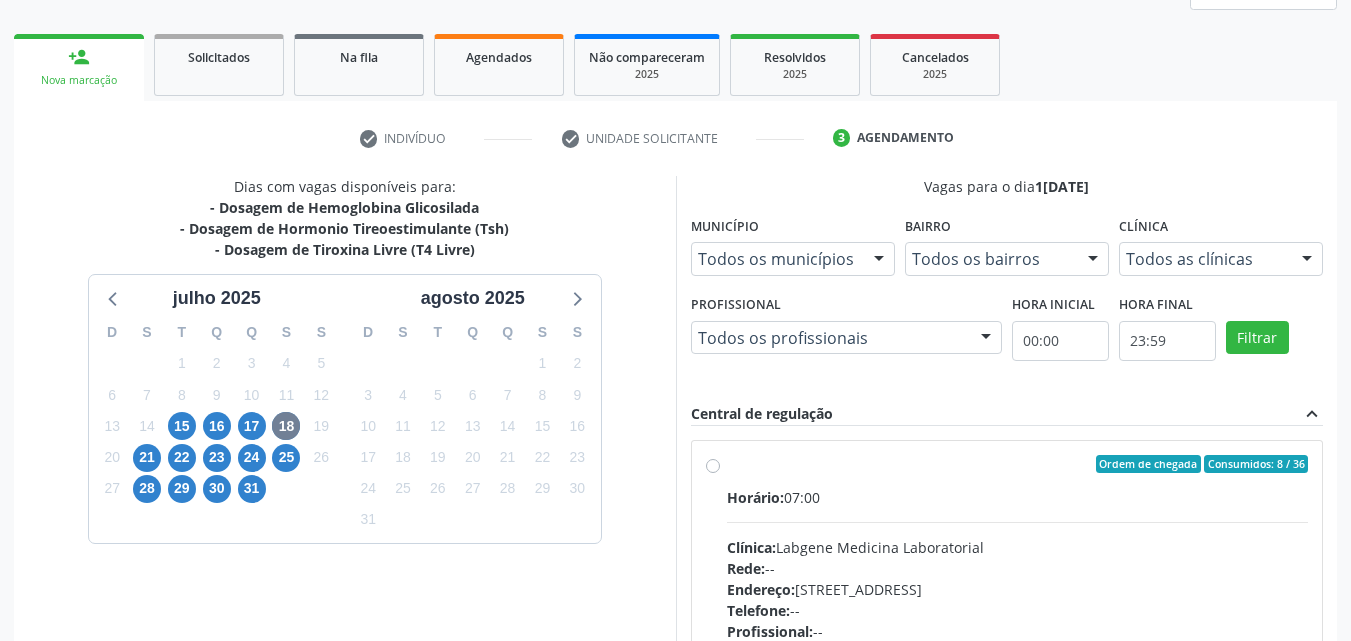 click on "Horário:   07:00
Clínica:  Labgene Medicina Laboratorial
Rede:
--
Endereço:   nº 531, Nossa Senhora da Pen, Serra Talhada - PE
Telefone:   --
Profissional:
--
Informações adicionais sobre o atendimento
Idade de atendimento:
Sem restrição
Gênero(s) atendido(s):
Sem restrição
Informações adicionais:
--" at bounding box center (1018, 624) 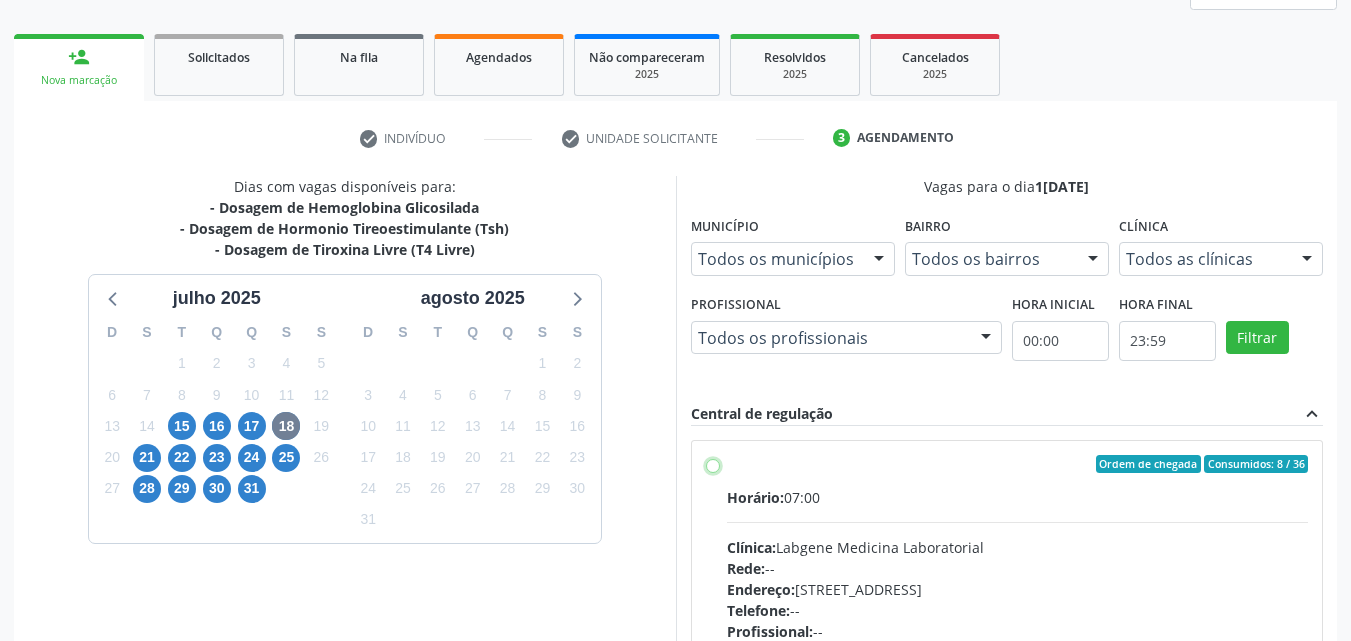 click on "Ordem de chegada
Consumidos: 8 / 36
Horário:   07:00
Clínica:  Labgene Medicina Laboratorial
Rede:
--
Endereço:   nº 531, Nossa Senhora da Pen, Serra Talhada - PE
Telefone:   --
Profissional:
--
Informações adicionais sobre o atendimento
Idade de atendimento:
Sem restrição
Gênero(s) atendido(s):
Sem restrição
Informações adicionais:
--" at bounding box center (713, 464) 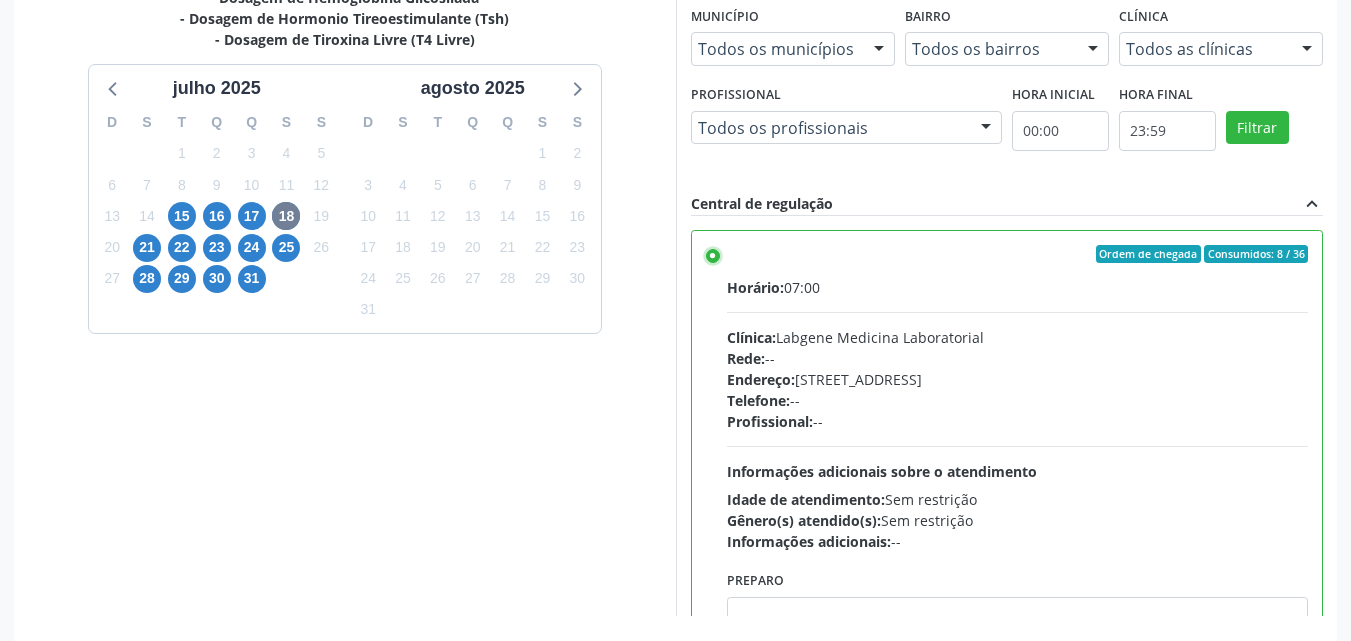 scroll, scrollTop: 554, scrollLeft: 0, axis: vertical 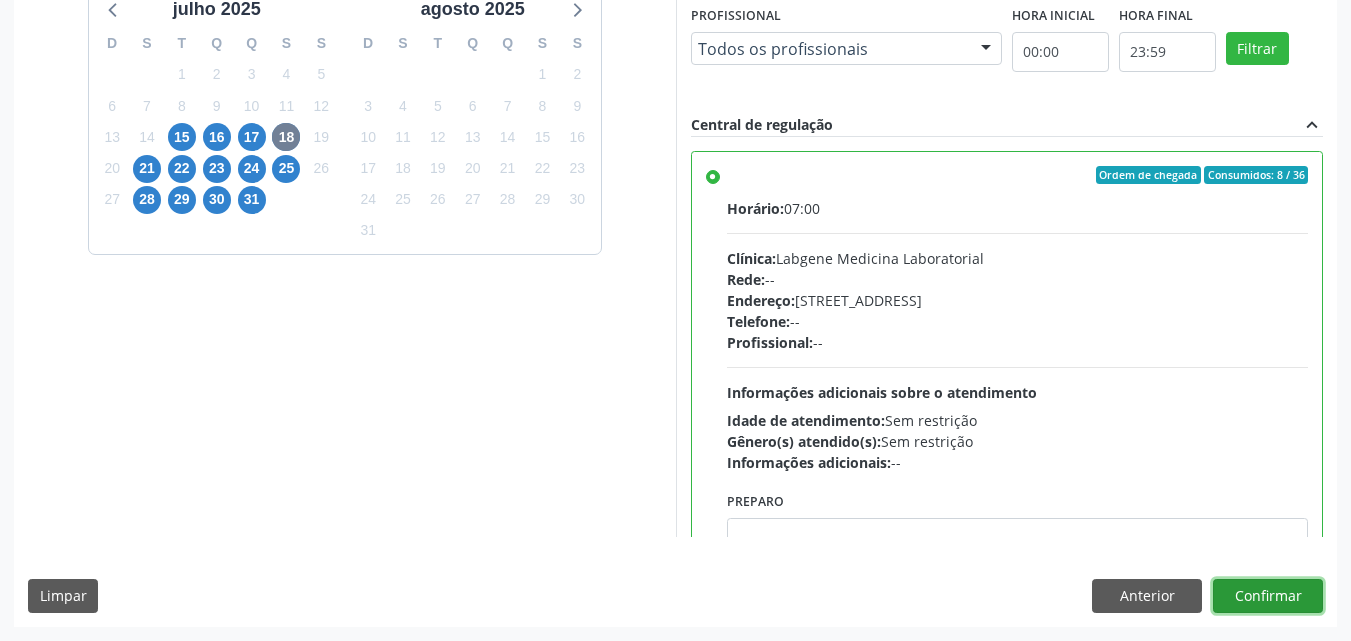 click on "Confirmar" at bounding box center (1268, 596) 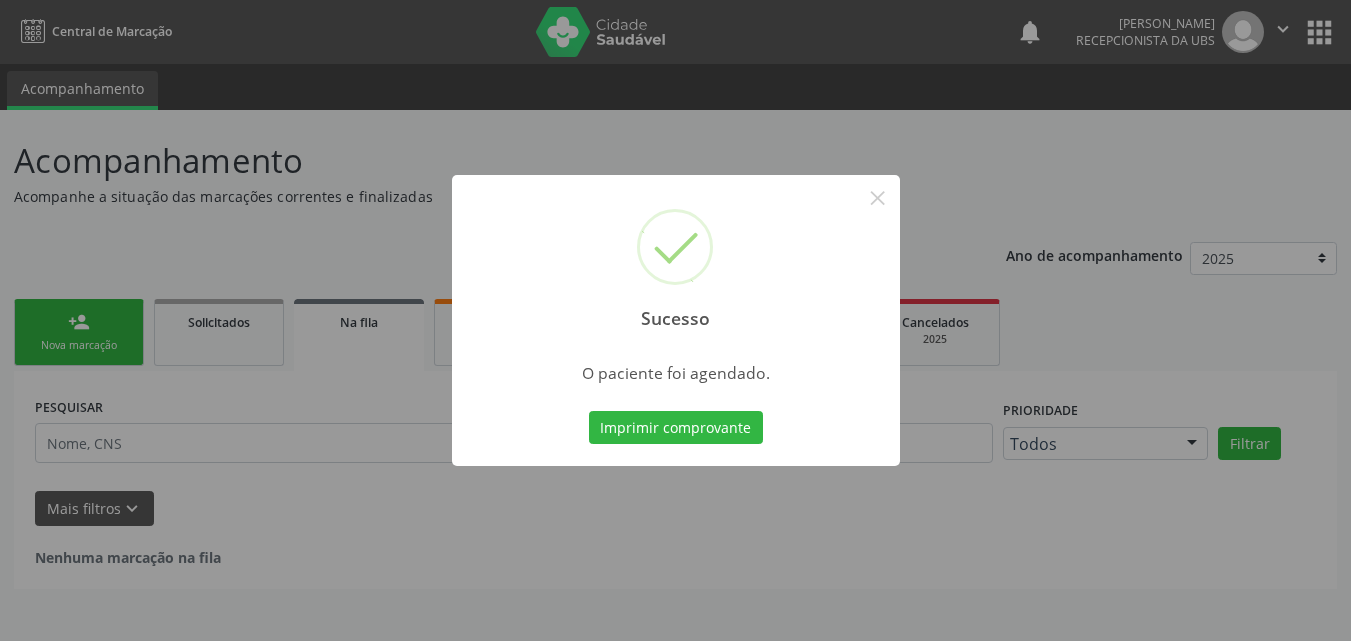 scroll, scrollTop: 0, scrollLeft: 0, axis: both 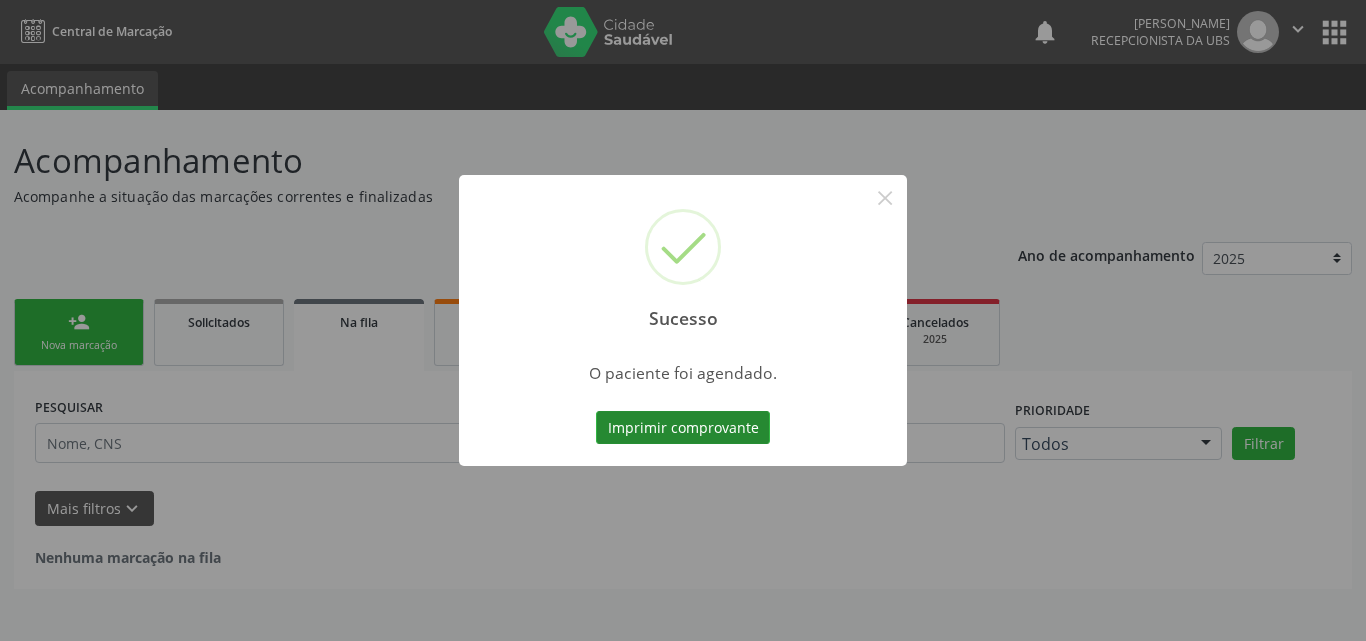 click on "Imprimir comprovante" at bounding box center [683, 428] 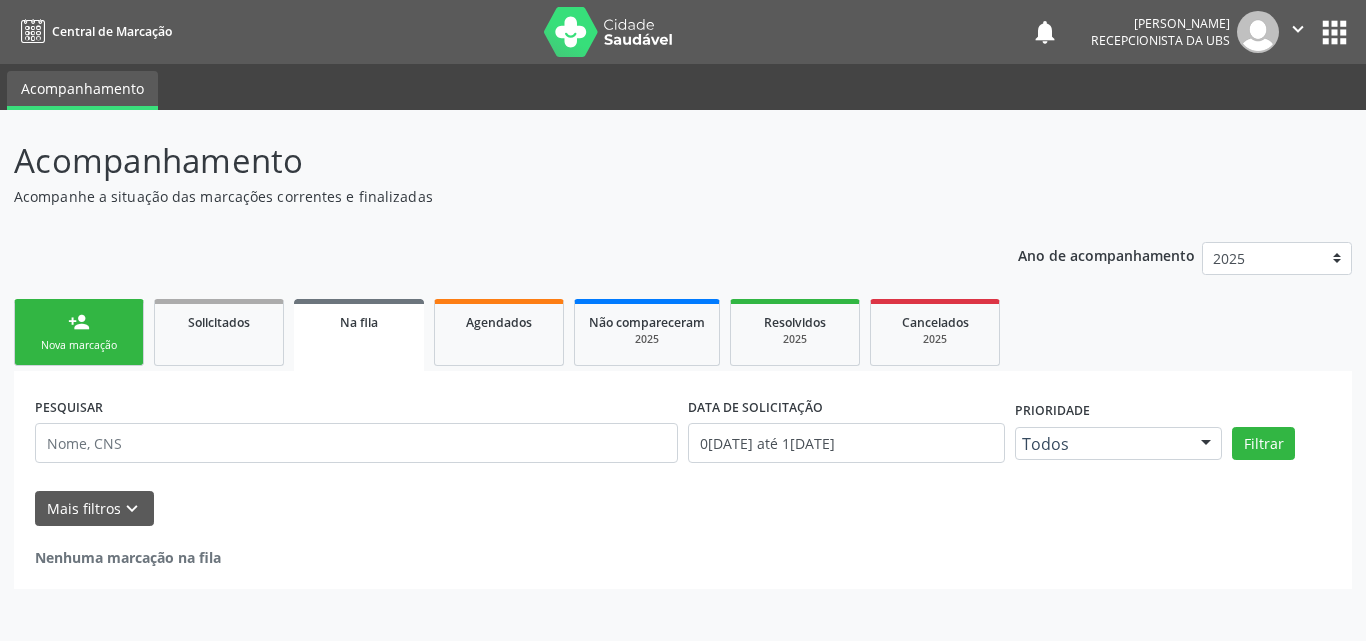 click on "person_add
Nova marcação" at bounding box center [79, 332] 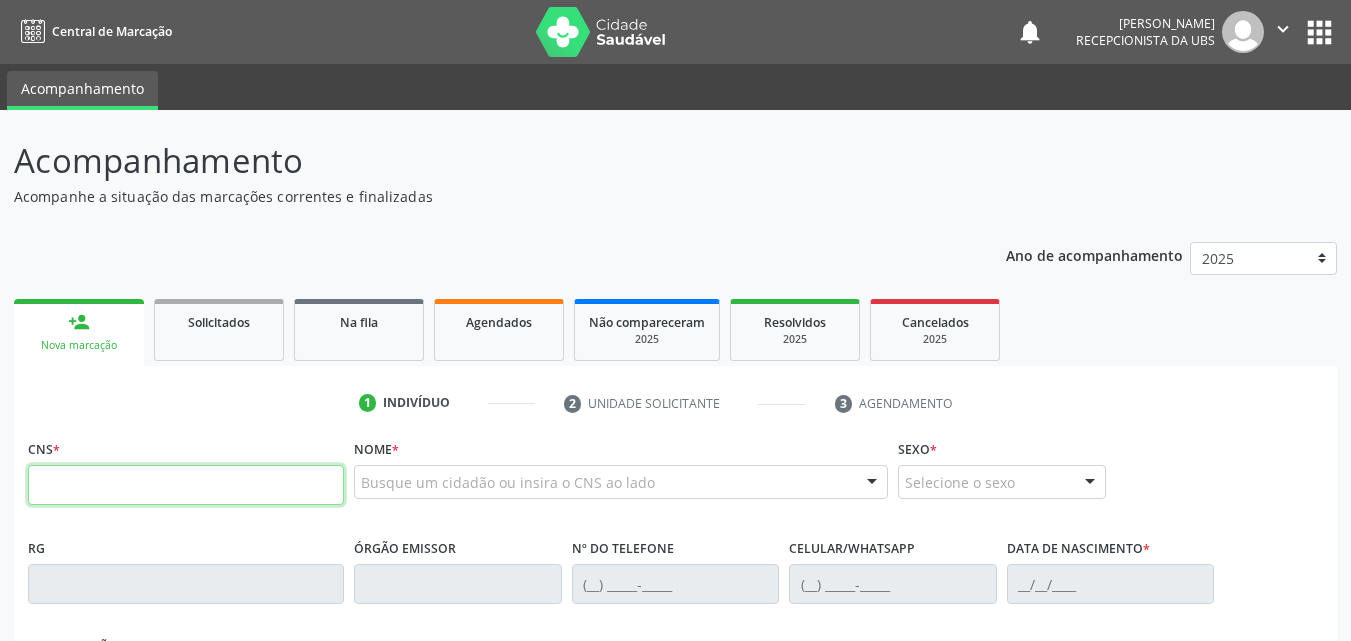 click at bounding box center [186, 485] 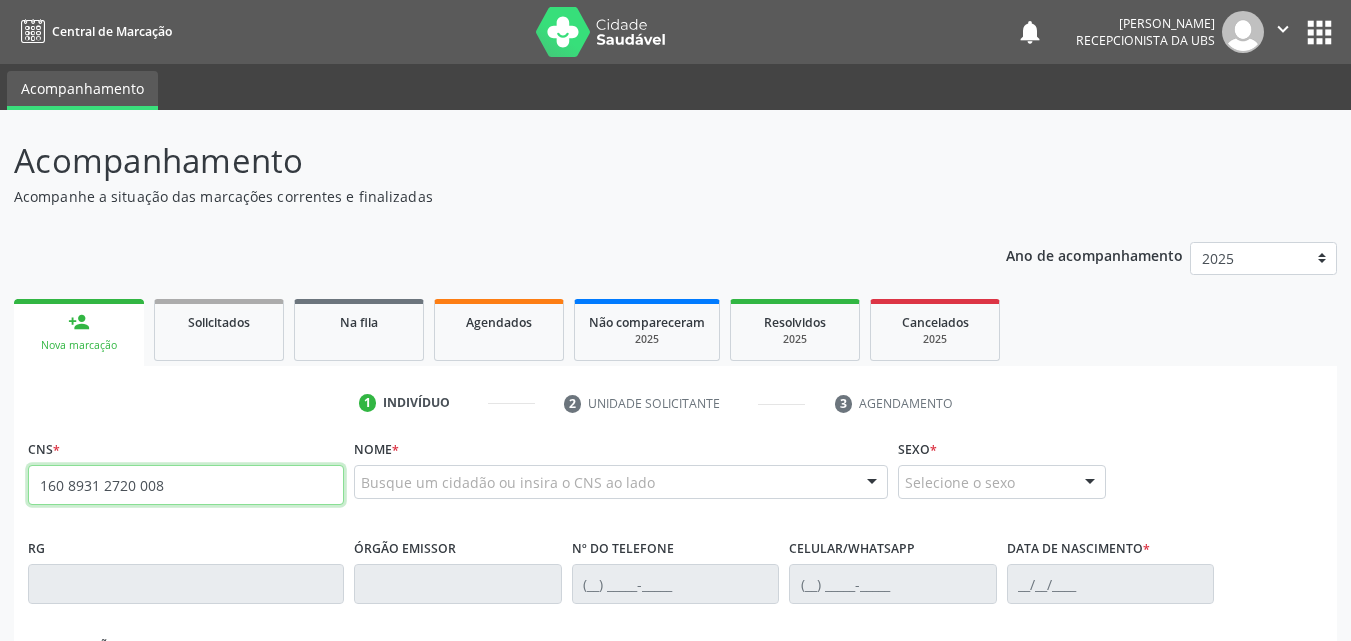 click on "160 8931 2720 008" at bounding box center [186, 485] 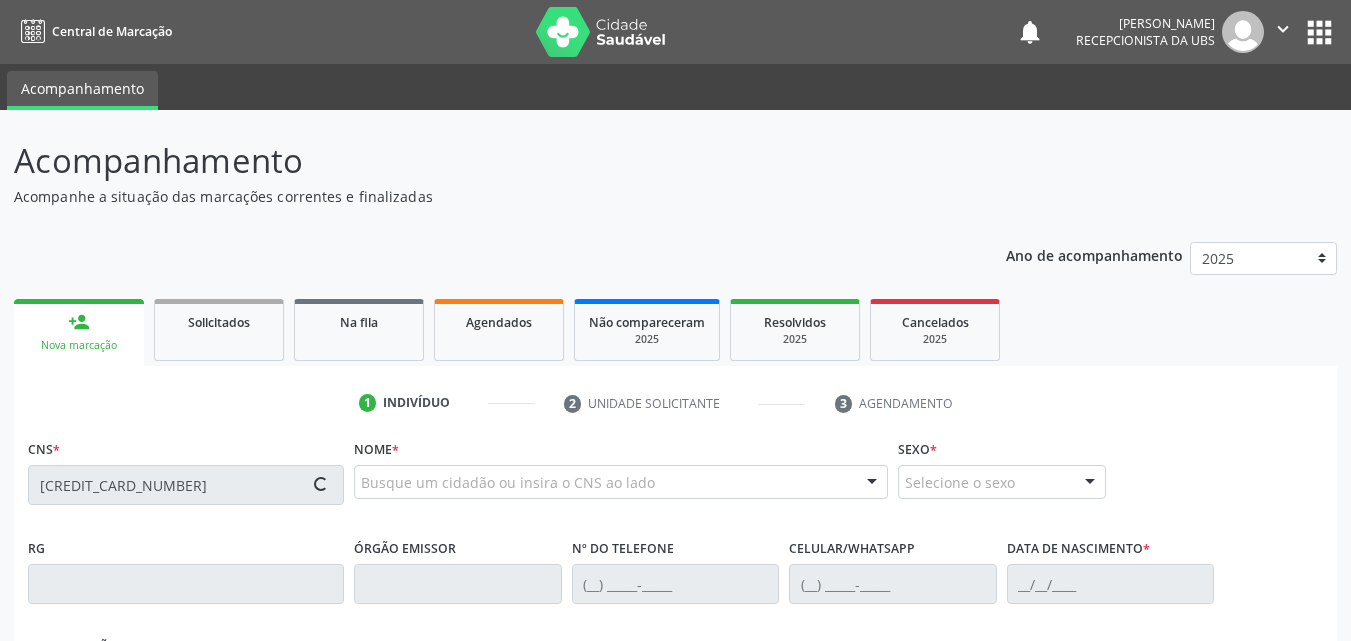 type on "160 8931 2720 0008" 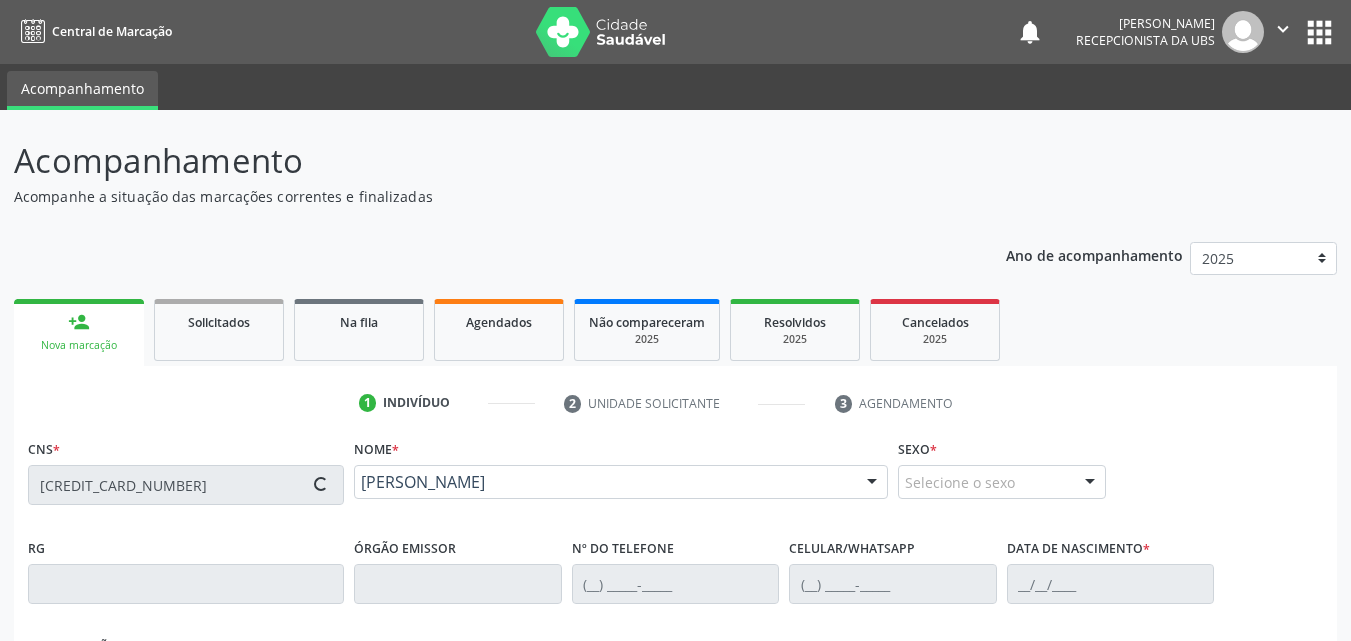 type on "(87) 99999-9999" 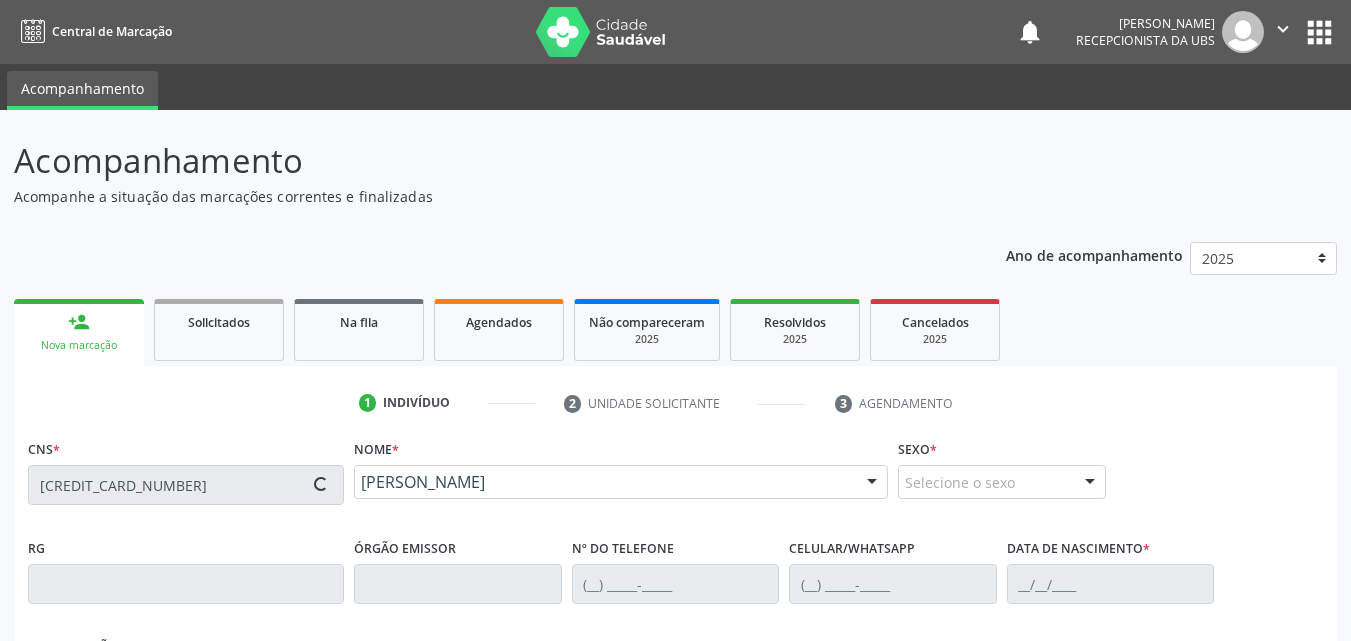 type on "11/11/1947" 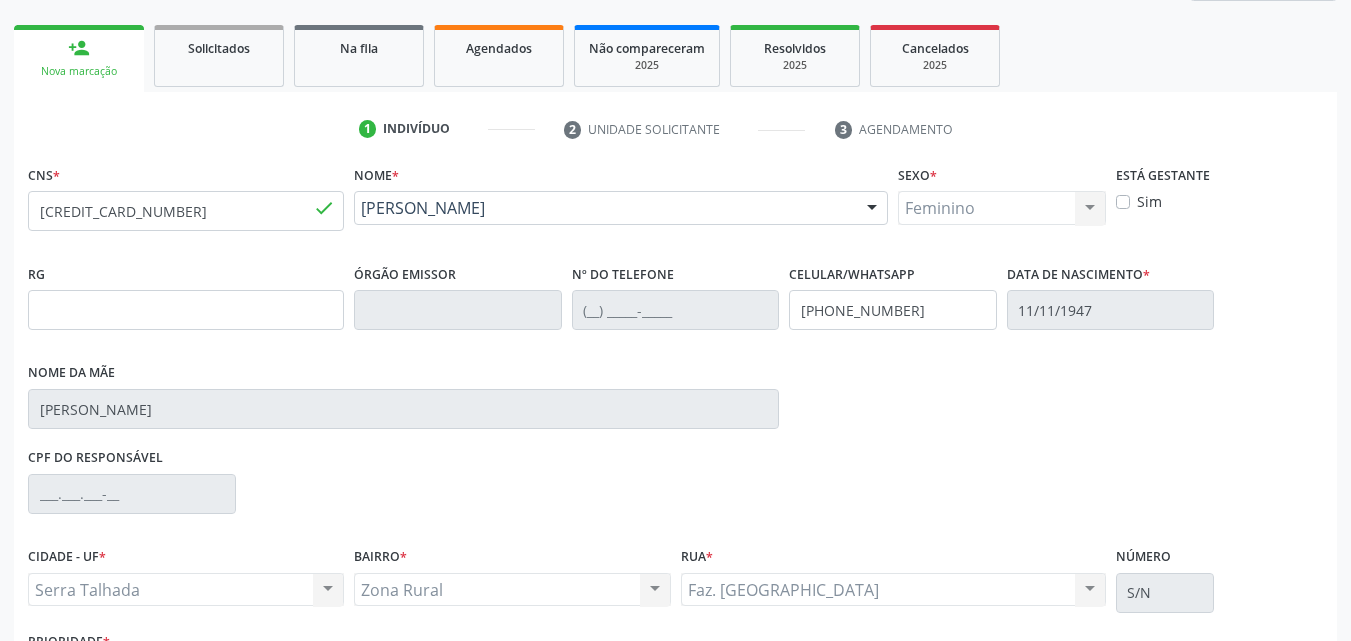 scroll, scrollTop: 429, scrollLeft: 0, axis: vertical 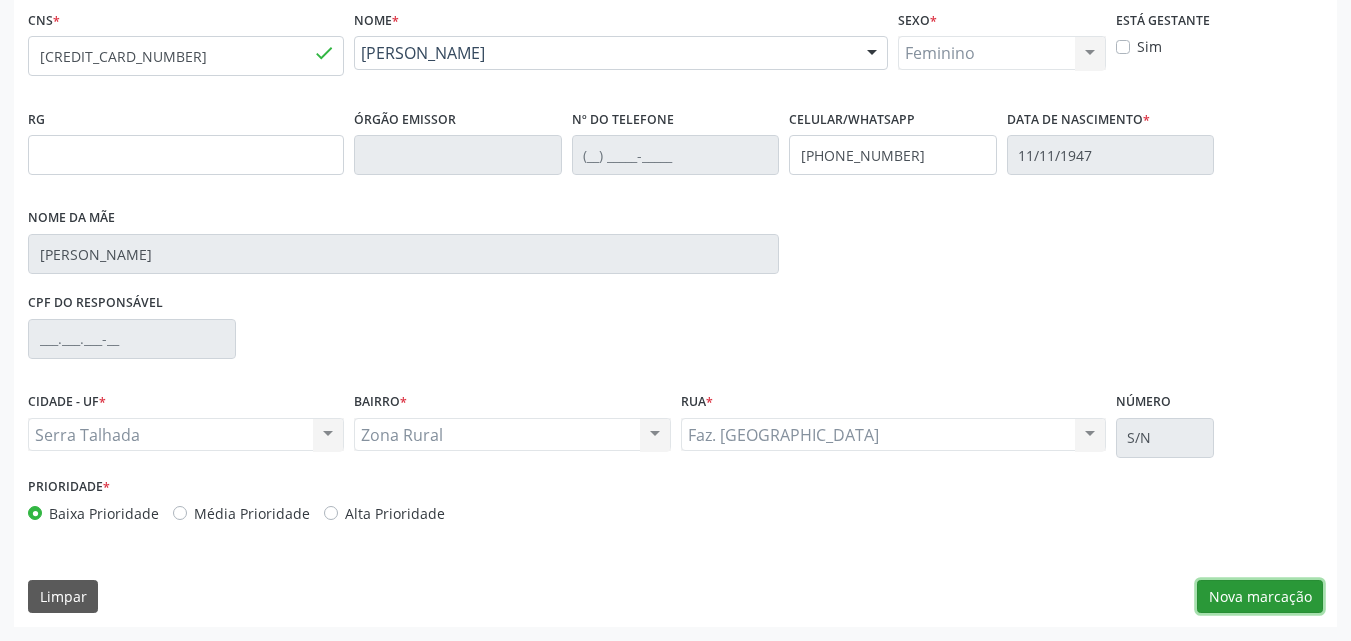 click on "Nova marcação" at bounding box center [1260, 597] 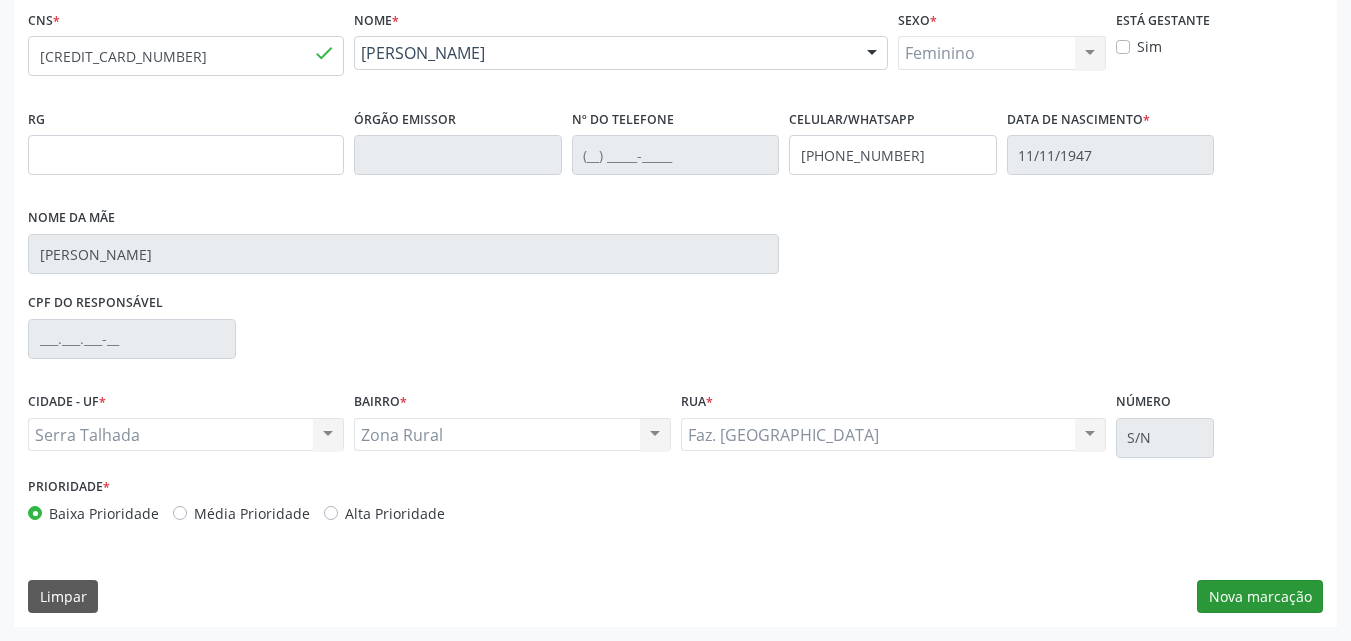 scroll, scrollTop: 265, scrollLeft: 0, axis: vertical 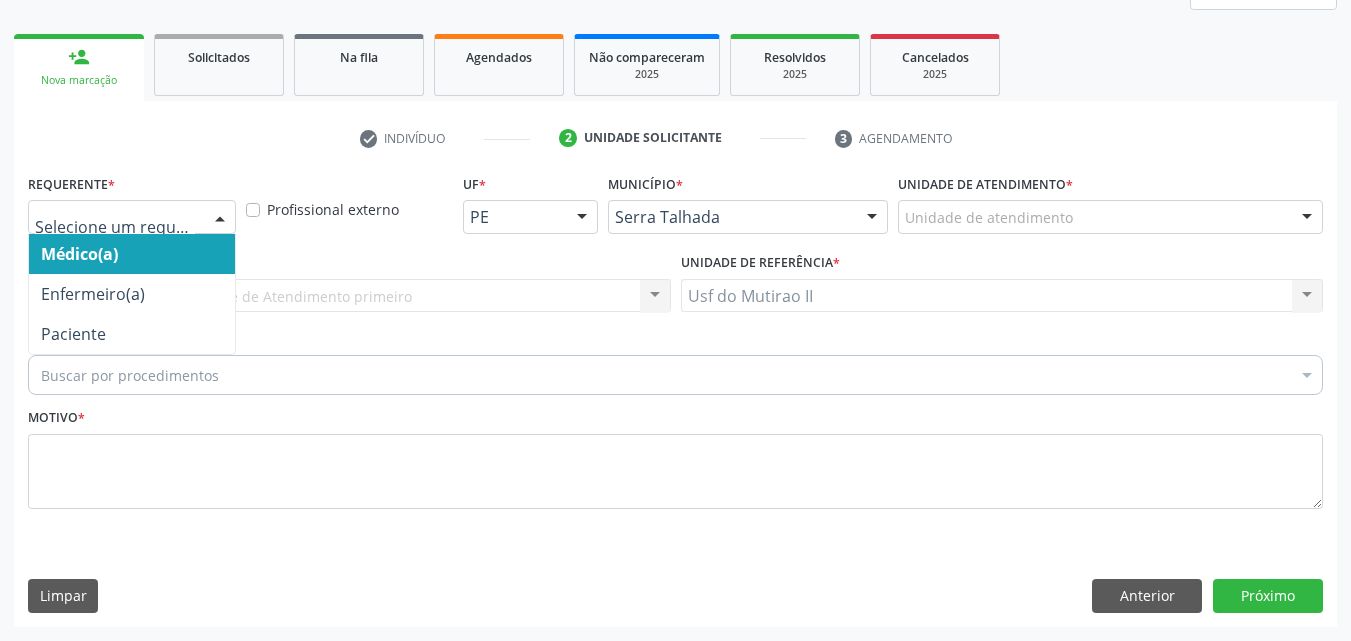 click at bounding box center [220, 218] 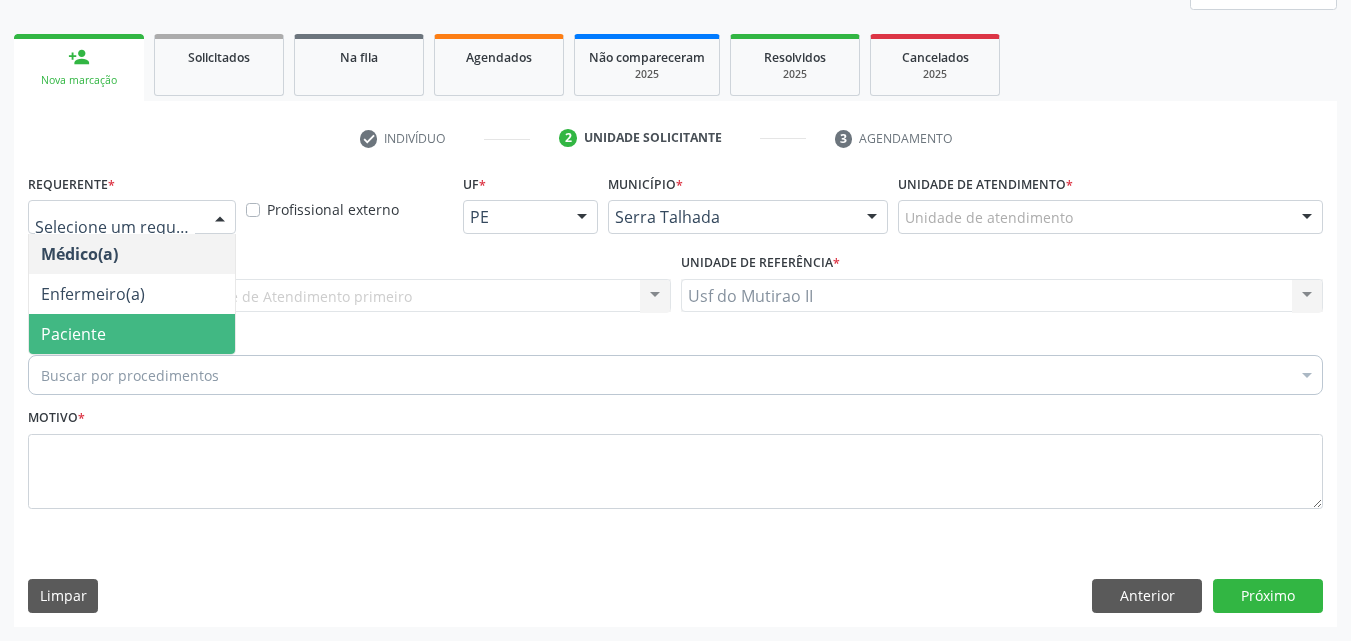 click on "Paciente" at bounding box center (132, 334) 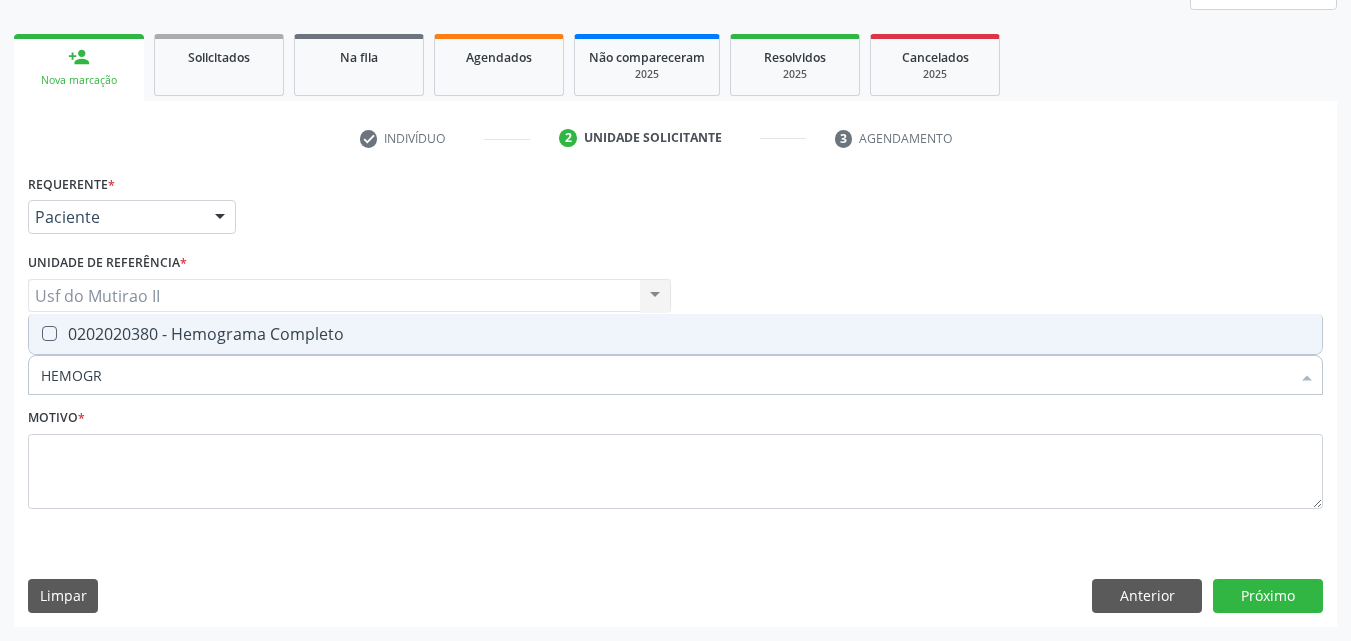 type on "HEMOGRA" 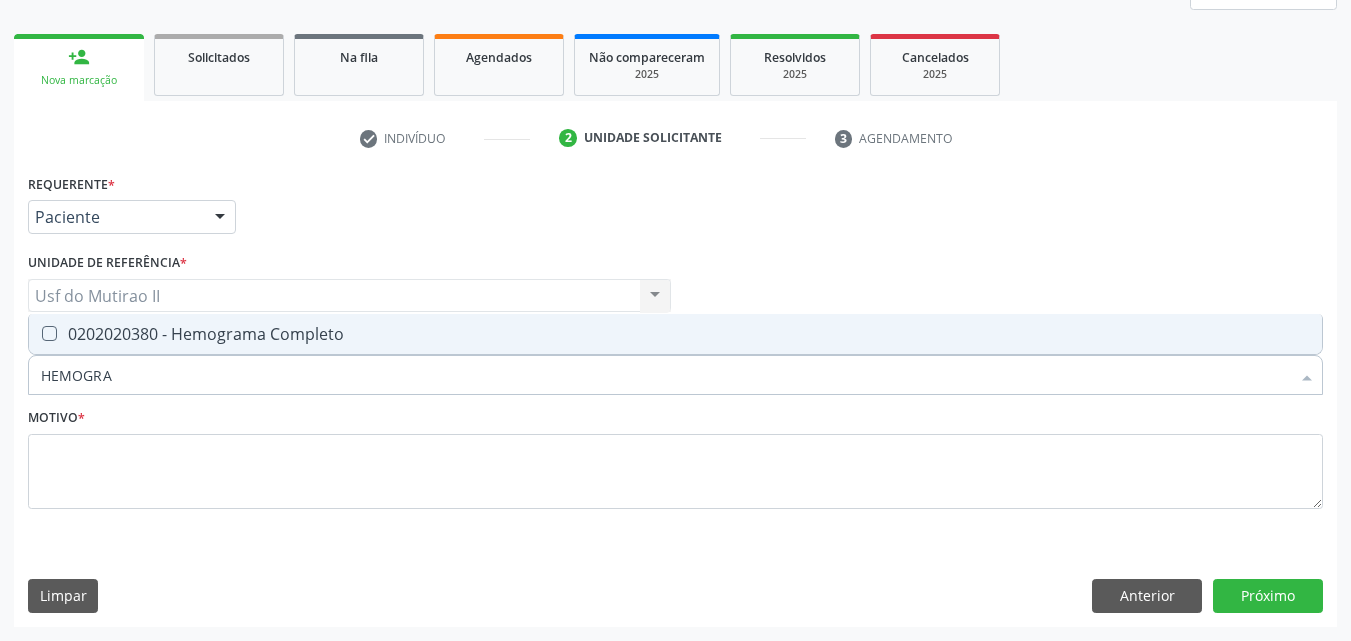 click on "0202020380 - Hemograma Completo" at bounding box center [675, 334] 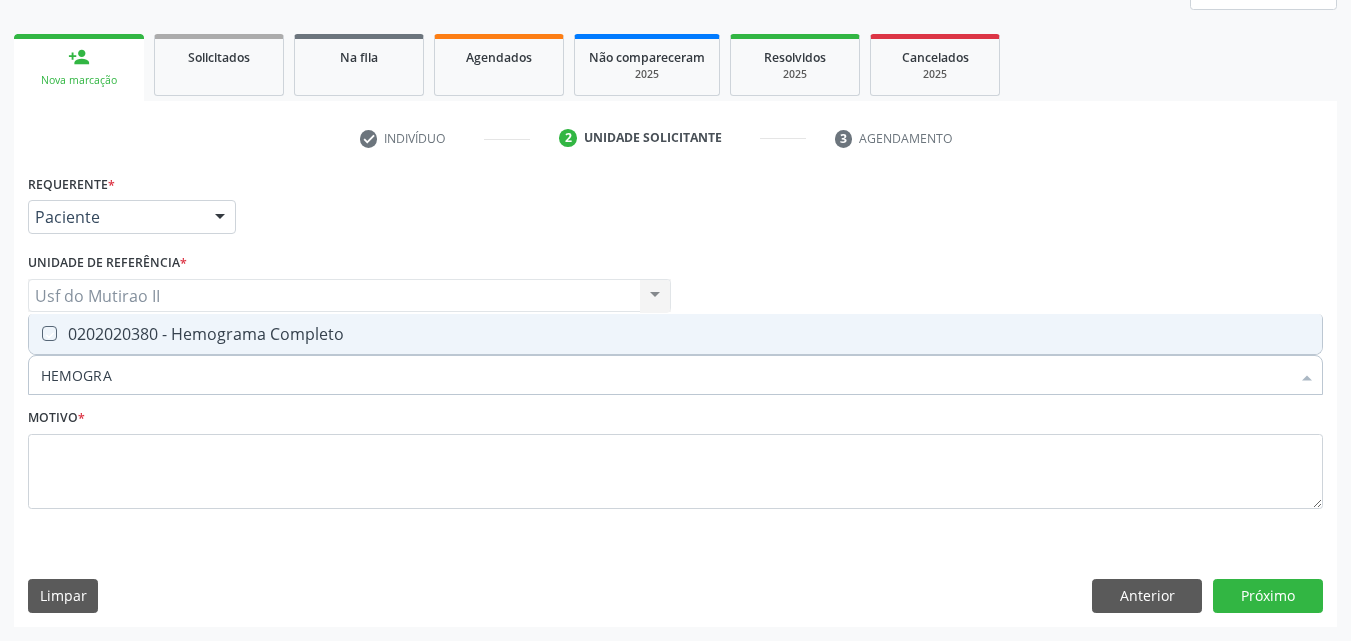 checkbox on "true" 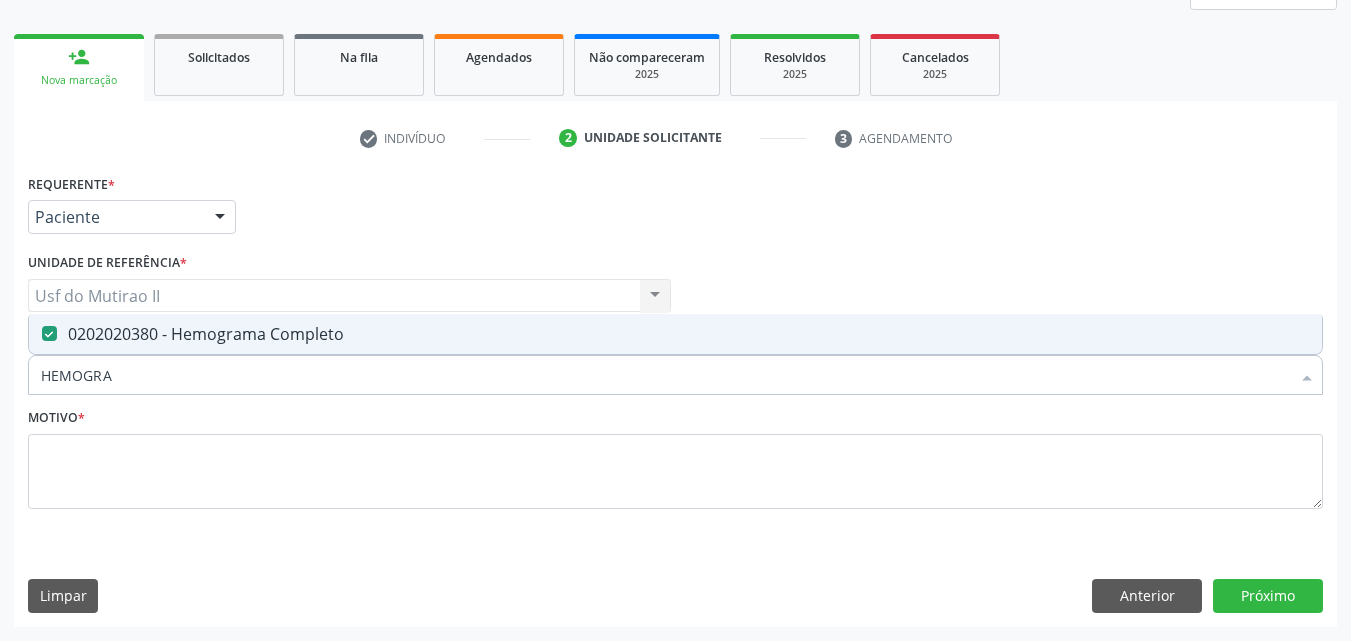 drag, startPoint x: 152, startPoint y: 371, endPoint x: 6, endPoint y: 390, distance: 147.23111 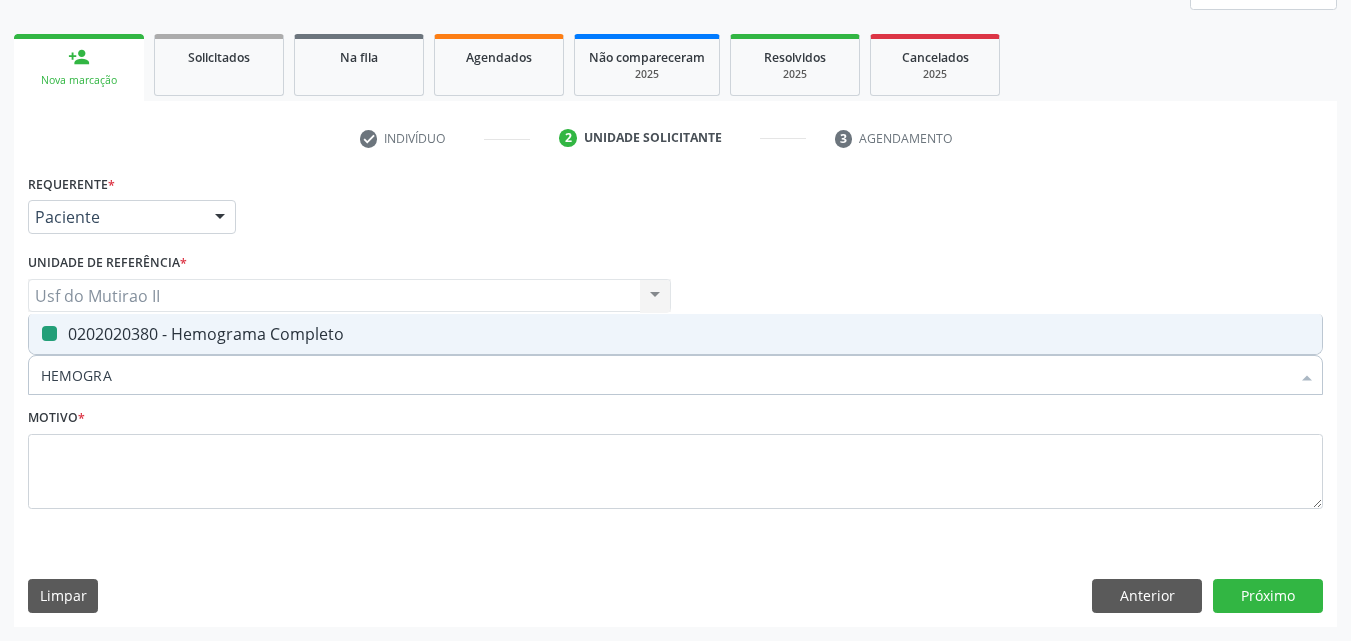 type 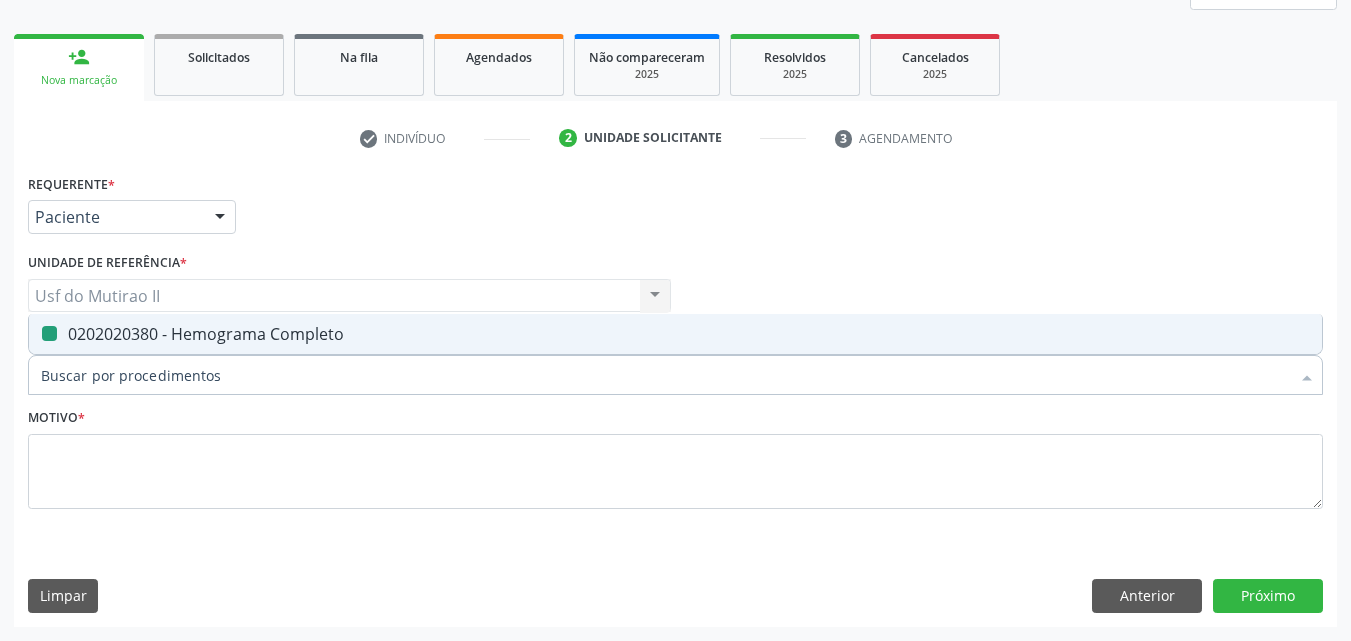 checkbox on "false" 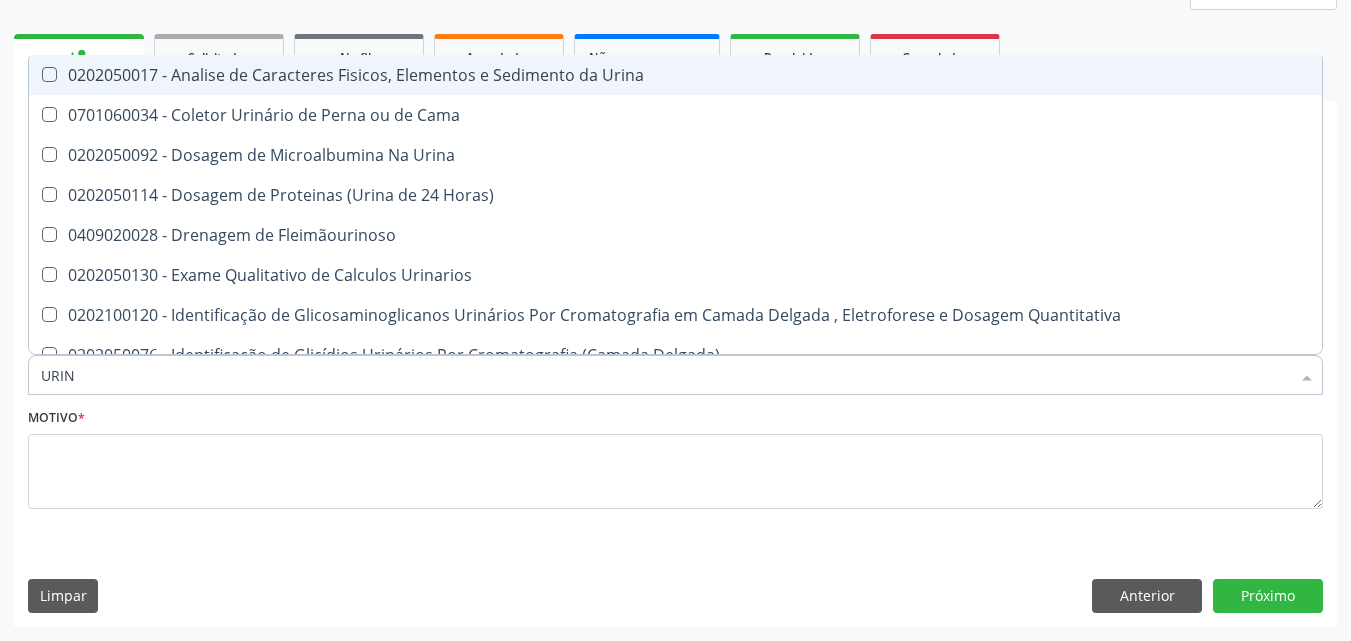 type on "URINA" 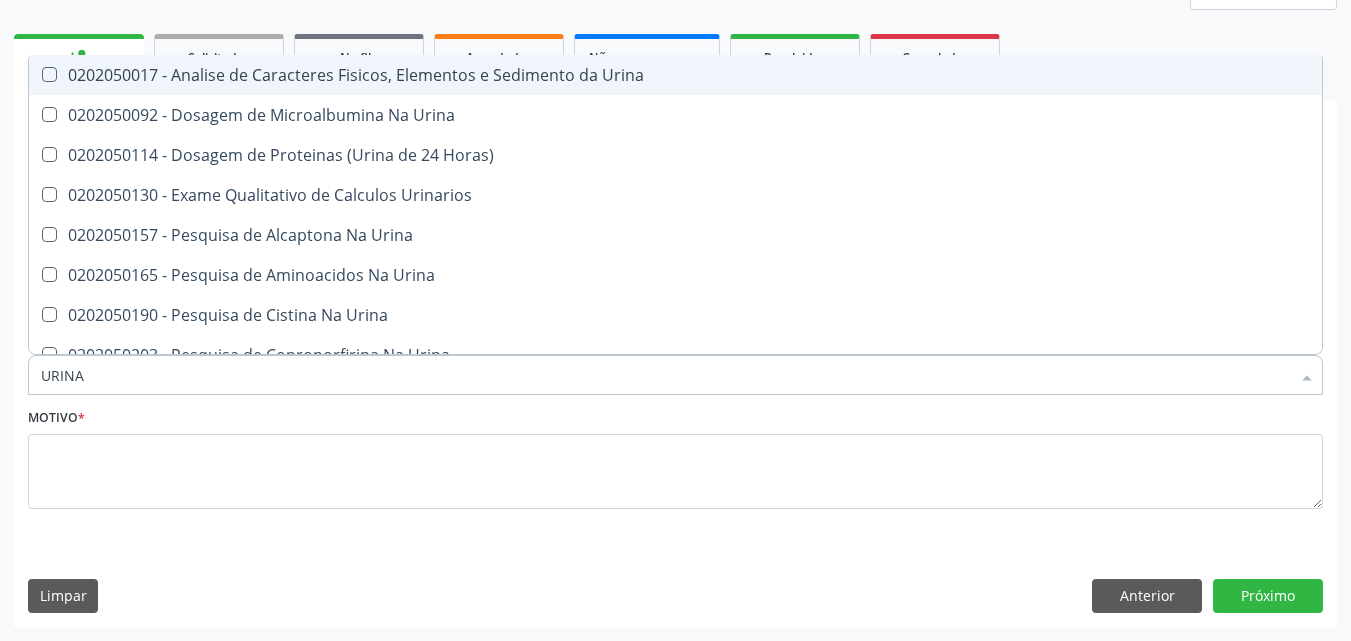 click on "0202050017 - Analise de Caracteres Fisicos, Elementos e Sedimento da Urina" at bounding box center (675, 75) 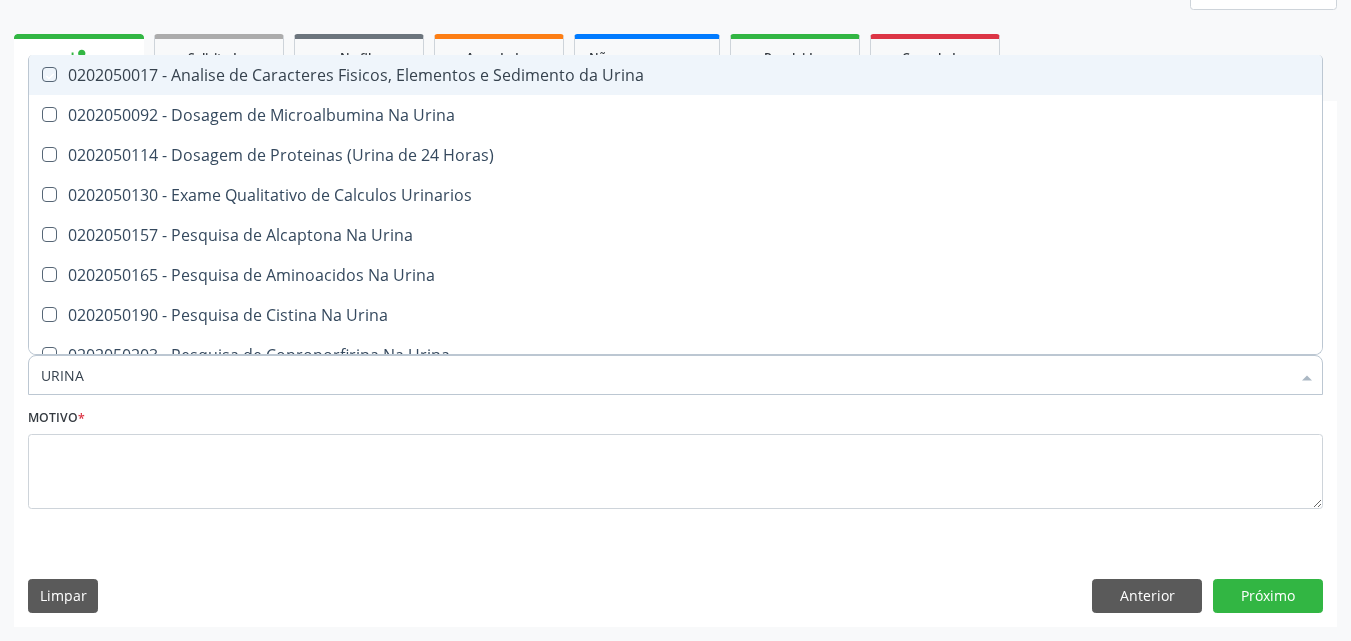 checkbox on "true" 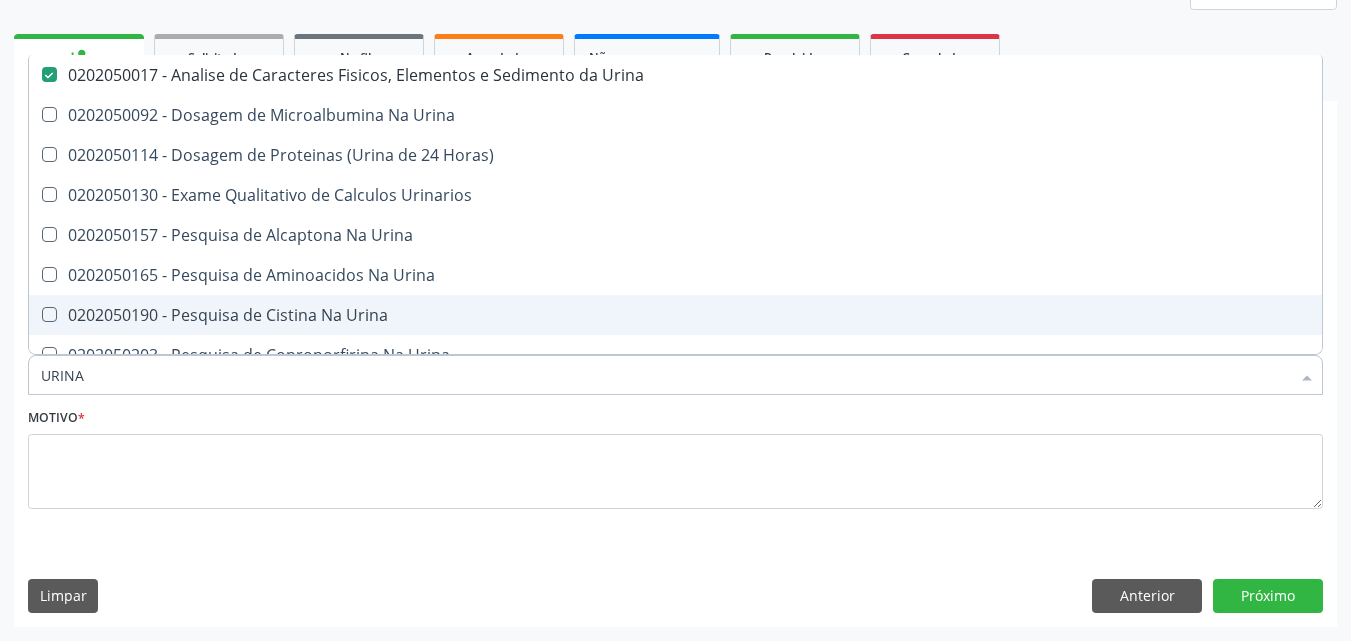 drag, startPoint x: 105, startPoint y: 364, endPoint x: 28, endPoint y: 390, distance: 81.27115 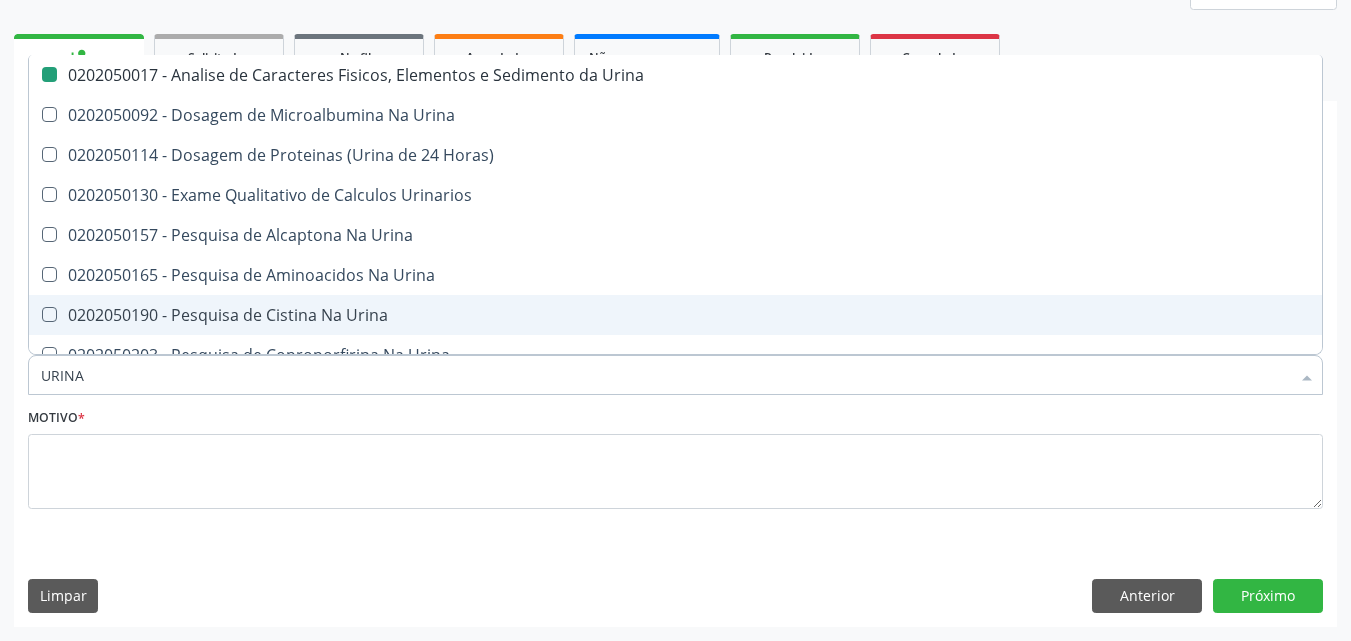 type 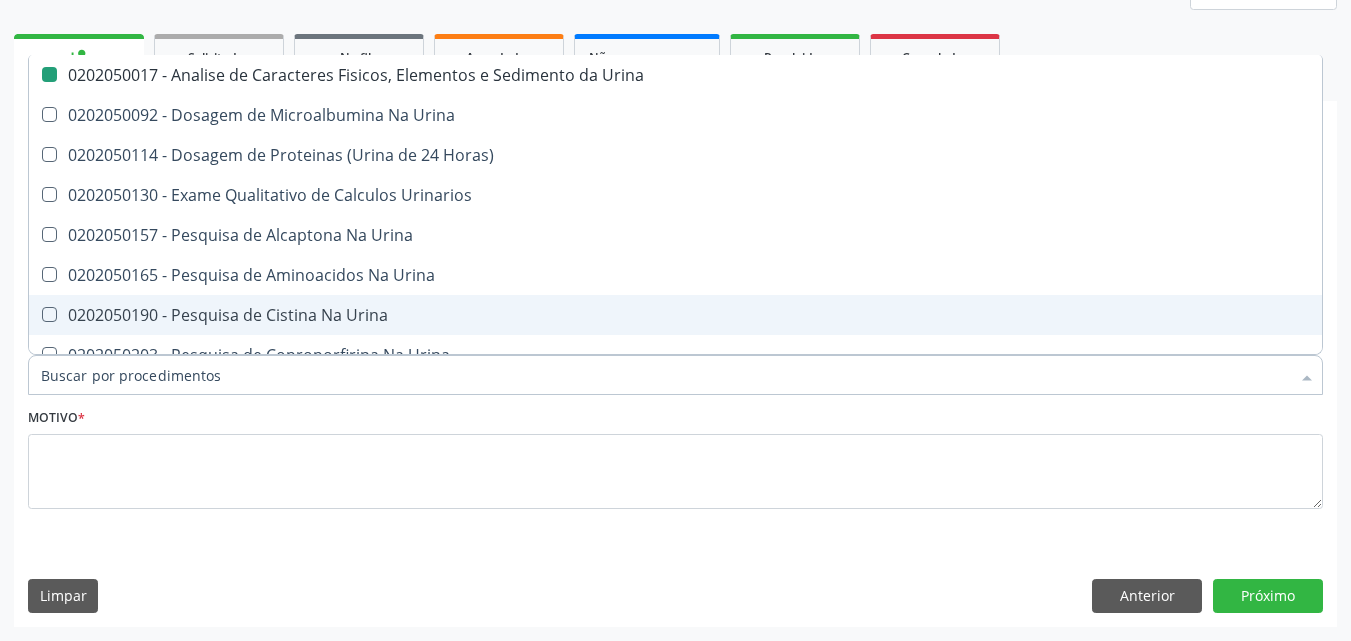 checkbox on "false" 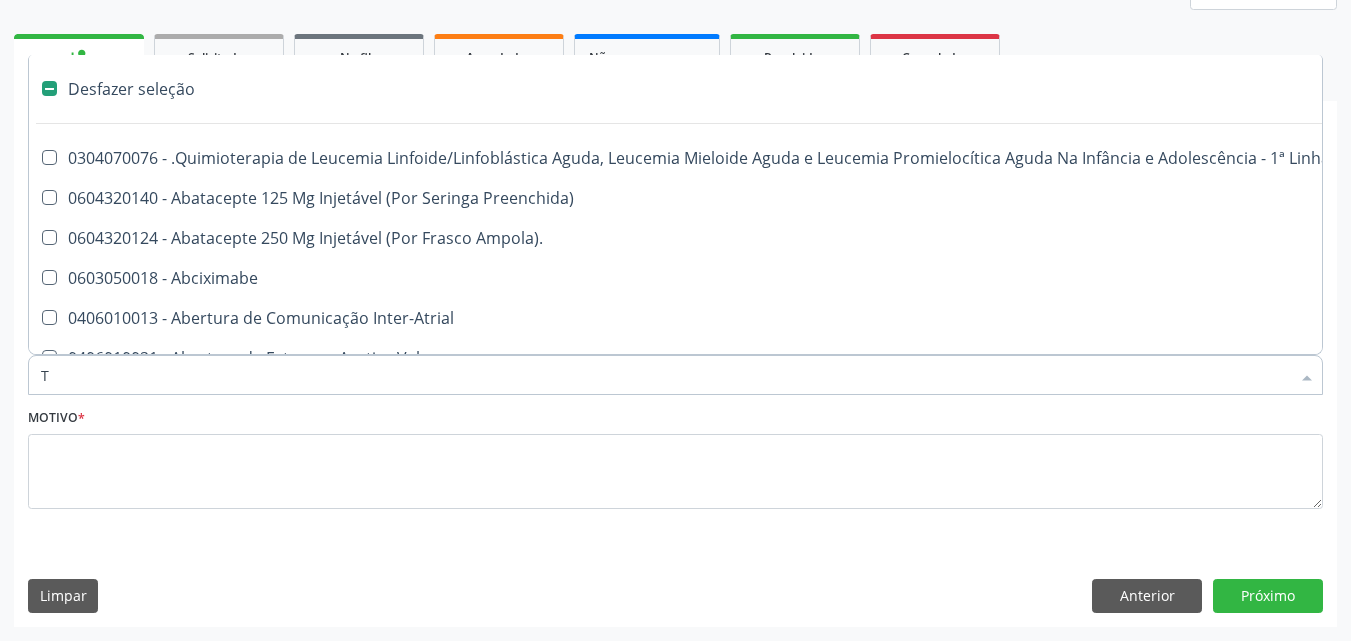 type on "TR" 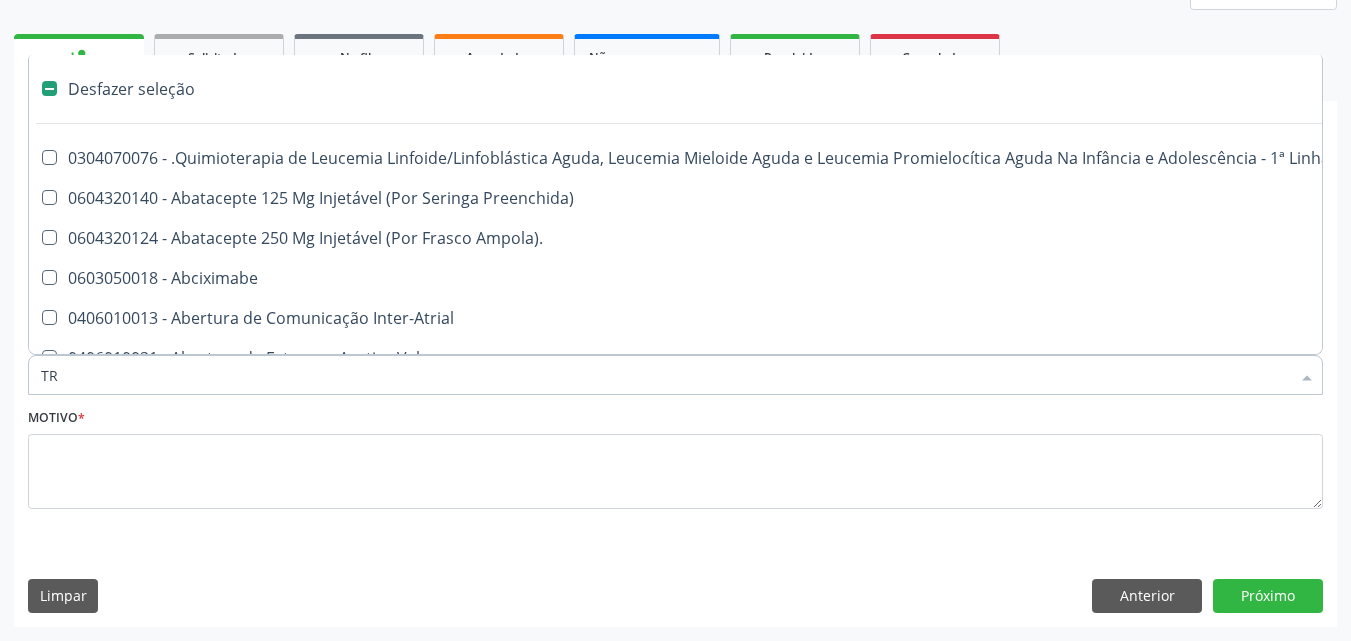 checkbox on "false" 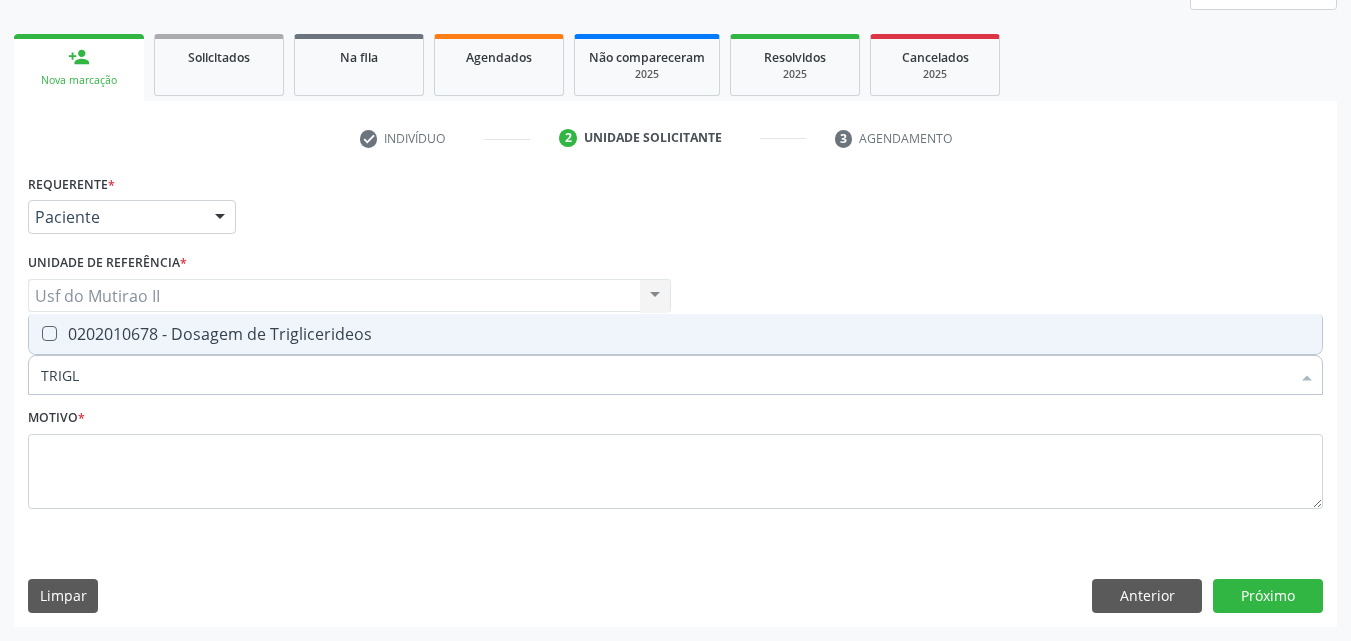 type on "TRIGLI" 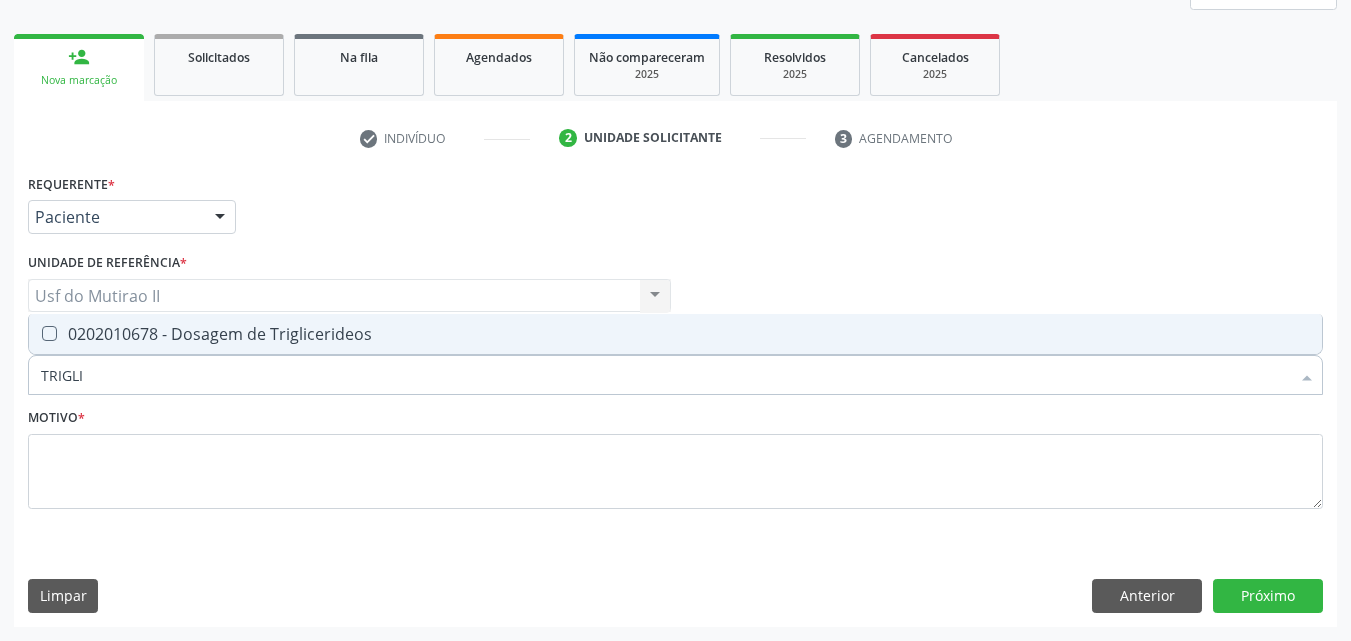 drag, startPoint x: 93, startPoint y: 375, endPoint x: 0, endPoint y: 367, distance: 93.34345 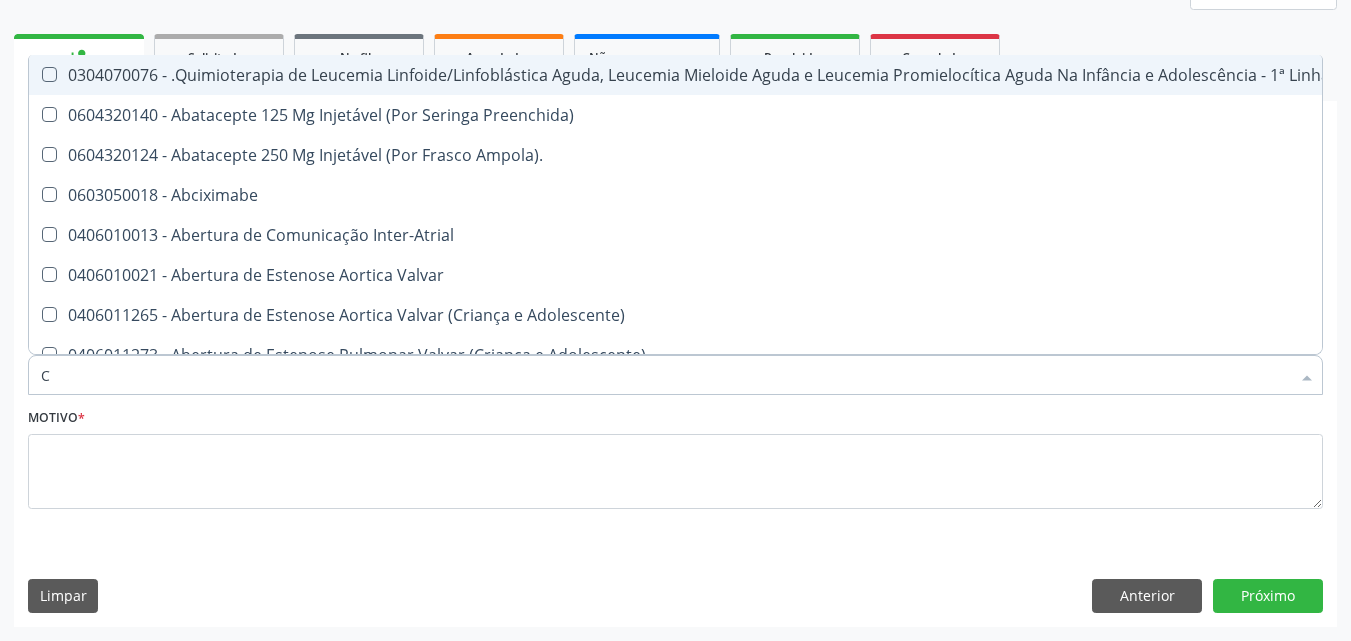 type on "CO" 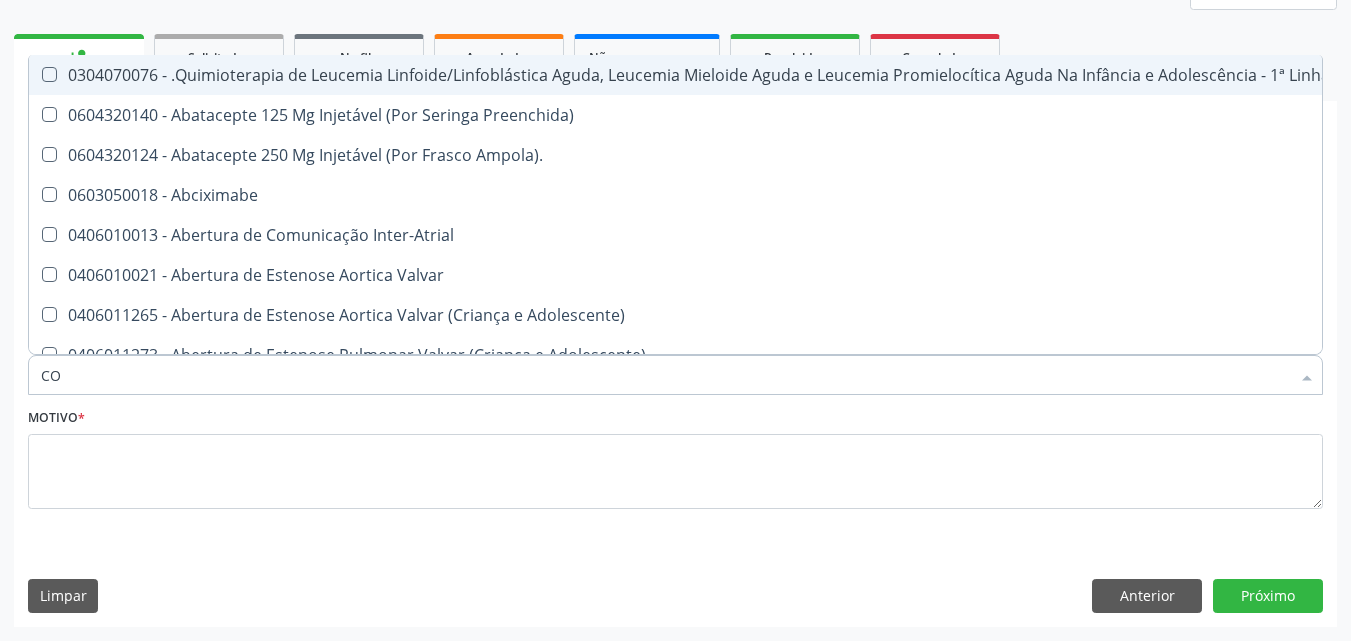 checkbox on "true" 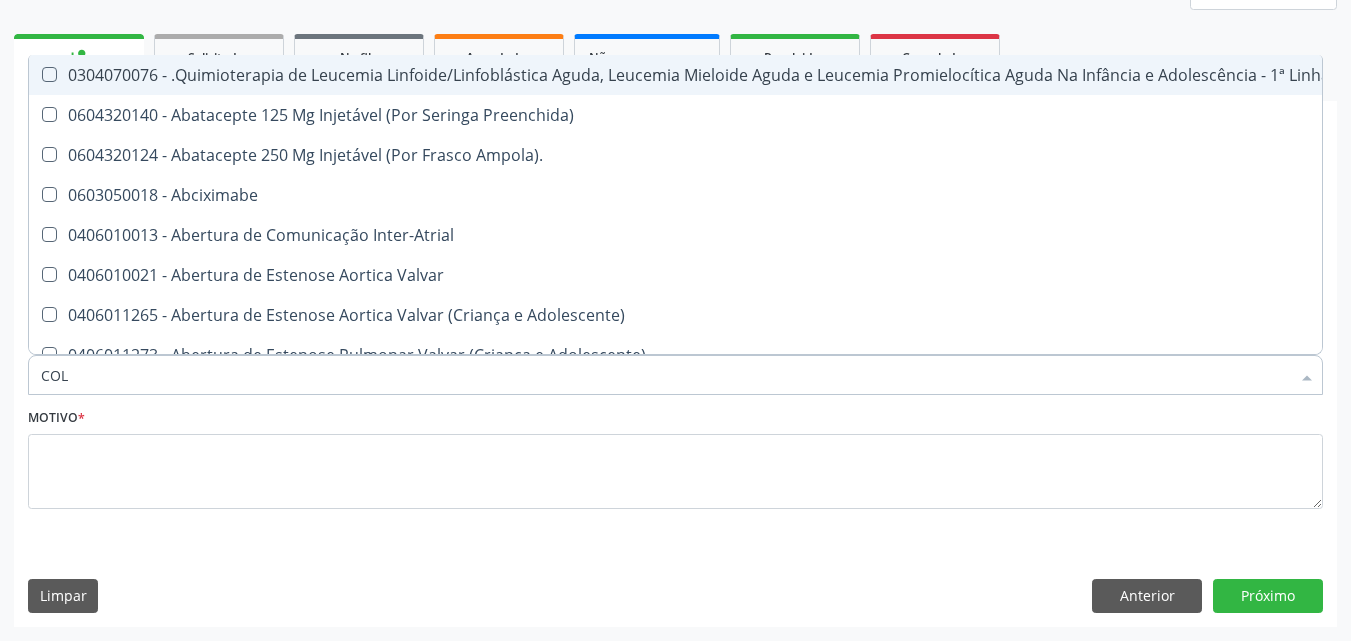 checkbox on "false" 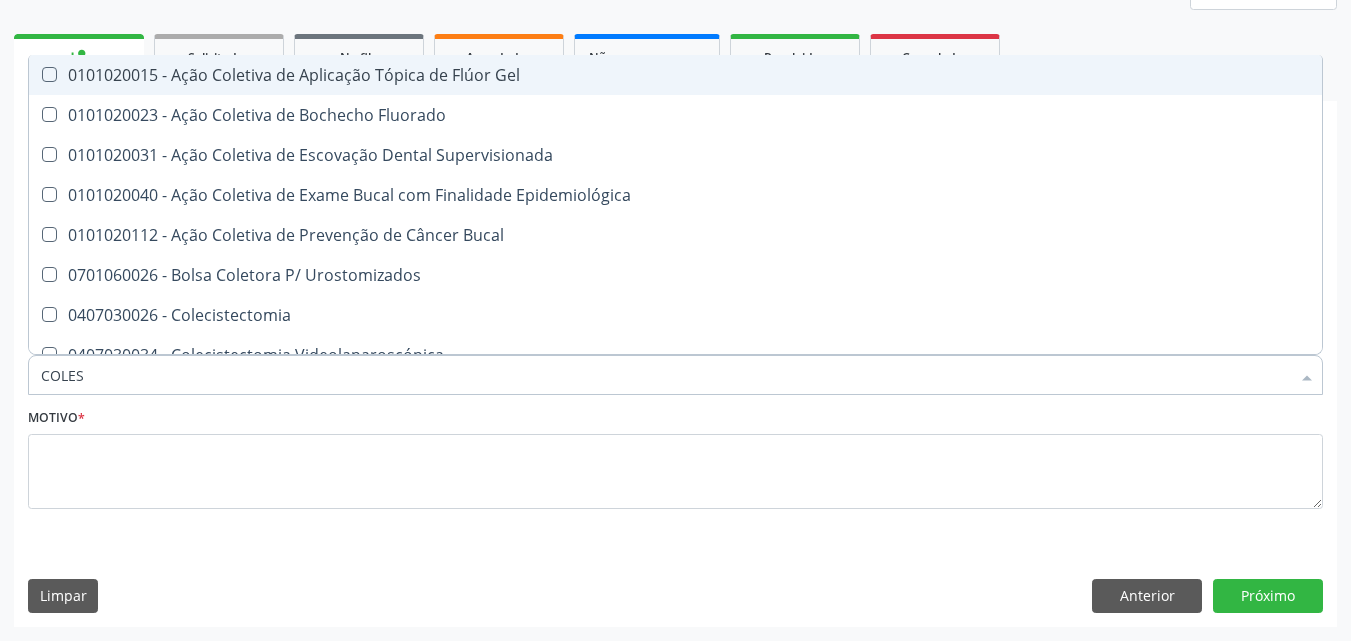 type on "COLEST" 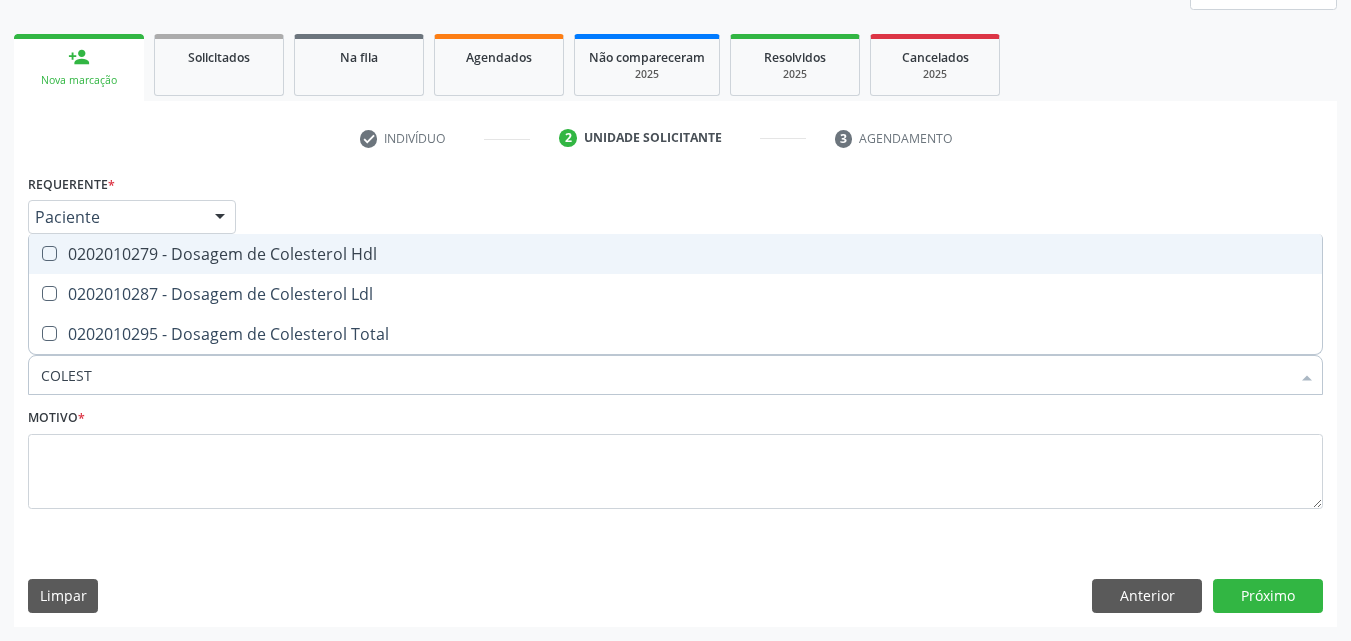 click on "0202010279 - Dosagem de Colesterol Hdl" at bounding box center [675, 254] 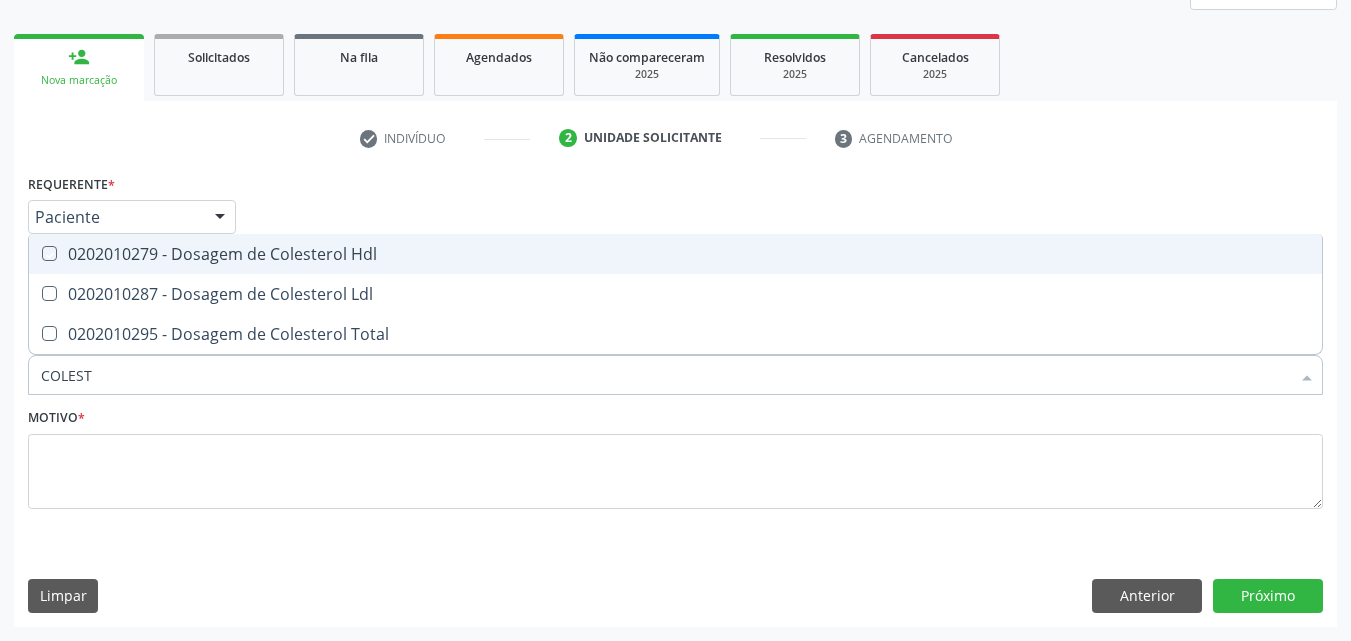 checkbox on "true" 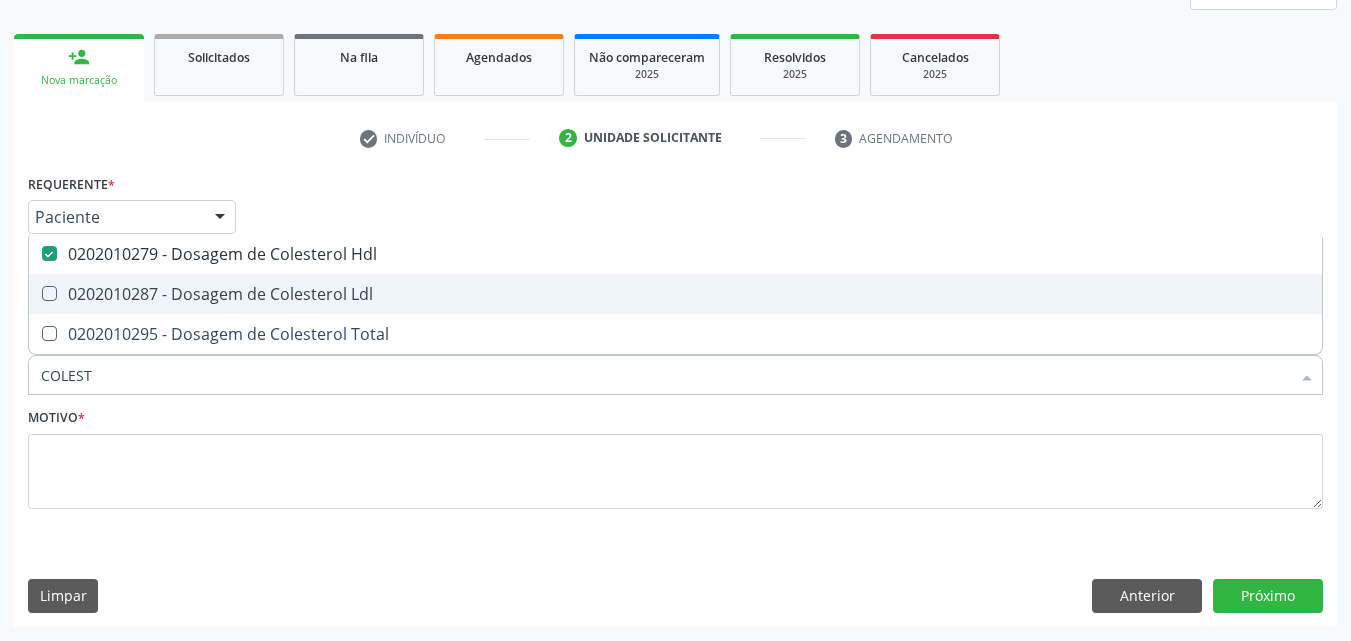 click on "0202010287 - Dosagem de Colesterol Ldl" at bounding box center (675, 294) 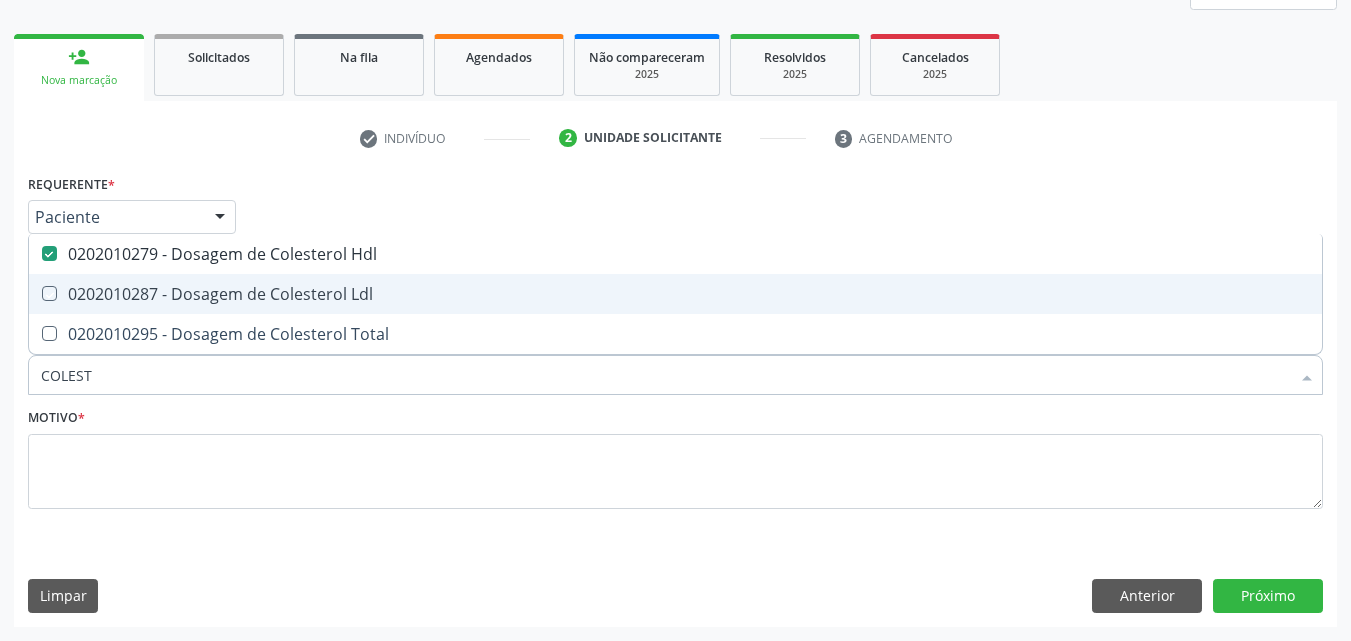checkbox on "true" 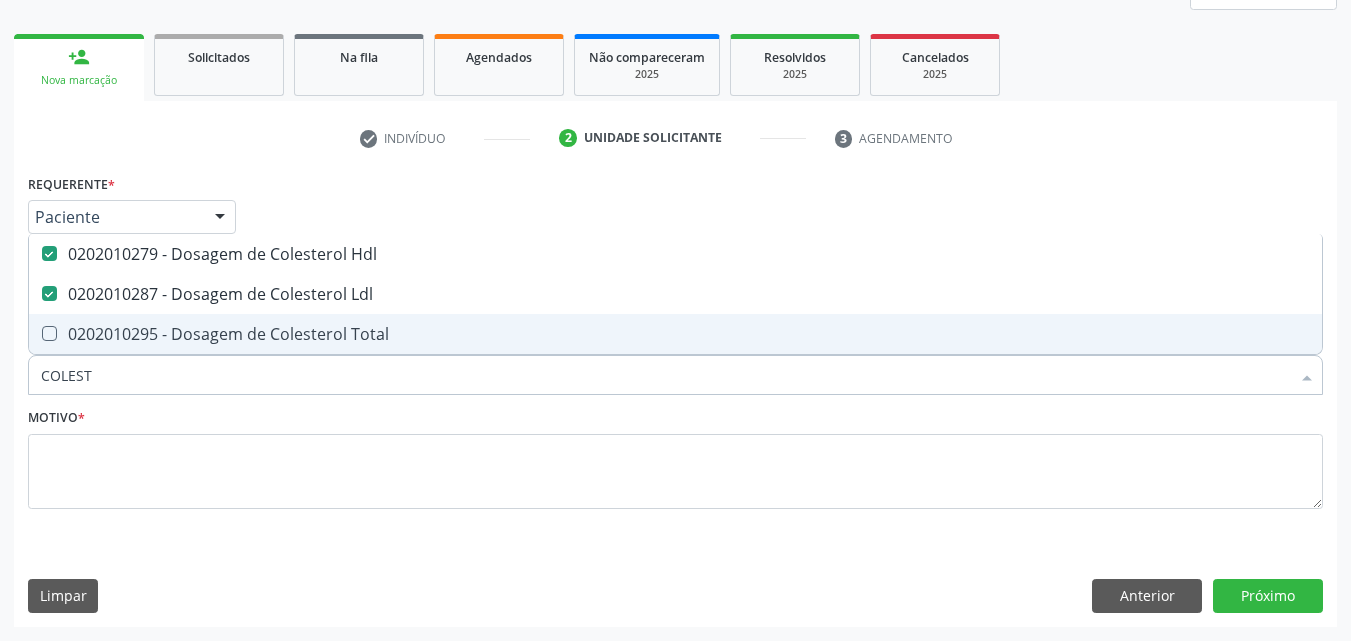 click on "0202010295 - Dosagem de Colesterol Total" at bounding box center [675, 334] 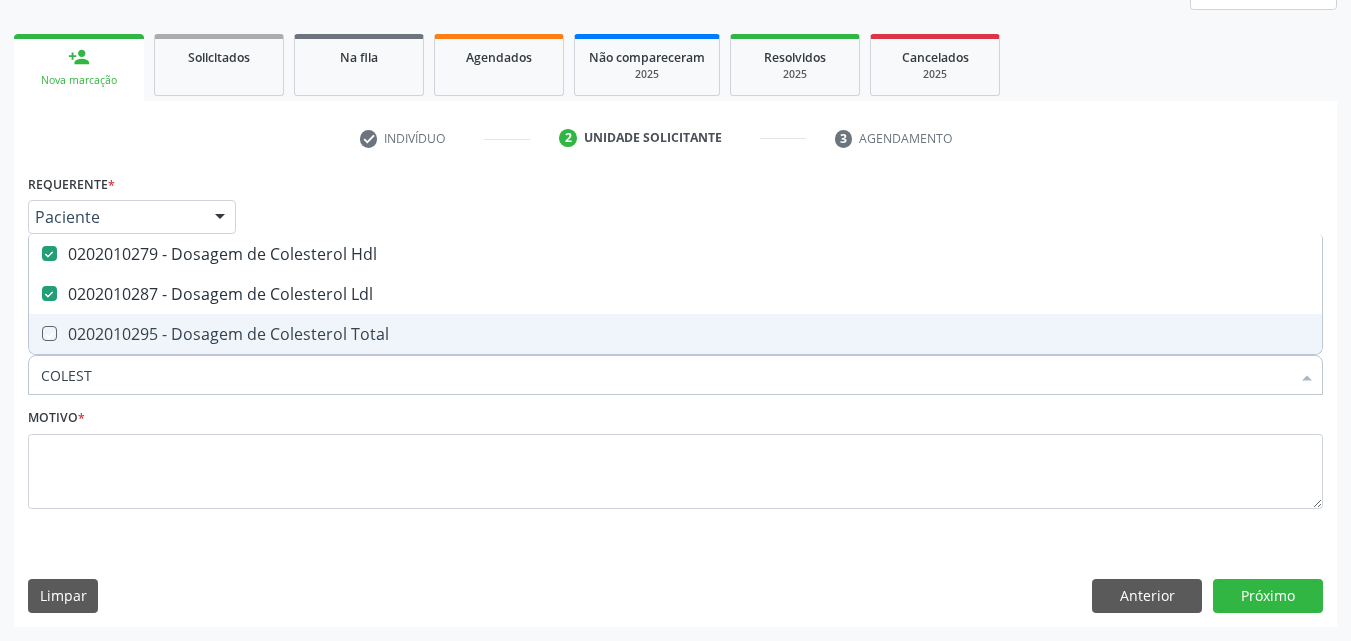 checkbox on "true" 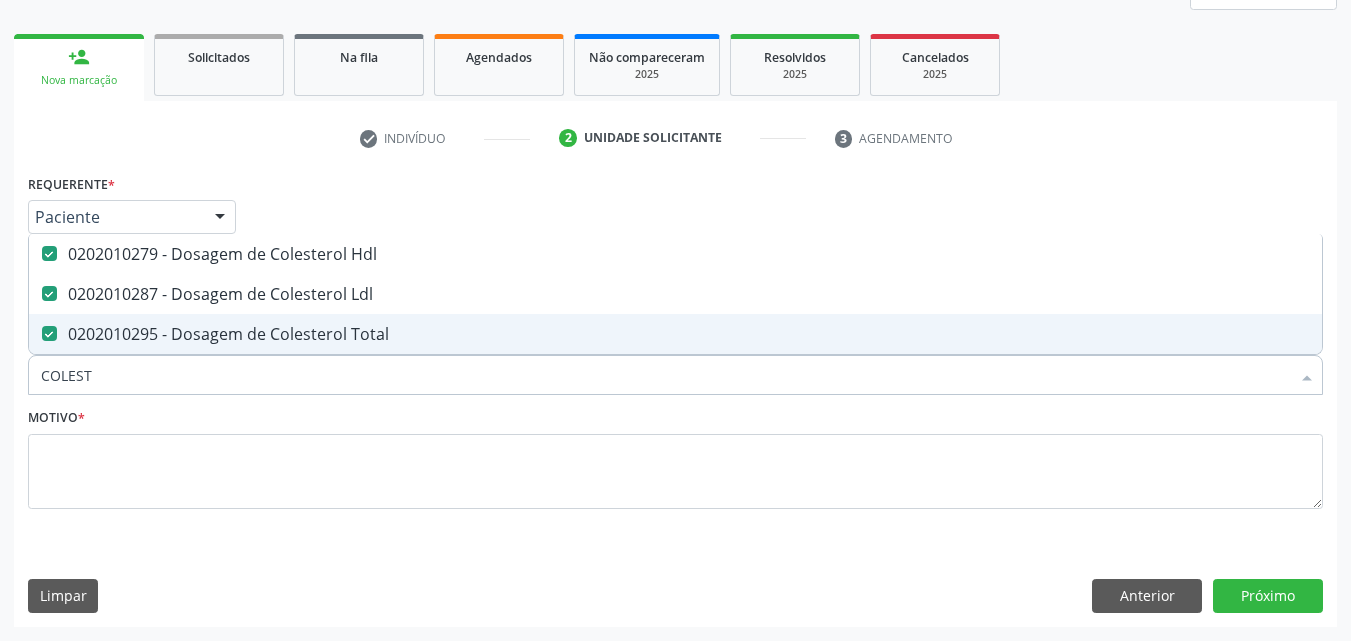 click on "COLEST" at bounding box center (665, 375) 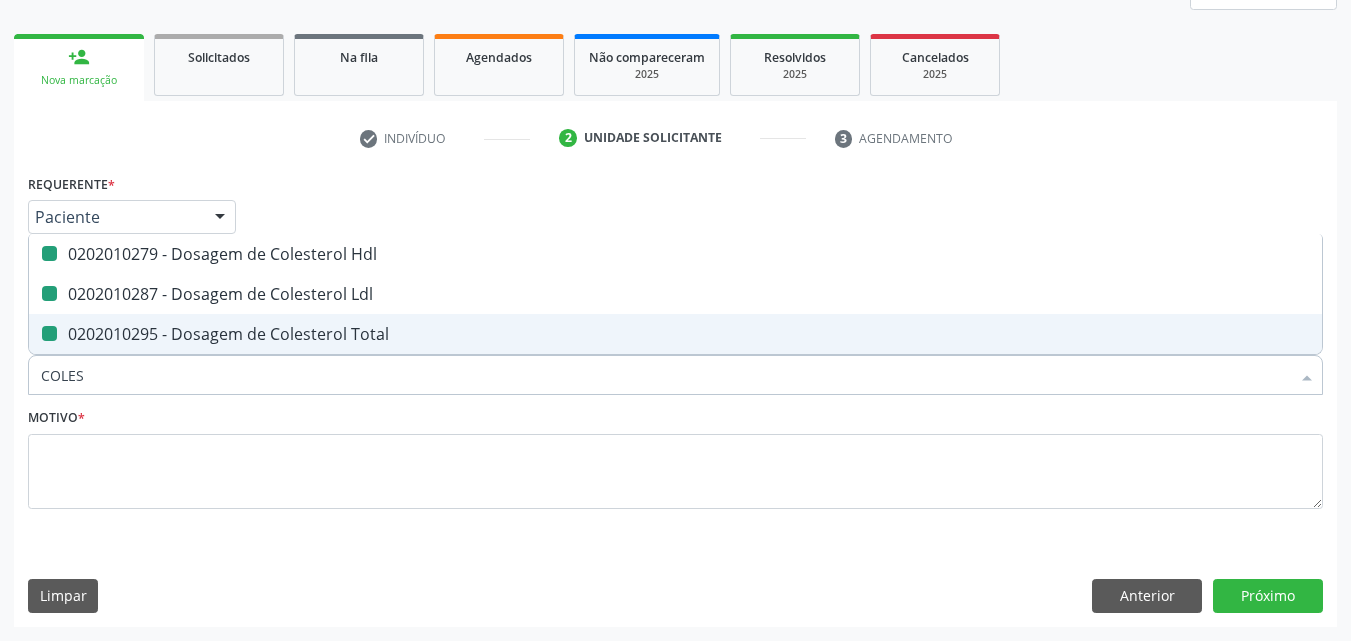 type on "COLE" 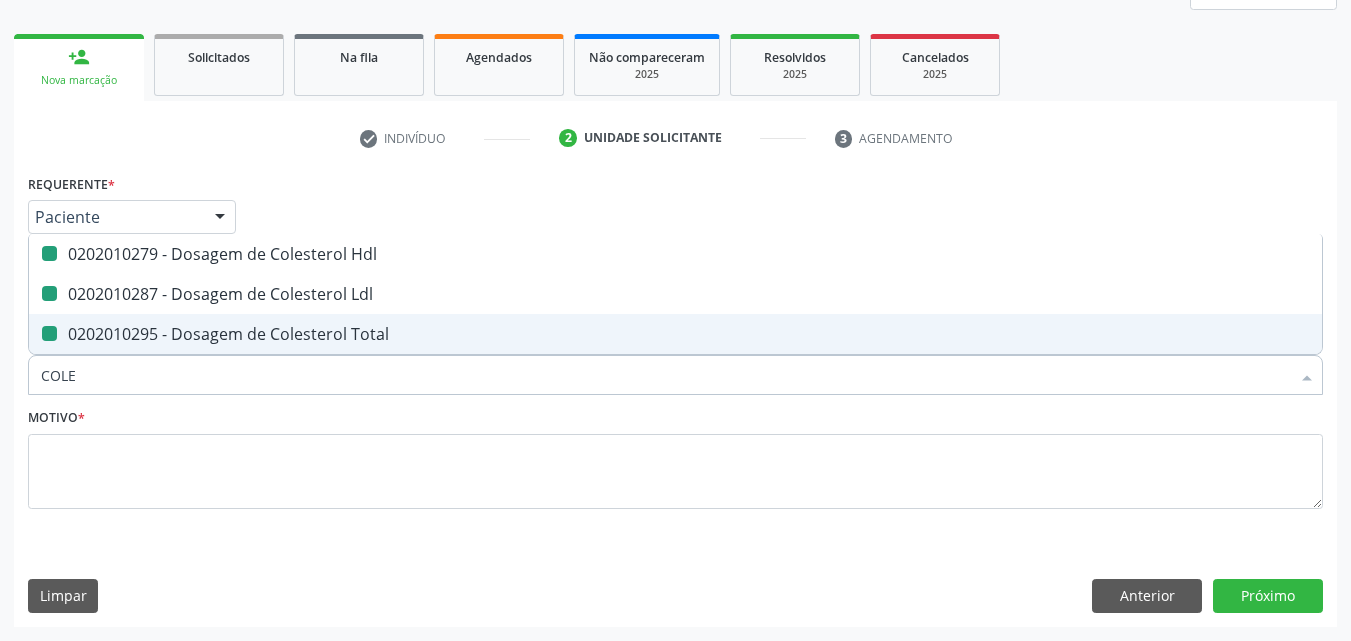 checkbox on "false" 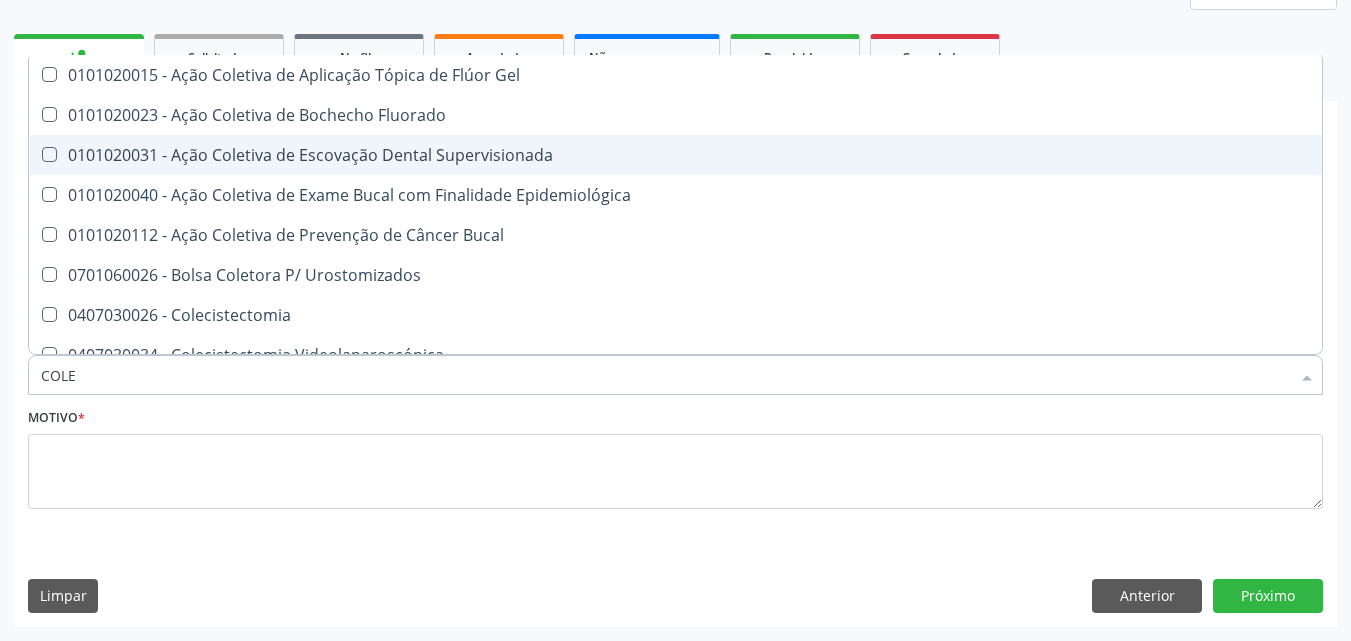 type on "COL" 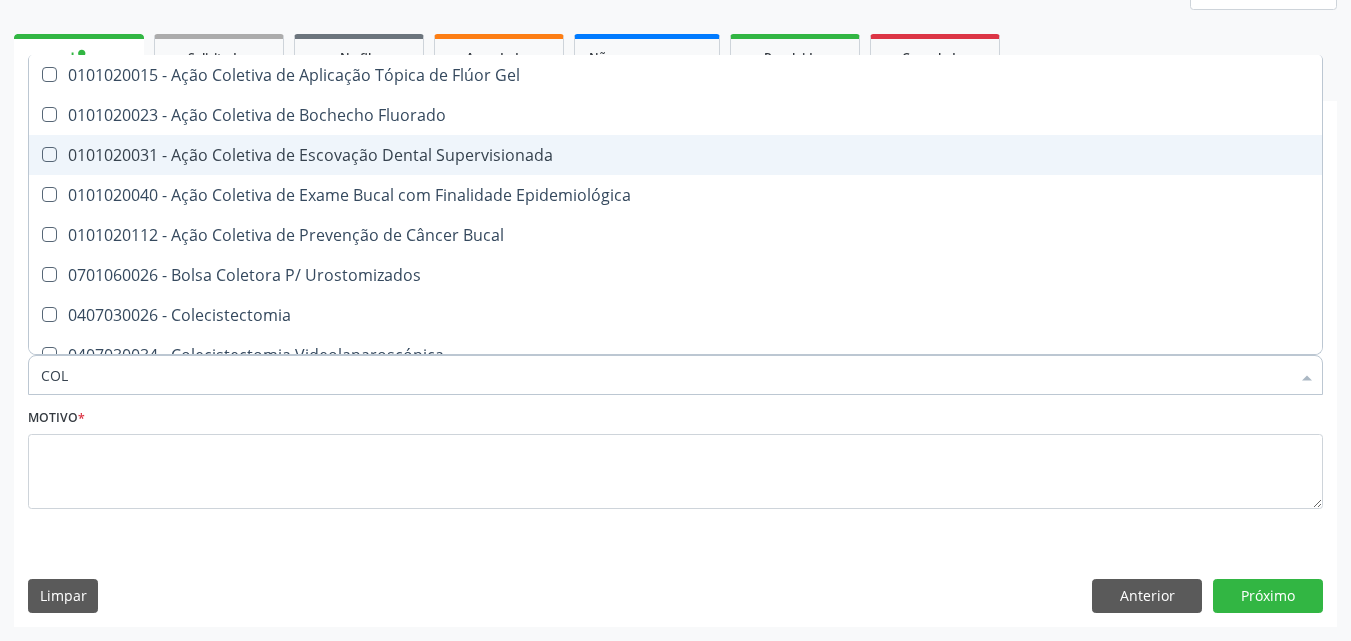 checkbox on "false" 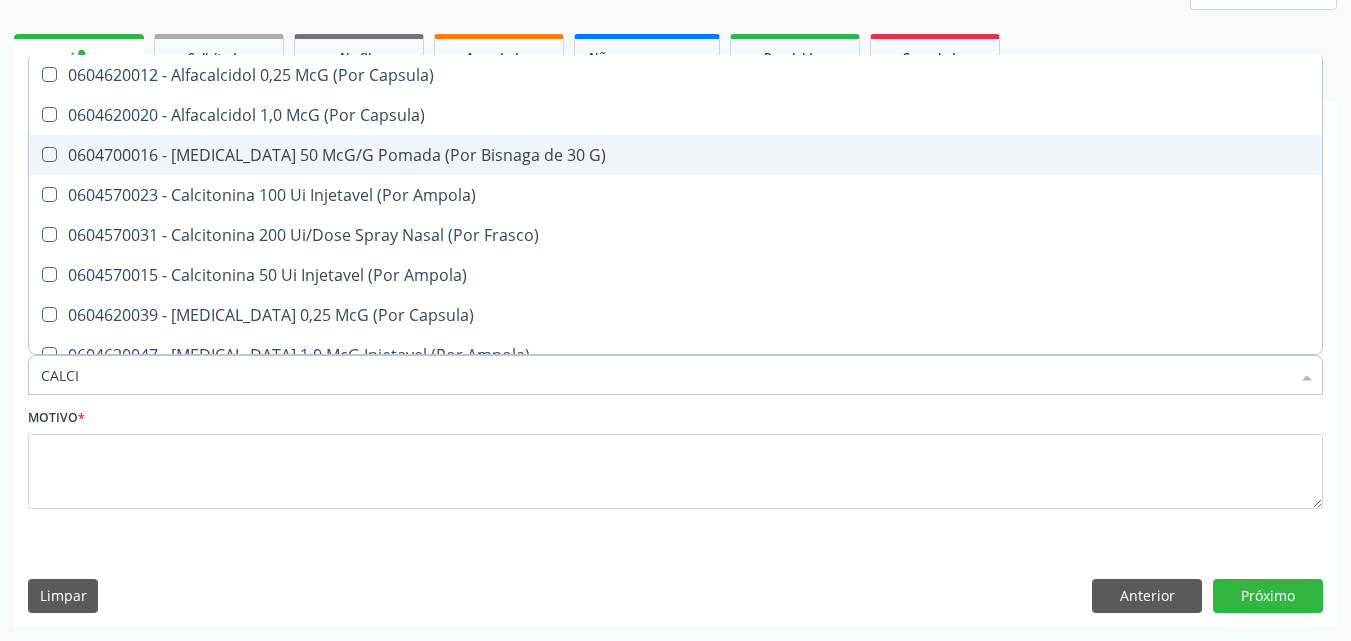 type on "CALCIO" 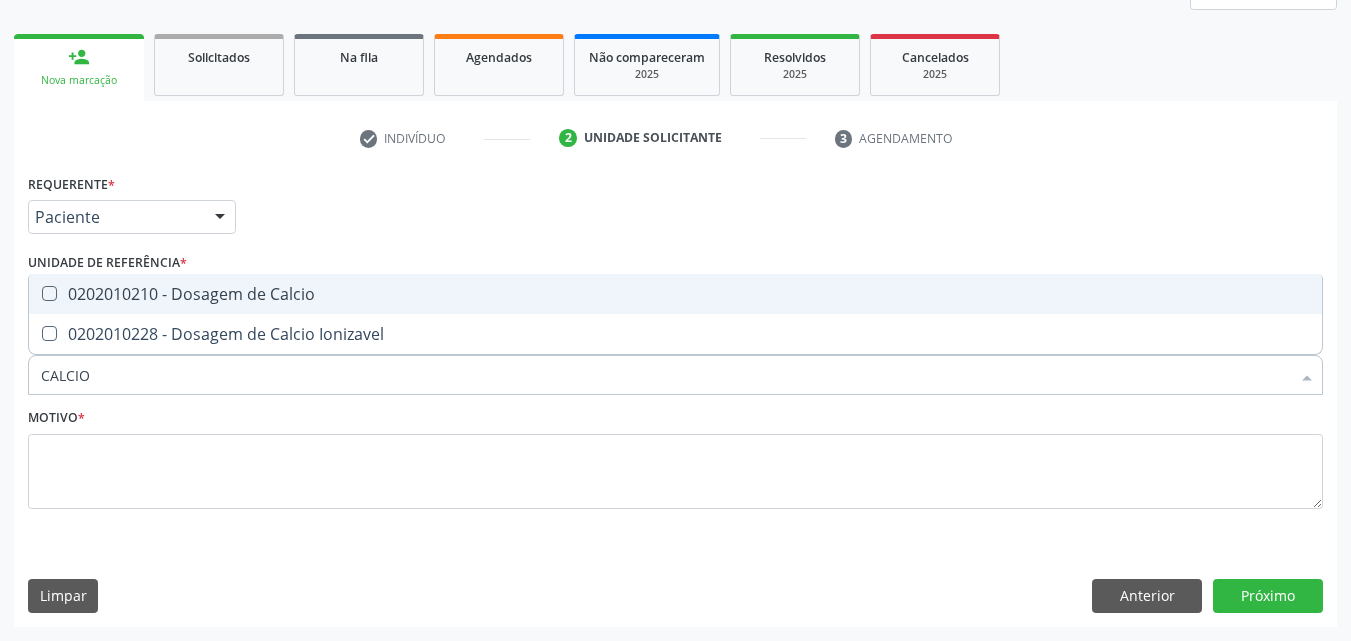 click on "0202010210 - Dosagem de Calcio" at bounding box center [675, 294] 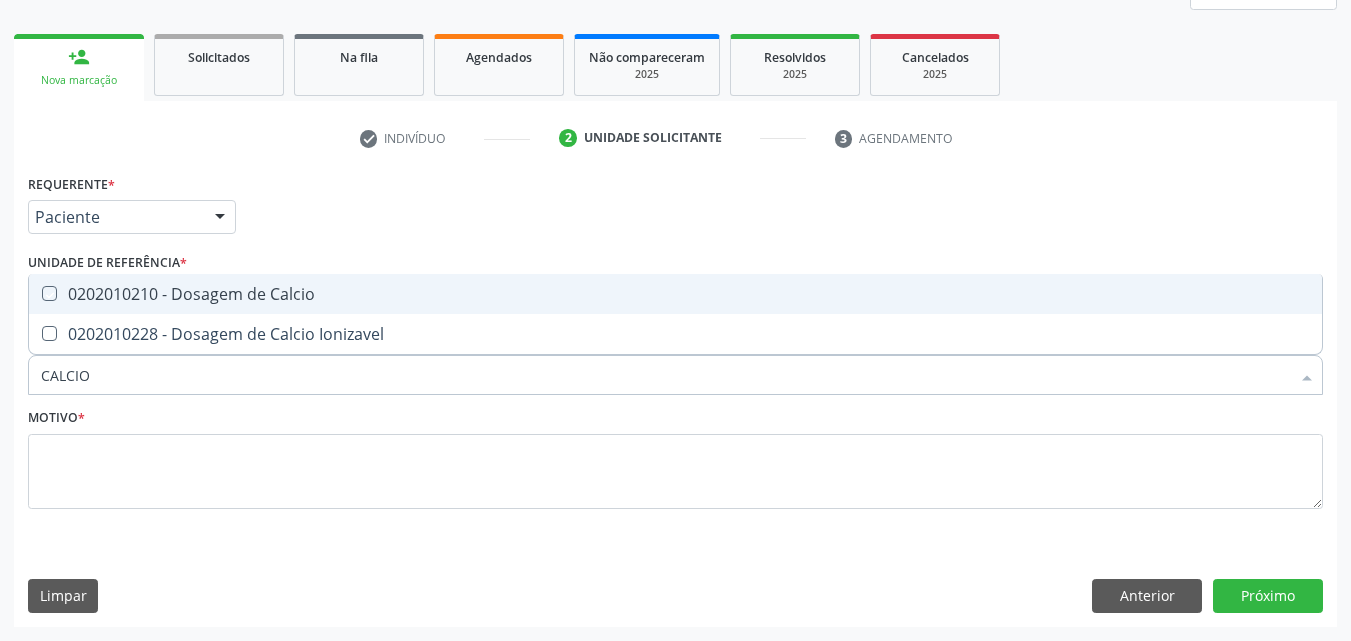 checkbox on "true" 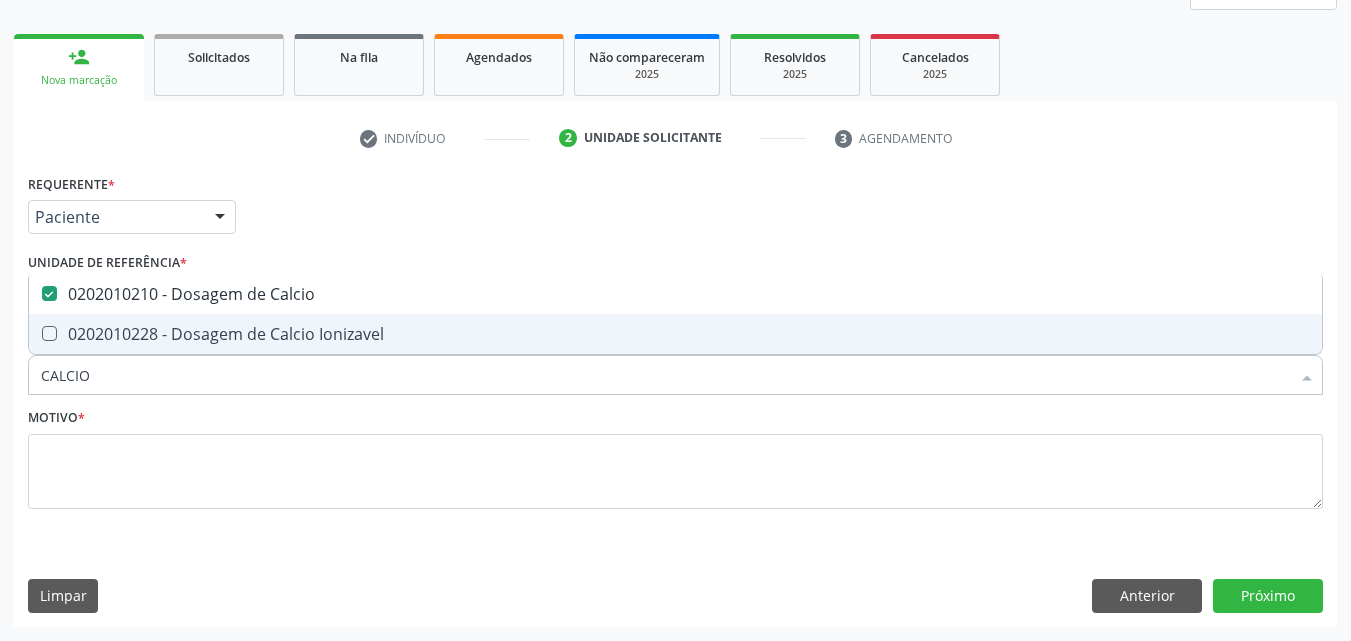 drag, startPoint x: 159, startPoint y: 384, endPoint x: 0, endPoint y: 389, distance: 159.0786 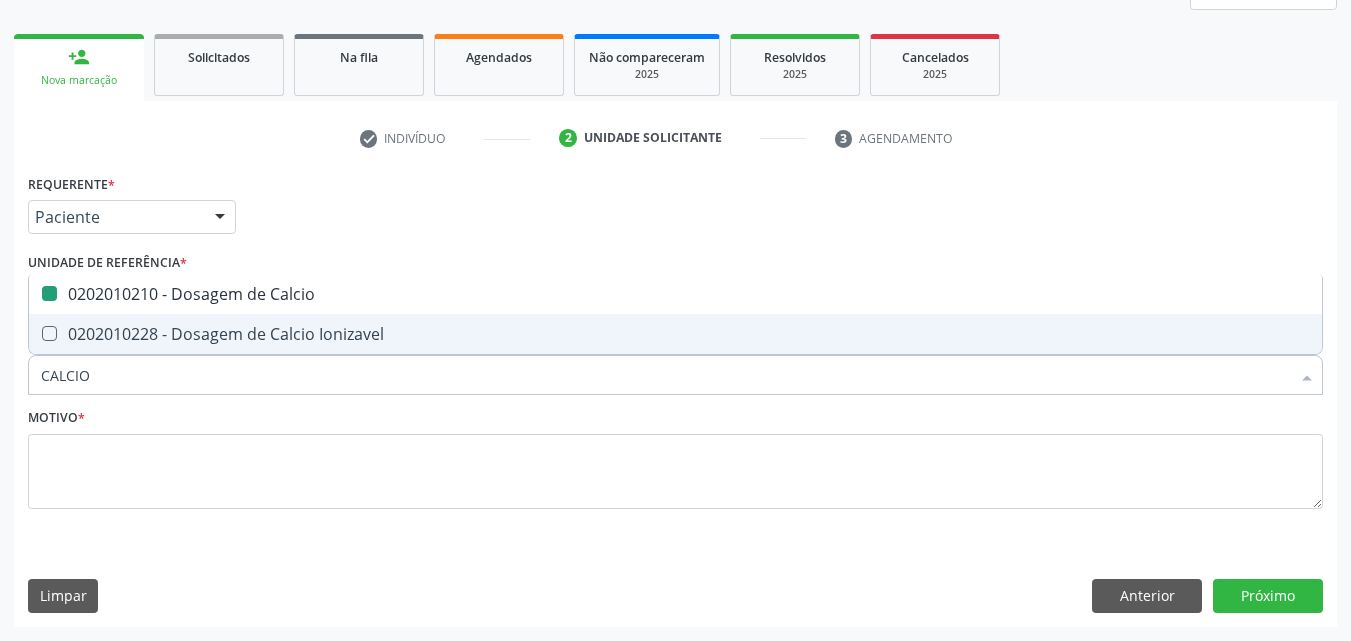 type 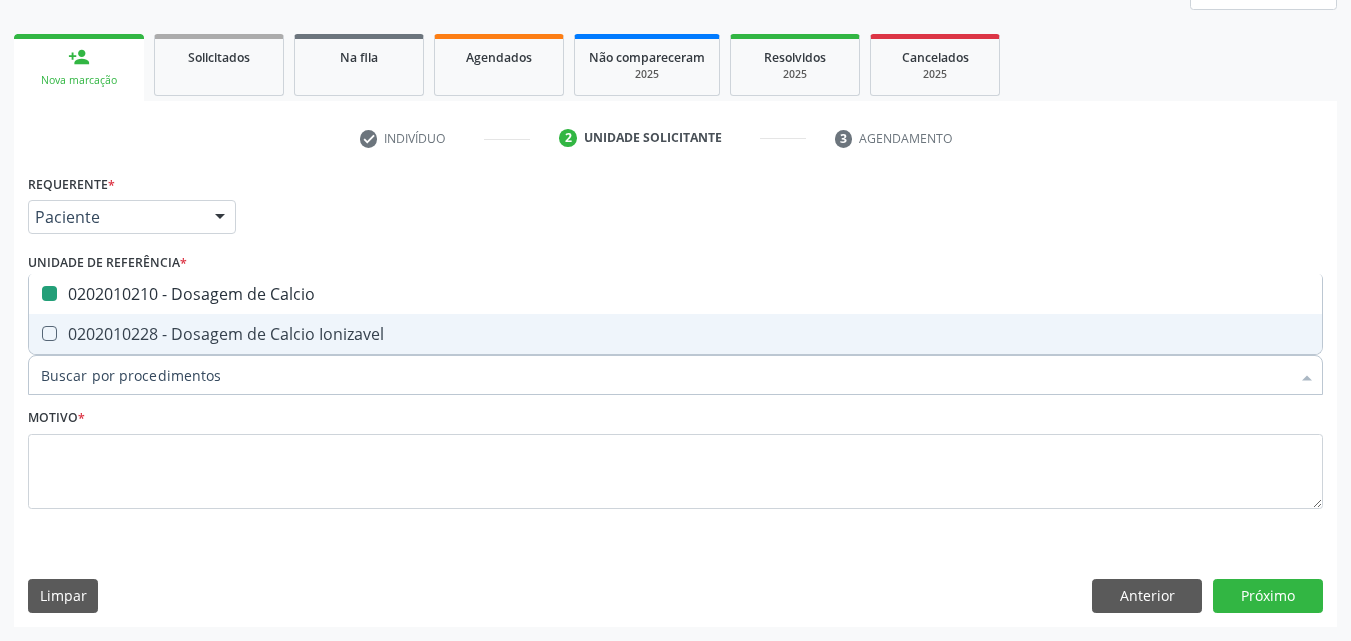 checkbox on "false" 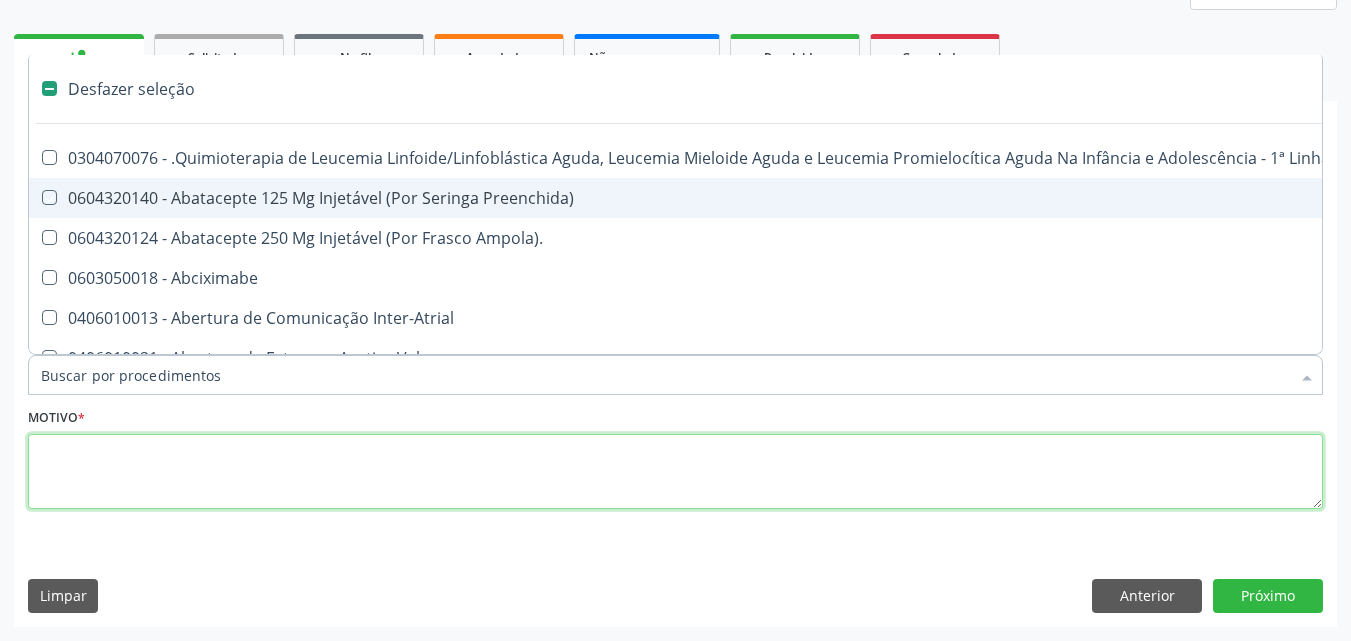 click at bounding box center [675, 472] 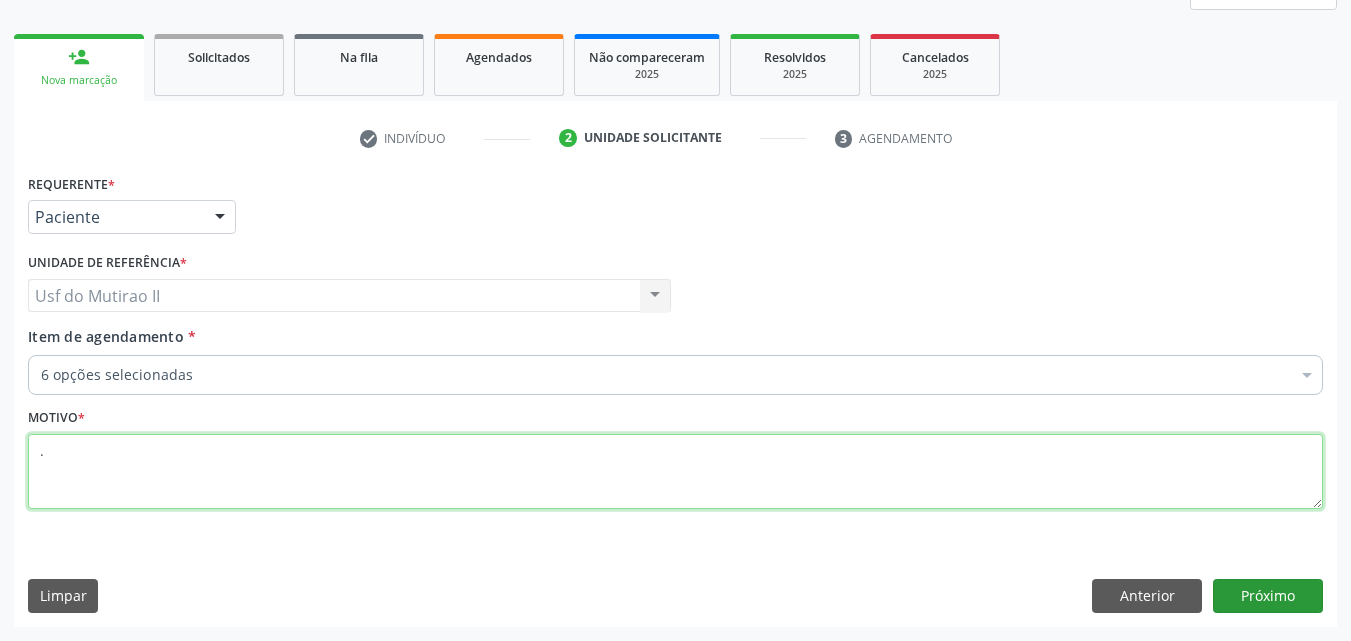 type on "." 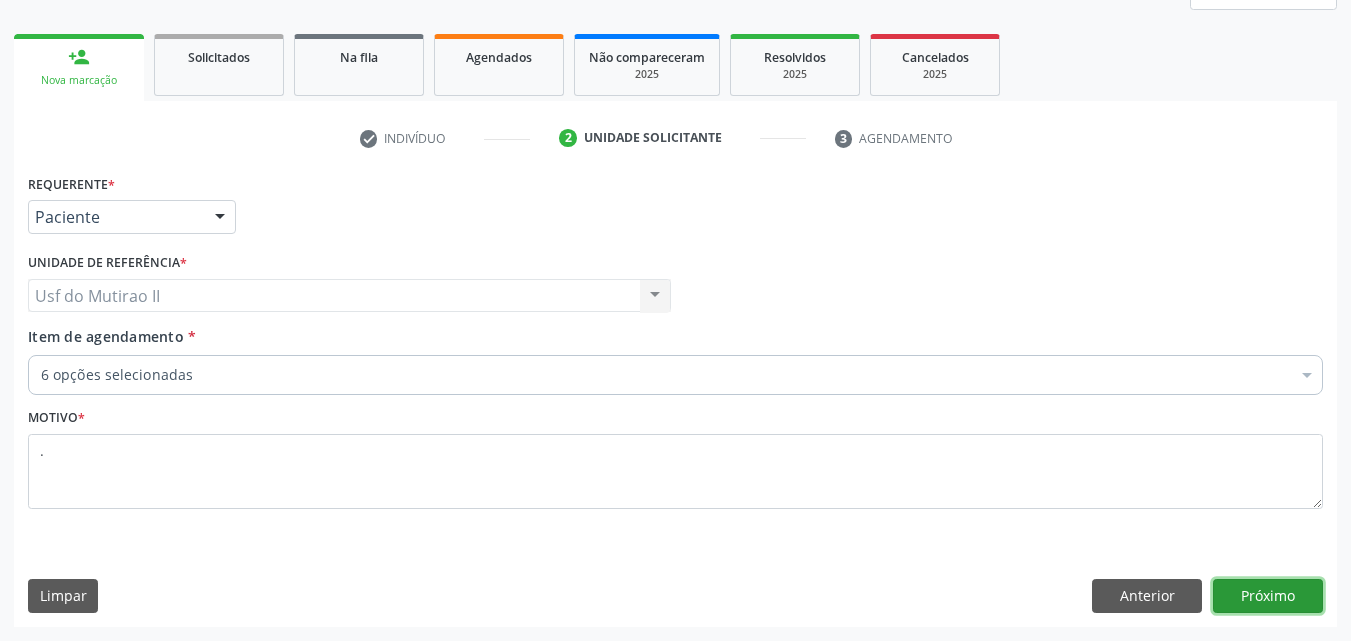 click on "Próximo" at bounding box center [1268, 596] 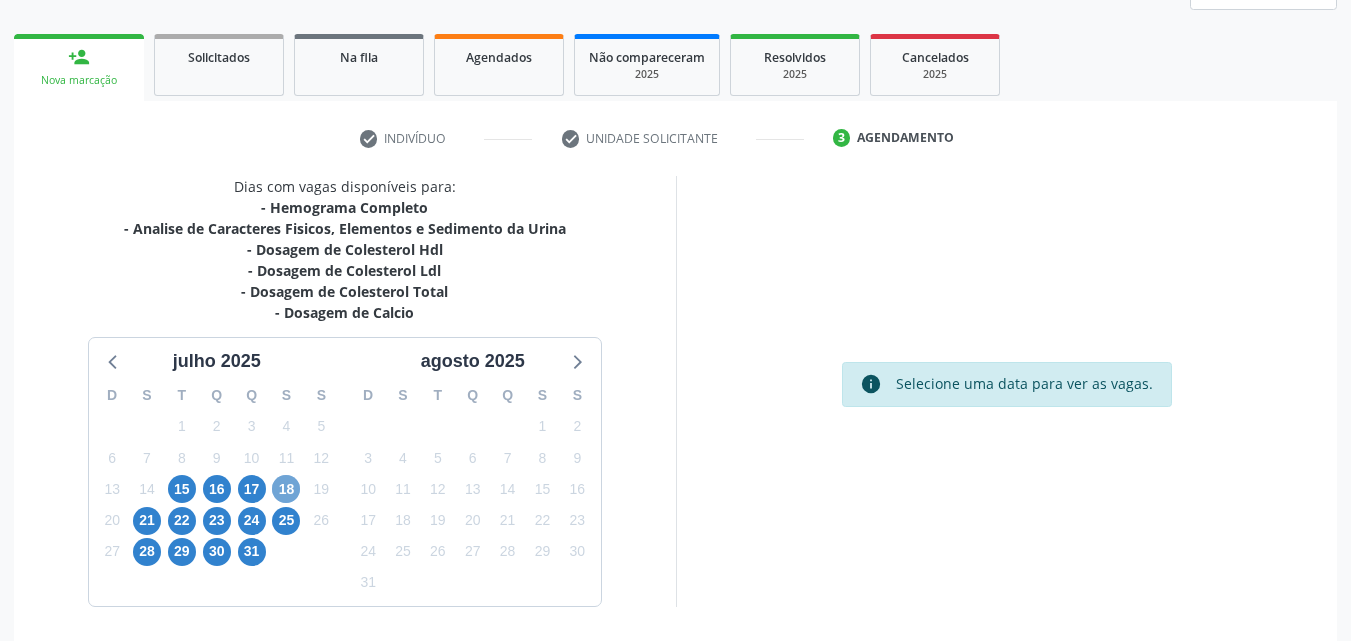 click on "18" at bounding box center [286, 489] 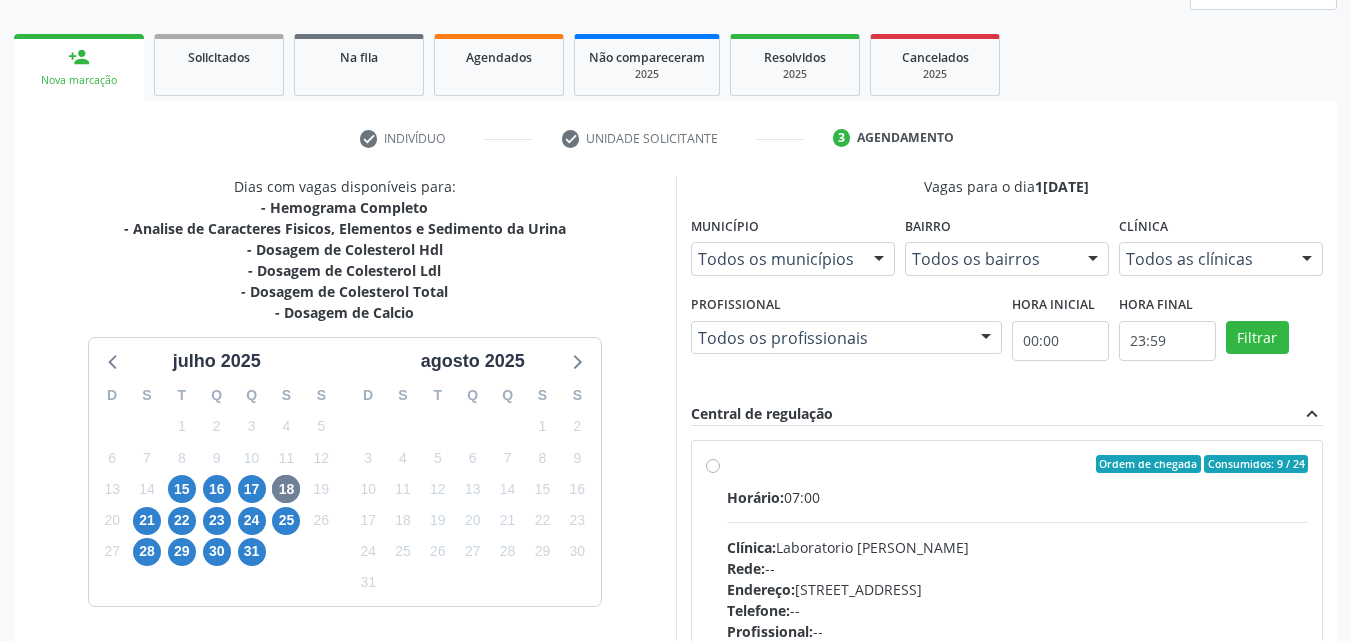 click on "Ordem de chegada
Consumidos: 9 / 24" at bounding box center [1018, 464] 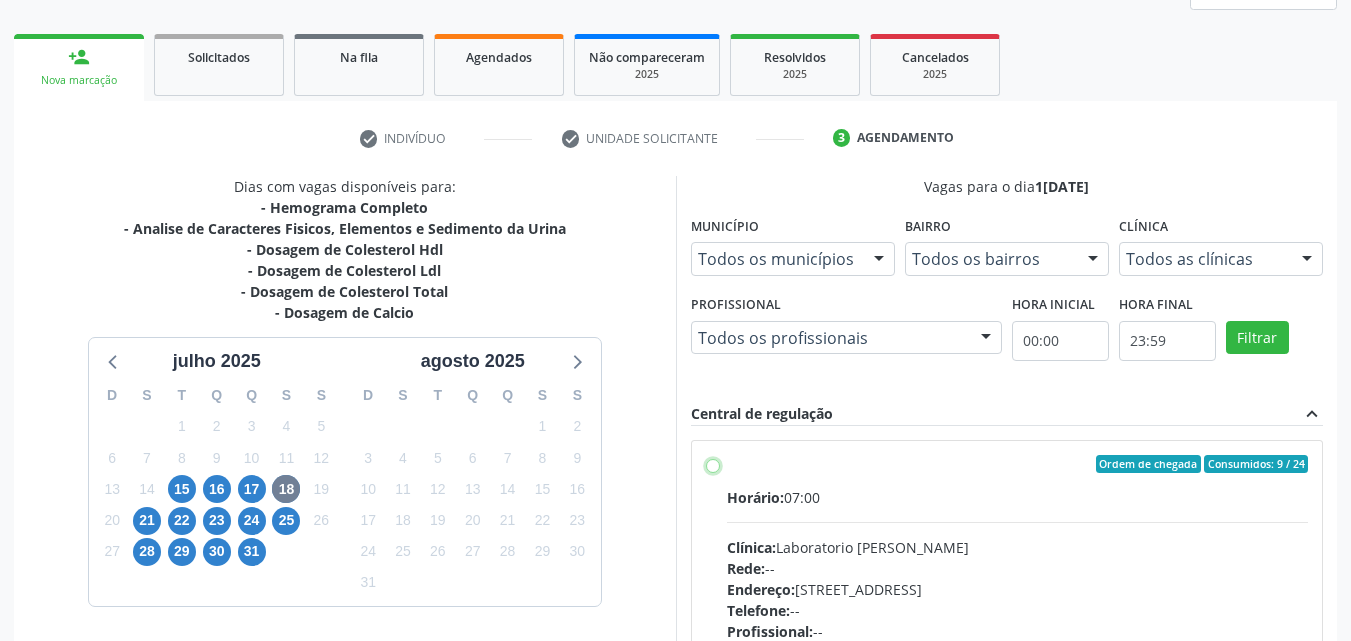 click on "Ordem de chegada
Consumidos: 9 / 24
Horário:   07:00
Clínica:  Laboratorio Jose Paulo Terto
Rede:
--
Endereço:   Casa, nº 409, N Senhora da Penha, Serra Talhada - PE
Telefone:   --
Profissional:
--
Informações adicionais sobre o atendimento
Idade de atendimento:
Sem restrição
Gênero(s) atendido(s):
Sem restrição
Informações adicionais:
--" at bounding box center [713, 464] 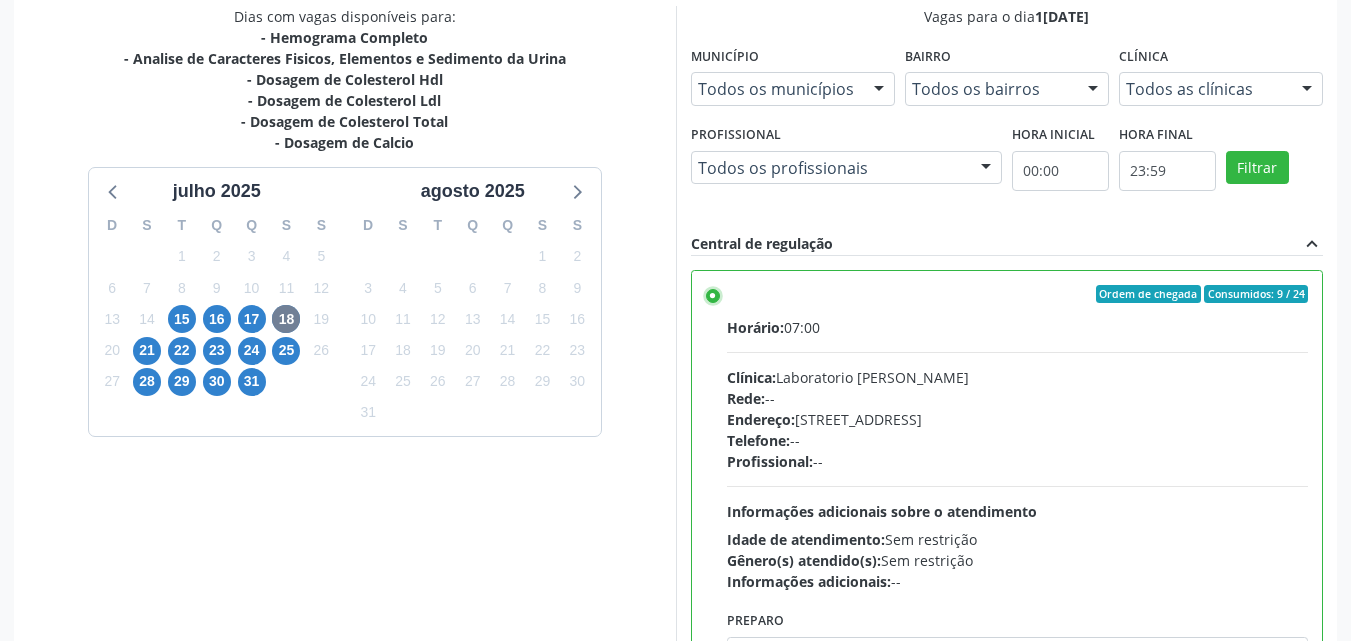 scroll, scrollTop: 554, scrollLeft: 0, axis: vertical 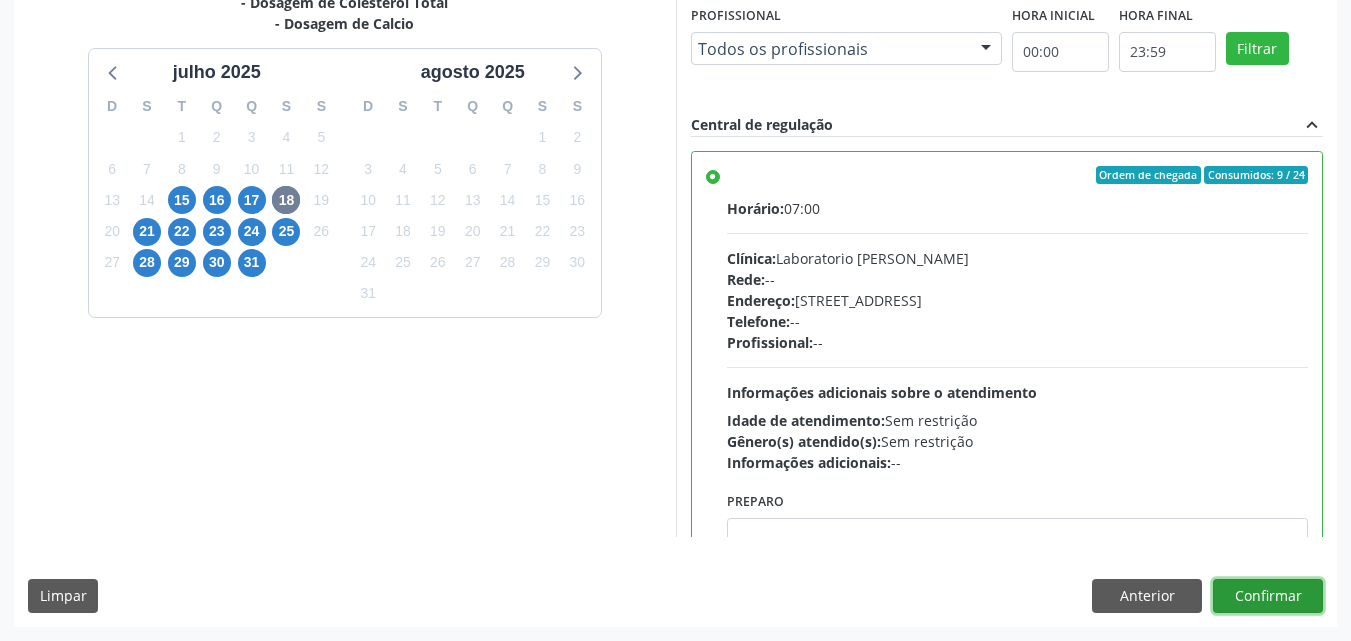 click on "Confirmar" at bounding box center (1268, 596) 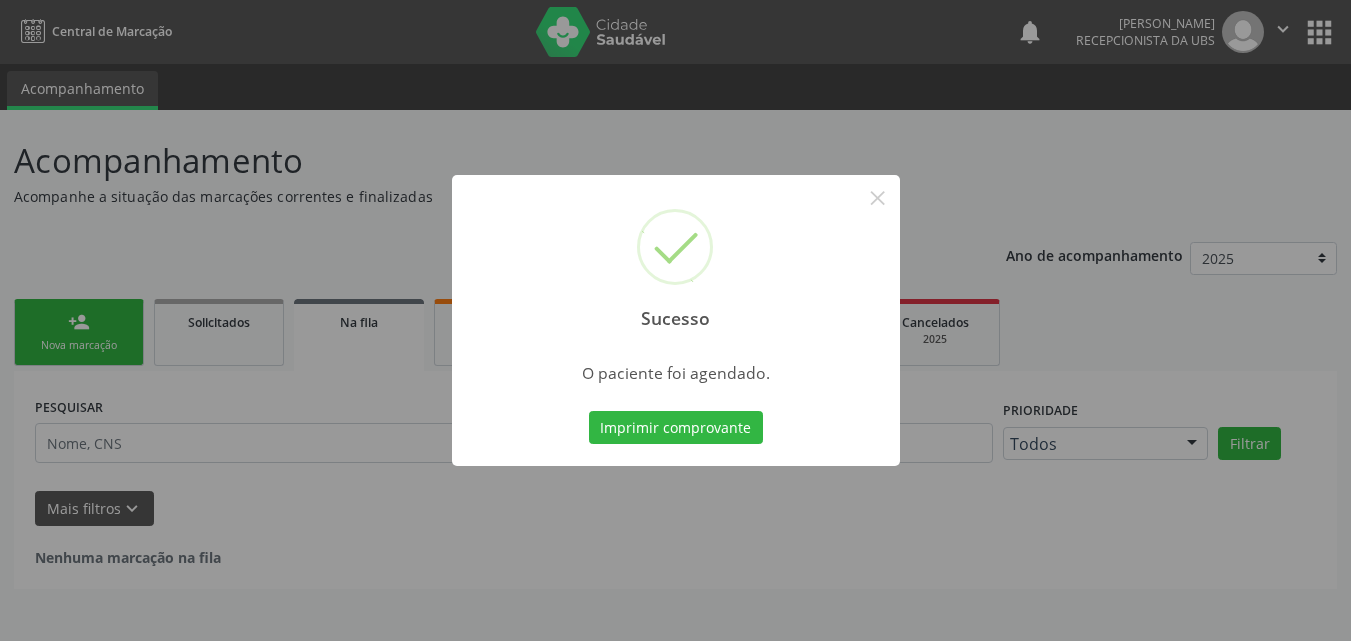 scroll, scrollTop: 0, scrollLeft: 0, axis: both 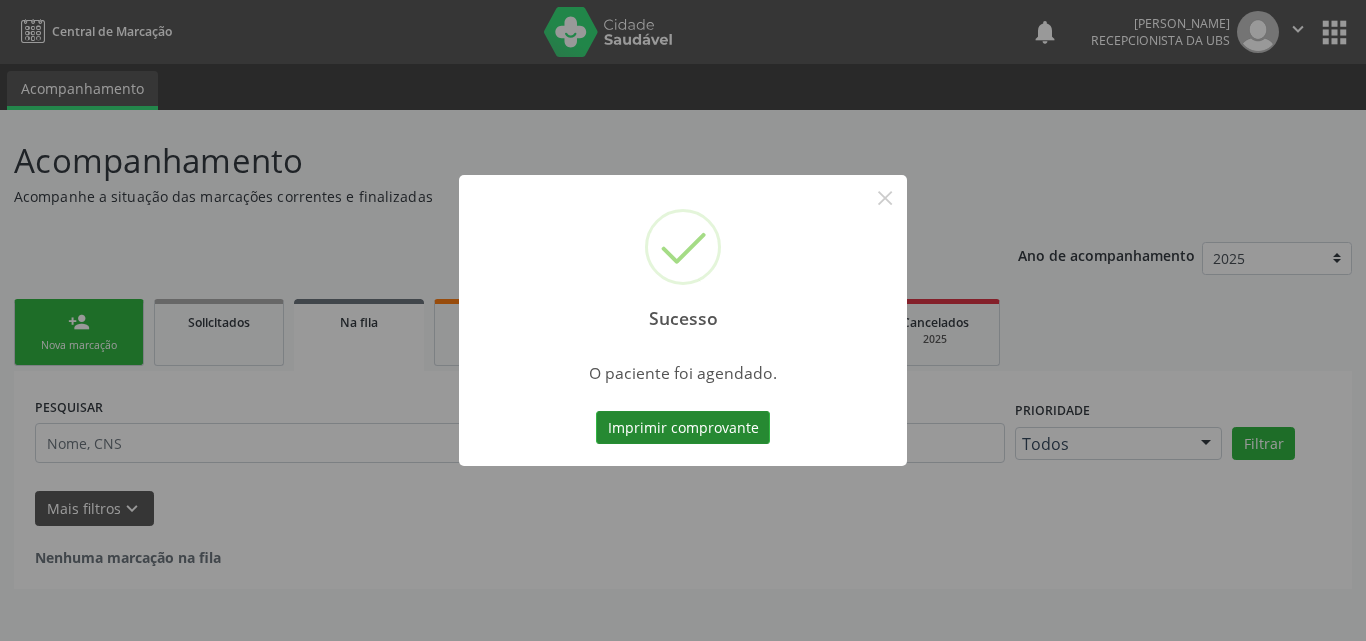 click on "Imprimir comprovante" at bounding box center [683, 428] 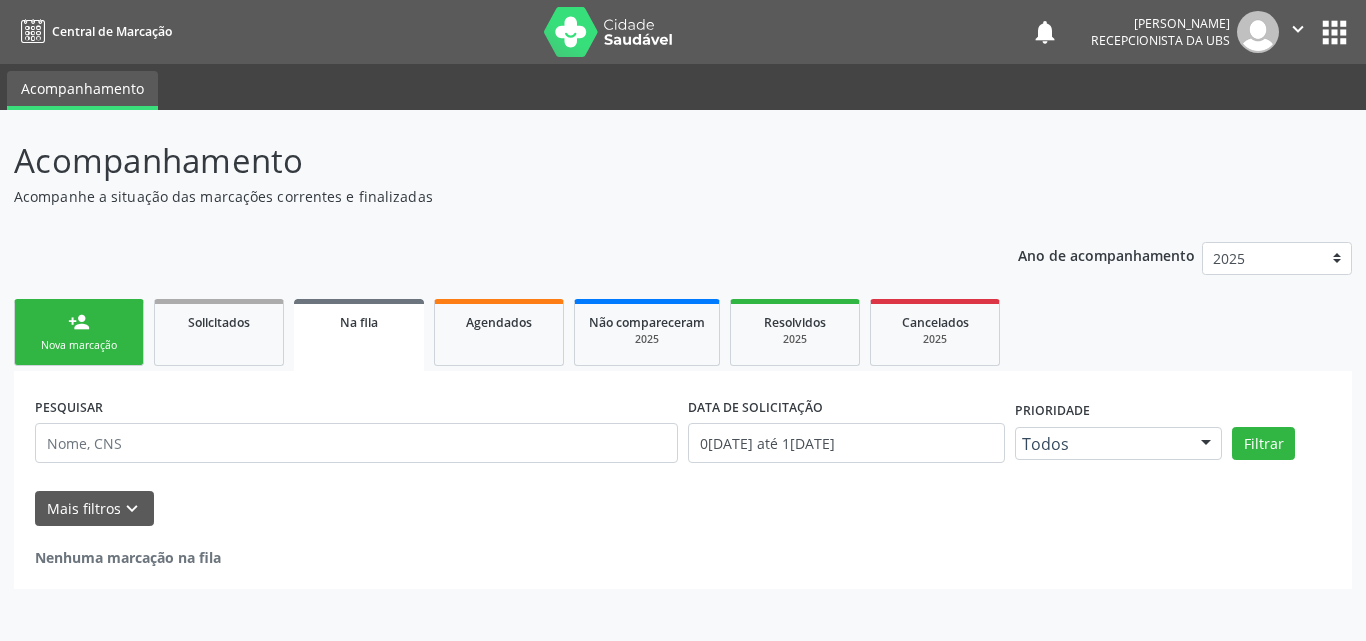 click on "Nova marcação" at bounding box center (79, 345) 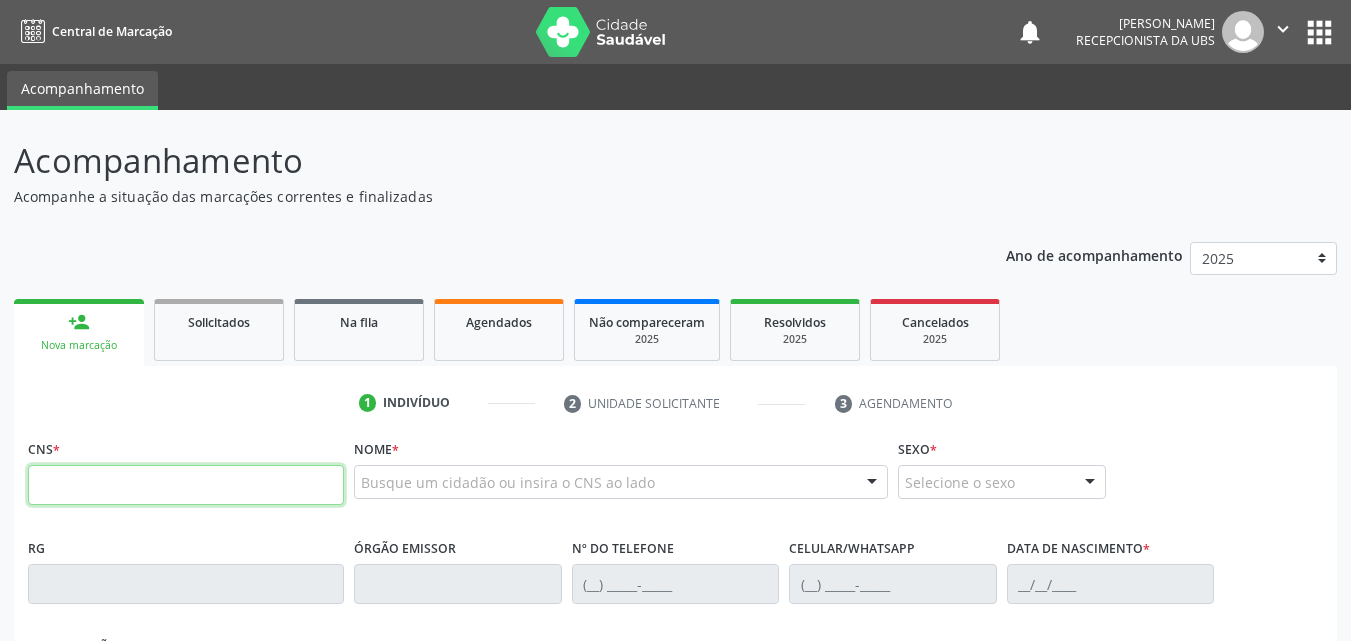 click at bounding box center (186, 485) 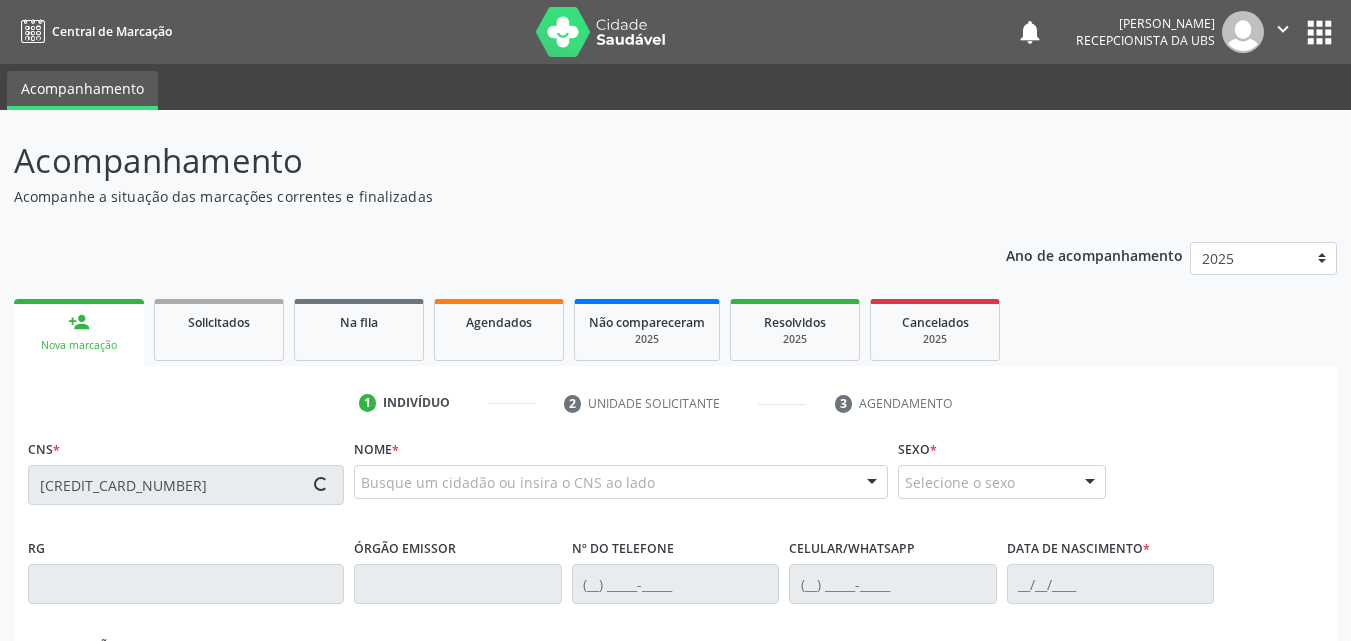 type on "160 8931 2720 0008" 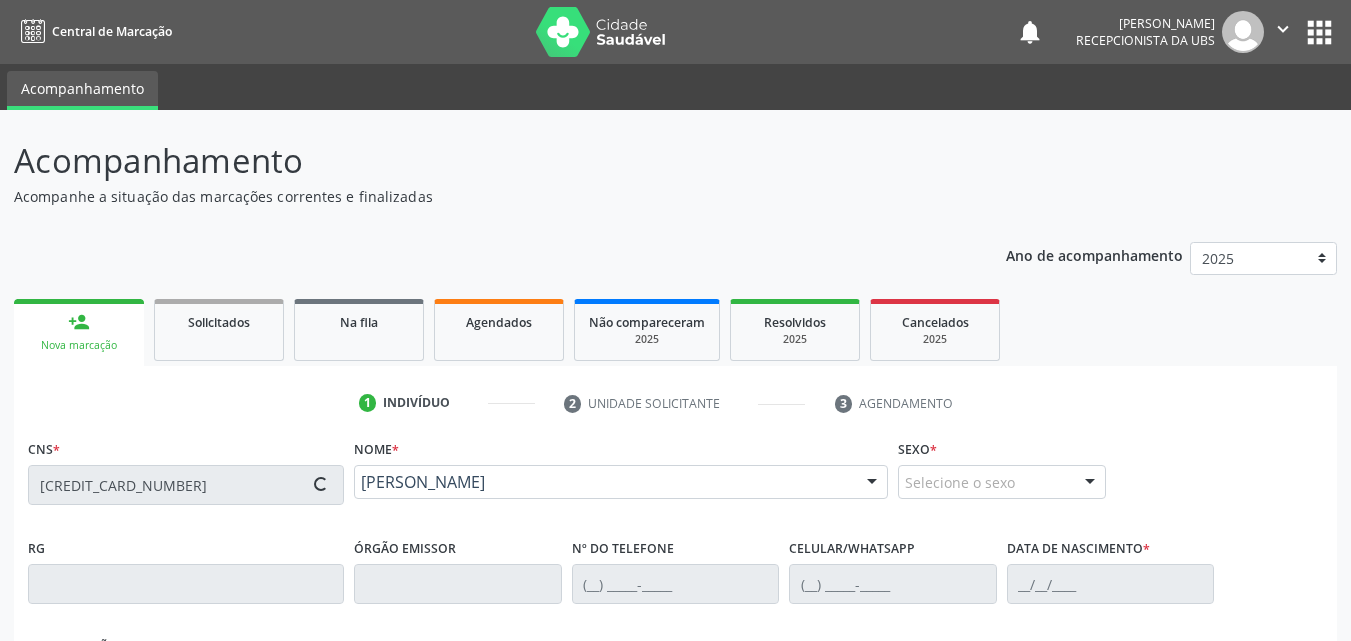 type on "(87) 99999-9999" 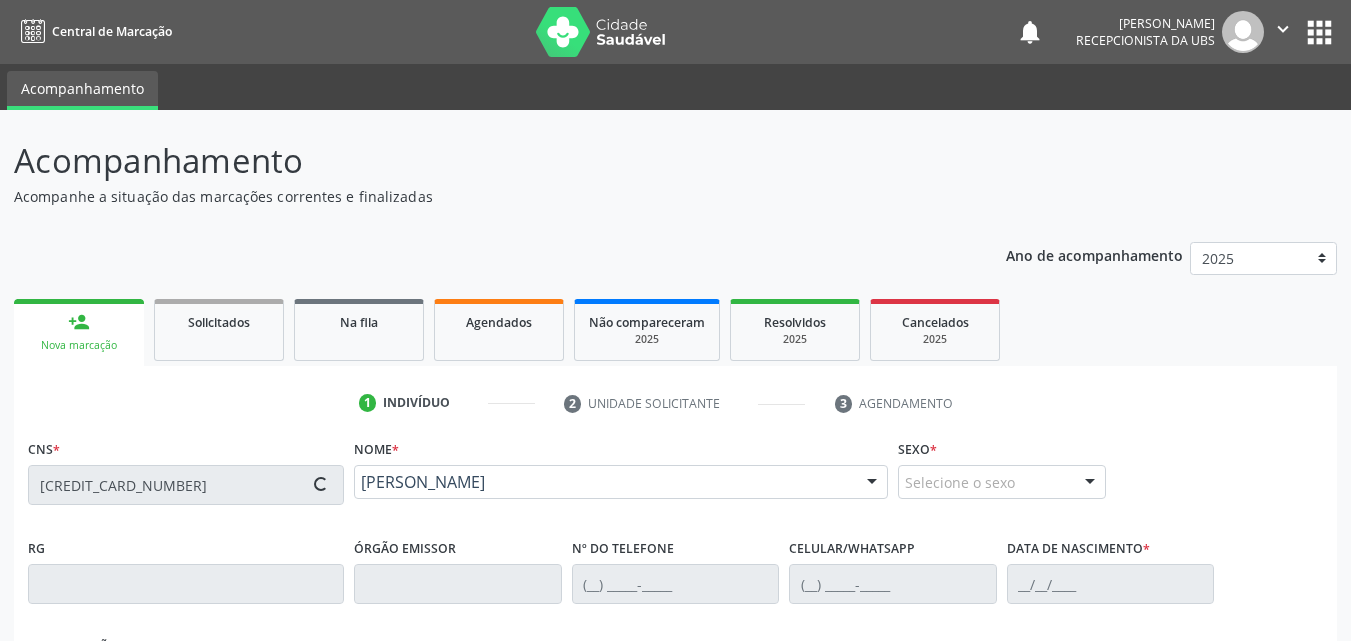 type on "(87) 99999-9999" 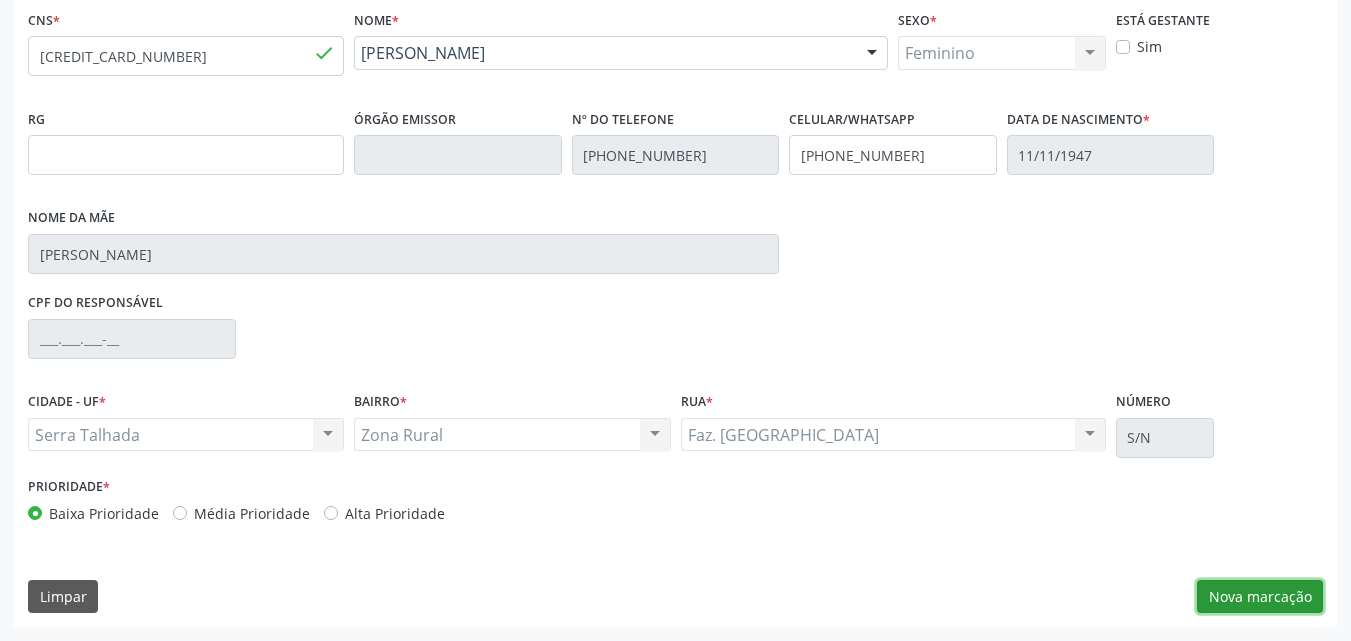 click on "Nova marcação" at bounding box center [1260, 597] 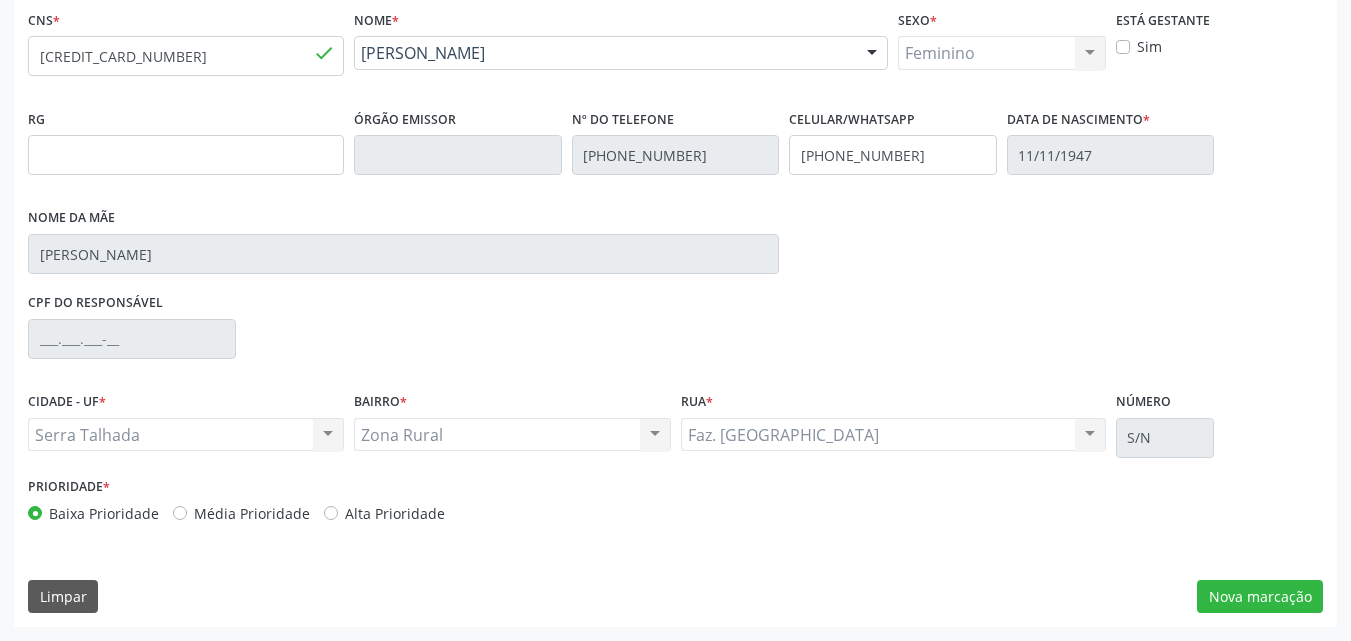 scroll, scrollTop: 265, scrollLeft: 0, axis: vertical 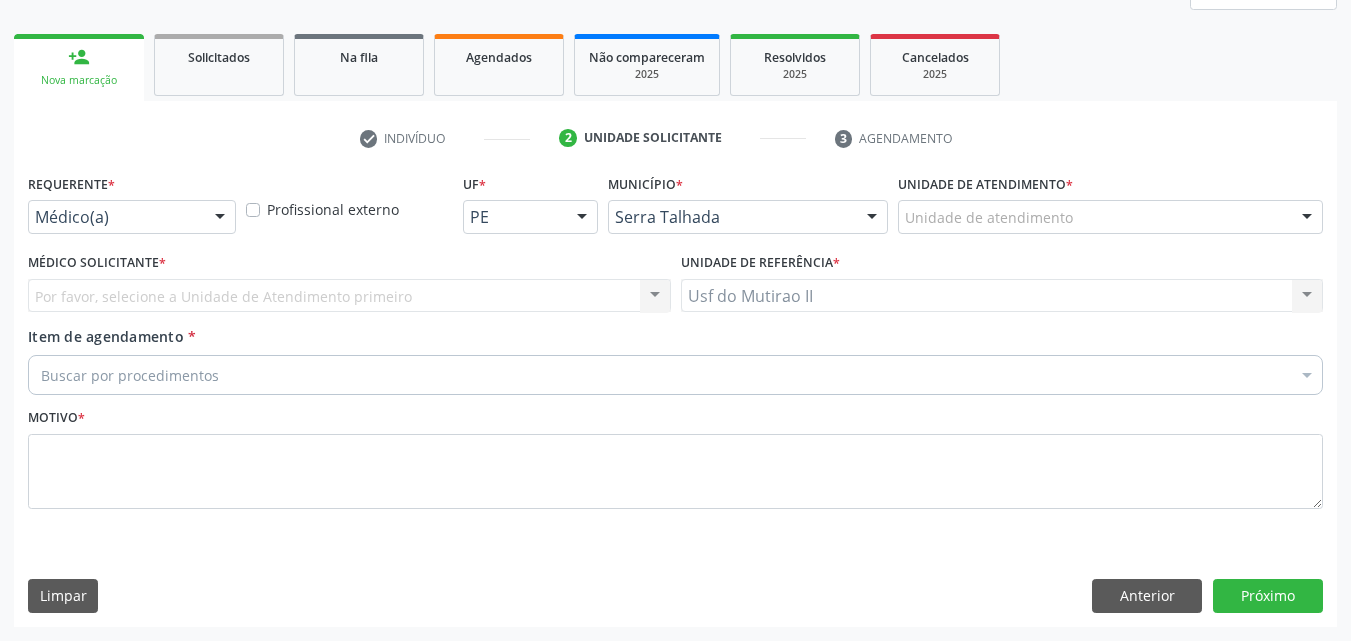 click on "Médico(a)" at bounding box center (132, 217) 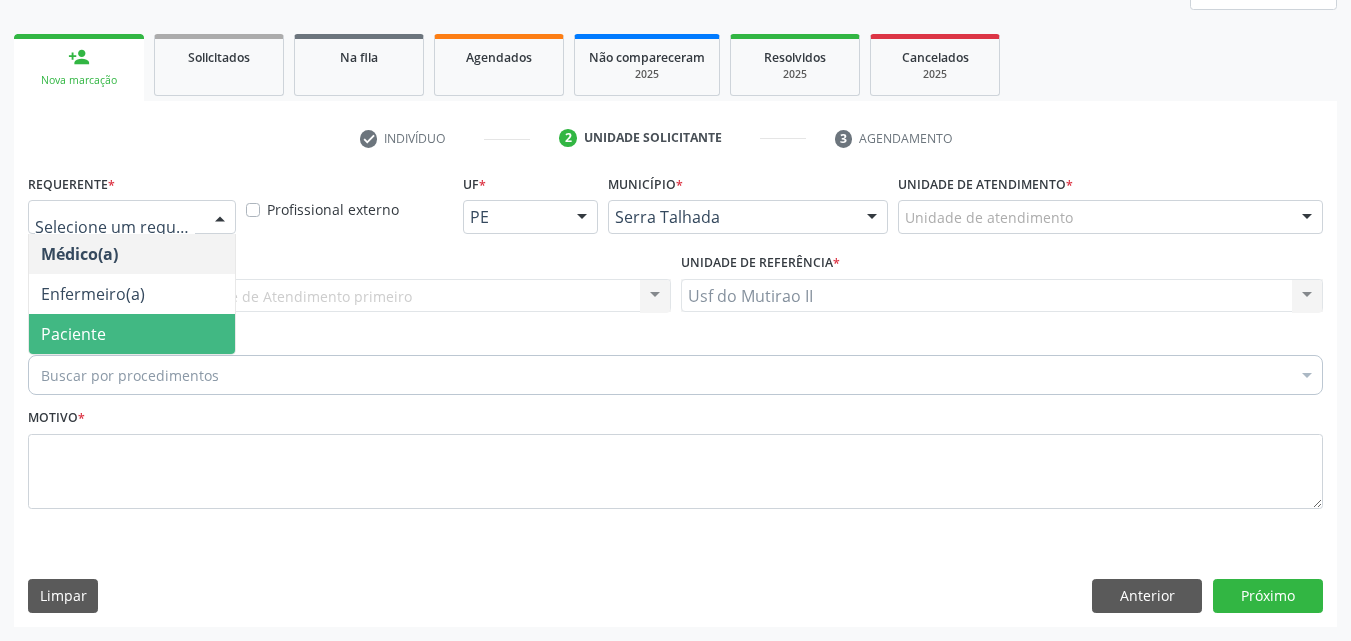 click on "Paciente" at bounding box center [73, 334] 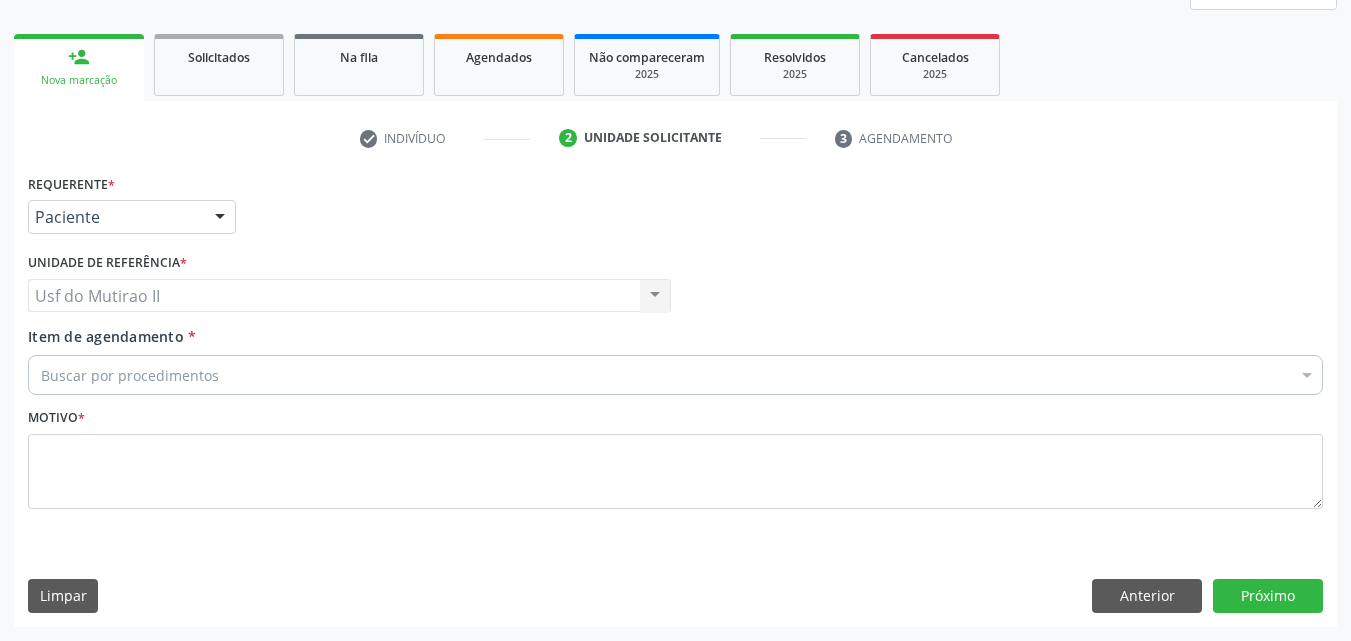 click on "Buscar por procedimentos" at bounding box center [675, 375] 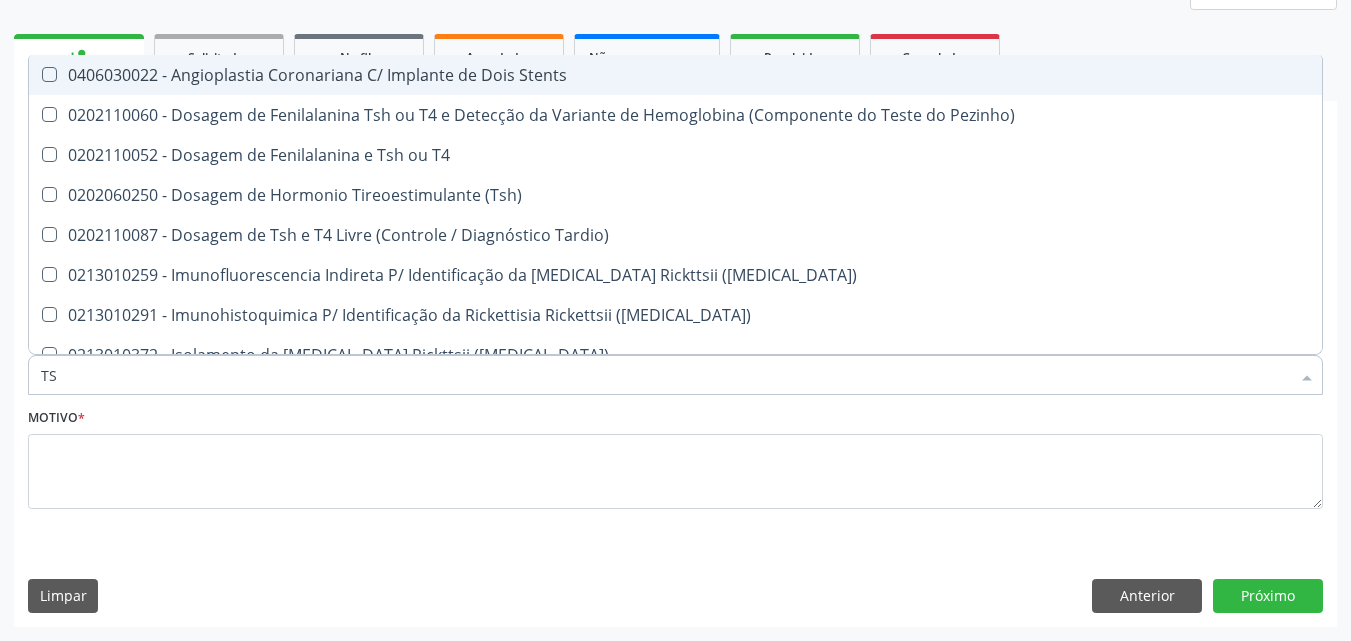 type on "TSH" 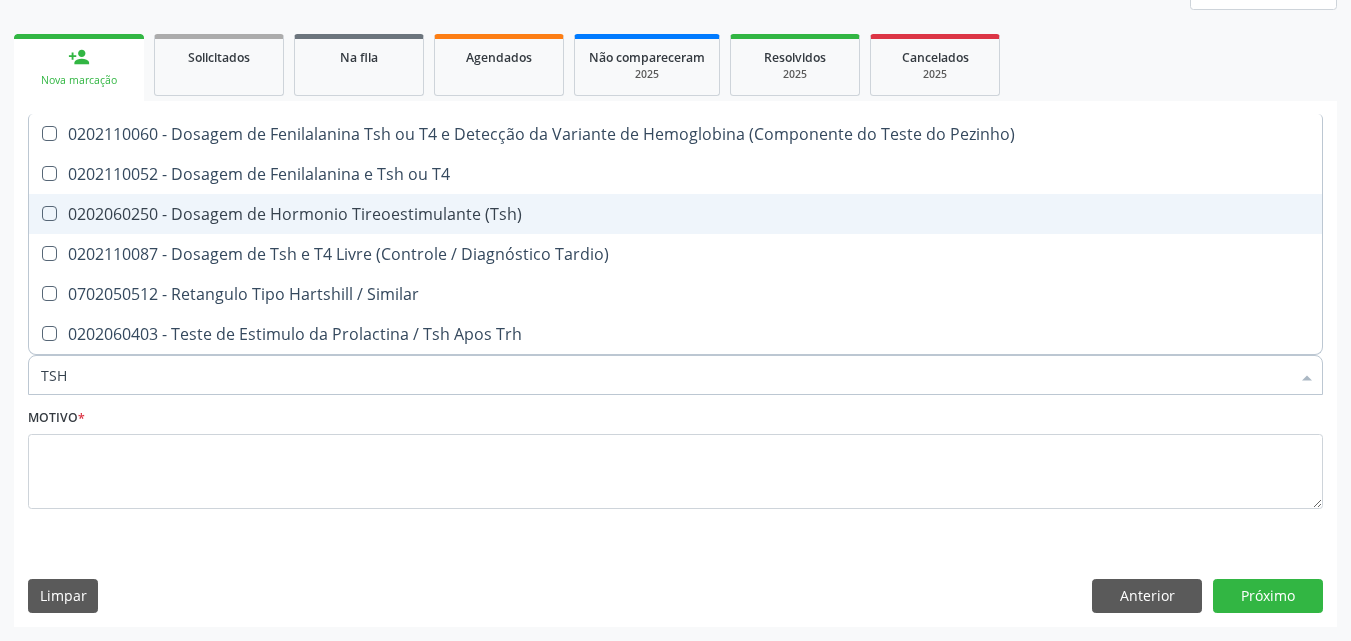 click on "0202060250 - Dosagem de Hormonio Tireoestimulante (Tsh)" at bounding box center [675, 214] 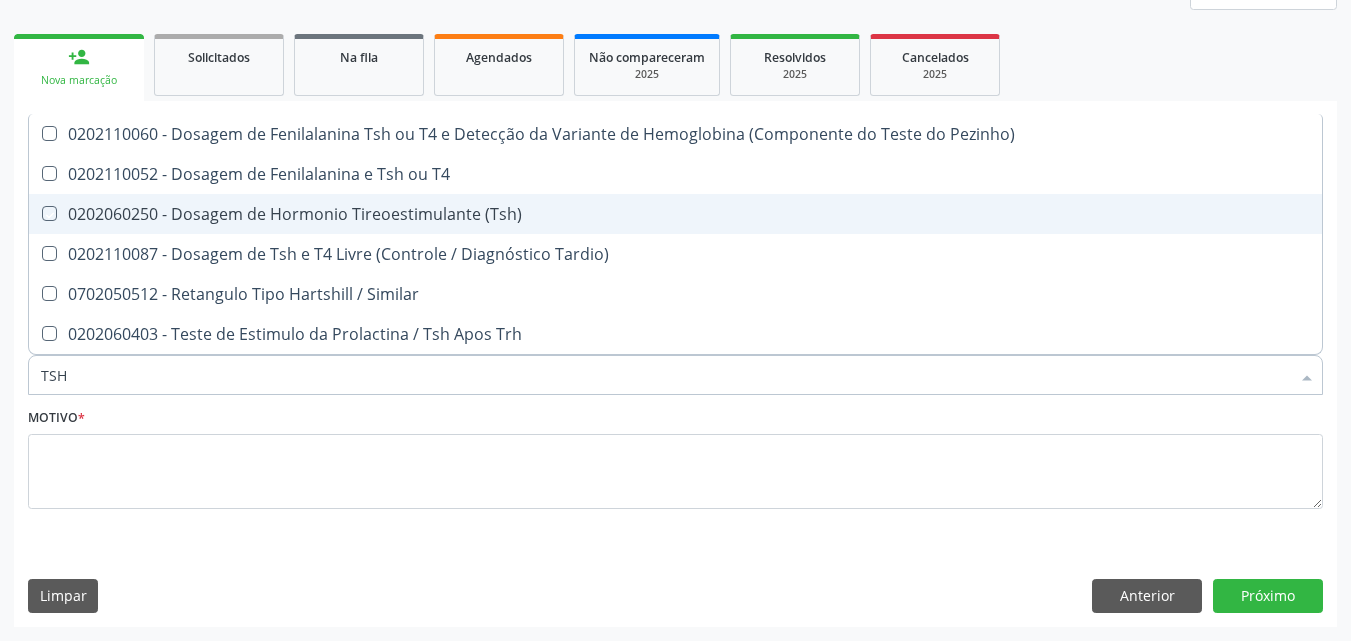 checkbox on "true" 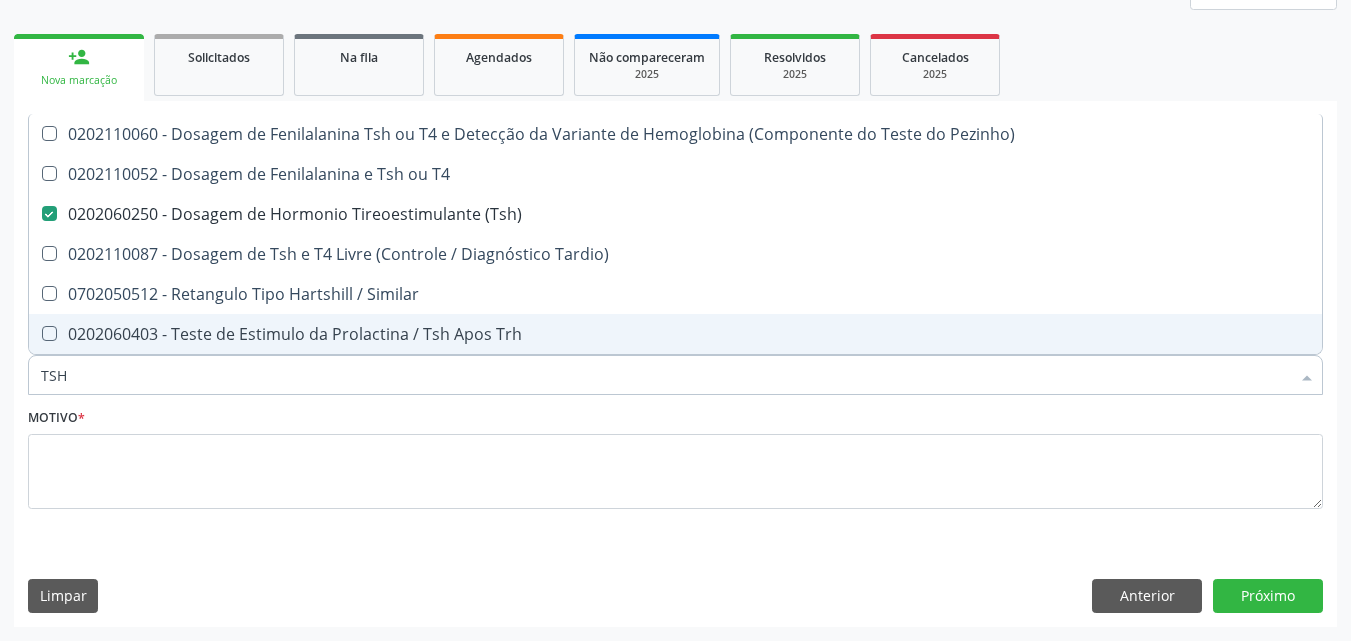 click on "TSH" at bounding box center (665, 375) 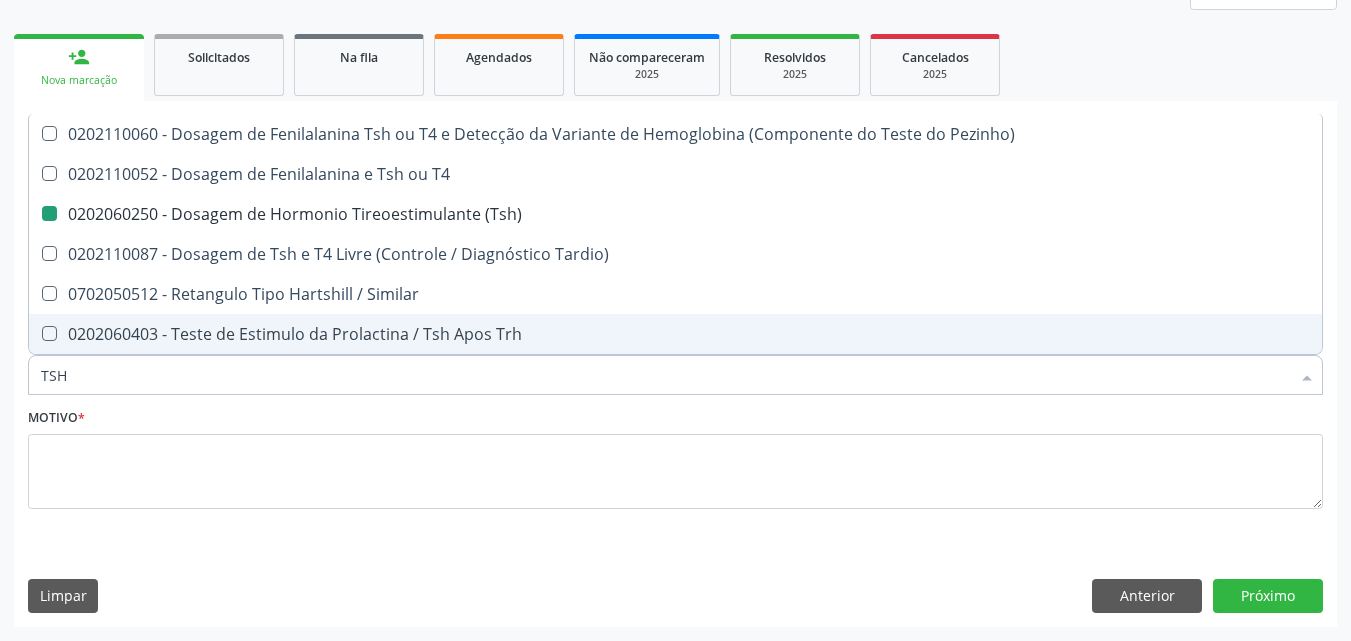 type on "TS" 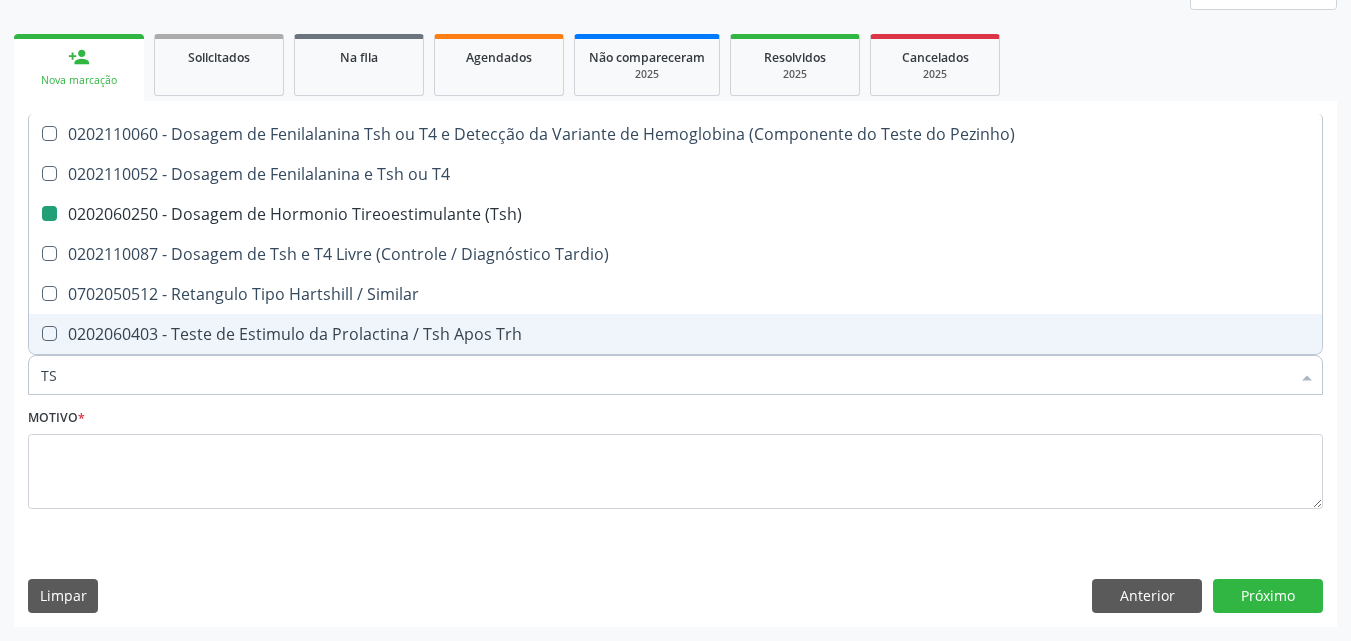 checkbox on "false" 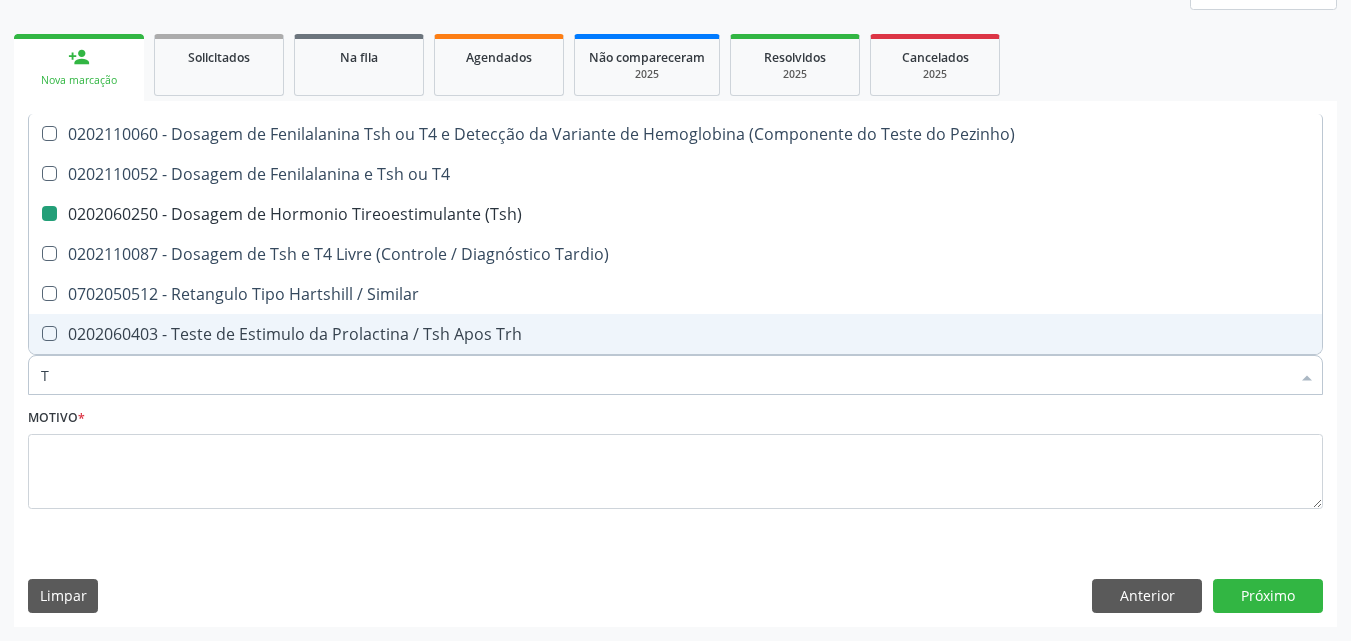 checkbox on "false" 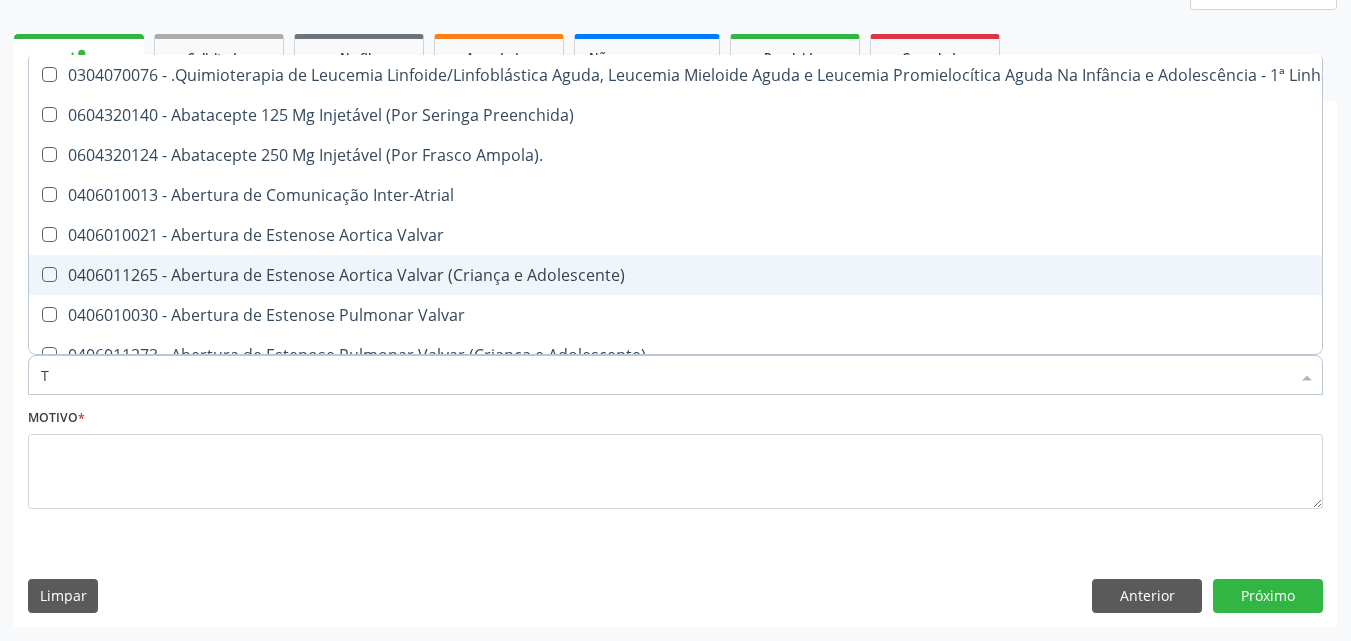 type on "T4" 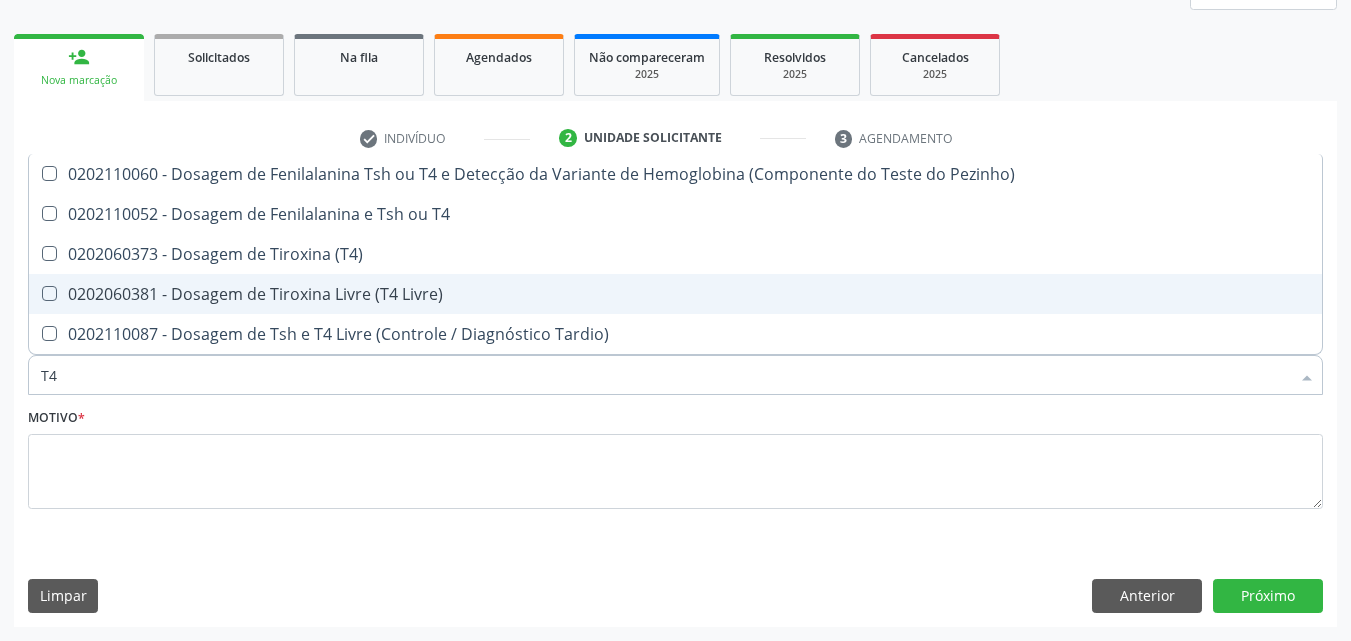 click on "0202060381 - Dosagem de Tiroxina Livre (T4 Livre)" at bounding box center (675, 294) 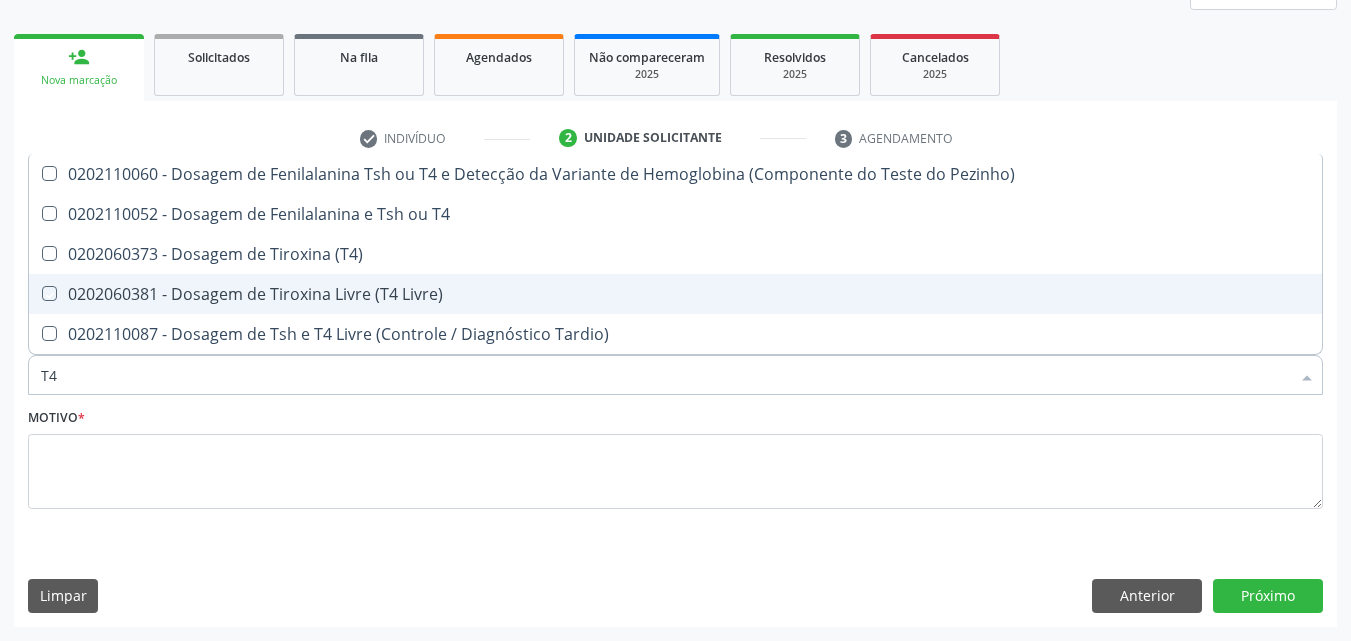 checkbox on "true" 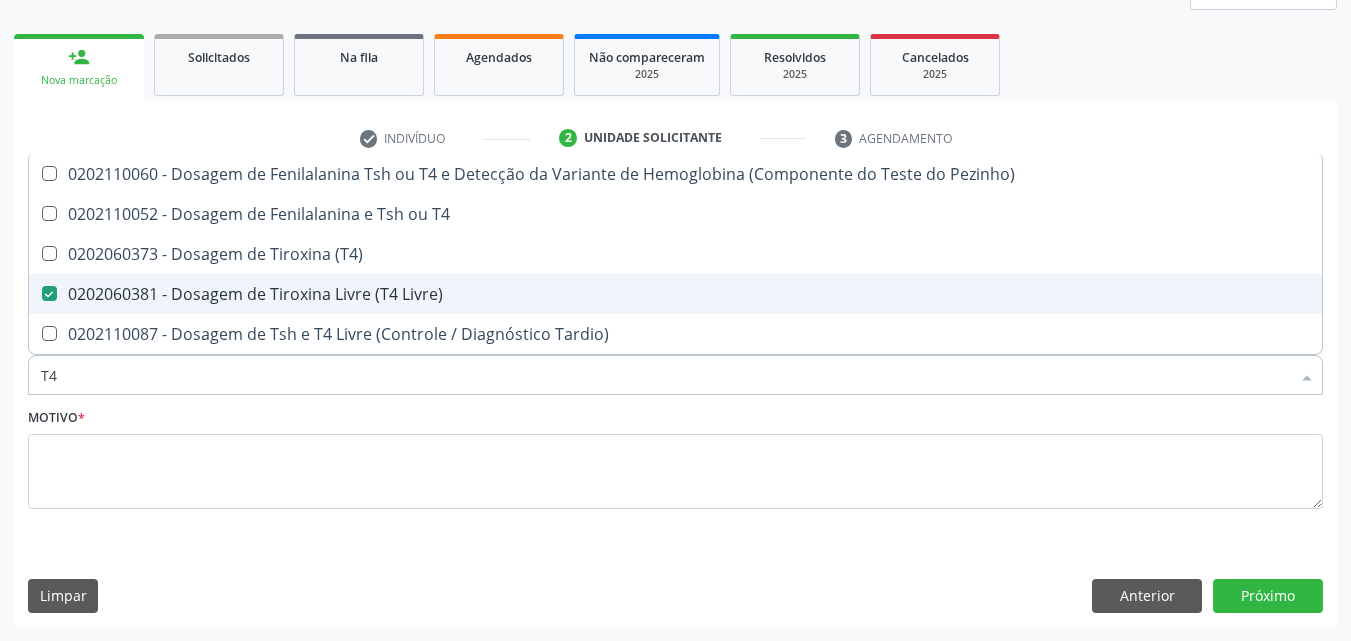 type on "T" 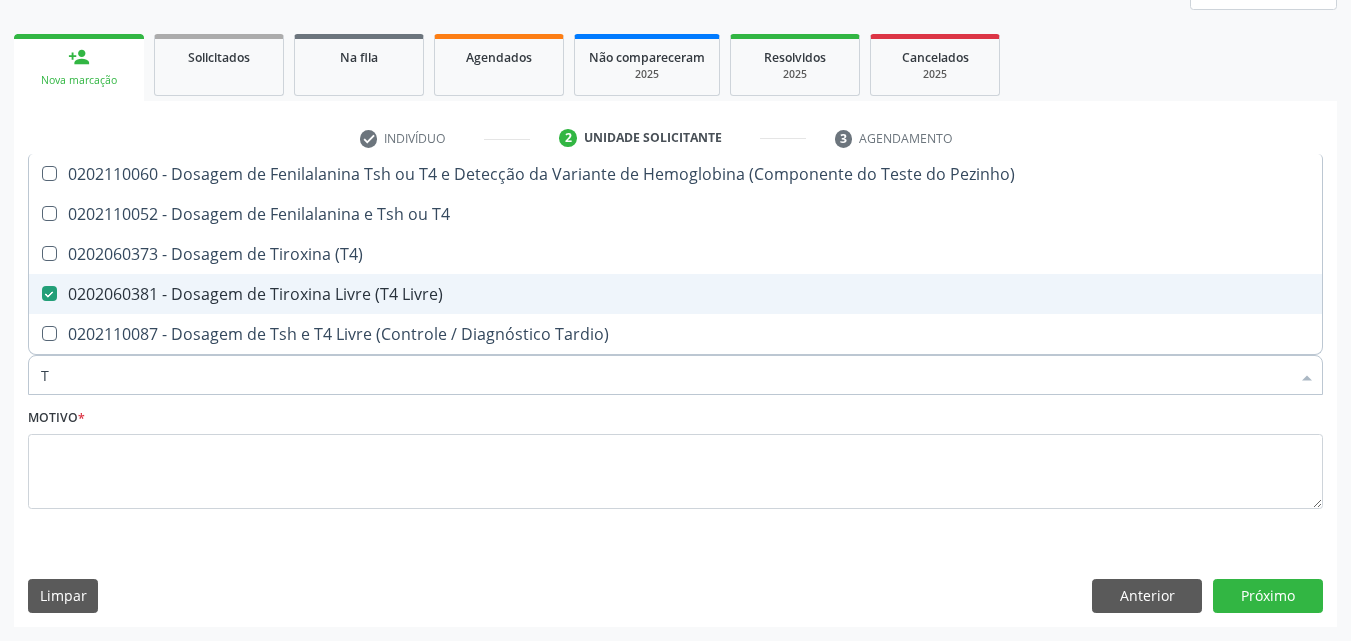 checkbox on "false" 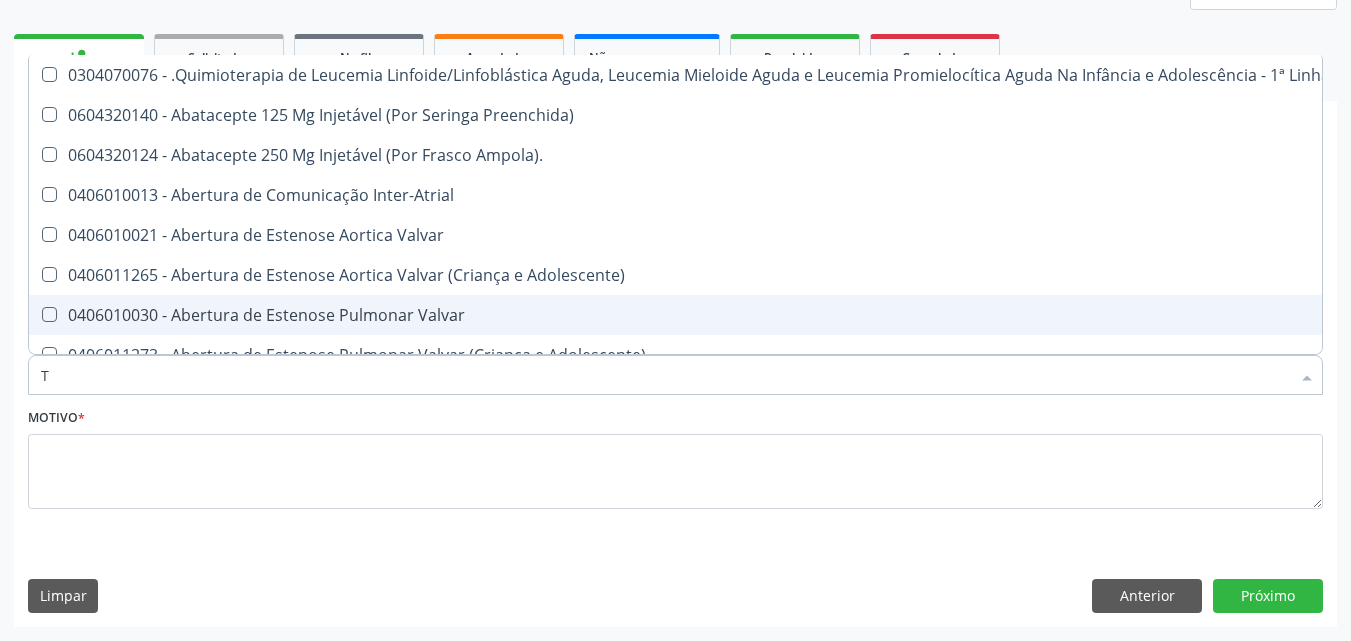 type on "T3" 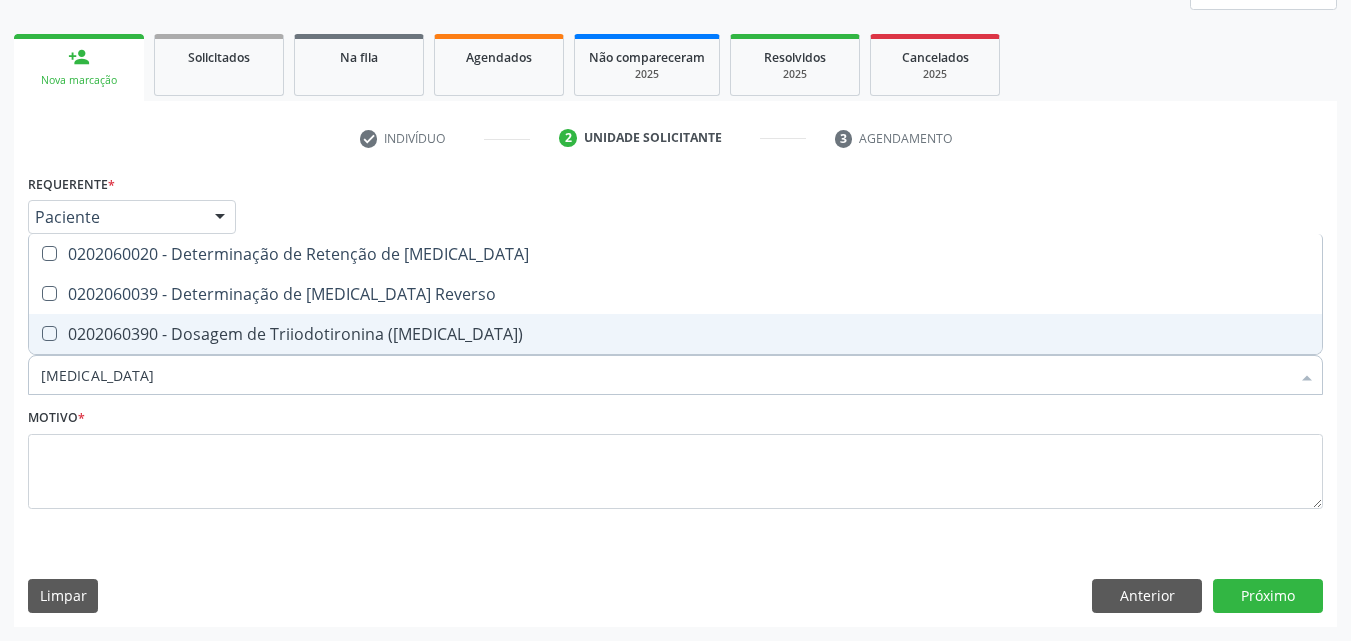 click on "0202060390 - Dosagem de Triiodotironina ([MEDICAL_DATA])" at bounding box center (675, 334) 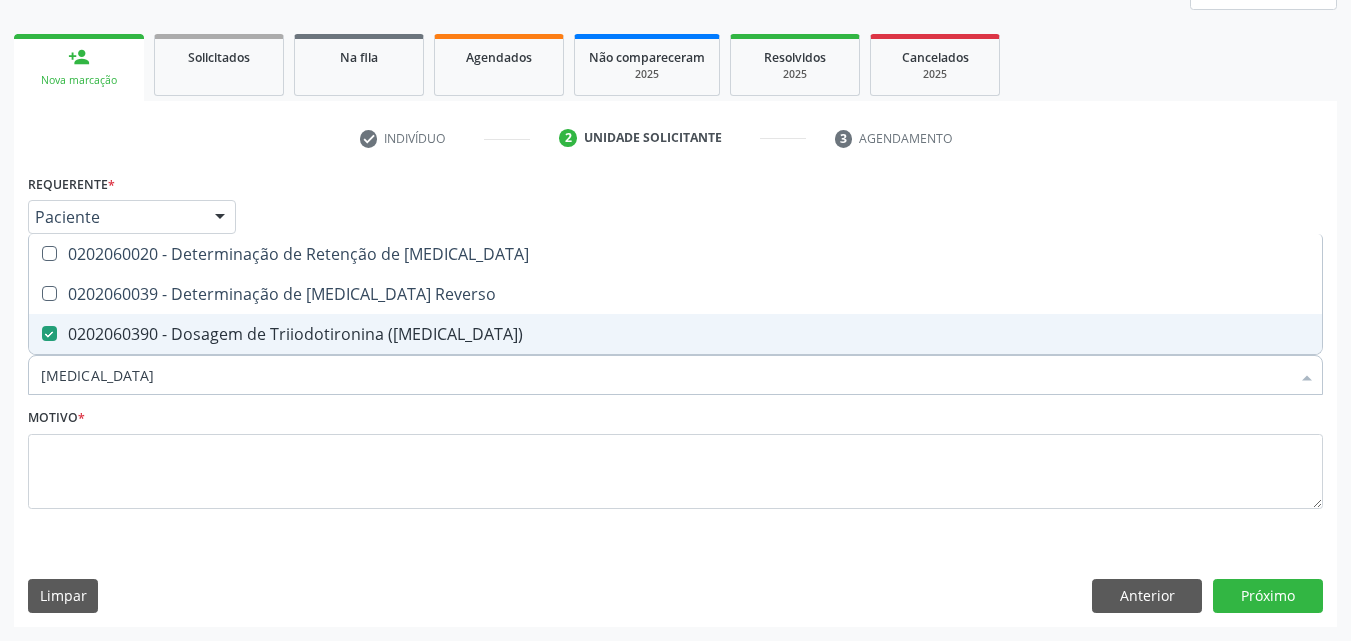 checkbox on "true" 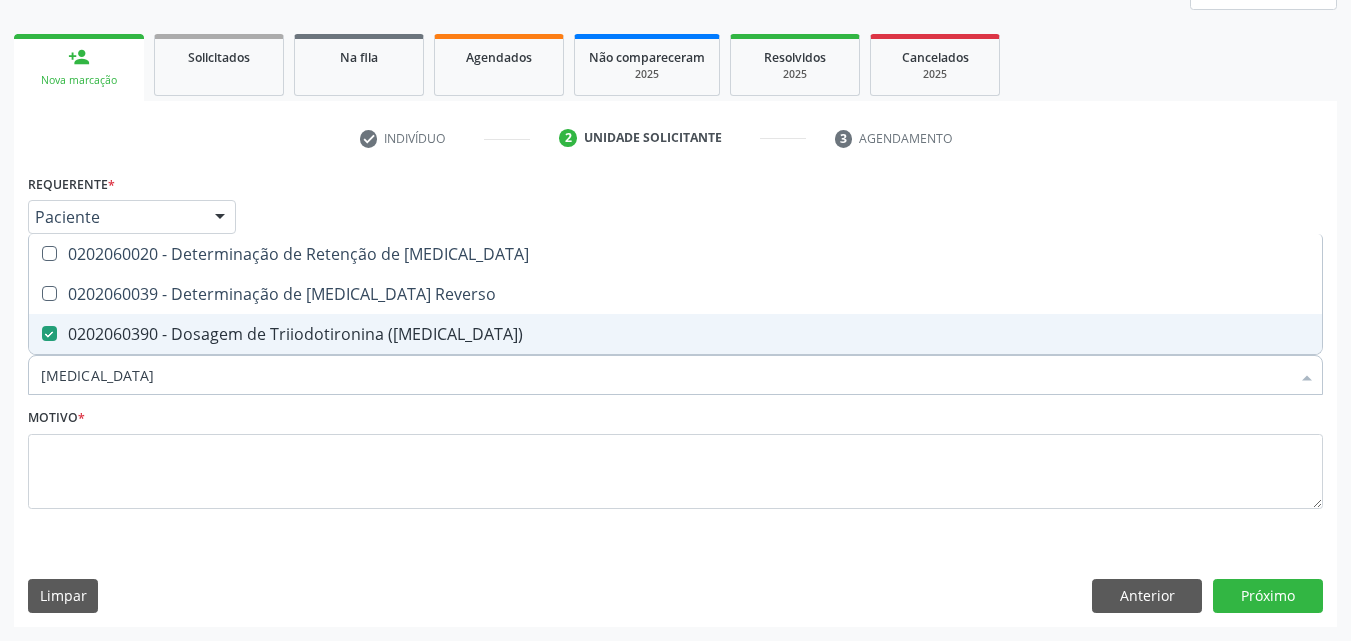 drag, startPoint x: 141, startPoint y: 379, endPoint x: 45, endPoint y: 379, distance: 96 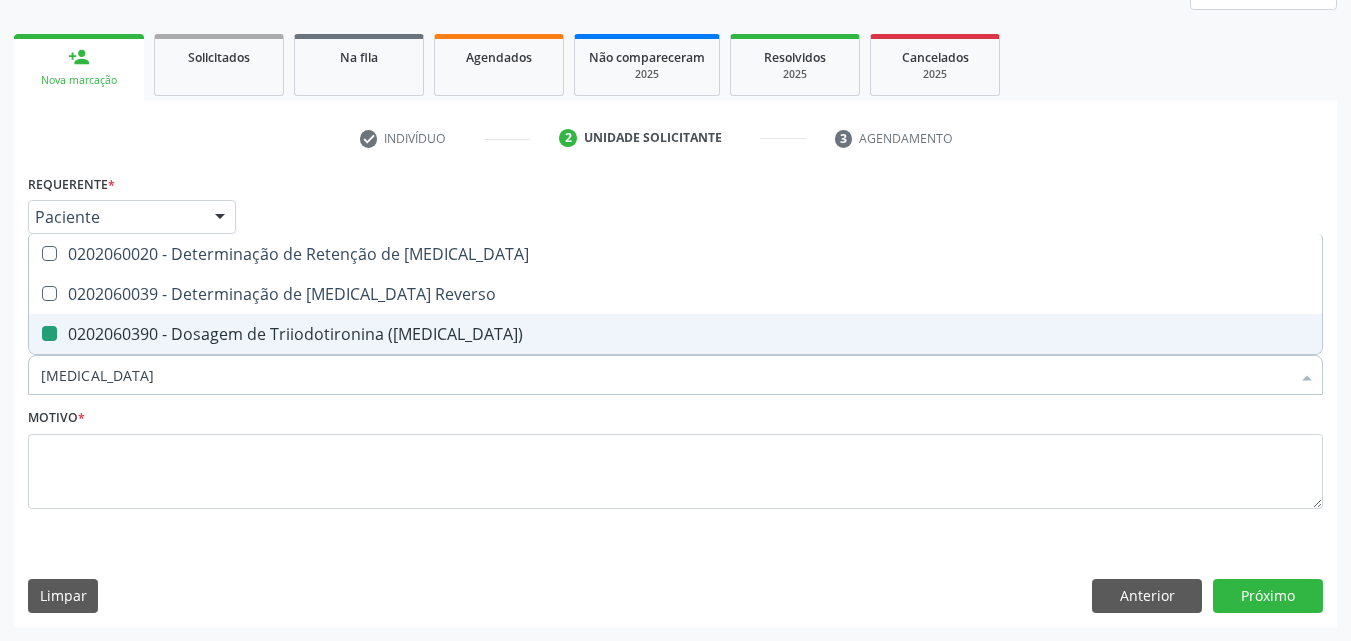 type on "T" 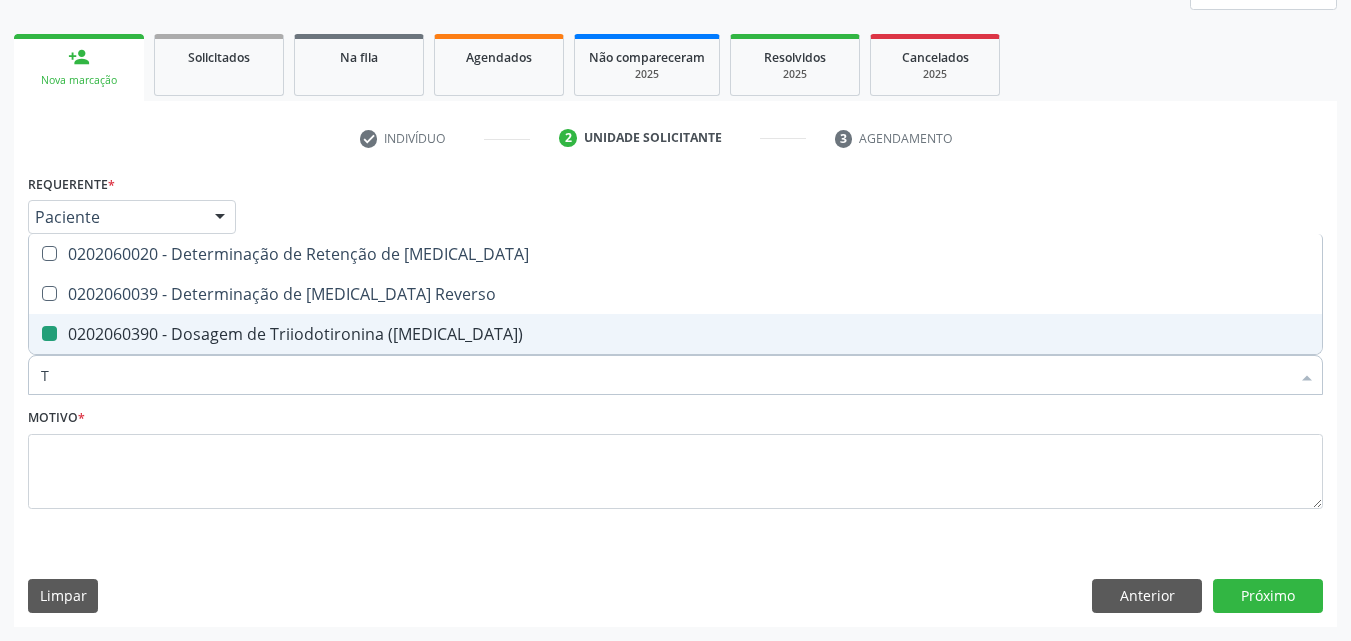 type 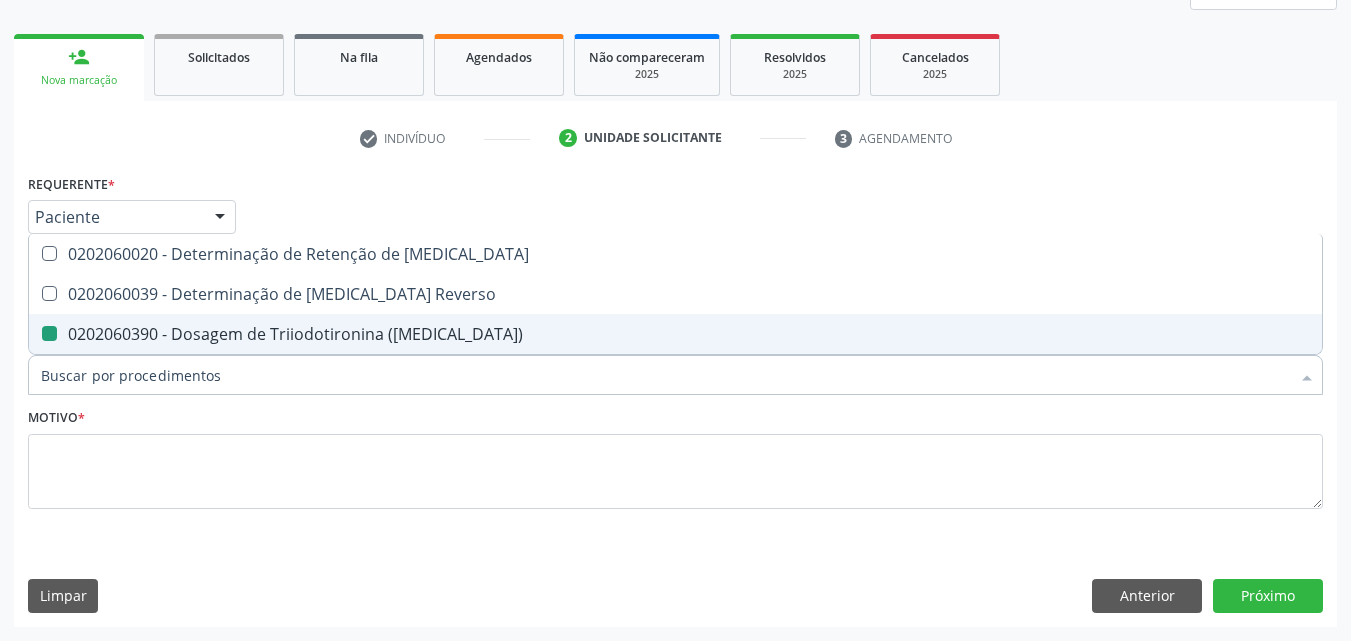 checkbox on "false" 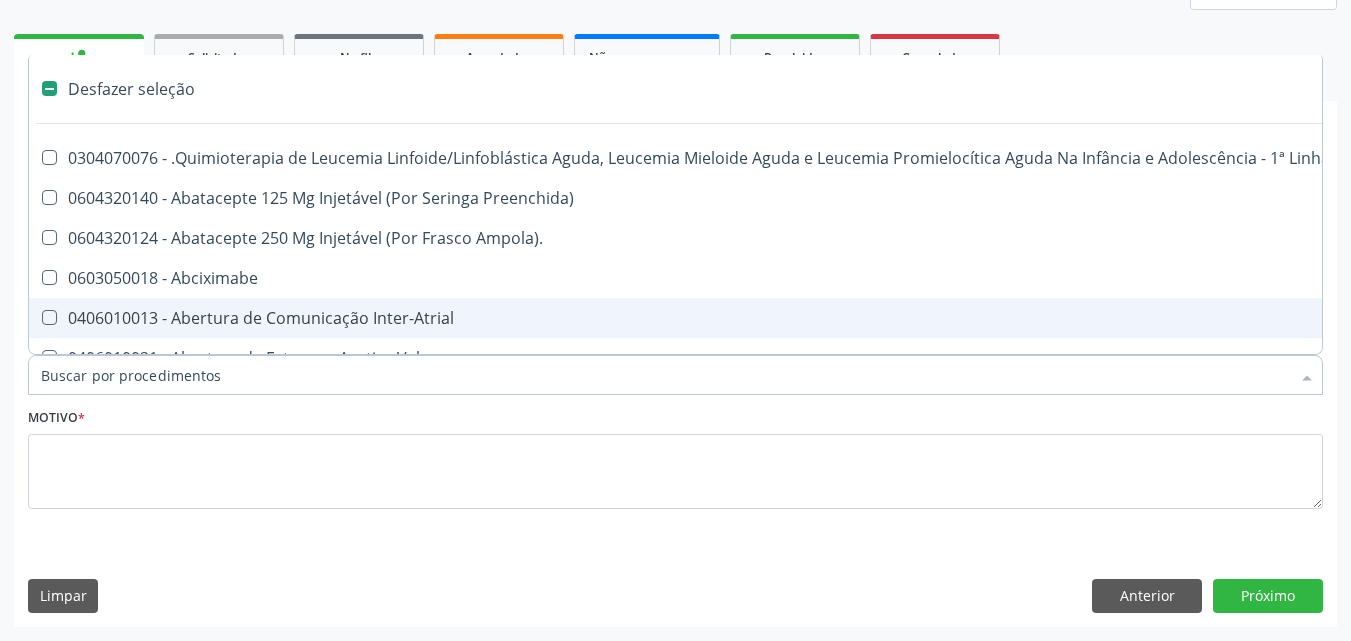 click on "Item de agendamento
*" at bounding box center (665, 375) 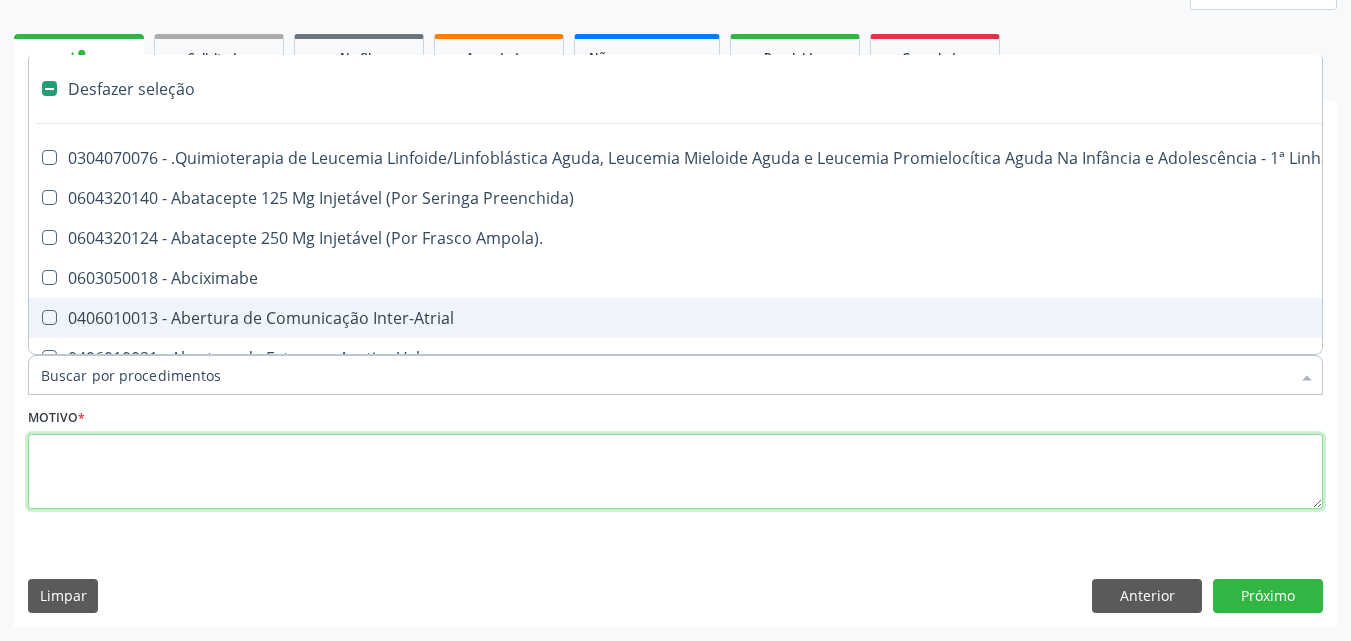 drag, startPoint x: 153, startPoint y: 498, endPoint x: 437, endPoint y: 540, distance: 287.08884 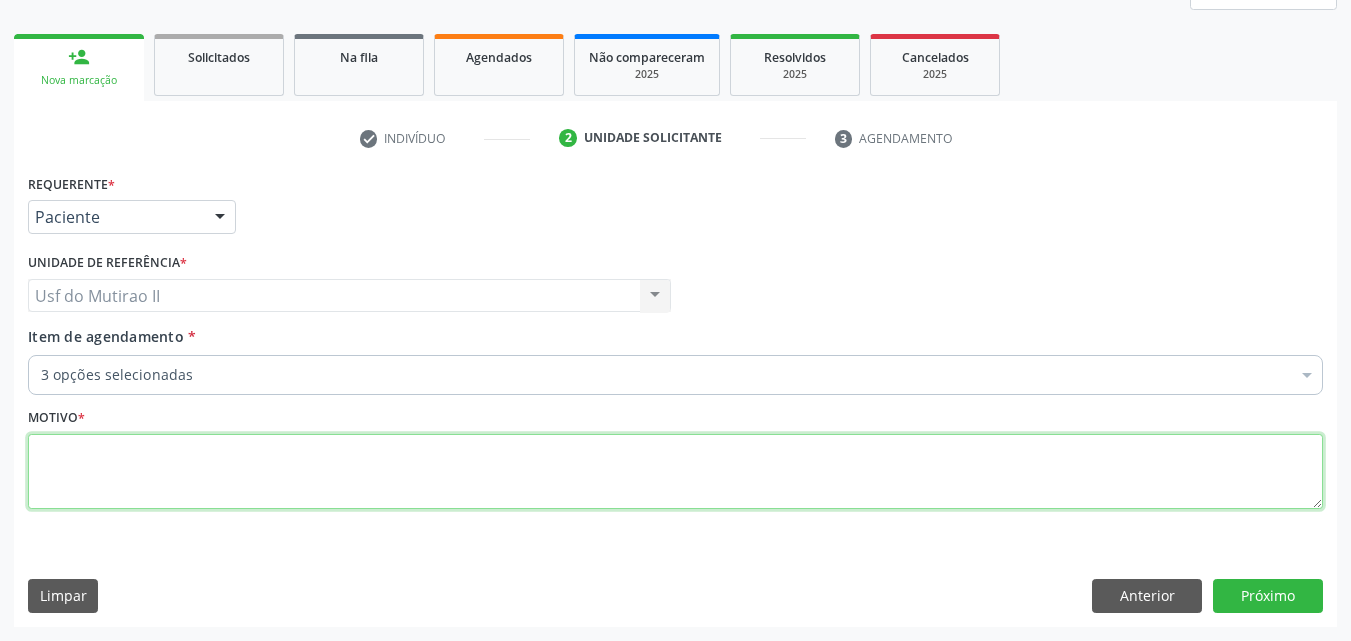 click at bounding box center [675, 472] 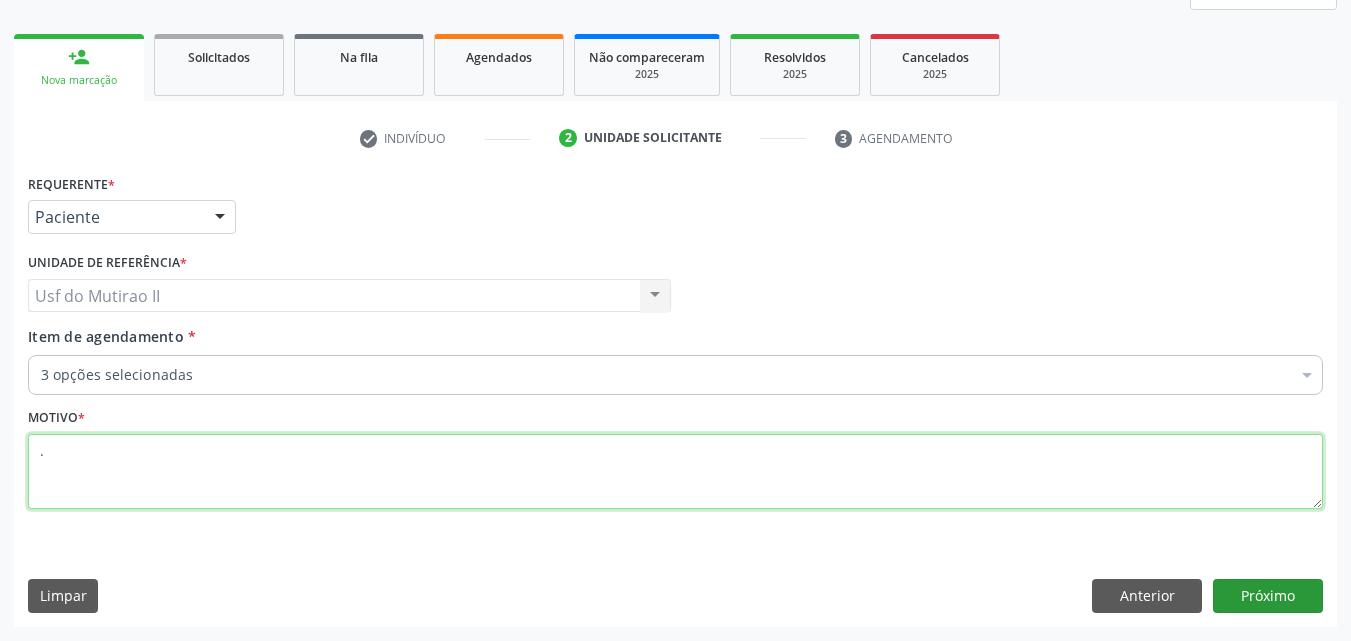 type on "." 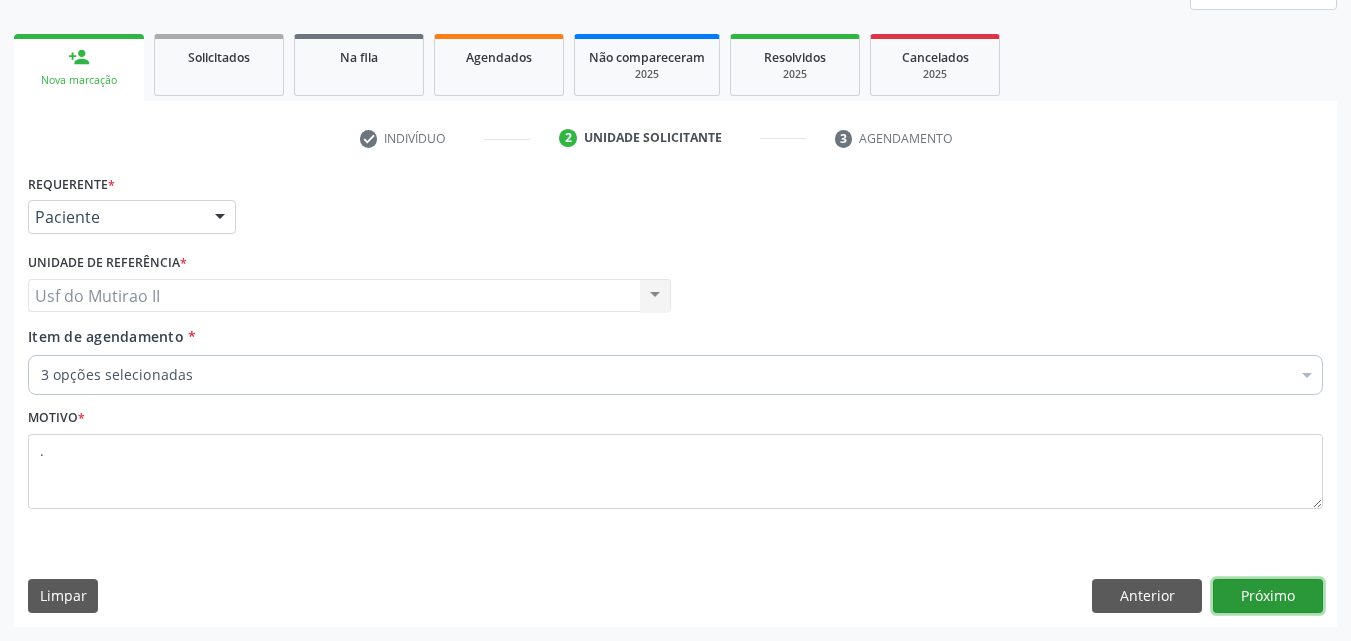 click on "Próximo" at bounding box center (1268, 596) 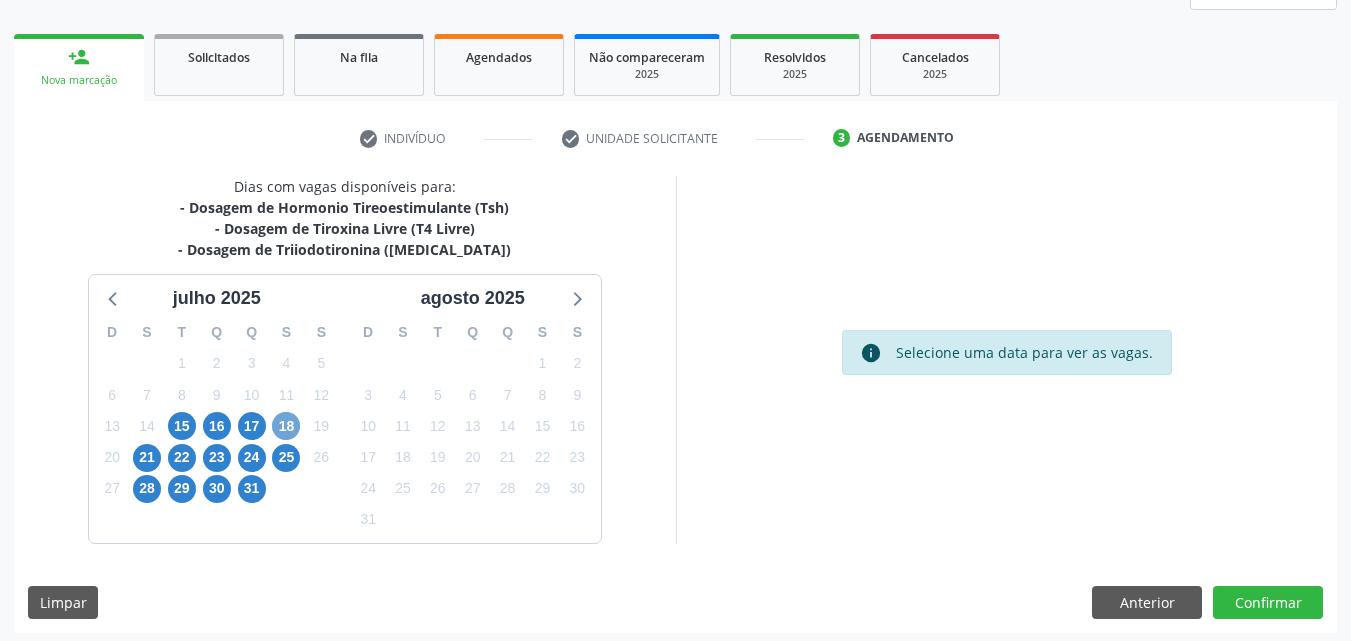 click on "18" at bounding box center (286, 426) 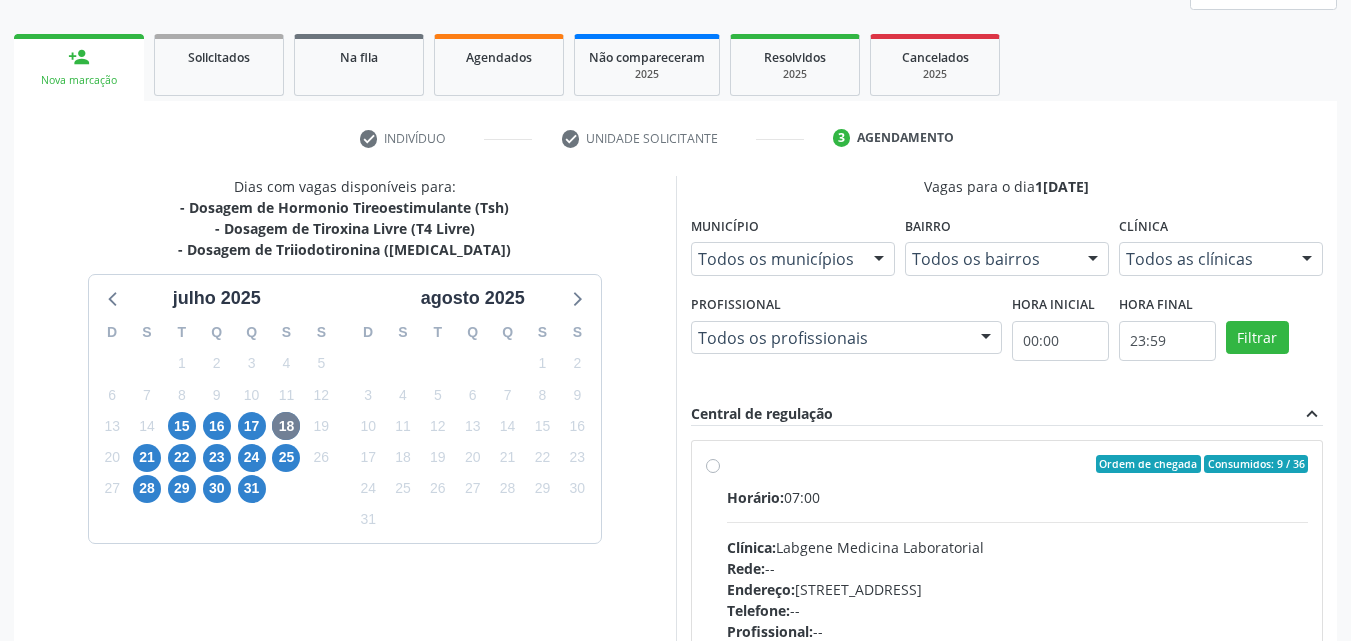 click on "Ordem de chegada
Consumidos: 9 / 36
Horário:   07:00
Clínica:  Labgene Medicina Laboratorial
Rede:
--
Endereço:   nº 531, Nossa Senhora da Pen, Serra Talhada - PE
Telefone:   --
Profissional:
--
Informações adicionais sobre o atendimento
Idade de atendimento:
Sem restrição
Gênero(s) atendido(s):
Sem restrição
Informações adicionais:
--" at bounding box center [1018, 608] 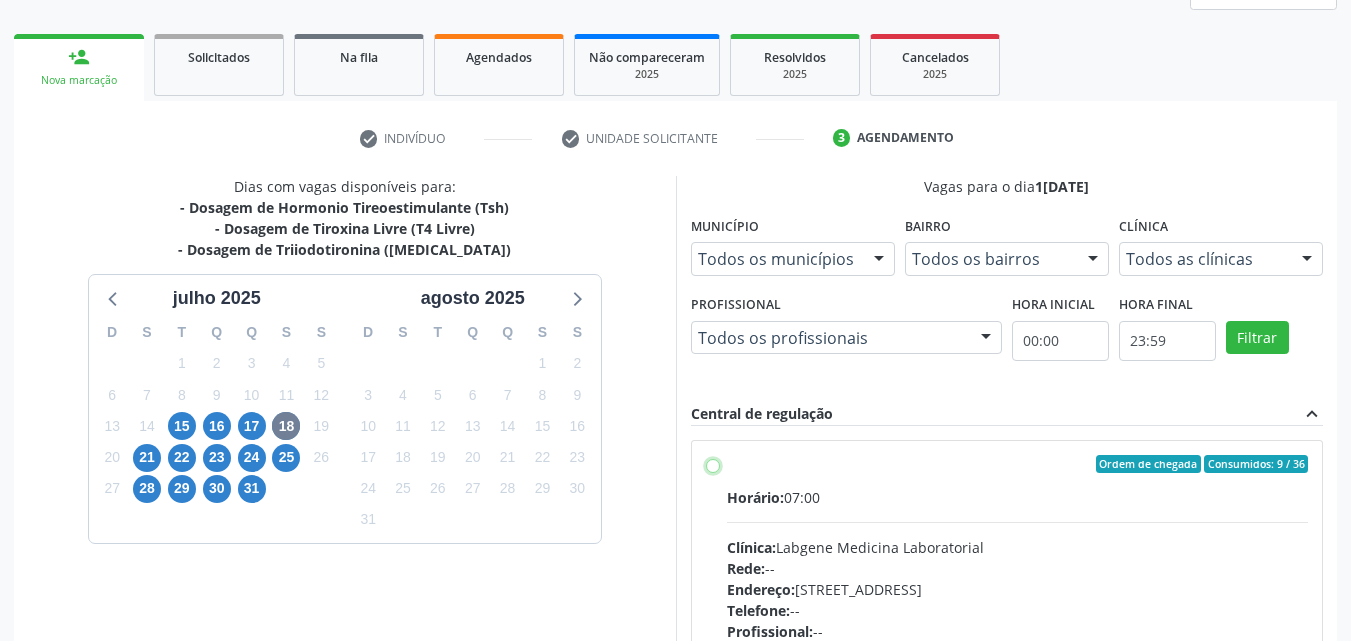 click on "Ordem de chegada
Consumidos: 9 / 36
Horário:   07:00
Clínica:  Labgene Medicina Laboratorial
Rede:
--
Endereço:   nº 531, Nossa Senhora da Pen, Serra Talhada - PE
Telefone:   --
Profissional:
--
Informações adicionais sobre o atendimento
Idade de atendimento:
Sem restrição
Gênero(s) atendido(s):
Sem restrição
Informações adicionais:
--" at bounding box center [713, 464] 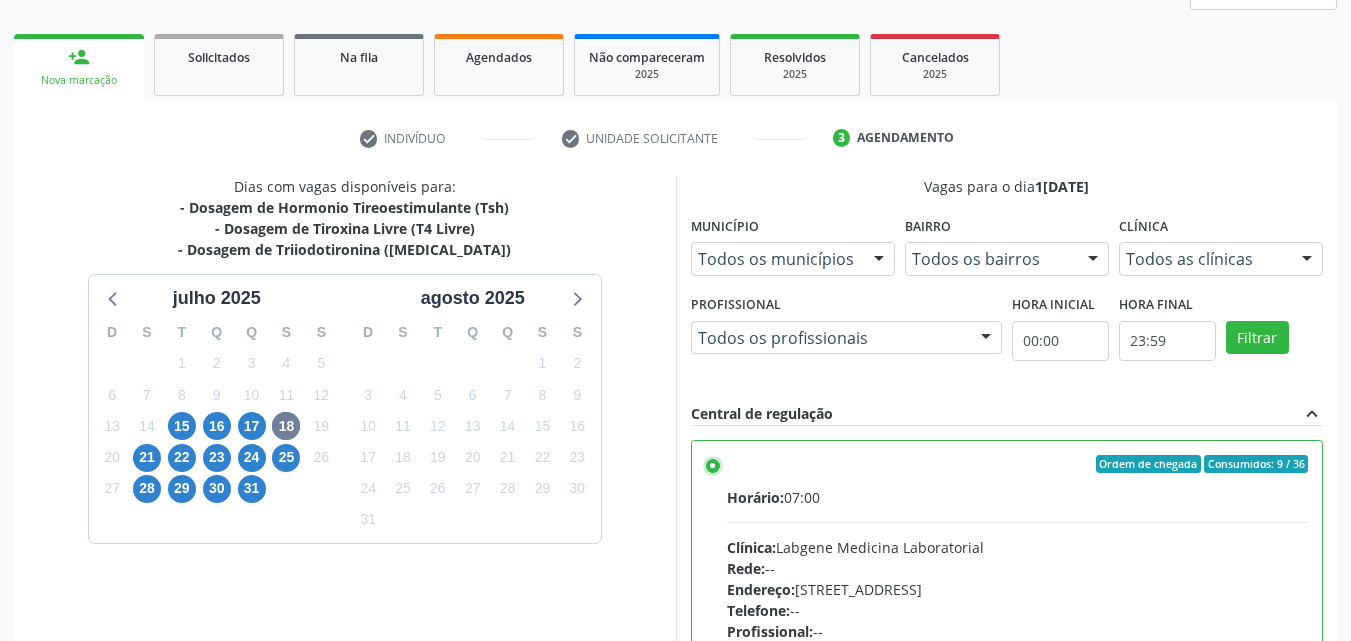 scroll, scrollTop: 554, scrollLeft: 0, axis: vertical 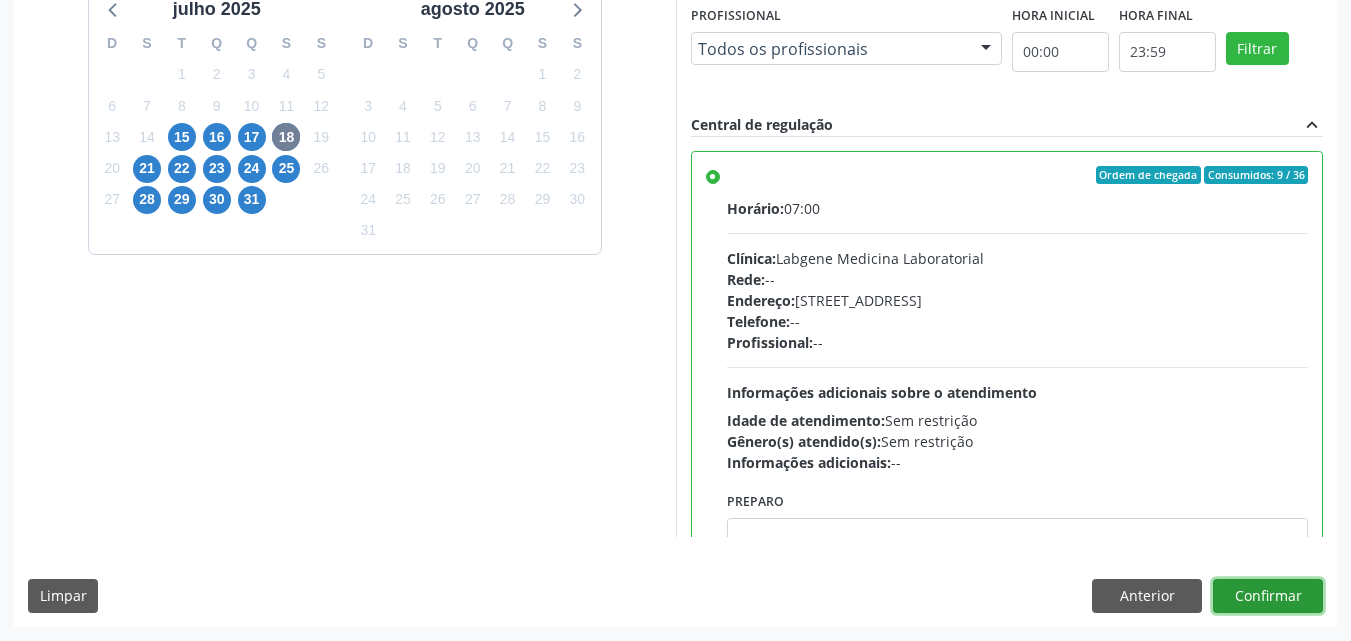 click on "Confirmar" at bounding box center [1268, 596] 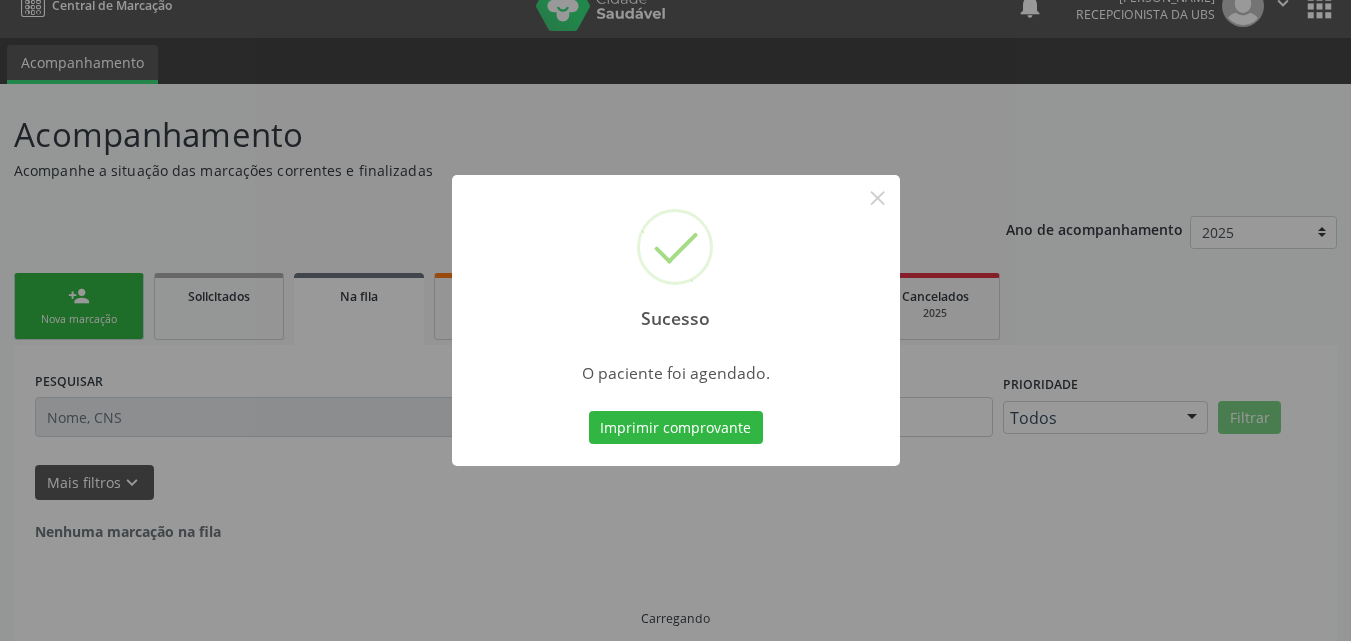 scroll, scrollTop: 0, scrollLeft: 0, axis: both 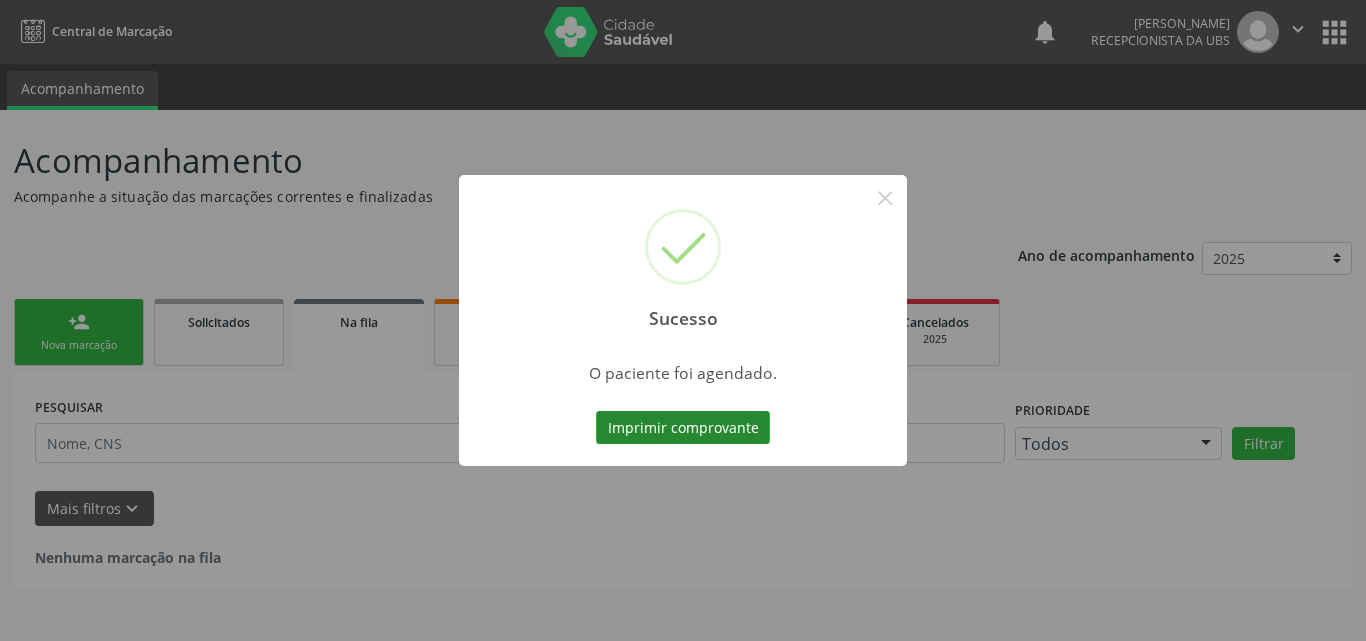 click on "Imprimir comprovante" at bounding box center (683, 428) 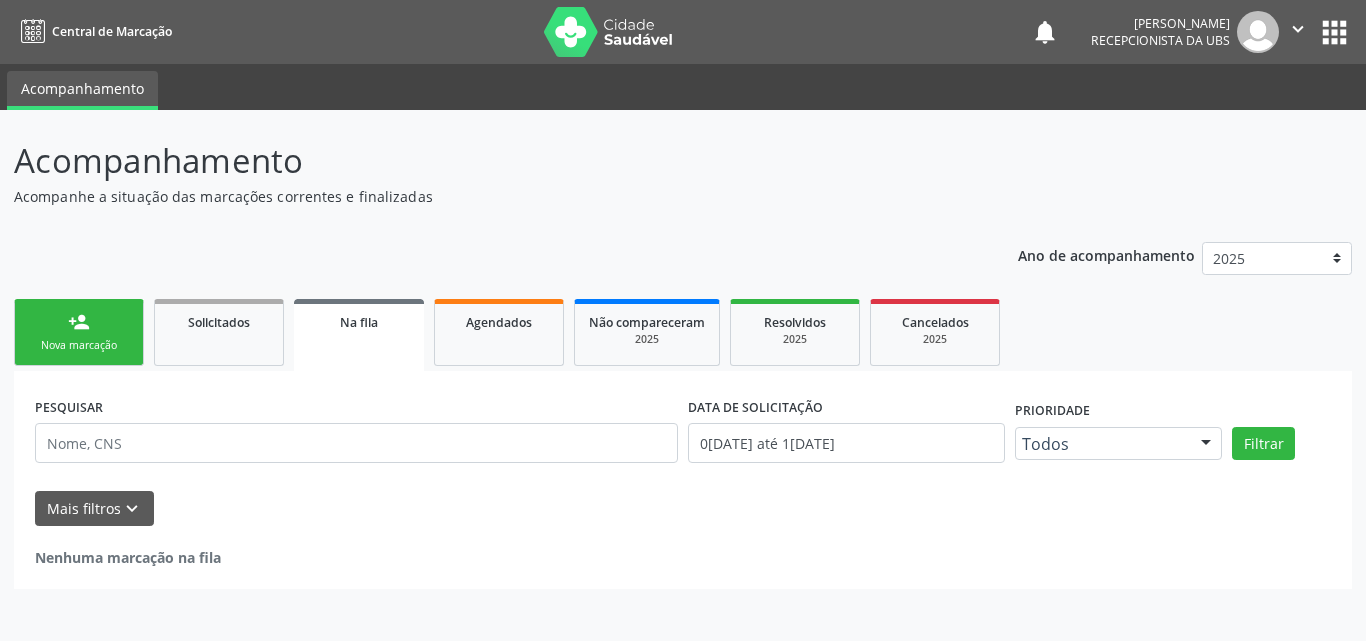 click on "Nova marcação" at bounding box center [79, 345] 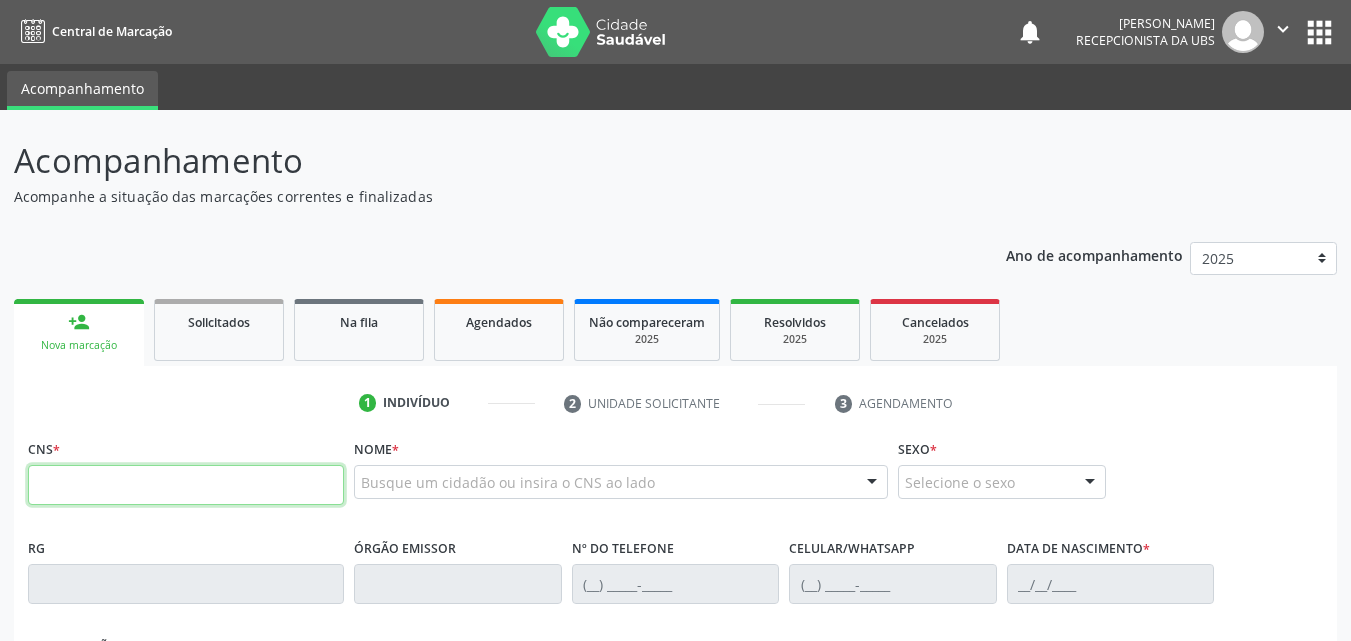 click at bounding box center [186, 485] 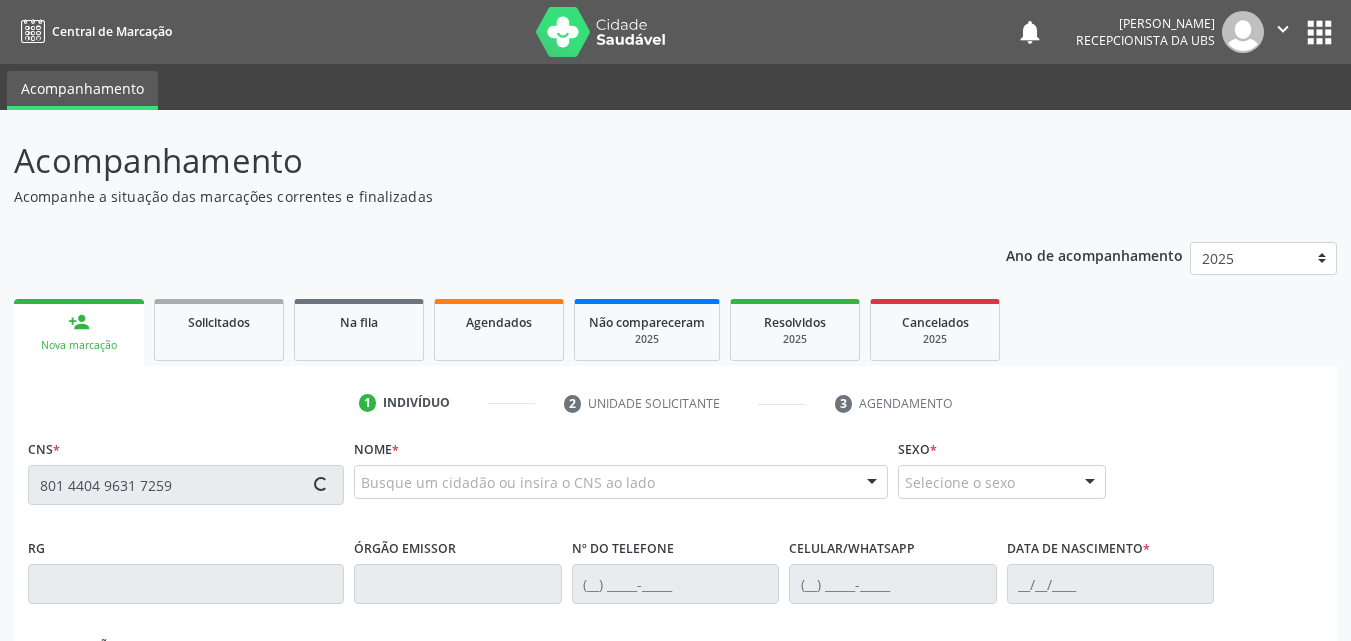 type on "801 4404 9631 7259" 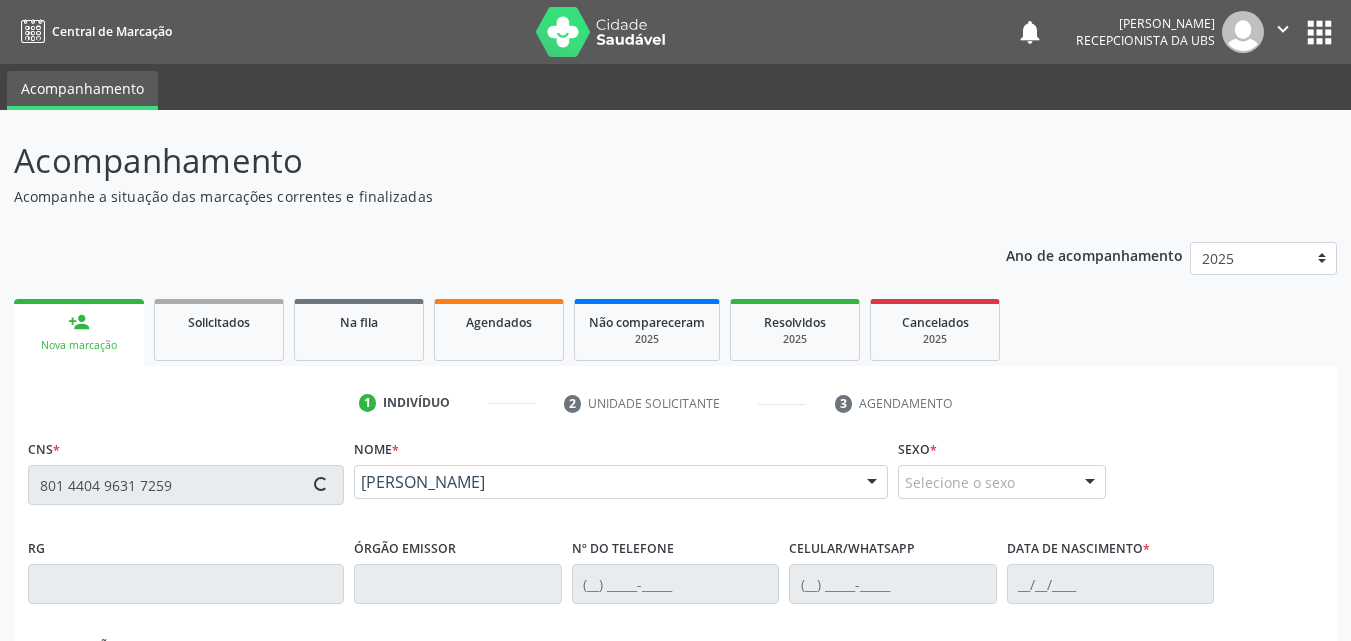 type on "(87) 9865-6358" 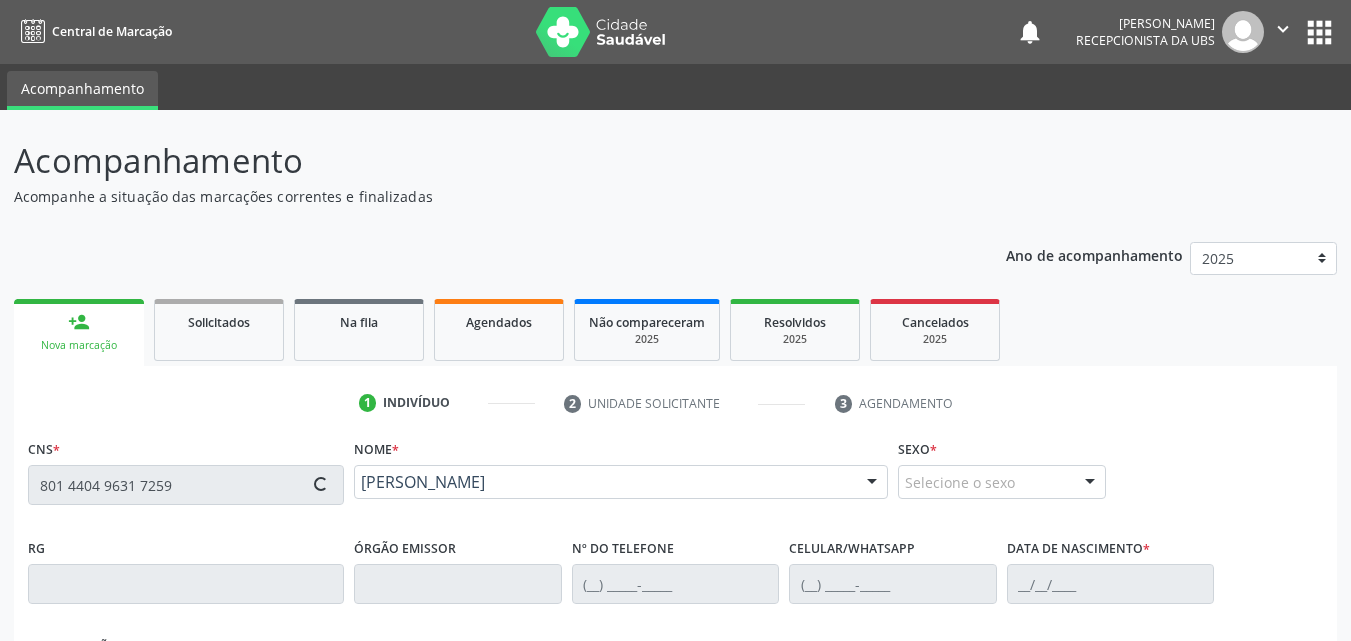 type on "(87) 9865-6358" 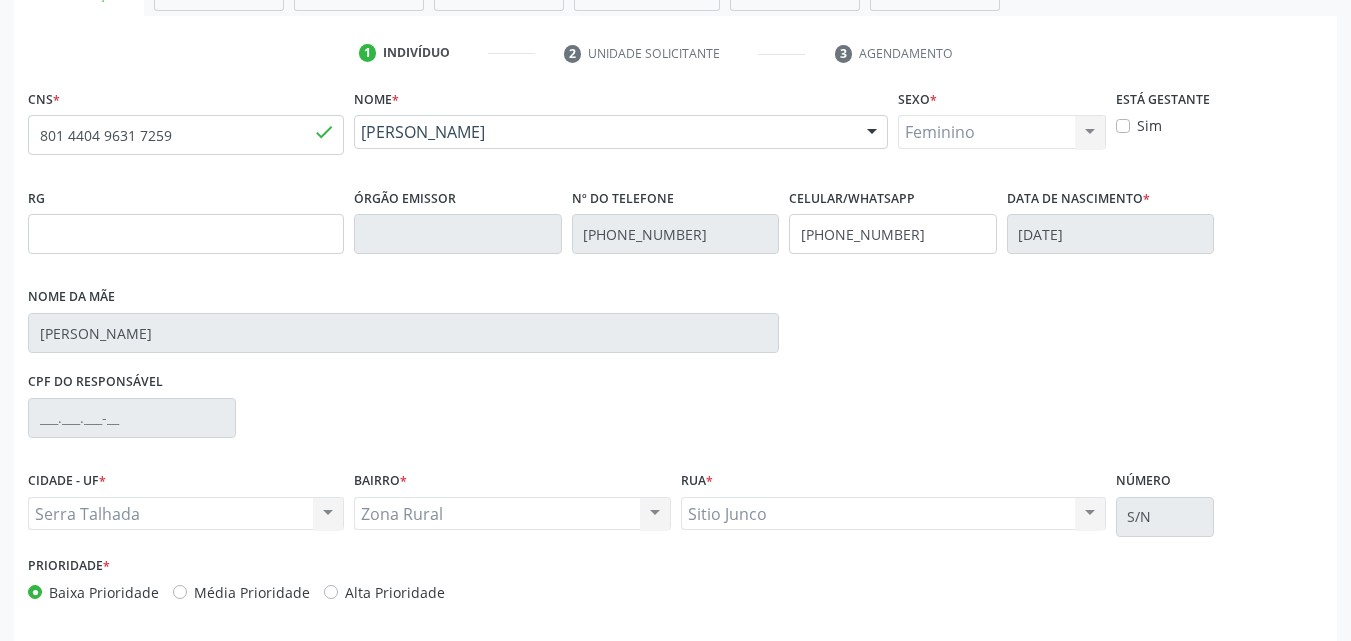 scroll, scrollTop: 429, scrollLeft: 0, axis: vertical 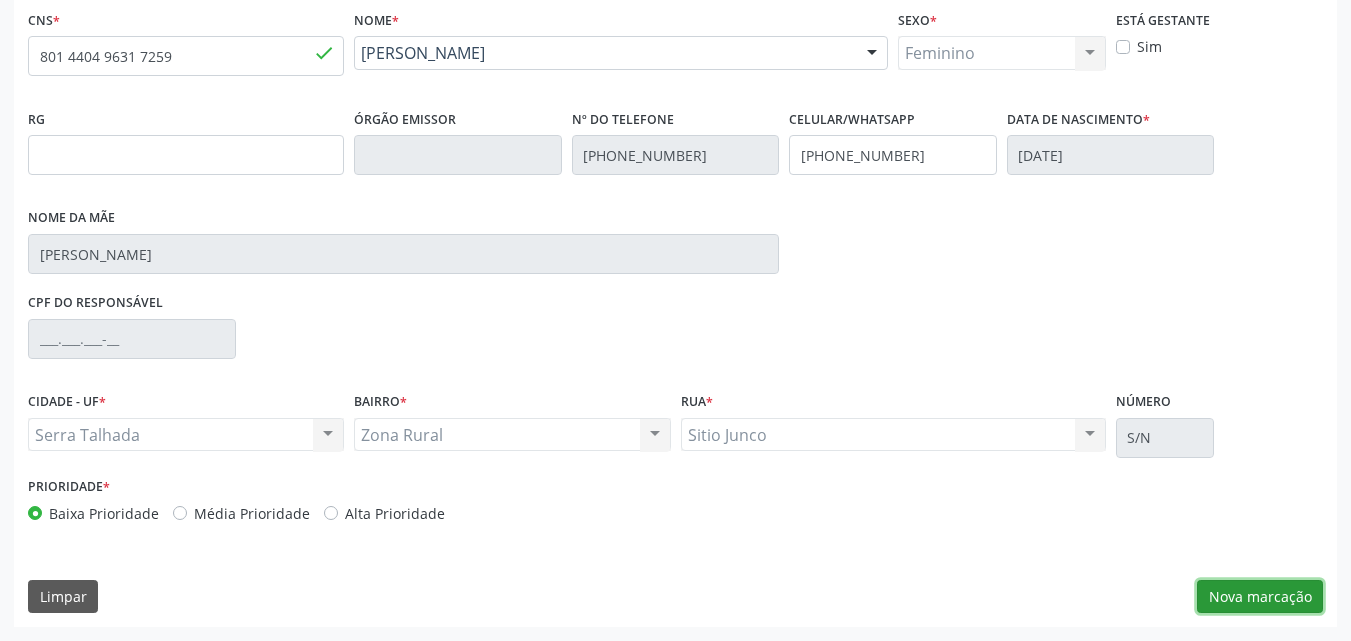 click on "Nova marcação" at bounding box center [1260, 597] 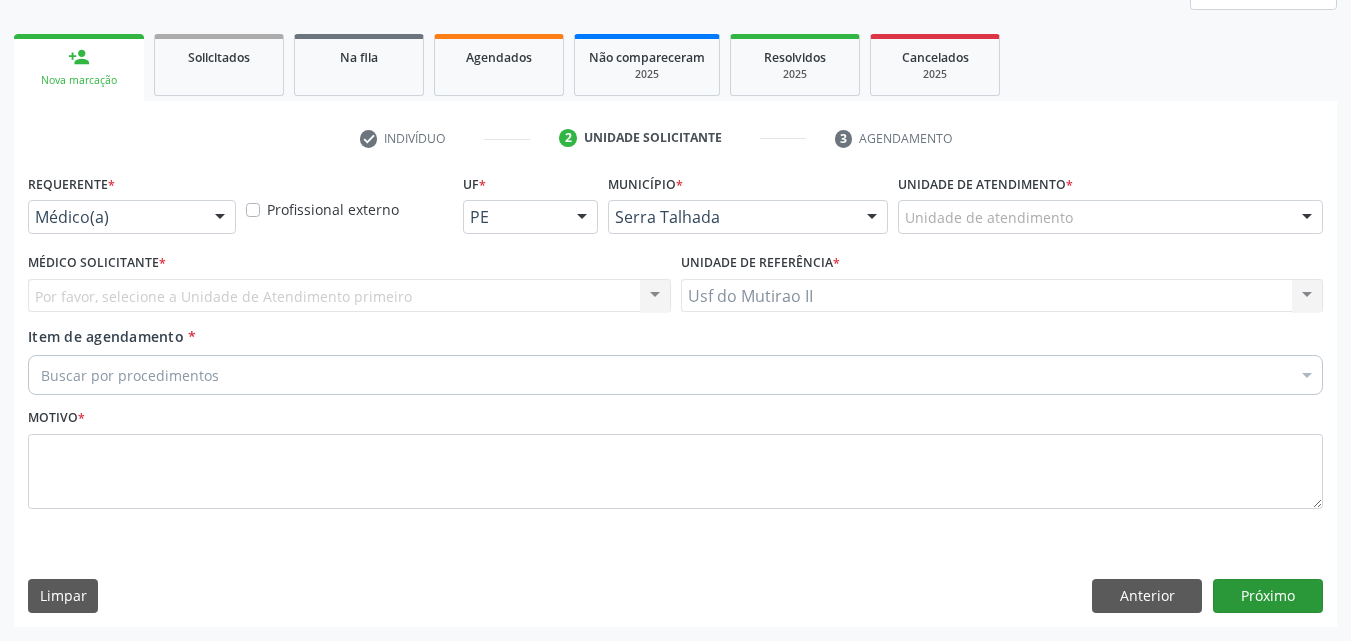 scroll, scrollTop: 265, scrollLeft: 0, axis: vertical 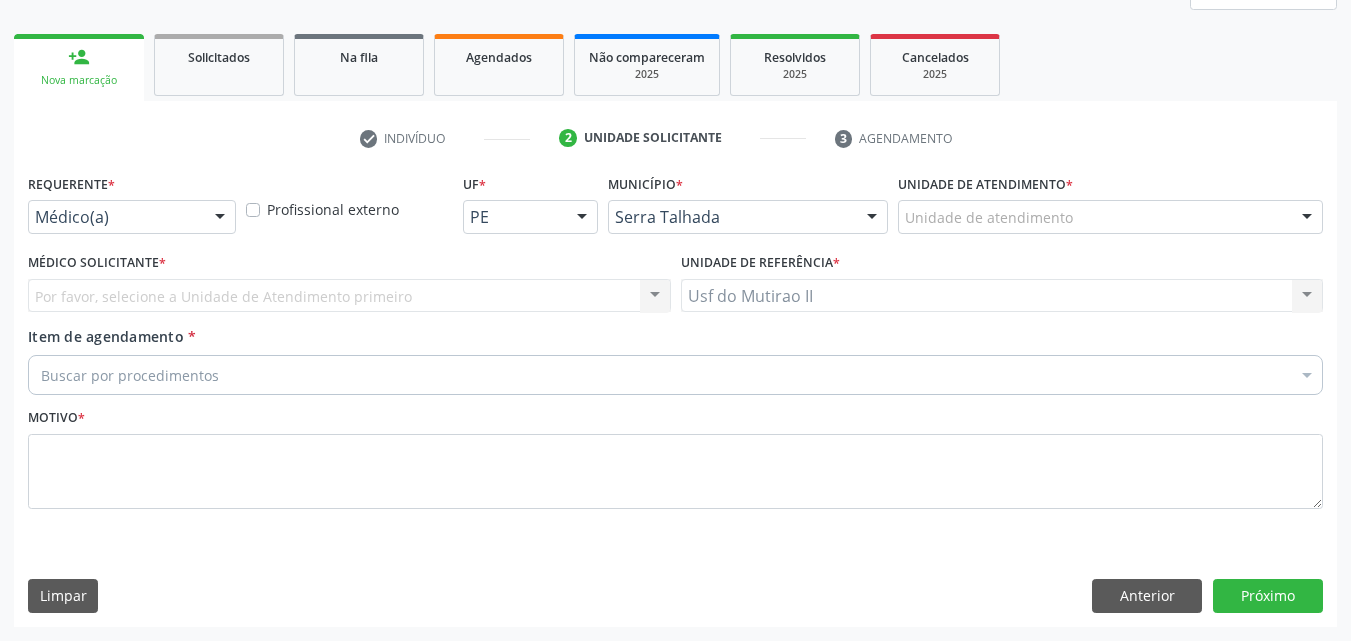 click on "Médico(a)         Médico(a)   Enfermeiro(a)   Paciente
Nenhum resultado encontrado para: "   "
Não há nenhuma opção para ser exibida." at bounding box center [132, 217] 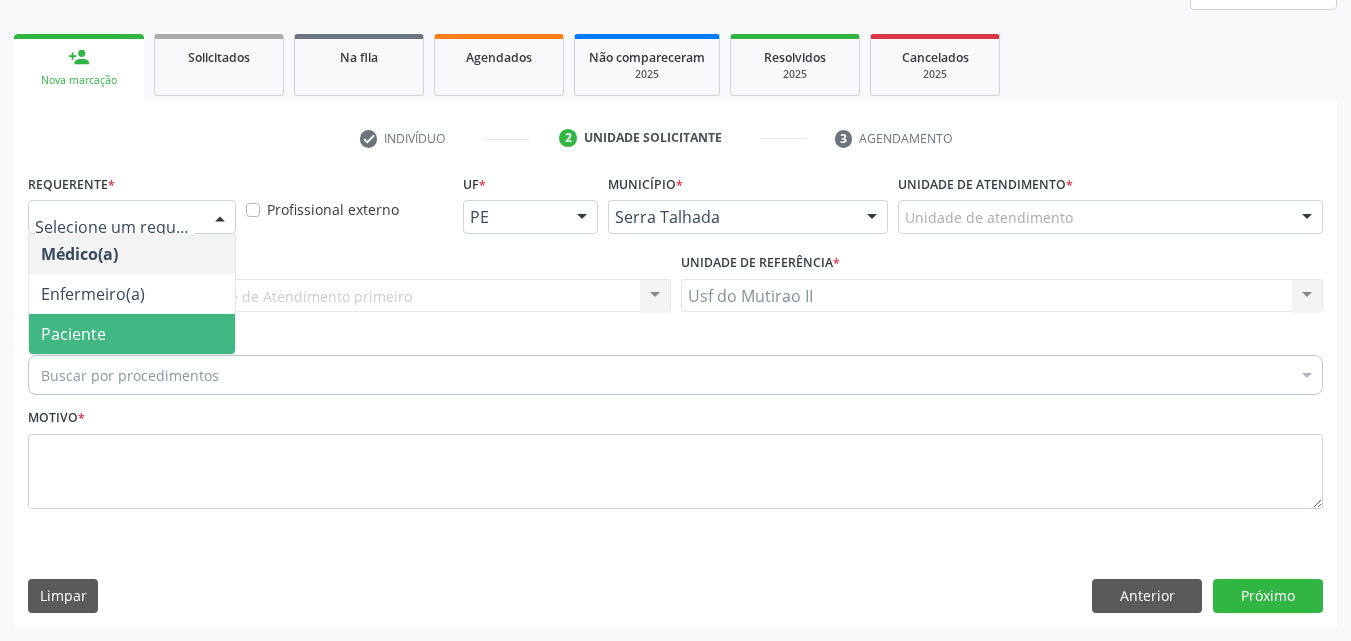 click on "Paciente" at bounding box center (132, 334) 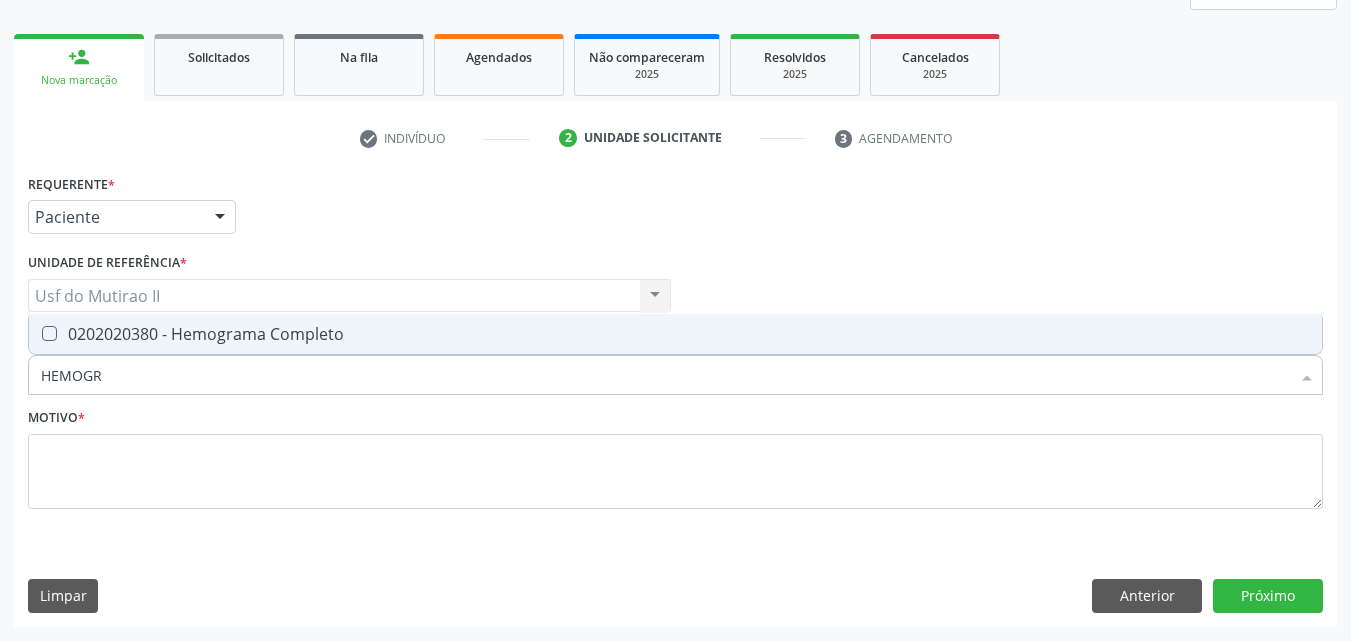 type on "HEMOGRA" 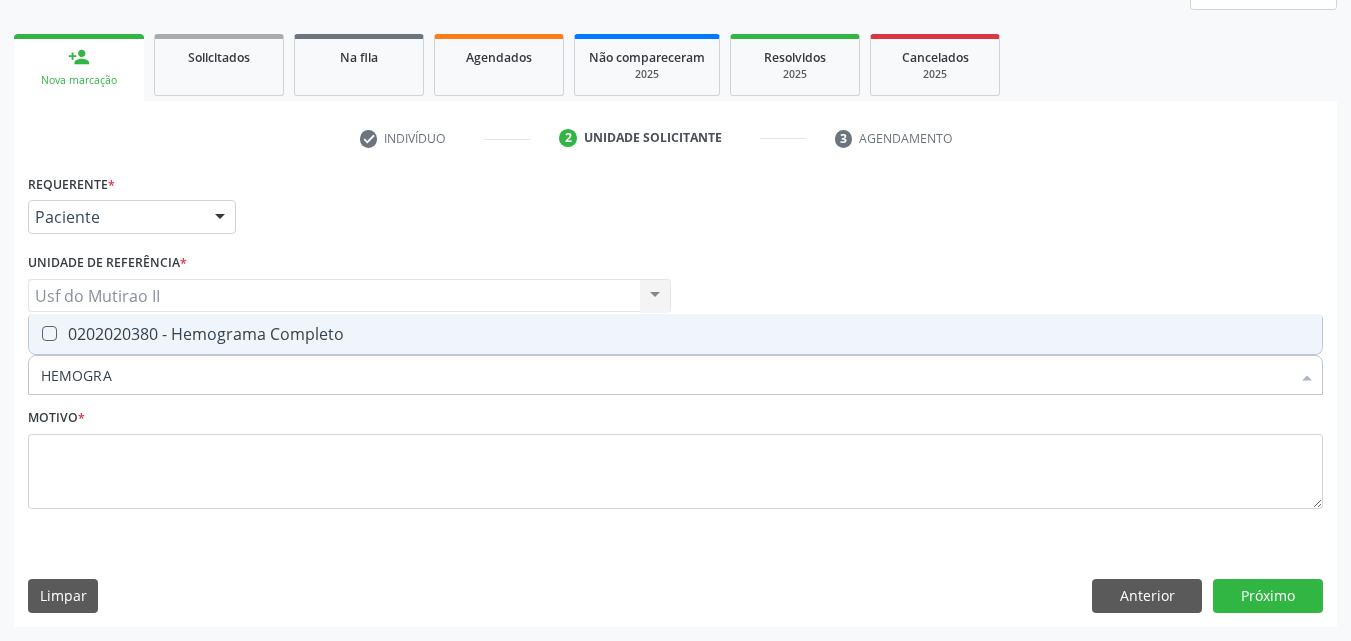 click on "0202020380 - Hemograma Completo" at bounding box center [675, 334] 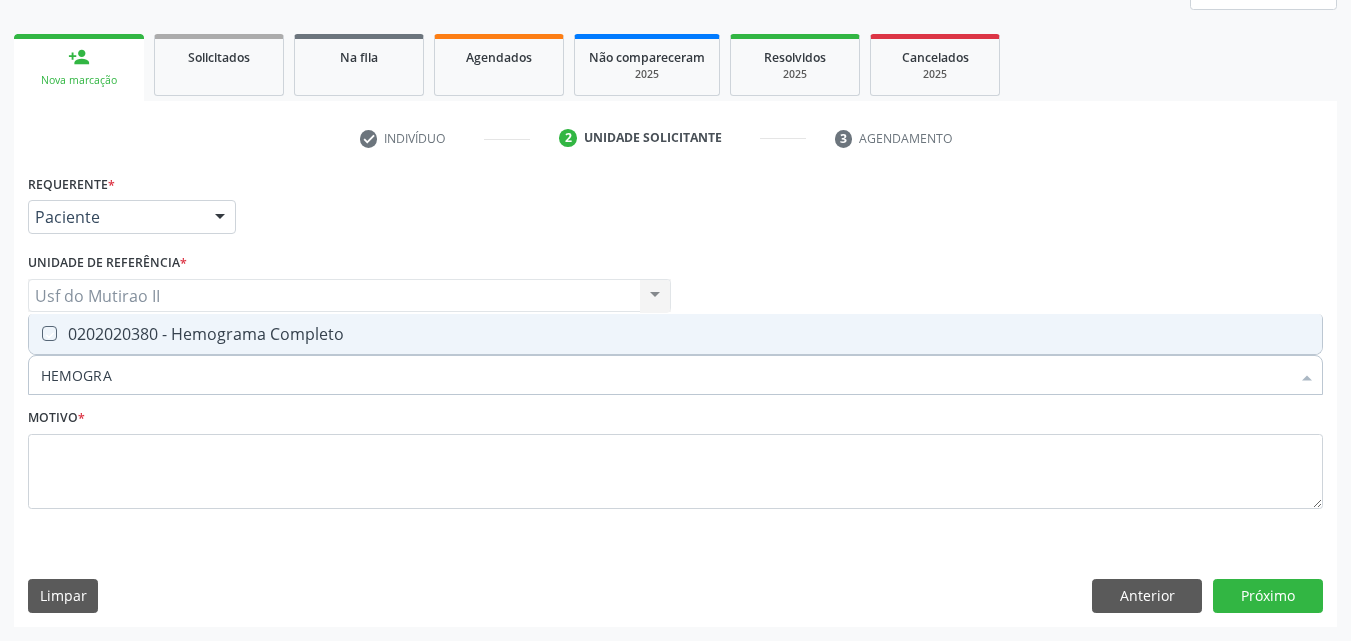 checkbox on "true" 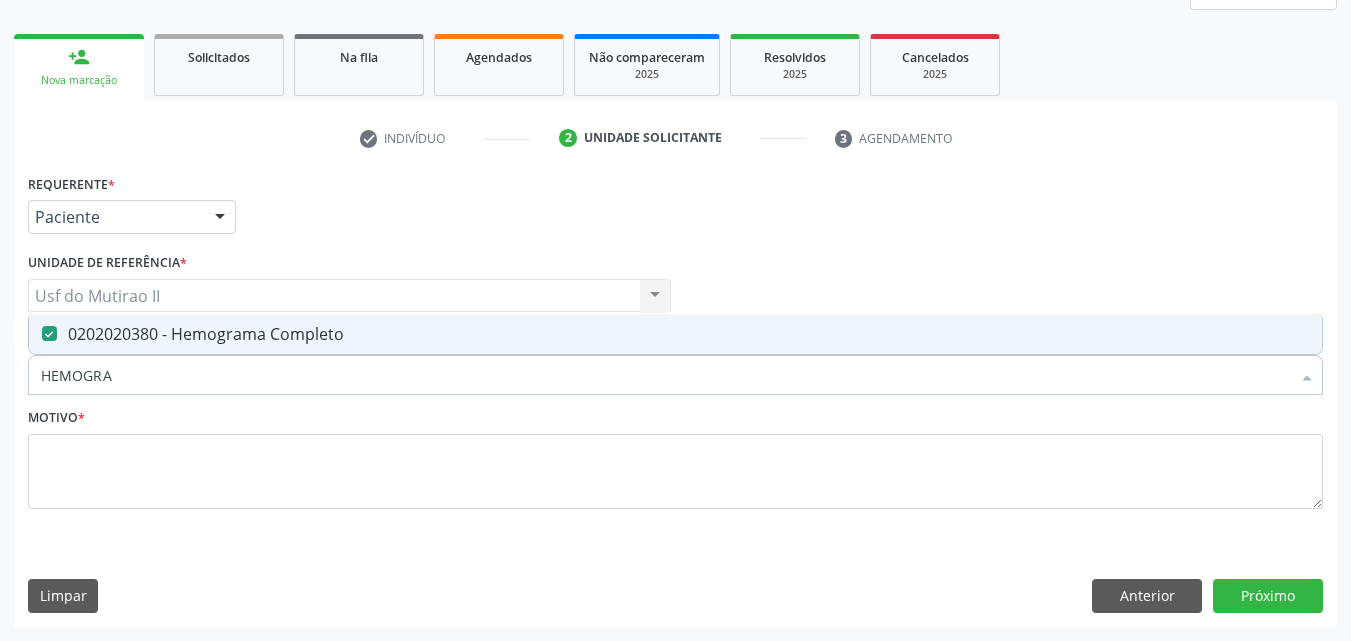 drag, startPoint x: 187, startPoint y: 379, endPoint x: 0, endPoint y: 362, distance: 187.77113 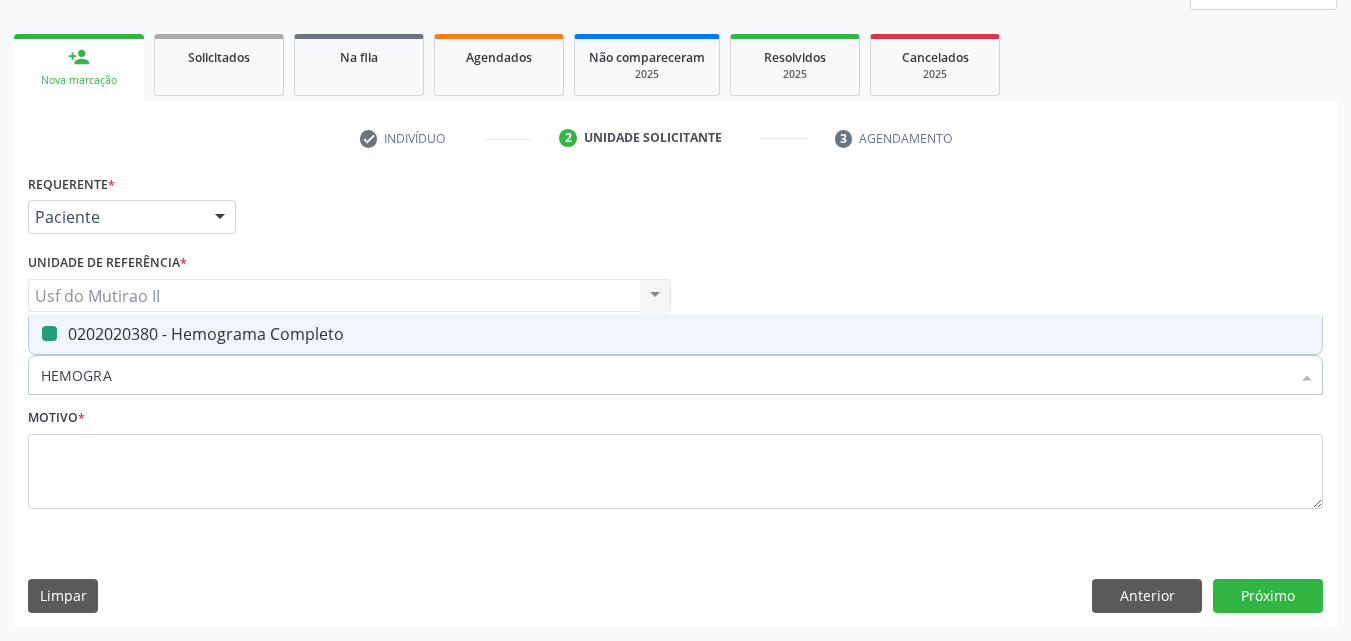 type 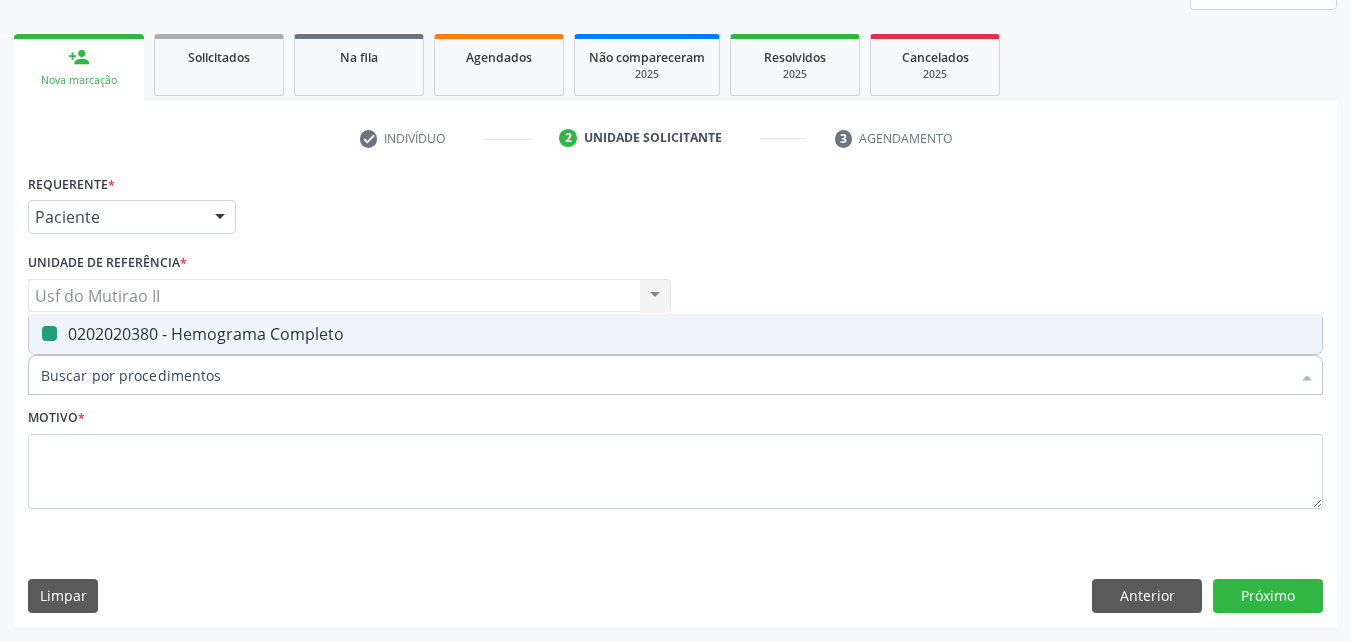 checkbox on "false" 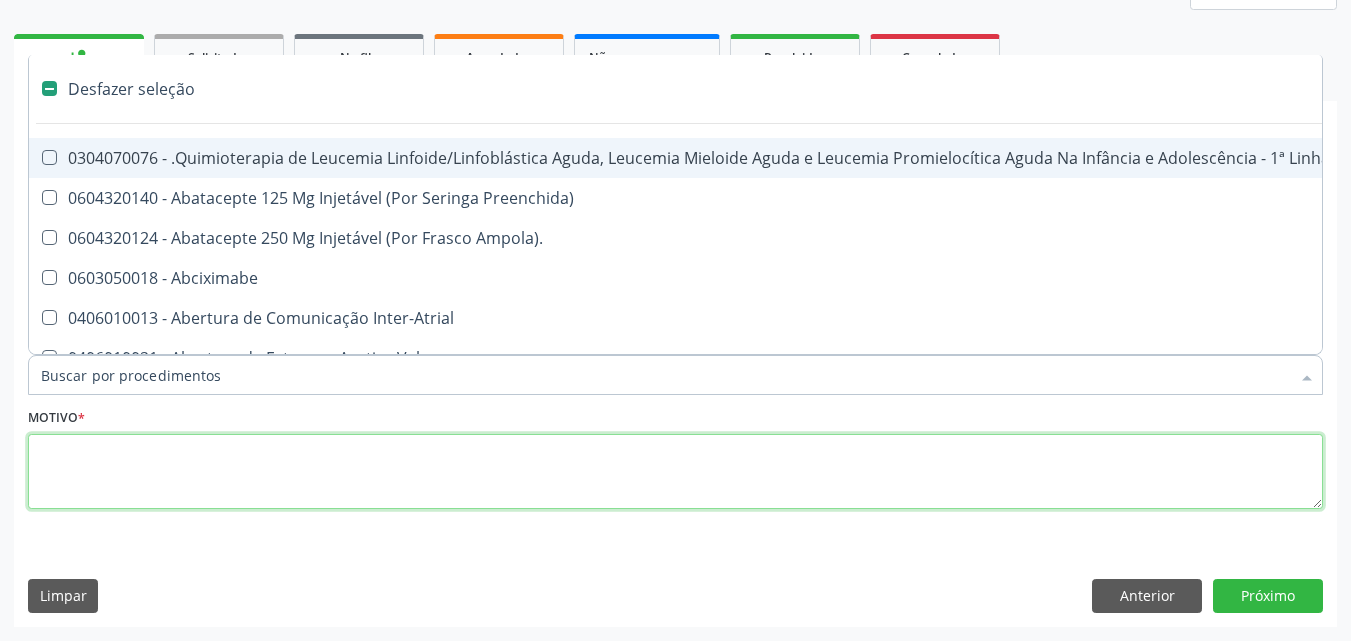 click at bounding box center (675, 472) 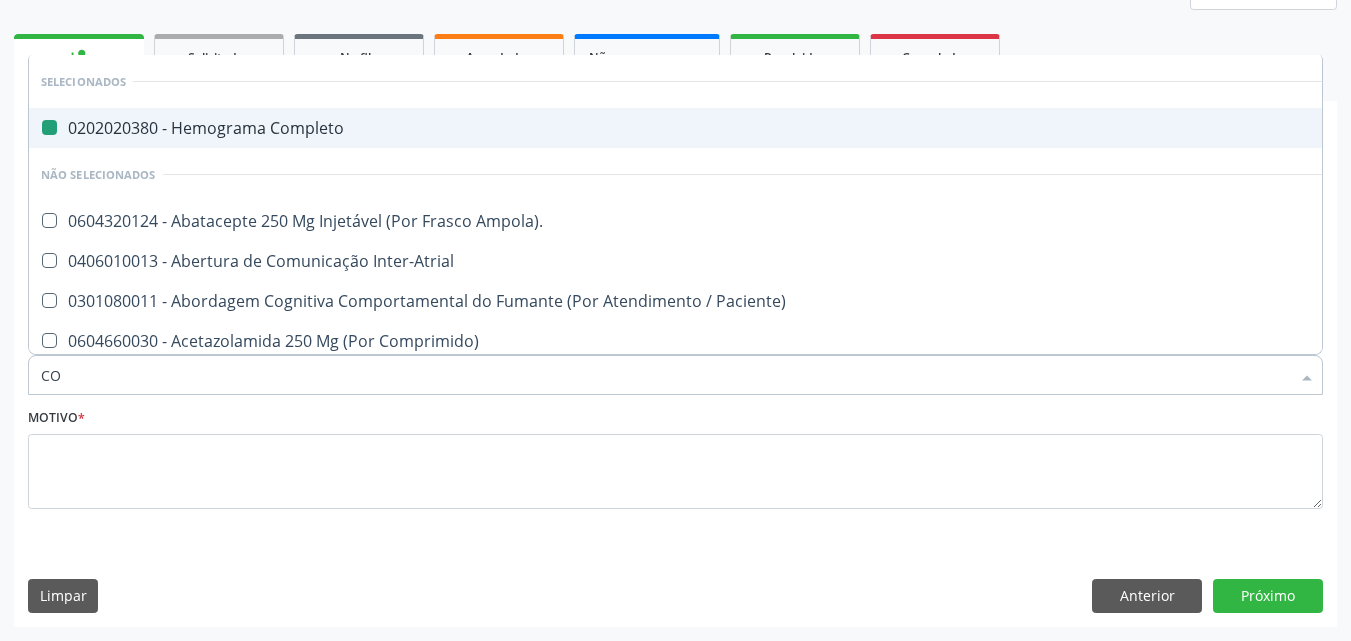 type on "COL" 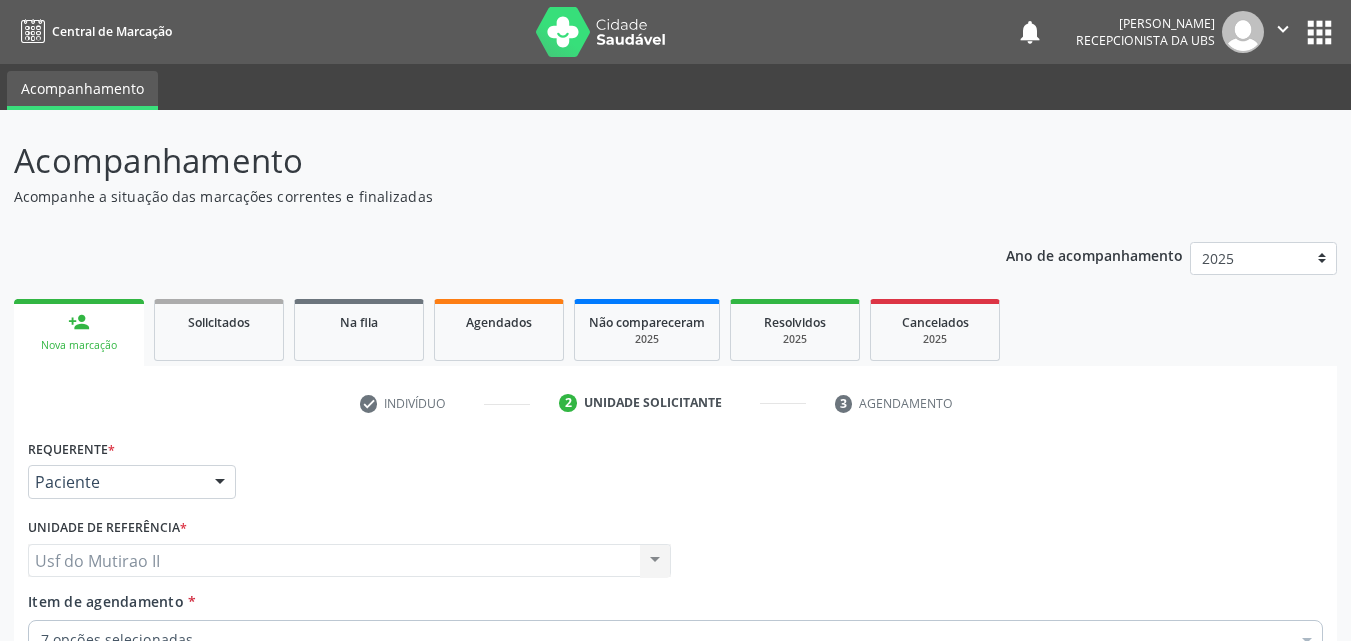 scroll, scrollTop: 265, scrollLeft: 0, axis: vertical 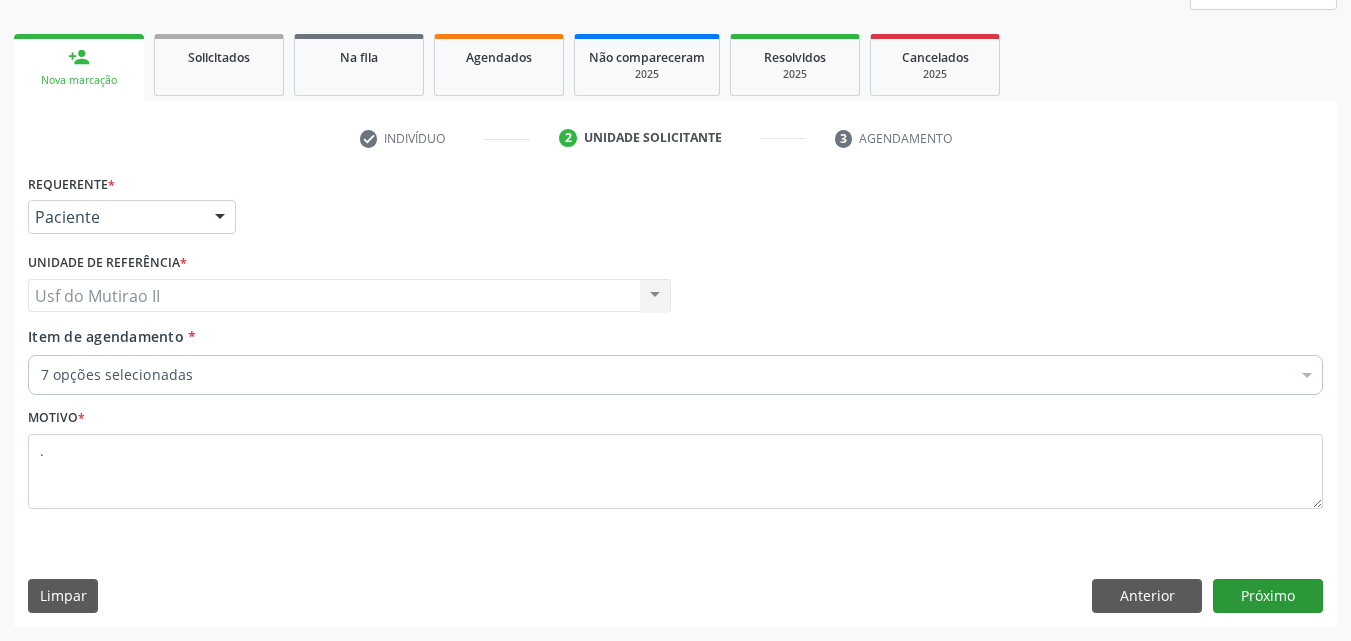 type on "." 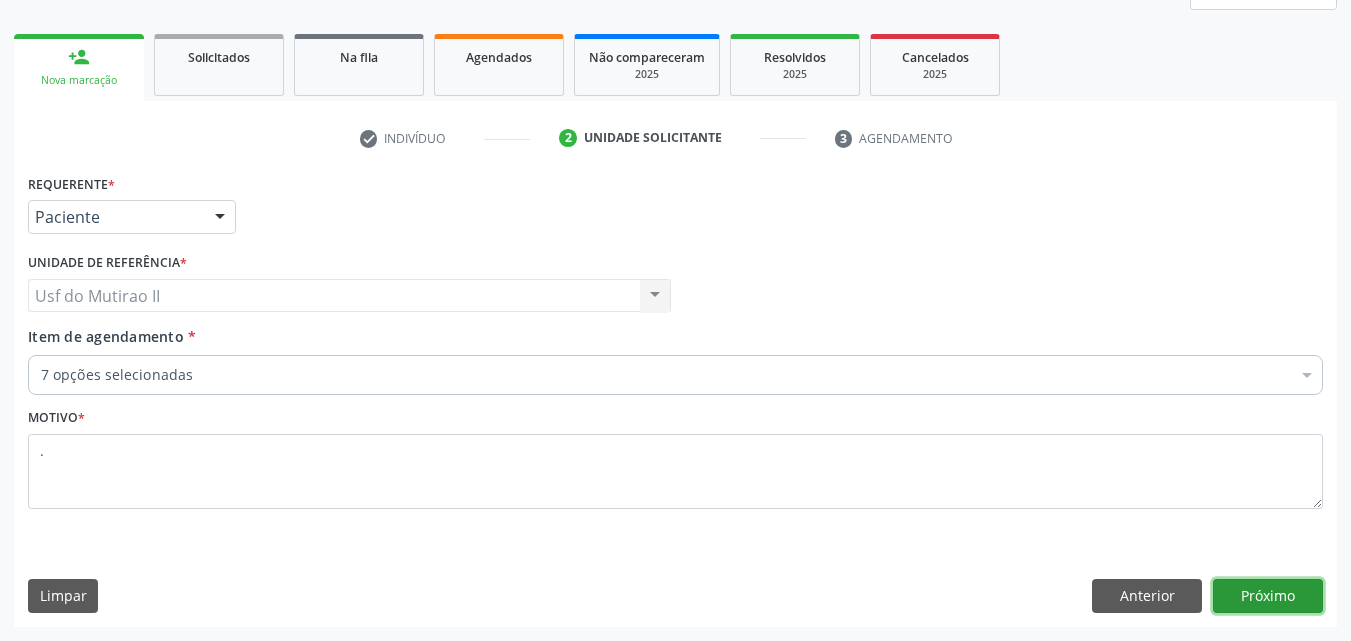 click on "Próximo" at bounding box center (1268, 596) 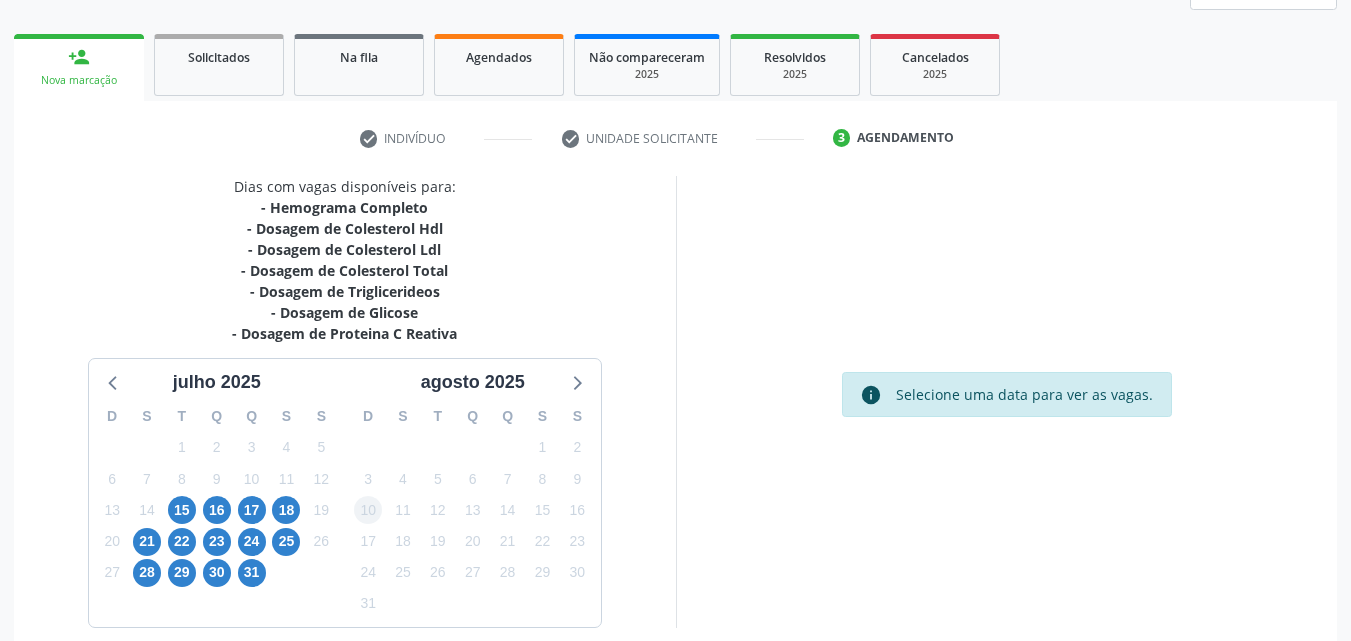 scroll, scrollTop: 355, scrollLeft: 0, axis: vertical 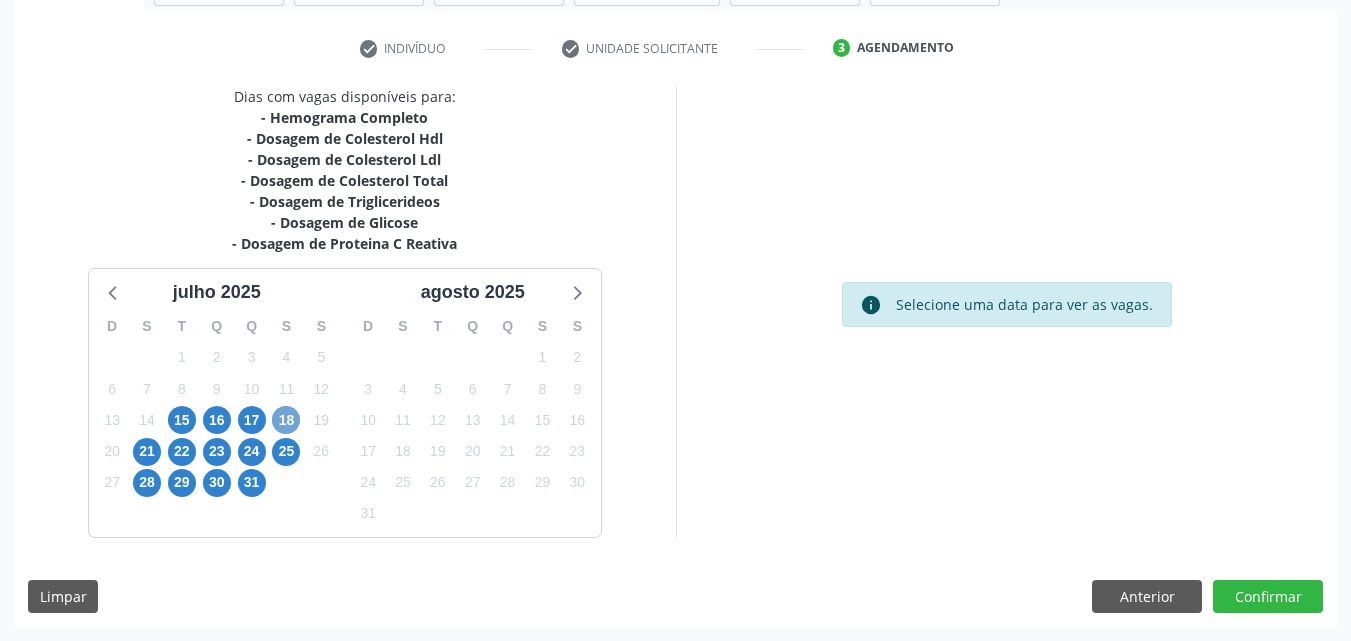 click on "18" at bounding box center [286, 420] 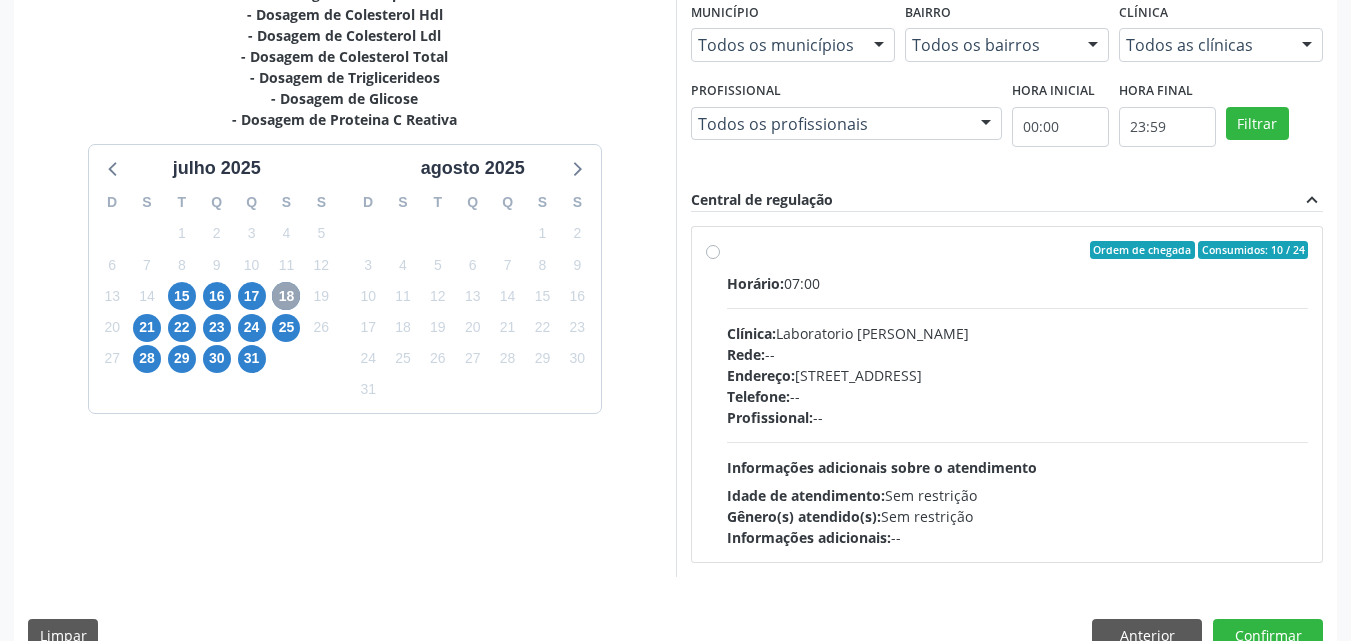 scroll, scrollTop: 518, scrollLeft: 0, axis: vertical 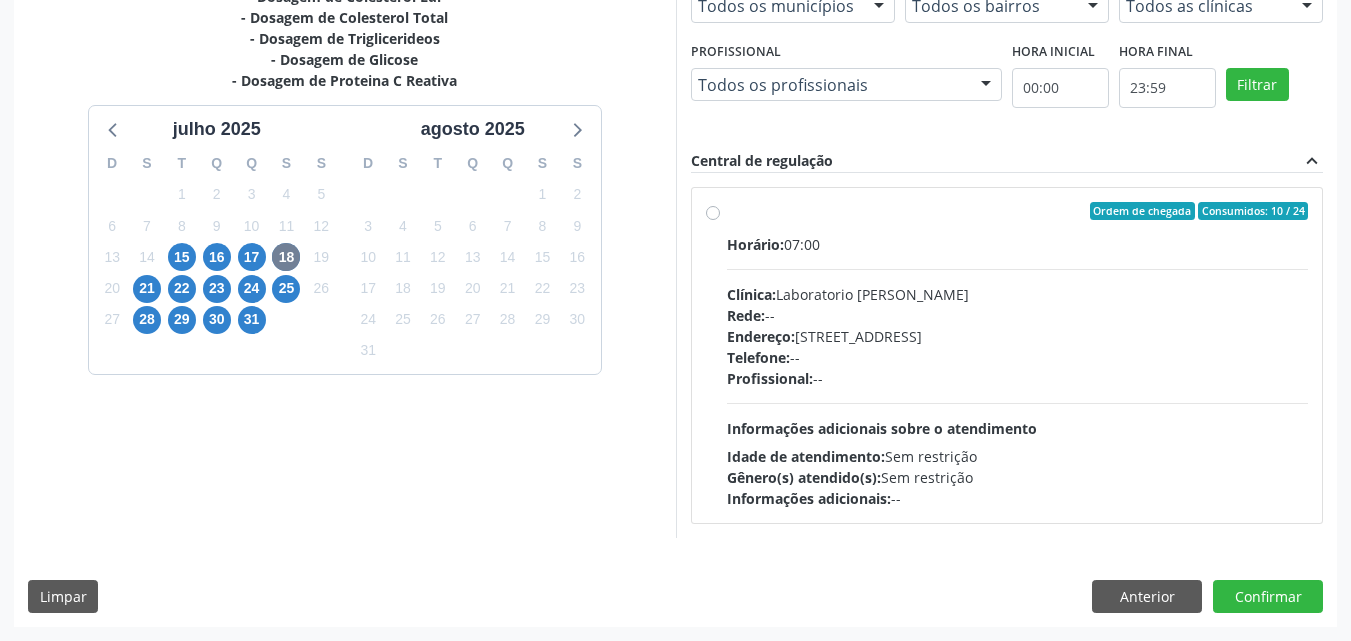click on "Ordem de chegada
Consumidos: 10 / 24
Horário:   07:00
Clínica:  Laboratorio [PERSON_NAME]
Rede:
--
Endereço:   [STREET_ADDRESS]
Telefone:   --
Profissional:
--
Informações adicionais sobre o atendimento
Idade de atendimento:
Sem restrição
Gênero(s) atendido(s):
Sem restrição
Informações adicionais:
--" at bounding box center [1018, 355] 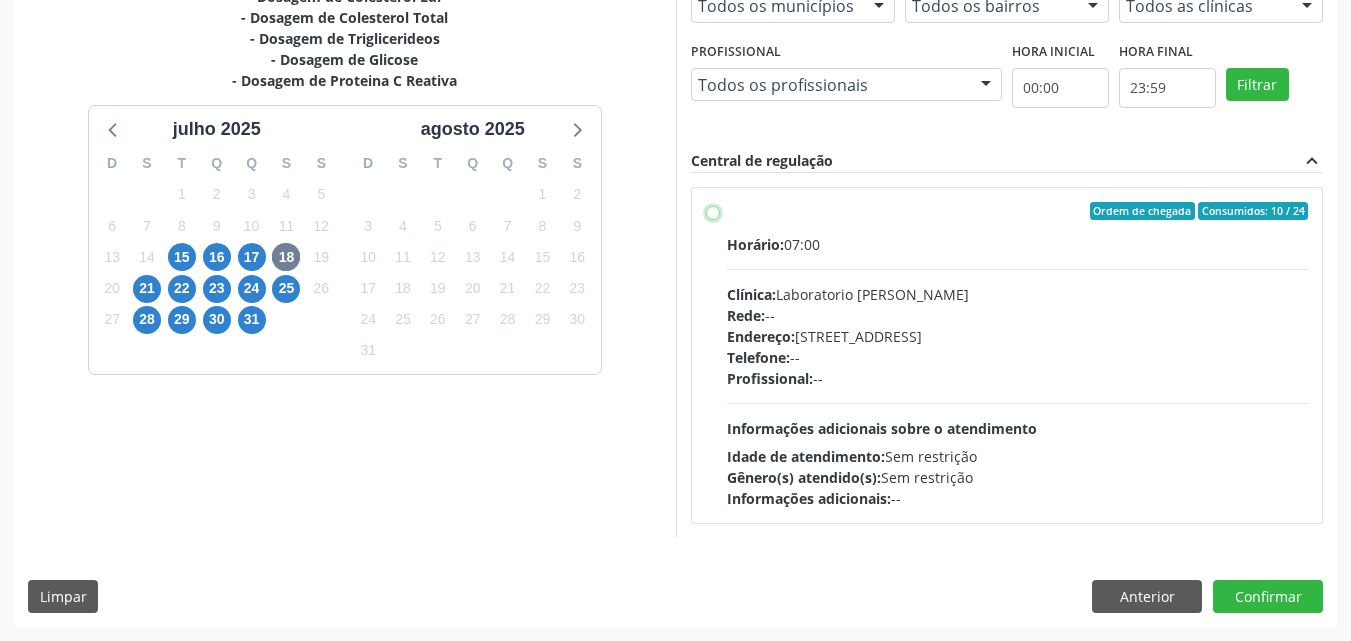 click on "Ordem de chegada
Consumidos: 10 / 24
Horário:   07:00
Clínica:  Laboratorio [PERSON_NAME]
Rede:
--
Endereço:   [STREET_ADDRESS]
Telefone:   --
Profissional:
--
Informações adicionais sobre o atendimento
Idade de atendimento:
Sem restrição
Gênero(s) atendido(s):
Sem restrição
Informações adicionais:
--" at bounding box center (713, 211) 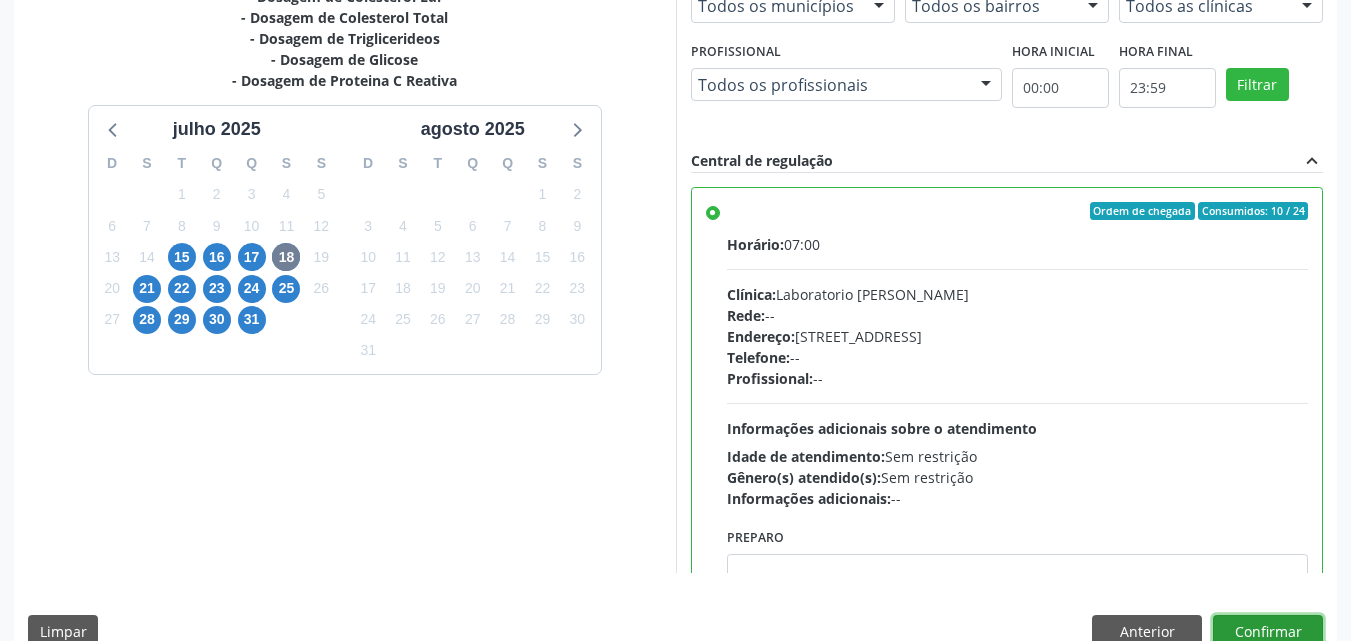click on "Confirmar" at bounding box center [1268, 632] 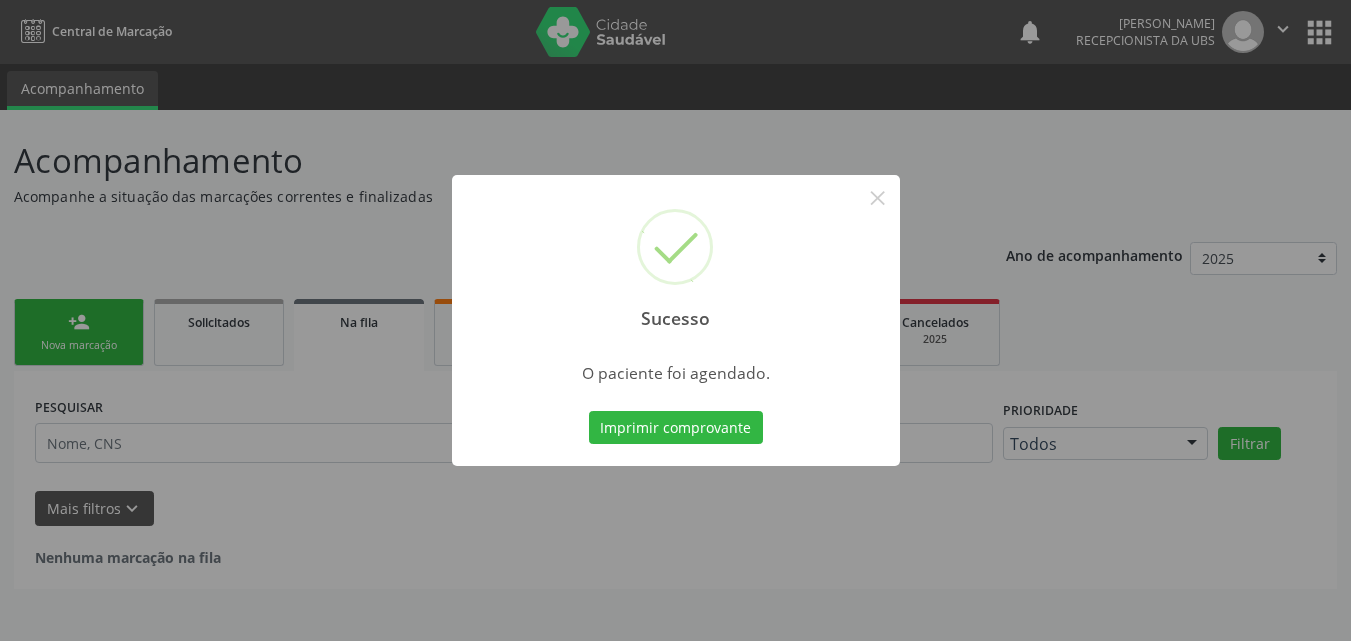 scroll, scrollTop: 0, scrollLeft: 0, axis: both 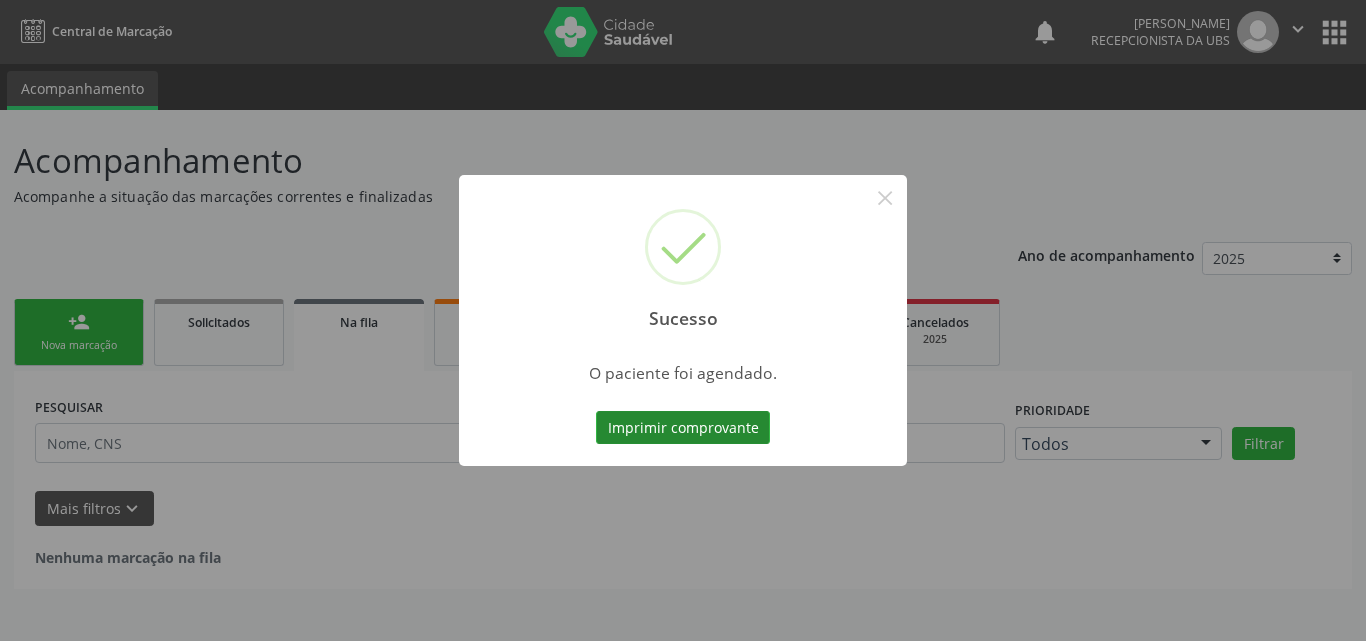 click on "Imprimir comprovante" at bounding box center [683, 428] 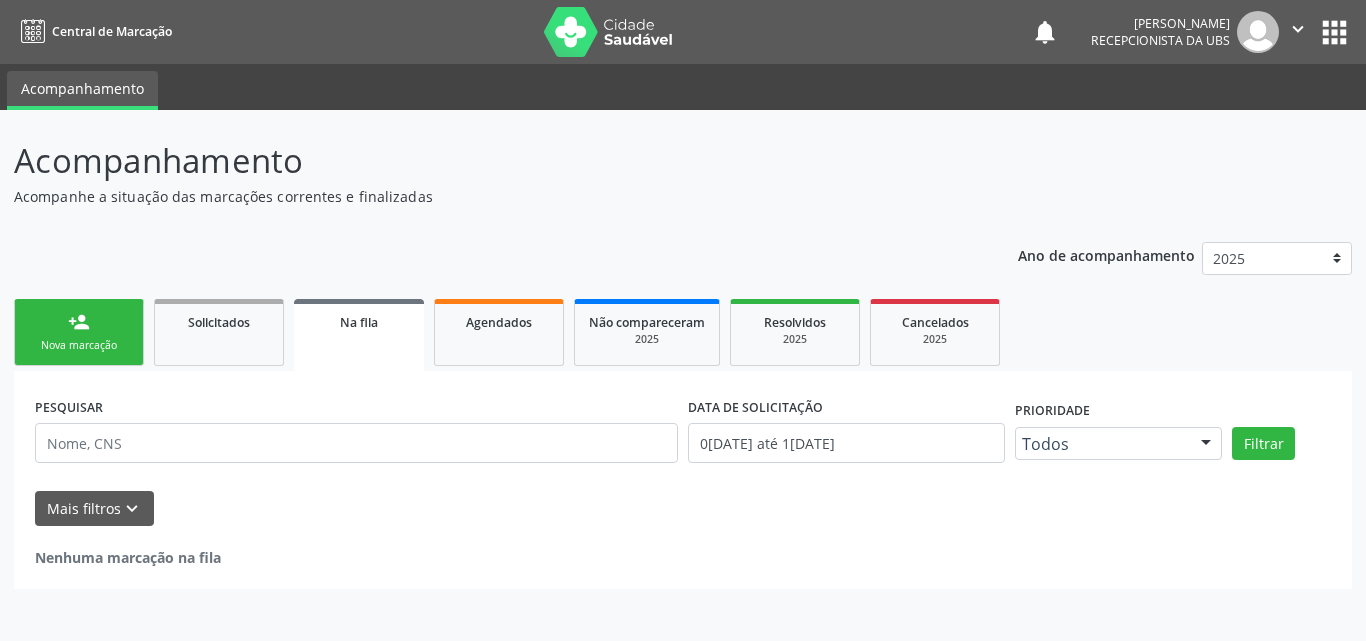 click on "person_add
Nova marcação" at bounding box center [79, 332] 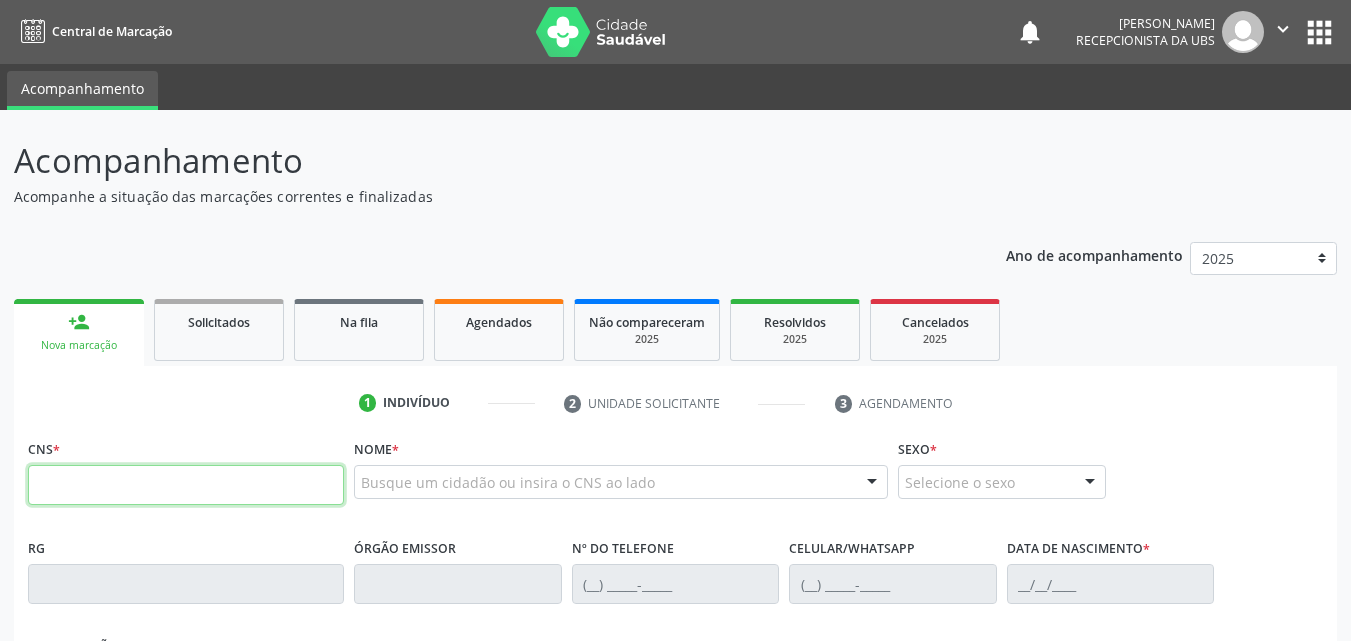 click at bounding box center [186, 485] 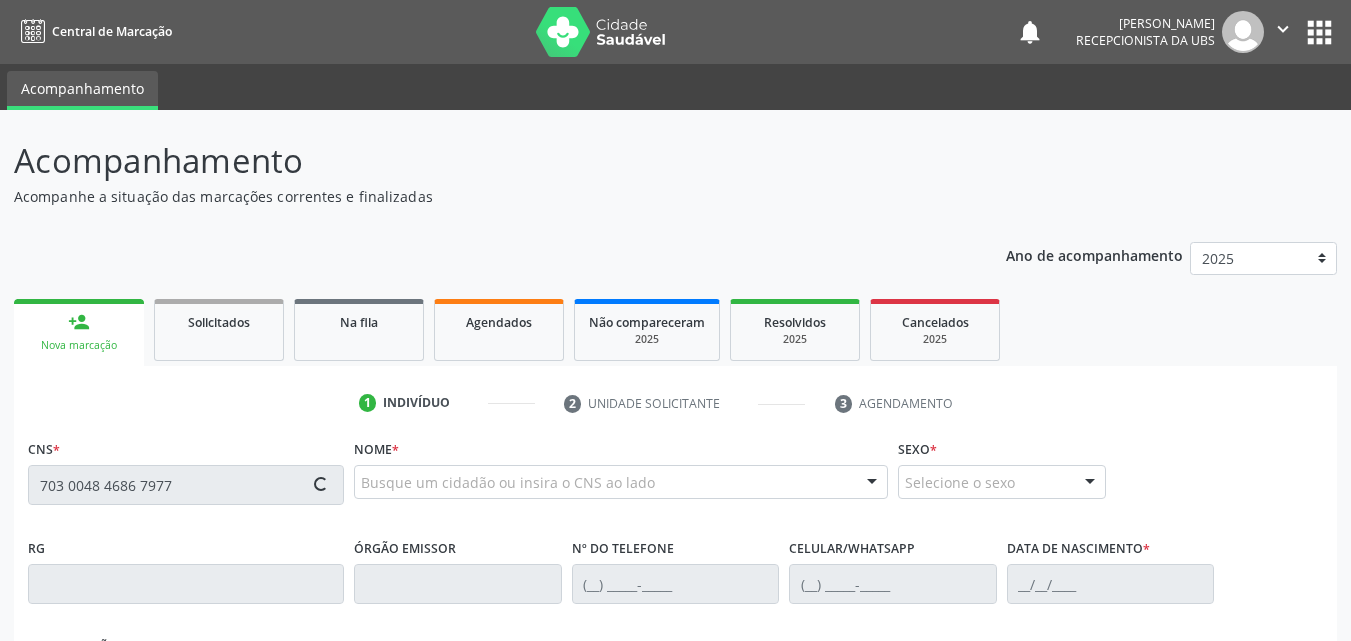type on "703 0048 4686 7977" 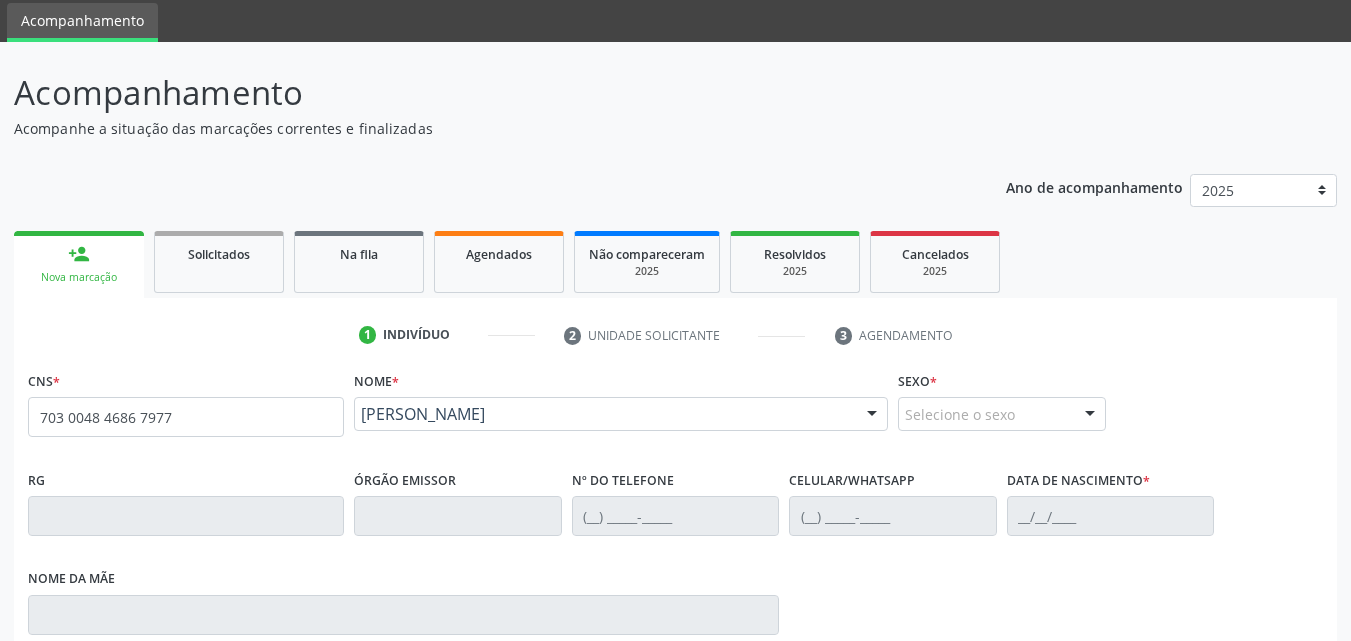 scroll, scrollTop: 400, scrollLeft: 0, axis: vertical 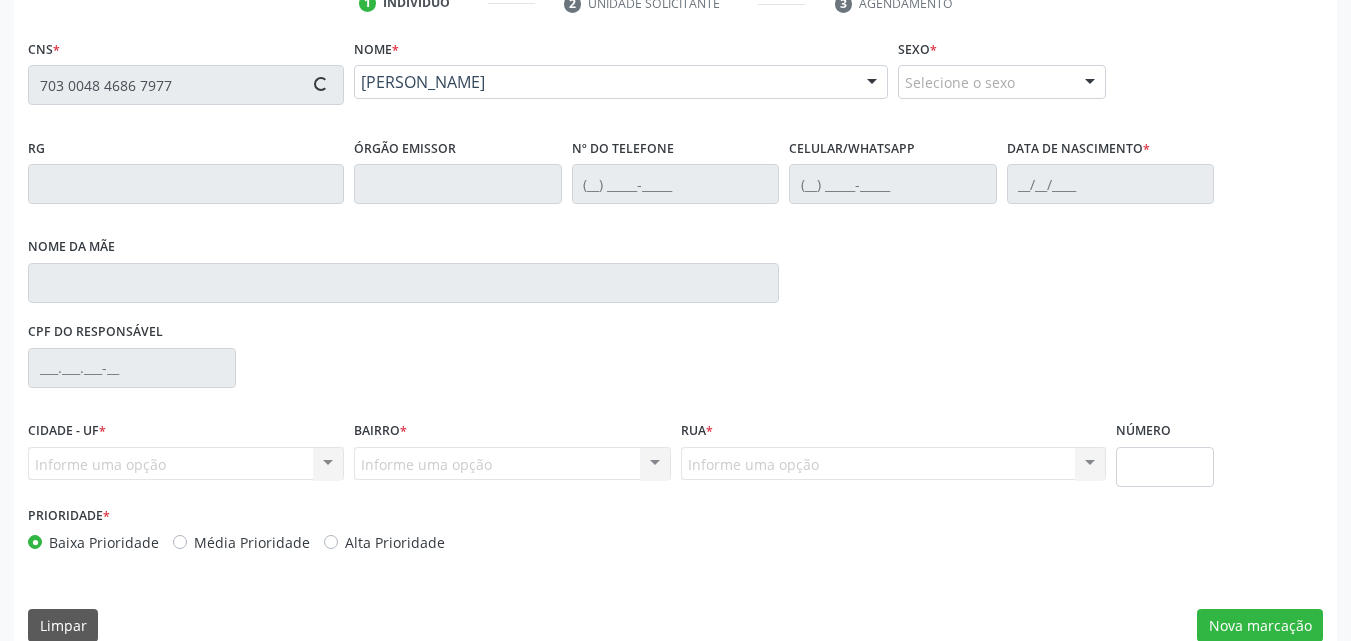 type on "[PHONE_NUMBER]" 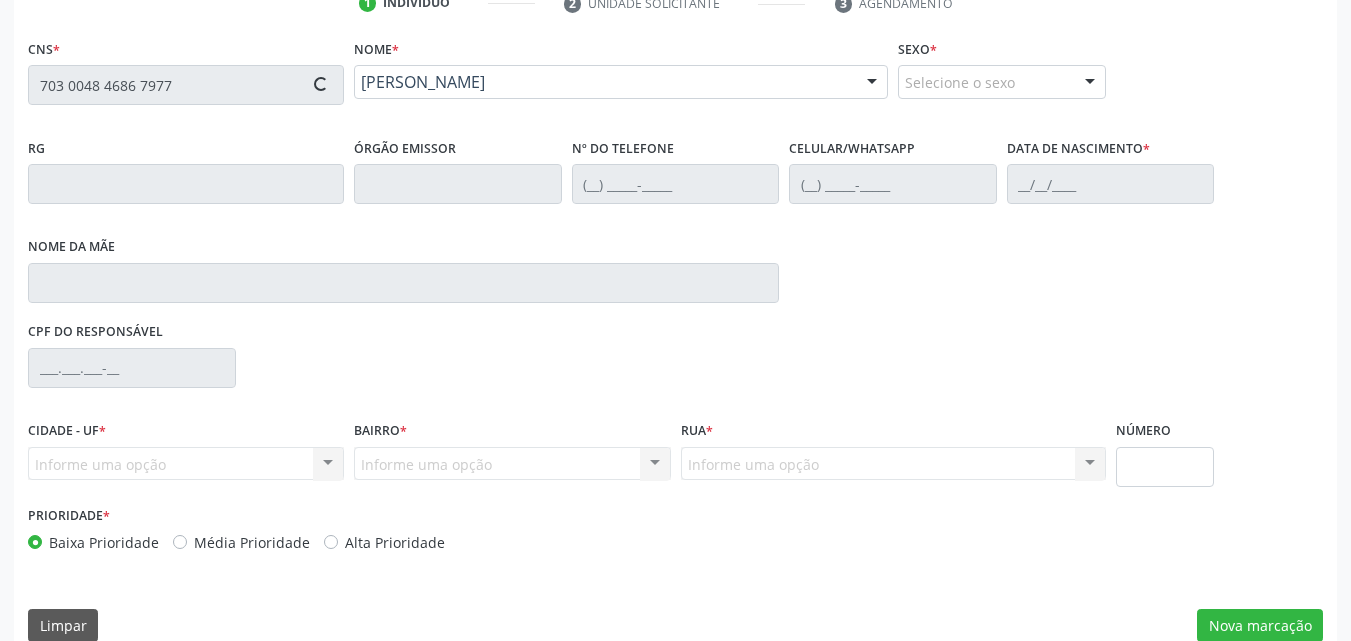 type on "21[DATE]" 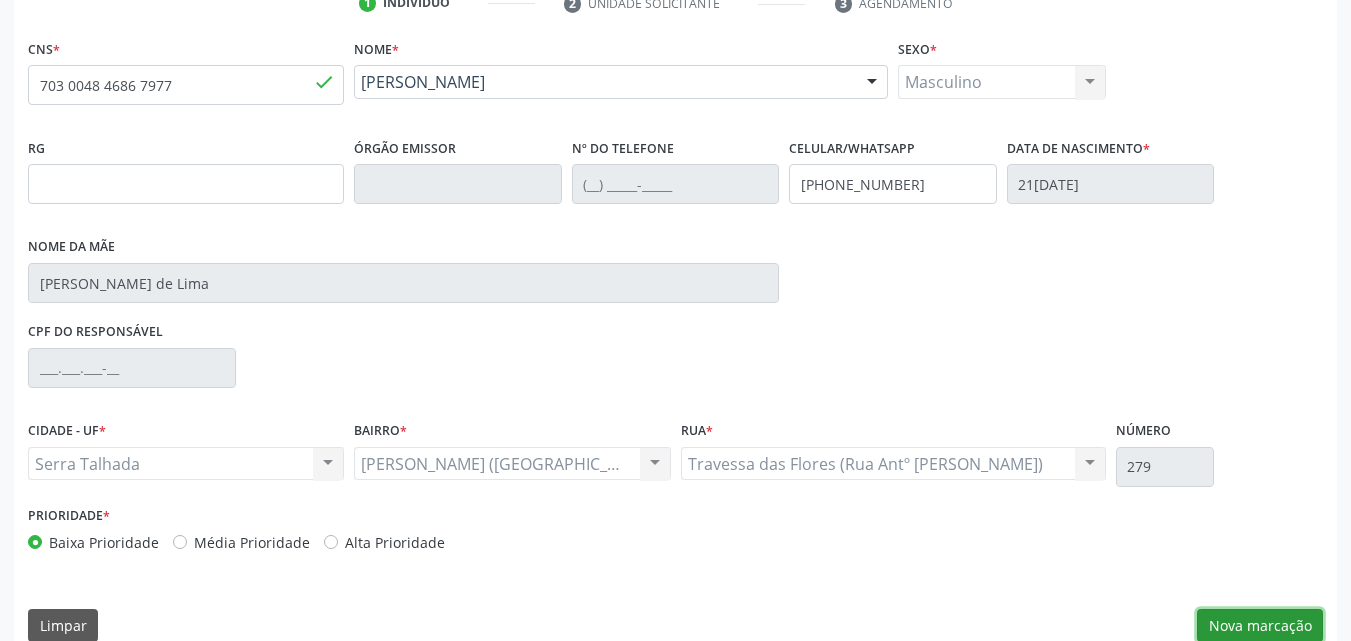 click on "Nova marcação" at bounding box center (1260, 626) 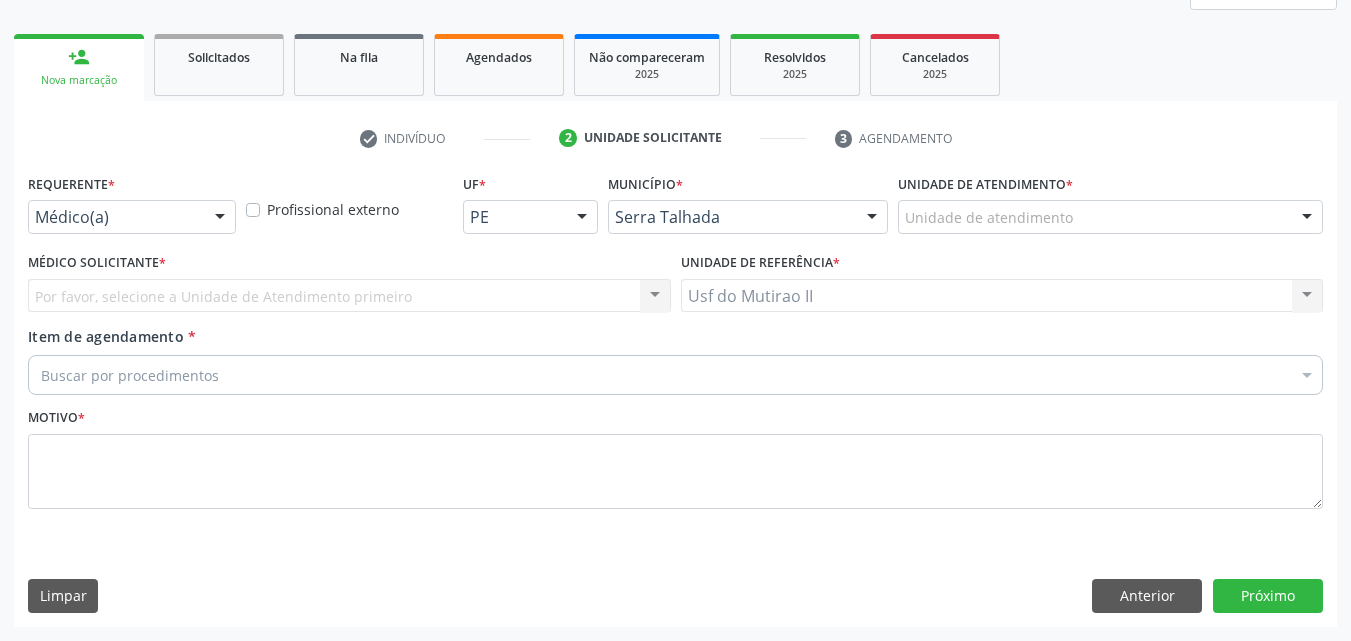 scroll, scrollTop: 265, scrollLeft: 0, axis: vertical 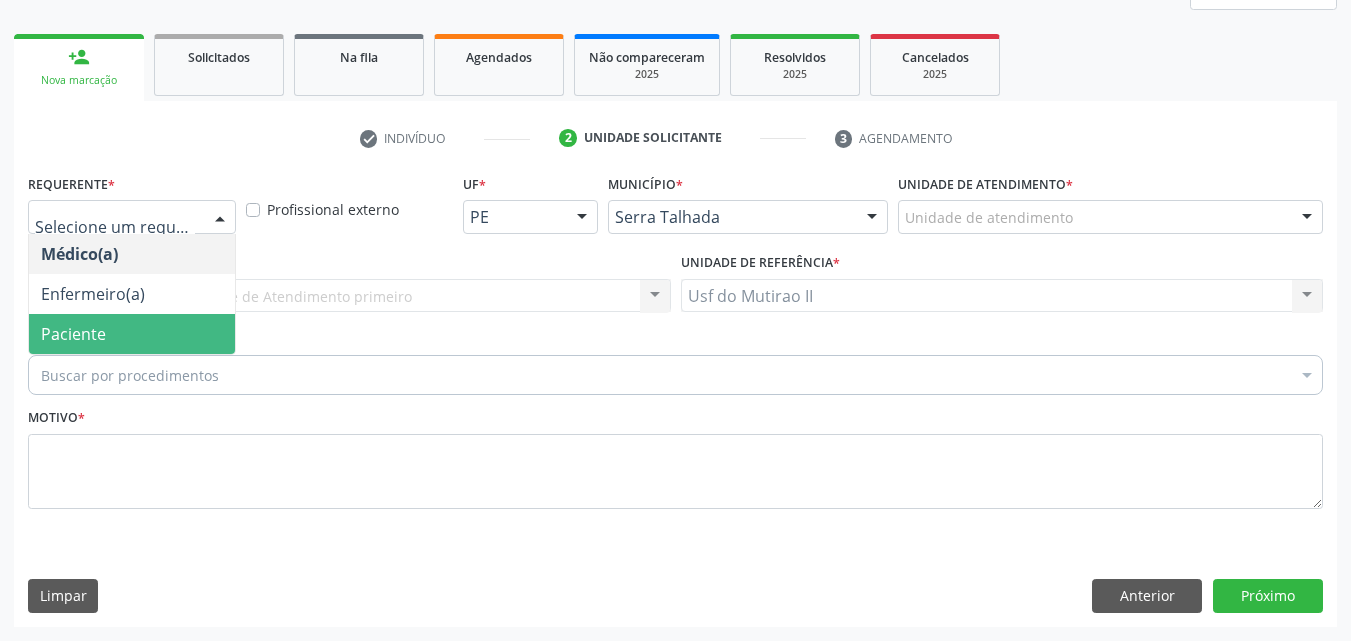 click on "Paciente" at bounding box center (132, 334) 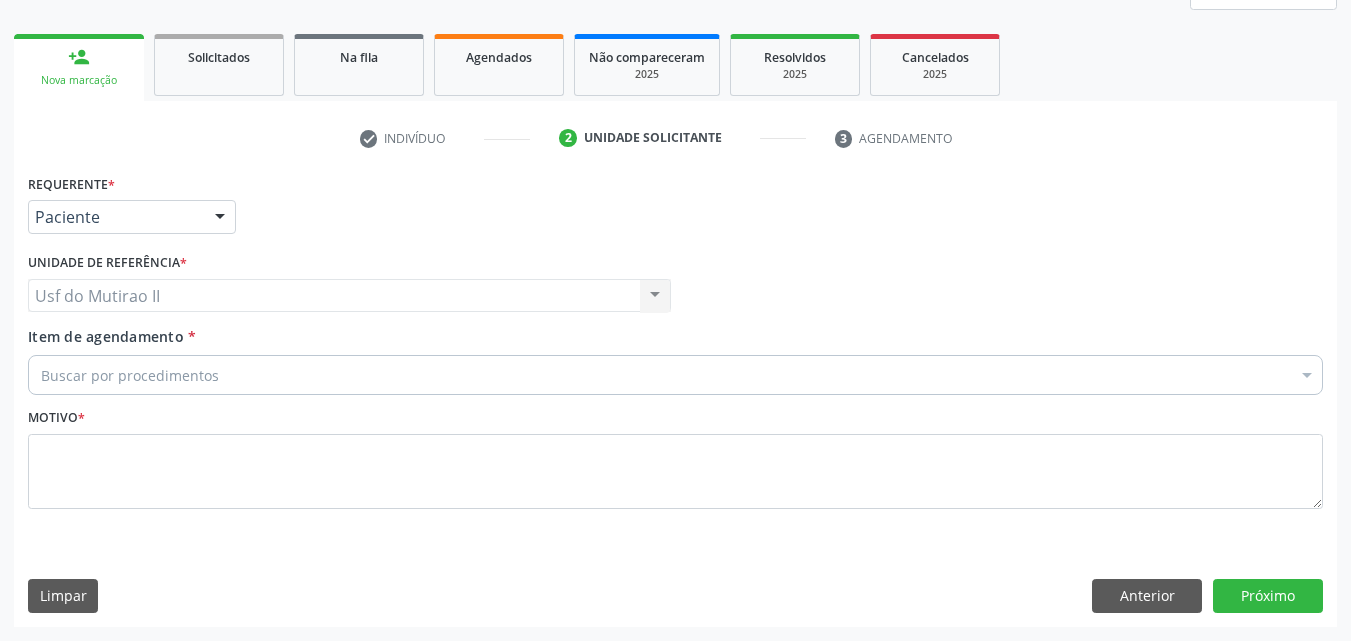 click on "Buscar por procedimentos" at bounding box center (675, 375) 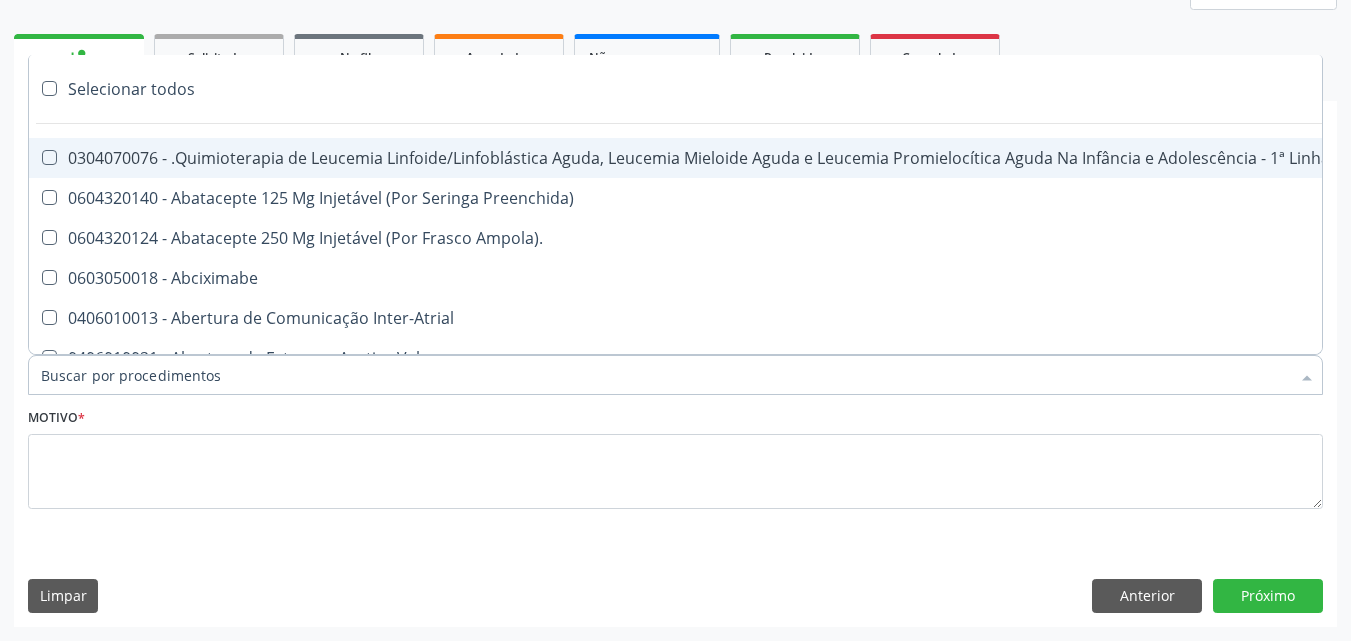 click on "Item de agendamento
*" at bounding box center (665, 375) 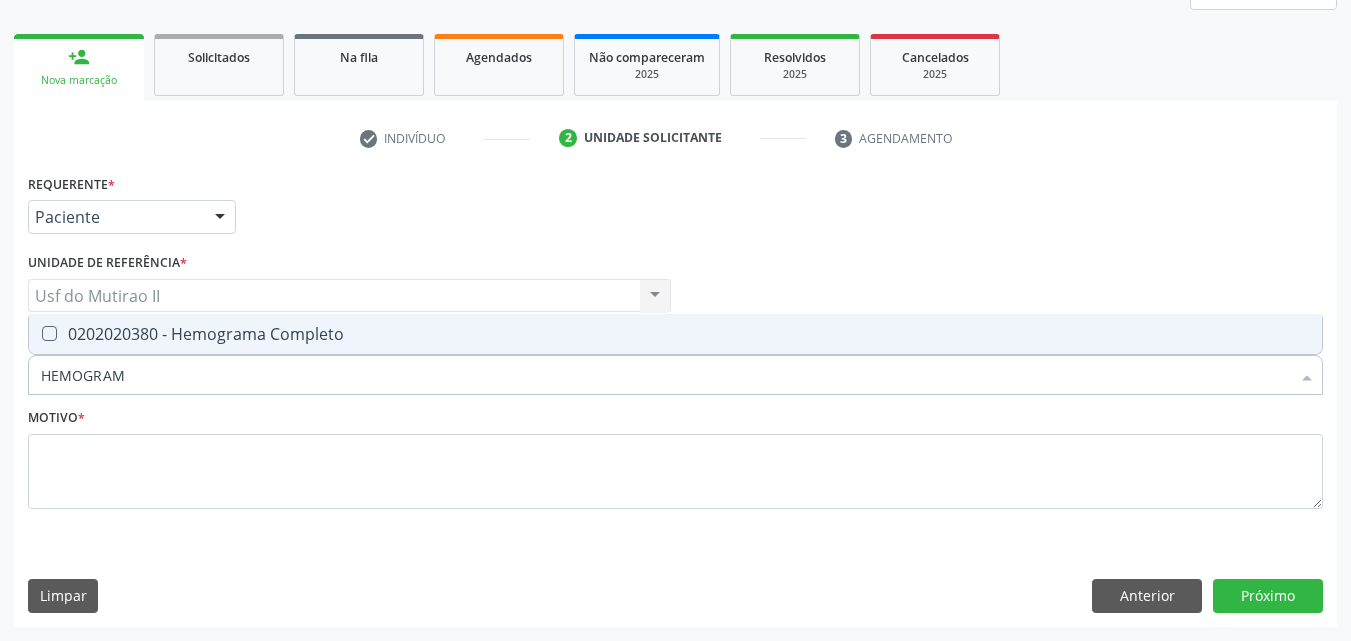 type on "HEMOGRAMA" 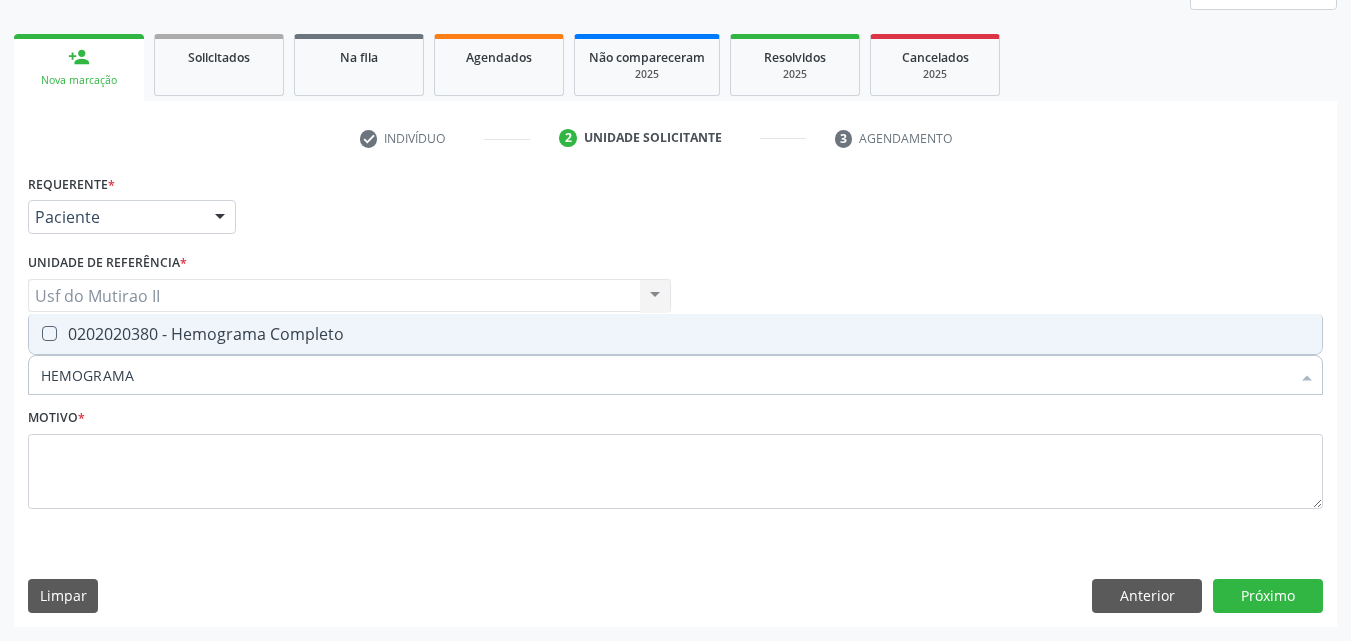 click on "HEMOGRAMA" at bounding box center (665, 375) 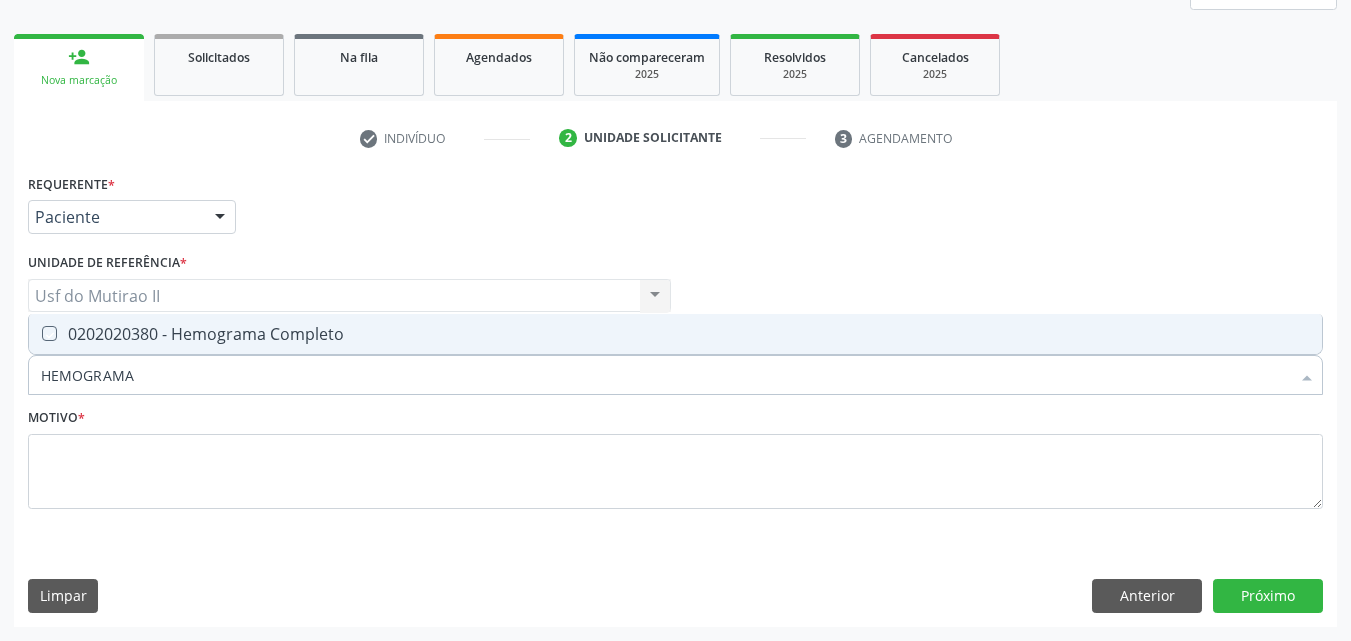 checkbox on "true" 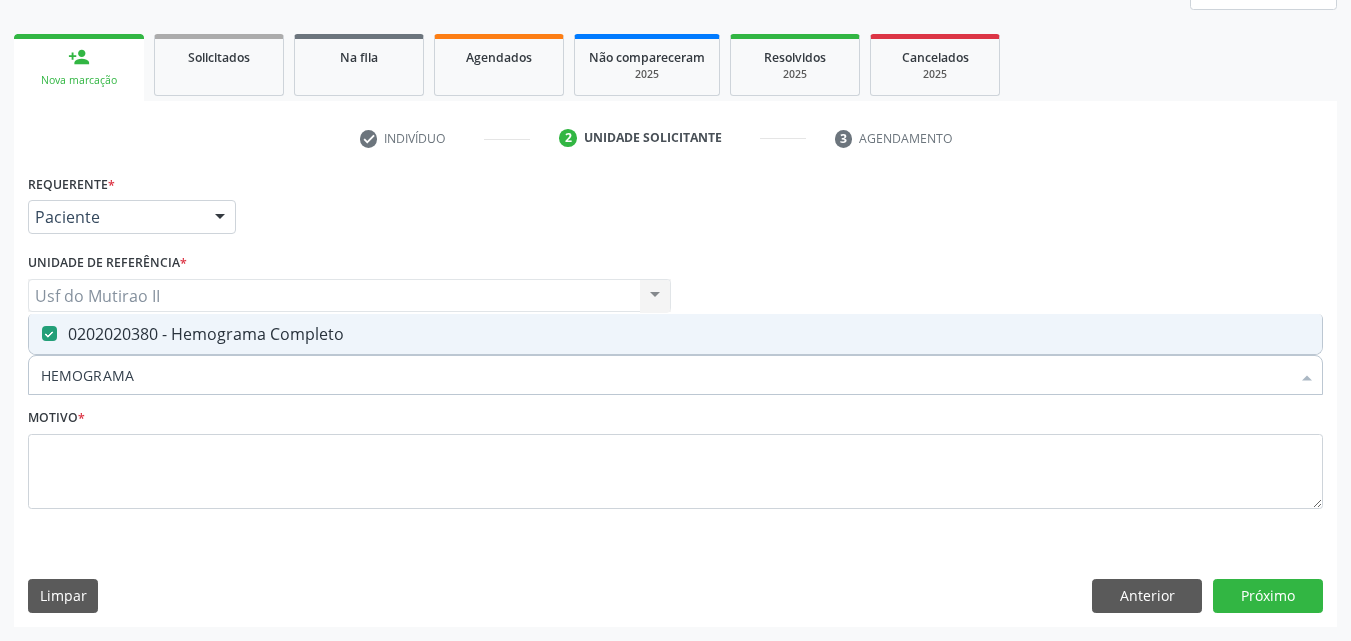 drag, startPoint x: 132, startPoint y: 377, endPoint x: 5, endPoint y: 359, distance: 128.26924 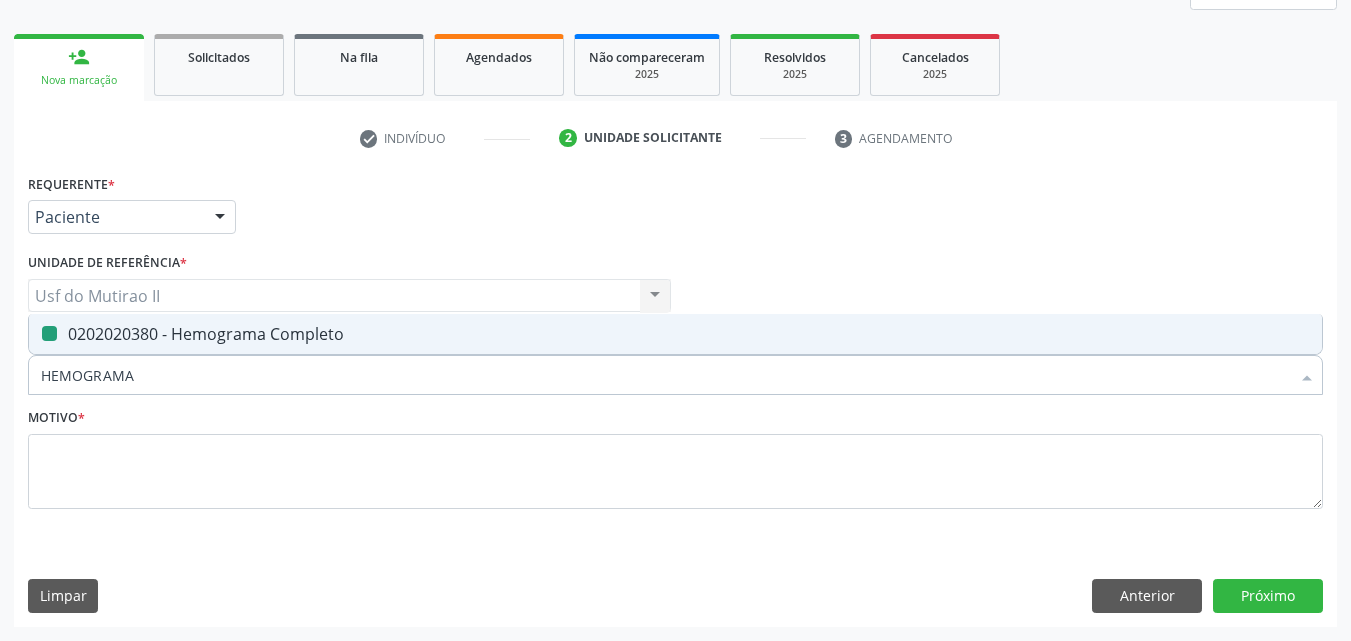 type 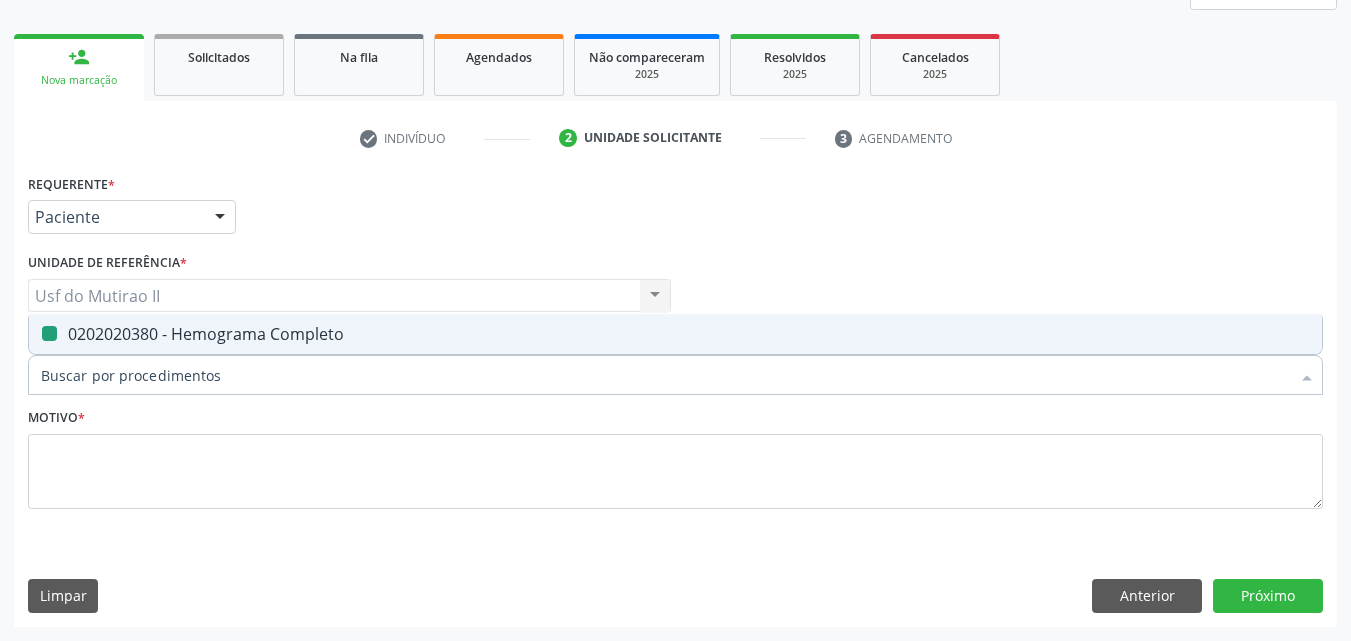 checkbox on "false" 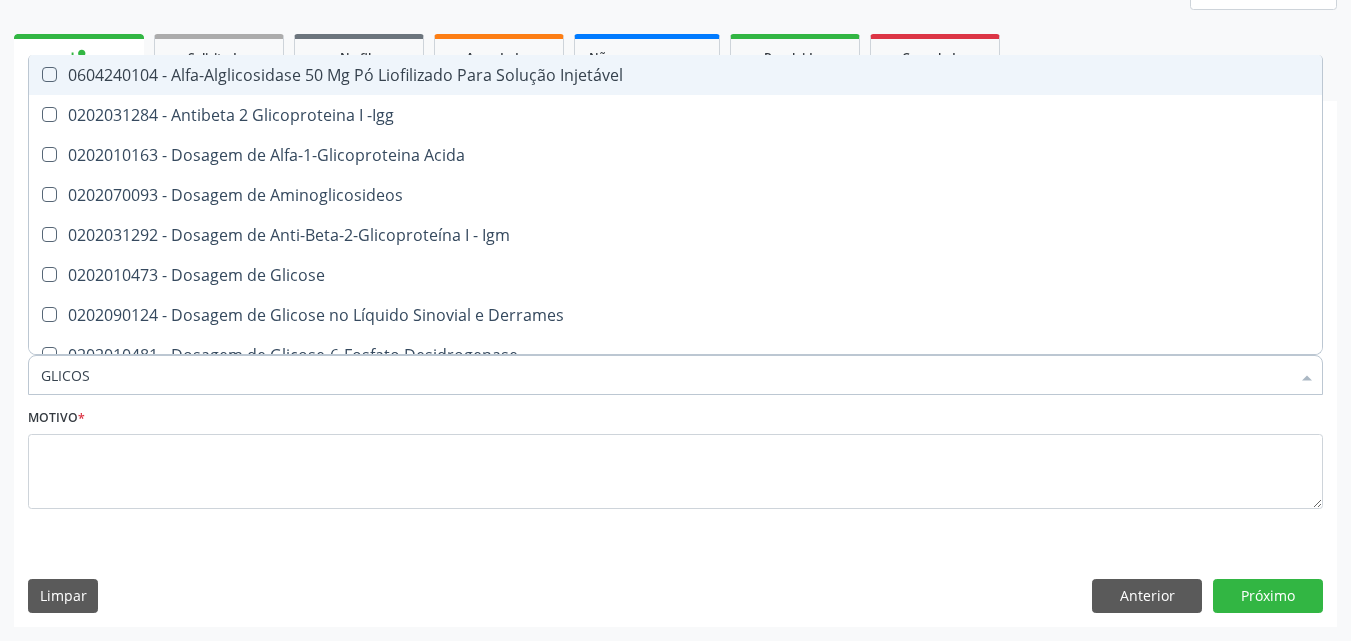 type on "GLICOSE" 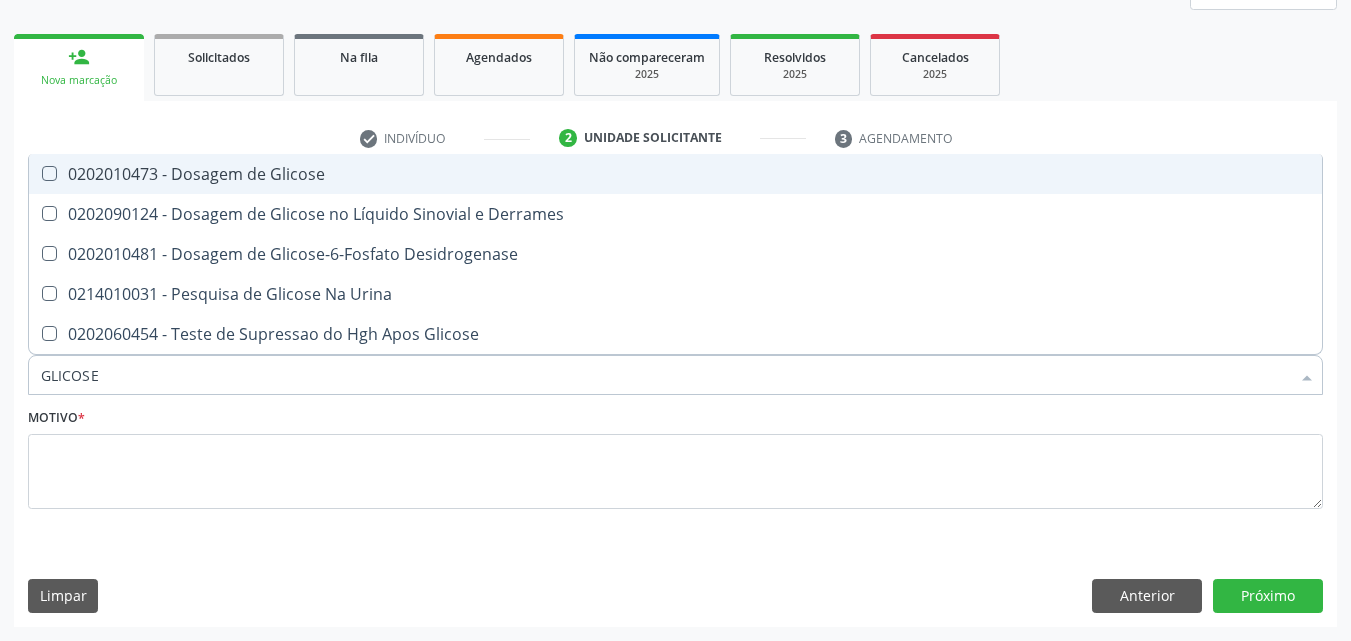 click on "0202010473 - Dosagem de Glicose" at bounding box center [675, 174] 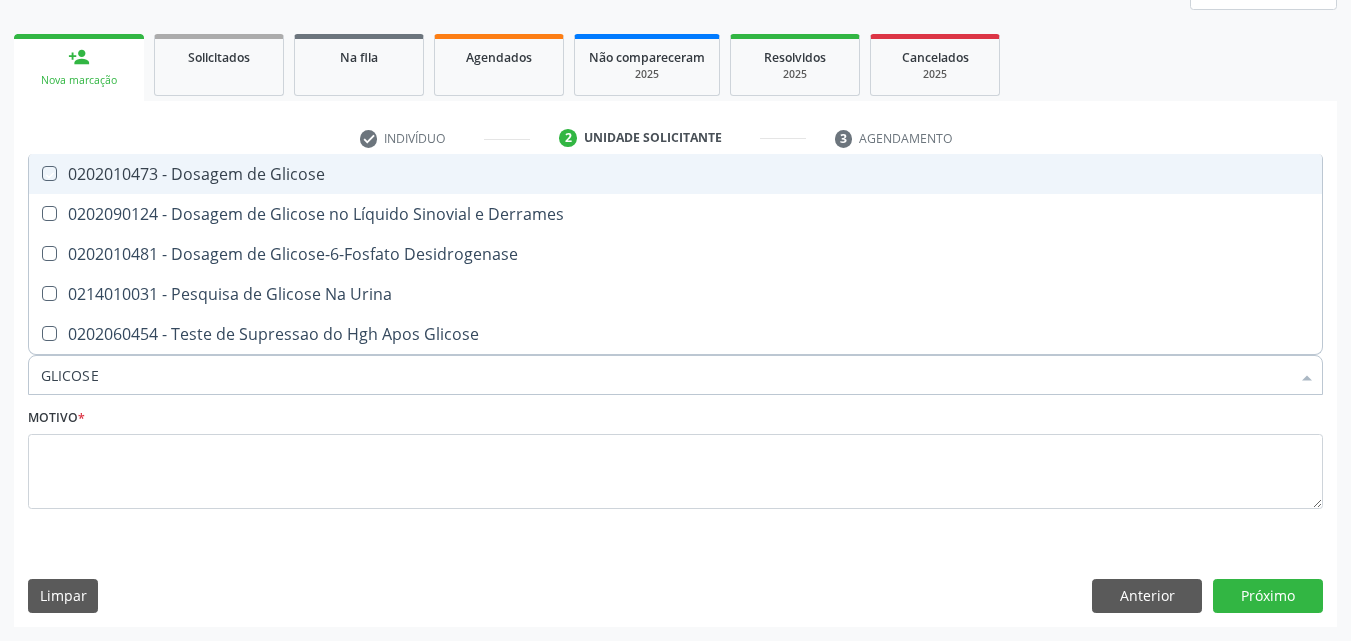 checkbox on "true" 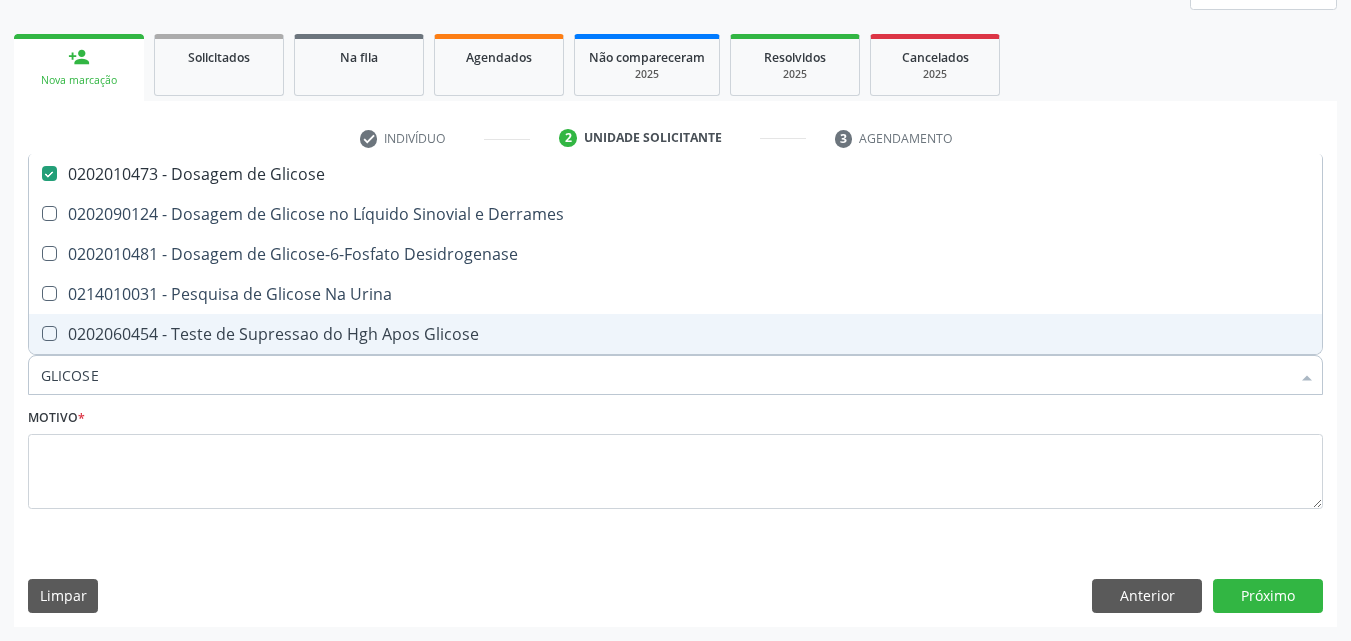 drag, startPoint x: 114, startPoint y: 379, endPoint x: 0, endPoint y: 376, distance: 114.03947 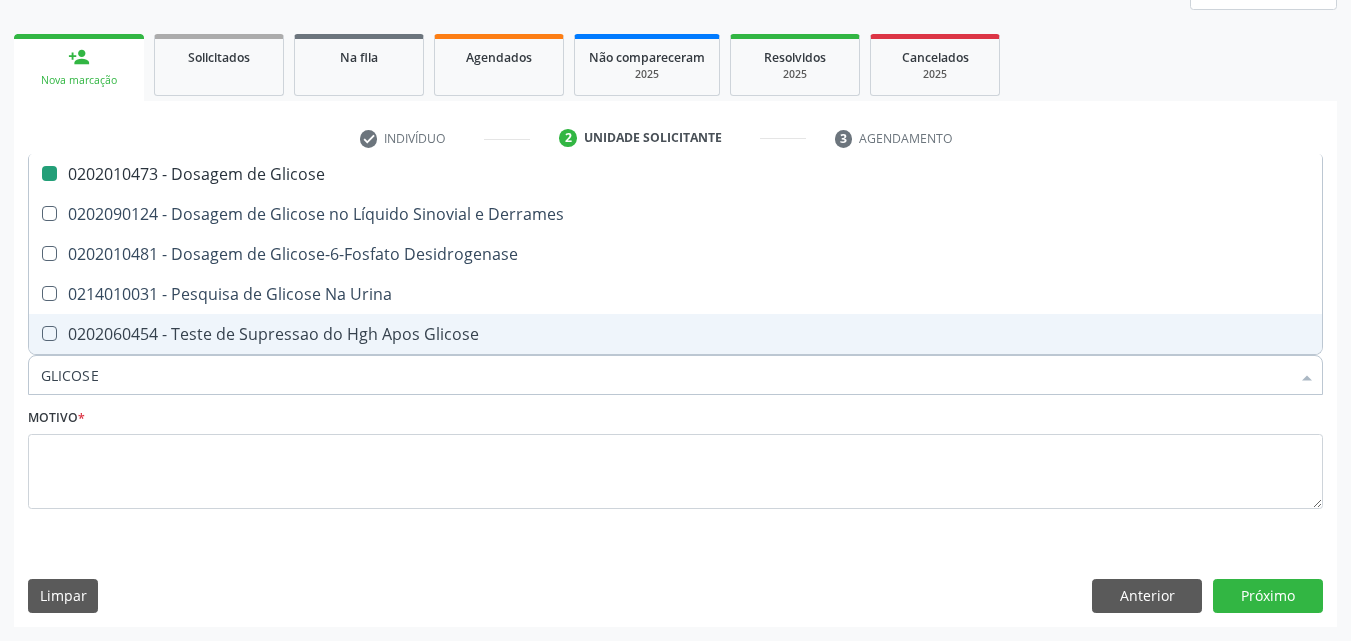type 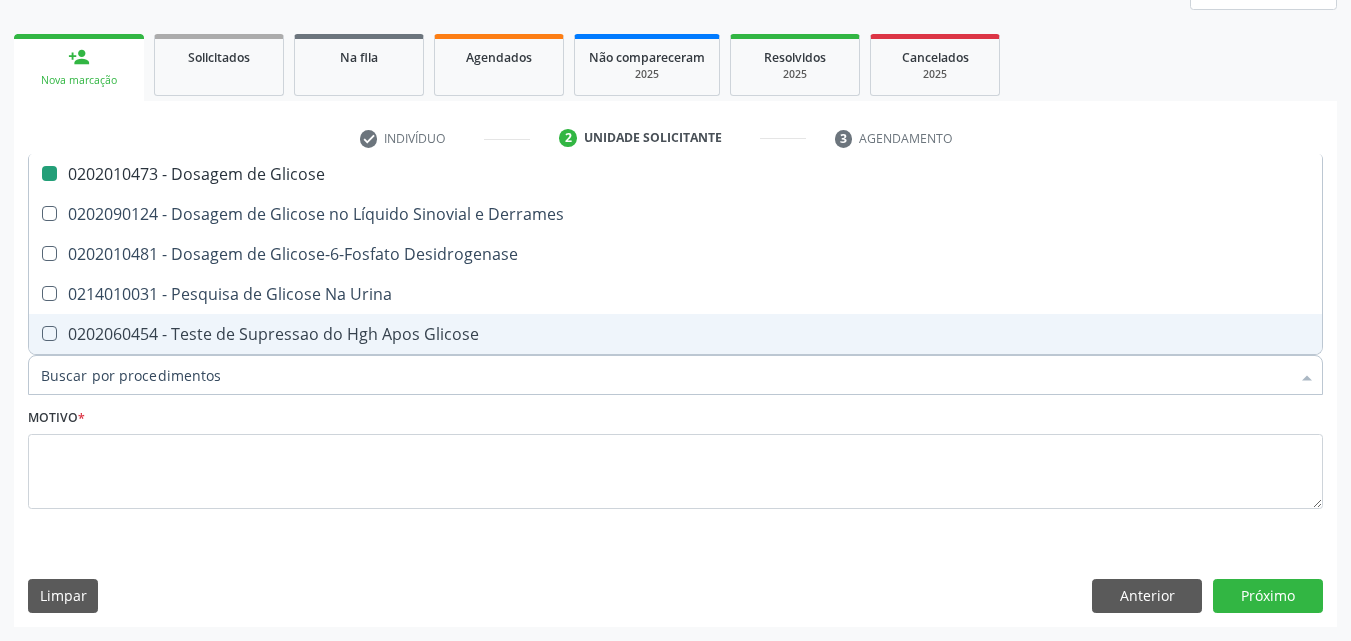 checkbox on "false" 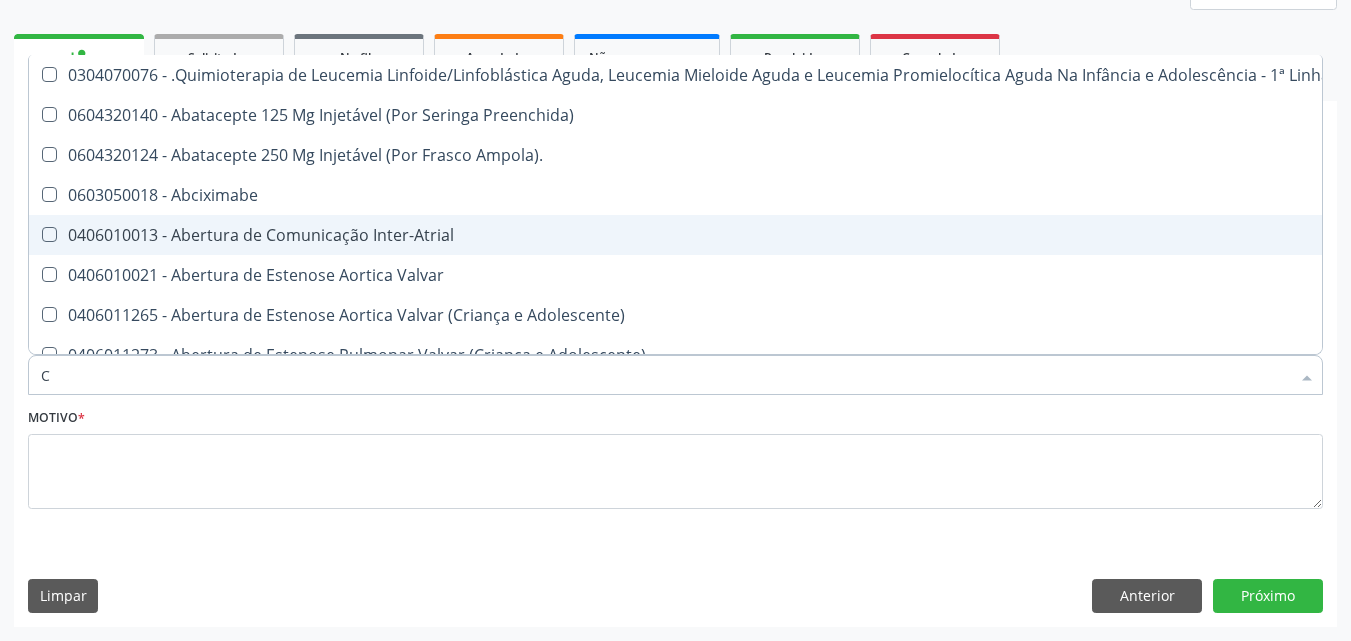 type on "CO" 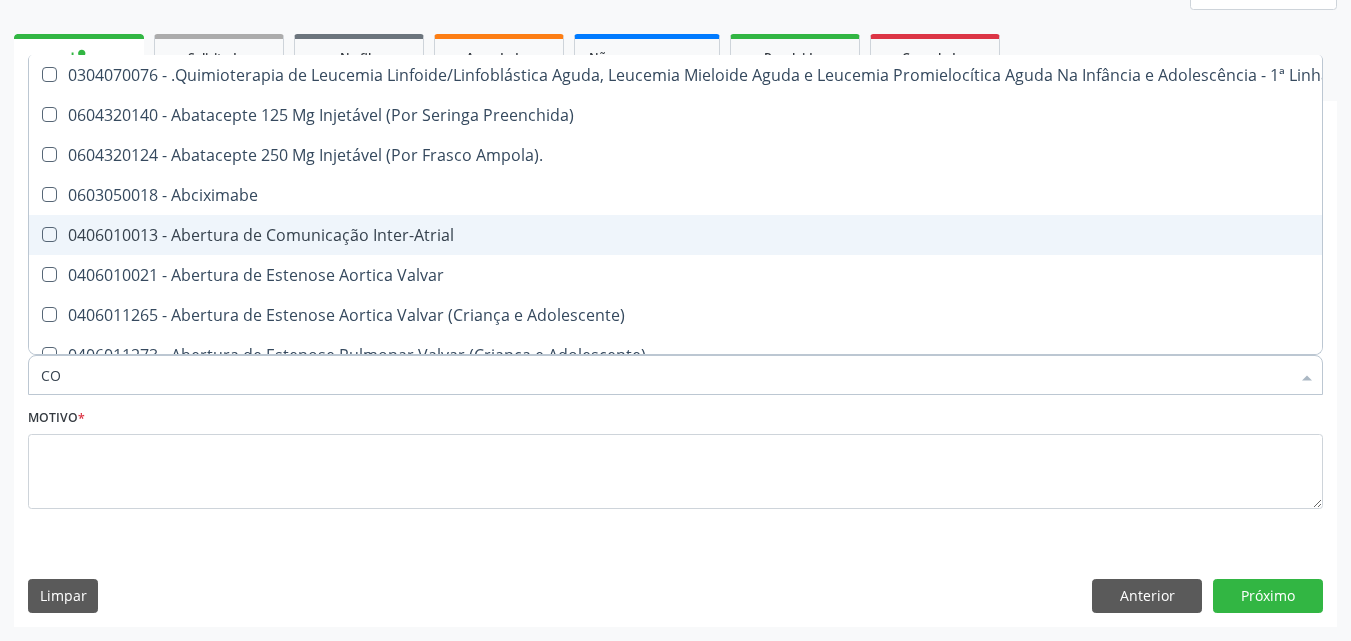 checkbox on "true" 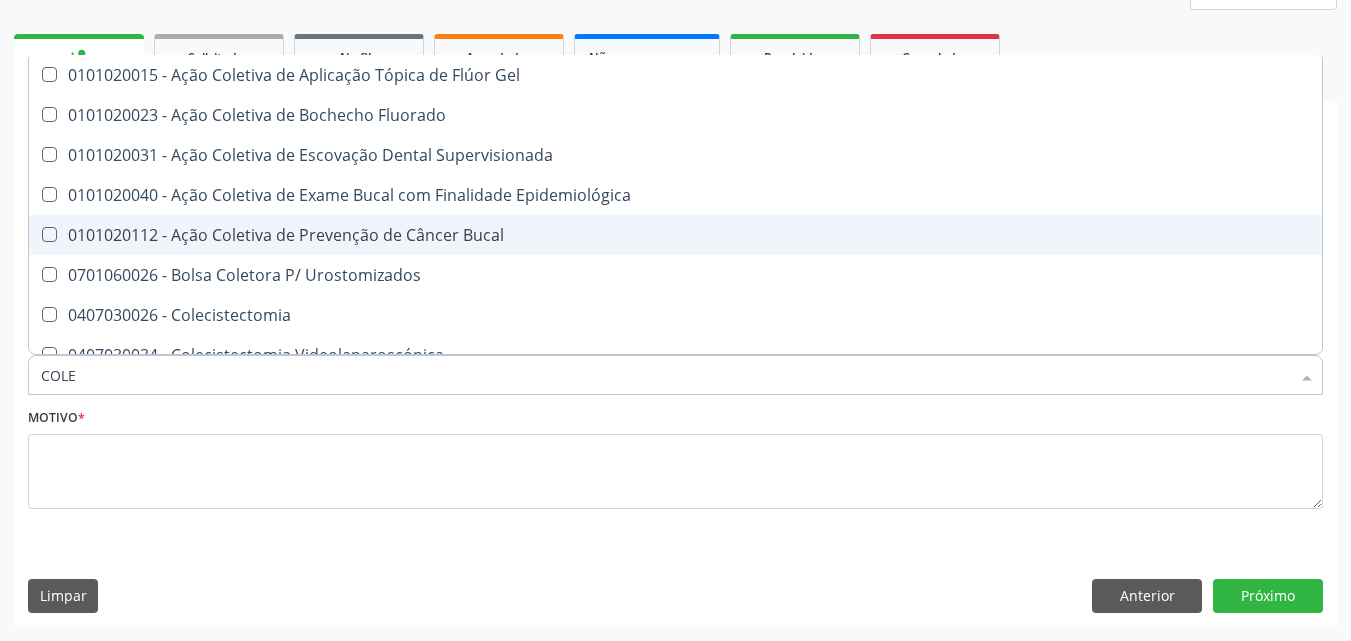 type on "COLES" 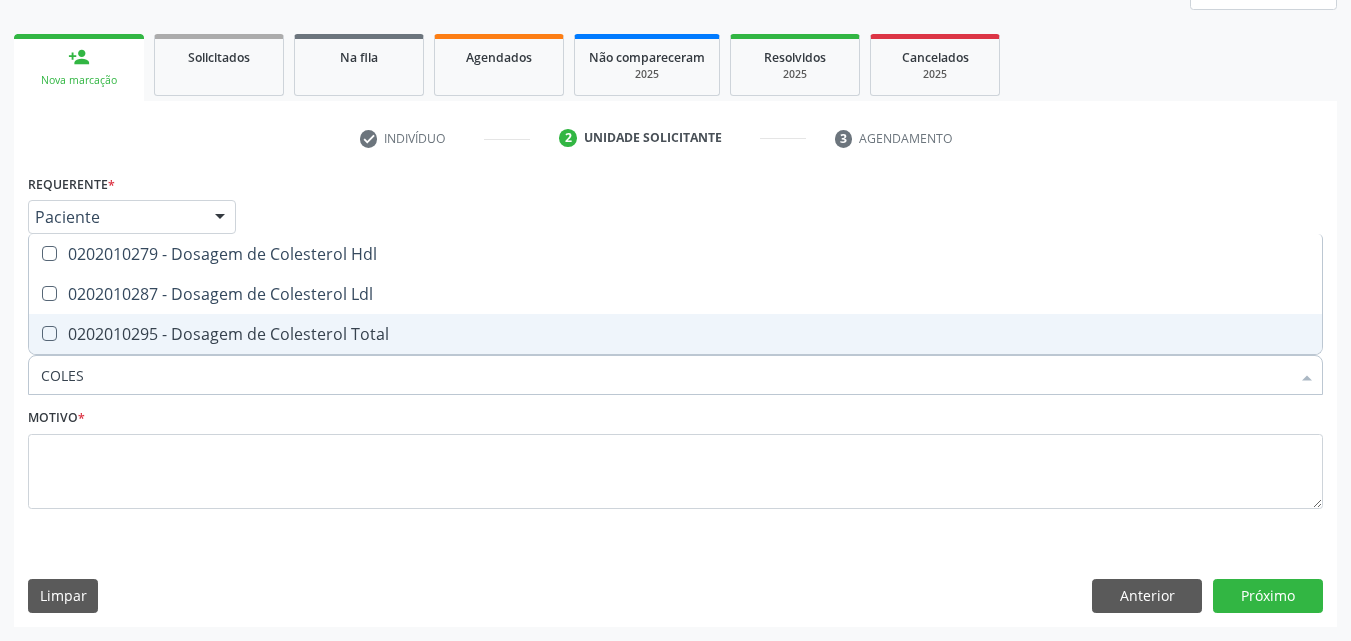 click on "0202010295 - Dosagem de Colesterol Total" at bounding box center [675, 334] 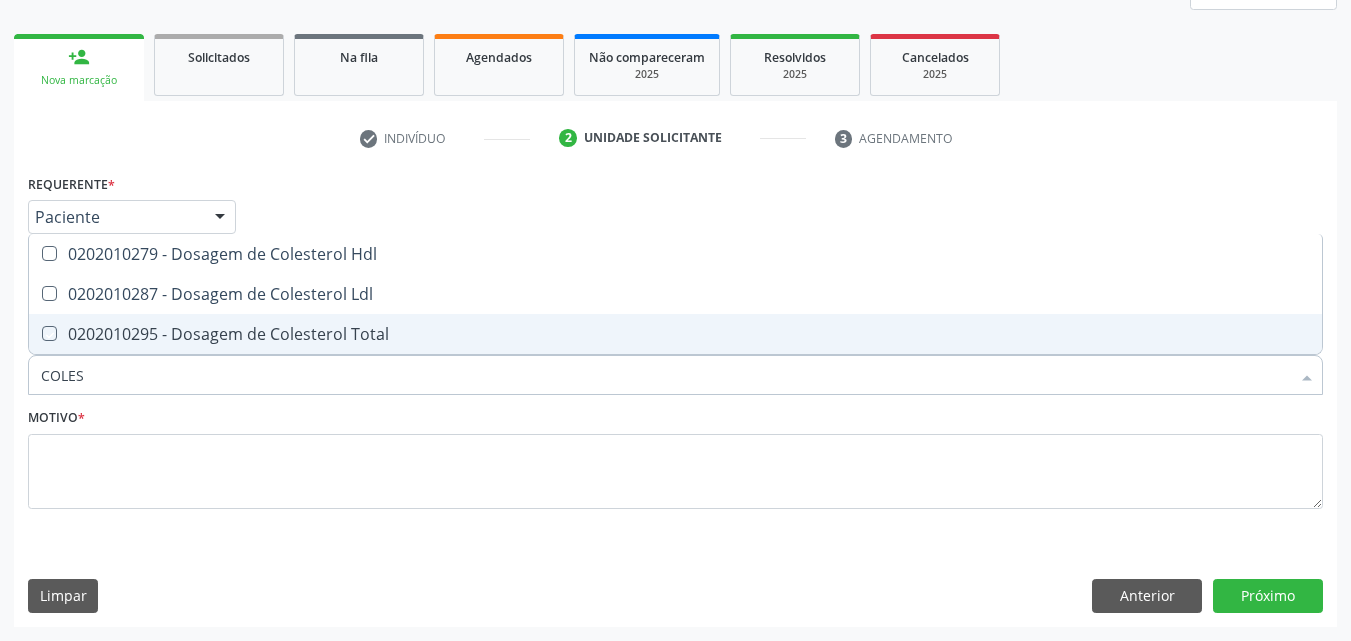 checkbox on "true" 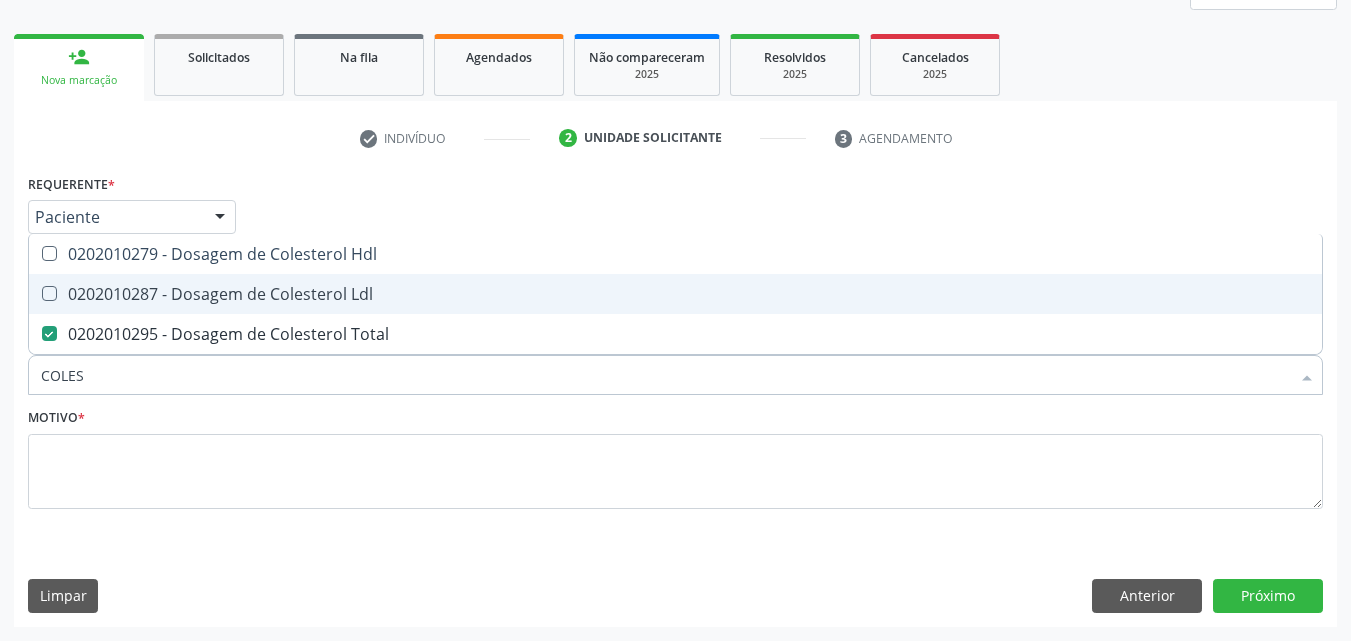 click on "0202010287 - Dosagem de Colesterol Ldl" at bounding box center [675, 294] 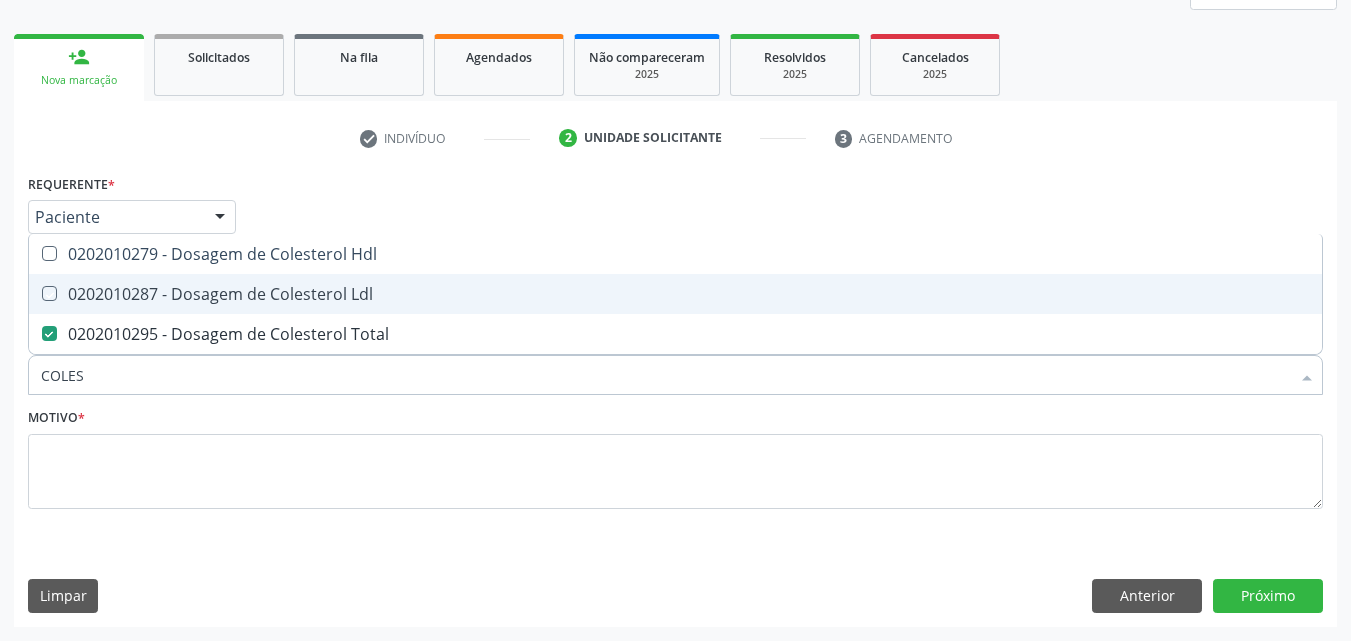 checkbox on "true" 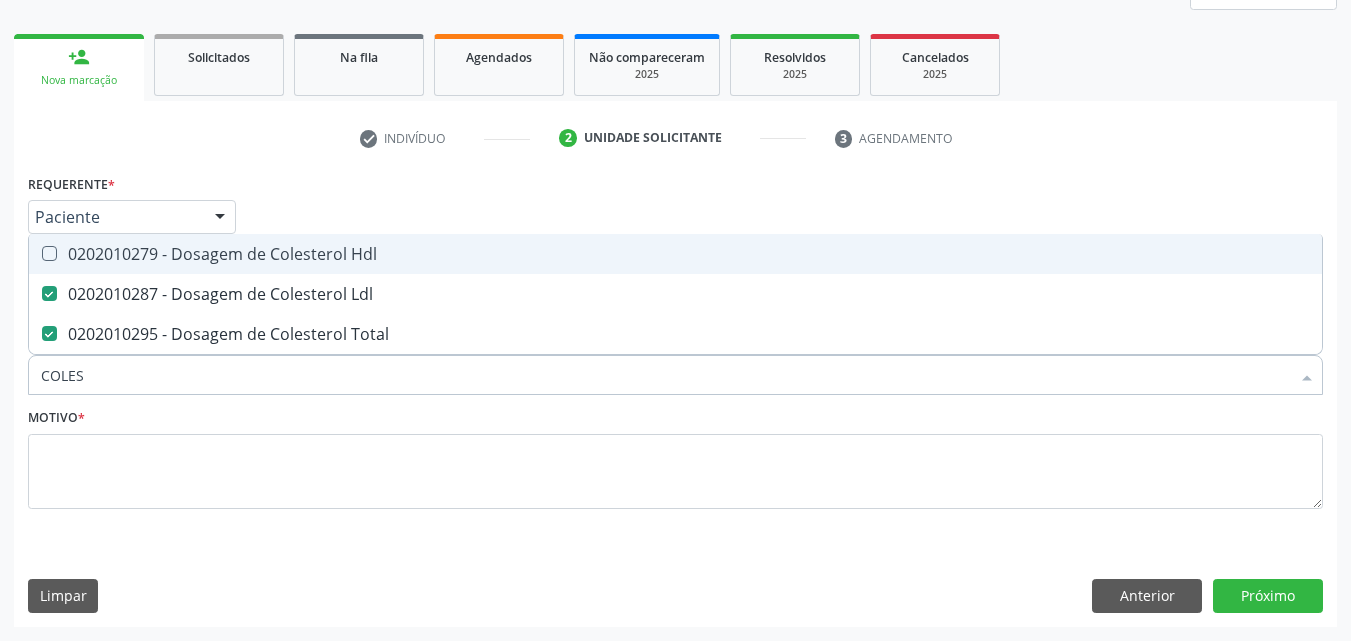 click on "0202010279 - Dosagem de Colesterol Hdl" at bounding box center (675, 254) 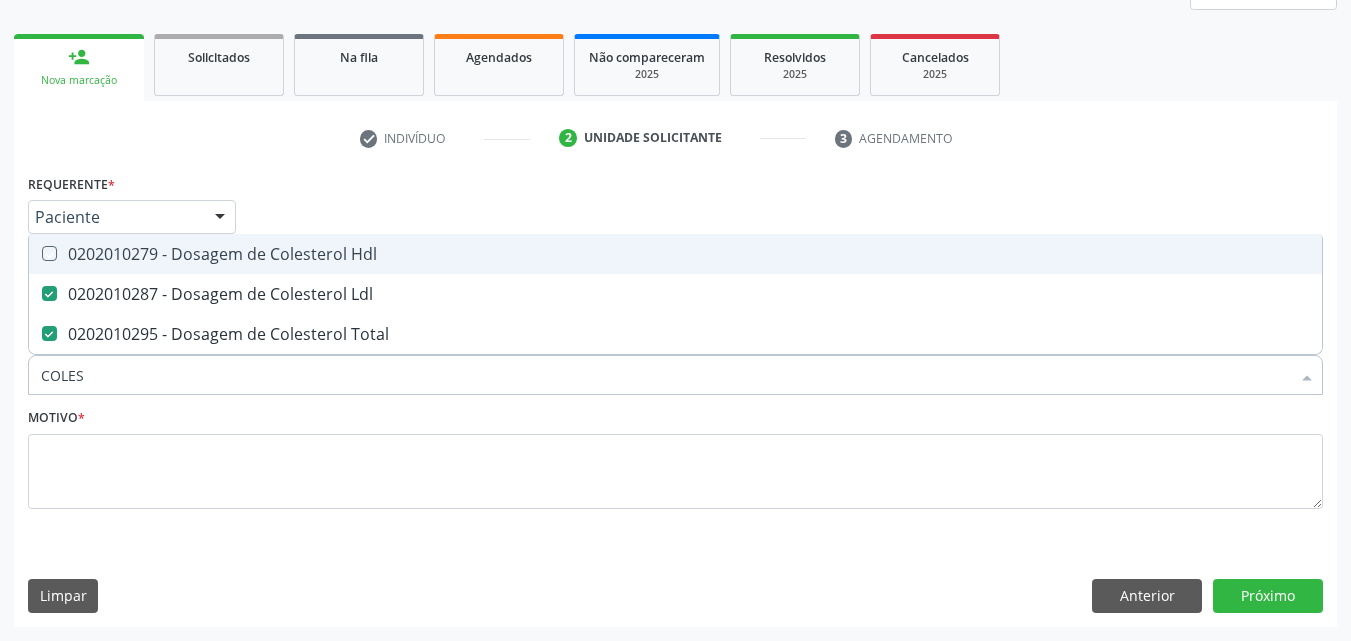 checkbox on "true" 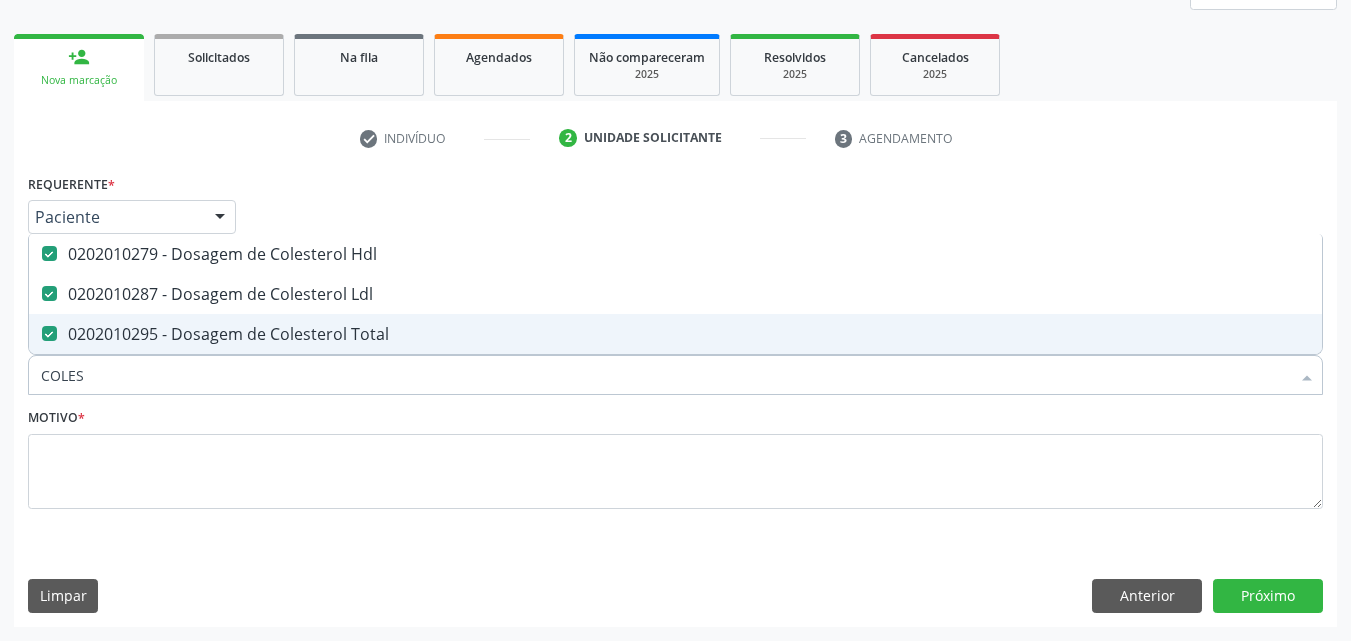 drag, startPoint x: 119, startPoint y: 369, endPoint x: 0, endPoint y: 374, distance: 119.104996 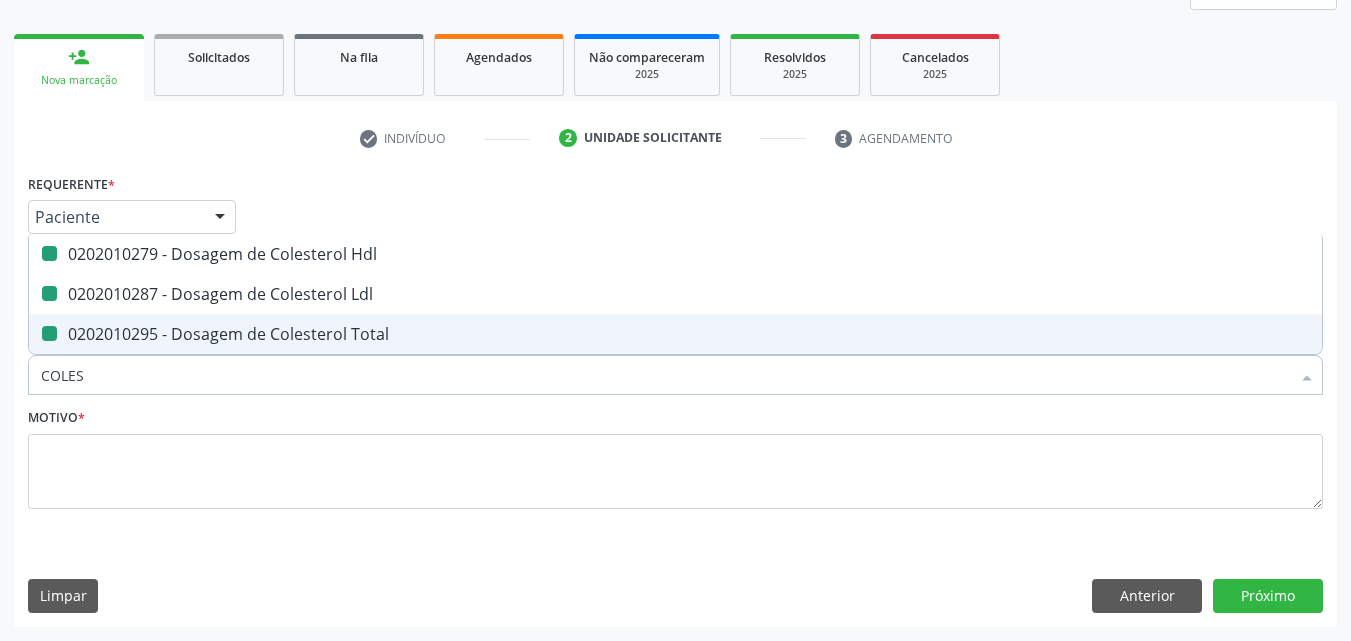 type 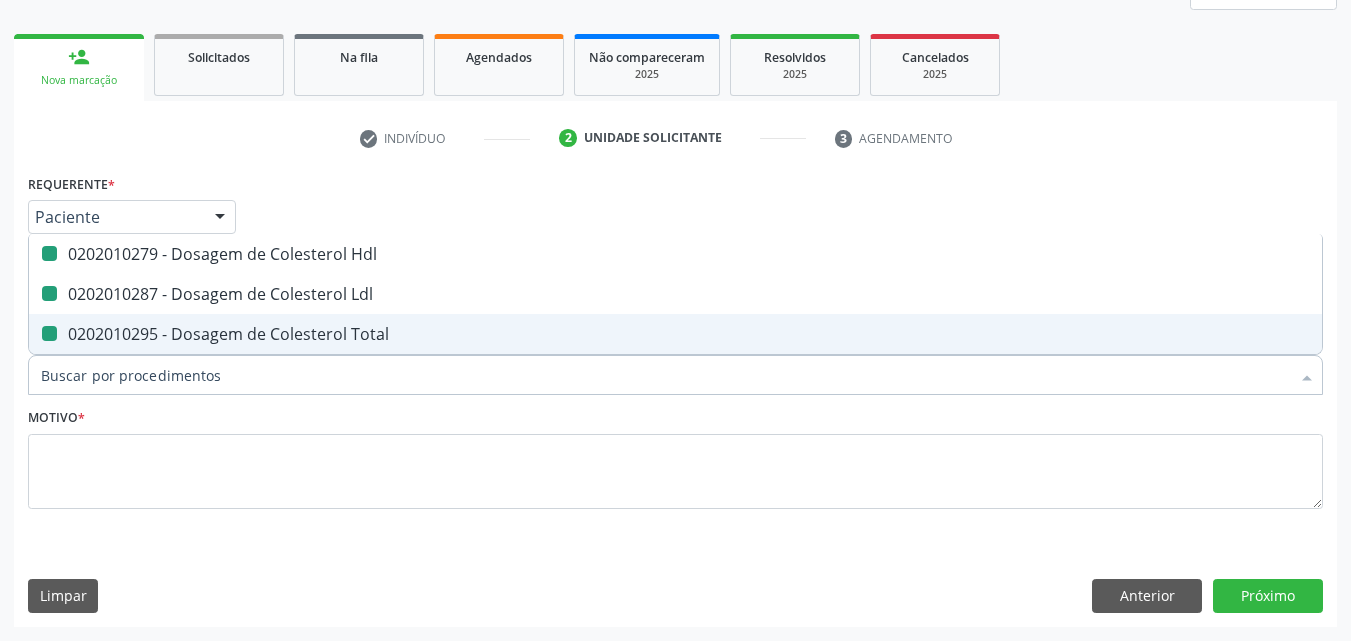 checkbox on "false" 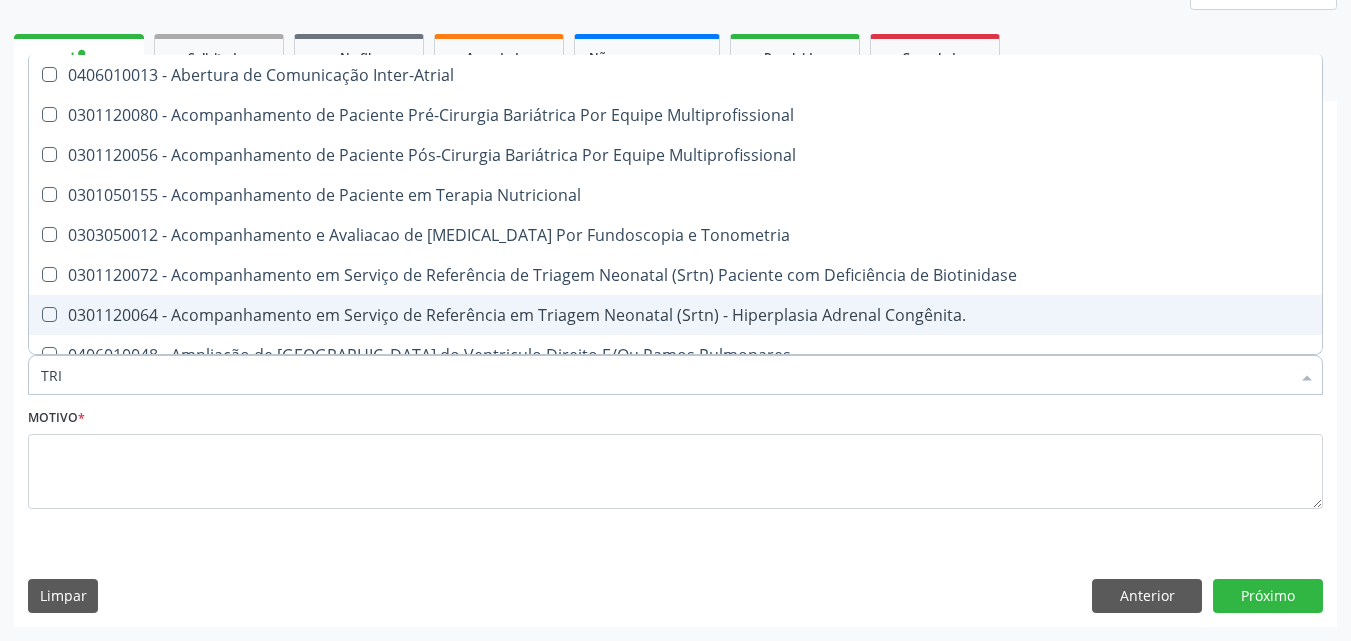 type on "TRIG" 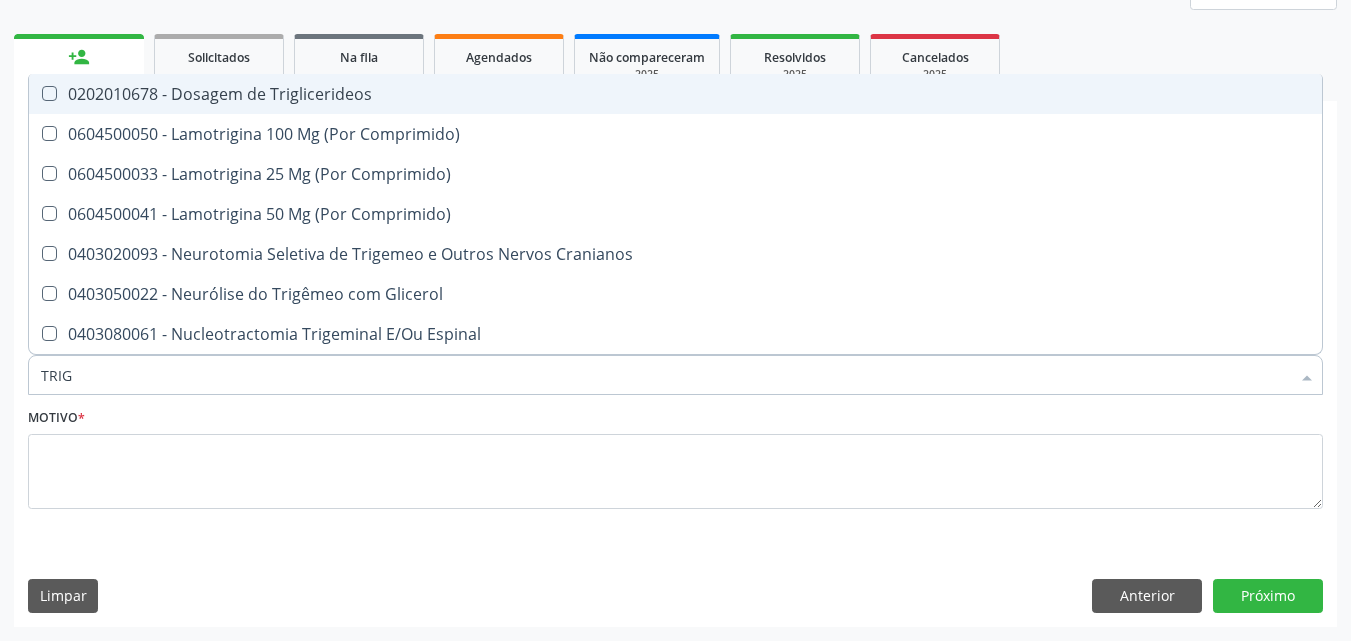 click on "0202010678 - Dosagem de Triglicerideos" at bounding box center [675, 94] 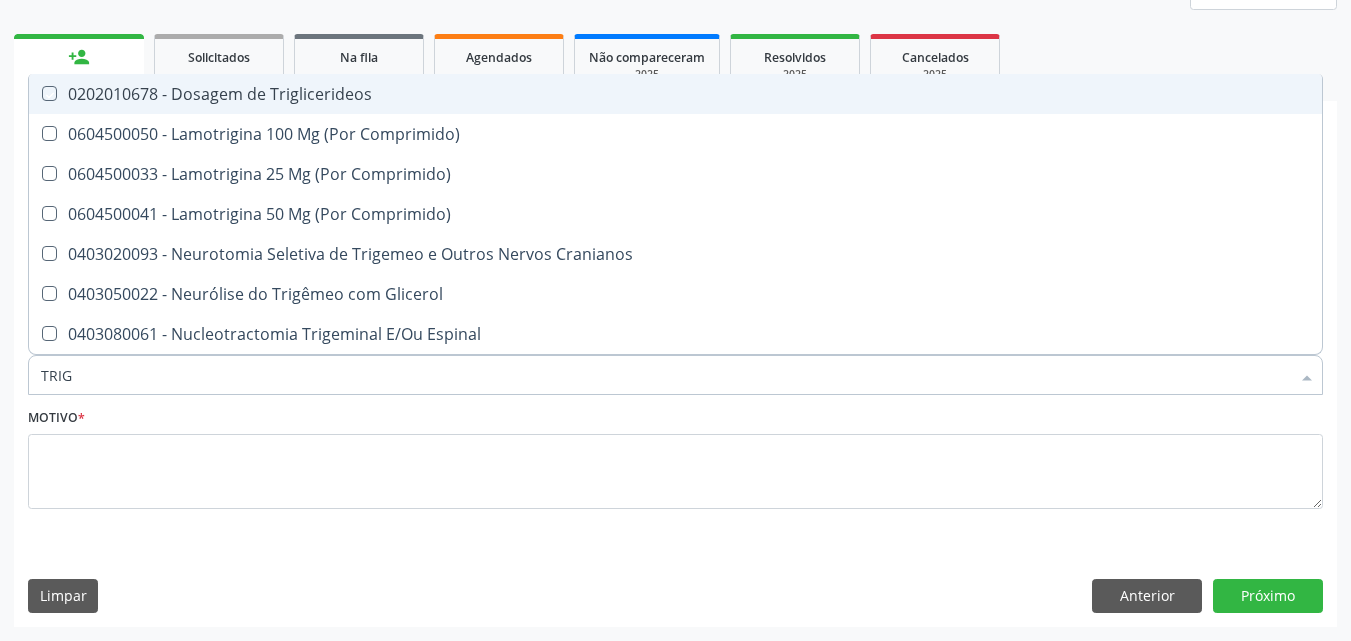checkbox on "true" 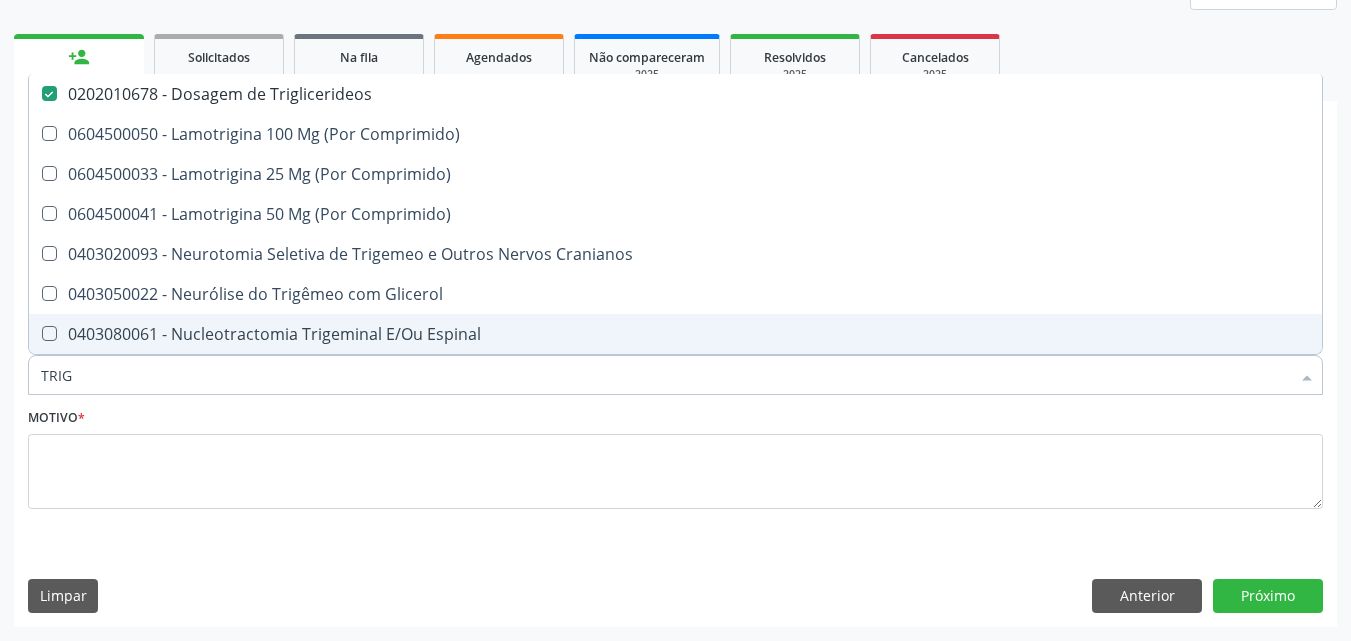 drag, startPoint x: 120, startPoint y: 380, endPoint x: 30, endPoint y: 371, distance: 90.44888 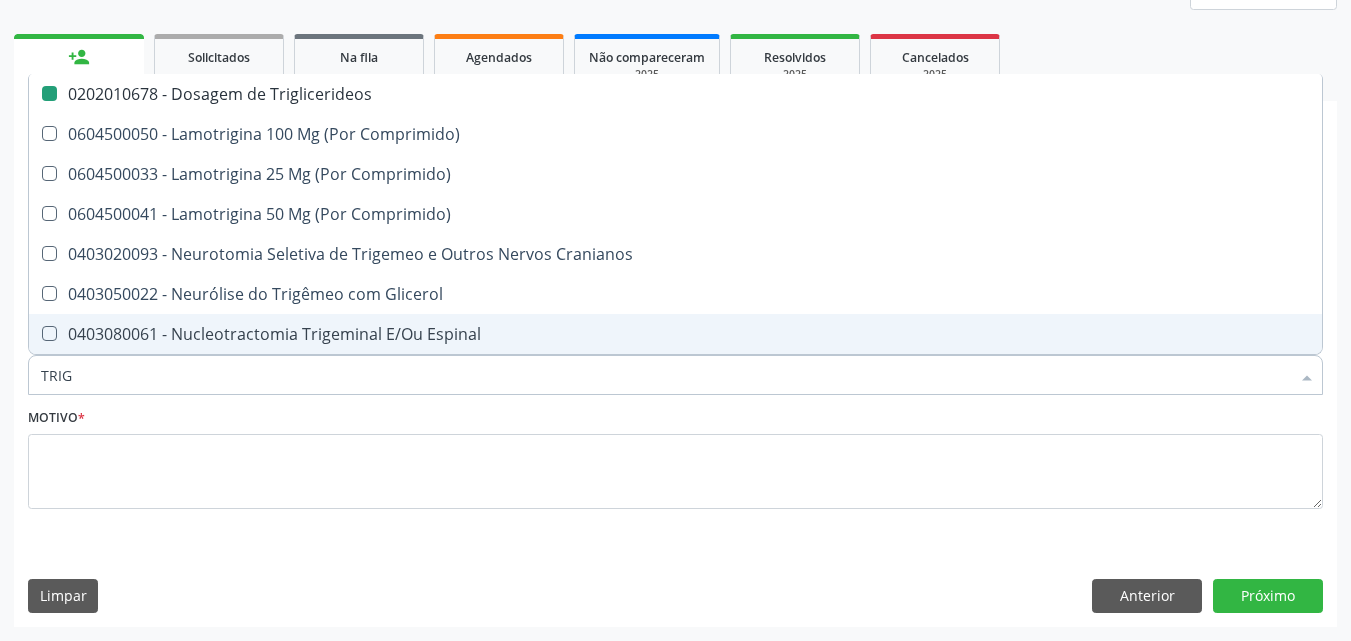 type 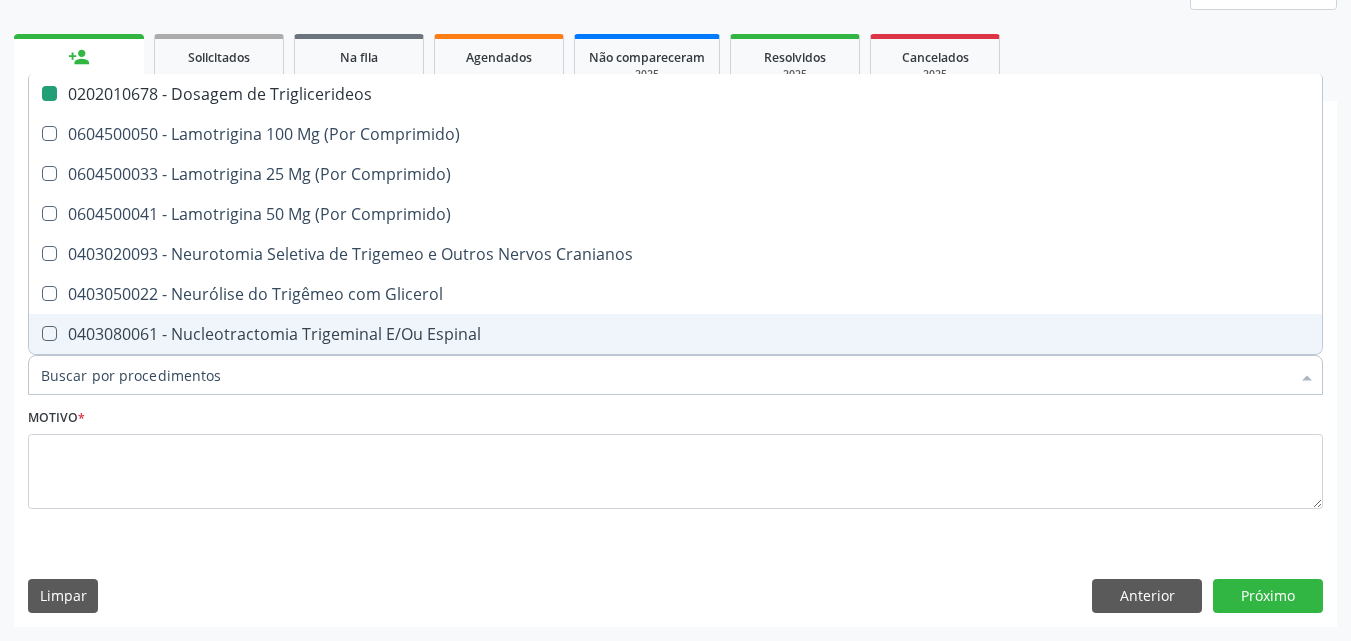 checkbox on "false" 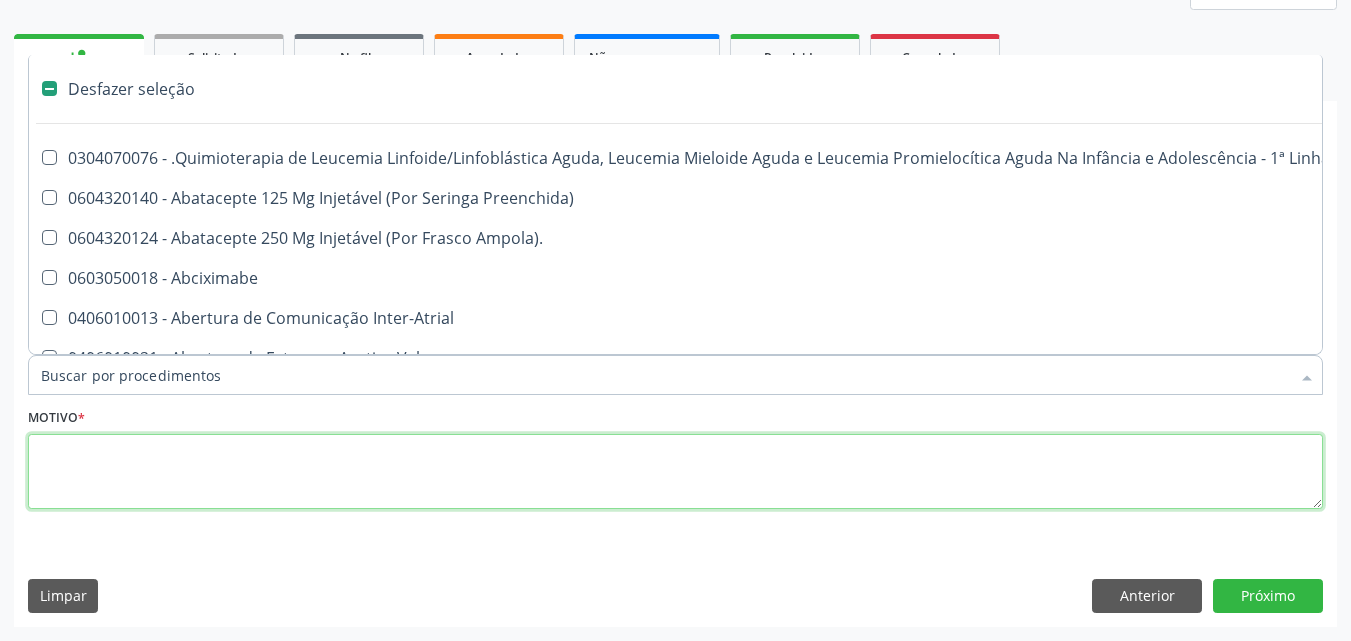 click at bounding box center [675, 472] 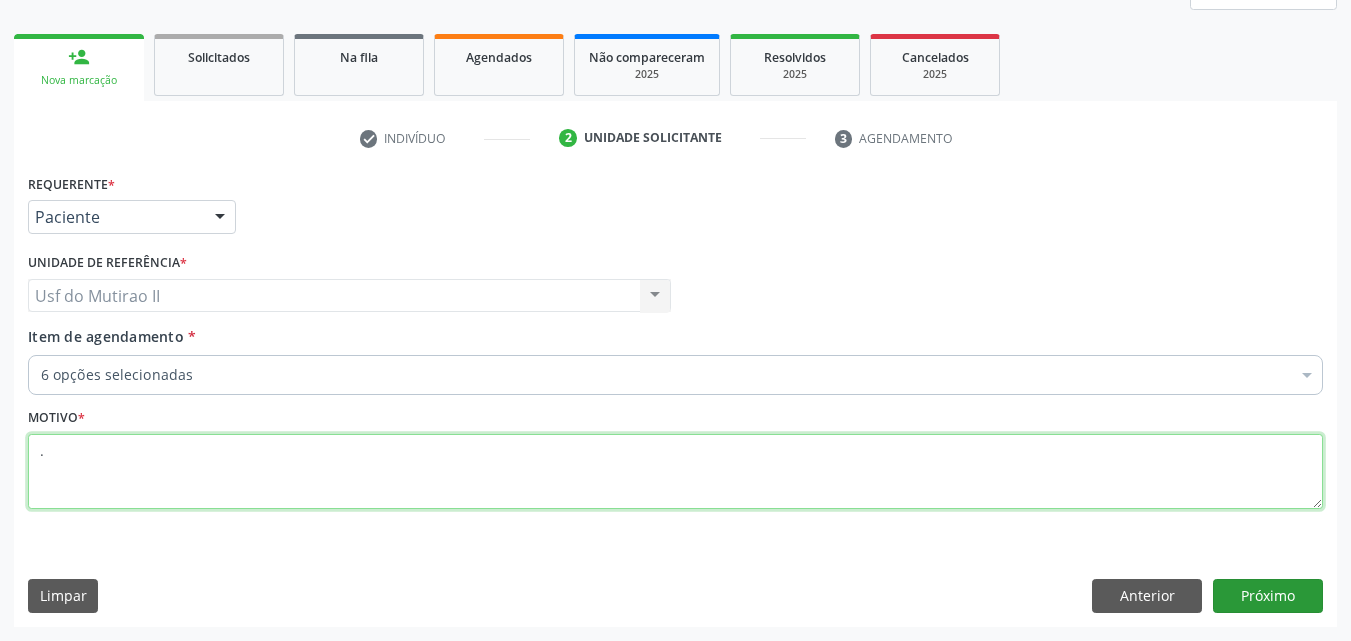 type on "." 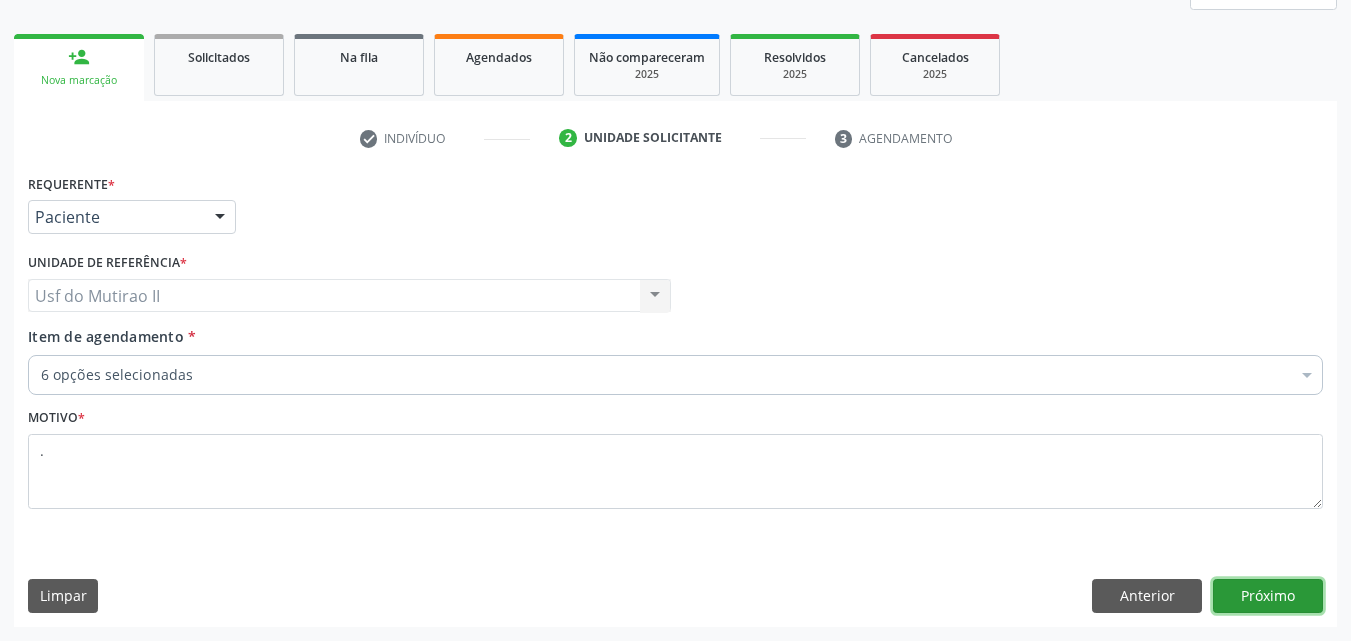 click on "Próximo" at bounding box center [1268, 596] 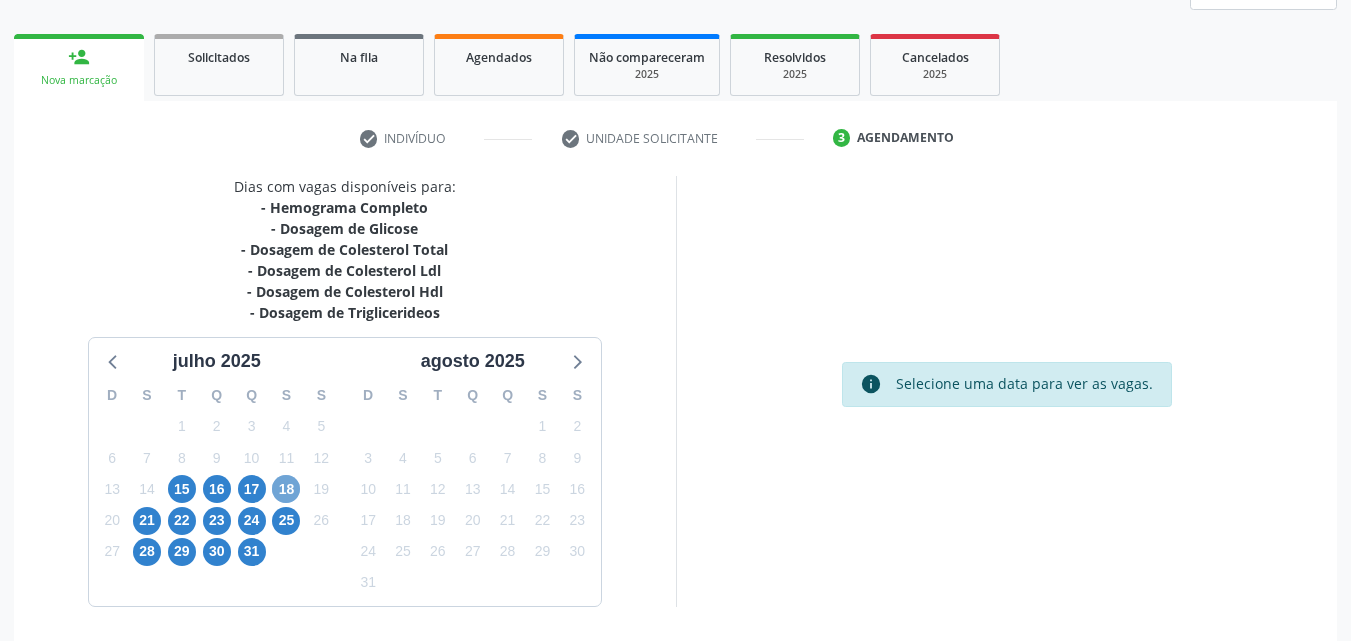 click on "18" at bounding box center (286, 489) 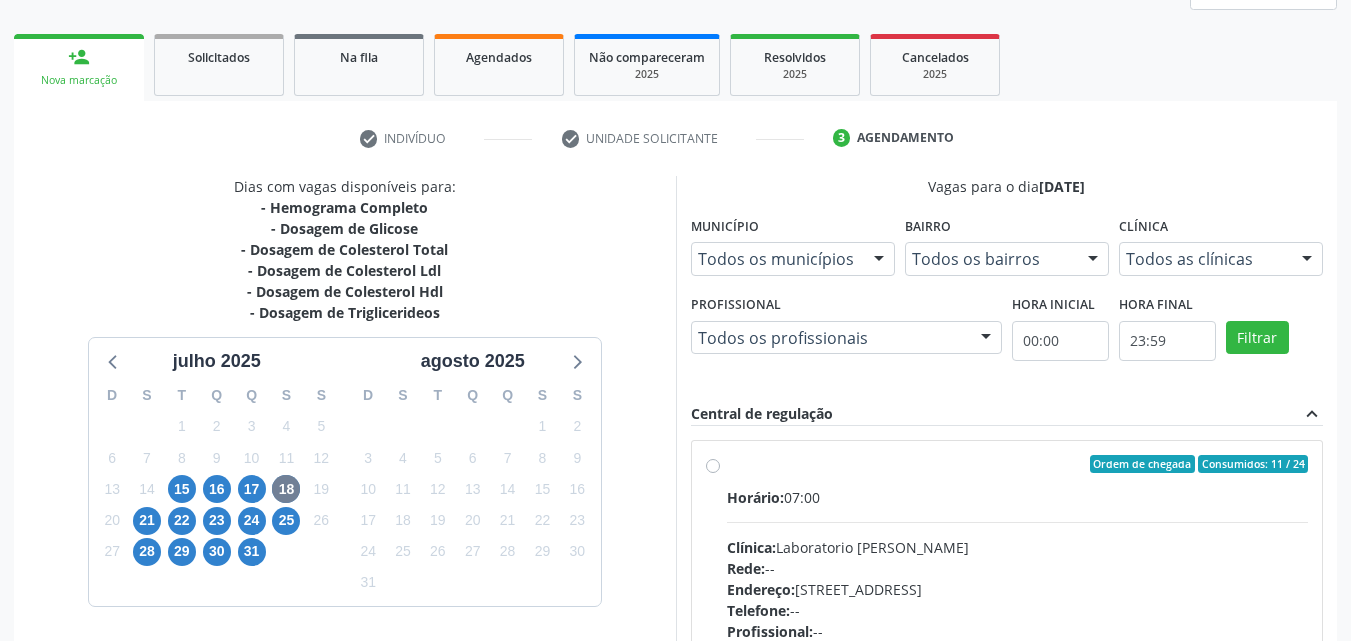 click on "Ordem de chegada
Consumidos: 11 / 24
Horário:   07:00
Clínica:  Laboratorio [PERSON_NAME]
Rede:
--
Endereço:   [STREET_ADDRESS]
Telefone:   --
Profissional:
--
Informações adicionais sobre o atendimento
Idade de atendimento:
Sem restrição
Gênero(s) atendido(s):
Sem restrição
Informações adicionais:
--" at bounding box center (1018, 608) 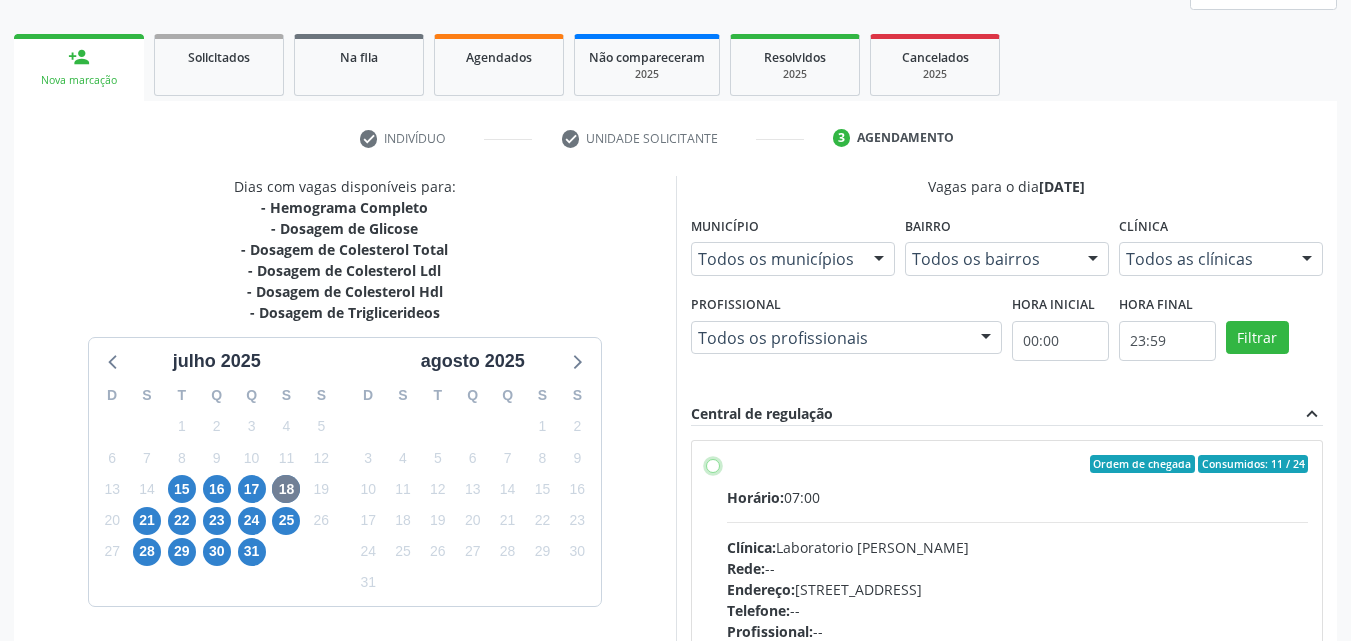 click on "Ordem de chegada
Consumidos: 11 / 24
Horário:   07:00
Clínica:  Laboratorio [PERSON_NAME]
Rede:
--
Endereço:   [STREET_ADDRESS]
Telefone:   --
Profissional:
--
Informações adicionais sobre o atendimento
Idade de atendimento:
Sem restrição
Gênero(s) atendido(s):
Sem restrição
Informações adicionais:
--" at bounding box center (713, 464) 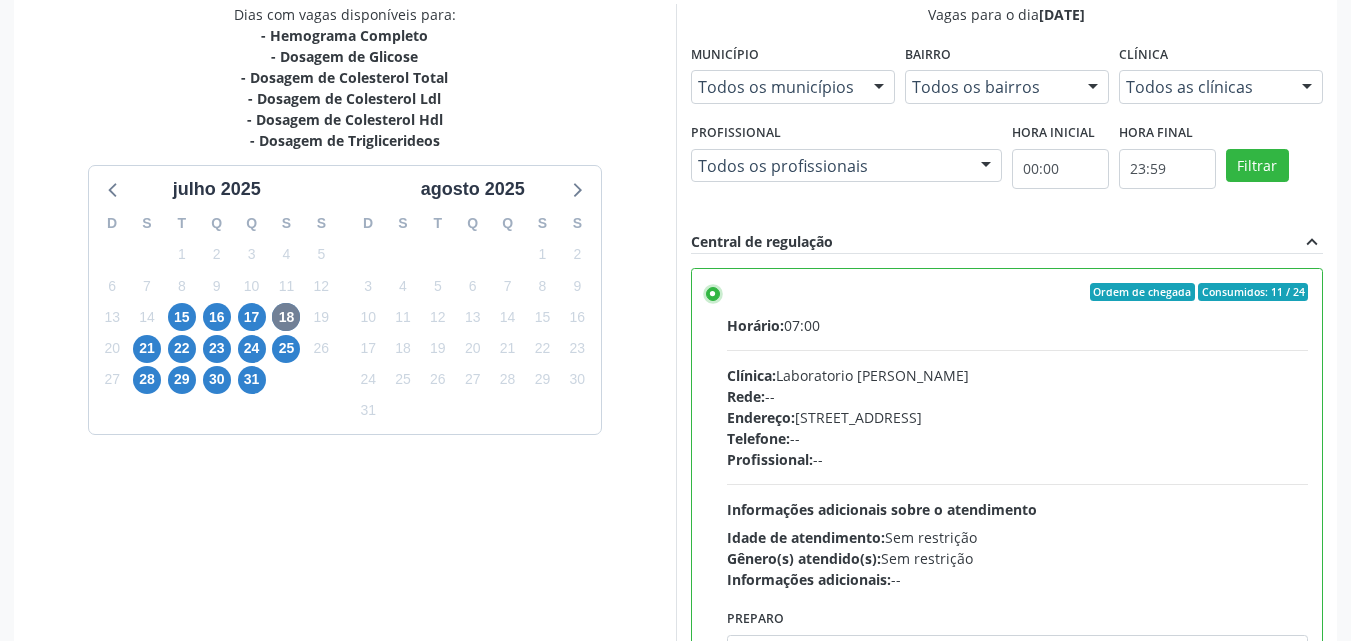 scroll, scrollTop: 554, scrollLeft: 0, axis: vertical 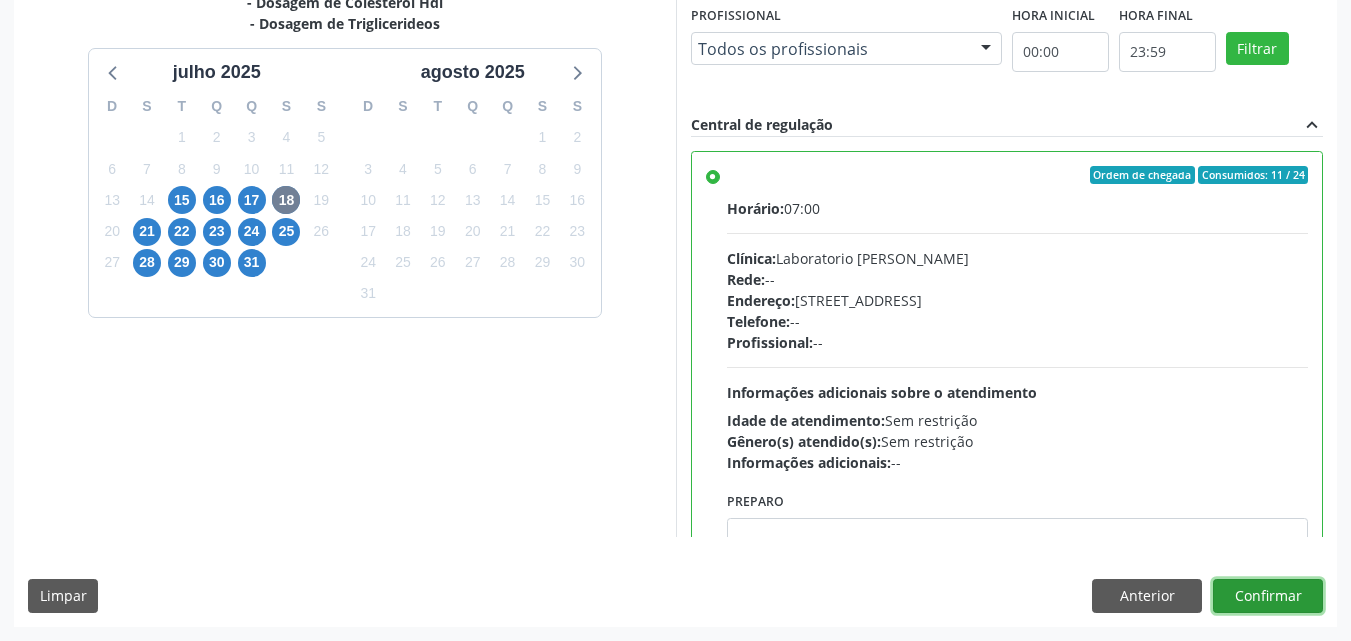 click on "Confirmar" at bounding box center [1268, 596] 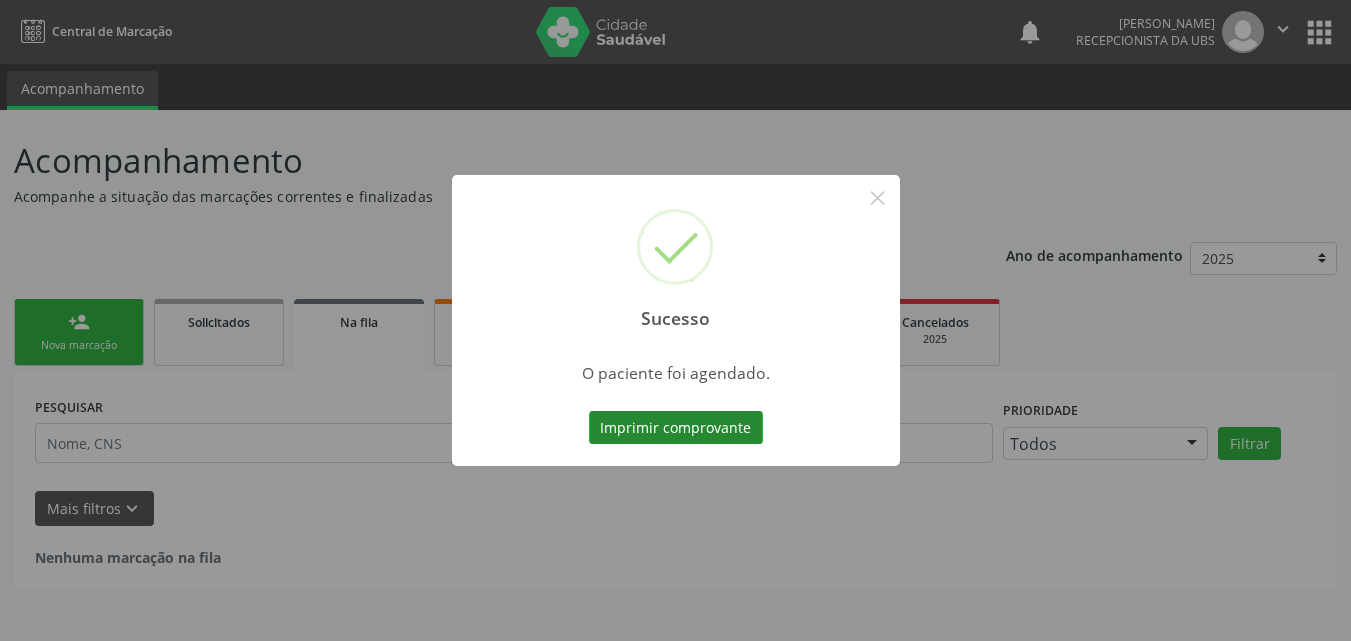 scroll, scrollTop: 0, scrollLeft: 0, axis: both 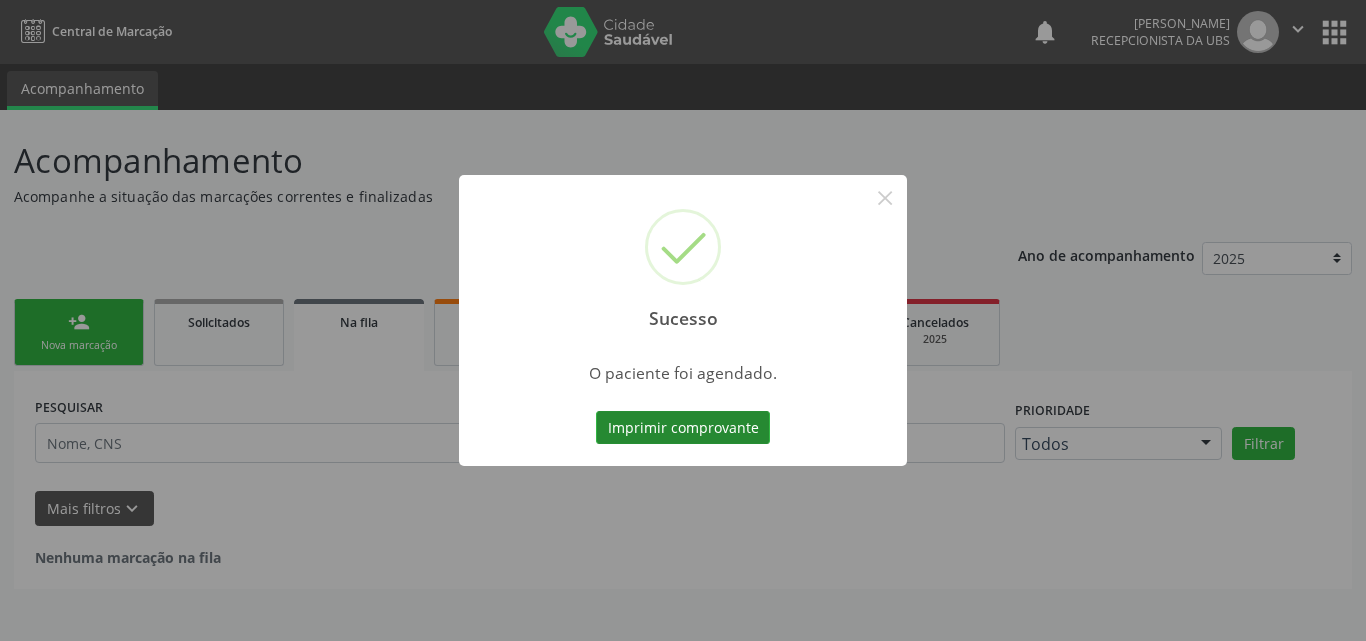 click on "Imprimir comprovante" at bounding box center (683, 428) 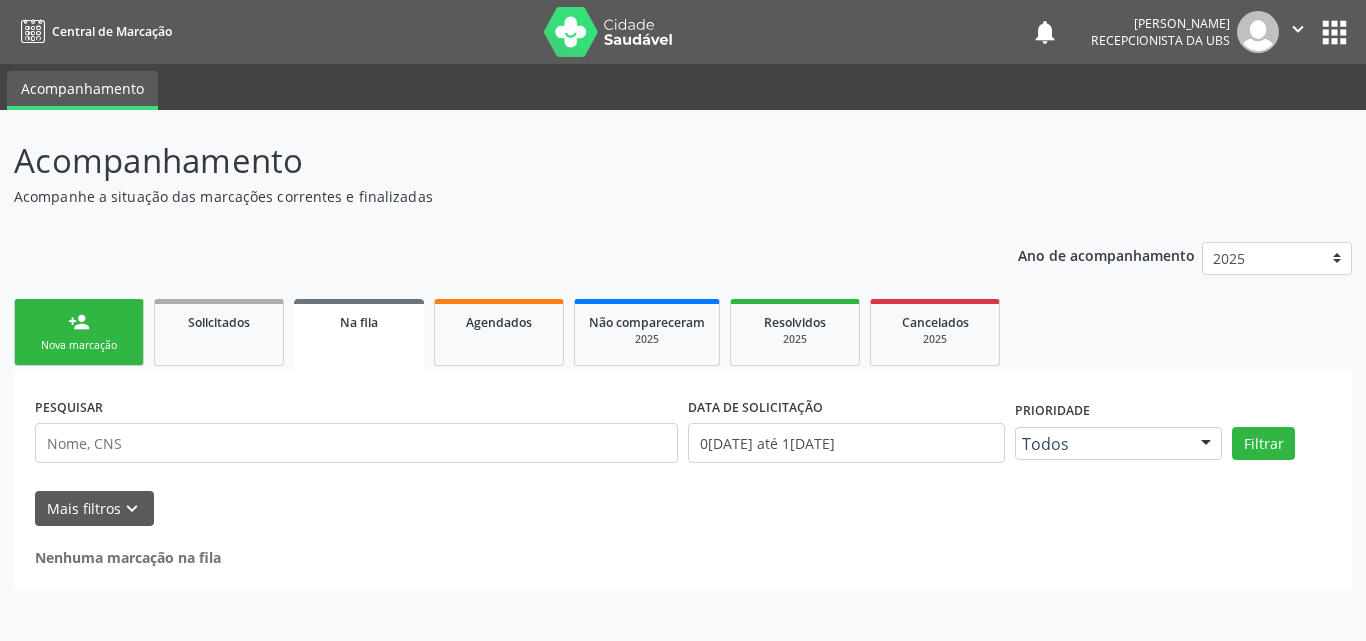 click on "person_add
Nova marcação" at bounding box center [79, 332] 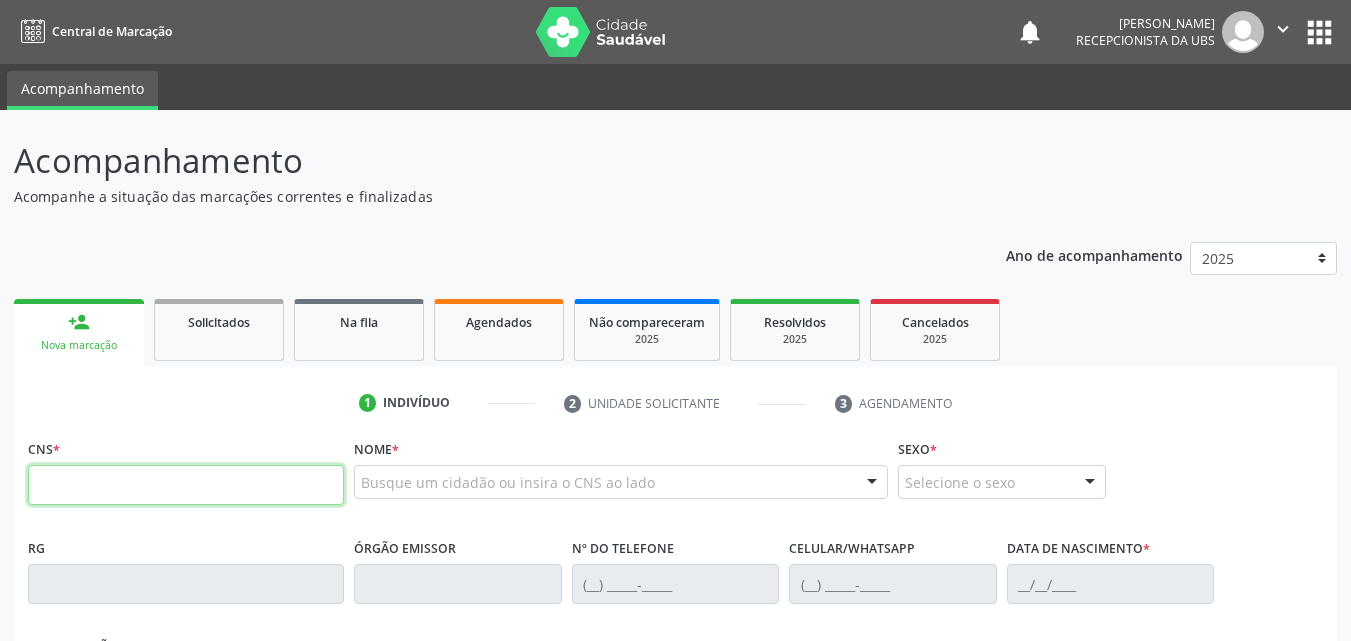 click at bounding box center (186, 485) 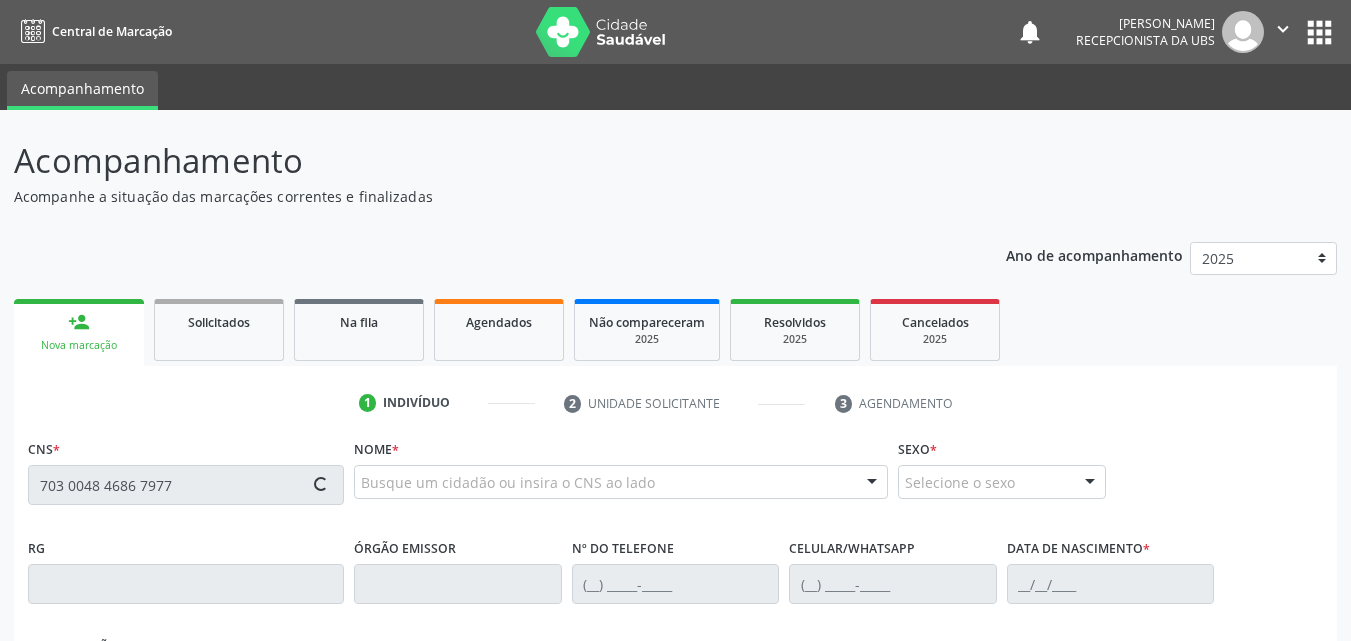 type on "703 0048 4686 7977" 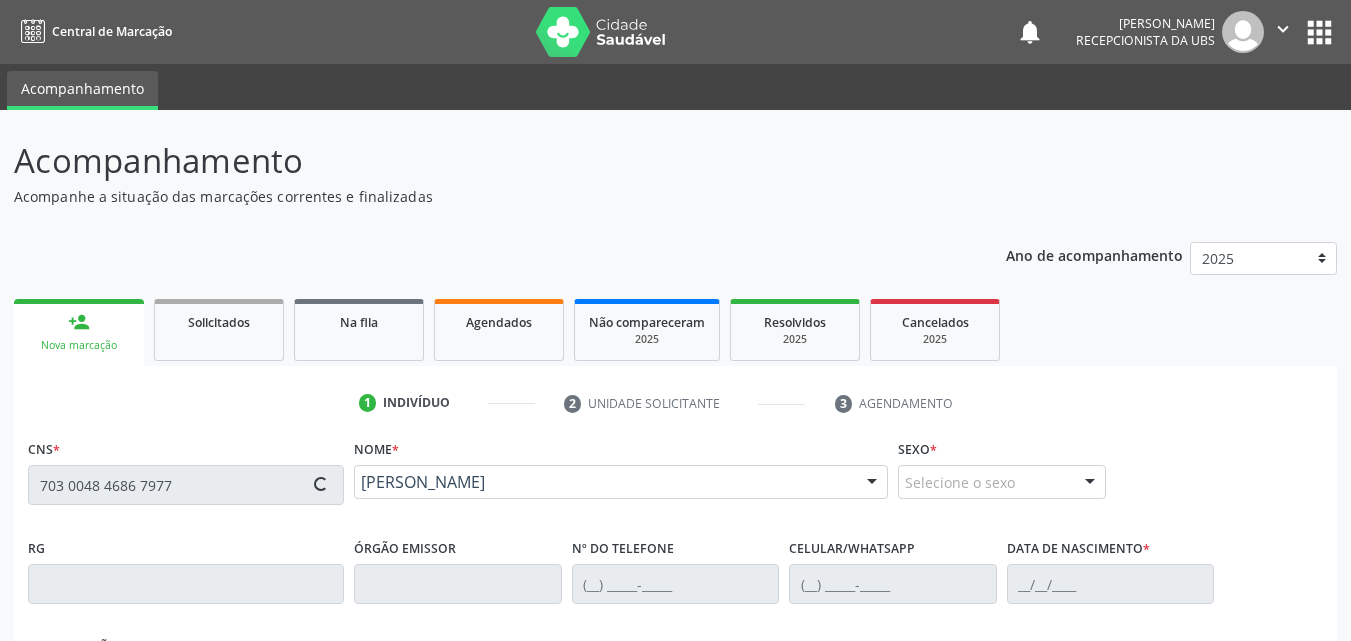type on "[PHONE_NUMBER]" 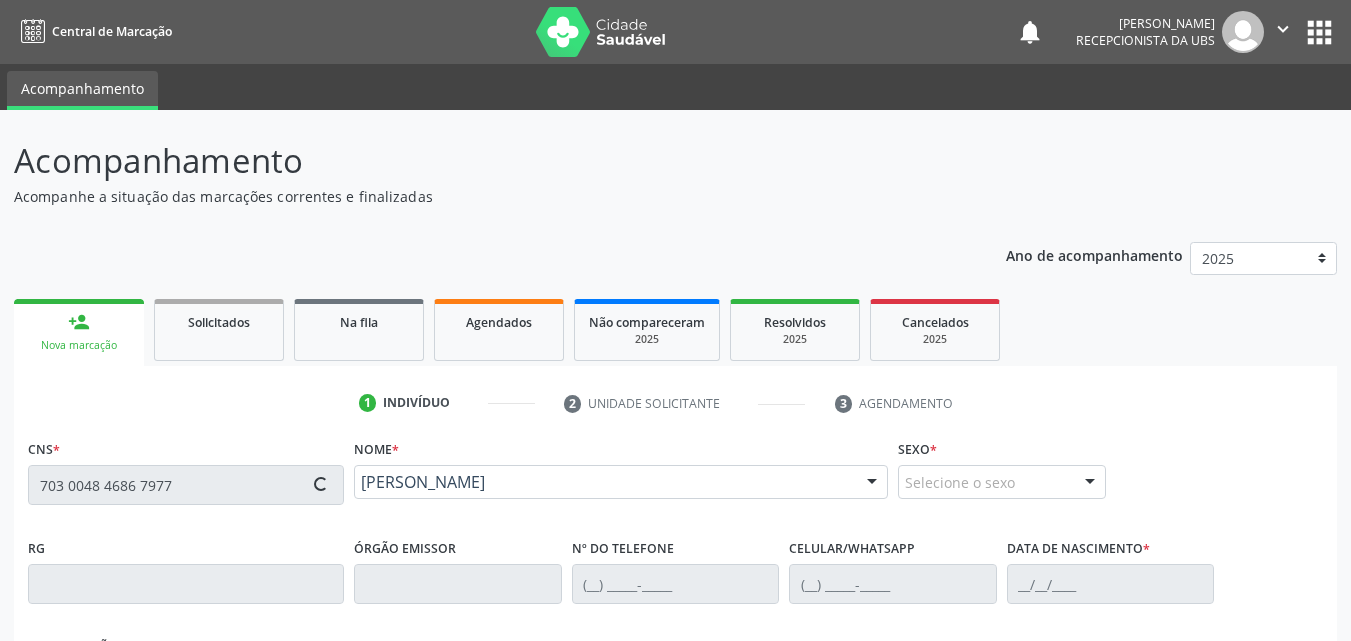type on "[PHONE_NUMBER]" 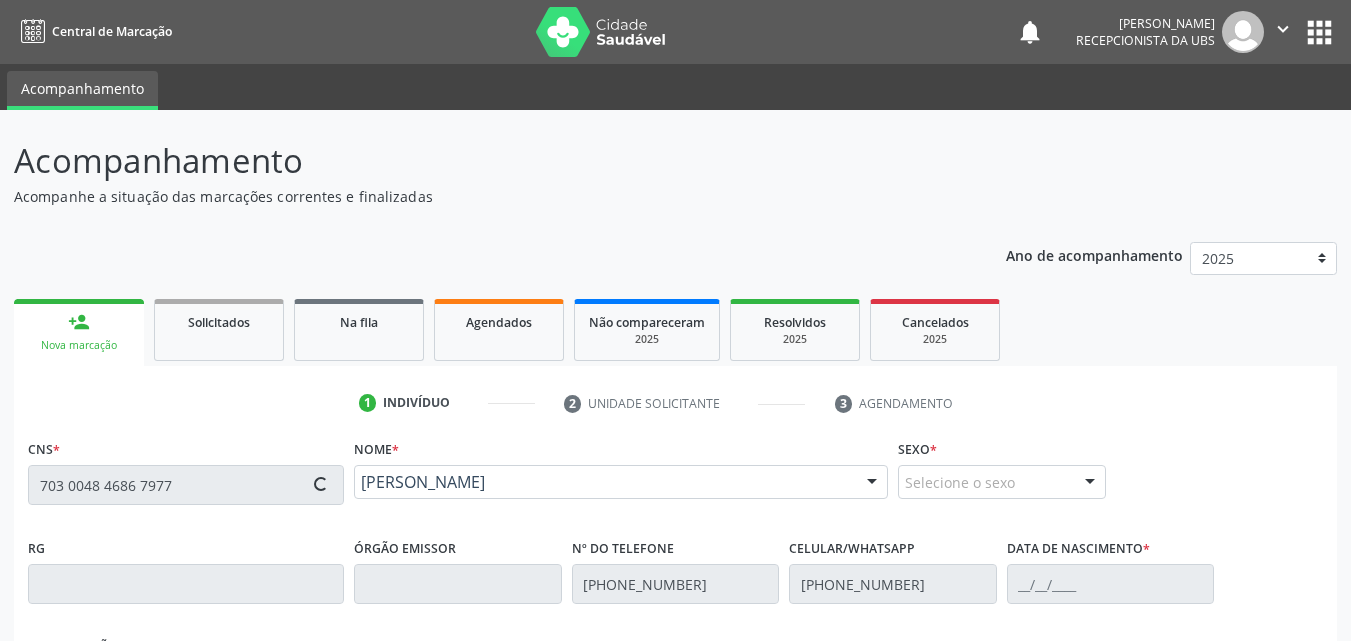 type on "21[DATE]" 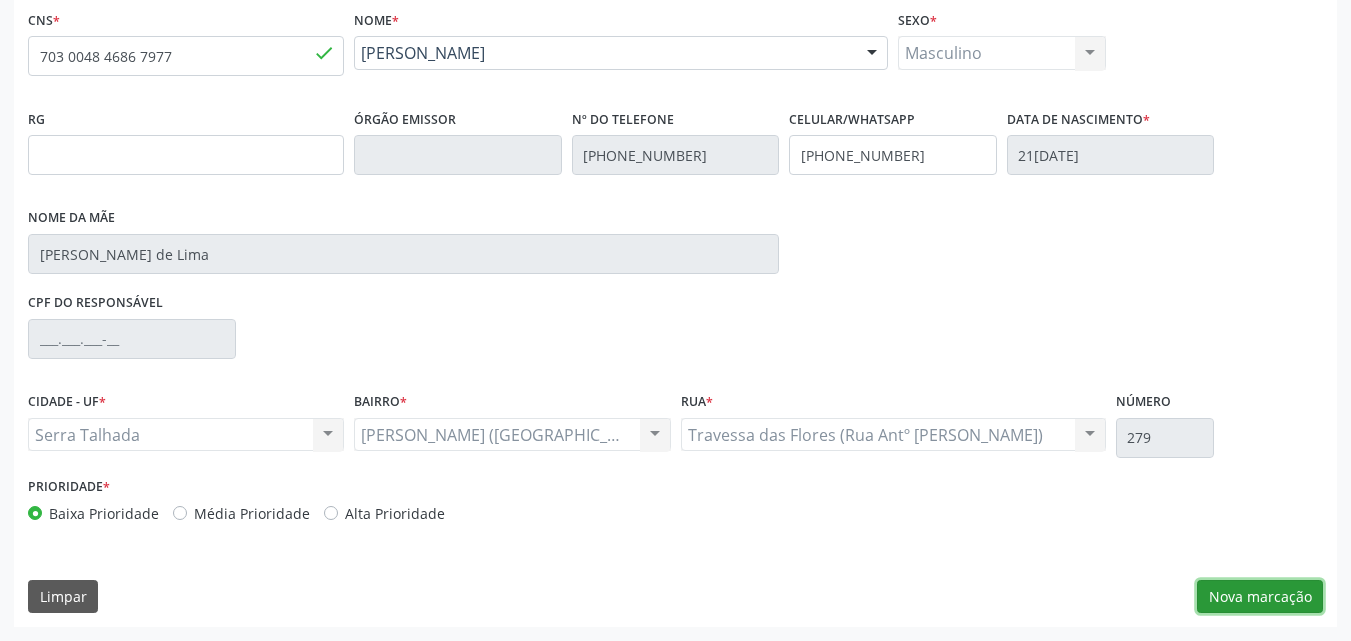 click on "Nova marcação" at bounding box center [1260, 597] 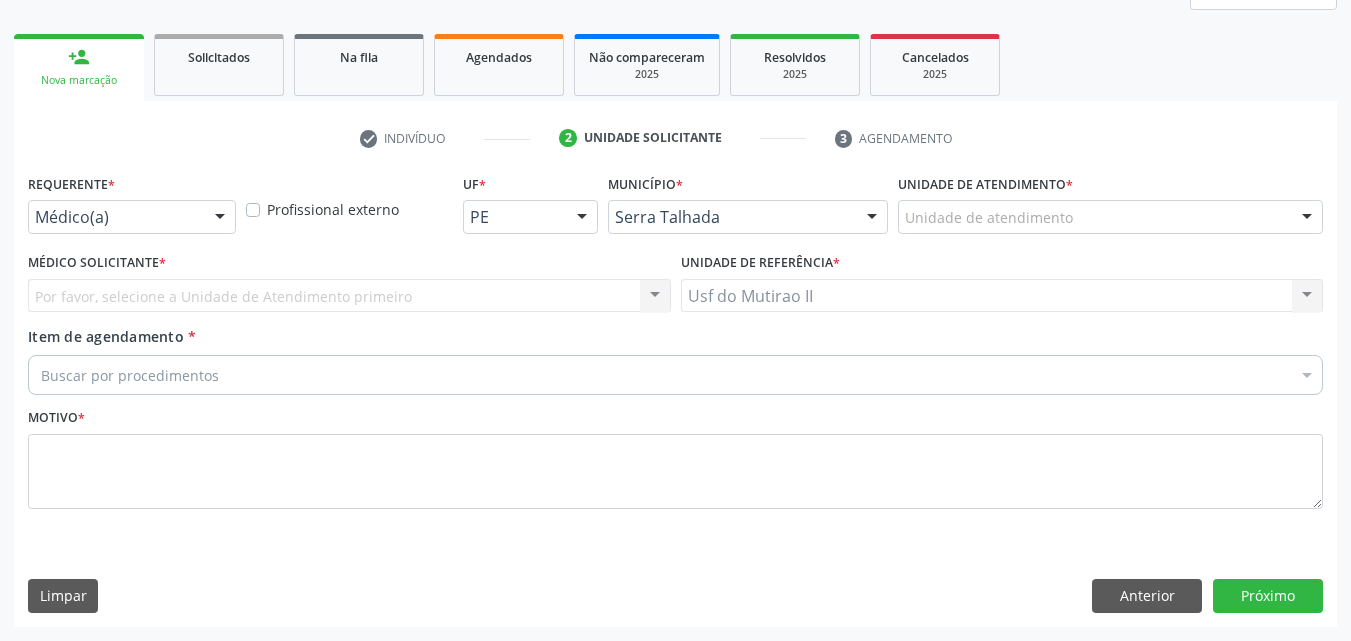 scroll, scrollTop: 265, scrollLeft: 0, axis: vertical 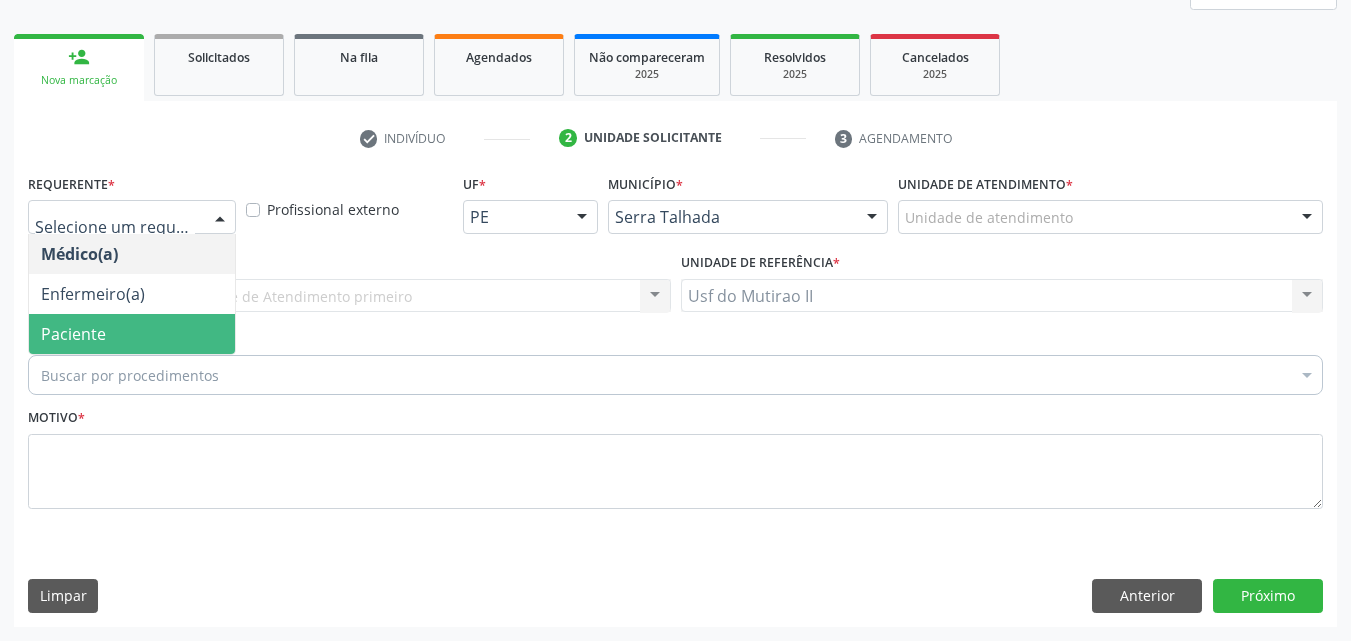 click on "Paciente" at bounding box center [132, 334] 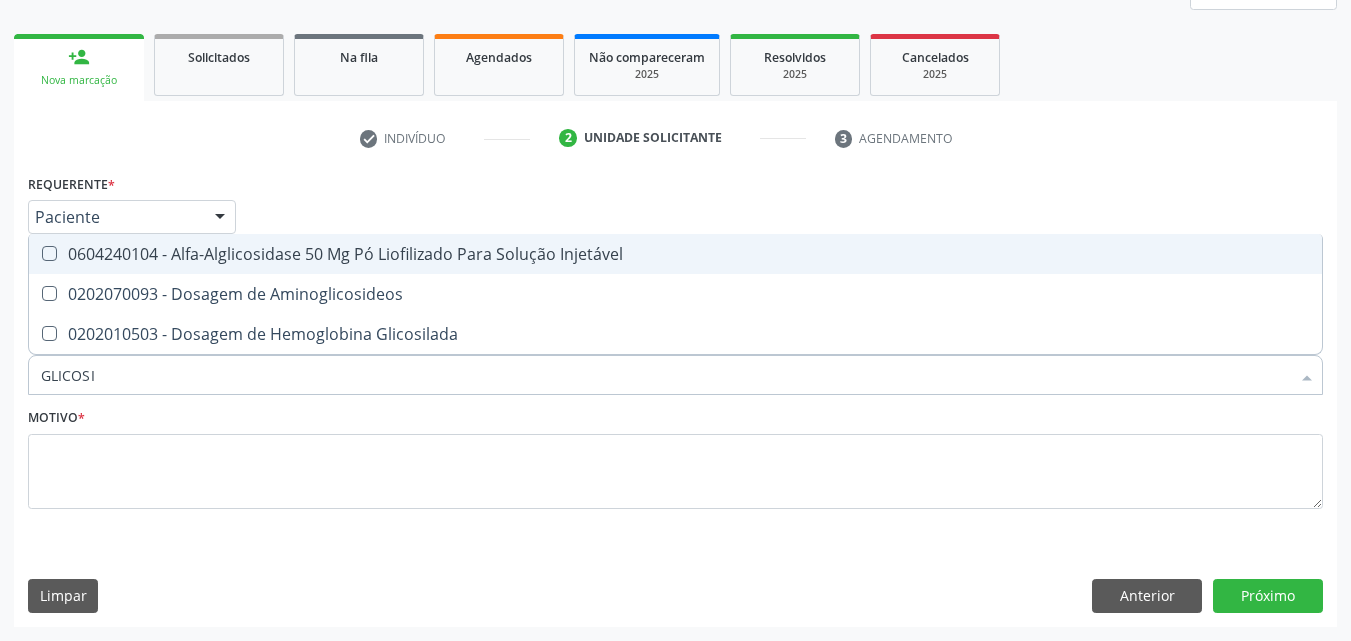 type on "GLICOSIL" 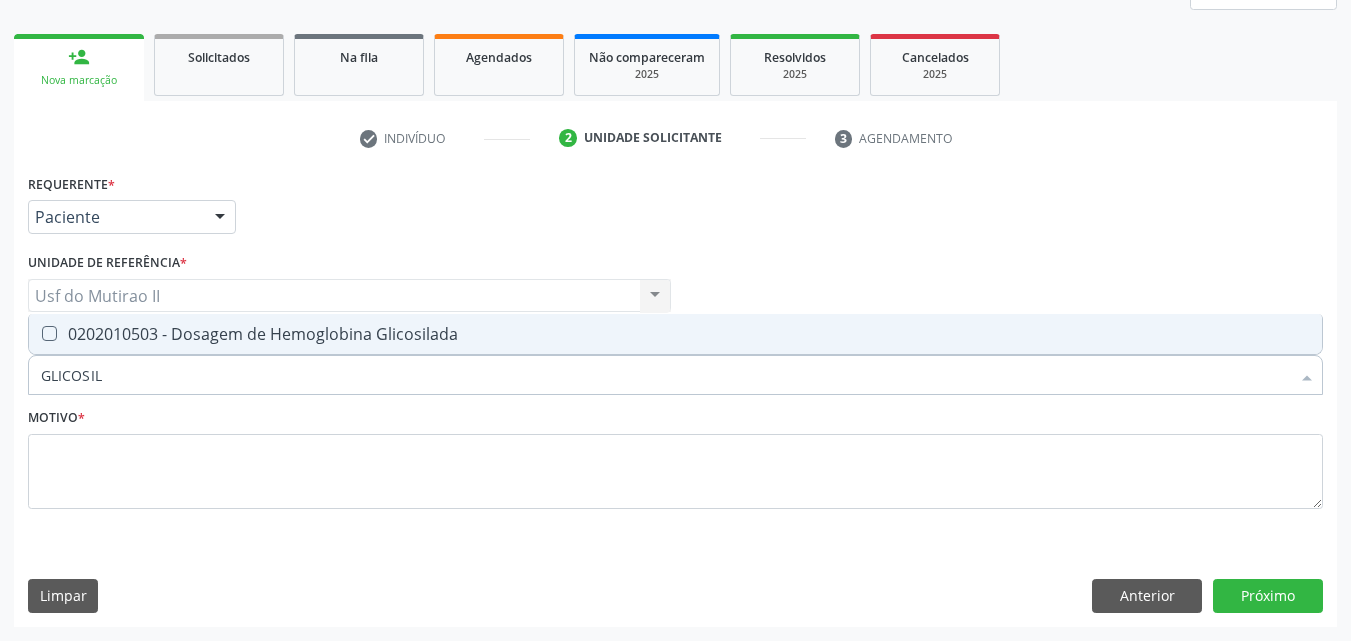 click on "0202010503 - Dosagem de Hemoglobina Glicosilada" at bounding box center (675, 334) 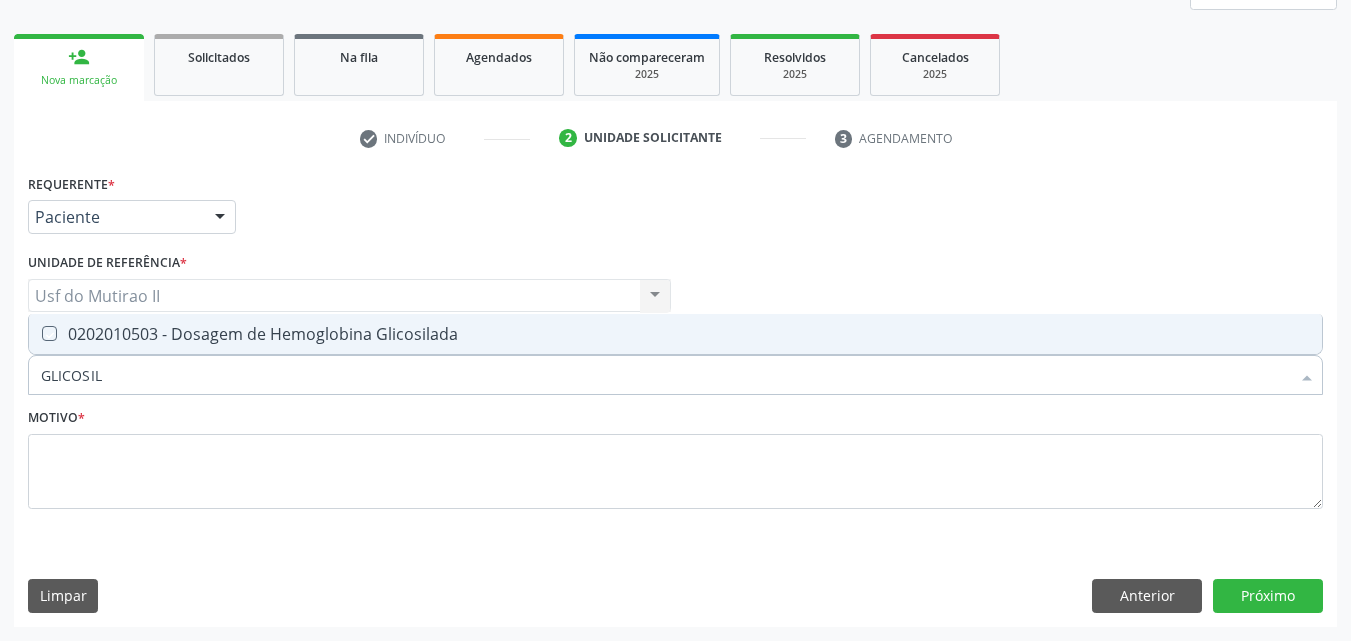 checkbox on "true" 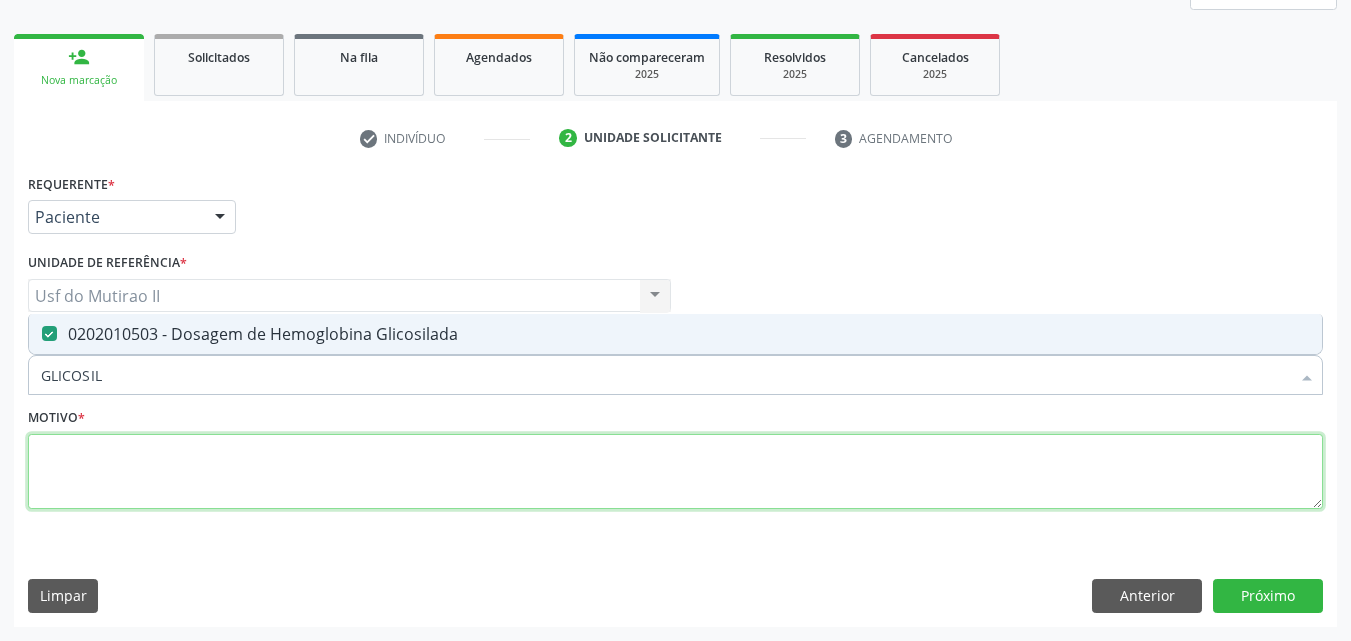 click at bounding box center (675, 472) 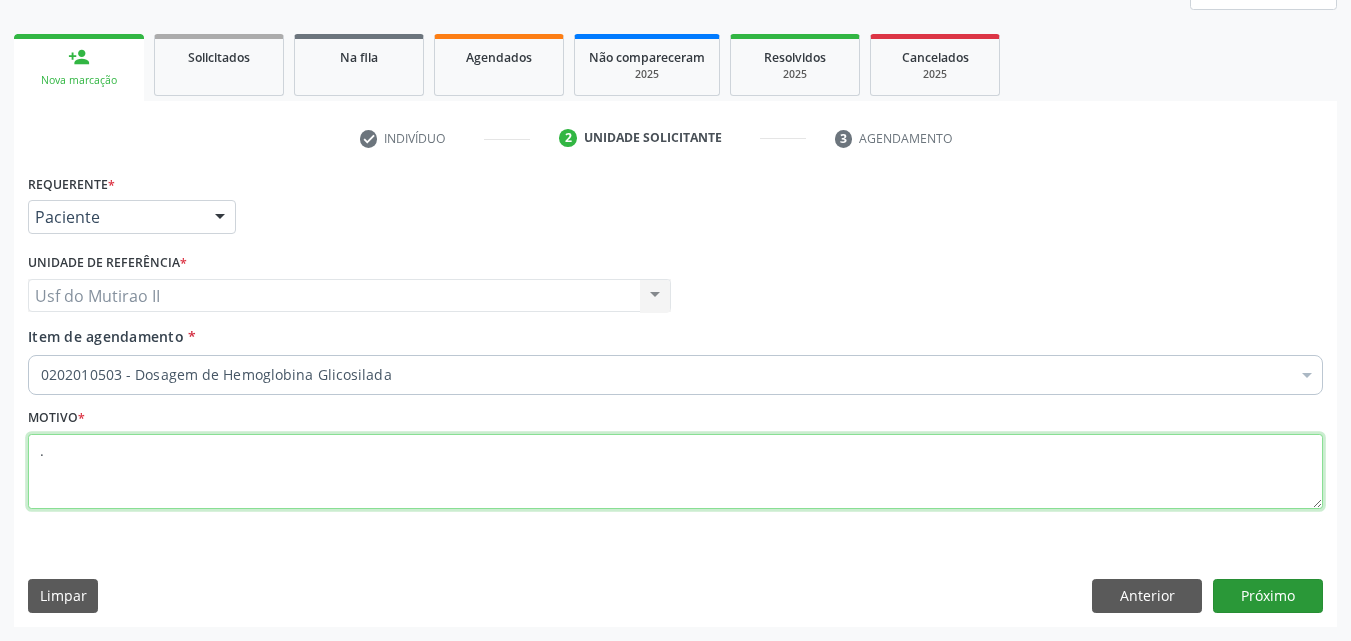 type on "." 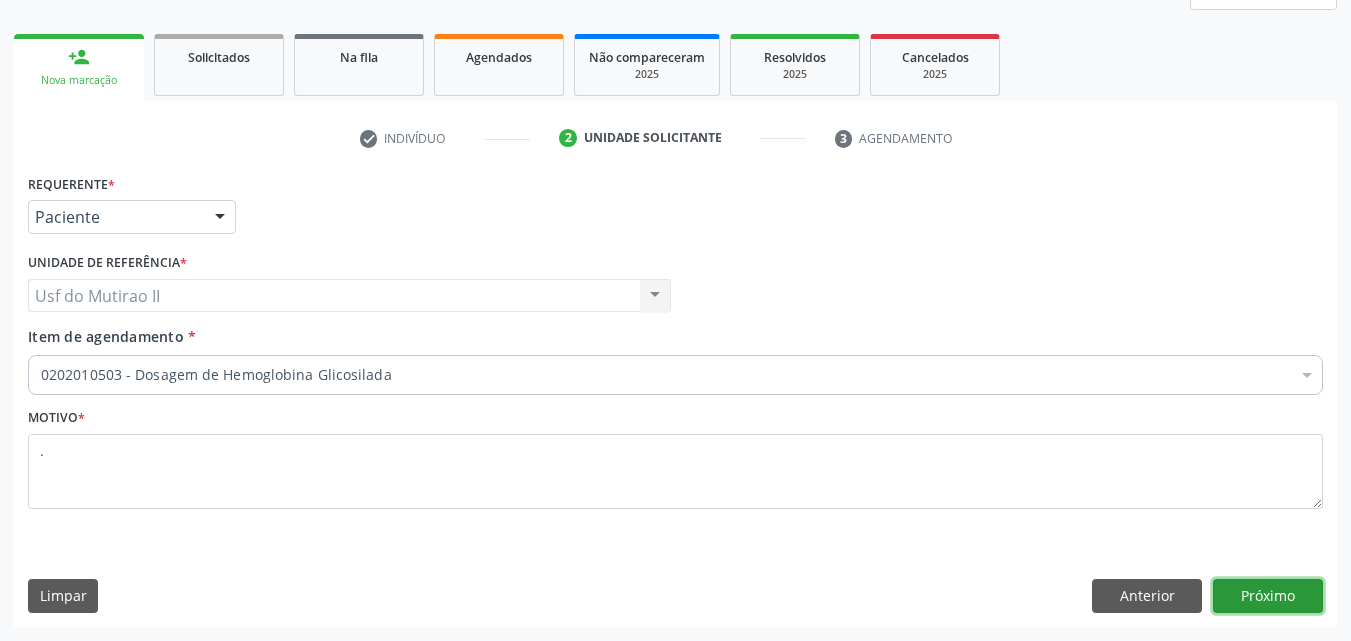 click on "Próximo" at bounding box center [1268, 596] 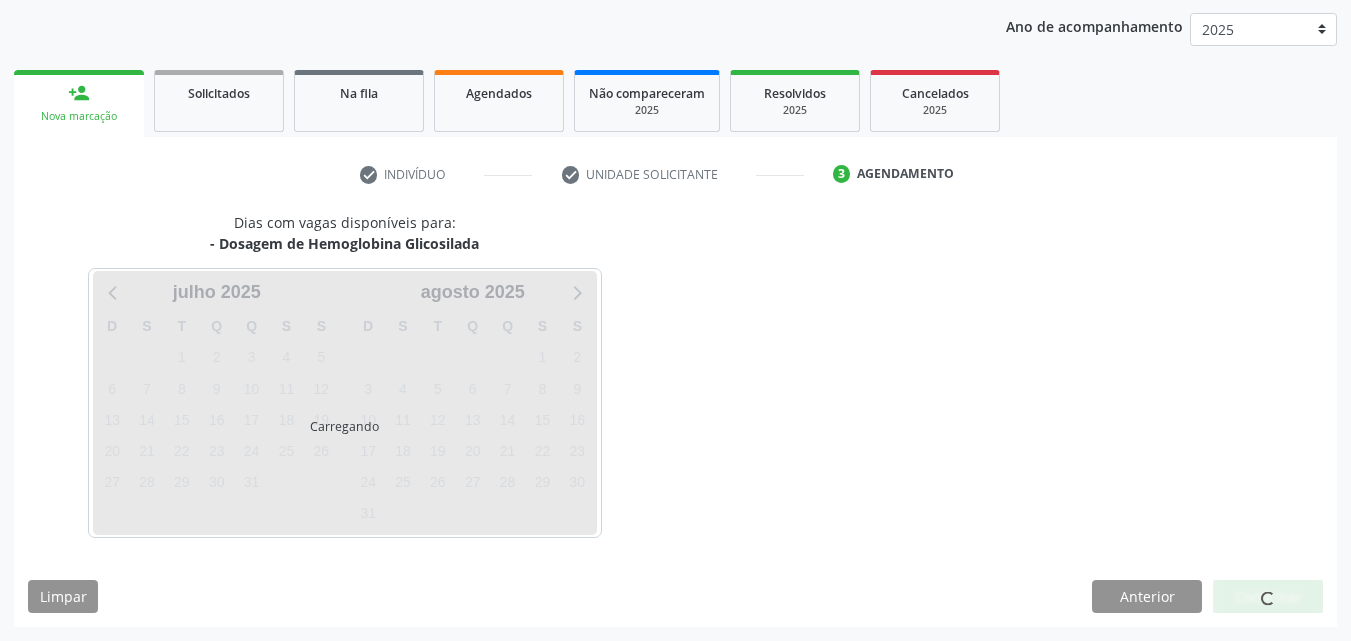 scroll, scrollTop: 229, scrollLeft: 0, axis: vertical 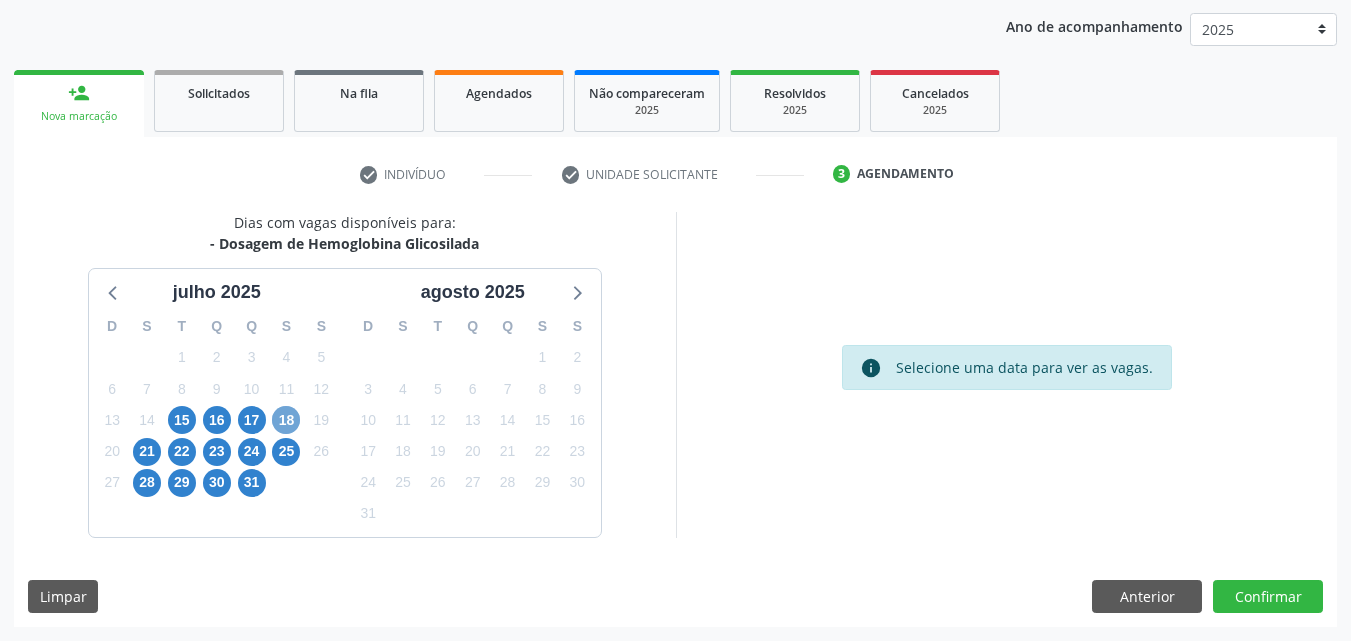 click on "18" at bounding box center [286, 420] 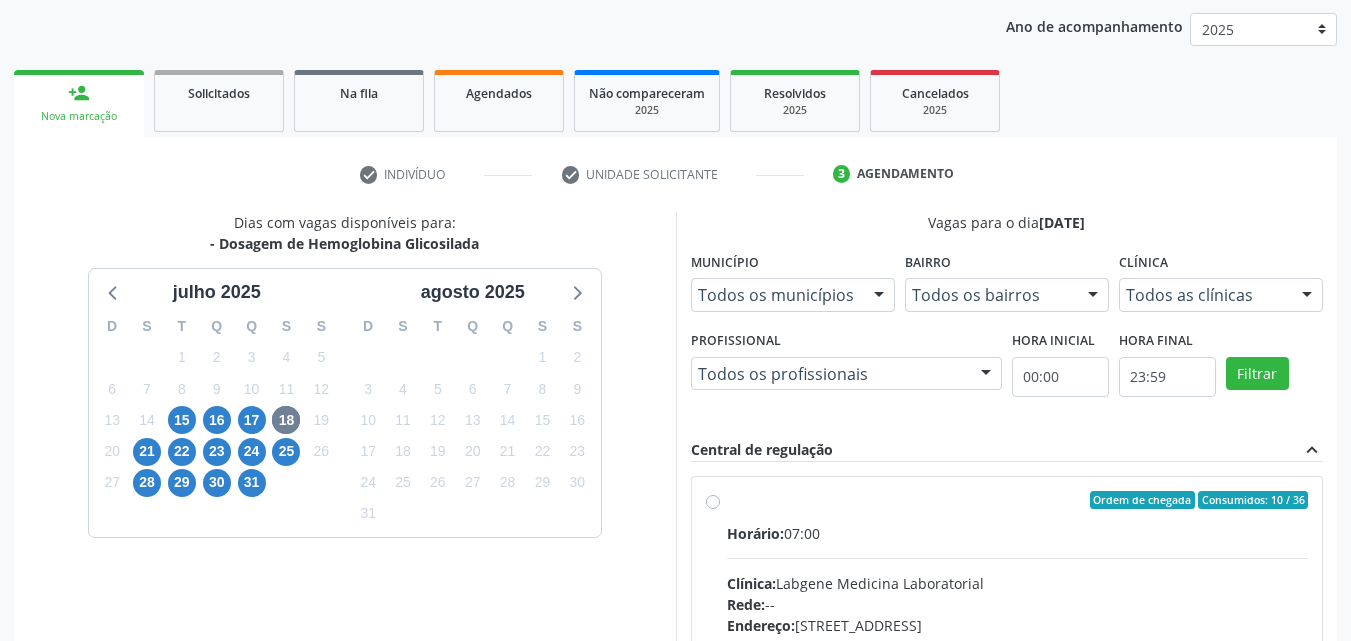 click on "Ordem de chegada
Consumidos: 10 / 36
Horário:   07:00
Clínica:  Labgene Medicina Laboratorial
Rede:
--
Endereço:   nº 531, Nossa Senhora da Pen, Serra Talhada - PE
Telefone:   --
Profissional:
--
Informações adicionais sobre o atendimento
Idade de atendimento:
Sem restrição
Gênero(s) atendido(s):
Sem restrição
Informações adicionais:
--" at bounding box center [1018, 644] 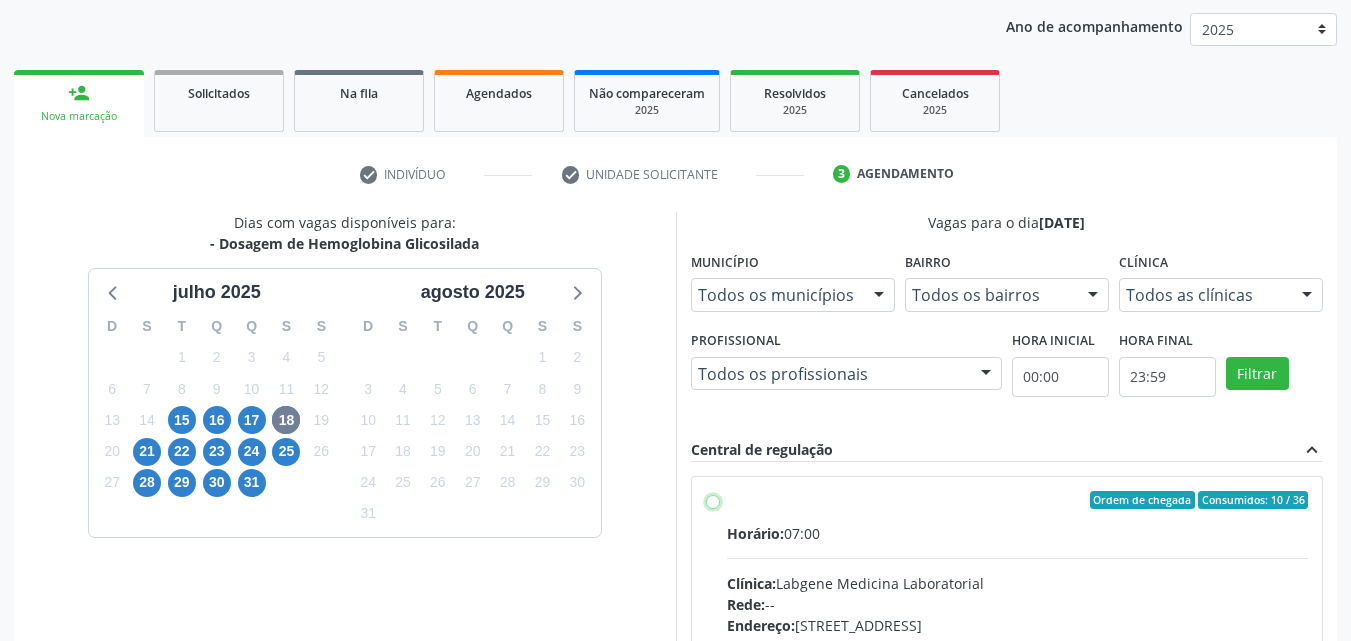 click on "Ordem de chegada
Consumidos: 10 / 36
Horário:   07:00
Clínica:  Labgene Medicina Laboratorial
Rede:
--
Endereço:   nº 531, Nossa Senhora da Pen, Serra Talhada - PE
Telefone:   --
Profissional:
--
Informações adicionais sobre o atendimento
Idade de atendimento:
Sem restrição
Gênero(s) atendido(s):
Sem restrição
Informações adicionais:
--" at bounding box center (713, 500) 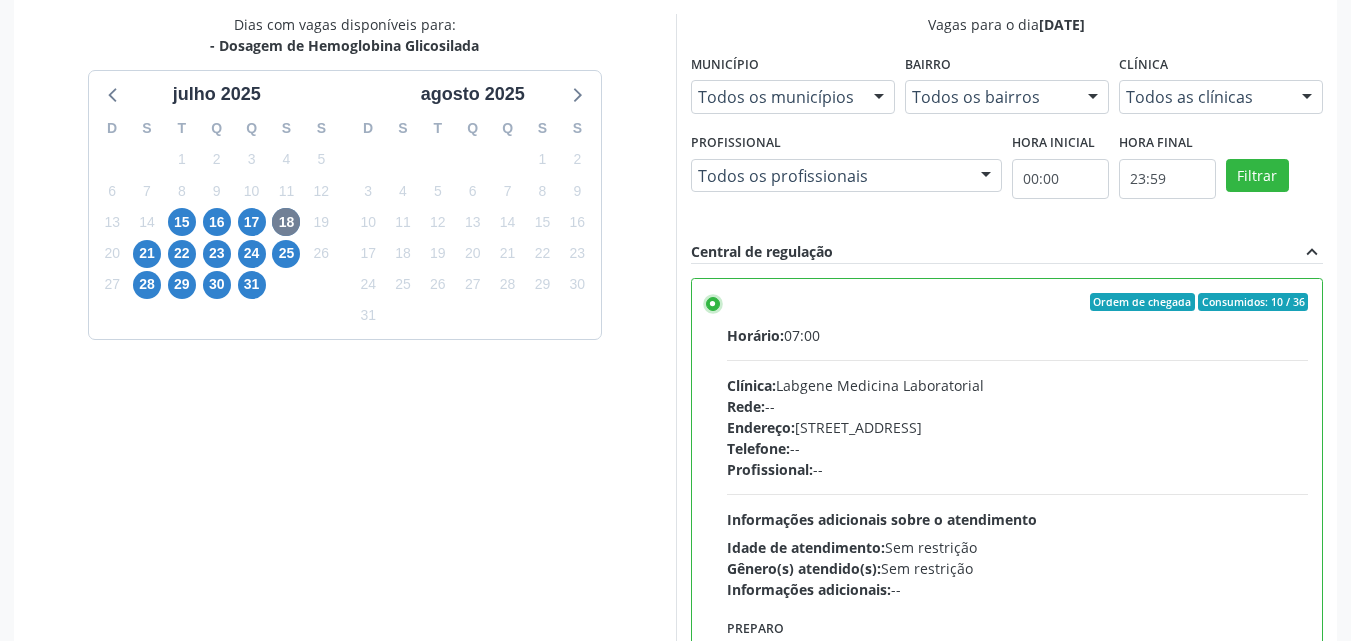 scroll, scrollTop: 554, scrollLeft: 0, axis: vertical 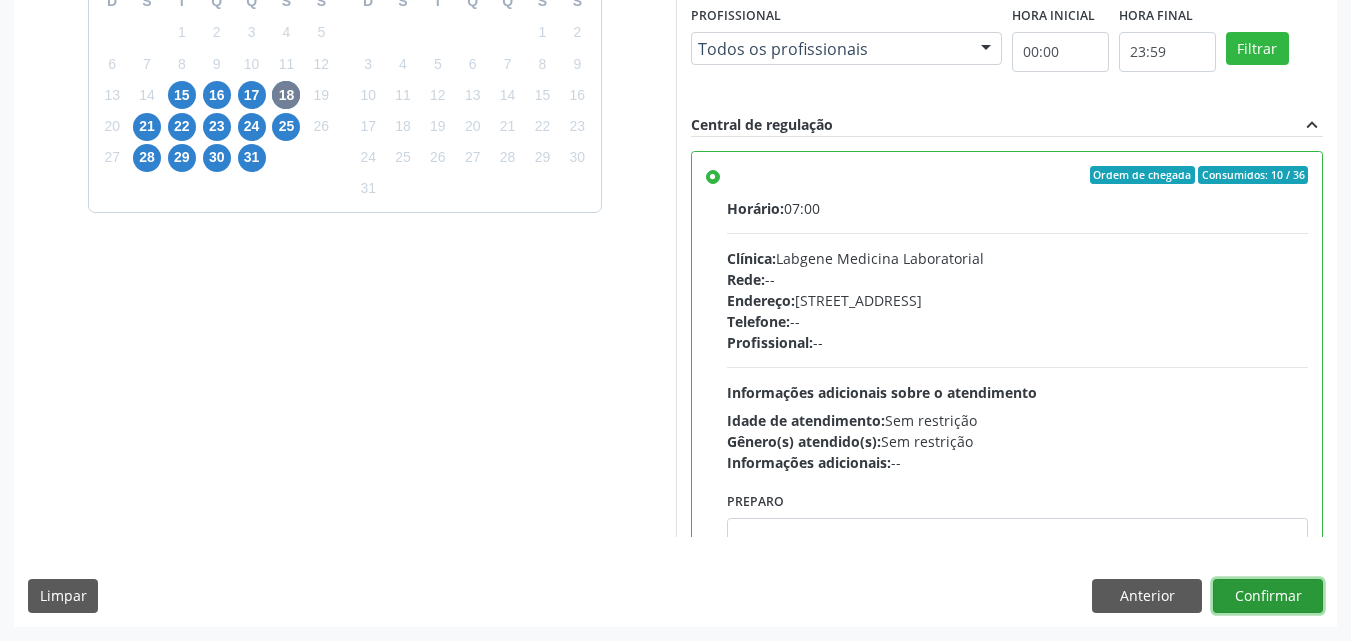 click on "Confirmar" at bounding box center [1268, 596] 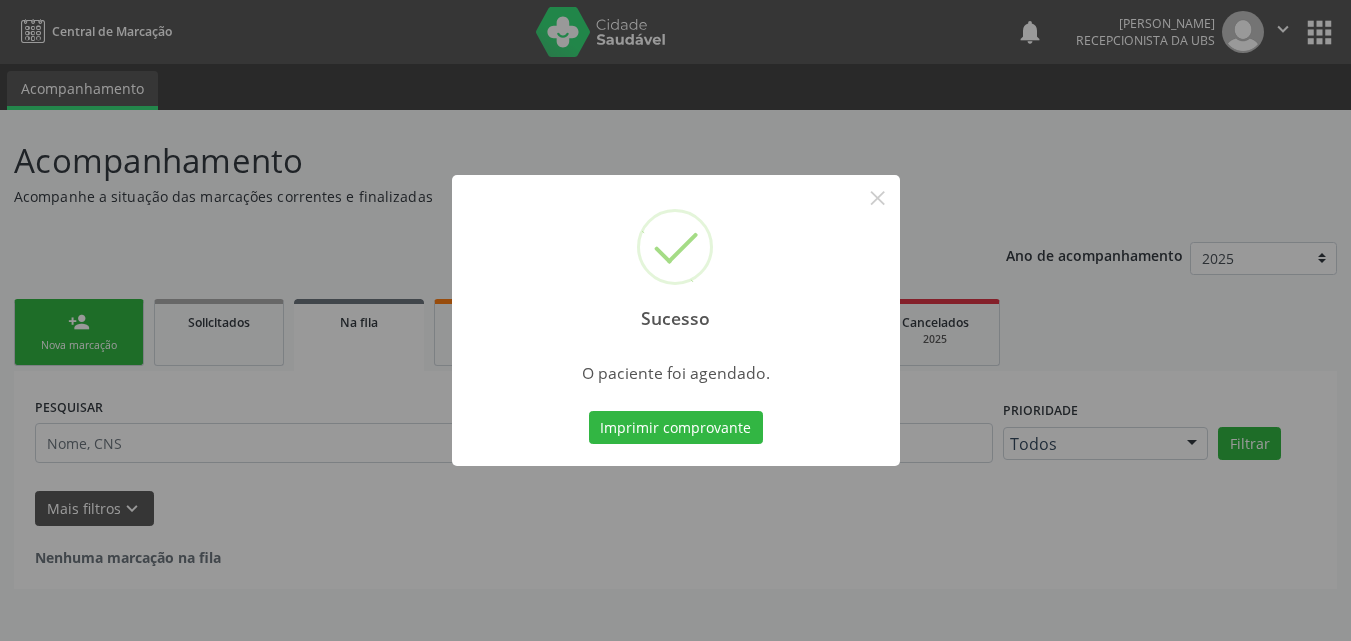 scroll, scrollTop: 0, scrollLeft: 0, axis: both 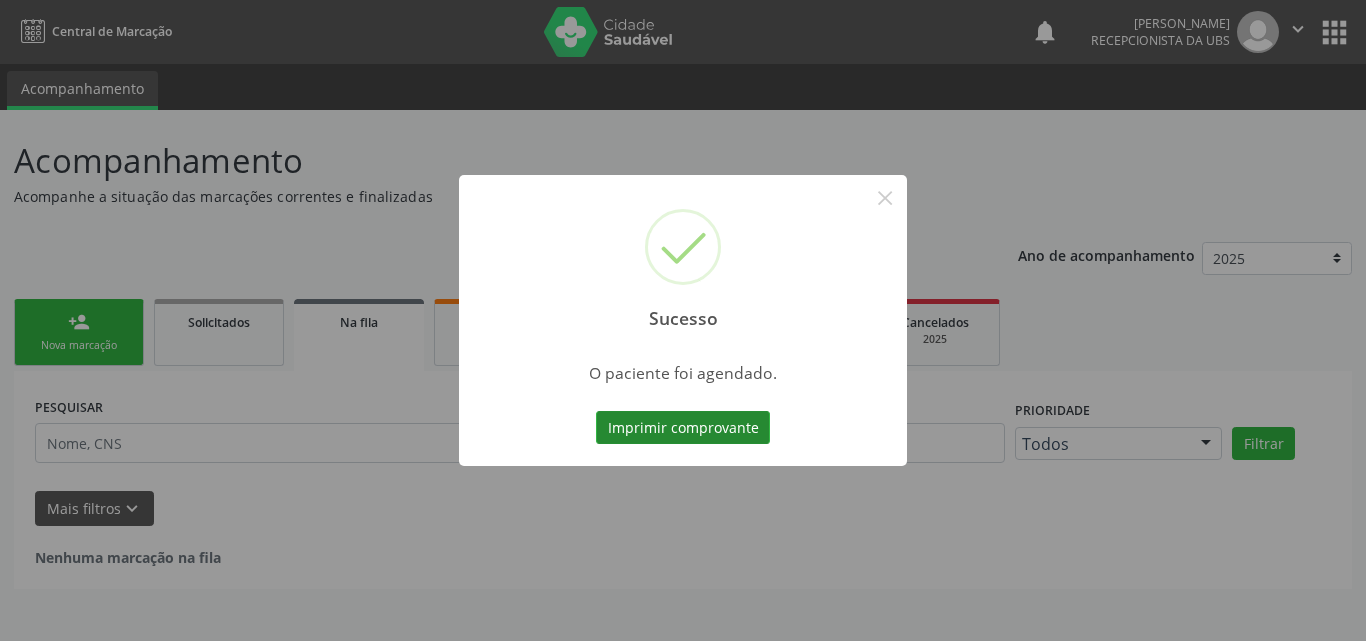 click on "Imprimir comprovante" at bounding box center [683, 428] 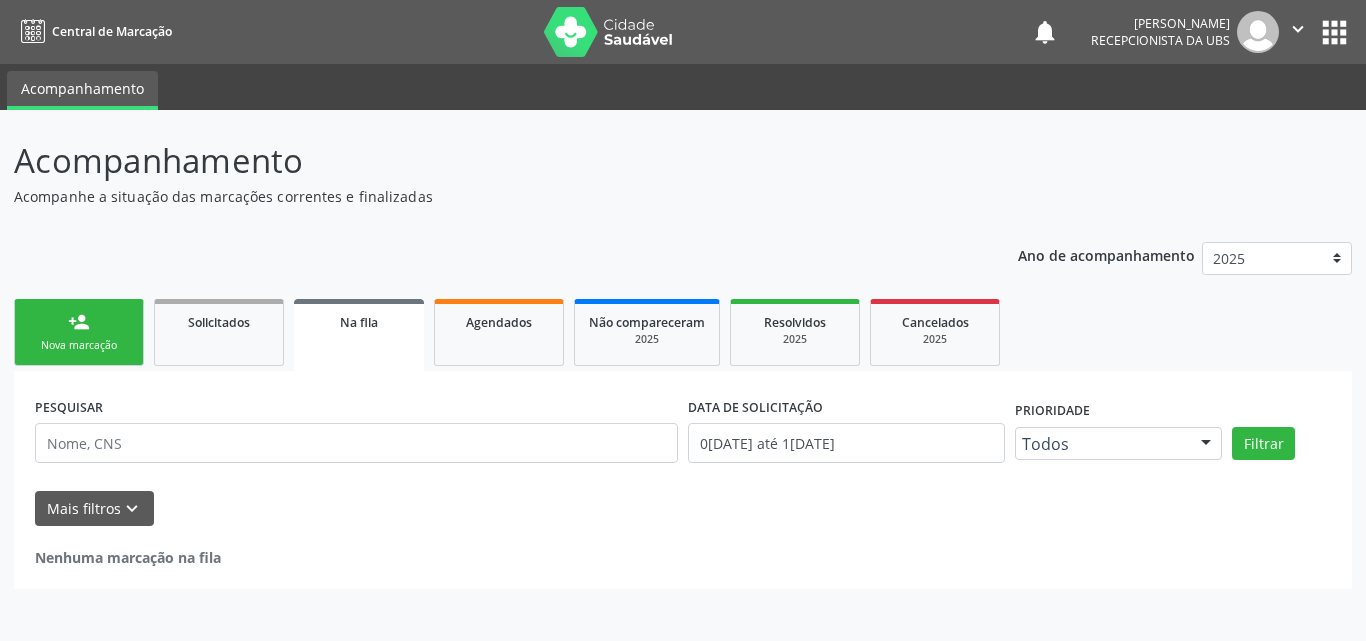 click on "person_add
Nova marcação" at bounding box center (79, 332) 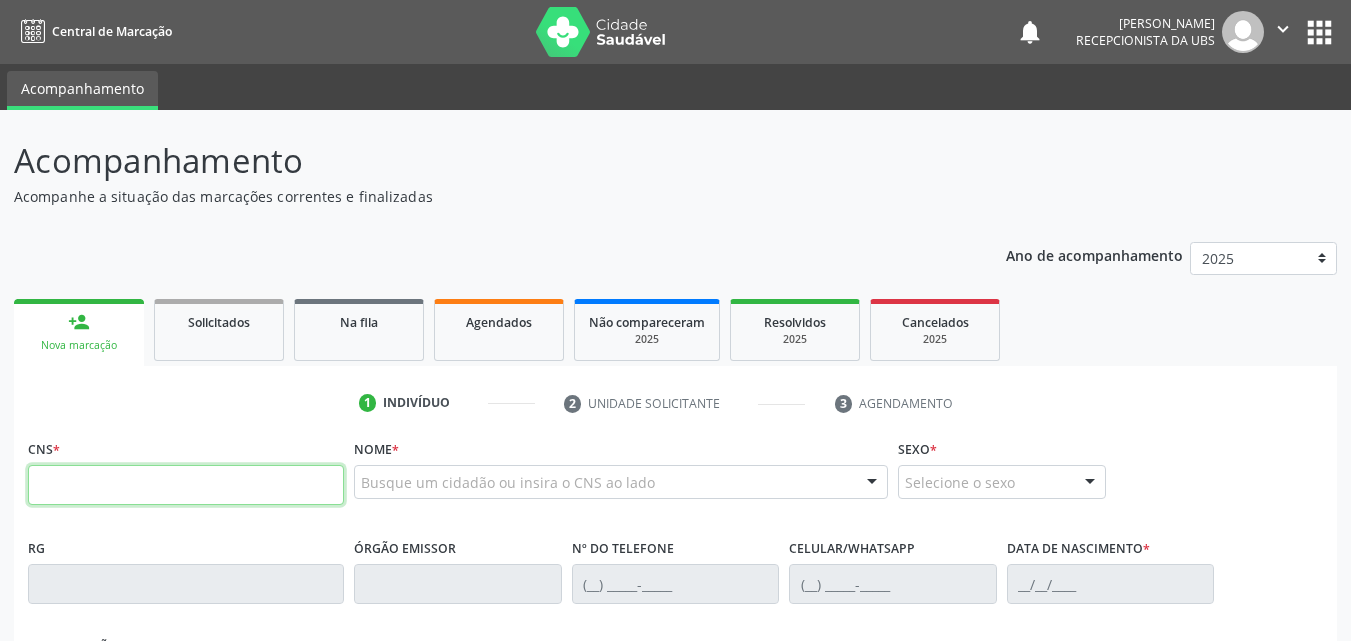 click at bounding box center [186, 485] 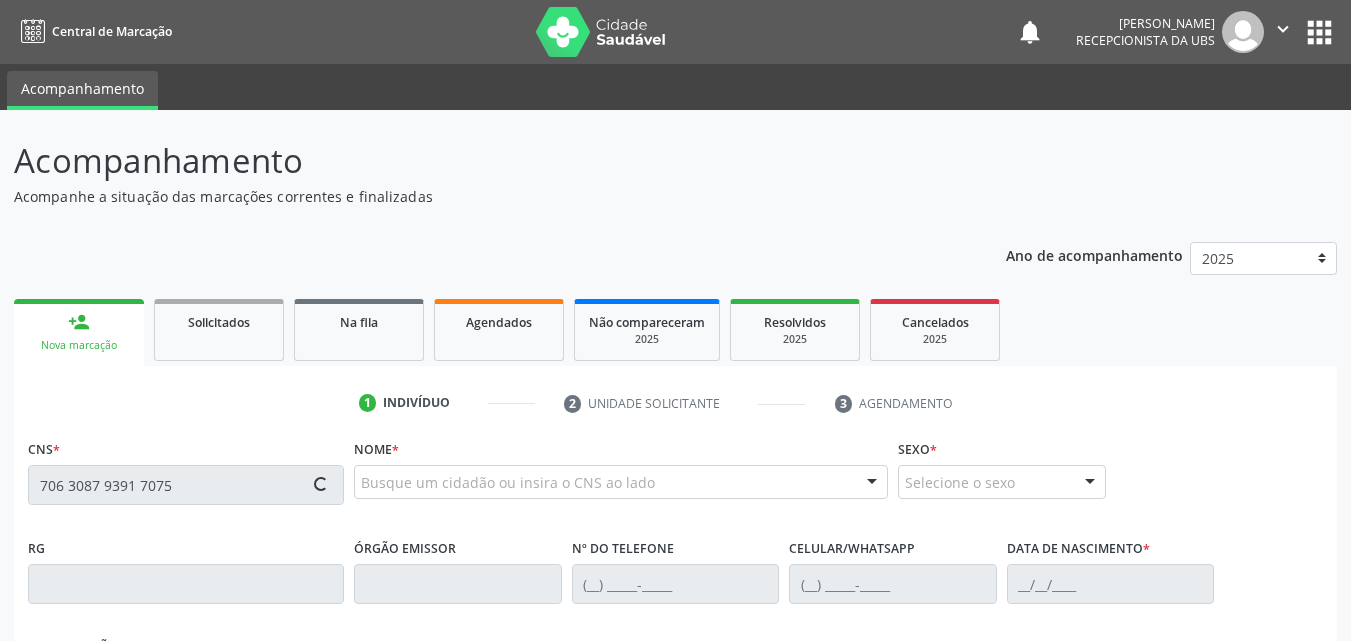type on "706 3087 9391 7075" 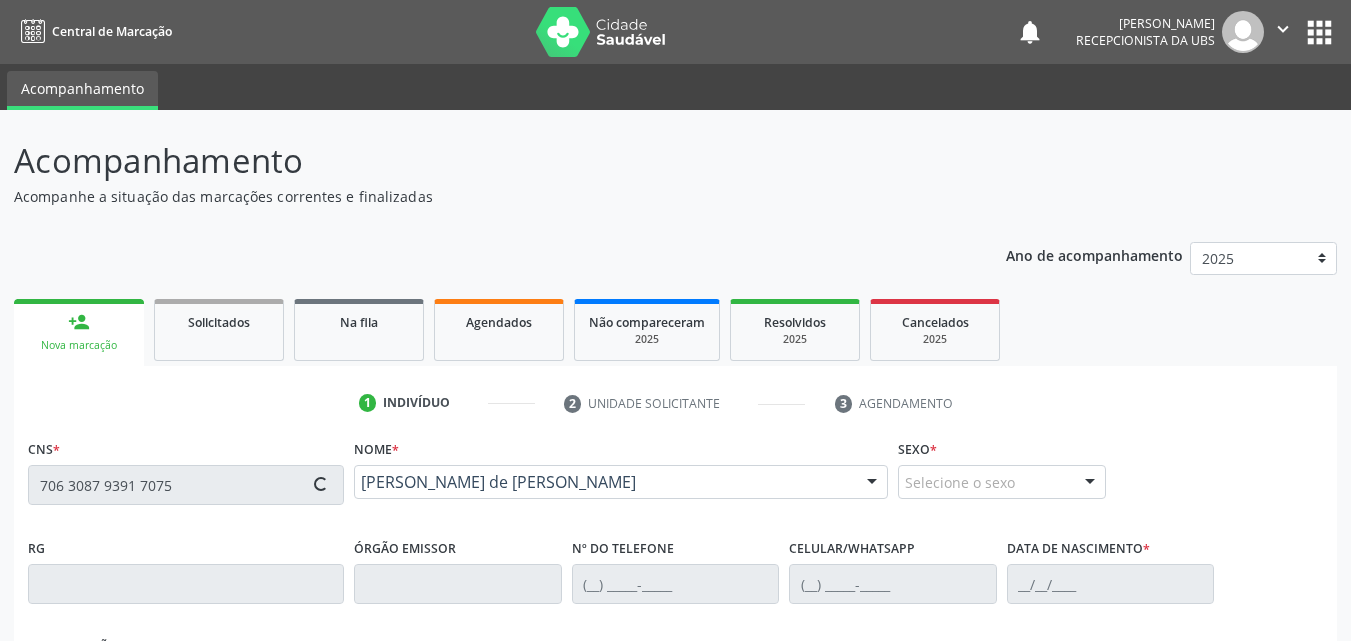 type on "[PHONE_NUMBER]" 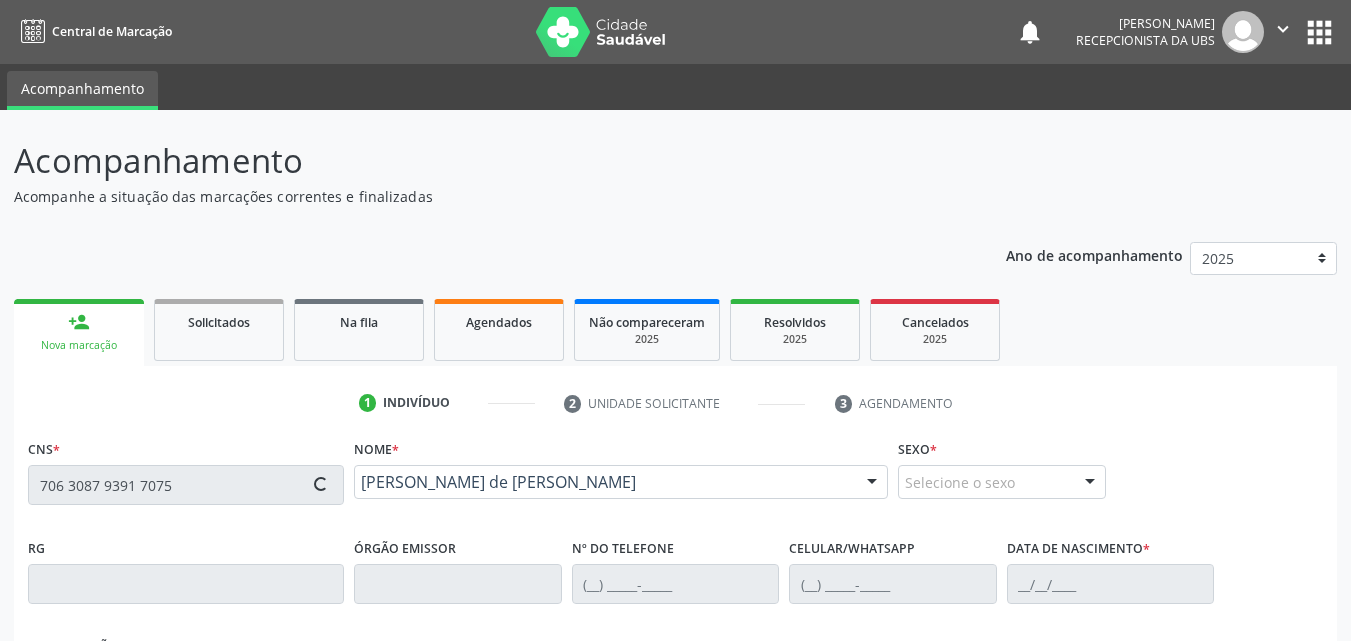 type on "[PHONE_NUMBER]" 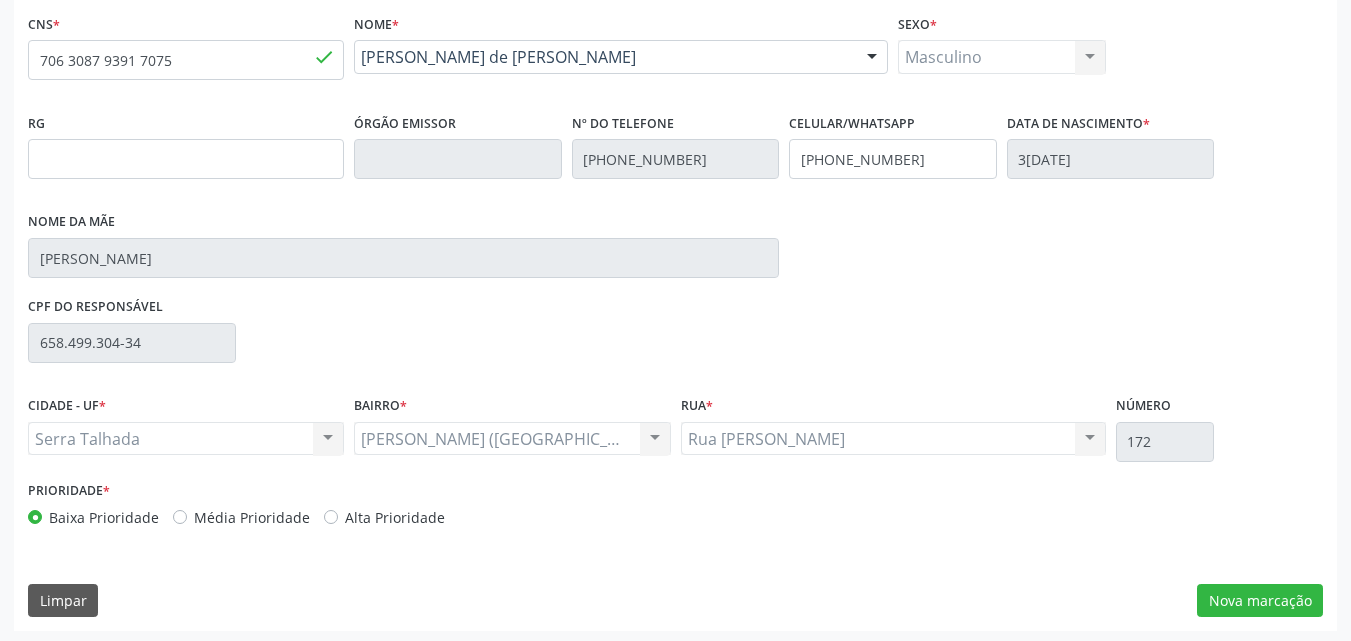 scroll, scrollTop: 429, scrollLeft: 0, axis: vertical 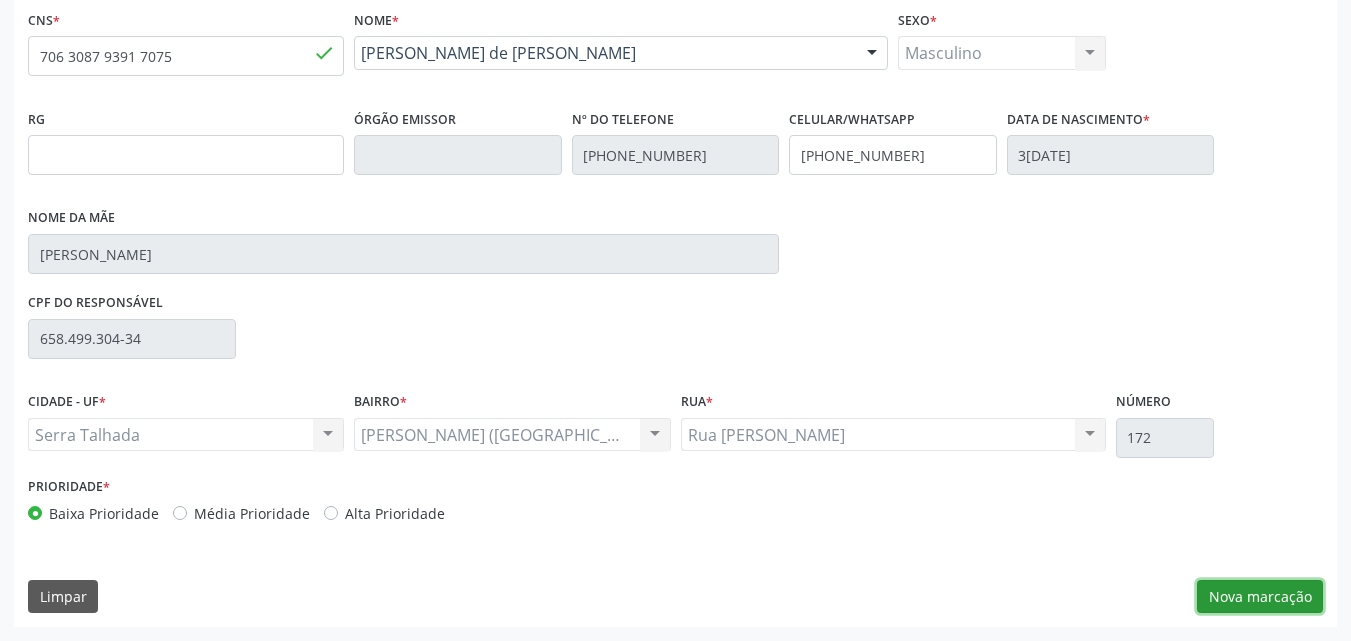 click on "Nova marcação" at bounding box center [1260, 597] 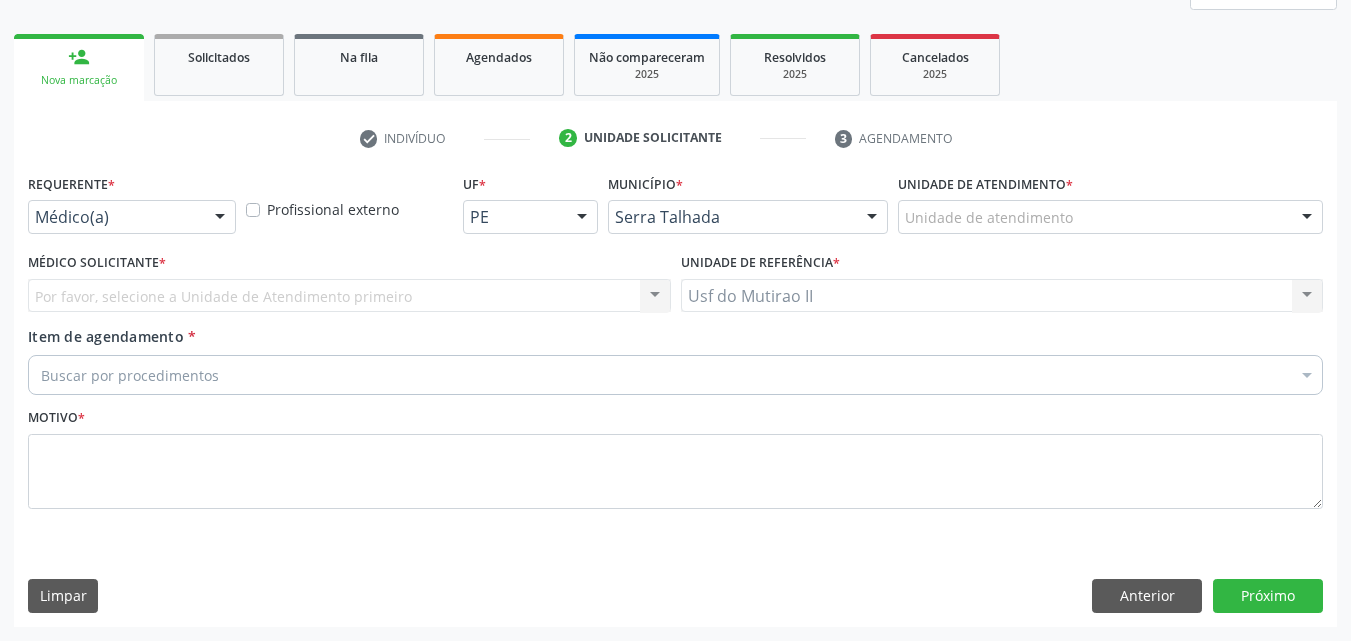 scroll, scrollTop: 265, scrollLeft: 0, axis: vertical 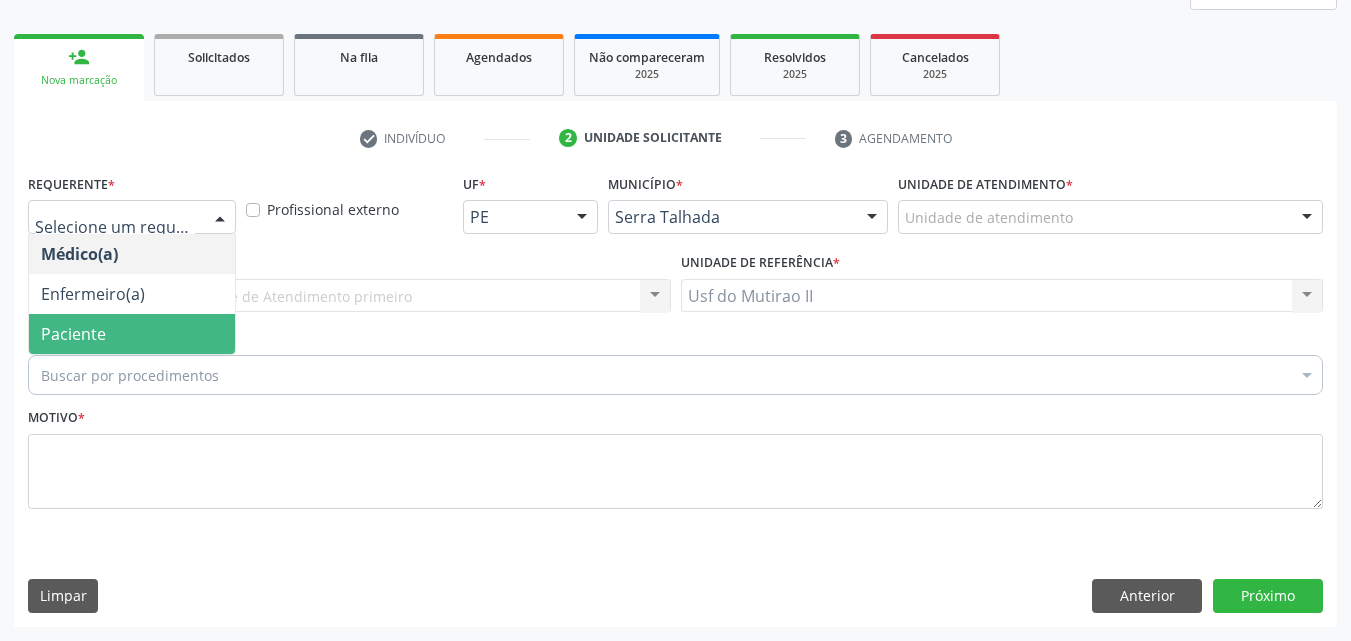 click on "Paciente" at bounding box center [132, 334] 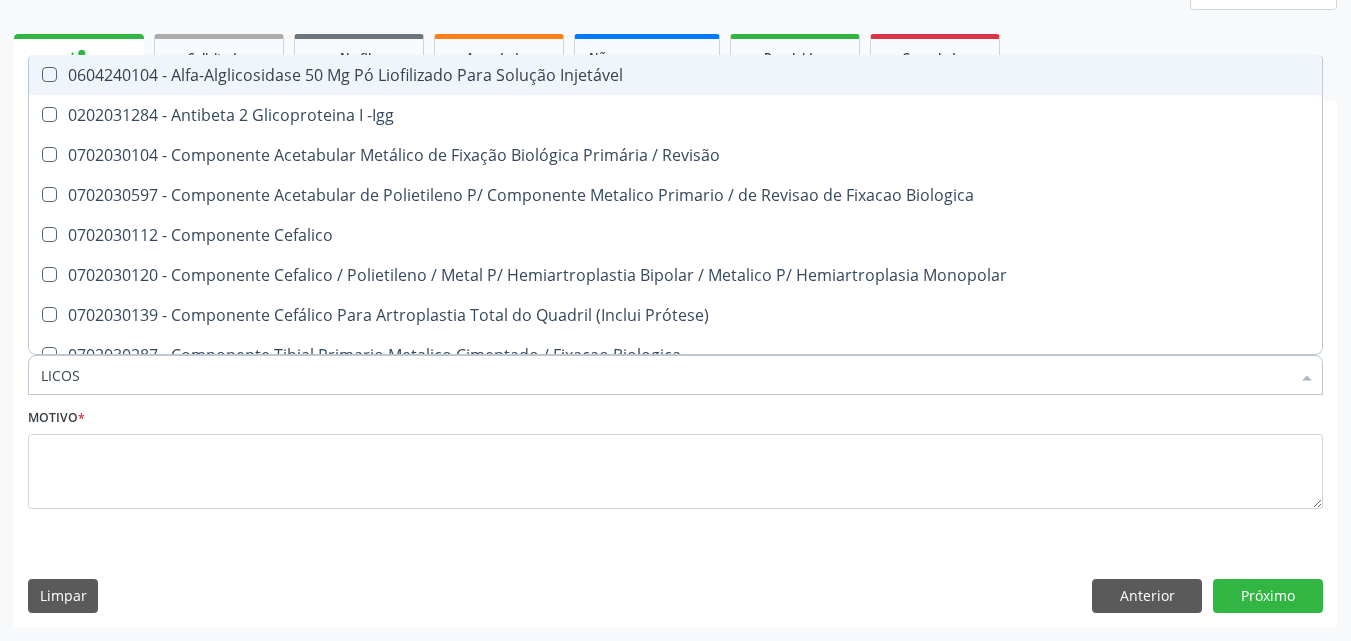 type on "LICOSE" 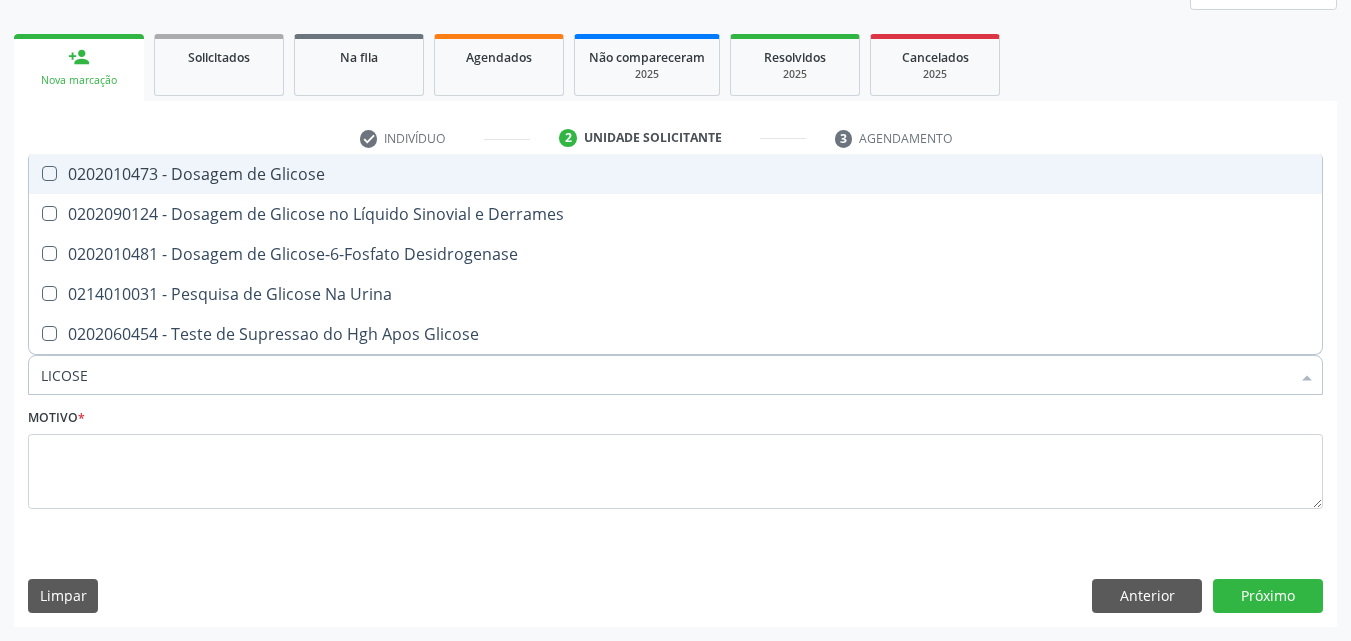 click on "0202010473 - Dosagem de Glicose" at bounding box center [675, 174] 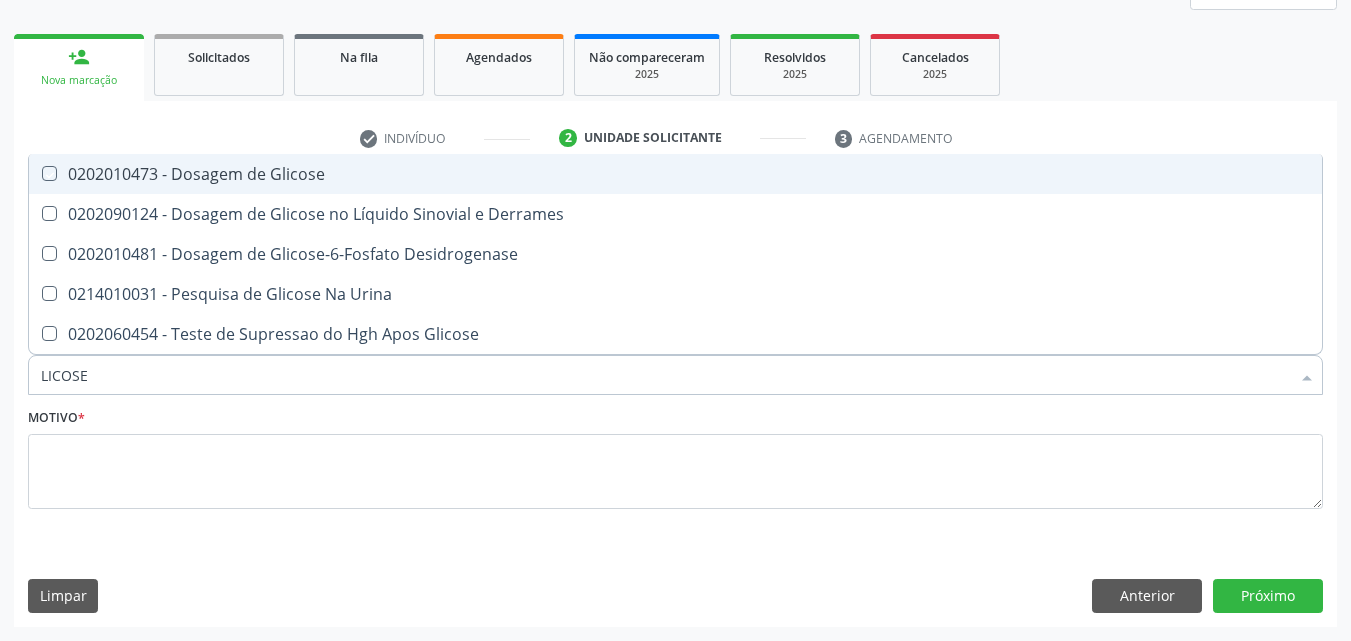 checkbox on "true" 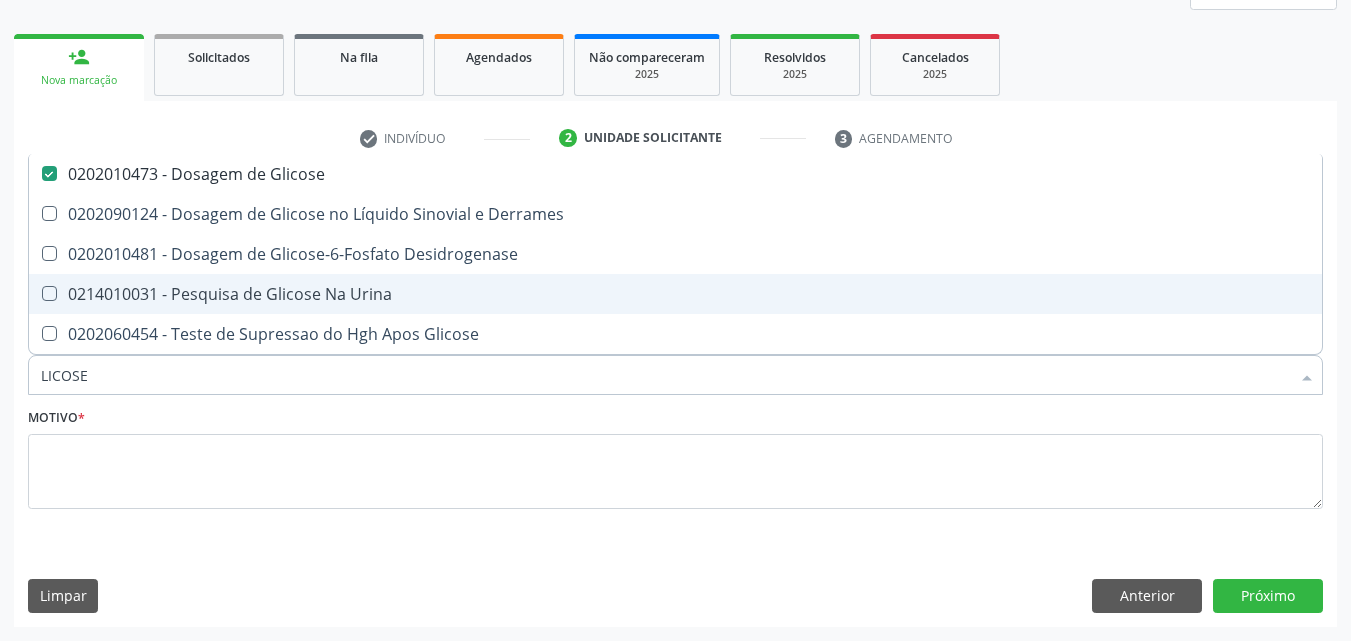 drag, startPoint x: 97, startPoint y: 373, endPoint x: 0, endPoint y: 342, distance: 101.8332 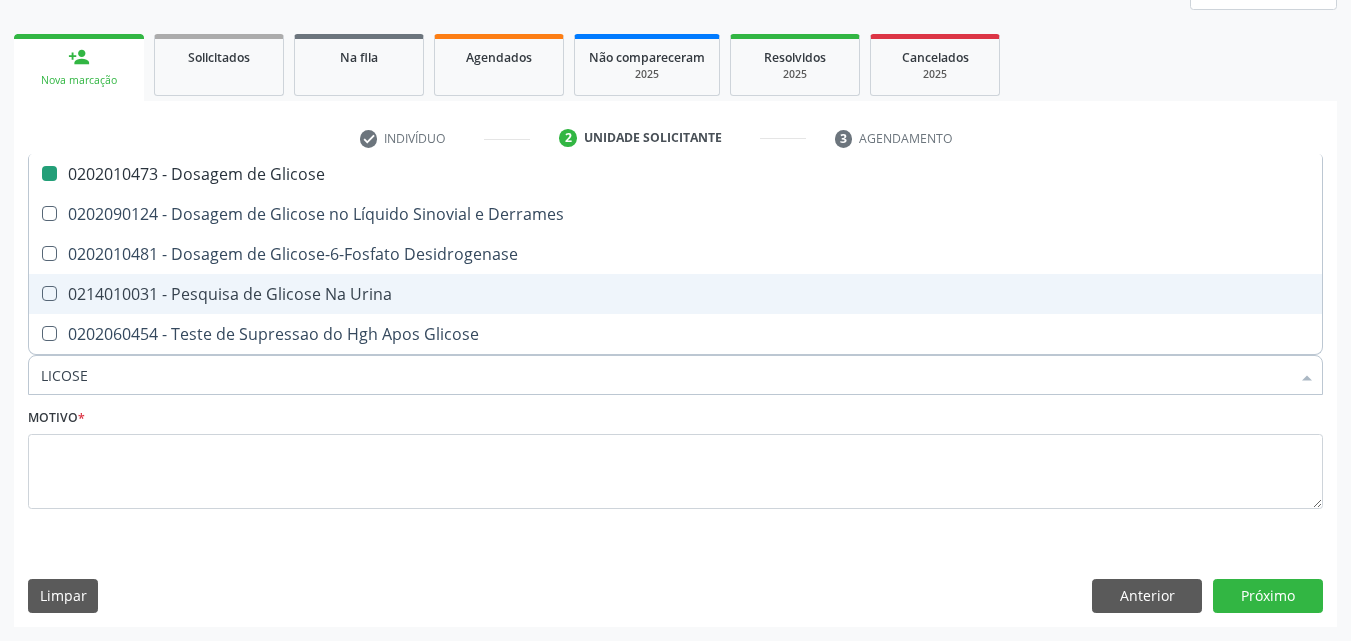 type 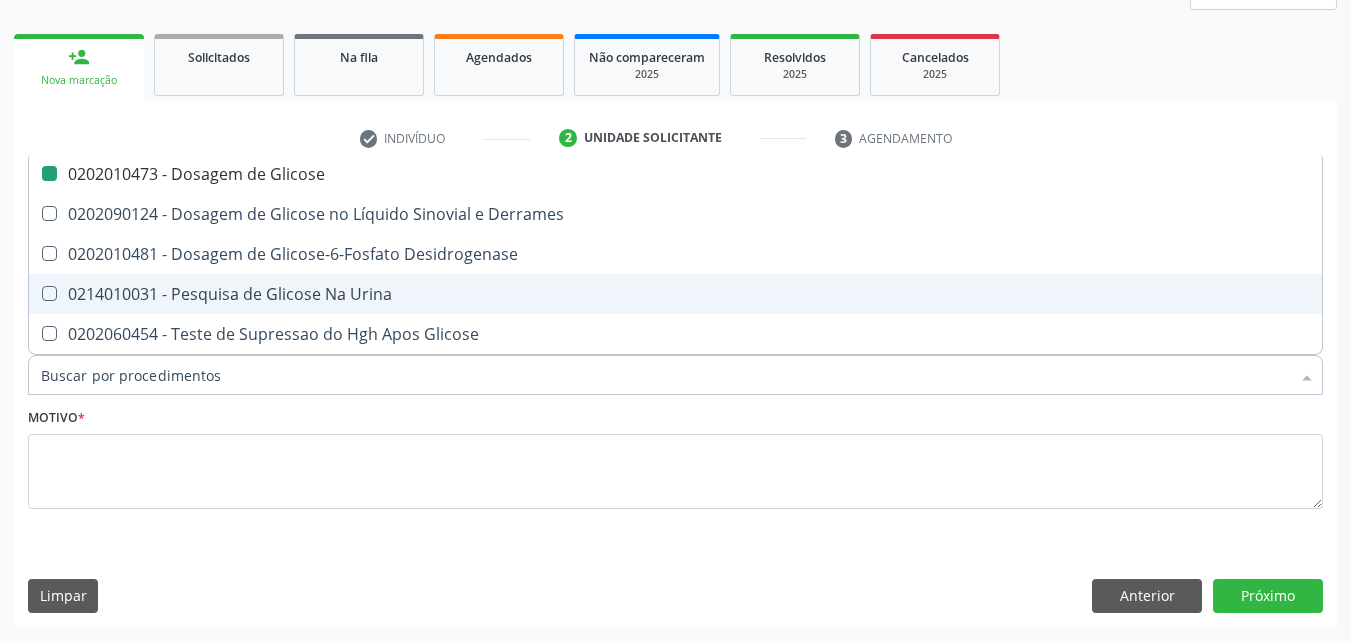 checkbox on "false" 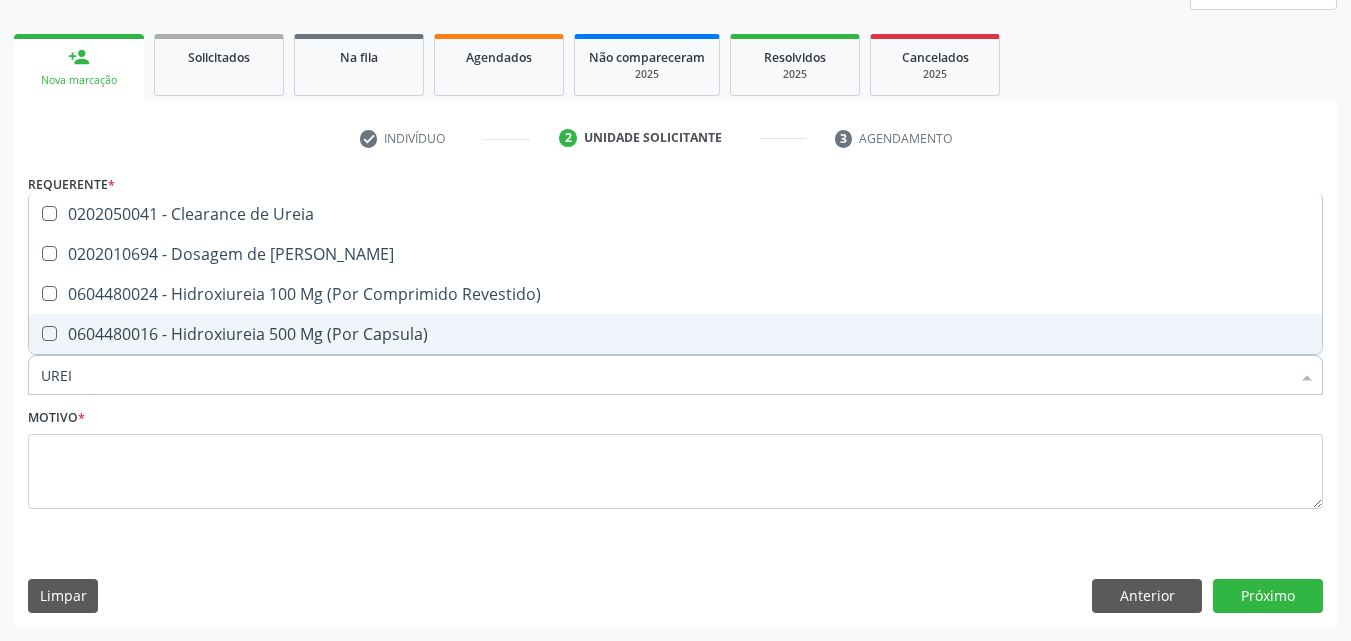 type on "UREIA" 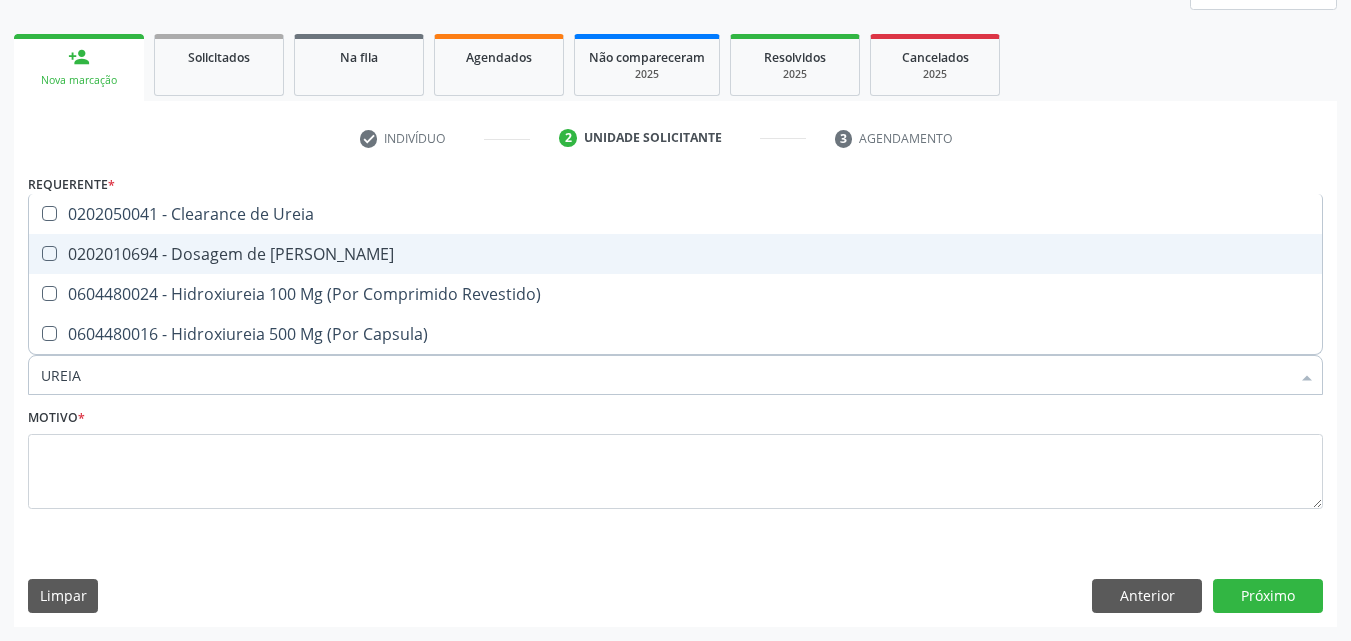 click on "0202010694 - Dosagem de [PERSON_NAME]" at bounding box center [675, 254] 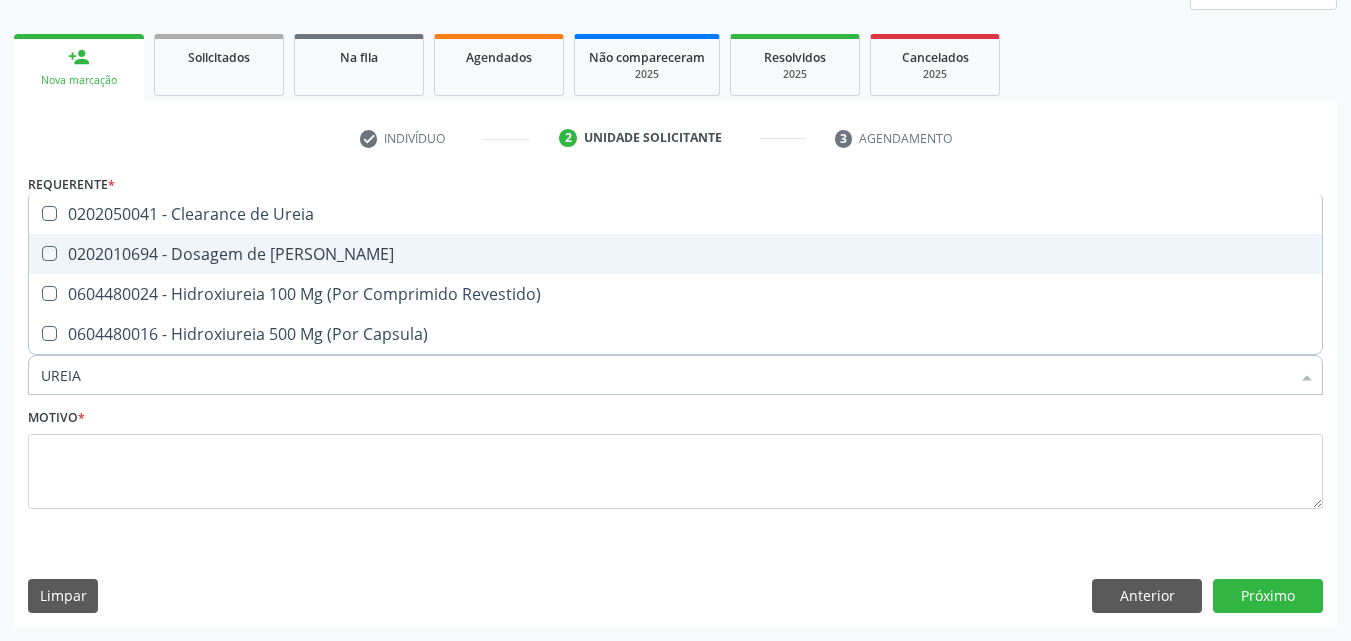 checkbox on "true" 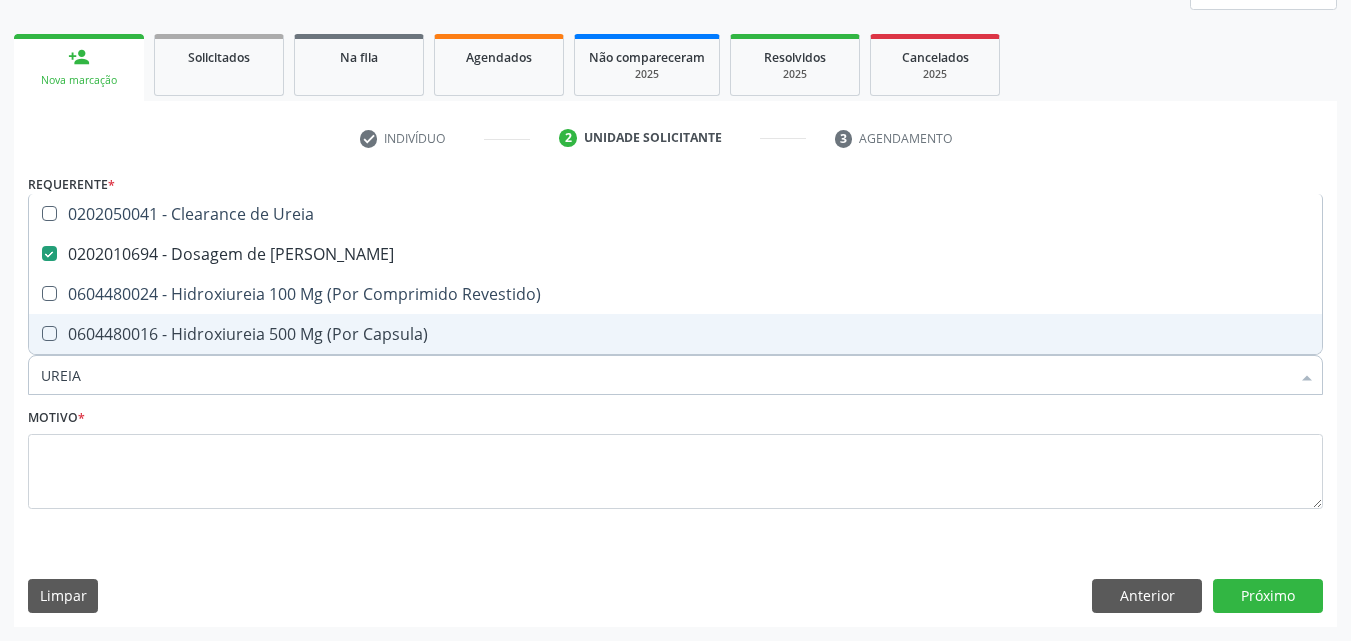 drag, startPoint x: 57, startPoint y: 374, endPoint x: 0, endPoint y: 366, distance: 57.558666 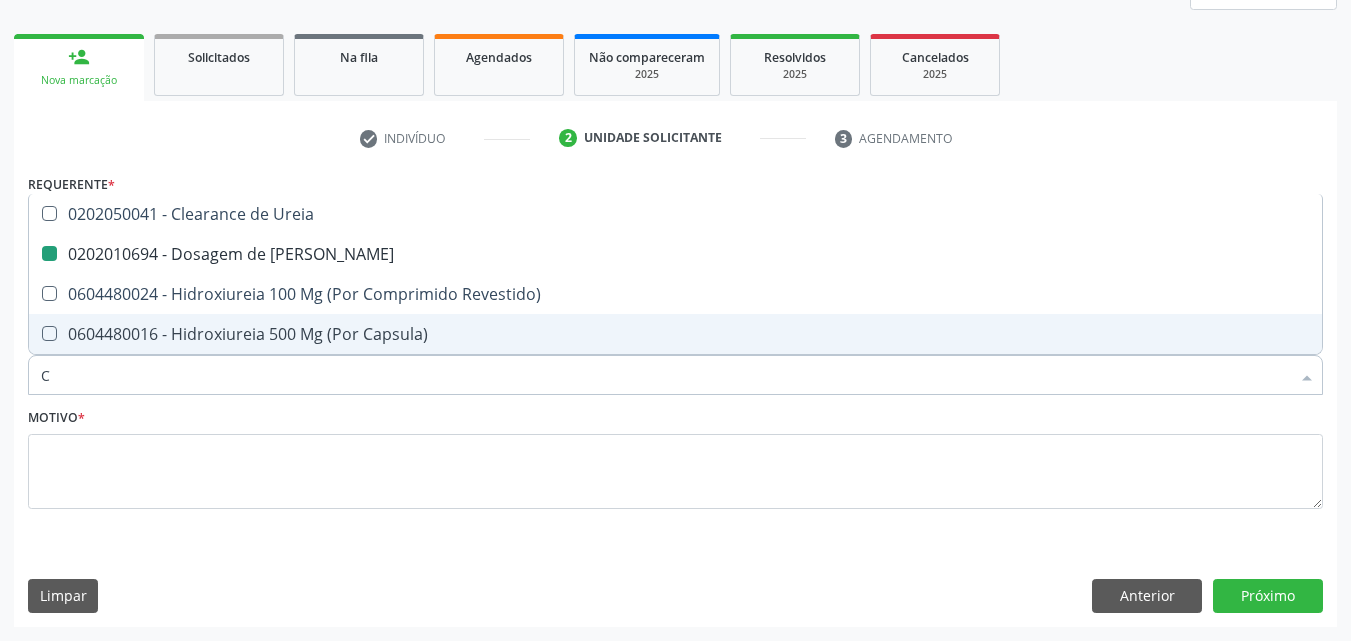 type on "CR" 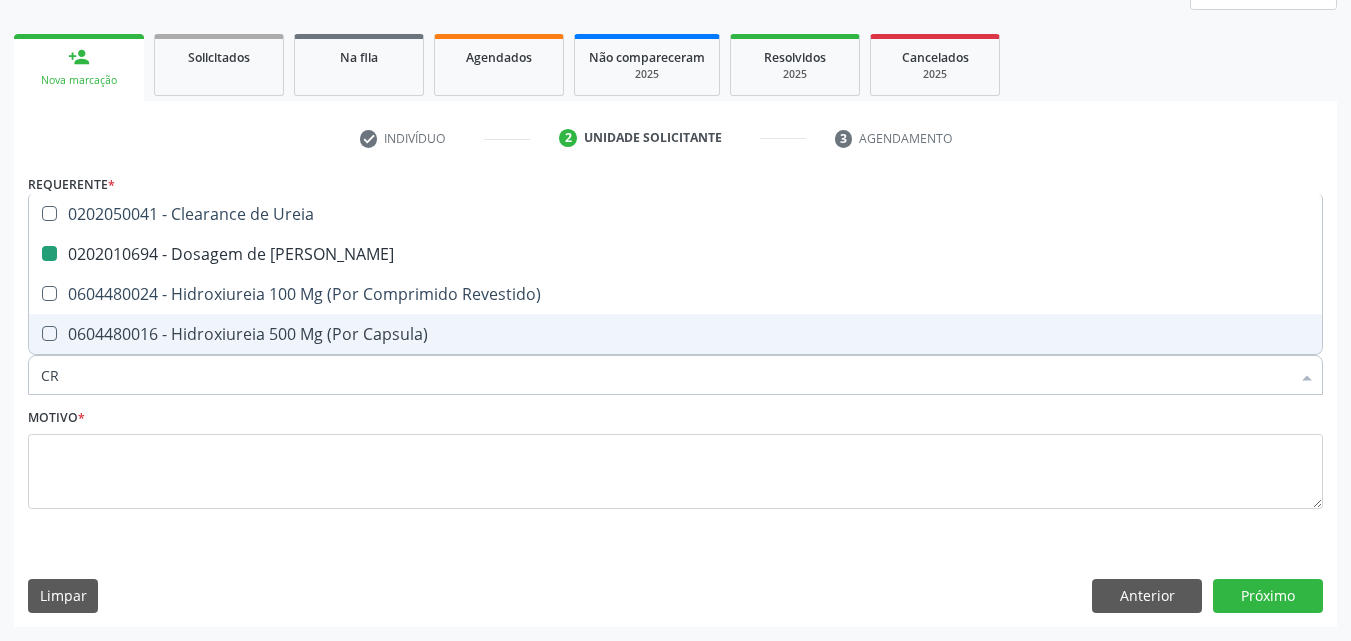 checkbox on "false" 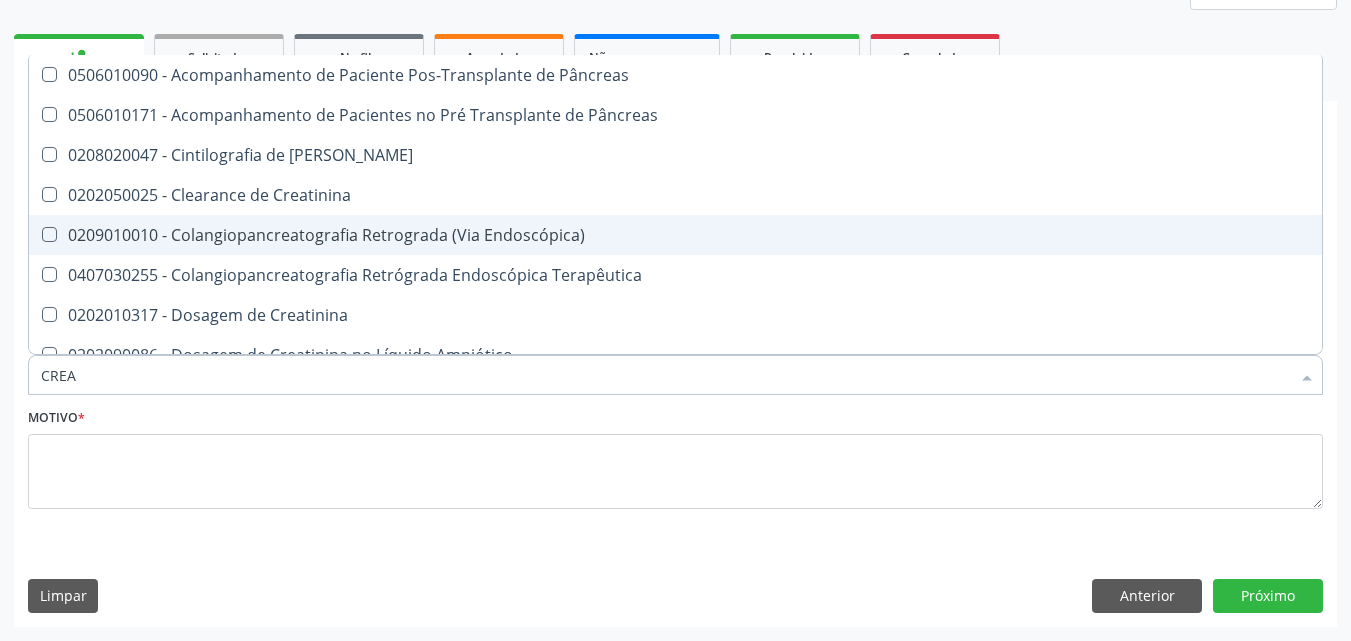 type on "CREAT" 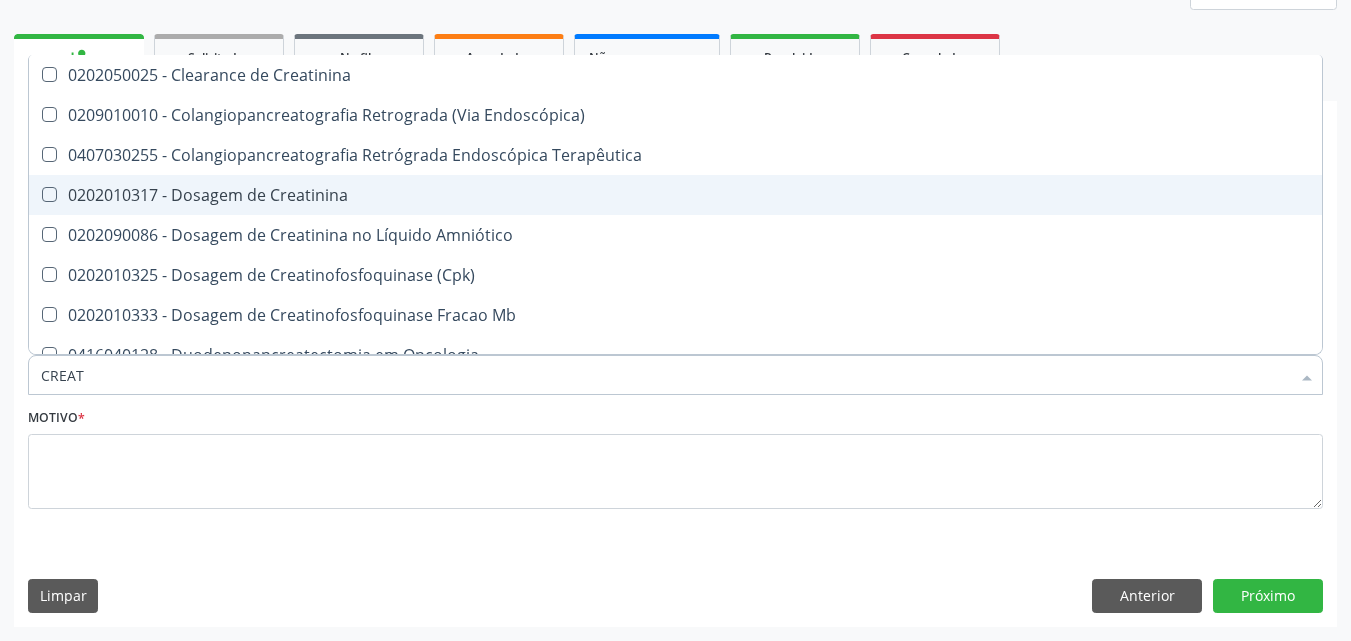 click on "0202010317 - Dosagem de Creatinina" at bounding box center (675, 195) 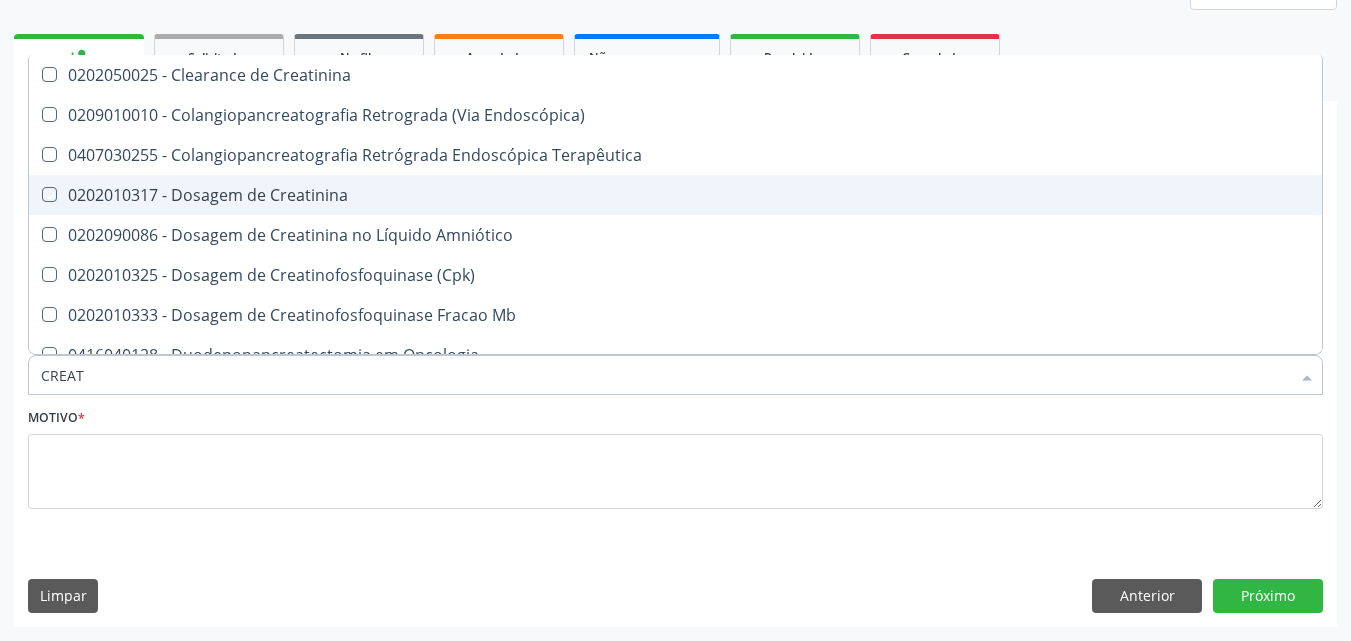 checkbox on "true" 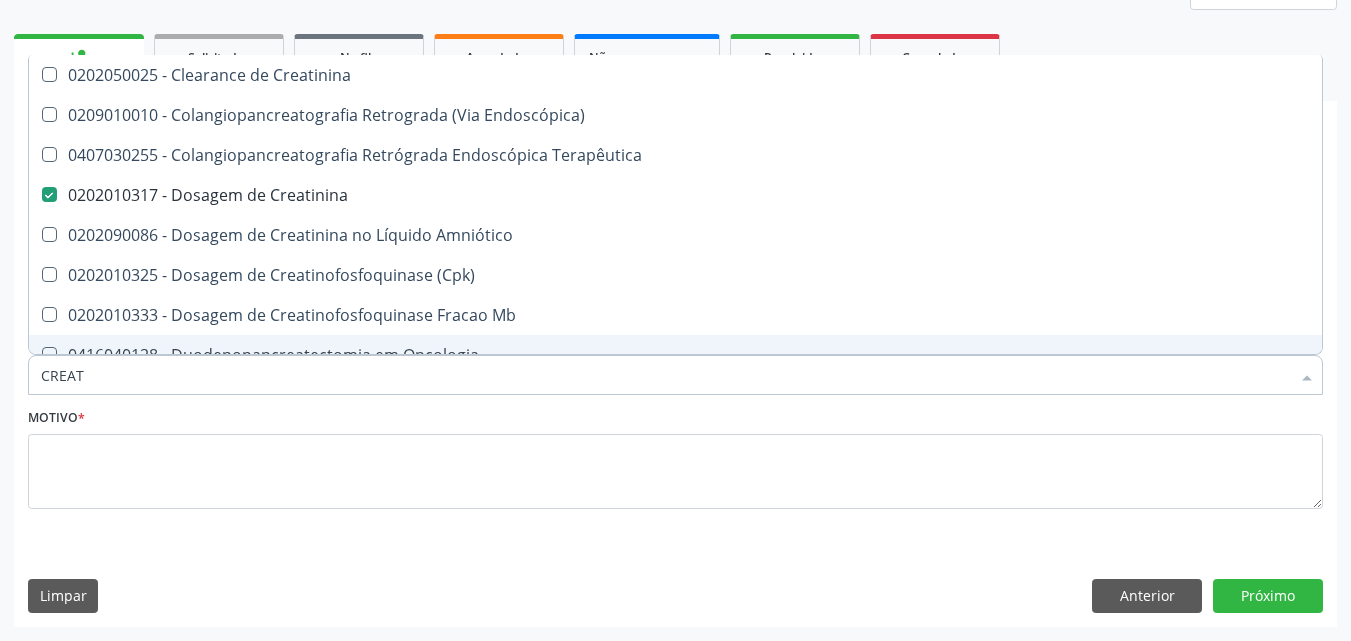 drag, startPoint x: 117, startPoint y: 393, endPoint x: 2, endPoint y: 371, distance: 117.08544 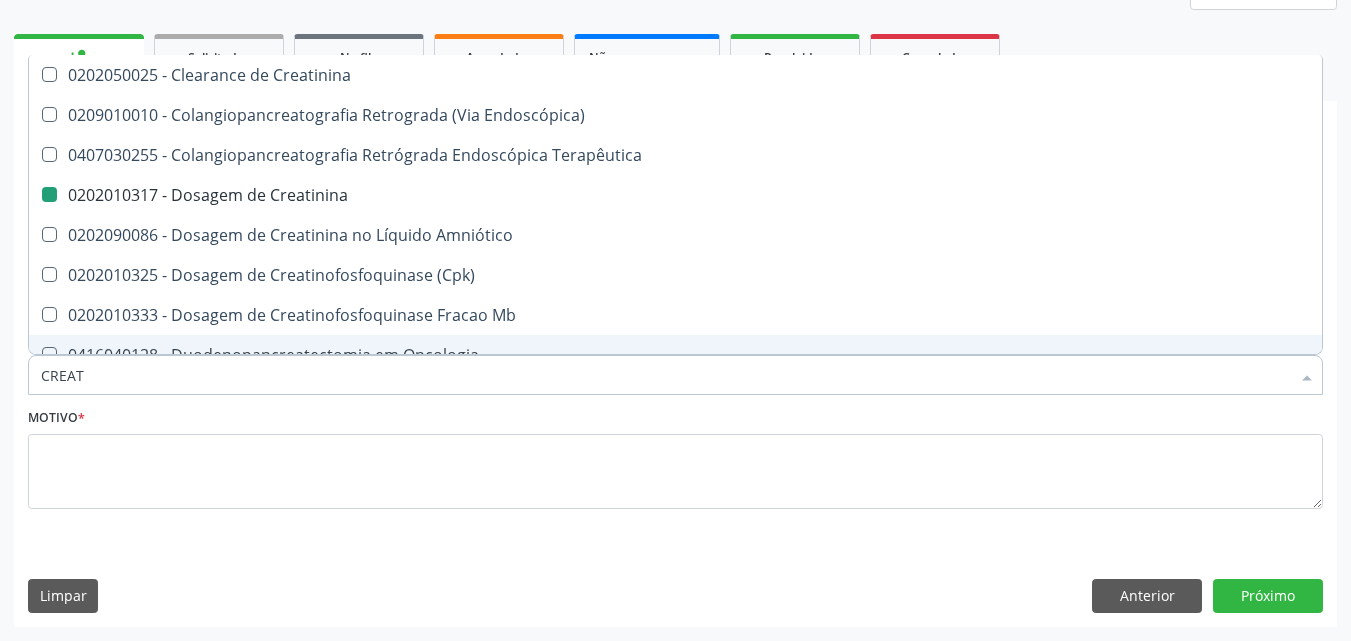 type 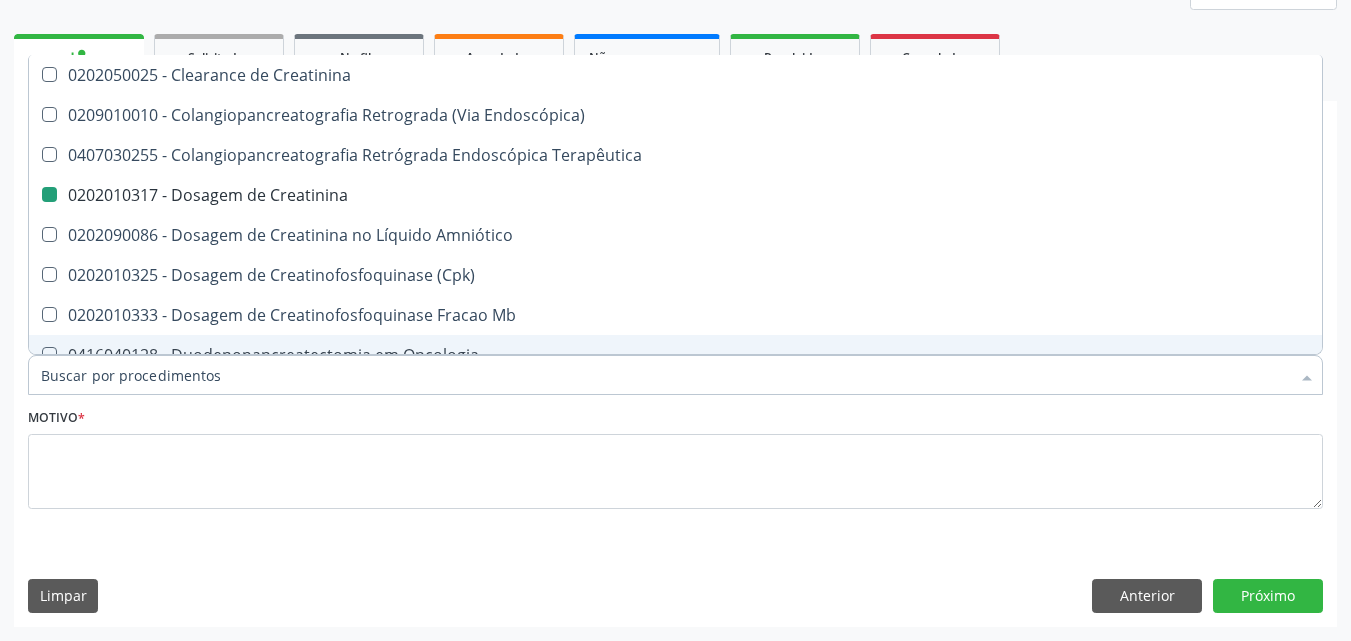 checkbox on "false" 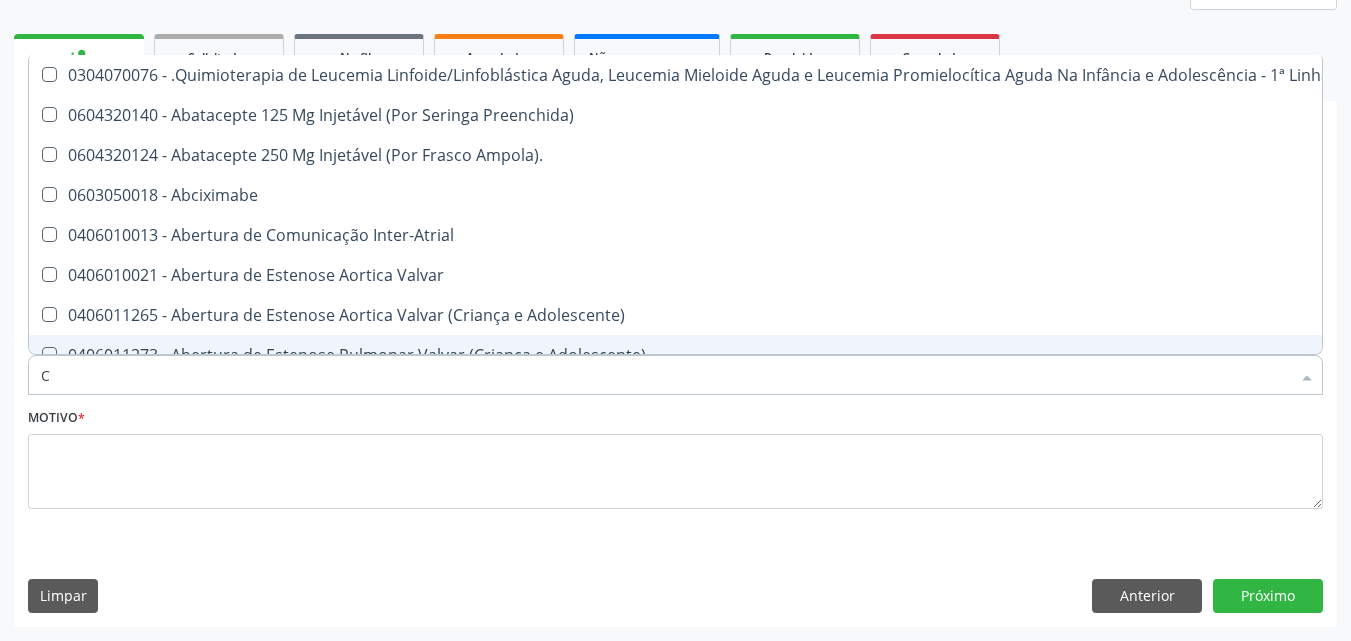 type on "CO" 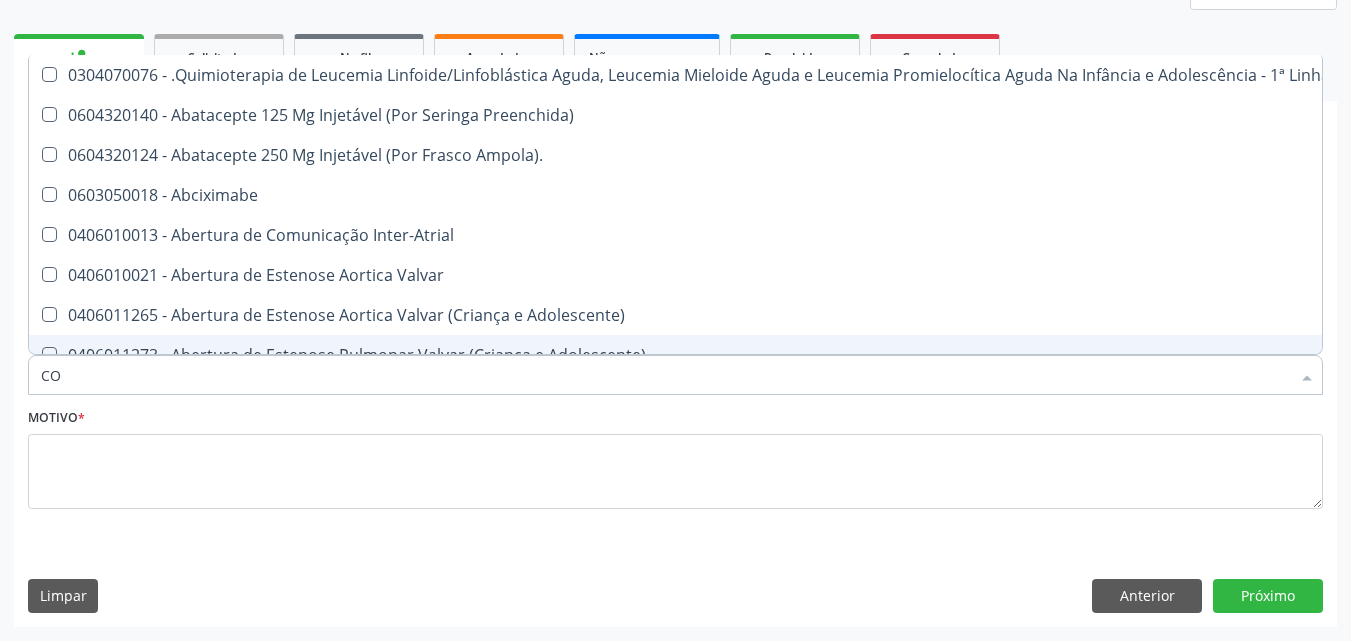 checkbox on "true" 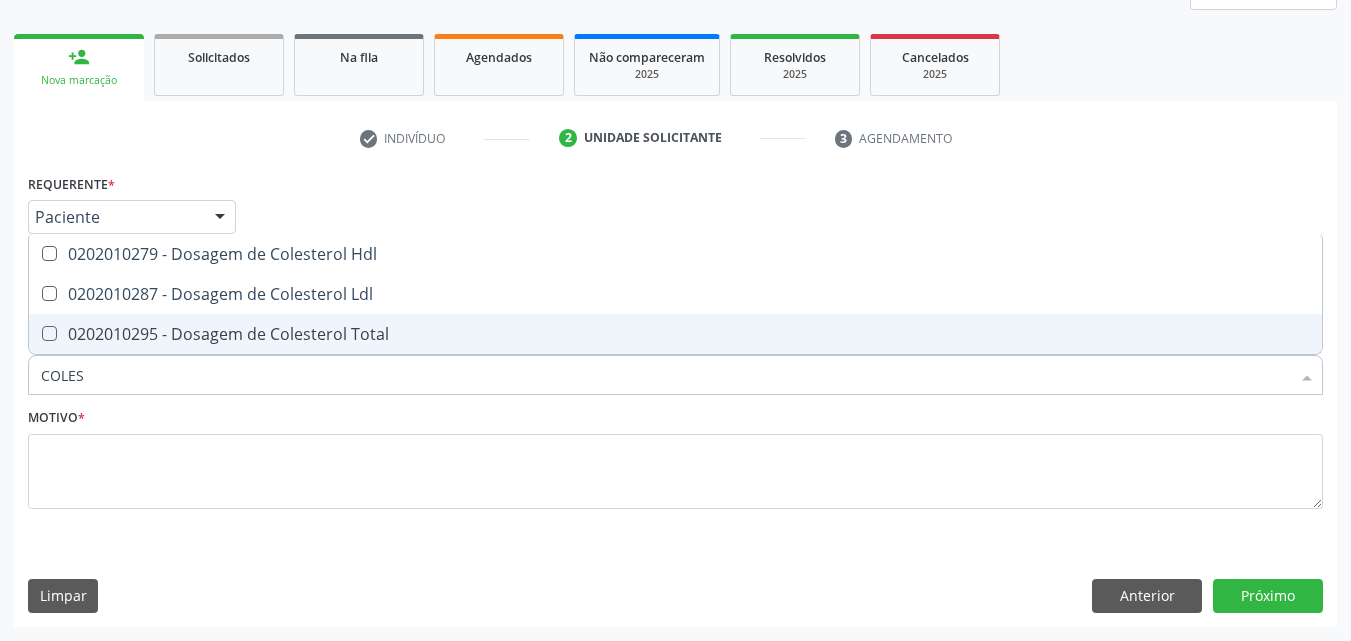 type on "COLEST" 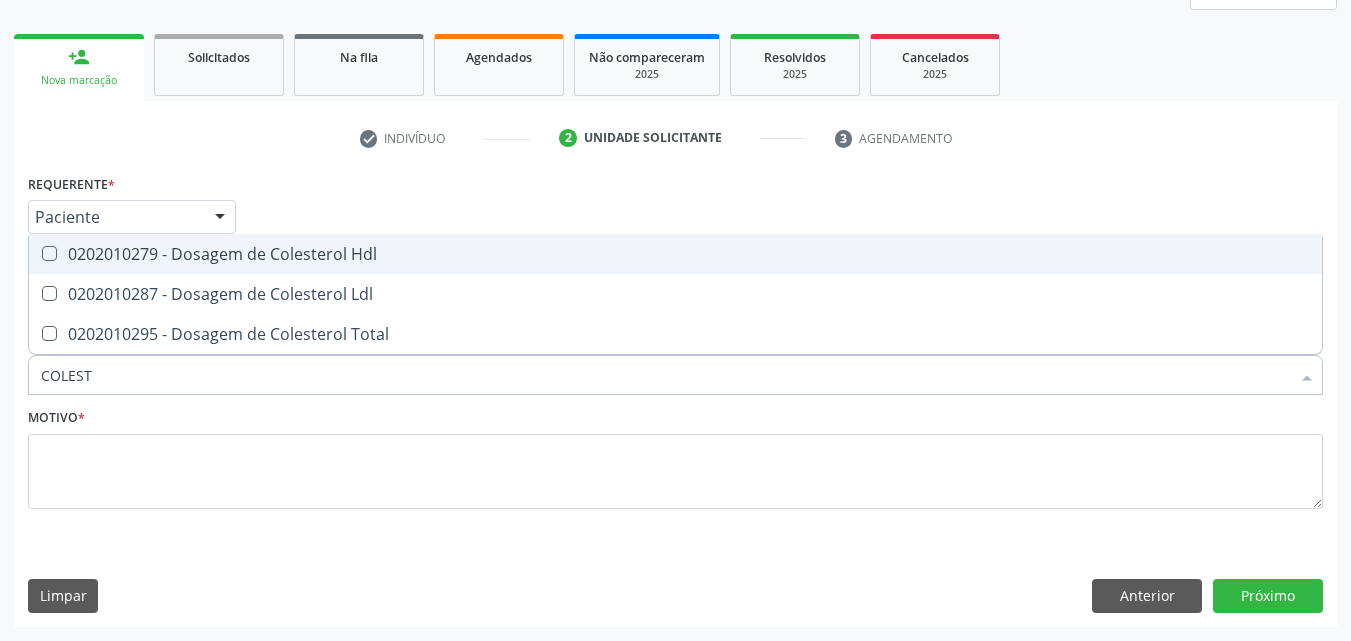 click on "0202010279 - Dosagem de Colesterol Hdl" at bounding box center (675, 254) 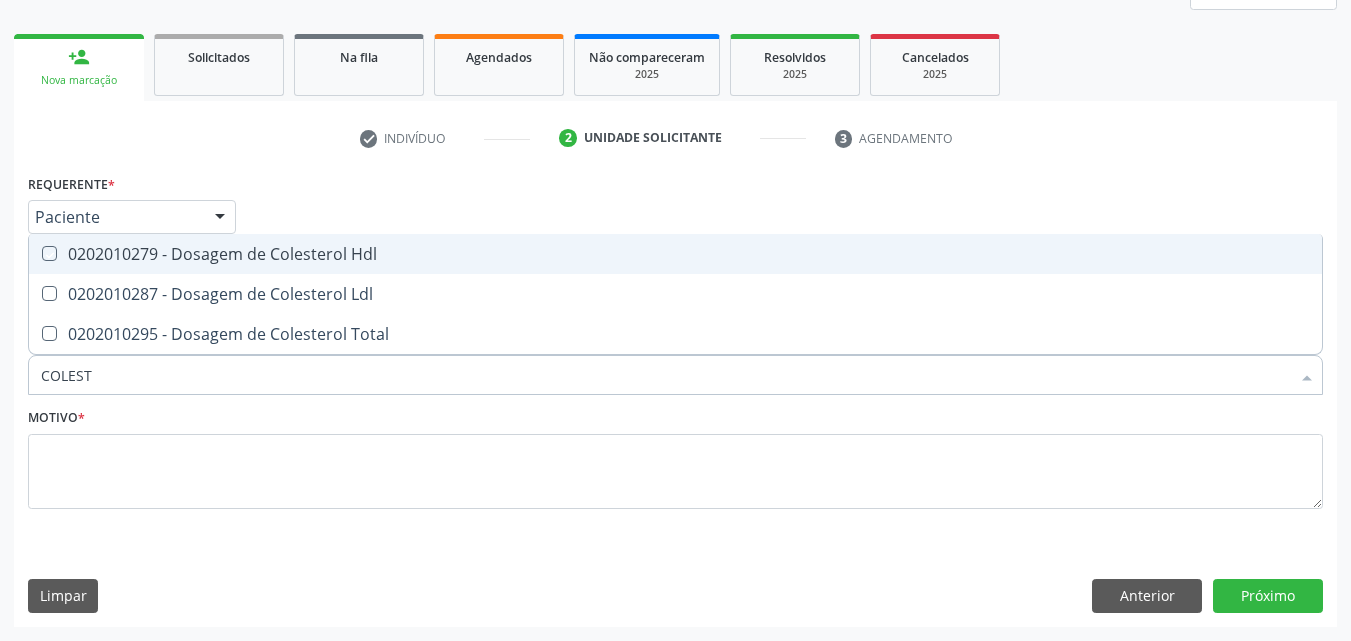 checkbox on "true" 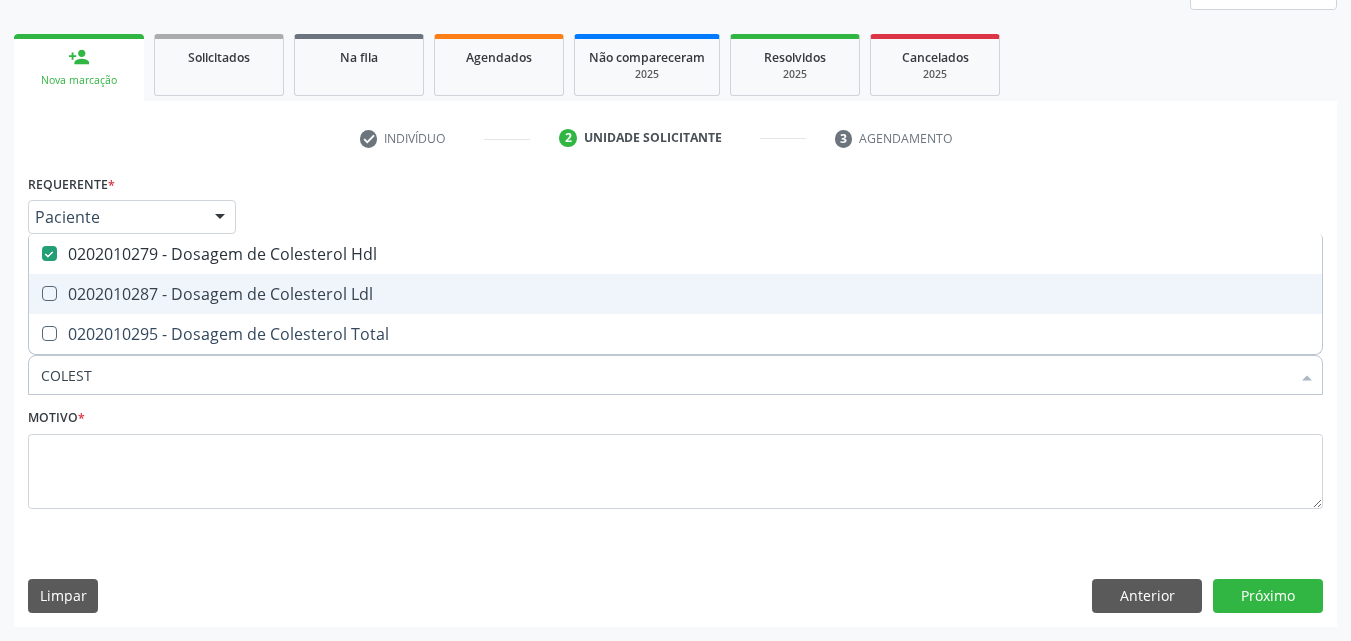 click on "0202010287 - Dosagem de Colesterol Ldl" at bounding box center [675, 294] 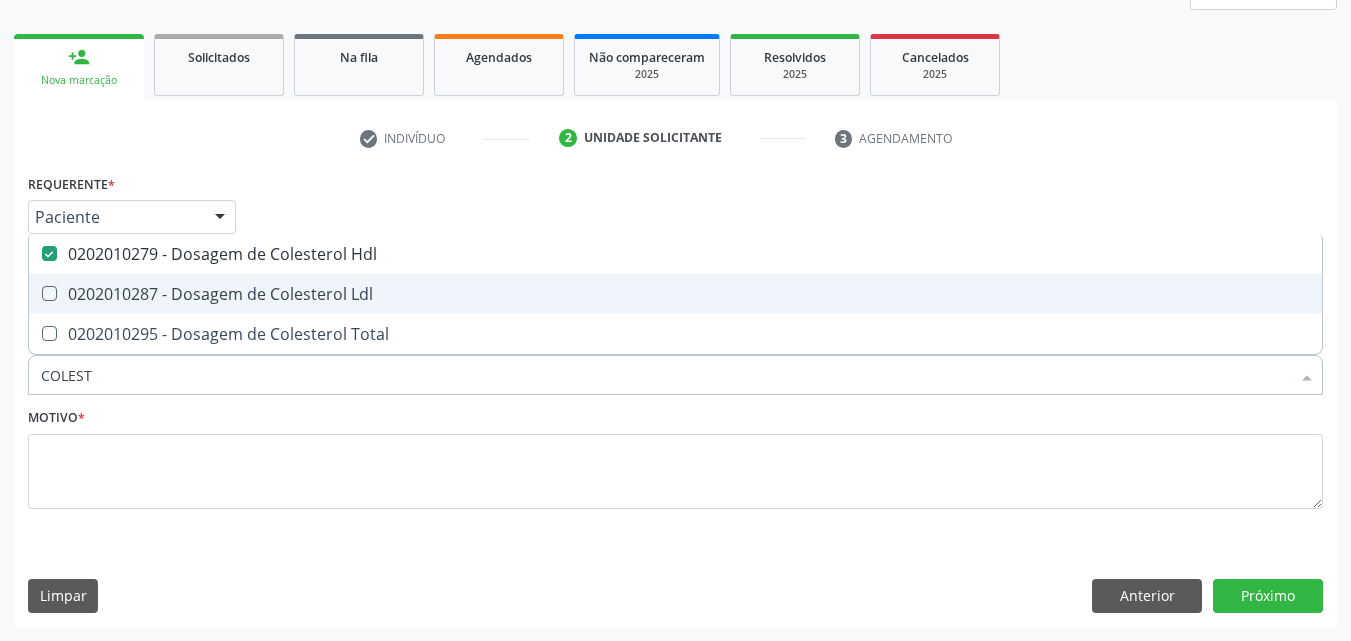 checkbox on "true" 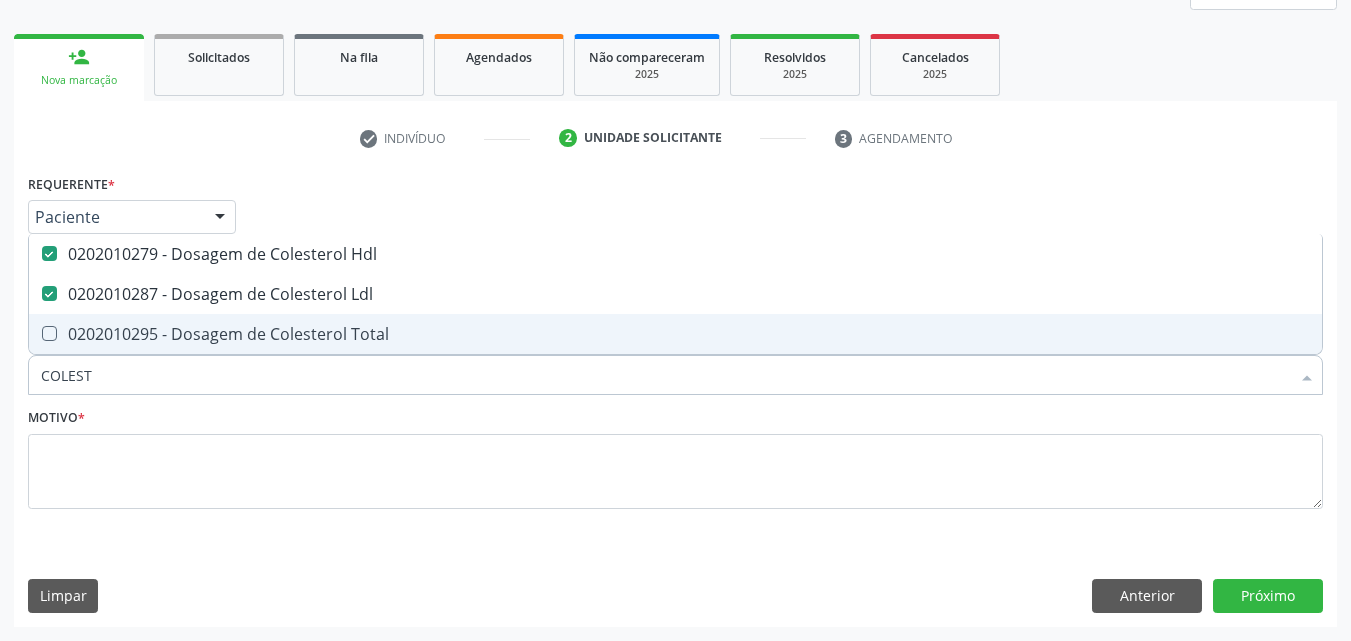click on "0202010295 - Dosagem de Colesterol Total" at bounding box center (675, 334) 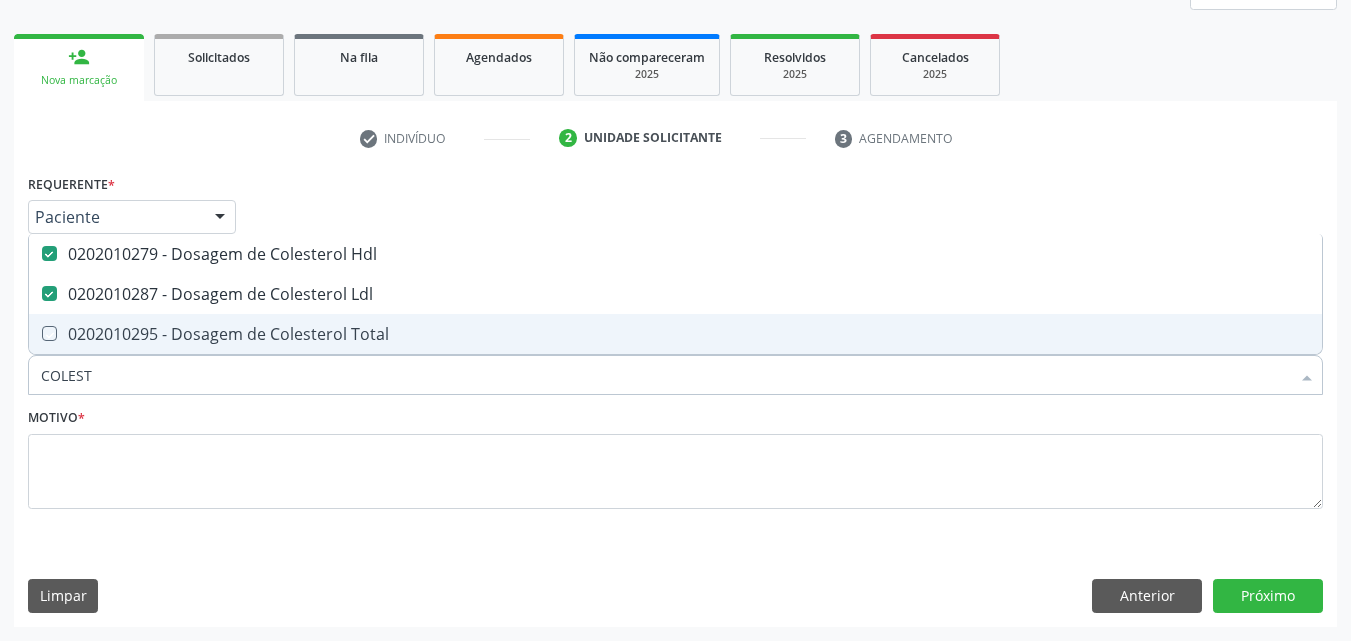 checkbox on "true" 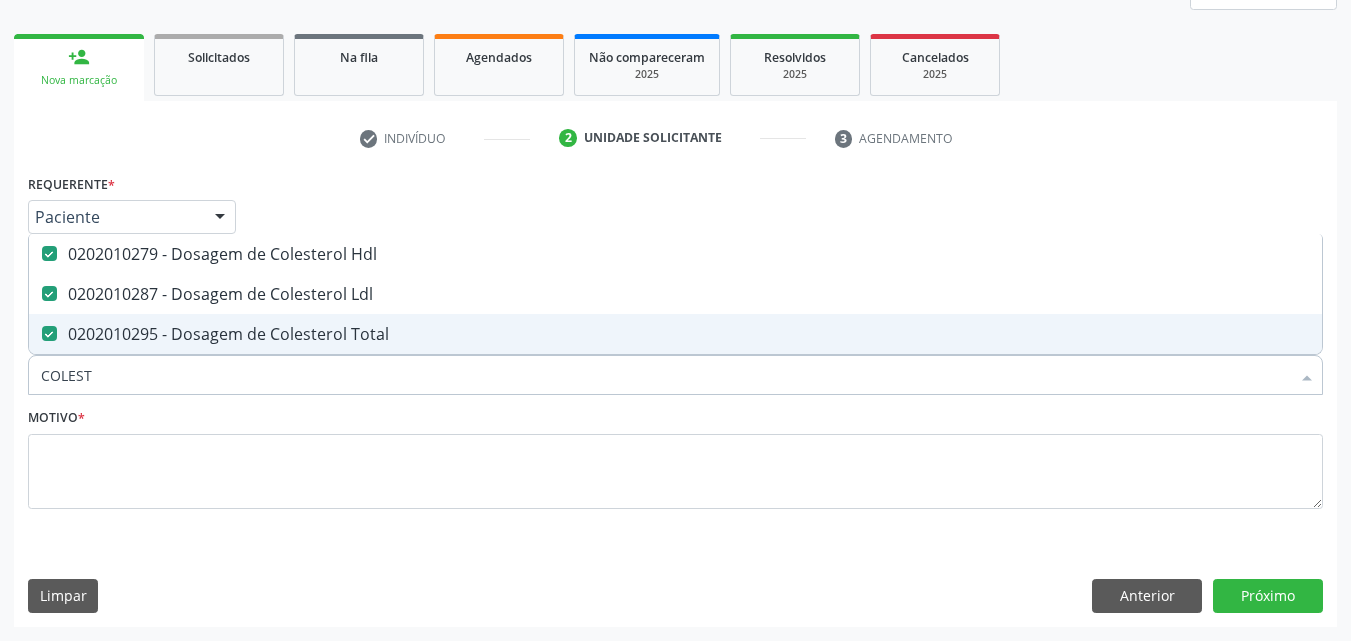 drag, startPoint x: 94, startPoint y: 378, endPoint x: 0, endPoint y: 363, distance: 95.189285 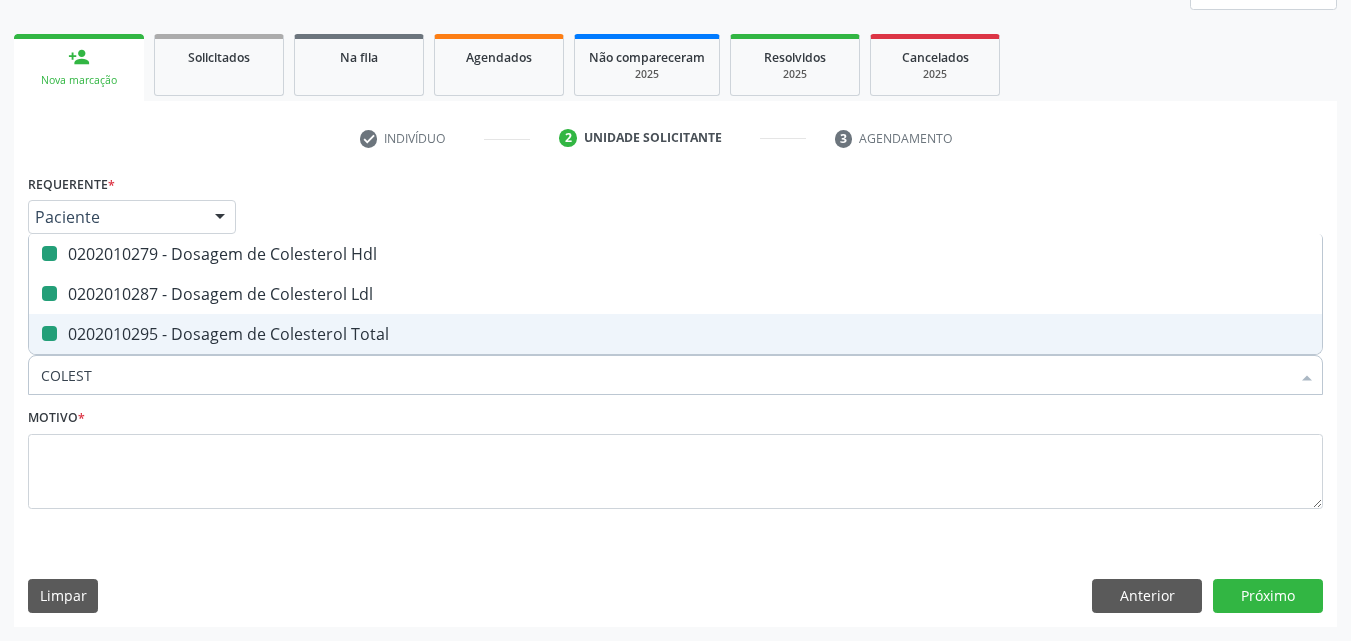 type 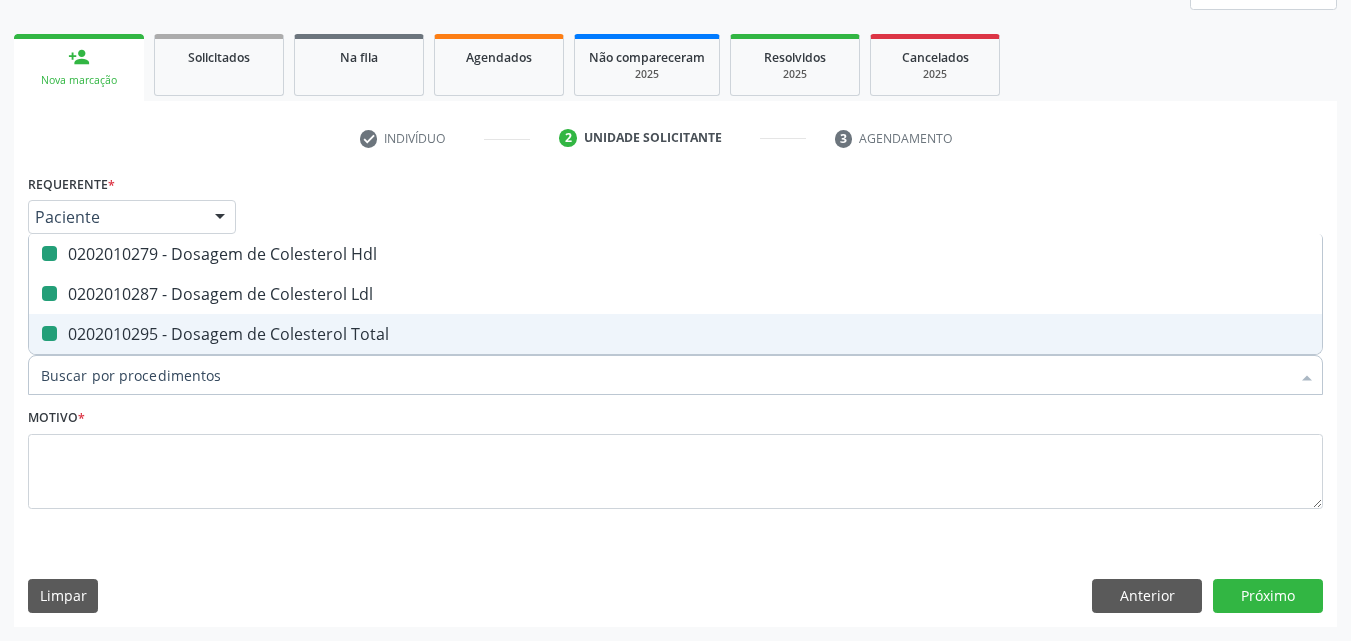checkbox on "false" 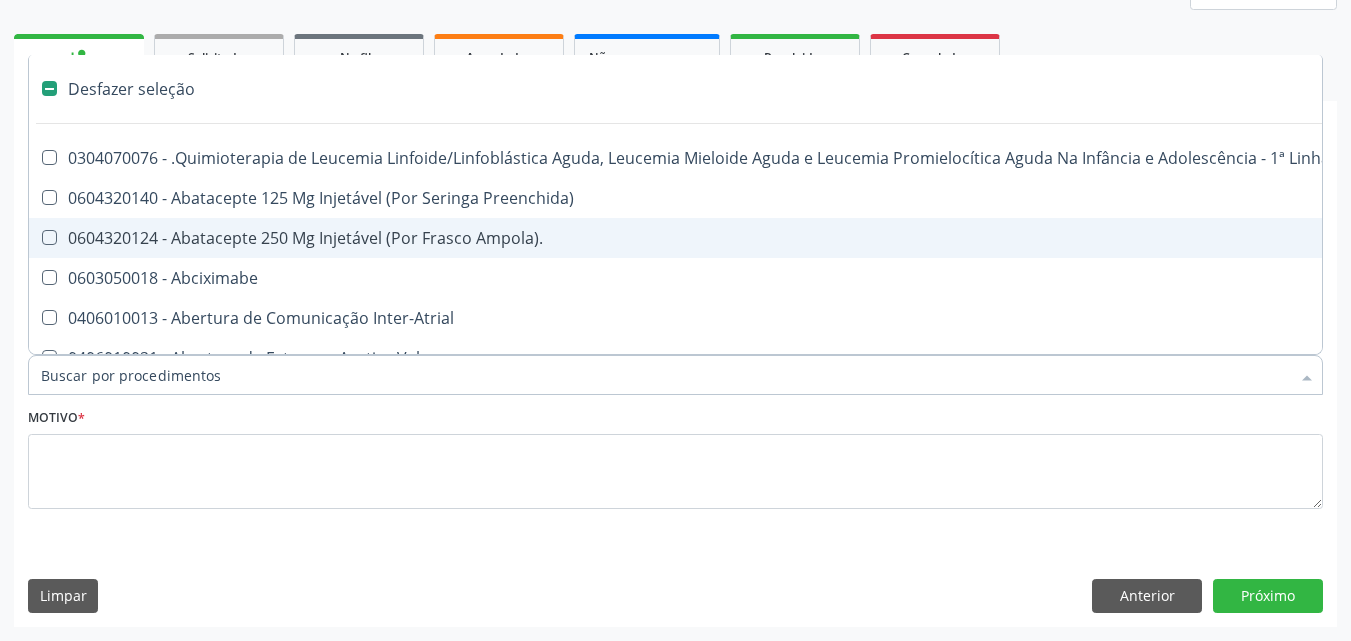 click on "Item de agendamento
*" at bounding box center [665, 375] 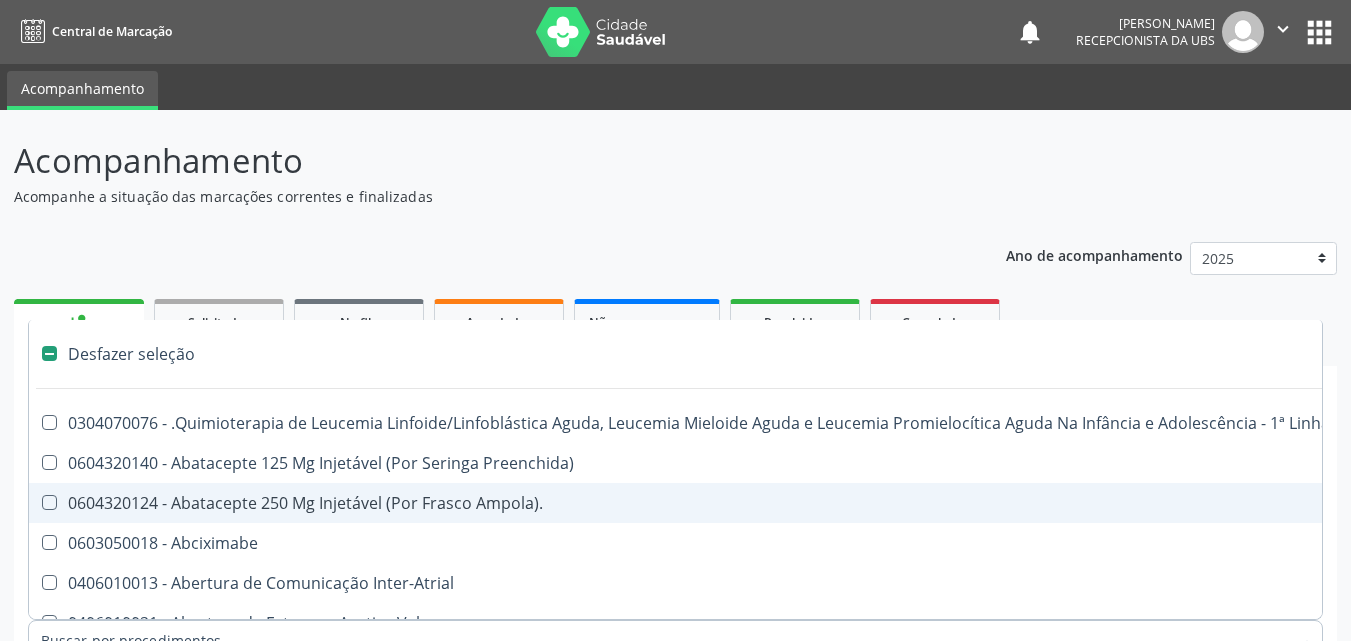 scroll, scrollTop: 265, scrollLeft: 0, axis: vertical 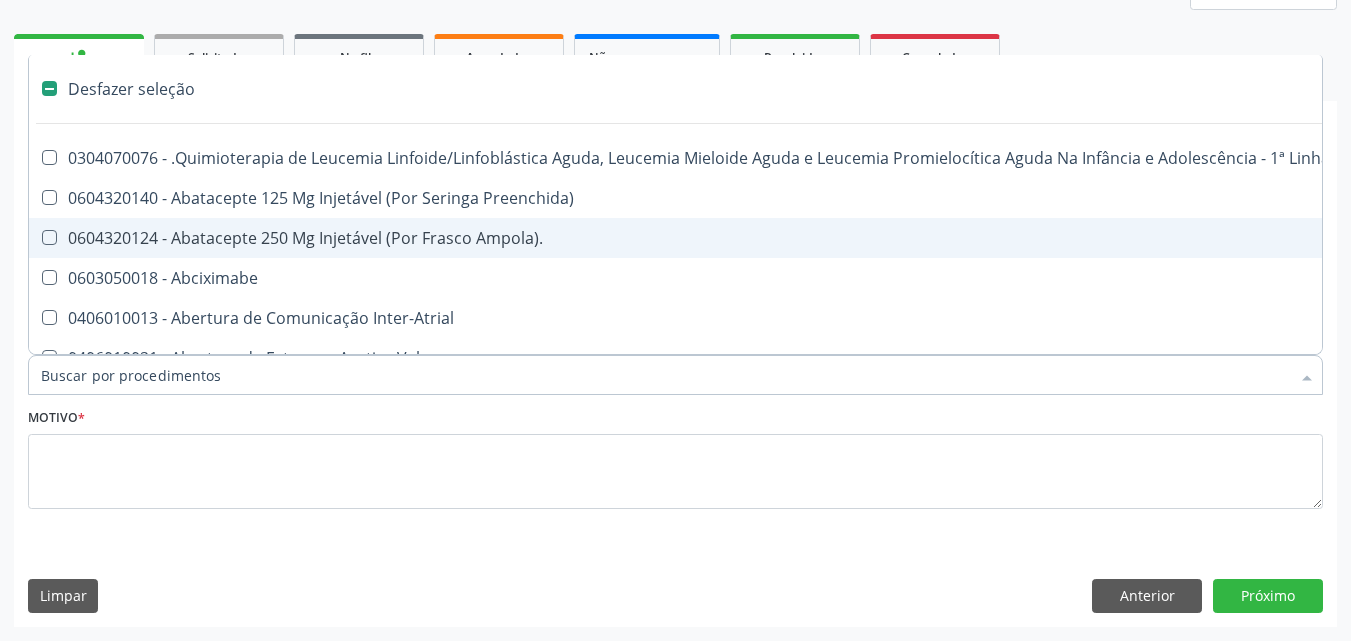 click on "Item de agendamento
*" at bounding box center [665, 375] 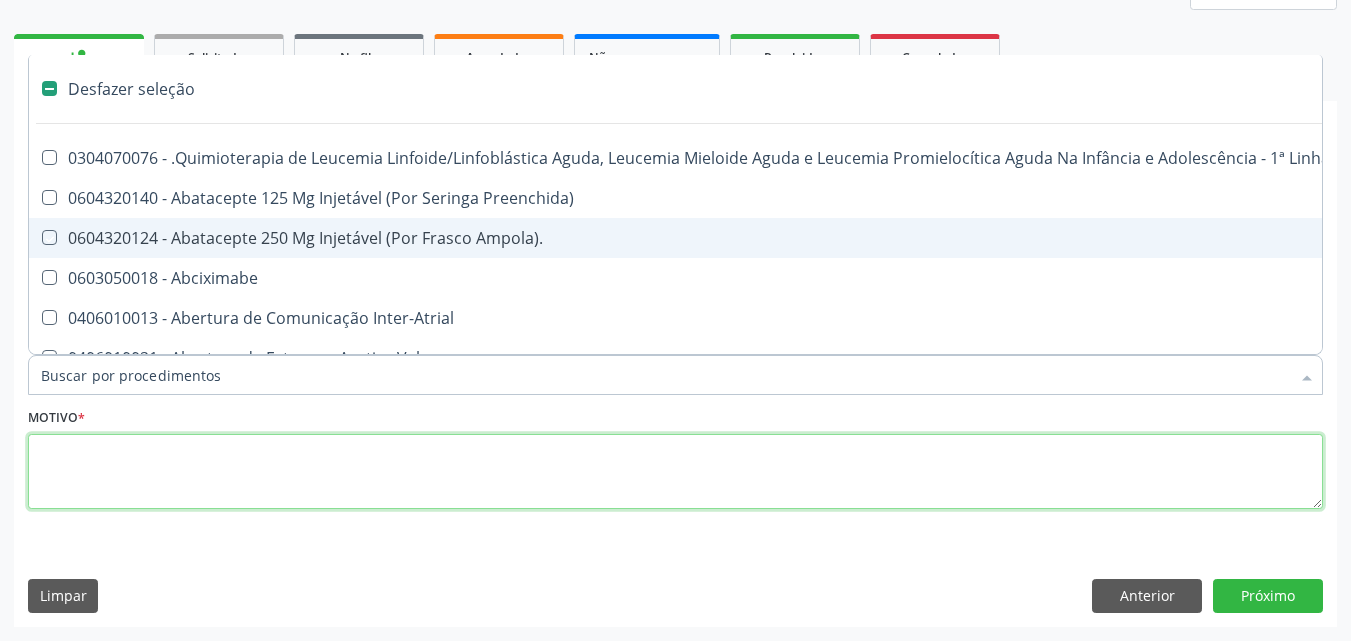 click at bounding box center (675, 472) 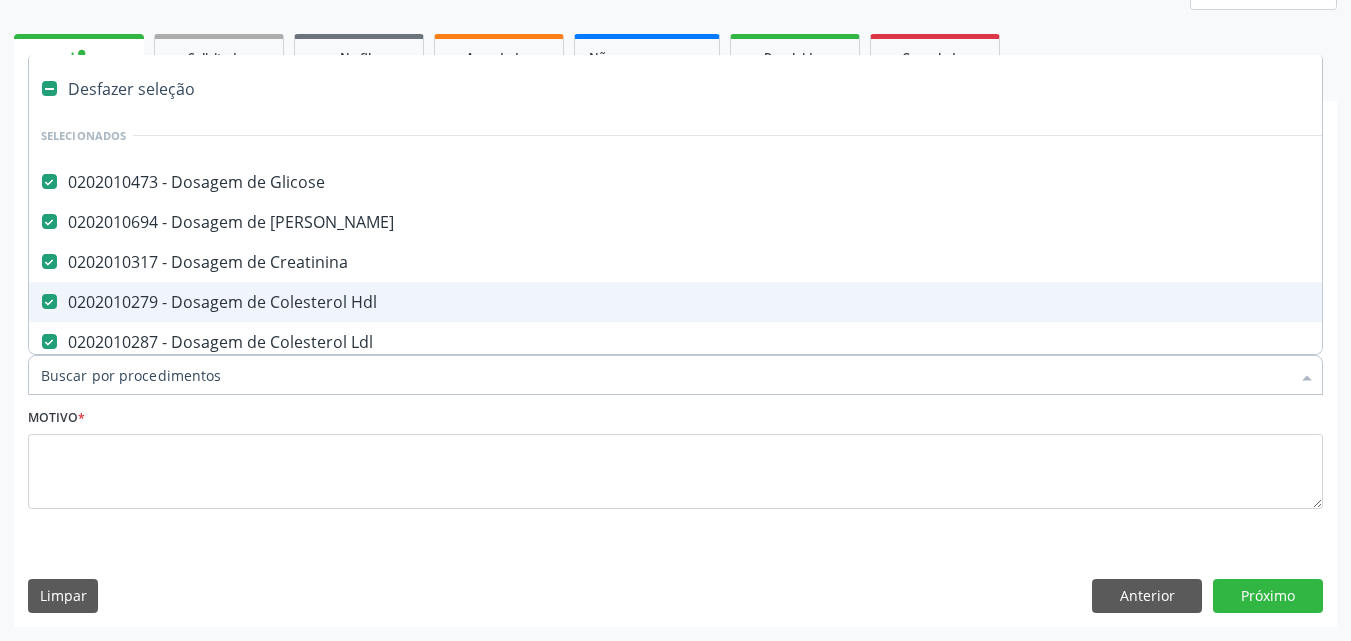 scroll, scrollTop: 100, scrollLeft: 0, axis: vertical 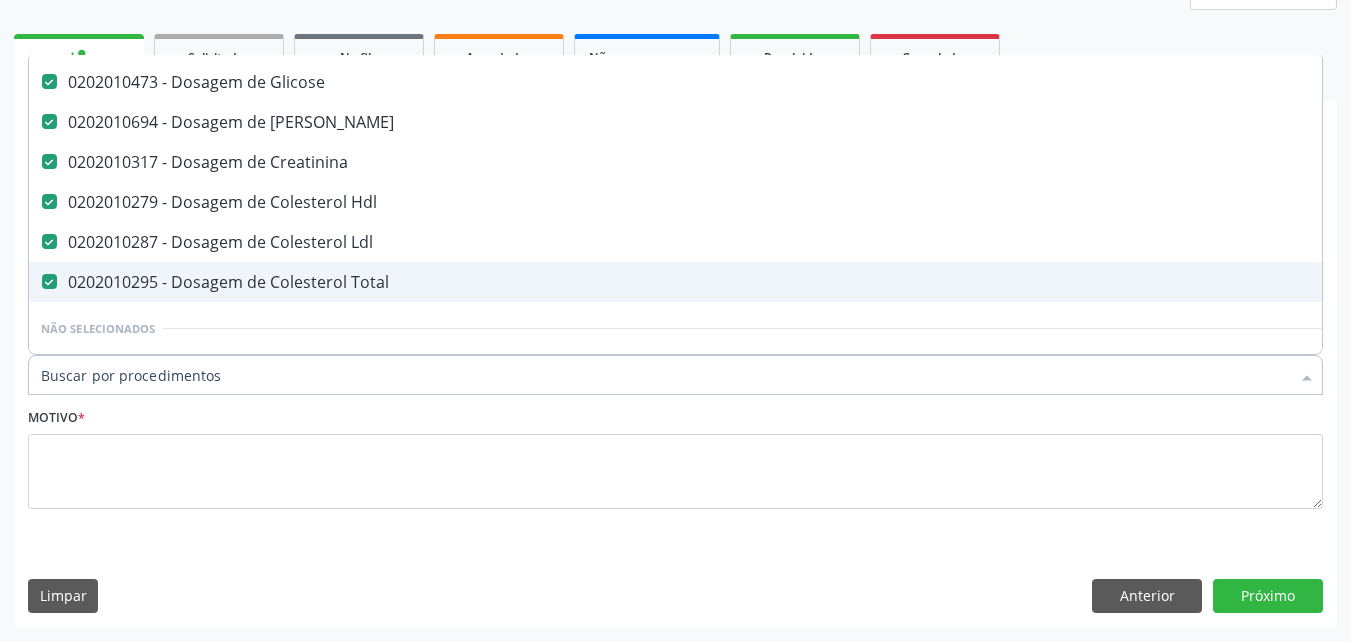 click on "Item de agendamento
*" at bounding box center (665, 375) 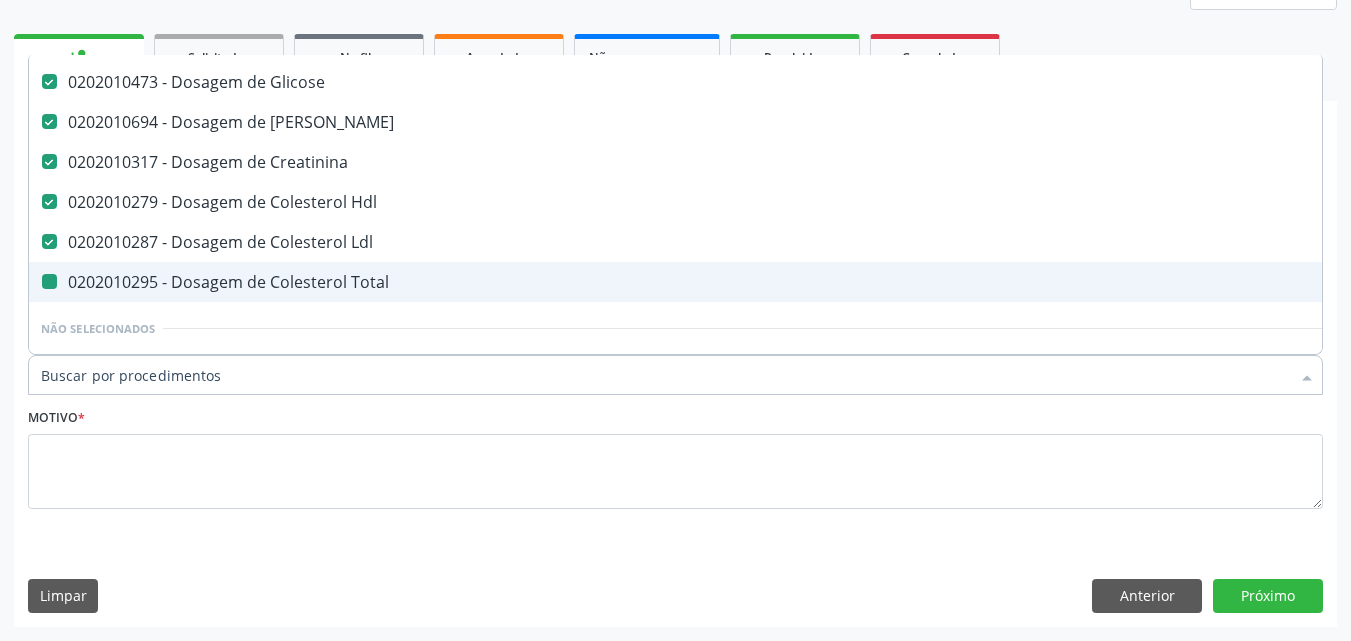 type on "T" 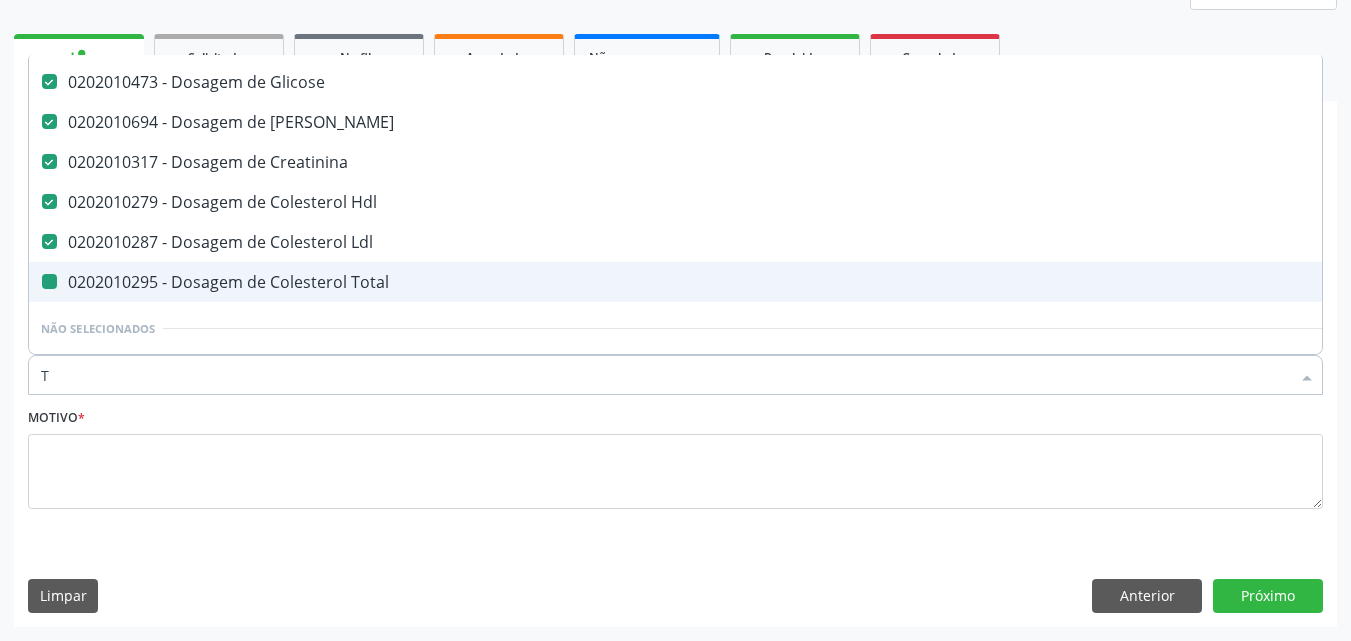 checkbox on "false" 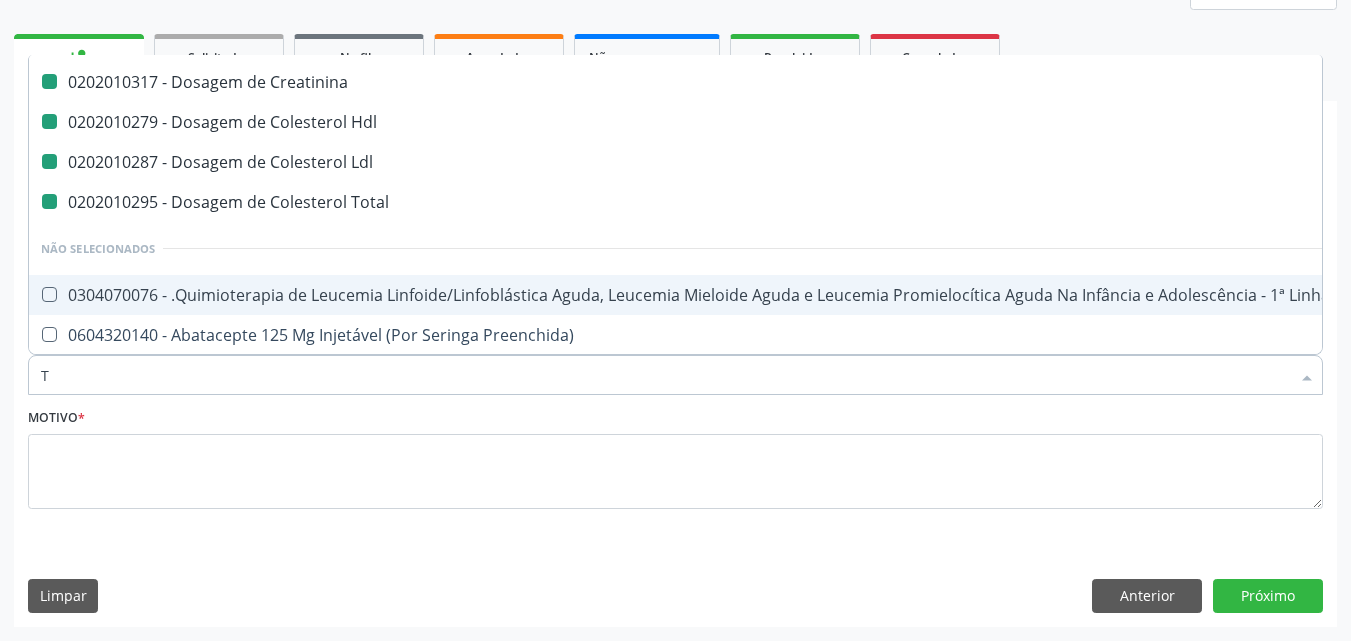 type on "TR" 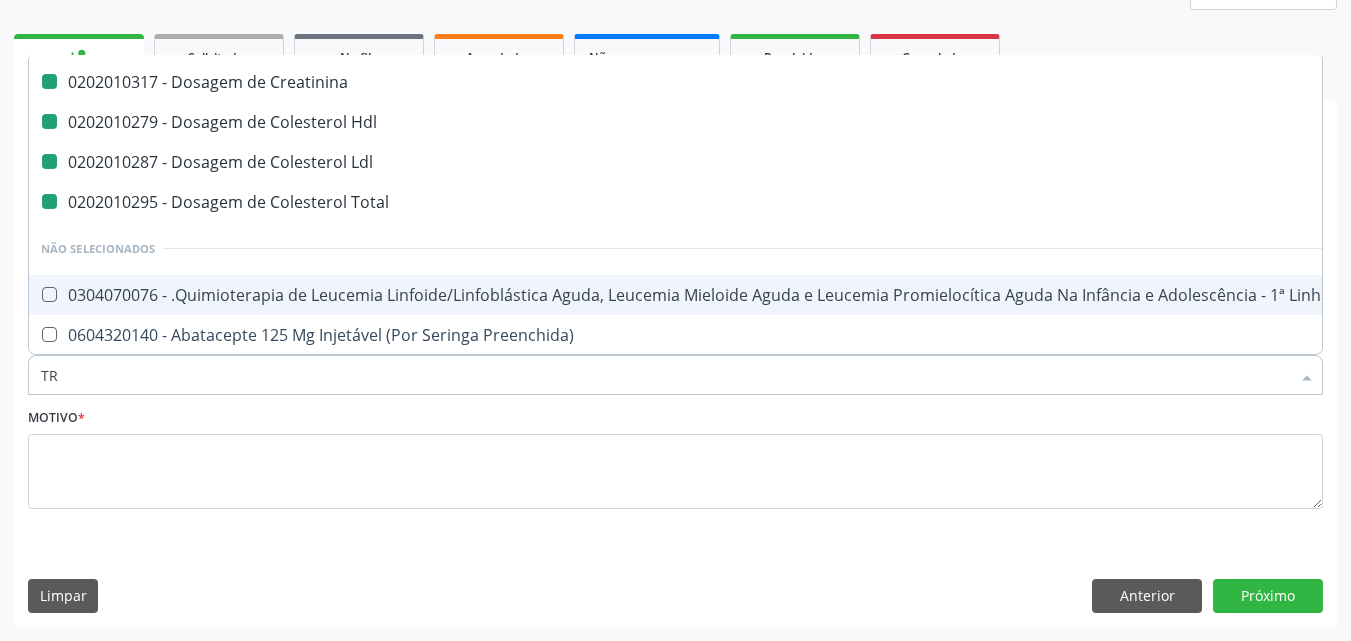 checkbox on "false" 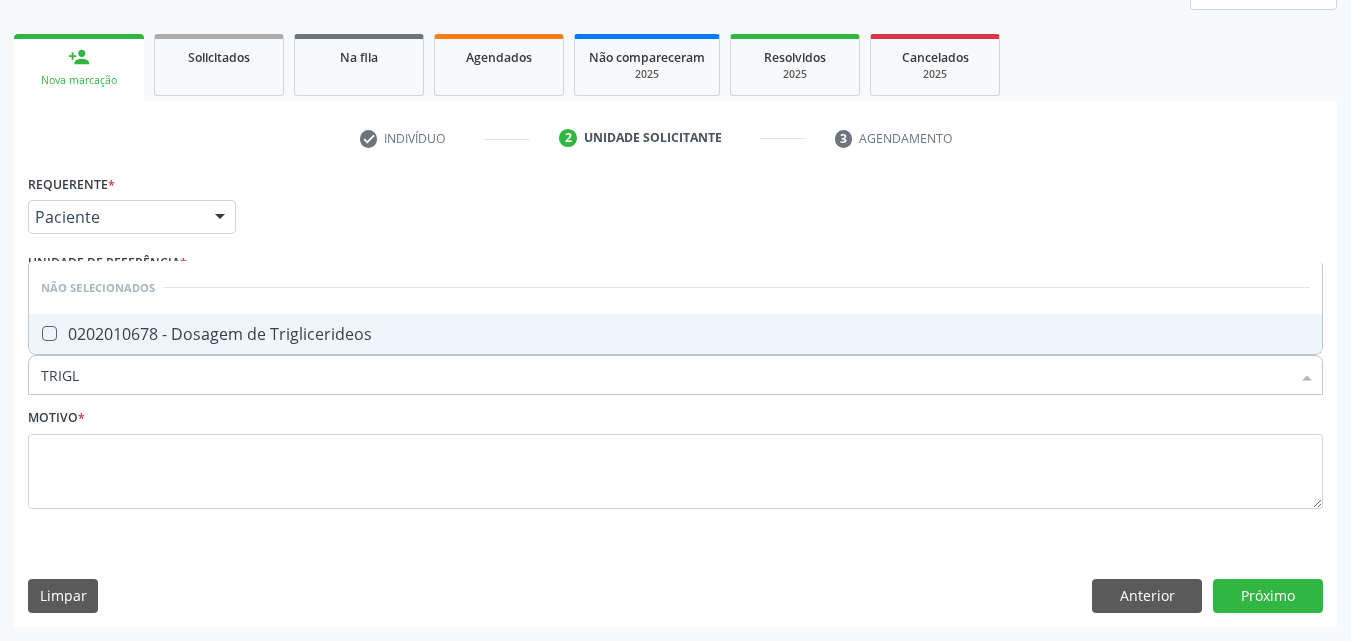 scroll, scrollTop: 0, scrollLeft: 0, axis: both 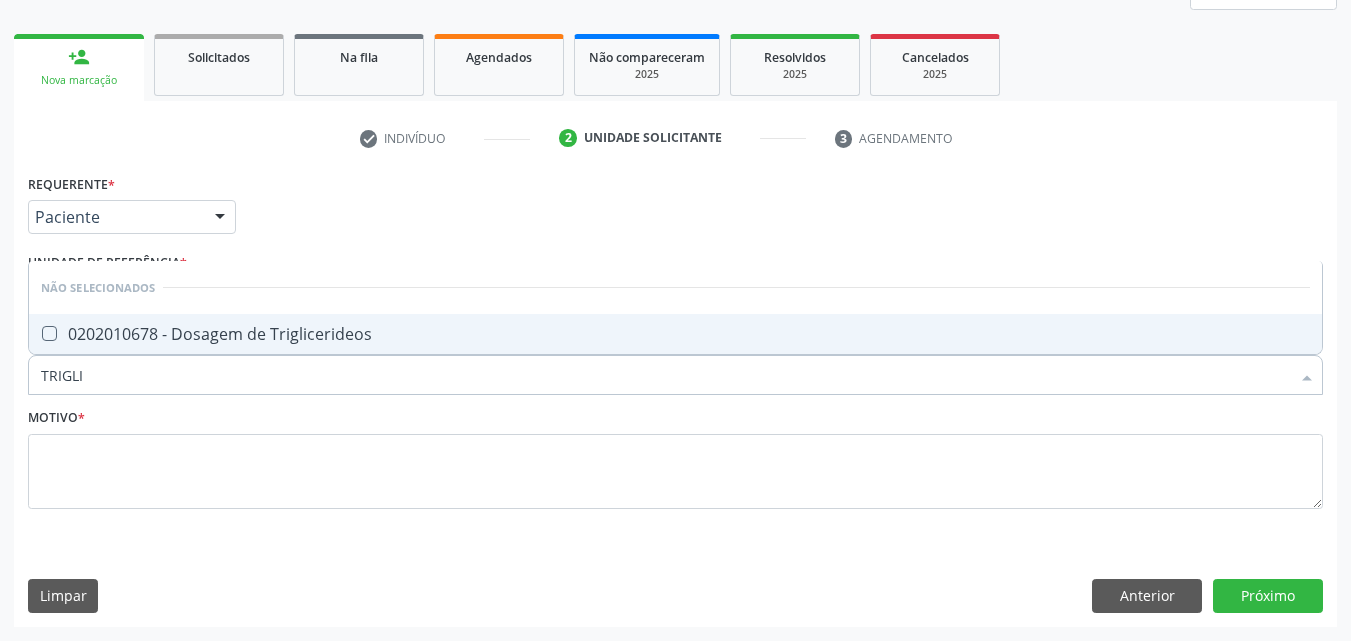 click on "0202010678 - Dosagem de Triglicerideos" at bounding box center (675, 334) 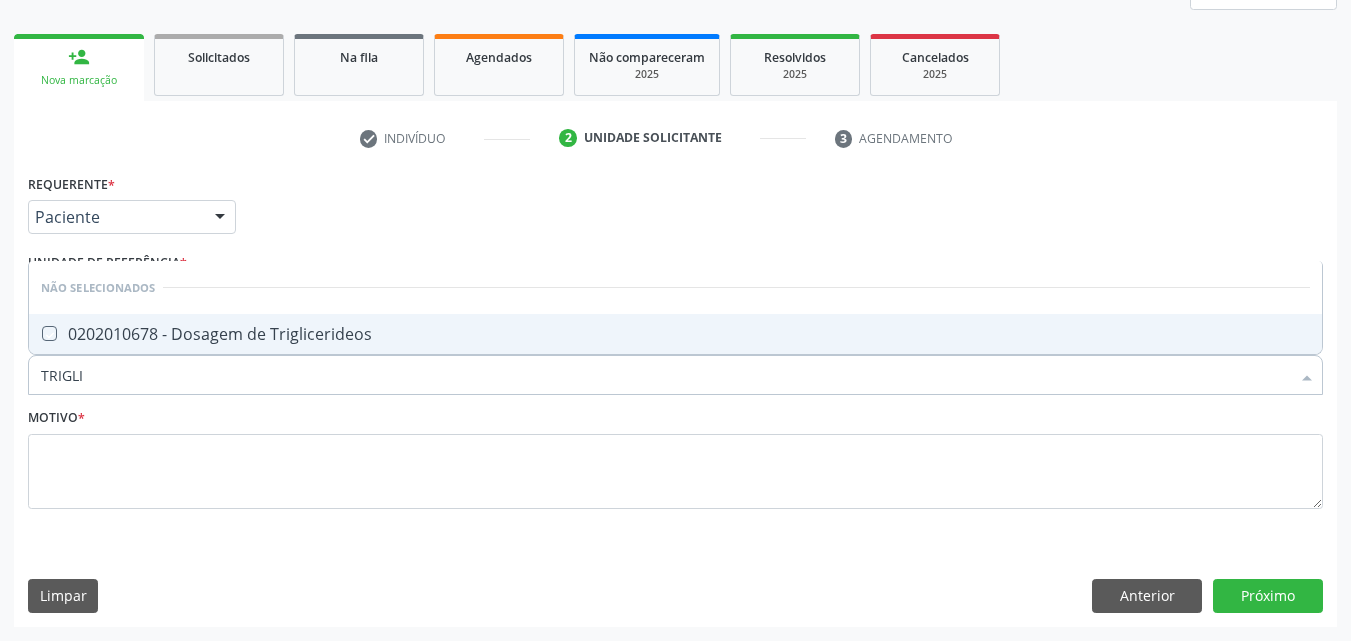 checkbox on "true" 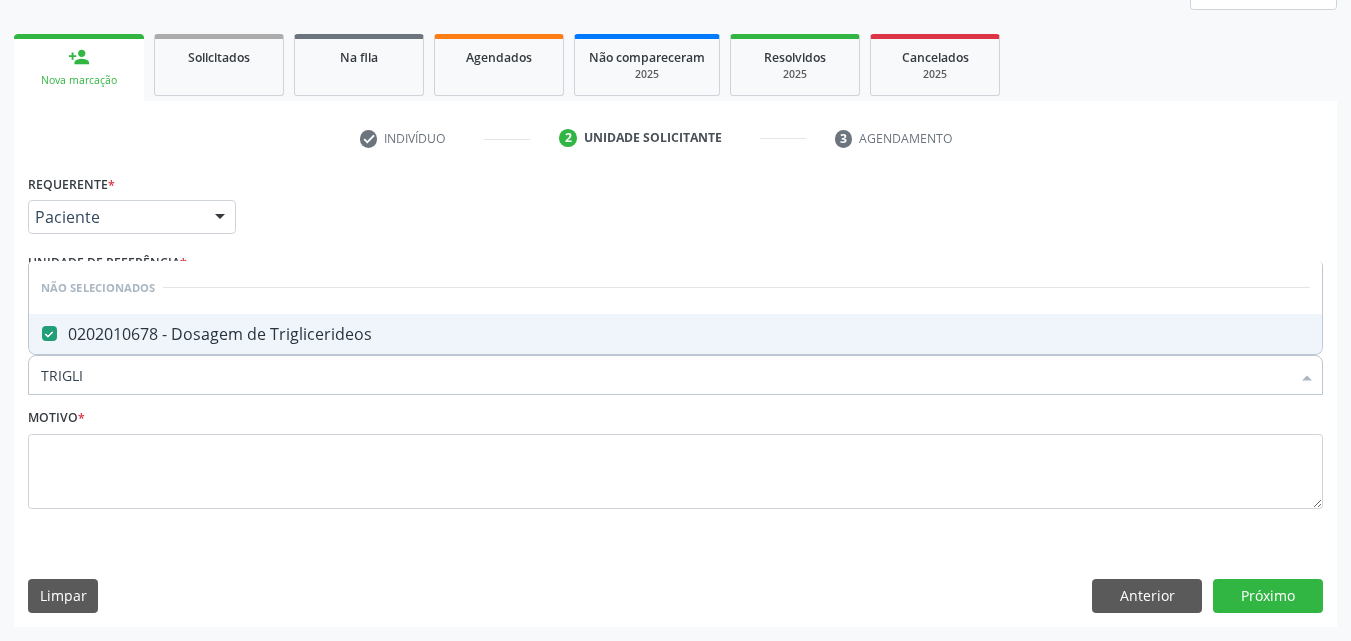 drag, startPoint x: 248, startPoint y: 373, endPoint x: 3, endPoint y: 401, distance: 246.5948 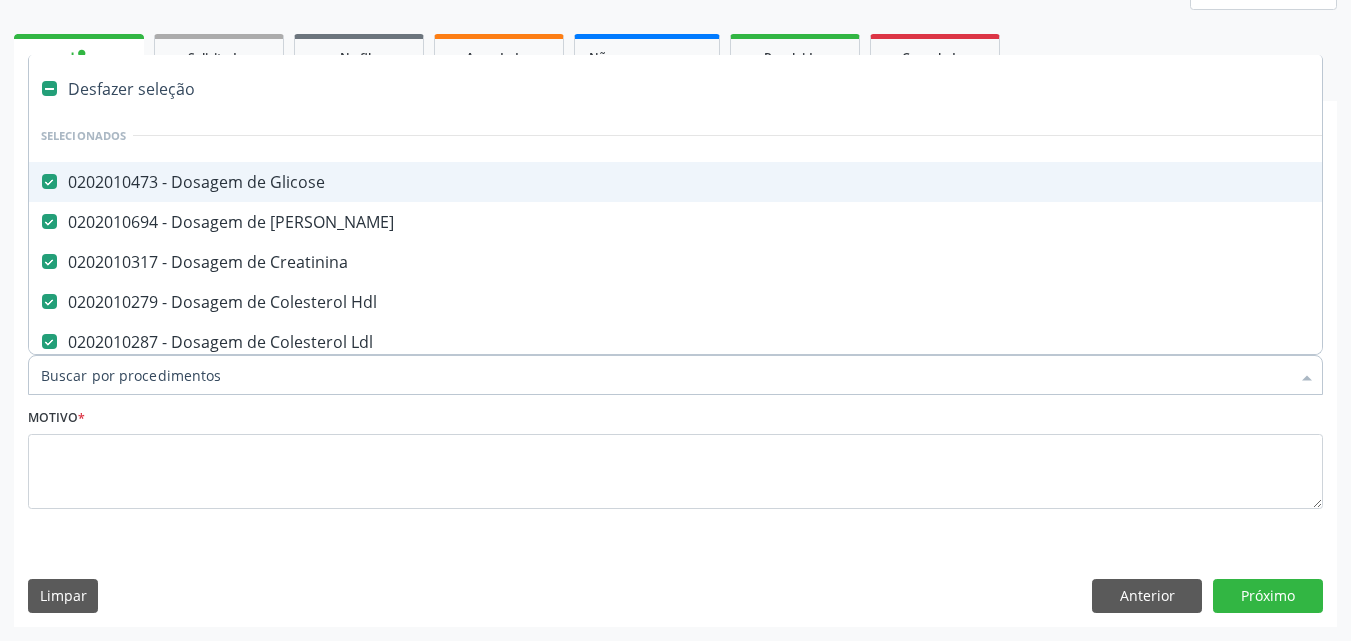 type on "H" 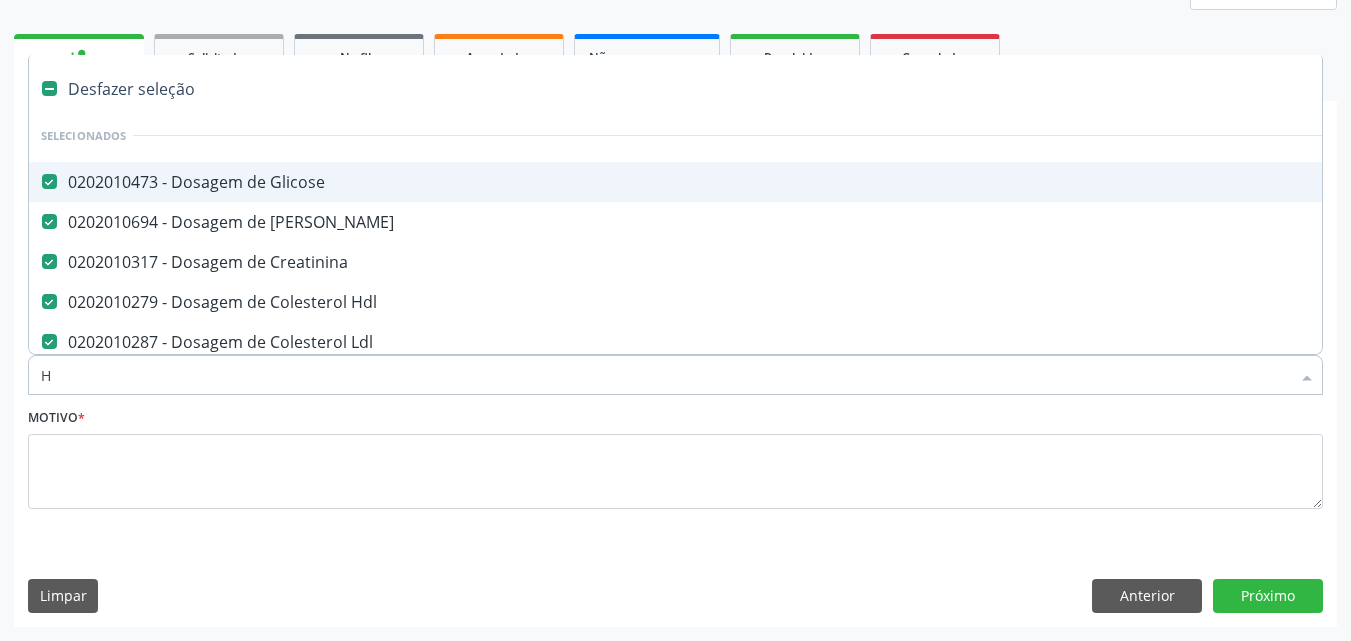 checkbox on "false" 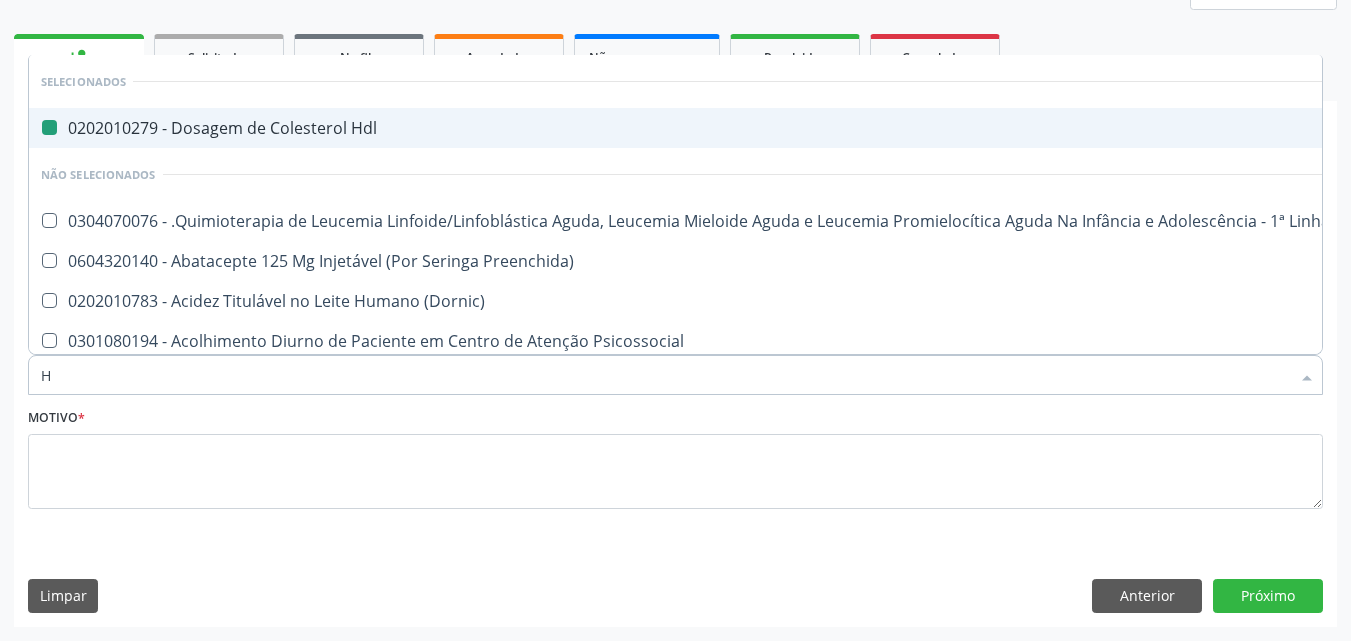 type on "HE" 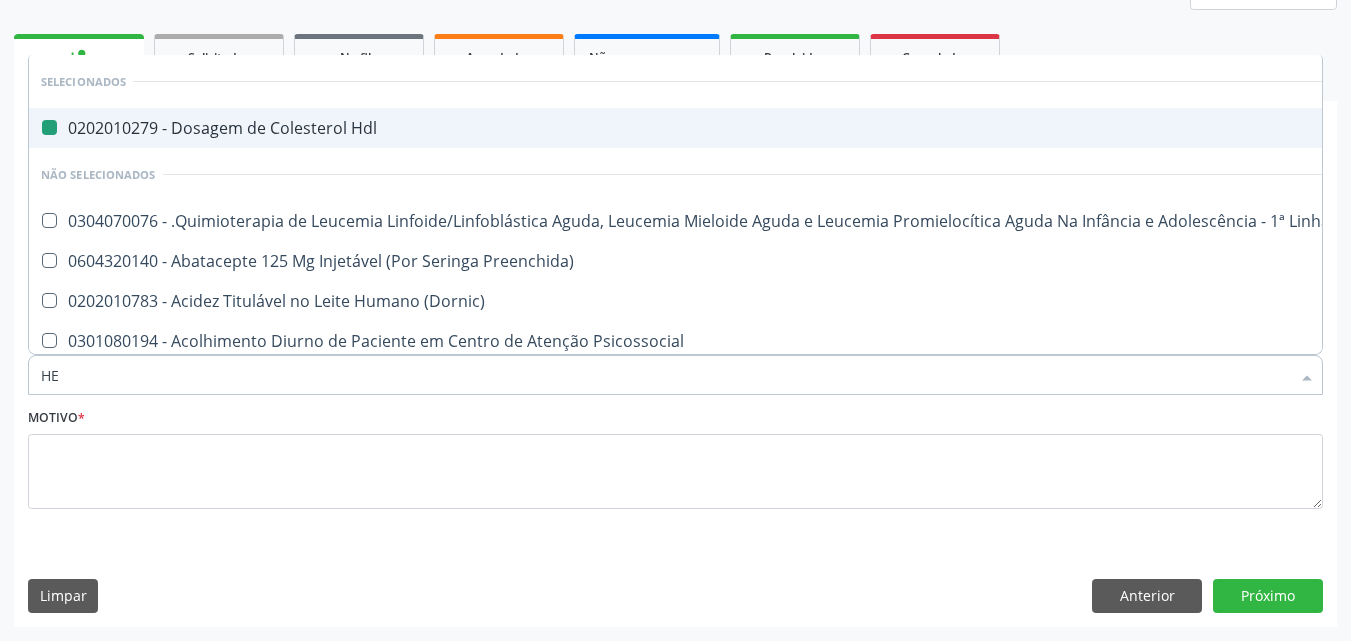 checkbox on "false" 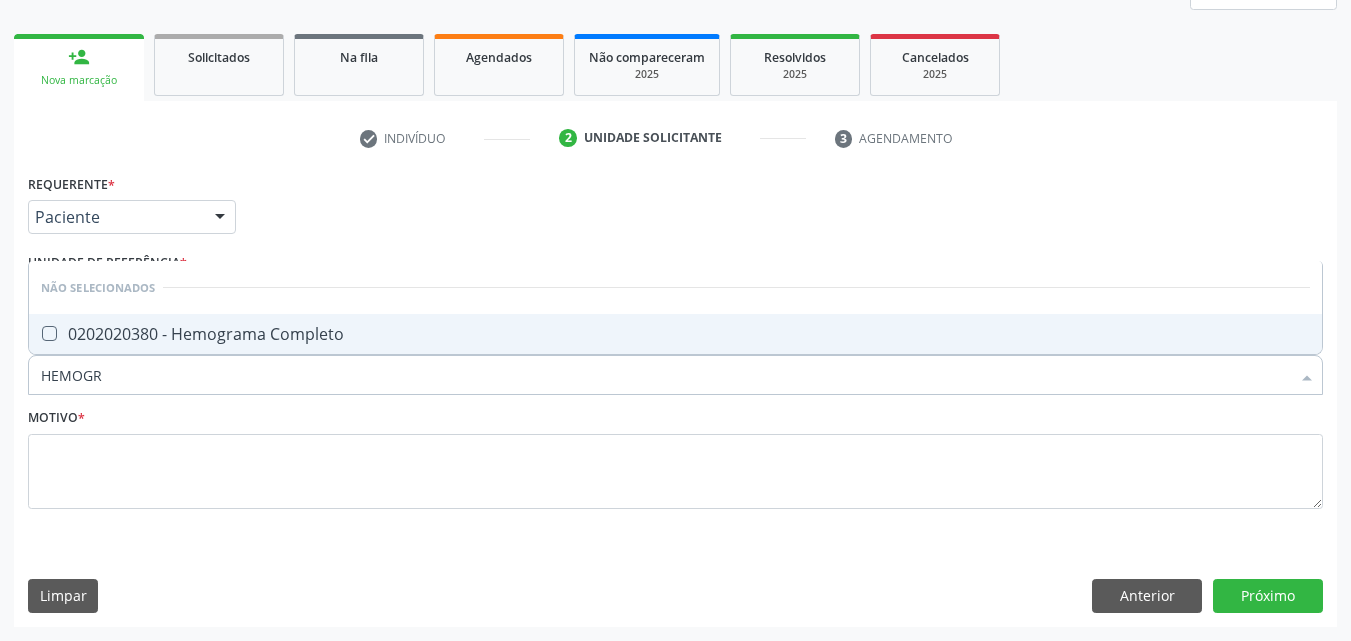 type on "HEMOGRA" 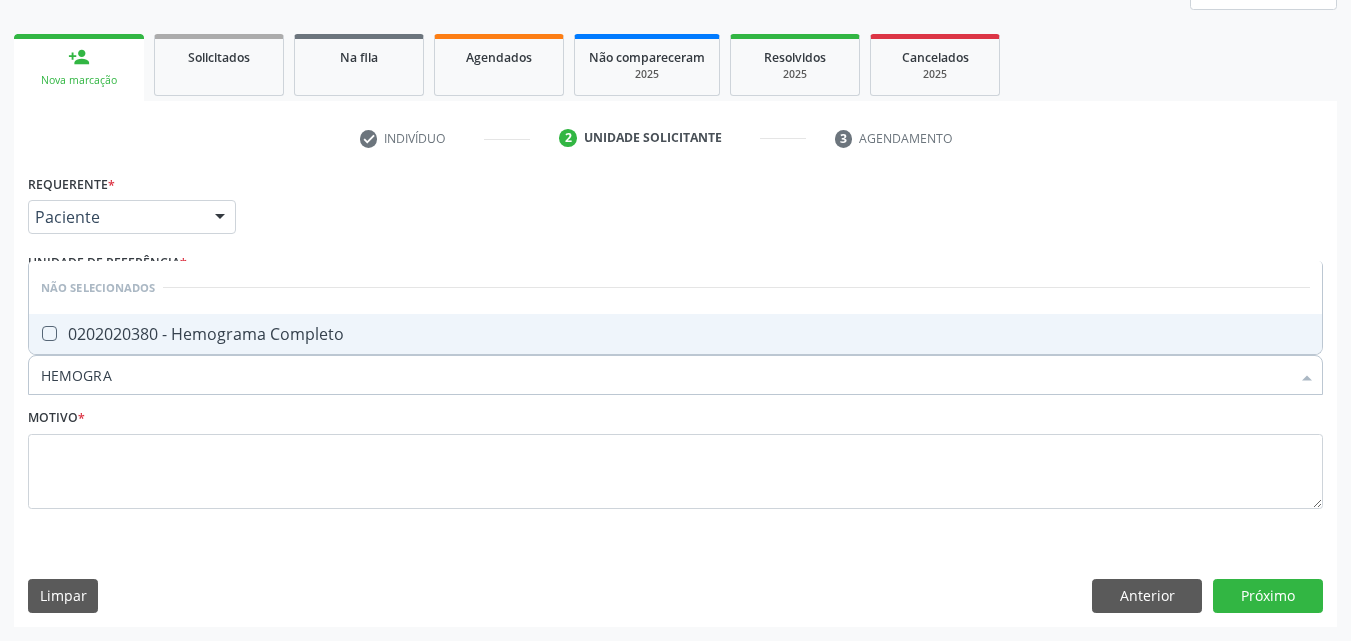 click on "0202020380 - Hemograma Completo" at bounding box center (675, 334) 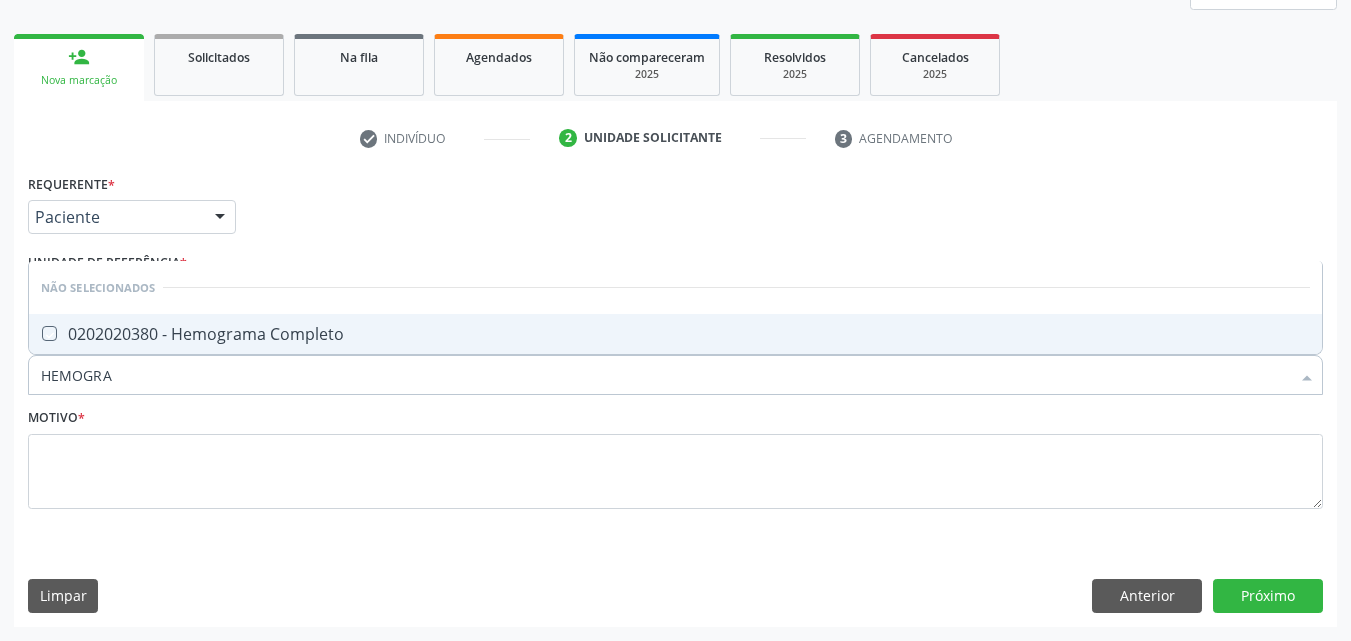 checkbox on "true" 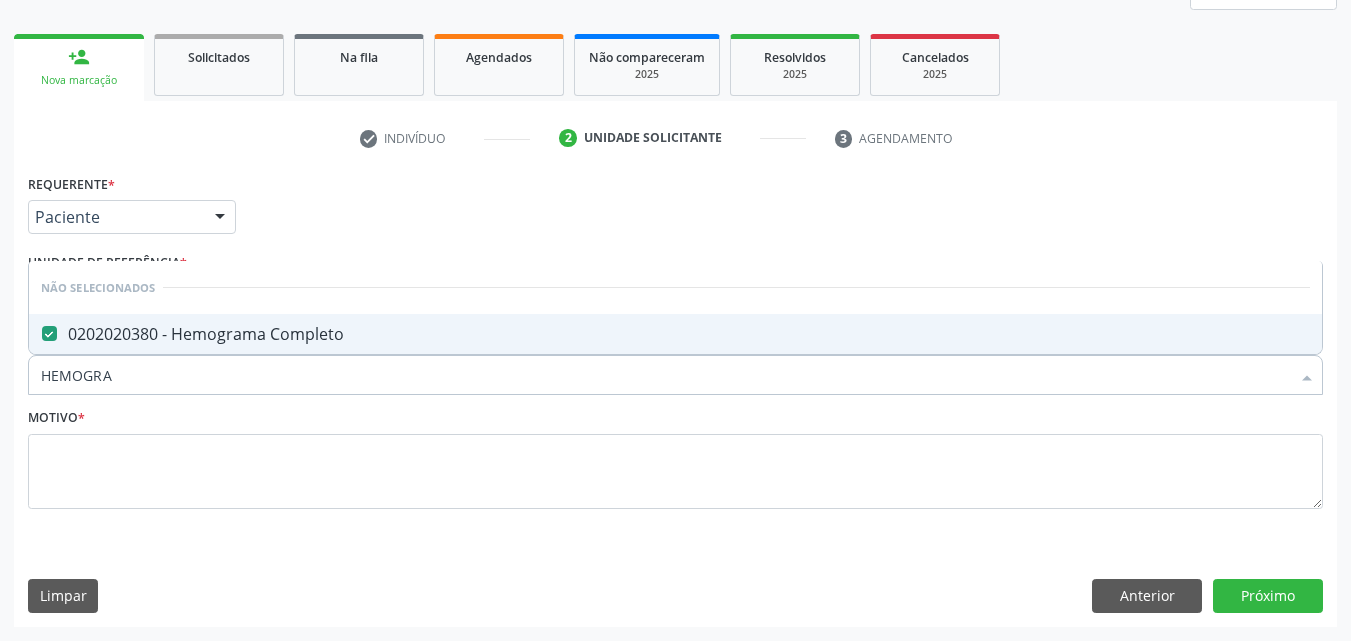 drag, startPoint x: 126, startPoint y: 372, endPoint x: 28, endPoint y: 378, distance: 98.1835 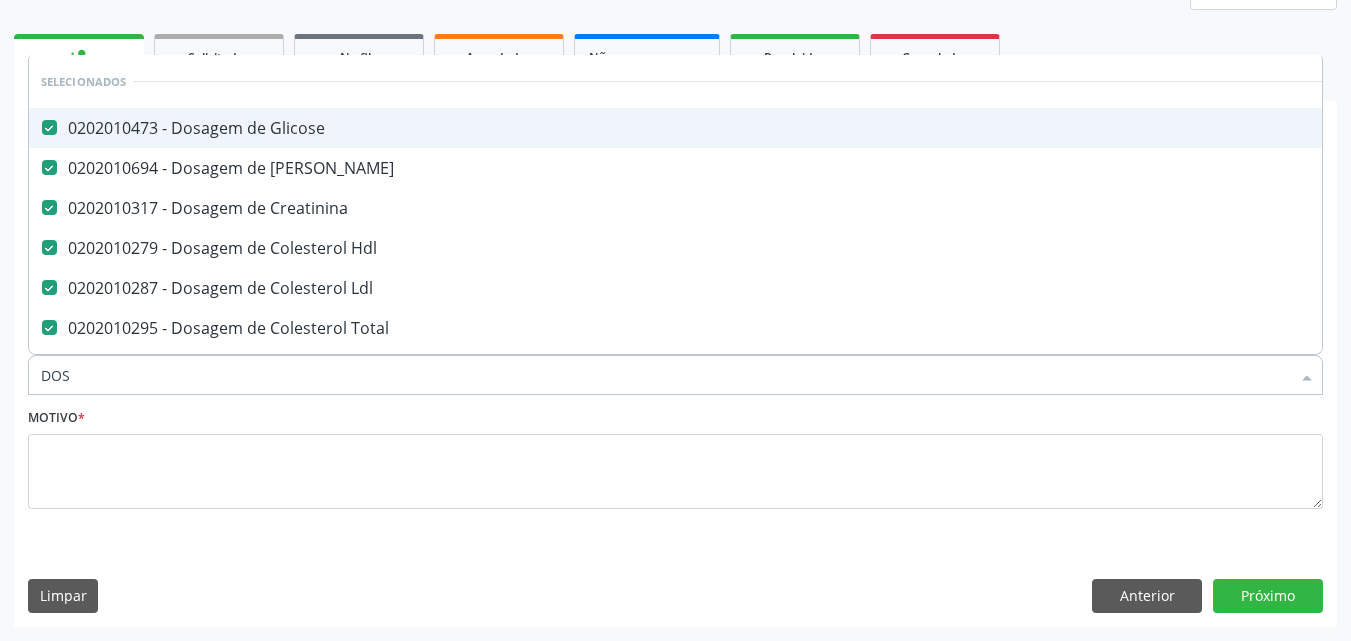 type on "DOSA" 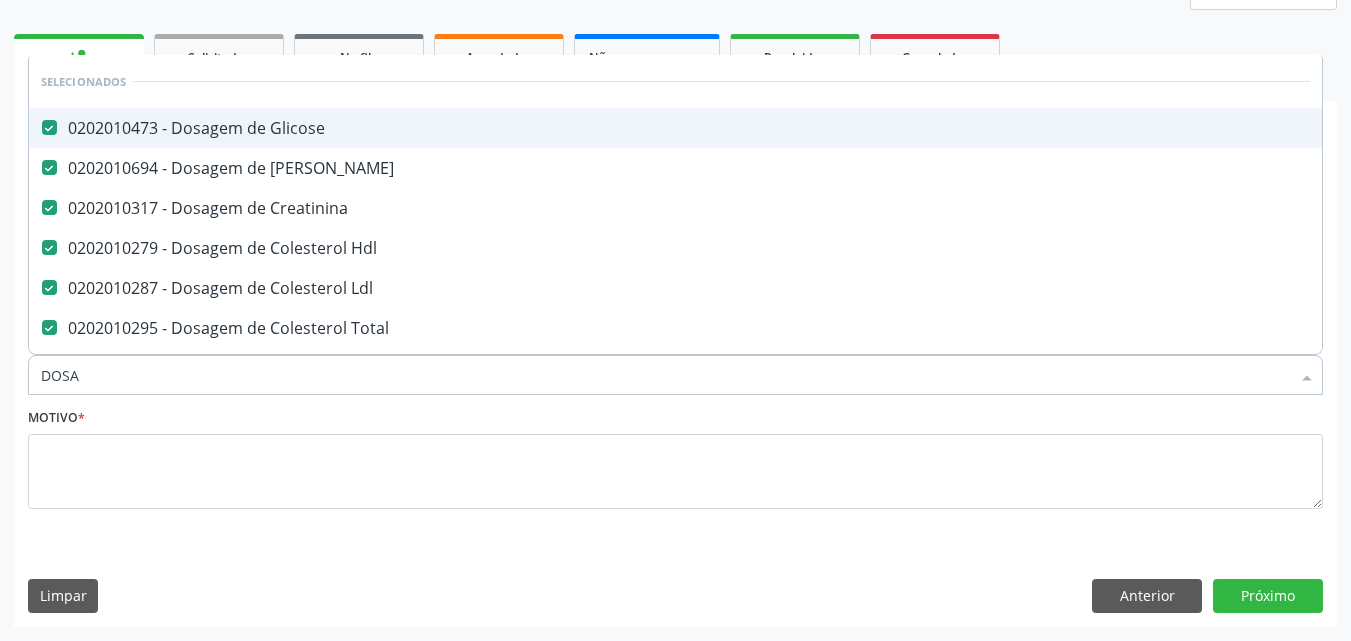 type on "DOSAG" 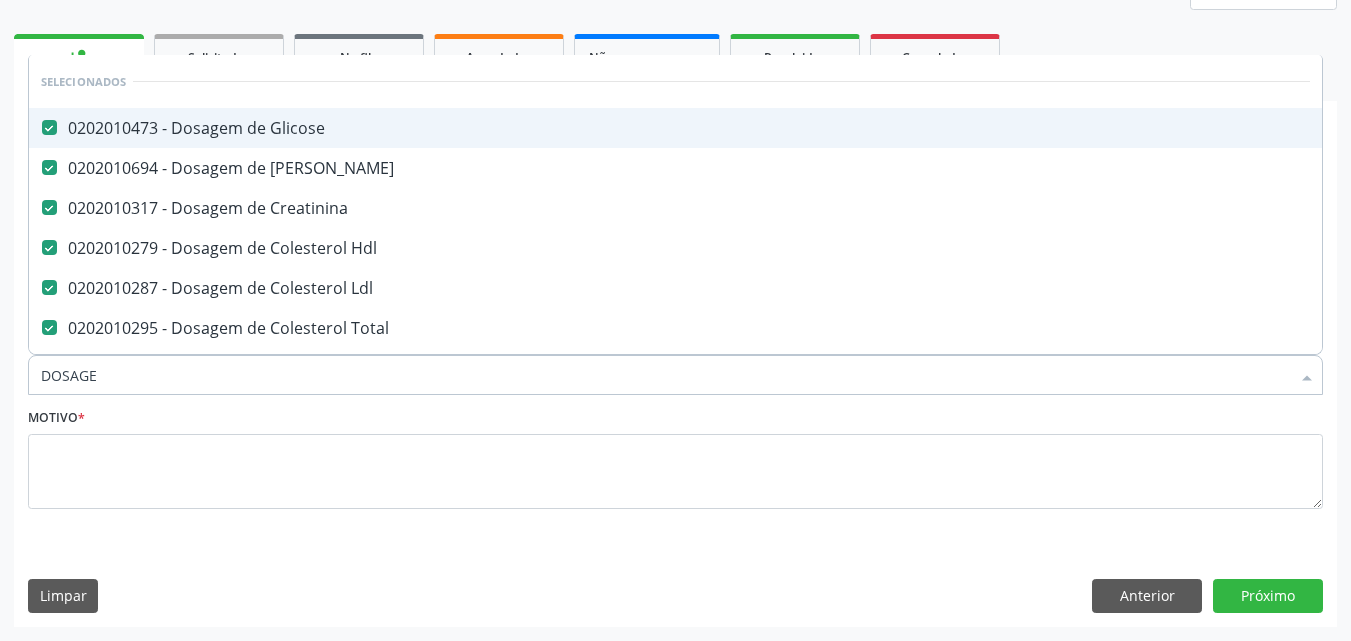 type on "DOSAGEM" 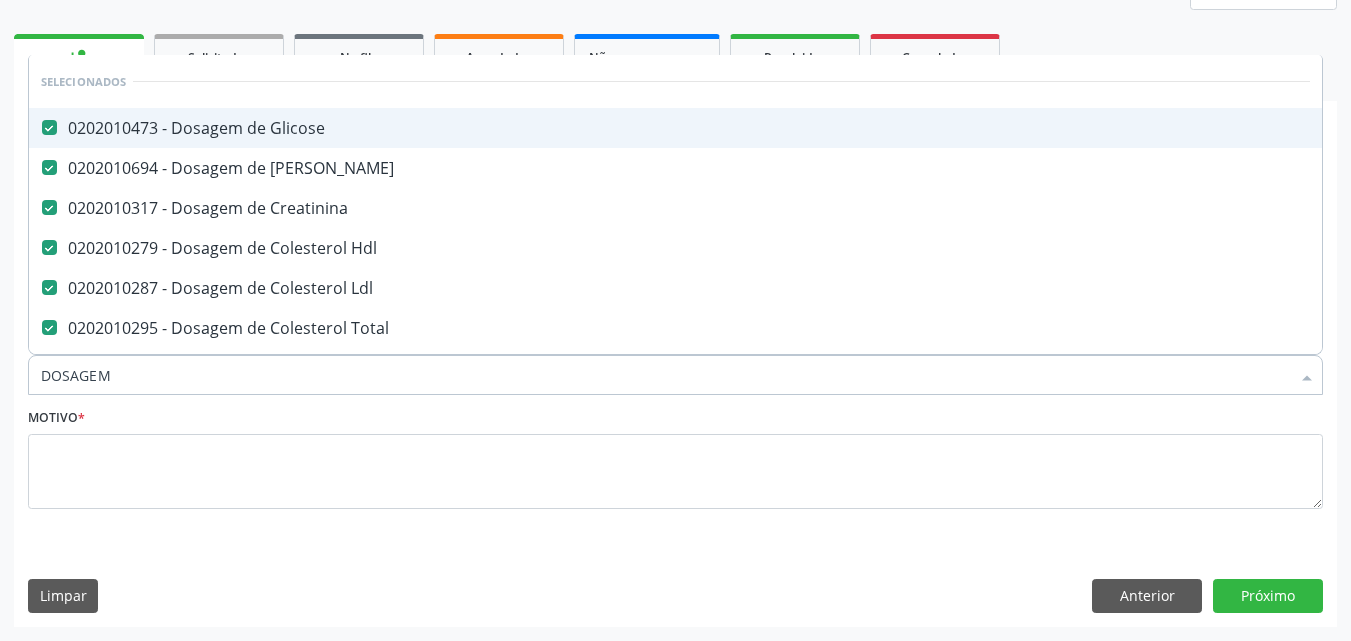 type on "DOSAGEM D" 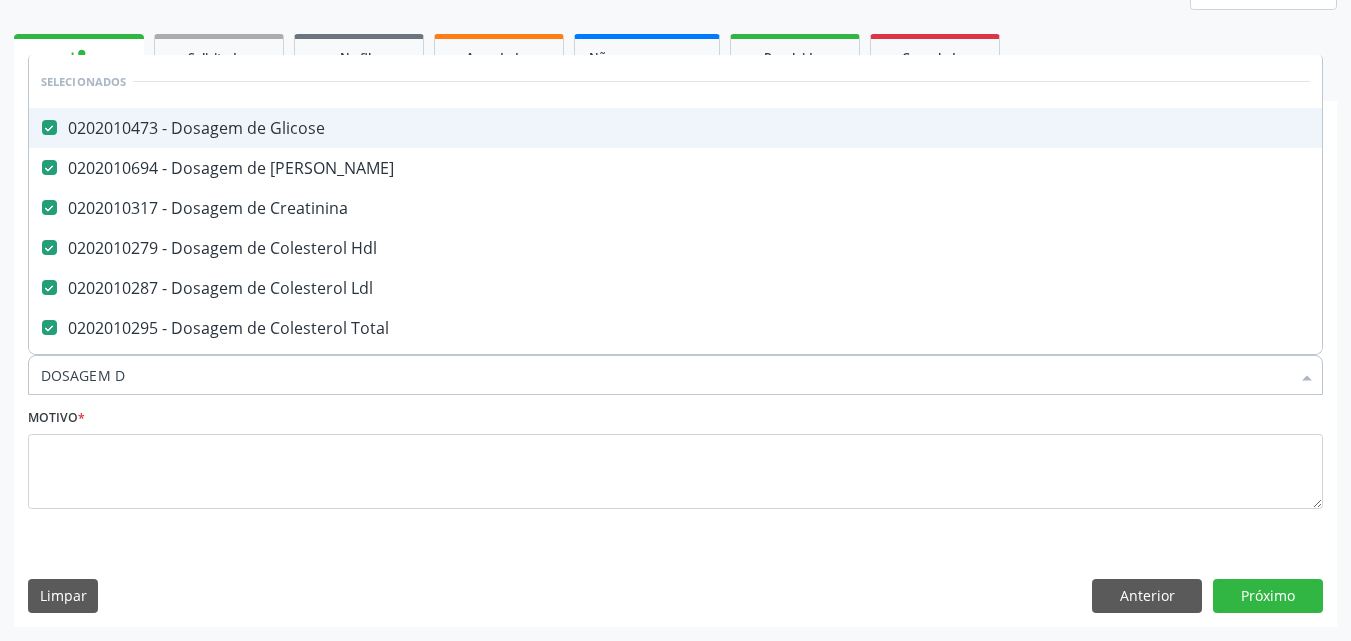 type on "DOSAGEM DE" 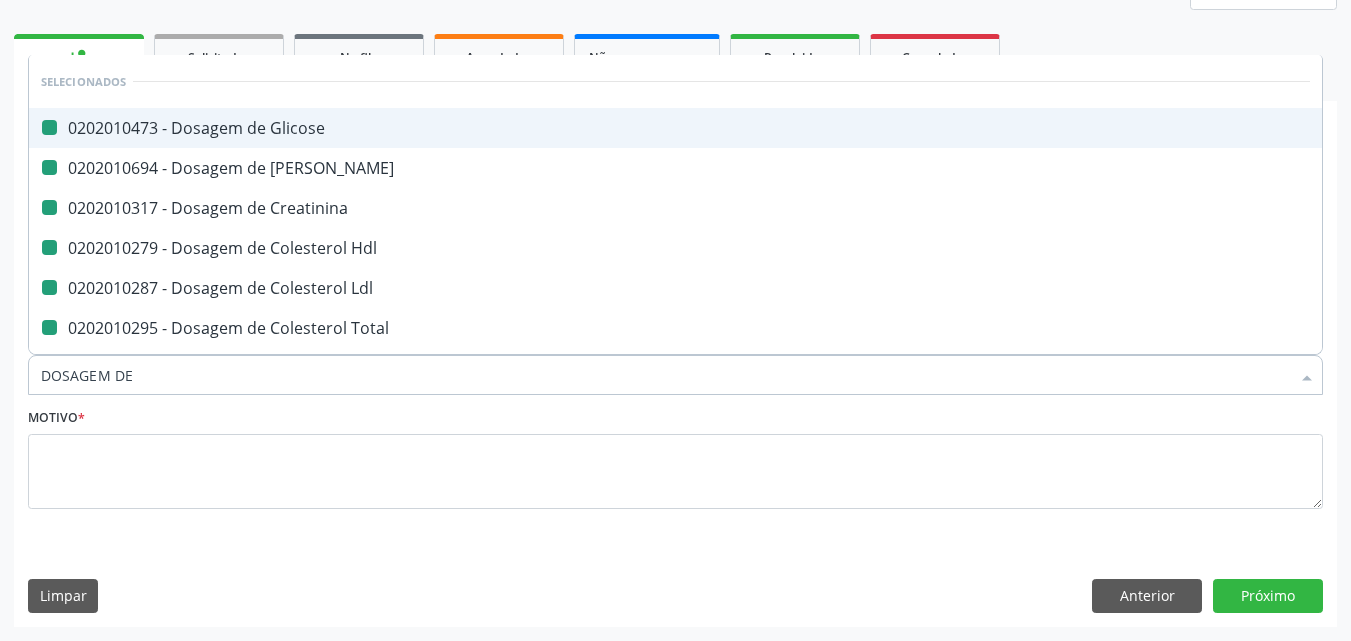 type on "DOSAGEM DE P" 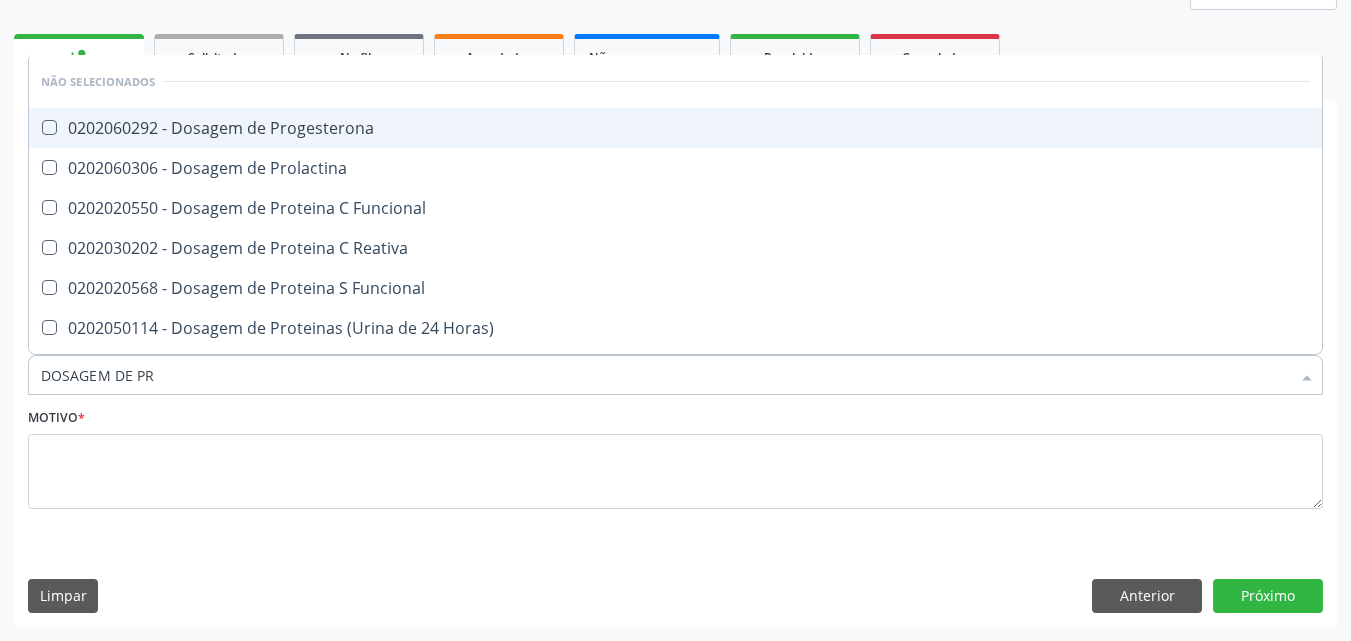 type on "DOSAGEM DE PRO" 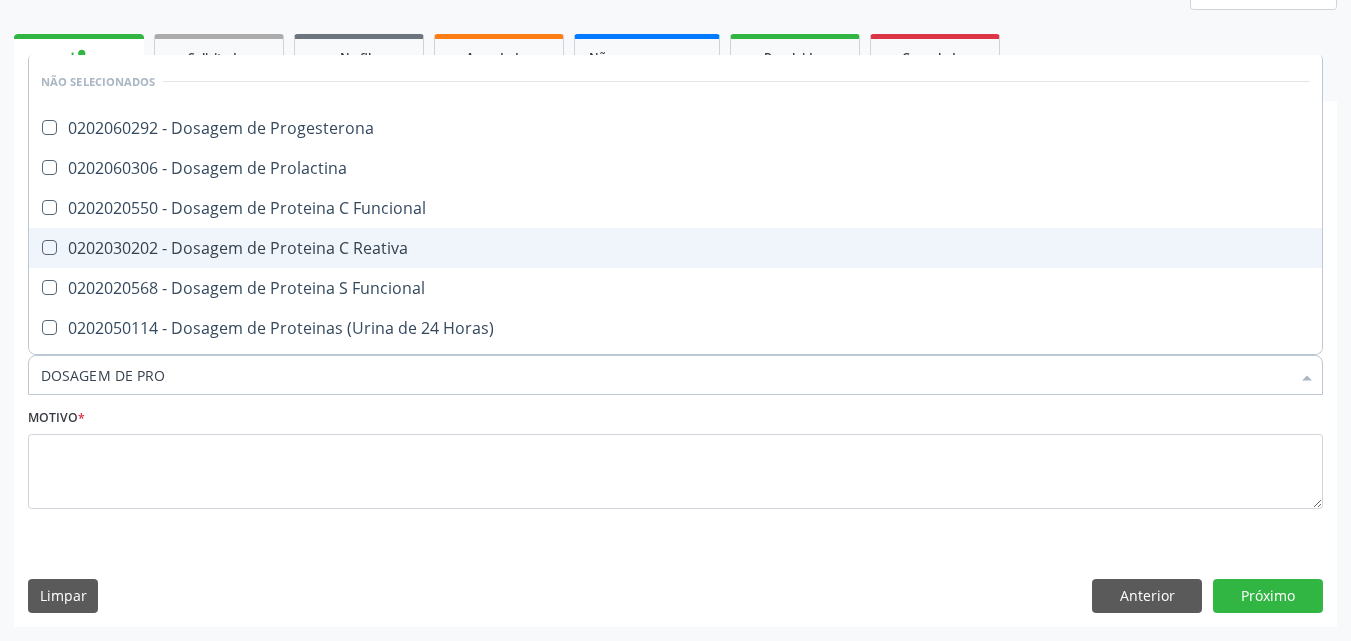 click on "0202030202 - Dosagem de Proteina C Reativa" at bounding box center (675, 248) 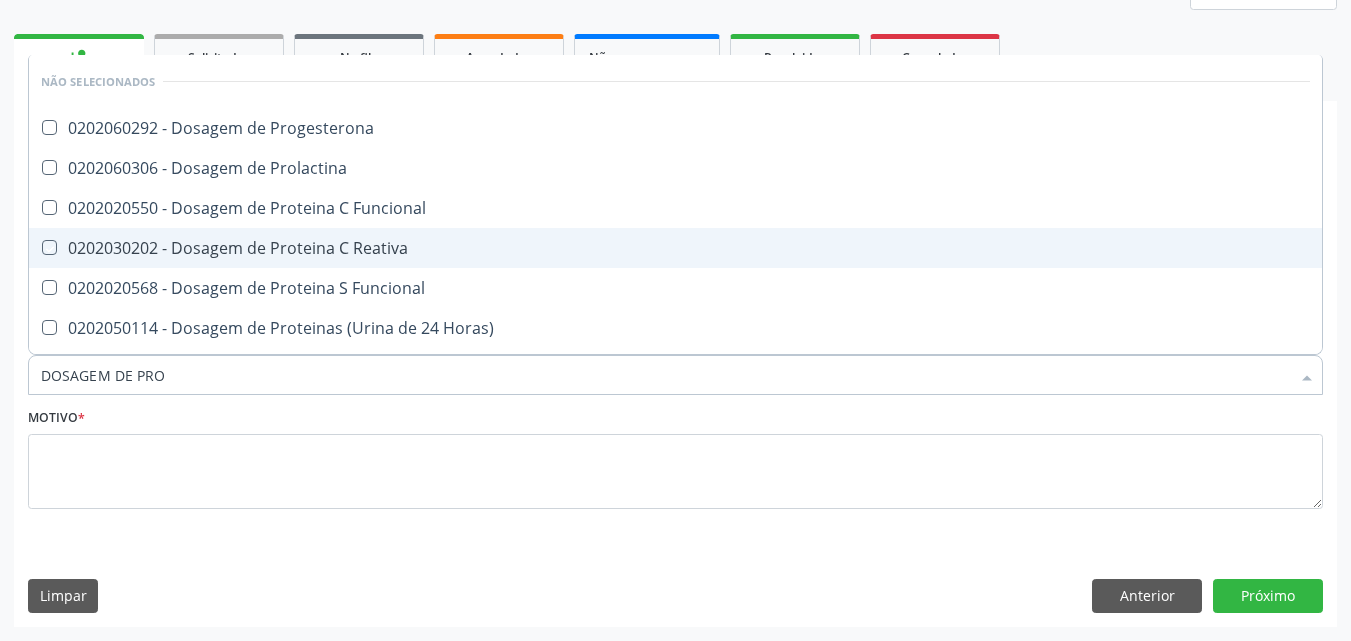 checkbox on "true" 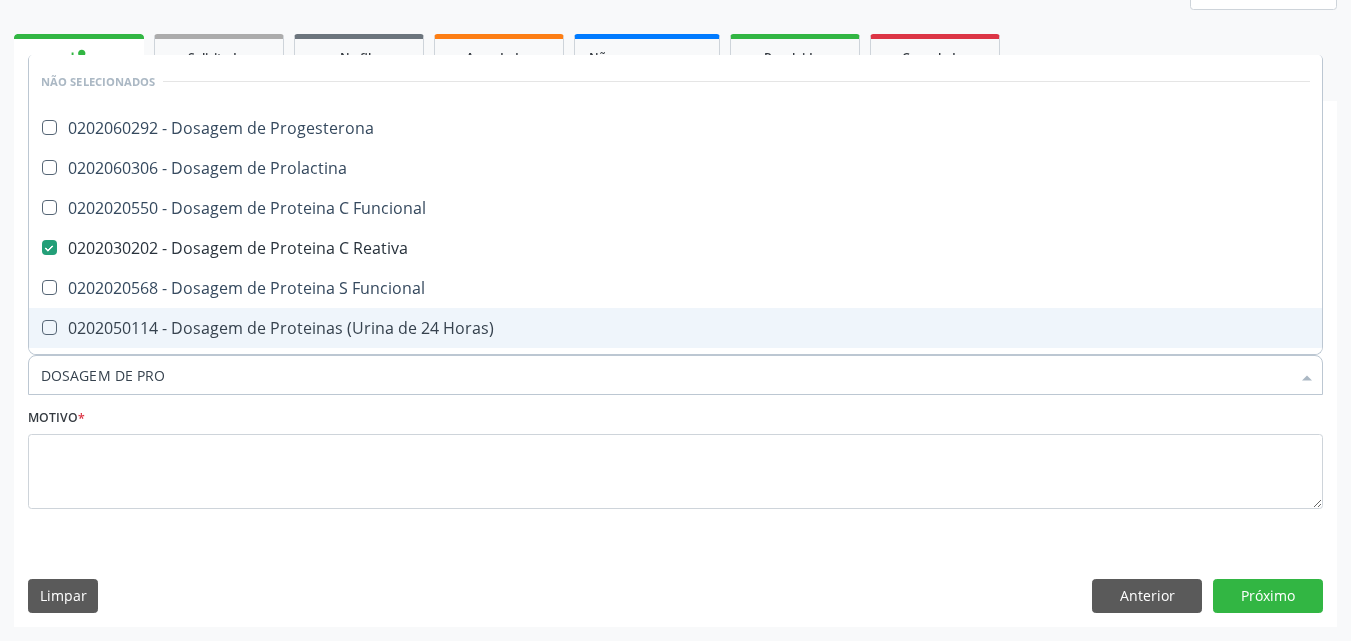 drag, startPoint x: 182, startPoint y: 379, endPoint x: 1, endPoint y: 371, distance: 181.17671 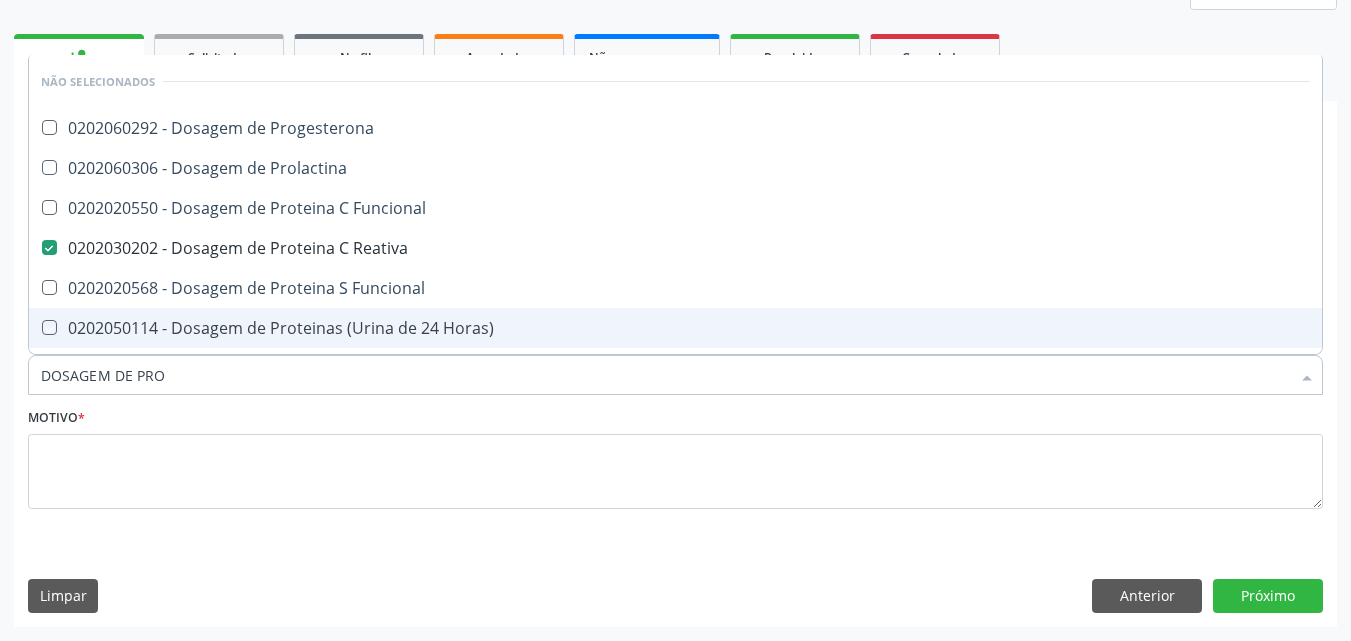 type 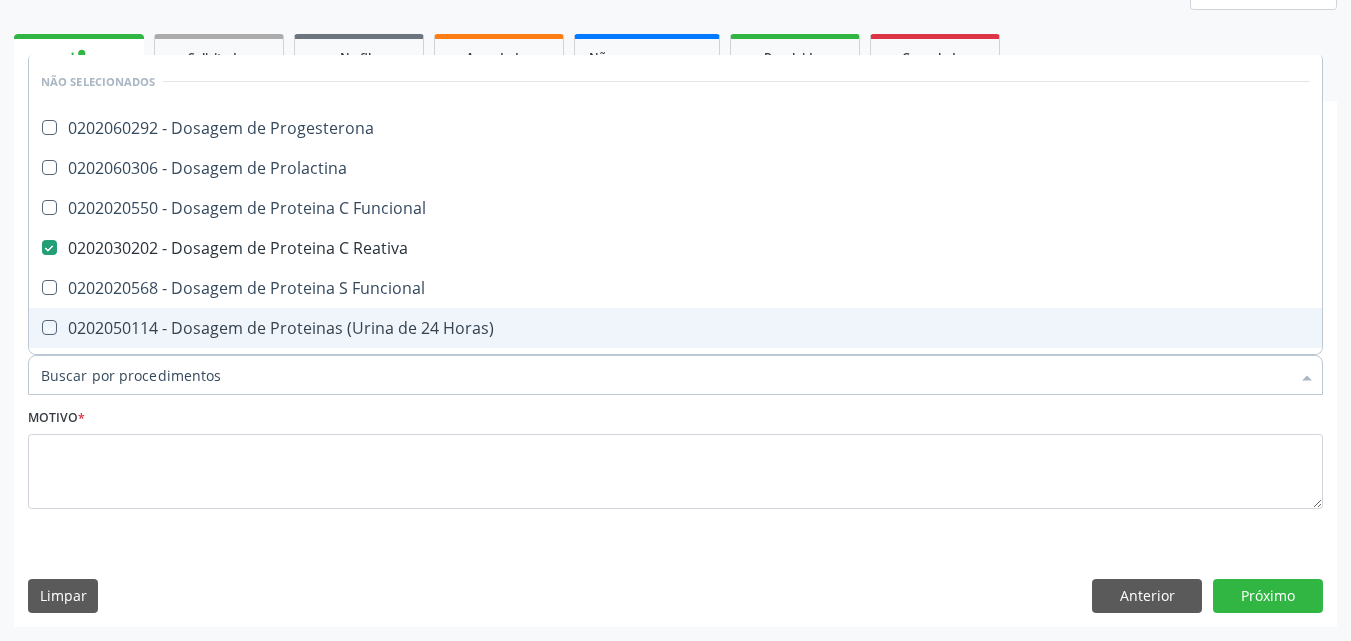checkbox on "true" 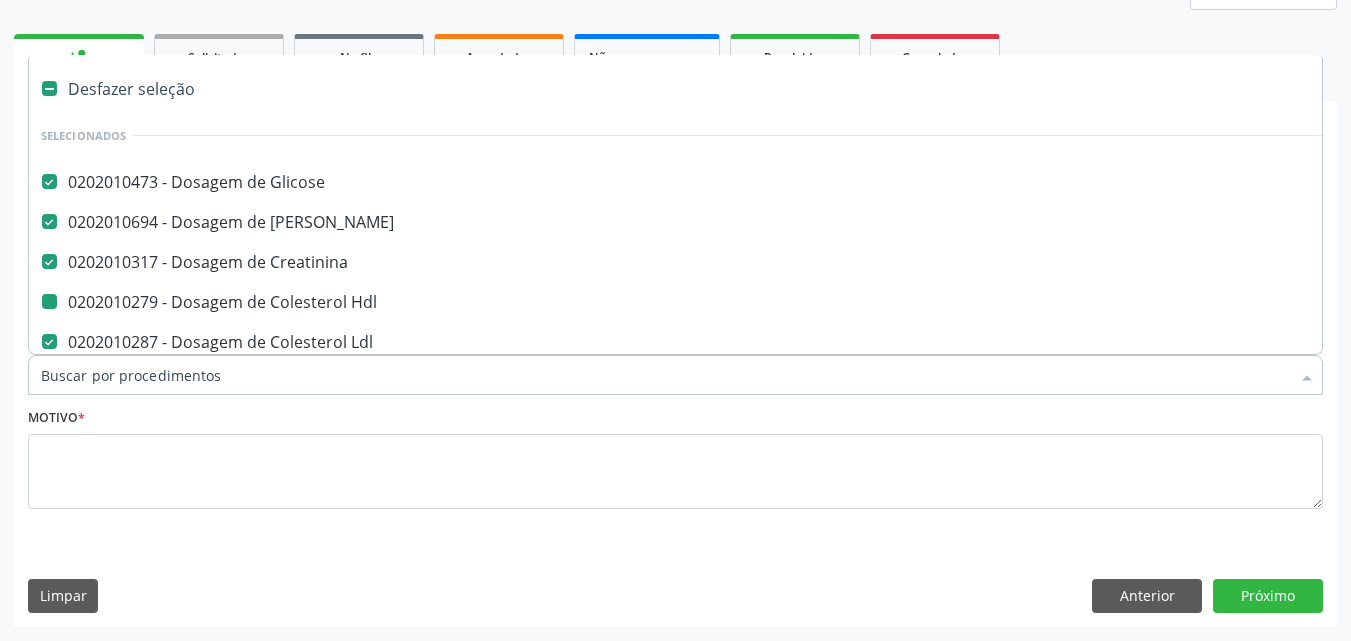 type on "U" 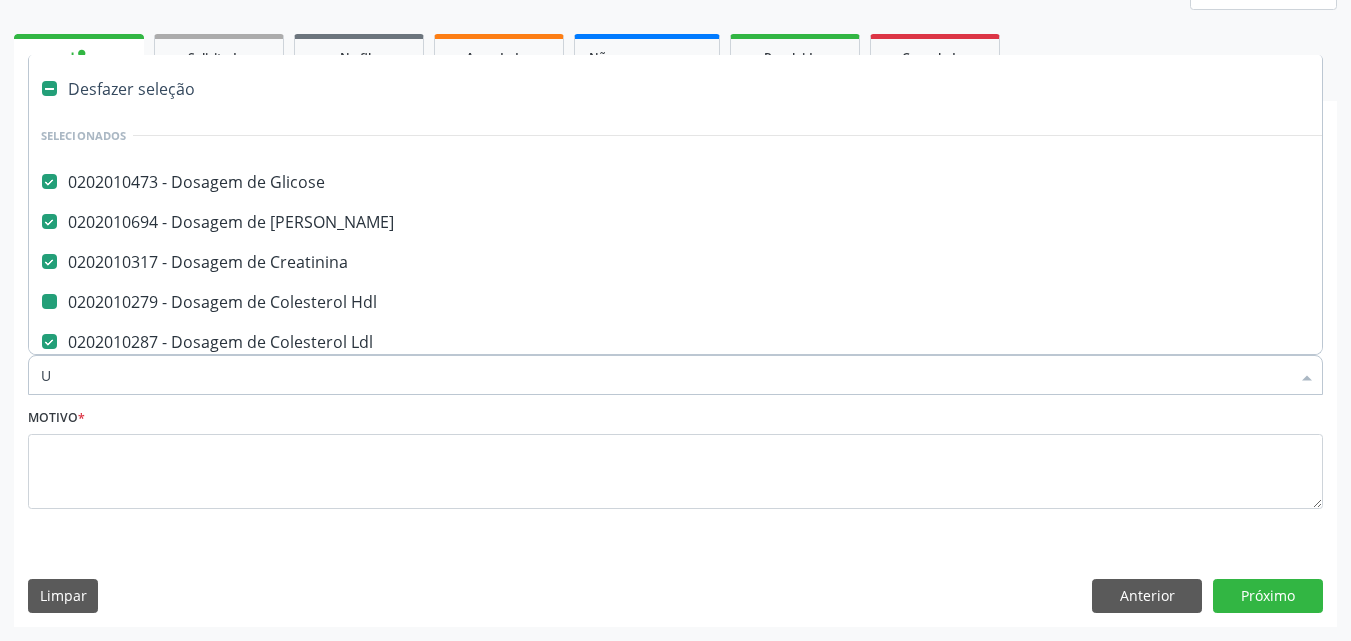 checkbox on "false" 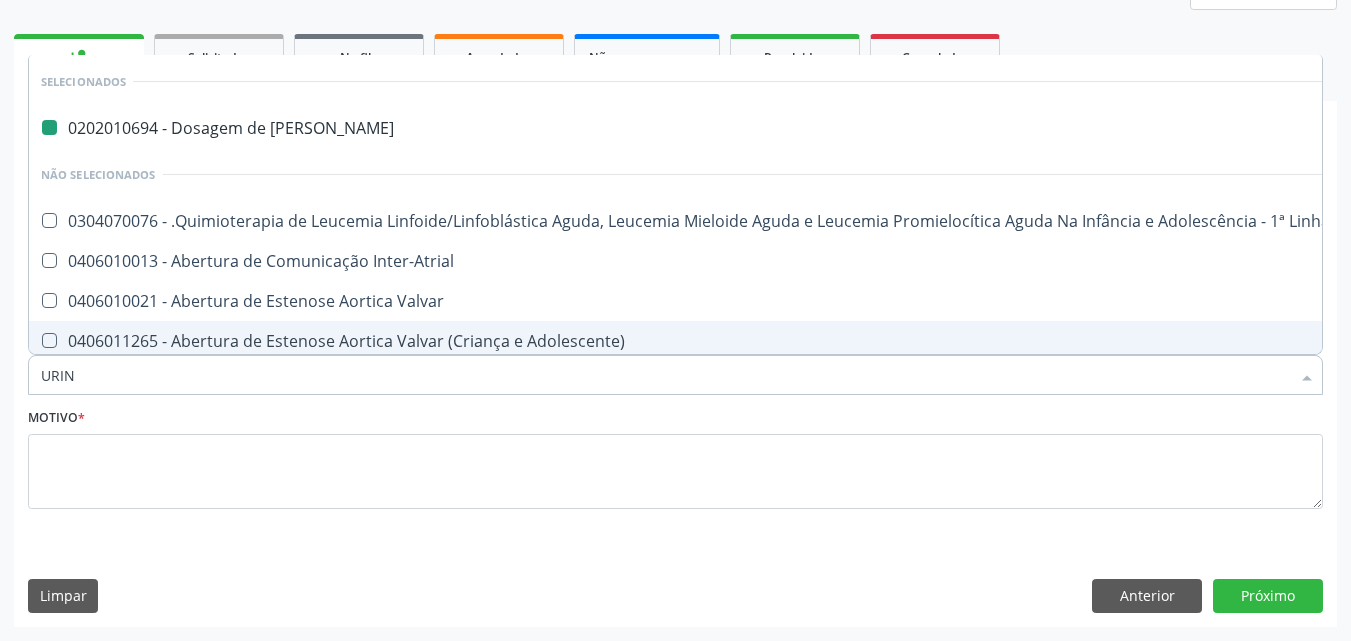 type on "URINA" 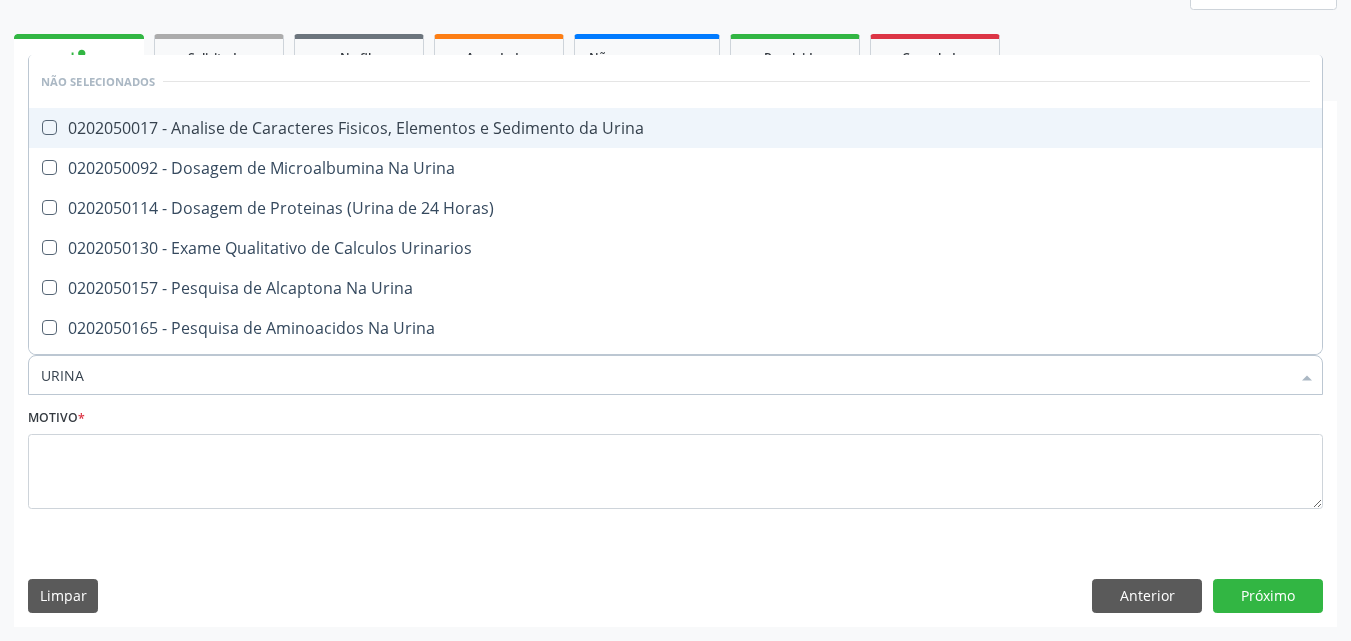 click on "0202050017 - Analise de Caracteres Fisicos, Elementos e Sedimento da Urina" at bounding box center [675, 128] 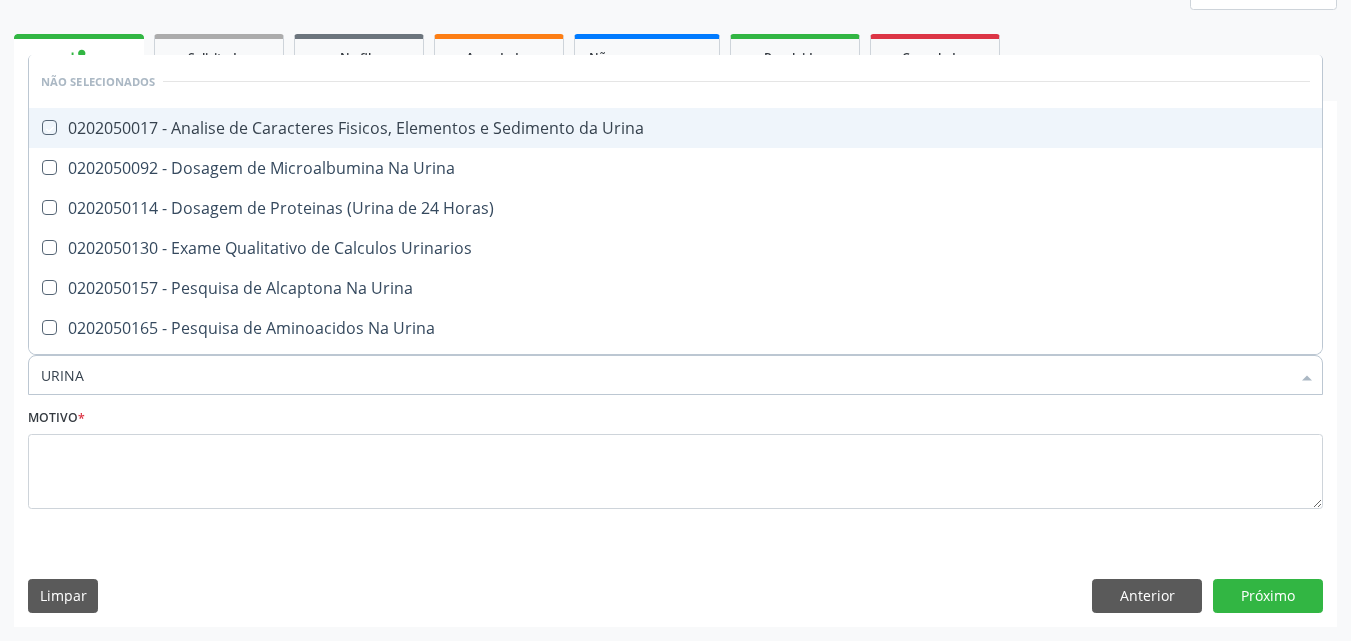 checkbox on "true" 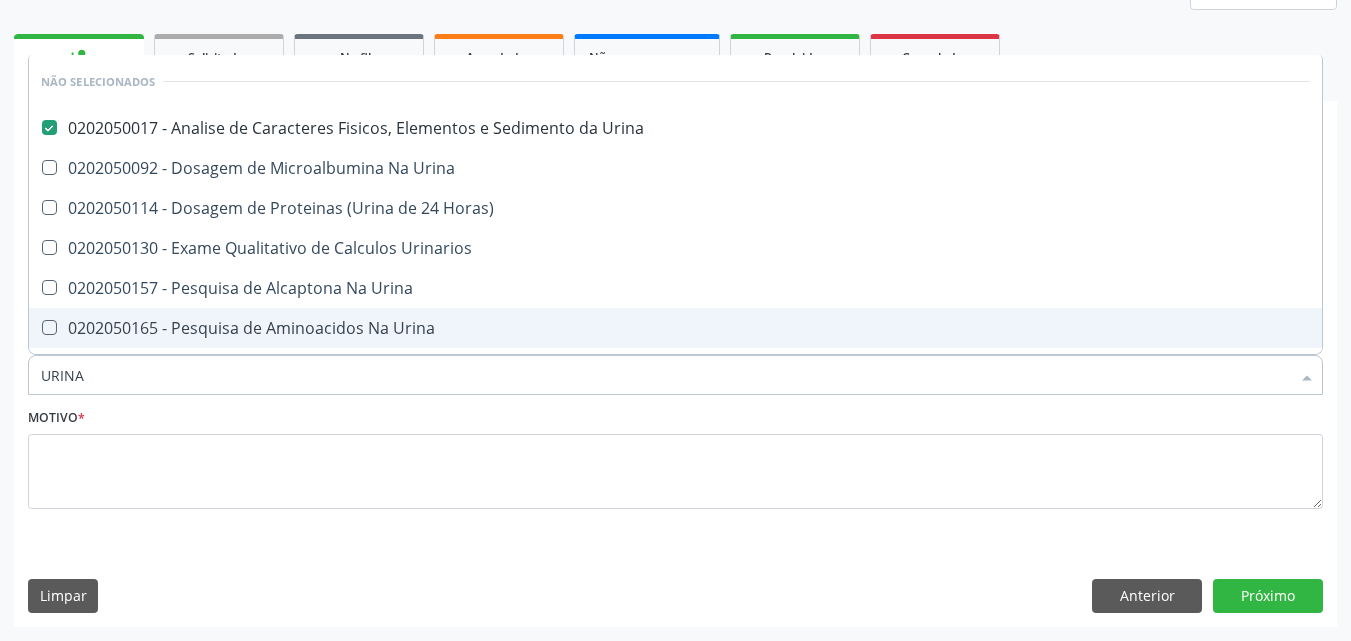 drag, startPoint x: 136, startPoint y: 388, endPoint x: 0, endPoint y: 380, distance: 136.23509 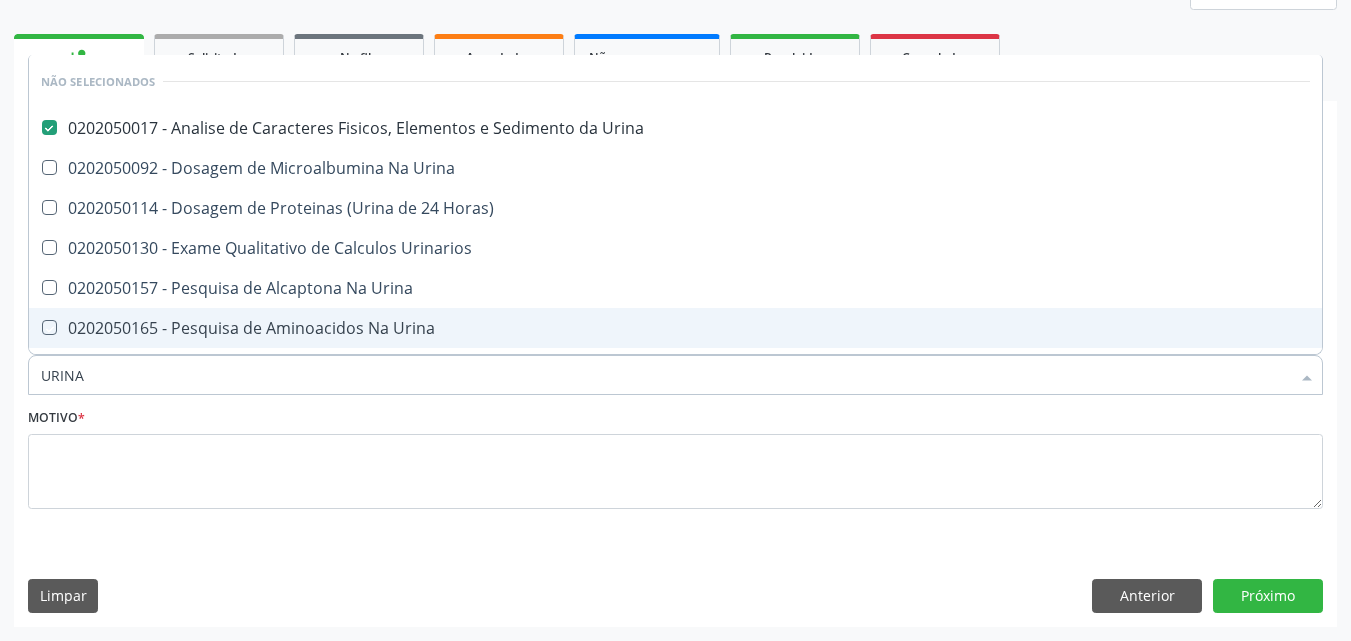 type 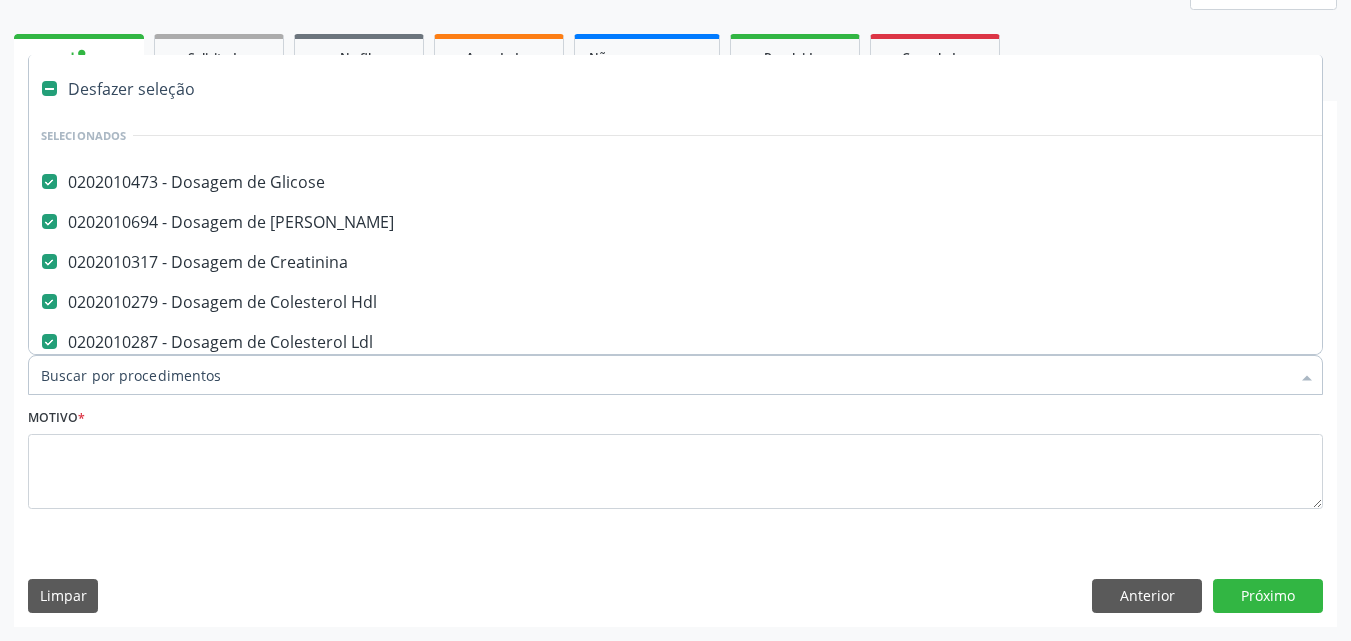 checkbox on "true" 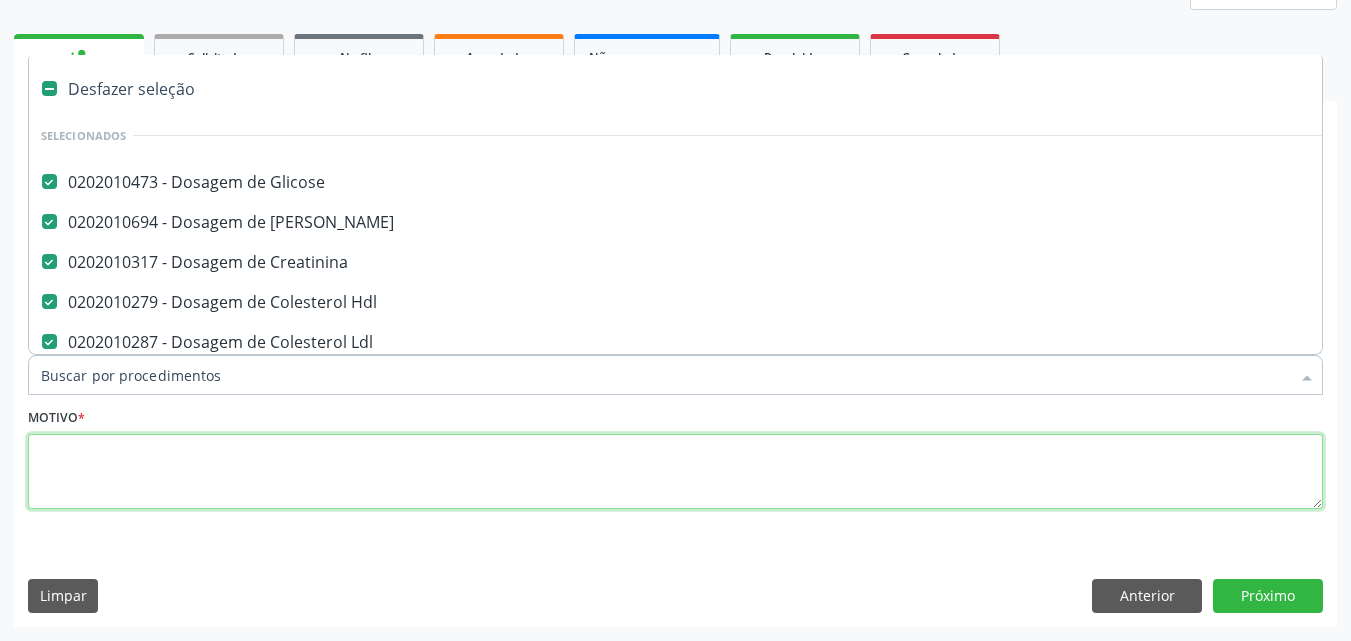 click at bounding box center [675, 472] 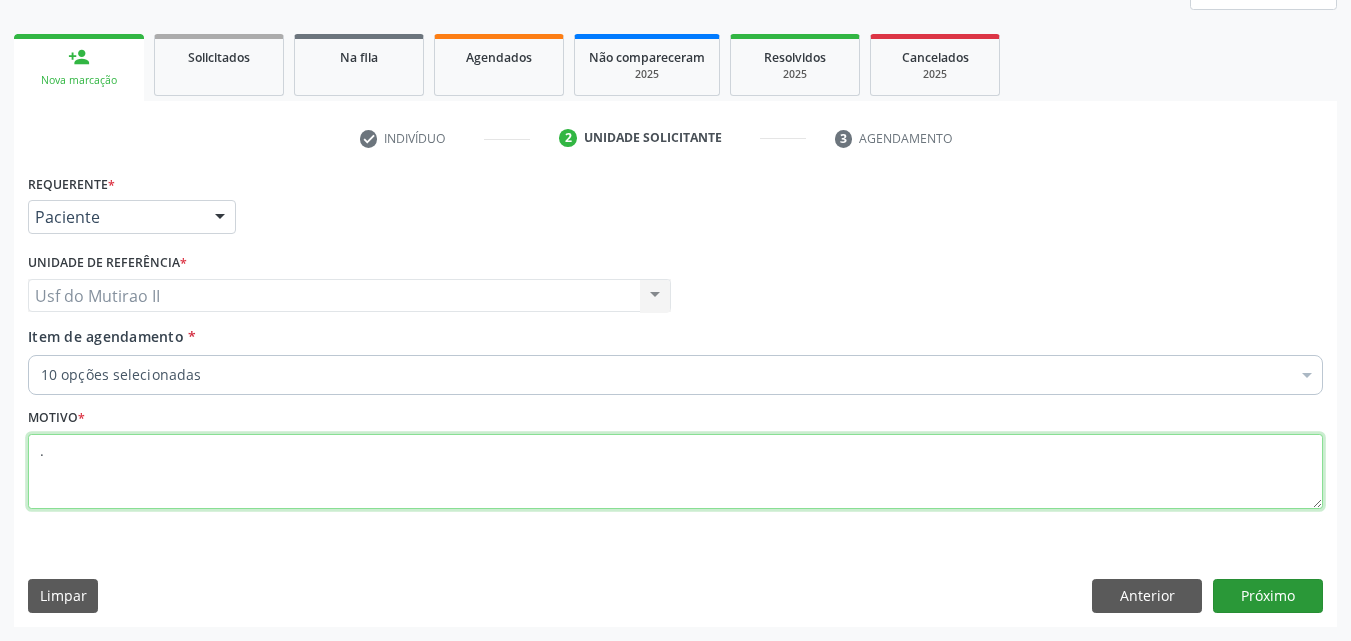 type on "." 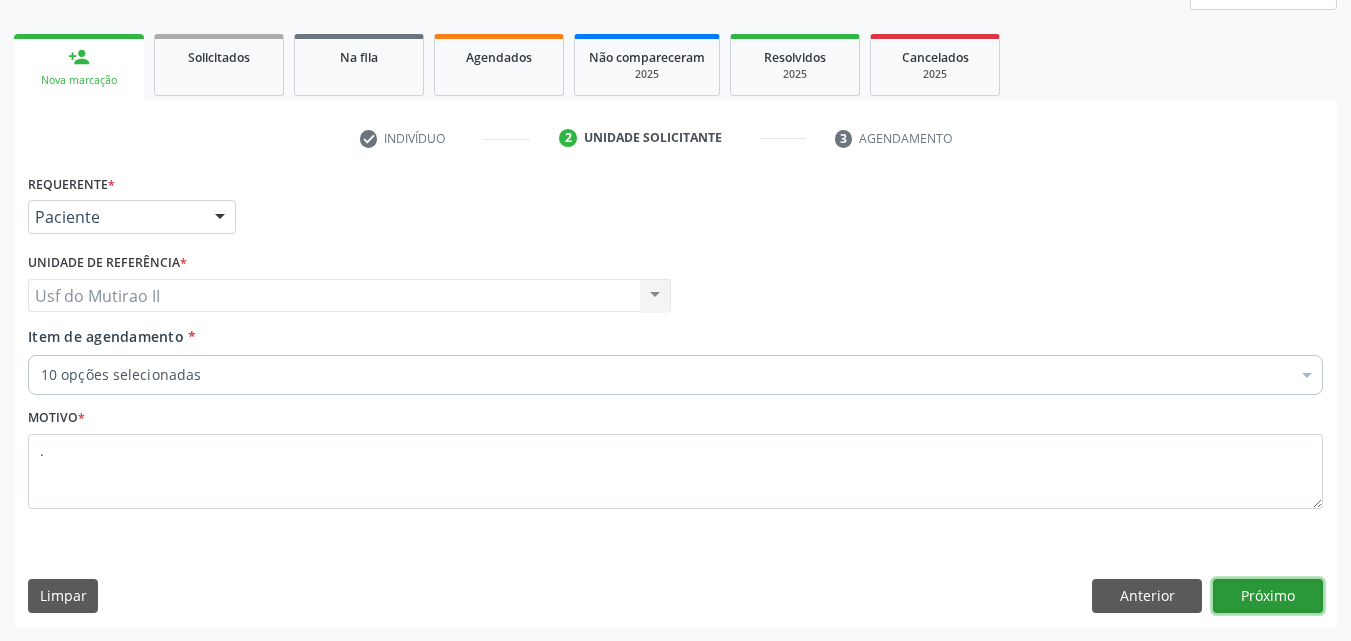 click on "Próximo" at bounding box center (1268, 596) 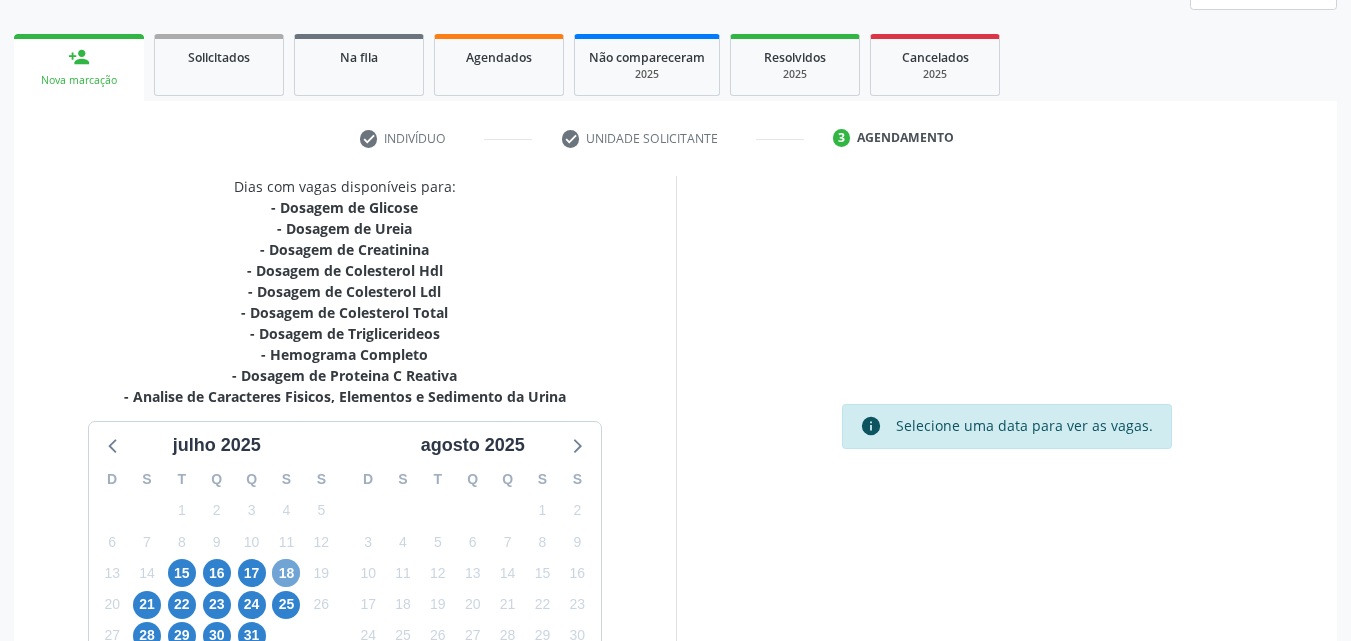 click on "18" at bounding box center [286, 573] 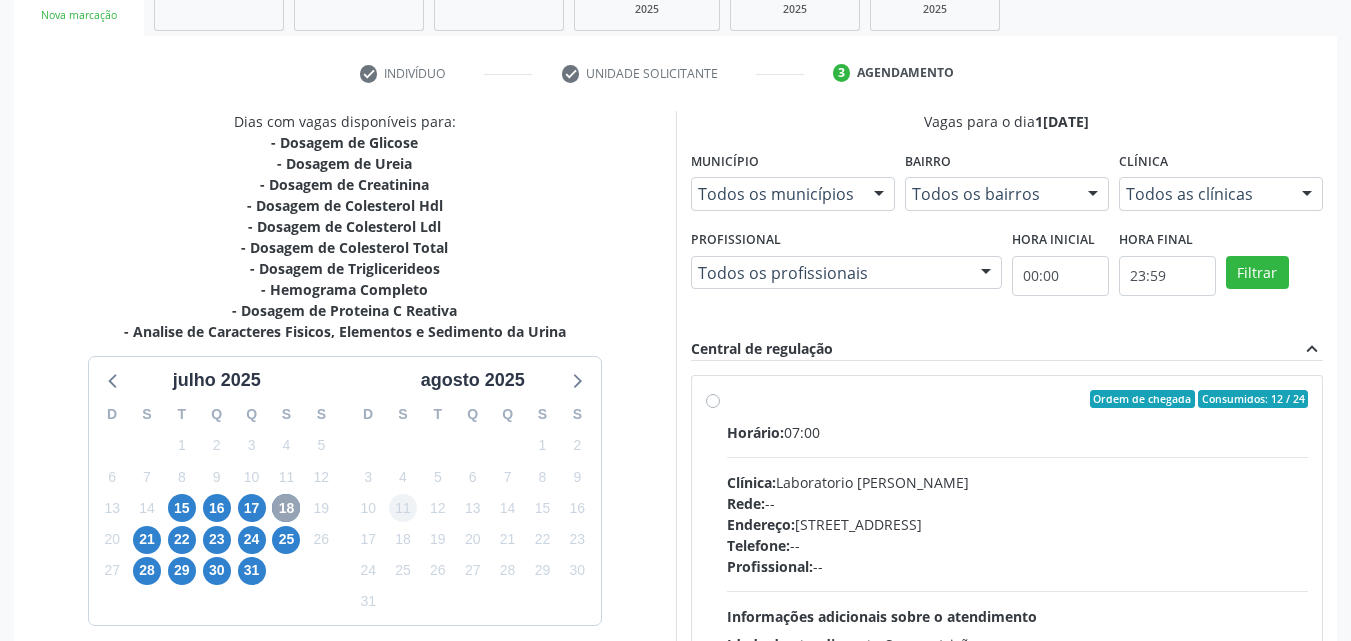 scroll, scrollTop: 365, scrollLeft: 0, axis: vertical 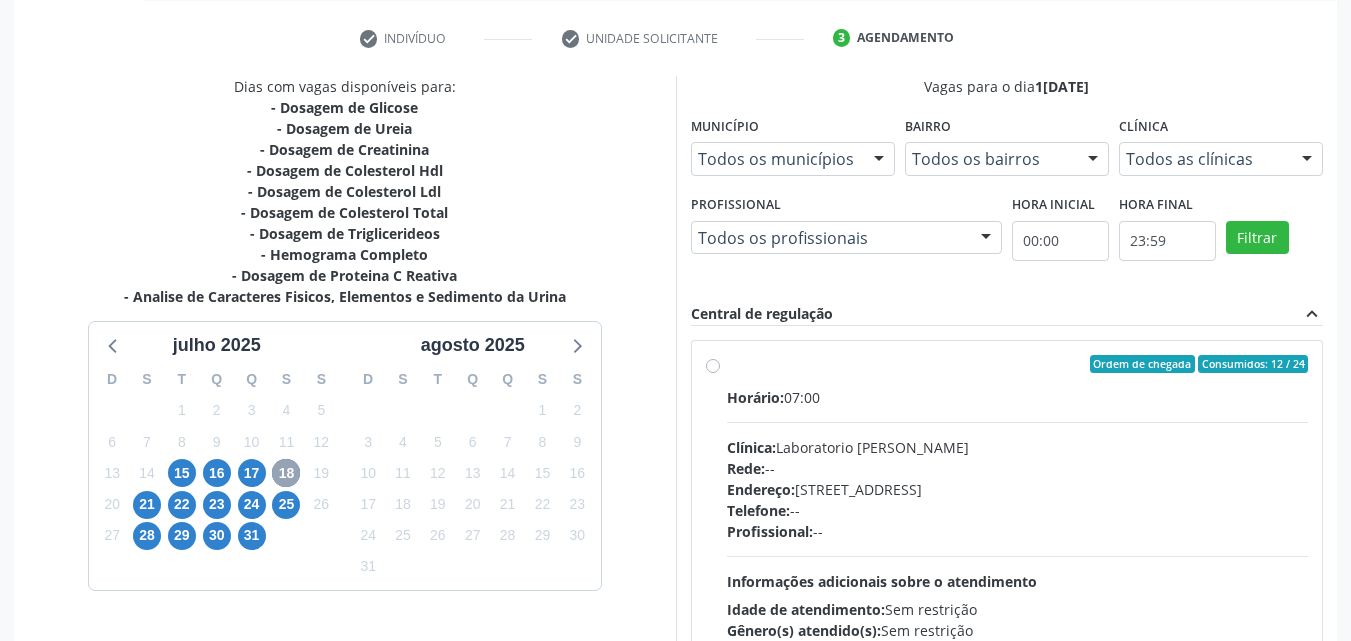 click on "18" at bounding box center (286, 473) 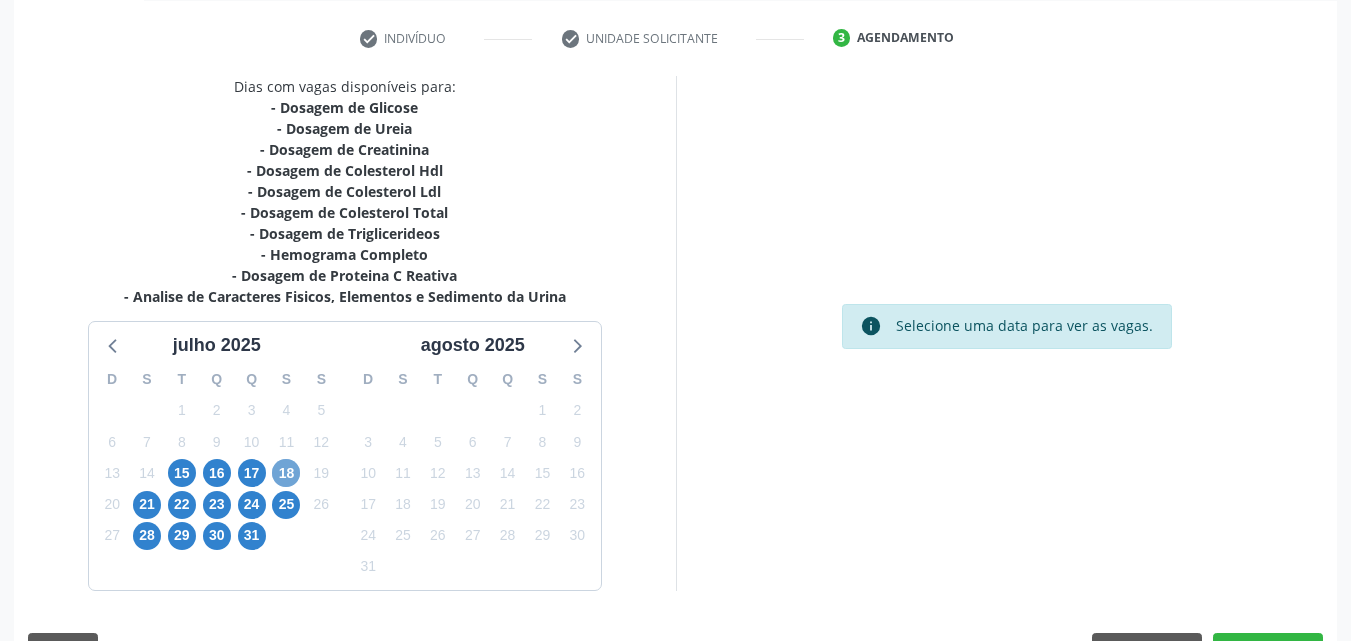 click on "18" at bounding box center (286, 473) 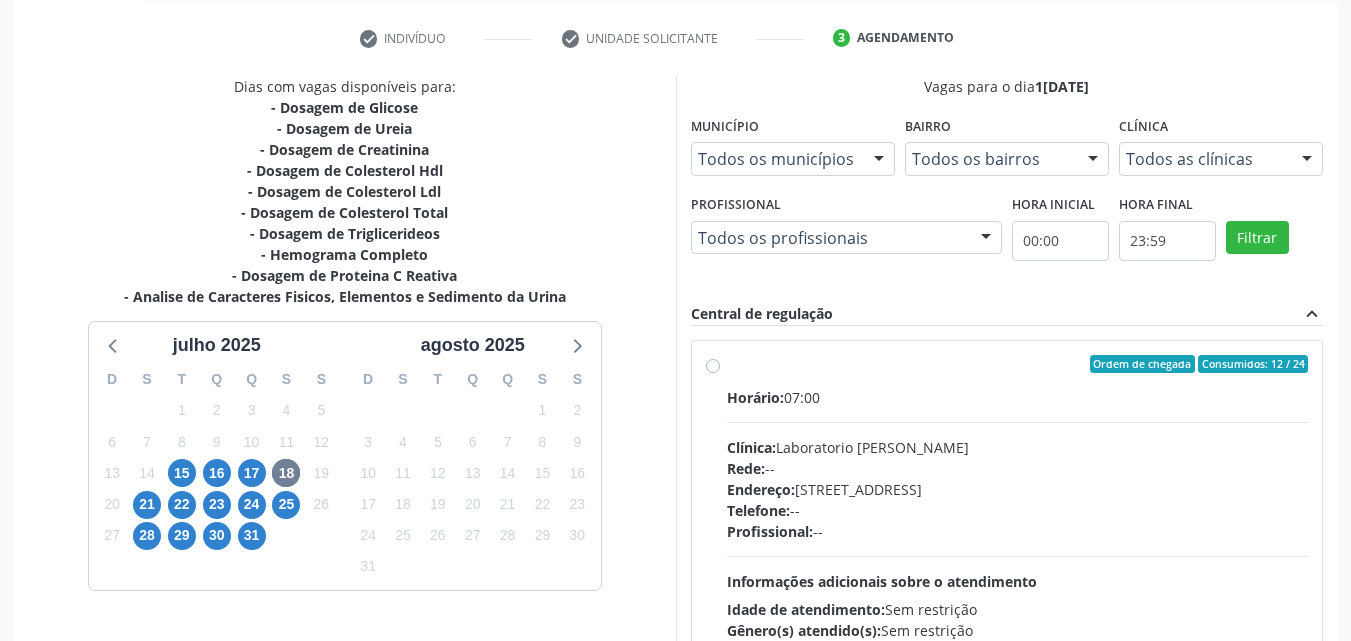 click on "Ordem de chegada
Consumidos: 12 / 24
Horário:   07:00
Clínica:  Laboratorio Jose Paulo Terto
Rede:
--
Endereço:   Casa, nº 409, N Senhora da Penha, Serra Talhada - PE
Telefone:   --
Profissional:
--
Informações adicionais sobre o atendimento
Idade de atendimento:
Sem restrição
Gênero(s) atendido(s):
Sem restrição
Informações adicionais:
--" at bounding box center [1018, 508] 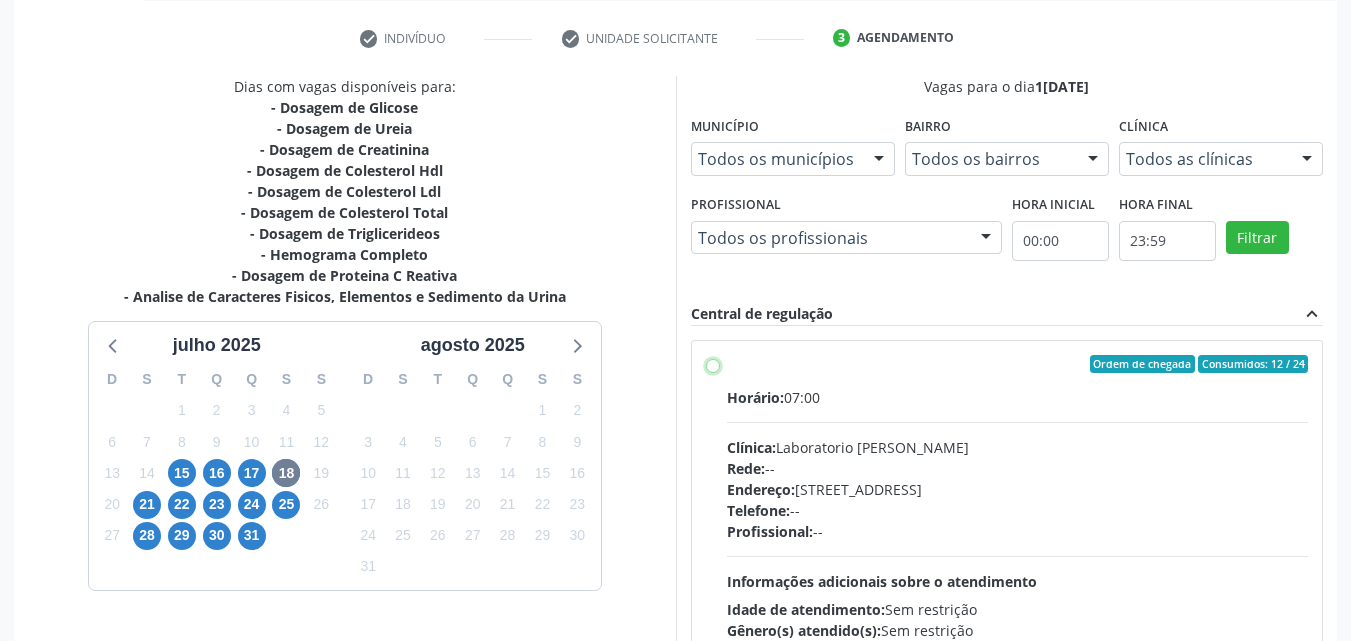 click on "Ordem de chegada
Consumidos: 12 / 24
Horário:   07:00
Clínica:  Laboratorio Jose Paulo Terto
Rede:
--
Endereço:   Casa, nº 409, N Senhora da Penha, Serra Talhada - PE
Telefone:   --
Profissional:
--
Informações adicionais sobre o atendimento
Idade de atendimento:
Sem restrição
Gênero(s) atendido(s):
Sem restrição
Informações adicionais:
--" at bounding box center (713, 364) 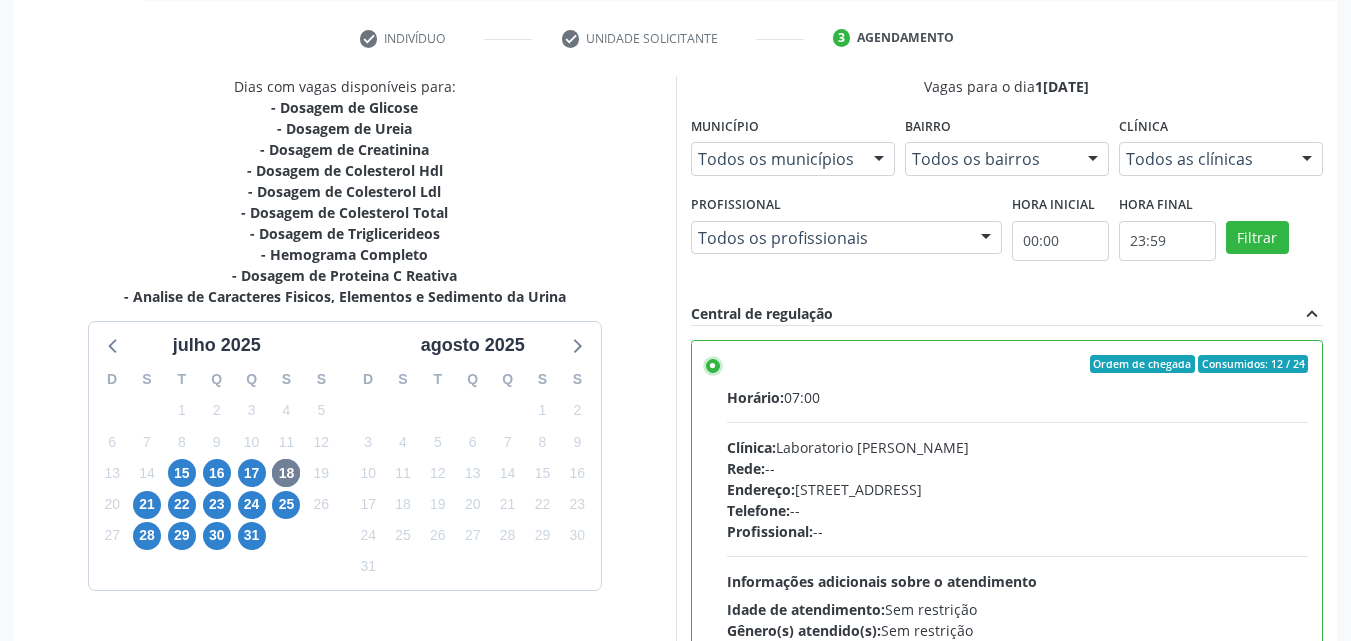 scroll, scrollTop: 0, scrollLeft: 0, axis: both 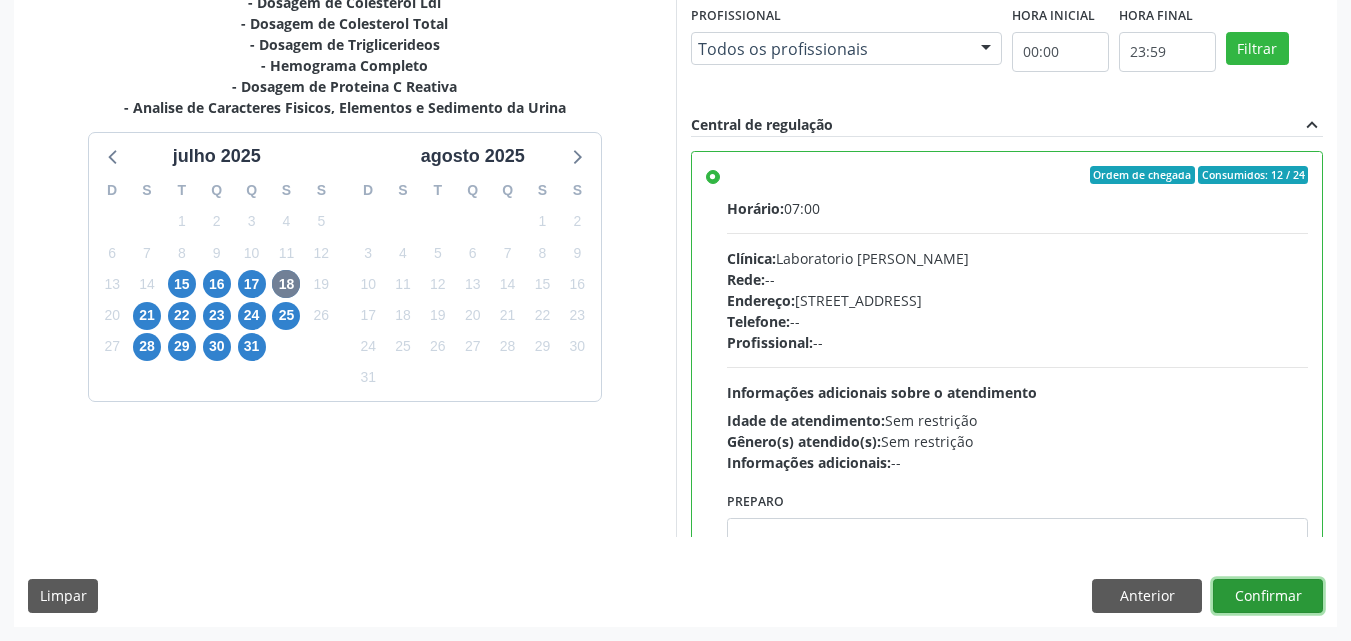 click on "Confirmar" at bounding box center [1268, 596] 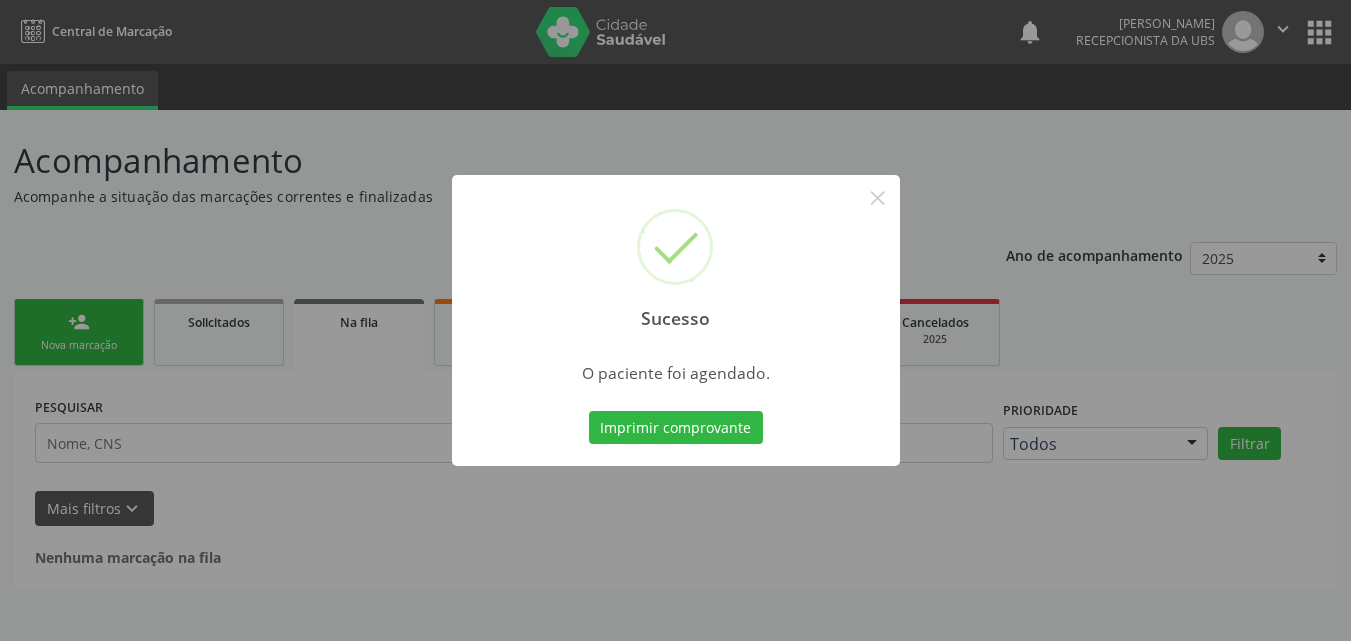 scroll, scrollTop: 0, scrollLeft: 0, axis: both 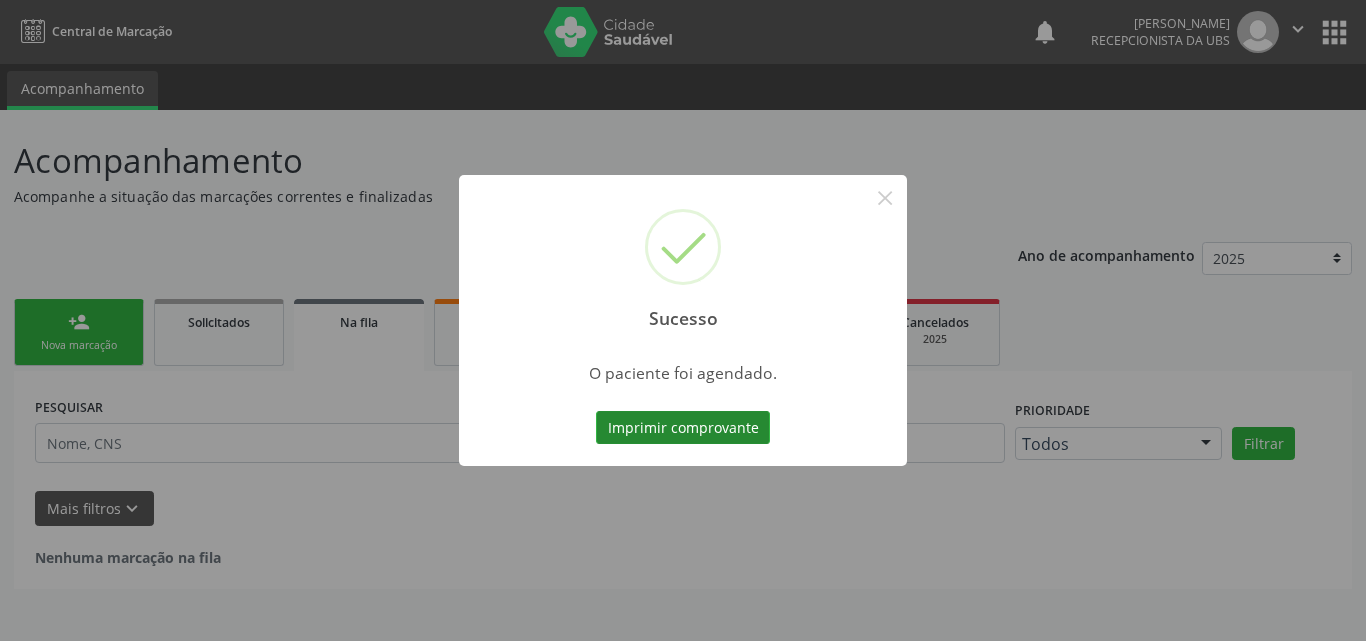 click on "Imprimir comprovante" at bounding box center (683, 428) 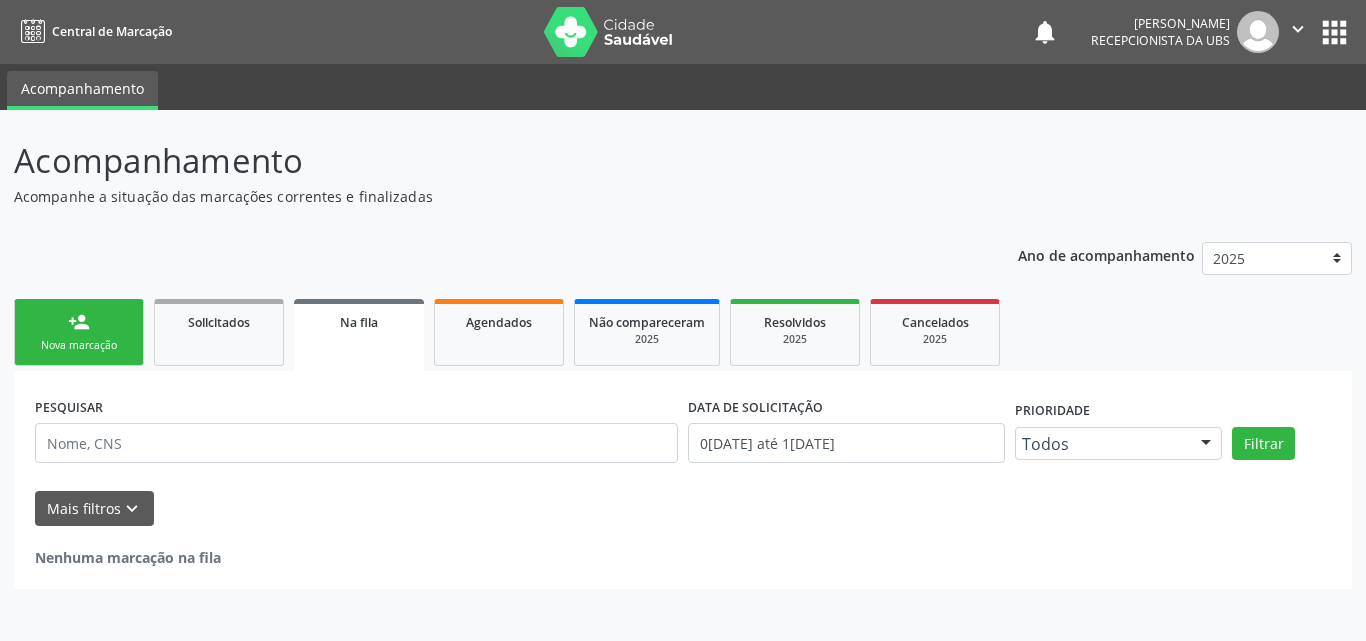 click on "person_add
Nova marcação" at bounding box center [79, 332] 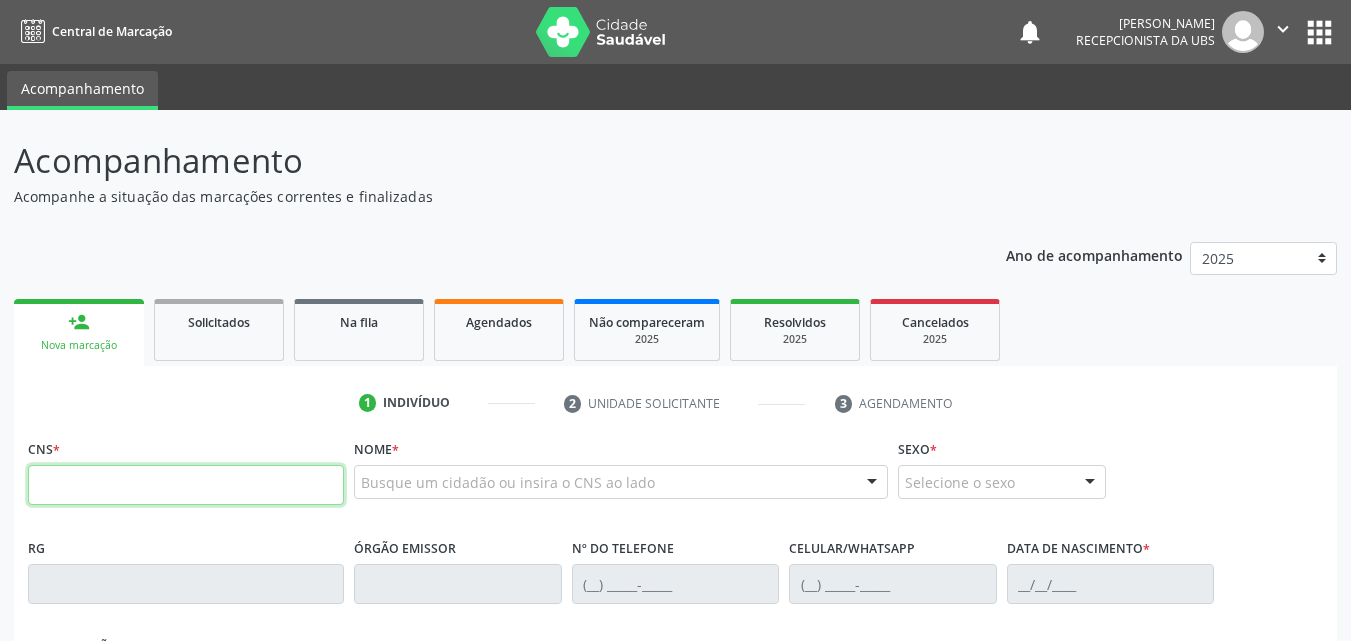 click at bounding box center (186, 485) 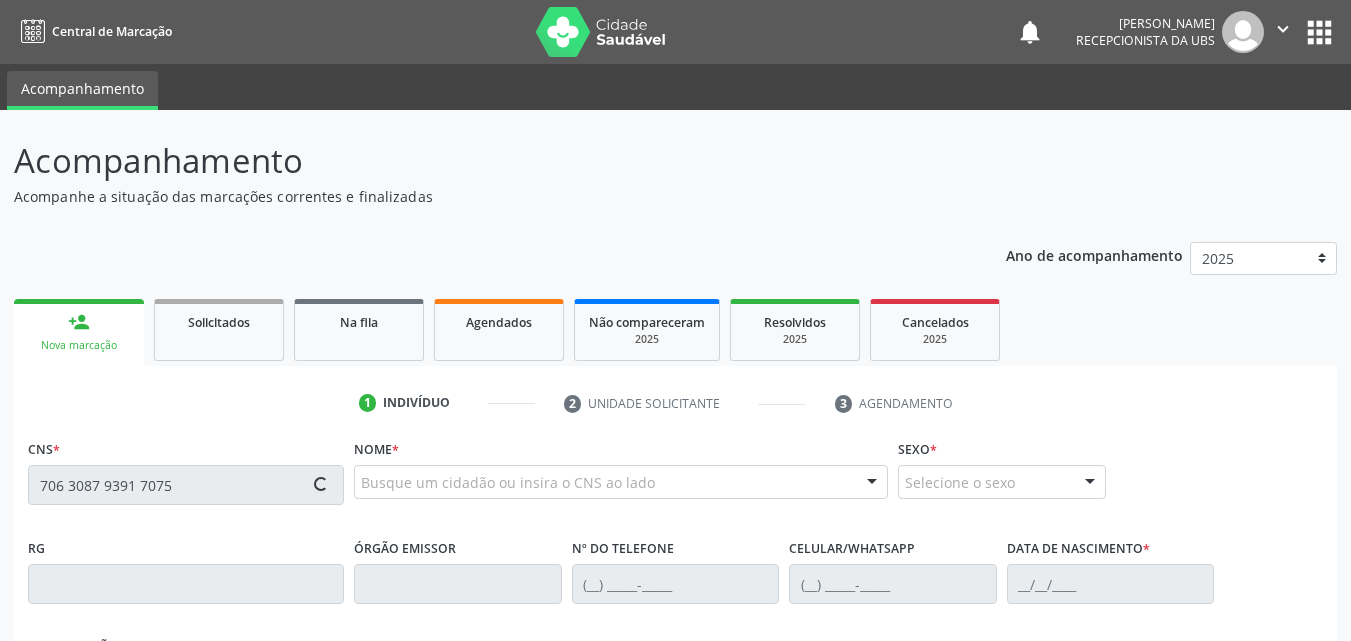 type on "706 3087 9391 7075" 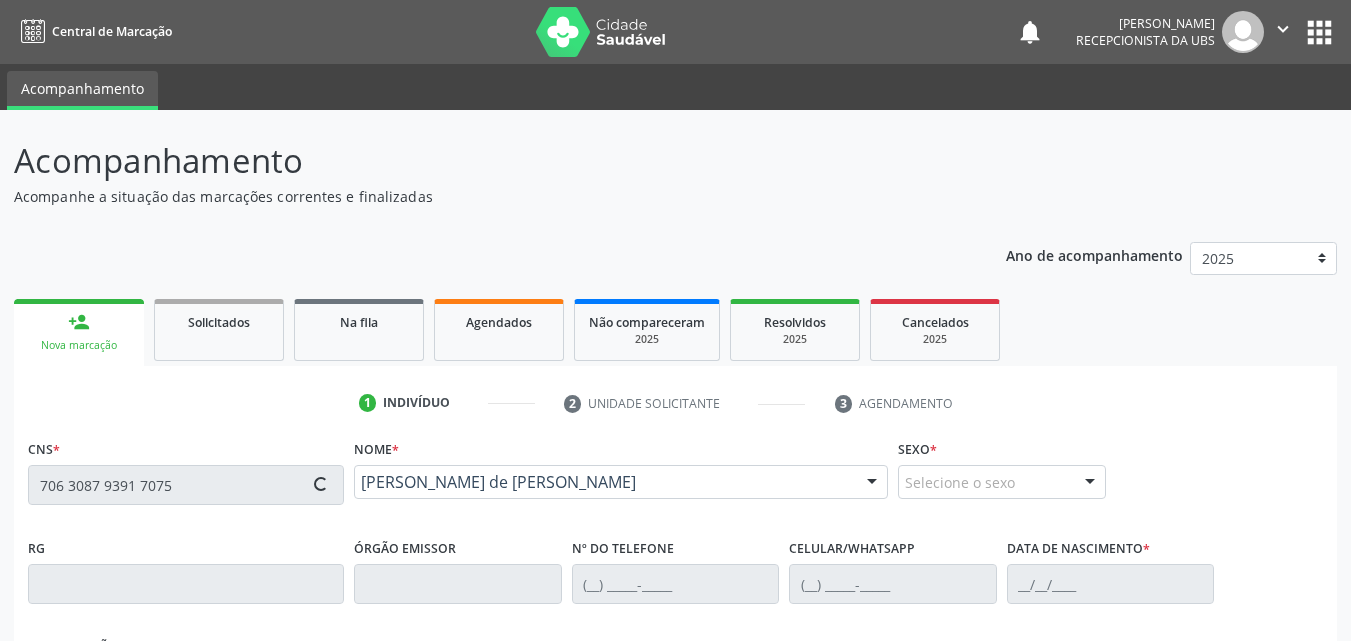 scroll, scrollTop: 429, scrollLeft: 0, axis: vertical 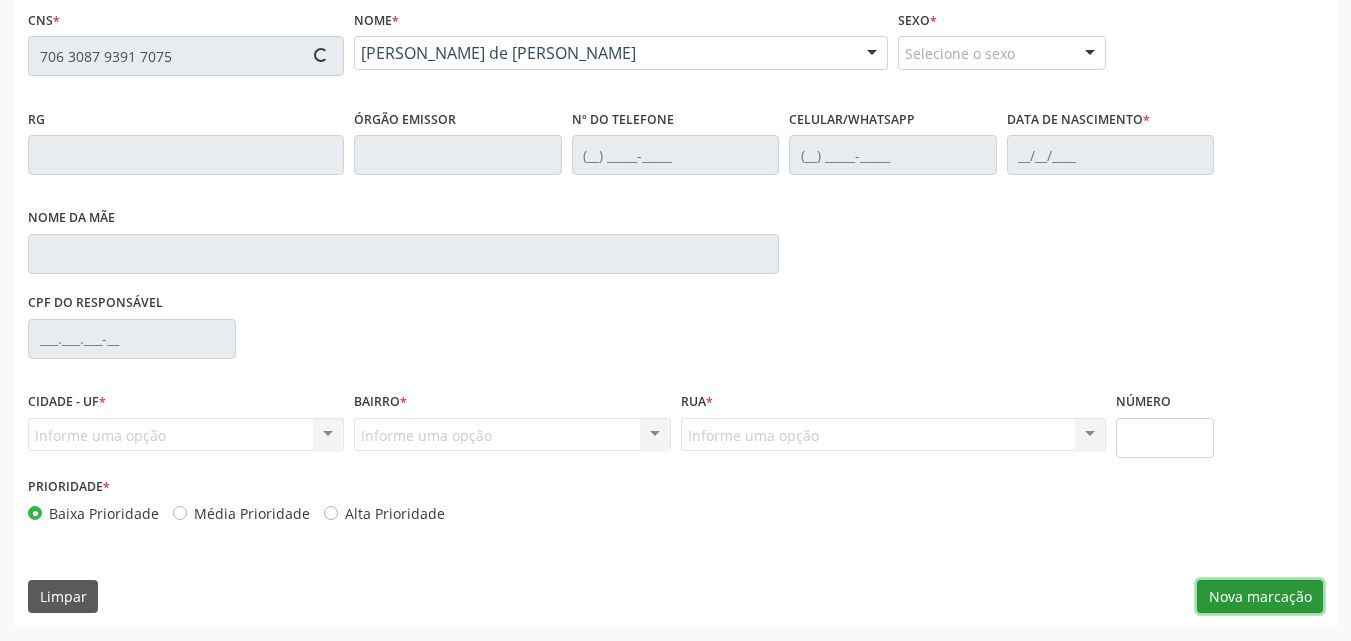 click on "Nova marcação" at bounding box center [1260, 597] 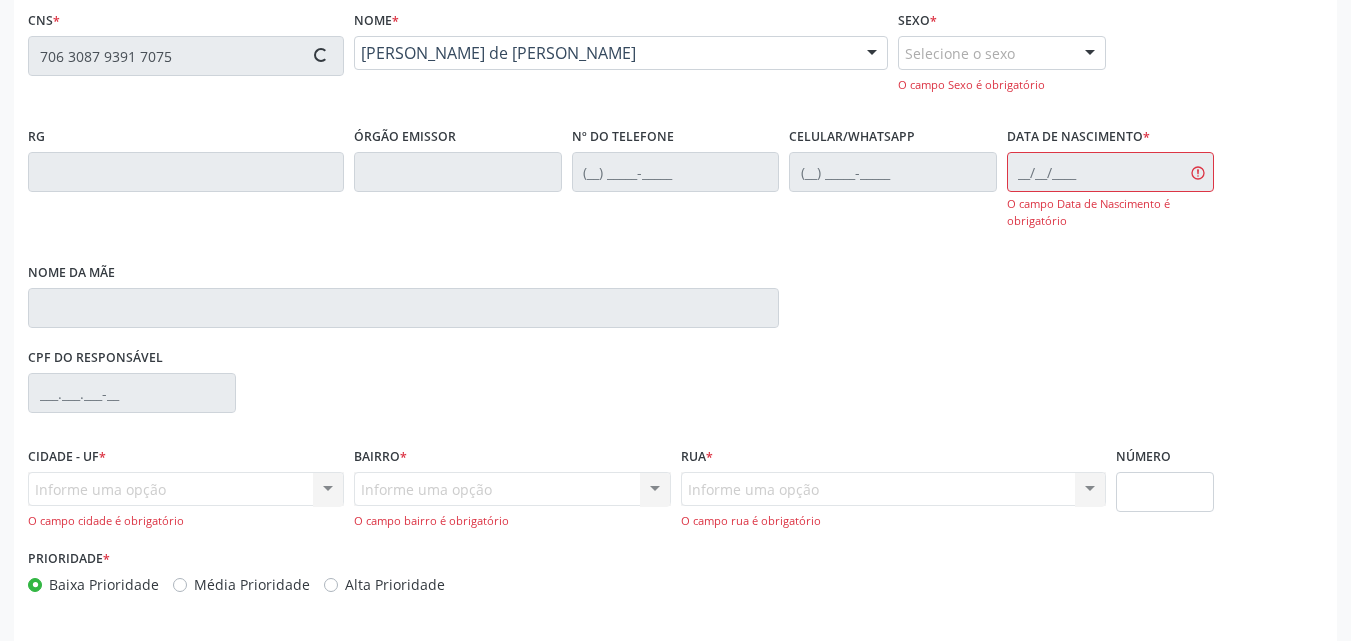 type on "(87) 98846-7666" 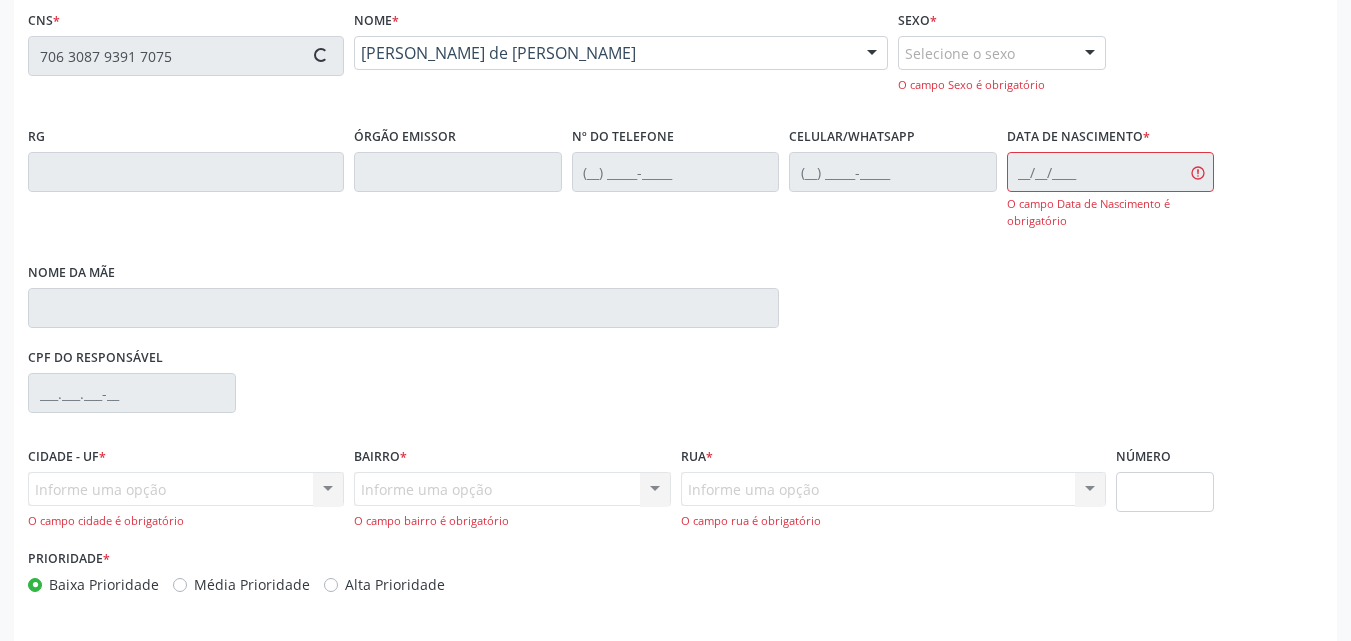 type on "(87) 9992-8363" 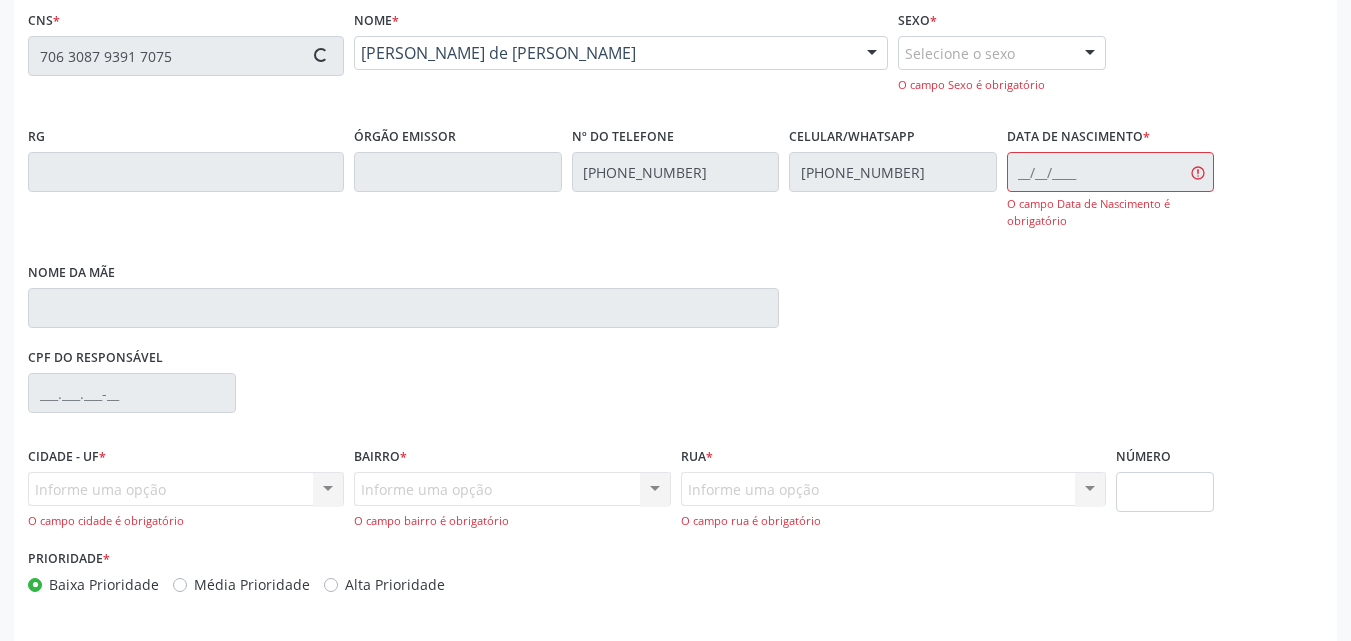 type on "30/06/1963" 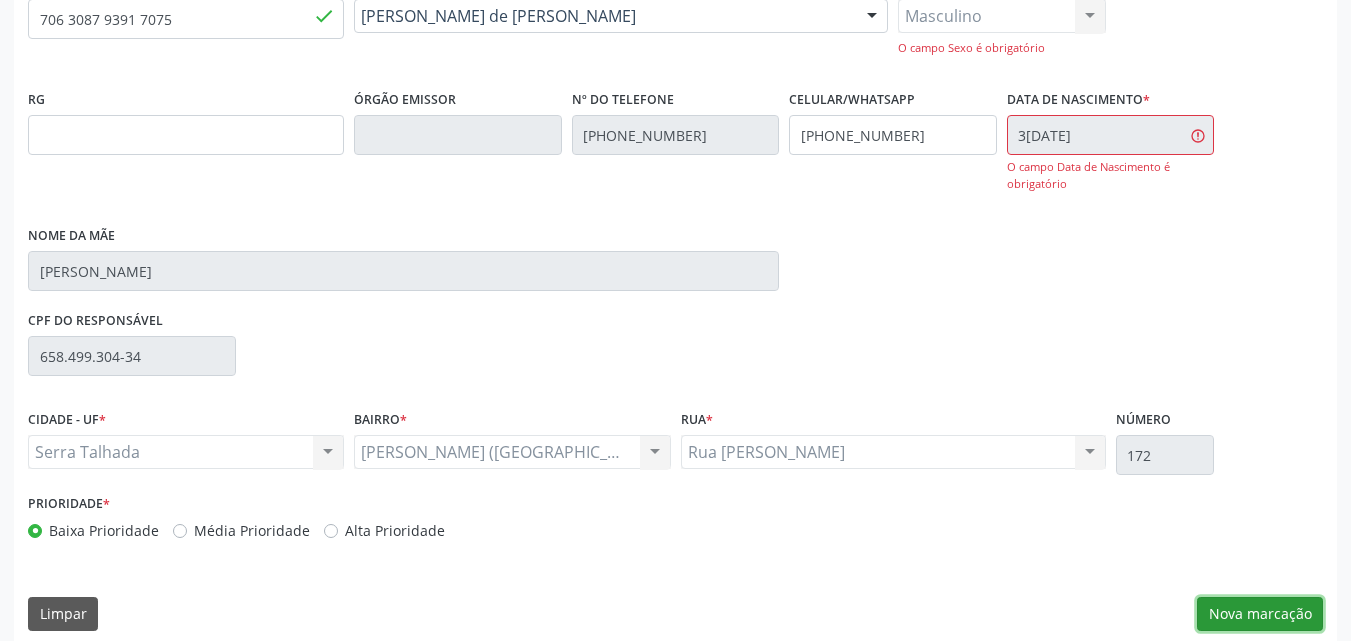 scroll, scrollTop: 484, scrollLeft: 0, axis: vertical 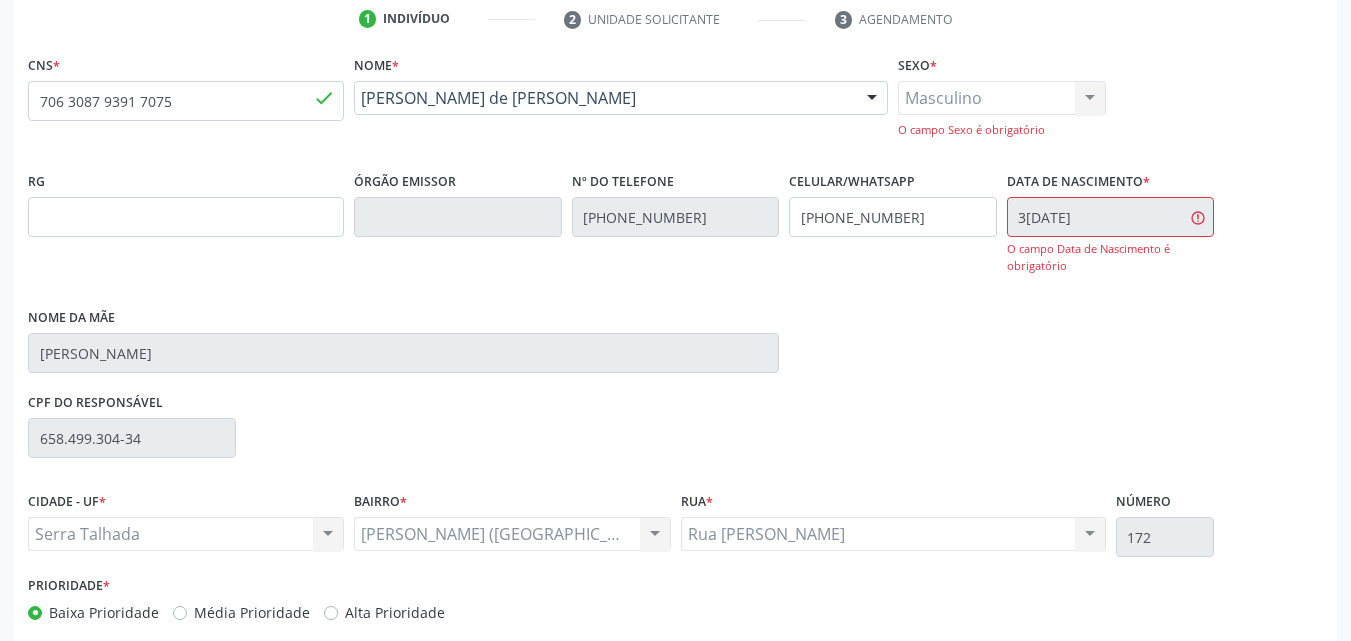 click on "Masculino         Masculino   Feminino
Nenhum resultado encontrado para: "   "
Não há nenhuma opção para ser exibida.
O campo Sexo é obrigatório" at bounding box center [1002, 109] 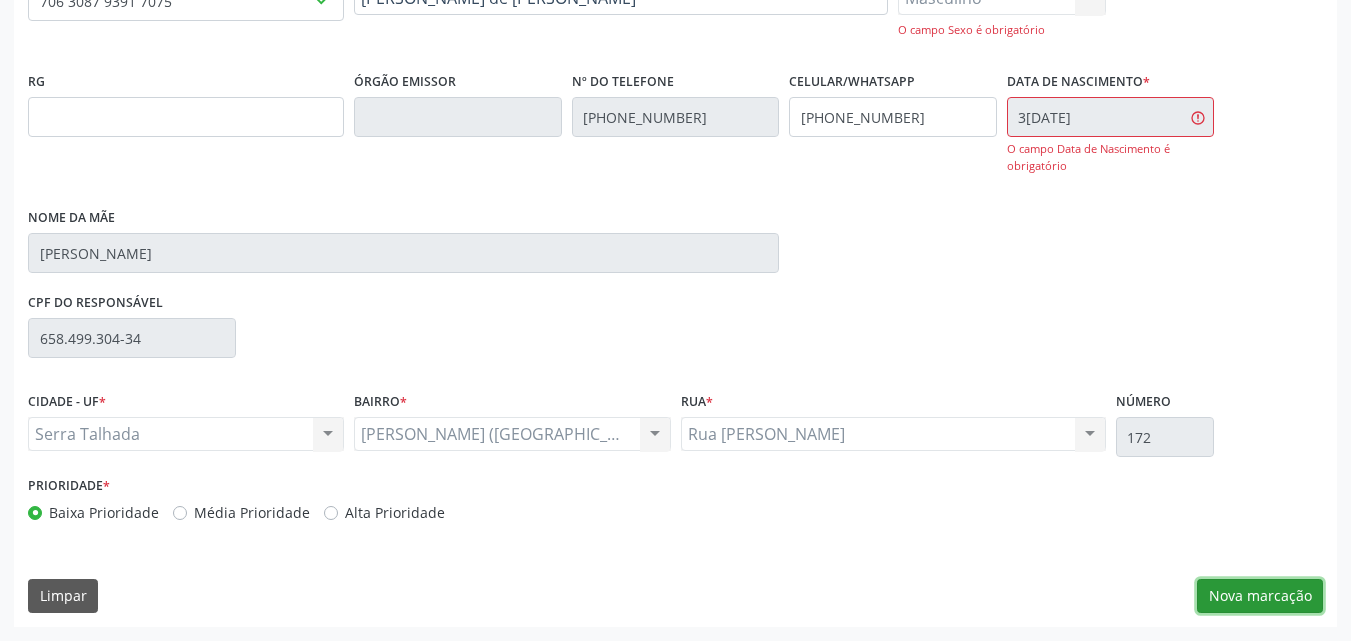 click on "Nova marcação" at bounding box center (1260, 596) 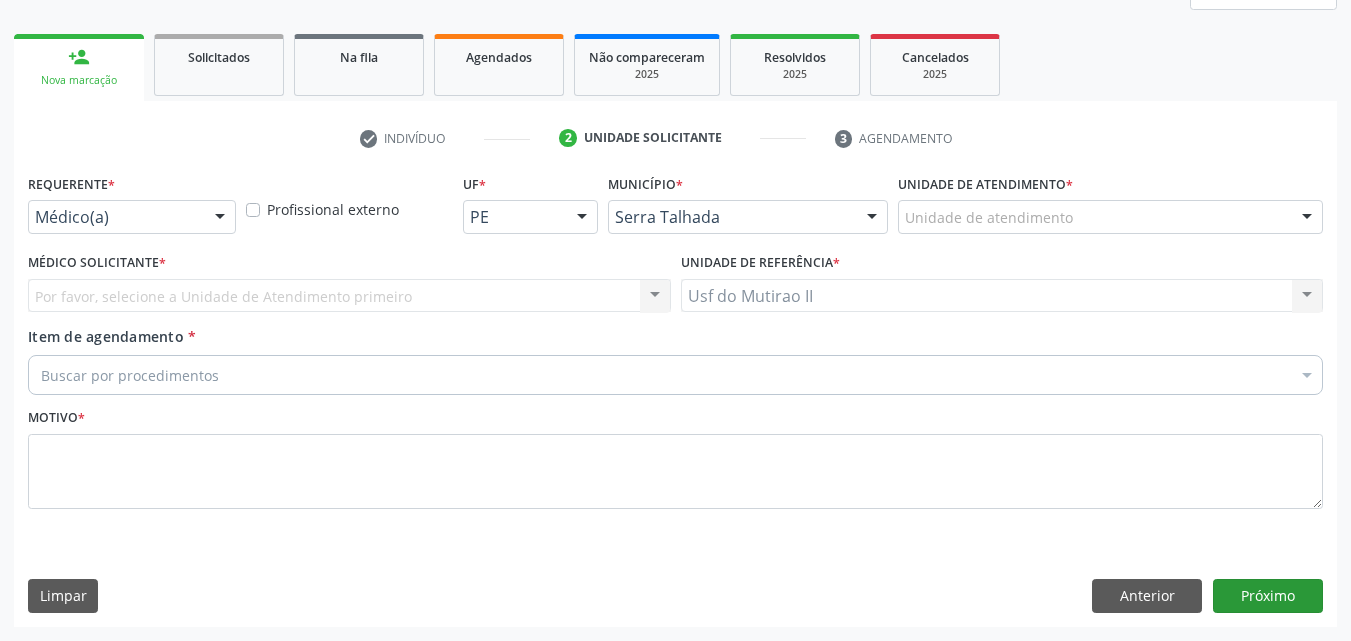 scroll, scrollTop: 265, scrollLeft: 0, axis: vertical 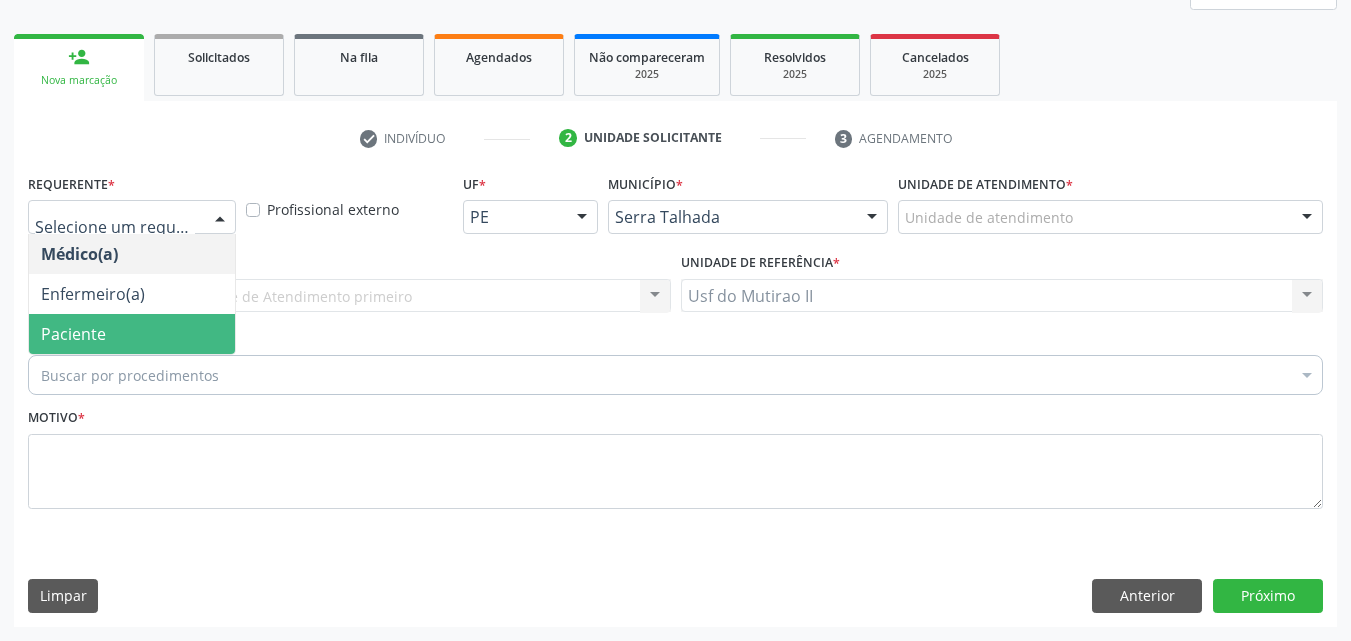 click on "Paciente" at bounding box center (132, 334) 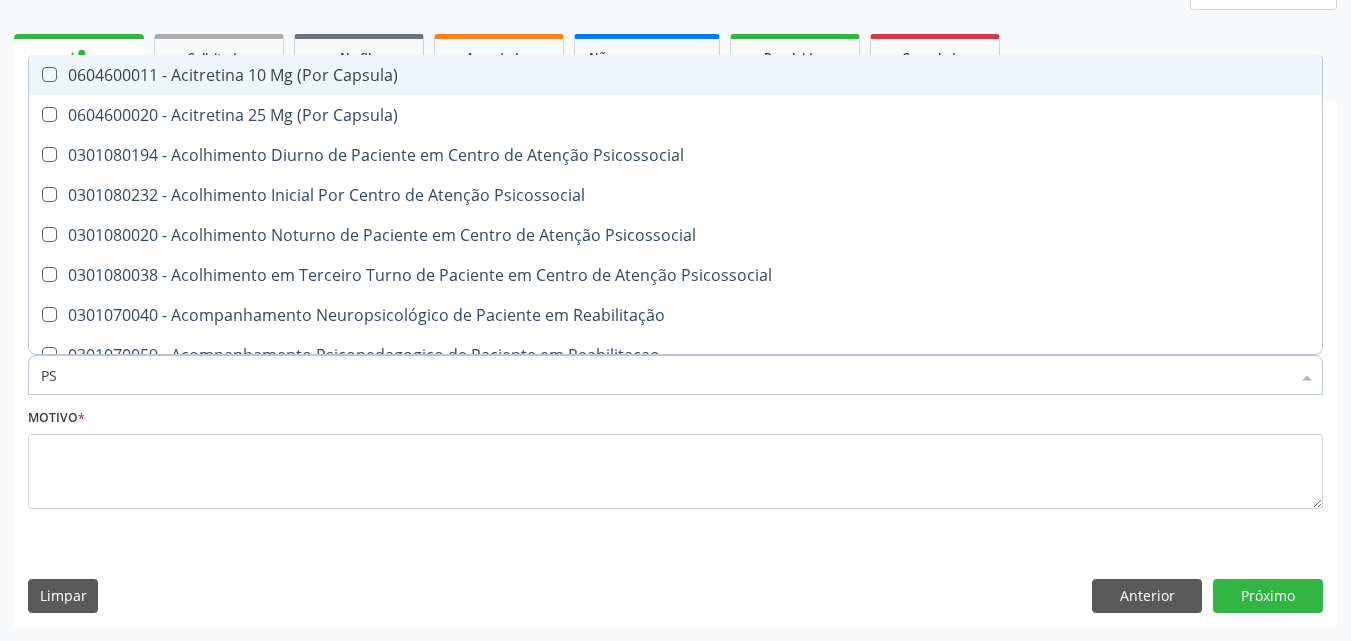 type on "PSA" 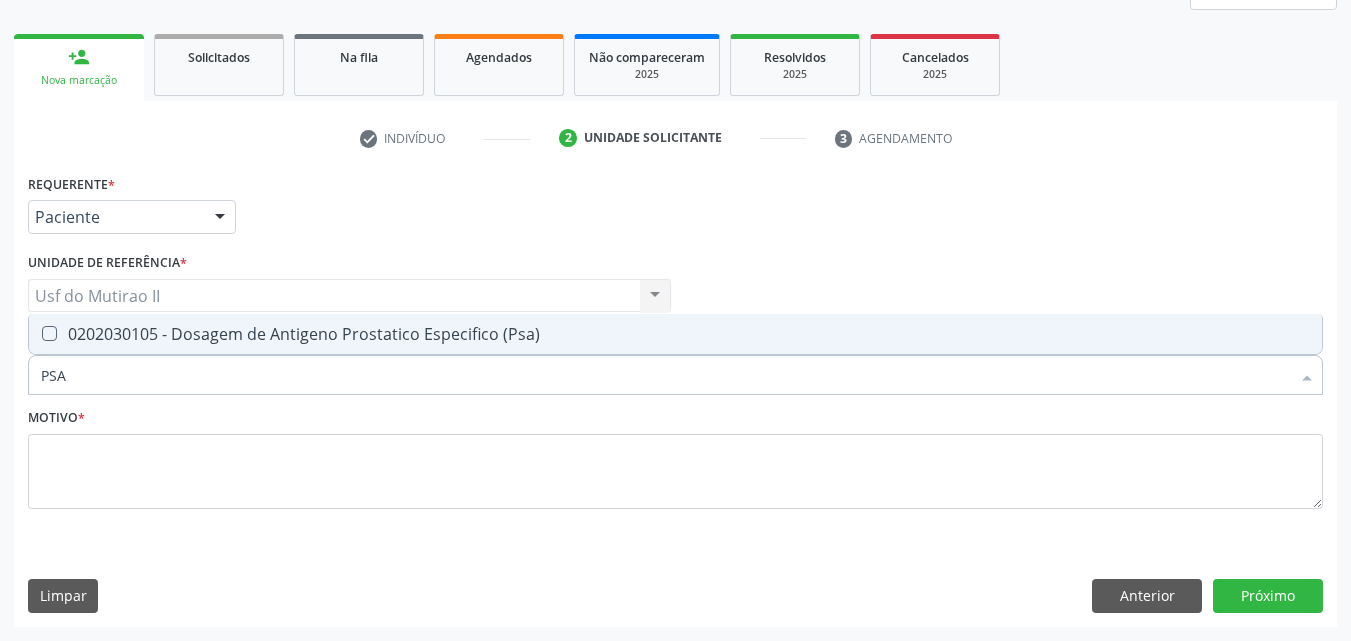 click on "0202030105 - Dosagem de Antigeno Prostatico Especifico (Psa)" at bounding box center (675, 334) 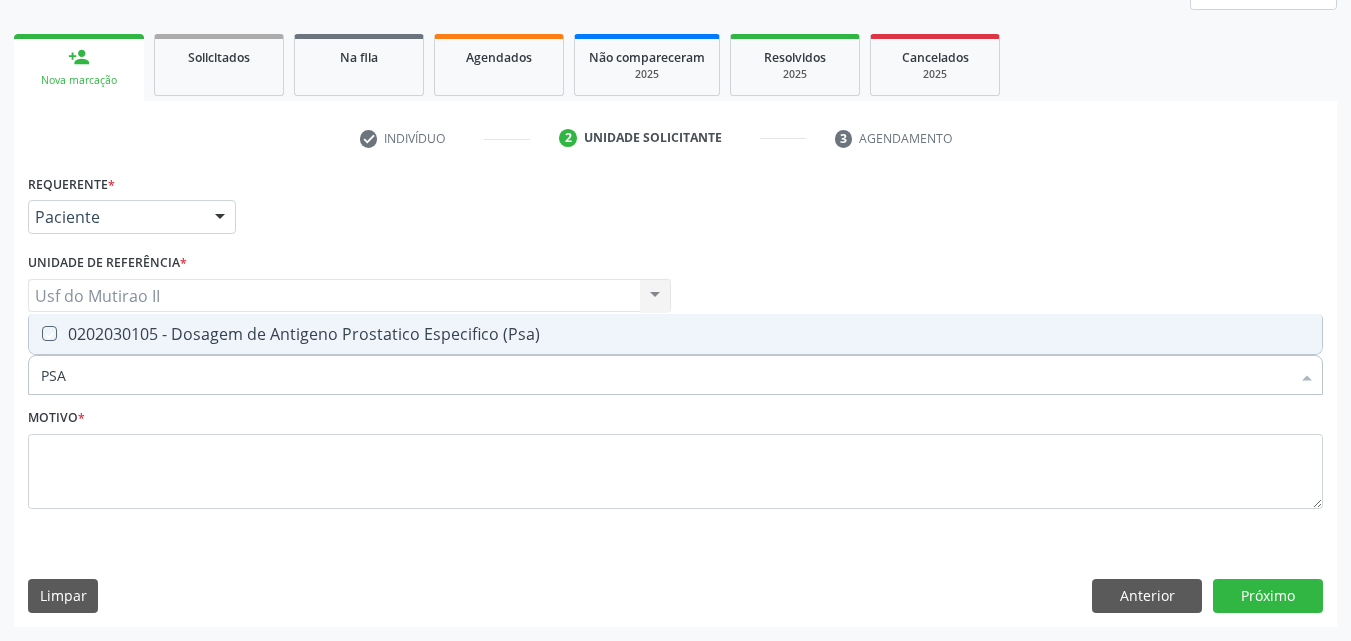 checkbox on "true" 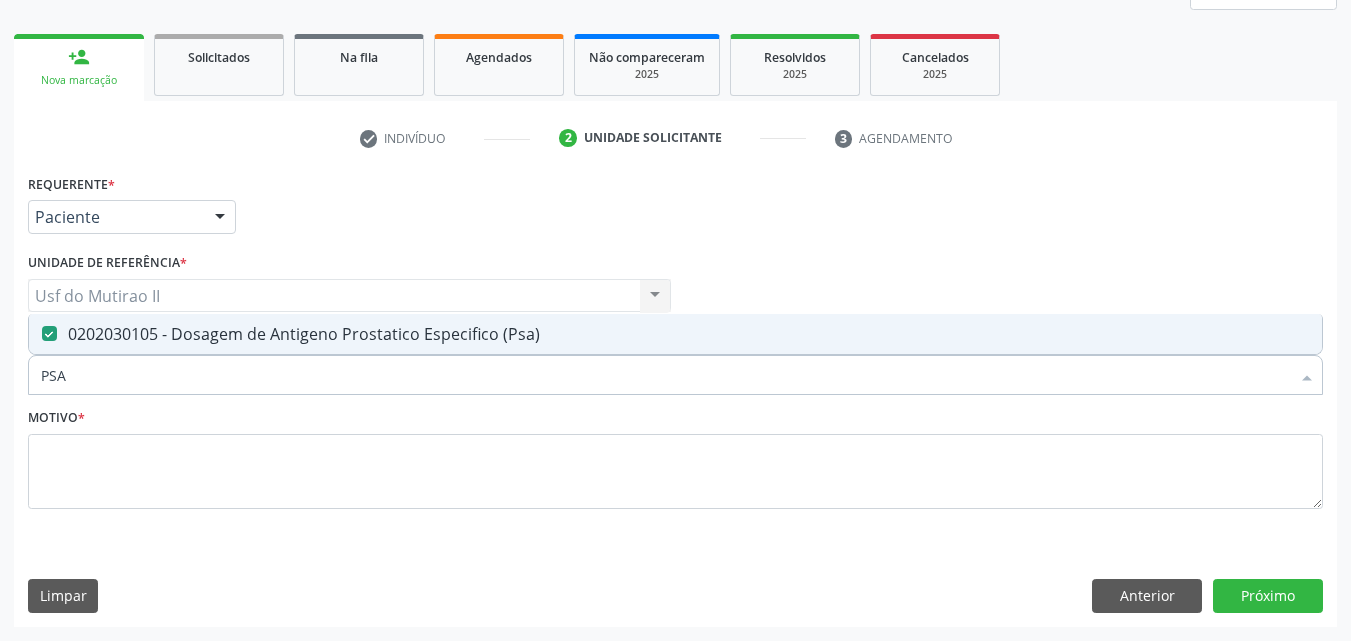 drag, startPoint x: 113, startPoint y: 389, endPoint x: 0, endPoint y: 378, distance: 113.534134 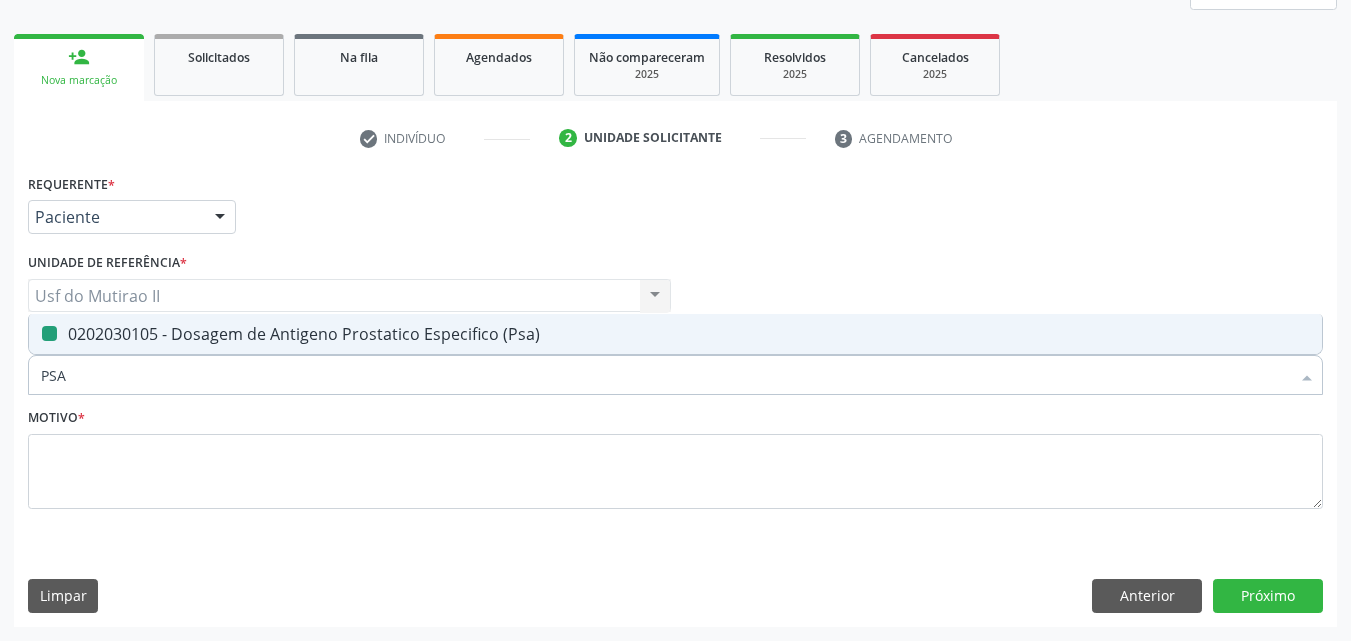 type 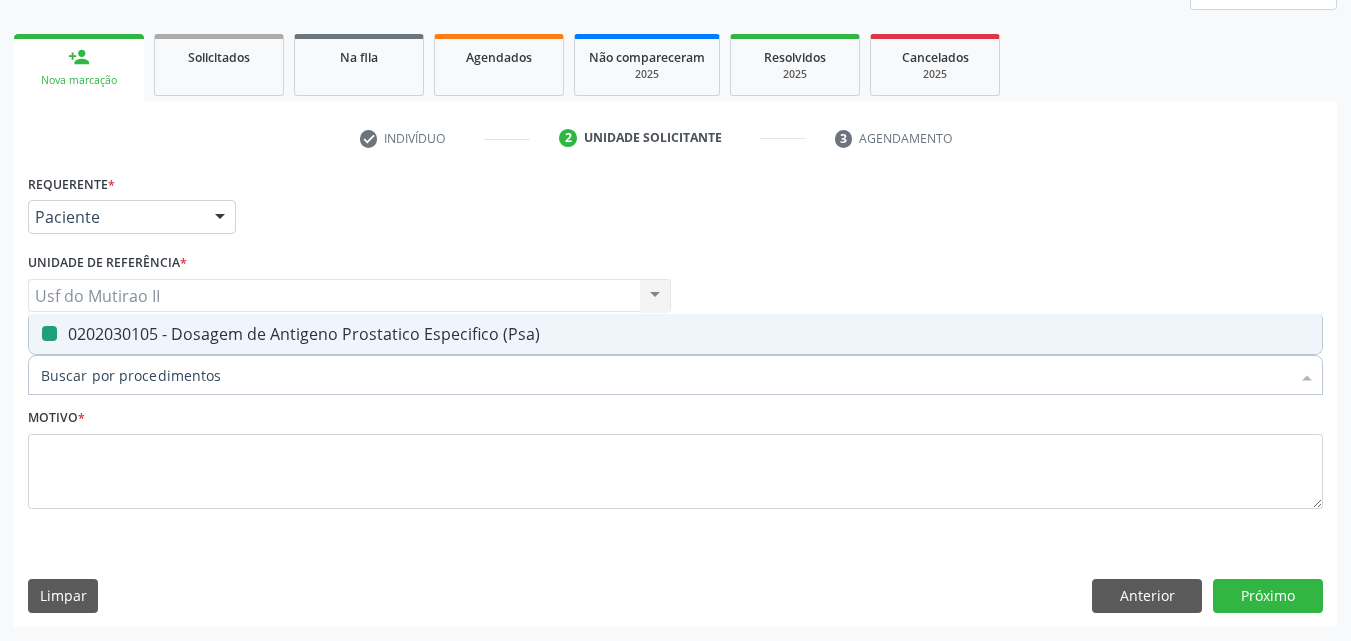 checkbox on "false" 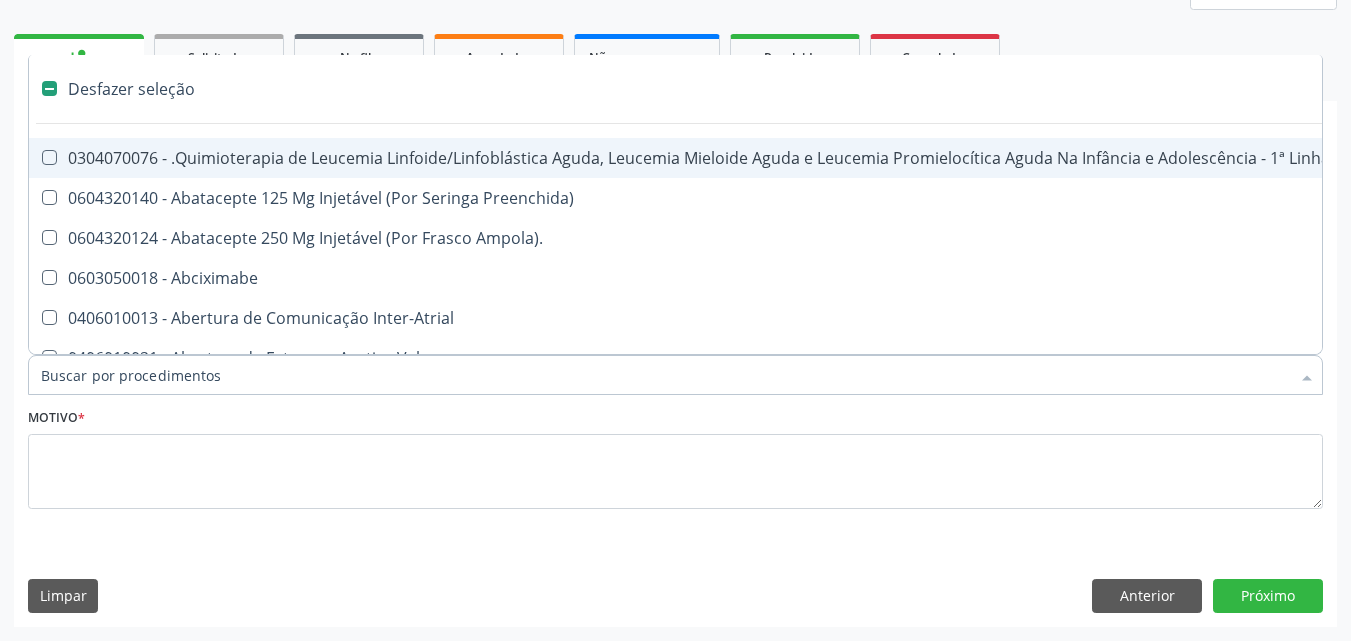 type on "G" 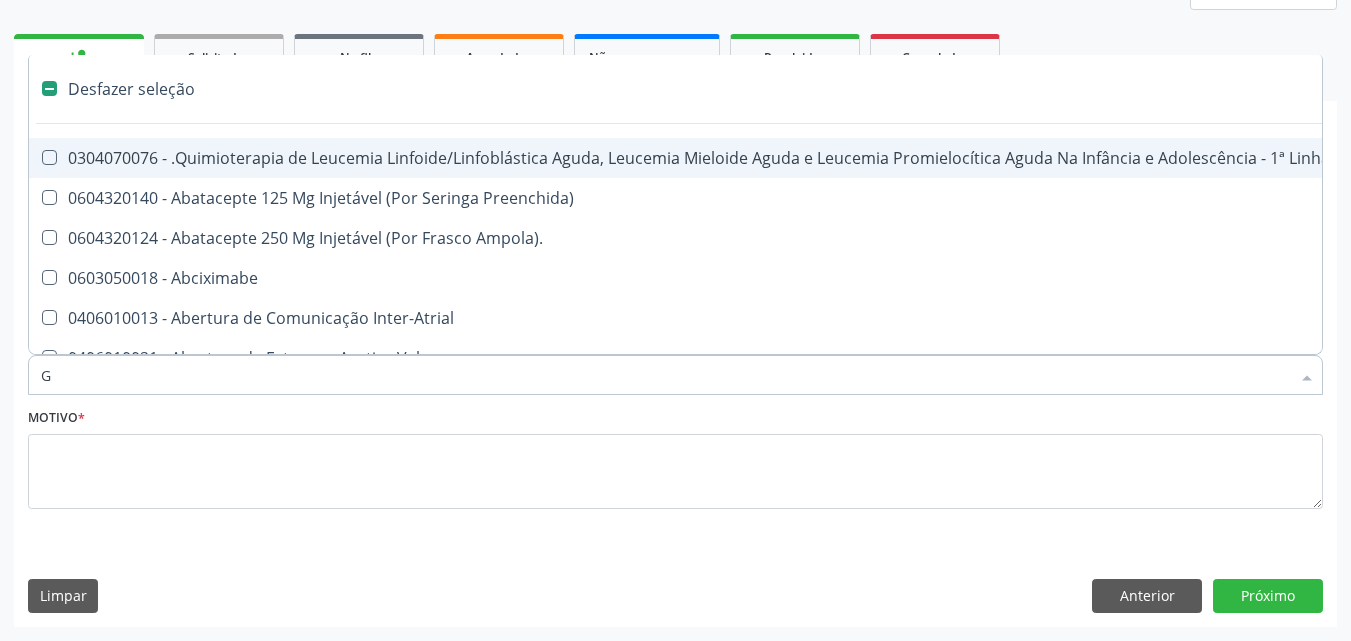 checkbox on "true" 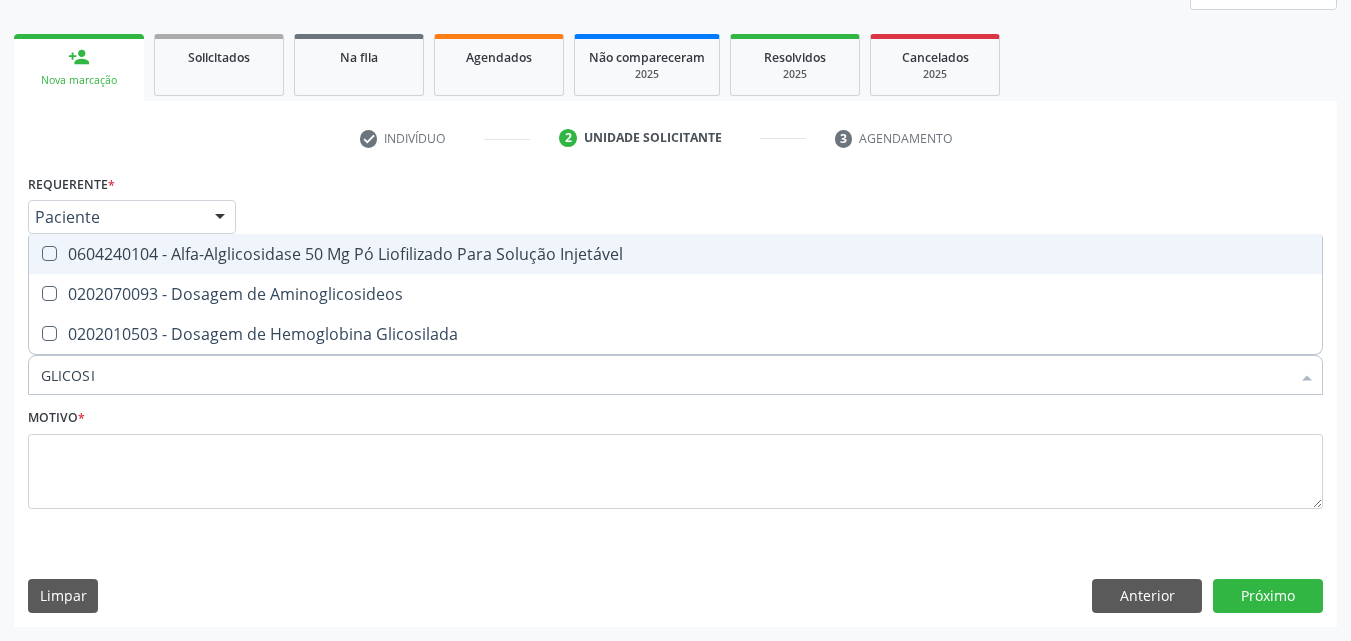 type on "GLICOSIL" 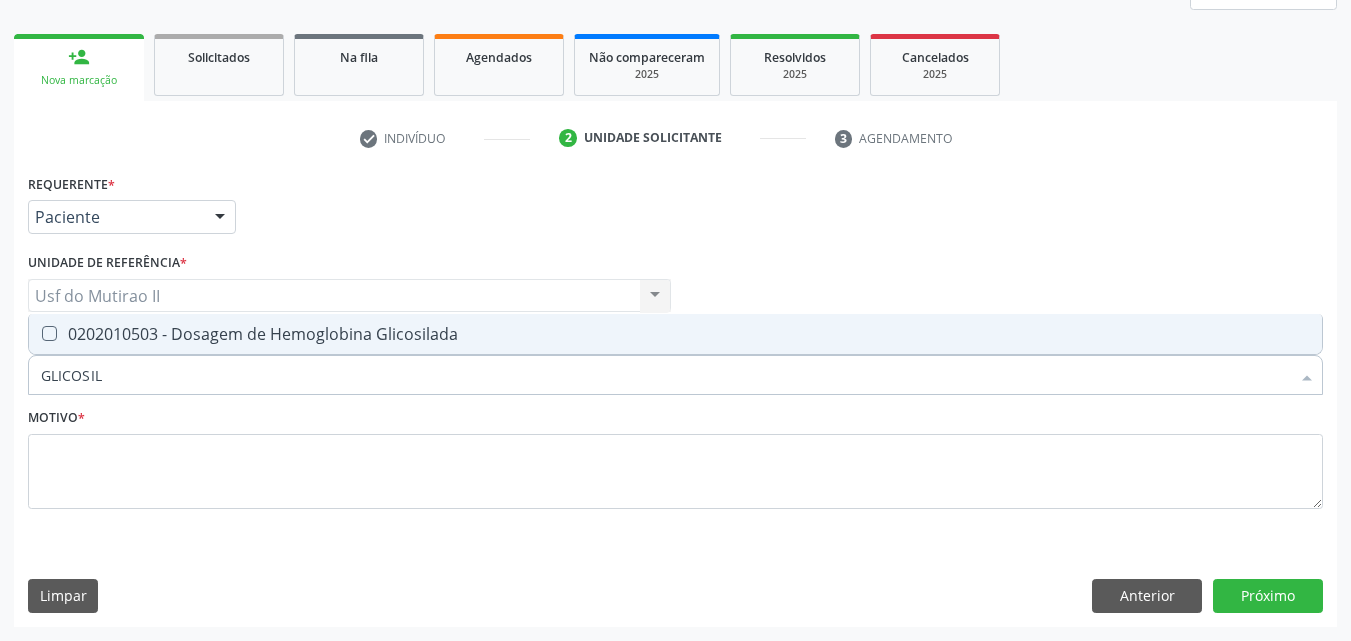 click on "0202010503 - Dosagem de Hemoglobina Glicosilada" at bounding box center [675, 334] 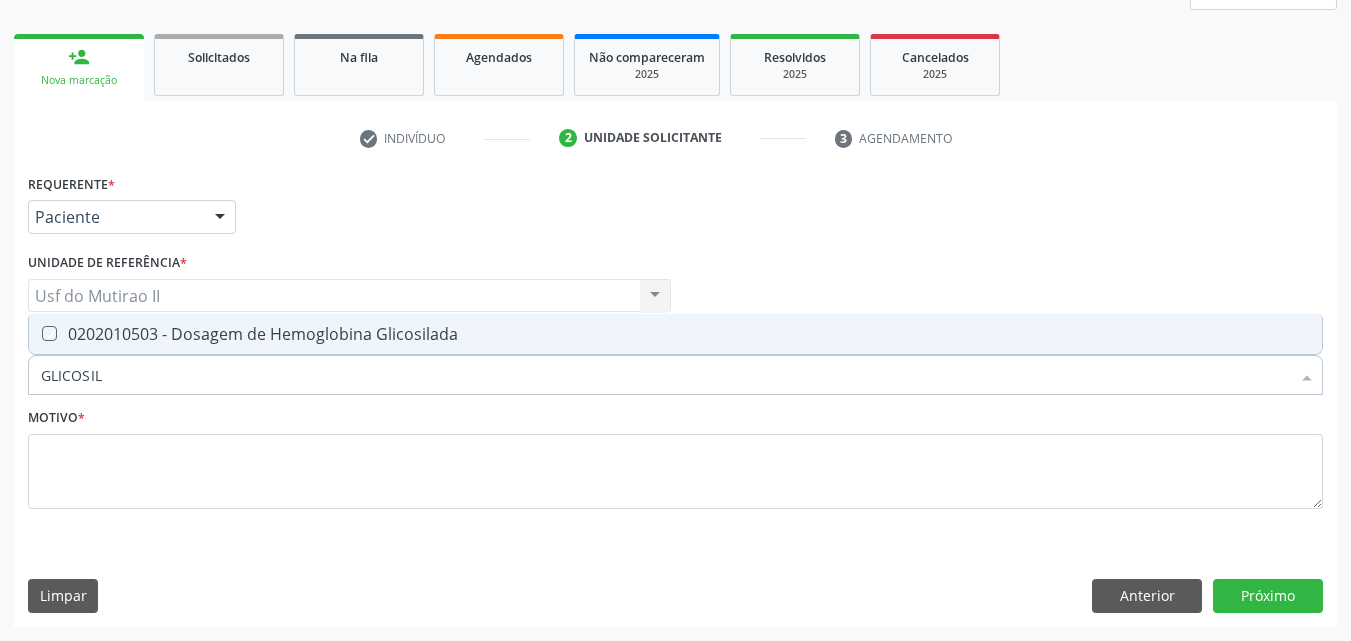 checkbox on "true" 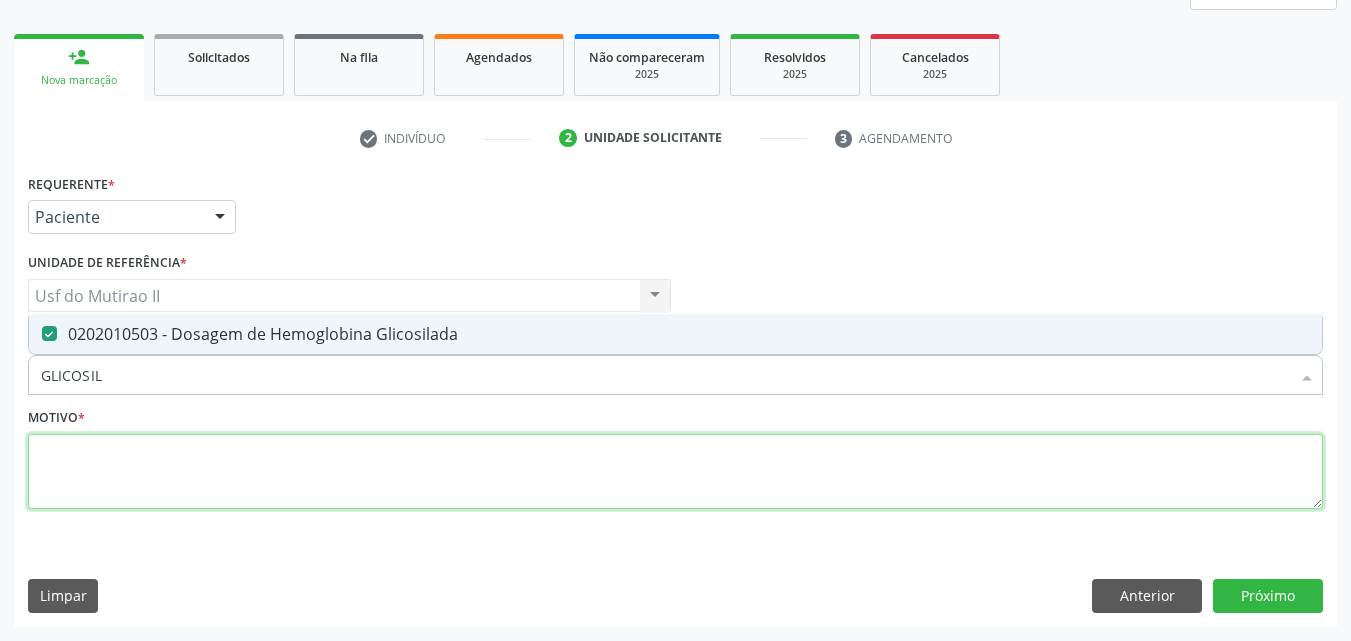 click at bounding box center (675, 472) 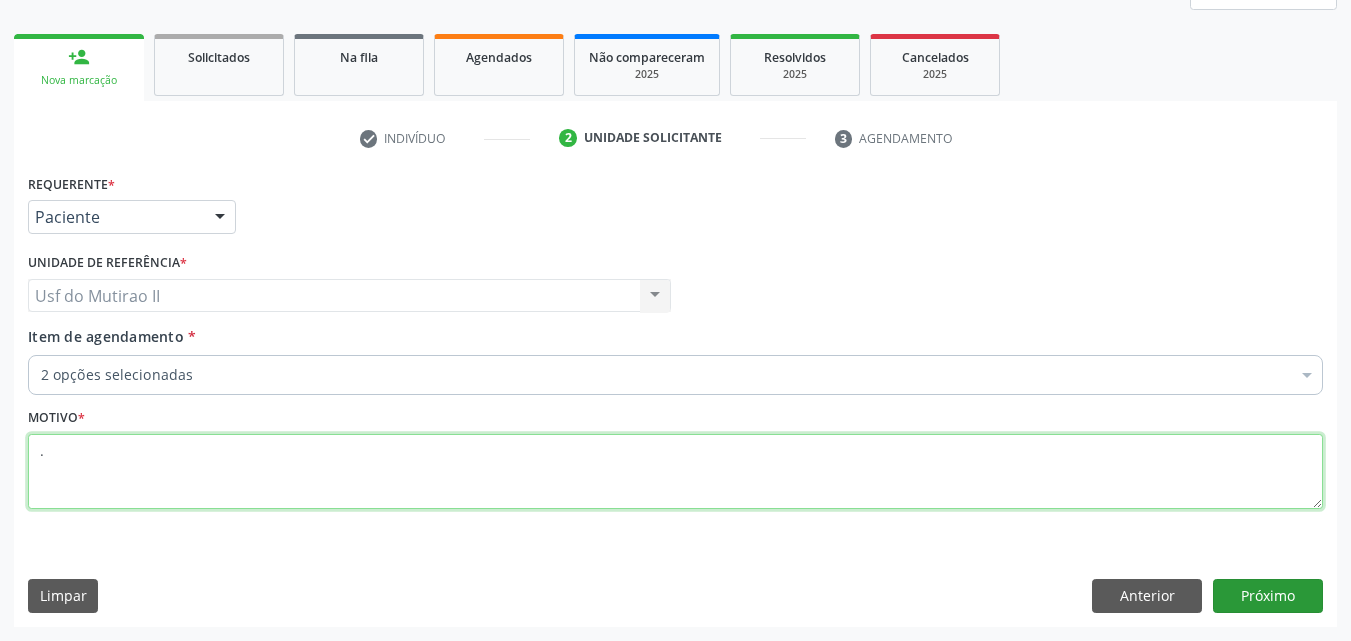 type on "." 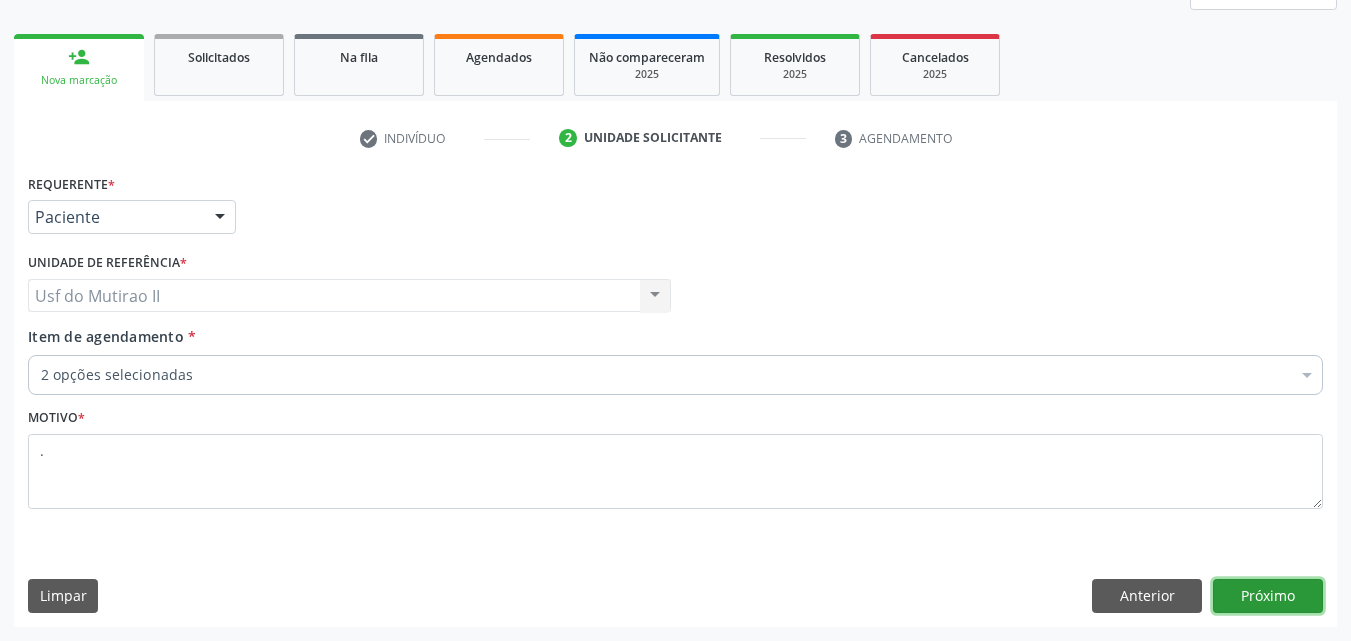 click on "Próximo" at bounding box center (1268, 596) 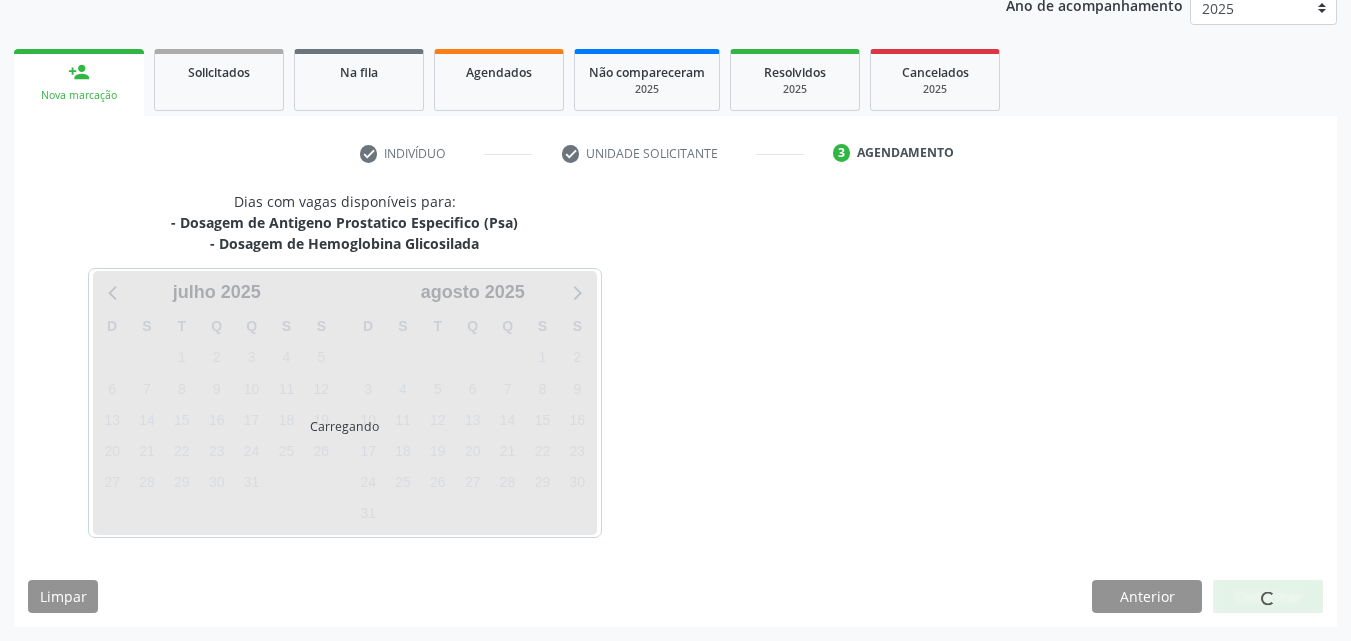 scroll, scrollTop: 250, scrollLeft: 0, axis: vertical 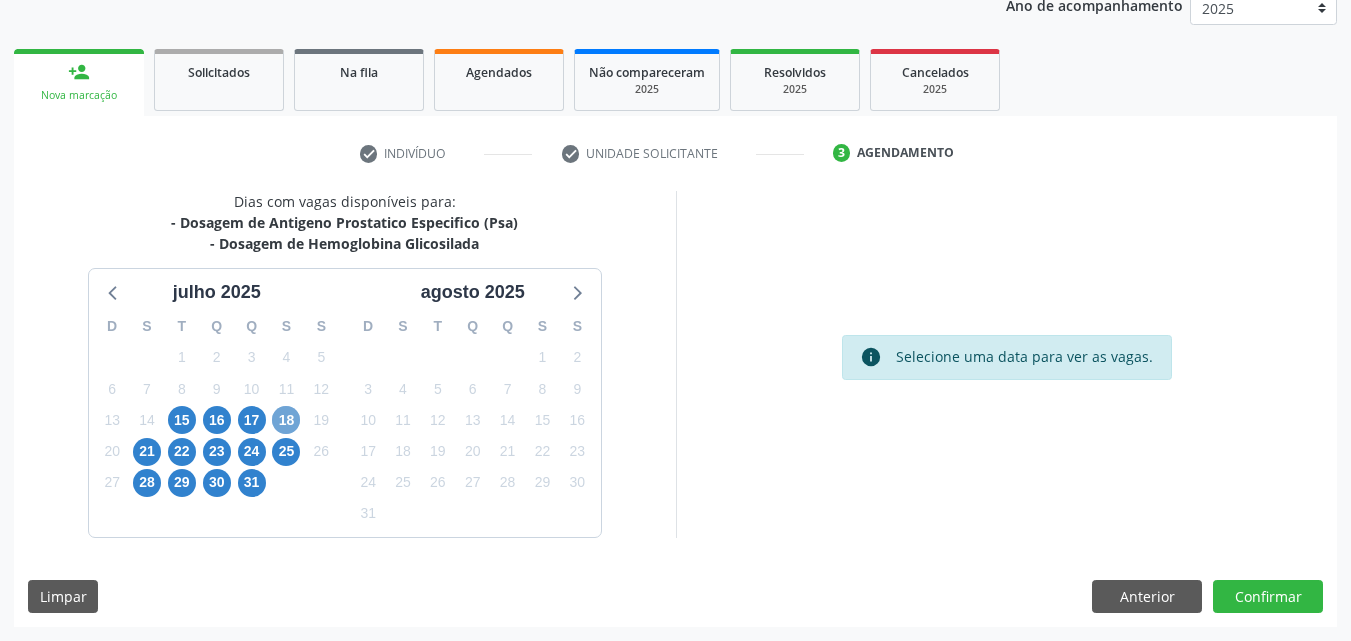 click on "18" at bounding box center [286, 420] 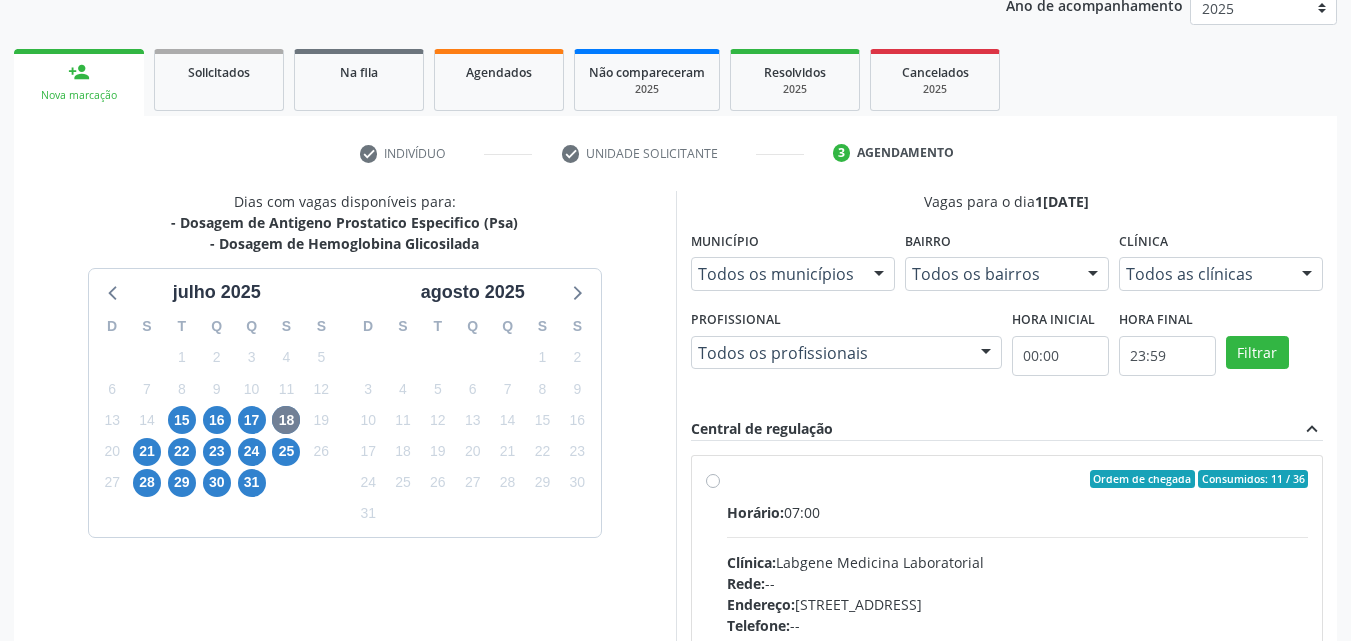 click on "Horário:" at bounding box center [755, 512] 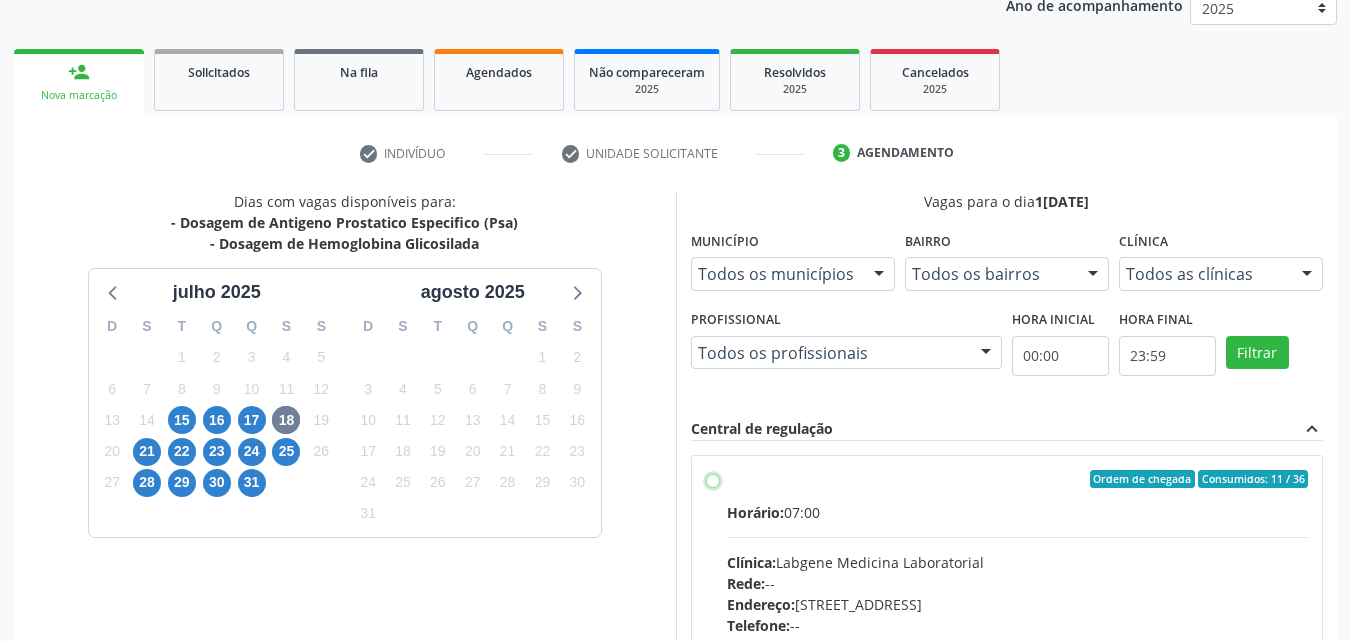 click on "Ordem de chegada
Consumidos: 11 / 36
Horário:   07:00
Clínica:  Labgene Medicina Laboratorial
Rede:
--
Endereço:   nº 531, Nossa Senhora da Pen, Serra Talhada - PE
Telefone:   --
Profissional:
--
Informações adicionais sobre o atendimento
Idade de atendimento:
Sem restrição
Gênero(s) atendido(s):
Sem restrição
Informações adicionais:
--" at bounding box center (713, 479) 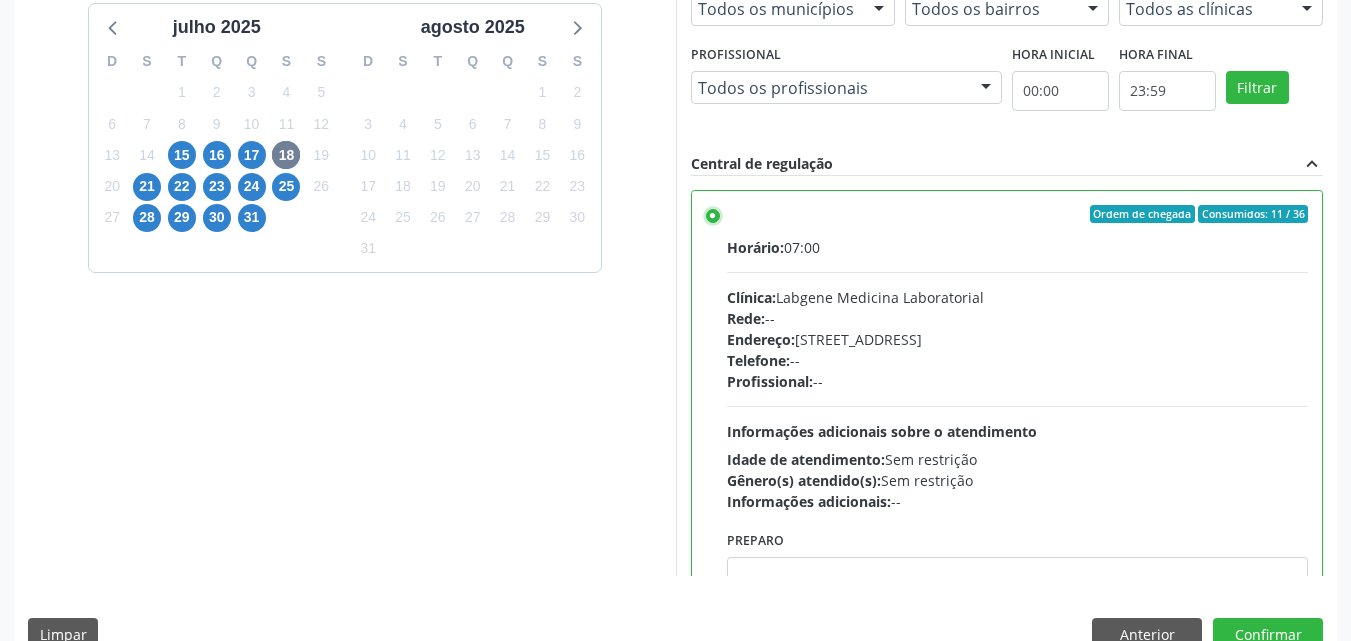 scroll, scrollTop: 554, scrollLeft: 0, axis: vertical 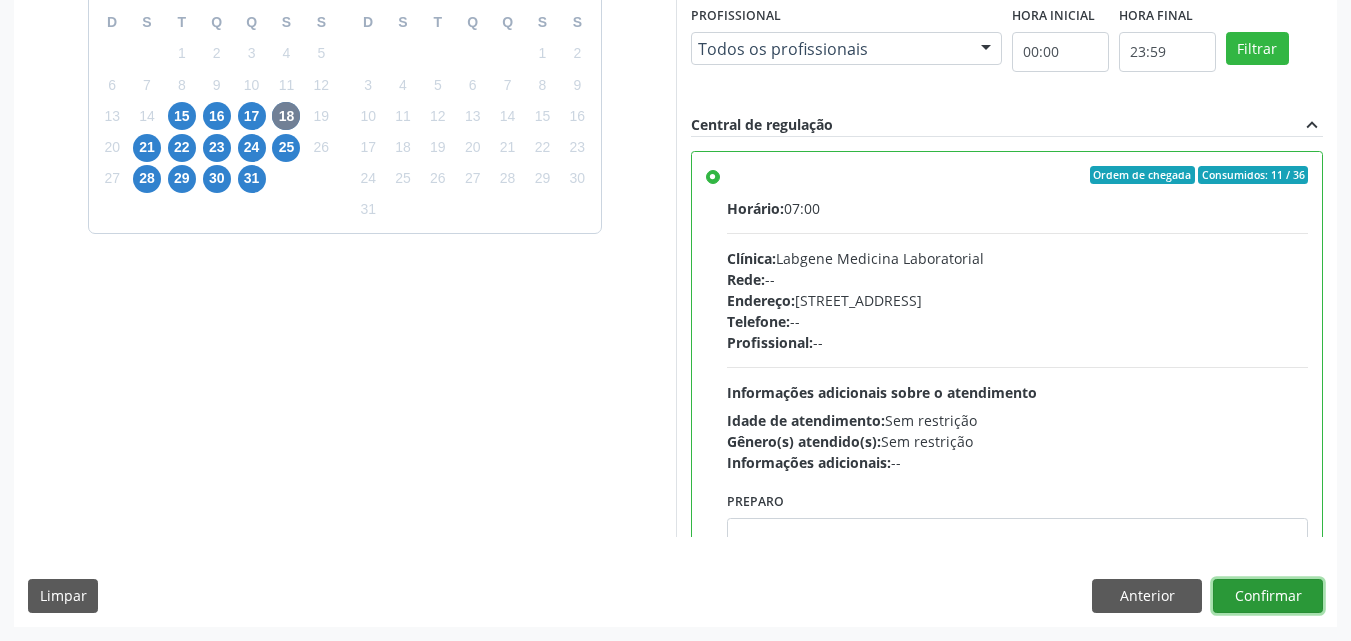 click on "Confirmar" at bounding box center [1268, 596] 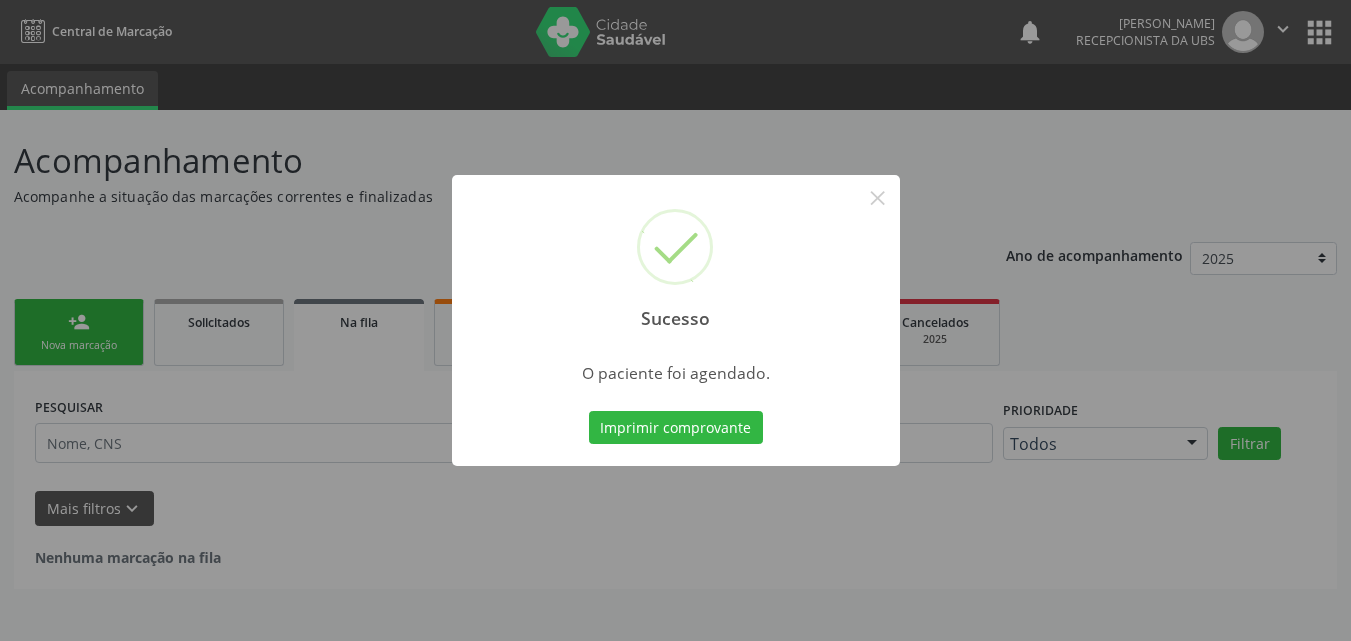 scroll, scrollTop: 0, scrollLeft: 0, axis: both 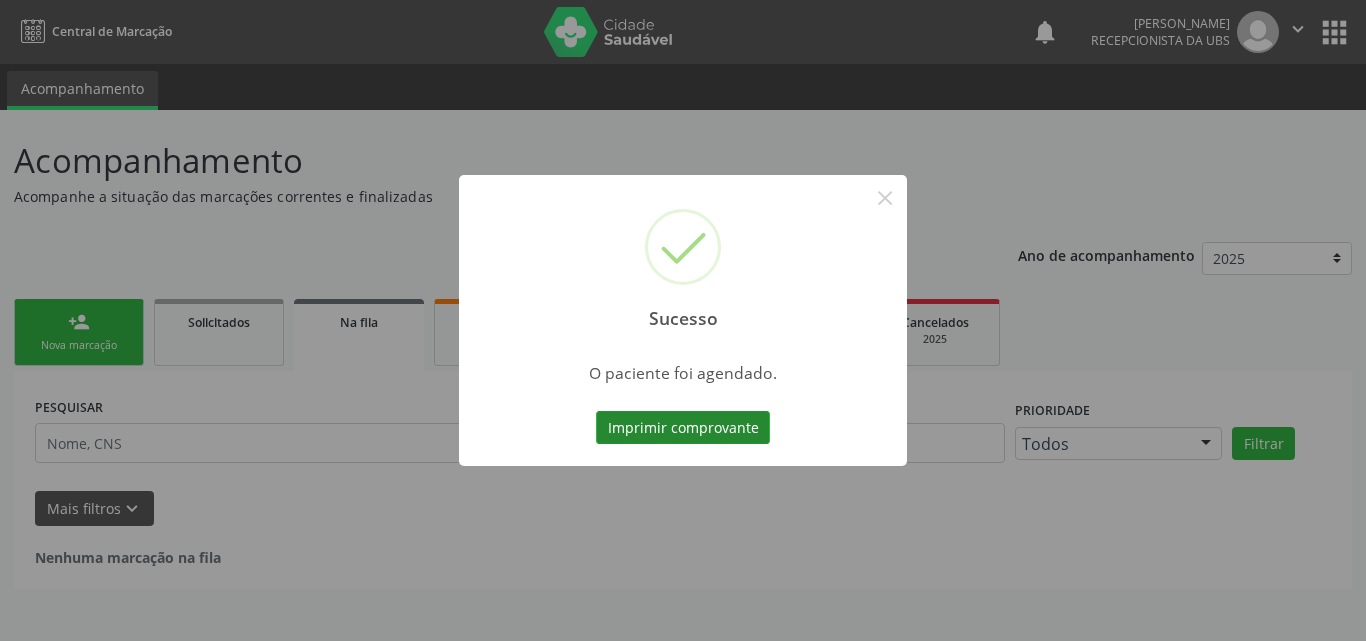 click on "Imprimir comprovante" at bounding box center [683, 428] 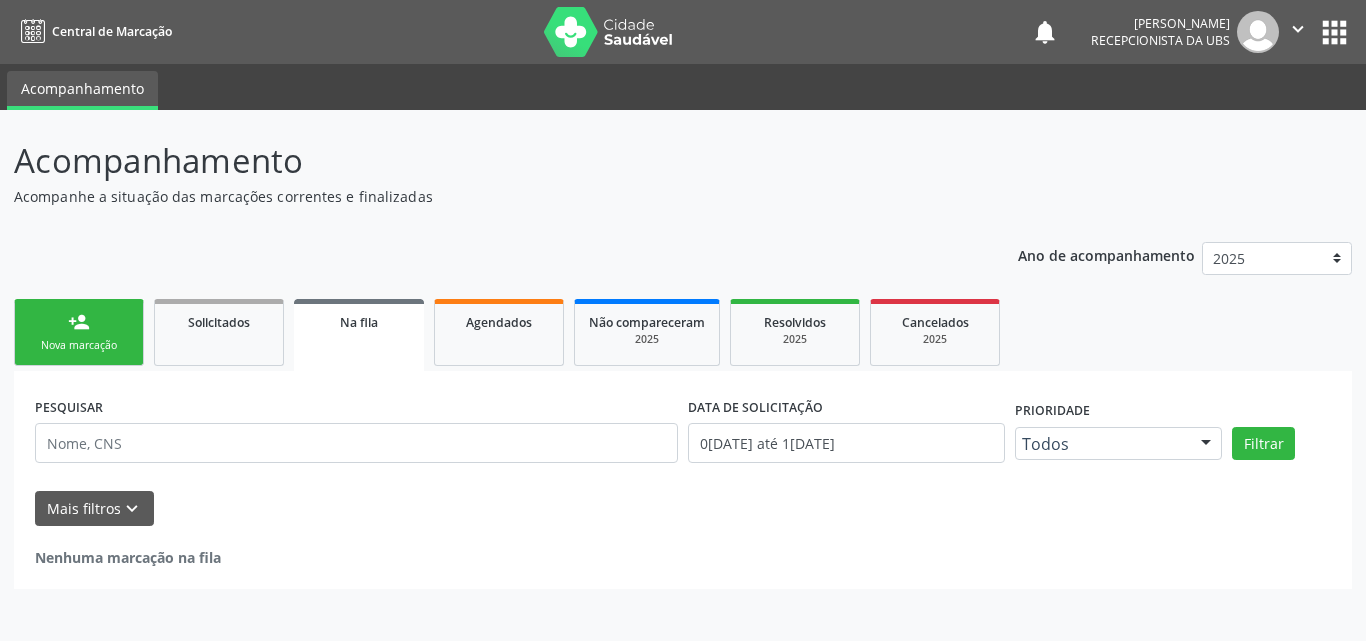 click on "Nova marcação" at bounding box center (79, 345) 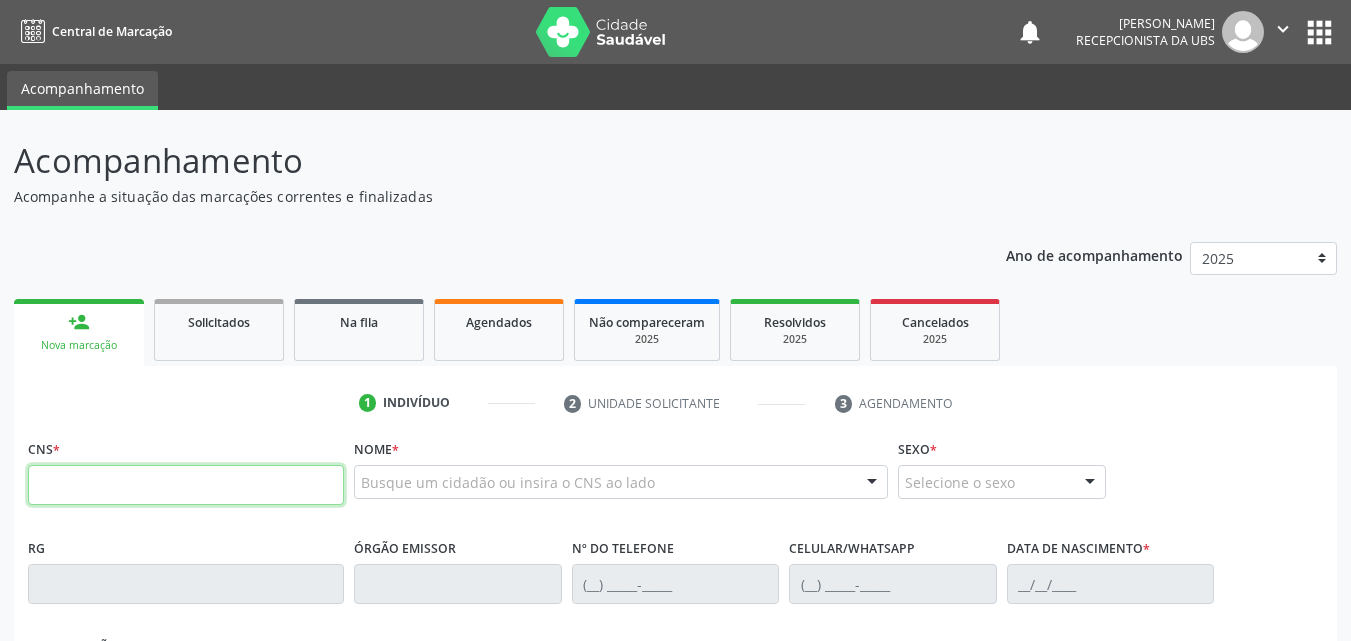 click at bounding box center (186, 485) 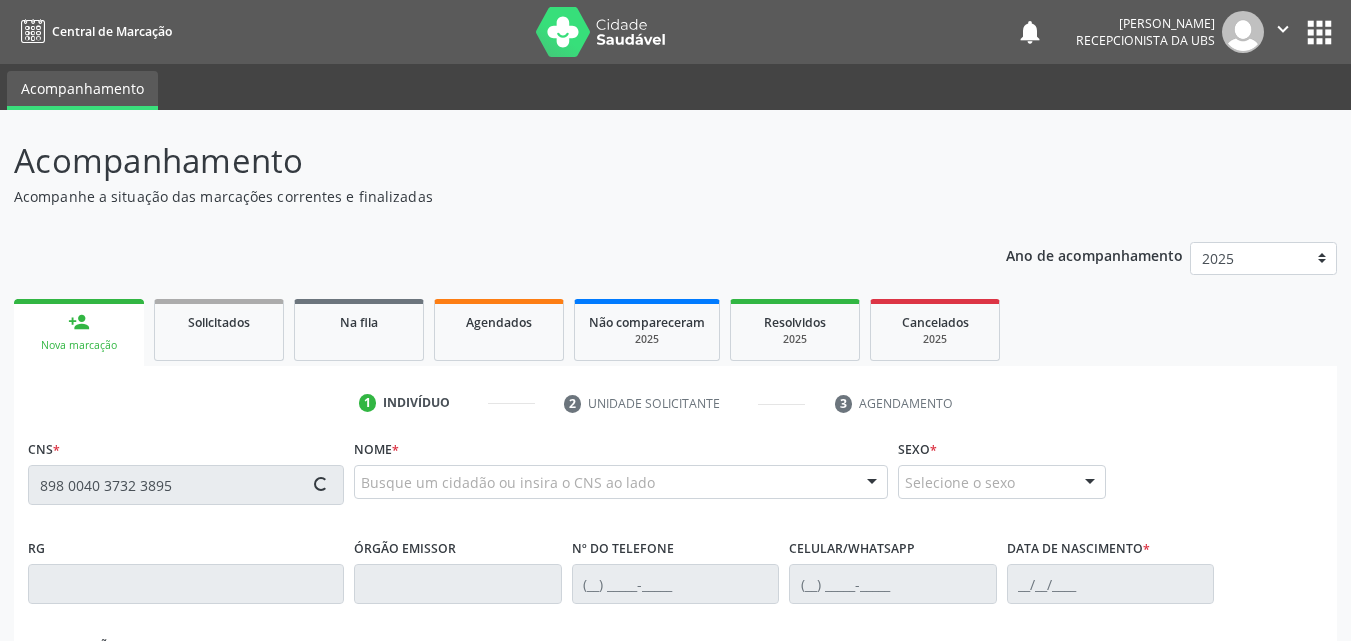type on "898 0040 3732 3895" 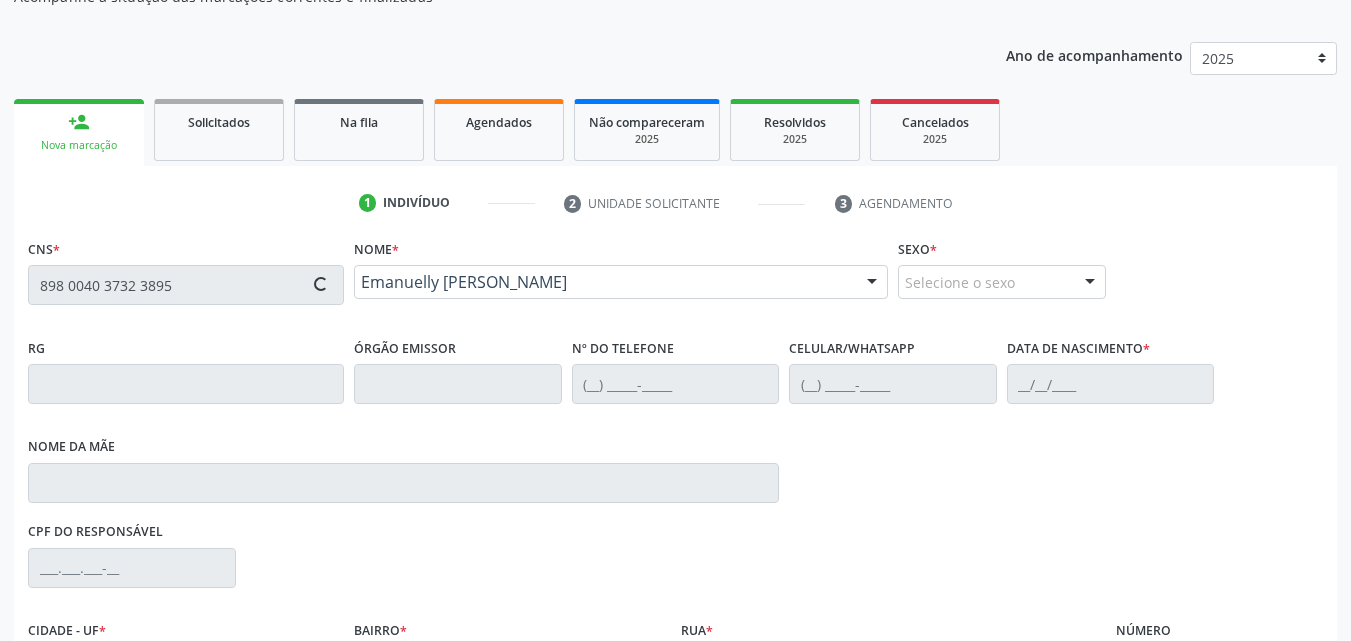 type on "(87) 99677-2389" 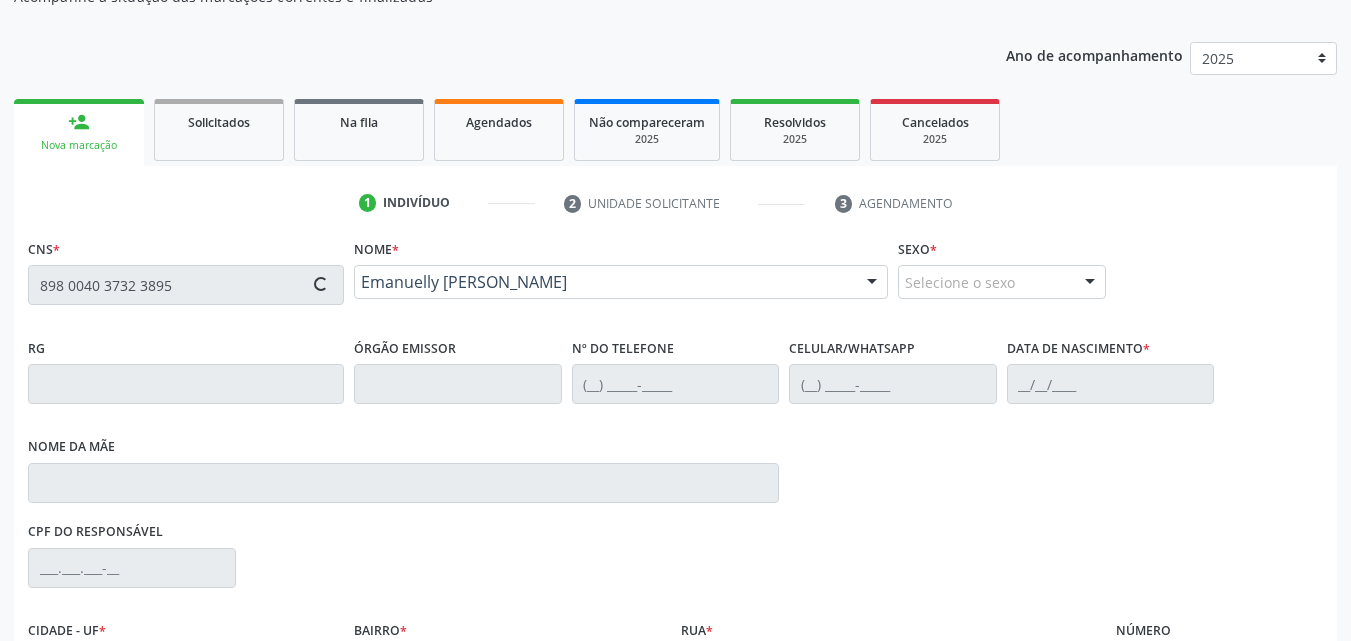 type on "16/11/2009" 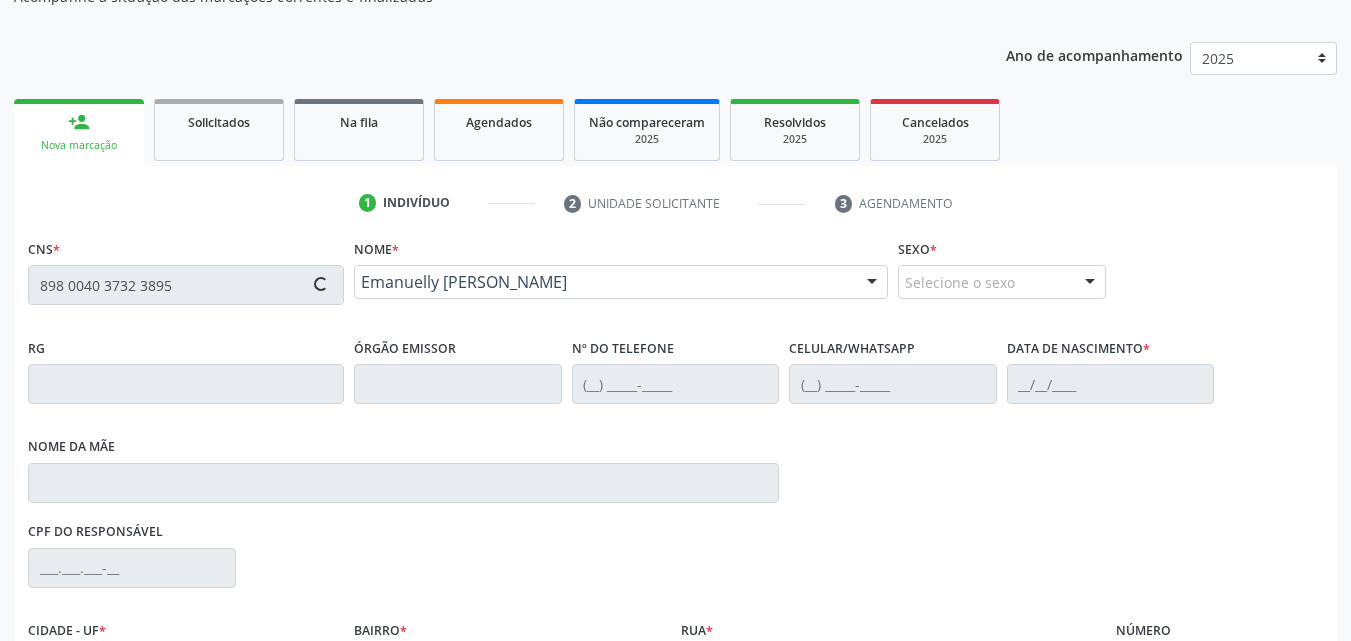 type on "Eliane de Lima Santos" 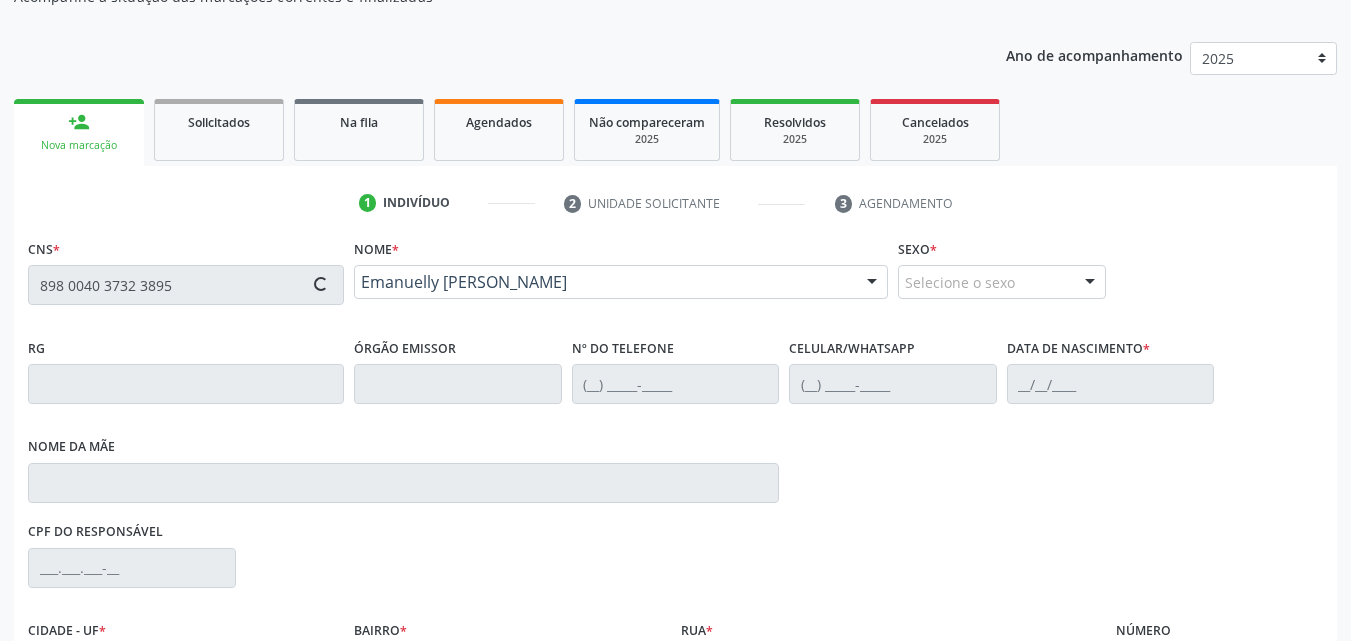 type on "11" 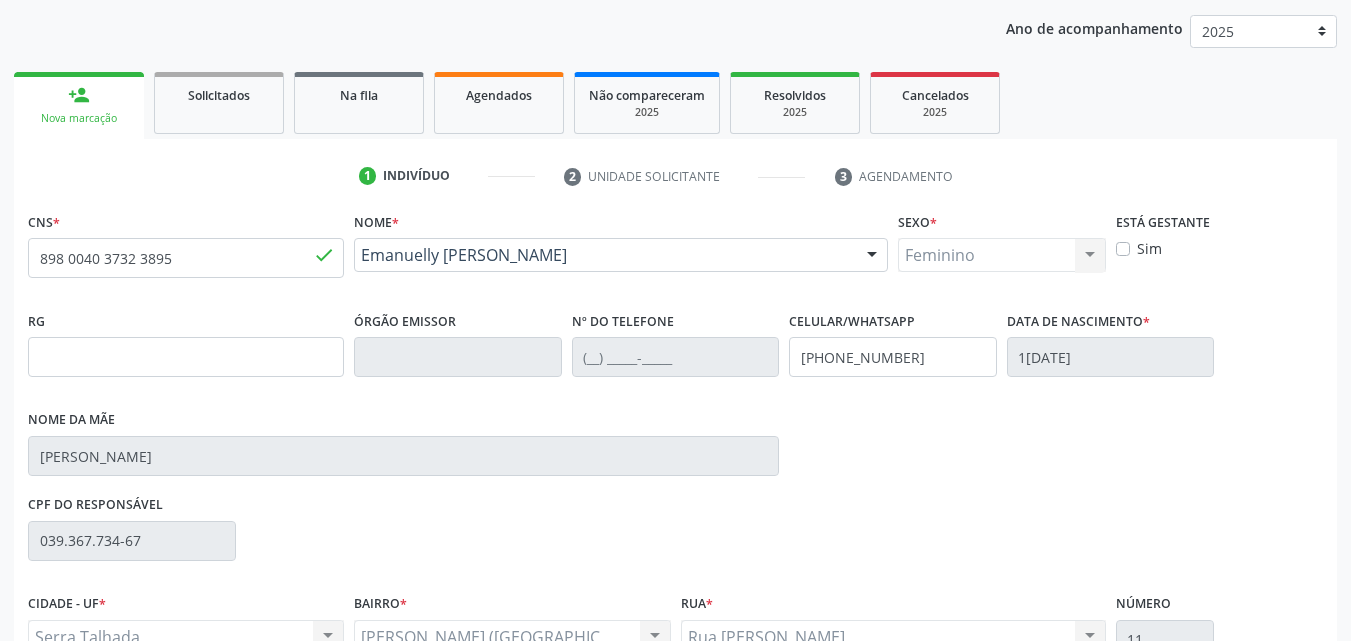 scroll, scrollTop: 300, scrollLeft: 0, axis: vertical 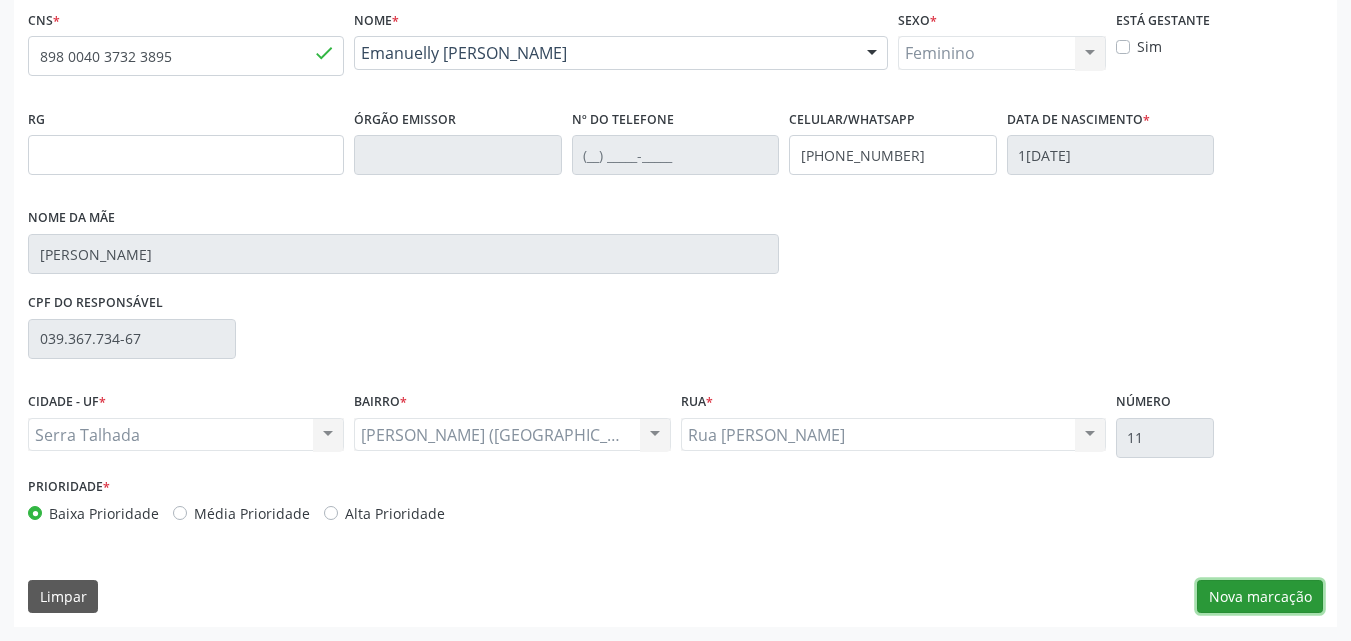 click on "Nova marcação" at bounding box center [1260, 597] 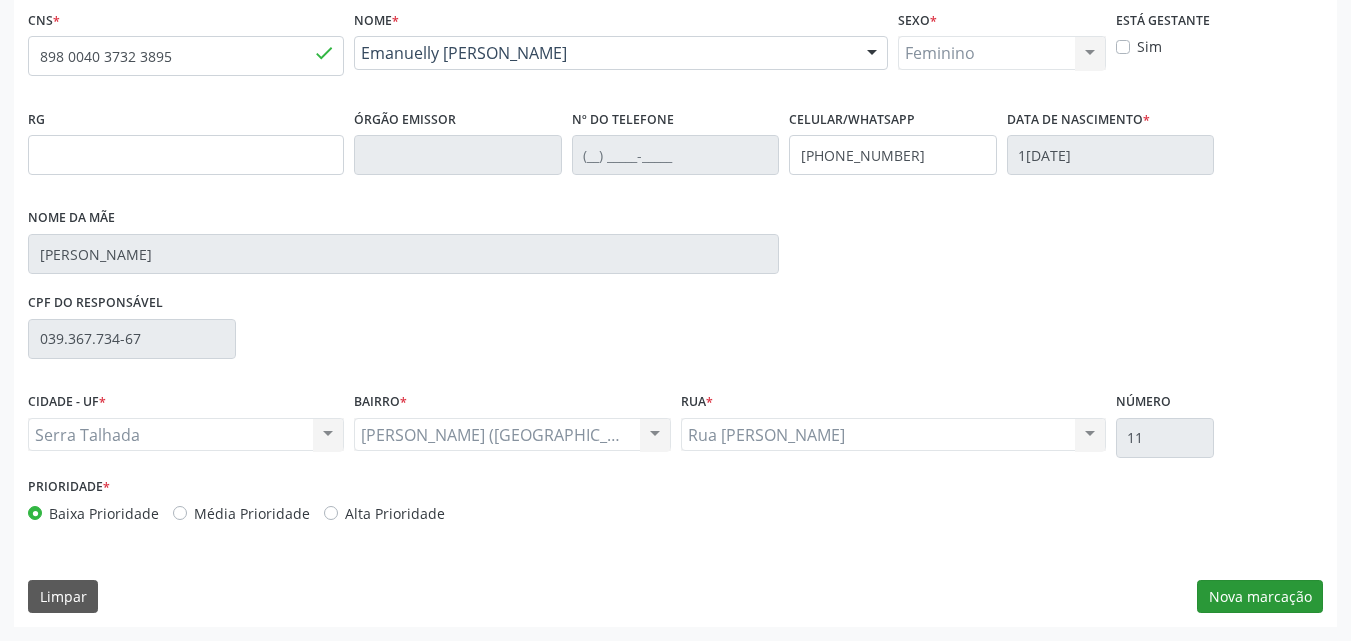 scroll, scrollTop: 265, scrollLeft: 0, axis: vertical 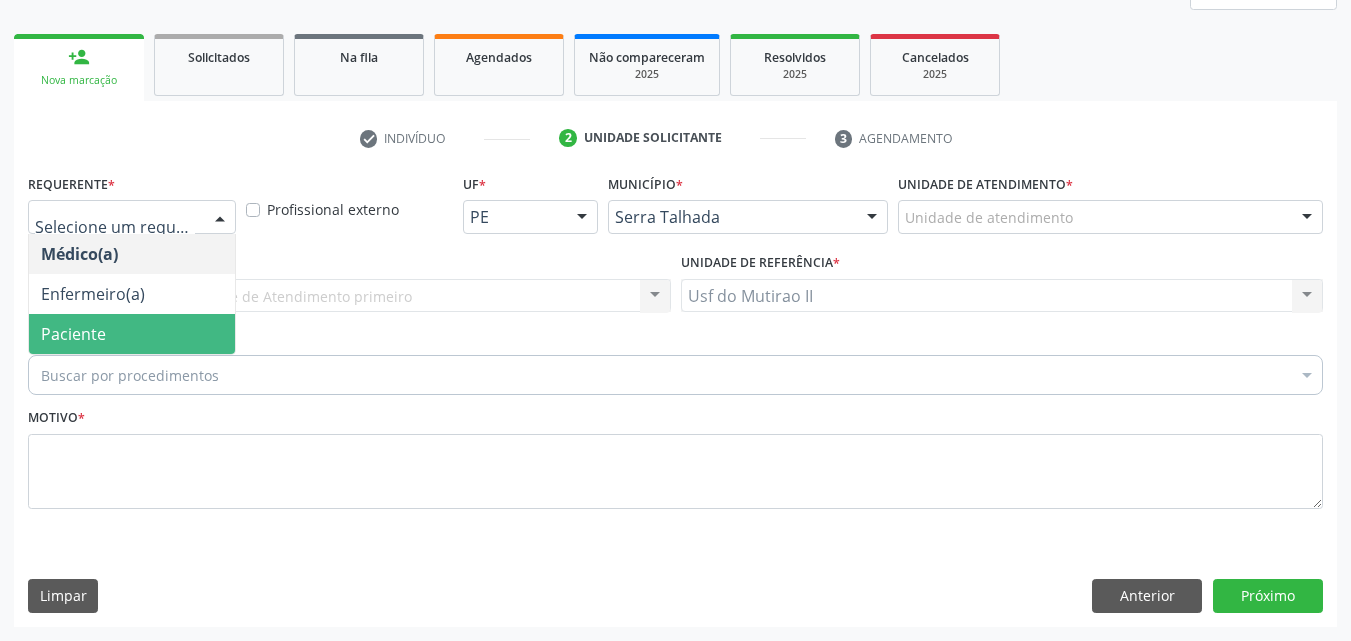 click on "Paciente" at bounding box center (132, 334) 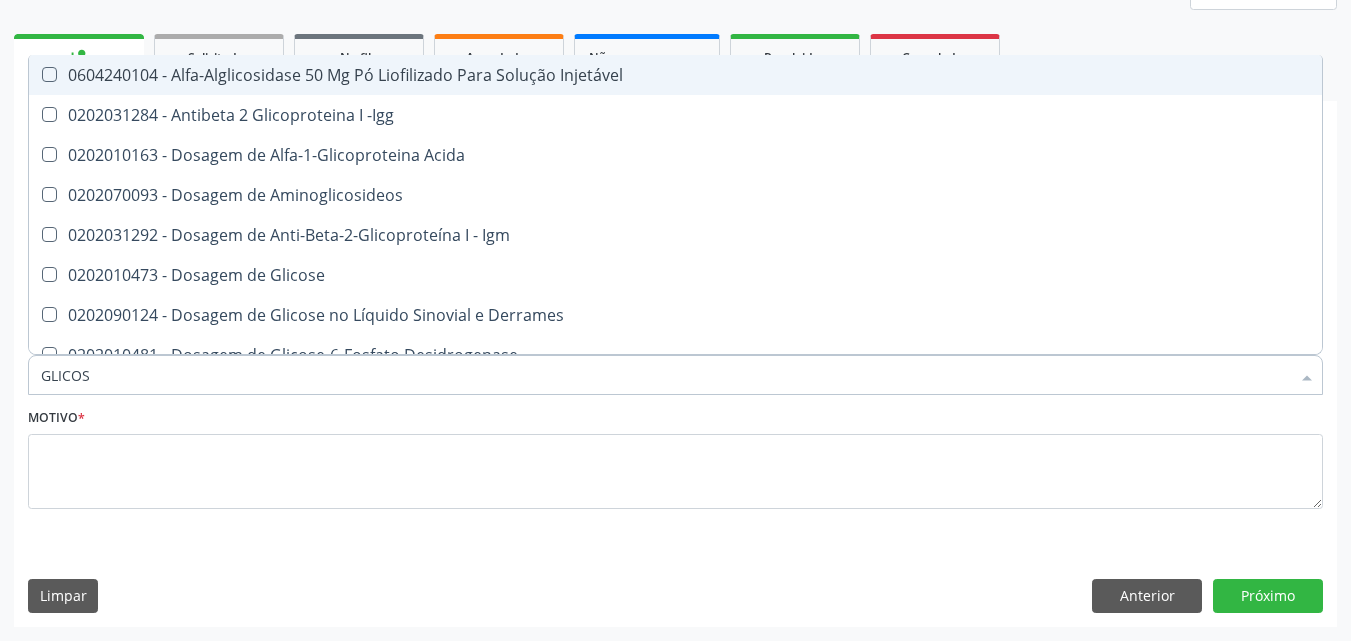 type on "GLICOSE" 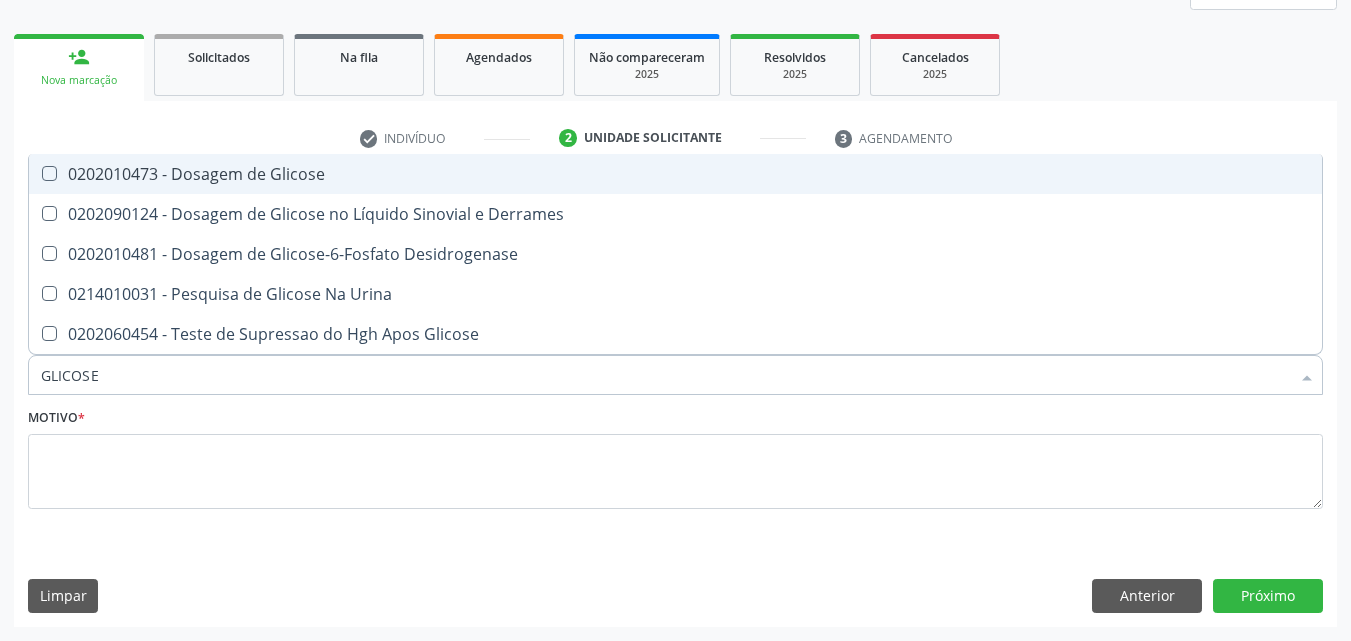 drag, startPoint x: 108, startPoint y: 368, endPoint x: 0, endPoint y: 371, distance: 108.04166 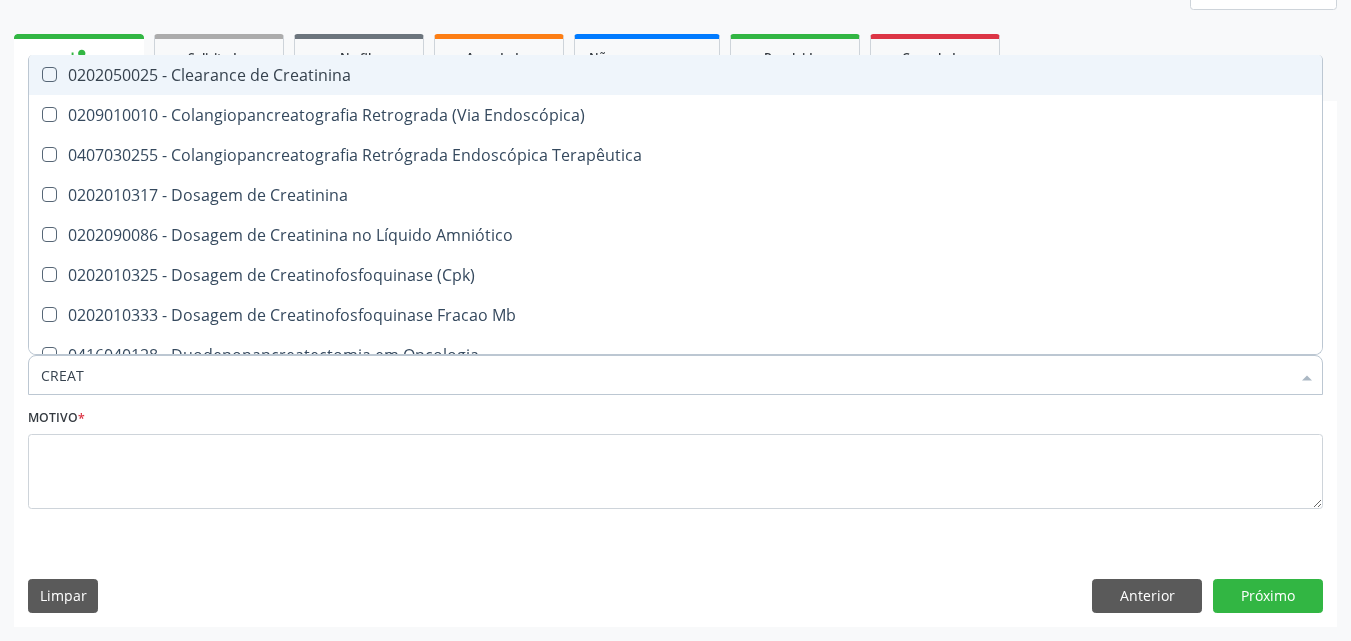 type on "CREATI" 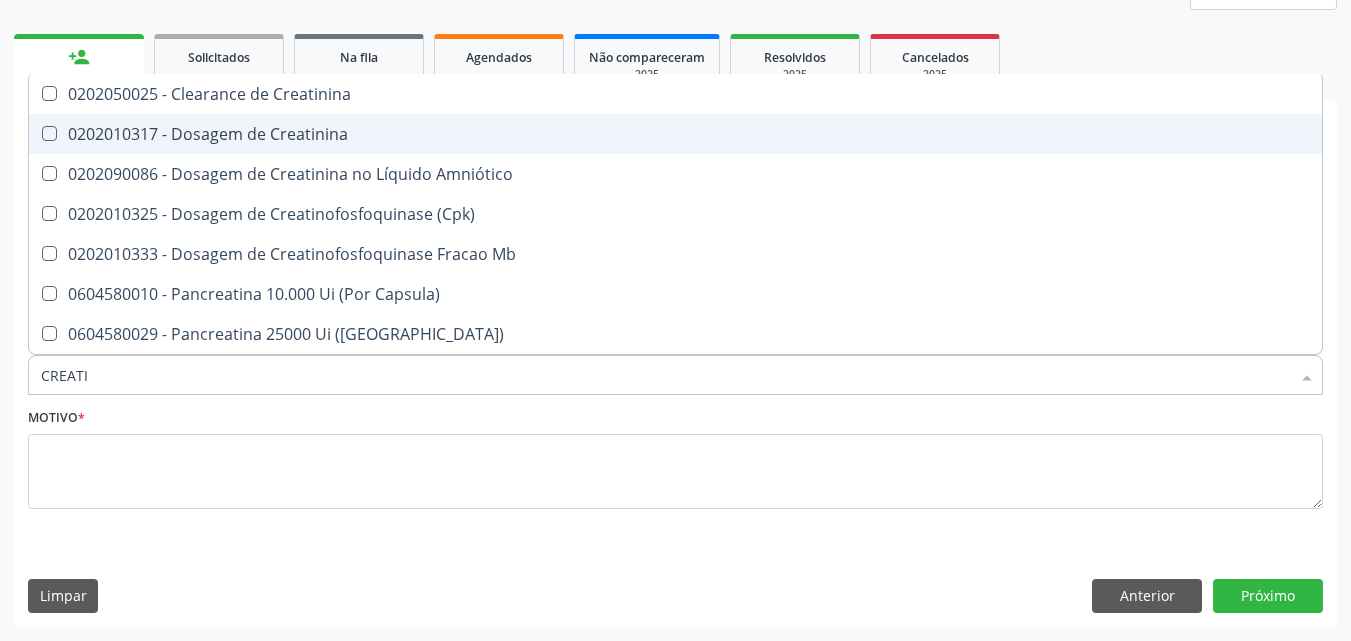 click on "0202010317 - Dosagem de Creatinina" at bounding box center [675, 134] 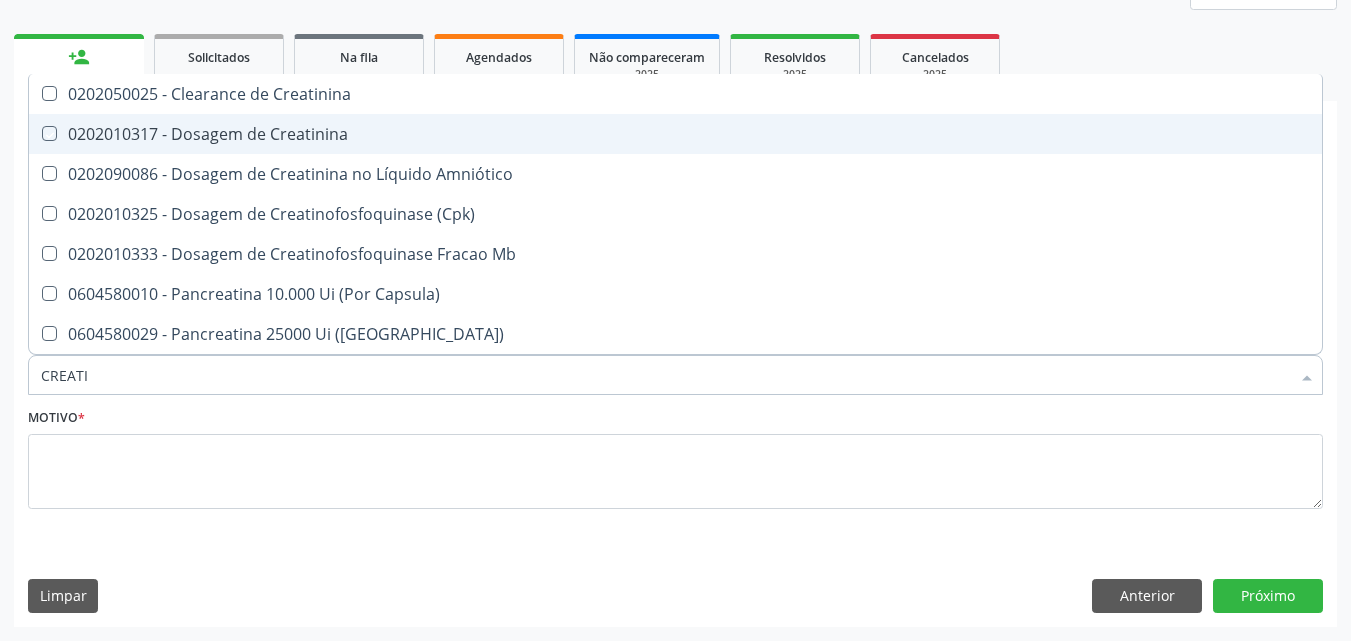 checkbox on "true" 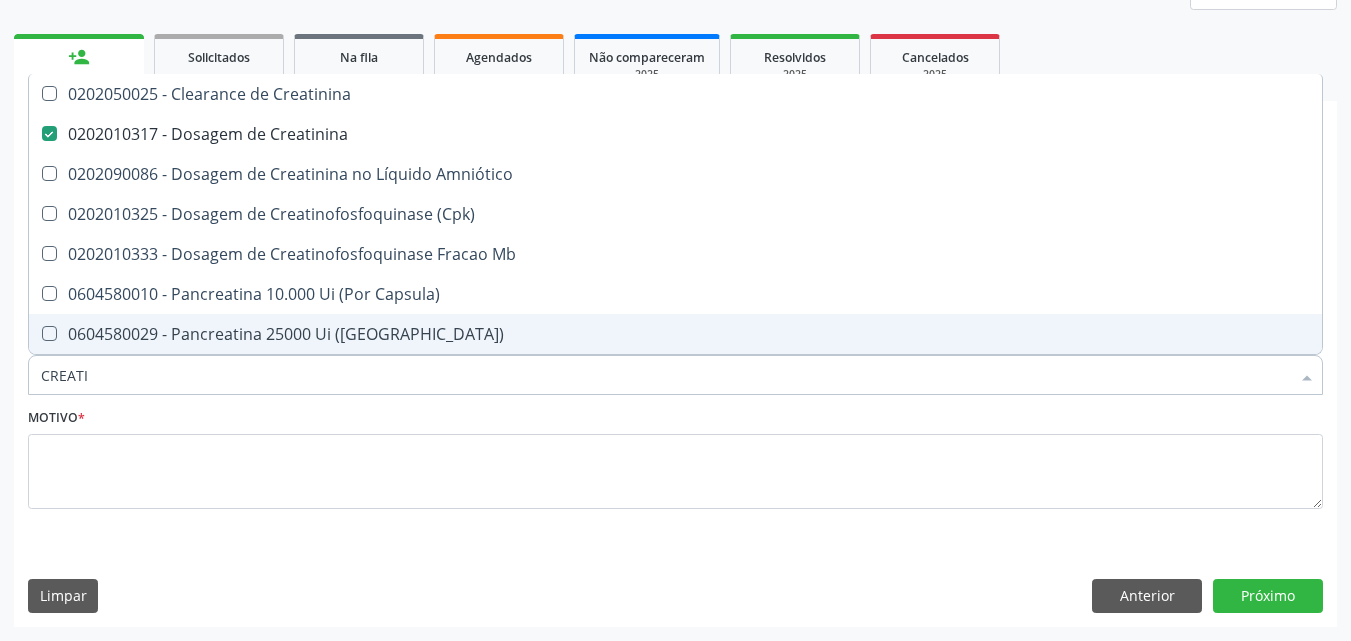 drag, startPoint x: 111, startPoint y: 390, endPoint x: 13, endPoint y: 371, distance: 99.824844 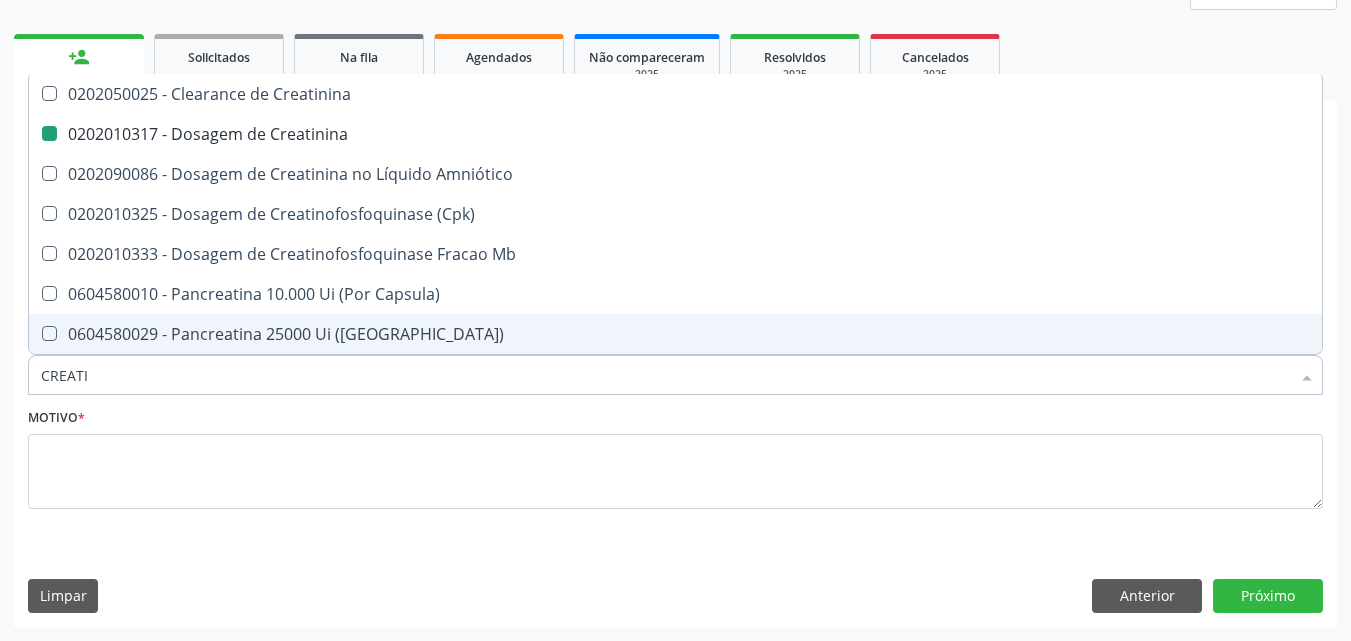 type 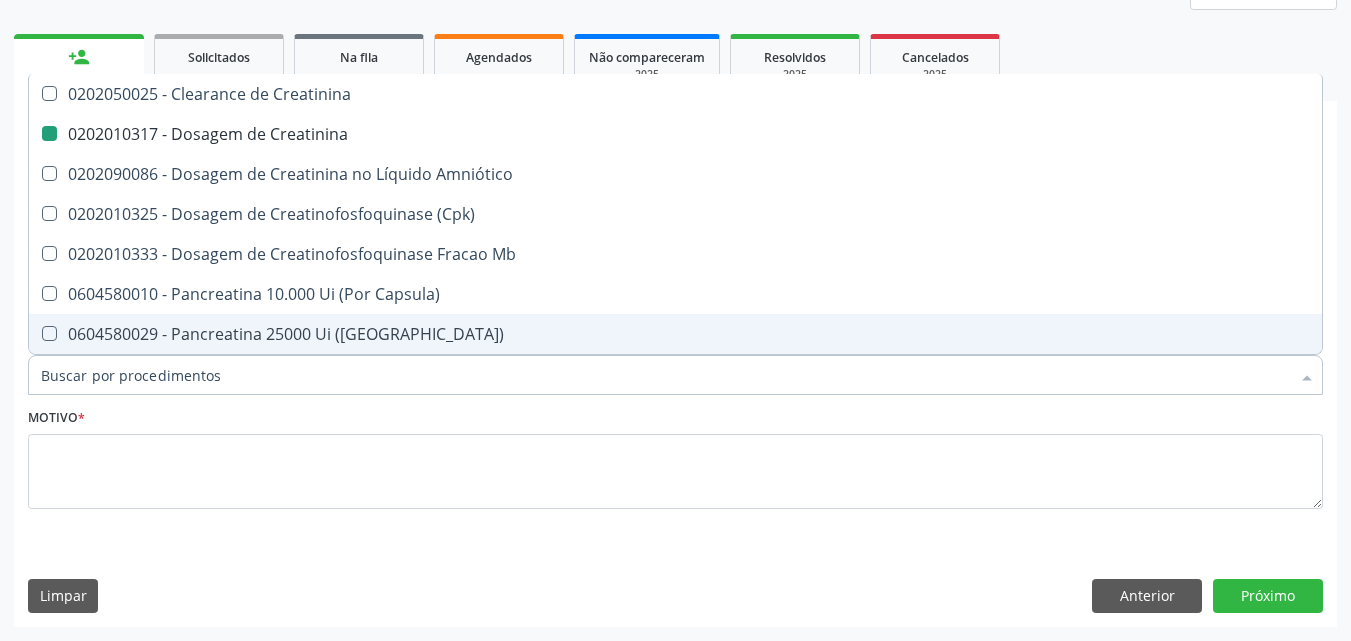 checkbox on "false" 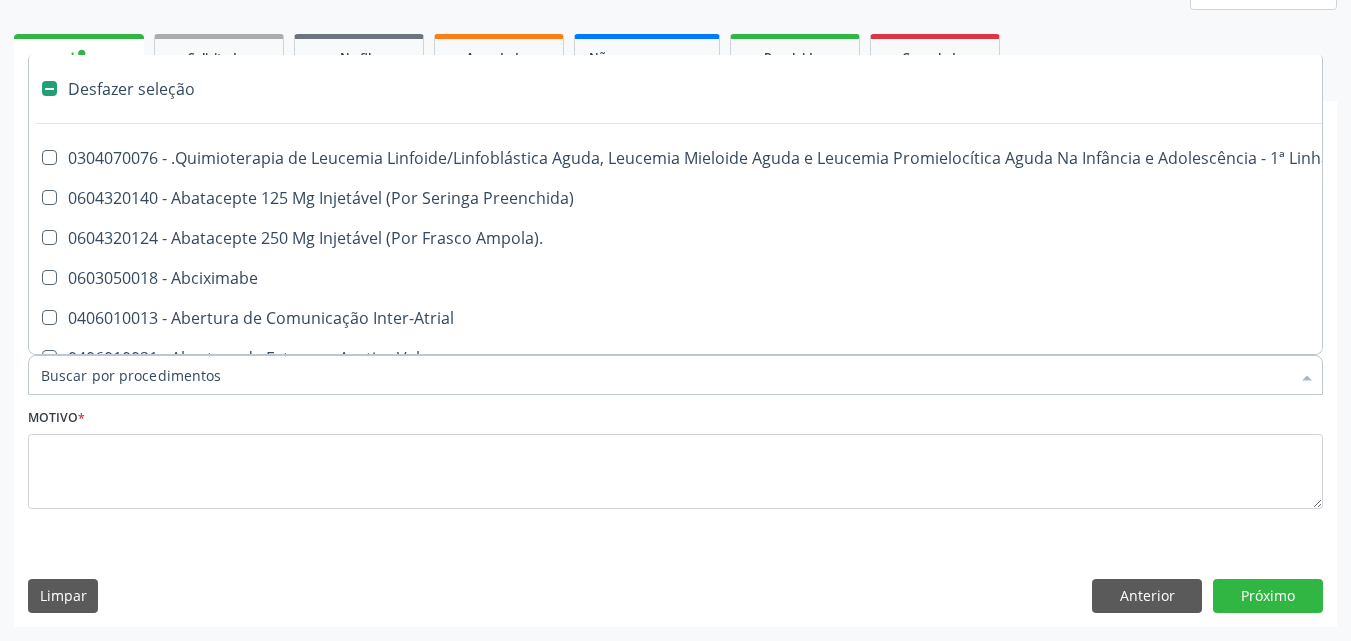 type on "U" 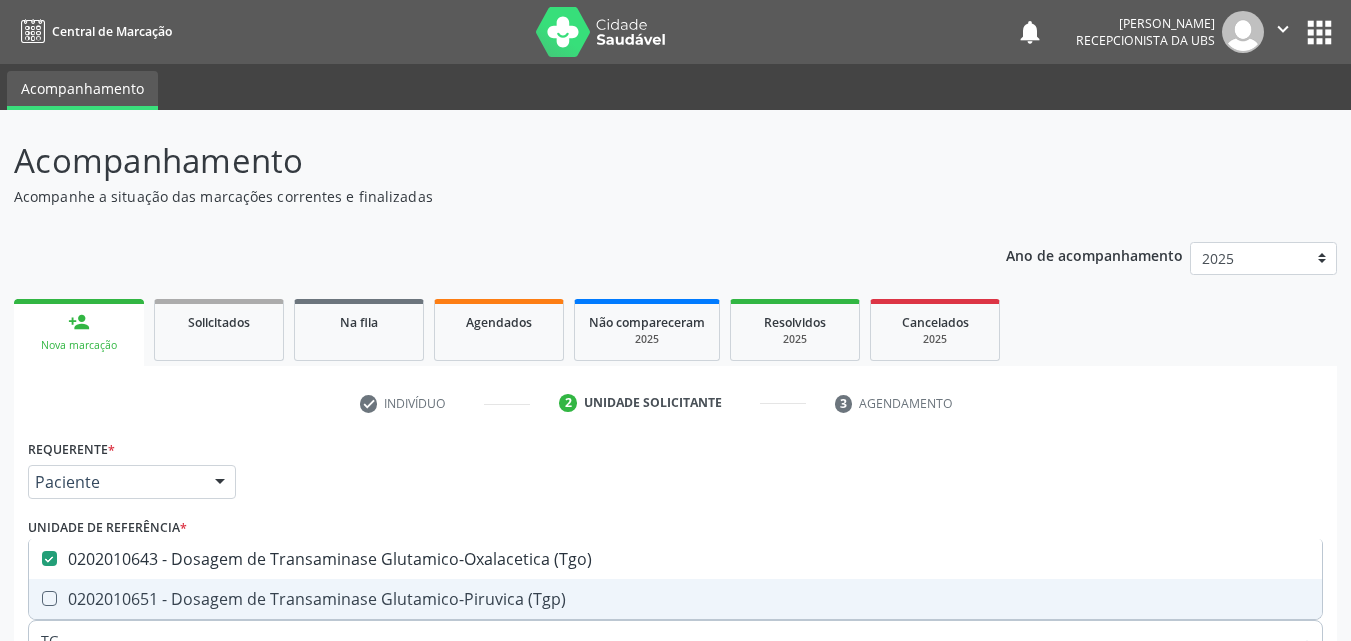 scroll, scrollTop: 265, scrollLeft: 0, axis: vertical 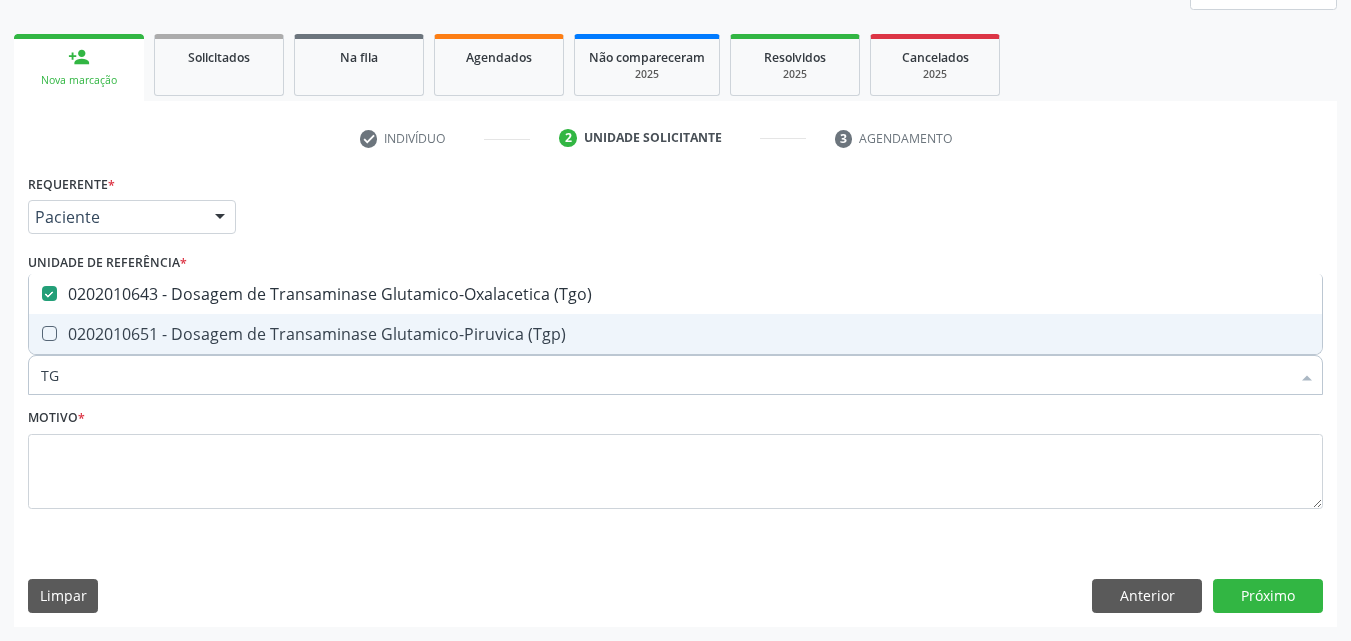click on "0202010651 - Dosagem de Transaminase Glutamico-Piruvica (Tgp)" at bounding box center (675, 334) 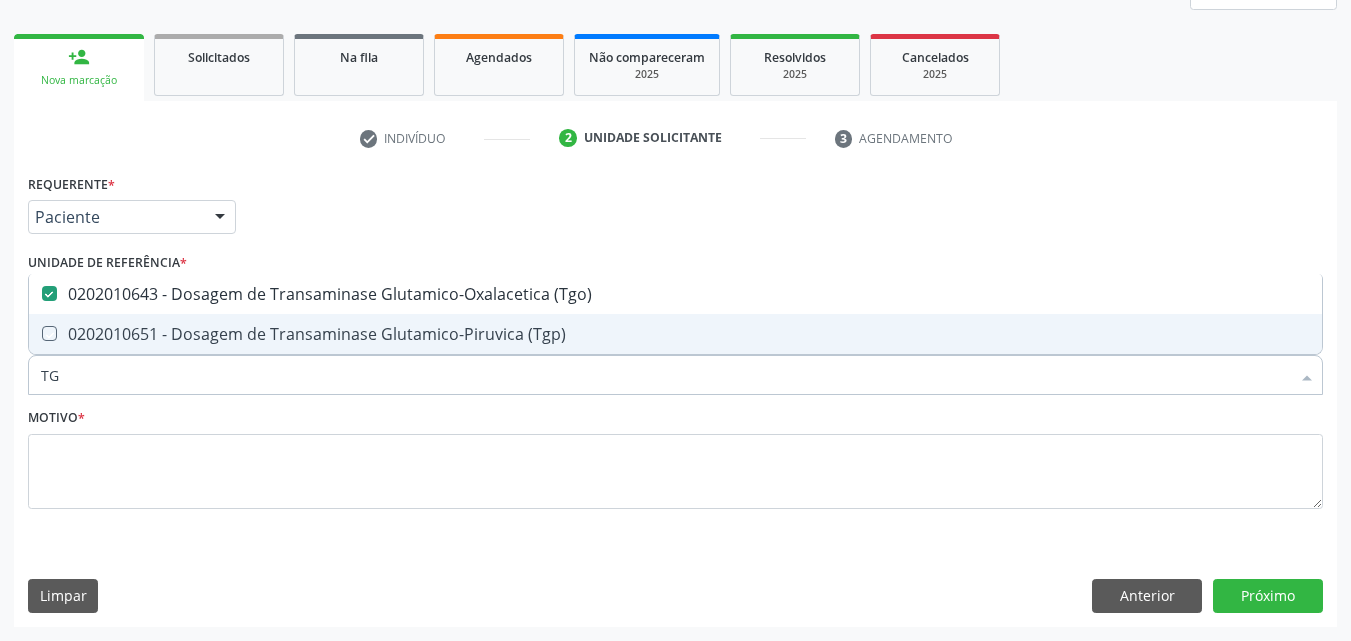 checkbox on "true" 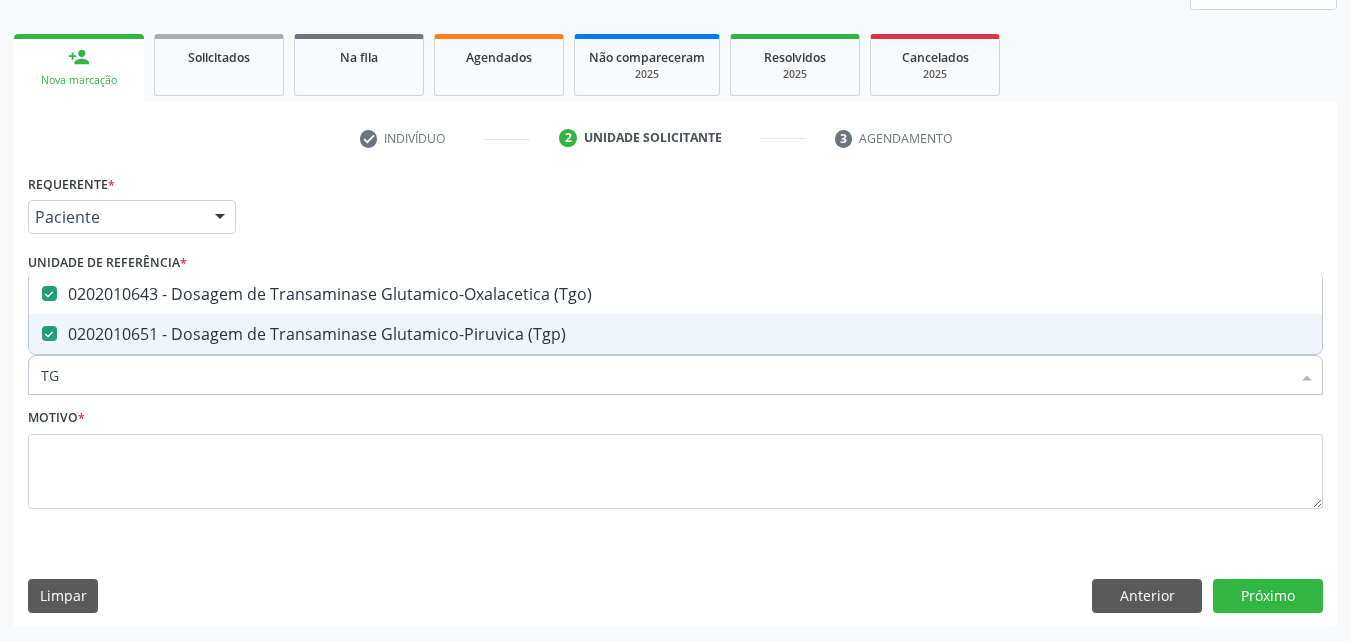 drag, startPoint x: 89, startPoint y: 368, endPoint x: 35, endPoint y: 366, distance: 54.037025 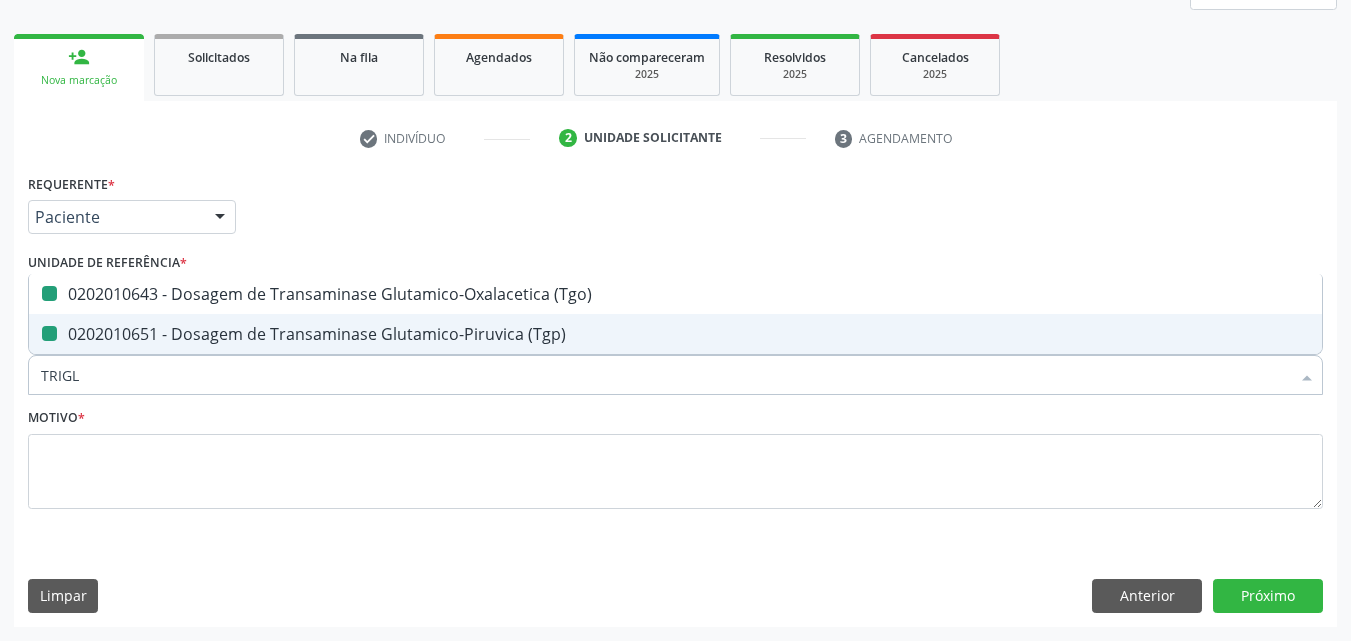 type on "TRIGLI" 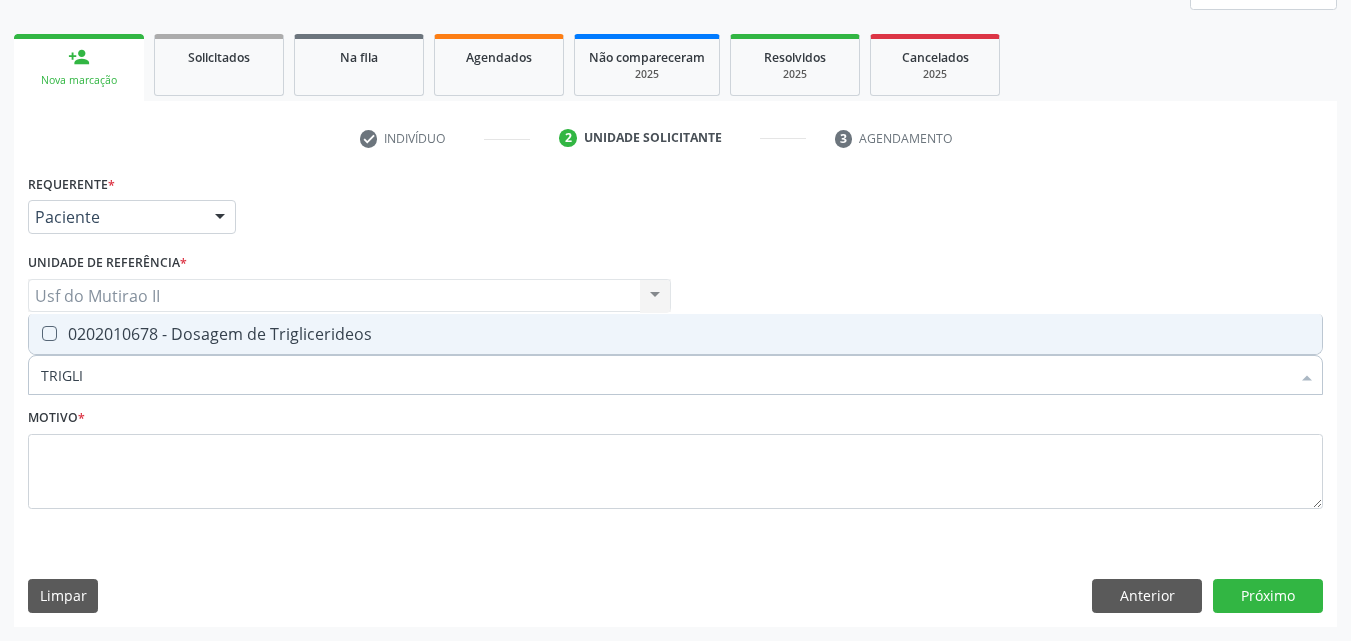 click on "0202010678 - Dosagem de Triglicerideos" at bounding box center [675, 334] 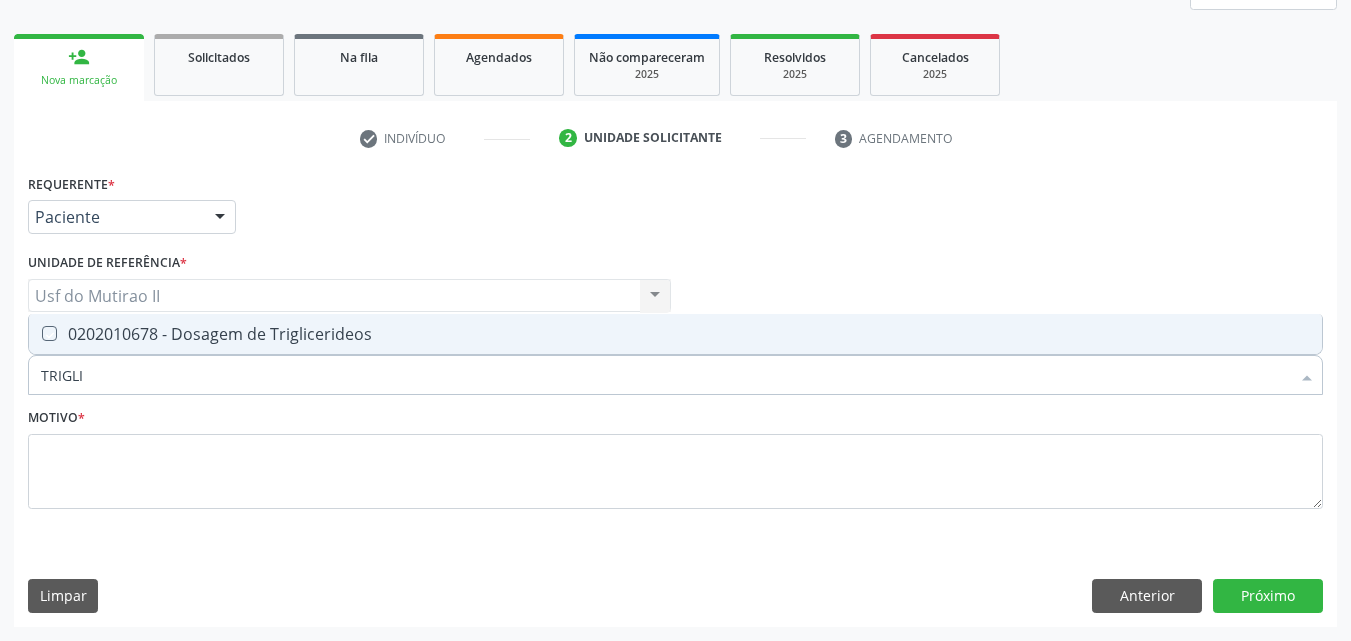checkbox on "true" 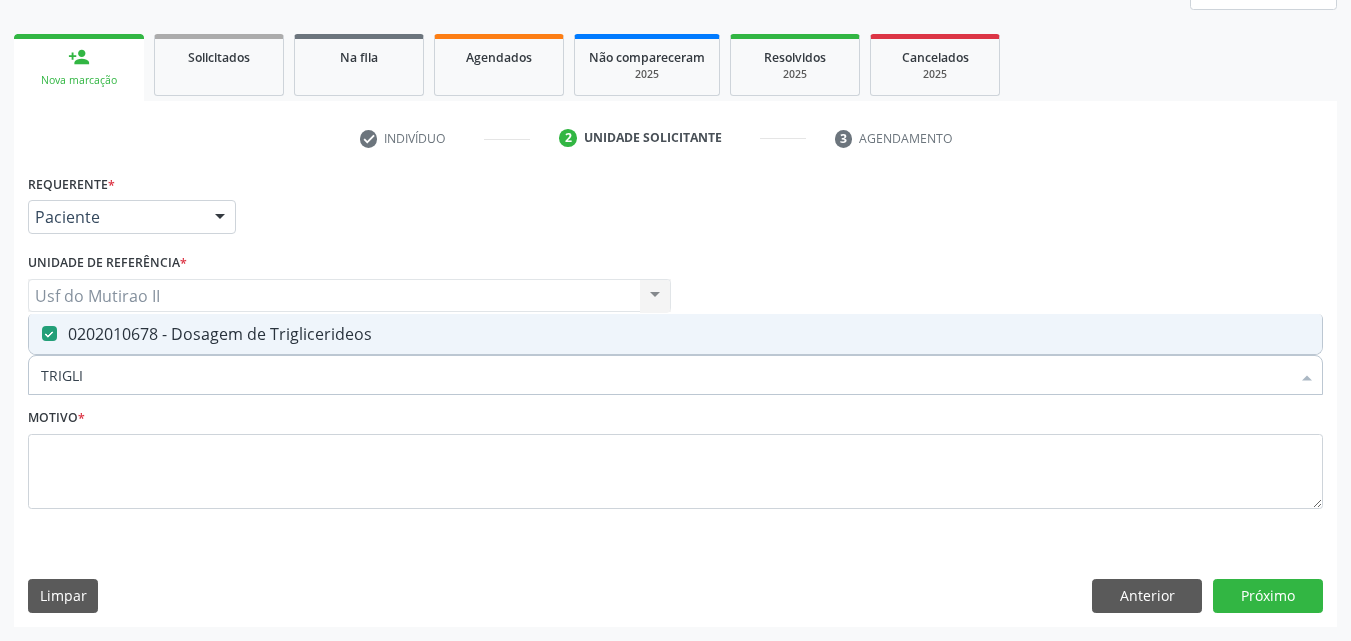 drag, startPoint x: 89, startPoint y: 374, endPoint x: 9, endPoint y: 375, distance: 80.00625 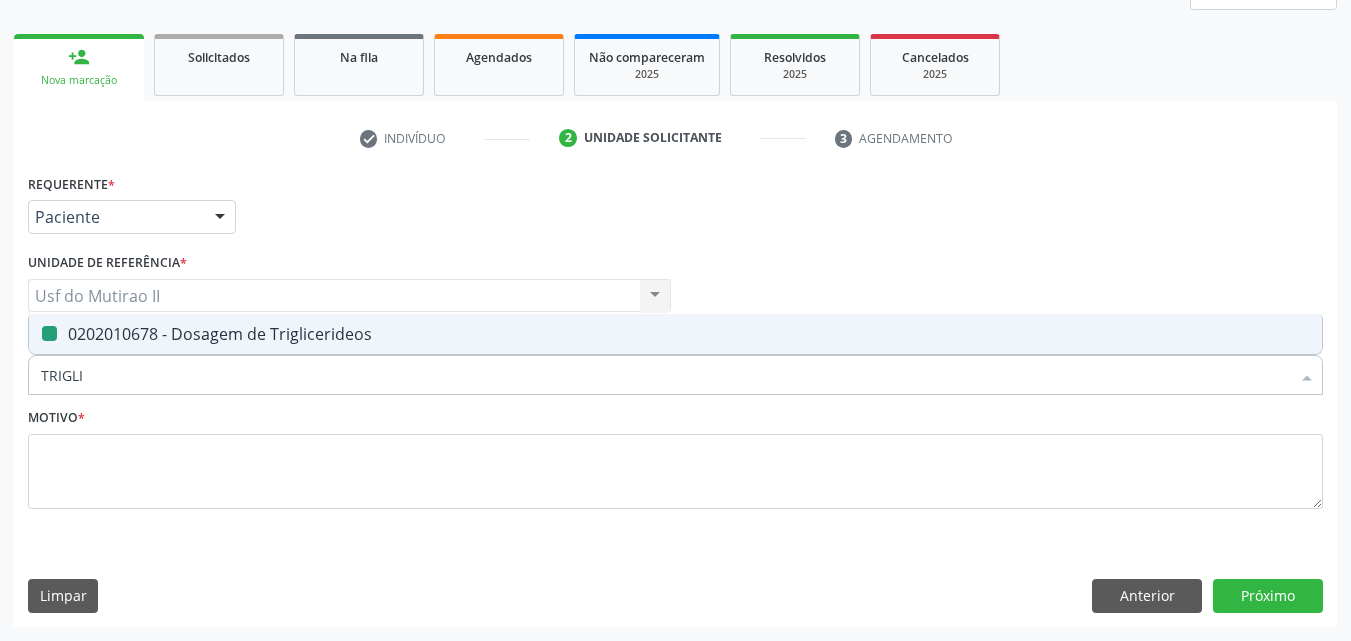 type 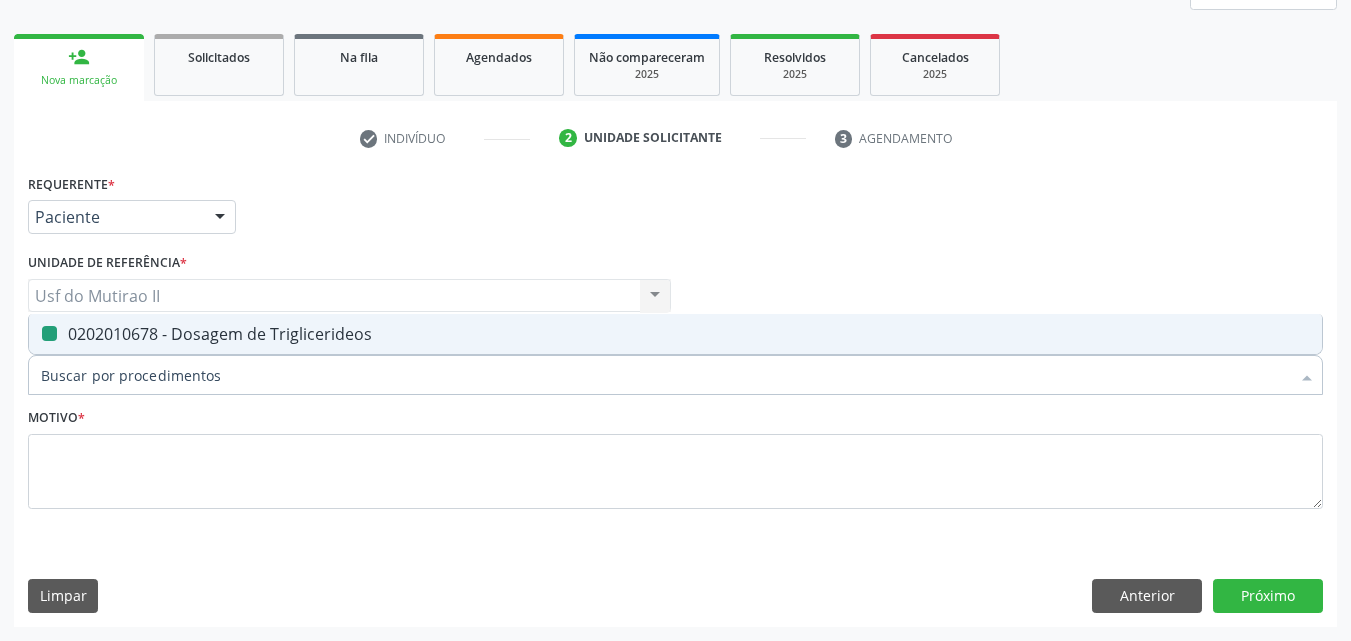 checkbox on "false" 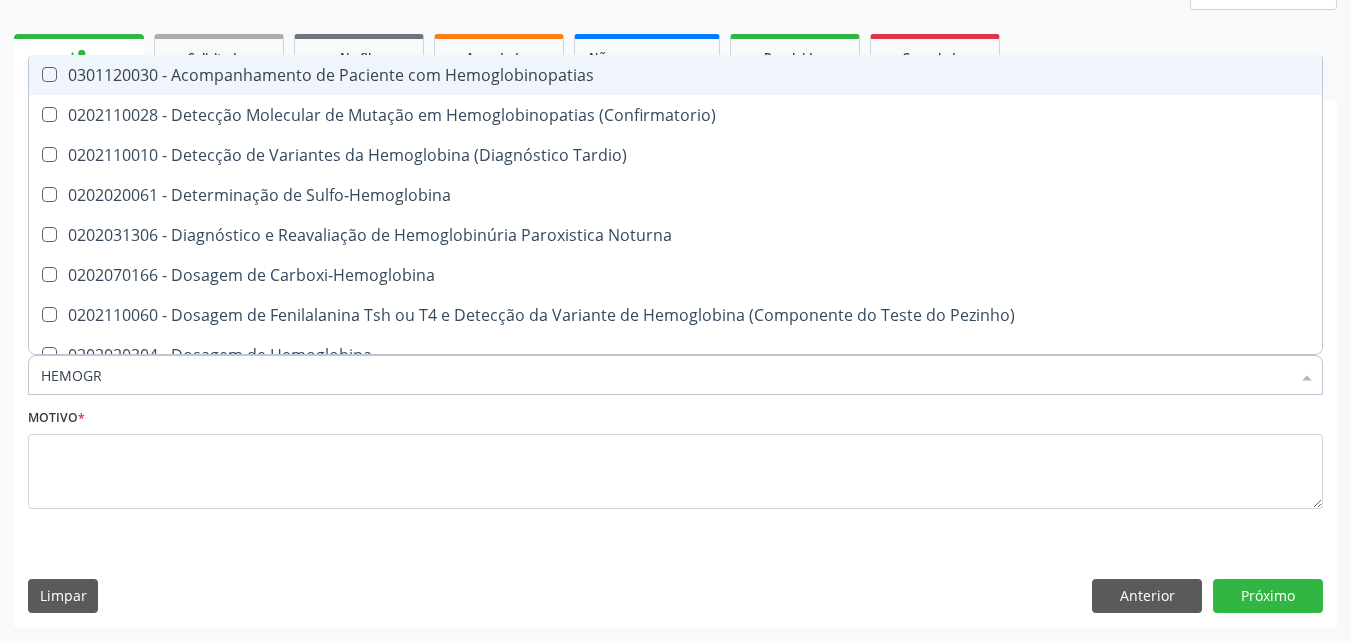 type on "HEMOGRA" 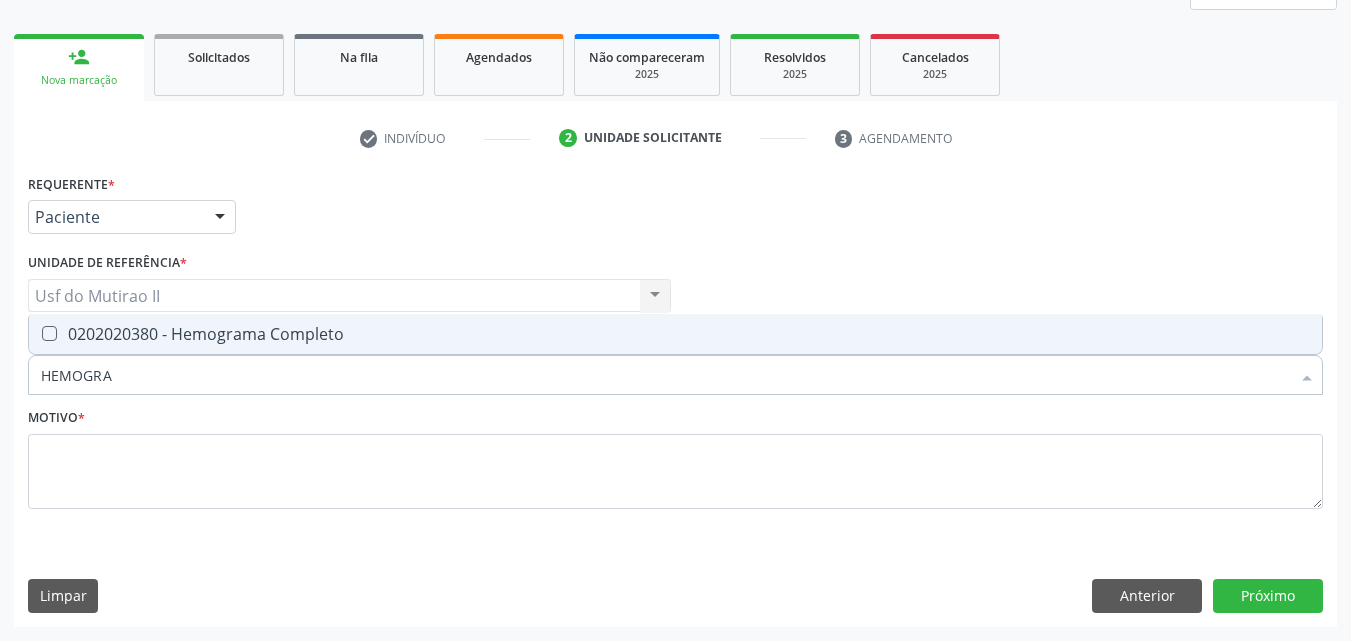click on "0202020380 - Hemograma Completo" at bounding box center [675, 334] 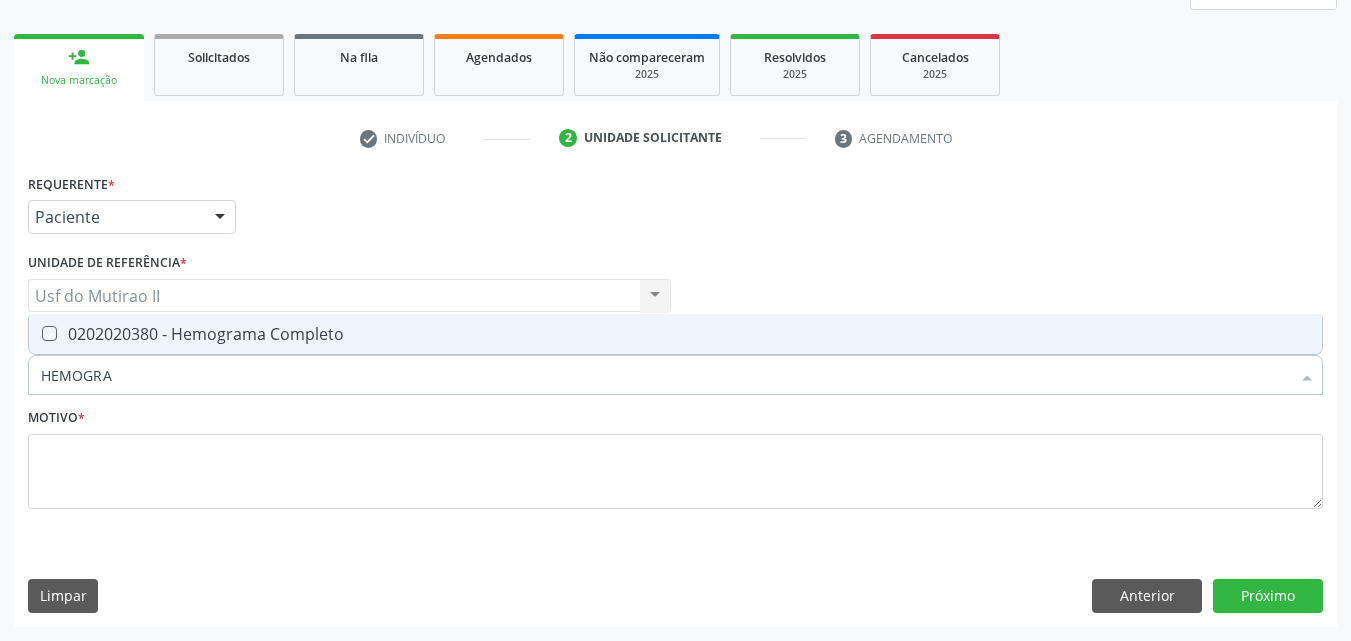 checkbox on "true" 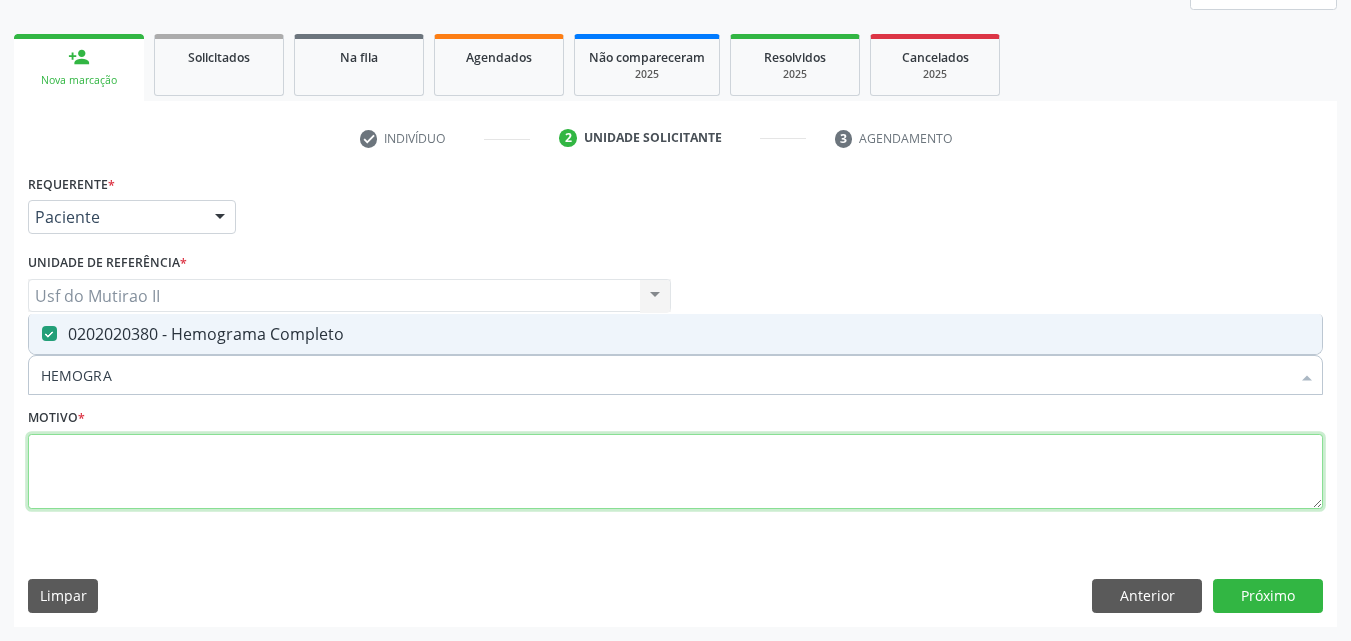 click at bounding box center (675, 472) 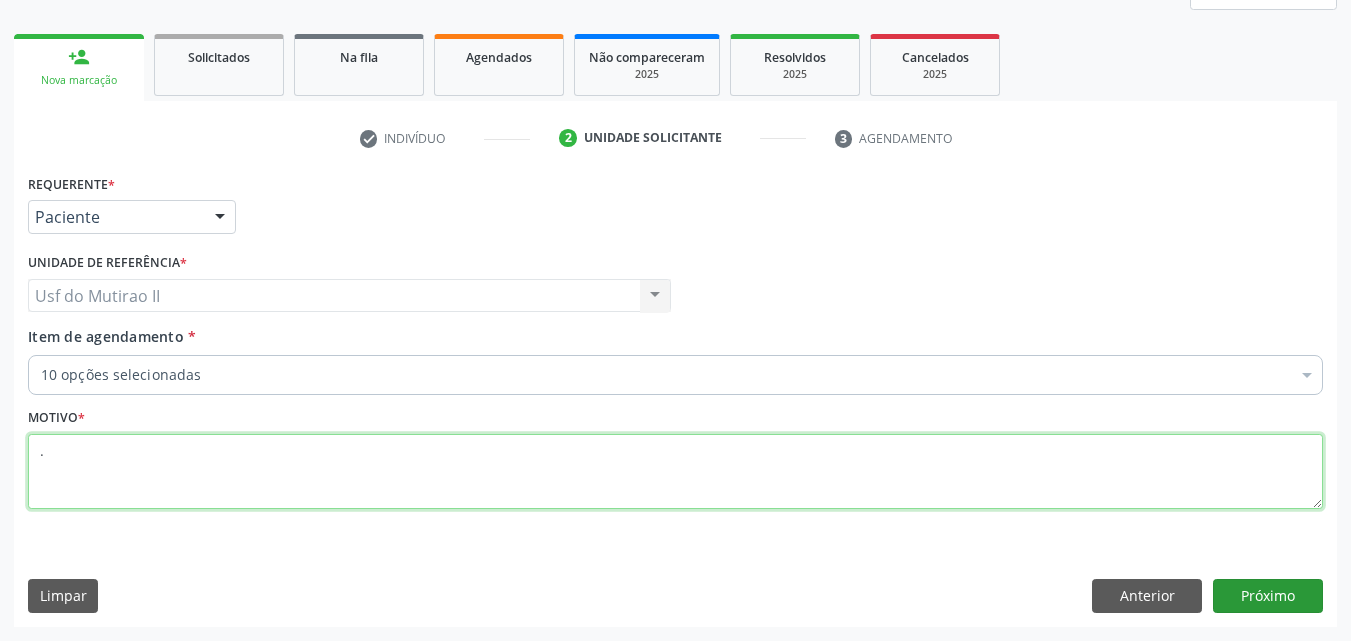 type on "." 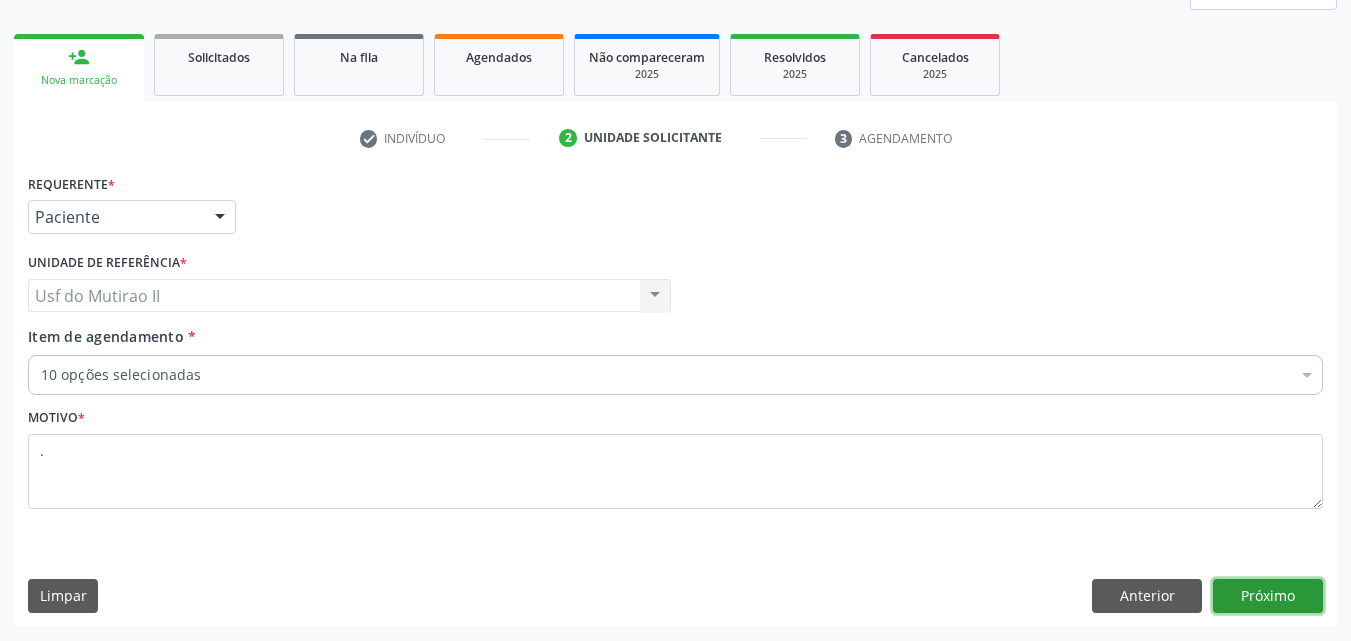 click on "Próximo" at bounding box center [1268, 596] 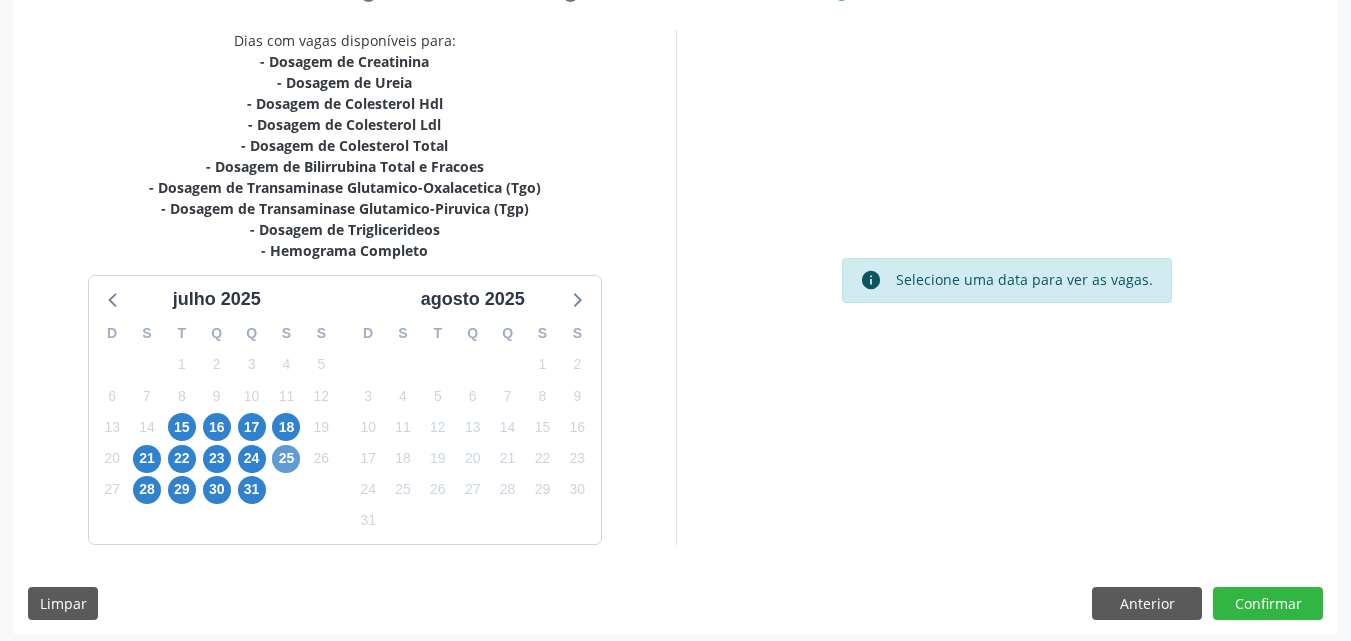 scroll, scrollTop: 418, scrollLeft: 0, axis: vertical 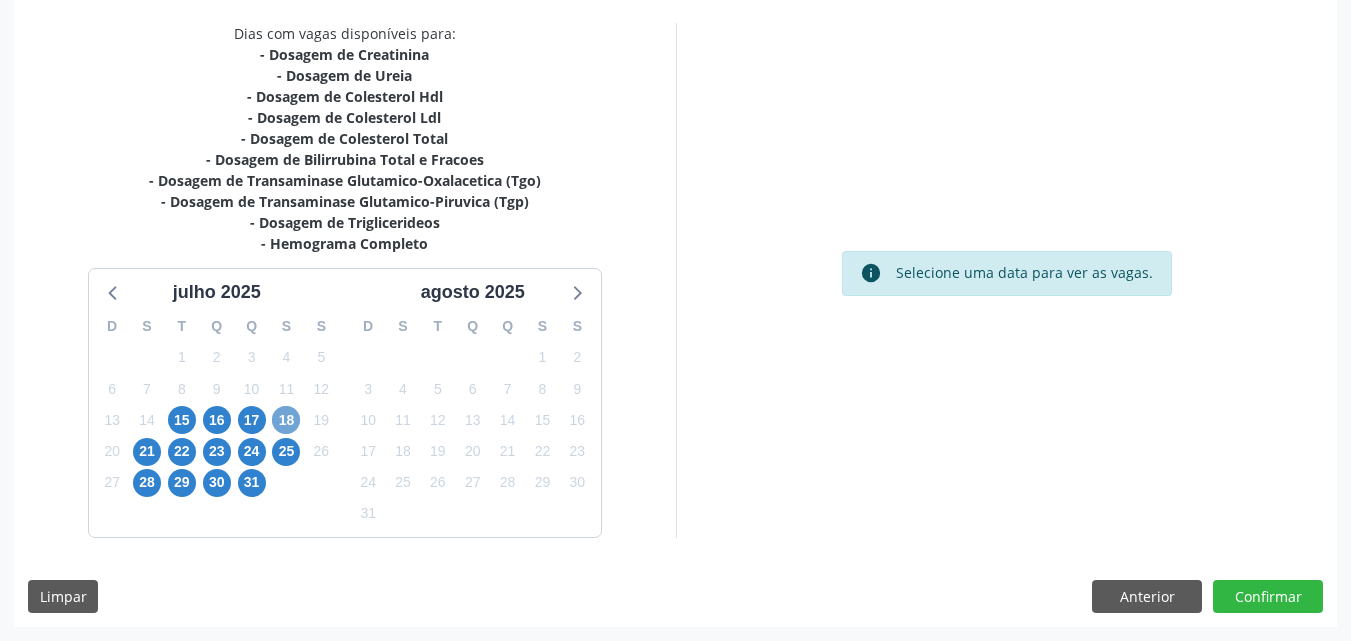 click on "18" at bounding box center [286, 420] 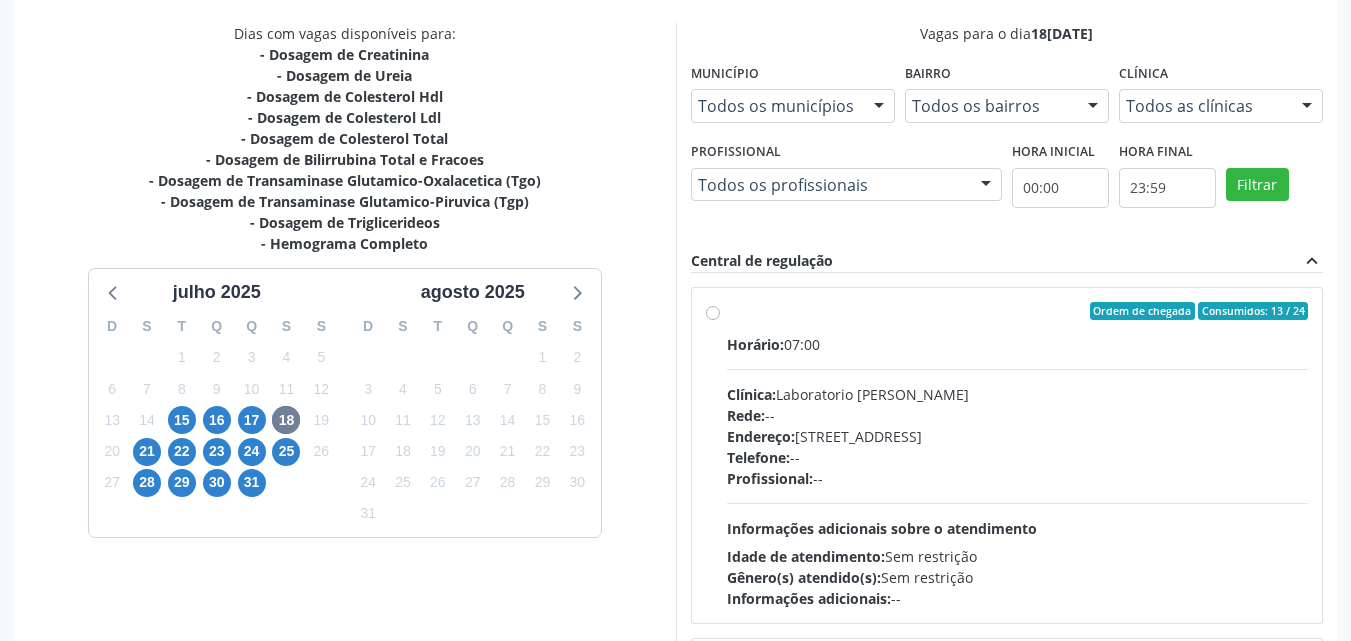 click on "Ordem de chegada
Consumidos: 13 / 24
Horário:   07:00
Clínica:  Laboratorio [PERSON_NAME]
Rede:
--
Endereço:   [STREET_ADDRESS]
Telefone:   --
Profissional:
--
Informações adicionais sobre o atendimento
Idade de atendimento:
Sem restrição
Gênero(s) atendido(s):
Sem restrição
Informações adicionais:
--" at bounding box center (1018, 455) 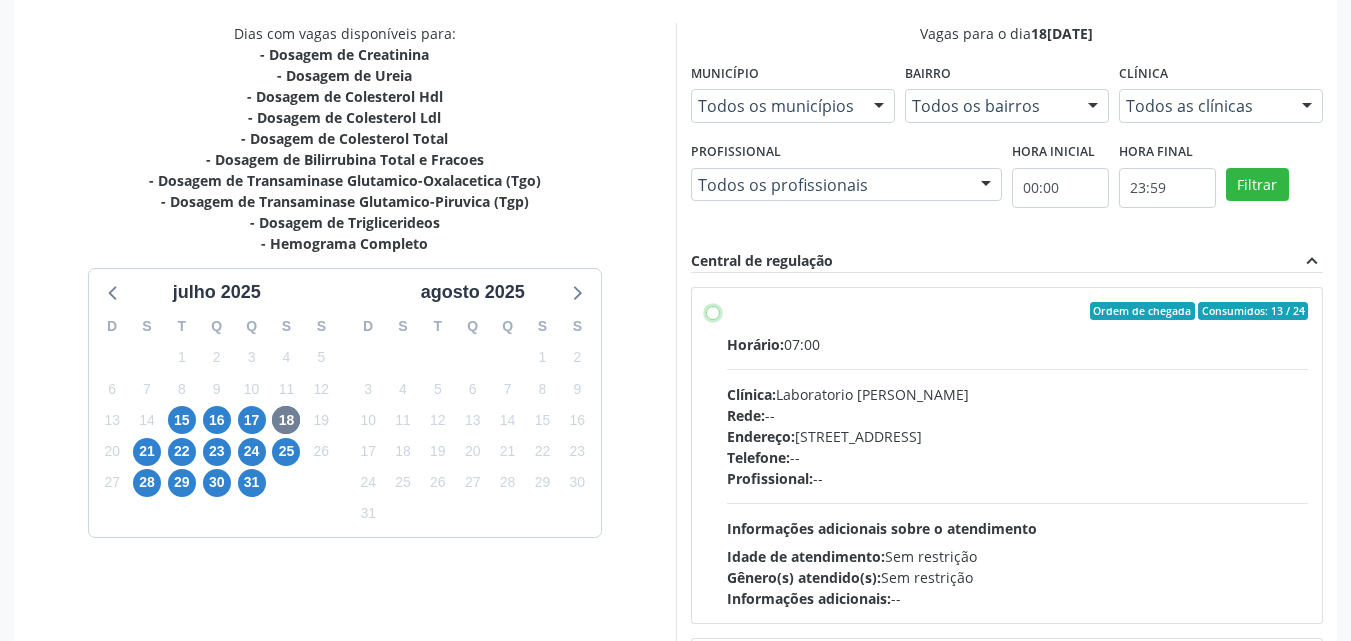 click on "Ordem de chegada
Consumidos: 13 / 24
Horário:   07:00
Clínica:  Laboratorio [PERSON_NAME]
Rede:
--
Endereço:   [STREET_ADDRESS]
Telefone:   --
Profissional:
--
Informações adicionais sobre o atendimento
Idade de atendimento:
Sem restrição
Gênero(s) atendido(s):
Sem restrição
Informações adicionais:
--" at bounding box center [713, 311] 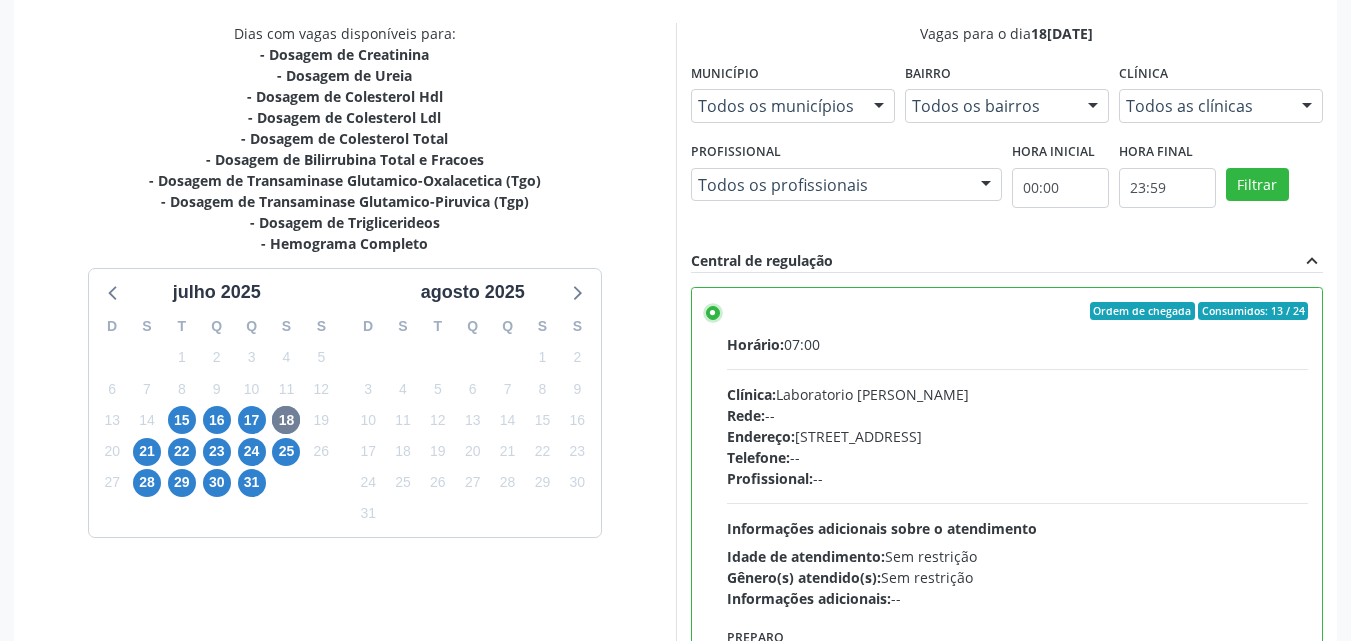 scroll, scrollTop: 554, scrollLeft: 0, axis: vertical 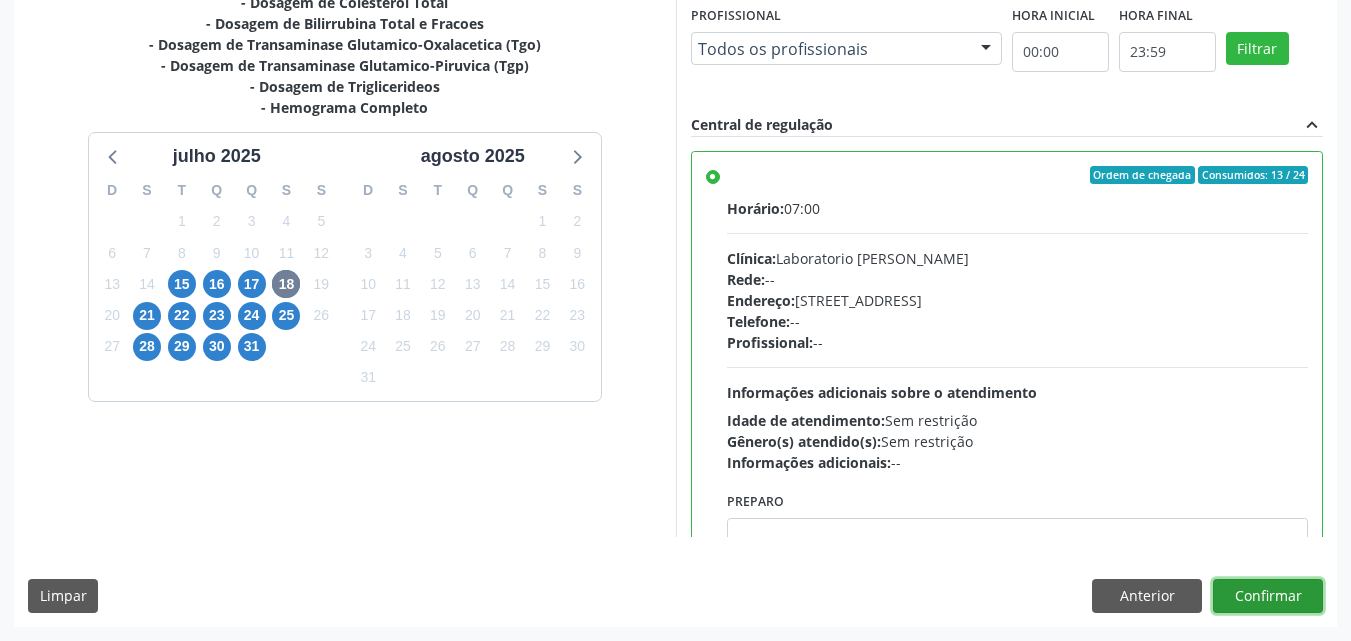 click on "Confirmar" at bounding box center [1268, 596] 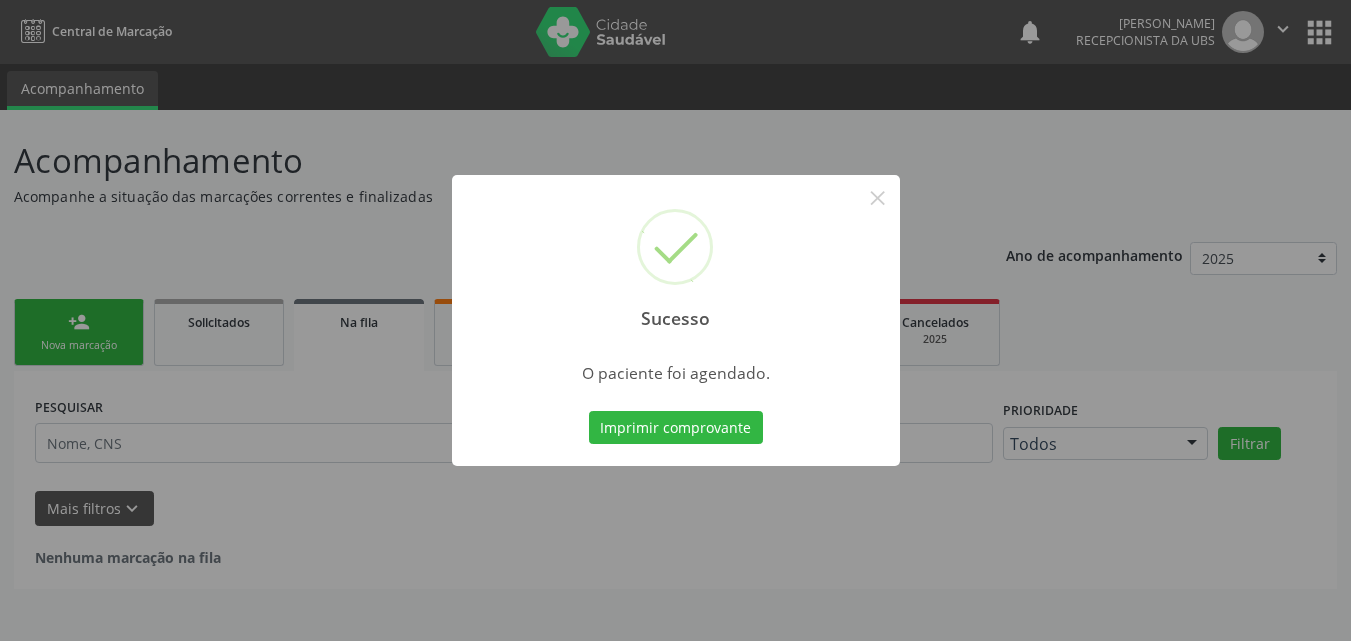scroll, scrollTop: 0, scrollLeft: 0, axis: both 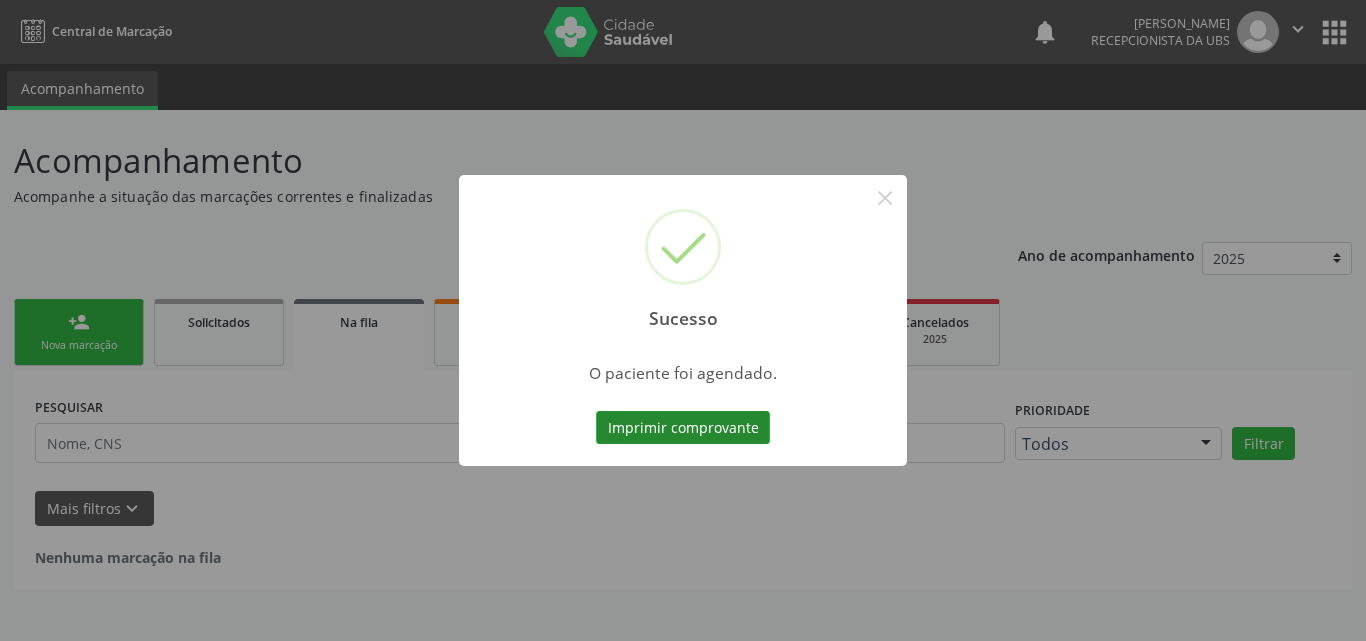 click on "Imprimir comprovante" at bounding box center (683, 428) 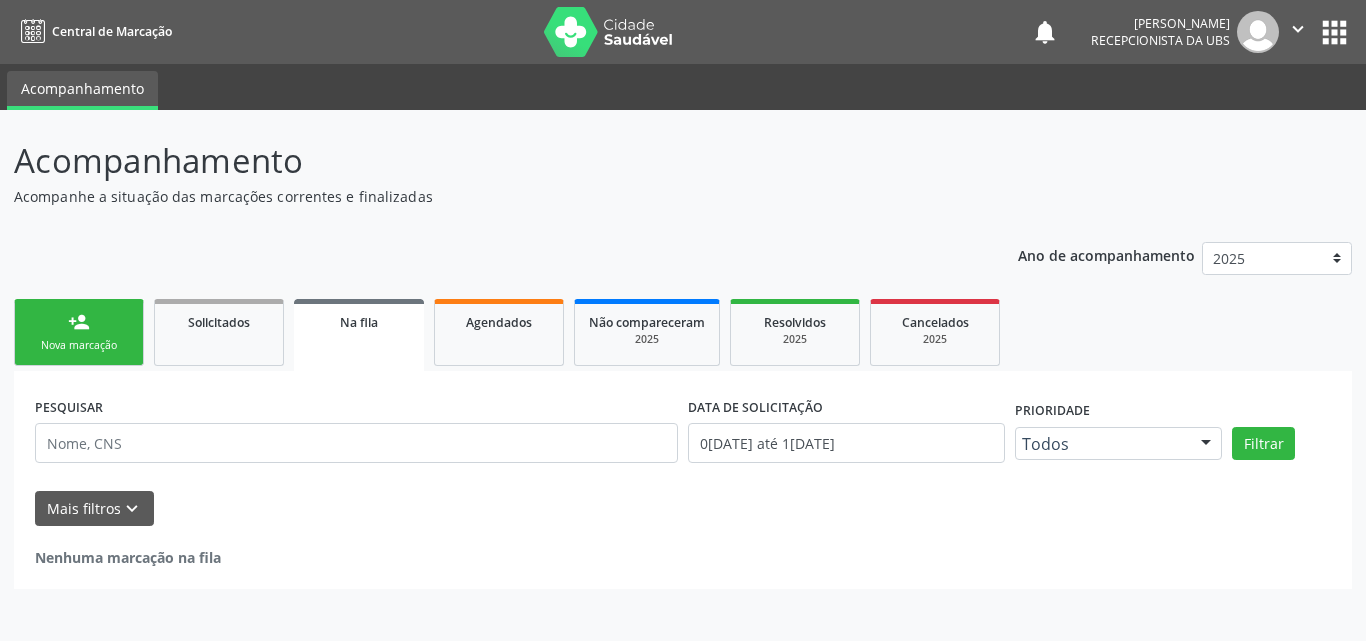 click on "Nova marcação" at bounding box center (79, 345) 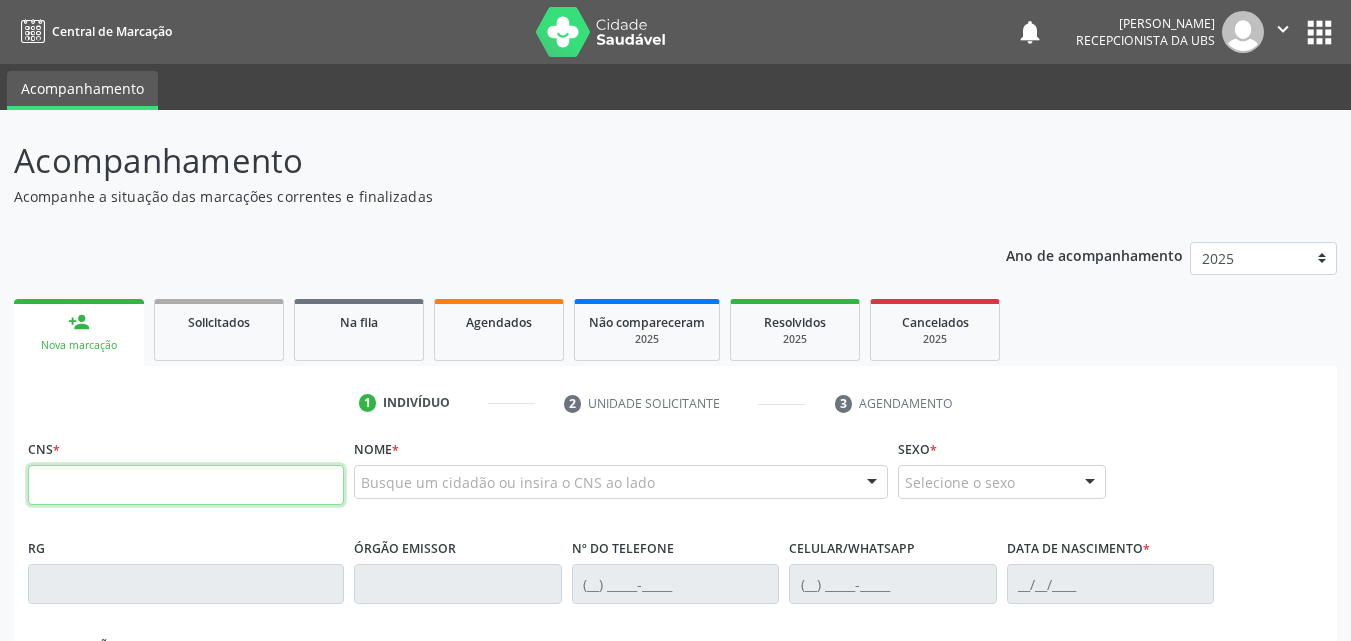 click at bounding box center [186, 485] 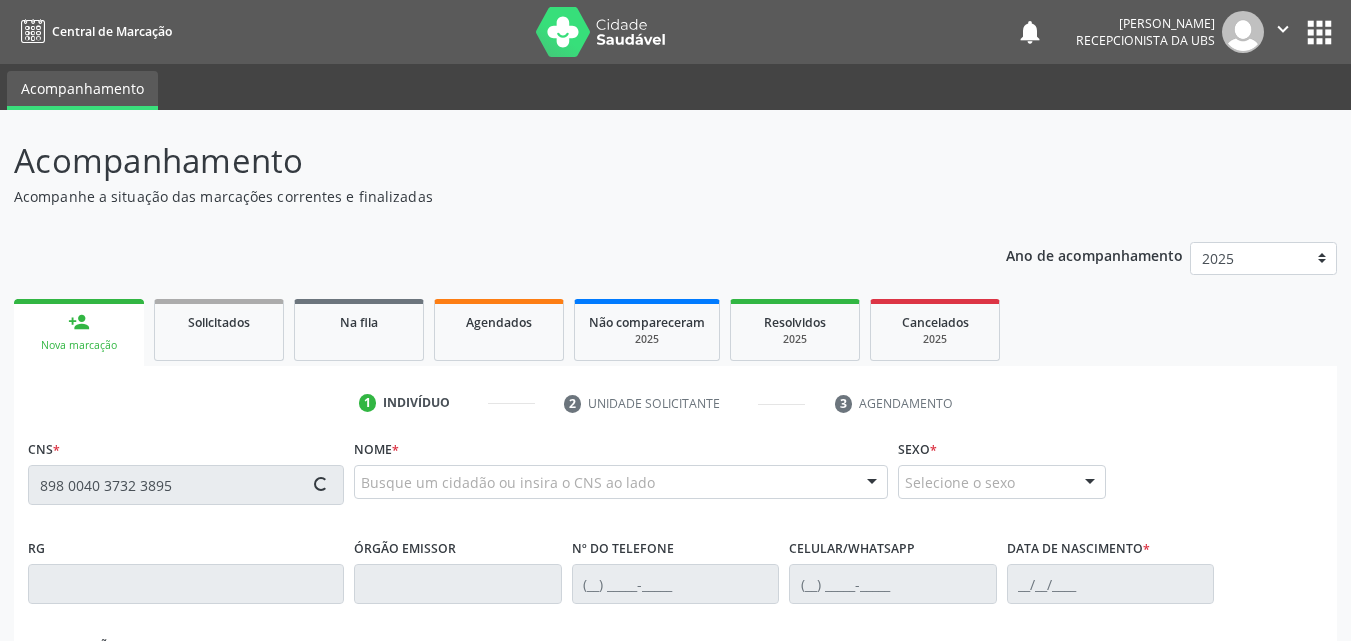 type on "898 0040 3732 3895" 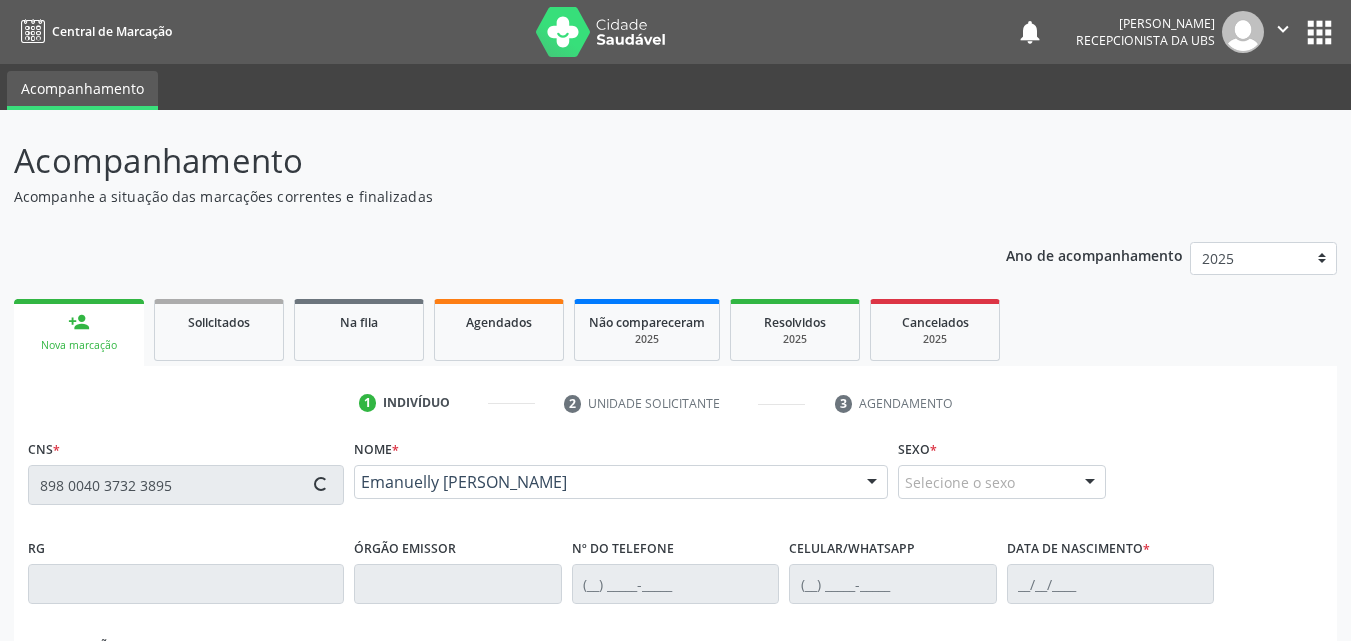 scroll, scrollTop: 300, scrollLeft: 0, axis: vertical 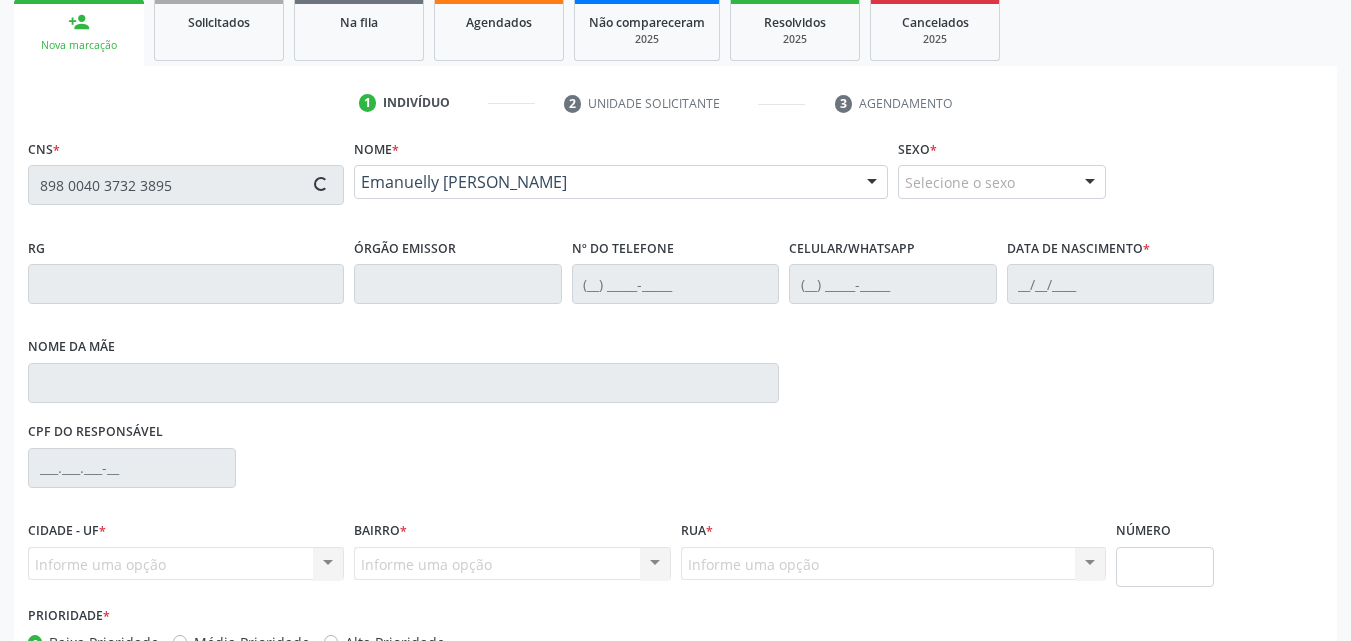 type on "(87) 99677-2389" 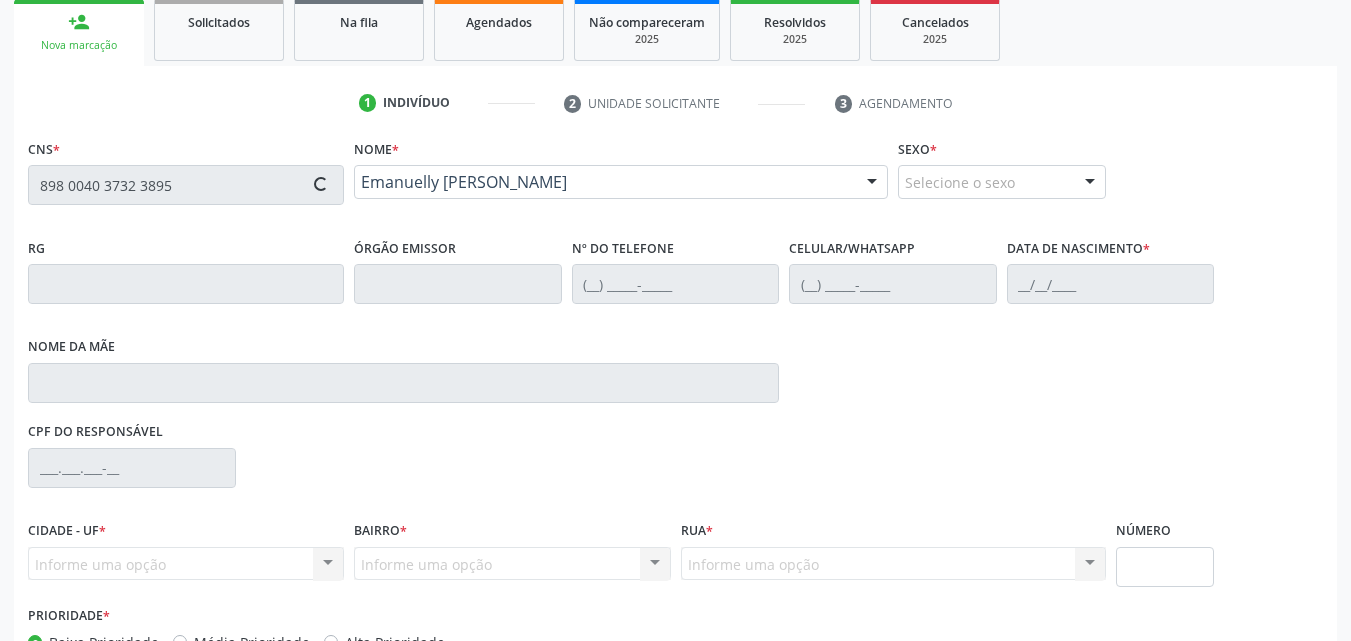type on "(87) 99677-2389" 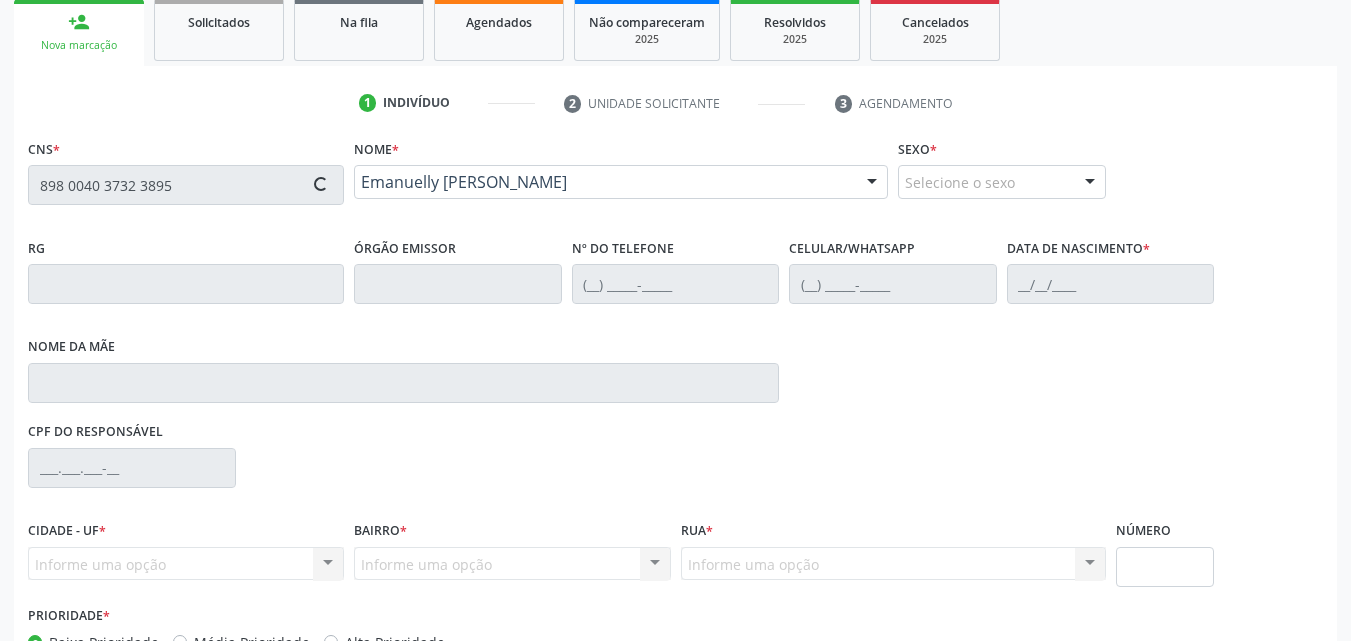 type on "16/11/2009" 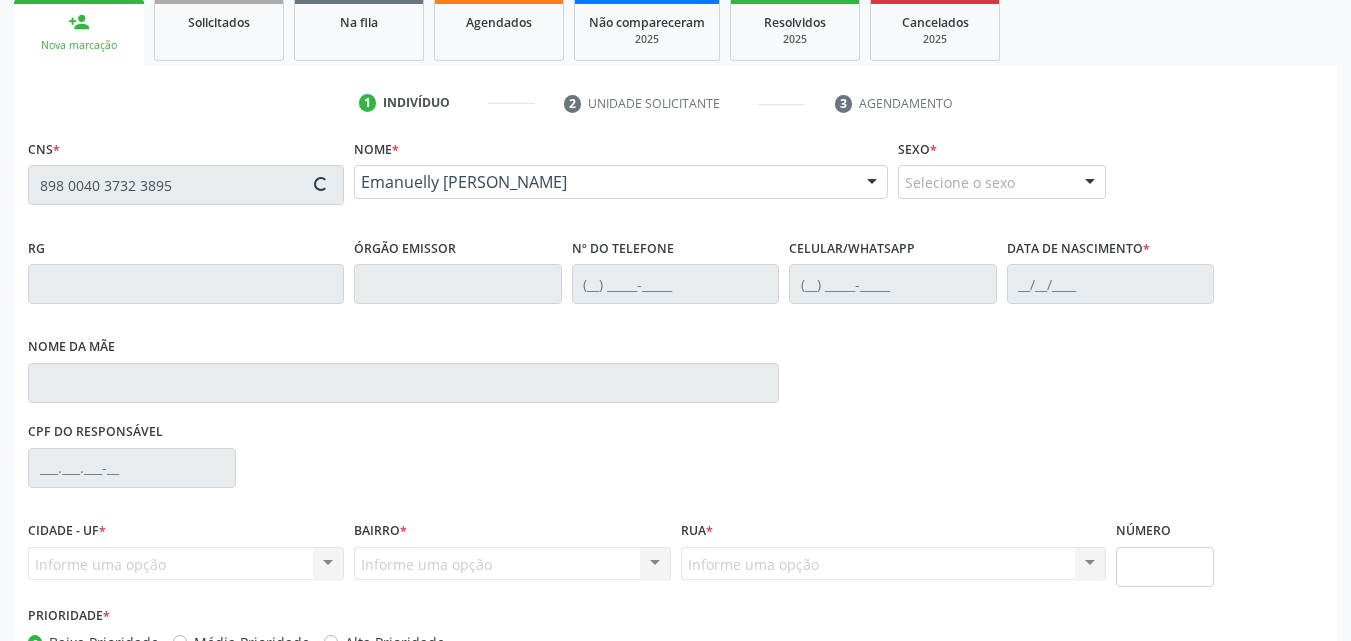 type on "11" 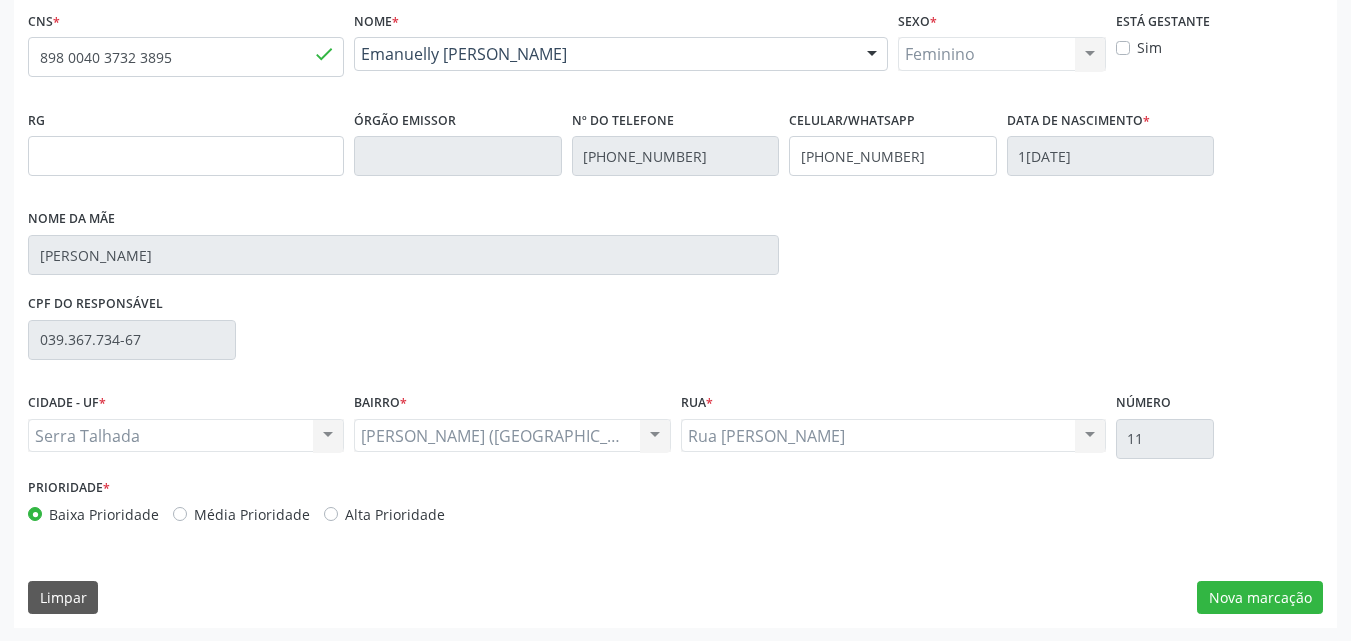 scroll, scrollTop: 429, scrollLeft: 0, axis: vertical 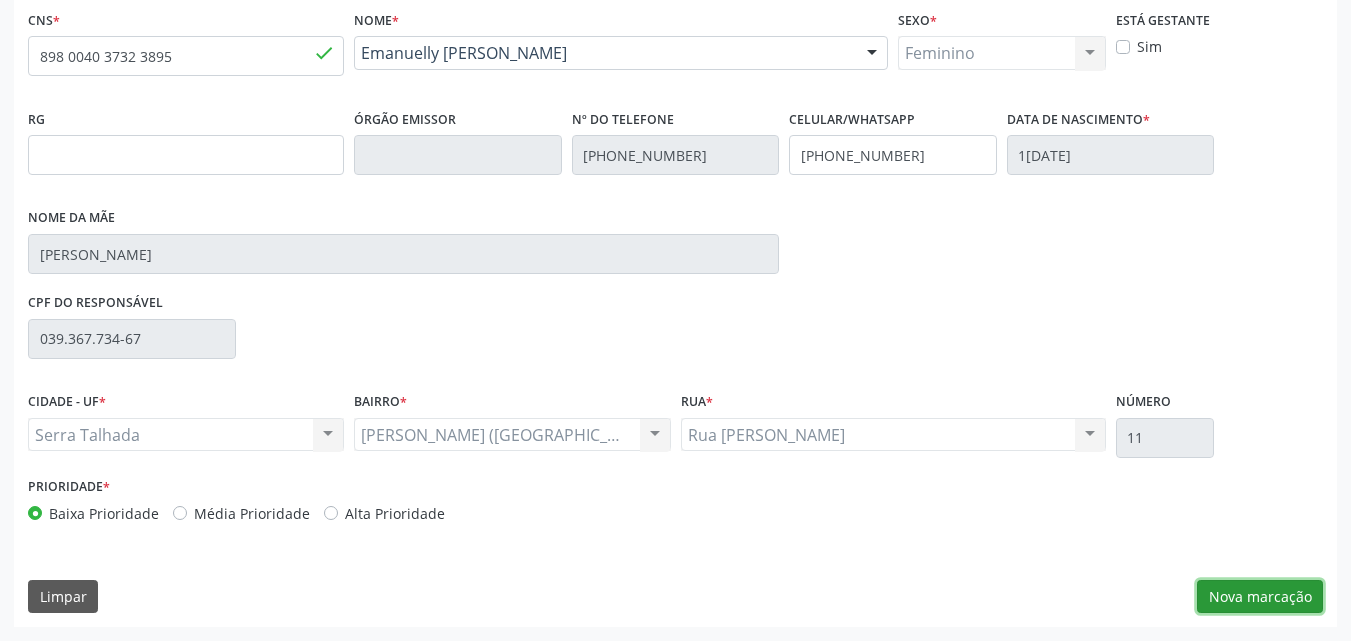 click on "Nova marcação" at bounding box center (1260, 597) 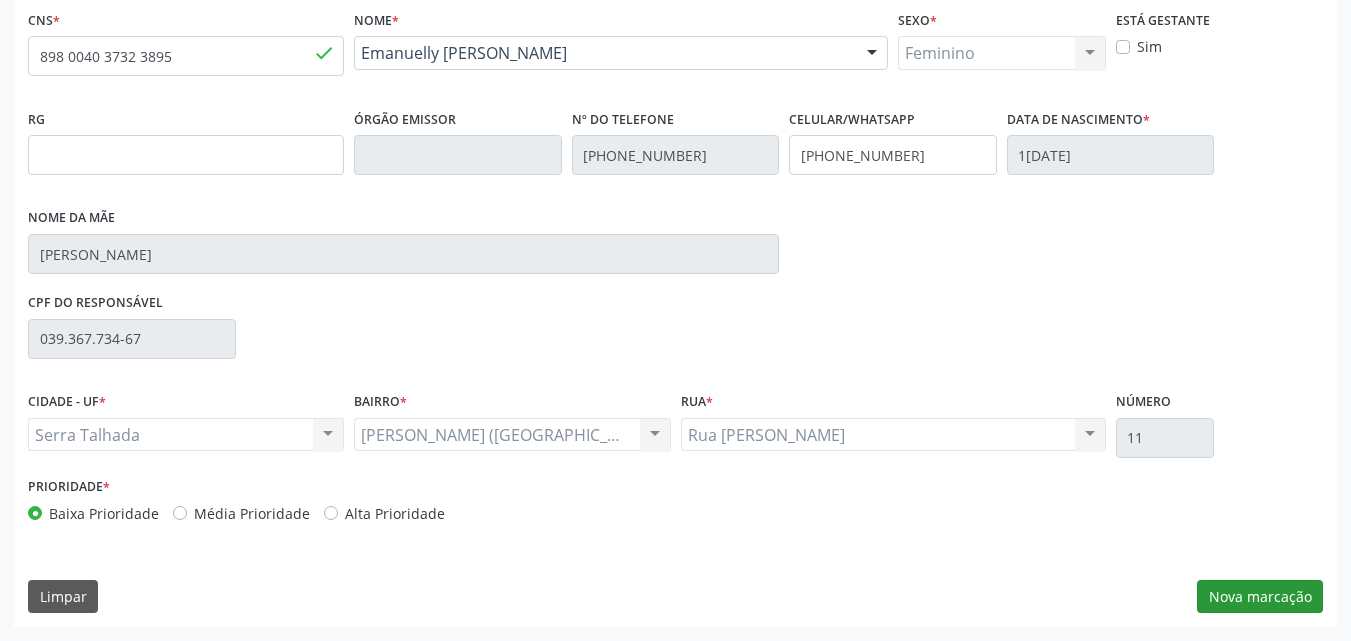 scroll, scrollTop: 265, scrollLeft: 0, axis: vertical 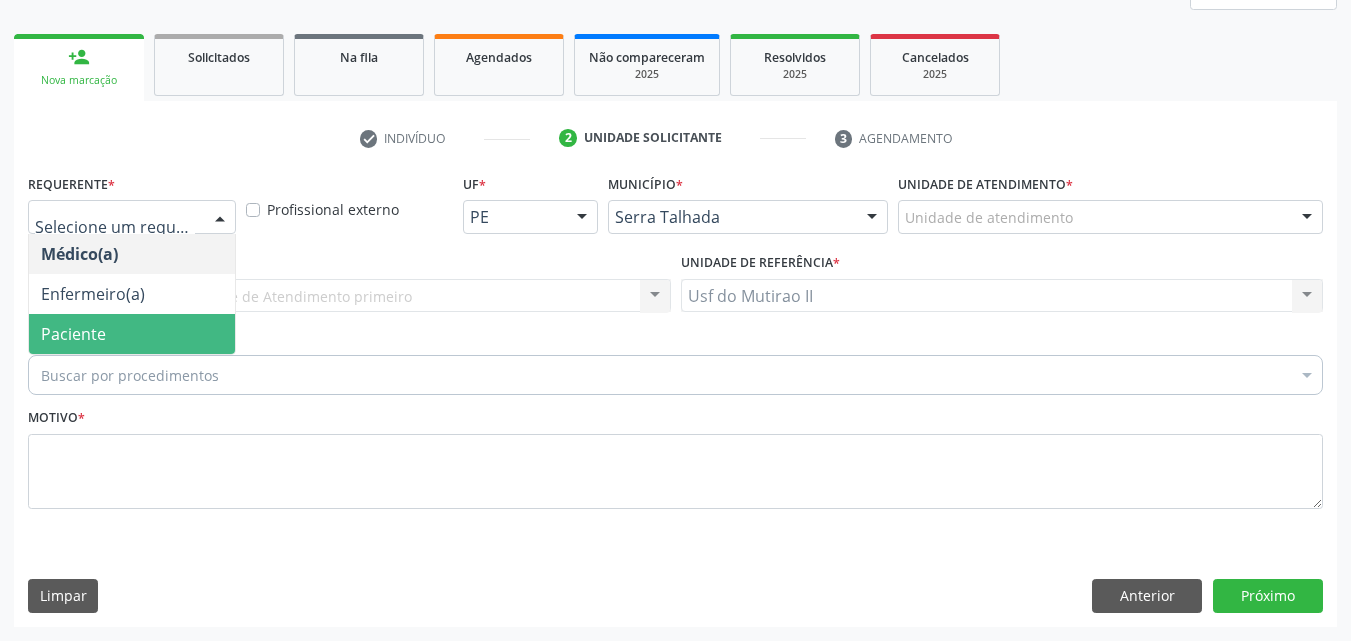 click on "Paciente" at bounding box center [132, 334] 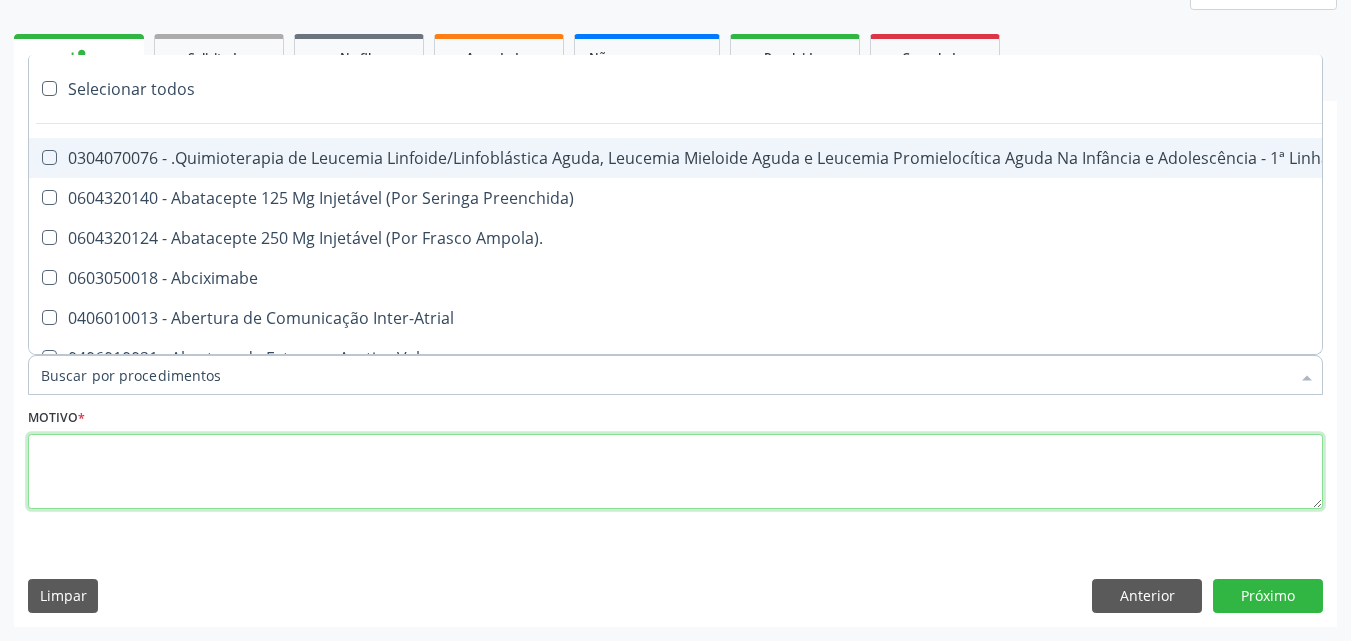 click at bounding box center (675, 472) 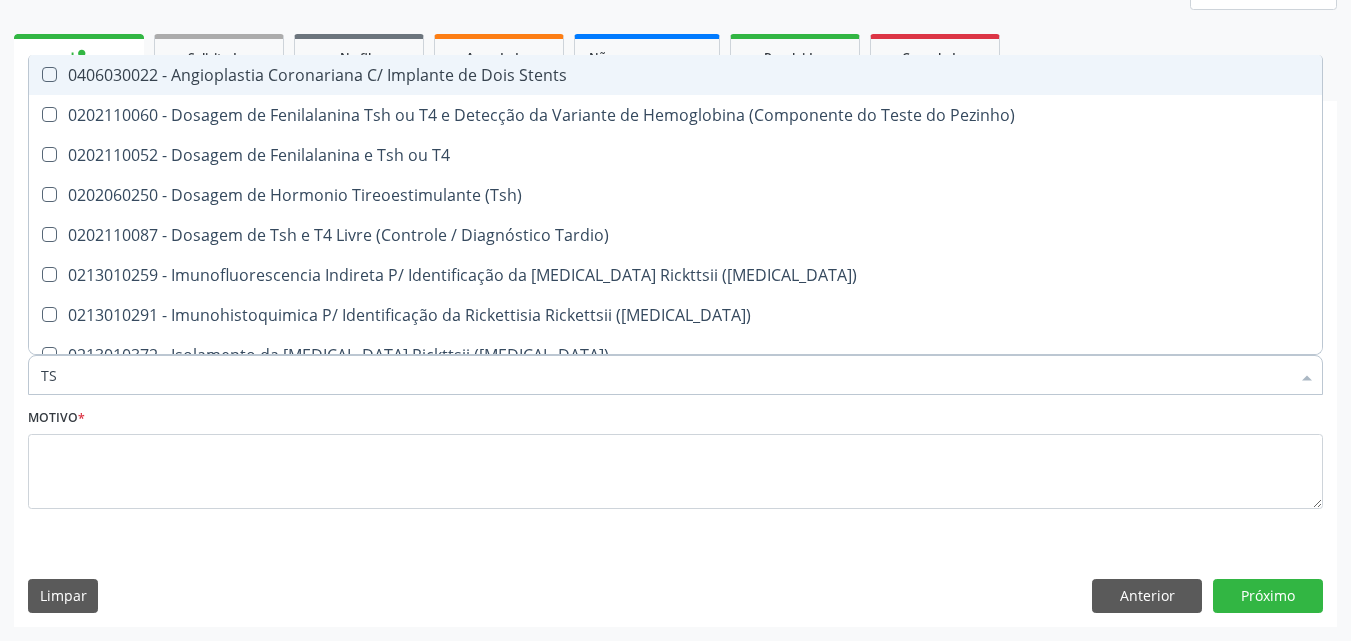 type on "TSH" 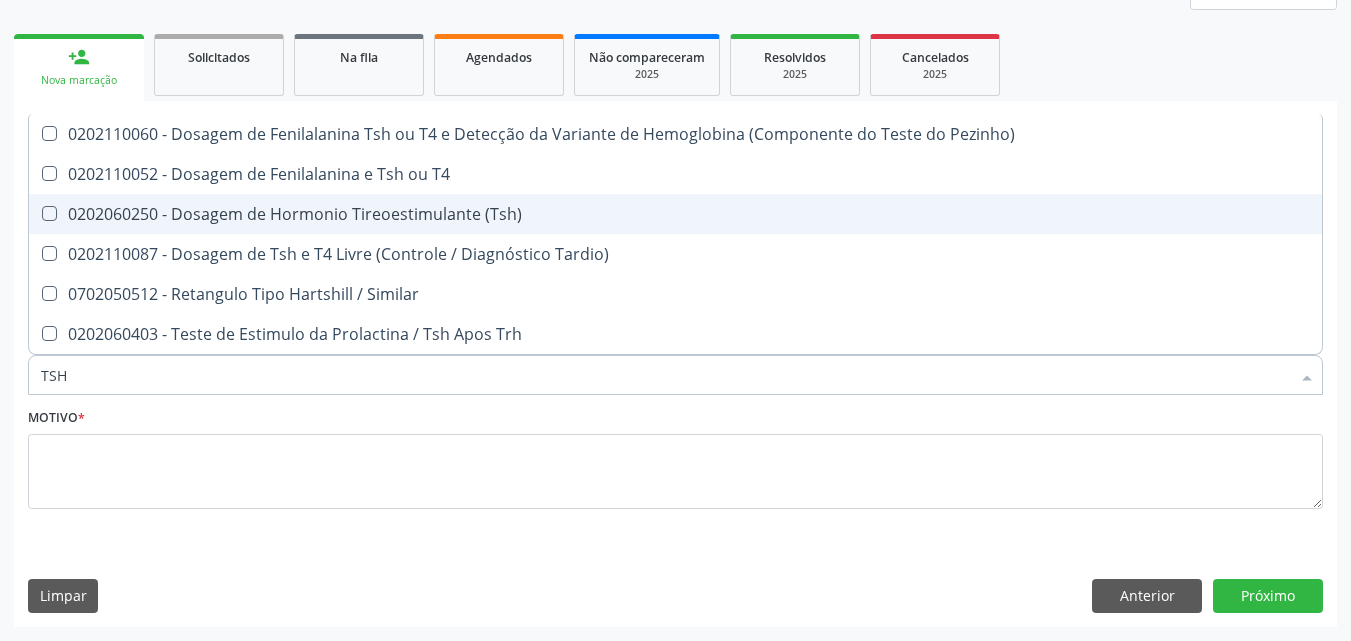 click on "0202060250 - Dosagem de Hormonio Tireoestimulante (Tsh)" at bounding box center [675, 214] 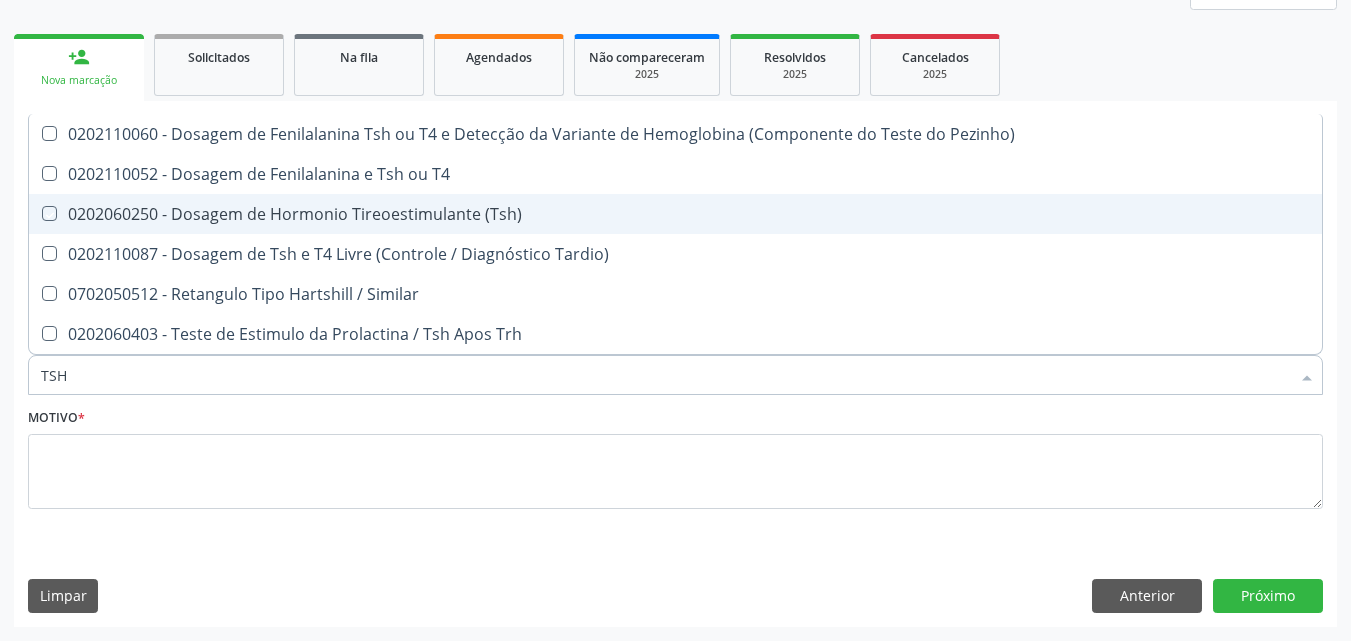 checkbox on "true" 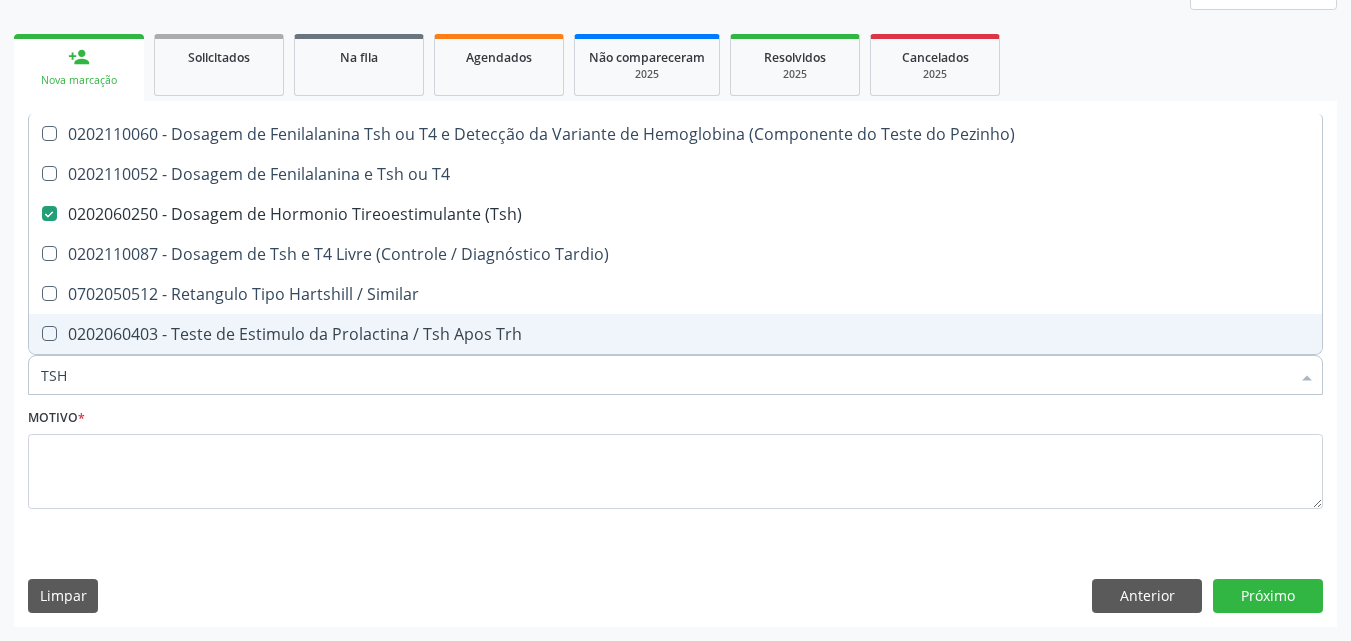 drag, startPoint x: 141, startPoint y: 384, endPoint x: 52, endPoint y: 384, distance: 89 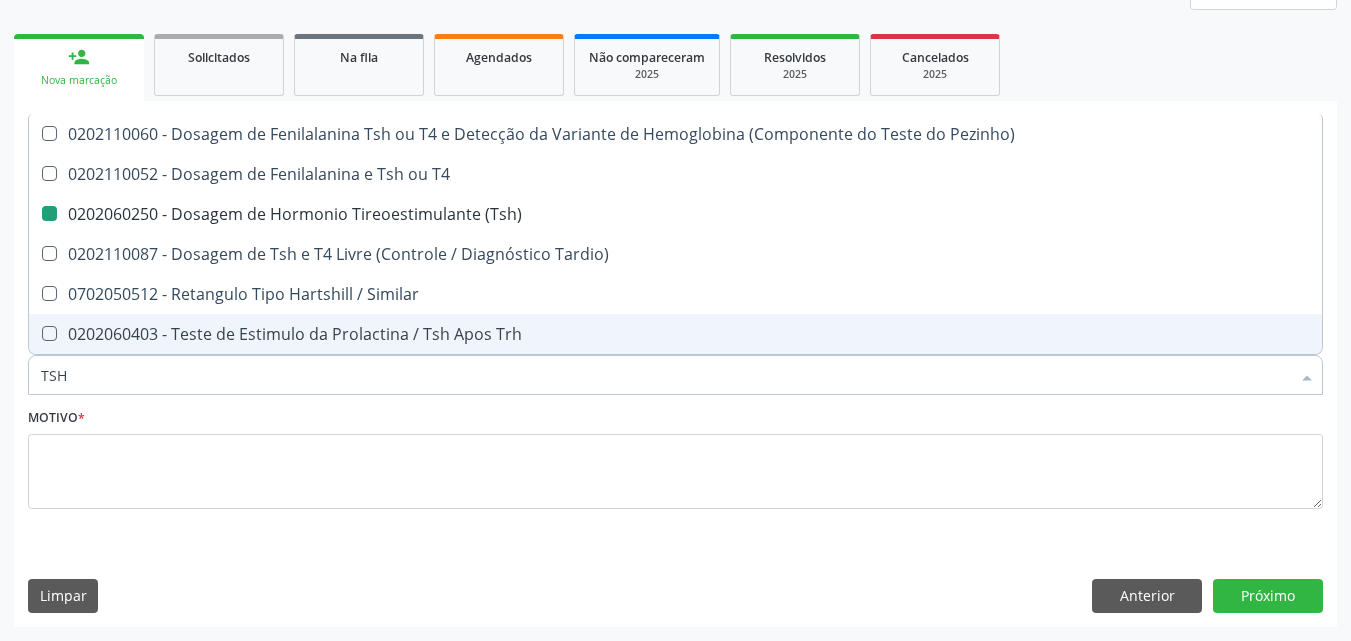 type on "T" 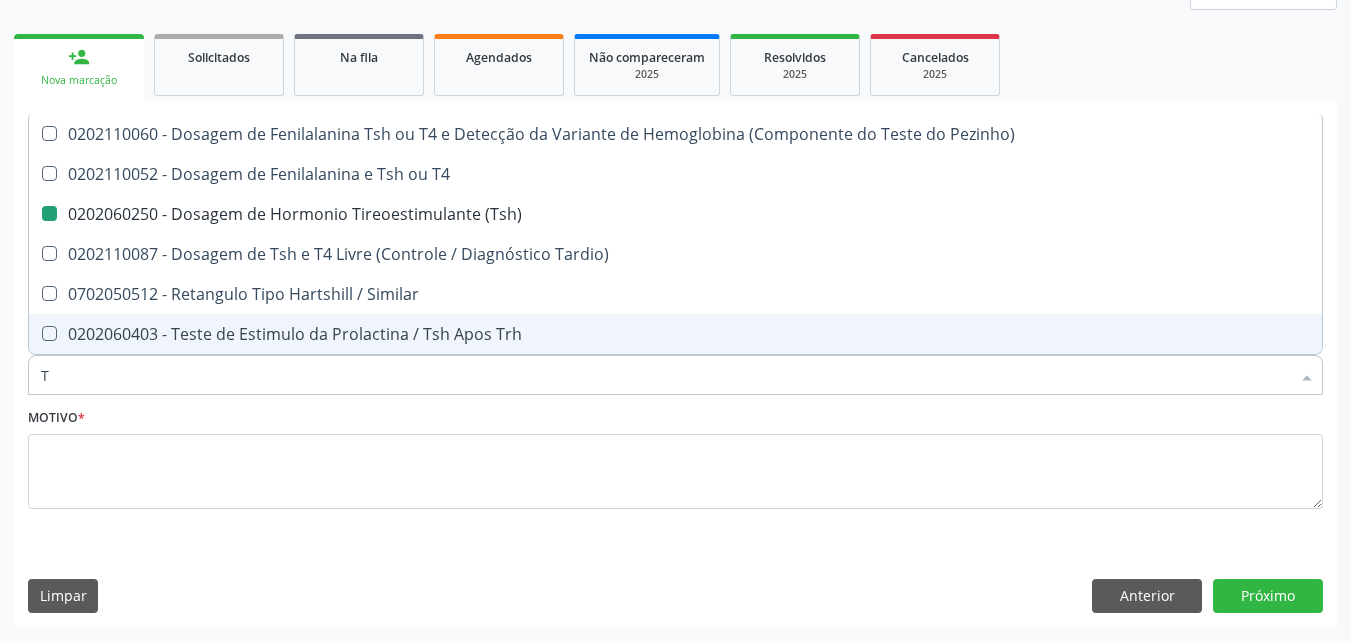 checkbox on "false" 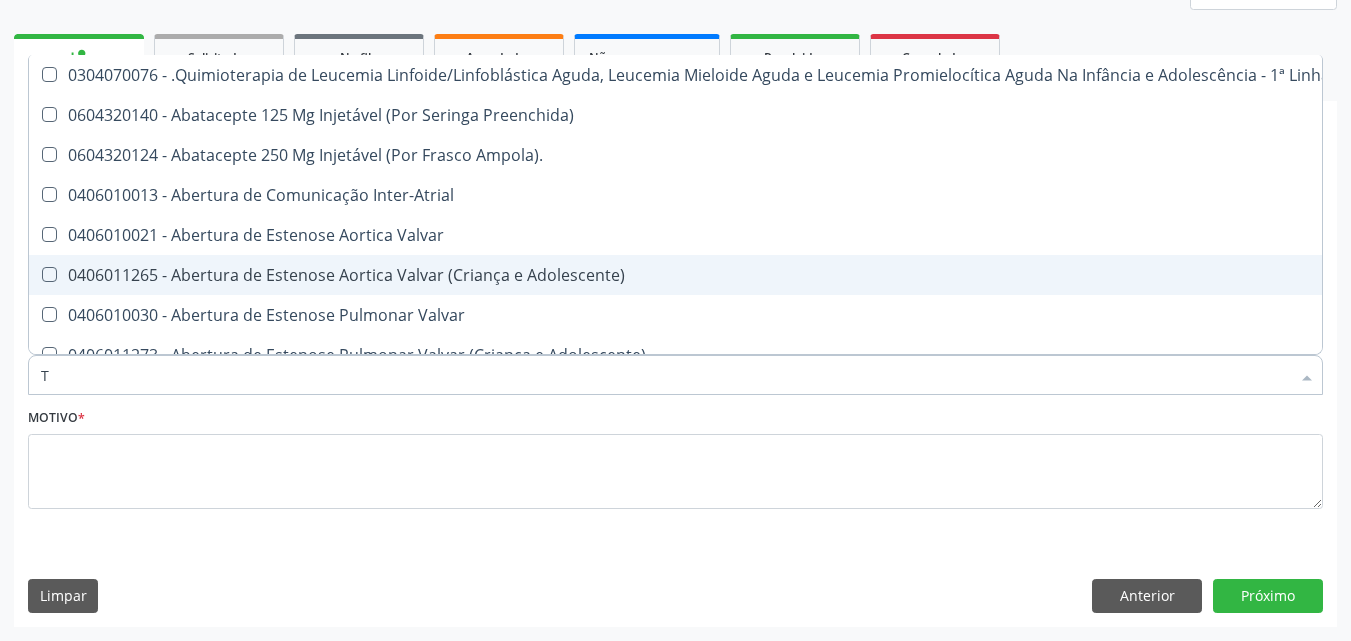 type on "T3" 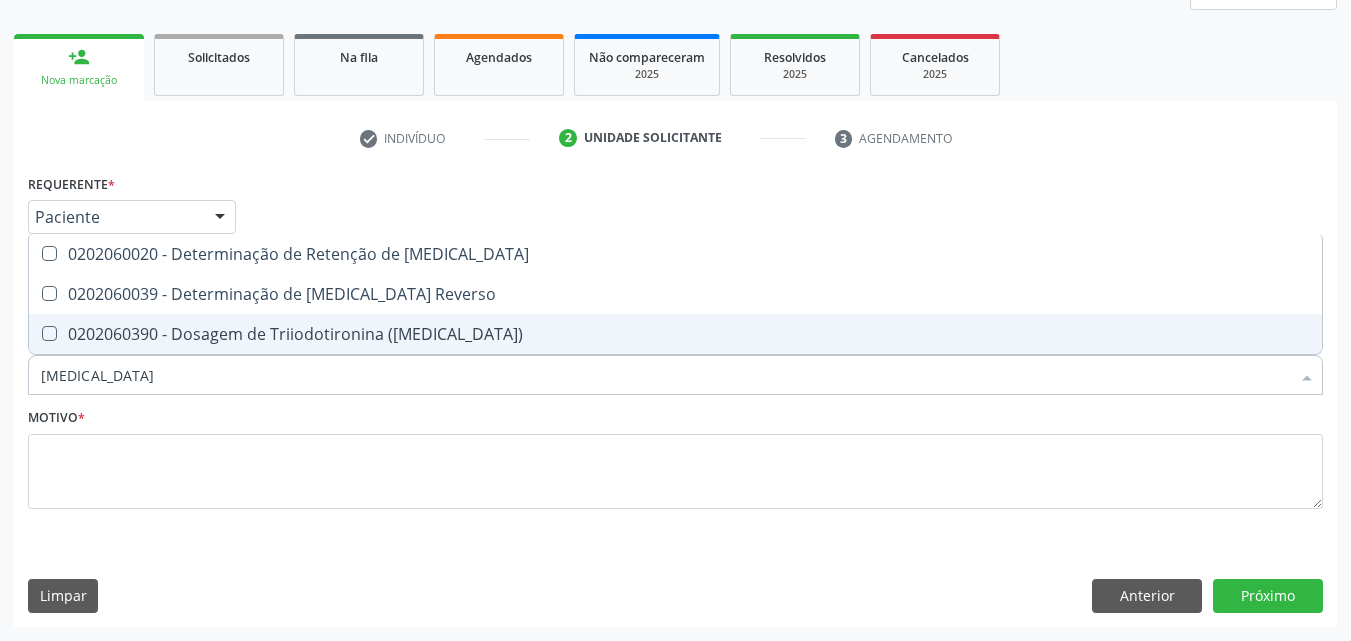 click on "0202060390 - Dosagem de Triiodotironina ([MEDICAL_DATA])" at bounding box center (675, 334) 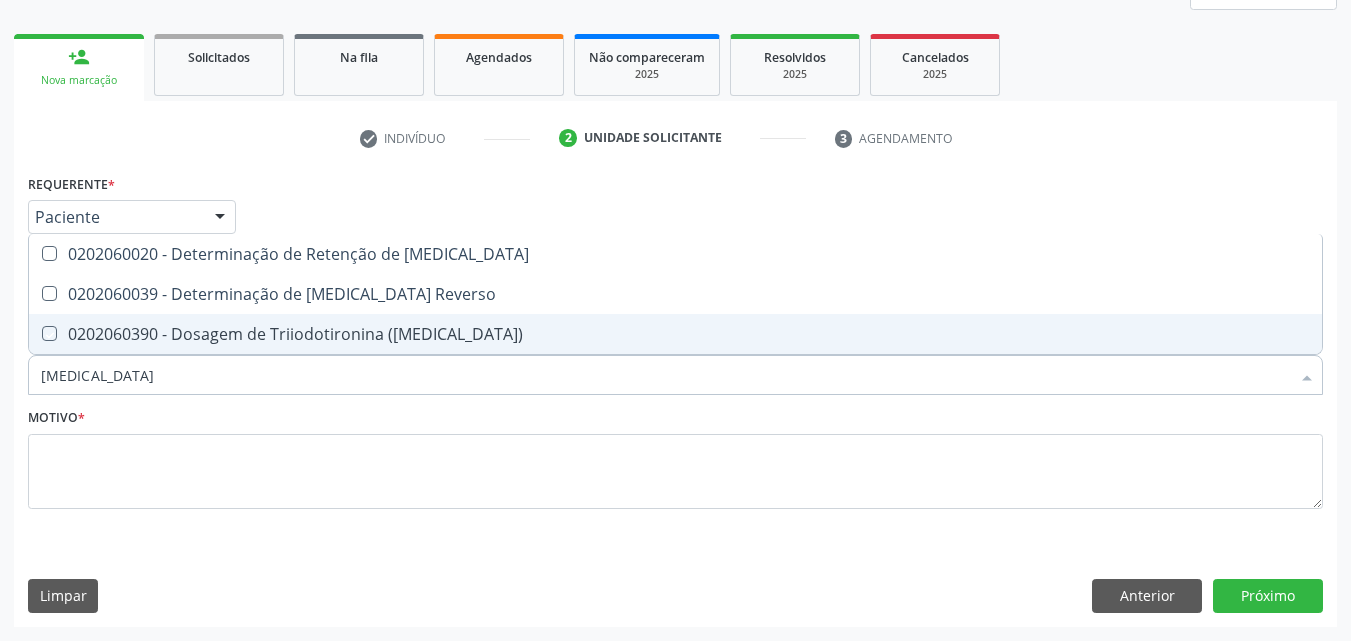 checkbox on "true" 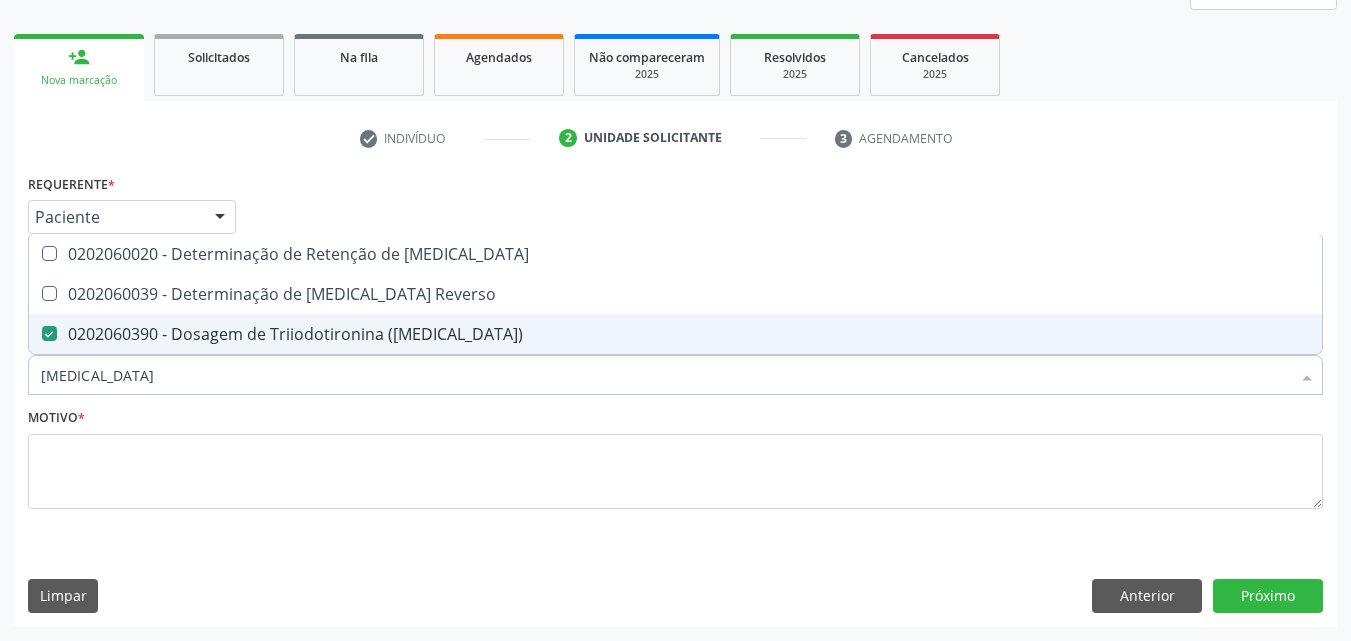 click on "T3" at bounding box center [665, 375] 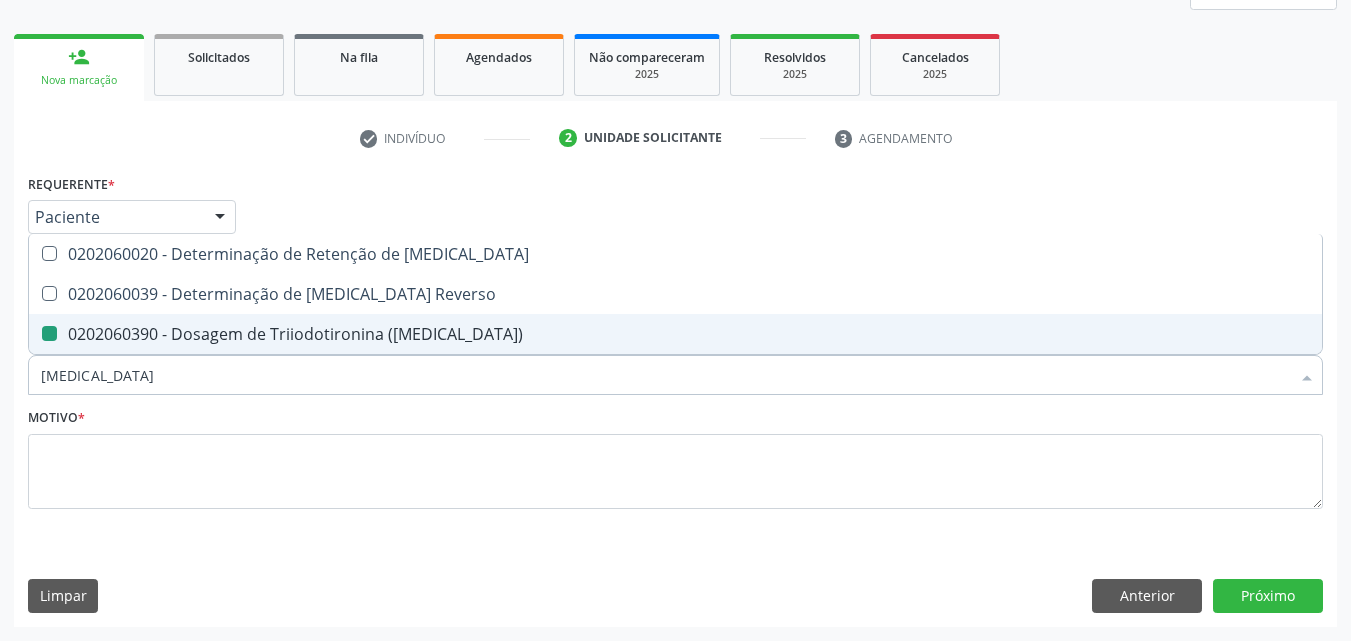 type on "T" 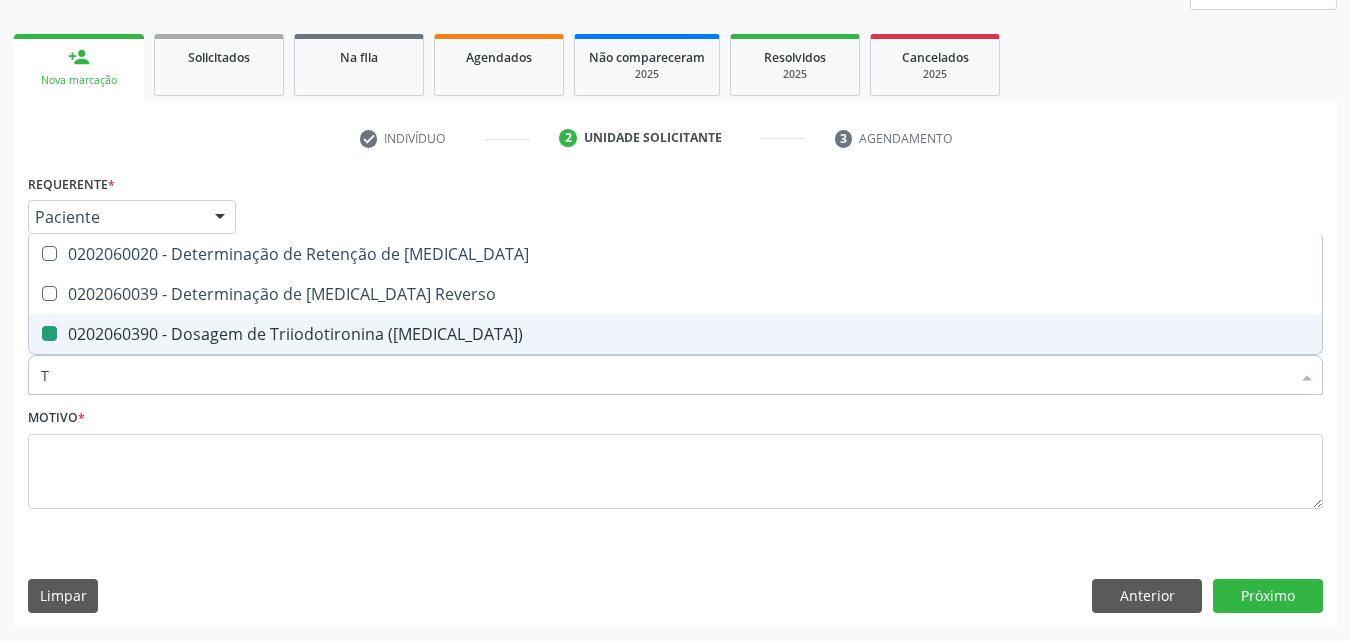 checkbox on "false" 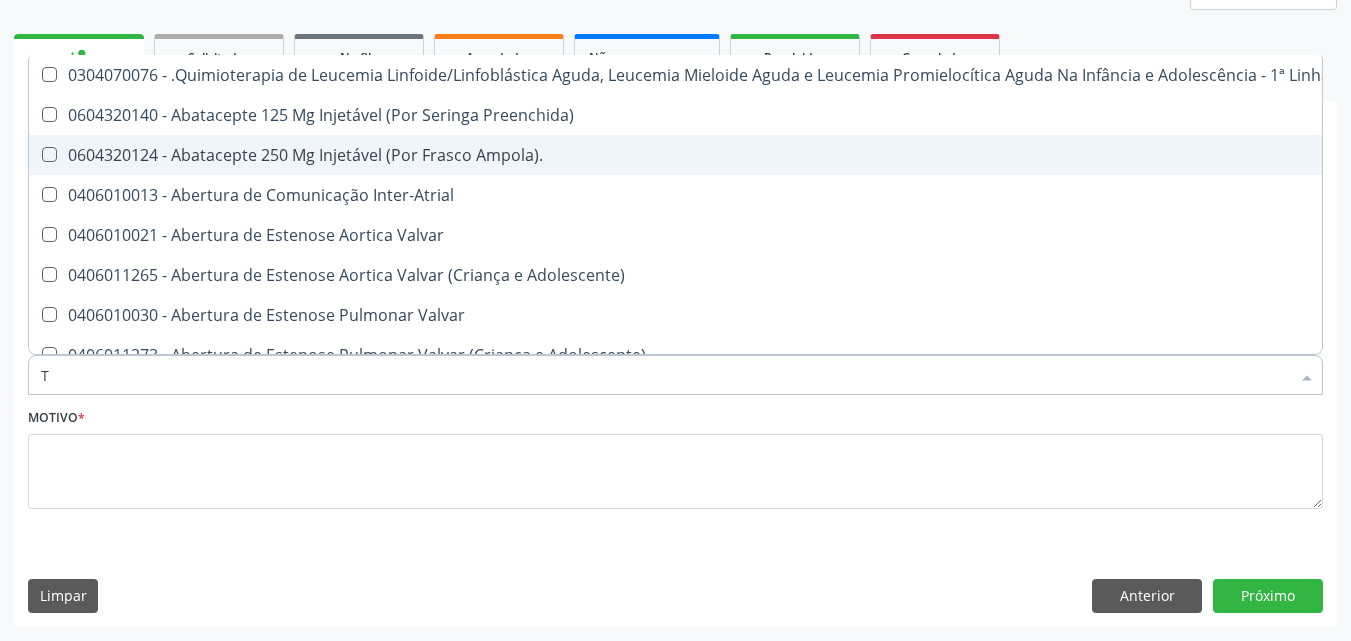 type on "T4" 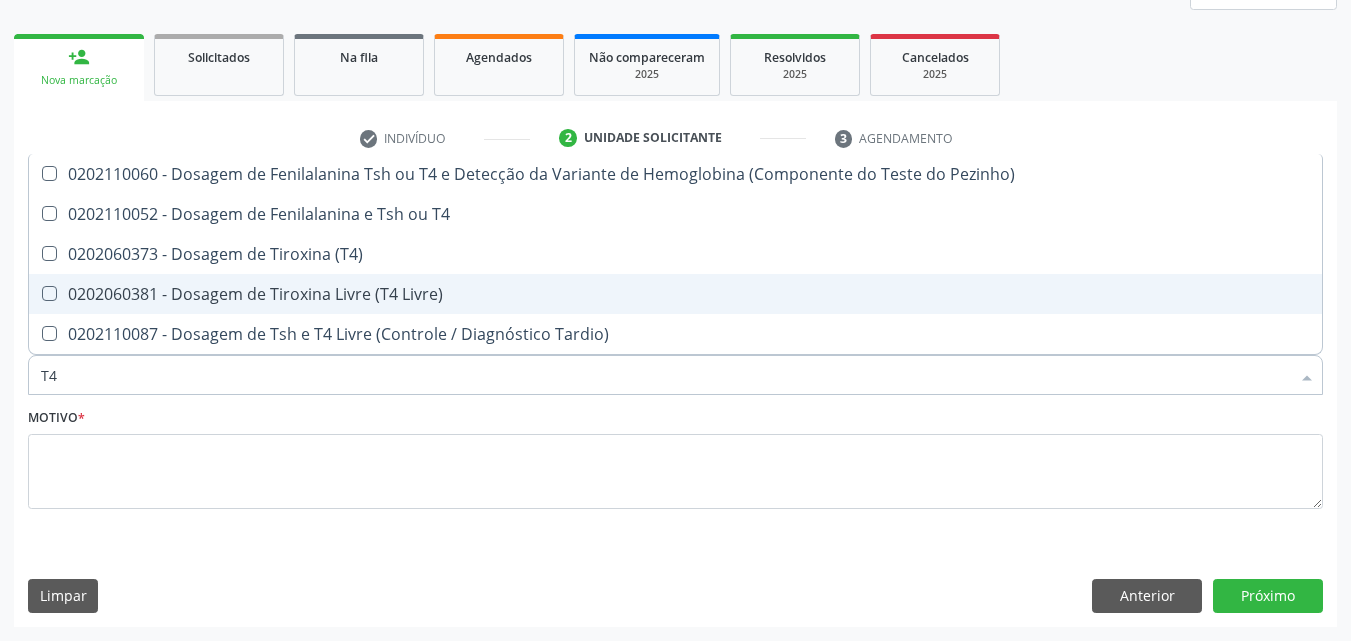 click on "0202060381 - Dosagem de Tiroxina Livre (T4 Livre)" at bounding box center [675, 294] 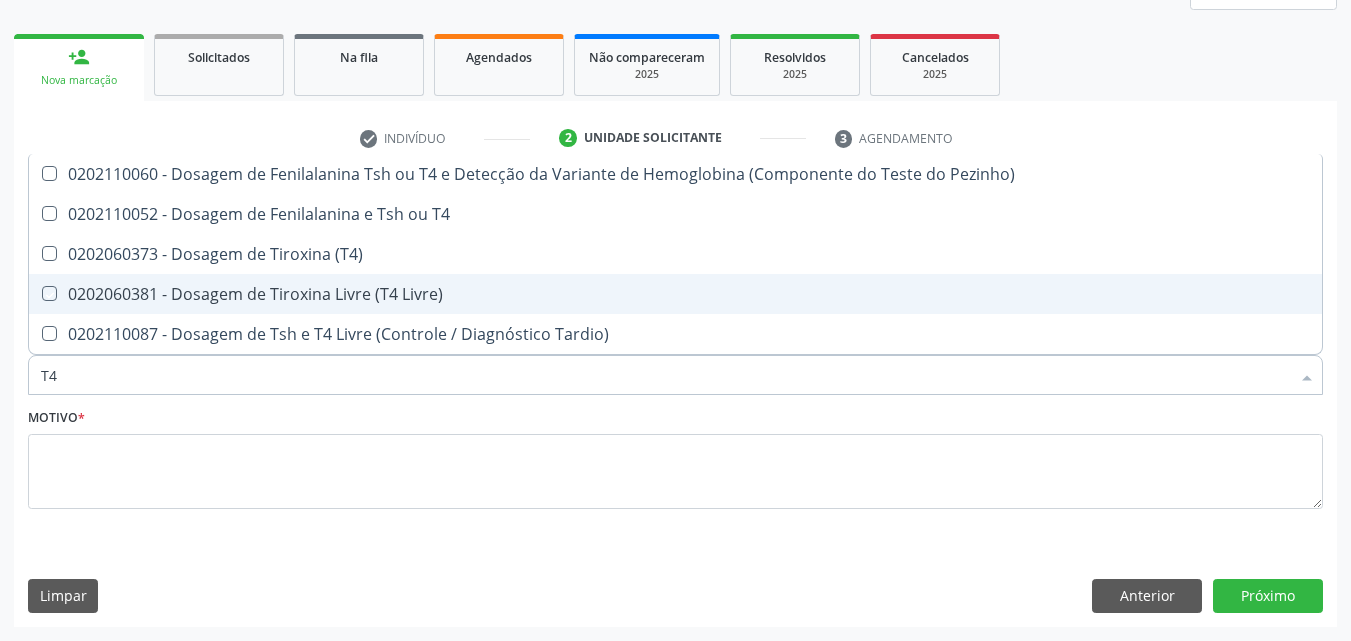 checkbox on "true" 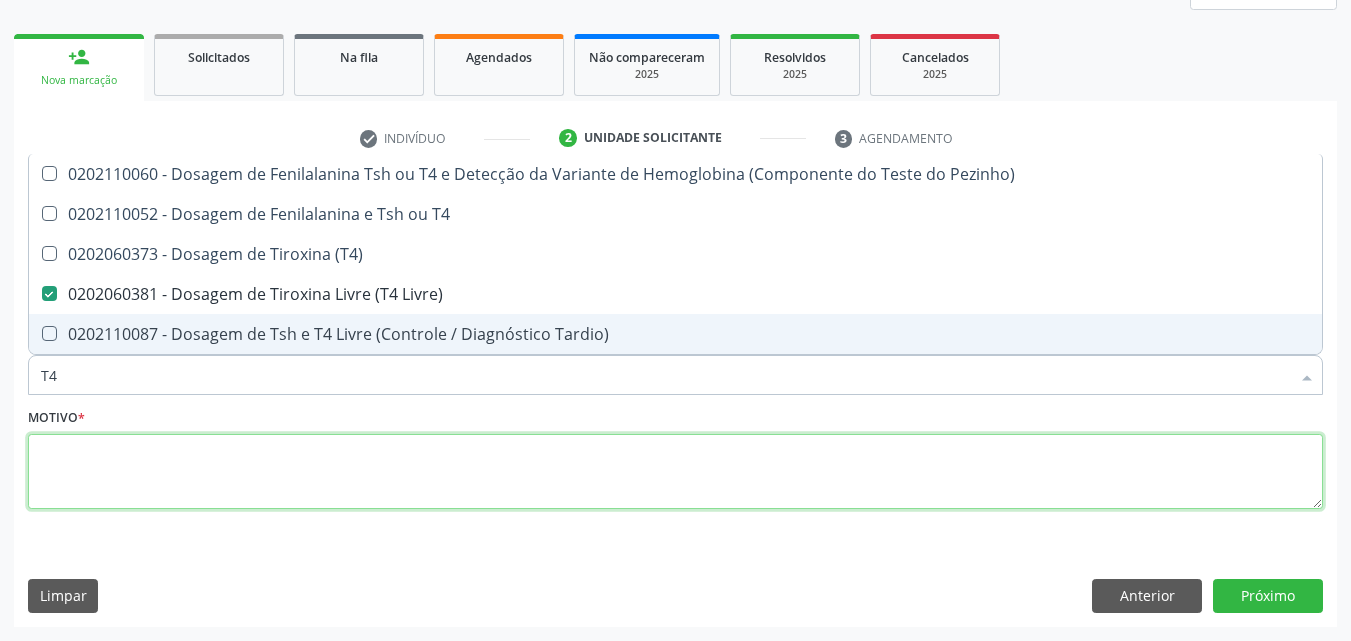 click at bounding box center [675, 472] 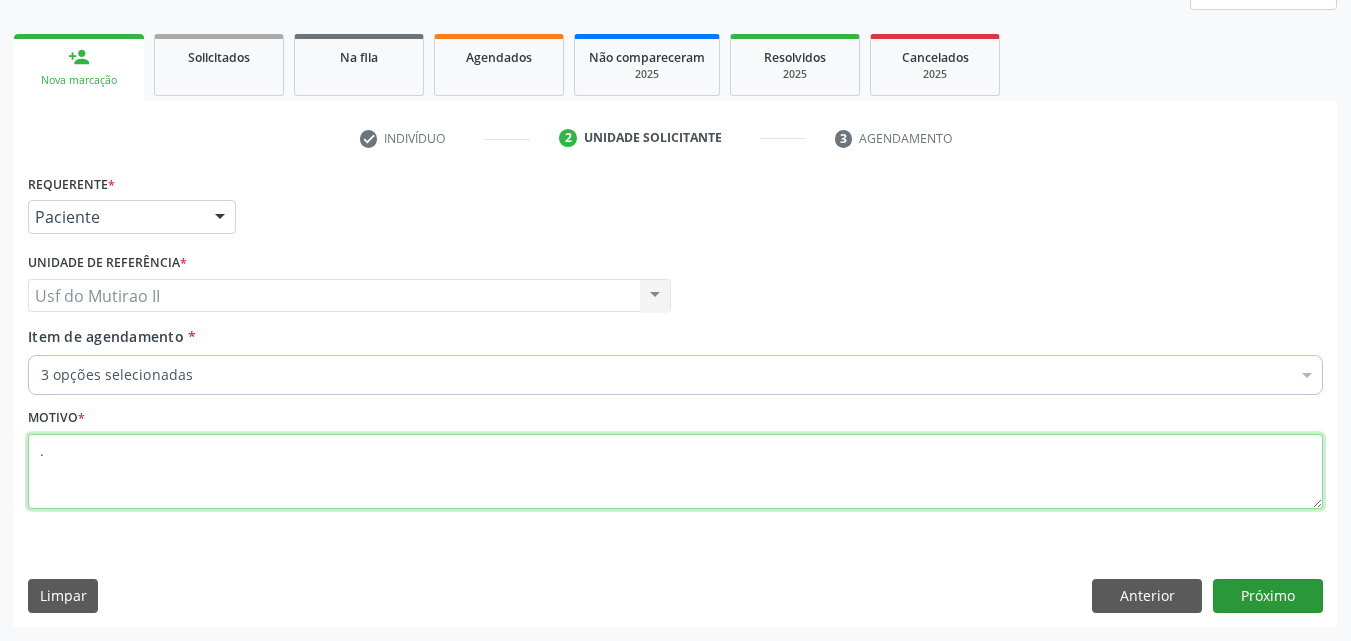 type on "." 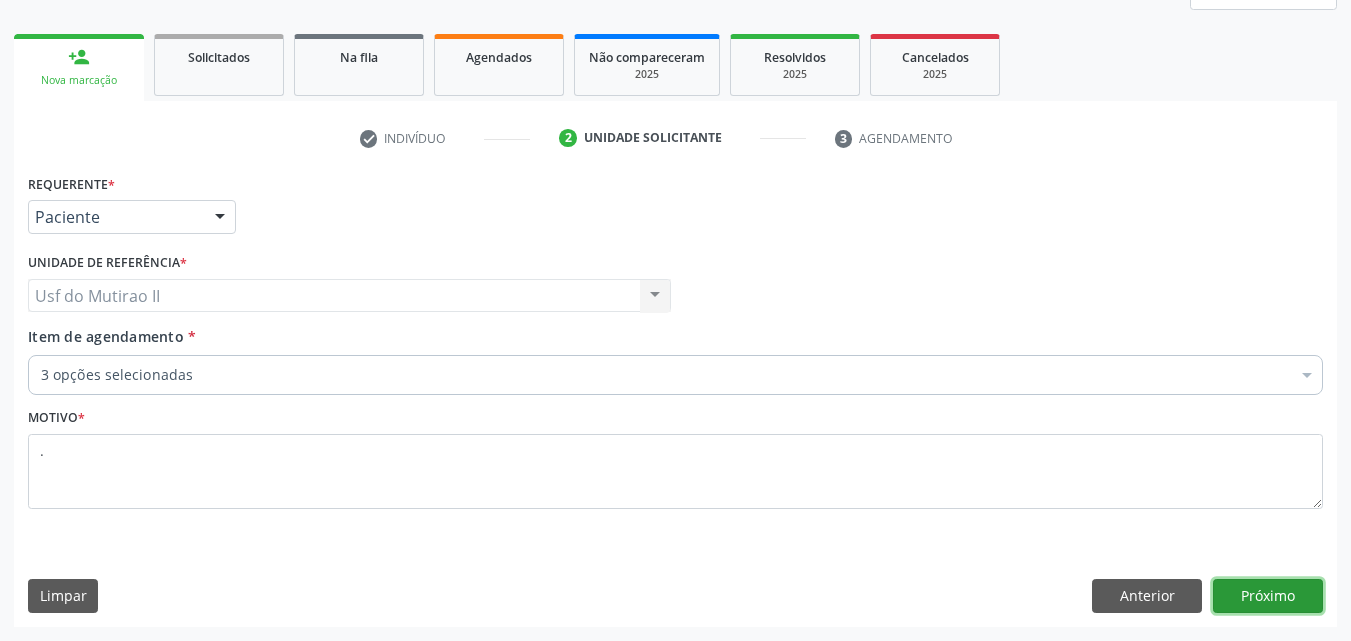 click on "Próximo" at bounding box center (1268, 596) 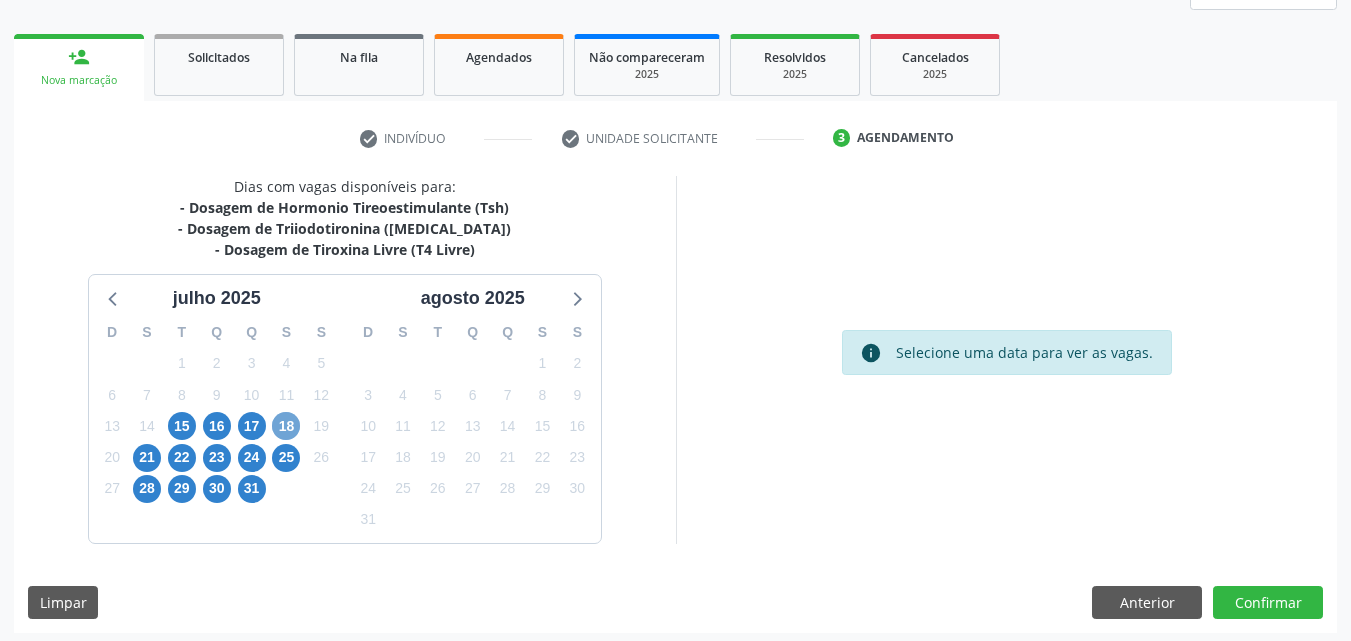 click on "18" at bounding box center (286, 426) 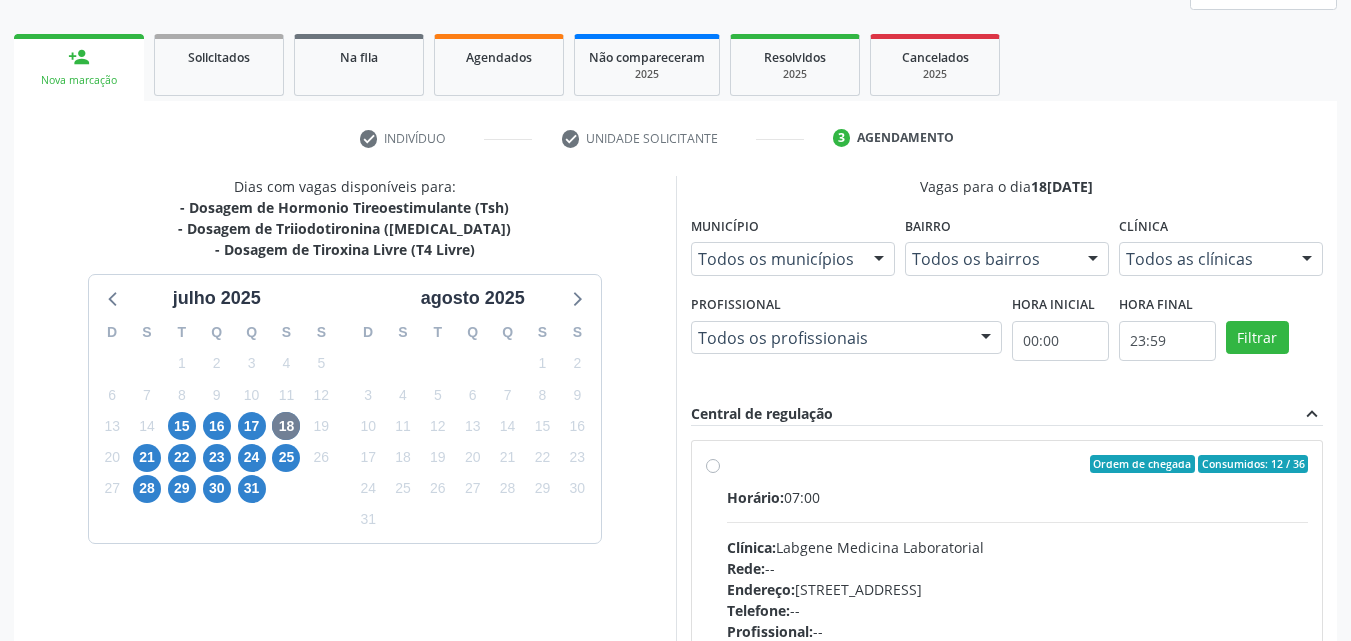 click on "Ordem de chegada
Consumidos: 12 / 36
Horário:   07:00
Clínica:  Labgene Medicina Laboratorial
Rede:
--
Endereço:   nº 531, Nossa Senhora da Pen, Serra Talhada - PE
Telefone:   --
Profissional:
--
Informações adicionais sobre o atendimento
Idade de atendimento:
Sem restrição
Gênero(s) atendido(s):
Sem restrição
Informações adicionais:
--" at bounding box center [1018, 608] 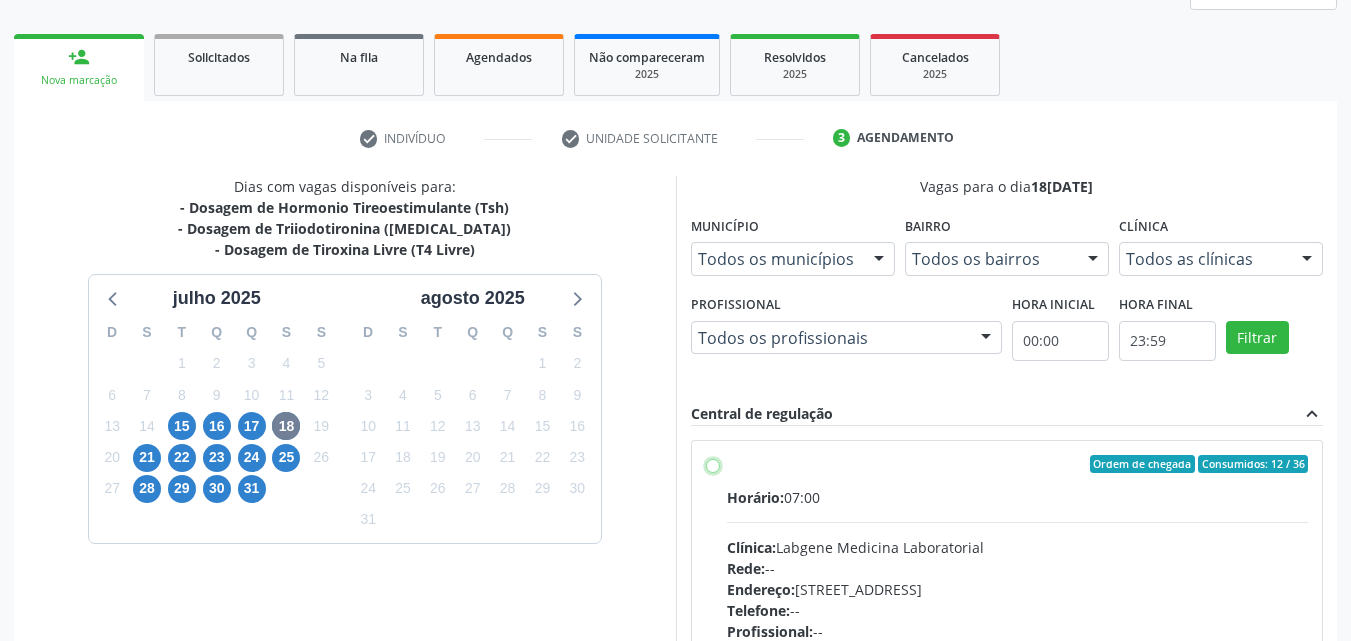 click on "Ordem de chegada
Consumidos: 12 / 36
Horário:   07:00
Clínica:  Labgene Medicina Laboratorial
Rede:
--
Endereço:   nº 531, Nossa Senhora da Pen, Serra Talhada - PE
Telefone:   --
Profissional:
--
Informações adicionais sobre o atendimento
Idade de atendimento:
Sem restrição
Gênero(s) atendido(s):
Sem restrição
Informações adicionais:
--" at bounding box center [713, 464] 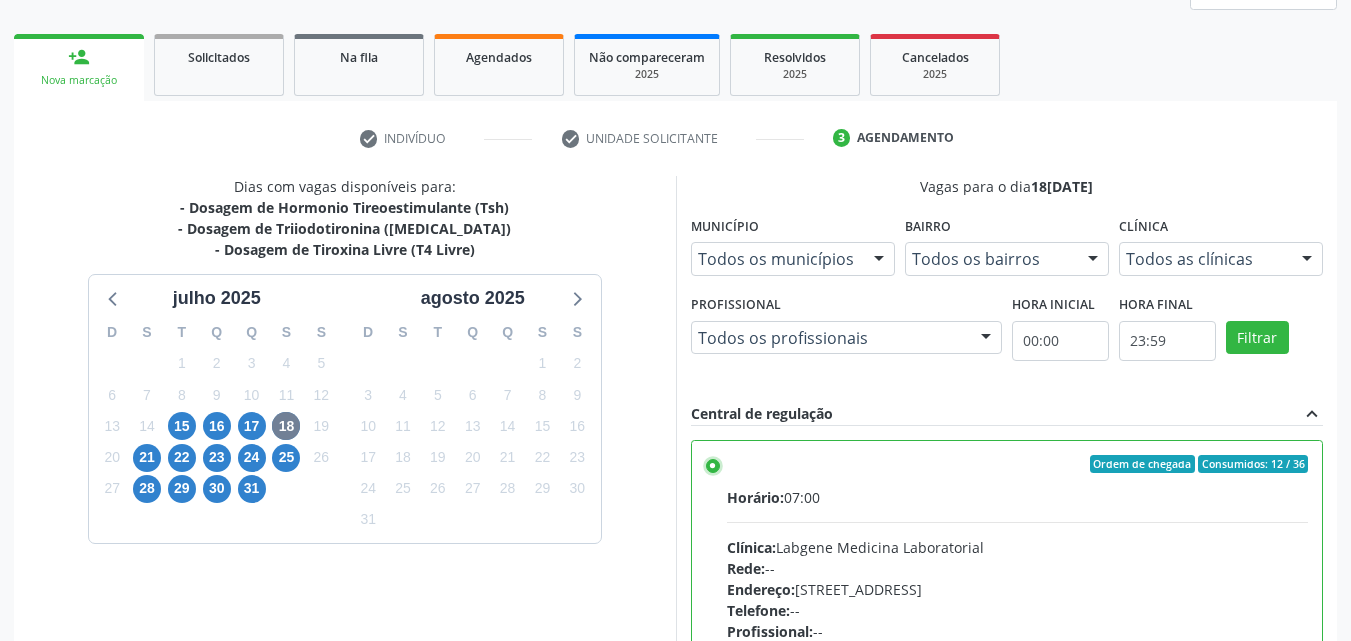 scroll, scrollTop: 554, scrollLeft: 0, axis: vertical 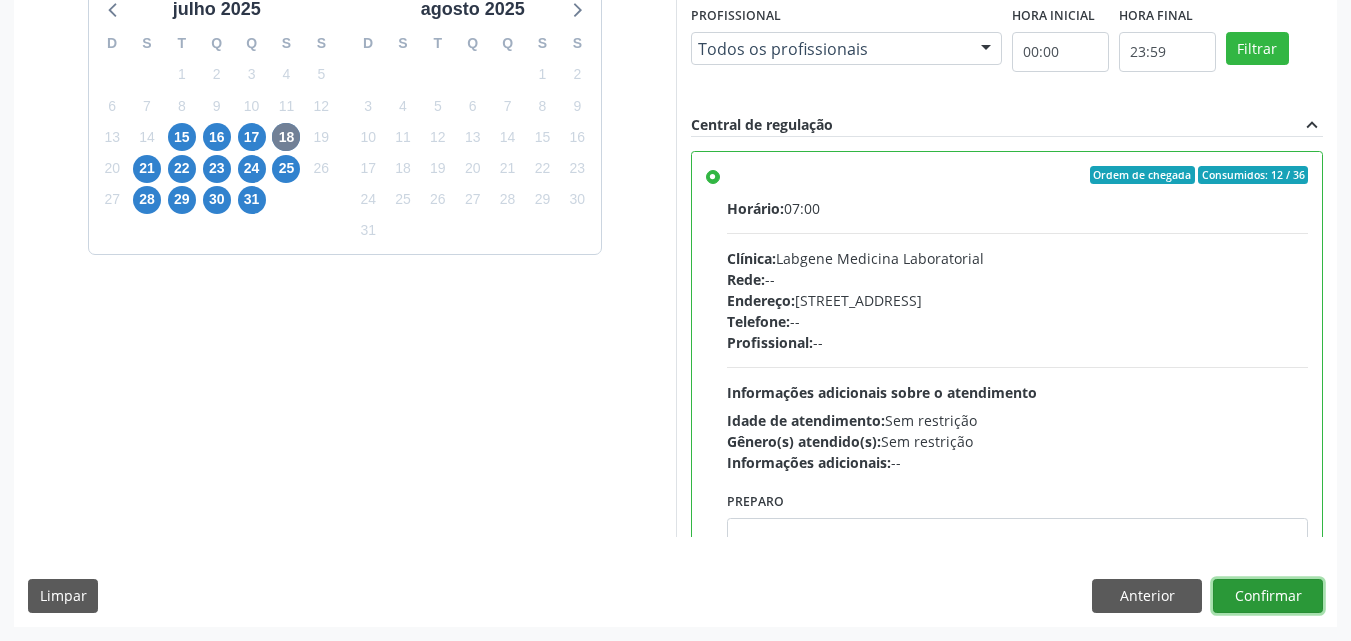 click on "Confirmar" at bounding box center (1268, 596) 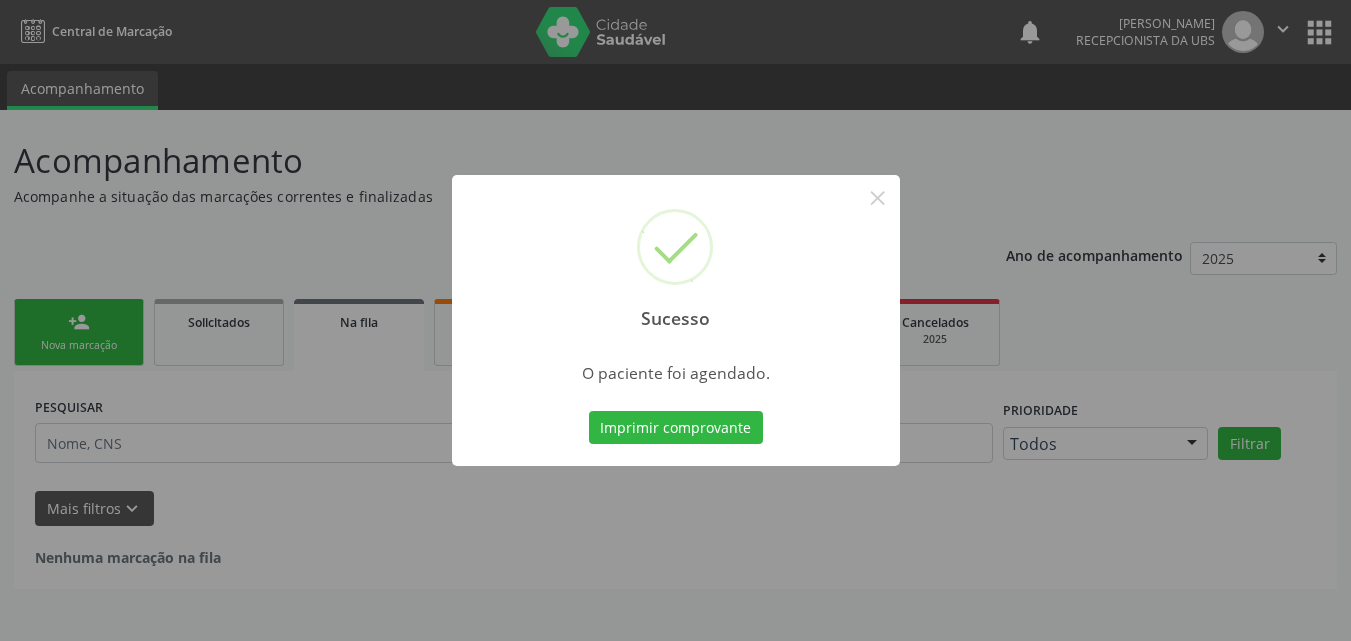 scroll, scrollTop: 0, scrollLeft: 0, axis: both 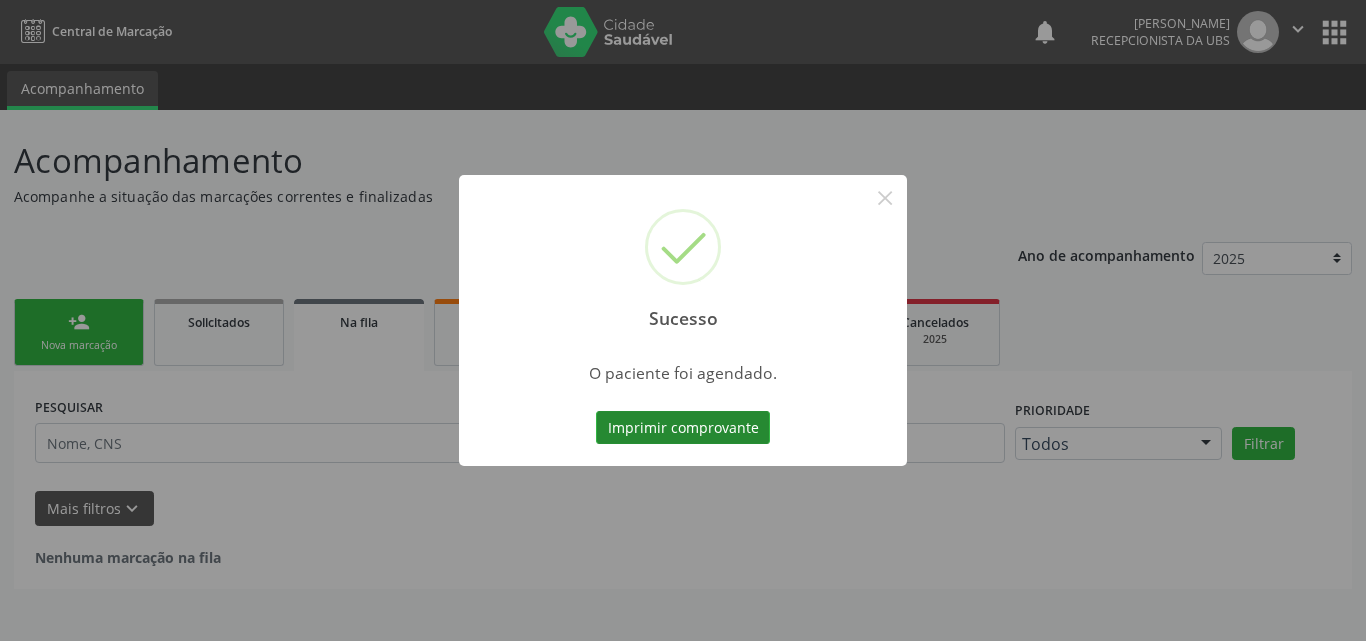 click on "Imprimir comprovante" at bounding box center (683, 428) 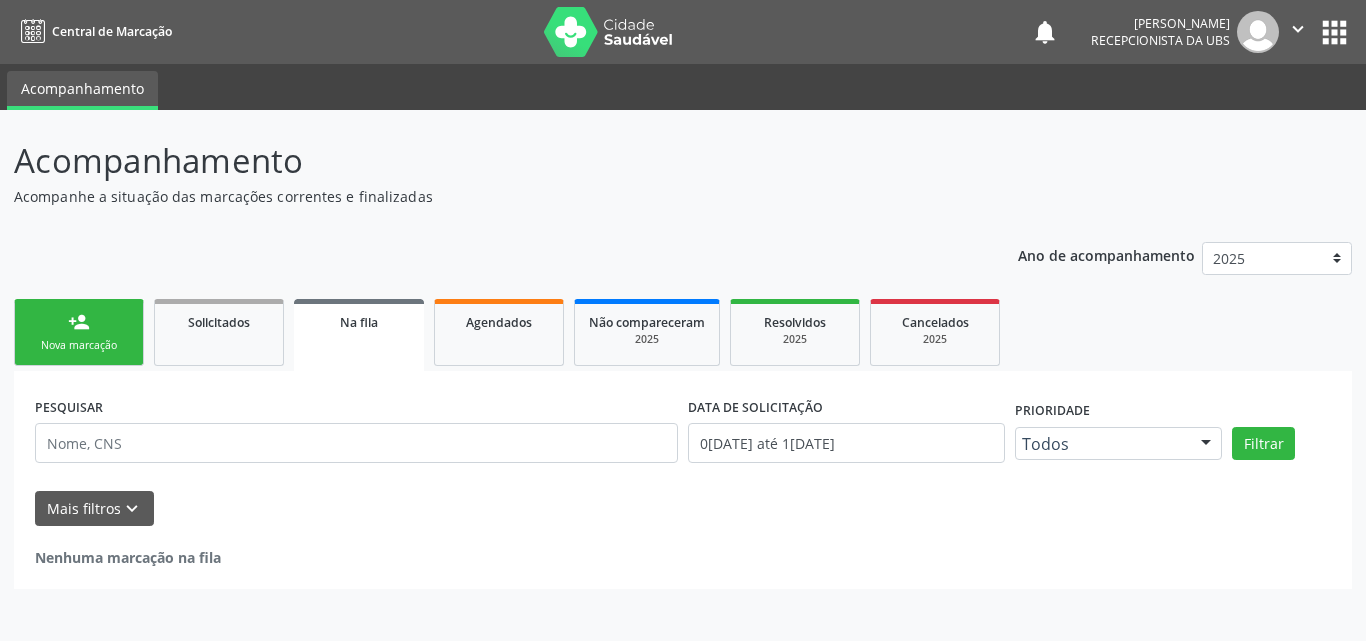 click on "Nova marcação" at bounding box center [79, 345] 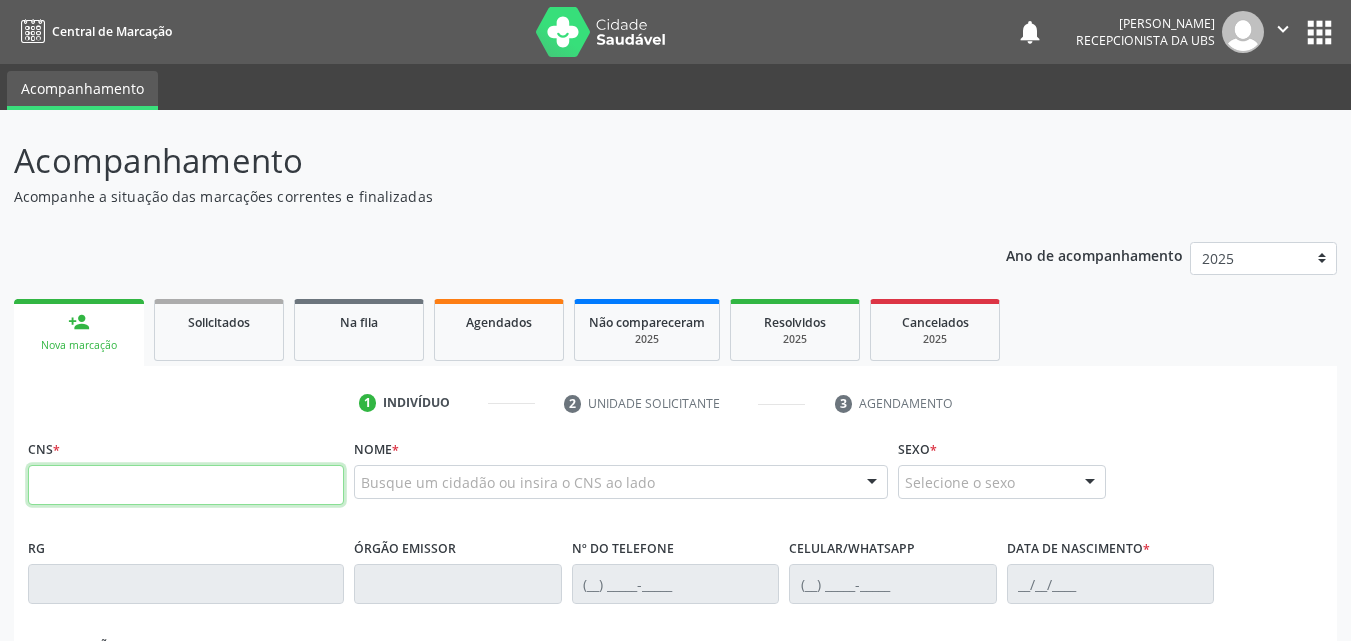 click at bounding box center [186, 485] 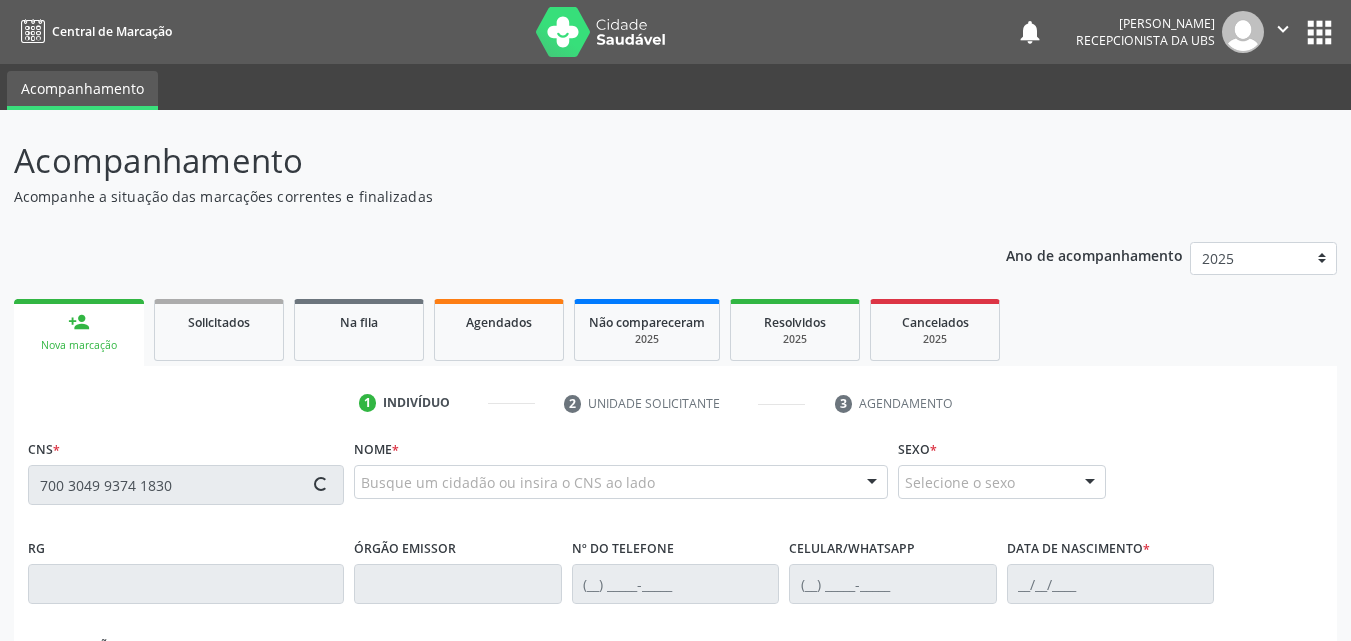 type on "700 3049 9374 1830" 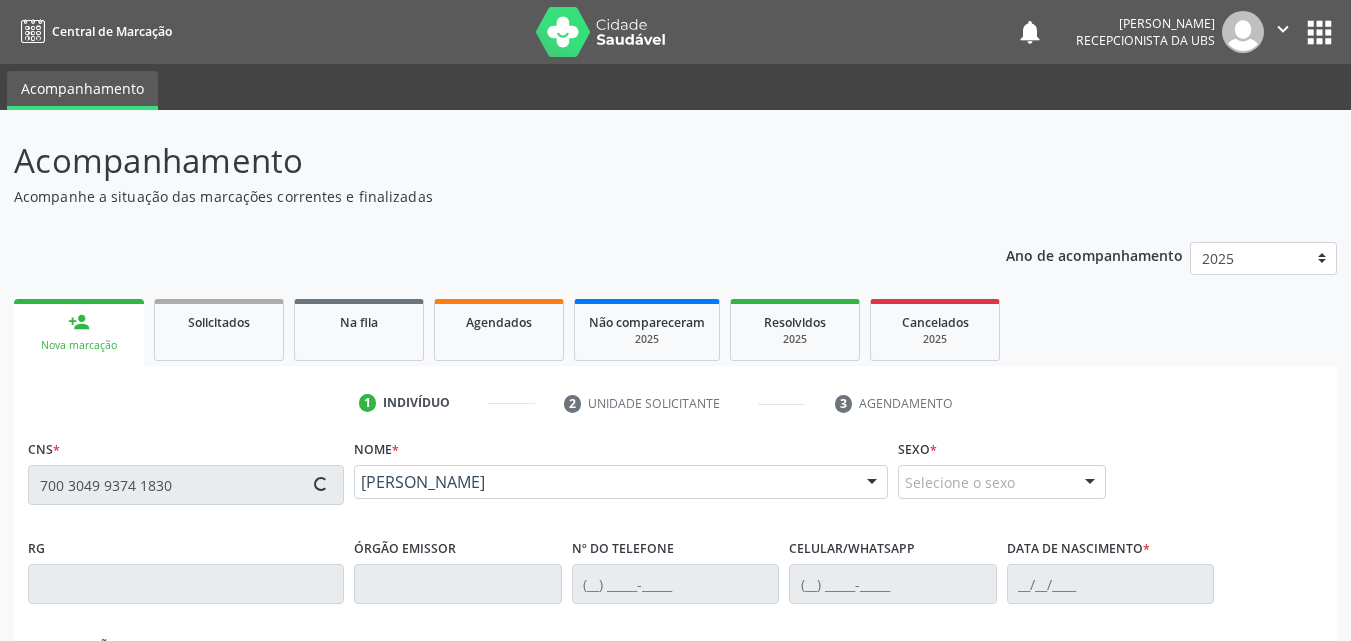 type on "[PHONE_NUMBER]" 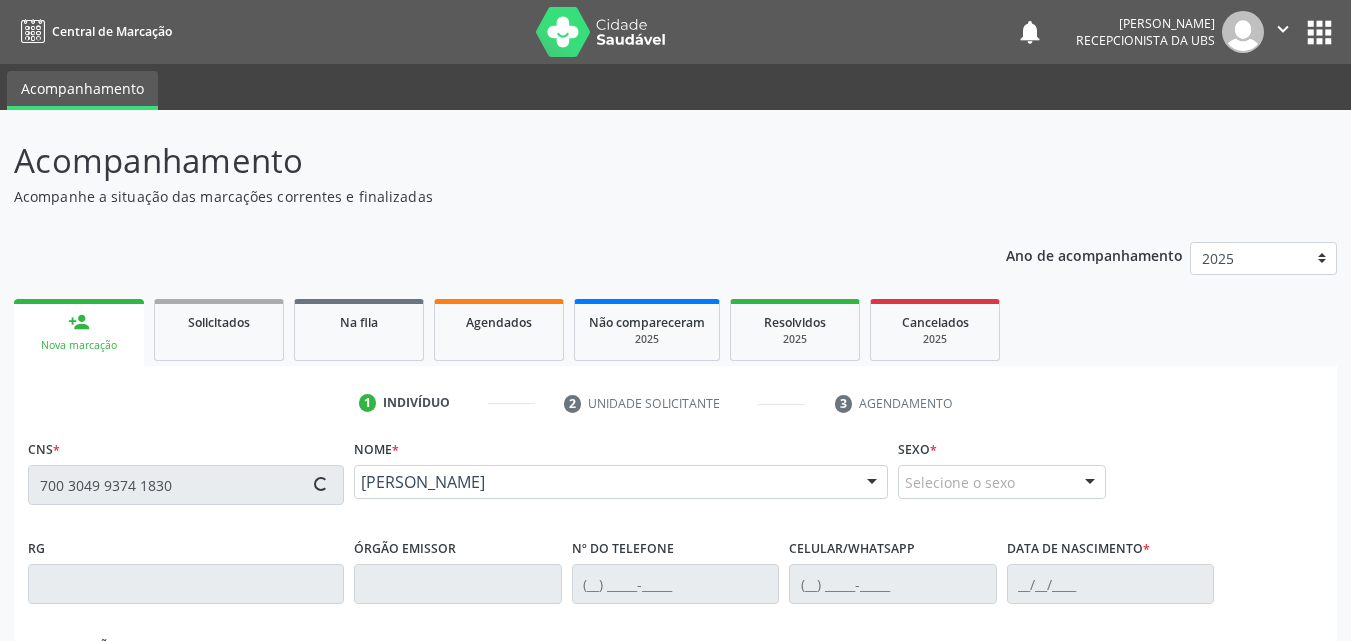 type on "[DATE]" 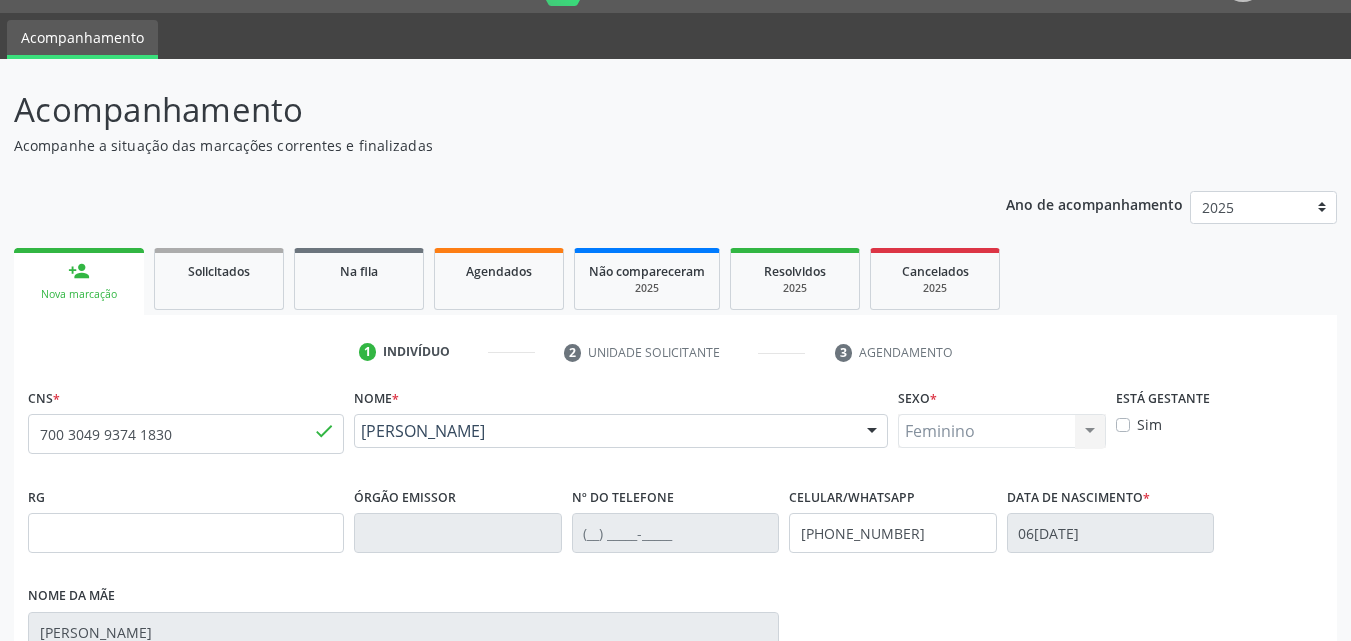 scroll, scrollTop: 100, scrollLeft: 0, axis: vertical 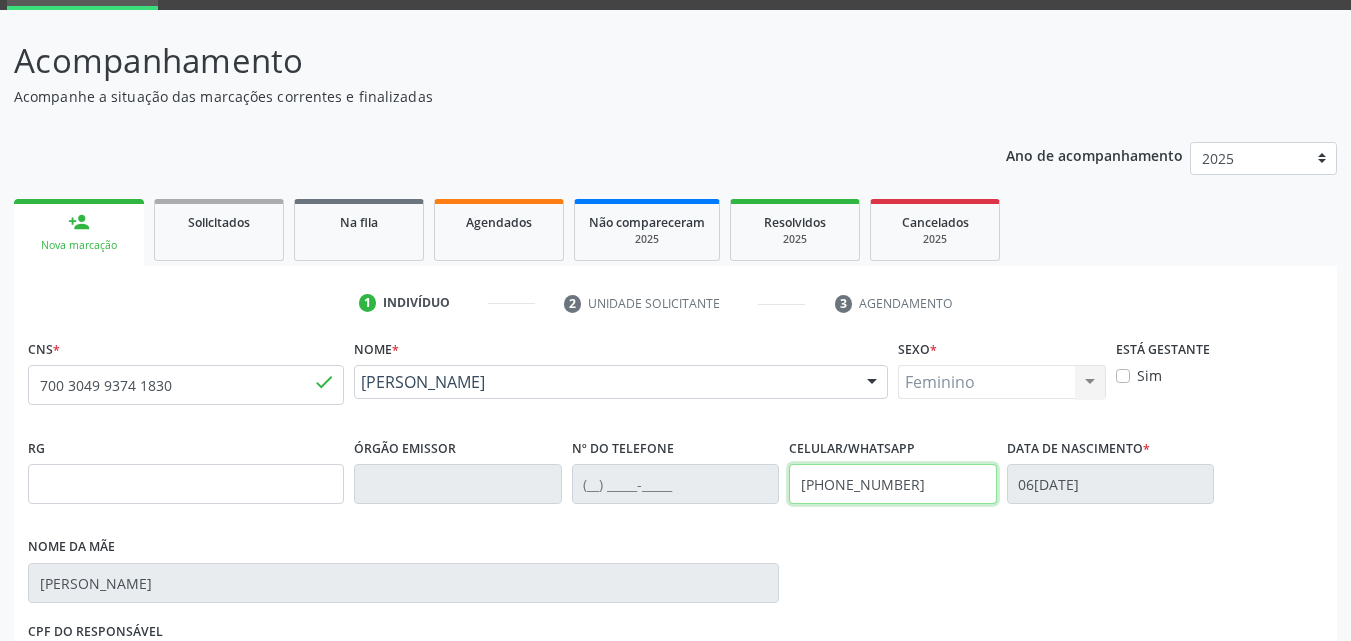 click on "RG
Órgão emissor
Nº do Telefone
Celular/WhatsApp
(87) 99634-8102
Data de nascimento
*
06/08/1963
Nome da mãe
Maria Gomes de Souza" at bounding box center [675, 525] 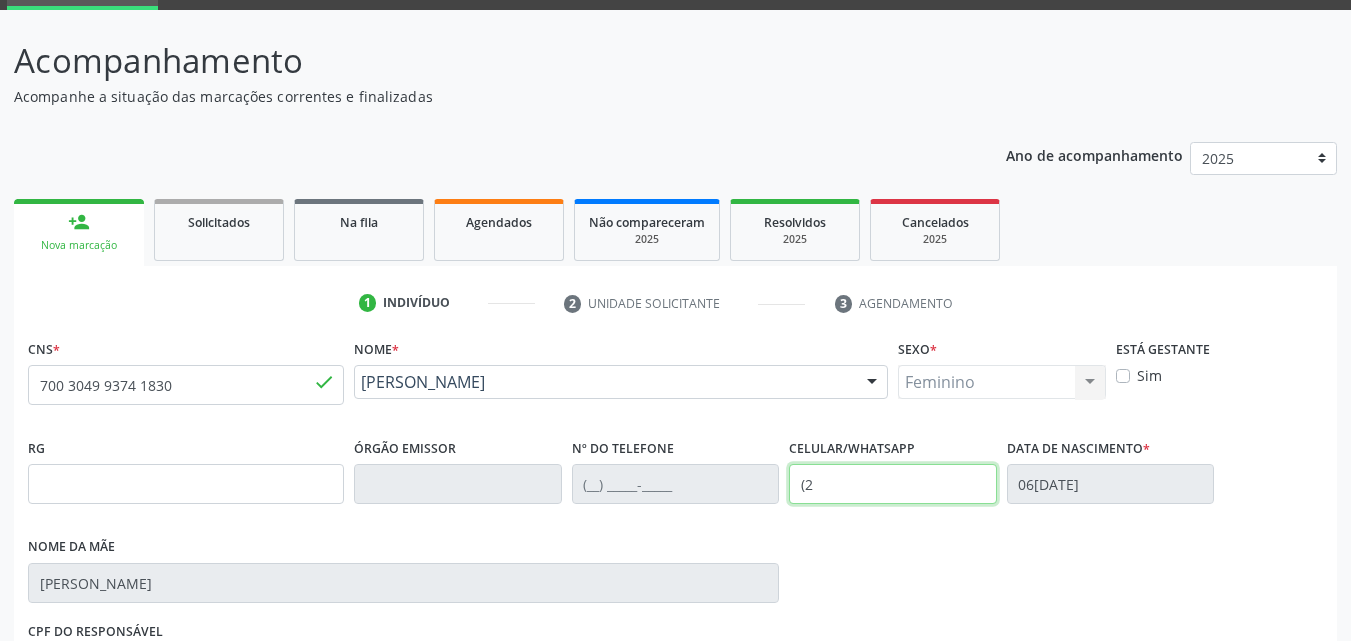 type on "(" 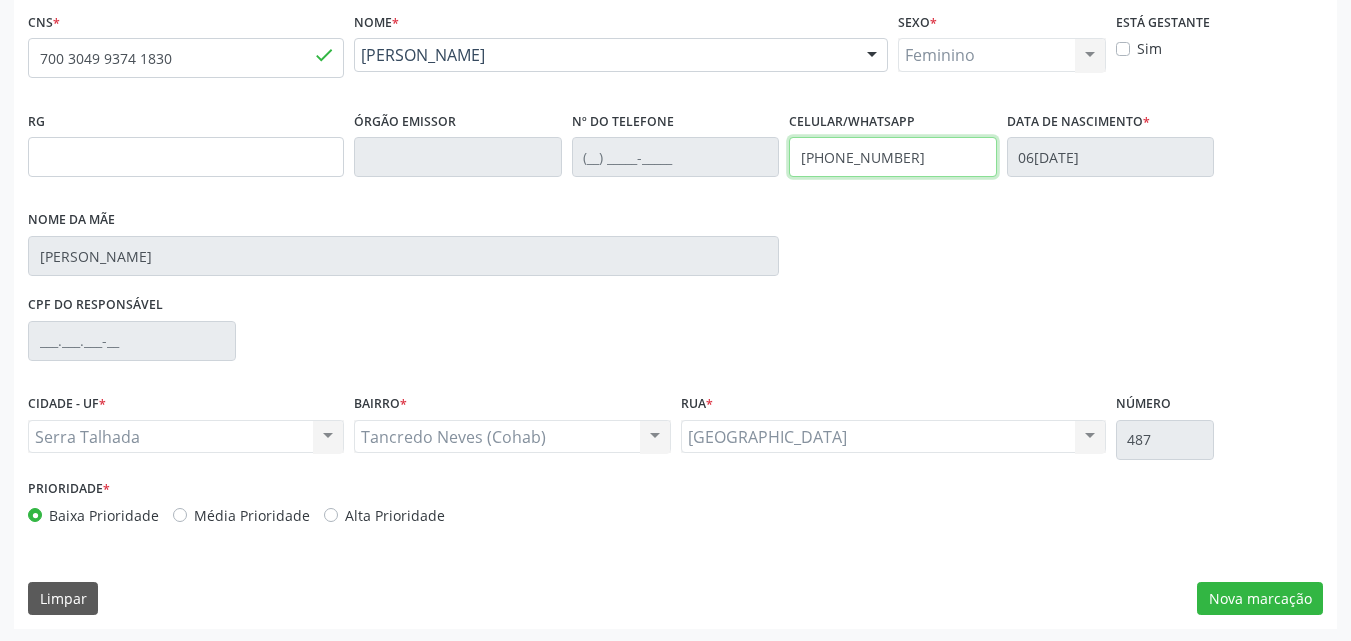 scroll, scrollTop: 429, scrollLeft: 0, axis: vertical 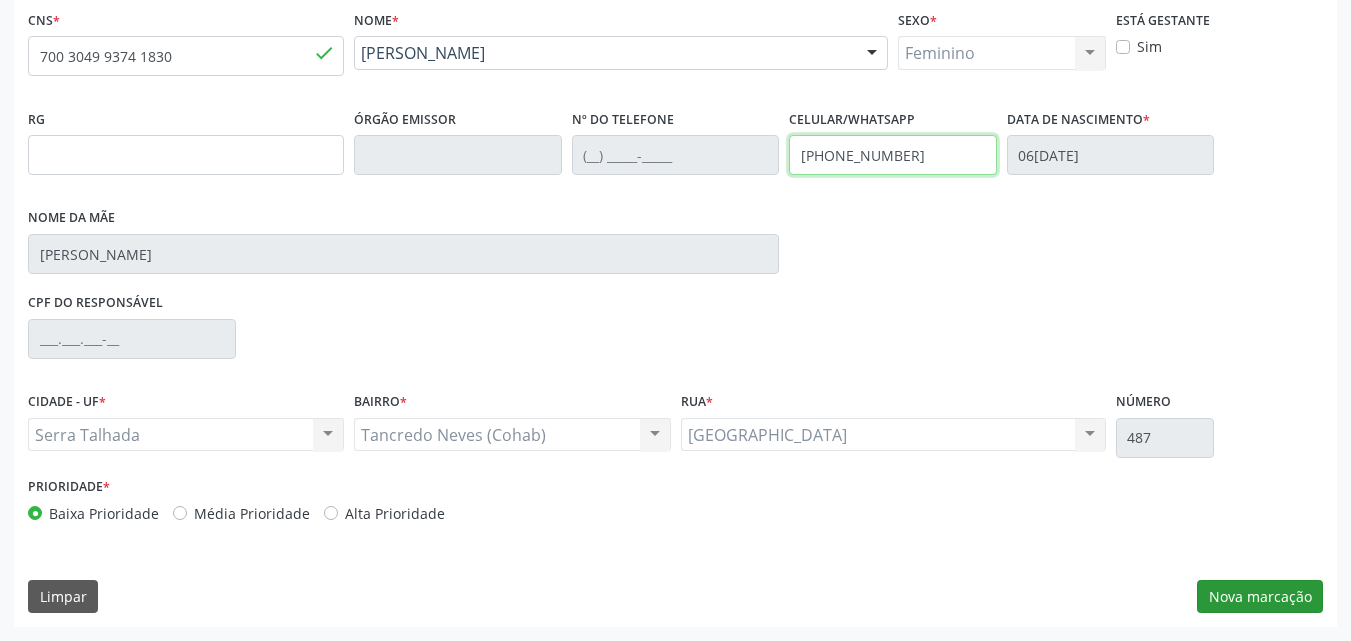 type on "[PHONE_NUMBER]" 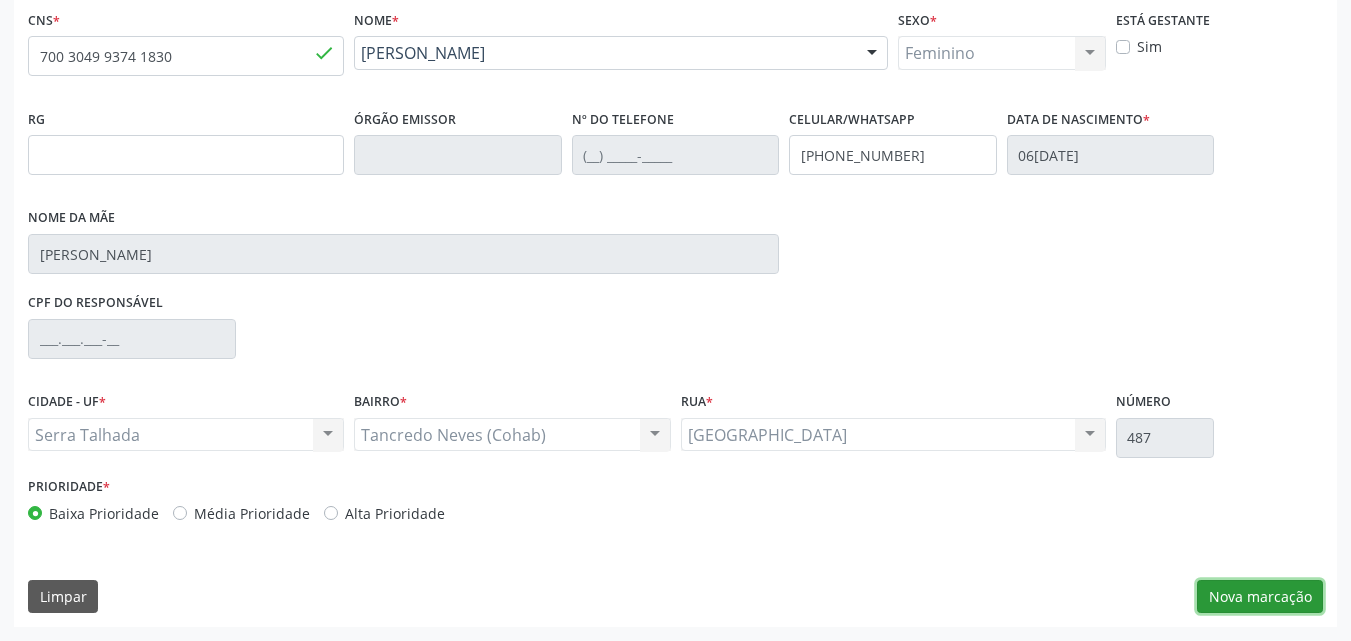 click on "Nova marcação" at bounding box center (1260, 597) 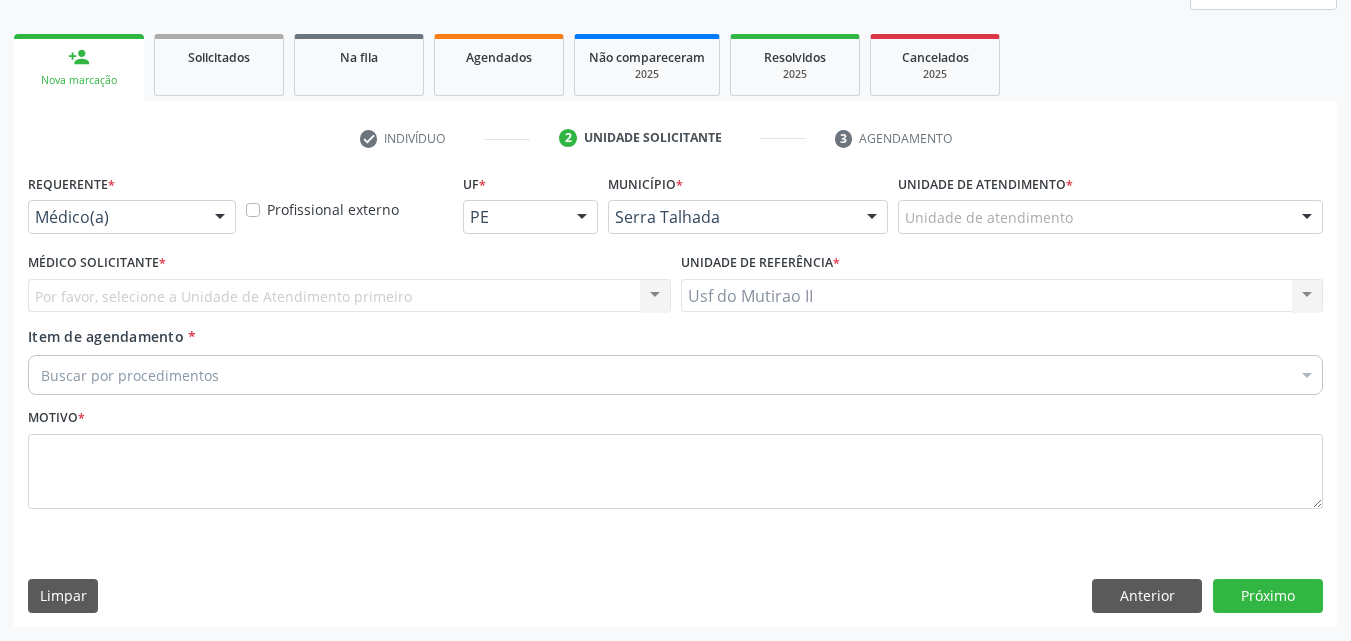 scroll, scrollTop: 265, scrollLeft: 0, axis: vertical 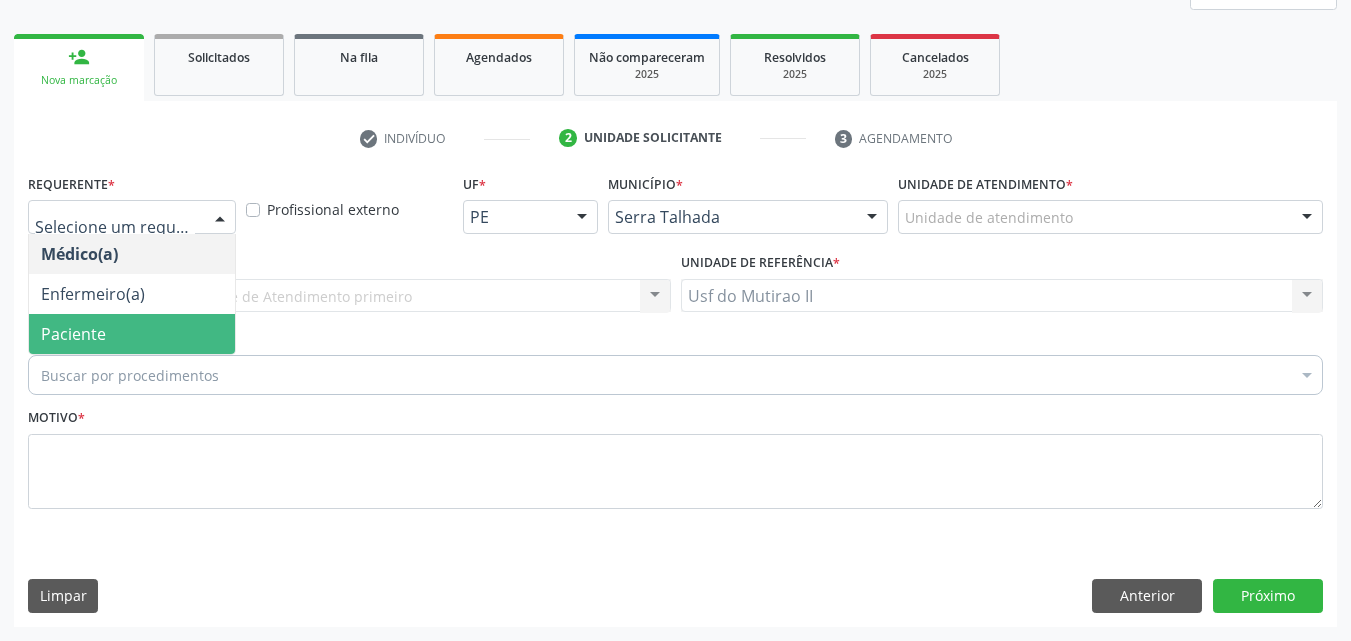 click on "Paciente" at bounding box center [132, 334] 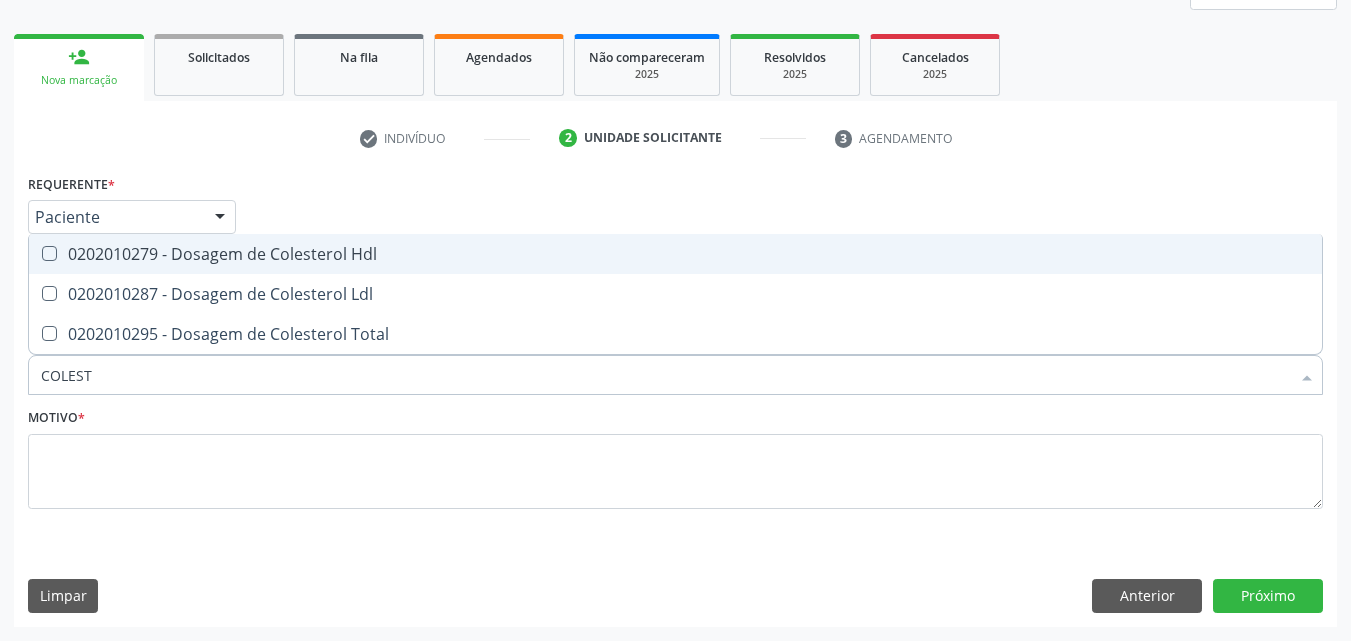type on "COLESTE" 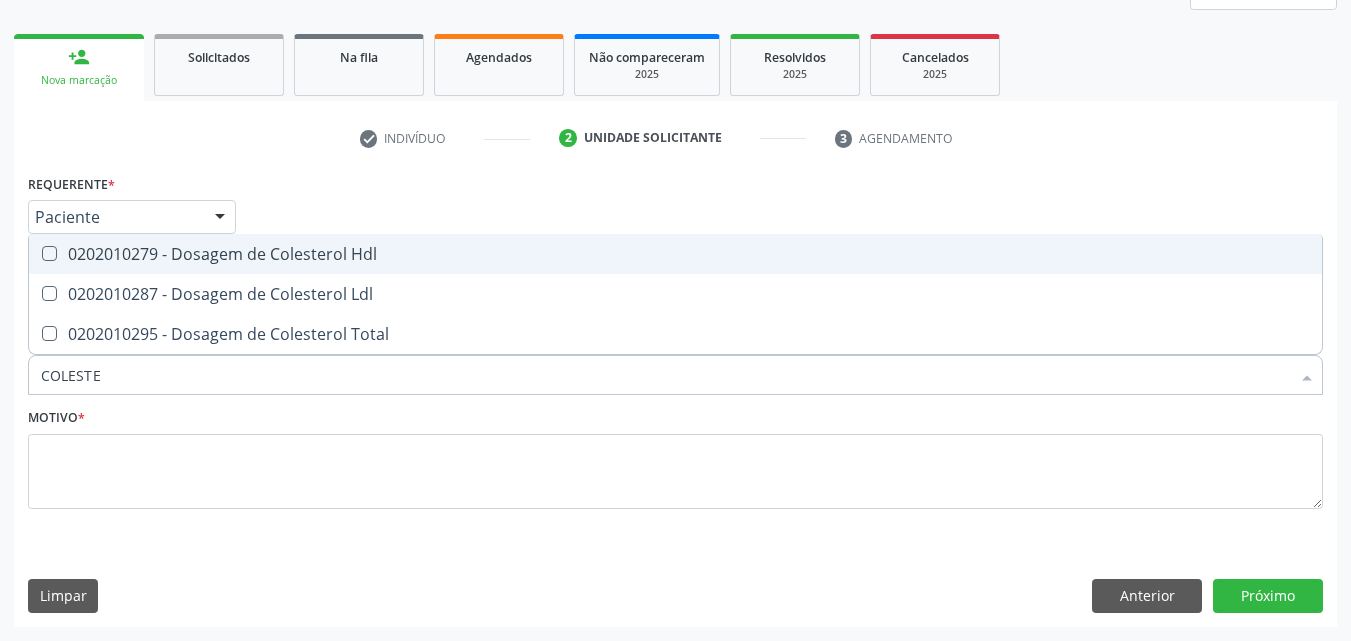 click on "0202010279 - Dosagem de Colesterol Hdl" at bounding box center [675, 254] 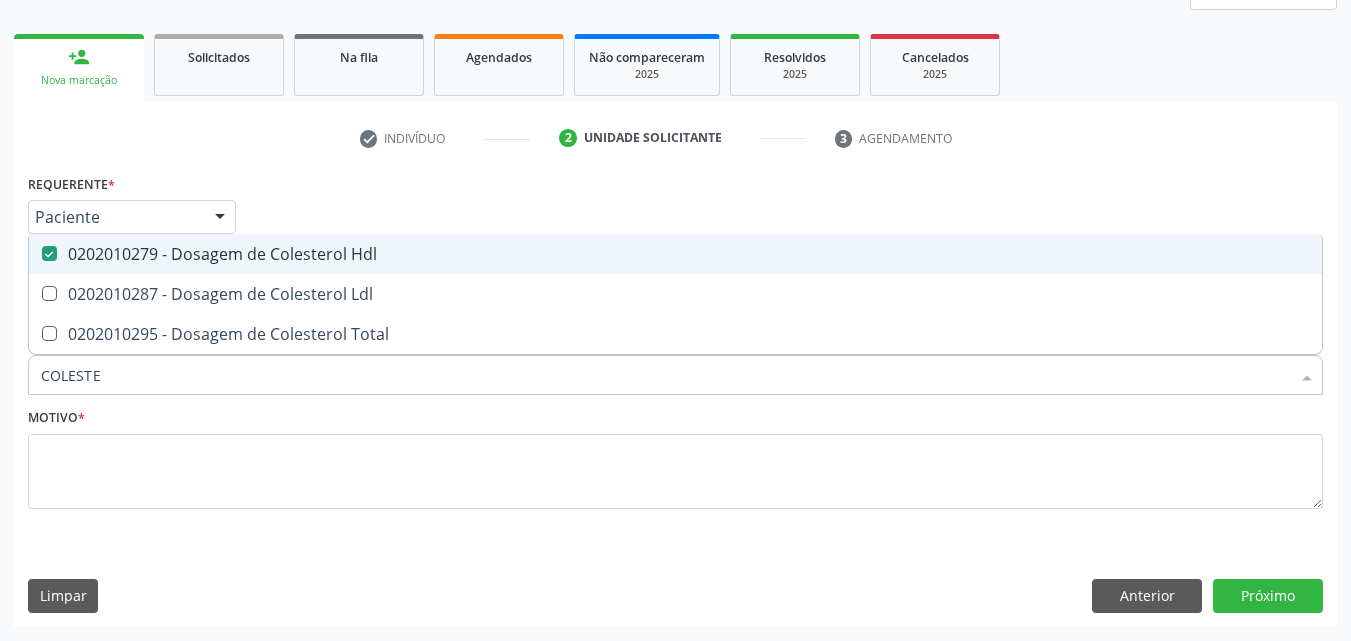 click on "0202010279 - Dosagem de Colesterol Hdl" at bounding box center (675, 254) 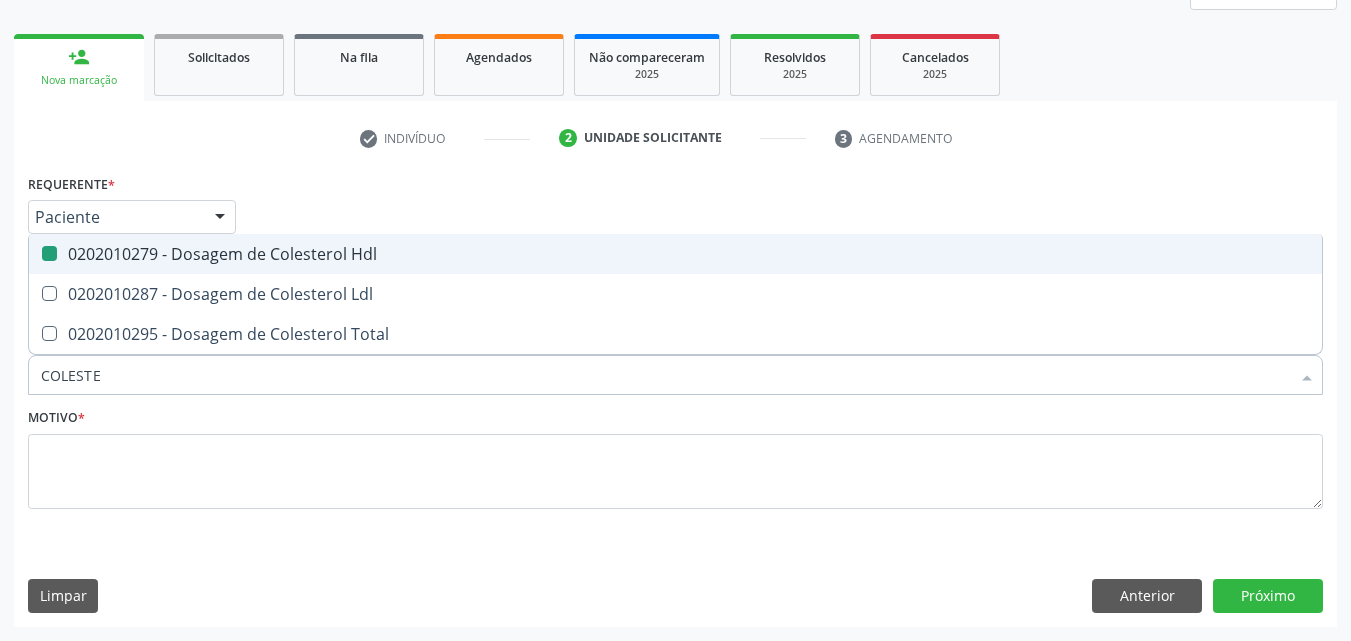 checkbox on "false" 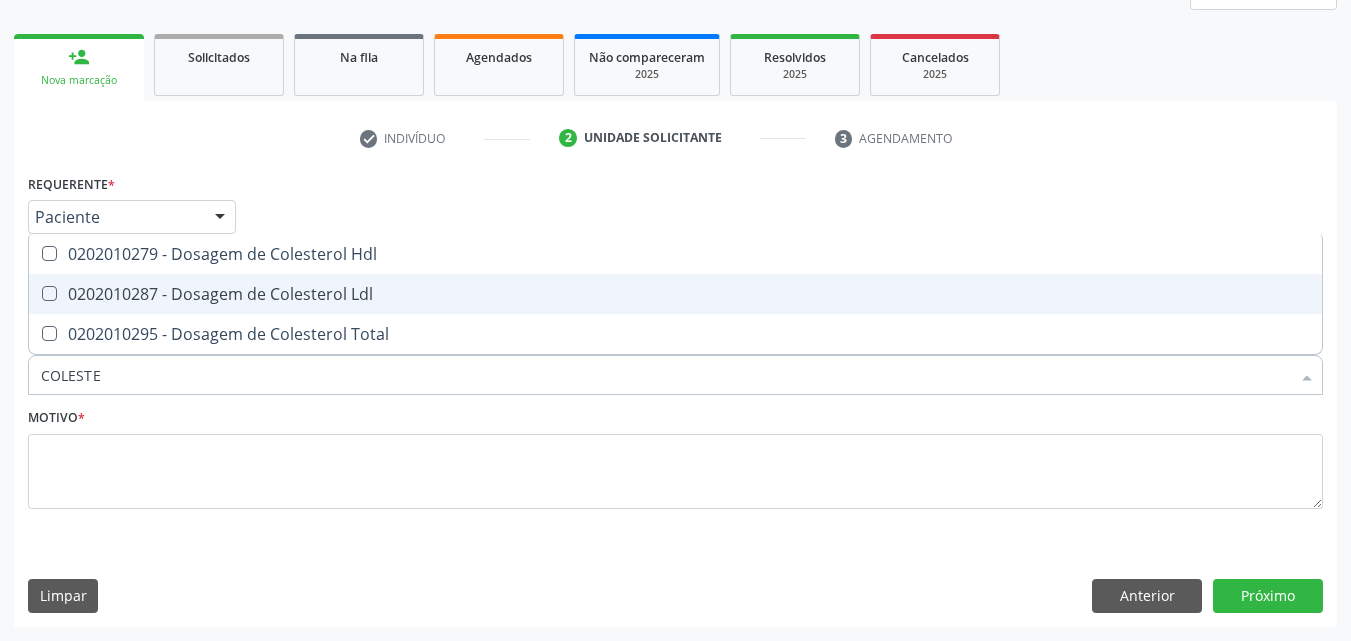 click on "0202010287 - Dosagem de Colesterol Ldl" at bounding box center [675, 294] 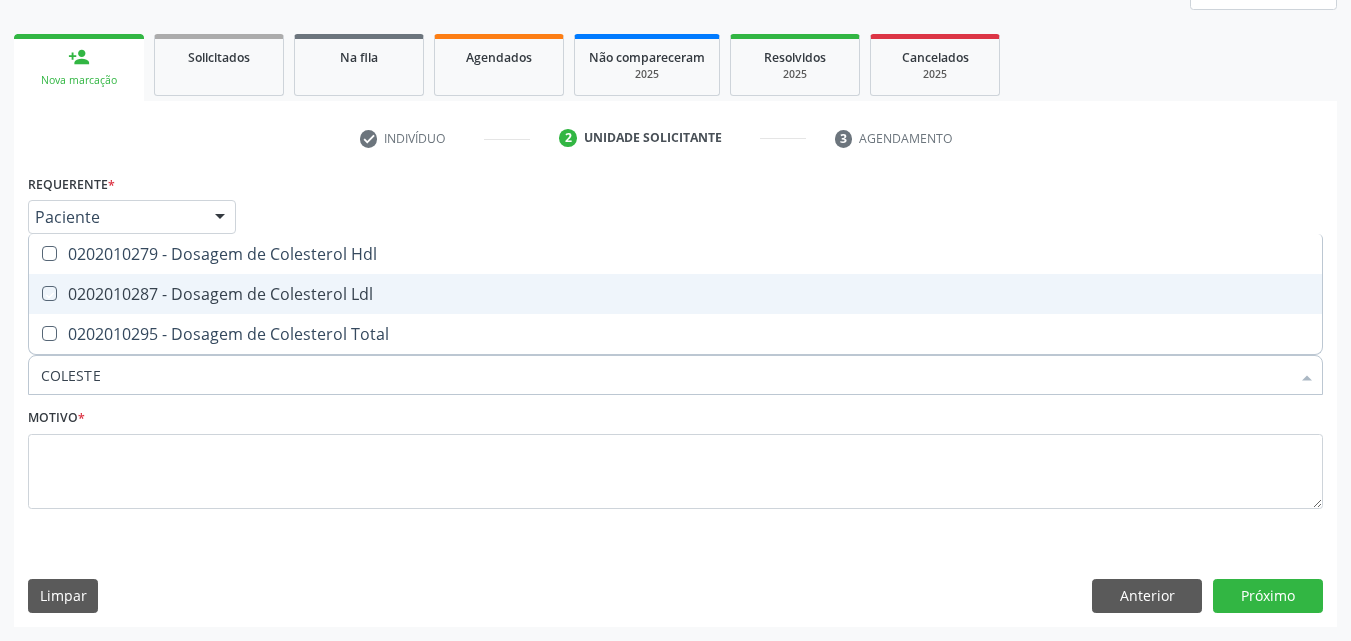 checkbox on "true" 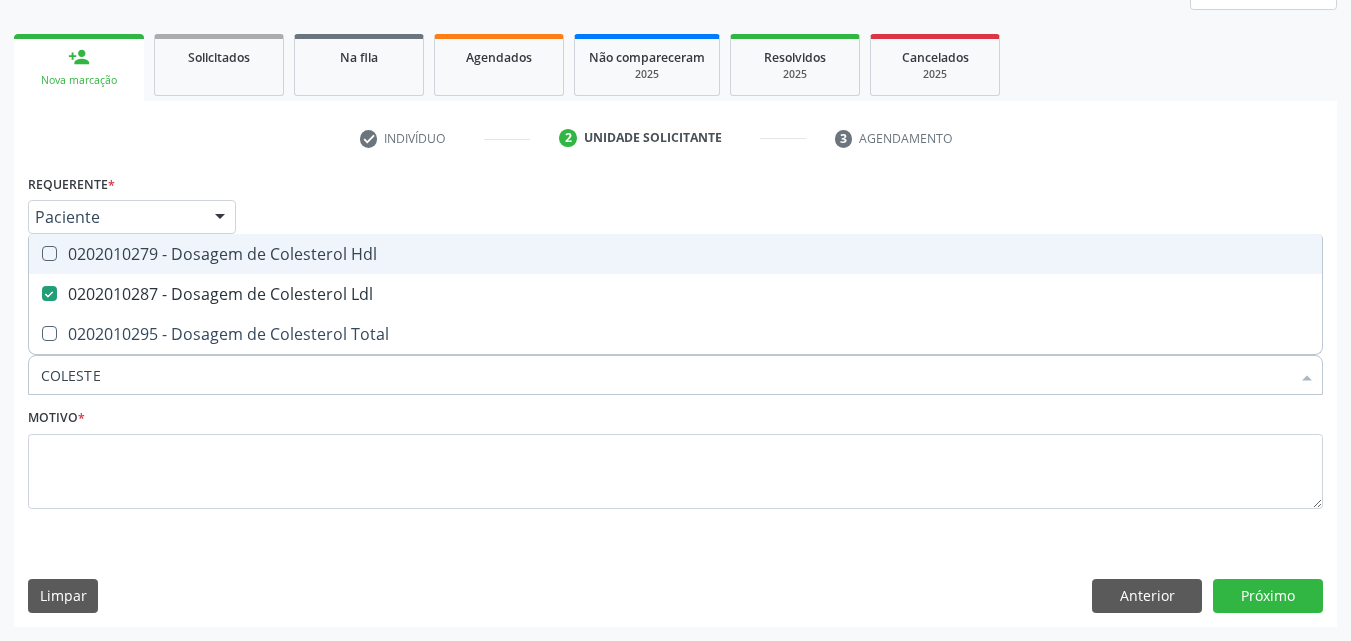 click on "0202010279 - Dosagem de Colesterol Hdl" at bounding box center [675, 254] 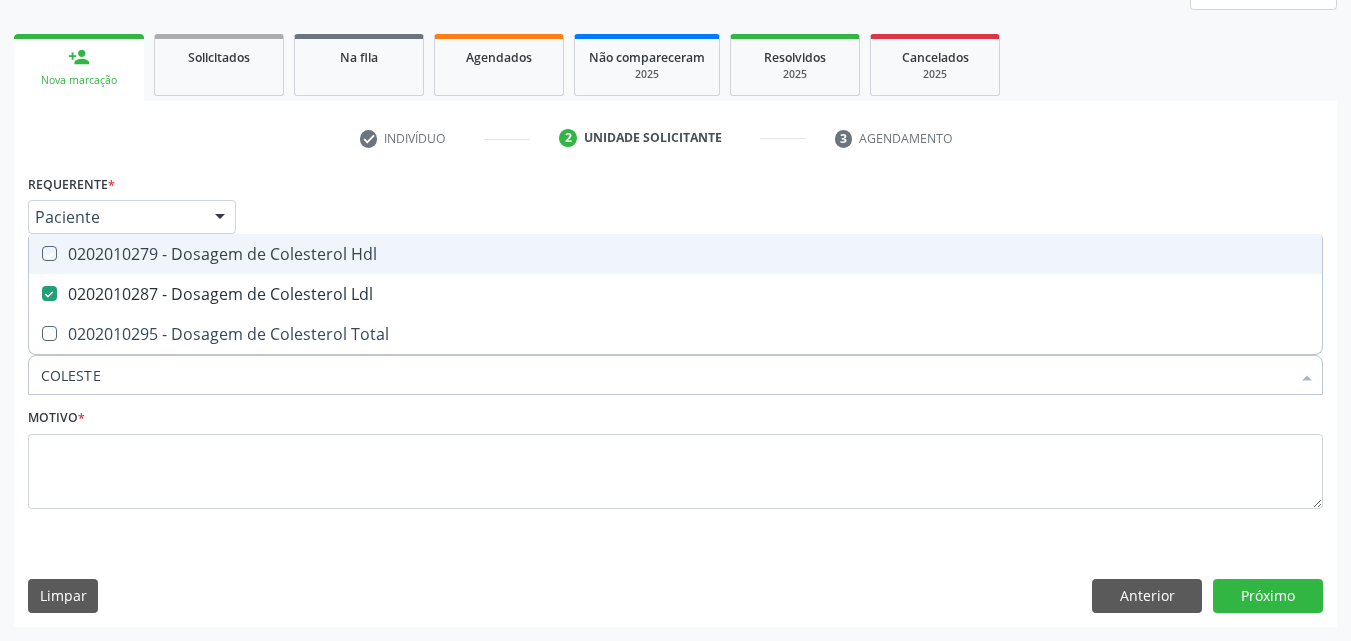 checkbox on "true" 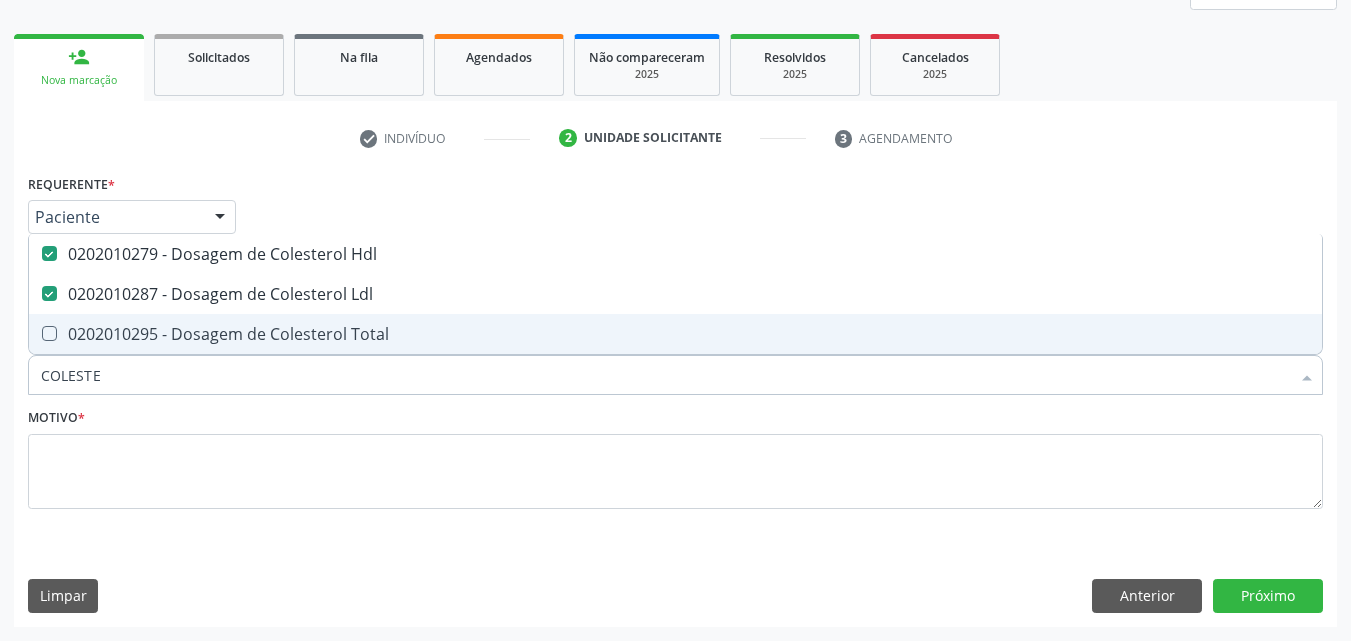 click on "0202010295 - Dosagem de Colesterol Total" at bounding box center [675, 334] 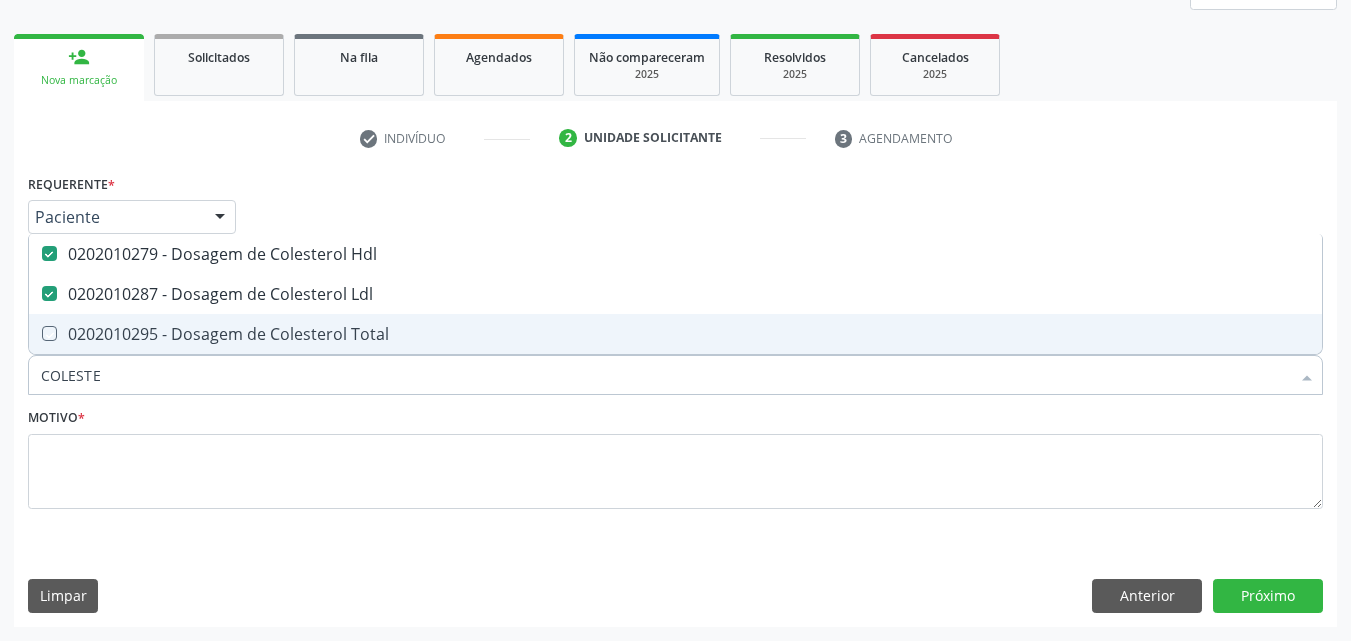 checkbox on "true" 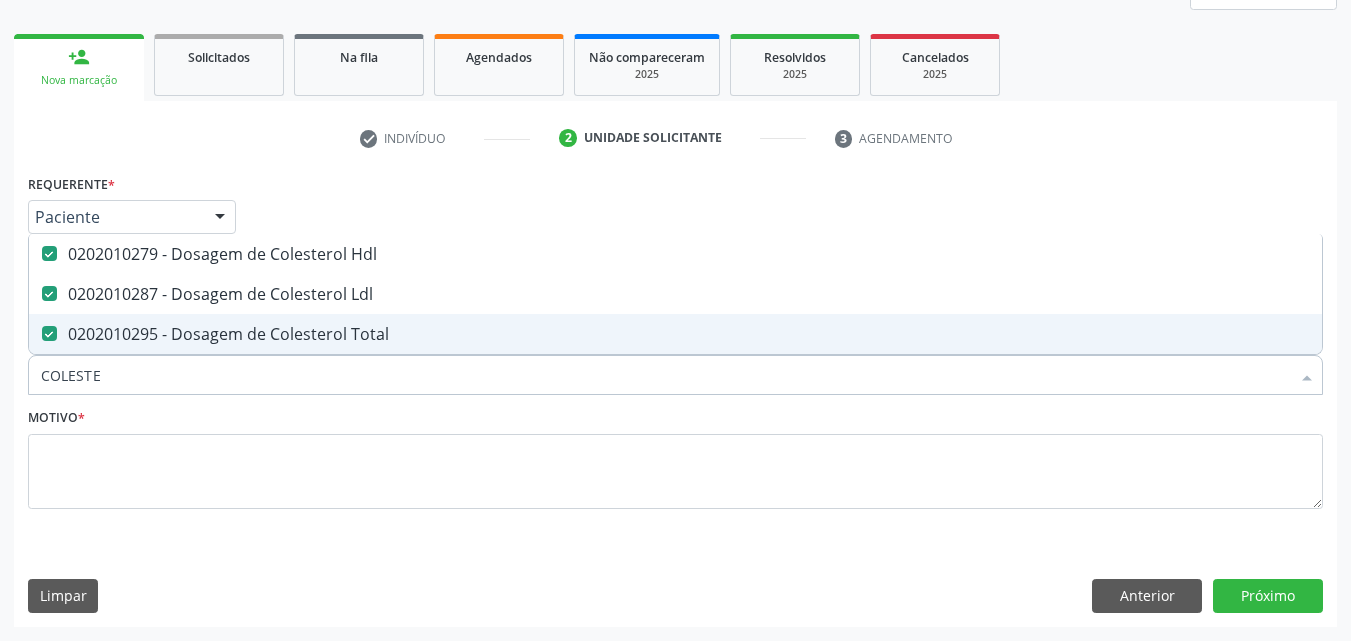 drag, startPoint x: 170, startPoint y: 369, endPoint x: 0, endPoint y: 364, distance: 170.07352 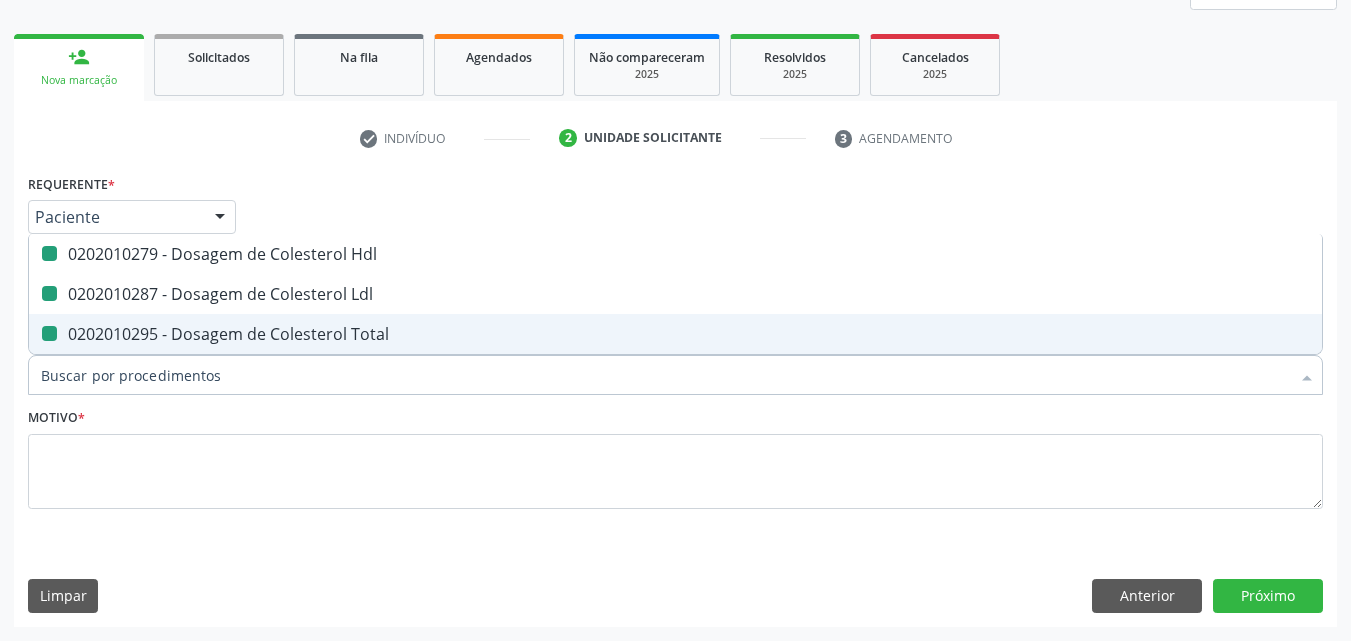 type on "C" 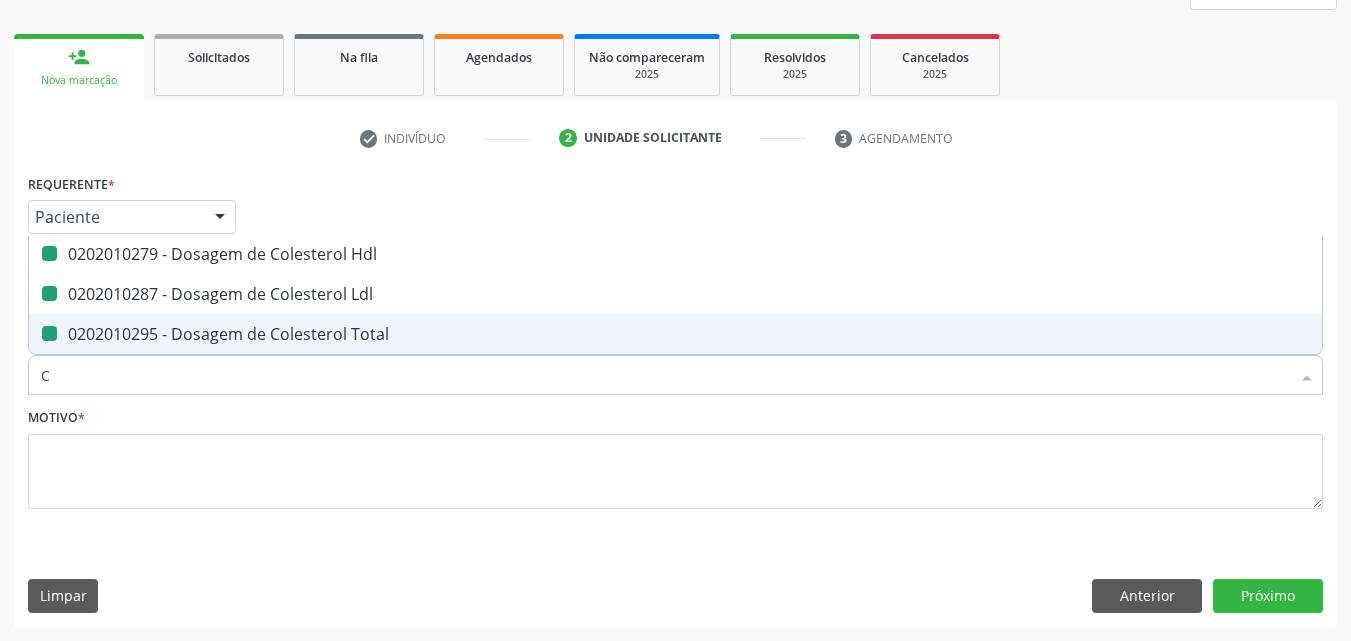 checkbox on "false" 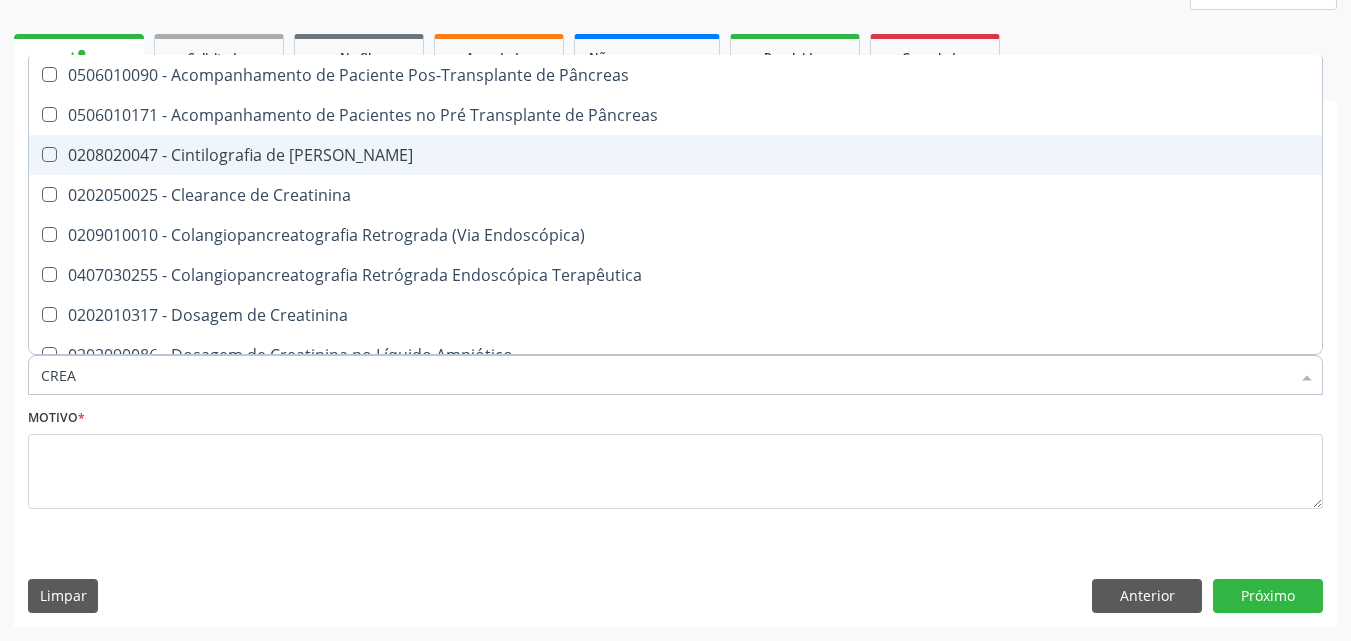 type on "CREAT" 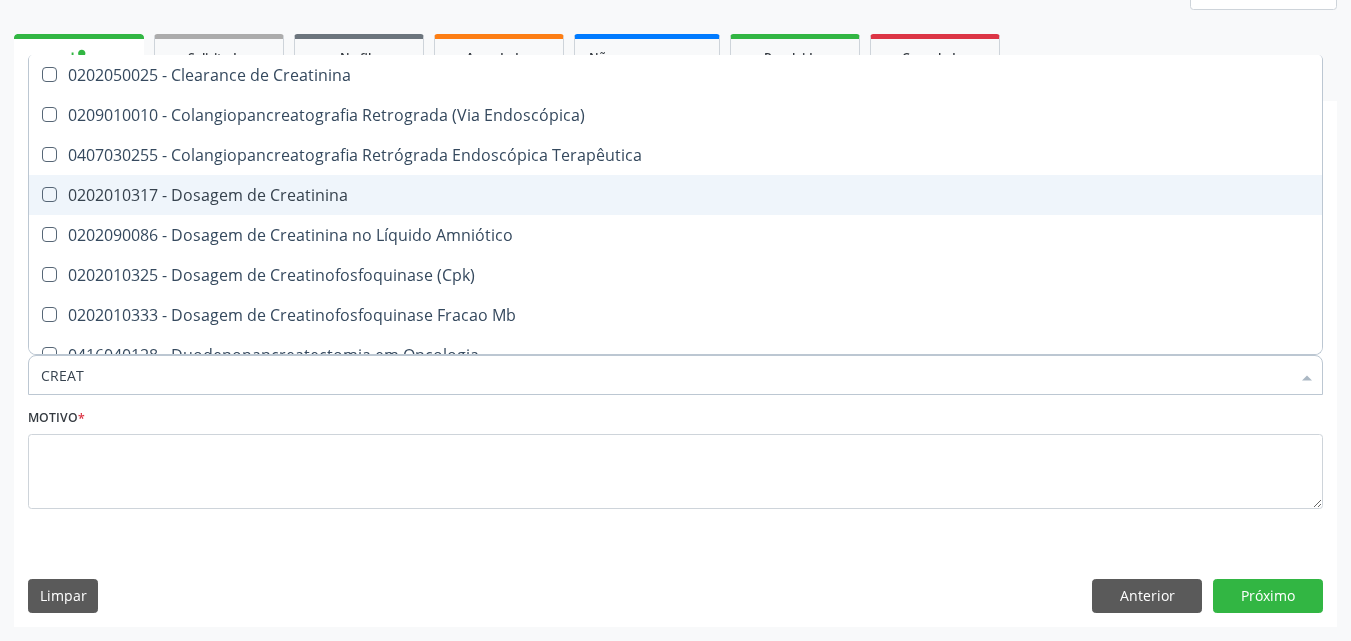 click on "0202010317 - Dosagem de Creatinina" at bounding box center (675, 195) 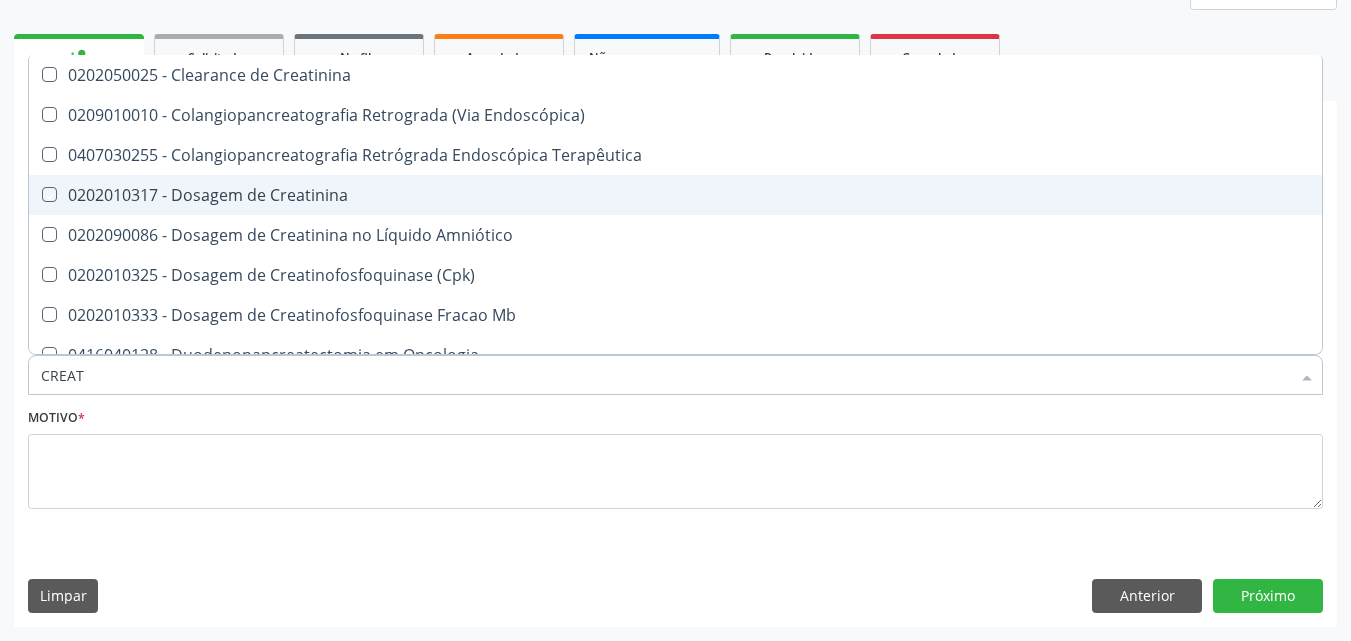 checkbox on "true" 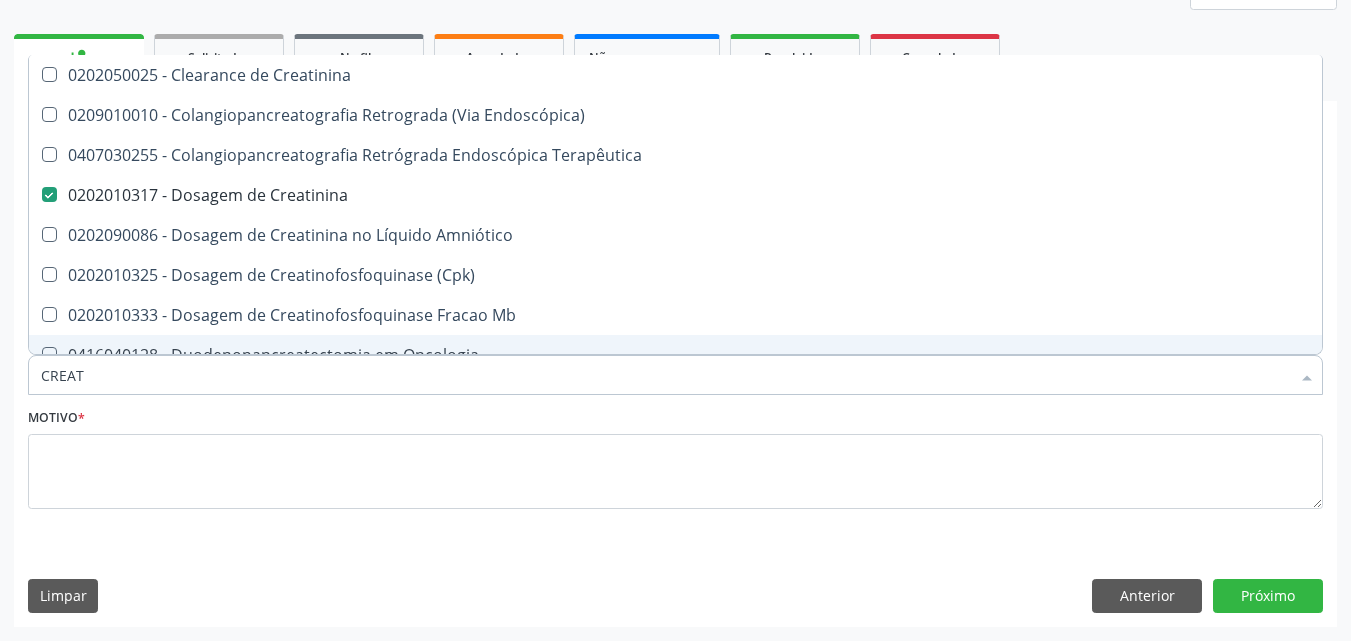drag, startPoint x: 99, startPoint y: 386, endPoint x: 0, endPoint y: 351, distance: 105.00476 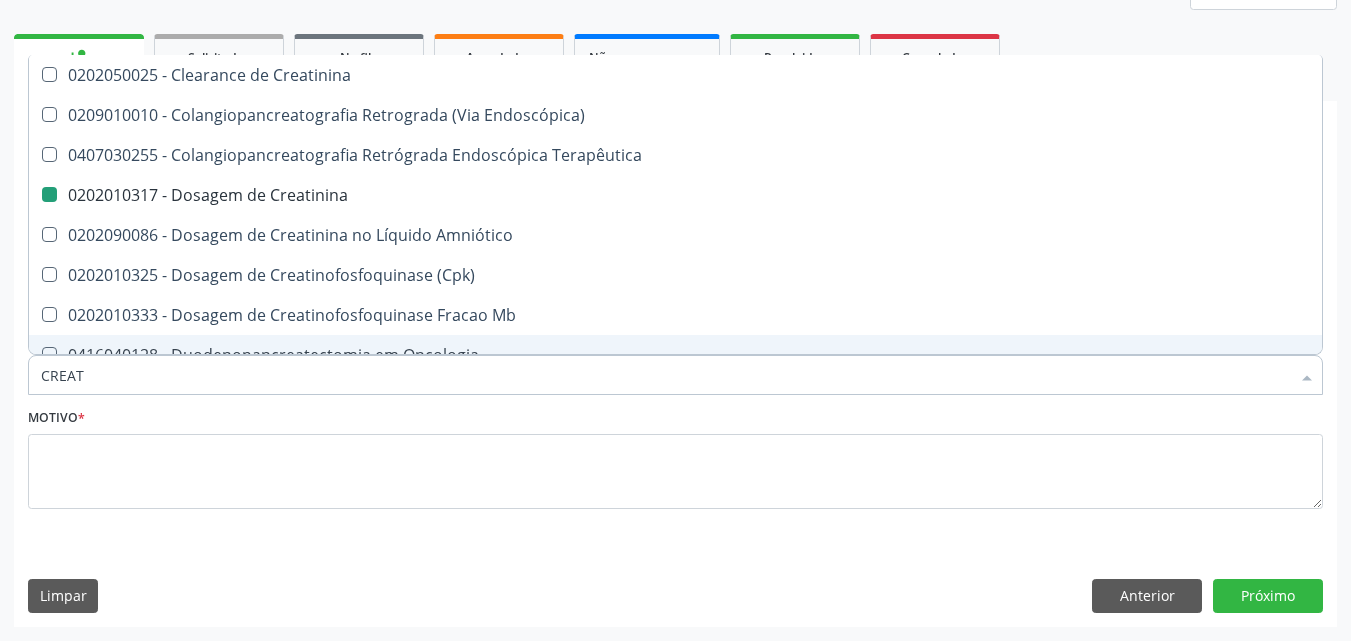 type 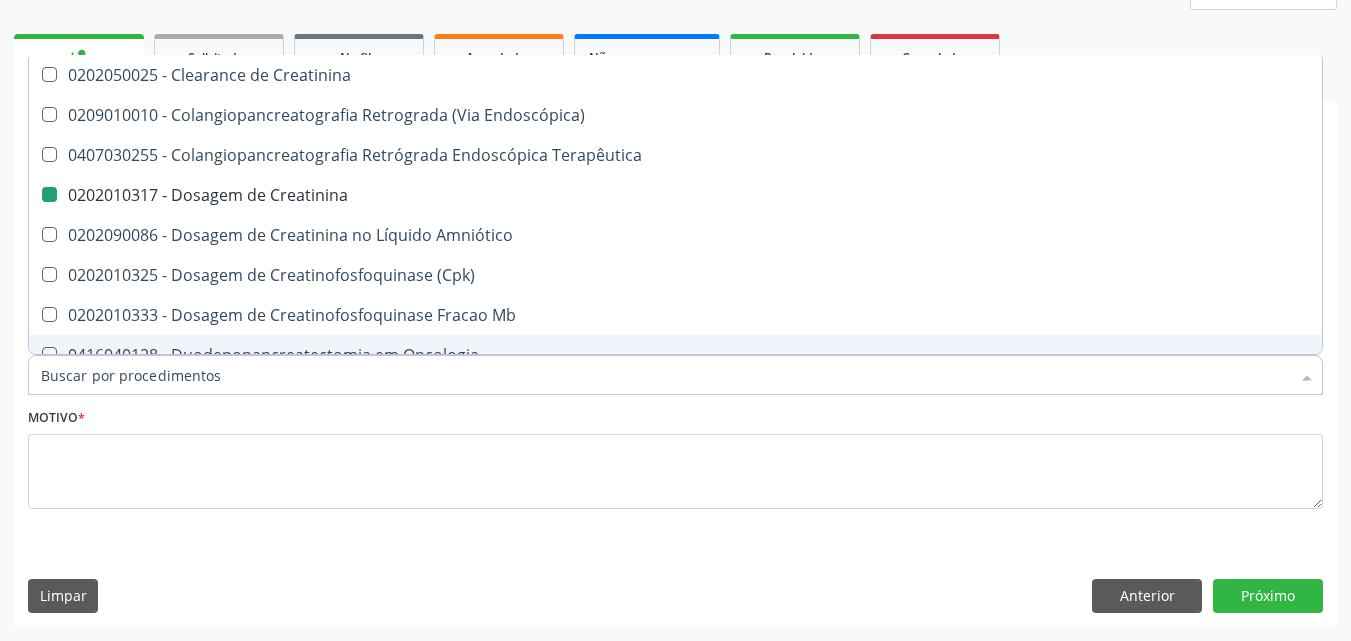 checkbox on "false" 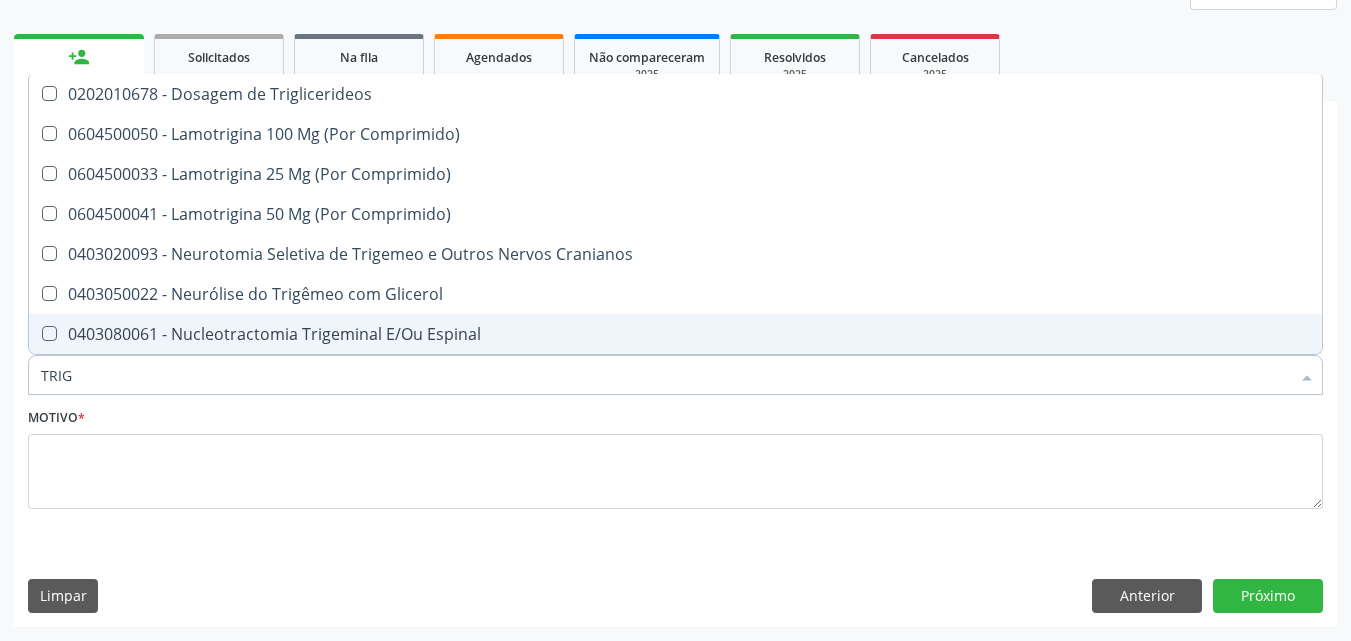 type on "TRIGL" 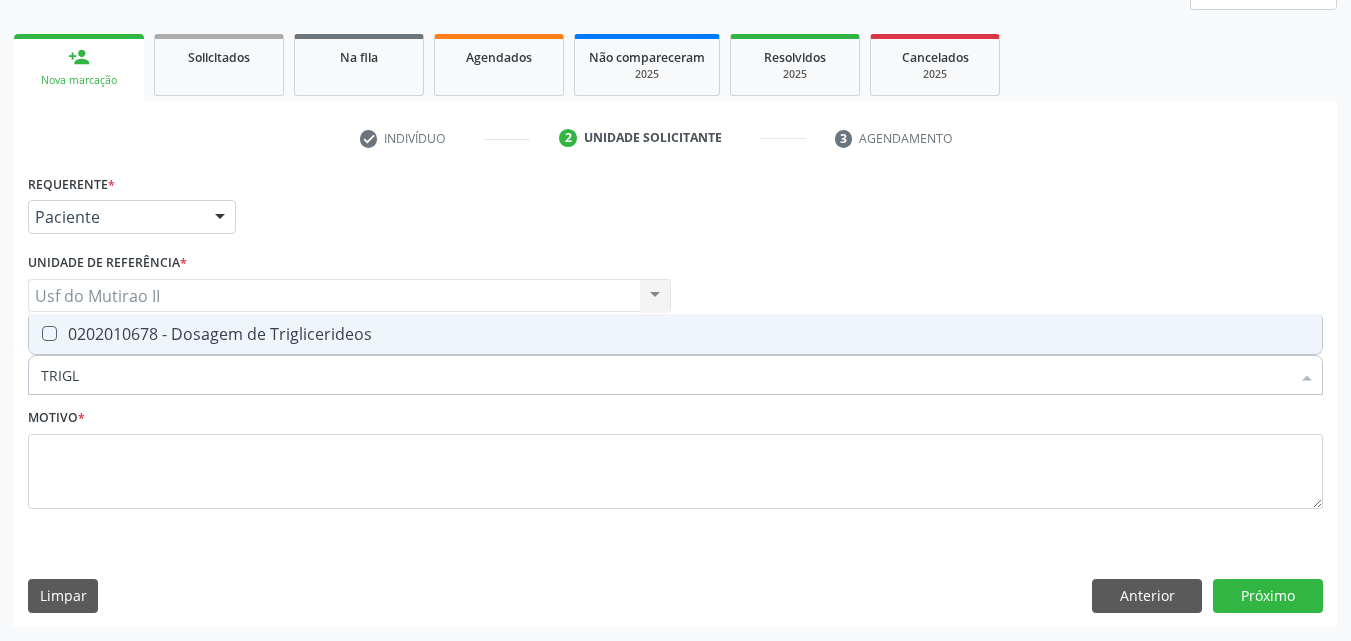 click at bounding box center [49, 333] 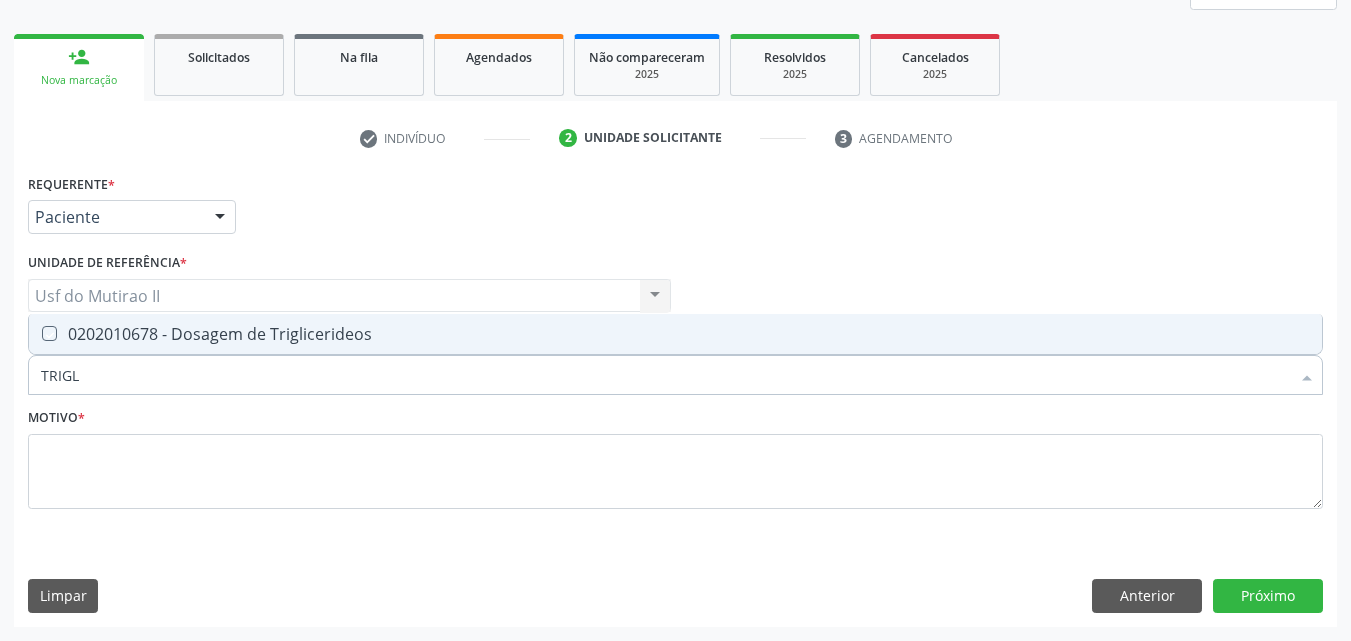 click at bounding box center [35, 333] 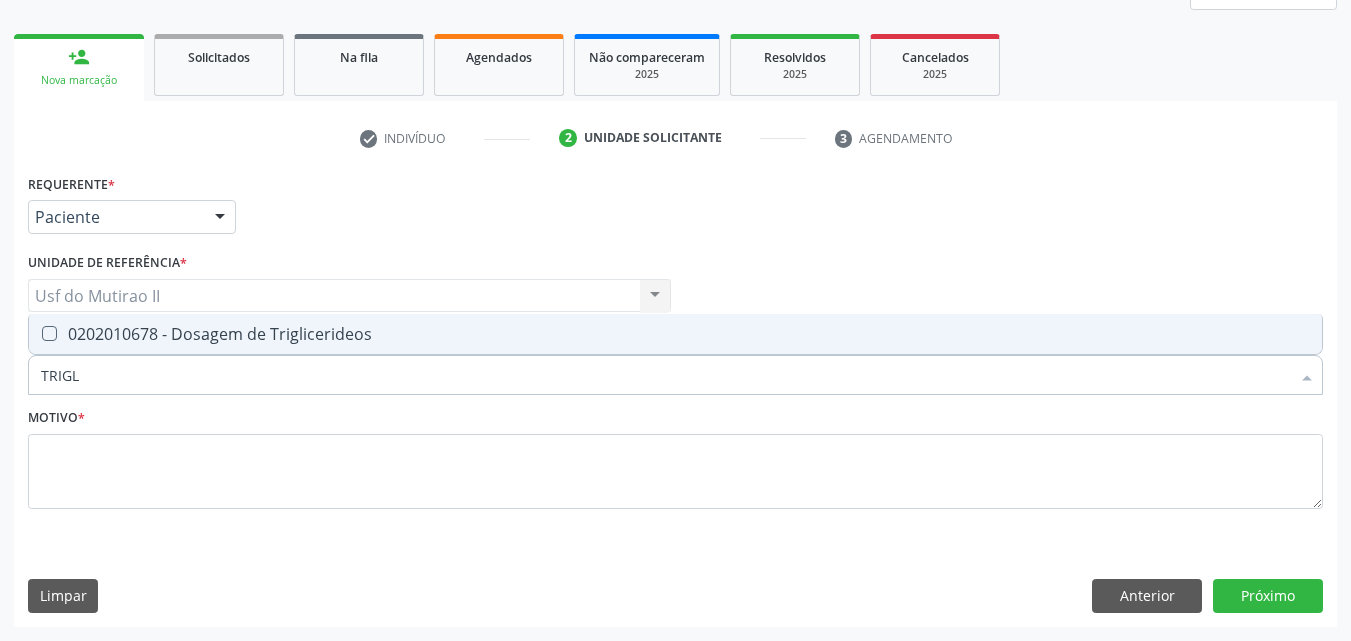 checkbox on "true" 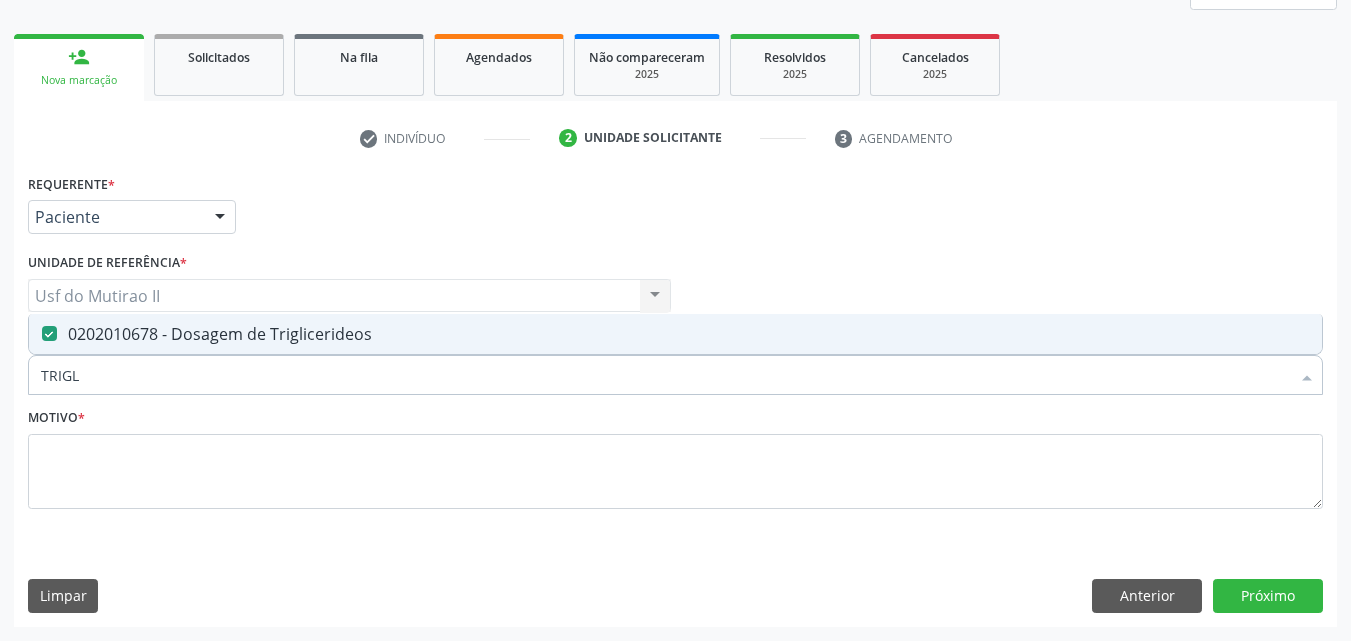 drag, startPoint x: 99, startPoint y: 376, endPoint x: 0, endPoint y: 362, distance: 99.985 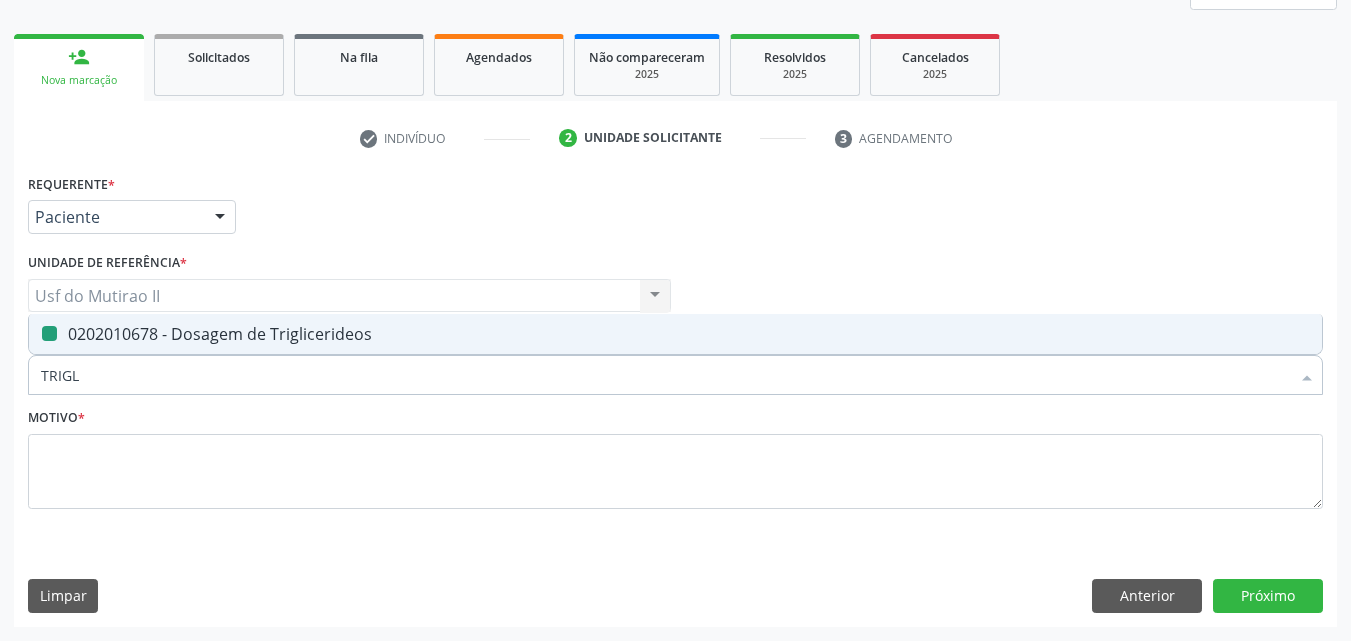type 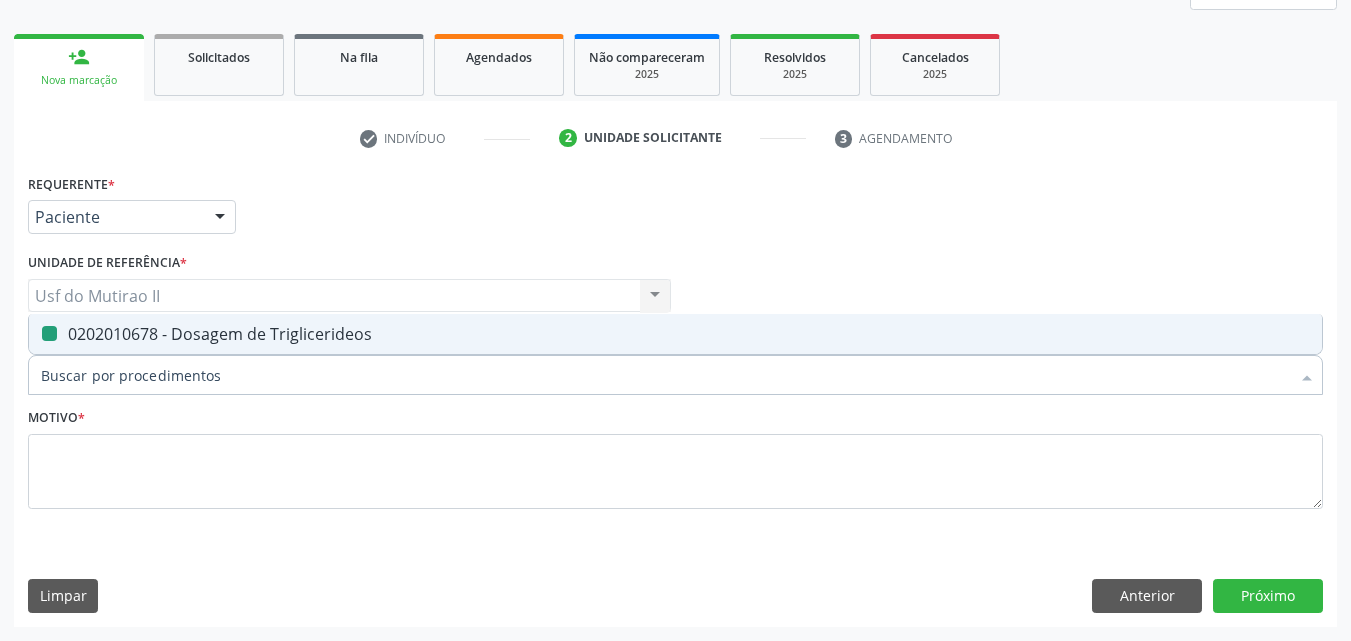 checkbox on "false" 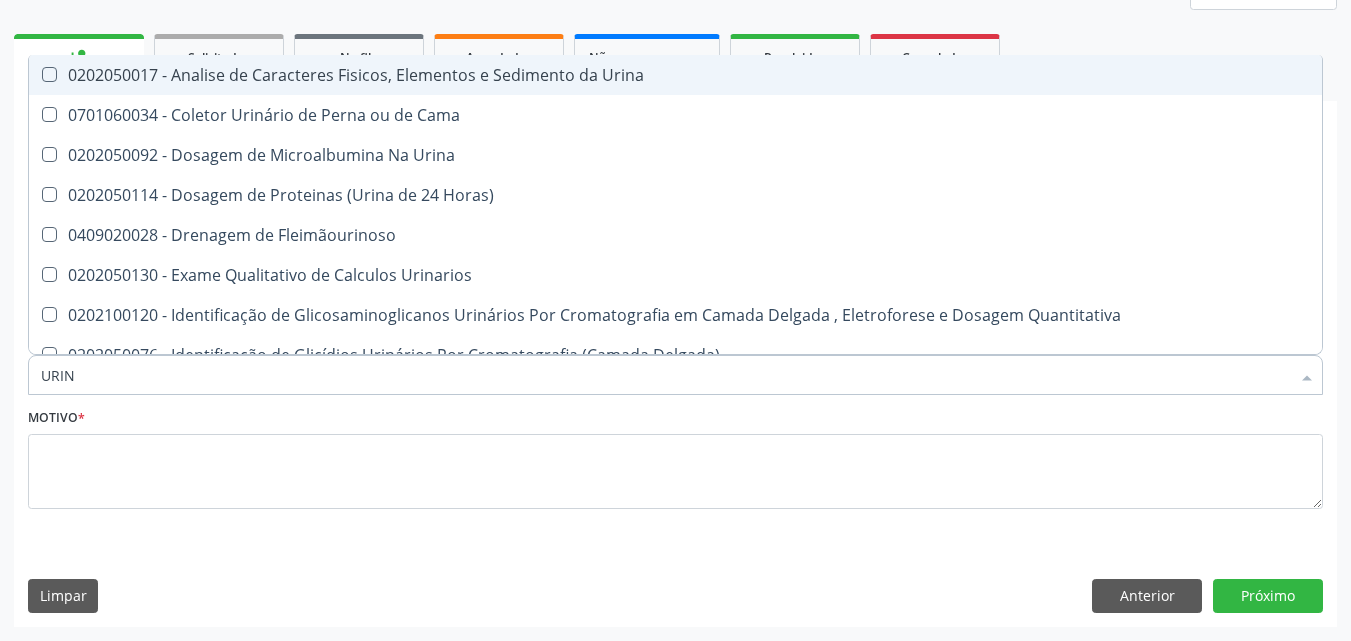 type on "URINA" 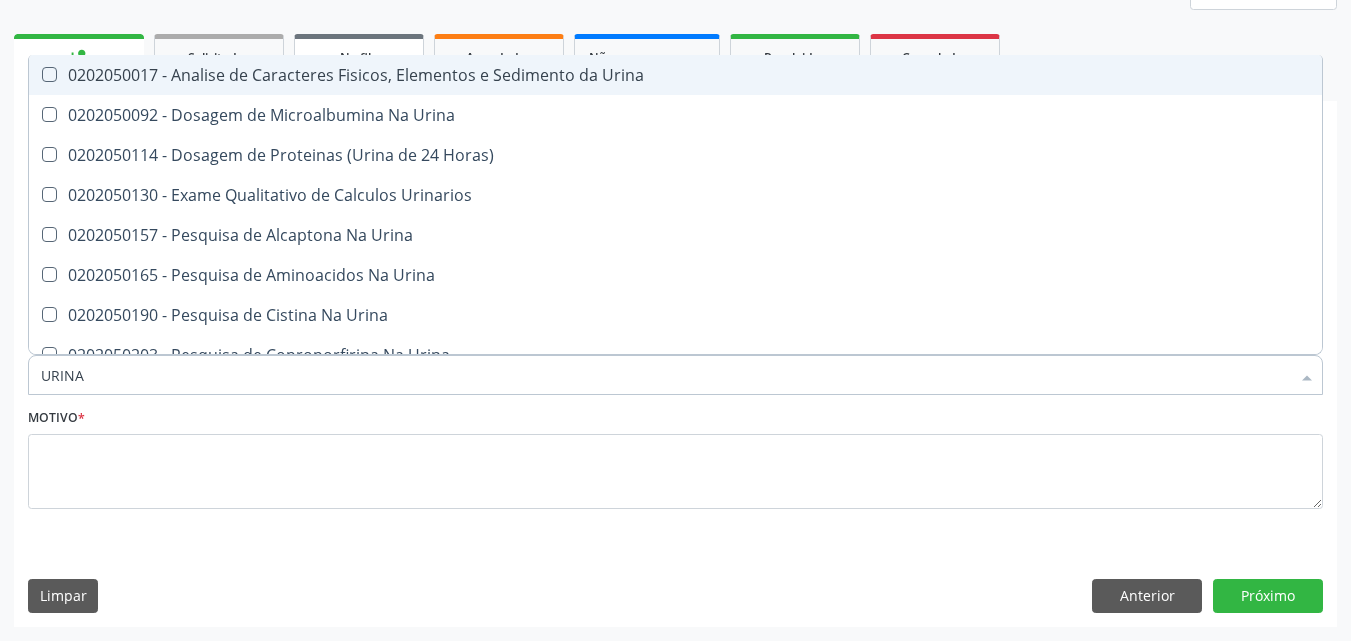 click on "Na fila" at bounding box center (359, 56) 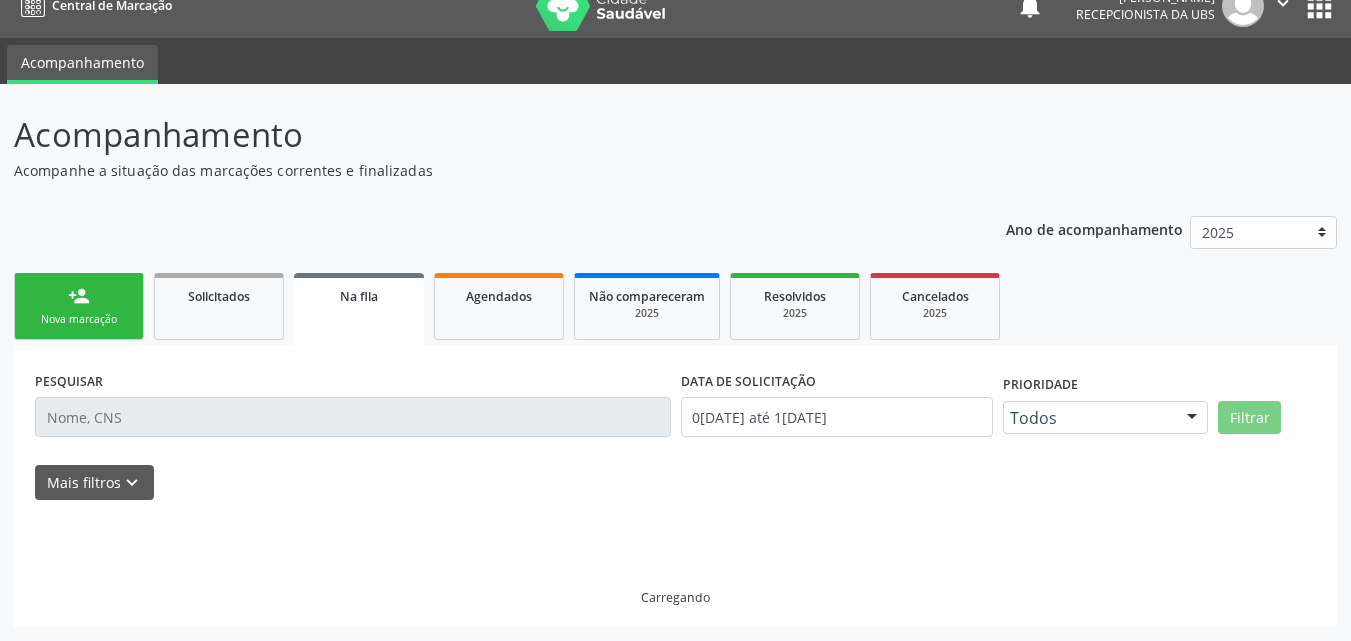 scroll, scrollTop: 0, scrollLeft: 0, axis: both 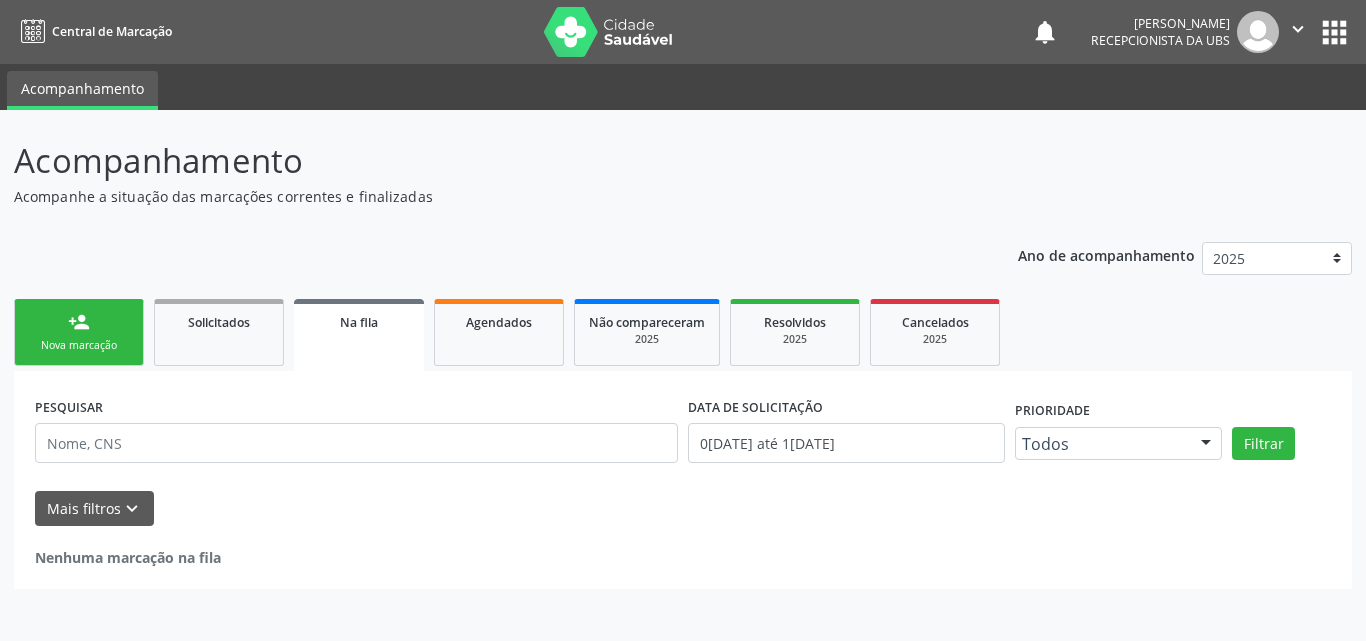 click on "person_add" at bounding box center (79, 322) 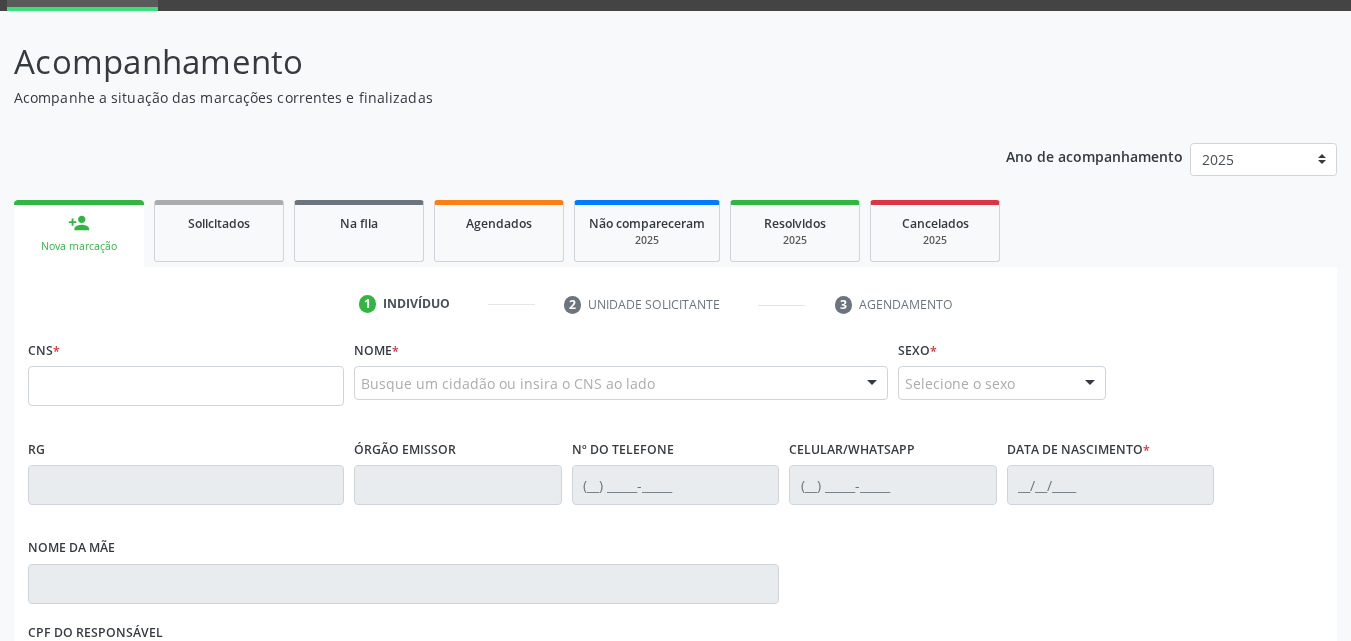 scroll, scrollTop: 100, scrollLeft: 0, axis: vertical 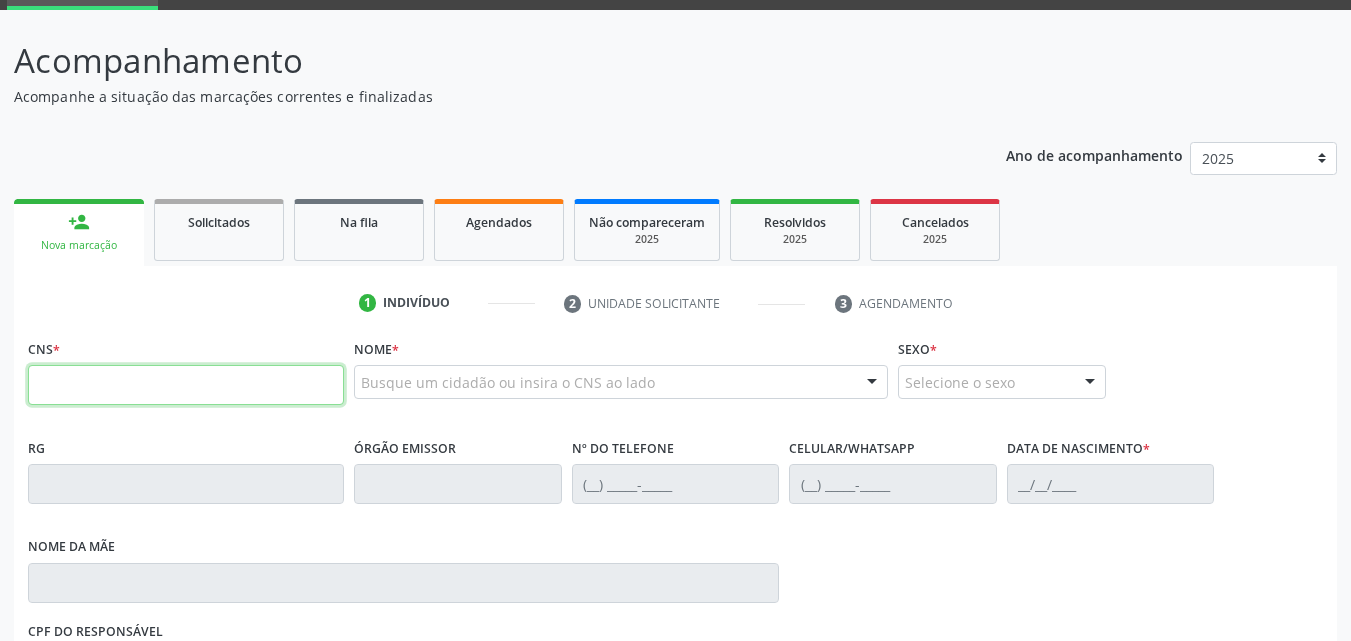 click at bounding box center (186, 385) 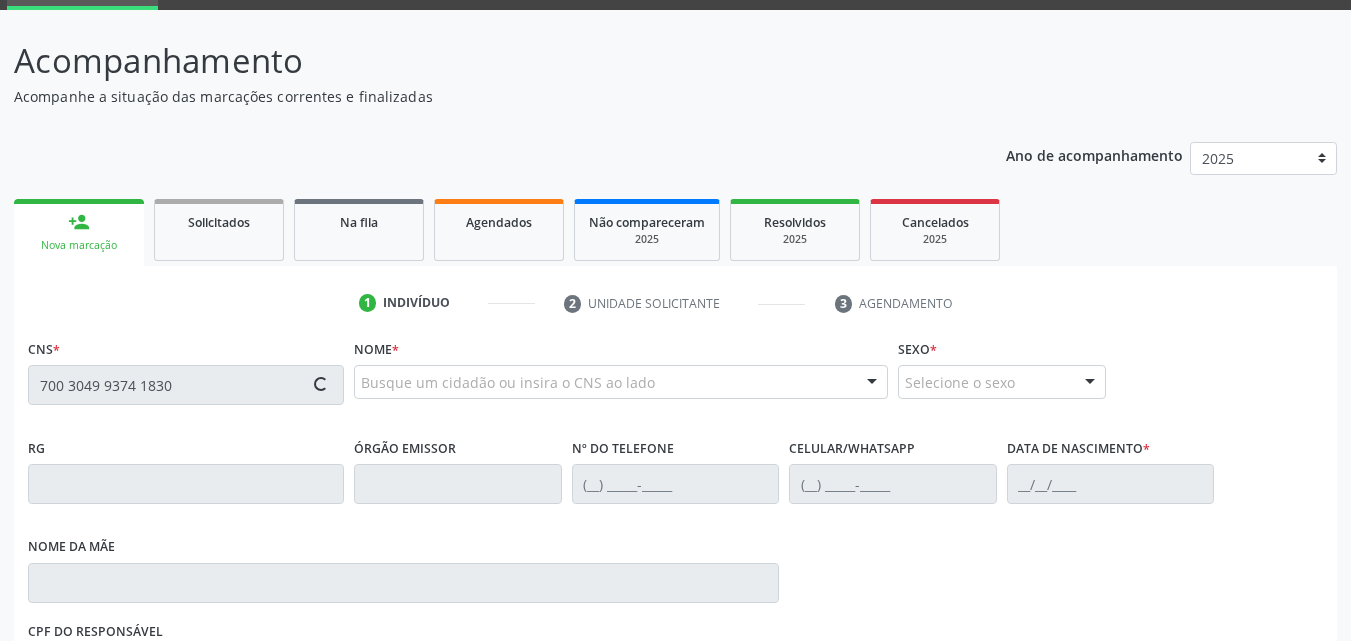 type on "700 3049 9374 1830" 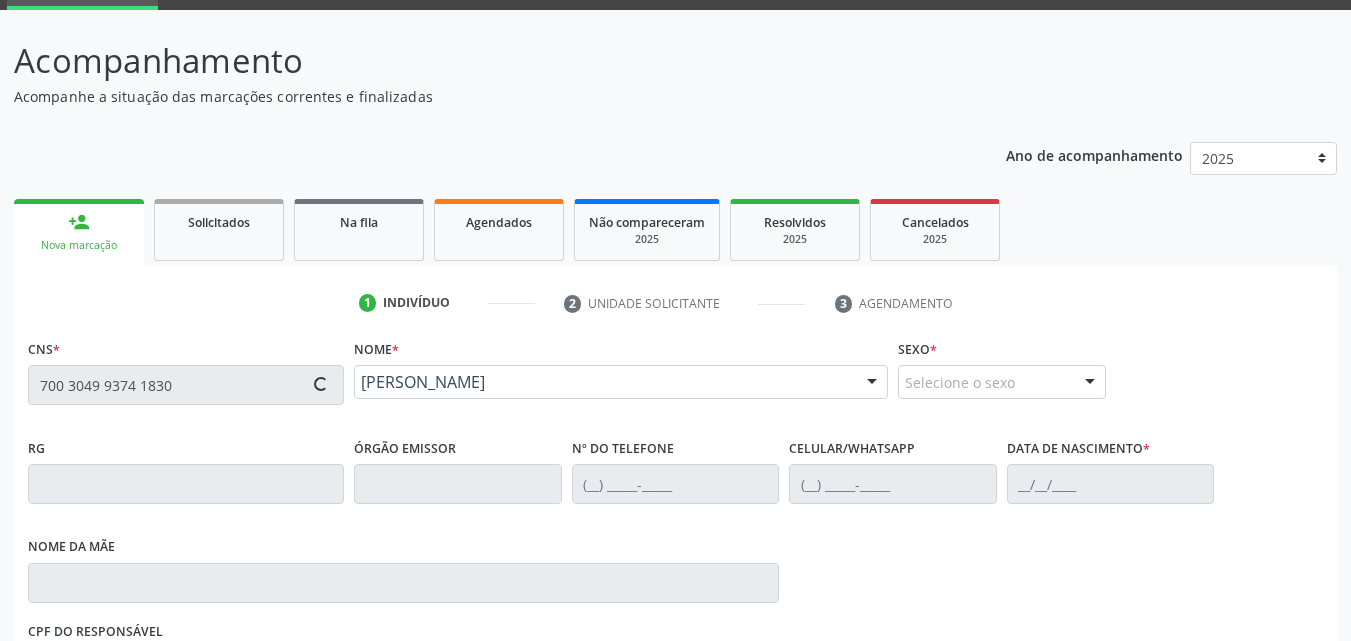 type on "[PHONE_NUMBER]" 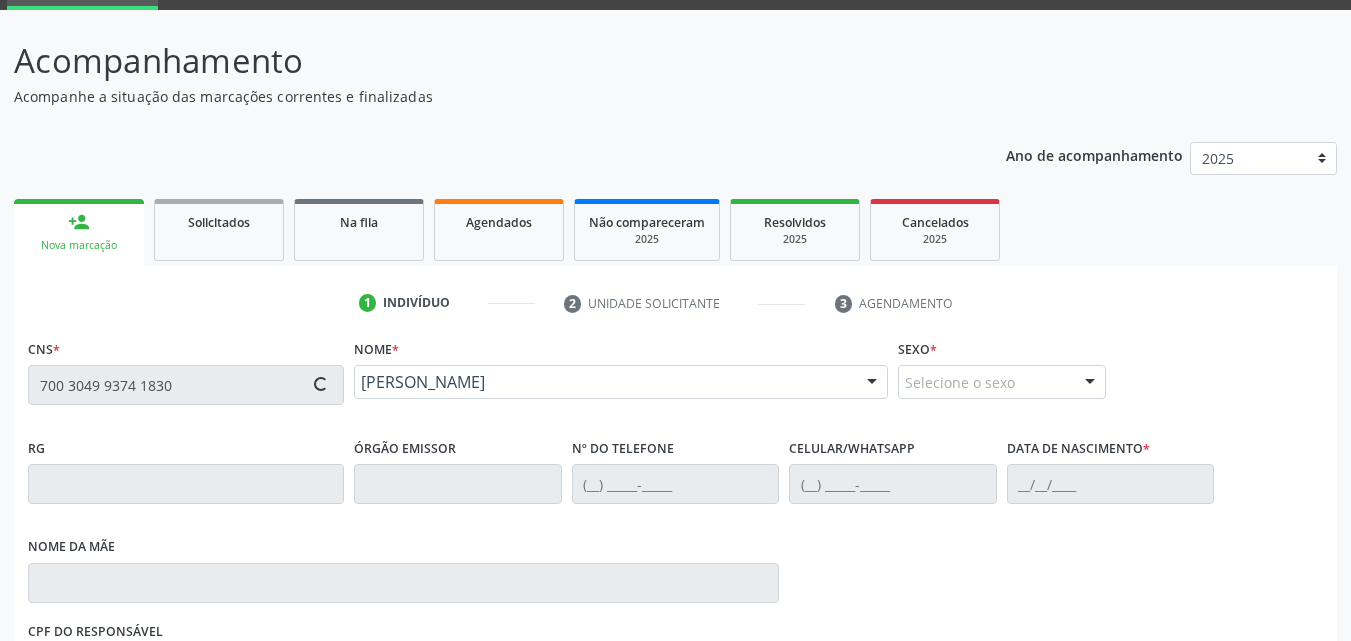 type on "[DATE]" 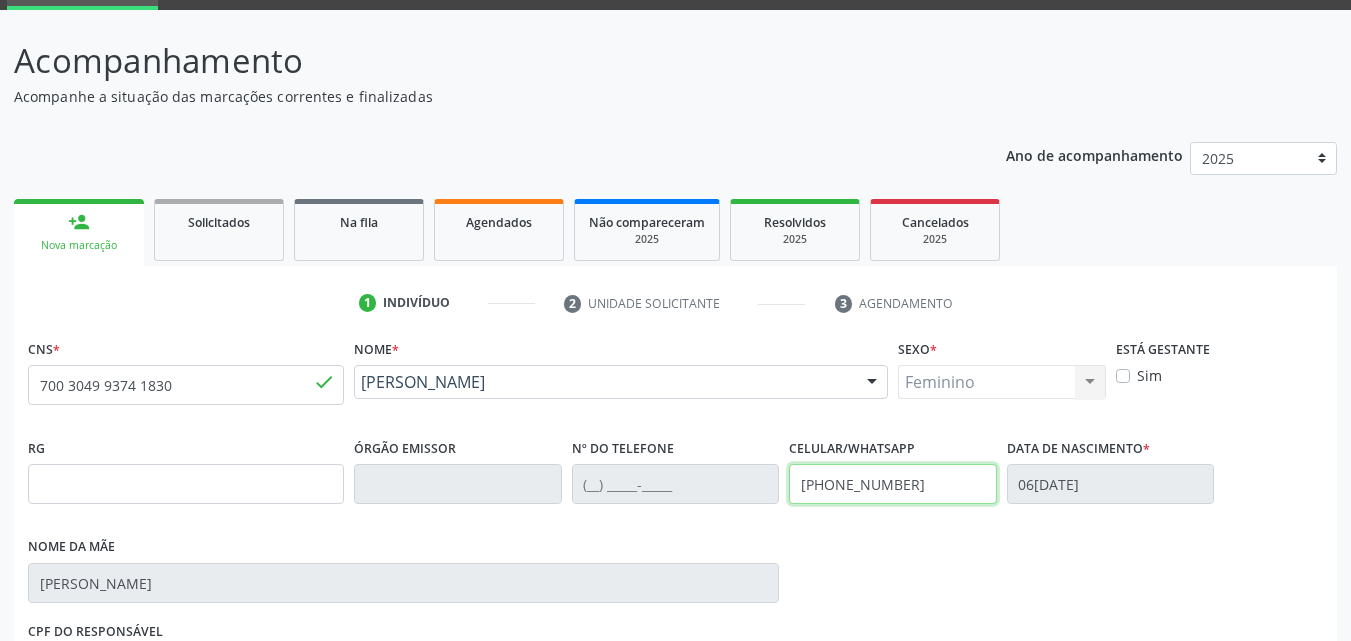 click on "RG
Órgão emissor
Nº do Telefone
Celular/WhatsApp
(87) 99634-8102
Data de nascimento
*
06/08/1963
Nome da mãe
Maria Gomes de Souza" at bounding box center [675, 525] 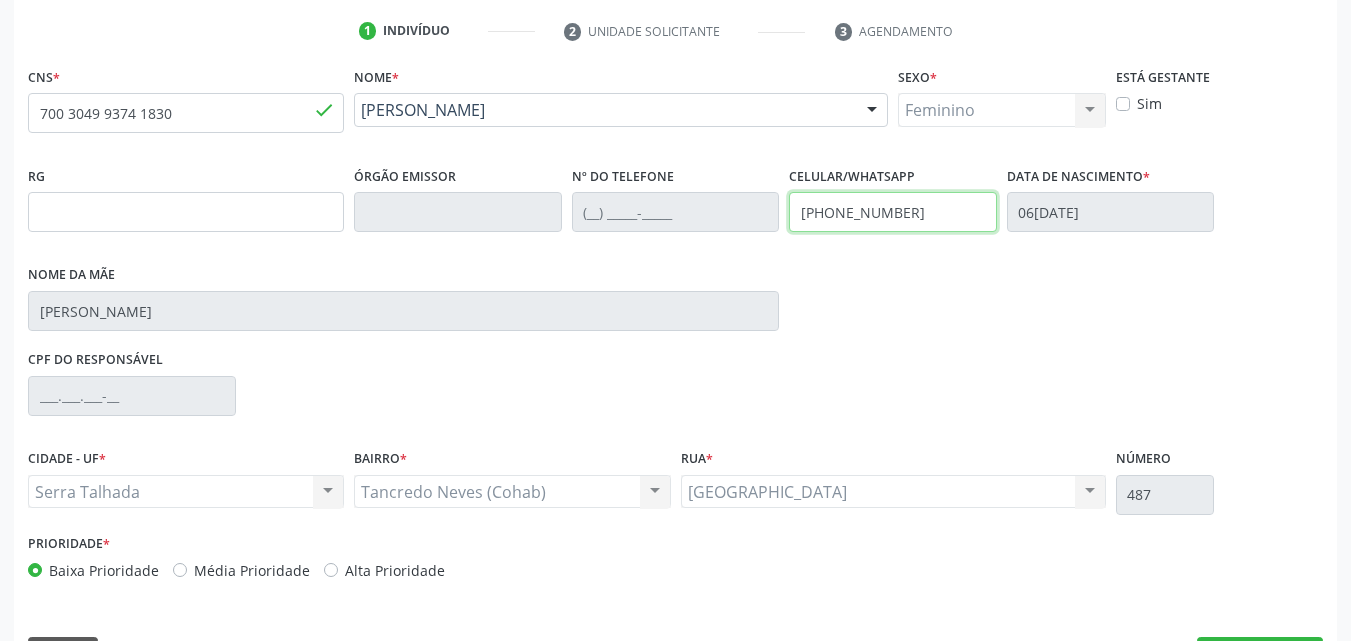 scroll, scrollTop: 429, scrollLeft: 0, axis: vertical 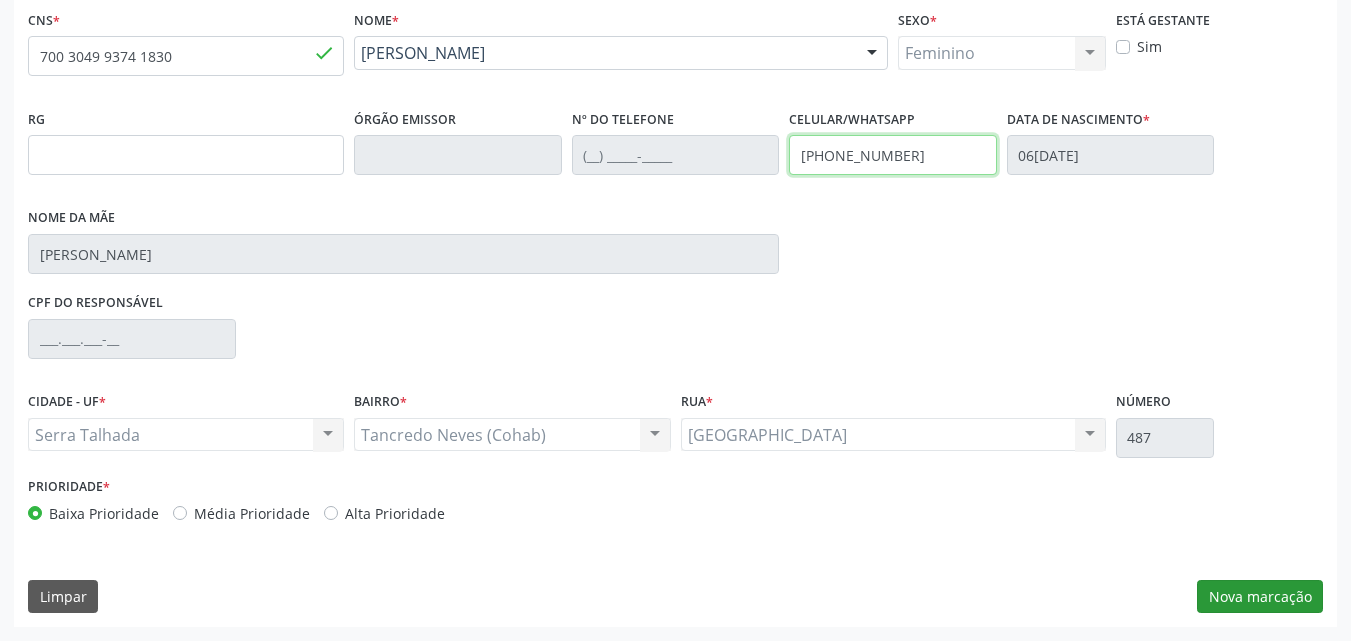 type on "[PHONE_NUMBER]" 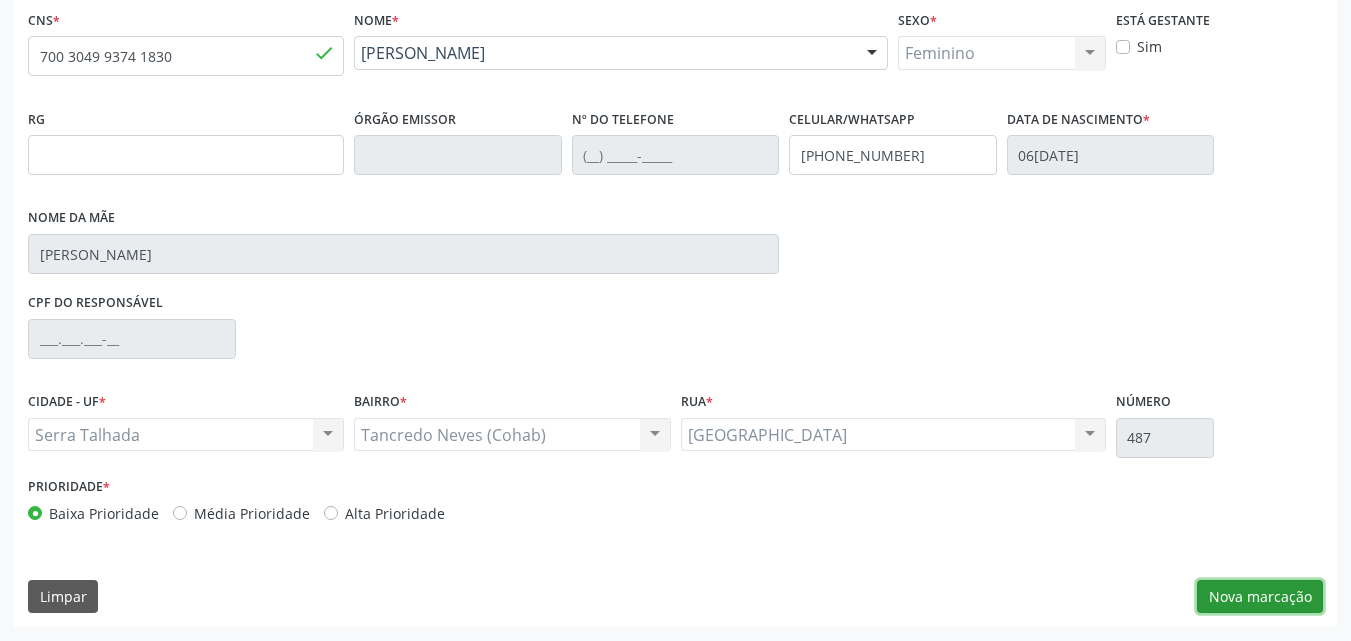 click on "Nova marcação" at bounding box center [1260, 597] 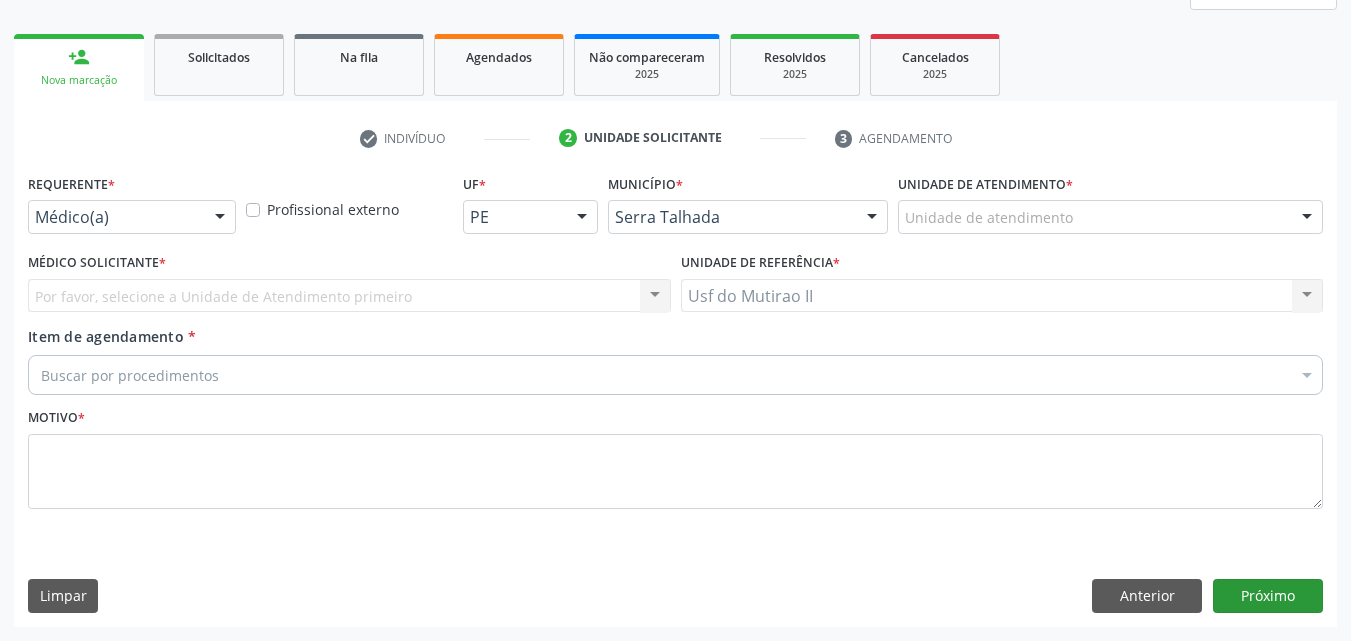 scroll, scrollTop: 265, scrollLeft: 0, axis: vertical 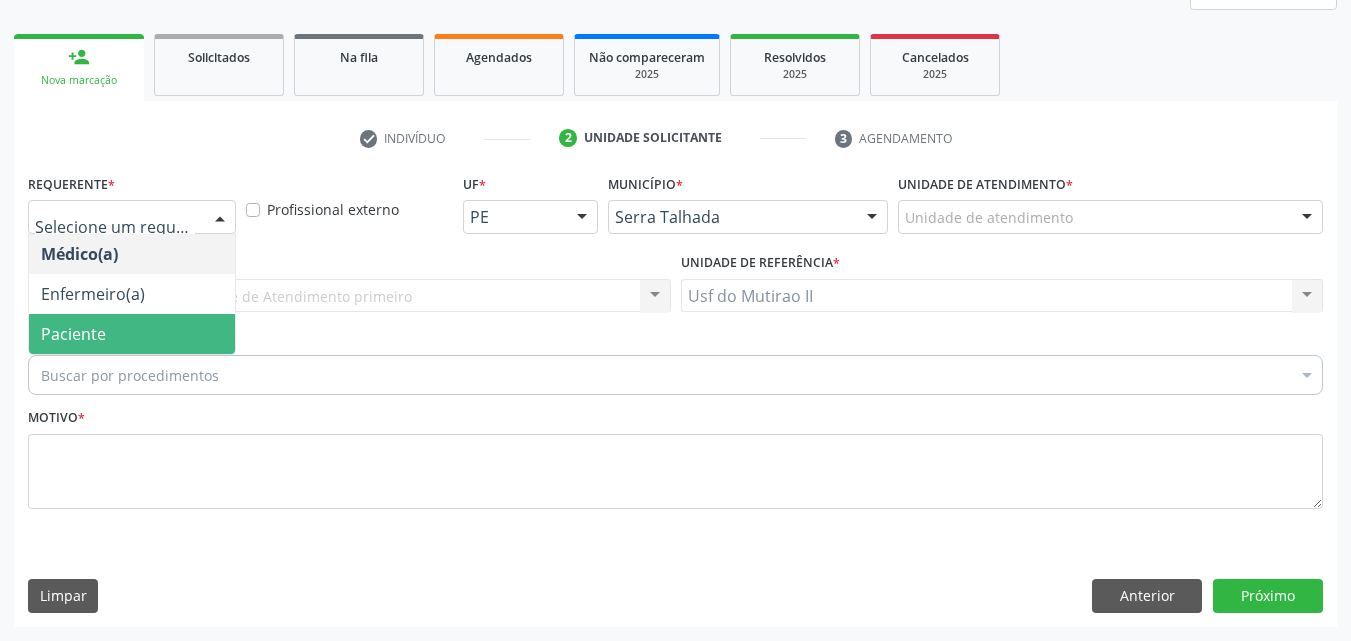 click on "Paciente" at bounding box center [132, 334] 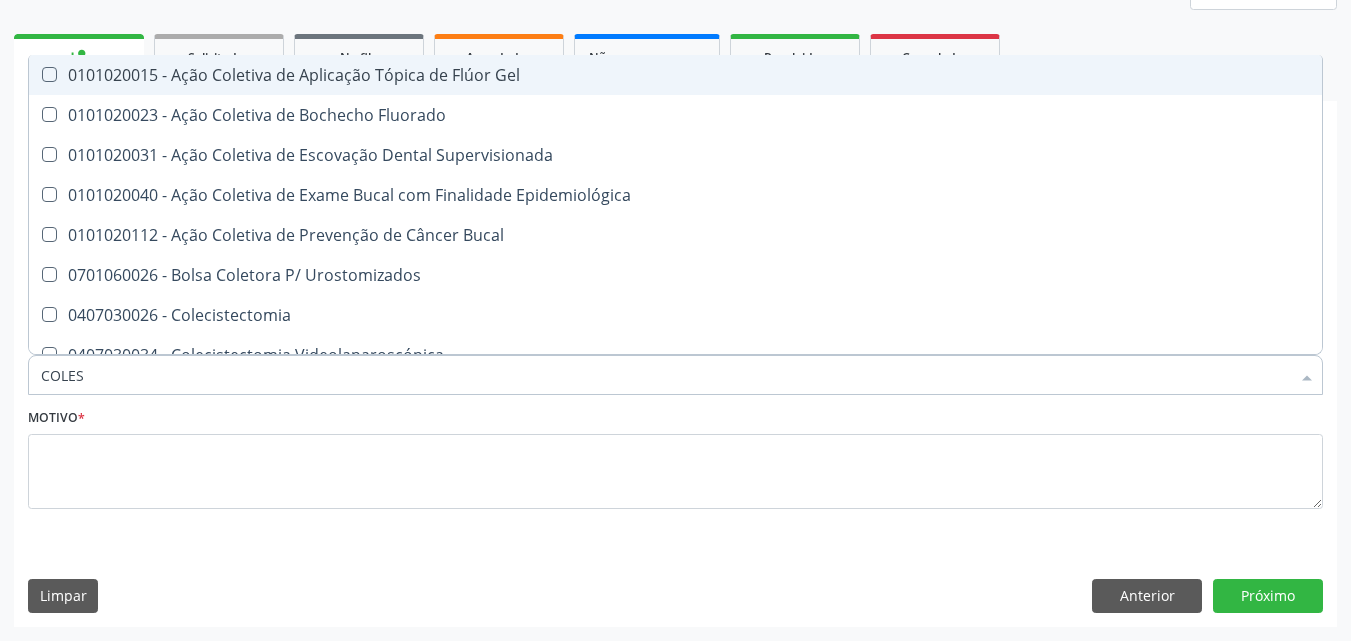 type on "COLEST" 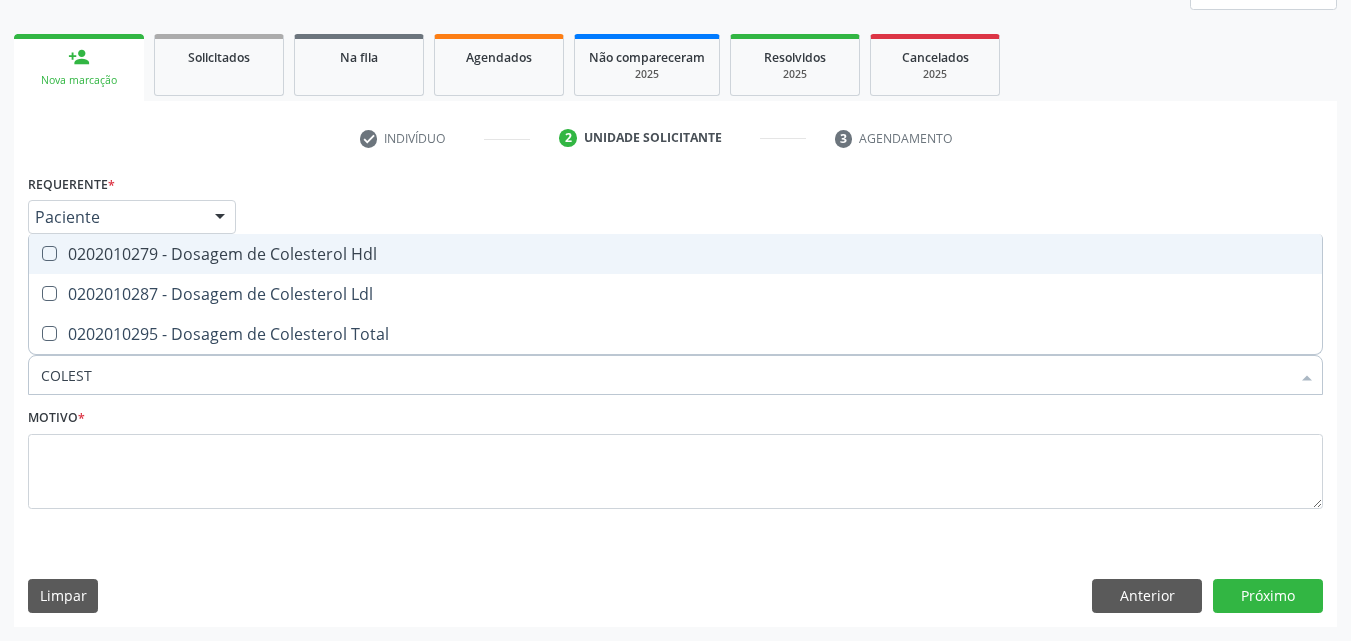 click on "0202010279 - Dosagem de Colesterol Hdl" at bounding box center (675, 254) 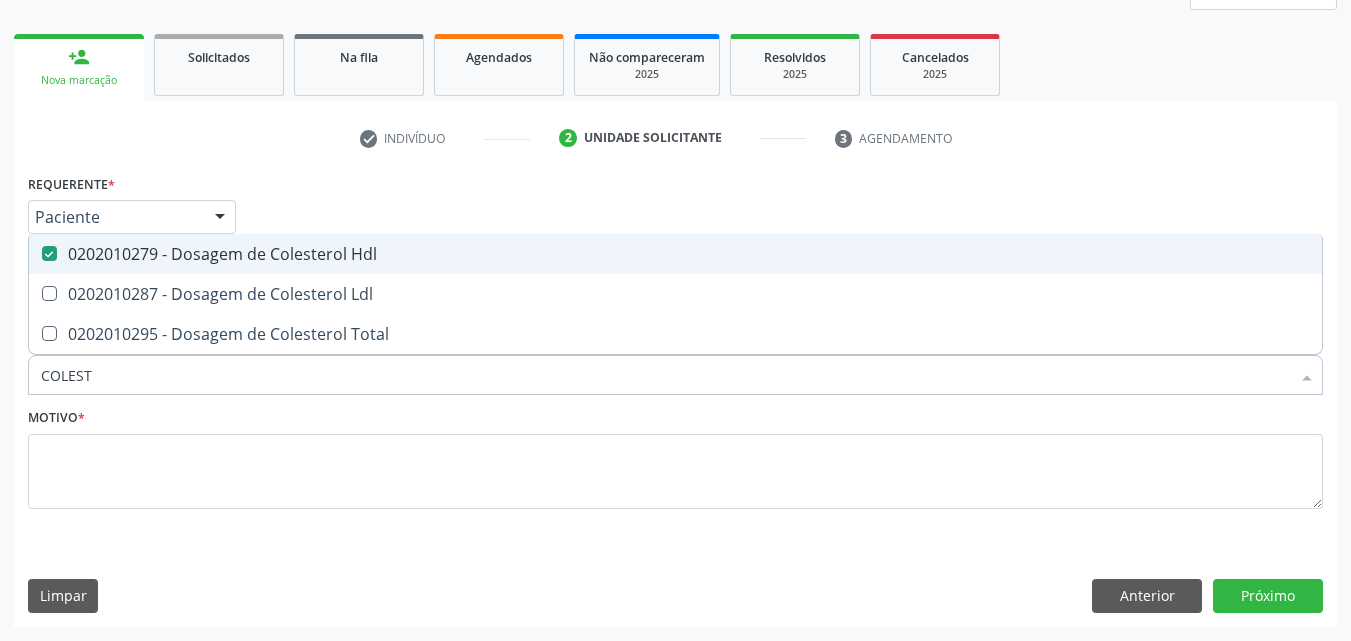 click on "0202010279 - Dosagem de Colesterol Hdl" at bounding box center [675, 254] 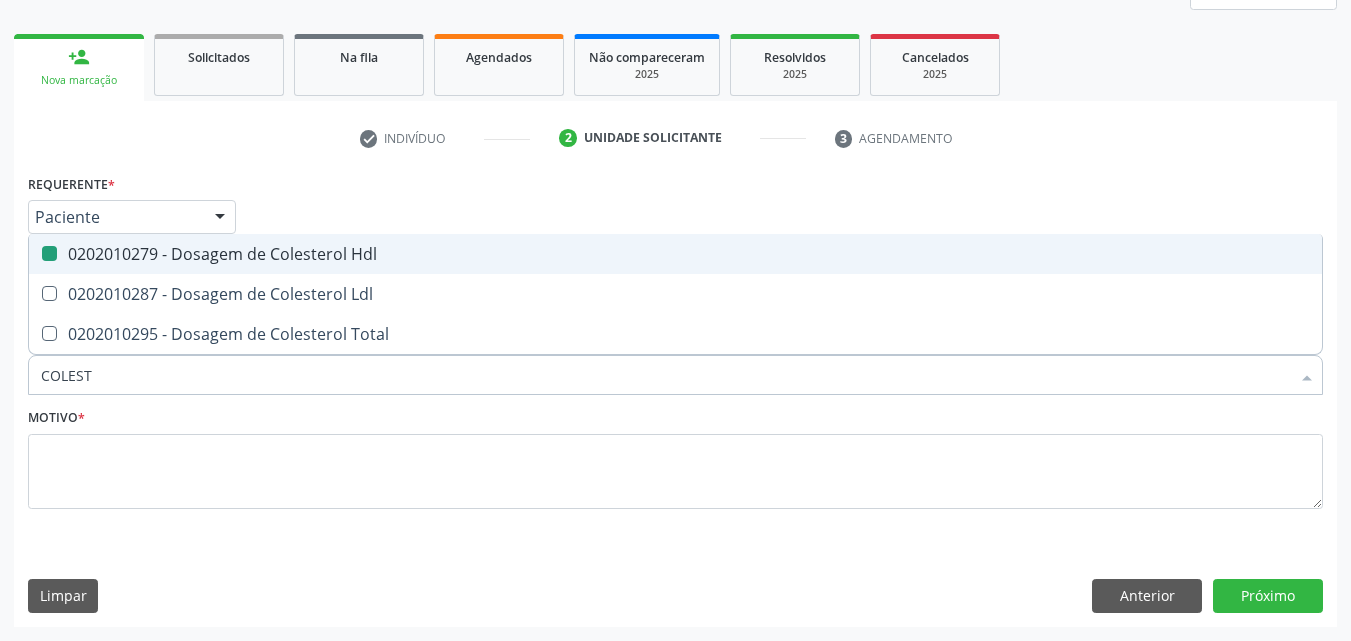 checkbox on "false" 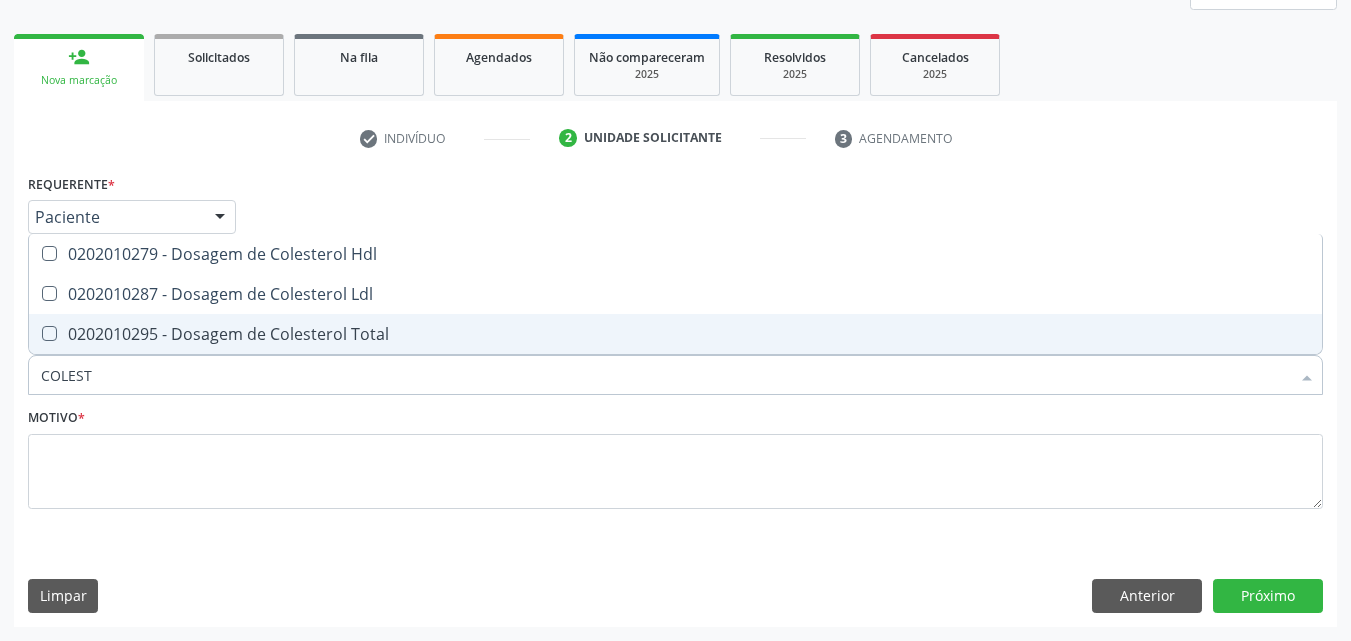 click on "0202010295 - Dosagem de Colesterol Total" at bounding box center [675, 334] 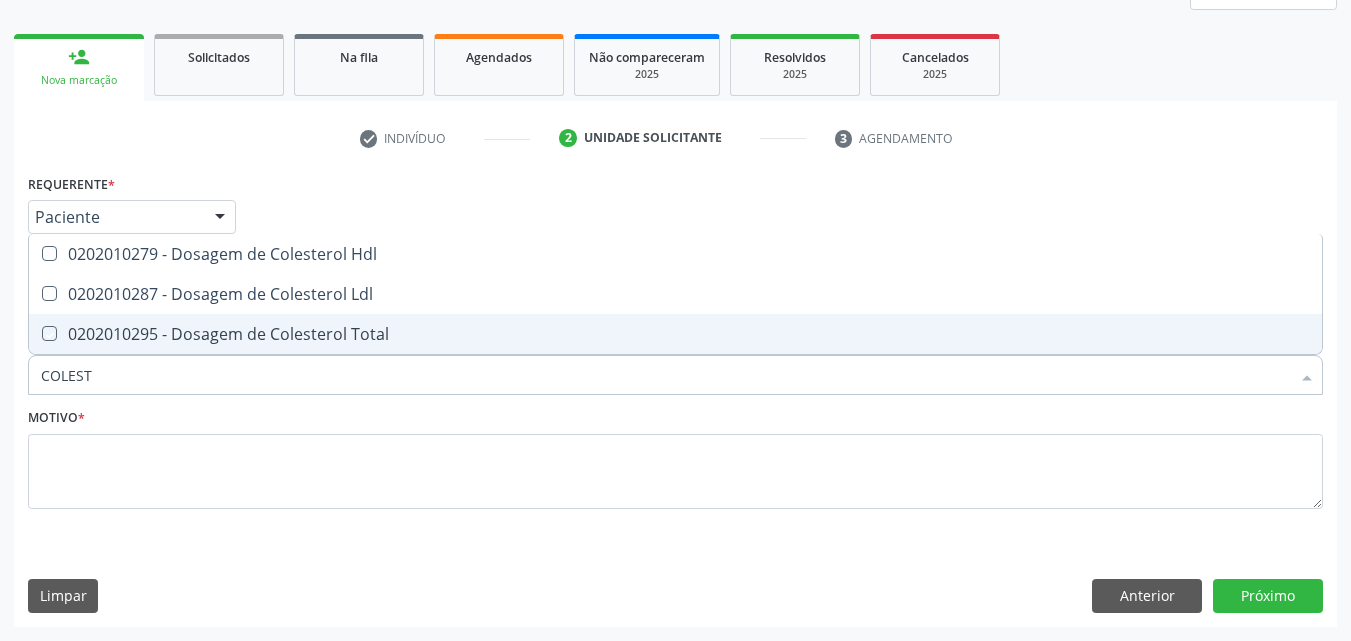 checkbox on "true" 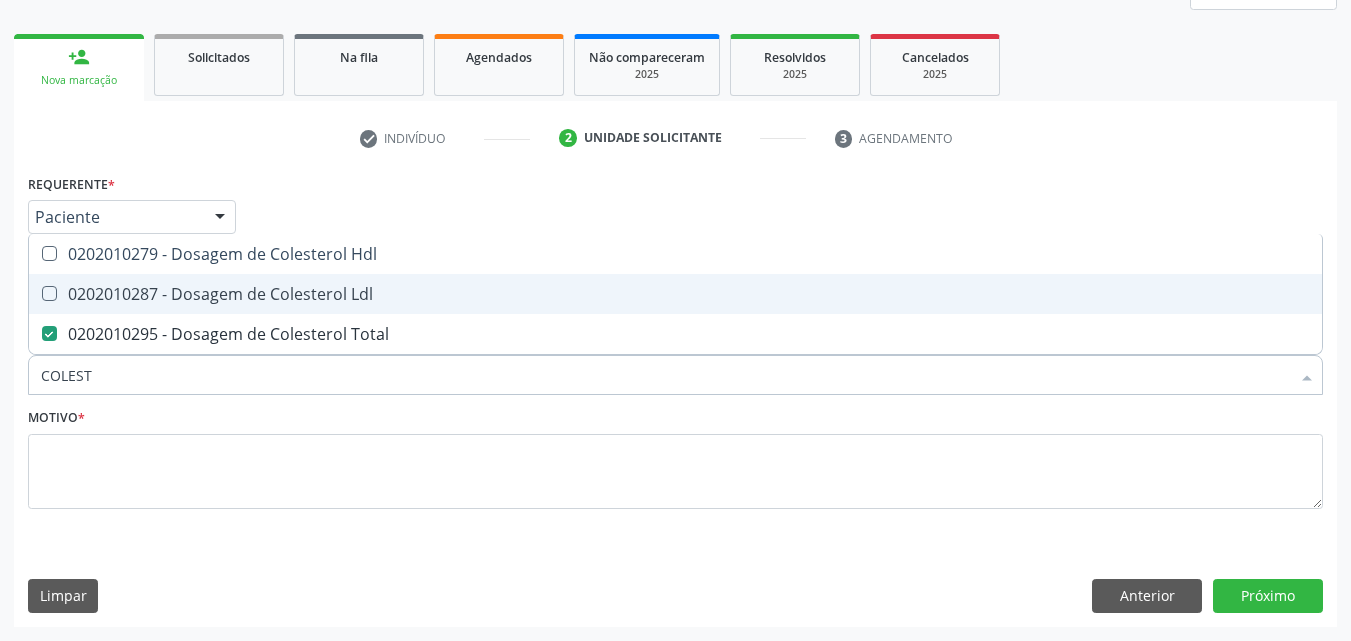 click on "0202010287 - Dosagem de Colesterol Ldl" at bounding box center (675, 294) 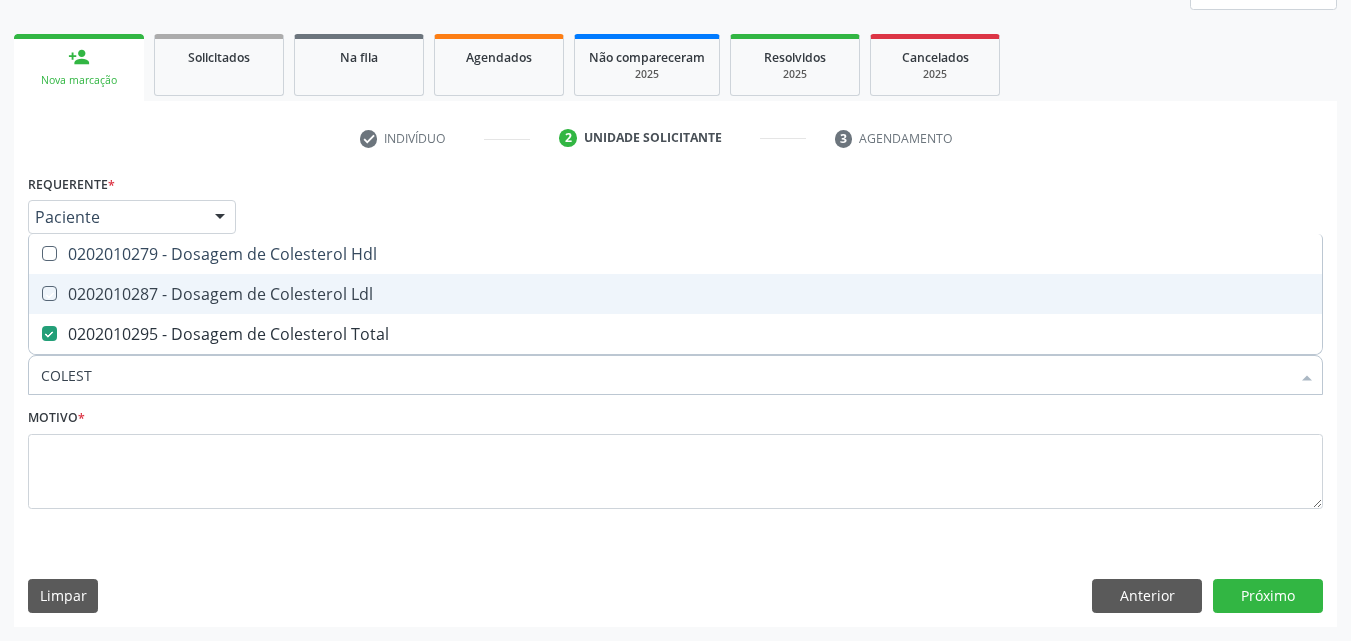 checkbox on "true" 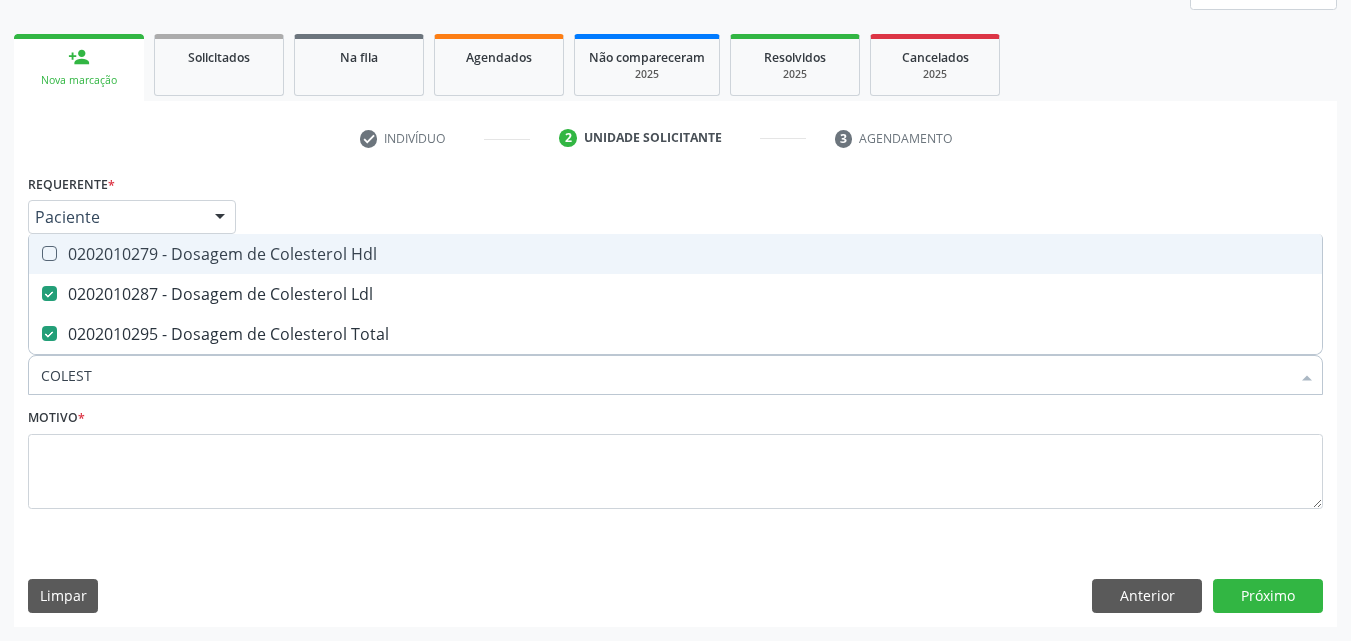 click on "0202010279 - Dosagem de Colesterol Hdl" at bounding box center (675, 254) 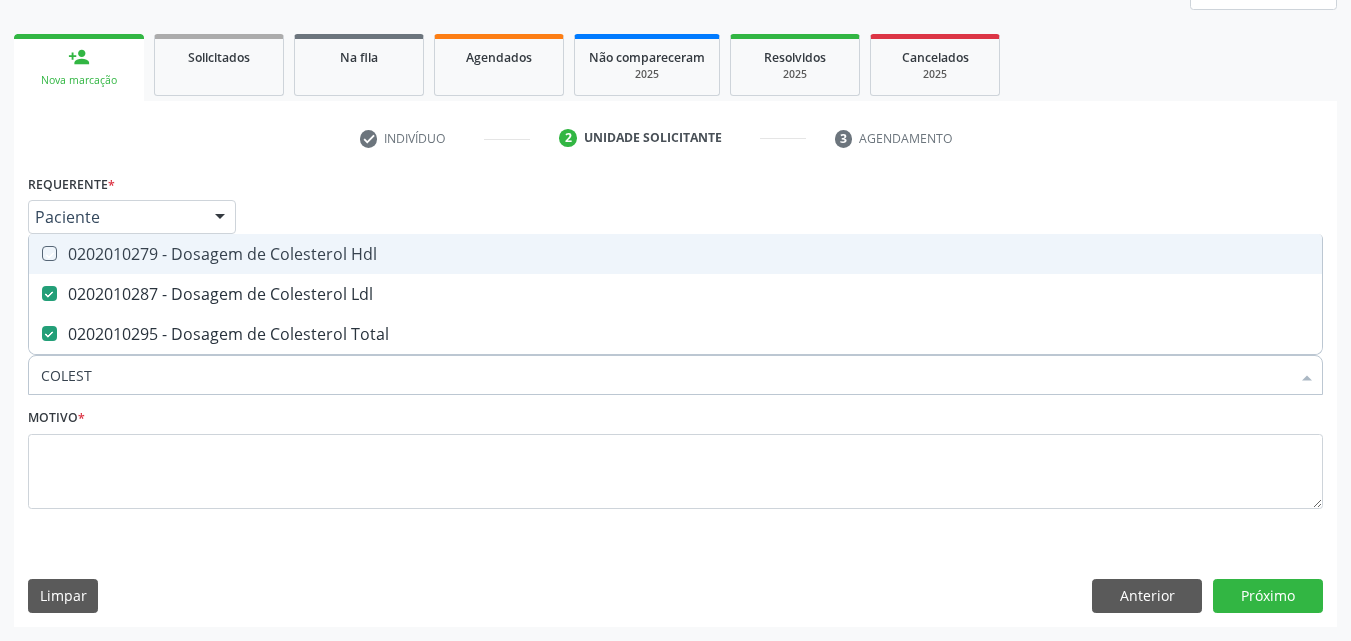 checkbox on "true" 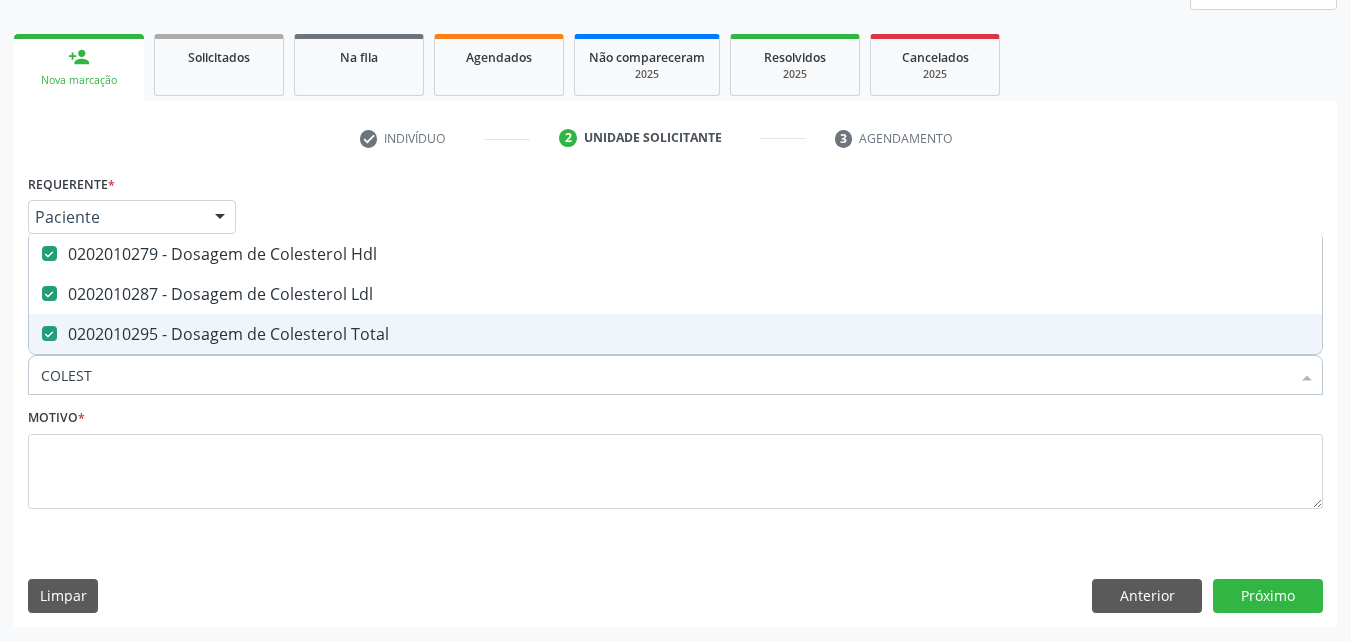 type on "COLEST" 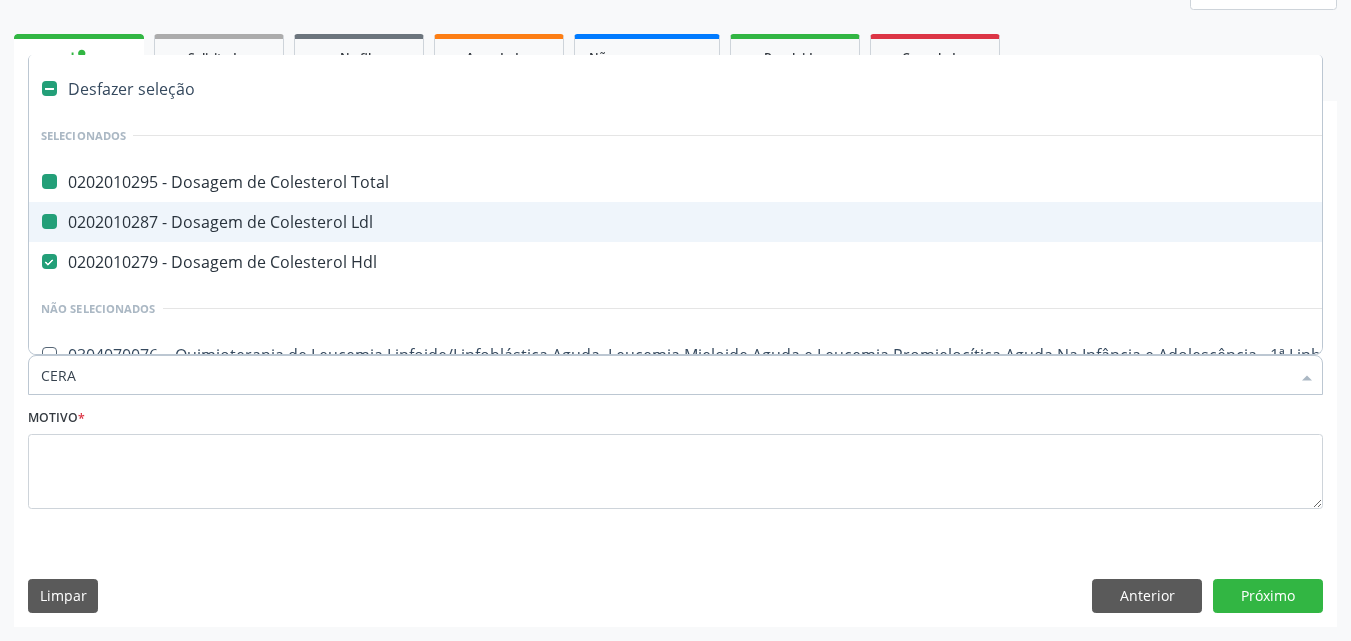 type on "CERAT" 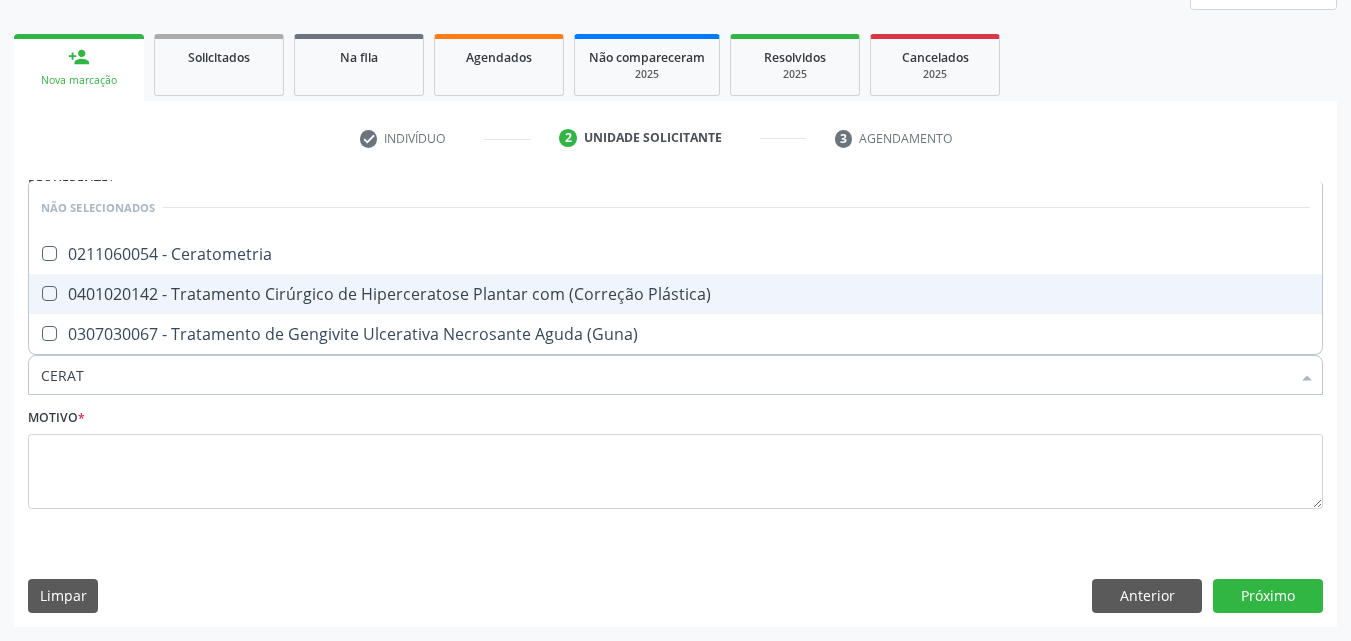 checkbox on "false" 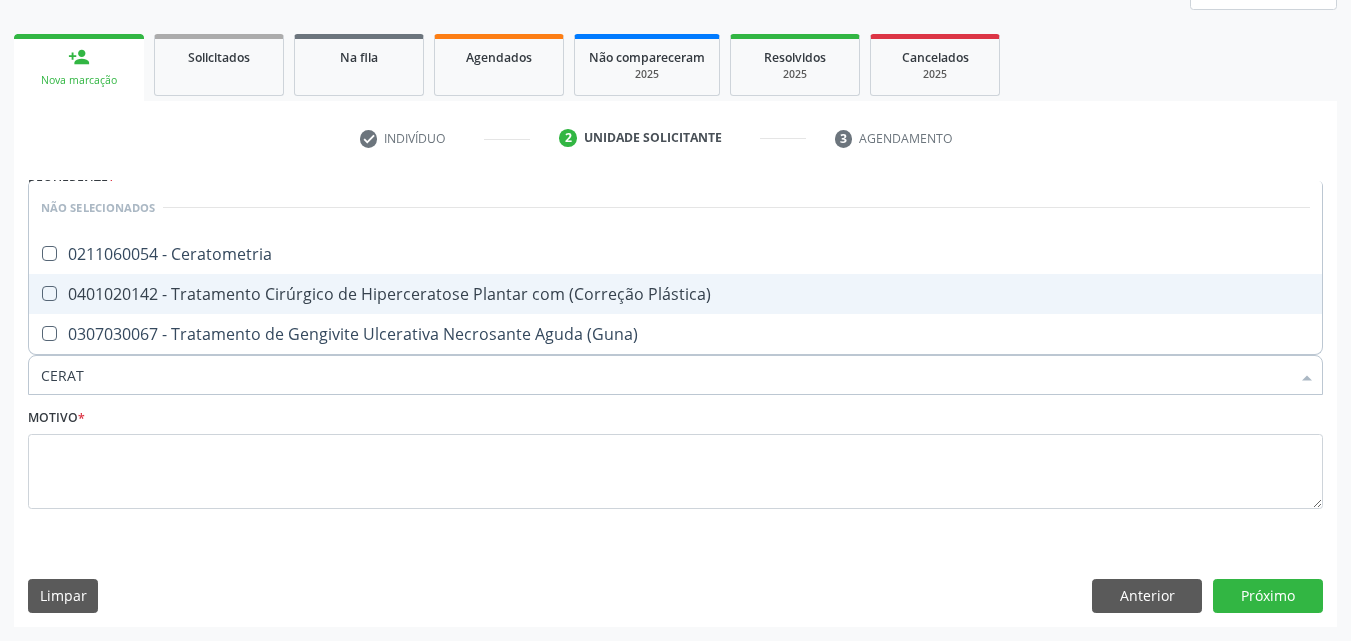 drag, startPoint x: 112, startPoint y: 403, endPoint x: 82, endPoint y: 377, distance: 39.698868 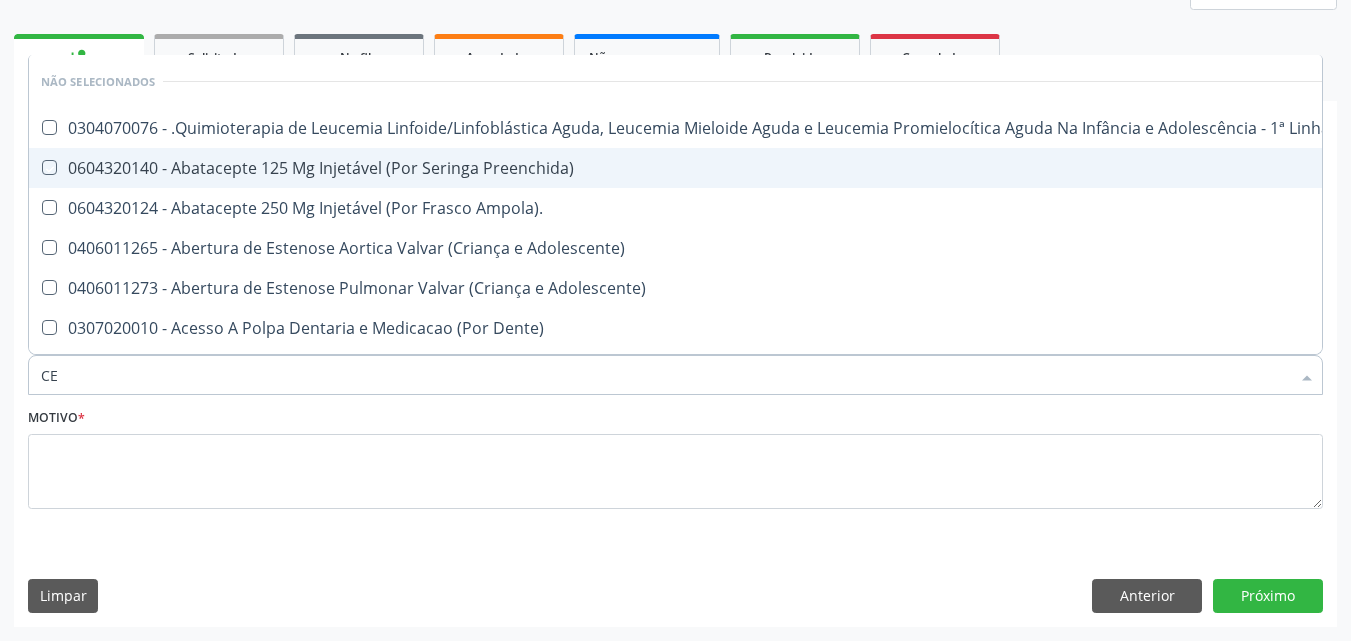 type on "C" 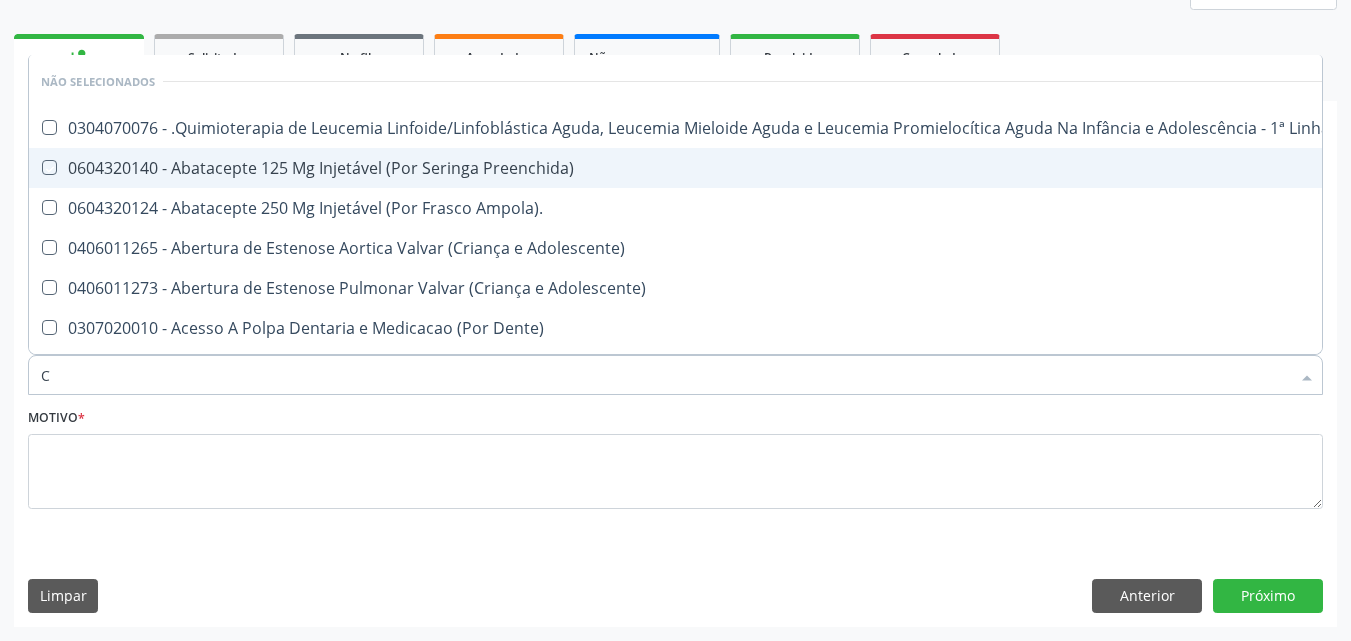 checkbox on "true" 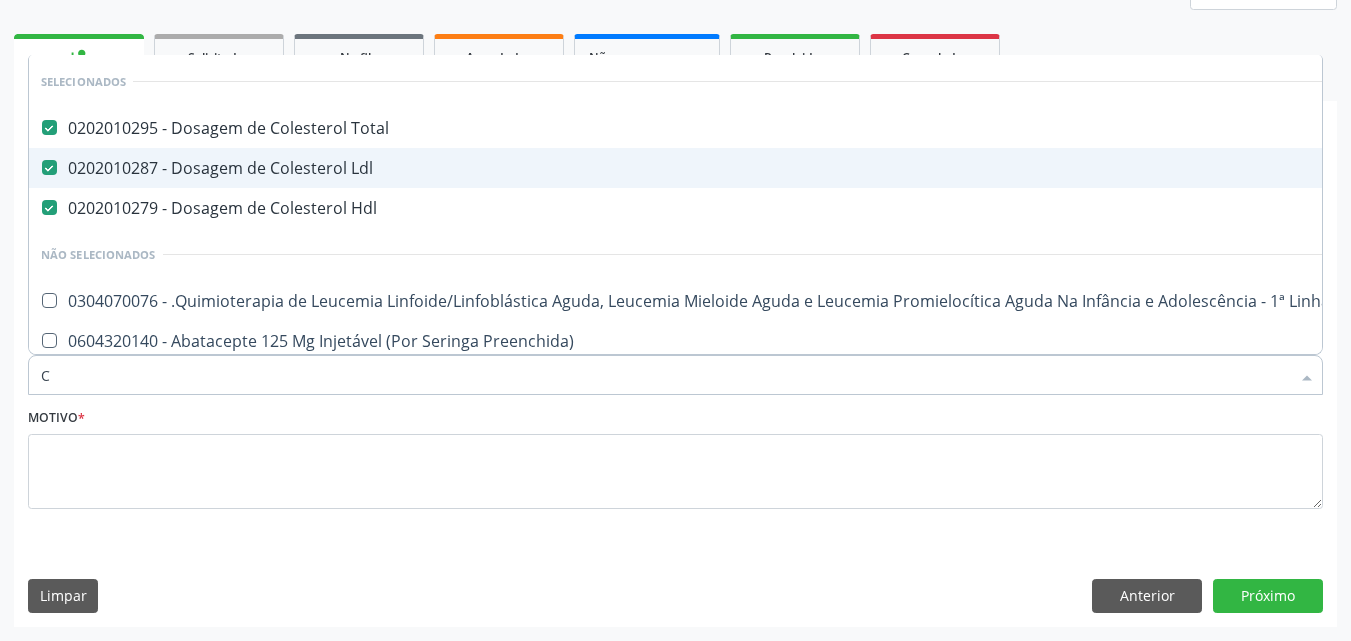 type on "CR" 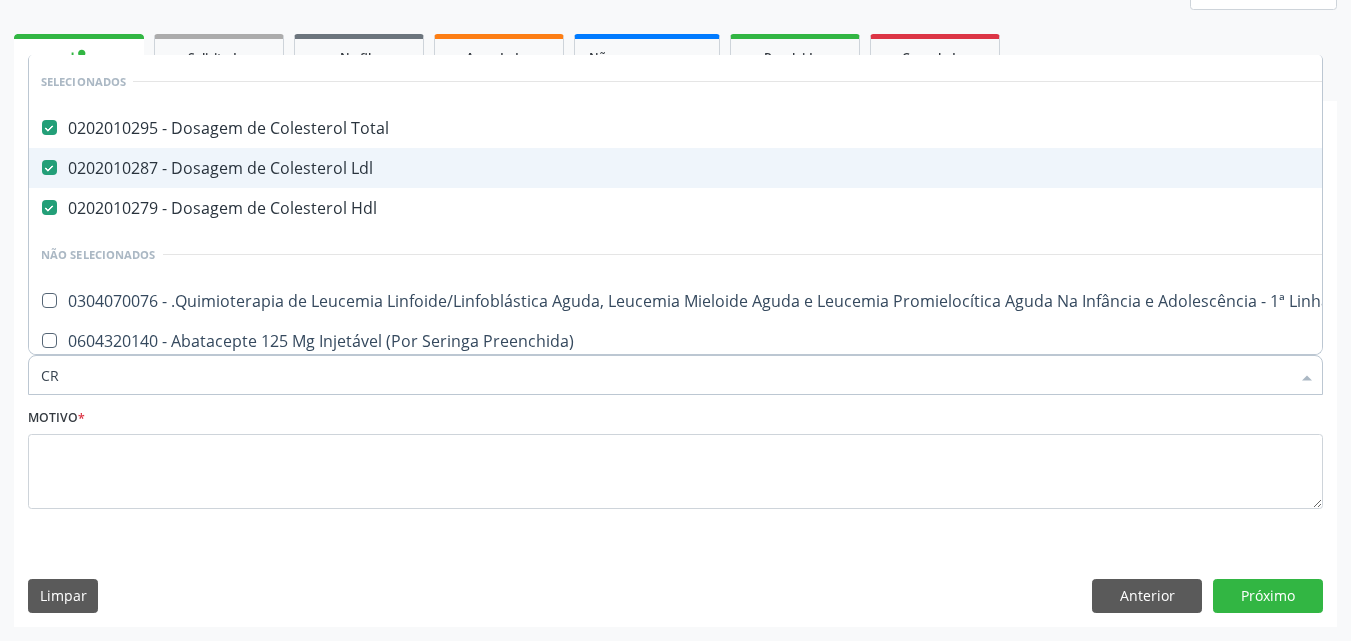 checkbox on "false" 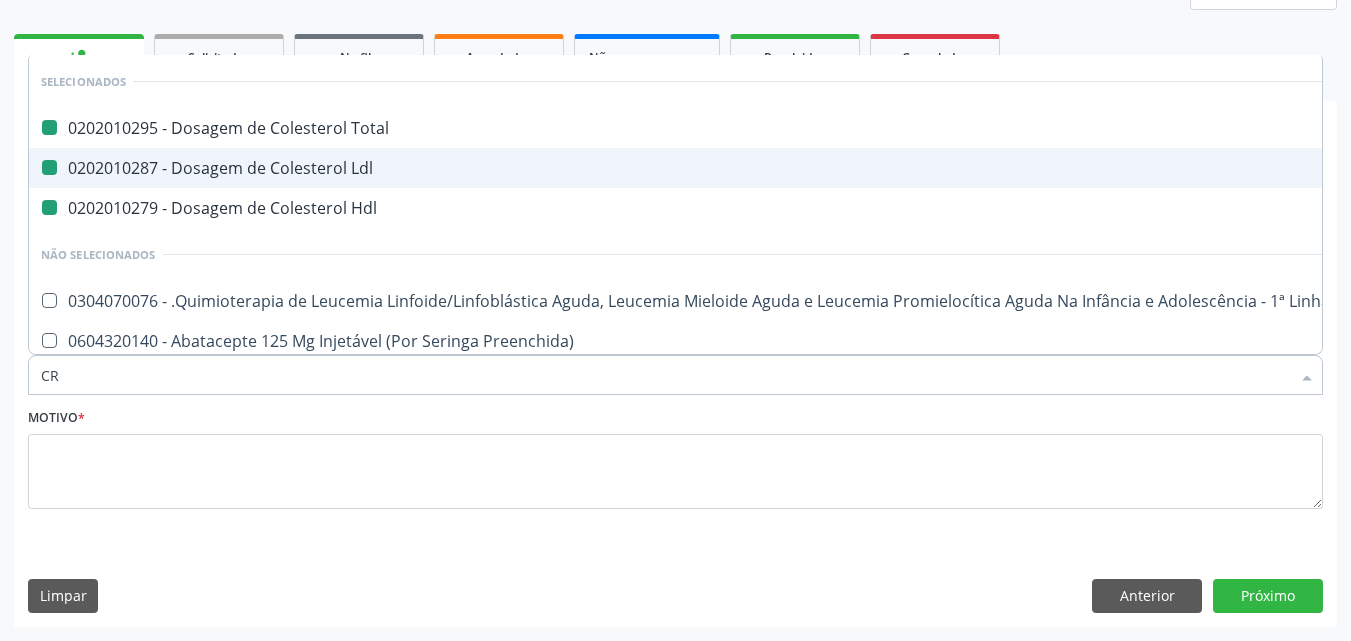 type on "CRE" 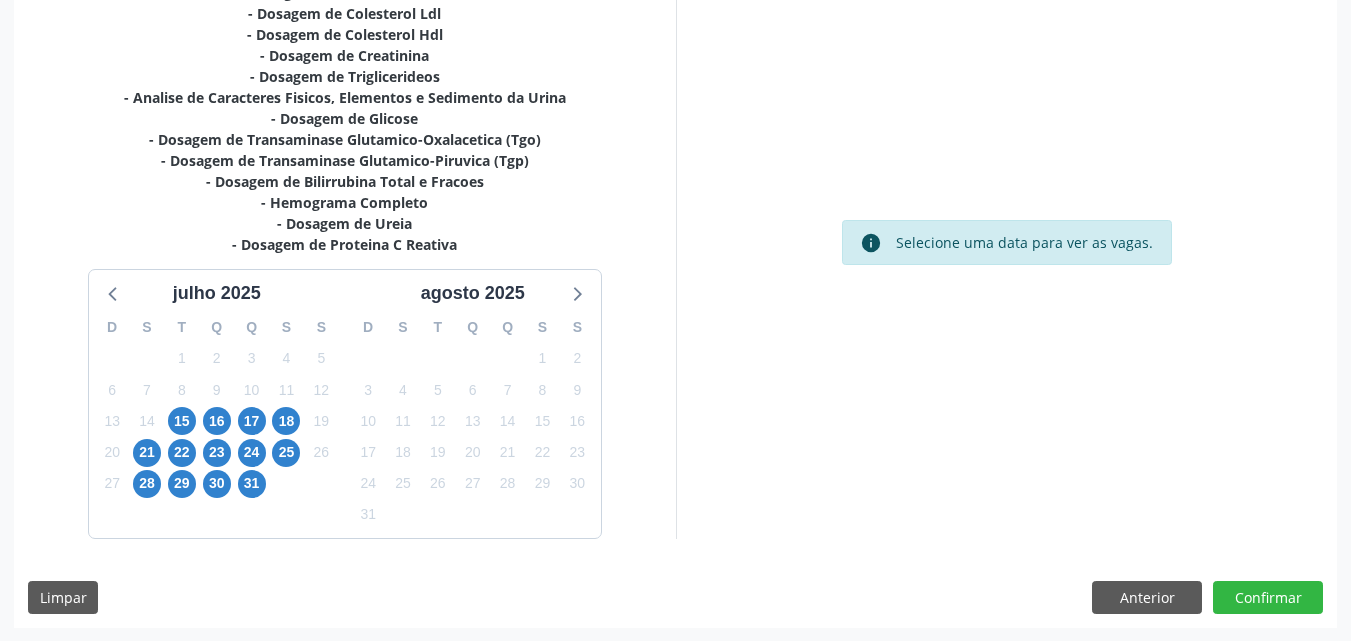 scroll, scrollTop: 481, scrollLeft: 0, axis: vertical 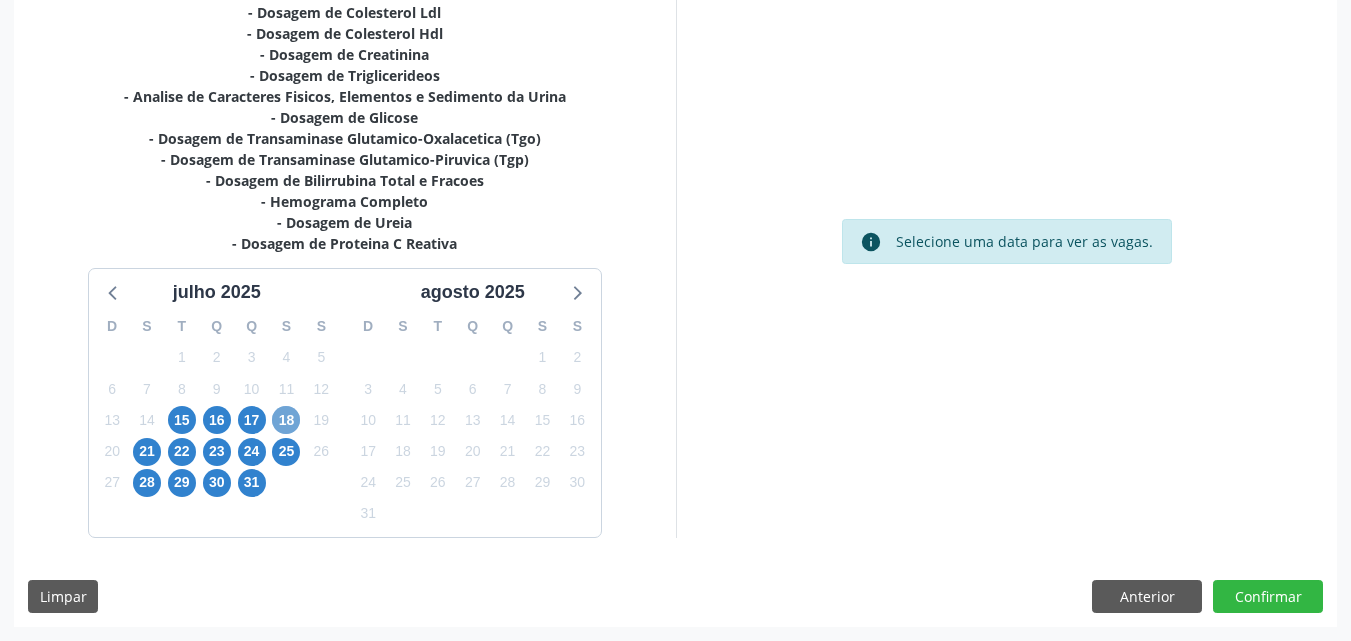 click on "18" at bounding box center [286, 420] 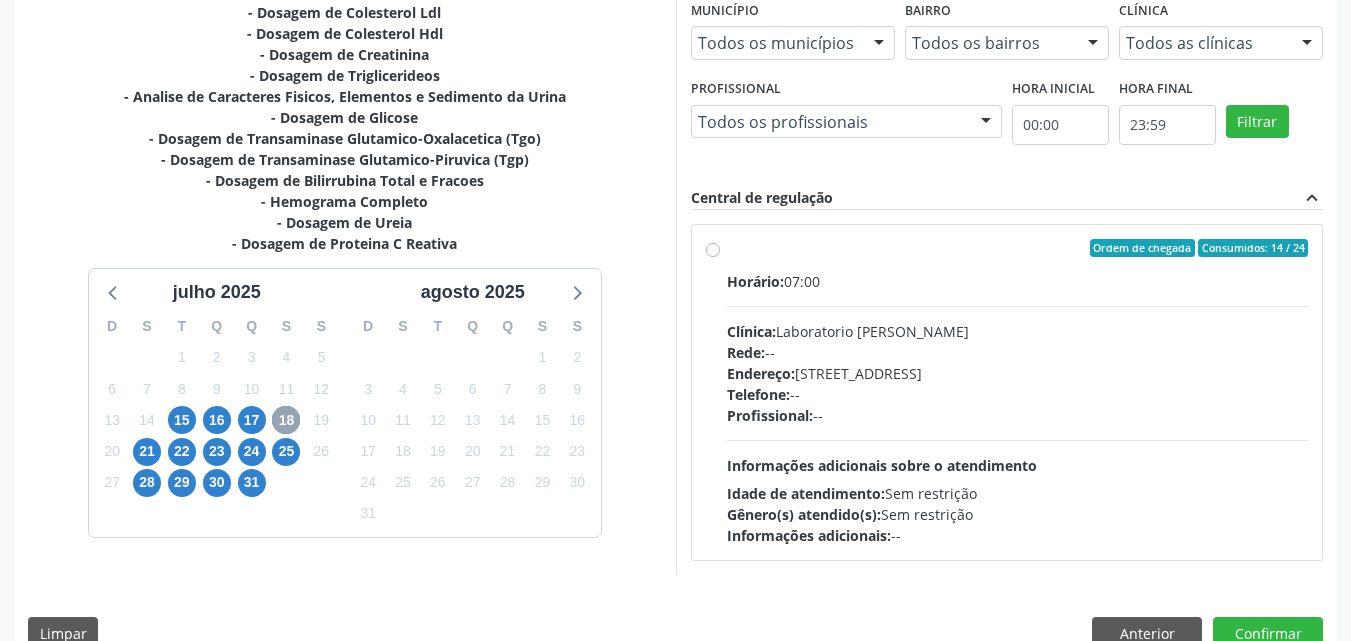 scroll, scrollTop: 518, scrollLeft: 0, axis: vertical 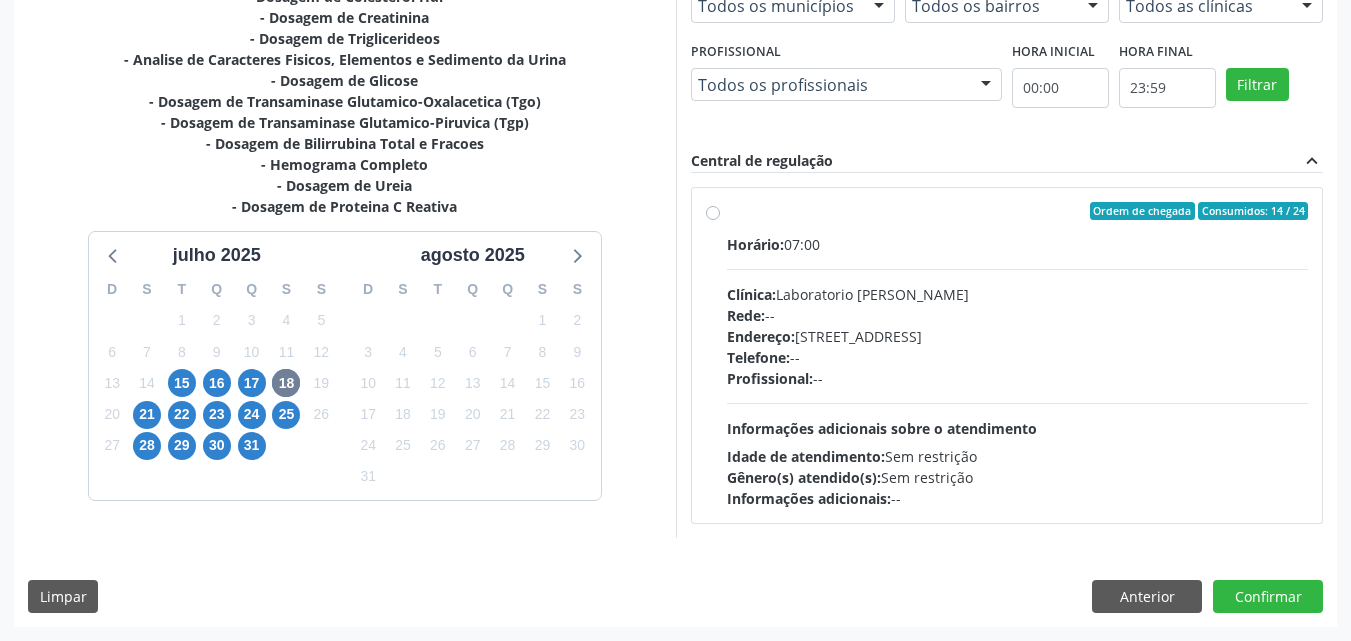 click on "Horário:   07:00
Clínica:  Laboratorio [PERSON_NAME]:
--
Endereço:   [STREET_ADDRESS]
Telefone:   --
Profissional:
--
Informações adicionais sobre o atendimento
Idade de atendimento:
Sem restrição
Gênero(s) atendido(s):
Sem restrição
Informações adicionais:
--" at bounding box center [1018, 371] 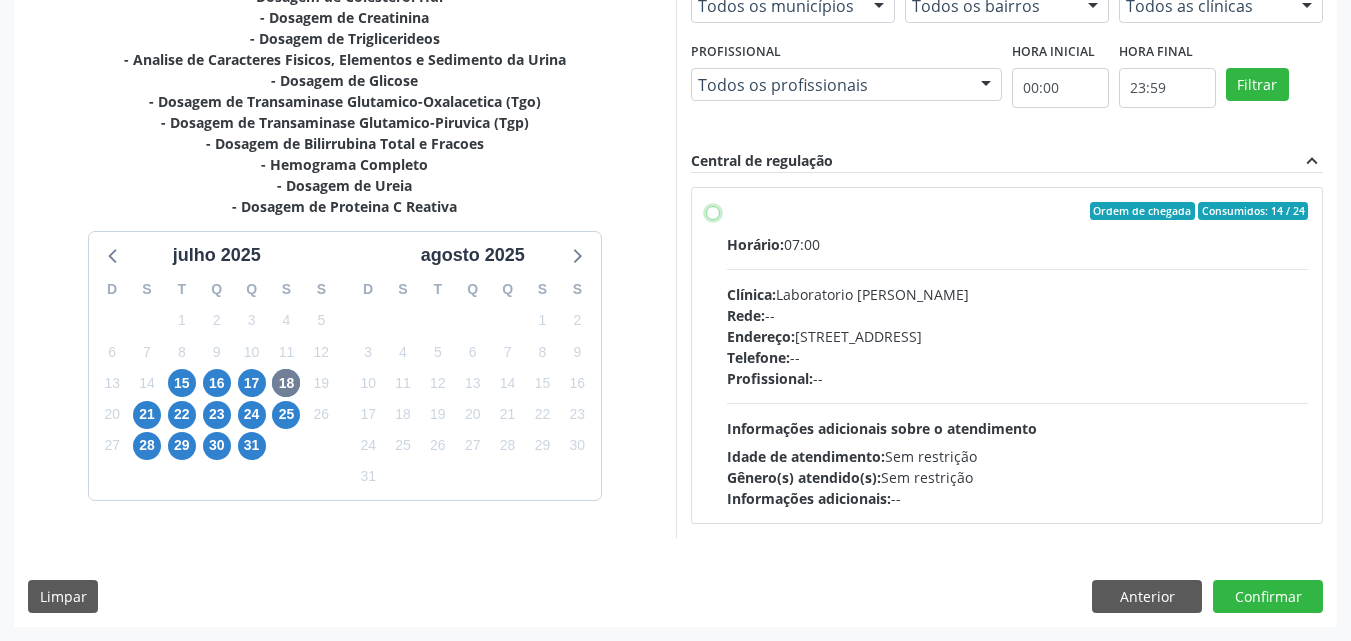 click on "Ordem de chegada
Consumidos: 14 / 24
Horário:   07:00
Clínica:  Laboratorio [PERSON_NAME]
Rede:
--
Endereço:   [STREET_ADDRESS]
Telefone:   --
Profissional:
--
Informações adicionais sobre o atendimento
Idade de atendimento:
Sem restrição
Gênero(s) atendido(s):
Sem restrição
Informações adicionais:
--" at bounding box center [713, 211] 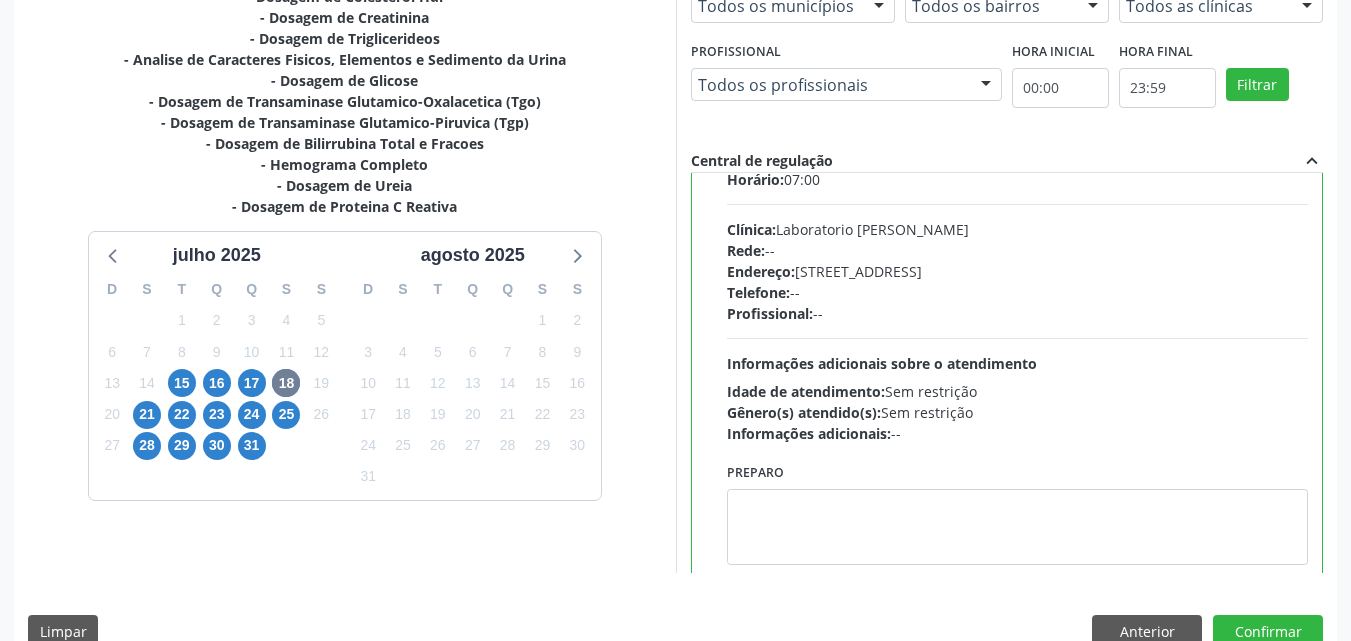 scroll, scrollTop: 99, scrollLeft: 0, axis: vertical 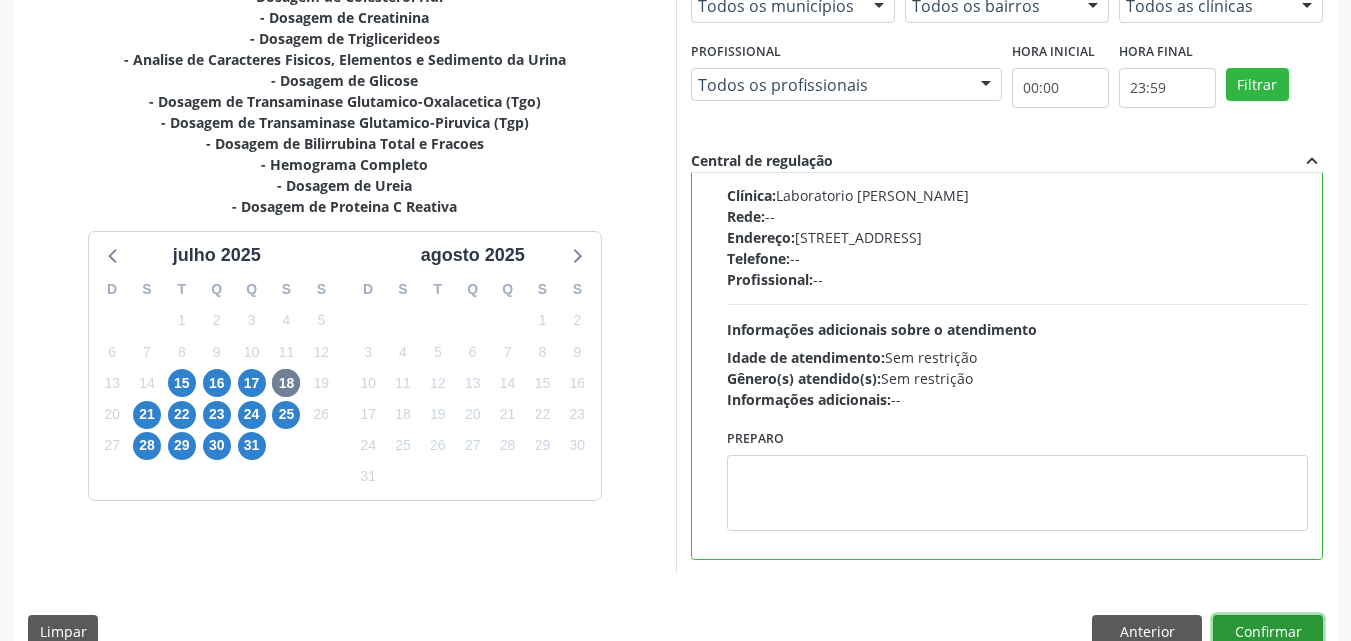 click on "Confirmar" at bounding box center (1268, 632) 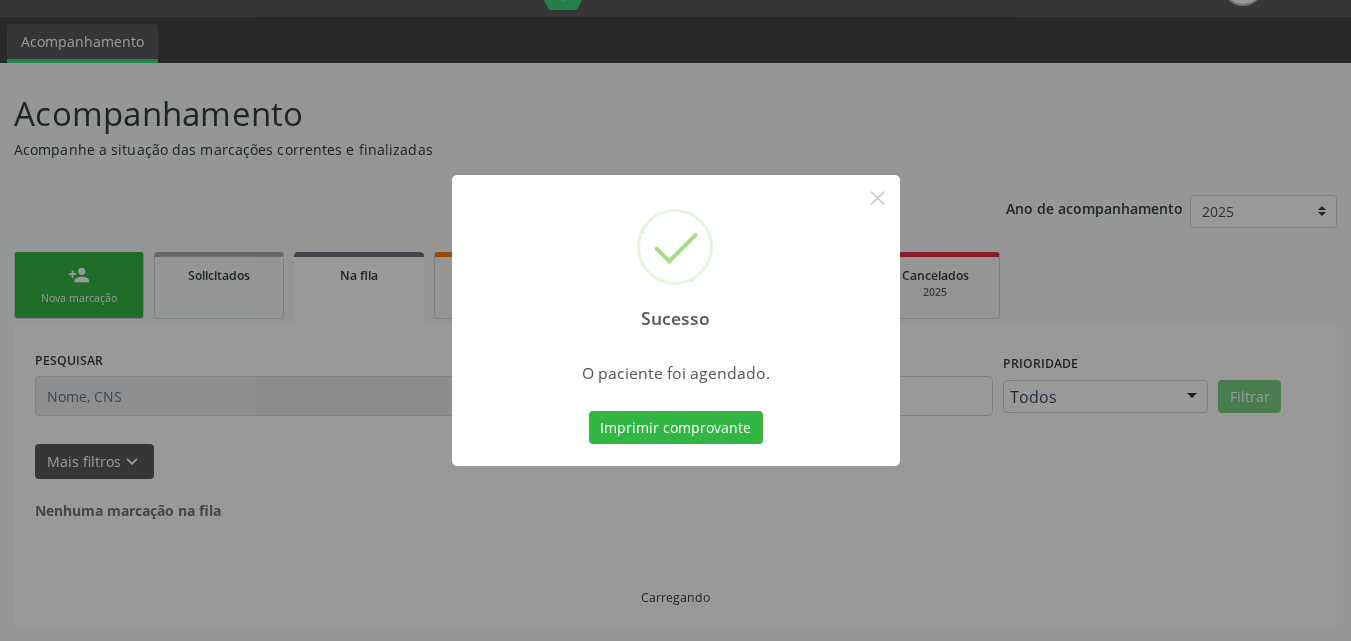 scroll, scrollTop: 0, scrollLeft: 0, axis: both 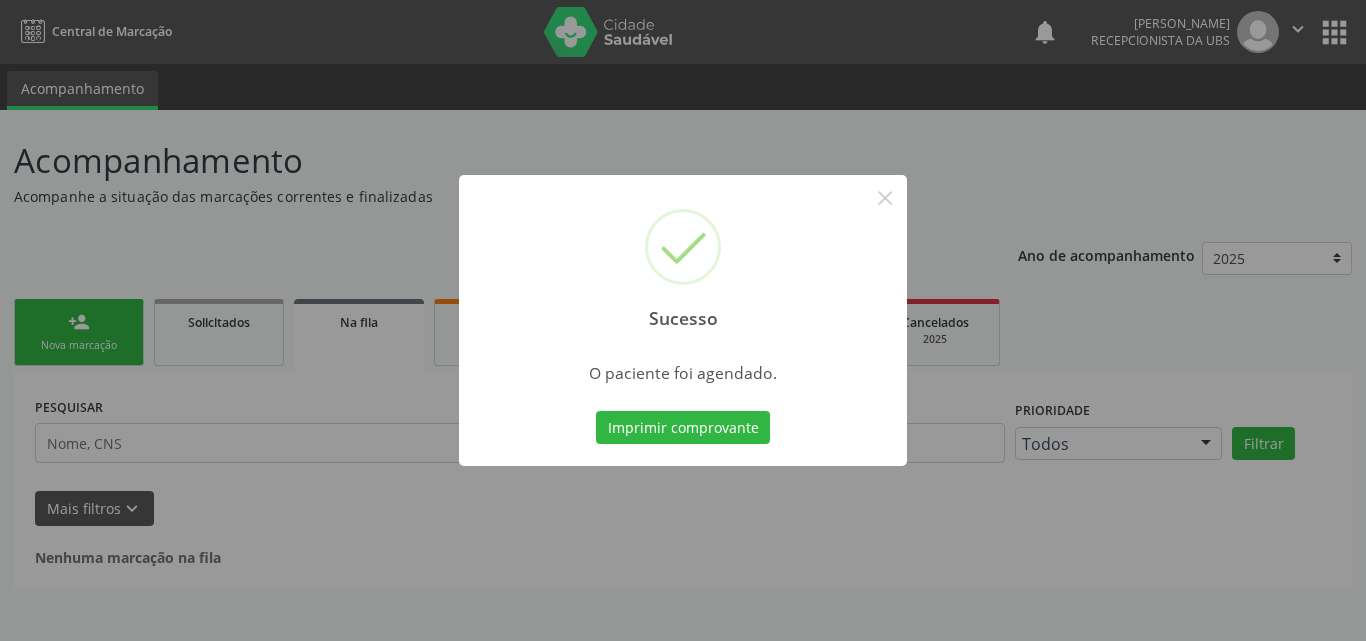 drag, startPoint x: 1365, startPoint y: 393, endPoint x: 1365, endPoint y: 516, distance: 123 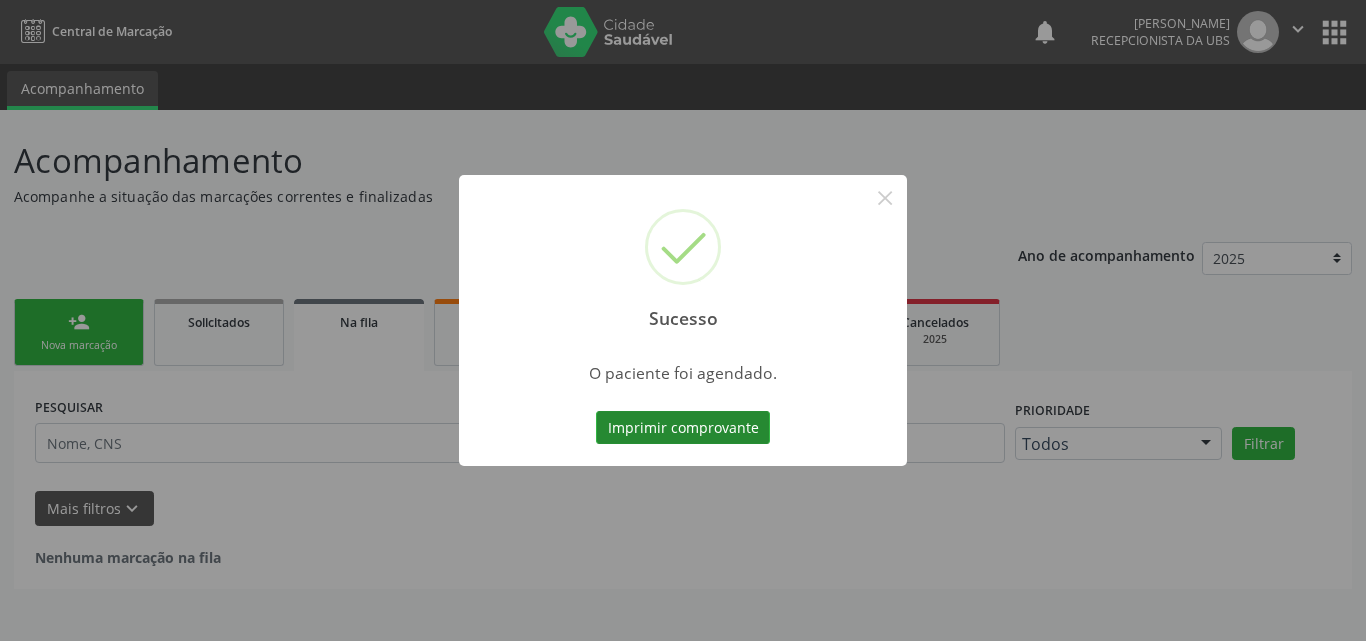 click on "Imprimir comprovante" at bounding box center (683, 428) 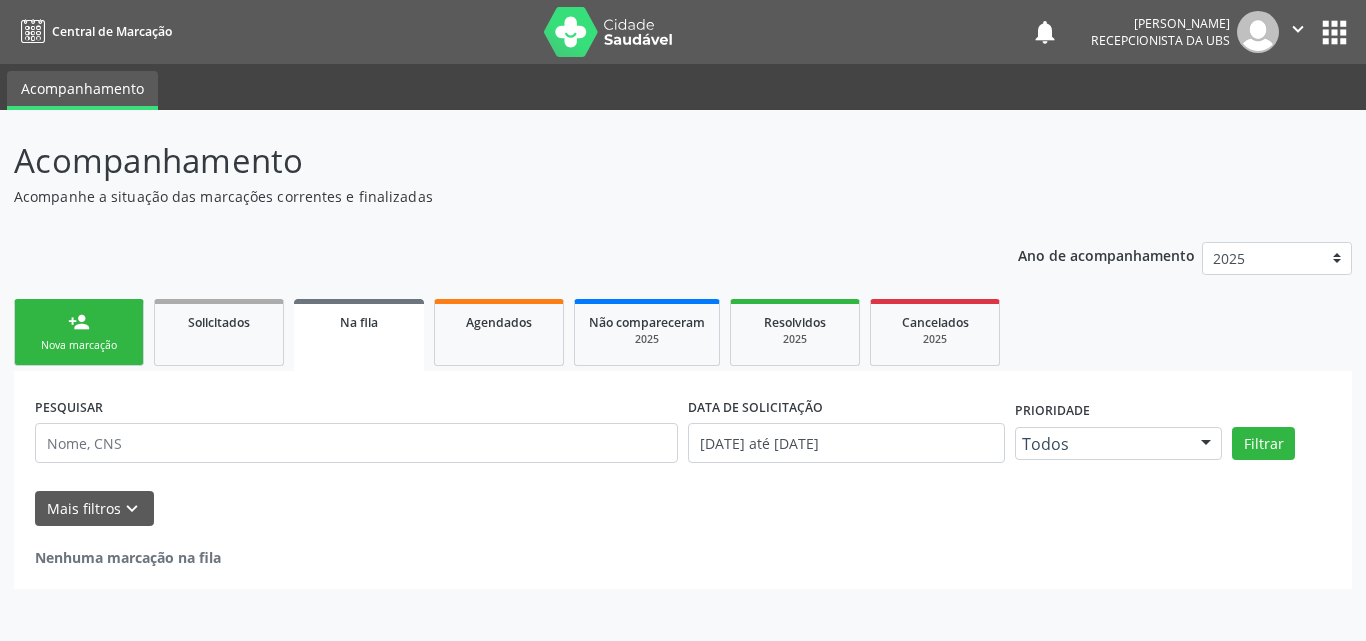 click on "person_add
Nova marcação" at bounding box center [79, 332] 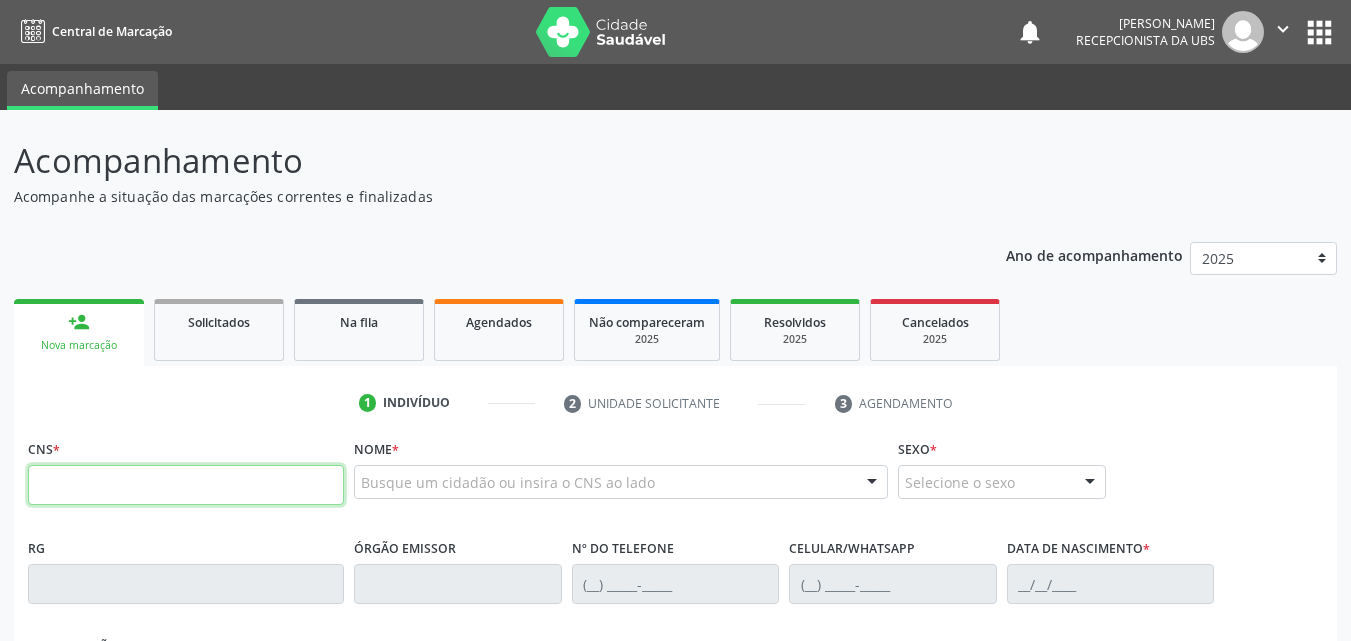 click at bounding box center [186, 485] 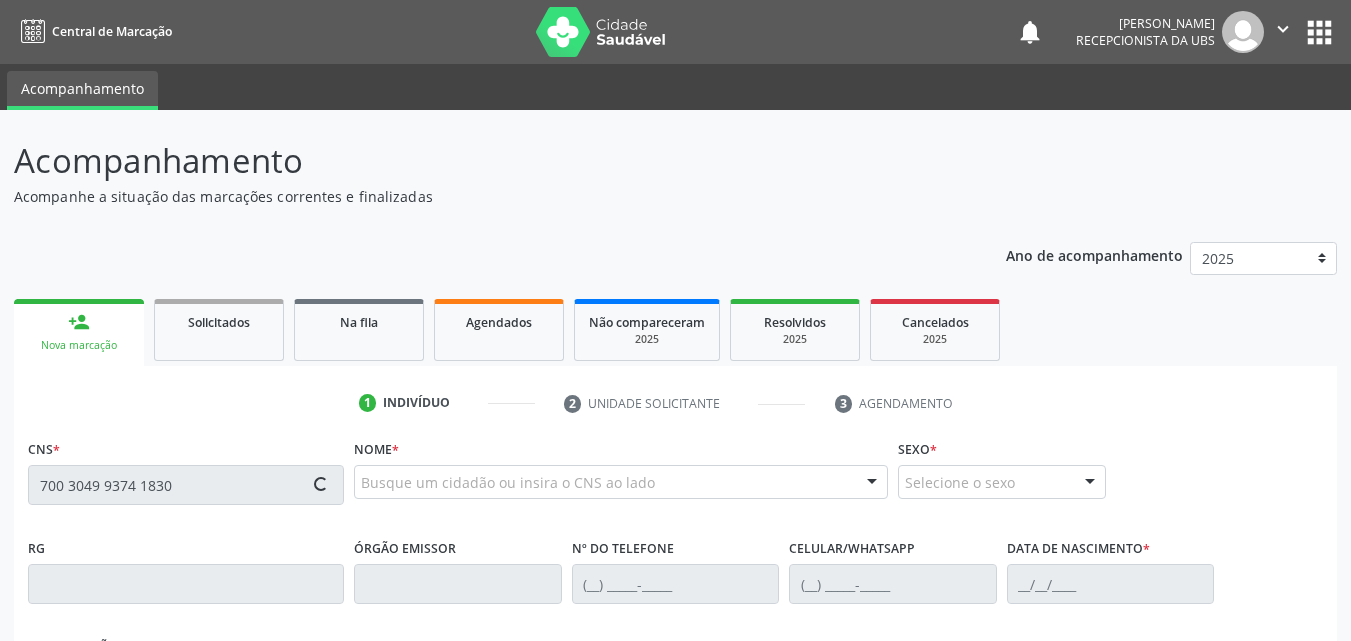 type on "700 3049 9374 1830" 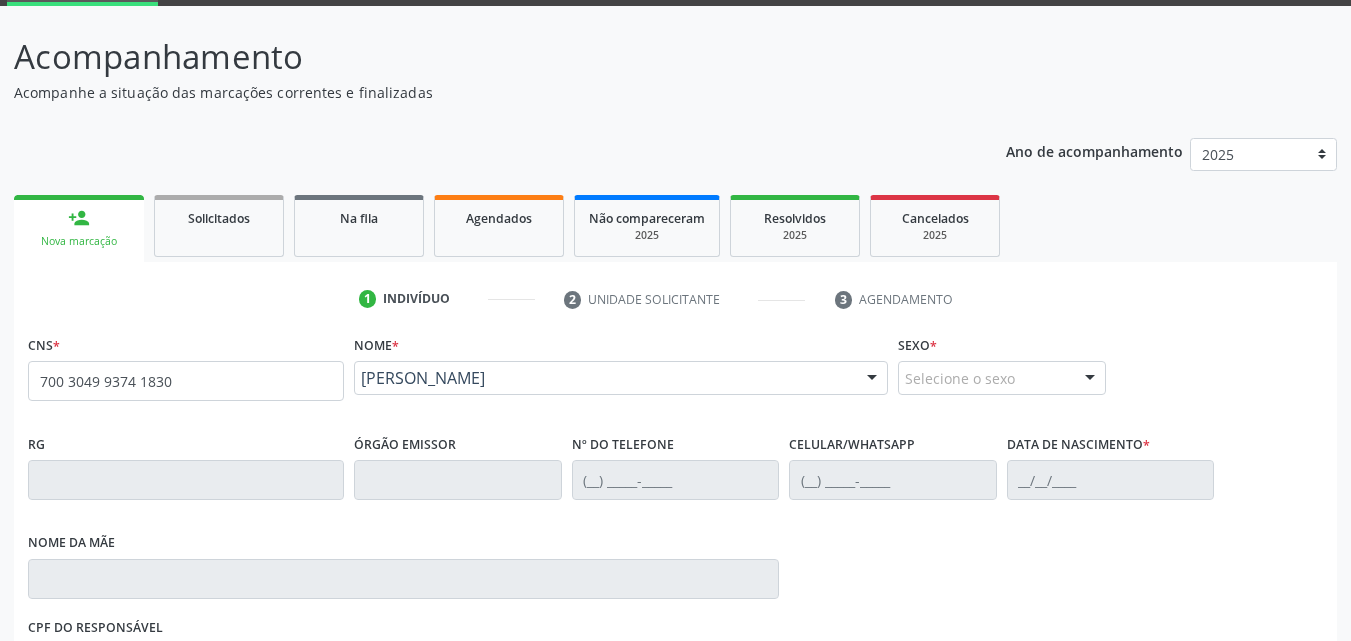 scroll, scrollTop: 429, scrollLeft: 0, axis: vertical 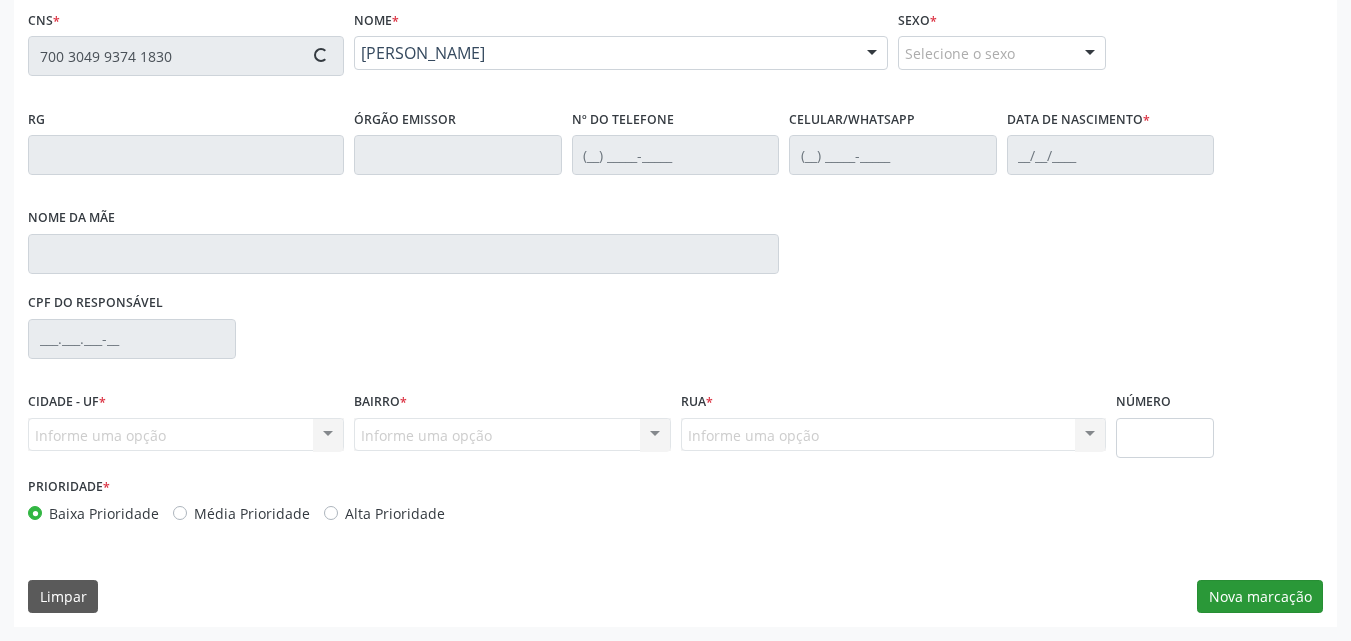 type on "[PHONE_NUMBER]" 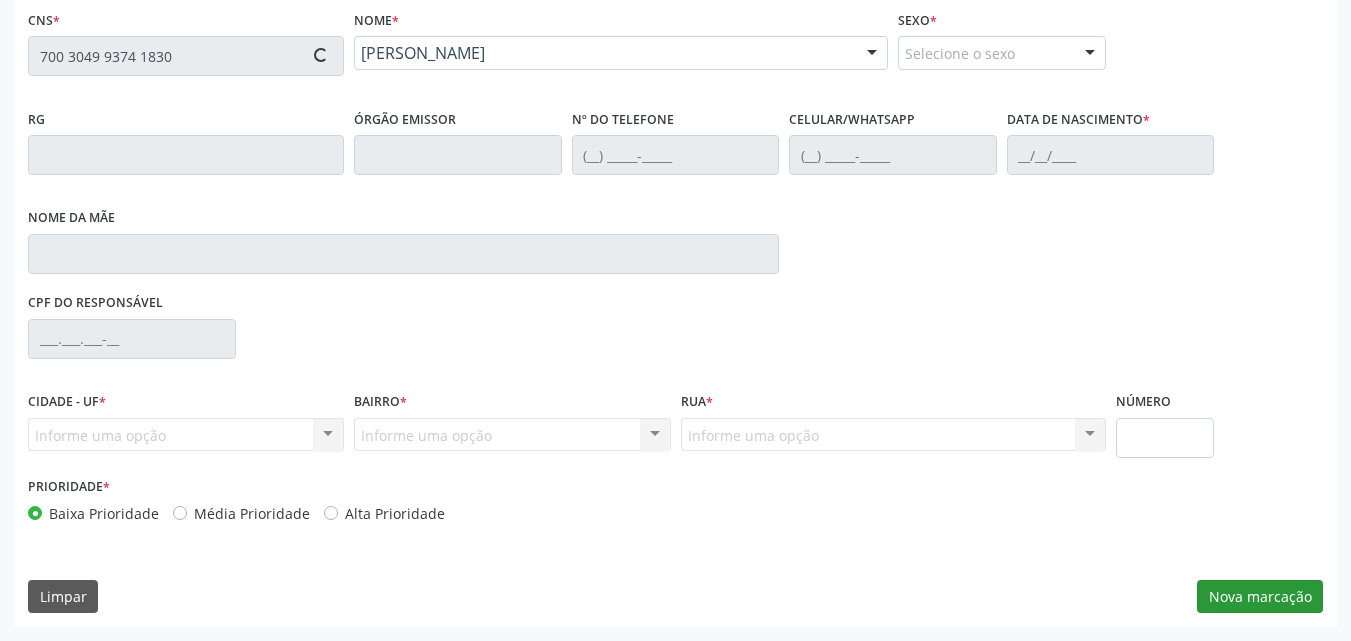 type on "[PHONE_NUMBER]" 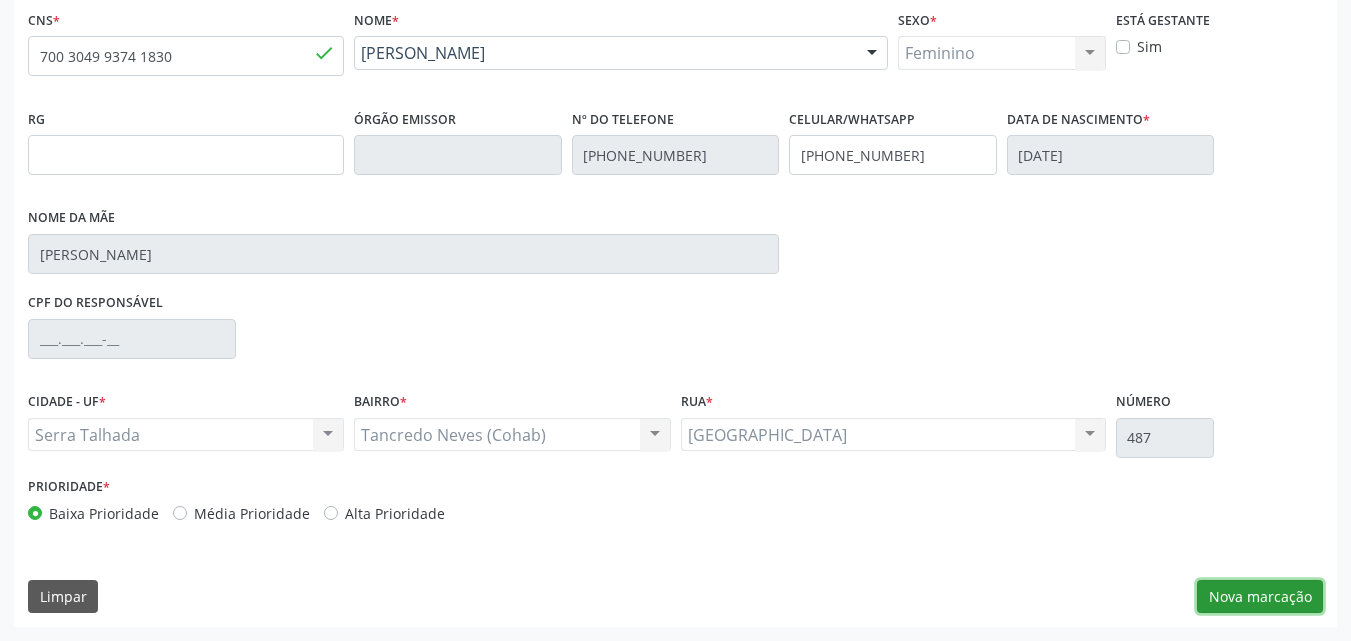 click on "Nova marcação" at bounding box center (1260, 597) 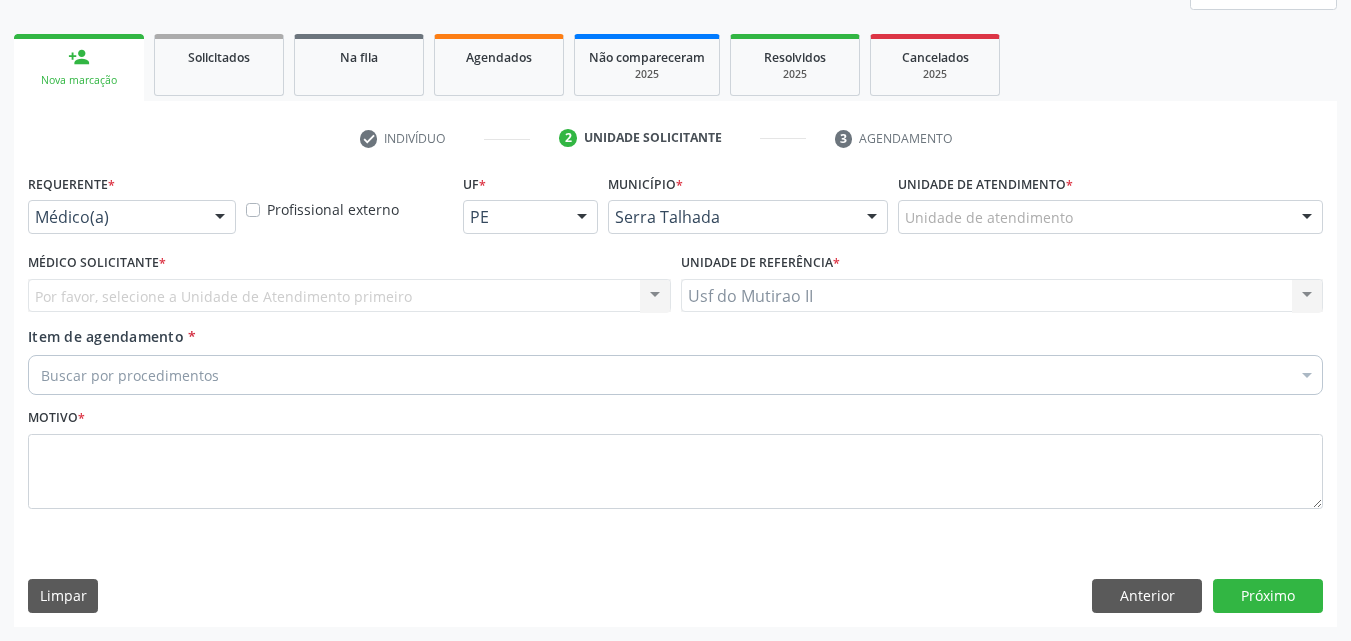 scroll, scrollTop: 265, scrollLeft: 0, axis: vertical 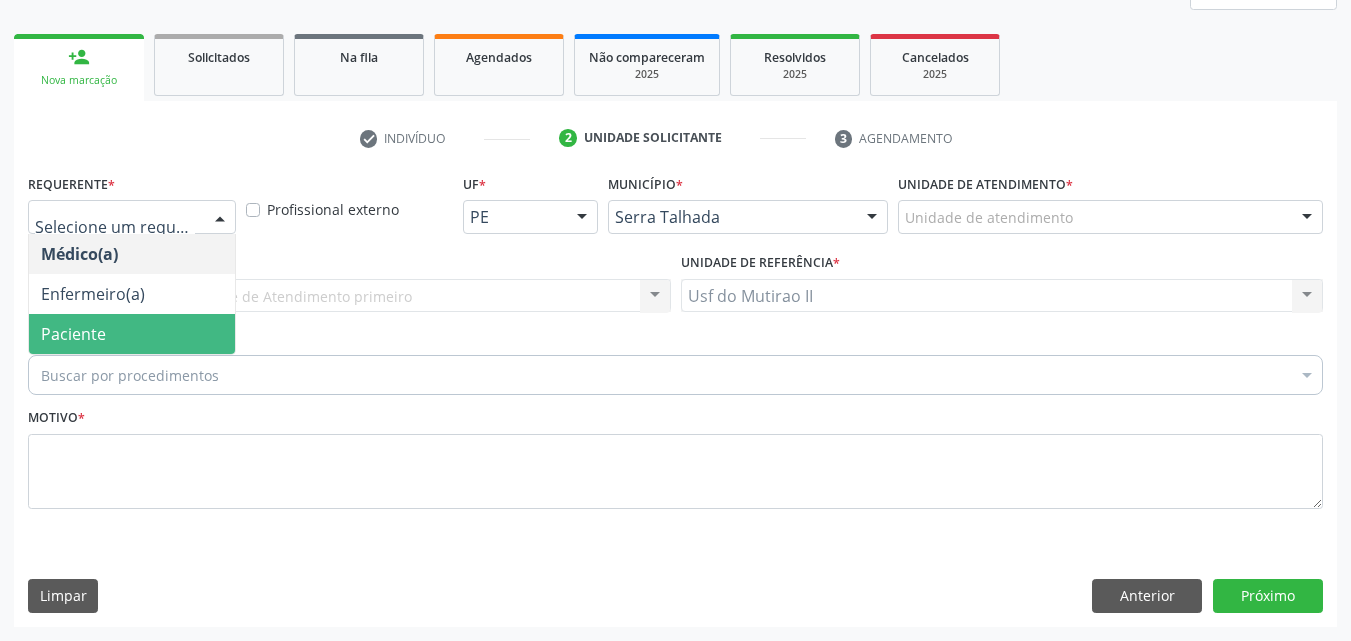 click on "Paciente" at bounding box center (132, 334) 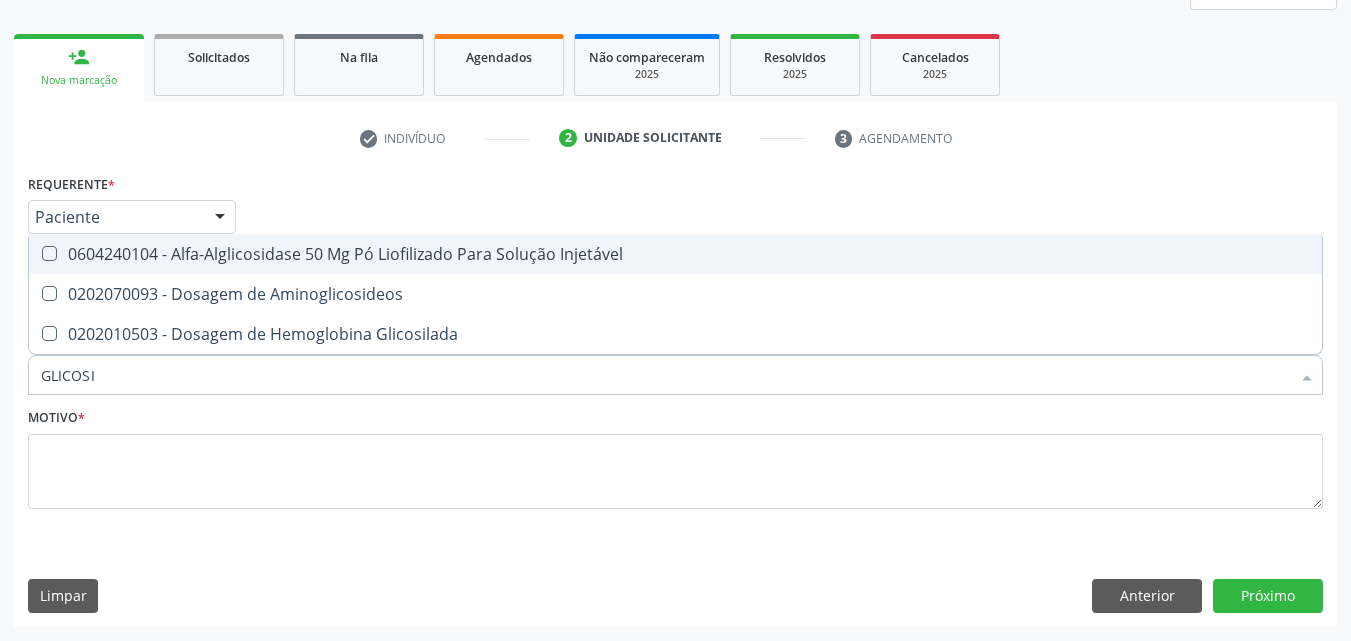 type on "GLICOSIL" 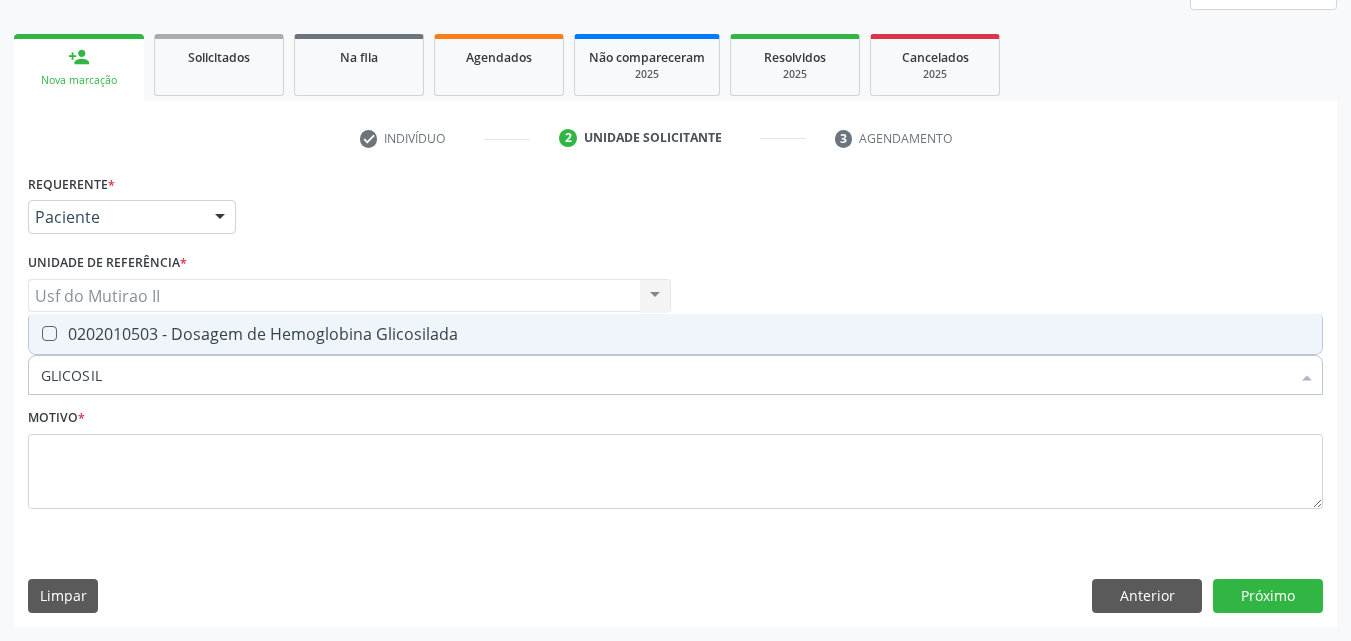 click on "0202010503 - Dosagem de Hemoglobina Glicosilada" at bounding box center (675, 334) 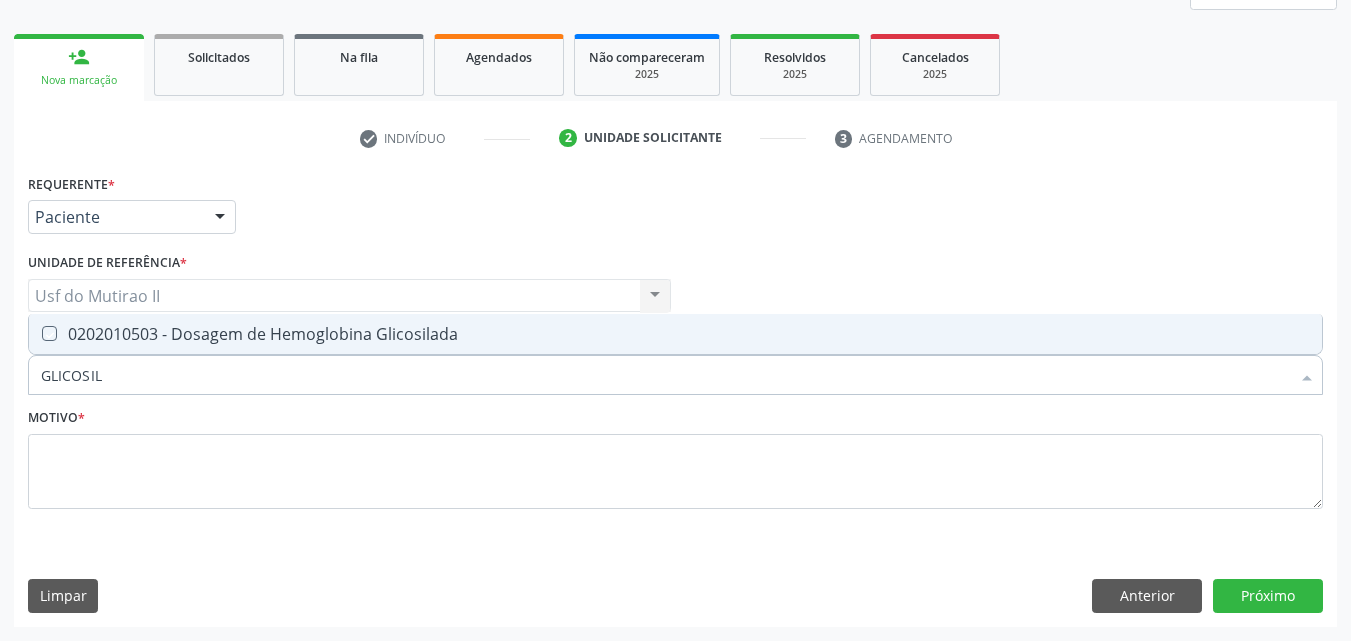 checkbox on "true" 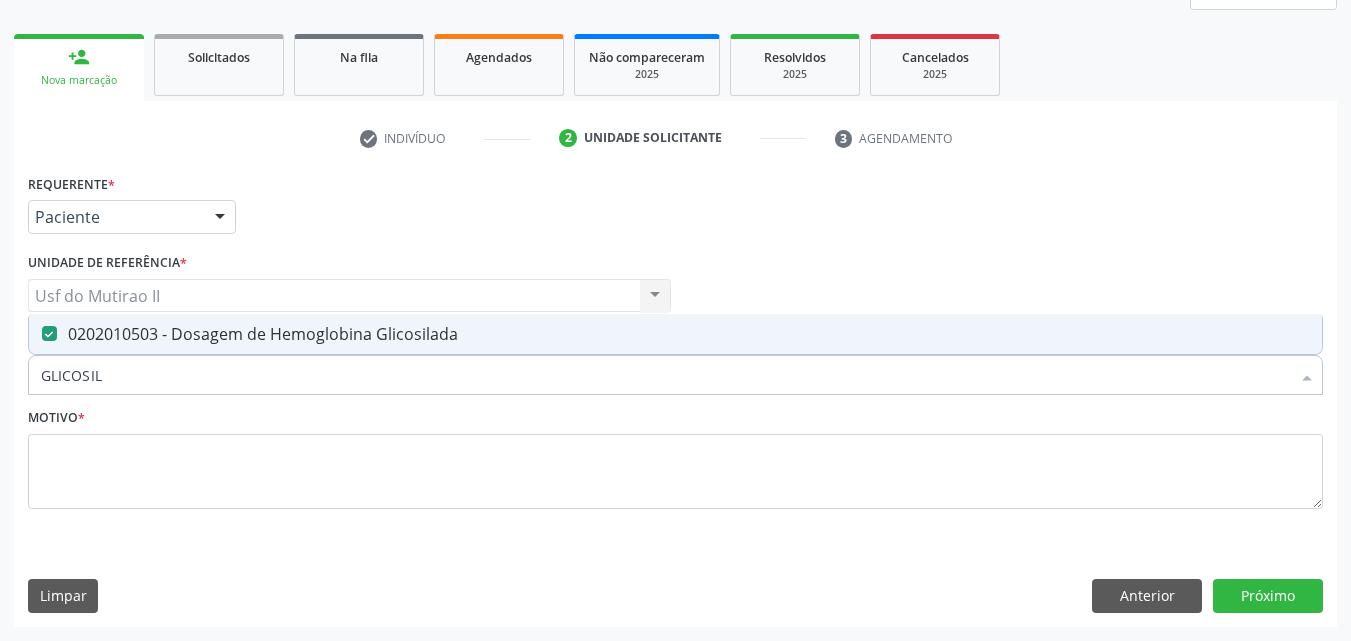 drag, startPoint x: 146, startPoint y: 385, endPoint x: 0, endPoint y: 391, distance: 146.12323 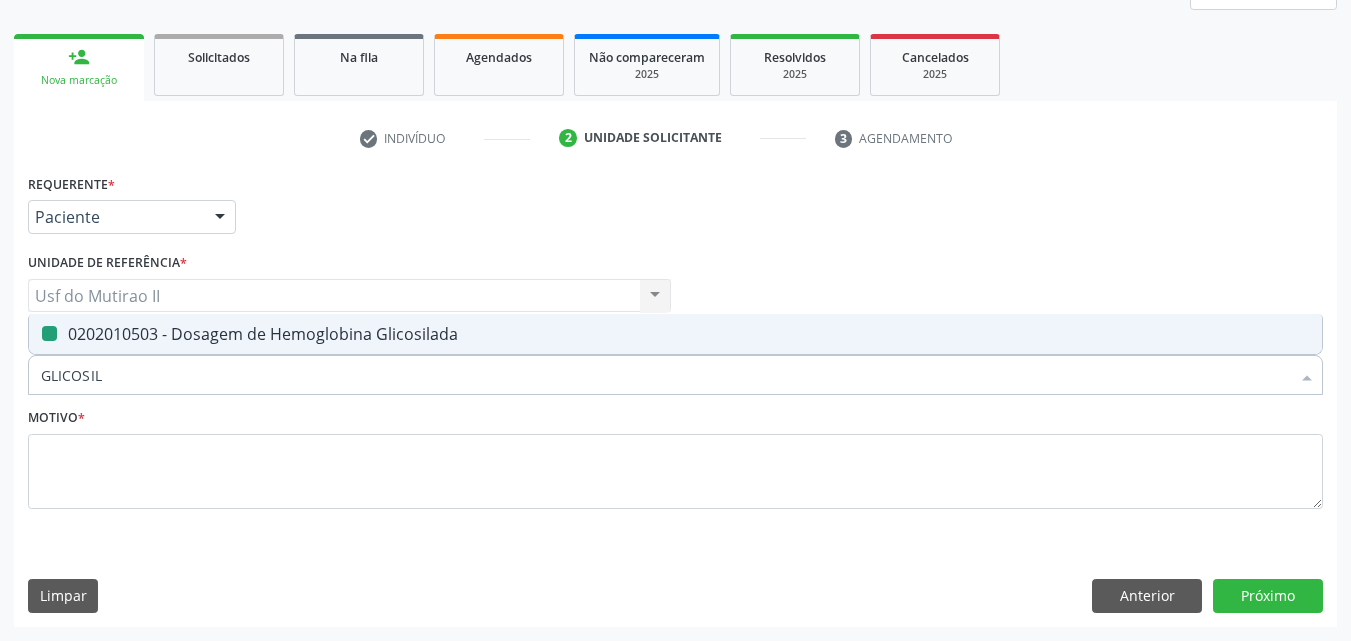 type 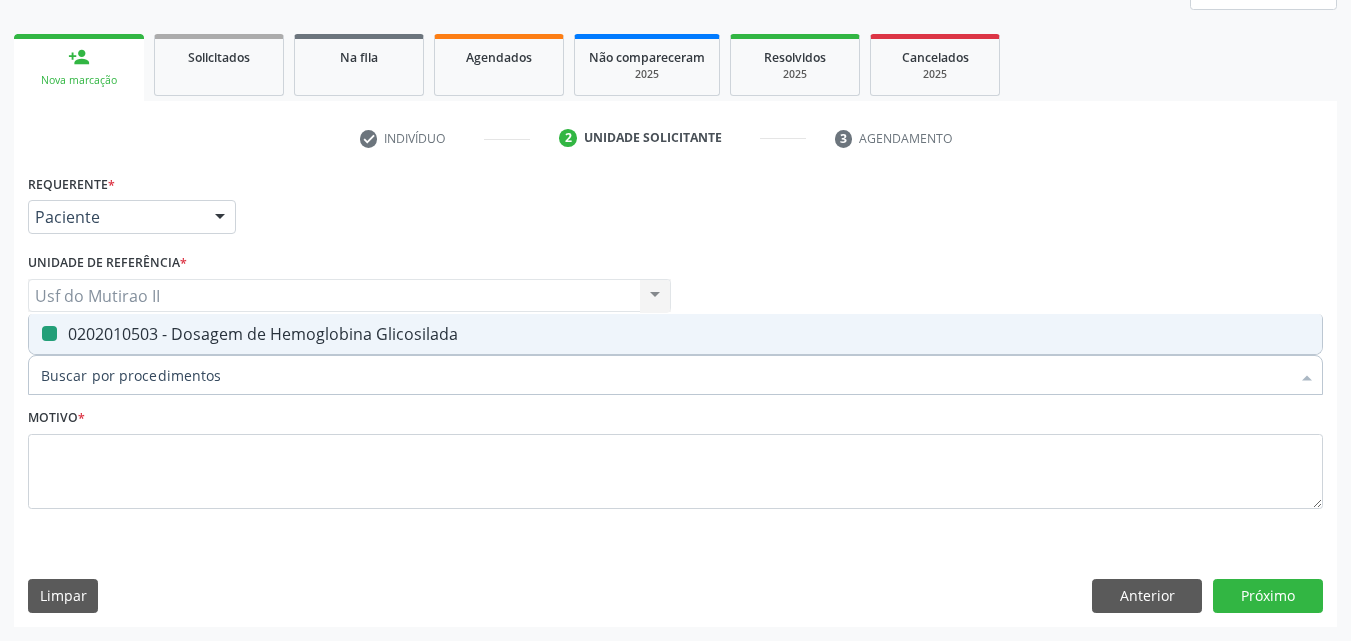 checkbox on "false" 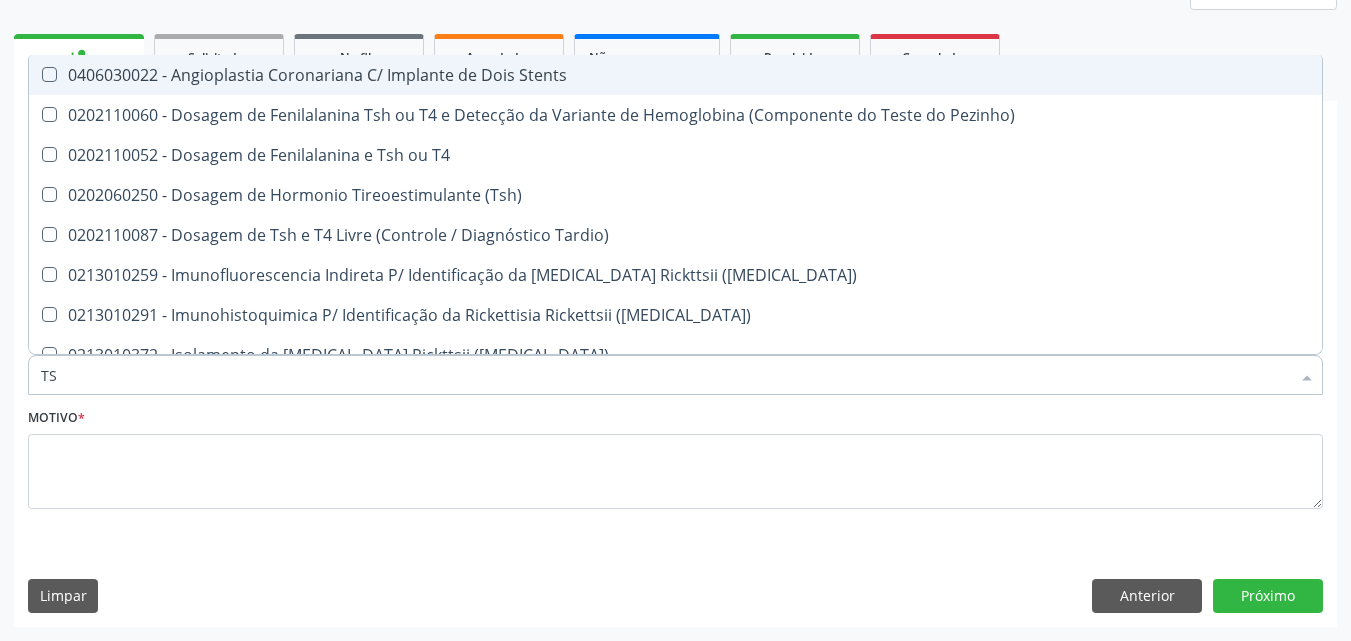 type on "TSH" 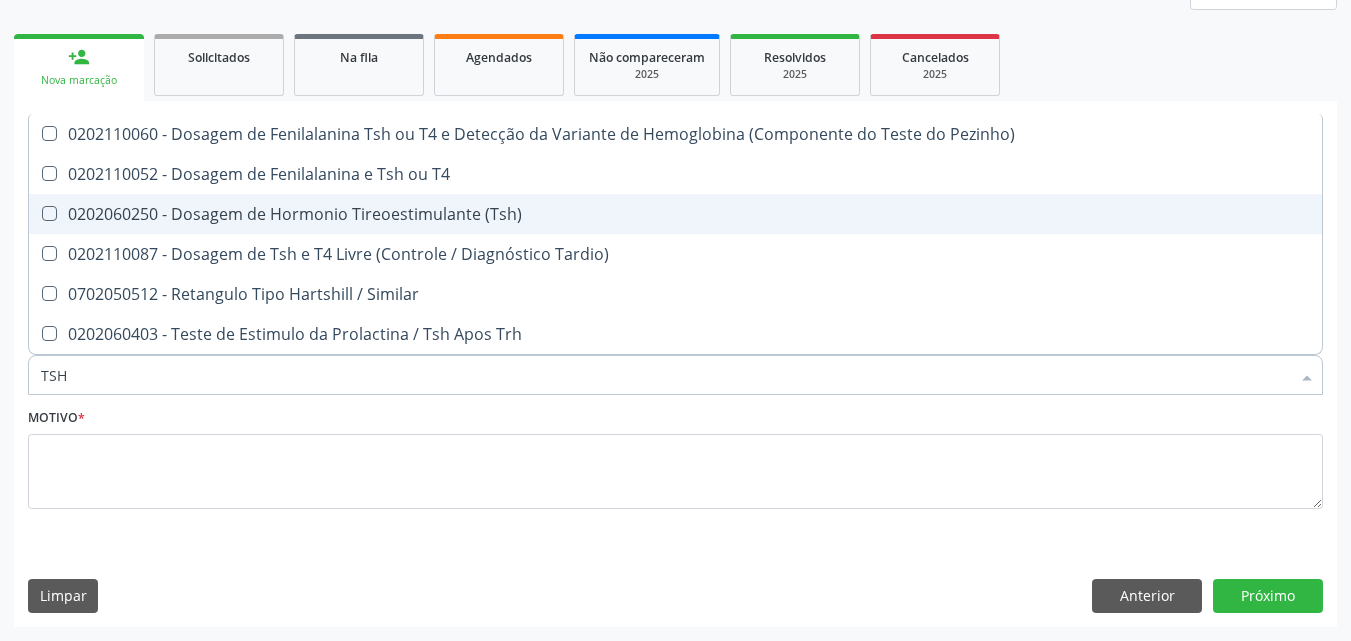 click on "0202060250 - Dosagem de Hormonio Tireoestimulante (Tsh)" at bounding box center [675, 214] 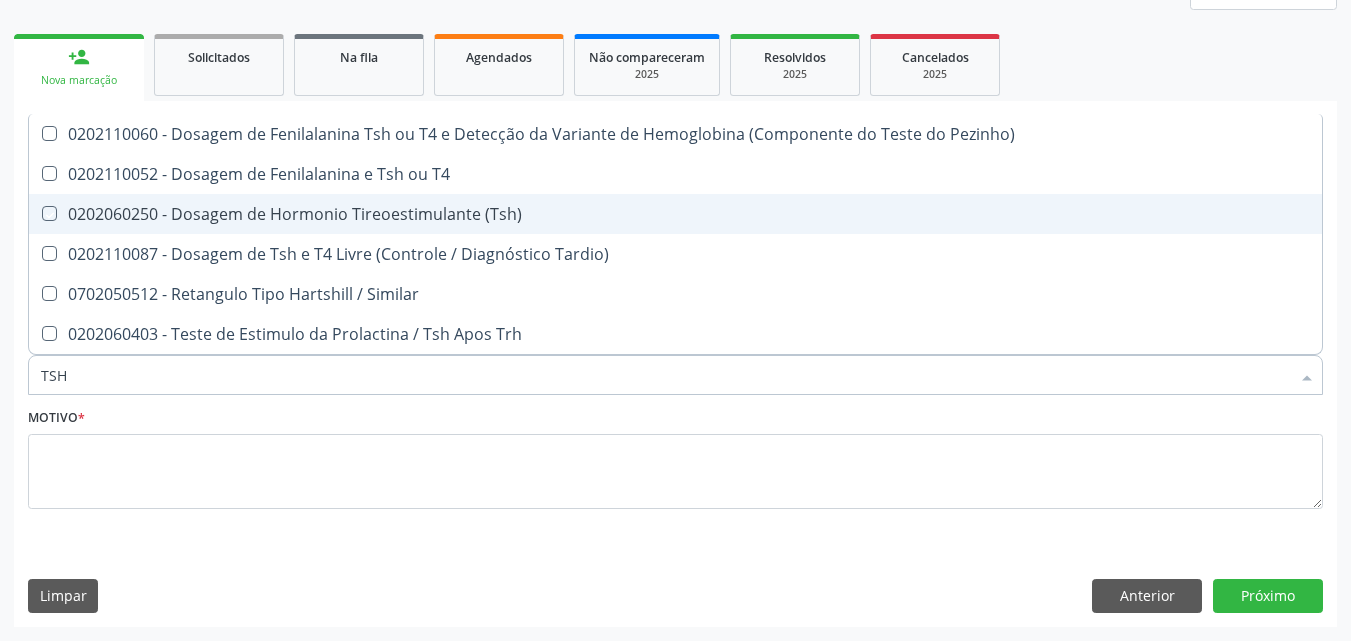 checkbox on "true" 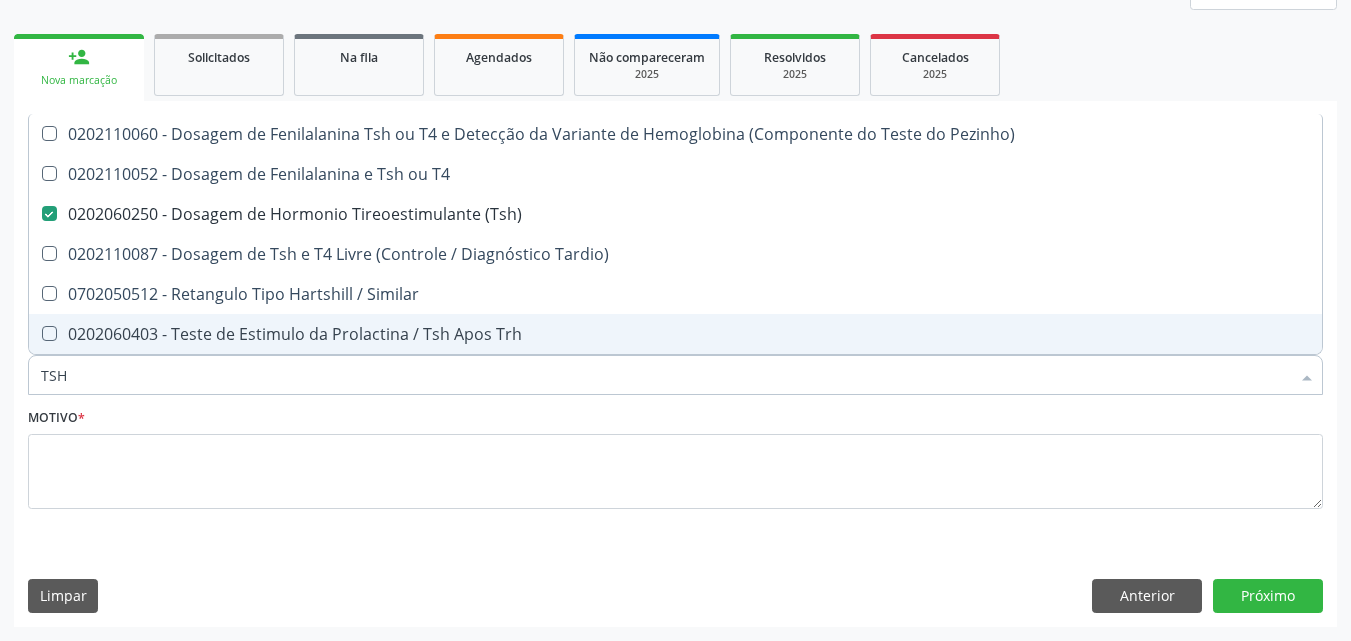 click on "TSH" at bounding box center (665, 375) 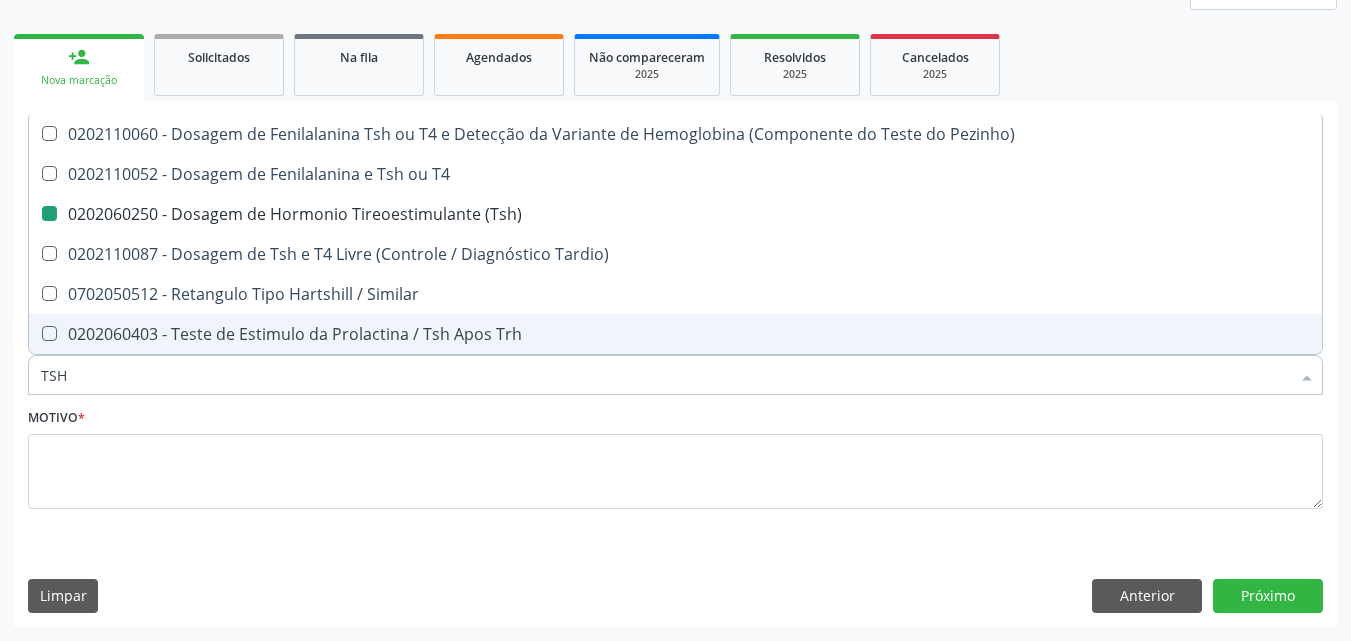 type on "TS" 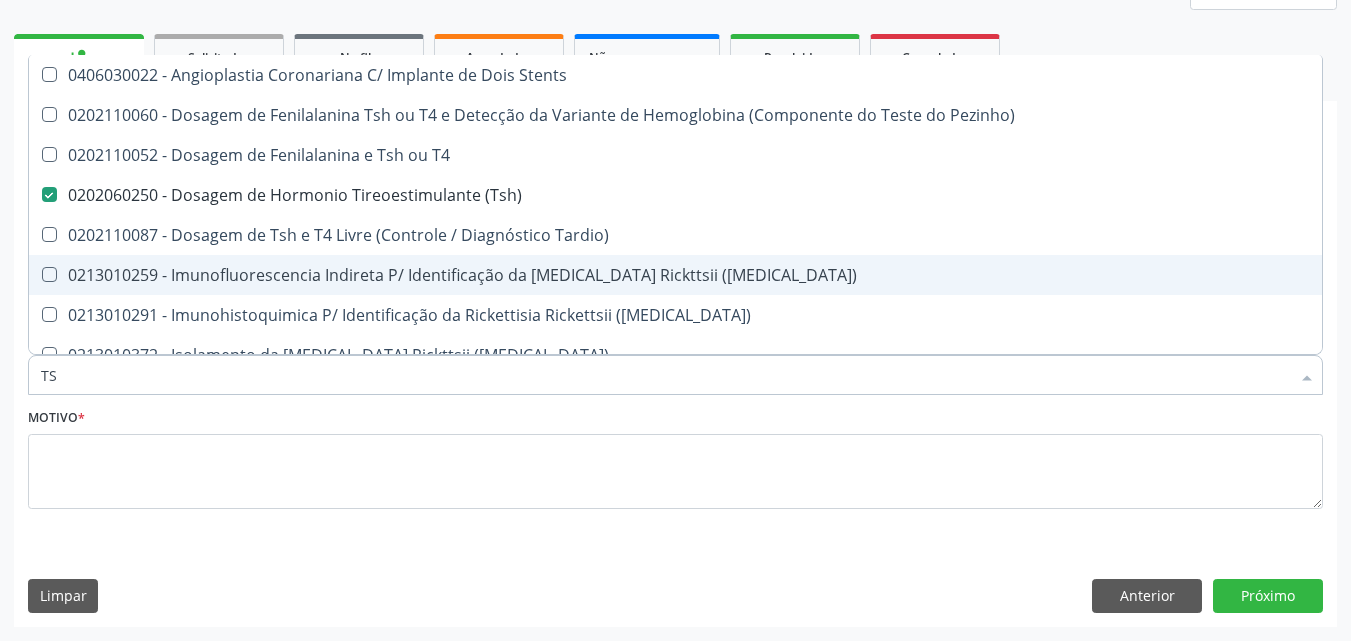 type on "T" 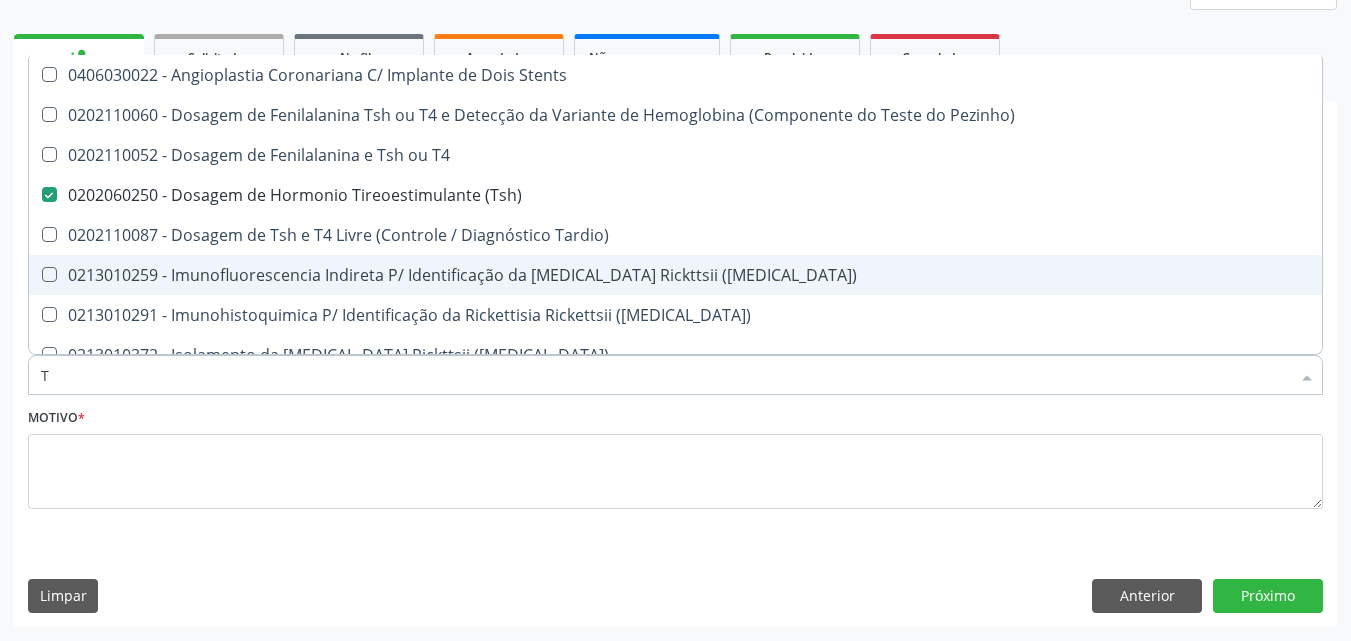 checkbox on "false" 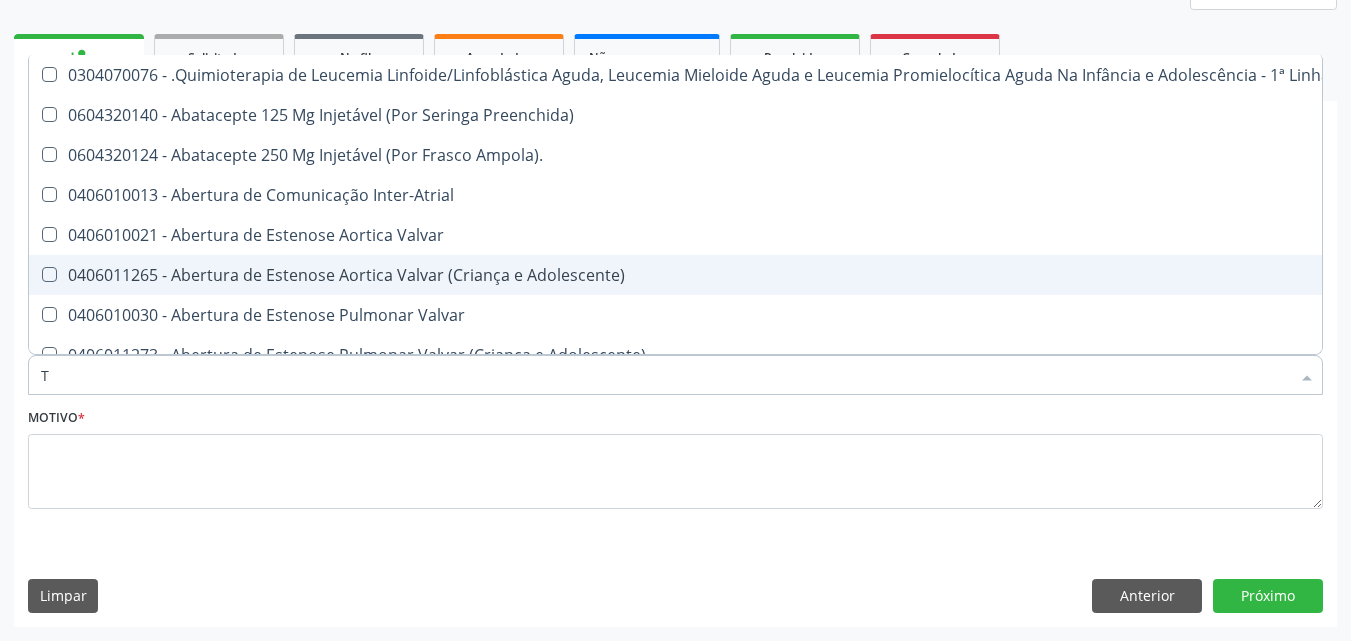 type on "T4" 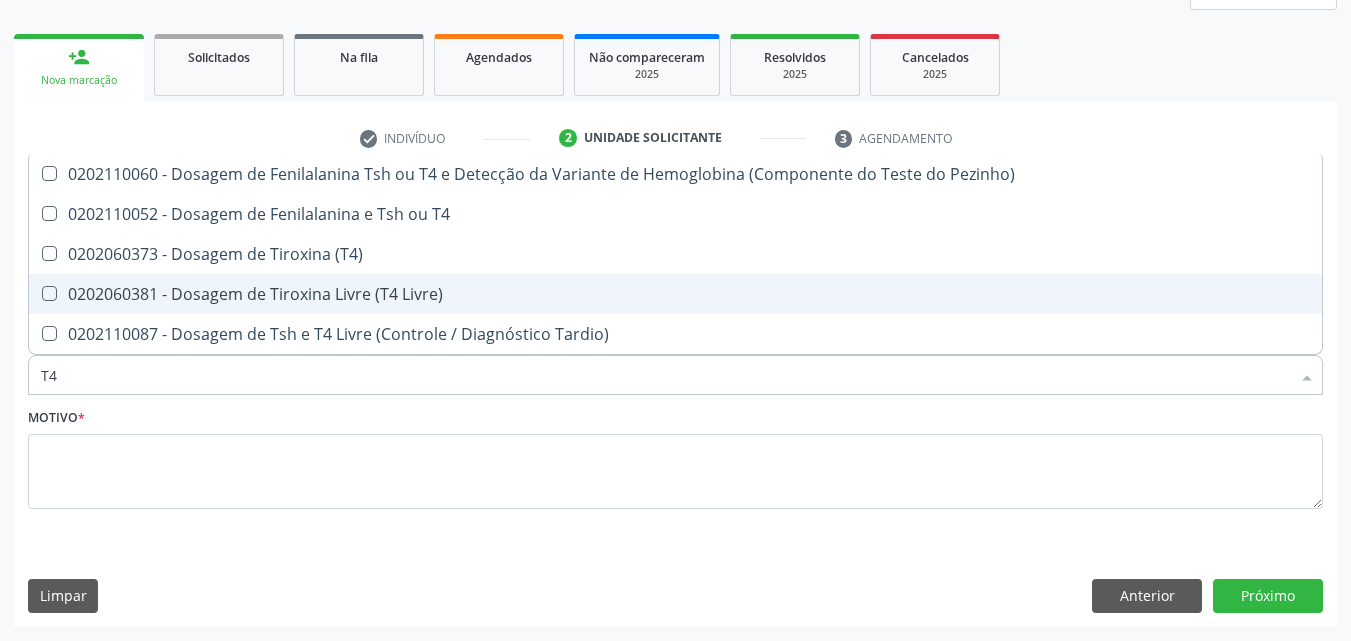 click on "0202060381 - Dosagem de Tiroxina Livre (T4 Livre)" at bounding box center [675, 294] 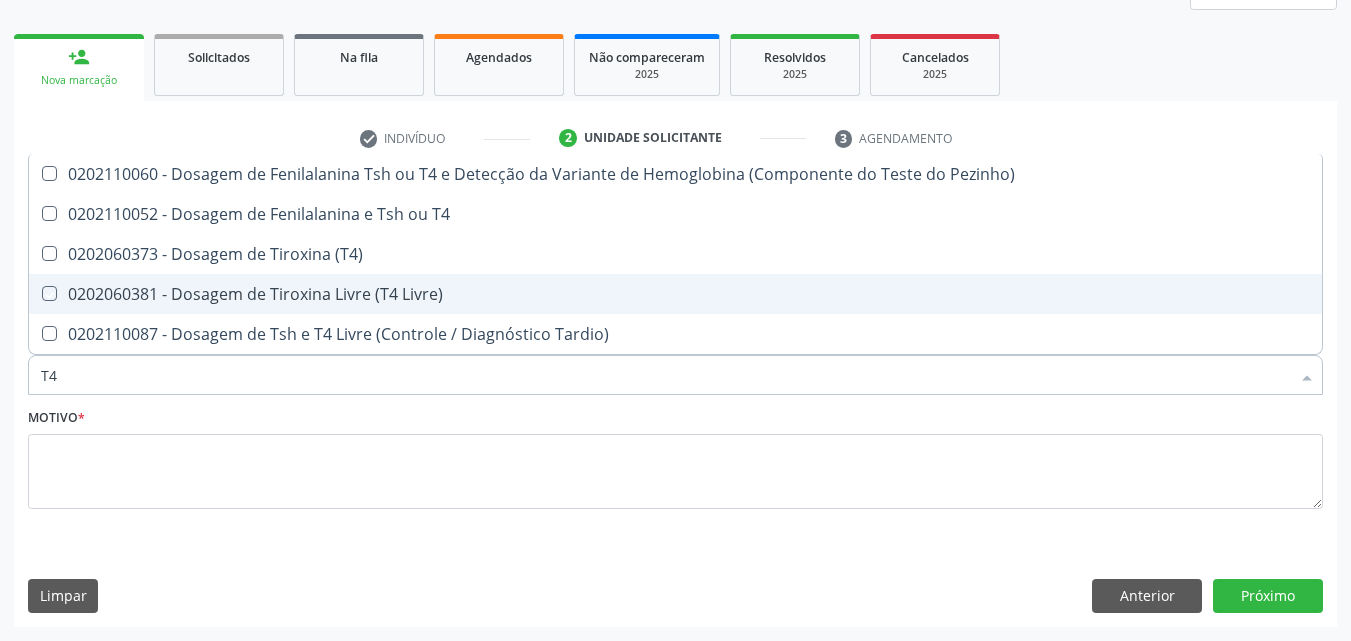 checkbox on "true" 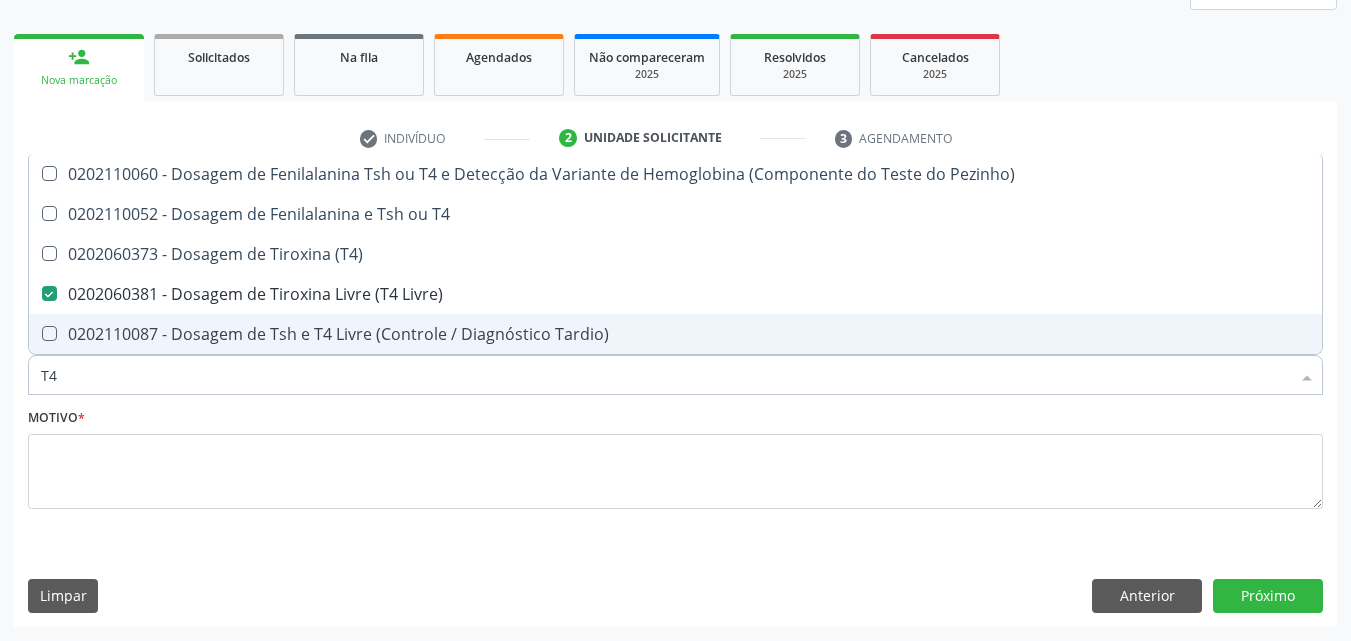 drag, startPoint x: 140, startPoint y: 387, endPoint x: 0, endPoint y: 376, distance: 140.43147 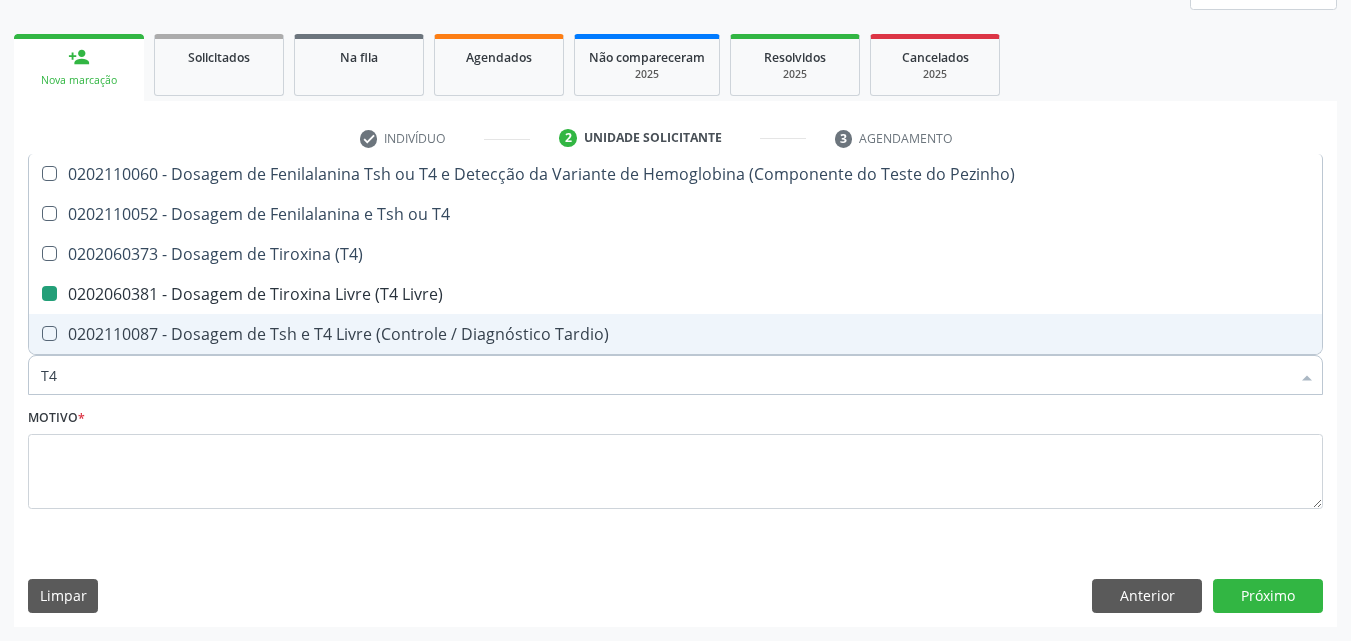 type 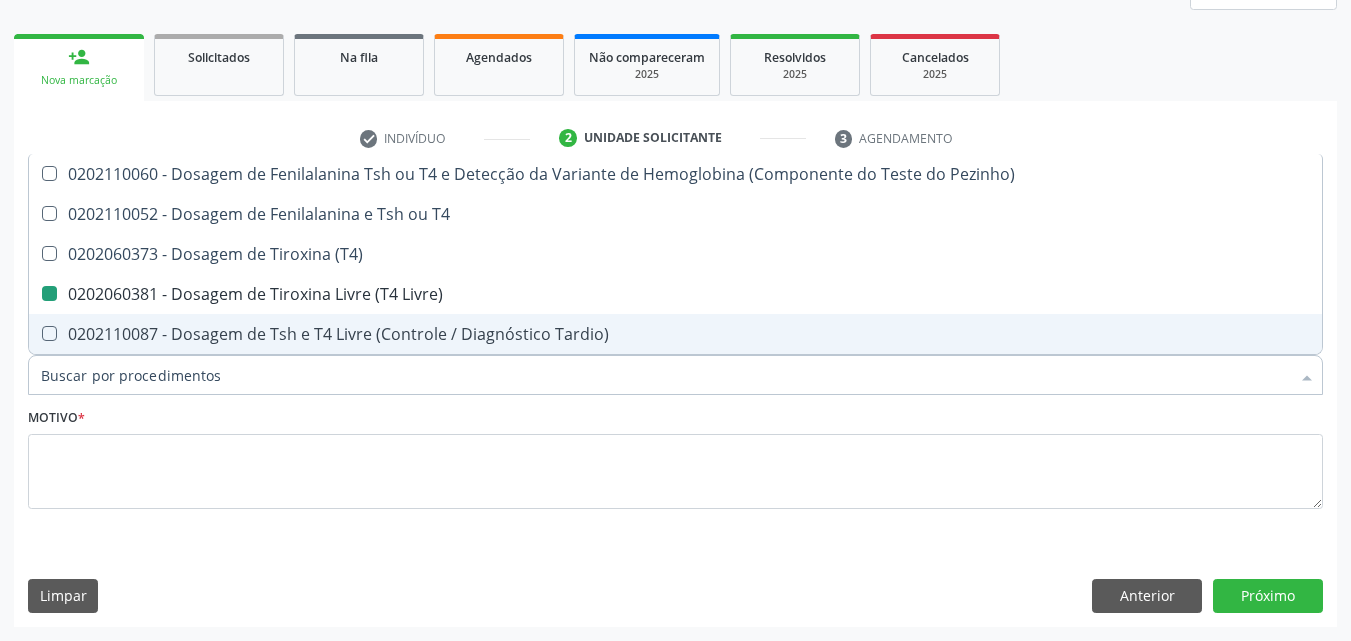 checkbox on "false" 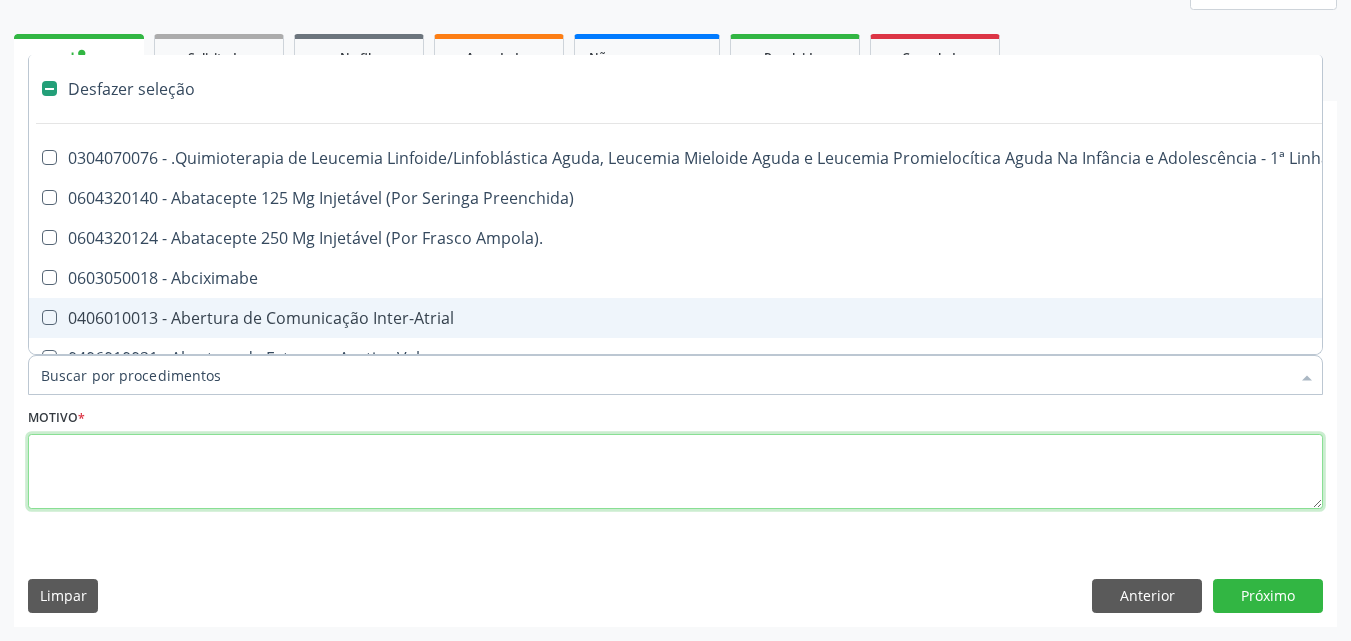 click at bounding box center (675, 472) 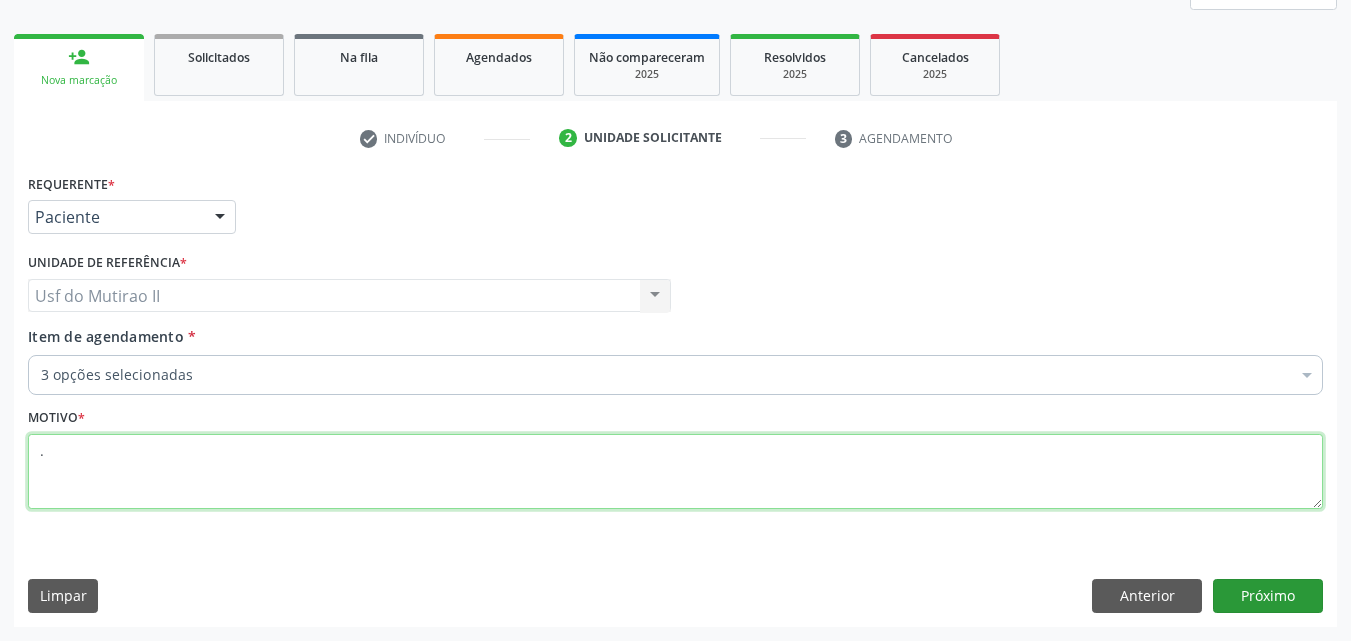 type on "." 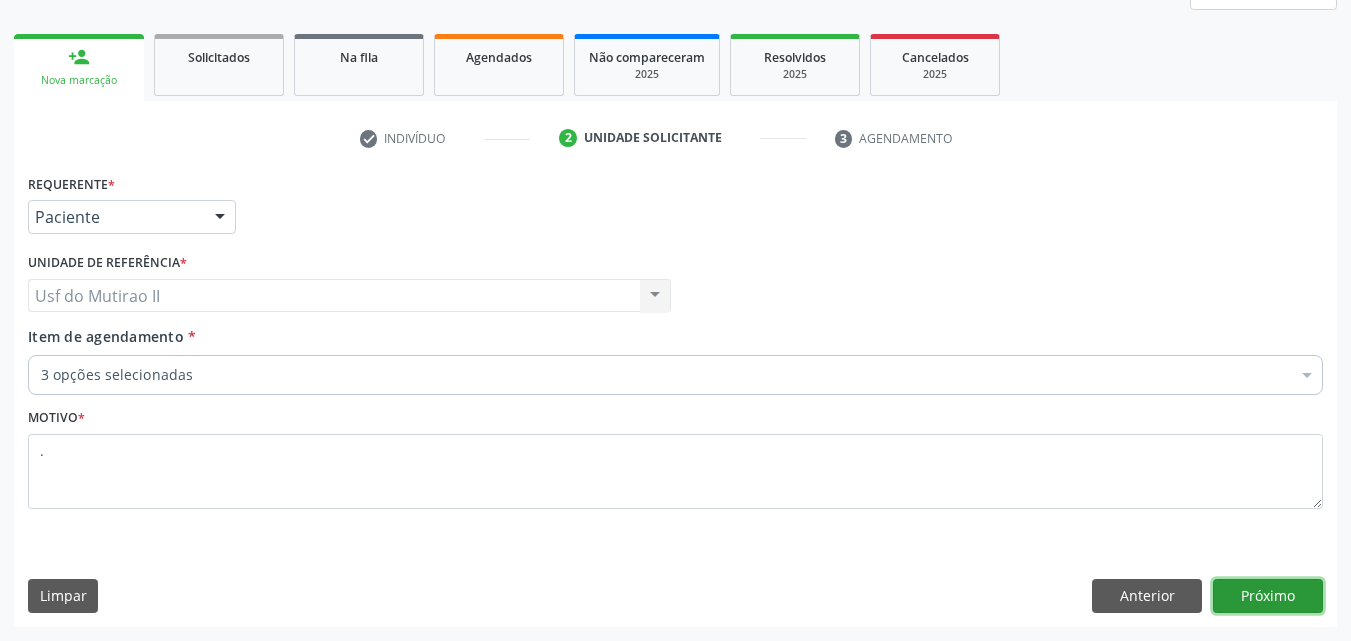click on "Próximo" at bounding box center (1268, 596) 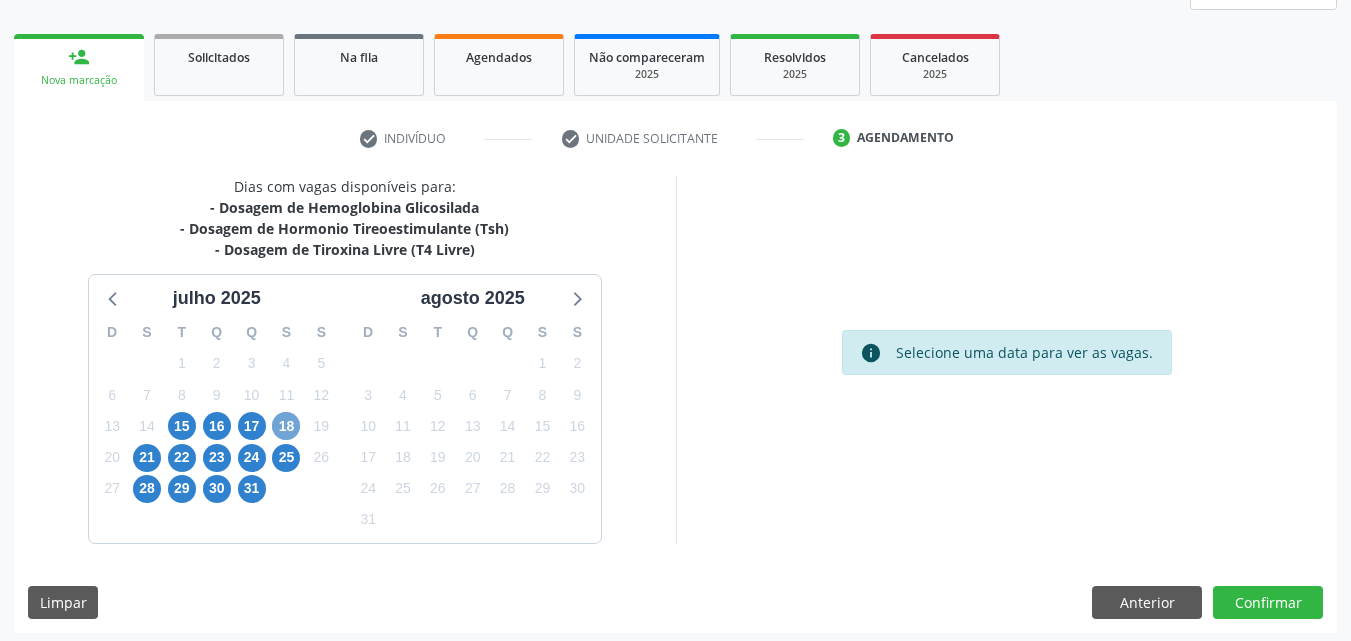 click on "18" at bounding box center [286, 426] 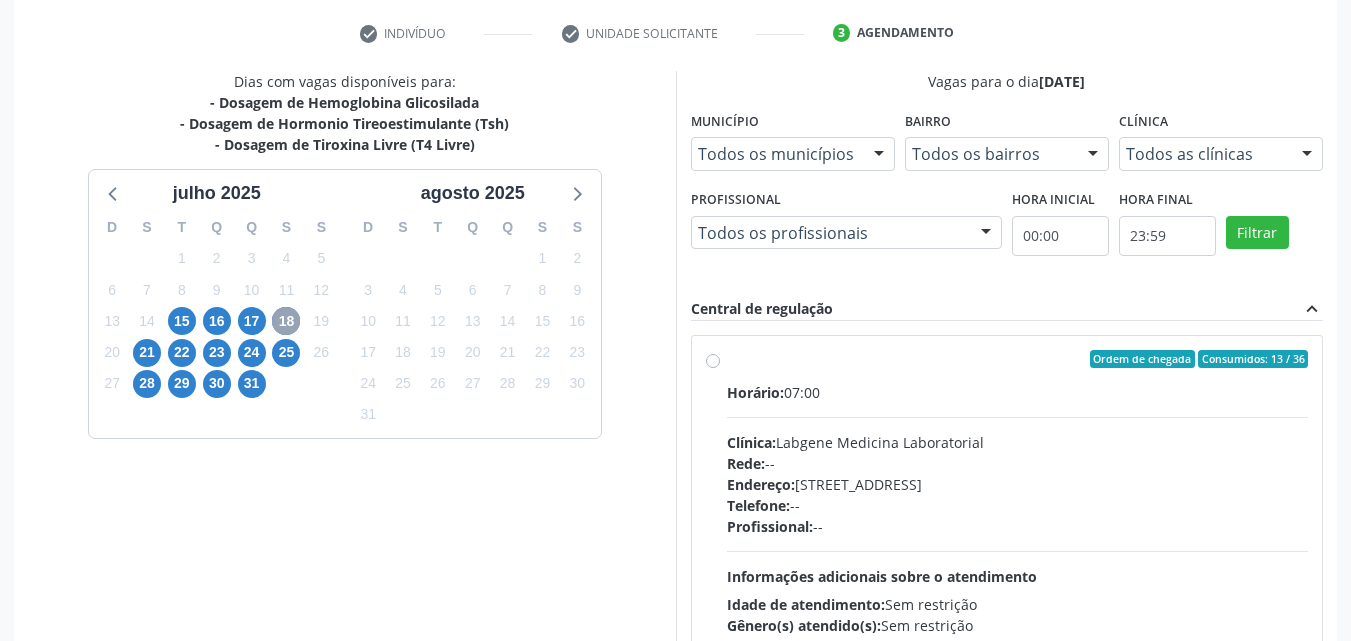 scroll, scrollTop: 465, scrollLeft: 0, axis: vertical 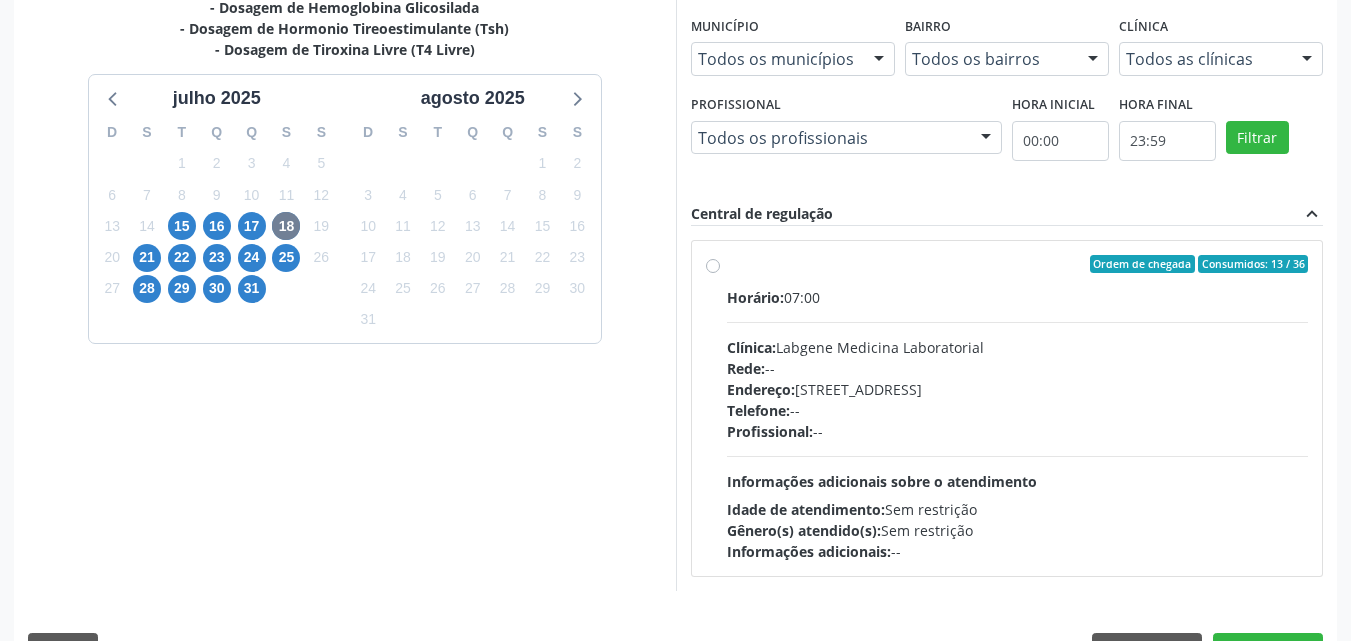 click on "Horário:" at bounding box center (755, 297) 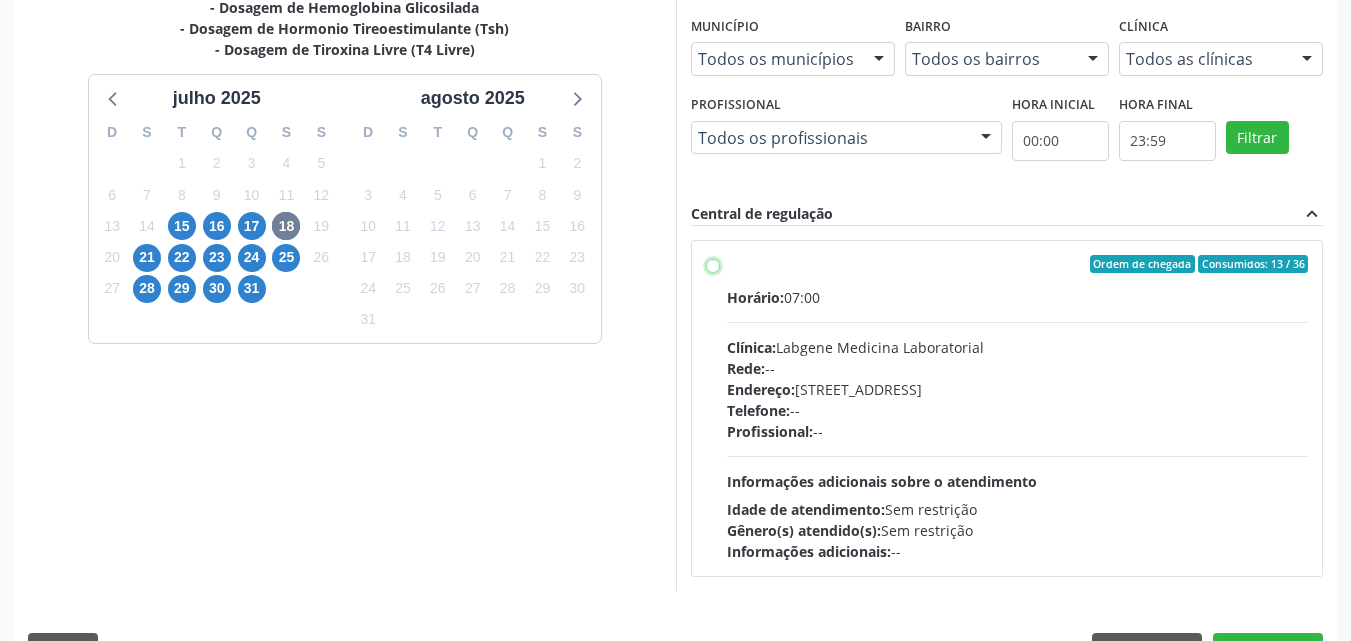 click on "Ordem de chegada
Consumidos: 13 / 36
Horário:   07:00
Clínica:  Labgene Medicina Laboratorial
Rede:
--
Endereço:   [STREET_ADDRESS]
Telefone:   --
Profissional:
--
Informações adicionais sobre o atendimento
Idade de atendimento:
Sem restrição
Gênero(s) atendido(s):
Sem restrição
Informações adicionais:
--" at bounding box center [713, 264] 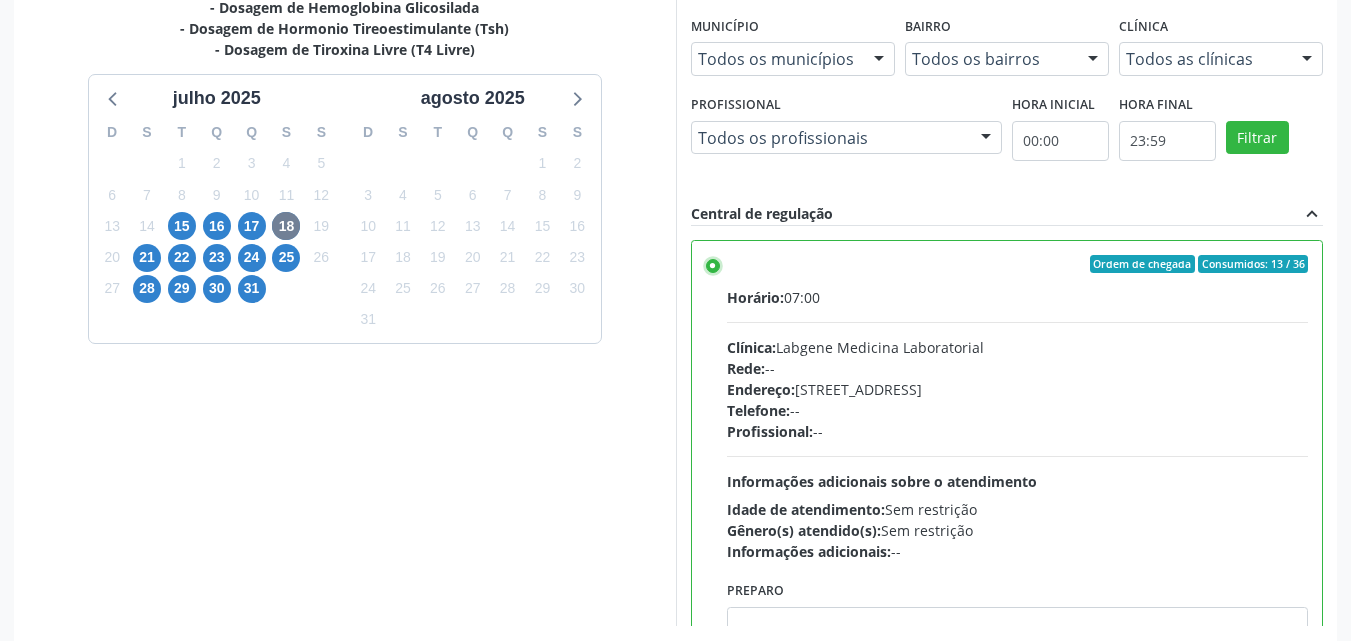scroll, scrollTop: 554, scrollLeft: 0, axis: vertical 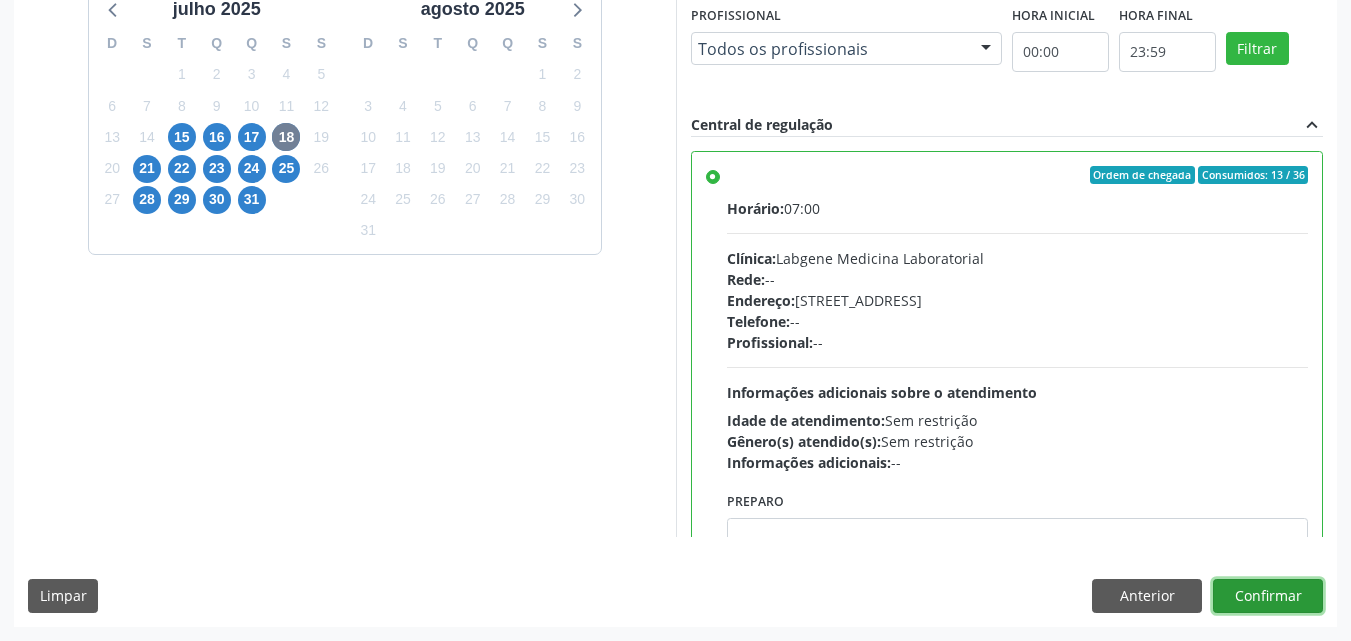 click on "Confirmar" at bounding box center (1268, 596) 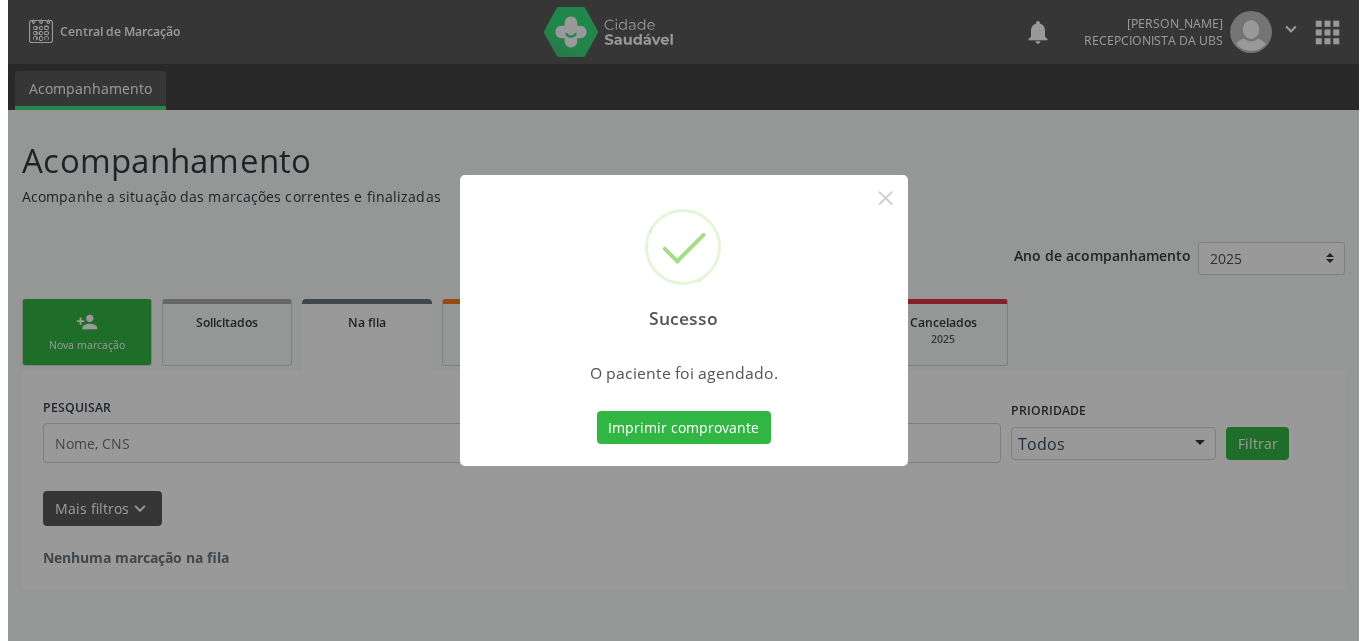 scroll, scrollTop: 0, scrollLeft: 0, axis: both 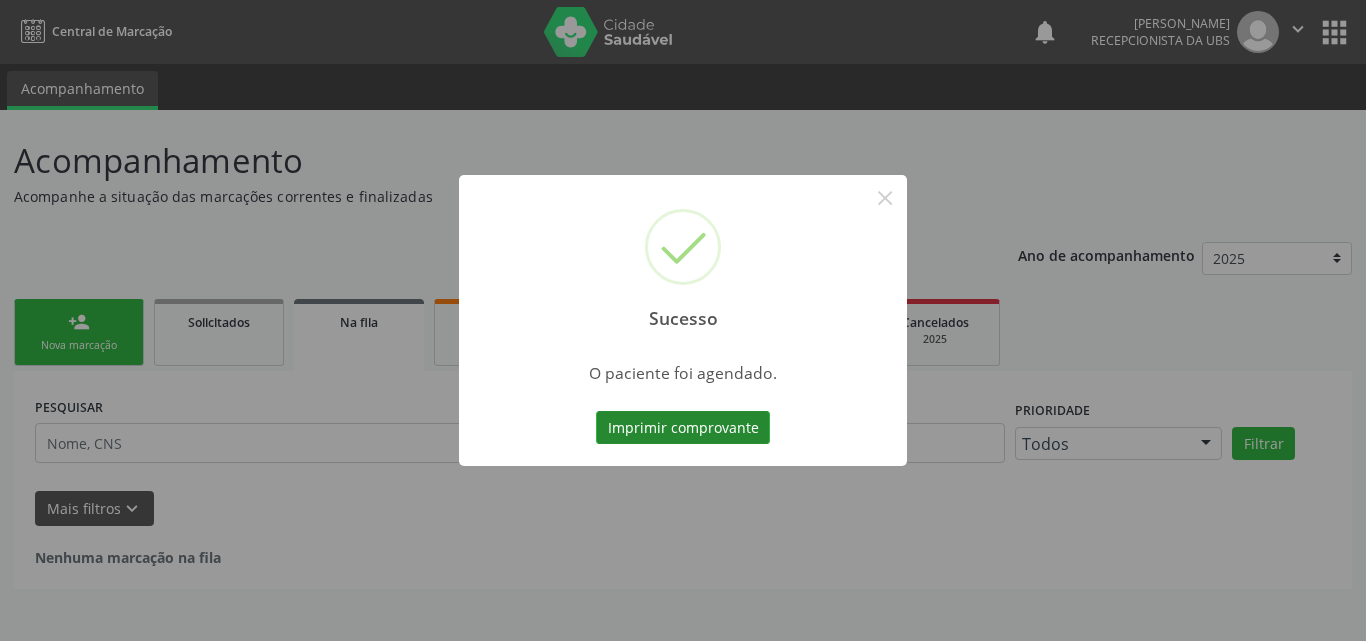 click on "Imprimir comprovante" at bounding box center [683, 428] 